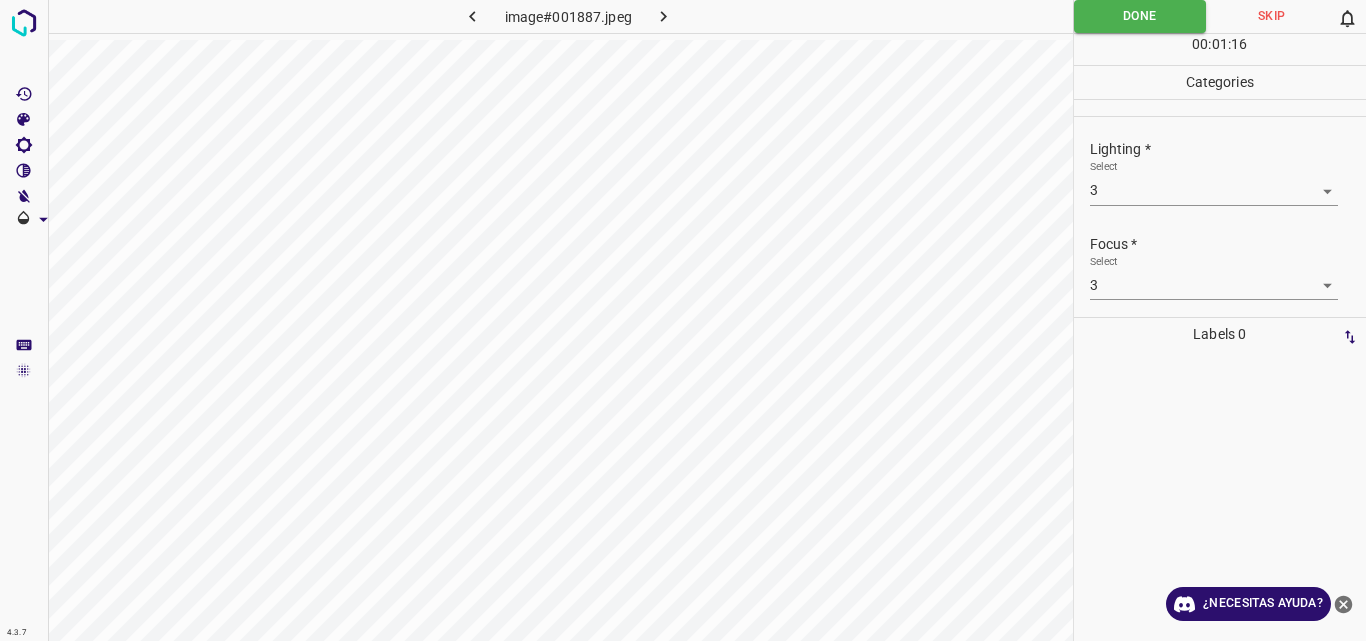 scroll, scrollTop: 0, scrollLeft: 0, axis: both 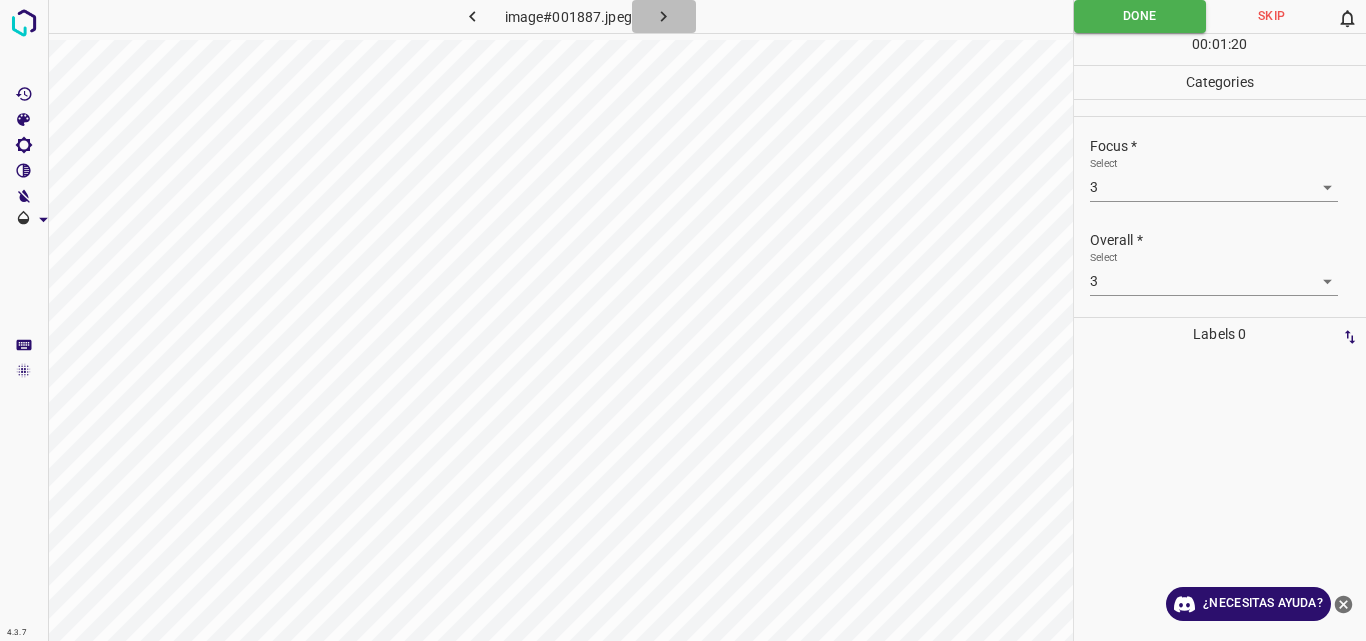 click 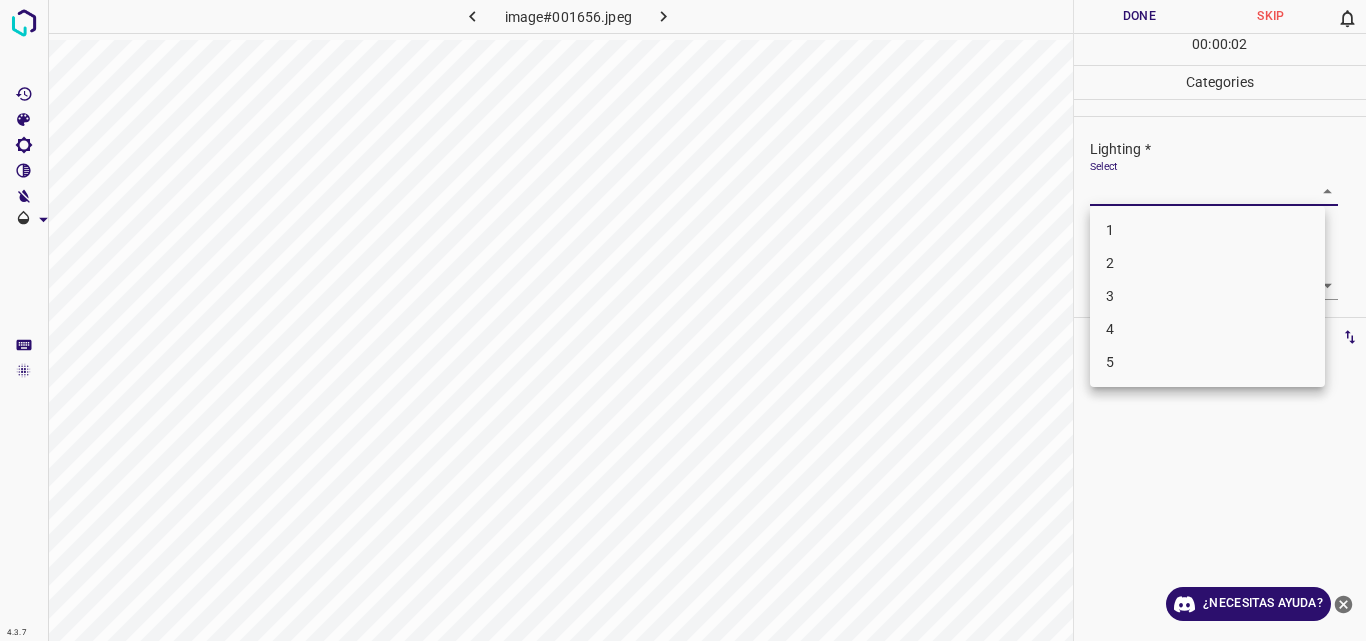 click on "4.3.7 image#001656.jpeg Done Skip 0 00   : 00   : 02   Categories Lighting *  Select ​ Focus *  Select ​ Overall *  Select ​ Labels   0 Categories 1 Lighting 2 Focus 3 Overall Tools Space Change between modes (Draw & Edit) I Auto labeling R Restore zoom M Zoom in N Zoom out Delete Delete selecte label Filters Z Restore filters X Saturation filter C Brightness filter V Contrast filter B Gray scale filter General O Download ¿Necesitas ayuda? Original text Rate this translation Your feedback will be used to help improve Google Translate - Texto - Esconder - Borrar 1 2 3 4 5" at bounding box center (683, 320) 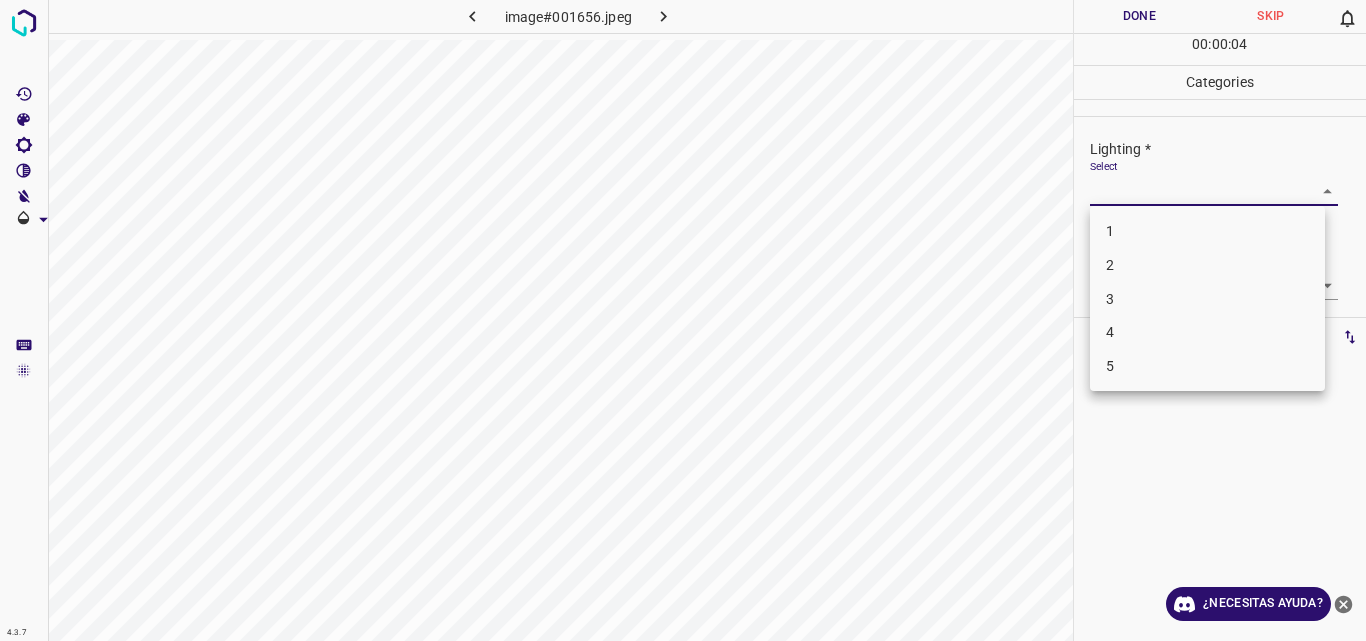 click on "3" at bounding box center (1207, 299) 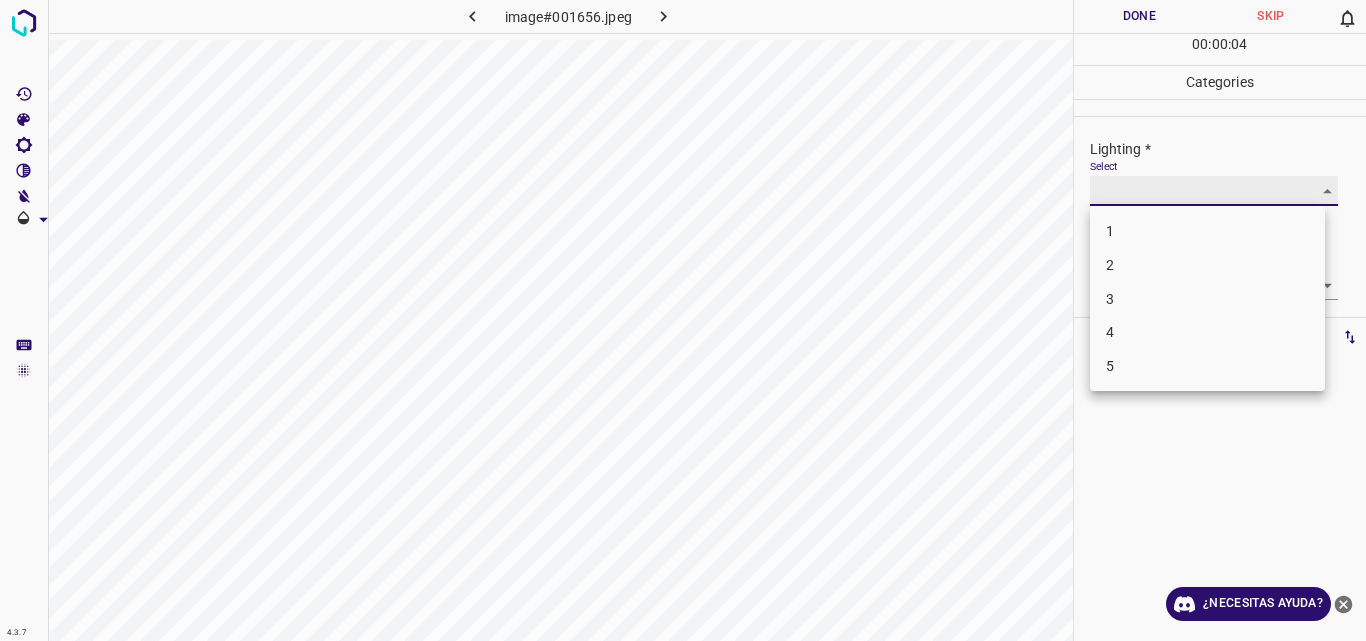 type on "3" 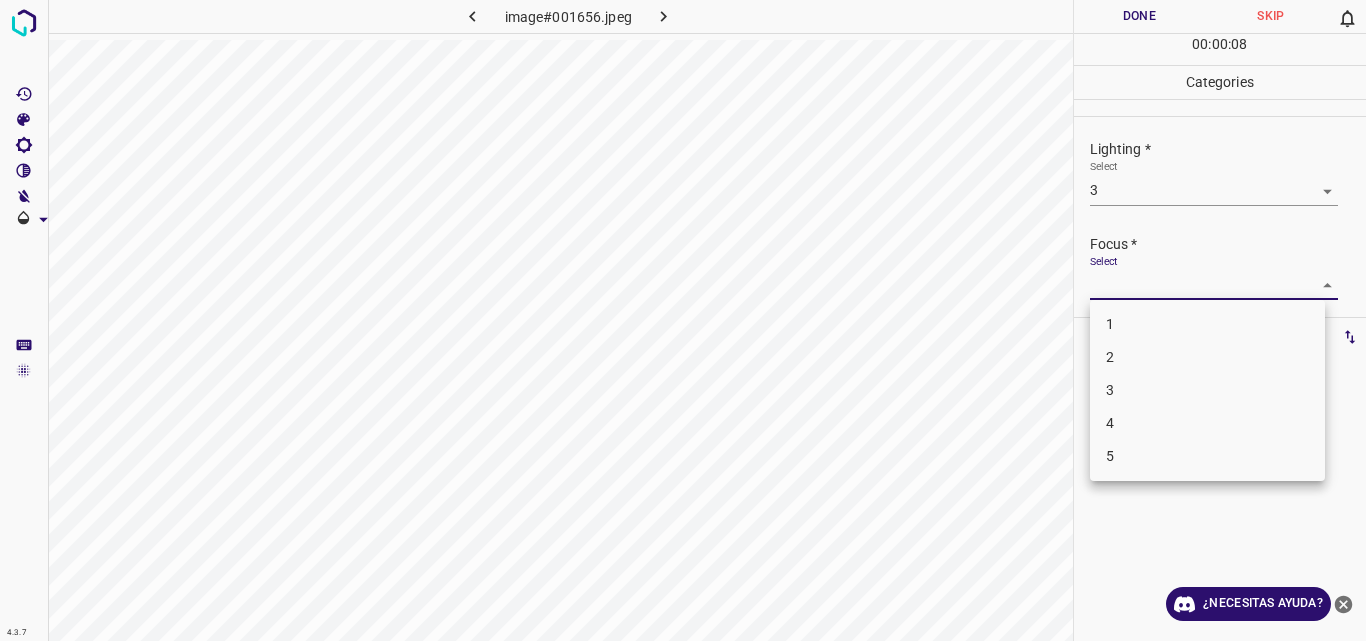 click on "4.3.7 image#001656.jpeg Done Skip 0 00   : 00   : 08   Categories Lighting *  Select 3 3 Focus *  Select ​ Overall *  Select ​ Labels   0 Categories 1 Lighting 2 Focus 3 Overall Tools Space Change between modes (Draw & Edit) I Auto labeling R Restore zoom M Zoom in N Zoom out Delete Delete selecte label Filters Z Restore filters X Saturation filter C Brightness filter V Contrast filter B Gray scale filter General O Download ¿Necesitas ayuda? Original text Rate this translation Your feedback will be used to help improve Google Translate - Texto - Esconder - Borrar 1 2 3 4 5" at bounding box center (683, 320) 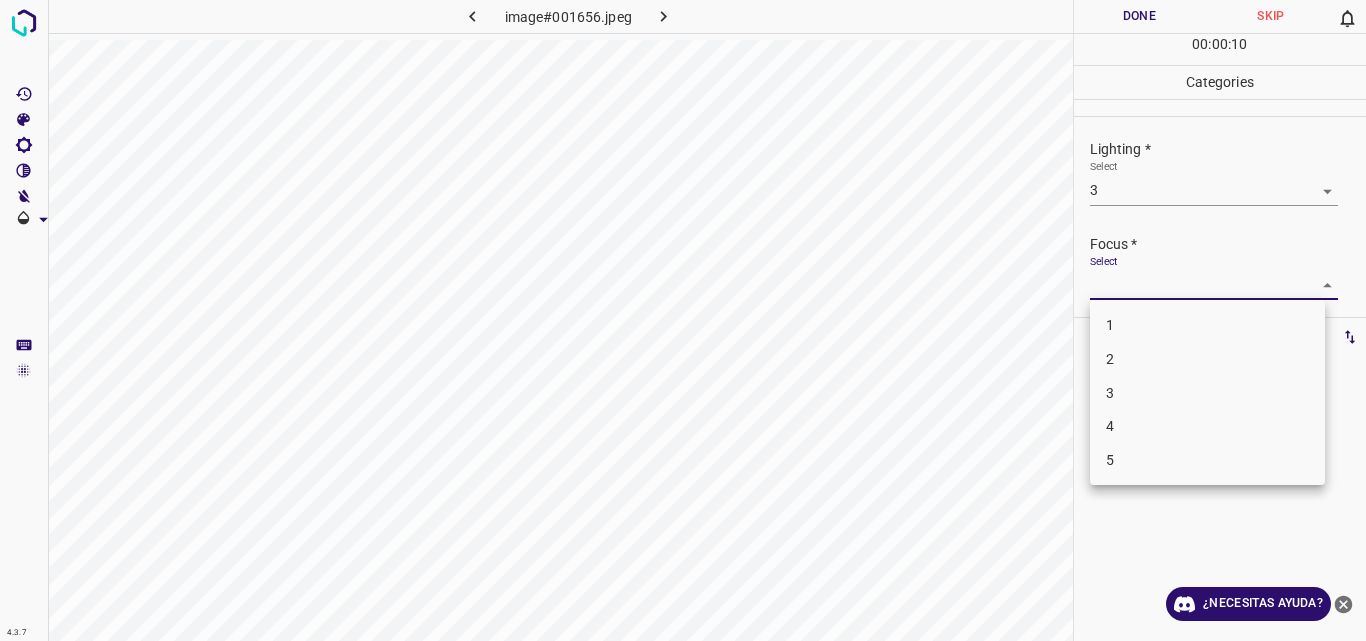 click at bounding box center (683, 320) 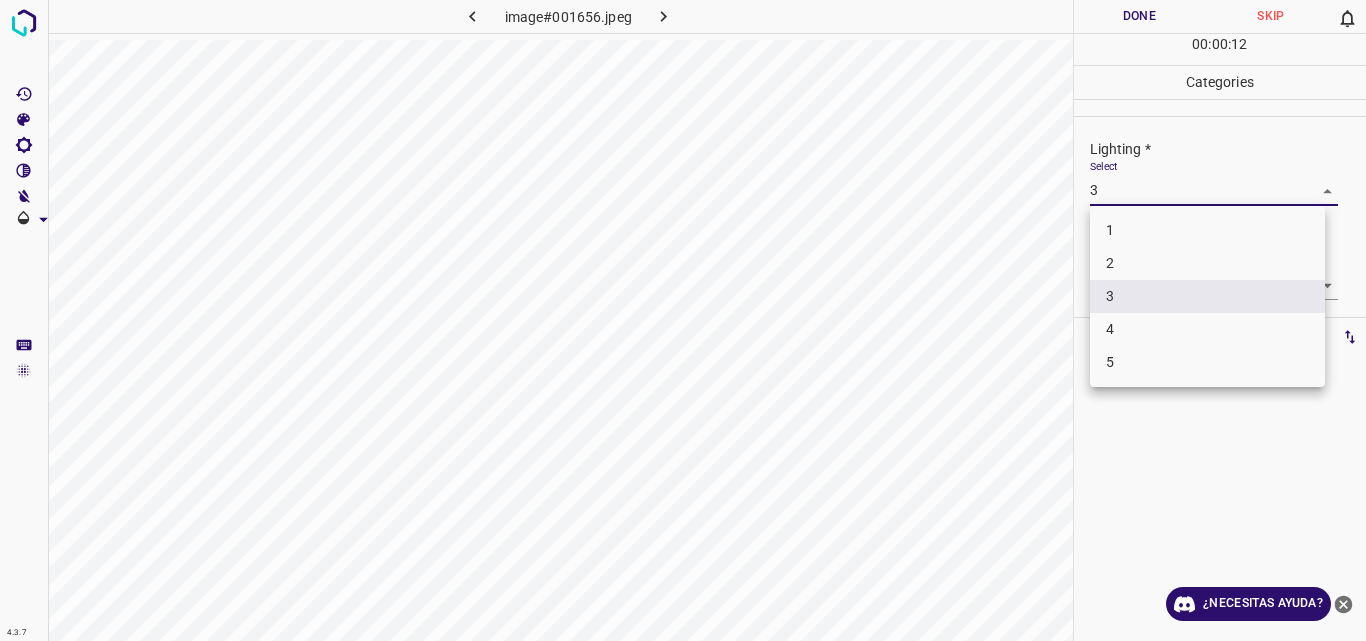 click on "4.3.7 image#001656.jpeg Done Skip 0 00   : 00   : 12   Categories Lighting *  Select 3 3 Focus *  Select ​ Overall *  Select ​ Labels   0 Categories 1 Lighting 2 Focus 3 Overall Tools Space Change between modes (Draw & Edit) I Auto labeling R Restore zoom M Zoom in N Zoom out Delete Delete selecte label Filters Z Restore filters X Saturation filter C Brightness filter V Contrast filter B Gray scale filter General O Download ¿Necesitas ayuda? Original text Rate this translation Your feedback will be used to help improve Google Translate - Texto - Esconder - Borrar 1 2 3 4 5" at bounding box center [683, 320] 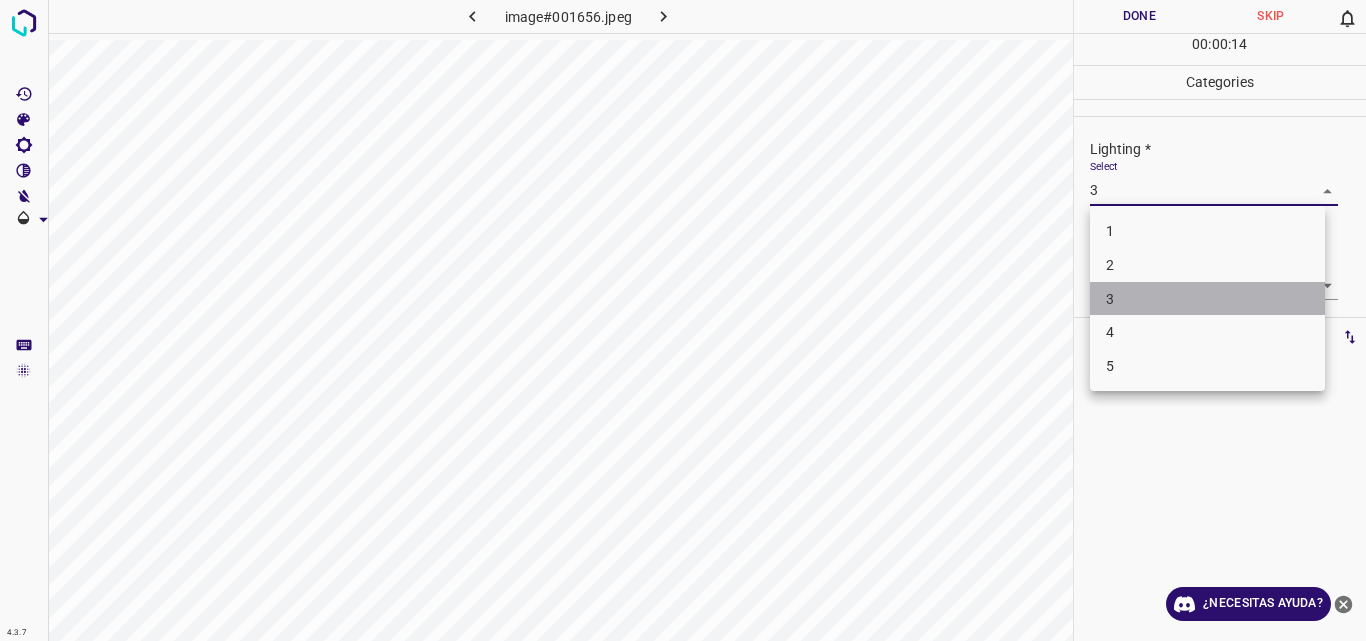 click on "3" at bounding box center (1207, 299) 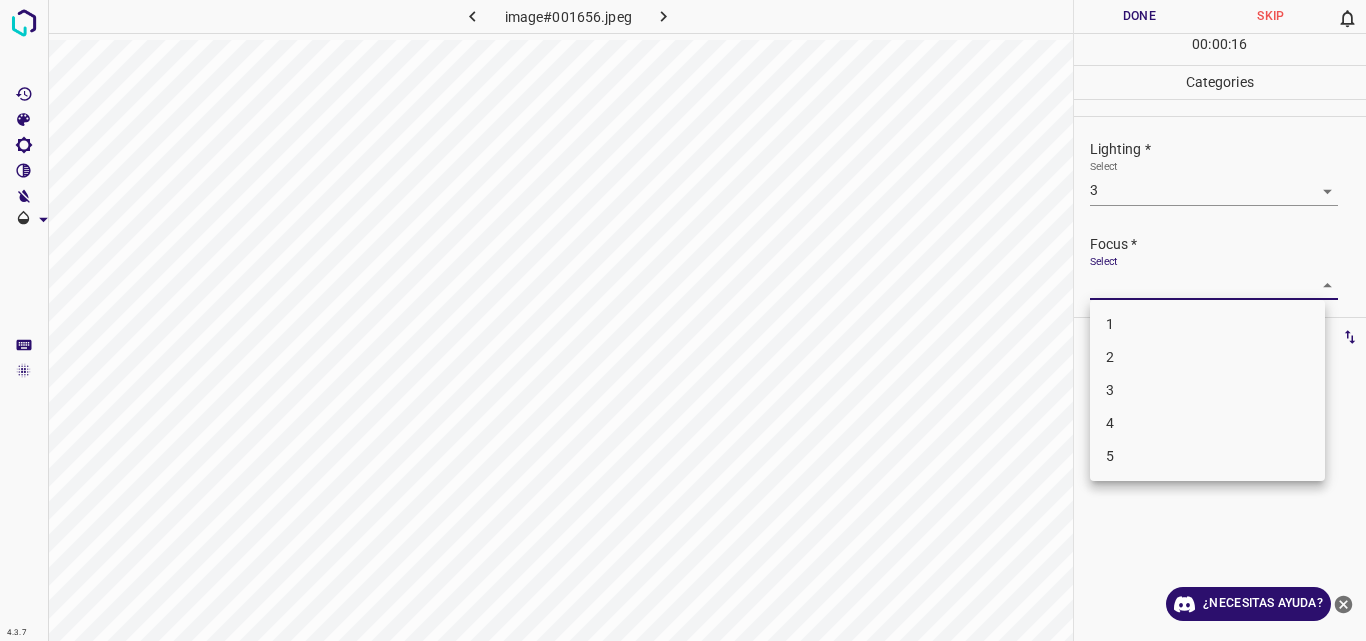 click on "4.3.7 image#001656.jpeg Done Skip 0 00   : 00   : 16   Categories Lighting *  Select 3 3 Focus *  Select ​ Overall *  Select ​ Labels   0 Categories 1 Lighting 2 Focus 3 Overall Tools Space Change between modes (Draw & Edit) I Auto labeling R Restore zoom M Zoom in N Zoom out Delete Delete selecte label Filters Z Restore filters X Saturation filter C Brightness filter V Contrast filter B Gray scale filter General O Download ¿Necesitas ayuda? Original text Rate this translation Your feedback will be used to help improve Google Translate - Texto - Esconder - Borrar 1 2 3 4 5" at bounding box center (683, 320) 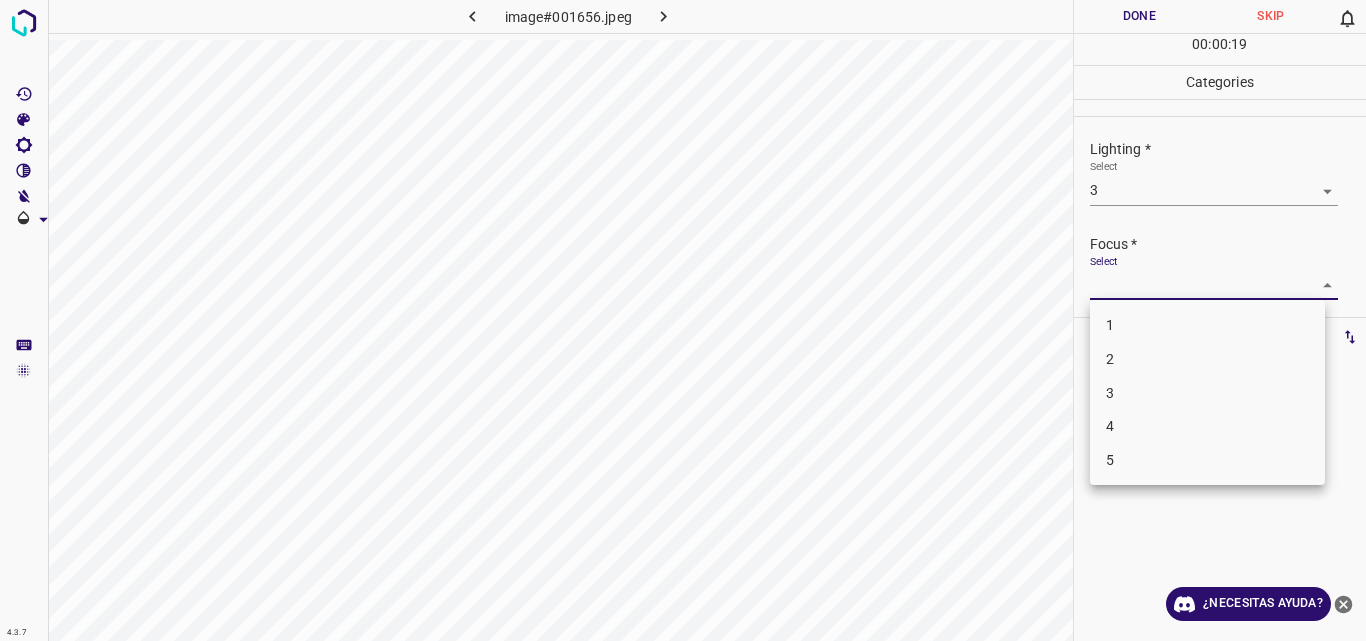 click on "3" at bounding box center (1207, 393) 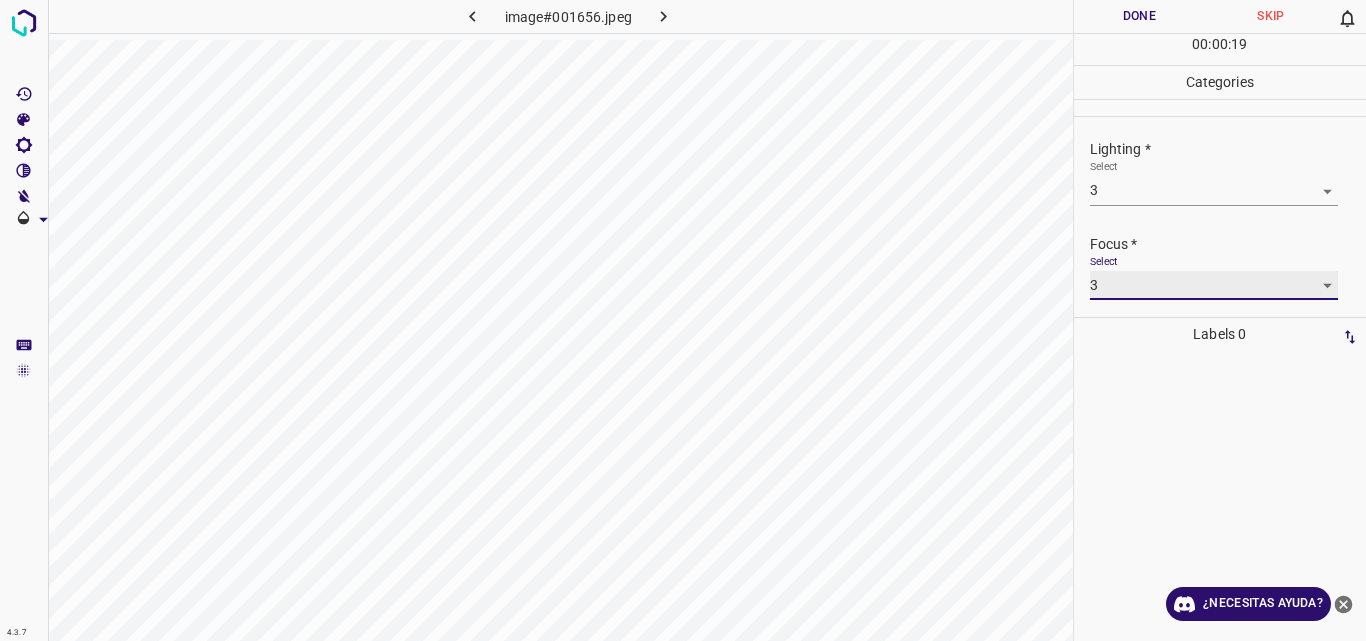 type on "3" 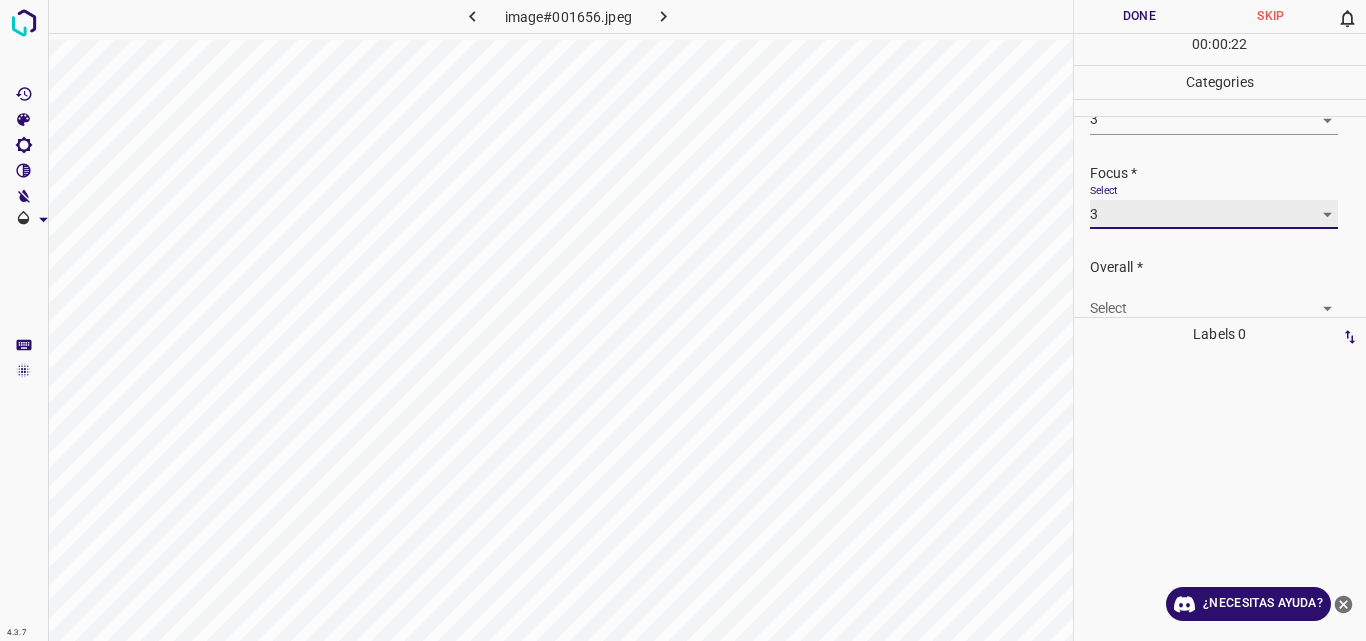 scroll, scrollTop: 98, scrollLeft: 0, axis: vertical 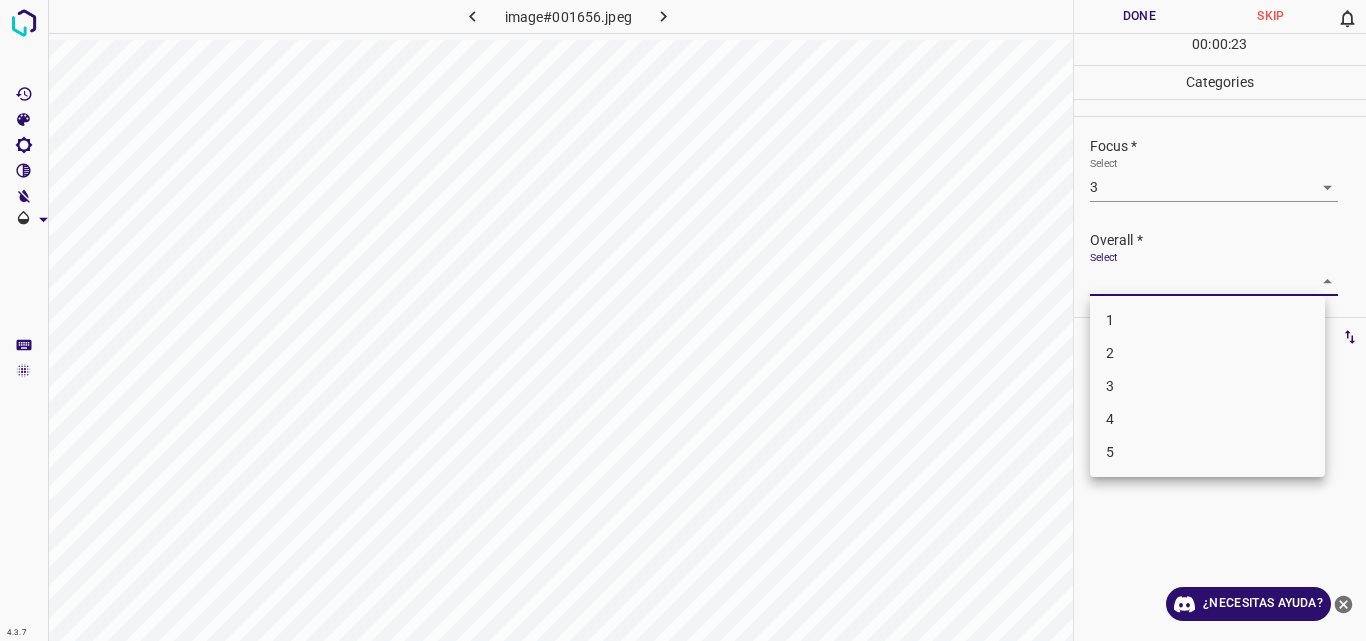 click on "4.3.7 image#001656.jpeg Done Skip 0 00   : 00   : 23   Categories Lighting *  Select 3 3 Focus *  Select 3 3 Overall *  Select ​ Labels   0 Categories 1 Lighting 2 Focus 3 Overall Tools Space Change between modes (Draw & Edit) I Auto labeling R Restore zoom M Zoom in N Zoom out Delete Delete selecte label Filters Z Restore filters X Saturation filter C Brightness filter V Contrast filter B Gray scale filter General O Download ¿Necesitas ayuda? Original text Rate this translation Your feedback will be used to help improve Google Translate - Texto - Esconder - Borrar 1 2 3 4 5" at bounding box center (683, 320) 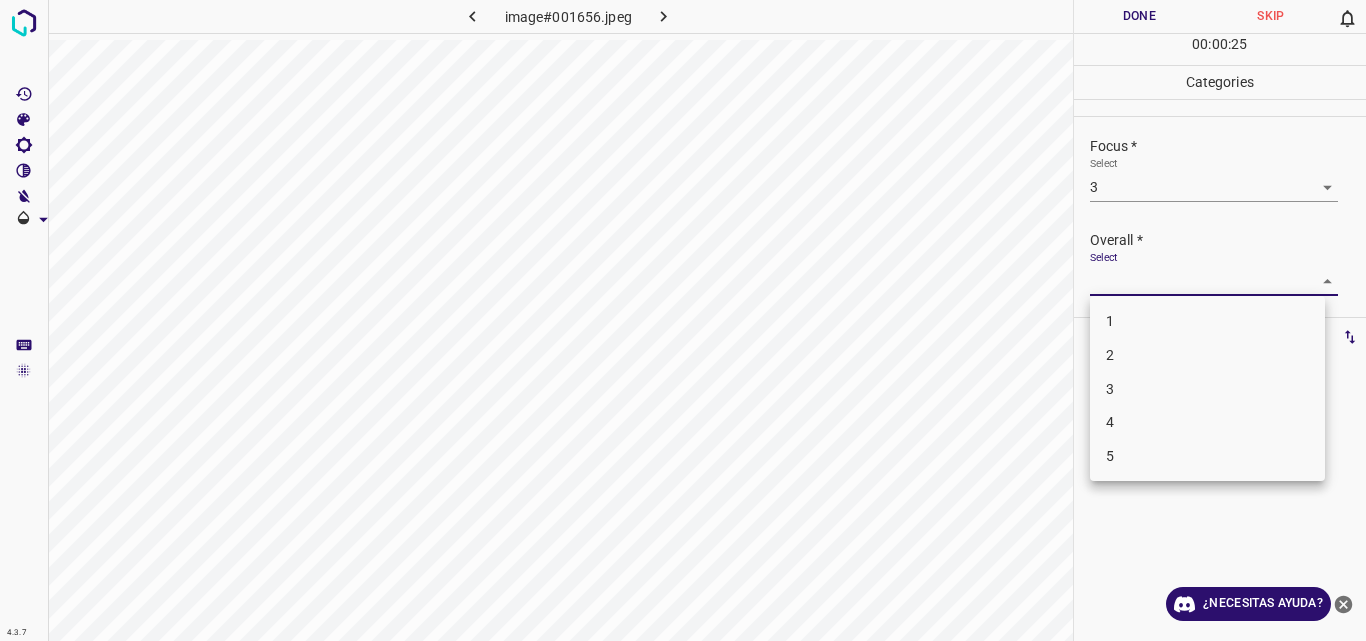 click on "3" at bounding box center (1207, 389) 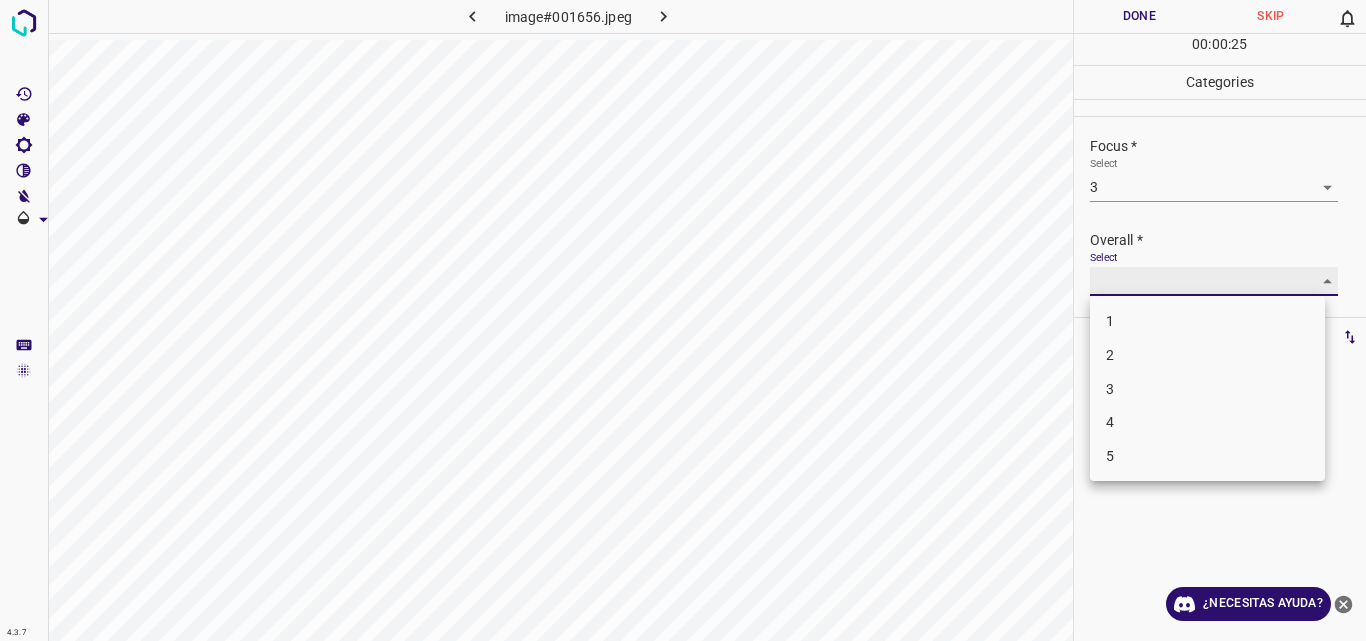 type on "3" 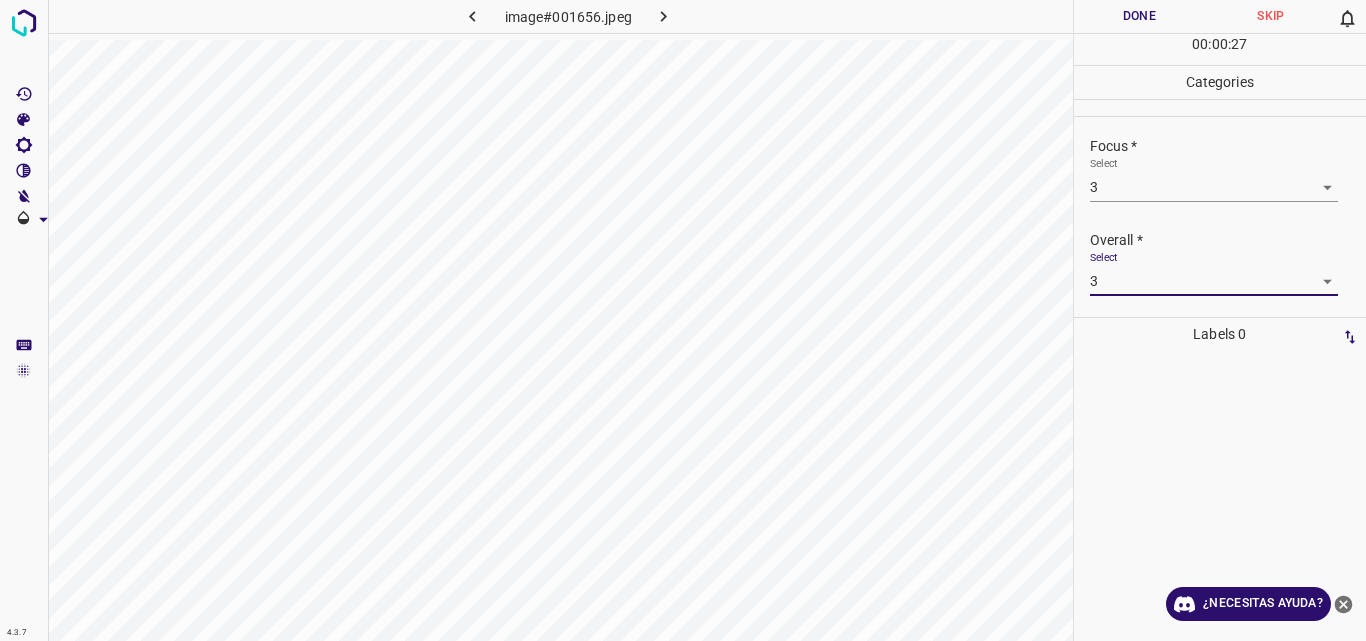 click on "Done" at bounding box center [1140, 16] 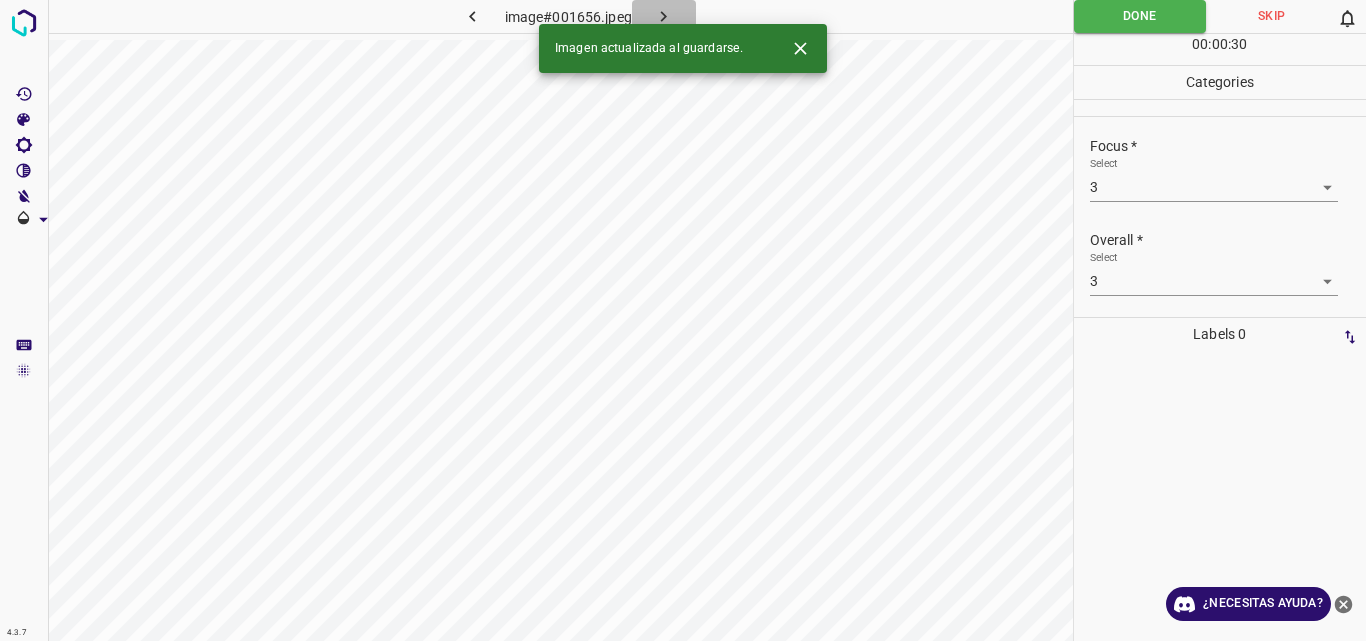 click 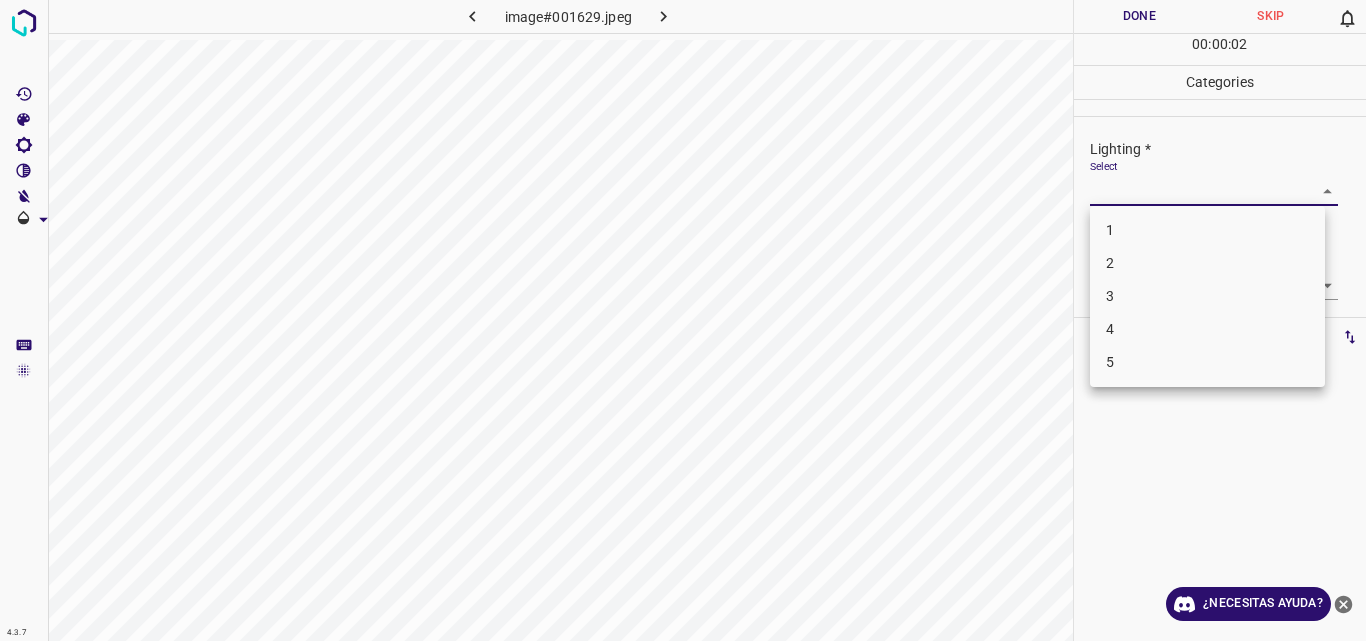 click on "4.3.7 image#001629.jpeg Done Skip 0 00   : 00   : 02   Categories Lighting *  Select ​ Focus *  Select ​ Overall *  Select ​ Labels   0 Categories 1 Lighting 2 Focus 3 Overall Tools Space Change between modes (Draw & Edit) I Auto labeling R Restore zoom M Zoom in N Zoom out Delete Delete selecte label Filters Z Restore filters X Saturation filter C Brightness filter V Contrast filter B Gray scale filter General O Download ¿Necesitas ayuda? Original text Rate this translation Your feedback will be used to help improve Google Translate - Texto - Esconder - Borrar 1 2 3 4 5" at bounding box center (683, 320) 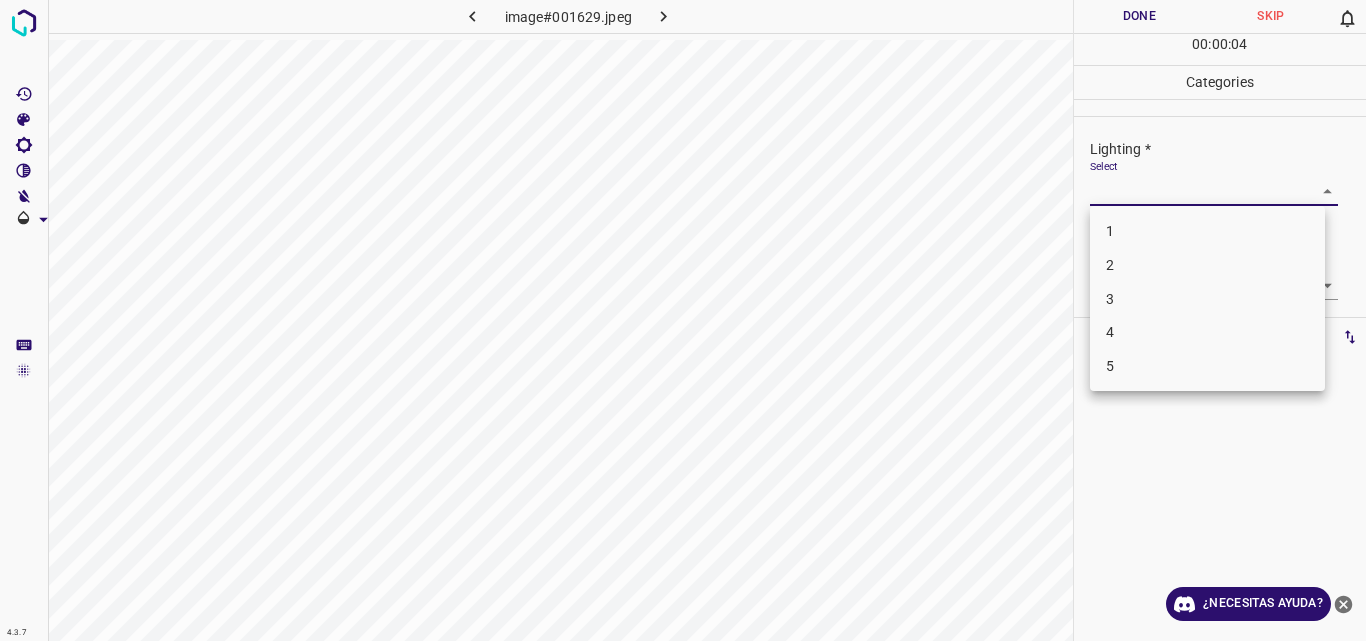 click on "3" at bounding box center (1207, 299) 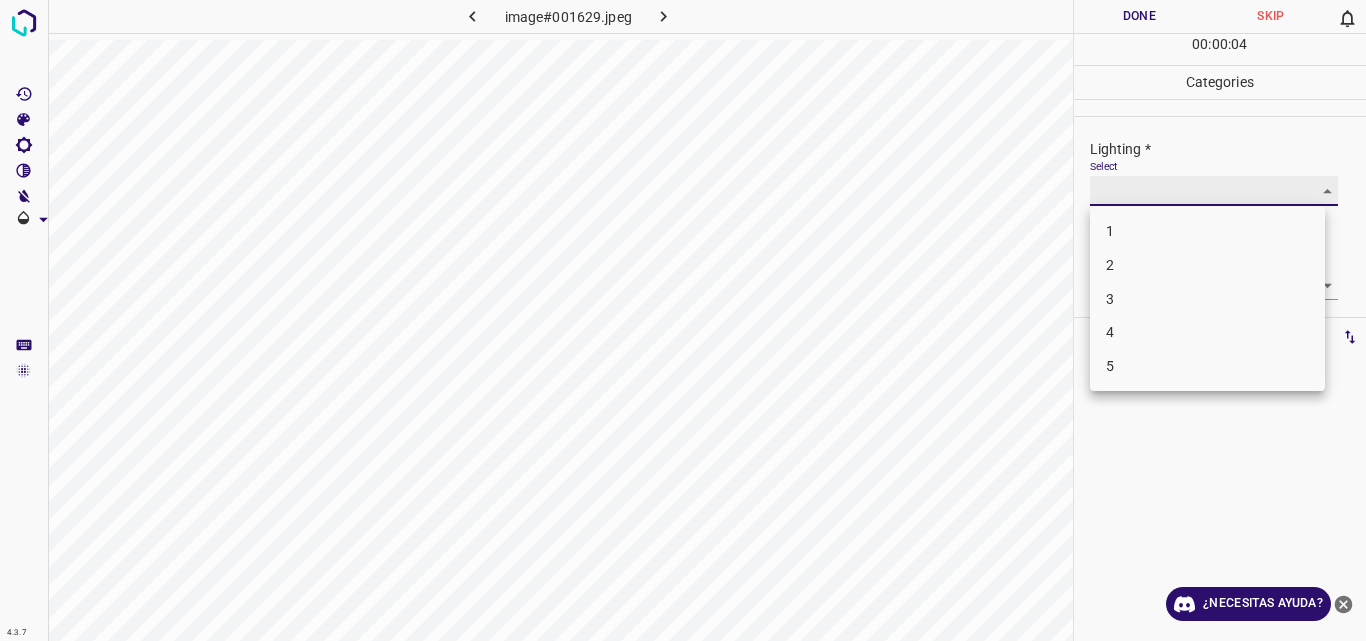 type on "3" 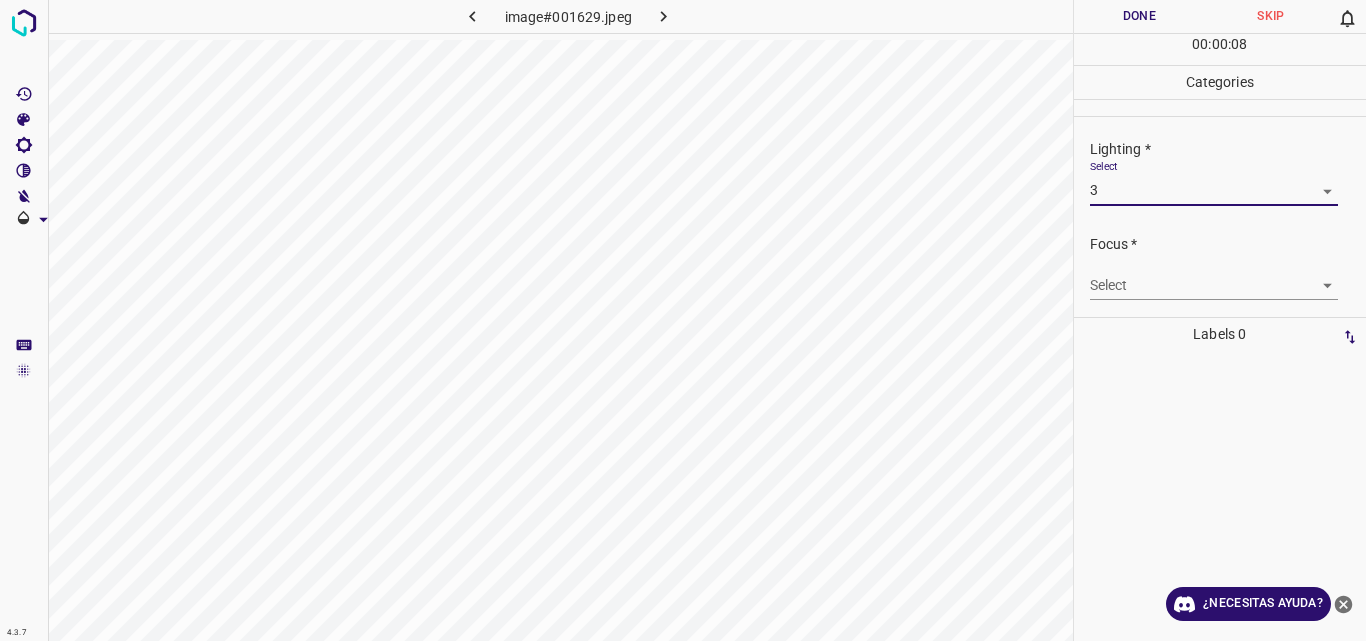 click on "4.3.7 image#001629.jpeg Done Skip 0 00   : 00   : 08   Categories Lighting *  Select 3 3 Focus *  Select ​ Overall *  Select ​ Labels   0 Categories 1 Lighting 2 Focus 3 Overall Tools Space Change between modes (Draw & Edit) I Auto labeling R Restore zoom M Zoom in N Zoom out Delete Delete selecte label Filters Z Restore filters X Saturation filter C Brightness filter V Contrast filter B Gray scale filter General O Download ¿Necesitas ayuda? Original text Rate this translation Your feedback will be used to help improve Google Translate - Texto - Esconder - Borrar" at bounding box center [683, 320] 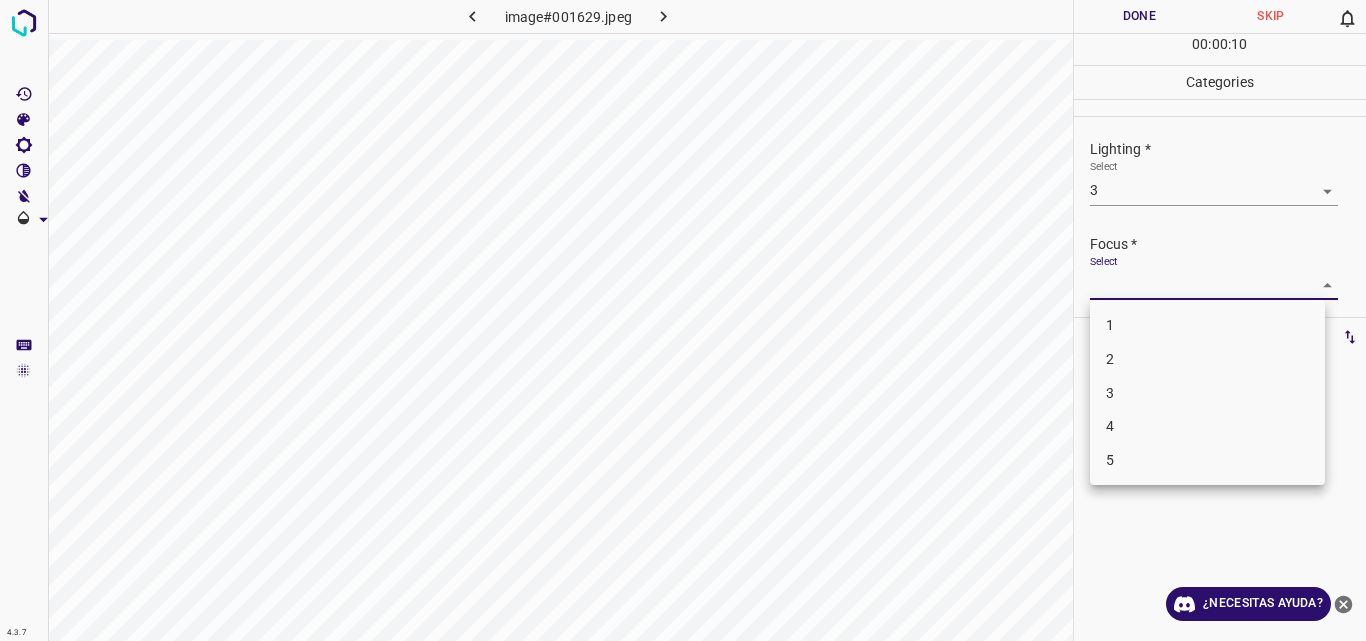 click on "3" at bounding box center (1207, 393) 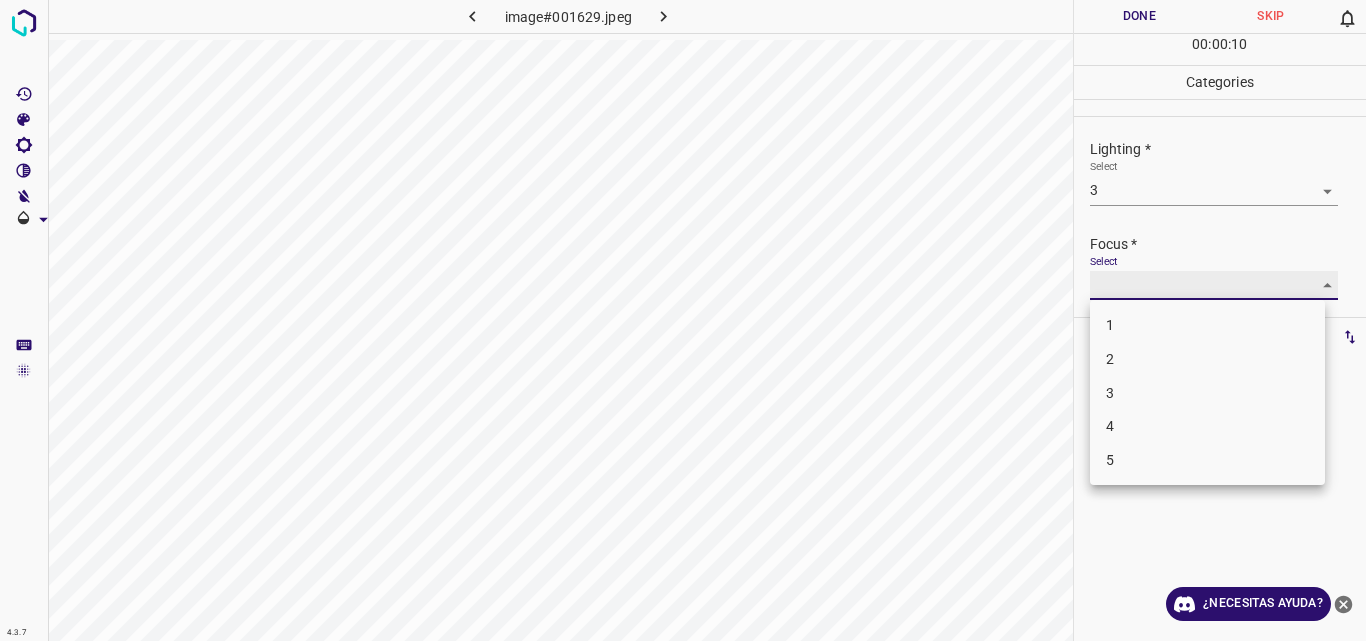 type on "3" 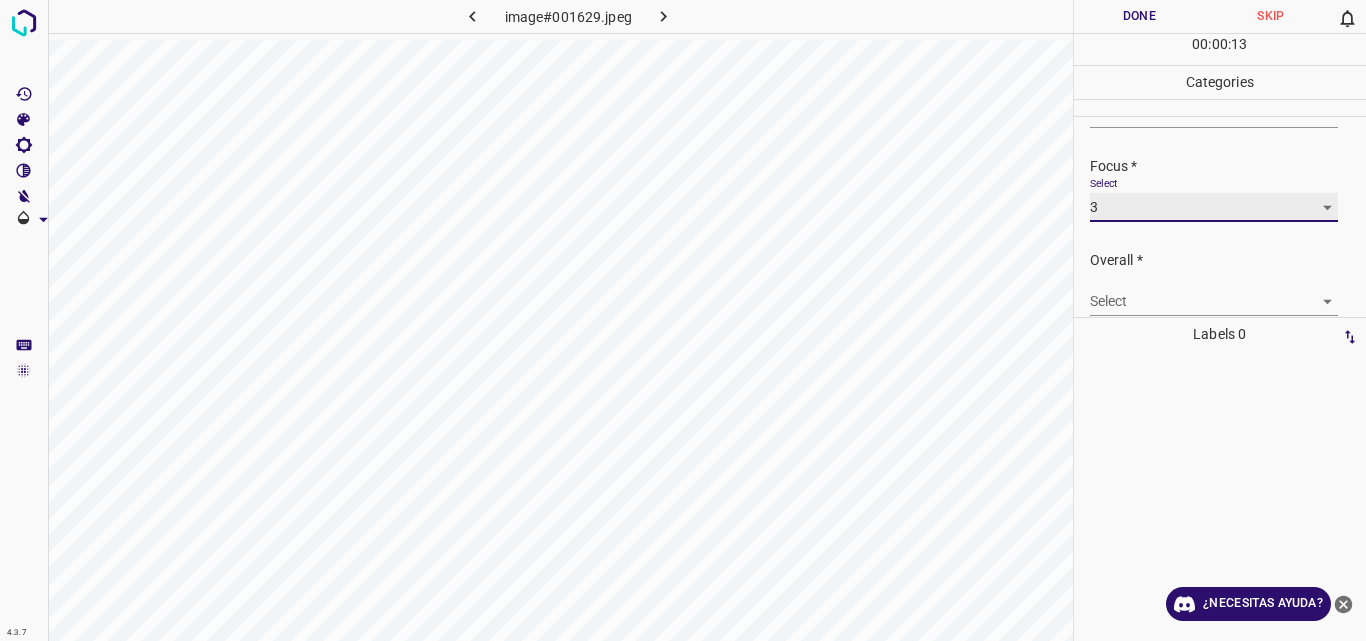 scroll, scrollTop: 98, scrollLeft: 0, axis: vertical 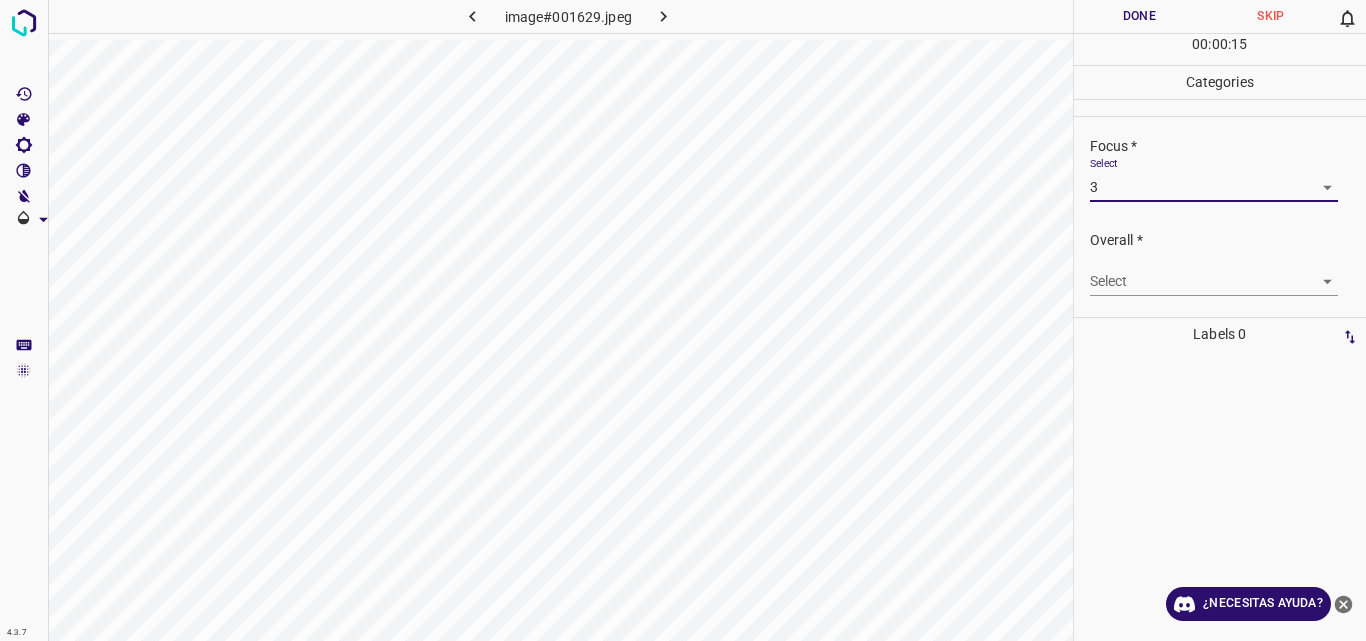click on "4.3.7 image#001629.jpeg Done Skip 0 00   : 00   : 15   Categories Lighting *  Select 3 3 Focus *  Select 3 3 Overall *  Select ​ Labels   0 Categories 1 Lighting 2 Focus 3 Overall Tools Space Change between modes (Draw & Edit) I Auto labeling R Restore zoom M Zoom in N Zoom out Delete Delete selecte label Filters Z Restore filters X Saturation filter C Brightness filter V Contrast filter B Gray scale filter General O Download ¿Necesitas ayuda? Original text Rate this translation Your feedback will be used to help improve Google Translate - Texto - Esconder - Borrar" at bounding box center [683, 320] 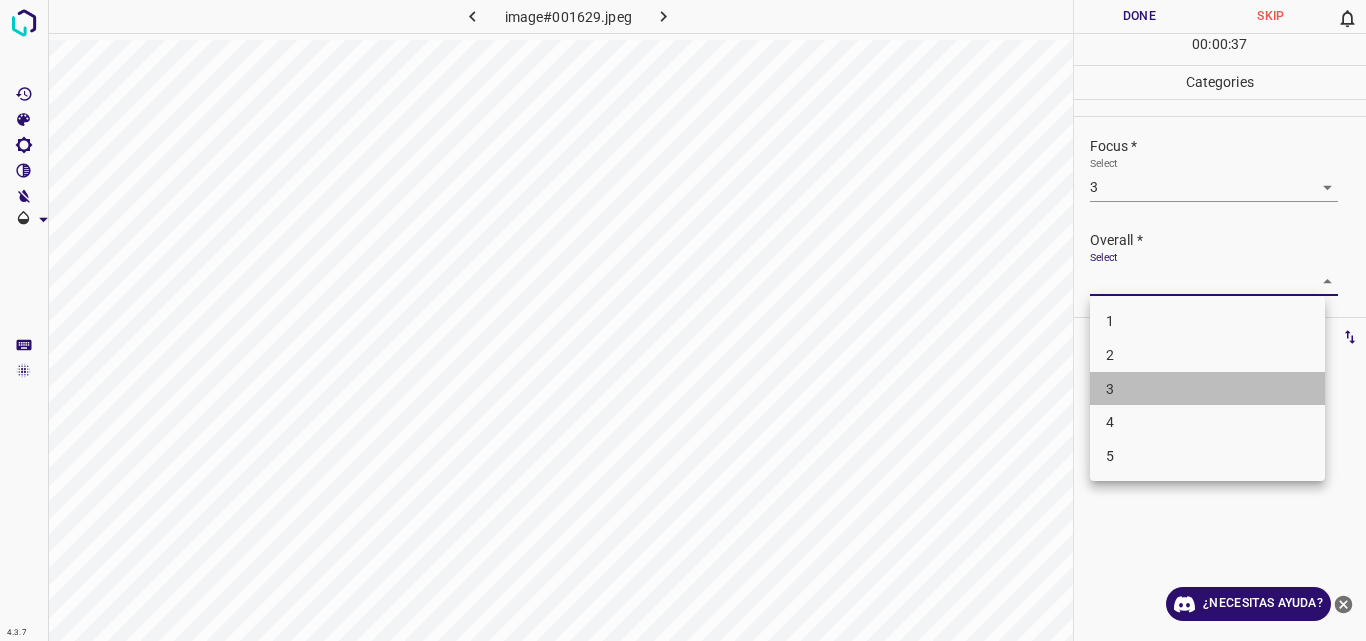 click on "3" at bounding box center (1207, 389) 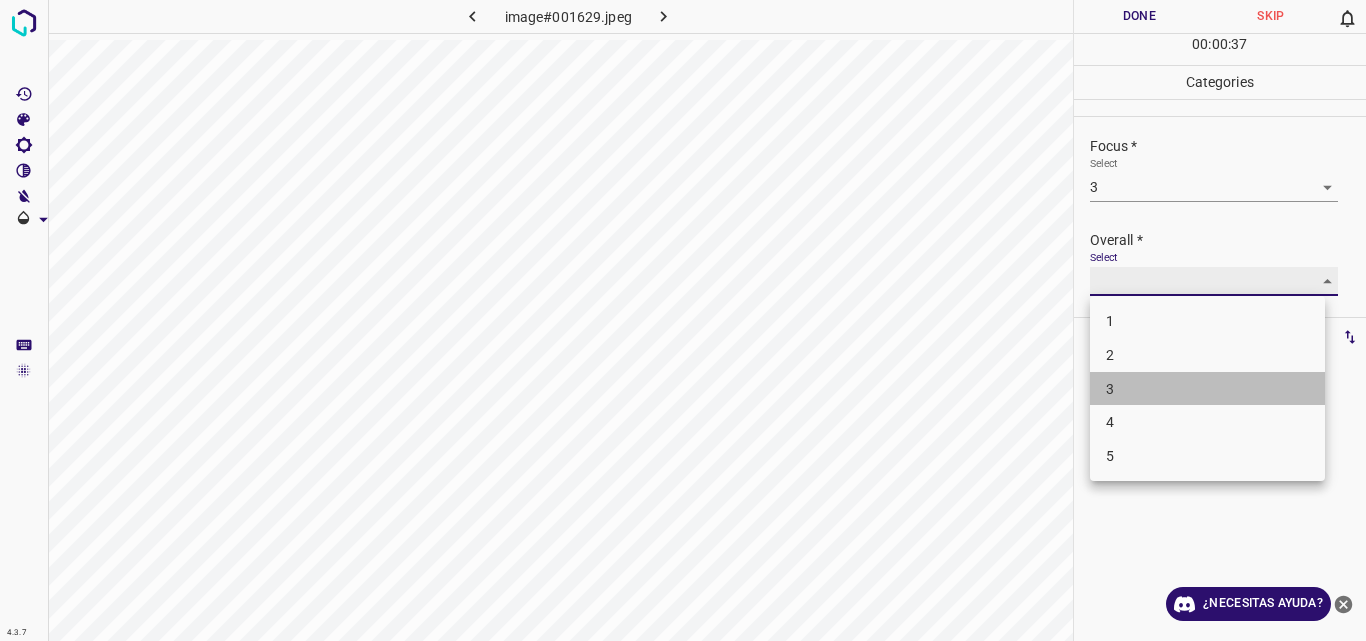 type on "3" 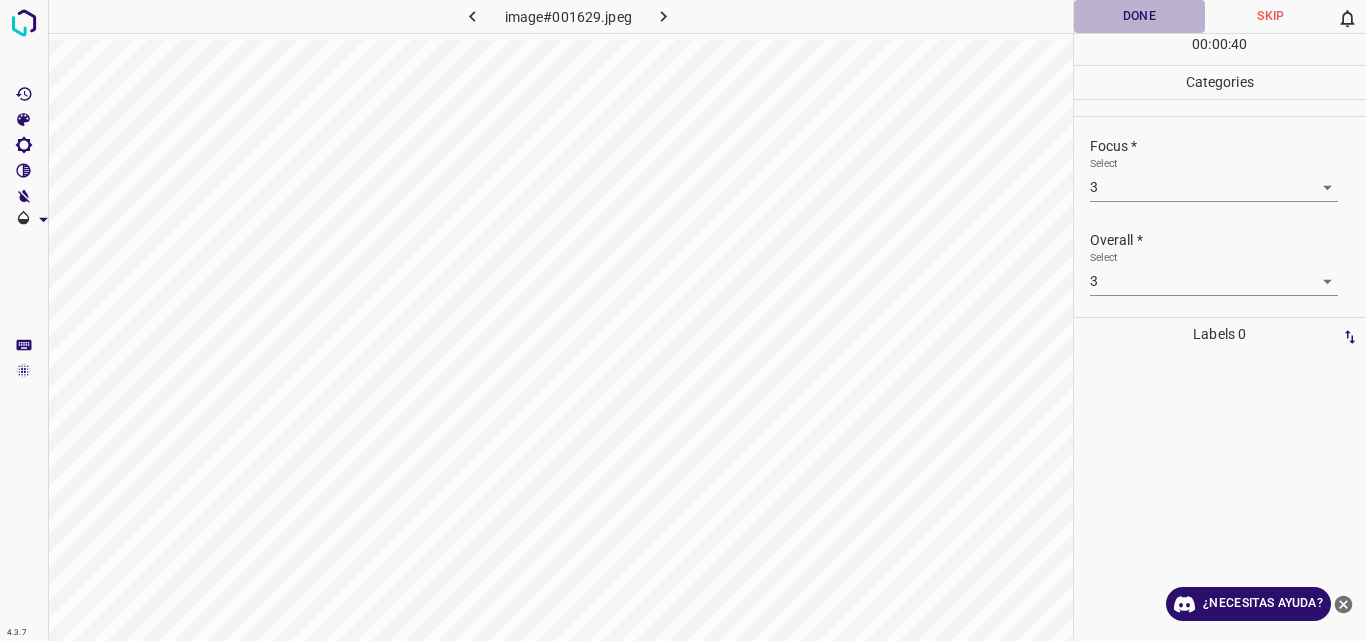 click on "Done" at bounding box center (1140, 16) 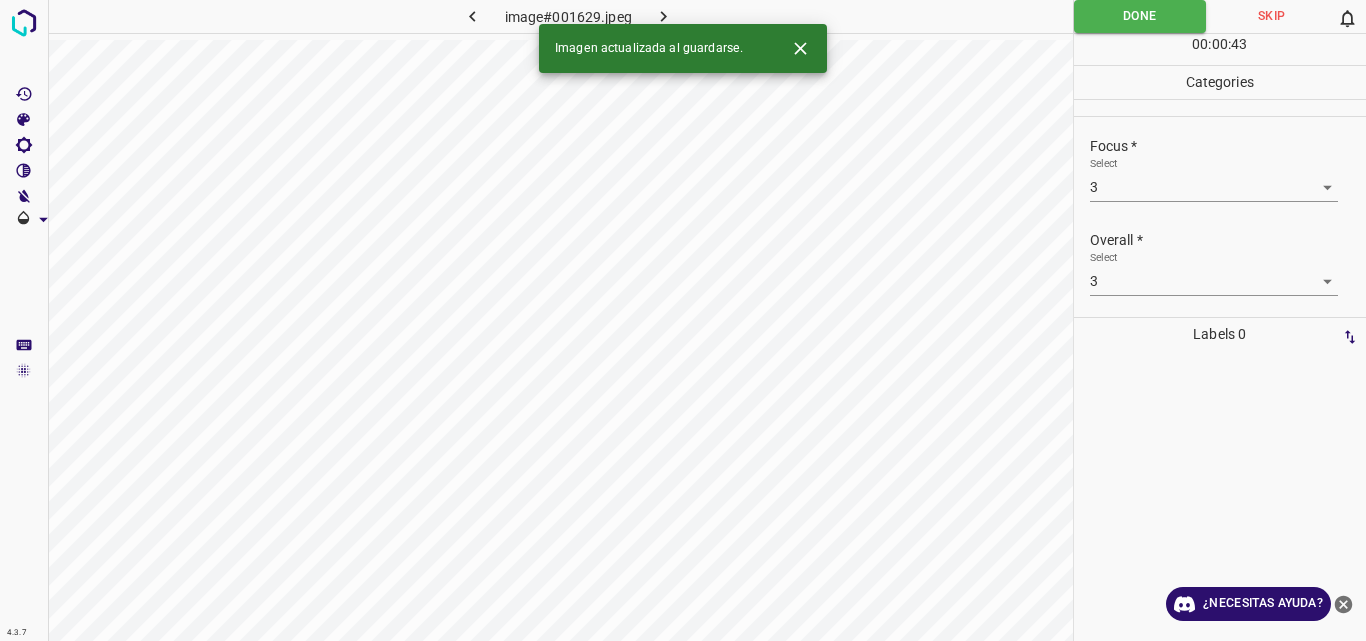 click on "Imagen actualizada al guardarse." at bounding box center (683, 48) 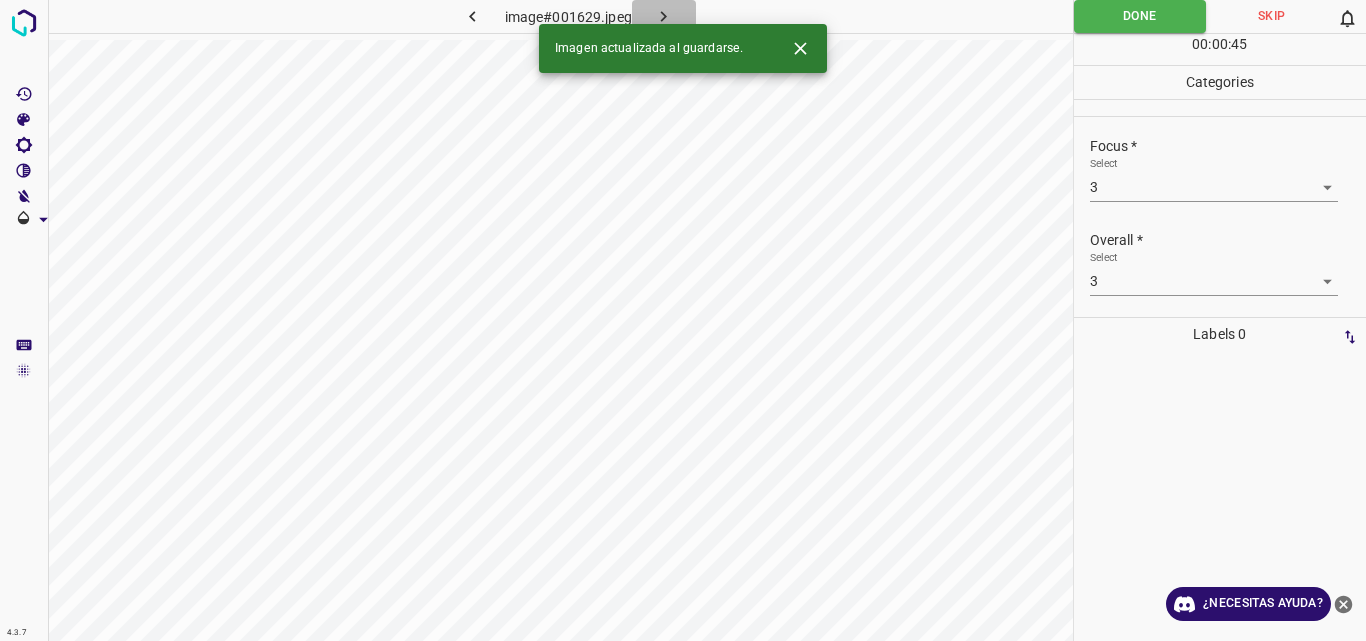 click 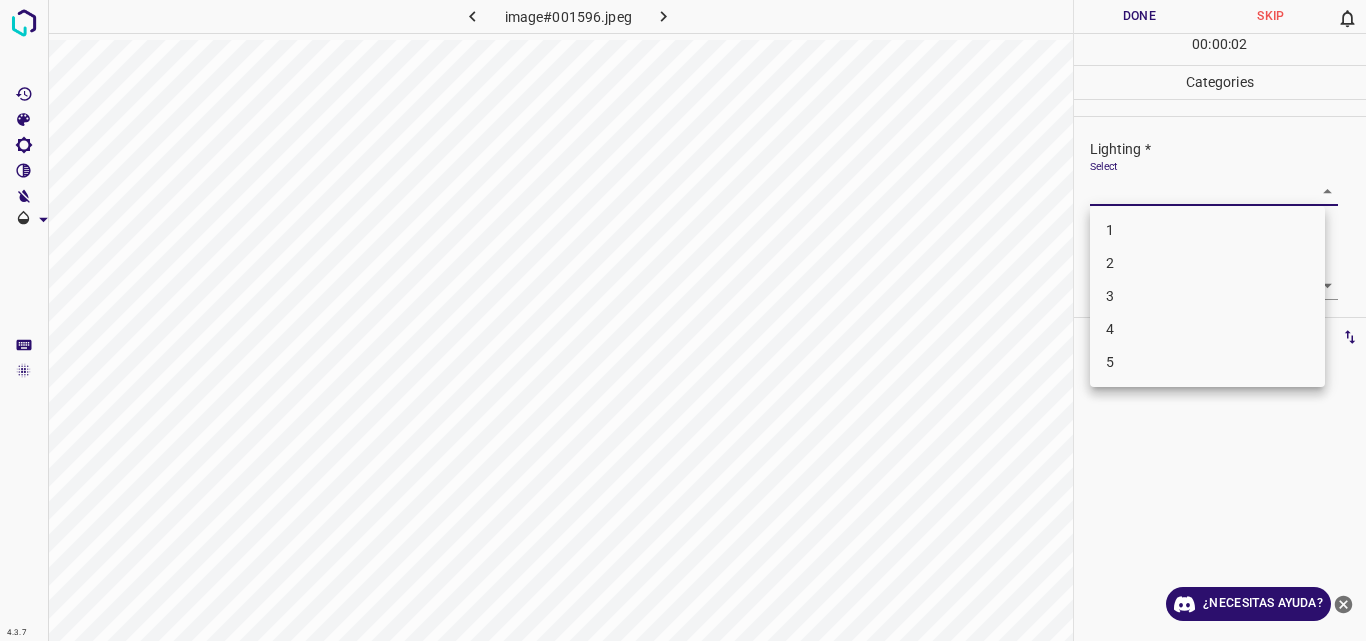 click on "4.3.7 image#001596.jpeg Done Skip 0 00   : 00   : 02   Categories Lighting *  Select ​ Focus *  Select ​ Overall *  Select ​ Labels   0 Categories 1 Lighting 2 Focus 3 Overall Tools Space Change between modes (Draw & Edit) I Auto labeling R Restore zoom M Zoom in N Zoom out Delete Delete selecte label Filters Z Restore filters X Saturation filter C Brightness filter V Contrast filter B Gray scale filter General O Download ¿Necesitas ayuda? Original text Rate this translation Your feedback will be used to help improve Google Translate - Texto - Esconder - Borrar 1 2 3 4 5" at bounding box center (683, 320) 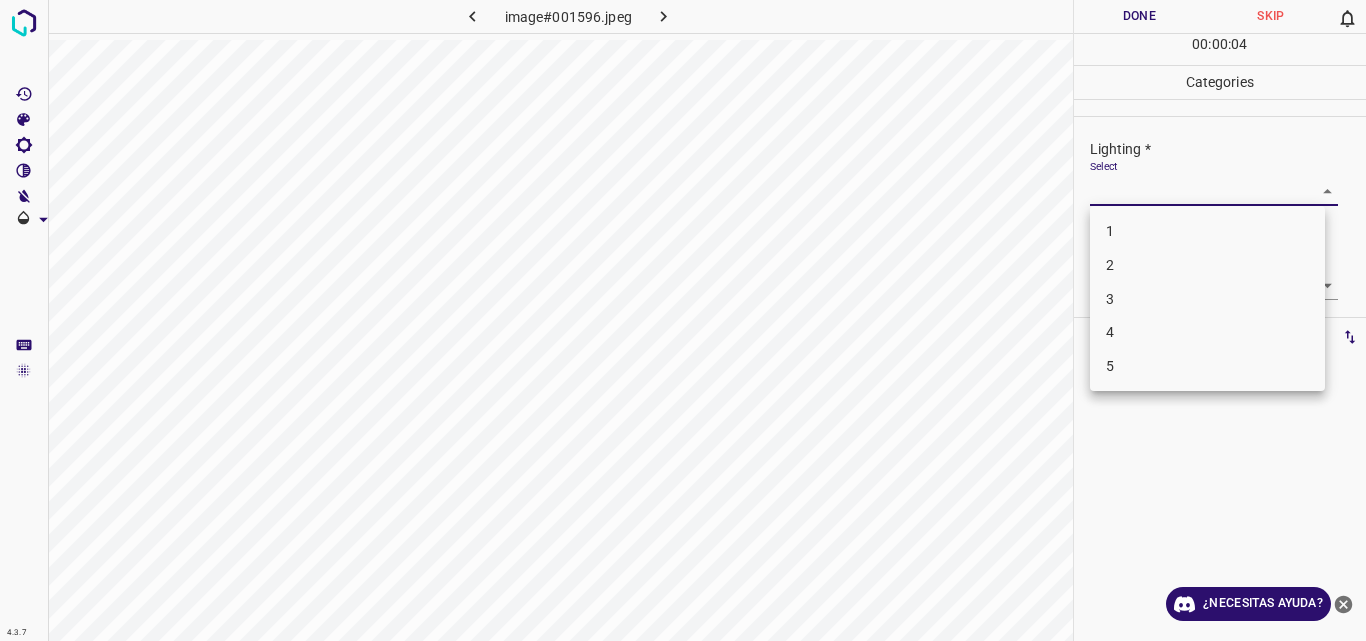 click on "3" at bounding box center (1207, 299) 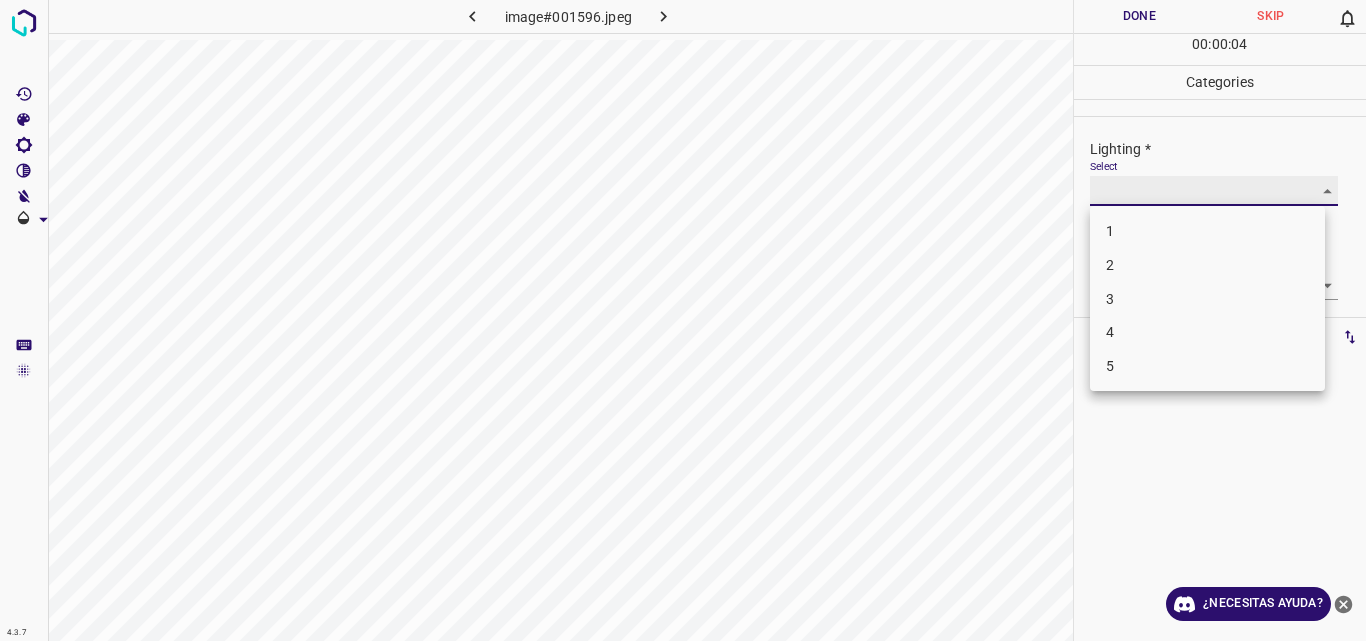 type on "3" 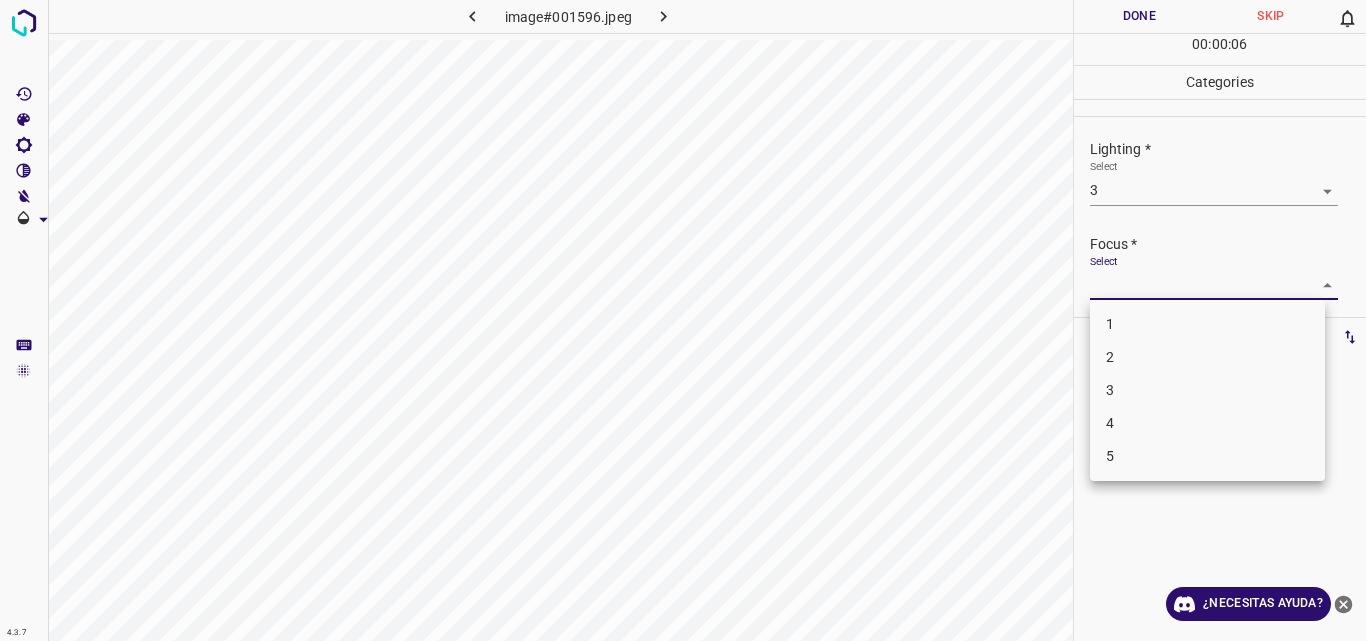 click on "4.3.7 image#001596.jpeg Done Skip 0 00   : 00   : 06   Categories Lighting *  Select 3 3 Focus *  Select ​ Overall *  Select ​ Labels   0 Categories 1 Lighting 2 Focus 3 Overall Tools Space Change between modes (Draw & Edit) I Auto labeling R Restore zoom M Zoom in N Zoom out Delete Delete selecte label Filters Z Restore filters X Saturation filter C Brightness filter V Contrast filter B Gray scale filter General O Download ¿Necesitas ayuda? Original text Rate this translation Your feedback will be used to help improve Google Translate - Texto - Esconder - Borrar 1 2 3 4 5" at bounding box center [683, 320] 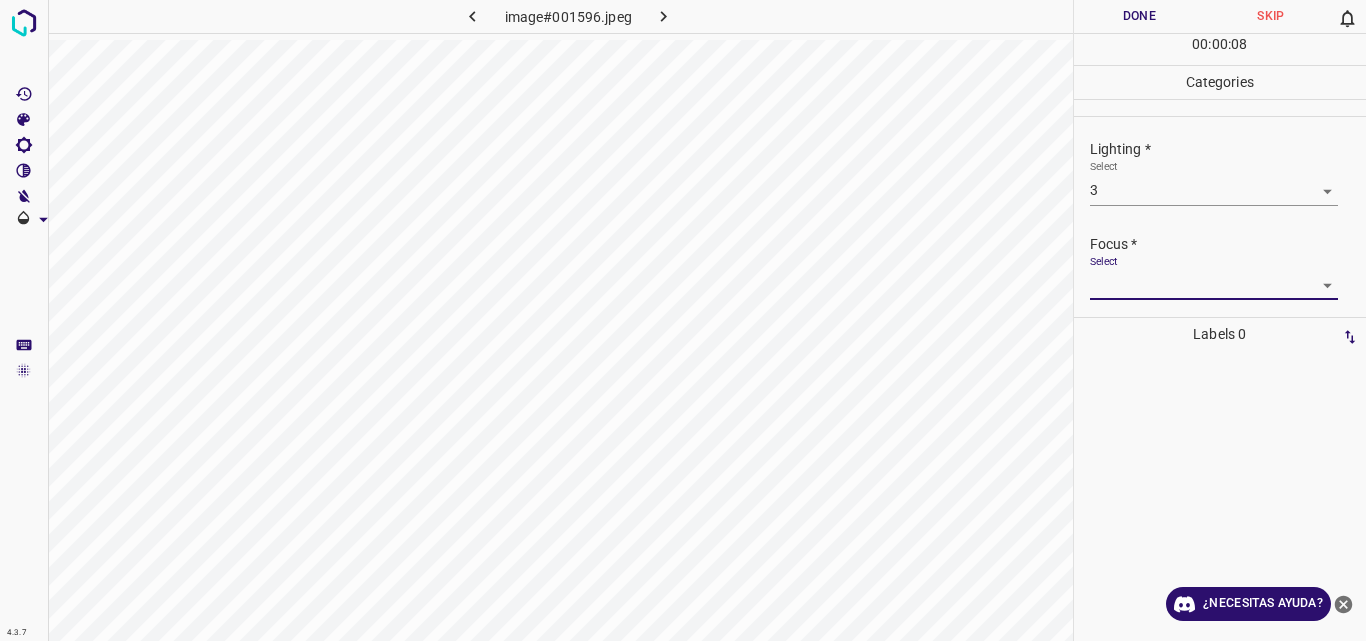 click on "4.3.7 image#001596.jpeg Done Skip 0 00   : 00   : 08   Categories Lighting *  Select 3 3 Focus *  Select ​ Overall *  Select ​ Labels   0 Categories 1 Lighting 2 Focus 3 Overall Tools Space Change between modes (Draw & Edit) I Auto labeling R Restore zoom M Zoom in N Zoom out Delete Delete selecte label Filters Z Restore filters X Saturation filter C Brightness filter V Contrast filter B Gray scale filter General O Download ¿Necesitas ayuda? Original text Rate this translation Your feedback will be used to help improve Google Translate - Texto - Esconder - Borrar" at bounding box center (683, 320) 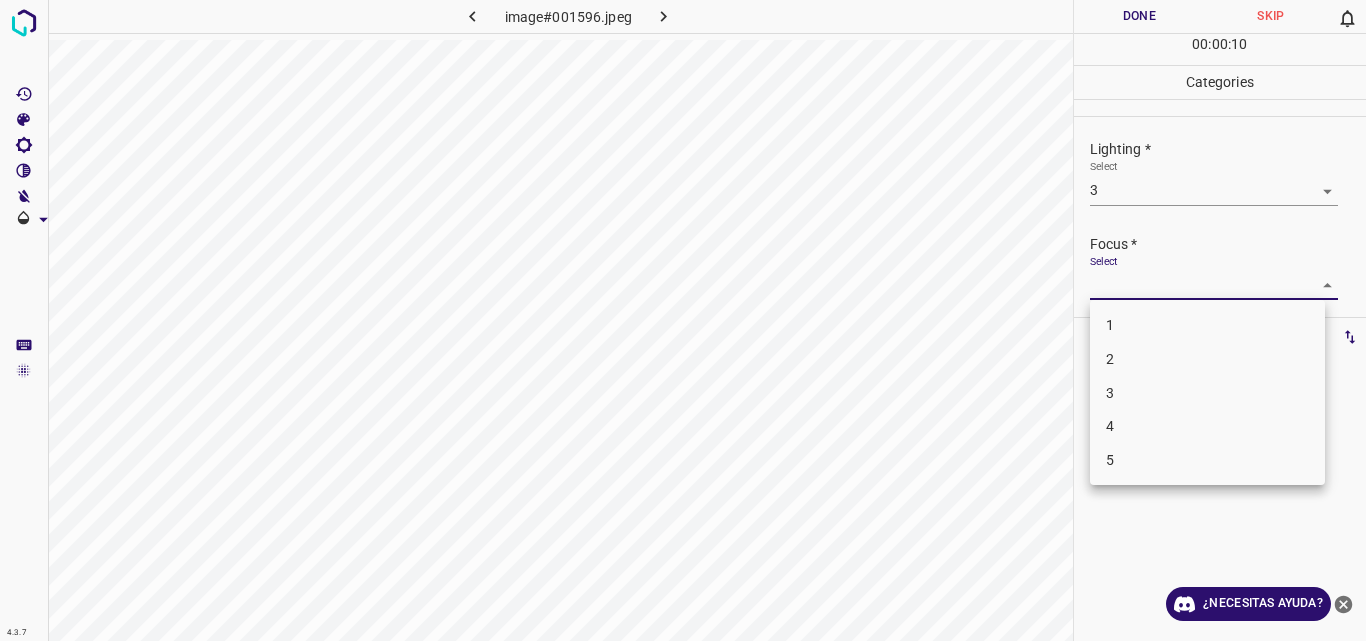 click on "3" at bounding box center [1207, 393] 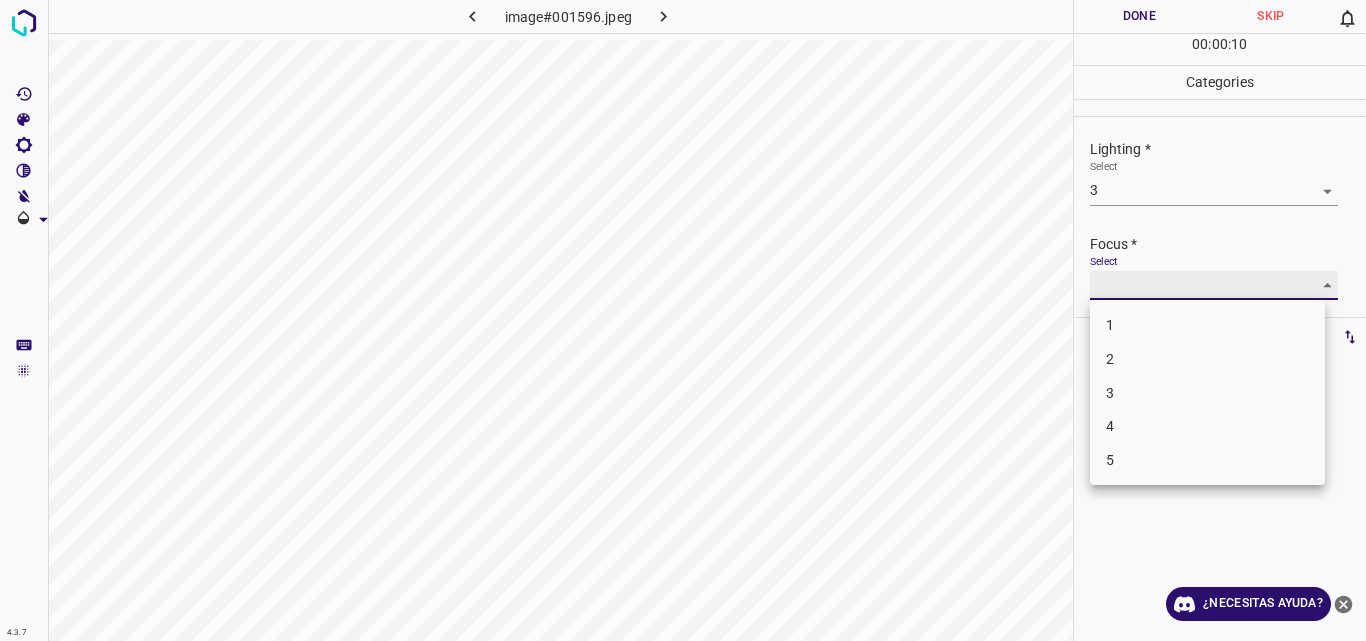 type on "3" 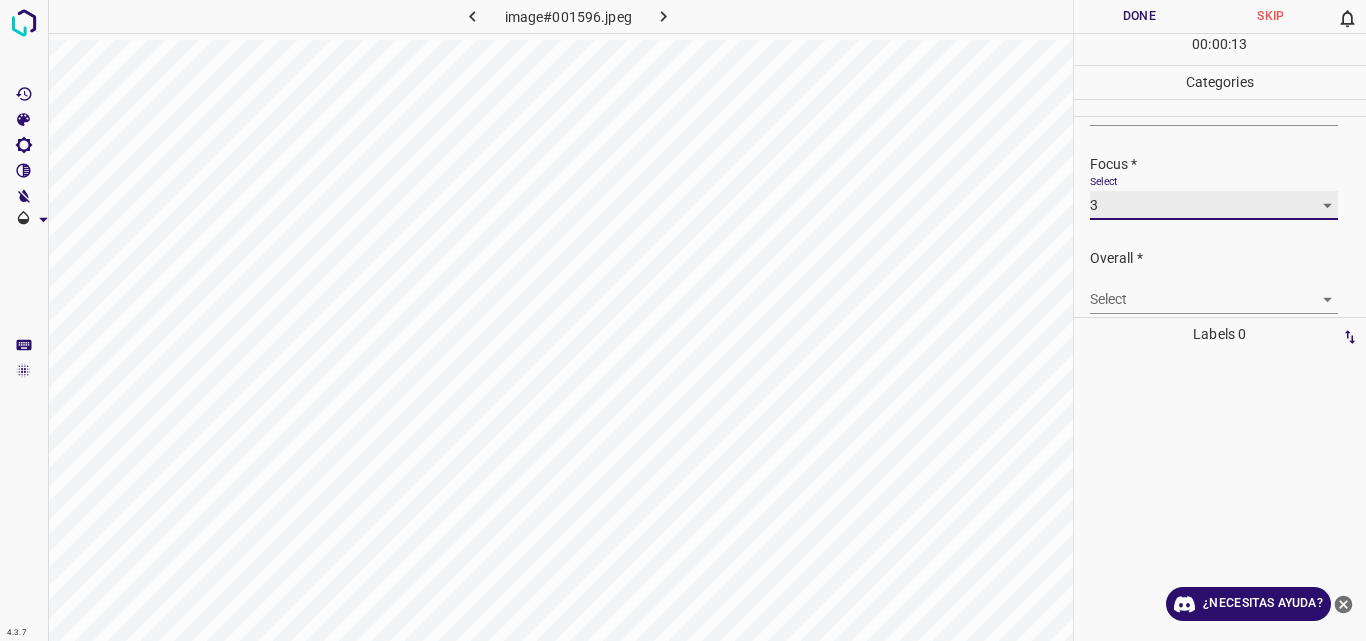 scroll, scrollTop: 98, scrollLeft: 0, axis: vertical 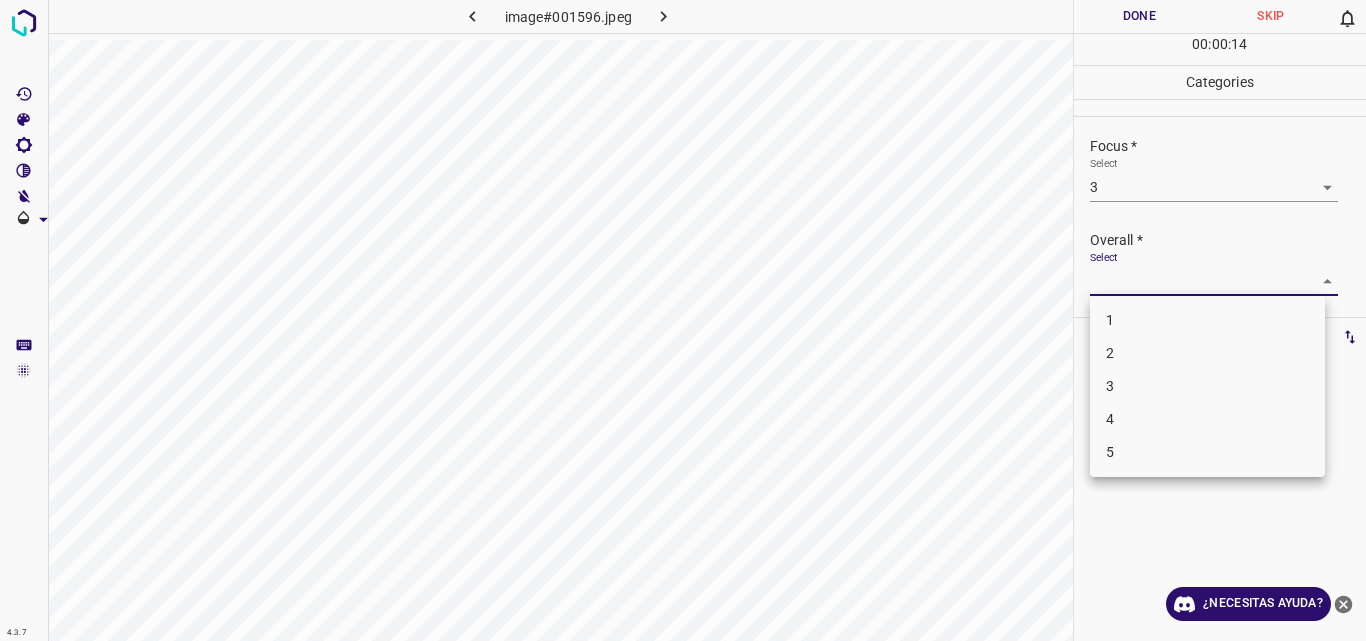 click on "4.3.7 image#001596.jpeg Done Skip 0 00   : 00   : 14   Categories Lighting *  Select 3 3 Focus *  Select 3 3 Overall *  Select ​ Labels   0 Categories 1 Lighting 2 Focus 3 Overall Tools Space Change between modes (Draw & Edit) I Auto labeling R Restore zoom M Zoom in N Zoom out Delete Delete selecte label Filters Z Restore filters X Saturation filter C Brightness filter V Contrast filter B Gray scale filter General O Download ¿Necesitas ayuda? Original text Rate this translation Your feedback will be used to help improve Google Translate - Texto - Esconder - Borrar 1 2 3 4 5" at bounding box center [683, 320] 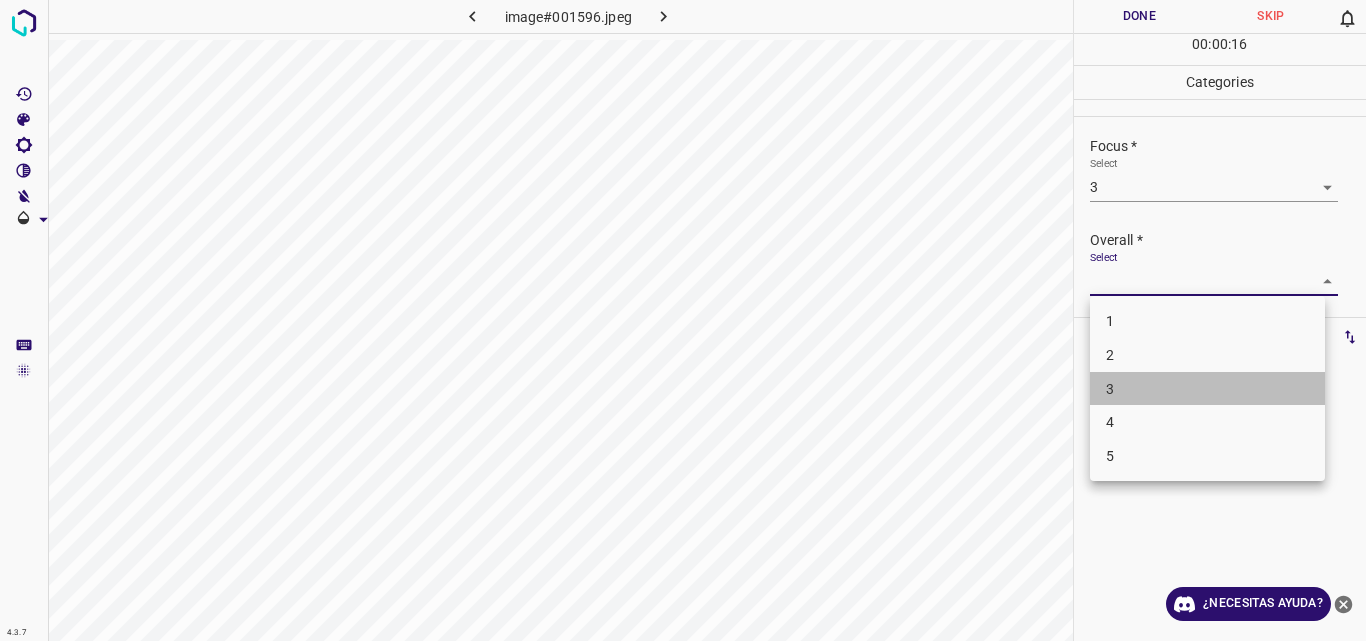 click on "3" at bounding box center (1207, 389) 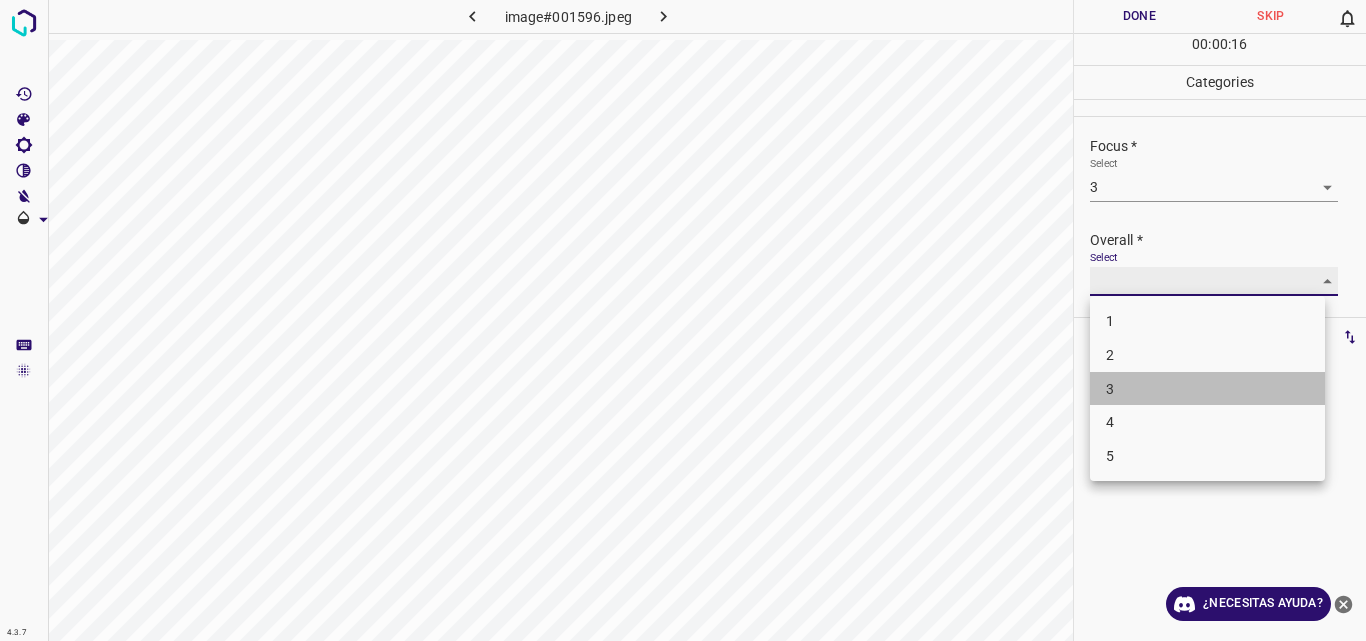 type on "3" 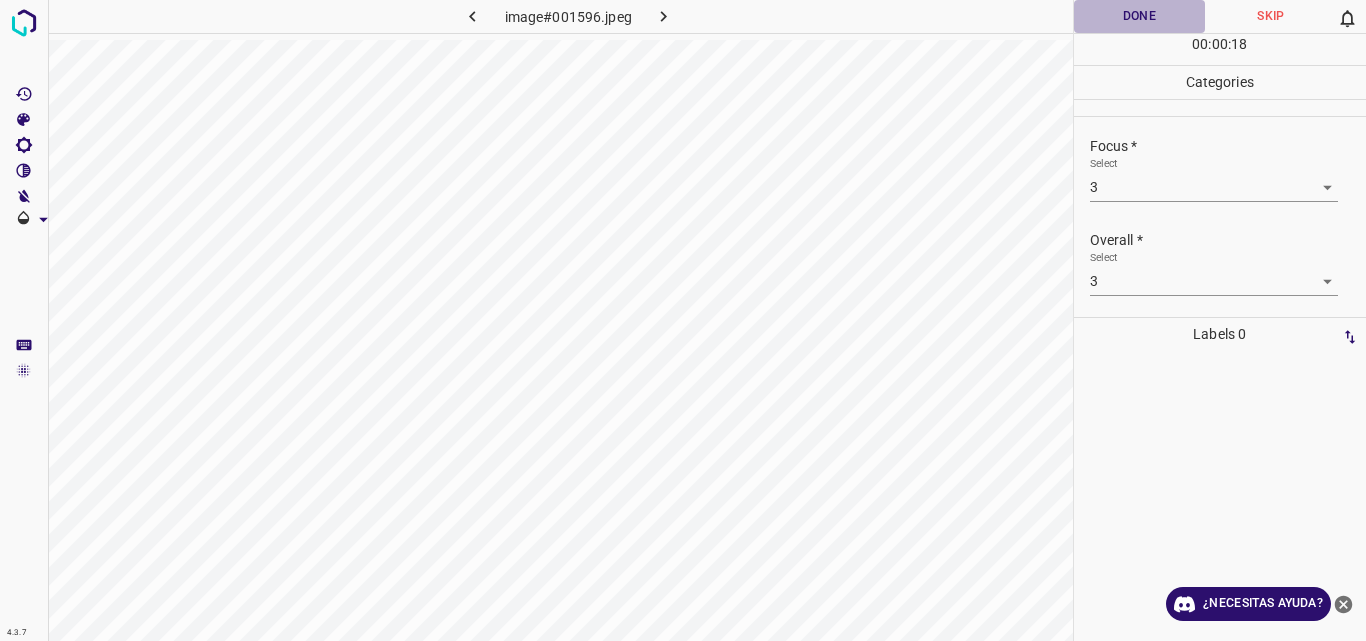 click on "Done" at bounding box center [1140, 16] 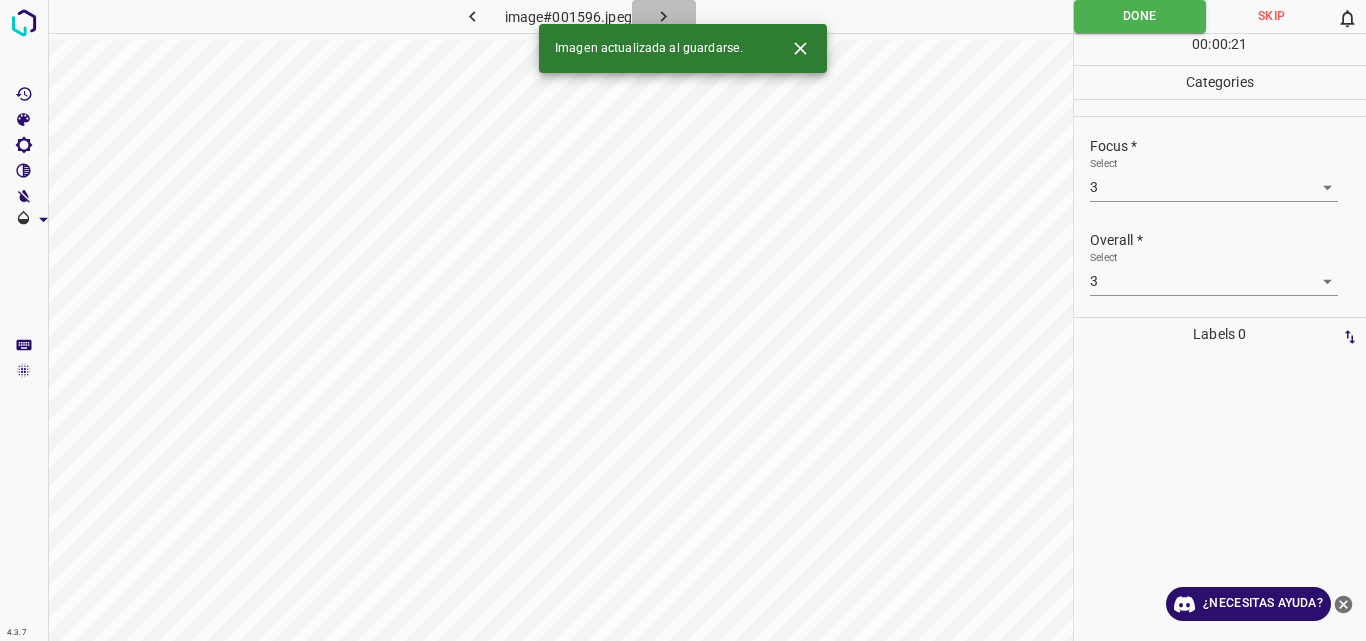 click 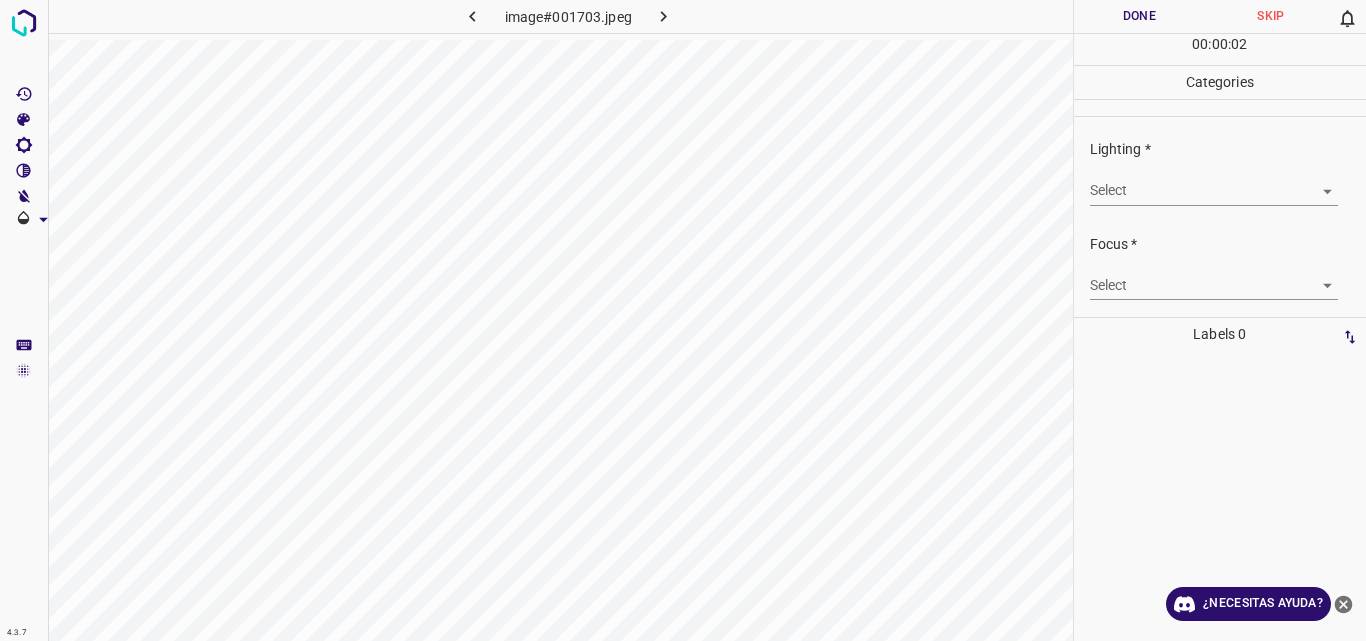 click on "4.3.7 image#001703.jpeg Done Skip 0 00   : 00   : 02   Categories Lighting *  Select ​ Focus *  Select ​ Overall *  Select ​ Labels   0 Categories 1 Lighting 2 Focus 3 Overall Tools Space Change between modes (Draw & Edit) I Auto labeling R Restore zoom M Zoom in N Zoom out Delete Delete selecte label Filters Z Restore filters X Saturation filter C Brightness filter V Contrast filter B Gray scale filter General O Download ¿Necesitas ayuda? Original text Rate this translation Your feedback will be used to help improve Google Translate - Texto - Esconder - Borrar" at bounding box center (683, 320) 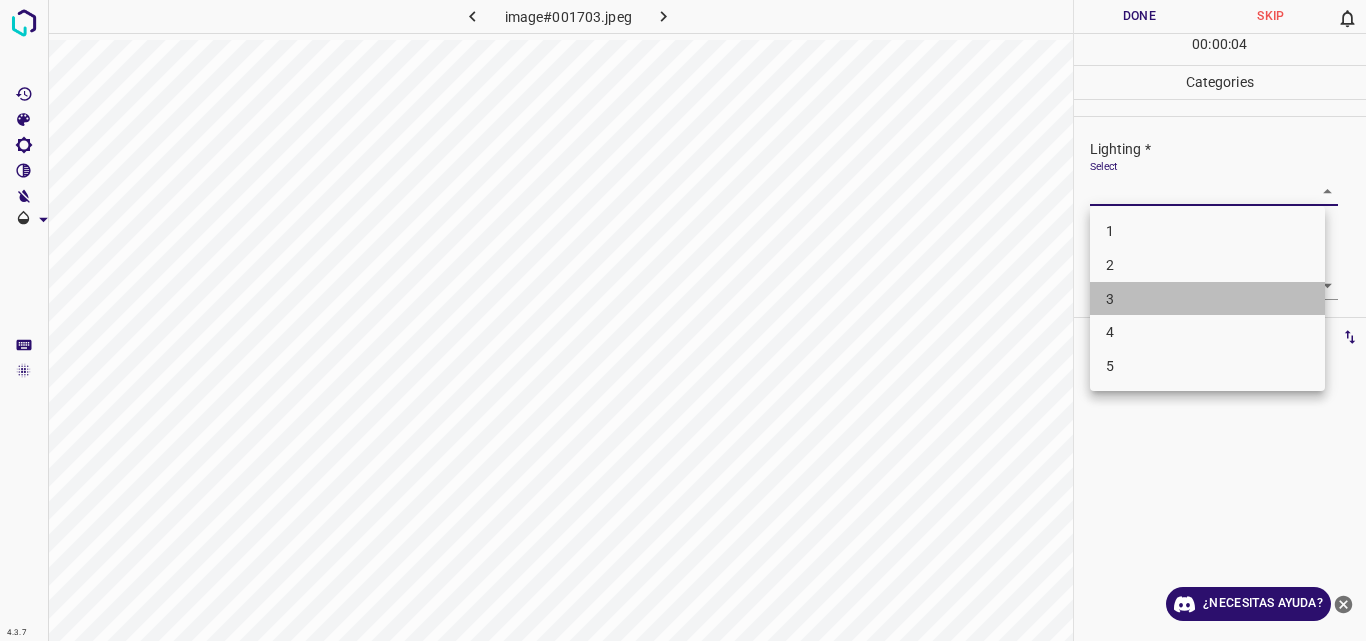 click on "3" at bounding box center (1207, 299) 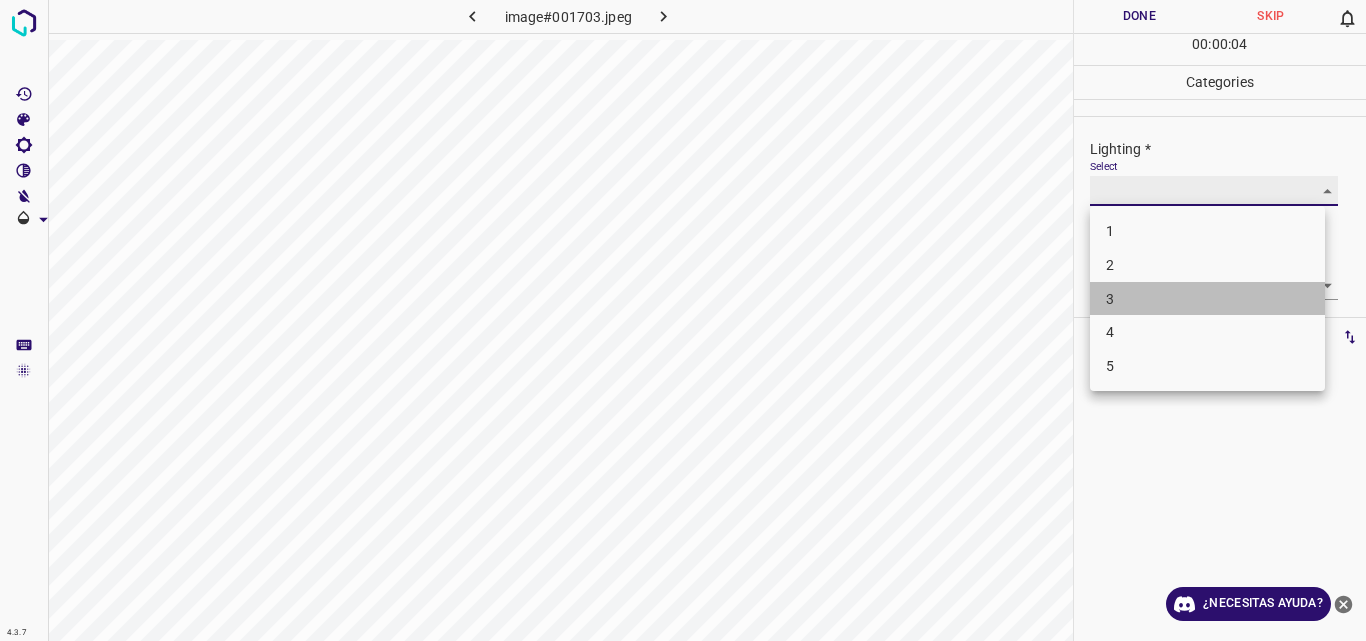type on "3" 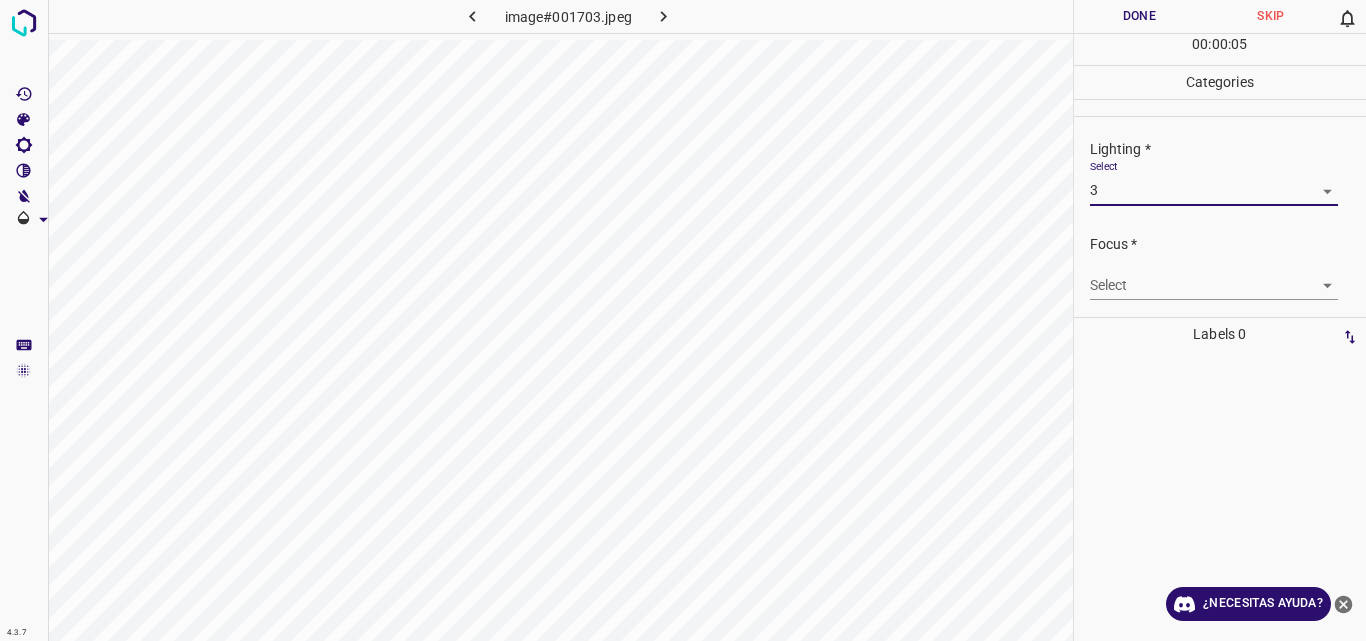 click on "4.3.7 image#001703.jpeg Done Skip 0 00   : 00   : 05   Categories Lighting *  Select 3 3 Focus *  Select ​ Overall *  Select ​ Labels   0 Categories 1 Lighting 2 Focus 3 Overall Tools Space Change between modes (Draw & Edit) I Auto labeling R Restore zoom M Zoom in N Zoom out Delete Delete selecte label Filters Z Restore filters X Saturation filter C Brightness filter V Contrast filter B Gray scale filter General O Download ¿Necesitas ayuda? Original text Rate this translation Your feedback will be used to help improve Google Translate - Texto - Esconder - Borrar" at bounding box center [683, 320] 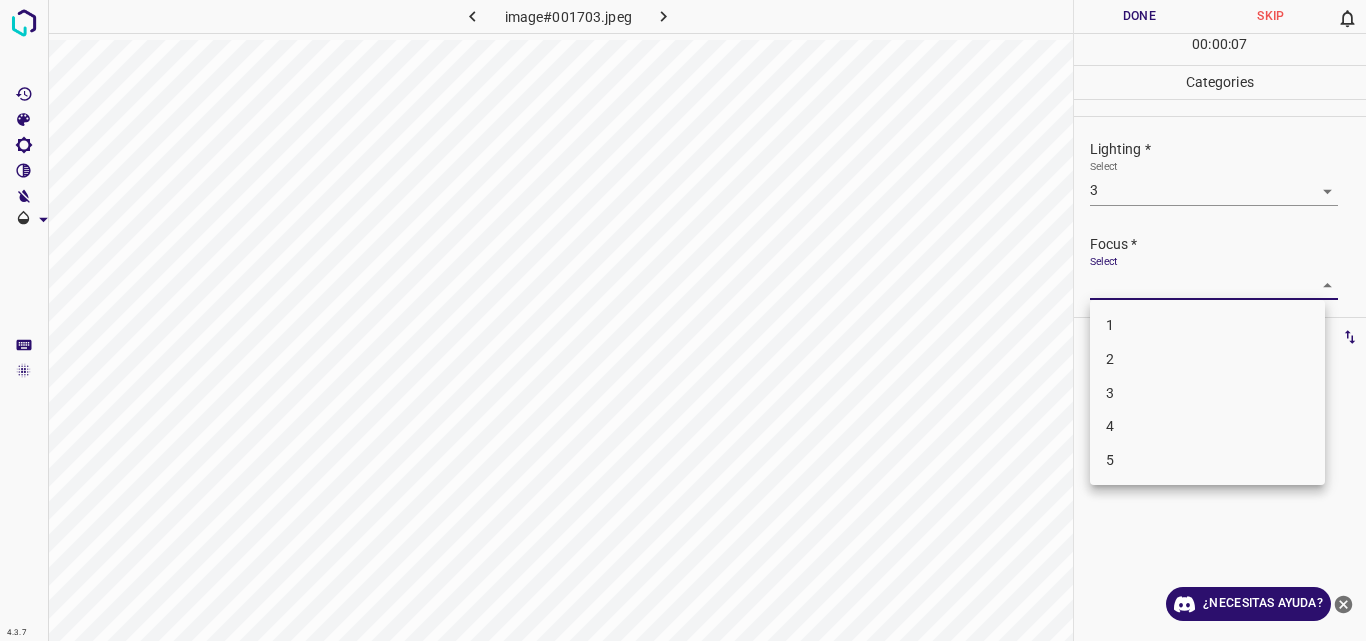 click on "3" at bounding box center (1207, 393) 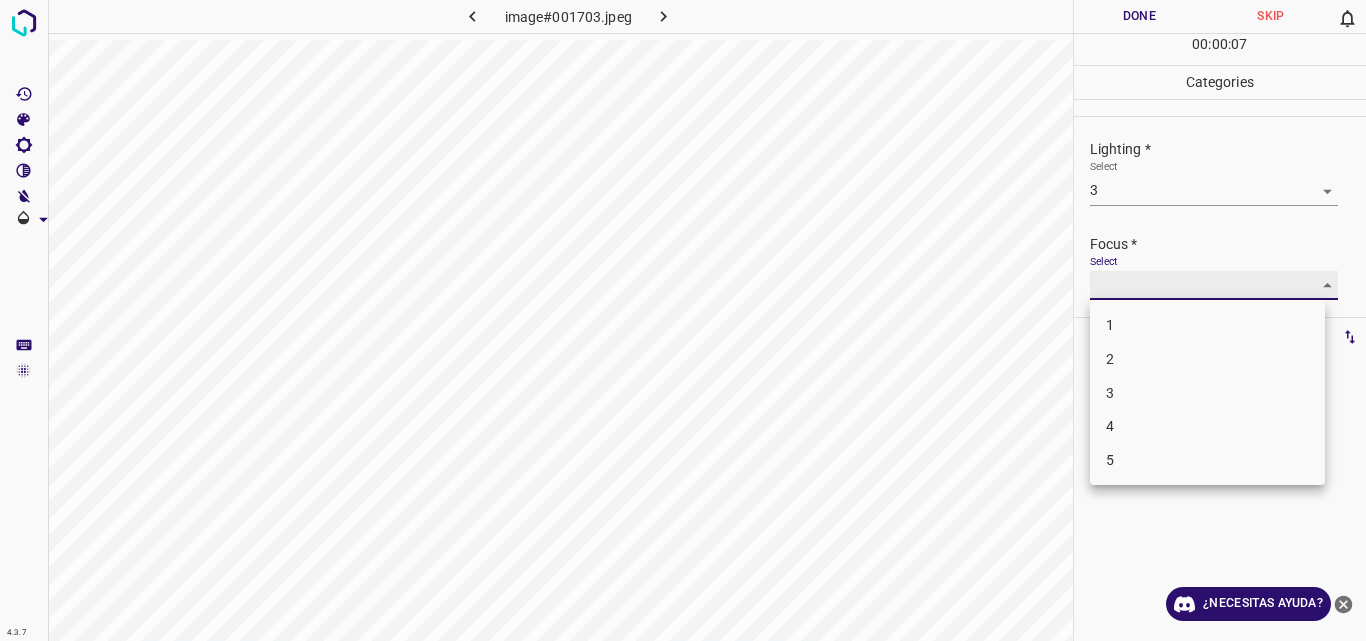 type on "3" 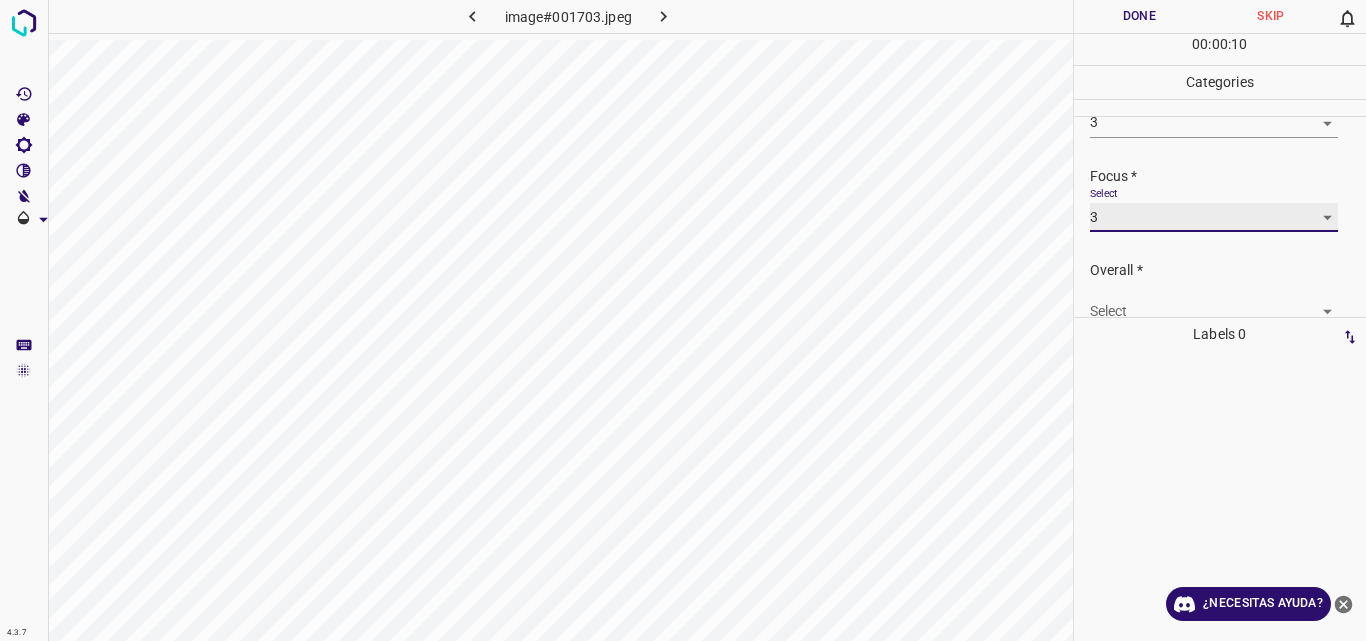 scroll, scrollTop: 98, scrollLeft: 0, axis: vertical 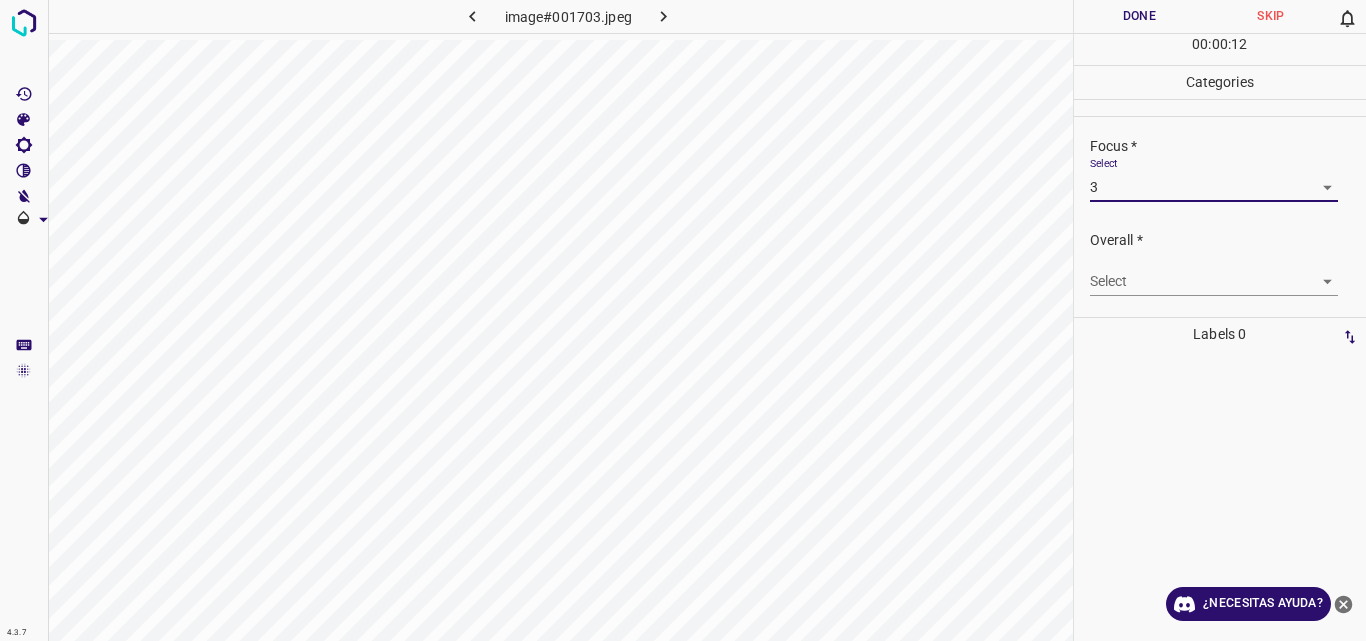 click on "4.3.7 image#001703.jpeg Done Skip 0 00   : 00   : 12   Categories Lighting *  Select 3 3 Focus *  Select 3 3 Overall *  Select ​ Labels   0 Categories 1 Lighting 2 Focus 3 Overall Tools Space Change between modes (Draw & Edit) I Auto labeling R Restore zoom M Zoom in N Zoom out Delete Delete selecte label Filters Z Restore filters X Saturation filter C Brightness filter V Contrast filter B Gray scale filter General O Download ¿Necesitas ayuda? Original text Rate this translation Your feedback will be used to help improve Google Translate - Texto - Esconder - Borrar" at bounding box center [683, 320] 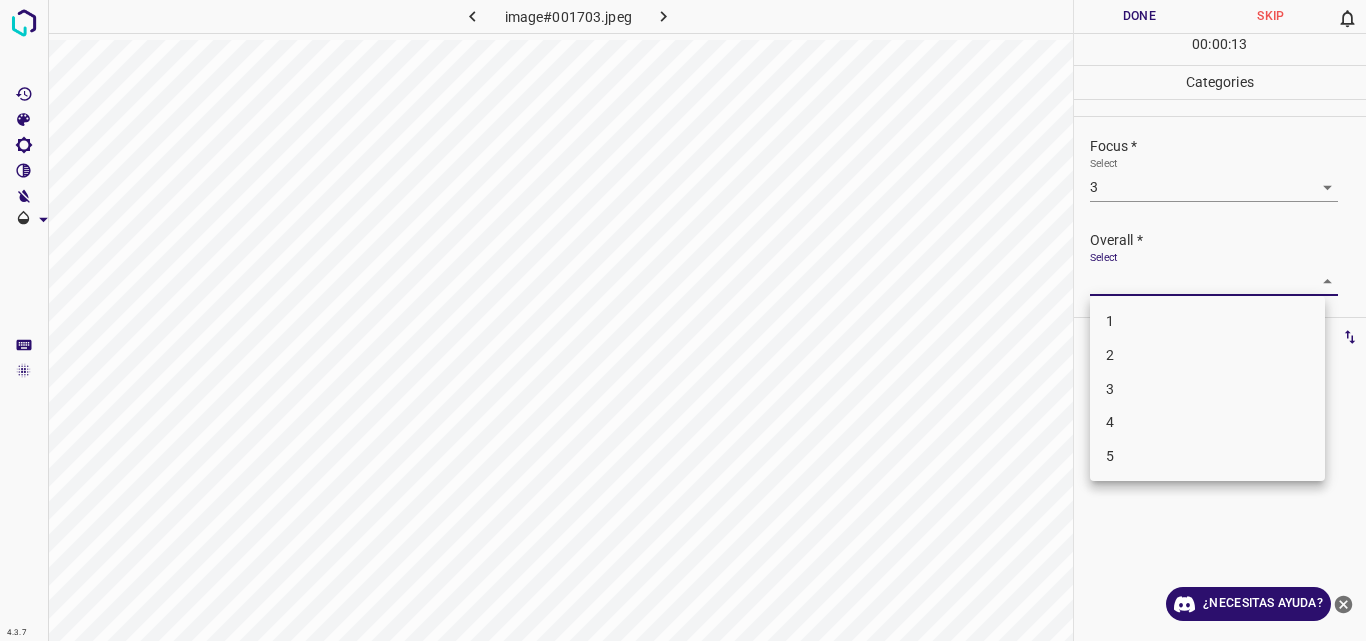 click on "3" at bounding box center (1207, 389) 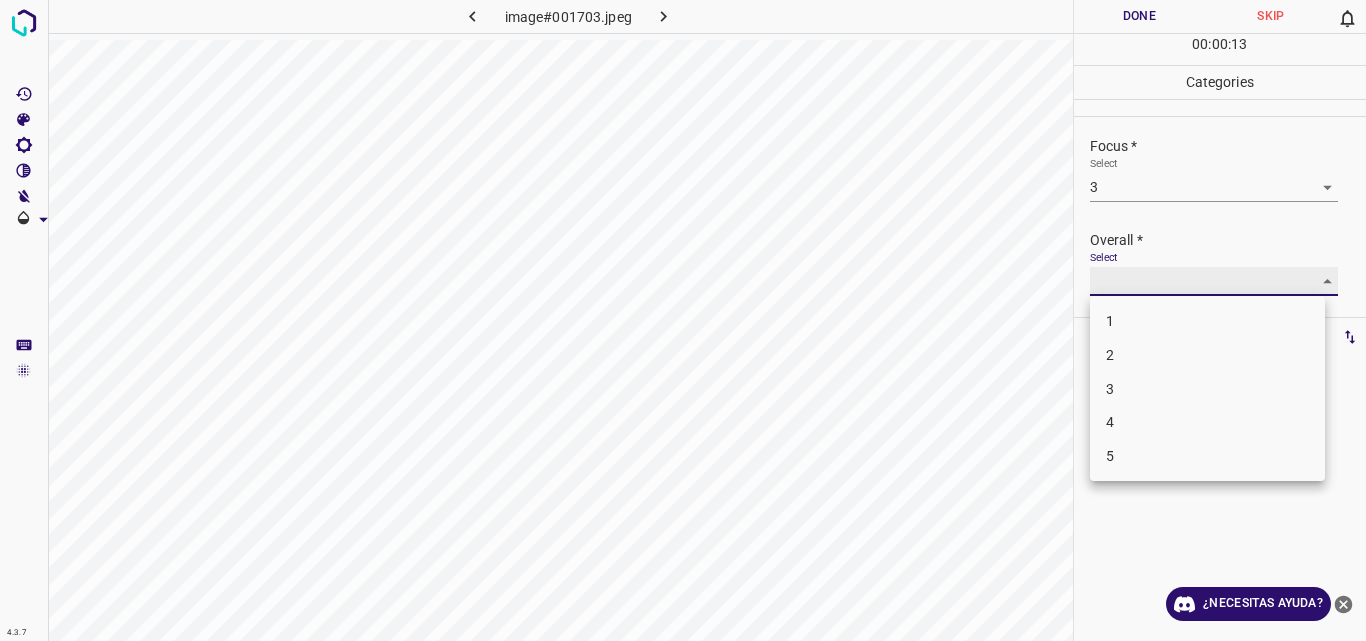 type on "3" 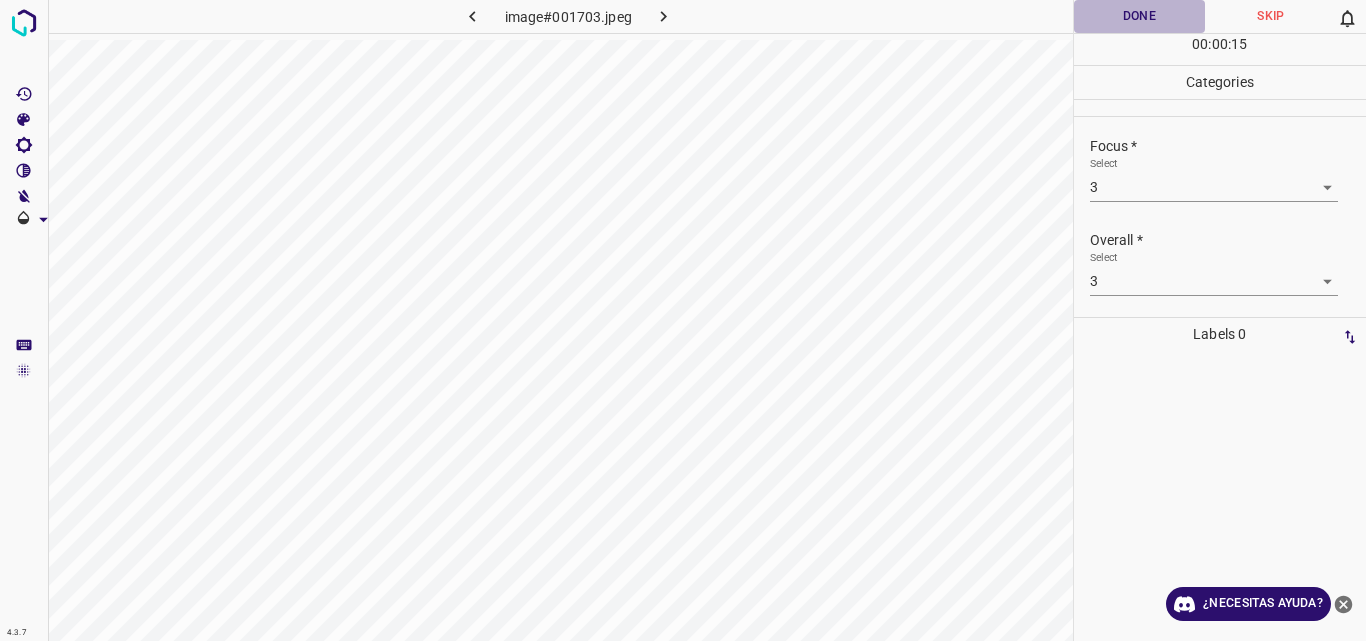 click on "Done" at bounding box center [1140, 16] 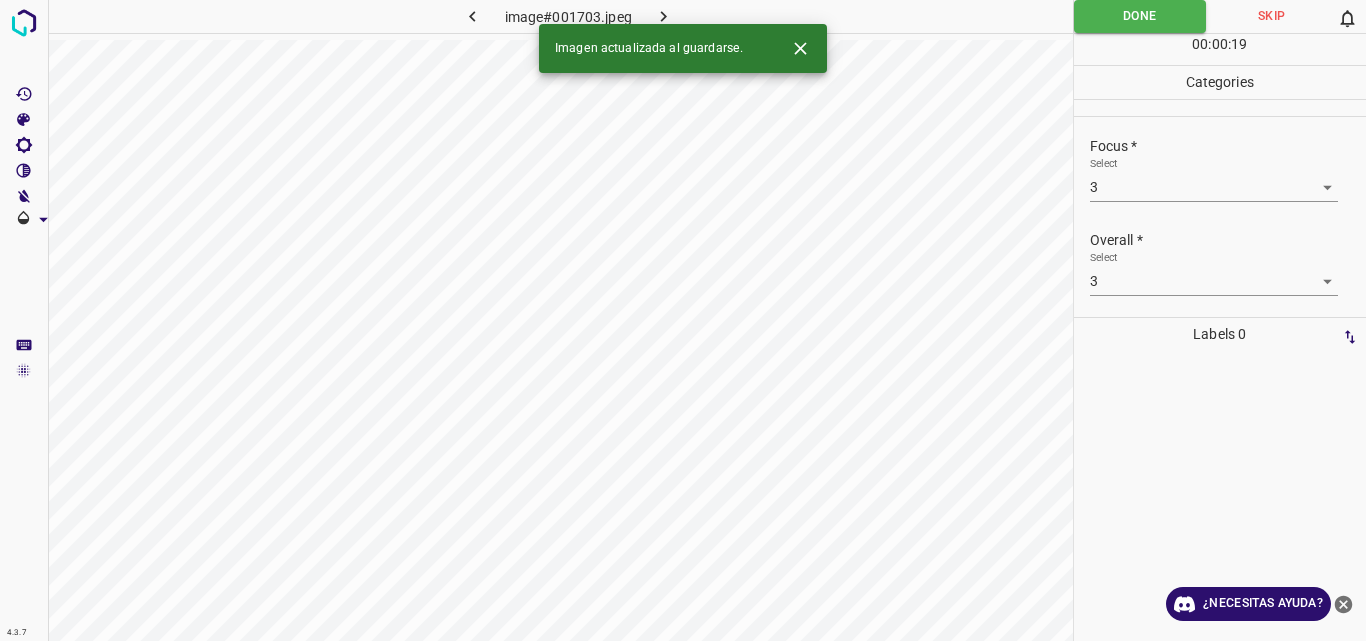 click 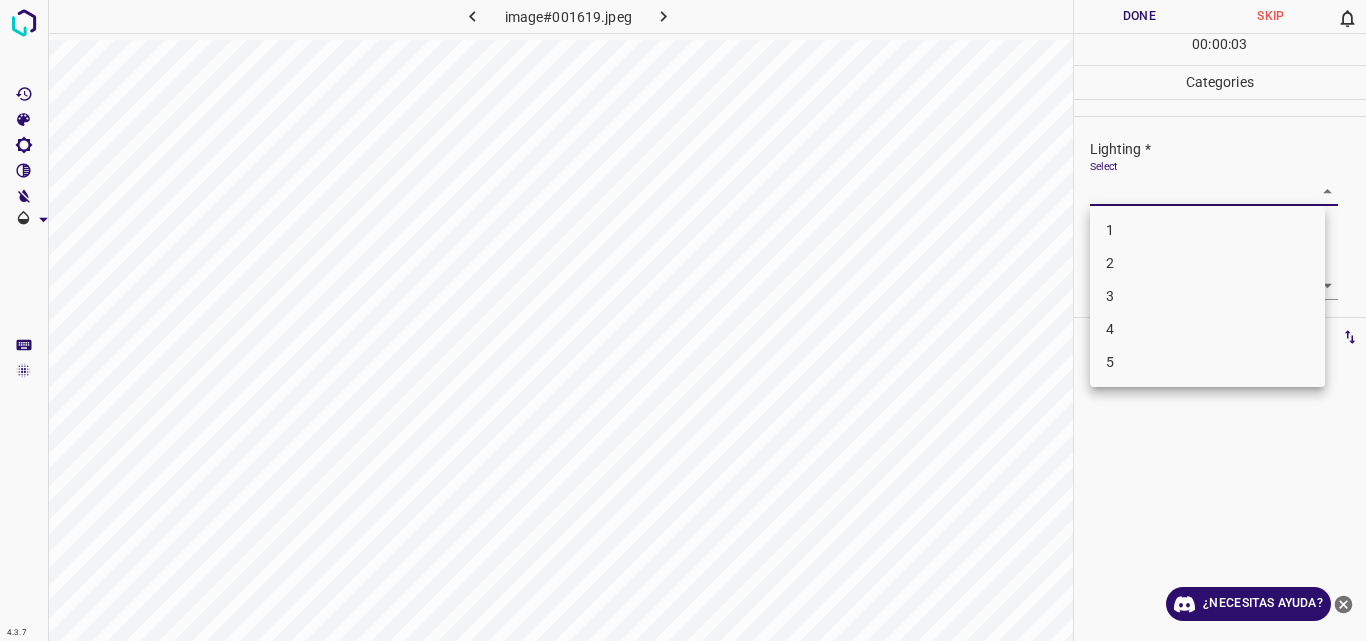 click on "4.3.7 image#001619.jpeg Done Skip 0 00   : 00   : 03   Categories Lighting *  Select ​ Focus *  Select ​ Overall *  Select ​ Labels   0 Categories 1 Lighting 2 Focus 3 Overall Tools Space Change between modes (Draw & Edit) I Auto labeling R Restore zoom M Zoom in N Zoom out Delete Delete selecte label Filters Z Restore filters X Saturation filter C Brightness filter V Contrast filter B Gray scale filter General O Download ¿Necesitas ayuda? Original text Rate this translation Your feedback will be used to help improve Google Translate - Texto - Esconder - Borrar 1 2 3 4 5" at bounding box center (683, 320) 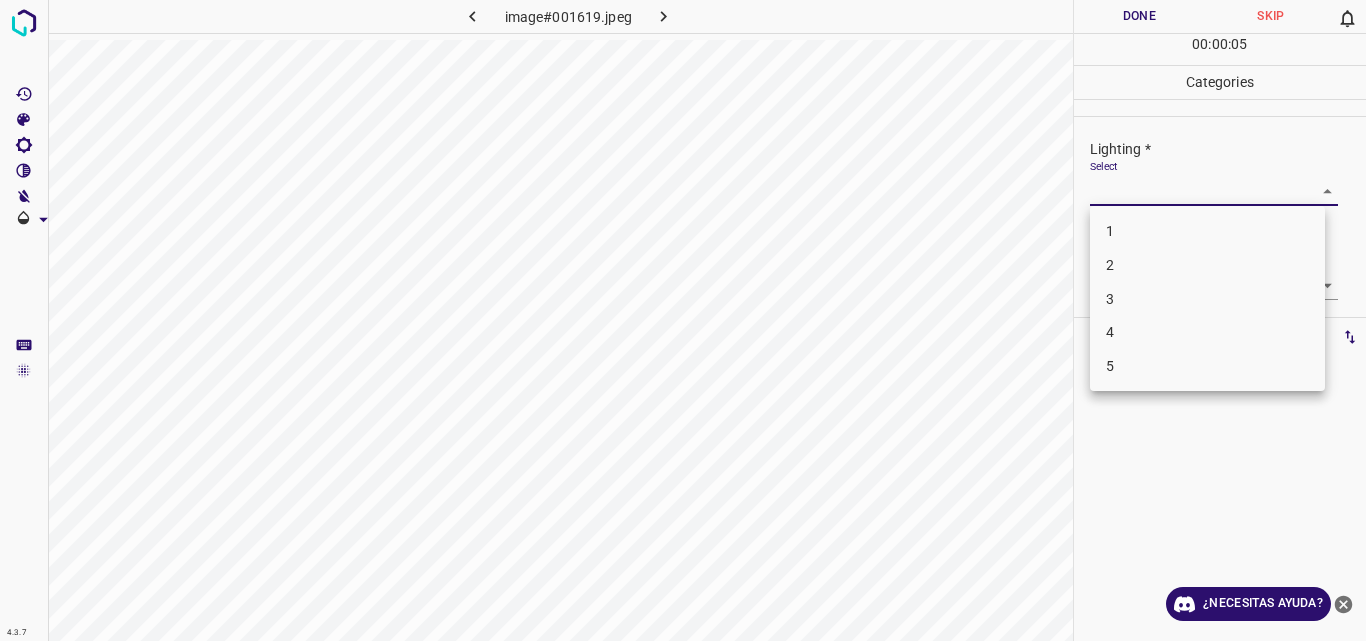 click on "2" at bounding box center (1207, 265) 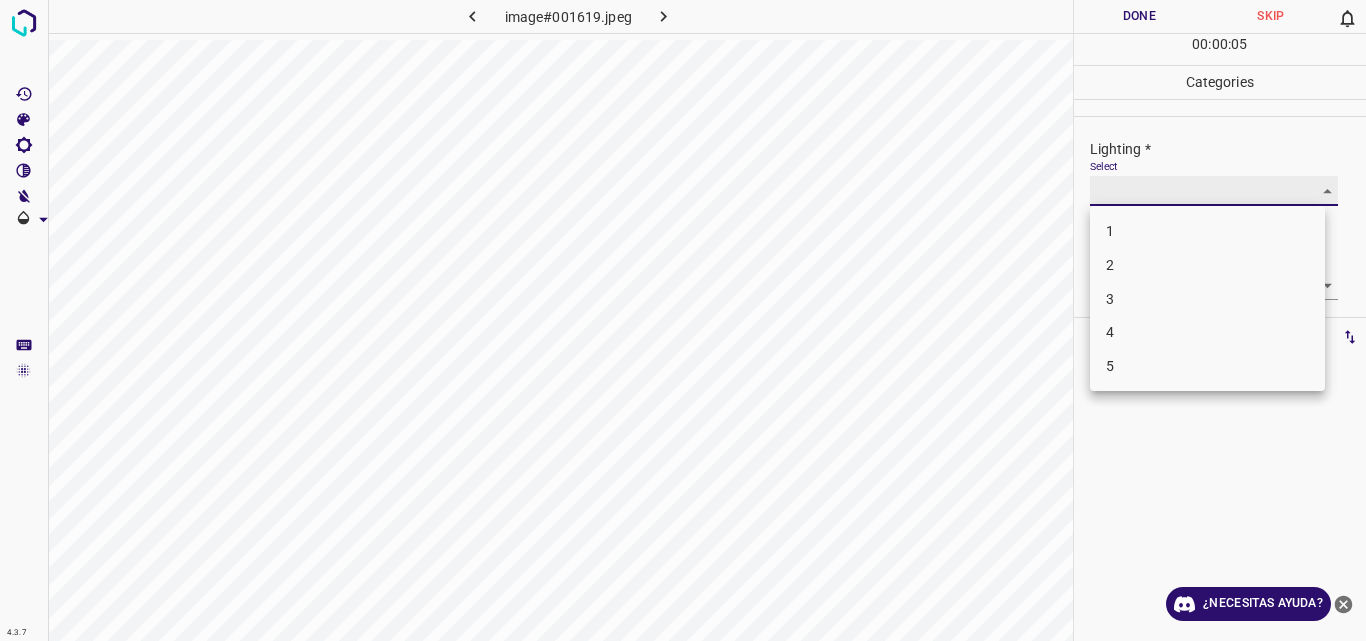 type on "2" 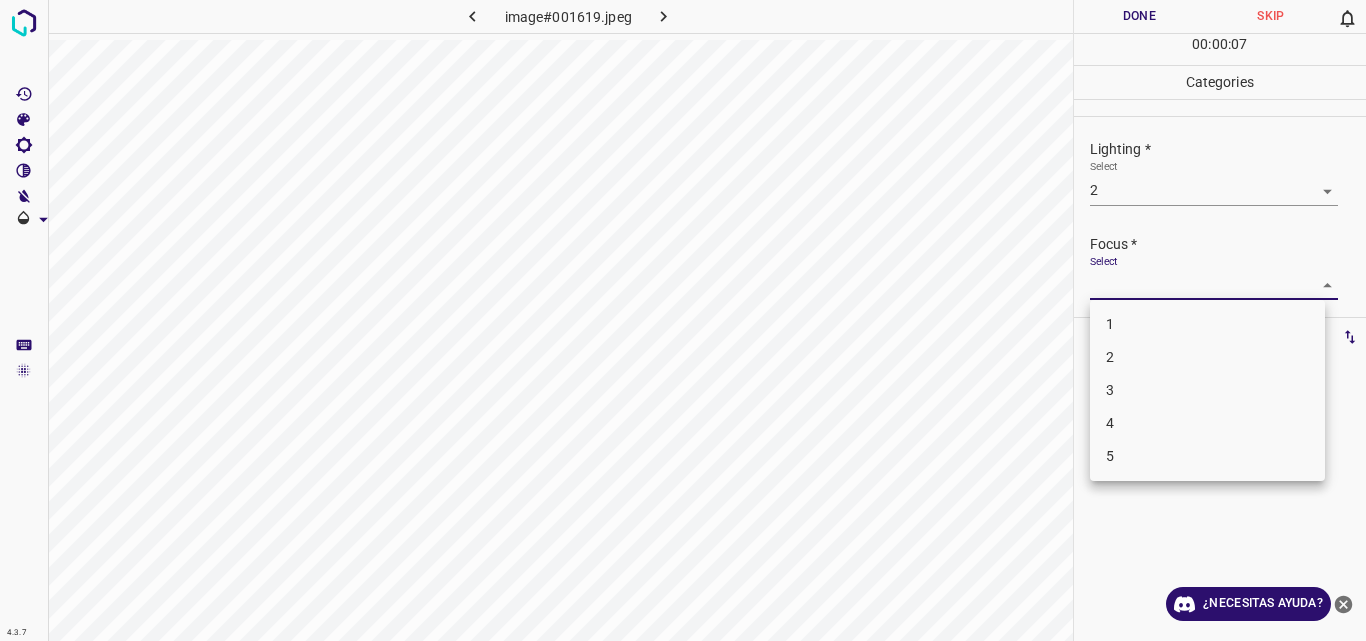 click on "4.3.7 image#001619.jpeg Done Skip 0 00   : 00   : 07   Categories Lighting *  Select 2 2 Focus *  Select ​ Overall *  Select ​ Labels   0 Categories 1 Lighting 2 Focus 3 Overall Tools Space Change between modes (Draw & Edit) I Auto labeling R Restore zoom M Zoom in N Zoom out Delete Delete selecte label Filters Z Restore filters X Saturation filter C Brightness filter V Contrast filter B Gray scale filter General O Download ¿Necesitas ayuda? Original text Rate this translation Your feedback will be used to help improve Google Translate - Texto - Esconder - Borrar 1 2 3 4 5" at bounding box center [683, 320] 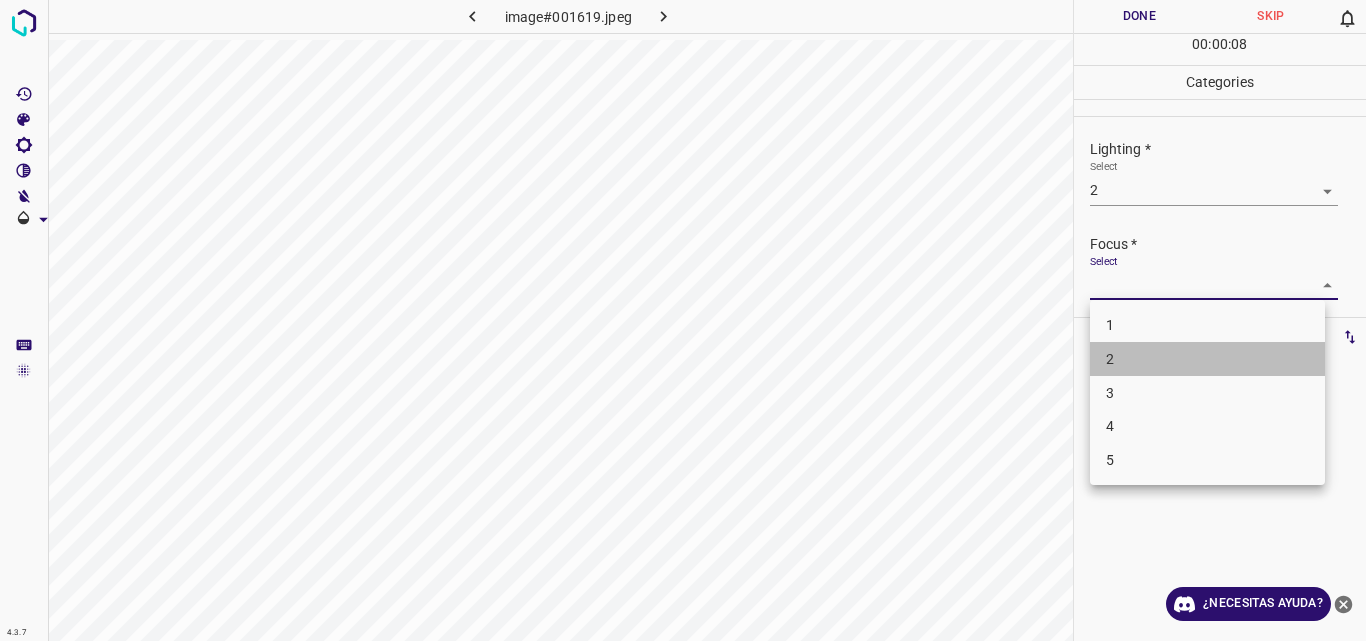click on "2" at bounding box center [1207, 359] 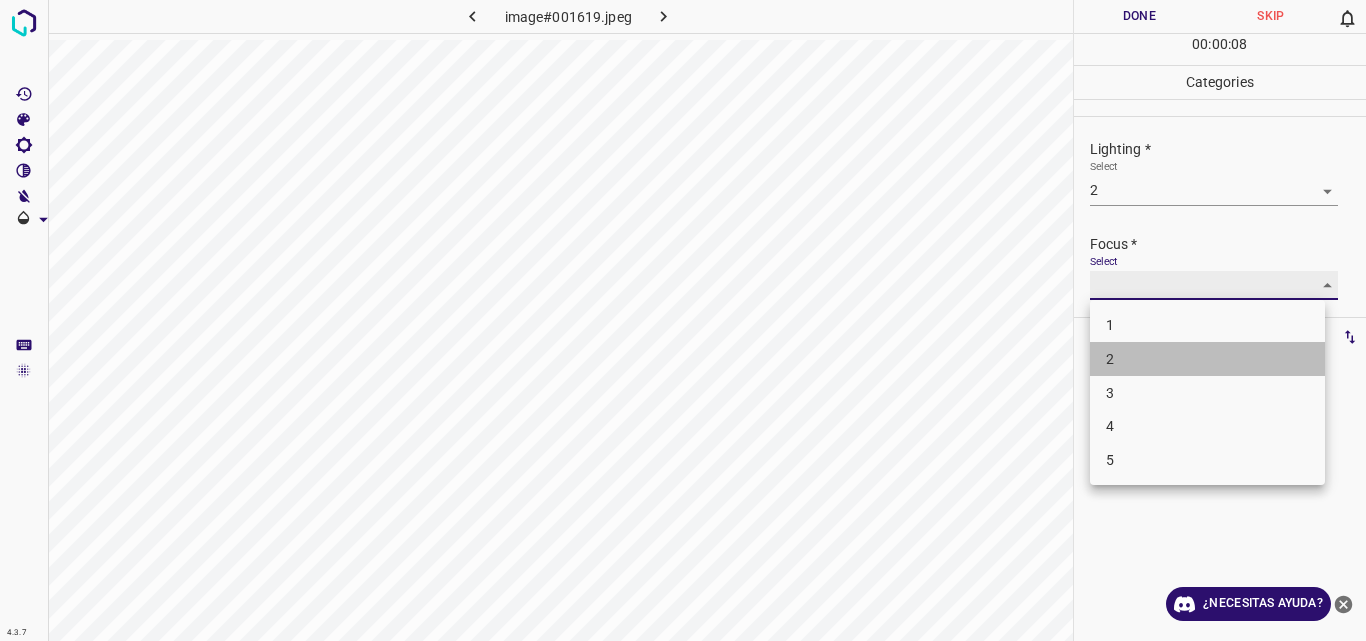 type on "2" 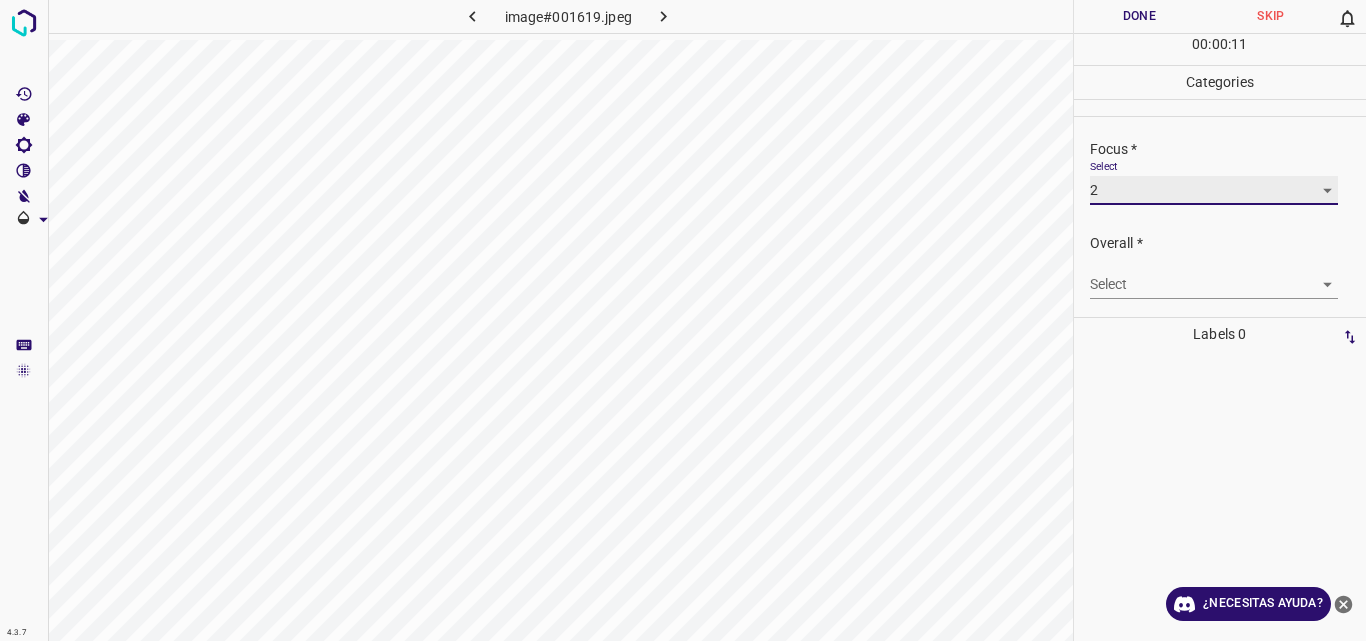 scroll, scrollTop: 98, scrollLeft: 0, axis: vertical 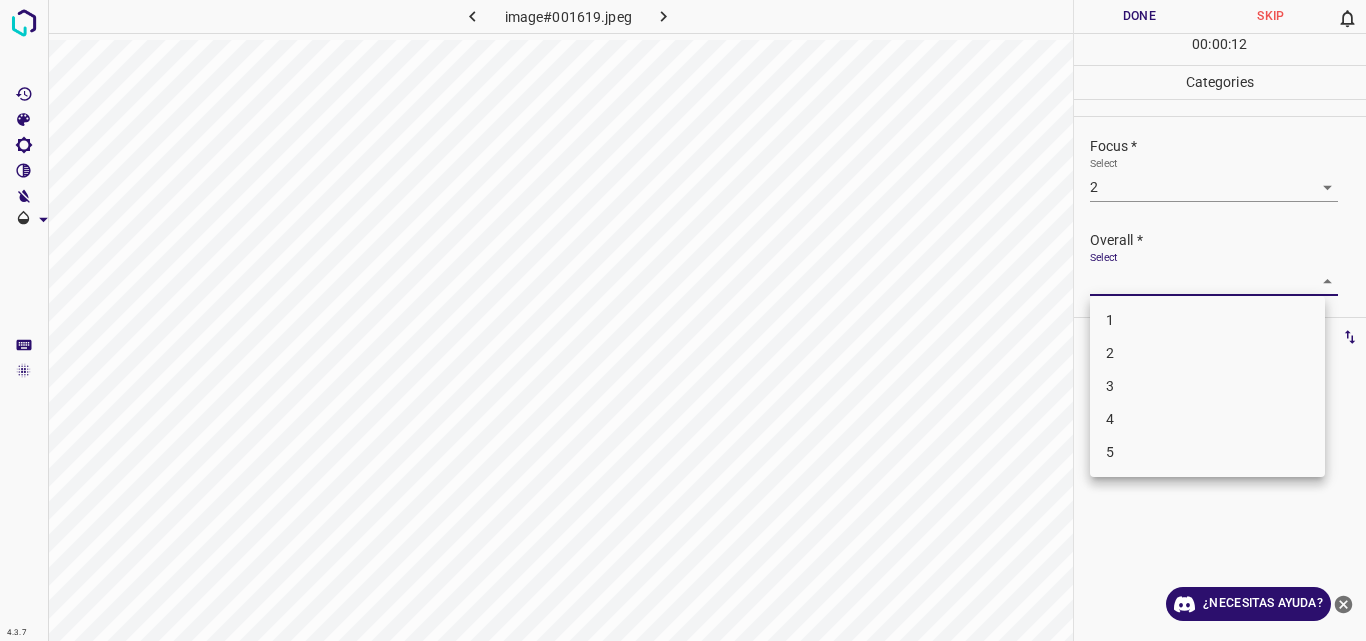 click on "4.3.7 image#001619.jpeg Done Skip 0 00   : 00   : 12   Categories Lighting *  Select 2 2 Focus *  Select 2 2 Overall *  Select ​ Labels   0 Categories 1 Lighting 2 Focus 3 Overall Tools Space Change between modes (Draw & Edit) I Auto labeling R Restore zoom M Zoom in N Zoom out Delete Delete selecte label Filters Z Restore filters X Saturation filter C Brightness filter V Contrast filter B Gray scale filter General O Download ¿Necesitas ayuda? Original text Rate this translation Your feedback will be used to help improve Google Translate - Texto - Esconder - Borrar 1 2 3 4 5" at bounding box center [683, 320] 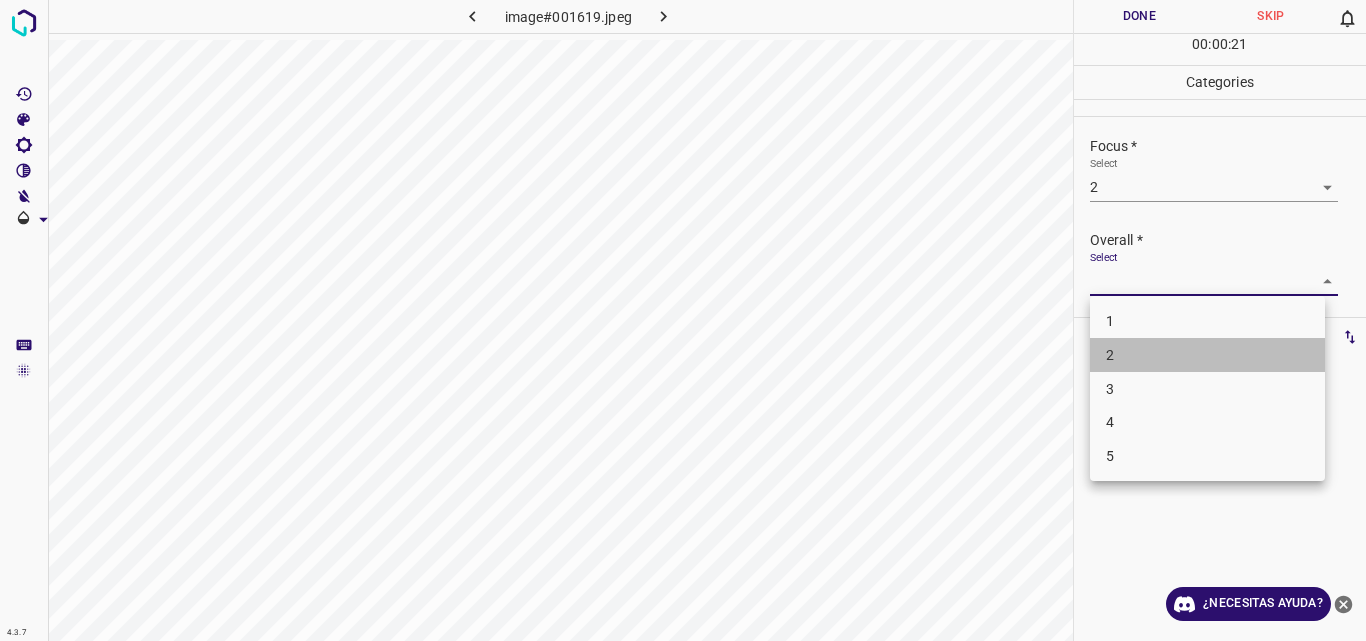 click on "2" at bounding box center [1207, 355] 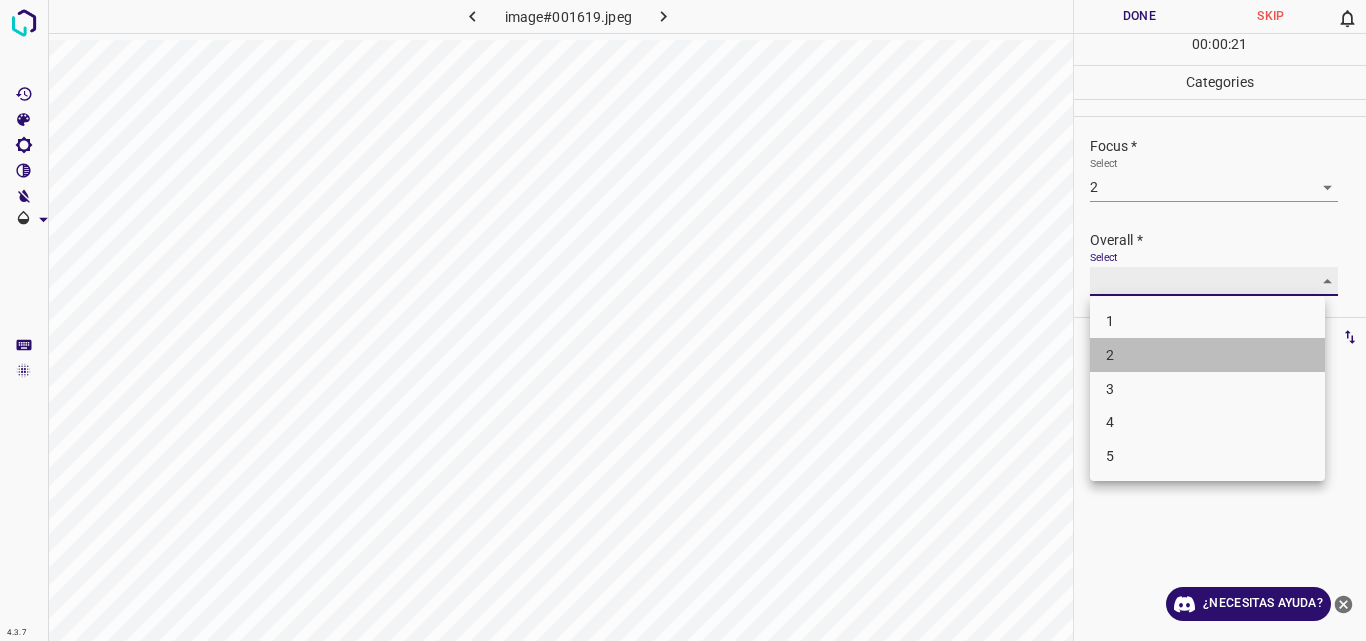 type on "2" 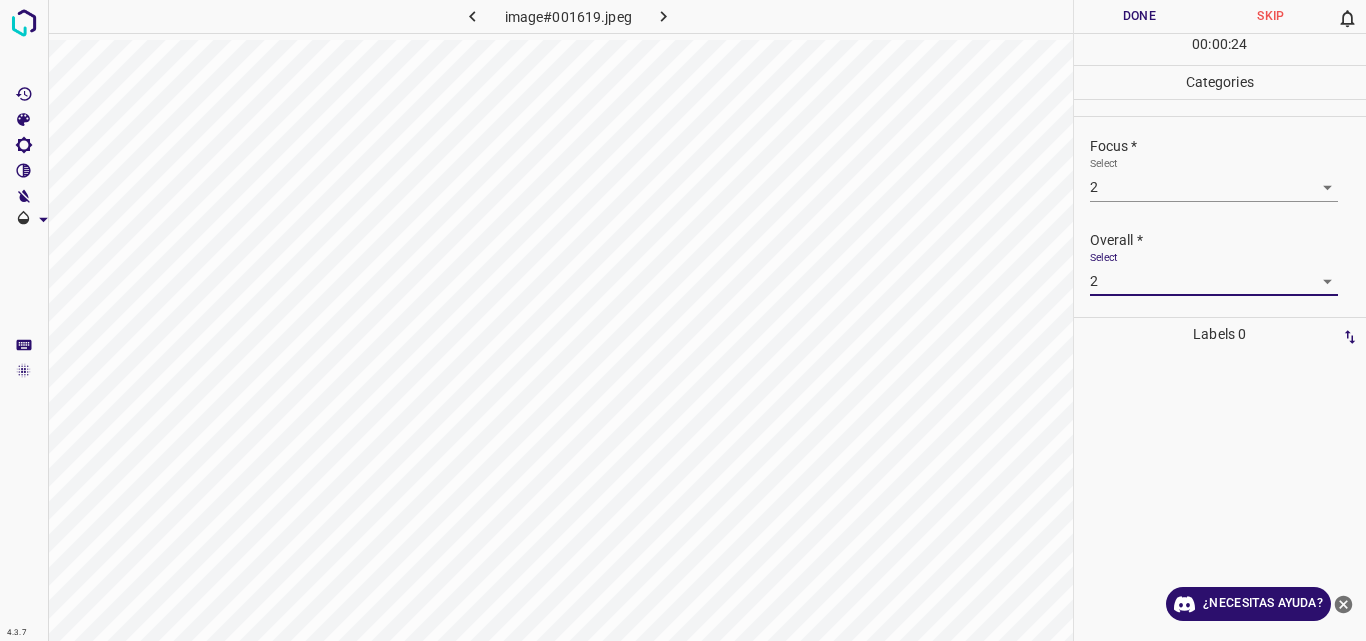 click on "Done" at bounding box center (1140, 16) 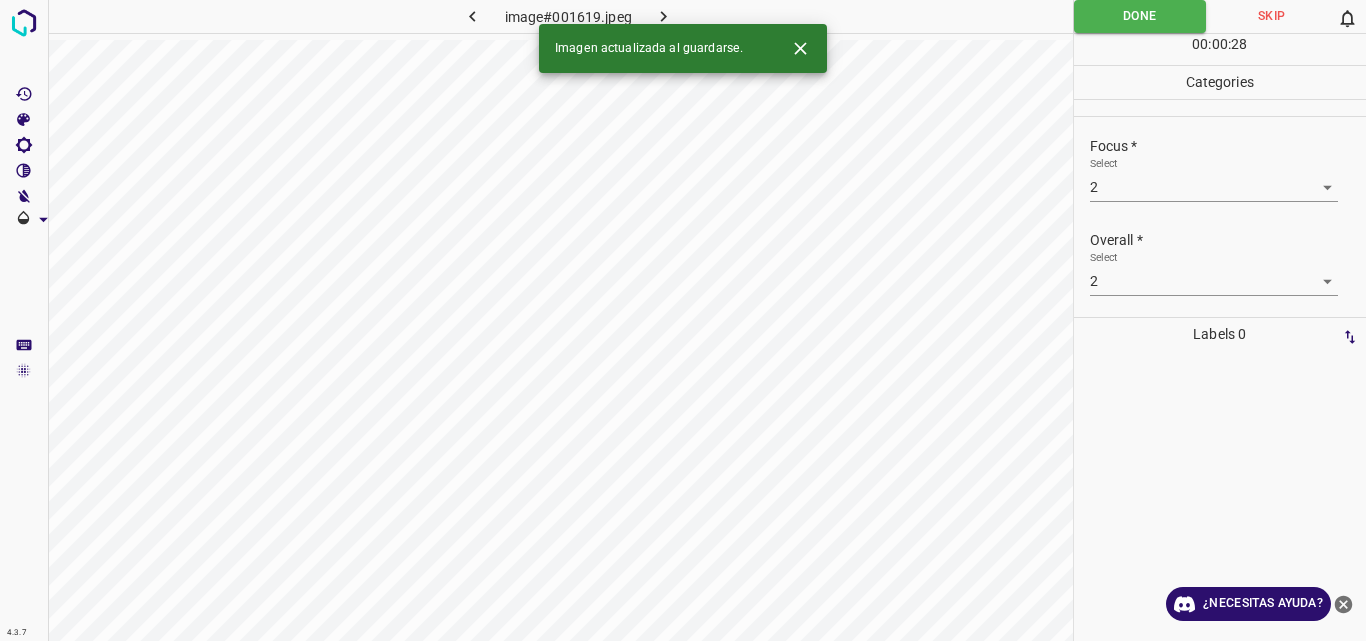 click 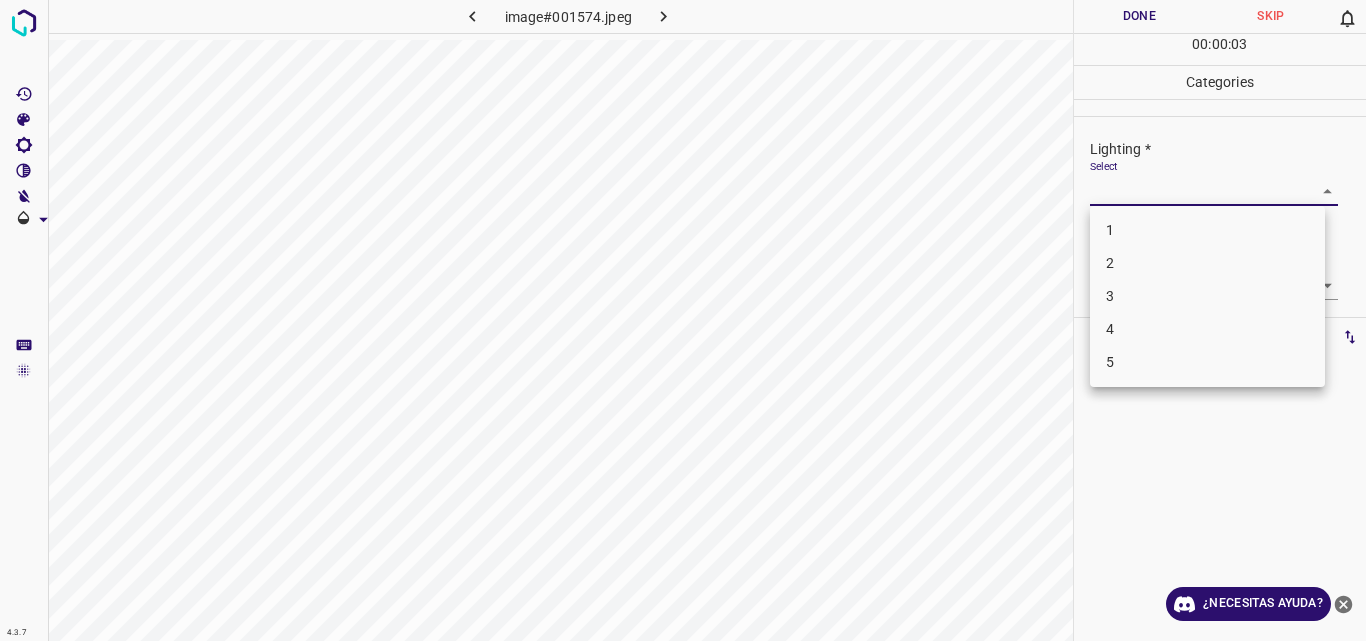click on "4.3.7 image#001574.jpeg Done Skip 0 00   : 00   : 03   Categories Lighting *  Select ​ Focus *  Select ​ Overall *  Select ​ Labels   0 Categories 1 Lighting 2 Focus 3 Overall Tools Space Change between modes (Draw & Edit) I Auto labeling R Restore zoom M Zoom in N Zoom out Delete Delete selecte label Filters Z Restore filters X Saturation filter C Brightness filter V Contrast filter B Gray scale filter General O Download ¿Necesitas ayuda? Original text Rate this translation Your feedback will be used to help improve Google Translate - Texto - Esconder - Borrar 1 2 3 4 5" at bounding box center (683, 320) 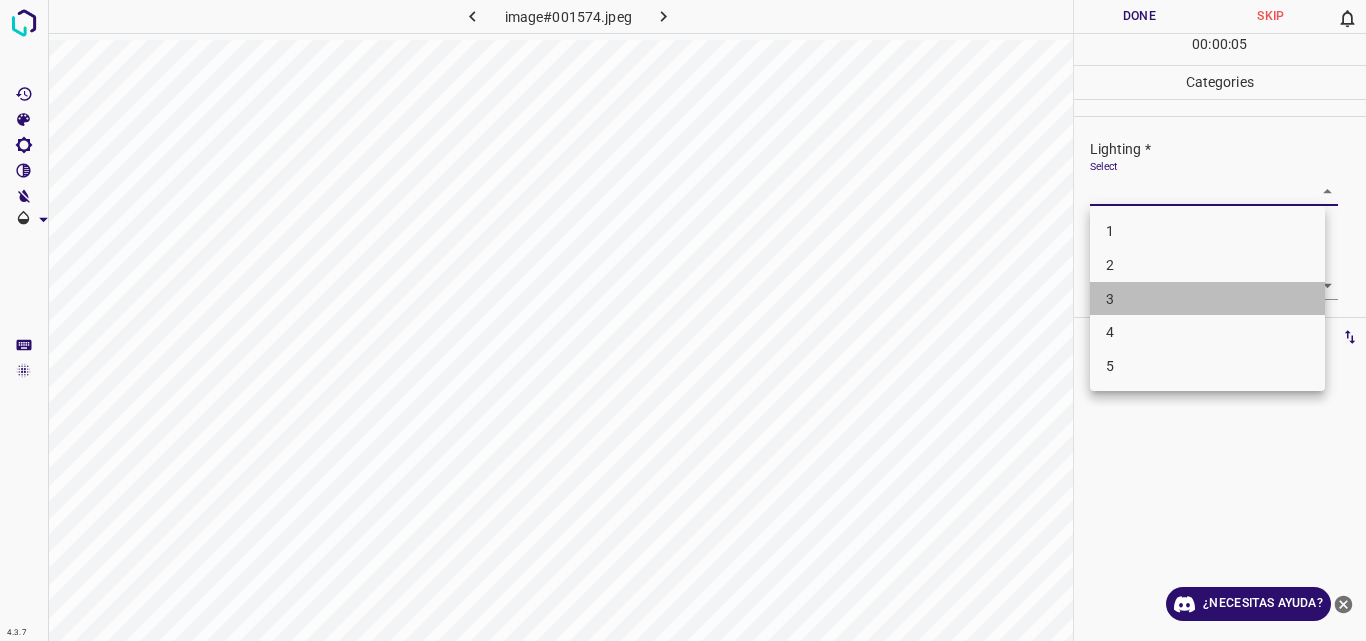 click on "3" at bounding box center (1207, 299) 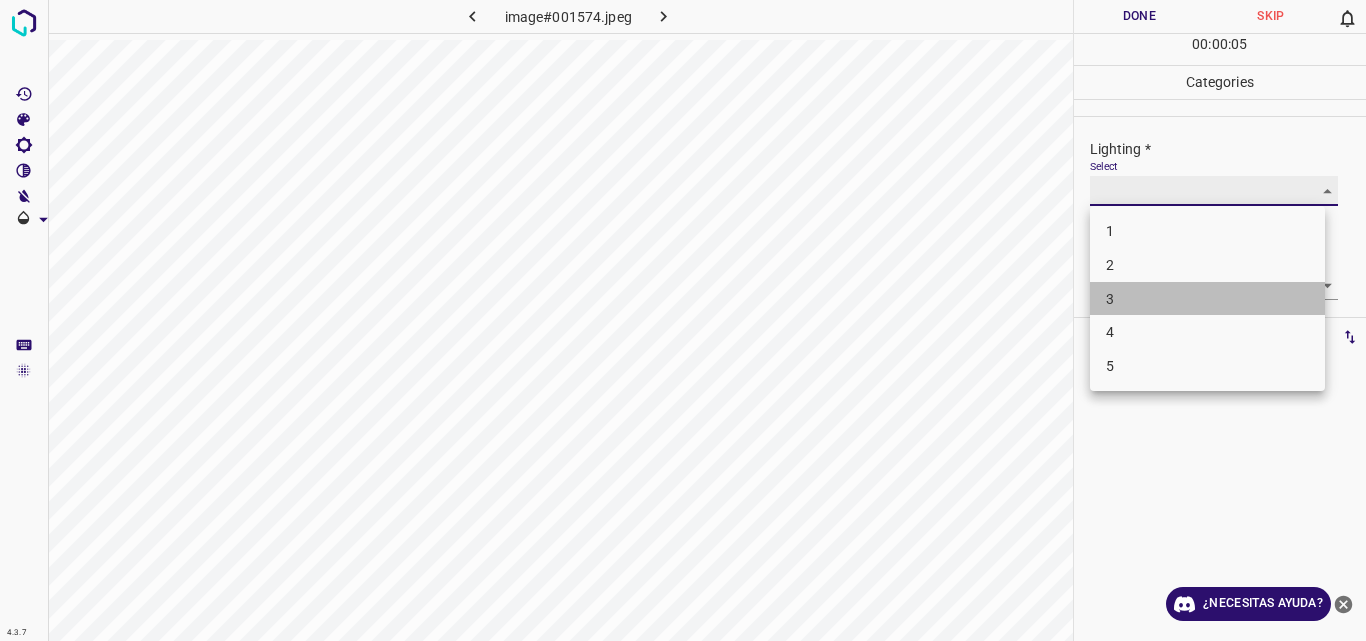type on "3" 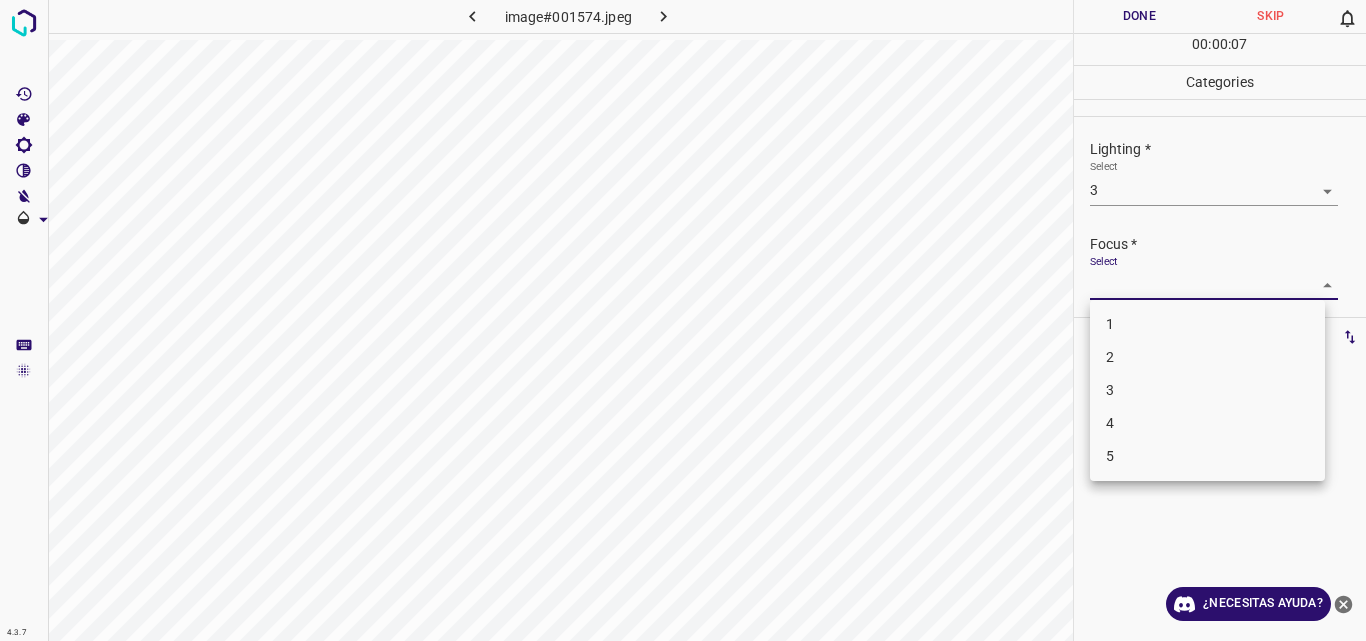 click on "4.3.7 image#001574.jpeg Done Skip 0 00   : 00   : 07   Categories Lighting *  Select 3 3 Focus *  Select ​ Overall *  Select ​ Labels   0 Categories 1 Lighting 2 Focus 3 Overall Tools Space Change between modes (Draw & Edit) I Auto labeling R Restore zoom M Zoom in N Zoom out Delete Delete selecte label Filters Z Restore filters X Saturation filter C Brightness filter V Contrast filter B Gray scale filter General O Download ¿Necesitas ayuda? Original text Rate this translation Your feedback will be used to help improve Google Translate - Texto - Esconder - Borrar 1 2 3 4 5" at bounding box center [683, 320] 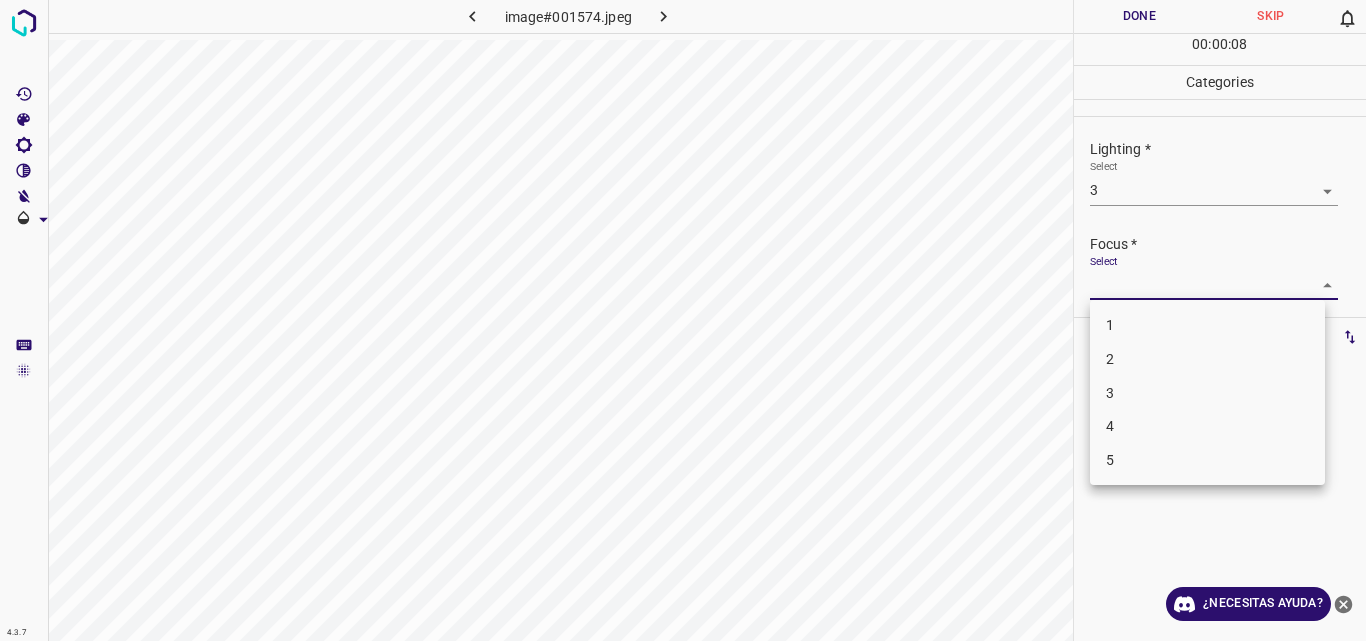 click on "3" at bounding box center (1207, 393) 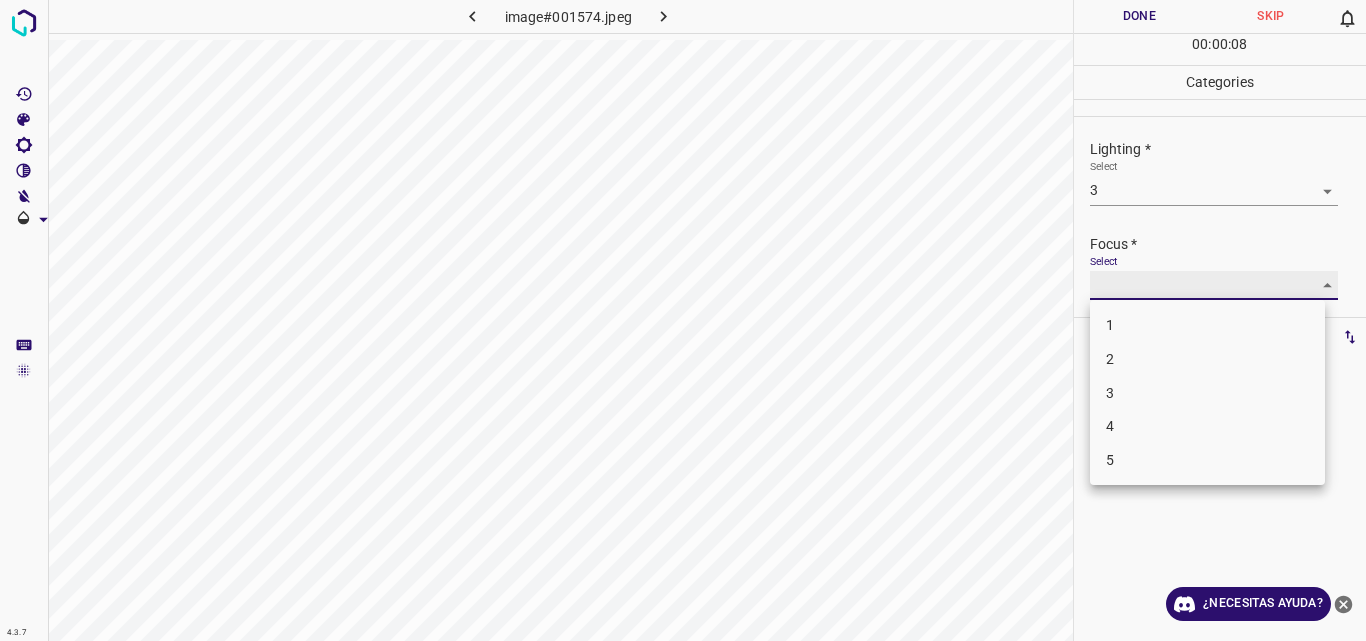 type on "3" 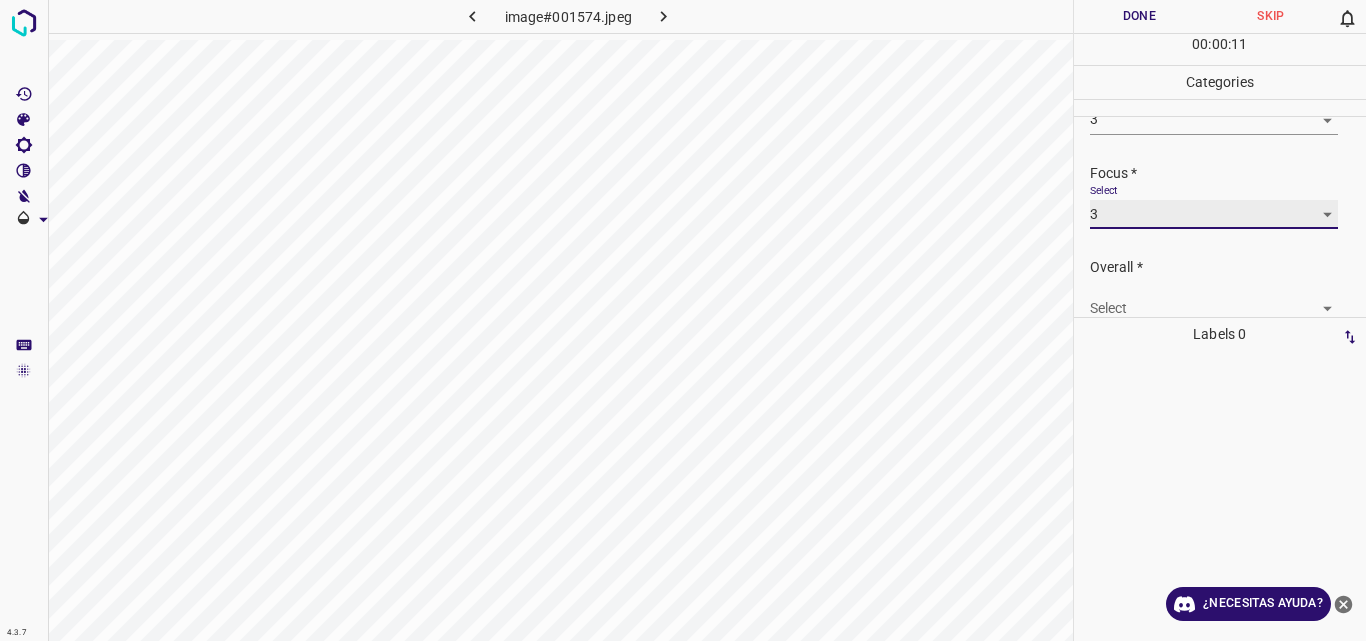 scroll, scrollTop: 98, scrollLeft: 0, axis: vertical 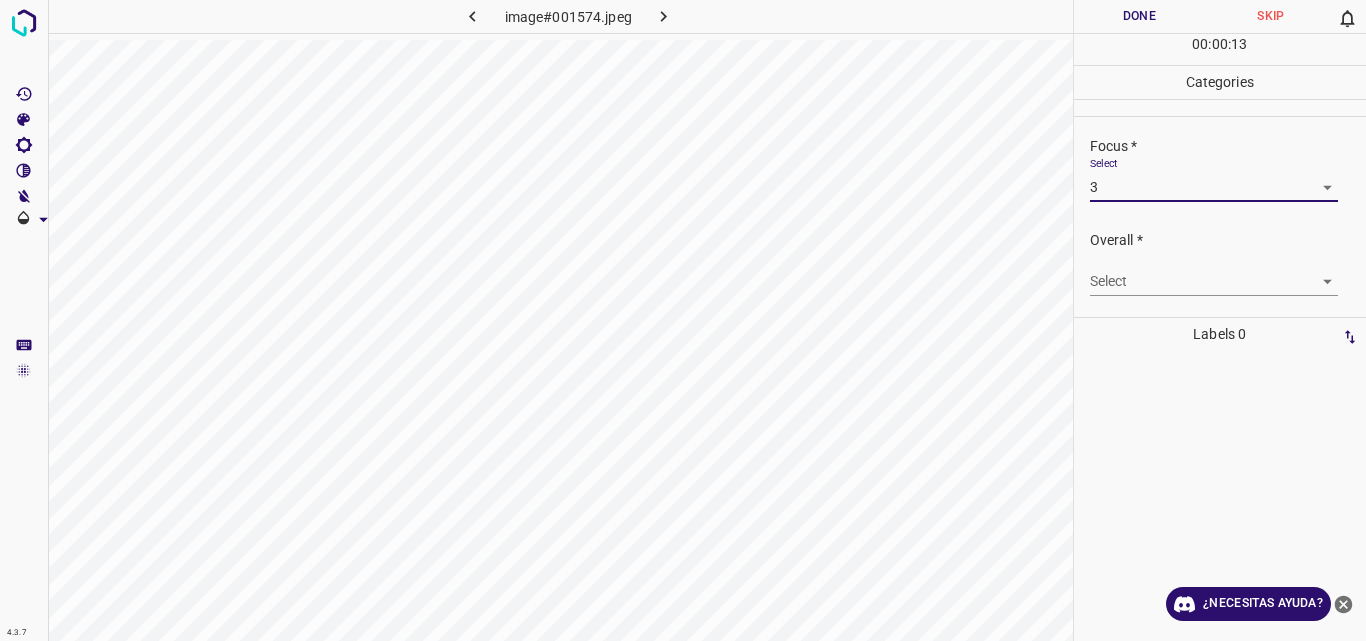 click on "4.3.7 image#001574.jpeg Done Skip 0 00   : 00   : 13   Categories Lighting *  Select 3 3 Focus *  Select 3 3 Overall *  Select ​ Labels   0 Categories 1 Lighting 2 Focus 3 Overall Tools Space Change between modes (Draw & Edit) I Auto labeling R Restore zoom M Zoom in N Zoom out Delete Delete selecte label Filters Z Restore filters X Saturation filter C Brightness filter V Contrast filter B Gray scale filter General O Download ¿Necesitas ayuda? Original text Rate this translation Your feedback will be used to help improve Google Translate - Texto - Esconder - Borrar" at bounding box center [683, 320] 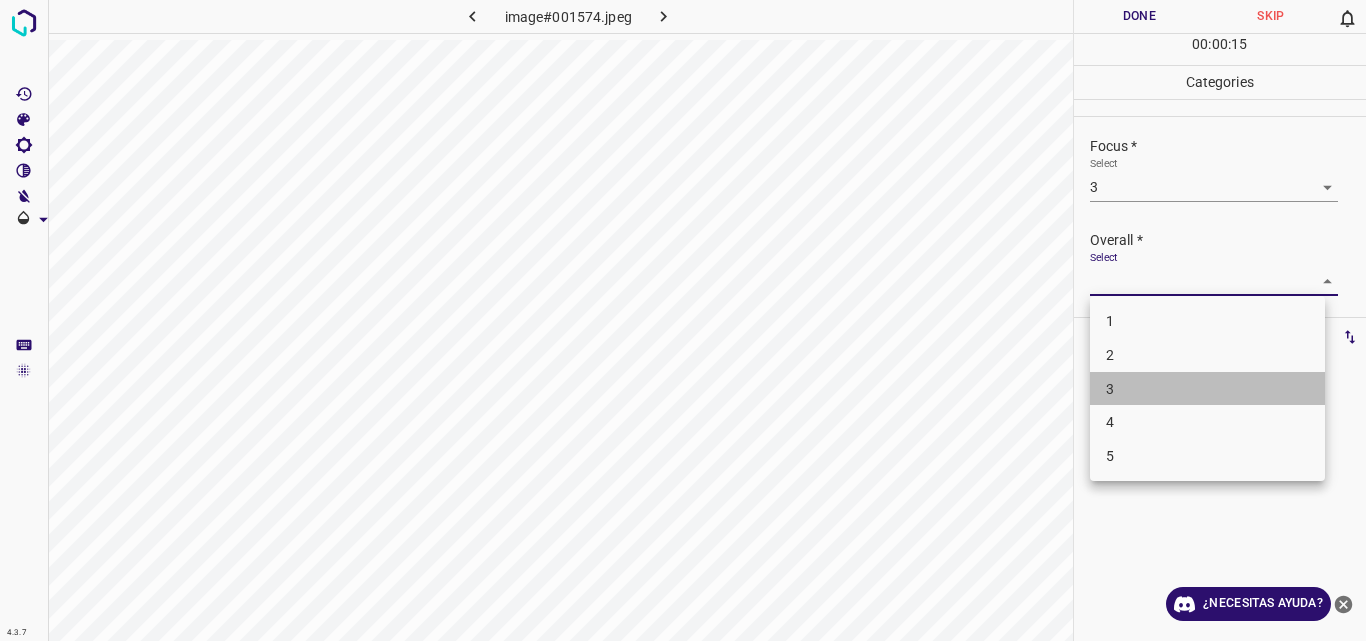 click on "3" at bounding box center (1207, 389) 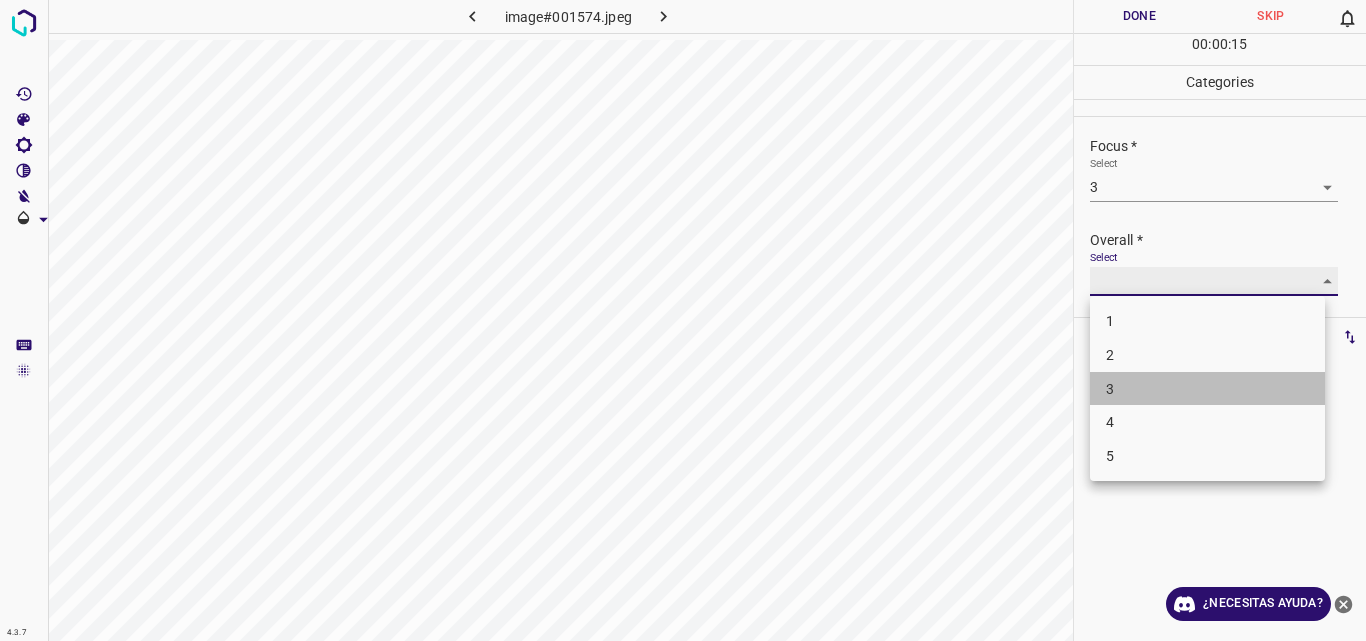 type on "3" 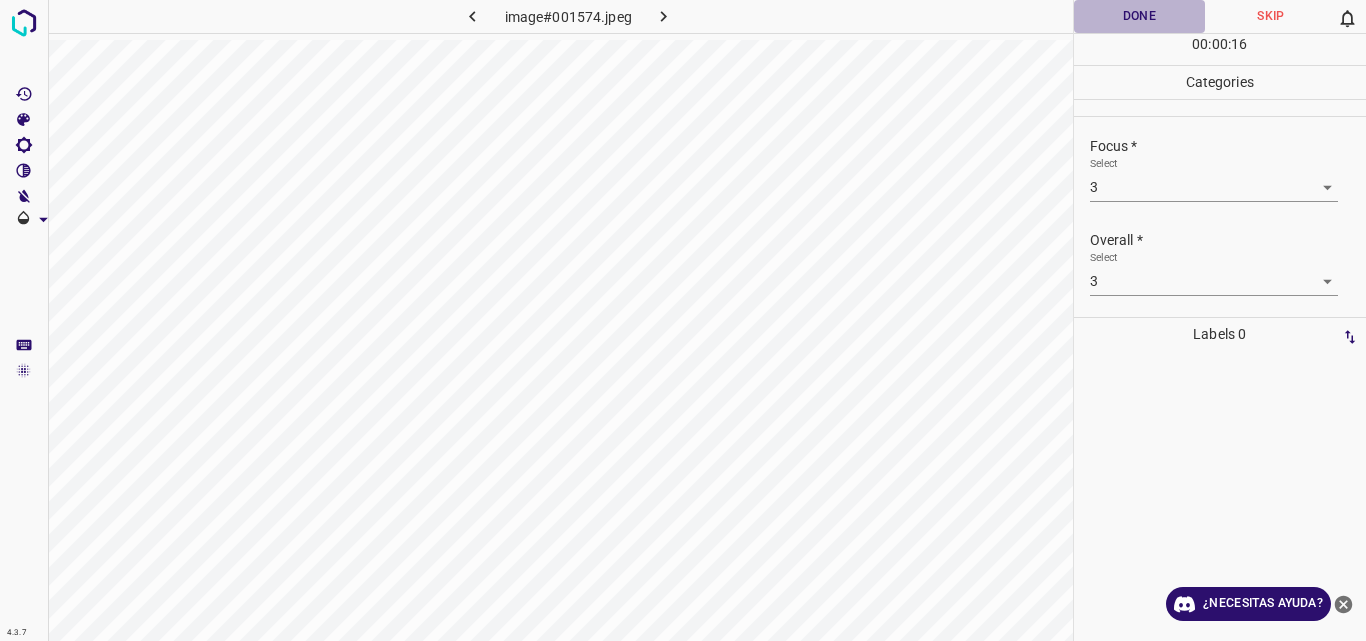 click on "Done" at bounding box center (1140, 16) 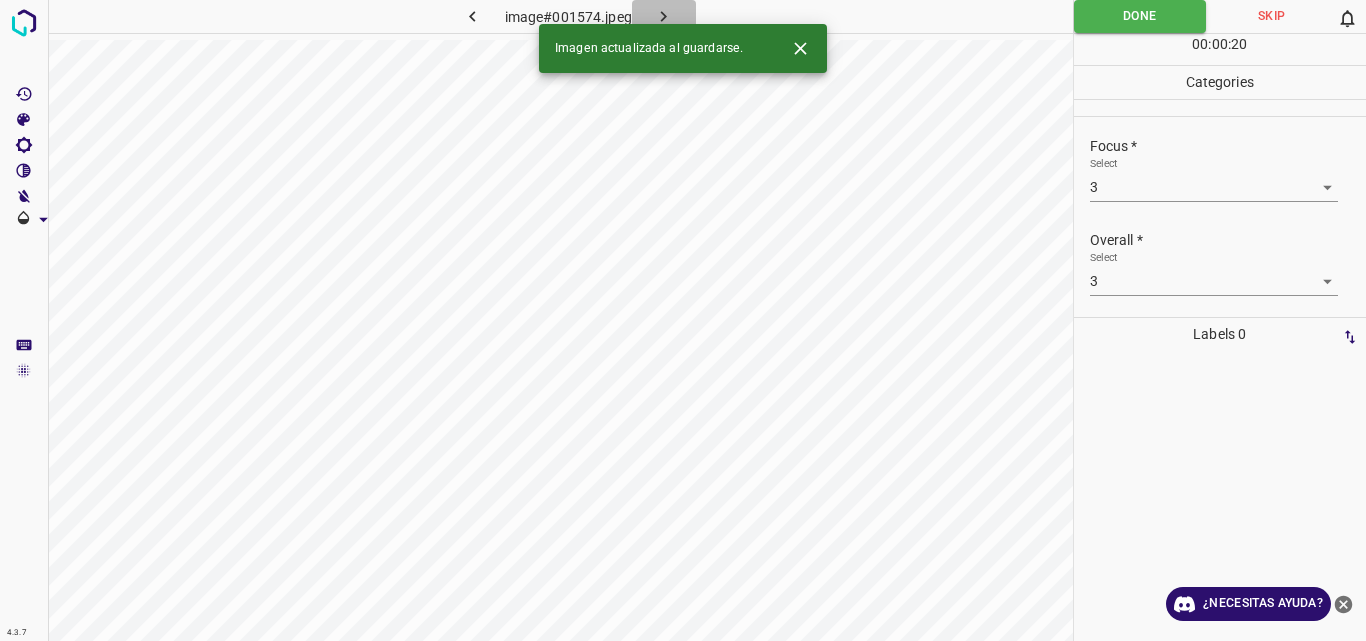 click 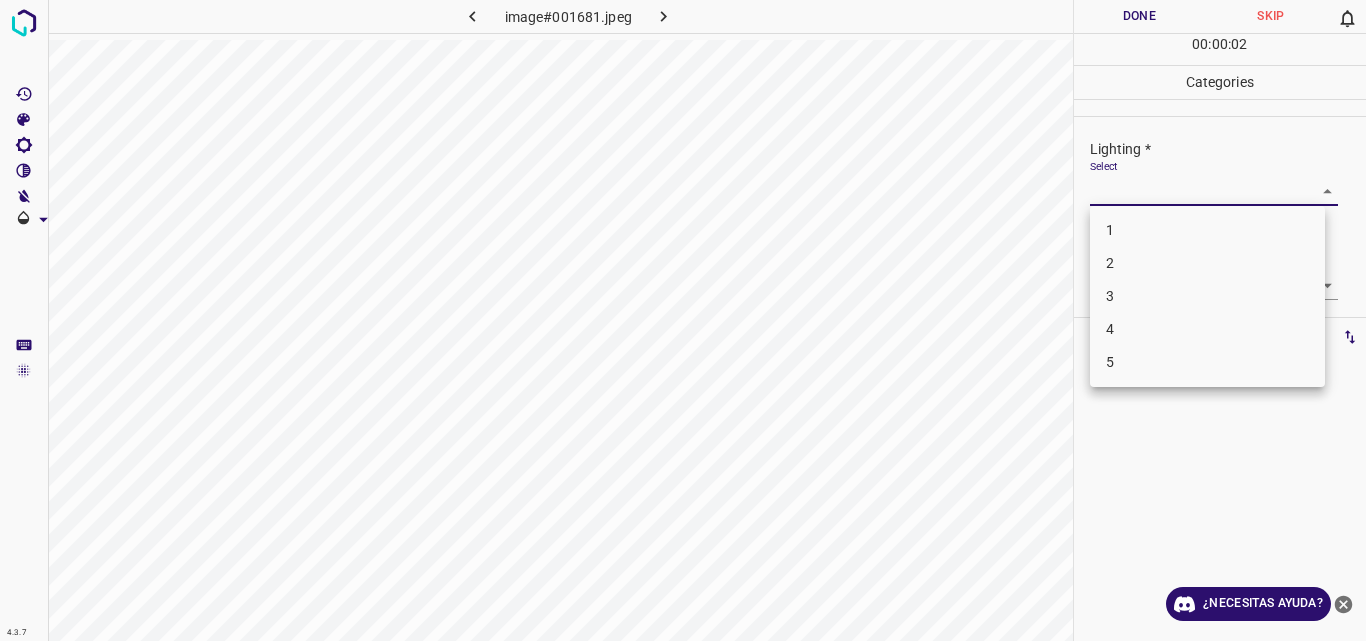 click on "4.3.7 image#001681.jpeg Done Skip 0 00   : 00   : 02   Categories Lighting *  Select ​ Focus *  Select ​ Overall *  Select ​ Labels   0 Categories 1 Lighting 2 Focus 3 Overall Tools Space Change between modes (Draw & Edit) I Auto labeling R Restore zoom M Zoom in N Zoom out Delete Delete selecte label Filters Z Restore filters X Saturation filter C Brightness filter V Contrast filter B Gray scale filter General O Download ¿Necesitas ayuda? Original text Rate this translation Your feedback will be used to help improve Google Translate - Texto - Esconder - Borrar 1 2 3 4 5" at bounding box center [683, 320] 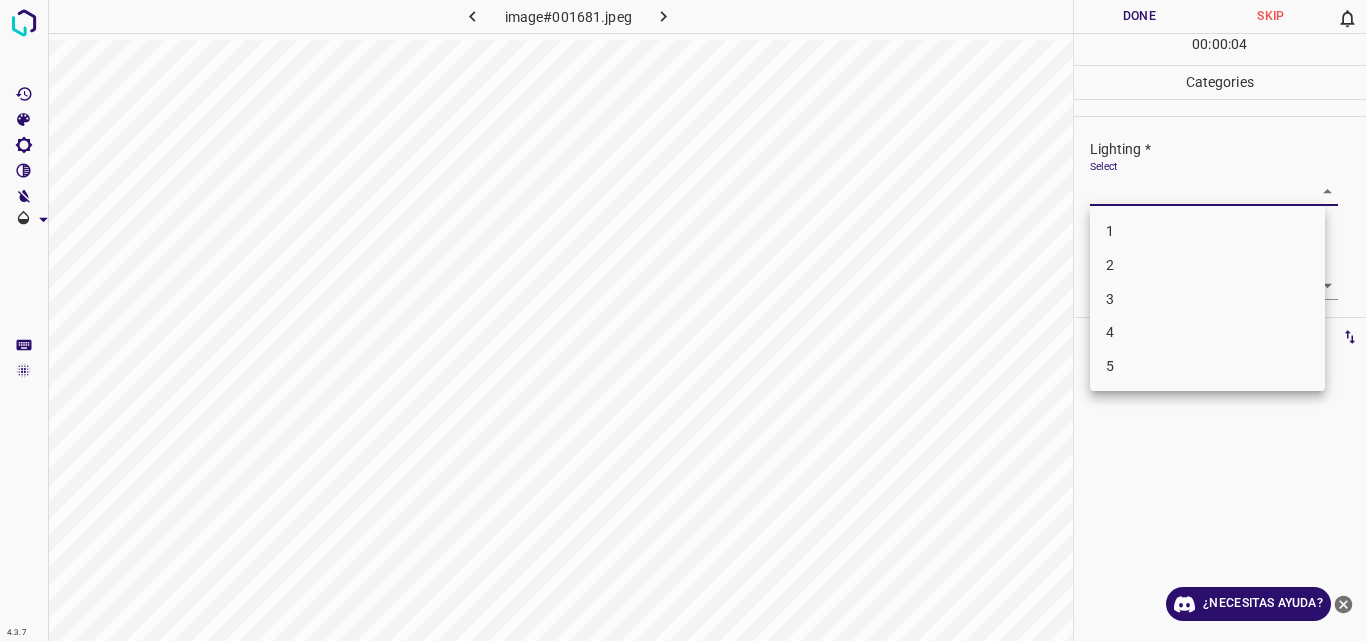 click on "2" at bounding box center [1207, 265] 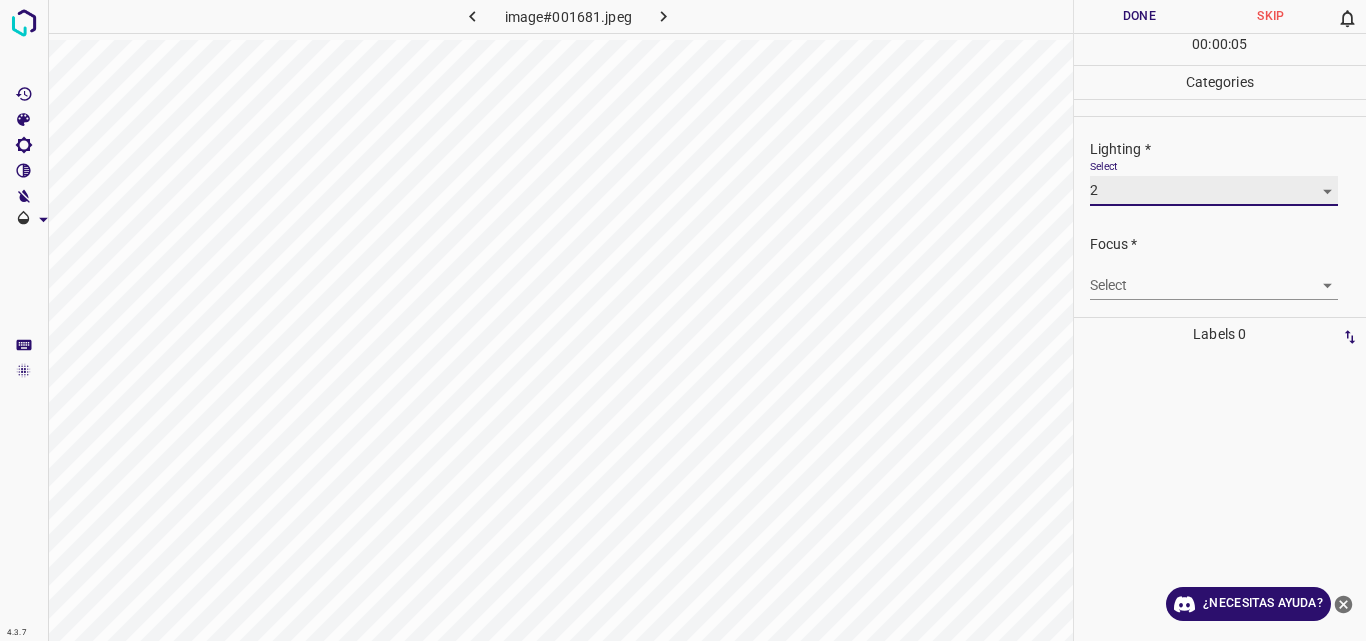 type on "2" 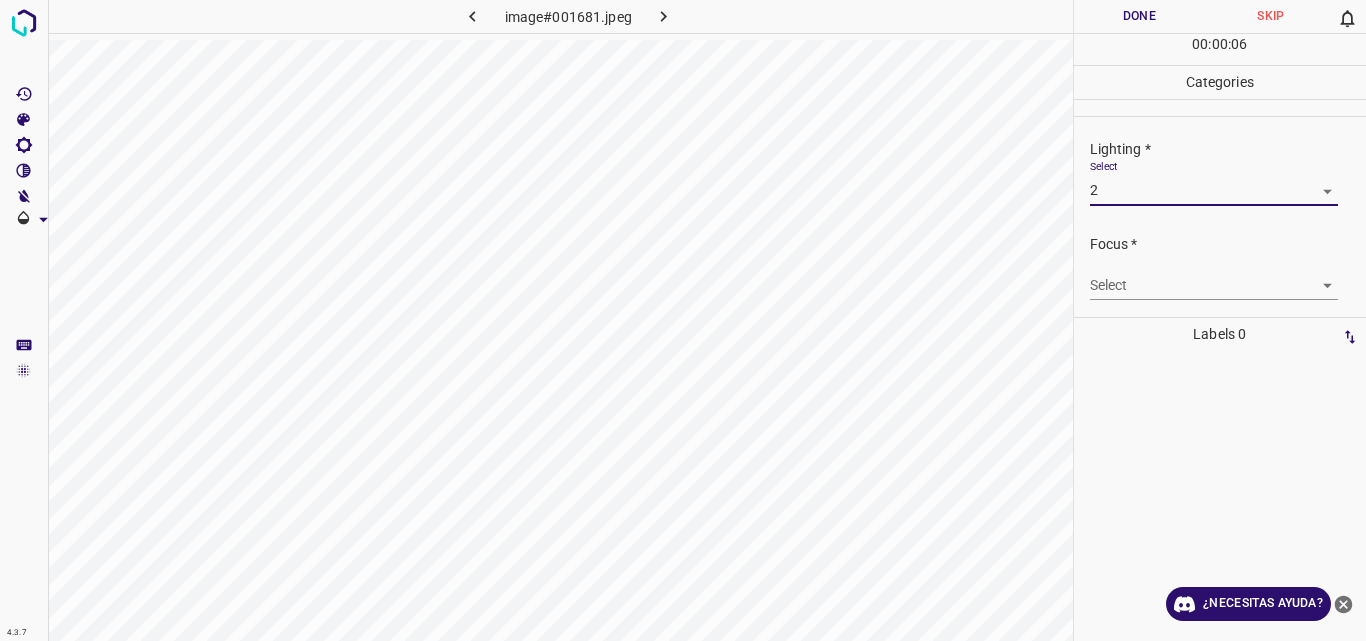 click on "4.3.7 image#001681.jpeg Done Skip 0 00   : 00   : 06   Categories Lighting *  Select 2 2 Focus *  Select ​ Overall *  Select ​ Labels   0 Categories 1 Lighting 2 Focus 3 Overall Tools Space Change between modes (Draw & Edit) I Auto labeling R Restore zoom M Zoom in N Zoom out Delete Delete selecte label Filters Z Restore filters X Saturation filter C Brightness filter V Contrast filter B Gray scale filter General O Download ¿Necesitas ayuda? Original text Rate this translation Your feedback will be used to help improve Google Translate - Texto - Esconder - Borrar" at bounding box center [683, 320] 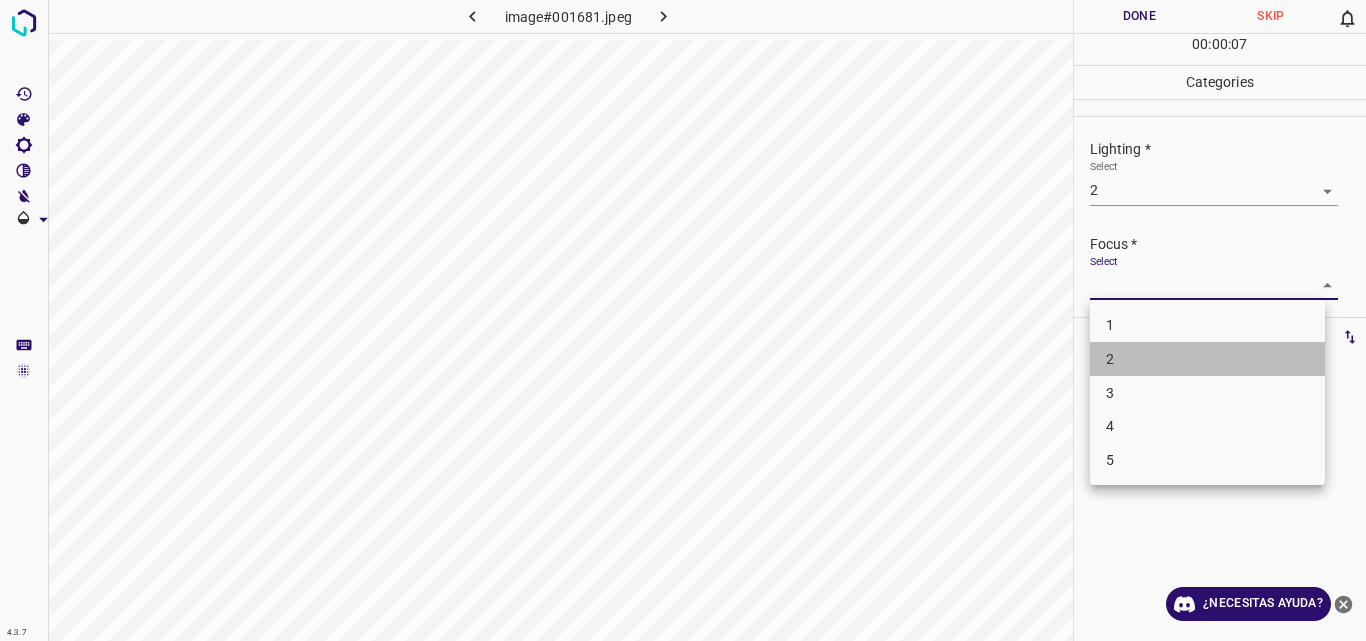 click on "2" at bounding box center [1207, 359] 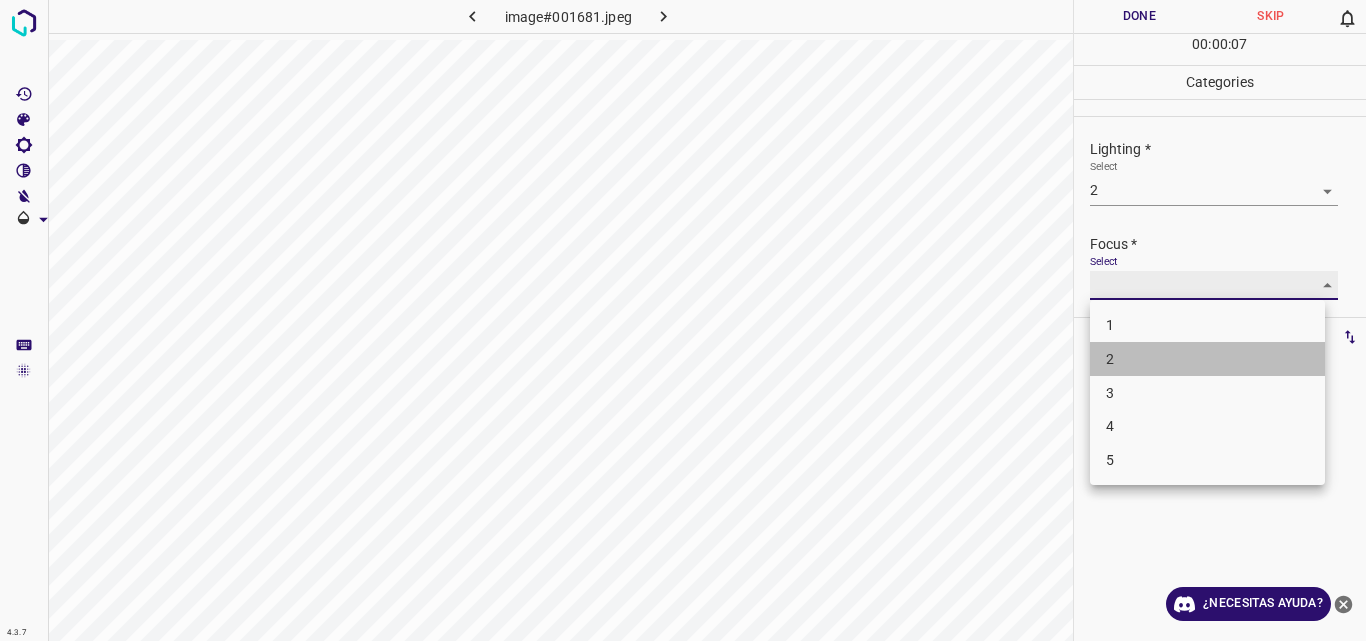 type on "2" 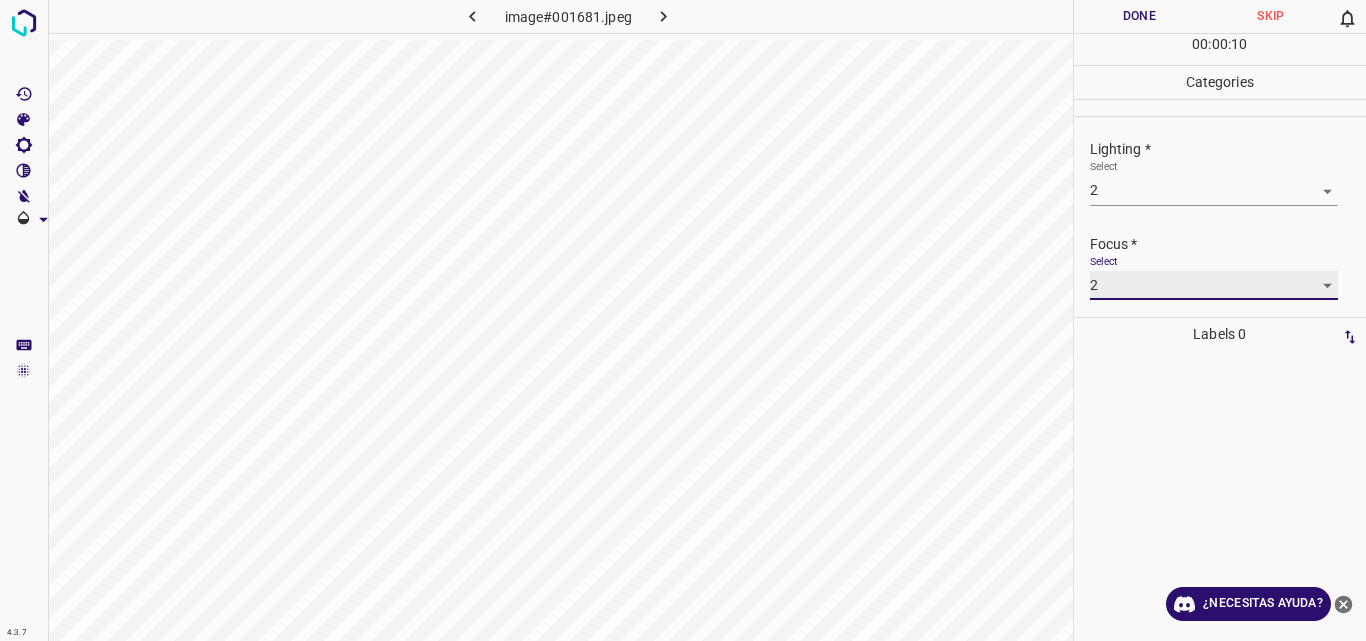 scroll, scrollTop: 98, scrollLeft: 0, axis: vertical 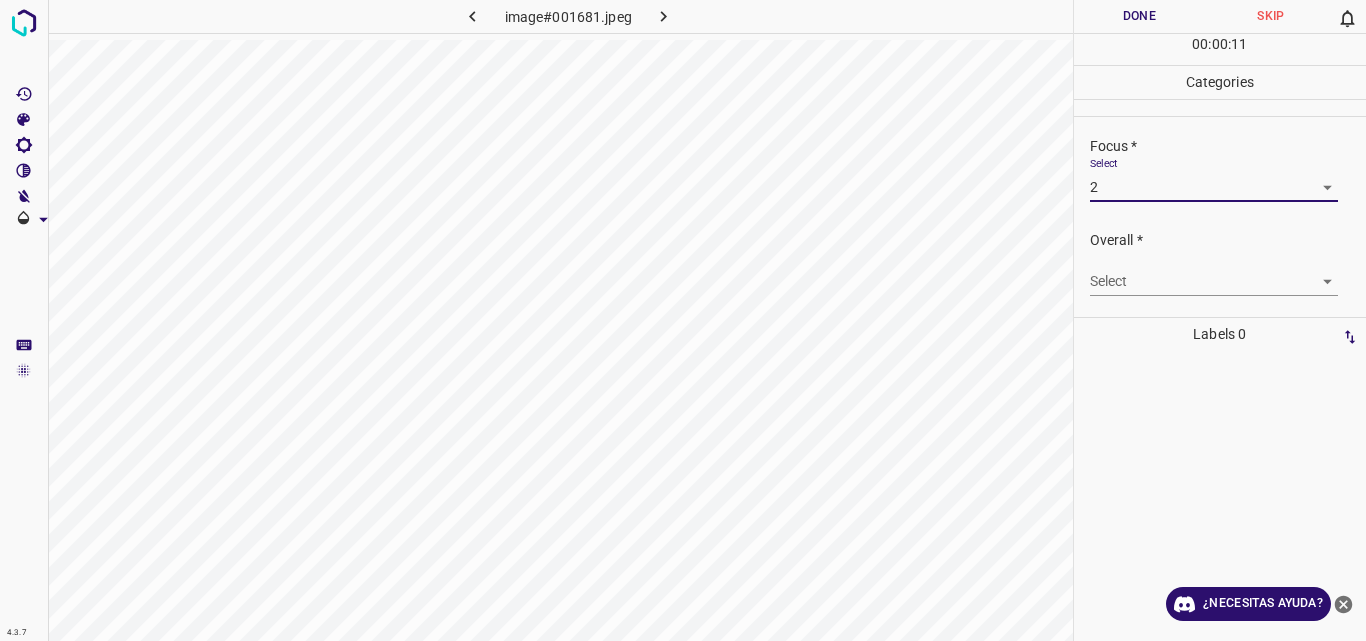 click on "4.3.7 image#001681.jpeg Done Skip 0 00   : 00   : 11   Categories Lighting *  Select 2 2 Focus *  Select 2 2 Overall *  Select ​ Labels   0 Categories 1 Lighting 2 Focus 3 Overall Tools Space Change between modes (Draw & Edit) I Auto labeling R Restore zoom M Zoom in N Zoom out Delete Delete selecte label Filters Z Restore filters X Saturation filter C Brightness filter V Contrast filter B Gray scale filter General O Download ¿Necesitas ayuda? Original text Rate this translation Your feedback will be used to help improve Google Translate - Texto - Esconder - Borrar" at bounding box center (683, 320) 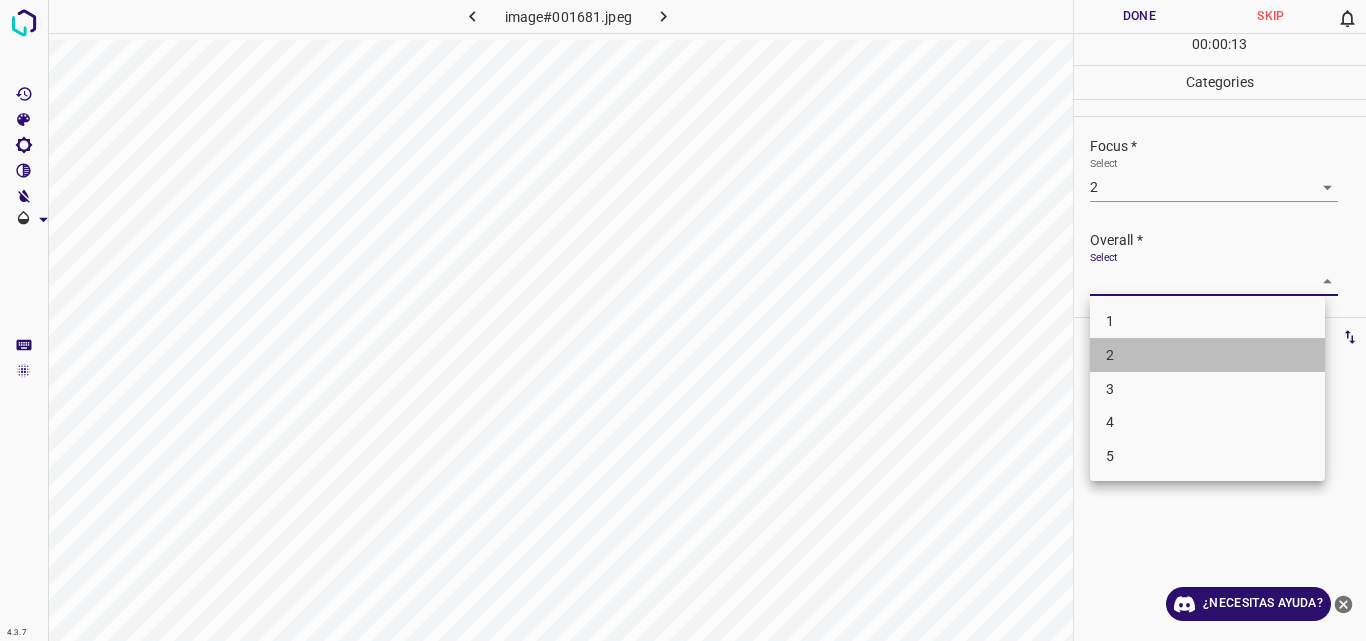 click on "2" at bounding box center [1207, 355] 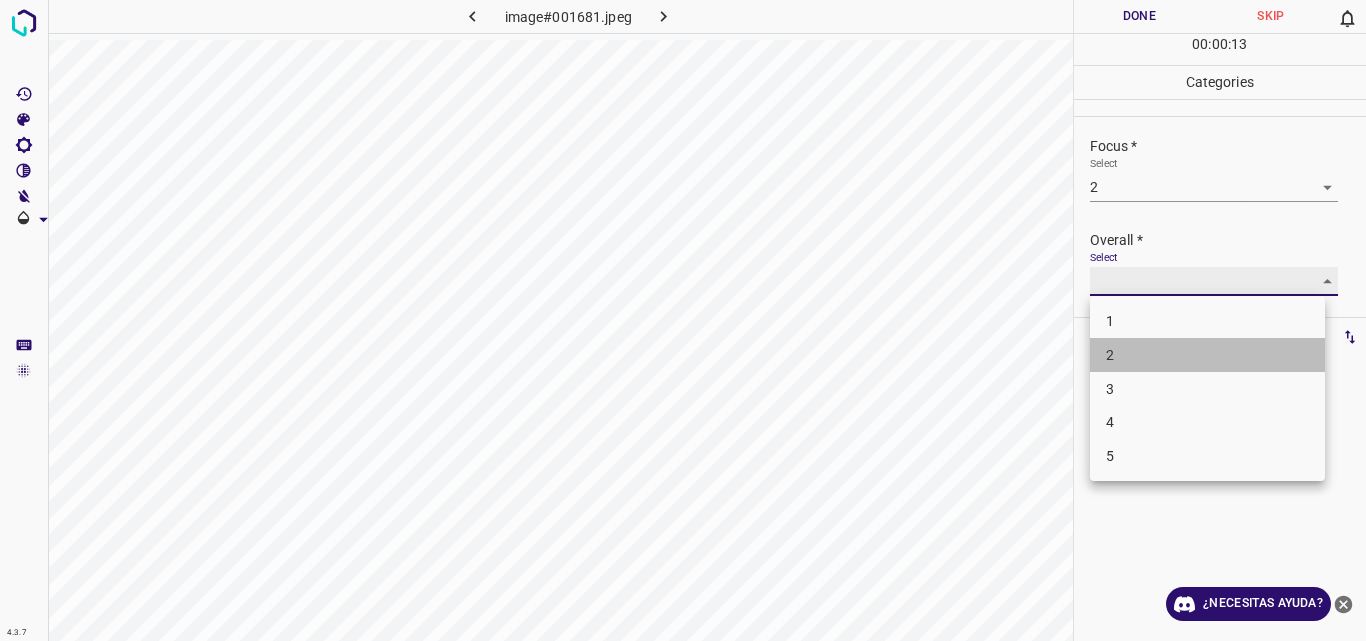 type on "2" 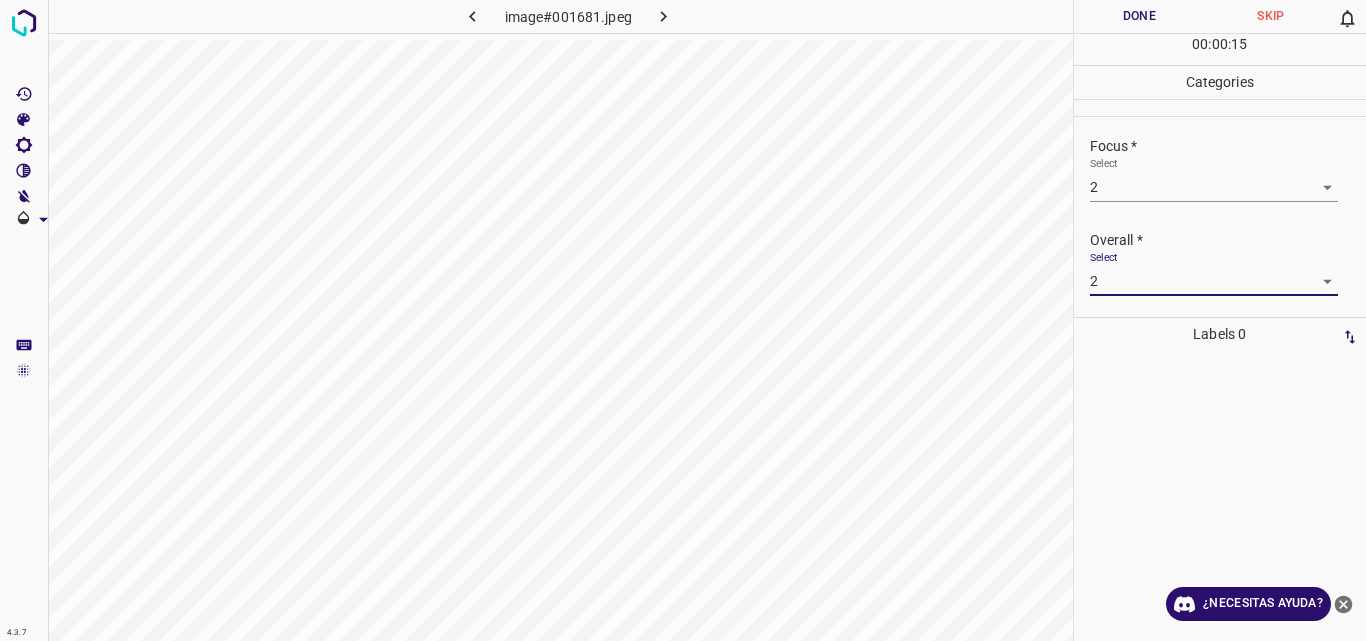 click on "Done" at bounding box center [1140, 16] 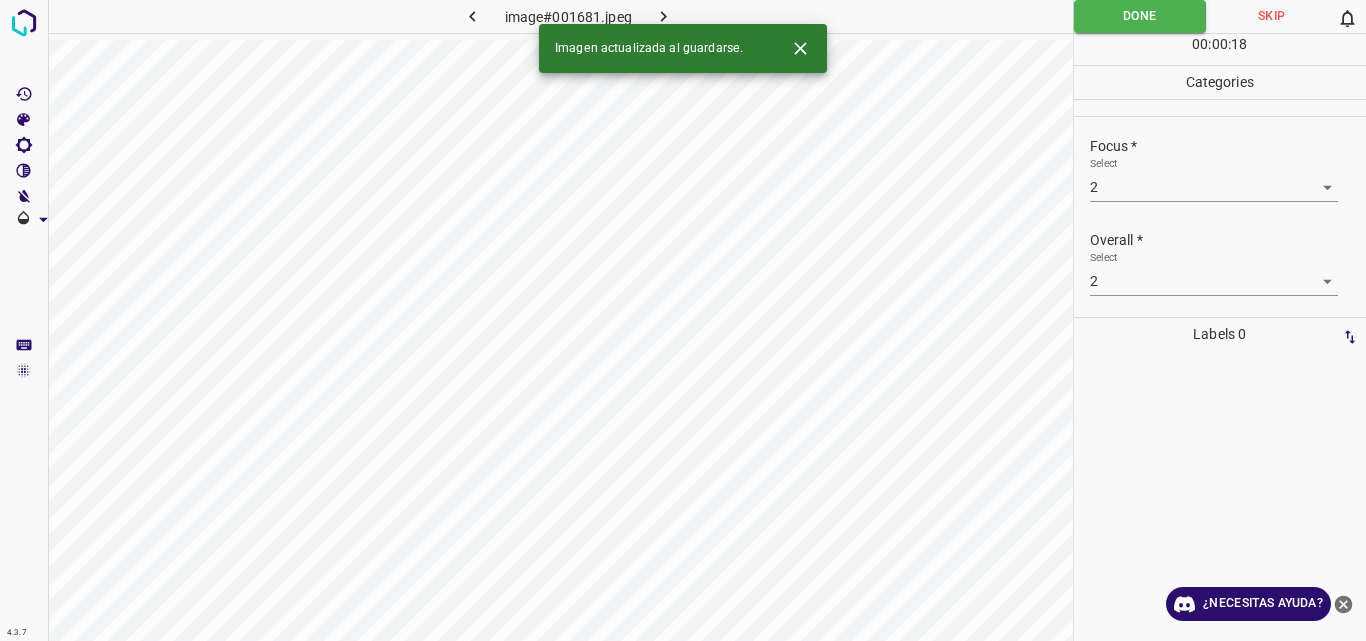 click 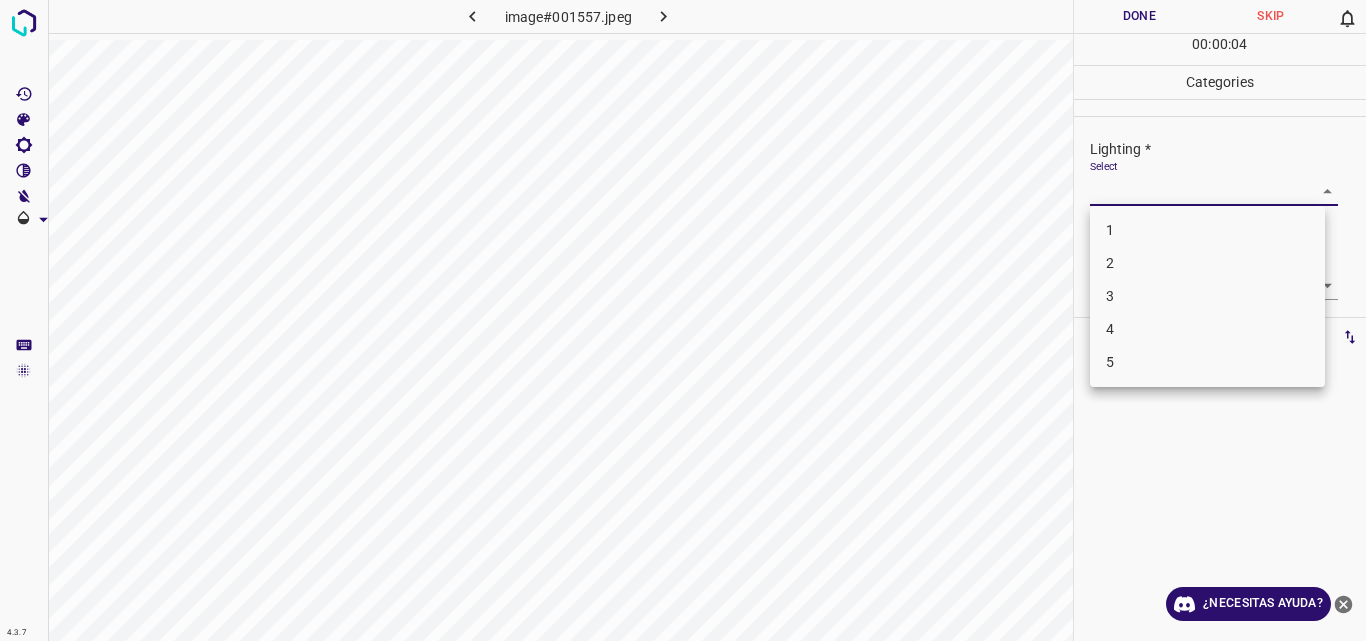 click on "4.3.7 image#001557.jpeg Done Skip 0 00   : 00   : 04   Categories Lighting *  Select ​ Focus *  Select ​ Overall *  Select ​ Labels   0 Categories 1 Lighting 2 Focus 3 Overall Tools Space Change between modes (Draw & Edit) I Auto labeling R Restore zoom M Zoom in N Zoom out Delete Delete selecte label Filters Z Restore filters X Saturation filter C Brightness filter V Contrast filter B Gray scale filter General O Download ¿Necesitas ayuda? Original text Rate this translation Your feedback will be used to help improve Google Translate - Texto - Esconder - Borrar 1 2 3 4 5" at bounding box center [683, 320] 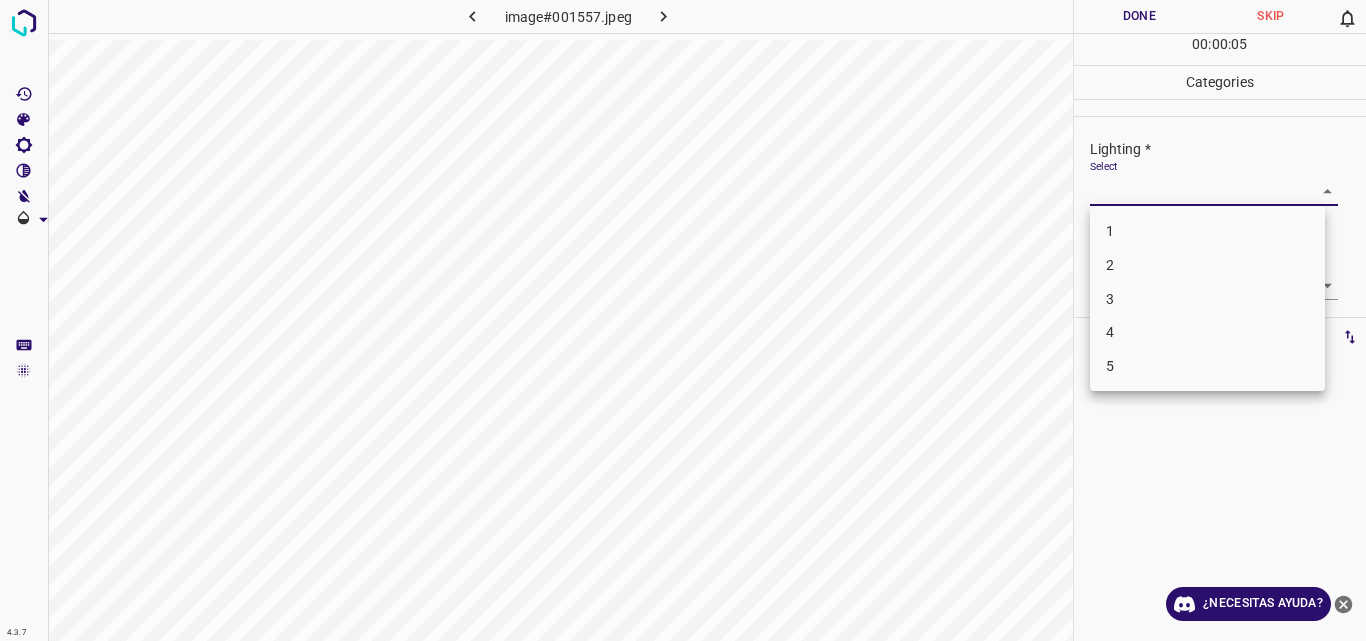 click on "3" at bounding box center (1207, 299) 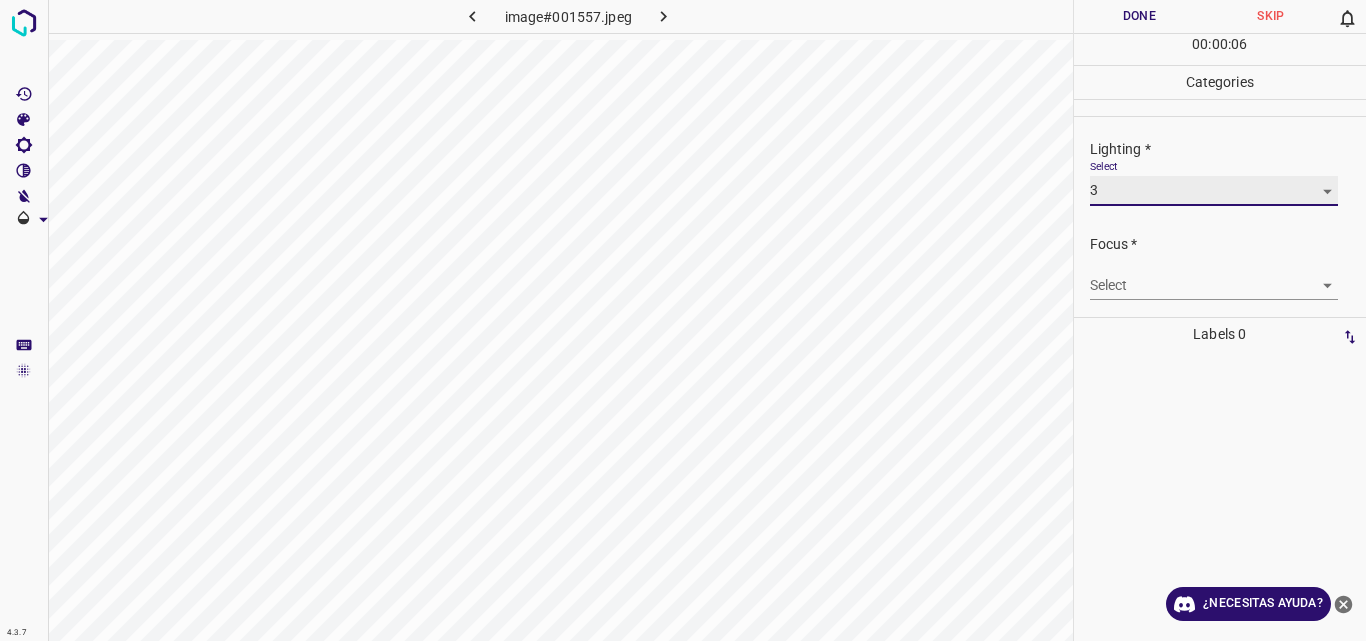 type on "3" 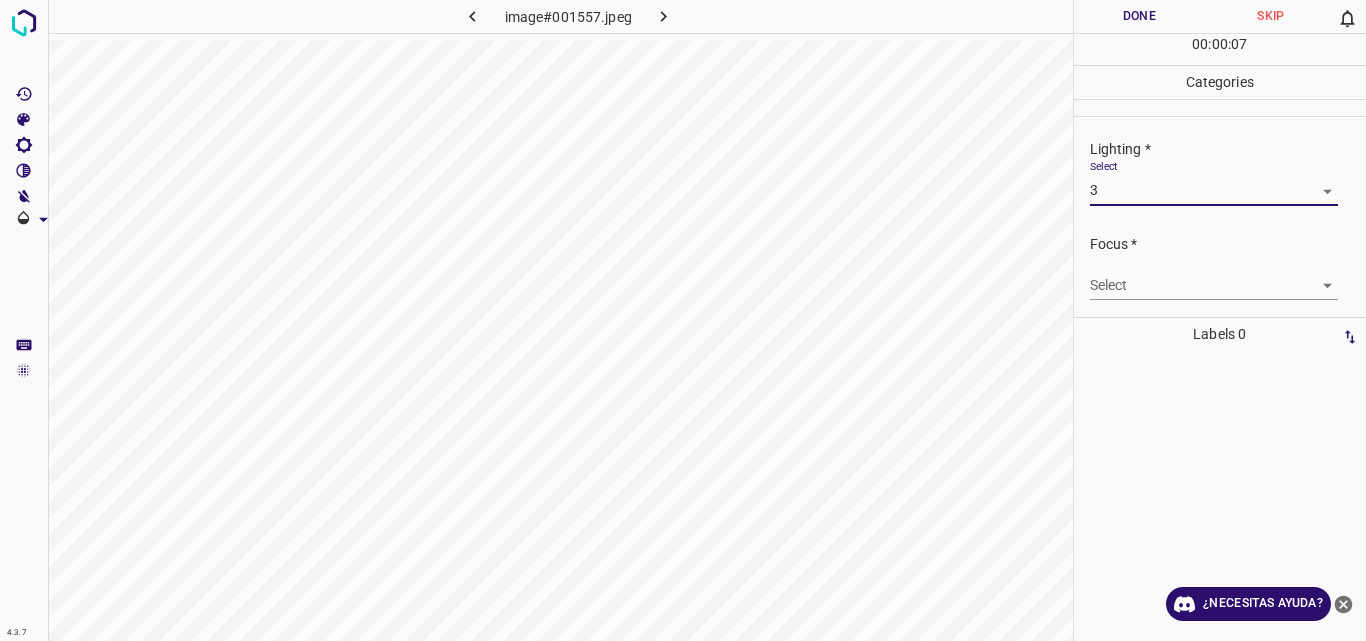 click on "4.3.7 image#001557.jpeg Done Skip 0 00   : 00   : 07   Categories Lighting *  Select 3 3 Focus *  Select ​ Overall *  Select ​ Labels   0 Categories 1 Lighting 2 Focus 3 Overall Tools Space Change between modes (Draw & Edit) I Auto labeling R Restore zoom M Zoom in N Zoom out Delete Delete selecte label Filters Z Restore filters X Saturation filter C Brightness filter V Contrast filter B Gray scale filter General O Download ¿Necesitas ayuda? Original text Rate this translation Your feedback will be used to help improve Google Translate - Texto - Esconder - Borrar" at bounding box center (683, 320) 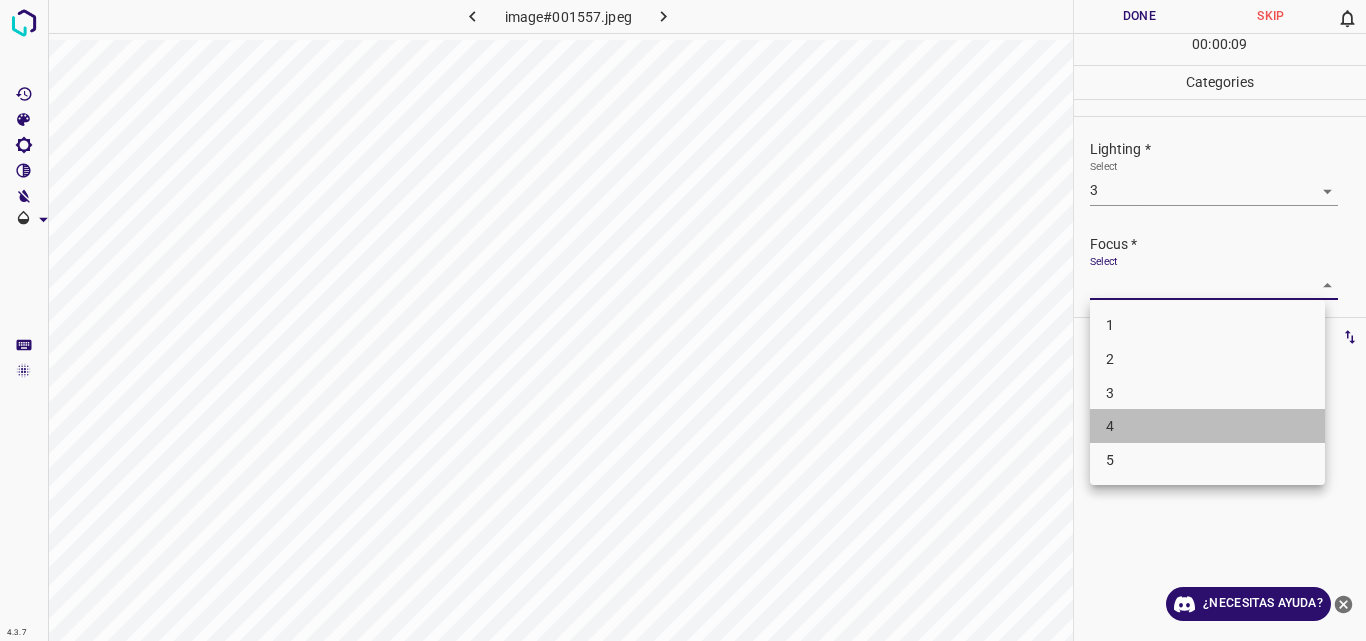 click on "4" at bounding box center [1207, 426] 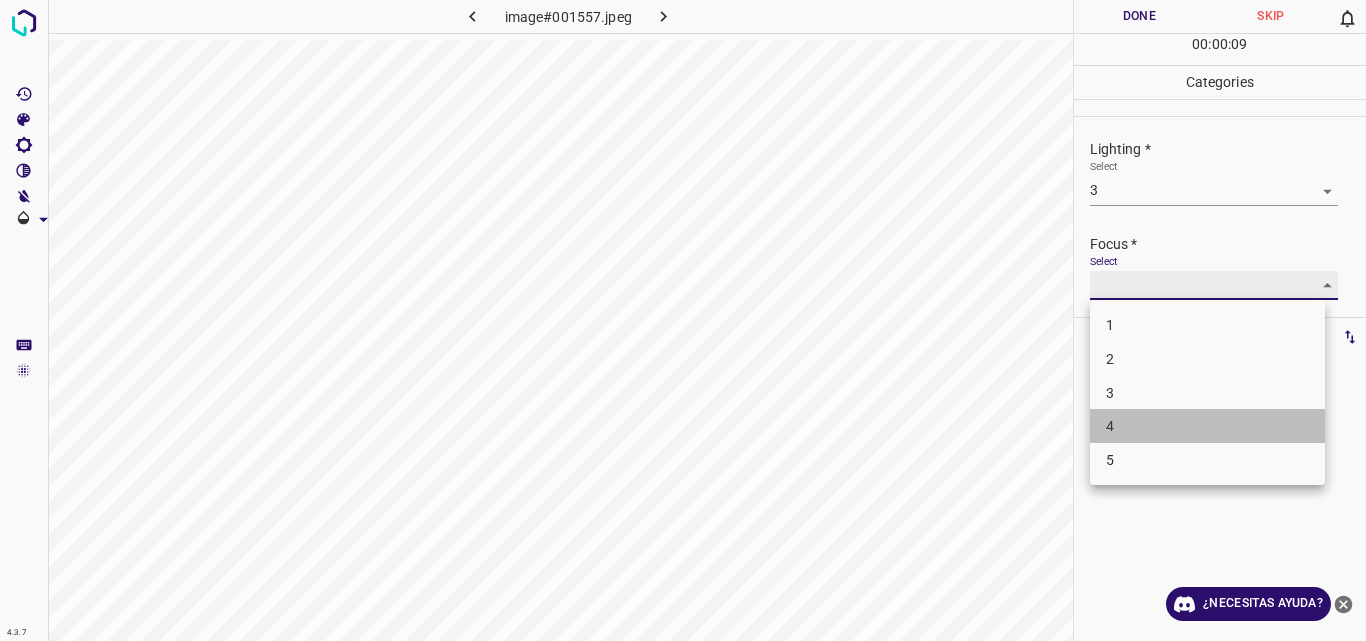 type on "4" 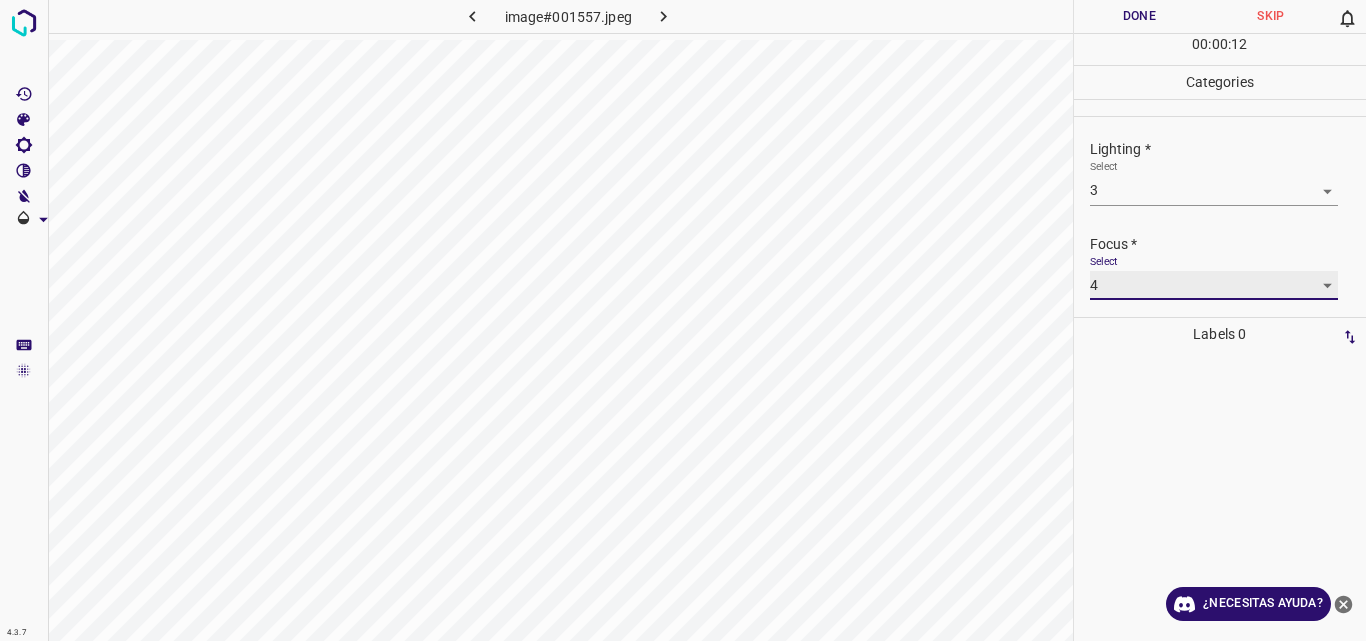 scroll, scrollTop: 98, scrollLeft: 0, axis: vertical 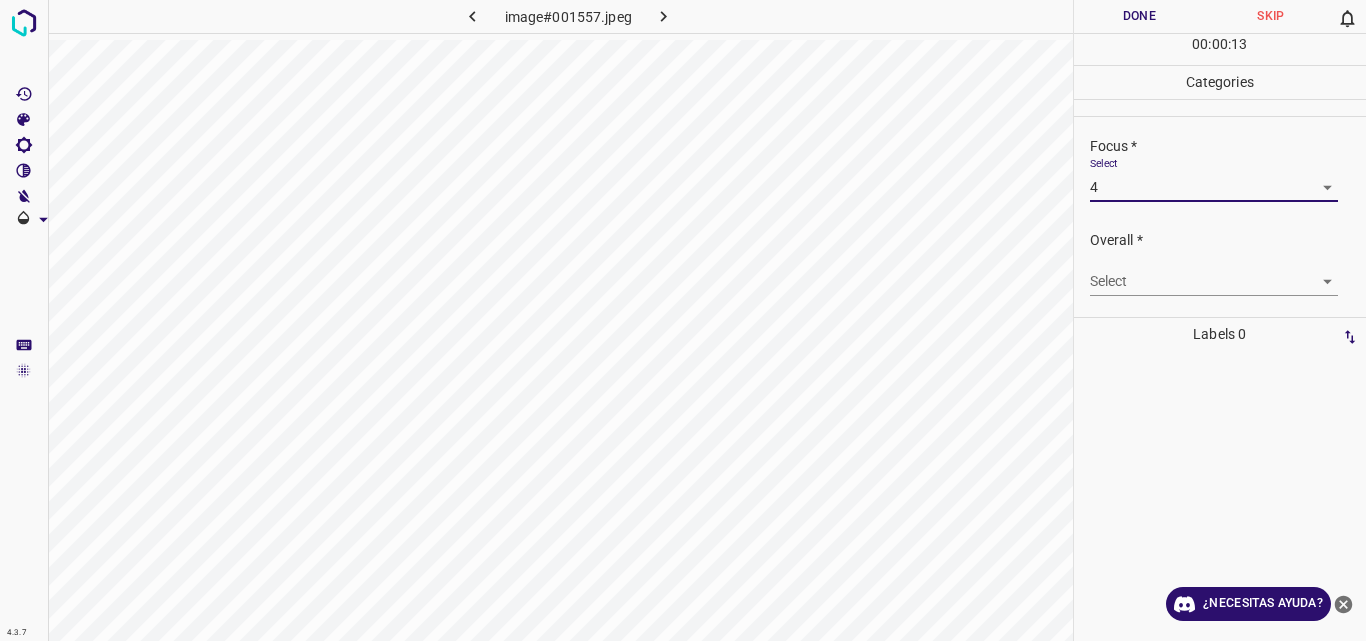 click on "4.3.7 image#001557.jpeg Done Skip 0 00   : 00   : 13   Categories Lighting *  Select 3 3 Focus *  Select 4 4 Overall *  Select ​ Labels   0 Categories 1 Lighting 2 Focus 3 Overall Tools Space Change between modes (Draw & Edit) I Auto labeling R Restore zoom M Zoom in N Zoom out Delete Delete selecte label Filters Z Restore filters X Saturation filter C Brightness filter V Contrast filter B Gray scale filter General O Download ¿Necesitas ayuda? Original text Rate this translation Your feedback will be used to help improve Google Translate - Texto - Esconder - Borrar" at bounding box center [683, 320] 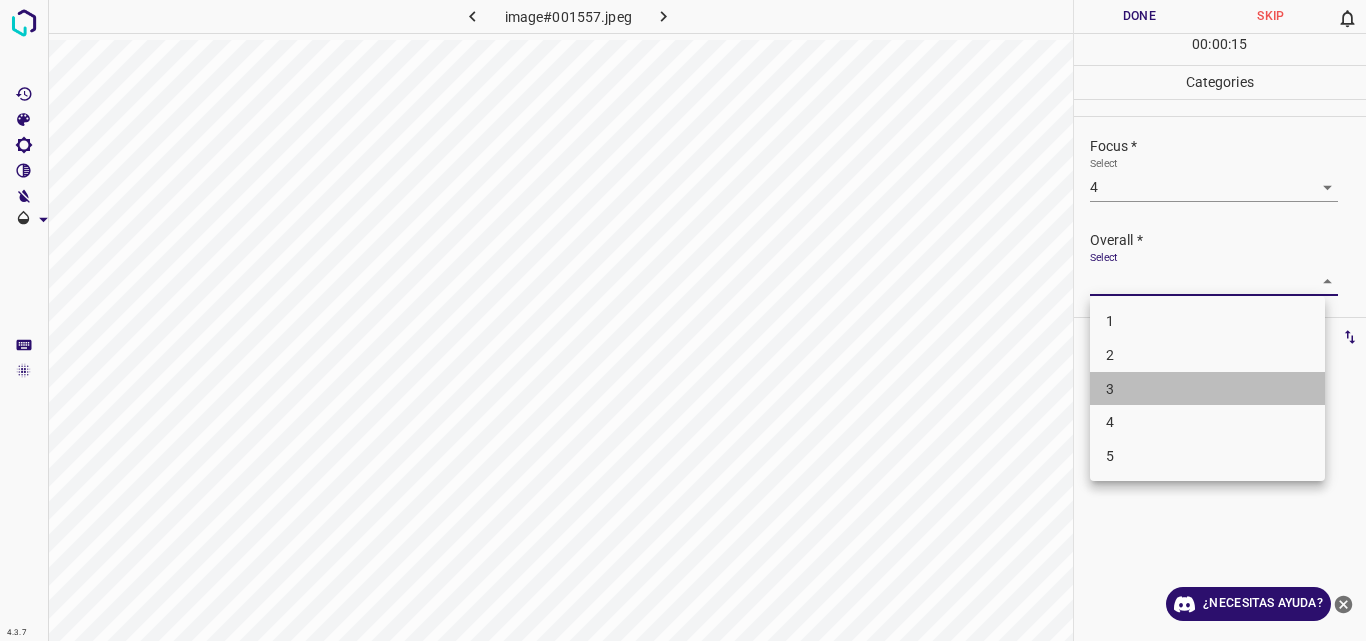 click on "3" at bounding box center [1207, 389] 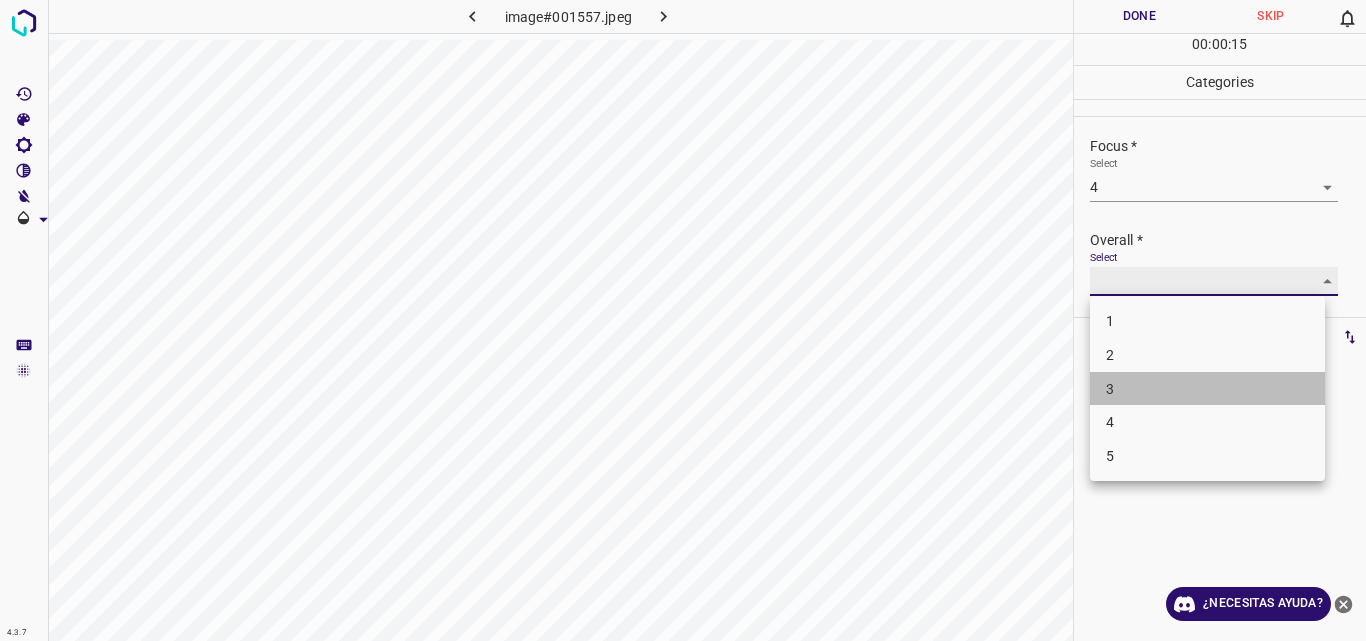 type on "3" 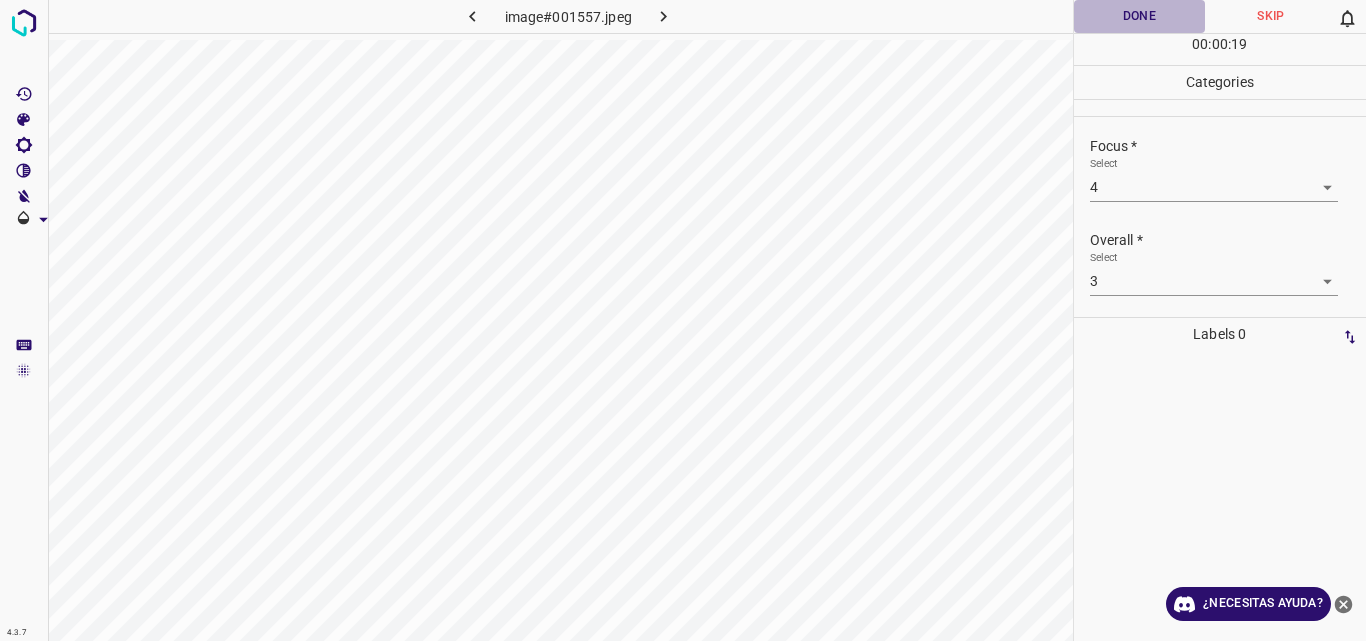 click on "Done" at bounding box center [1140, 16] 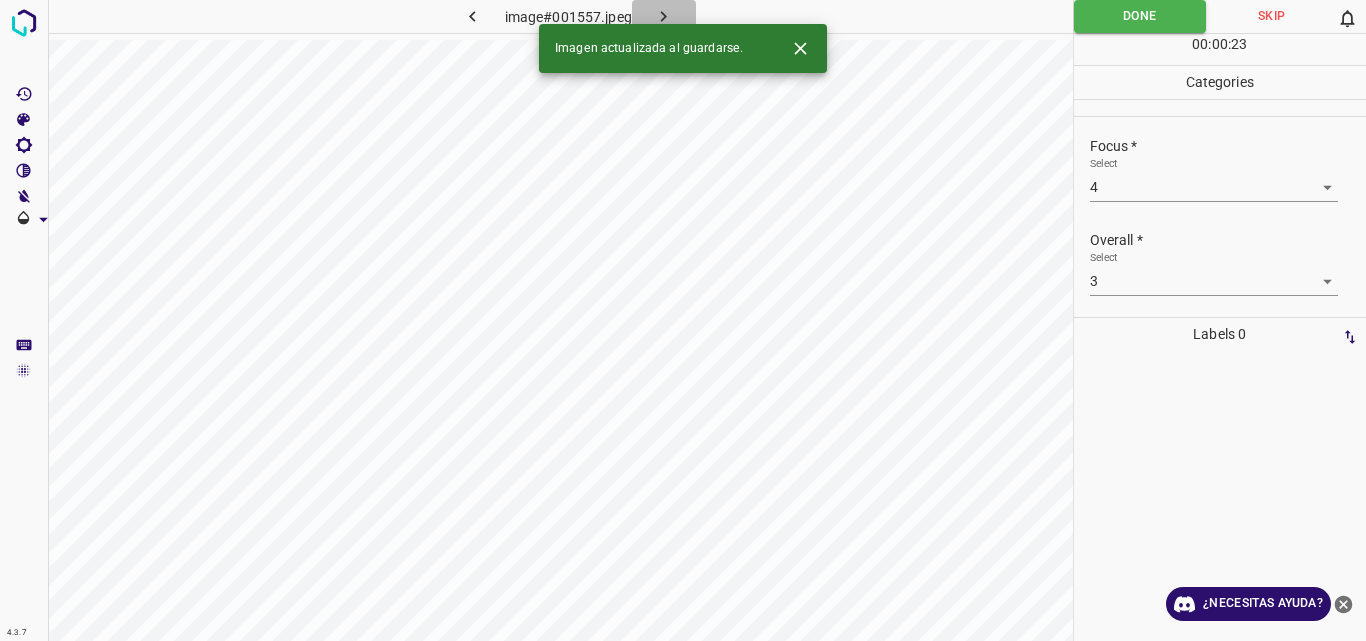 click 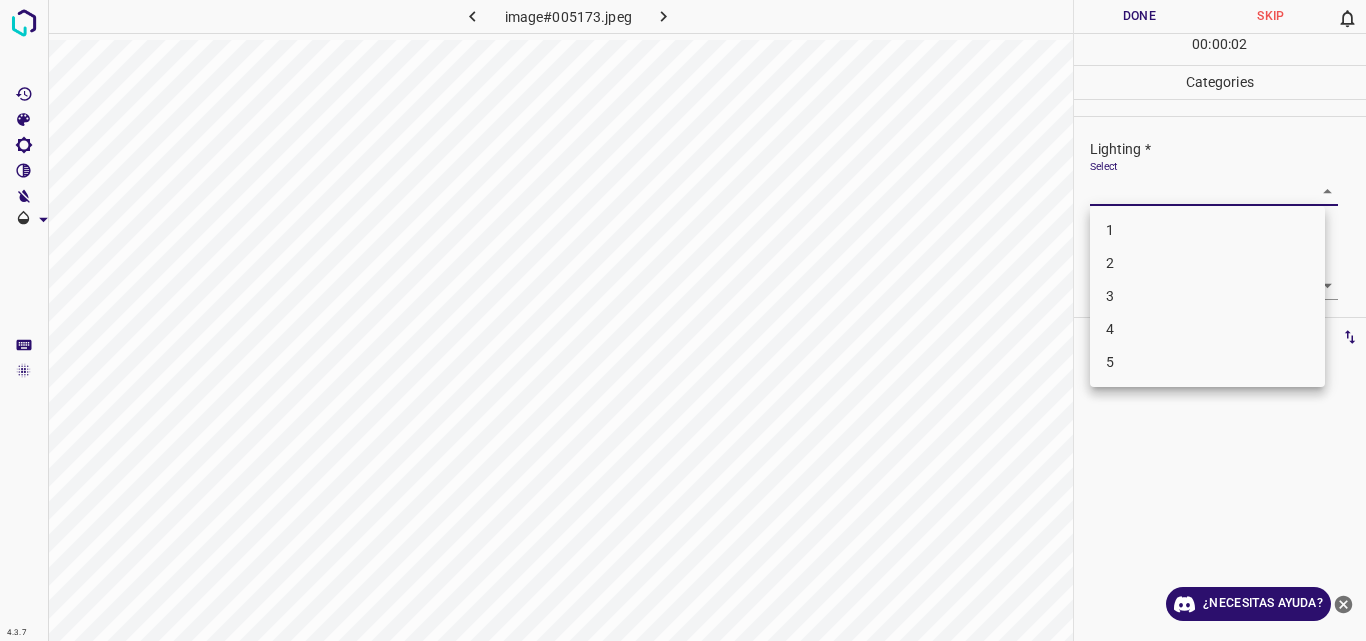 click on "4.3.7 image#005173.jpeg Done Skip 0 00   : 00   : 02   Categories Lighting *  Select ​ Focus *  Select ​ Overall *  Select ​ Labels   0 Categories 1 Lighting 2 Focus 3 Overall Tools Space Change between modes (Draw & Edit) I Auto labeling R Restore zoom M Zoom in N Zoom out Delete Delete selecte label Filters Z Restore filters X Saturation filter C Brightness filter V Contrast filter B Gray scale filter General O Download ¿Necesitas ayuda? Original text Rate this translation Your feedback will be used to help improve Google Translate - Texto - Esconder - Borrar 1 2 3 4 5" at bounding box center [683, 320] 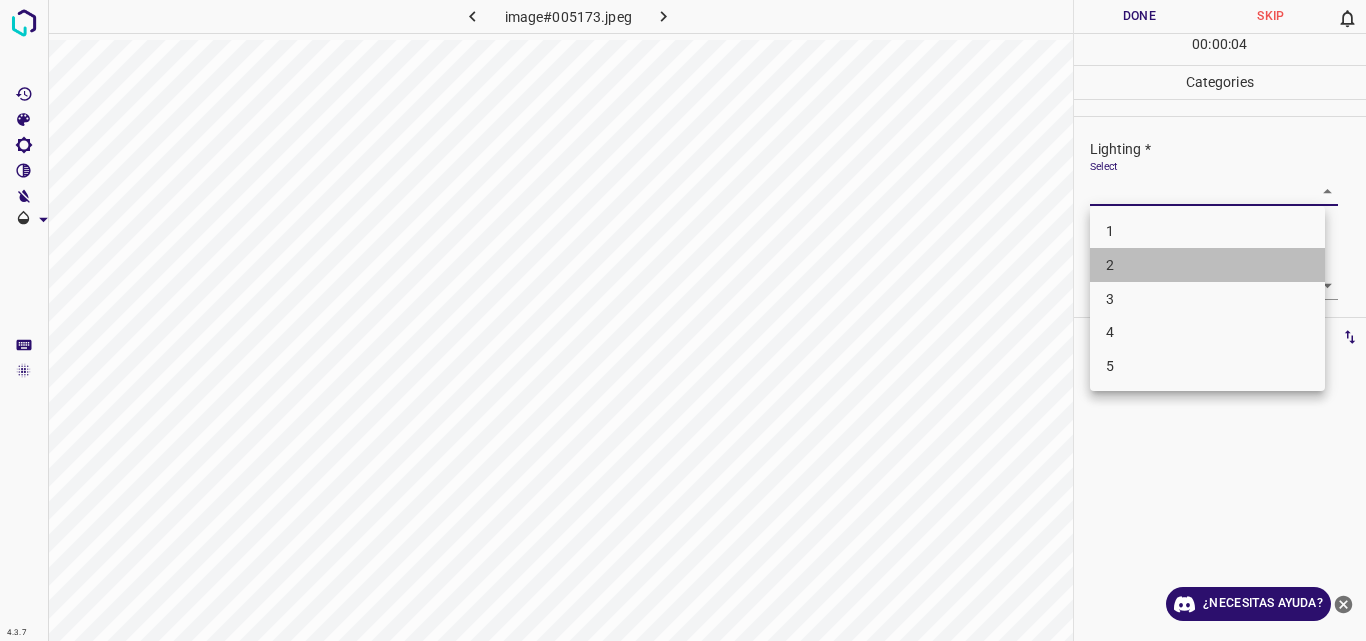 click on "2" at bounding box center [1207, 265] 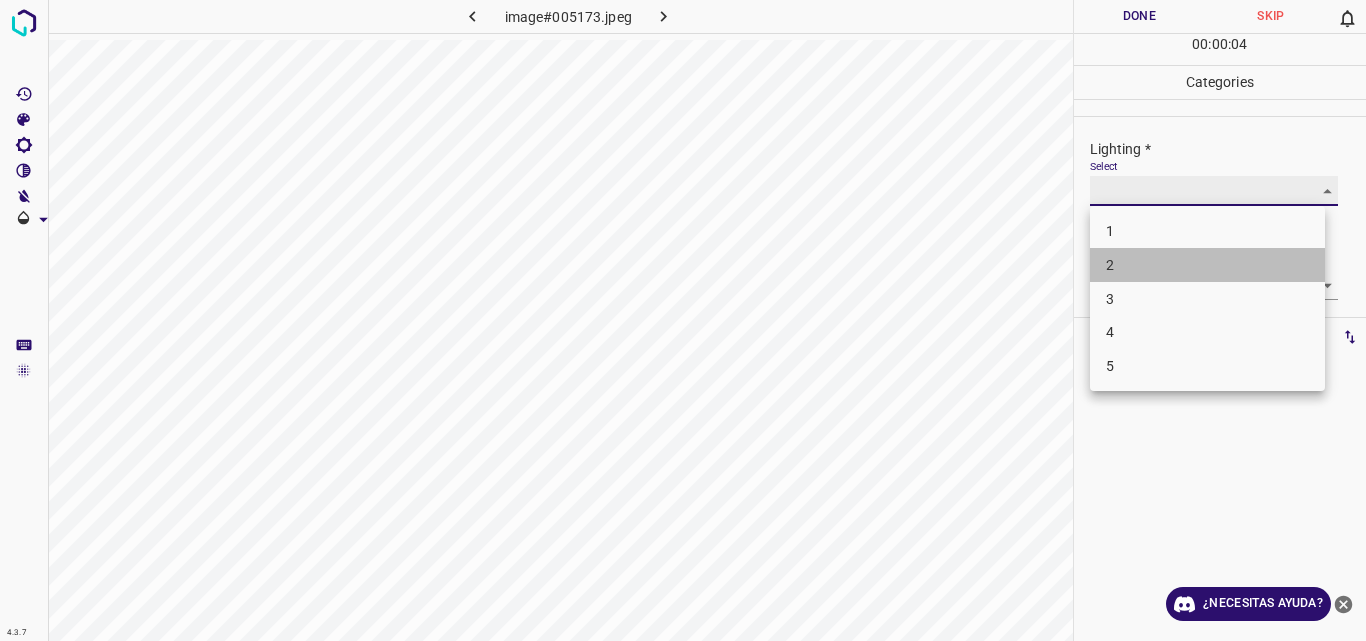 type on "2" 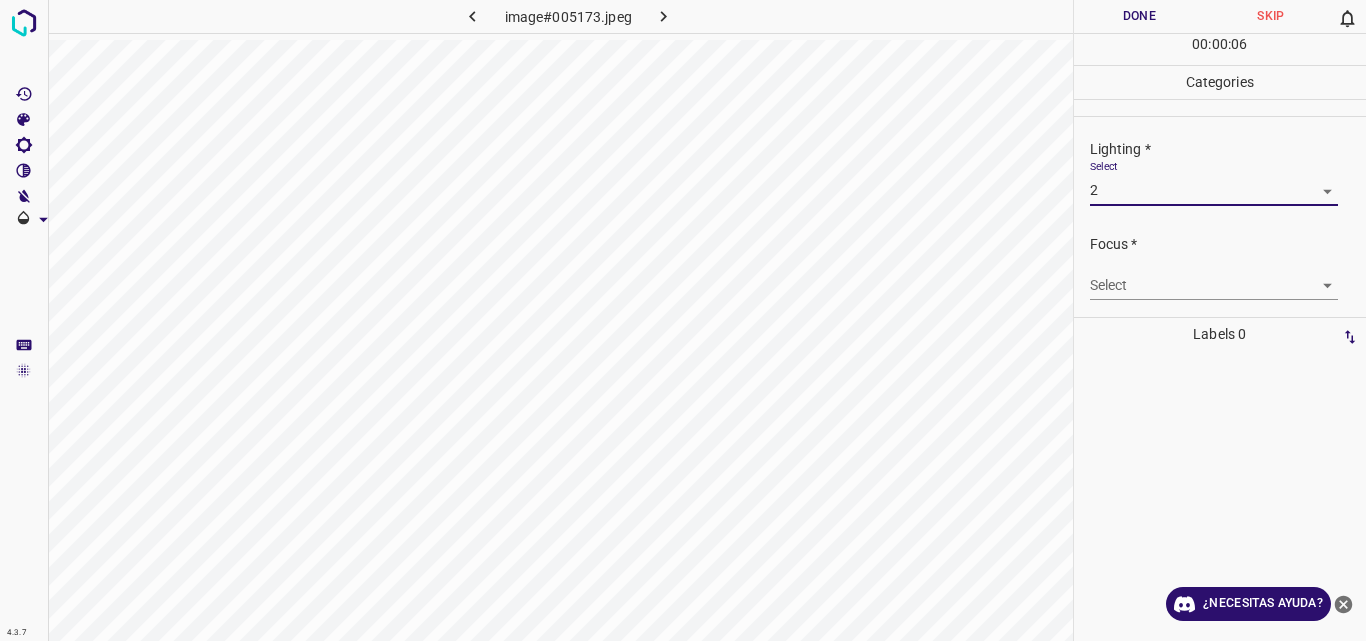 click on "4.3.7 image#005173.jpeg Done Skip 0 00   : 00   : 06   Categories Lighting *  Select 2 2 Focus *  Select ​ Overall *  Select ​ Labels   0 Categories 1 Lighting 2 Focus 3 Overall Tools Space Change between modes (Draw & Edit) I Auto labeling R Restore zoom M Zoom in N Zoom out Delete Delete selecte label Filters Z Restore filters X Saturation filter C Brightness filter V Contrast filter B Gray scale filter General O Download ¿Necesitas ayuda? Original text Rate this translation Your feedback will be used to help improve Google Translate - Texto - Esconder - Borrar" at bounding box center (683, 320) 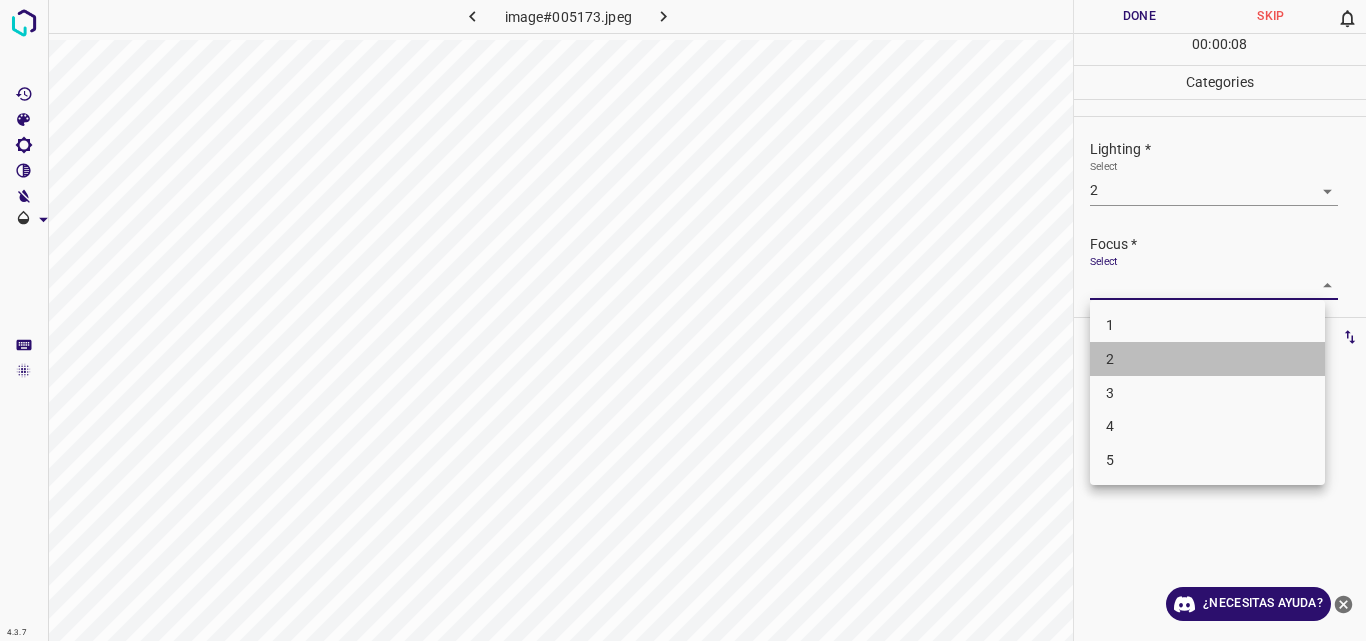click on "2" at bounding box center (1207, 359) 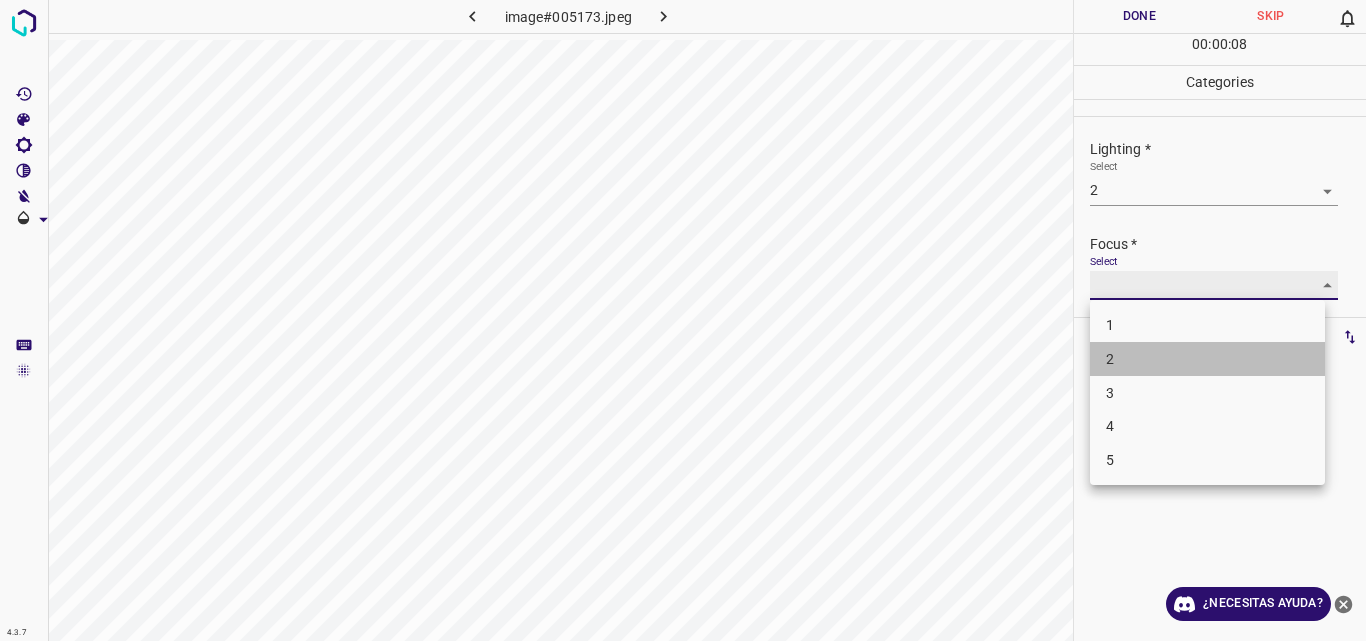 type on "2" 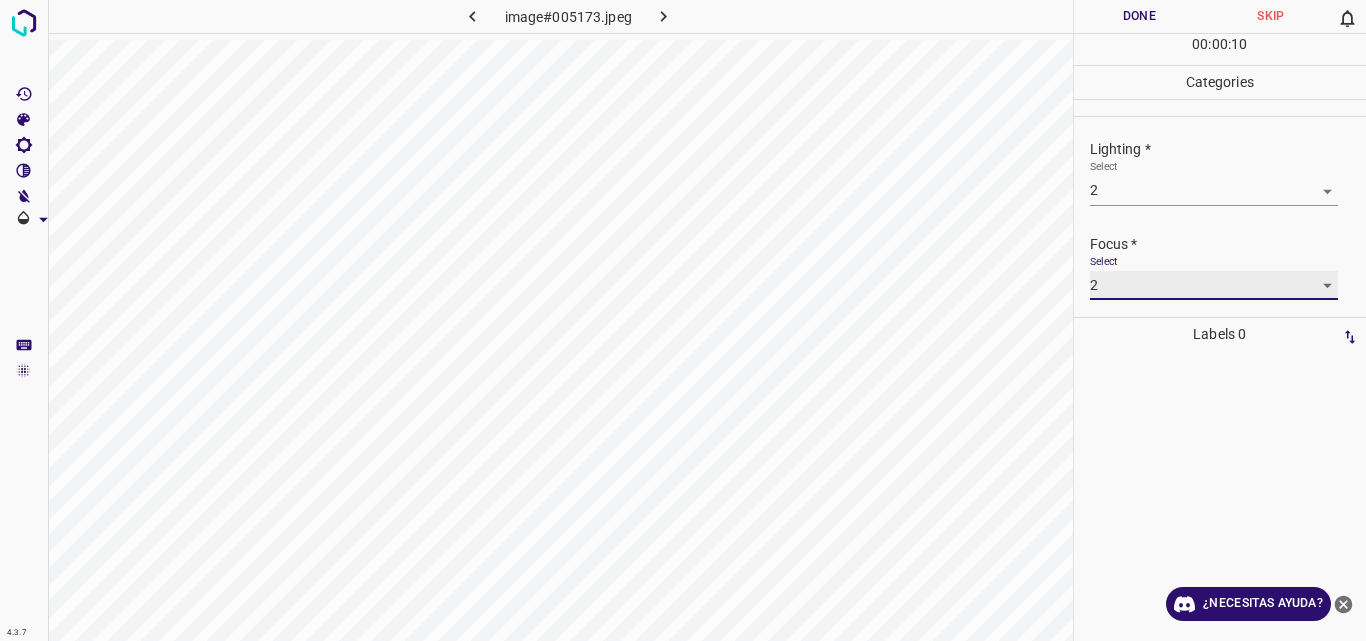 scroll, scrollTop: 98, scrollLeft: 0, axis: vertical 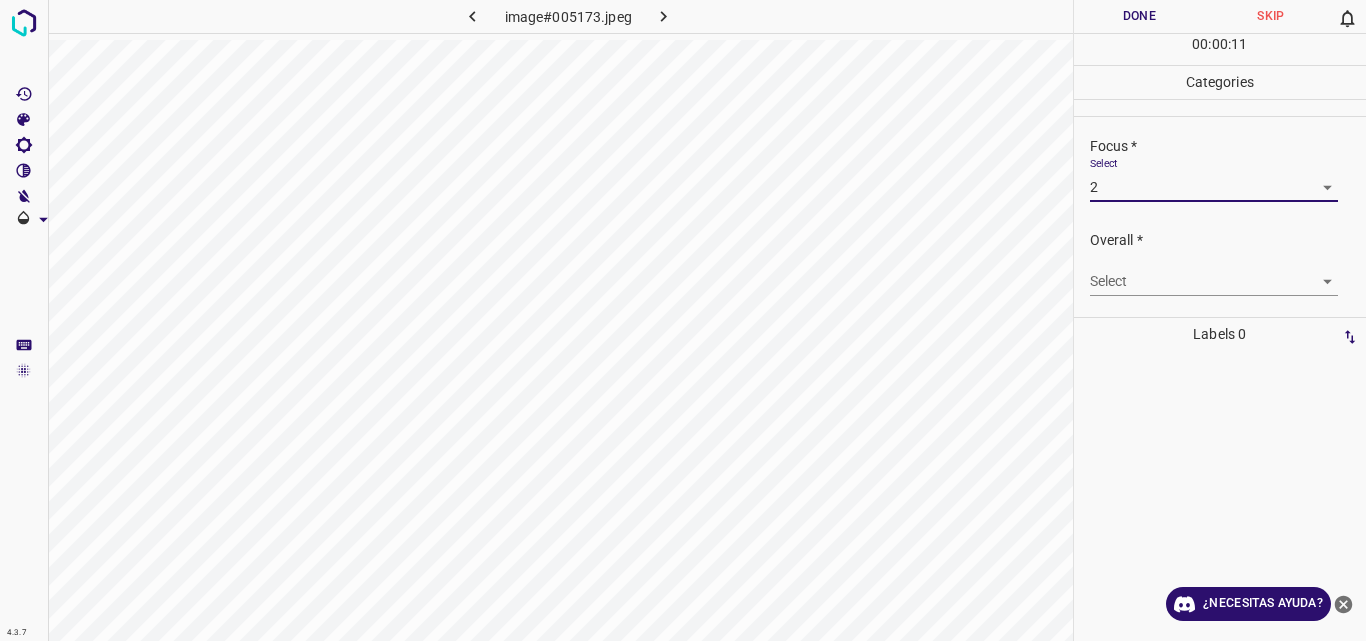click on "4.3.7 image#005173.jpeg Done Skip 0 00   : 00   : 11   Categories Lighting *  Select 2 2 Focus *  Select 2 2 Overall *  Select ​ Labels   0 Categories 1 Lighting 2 Focus 3 Overall Tools Space Change between modes (Draw & Edit) I Auto labeling R Restore zoom M Zoom in N Zoom out Delete Delete selecte label Filters Z Restore filters X Saturation filter C Brightness filter V Contrast filter B Gray scale filter General O Download ¿Necesitas ayuda? Original text Rate this translation Your feedback will be used to help improve Google Translate - Texto - Esconder - Borrar" at bounding box center [683, 320] 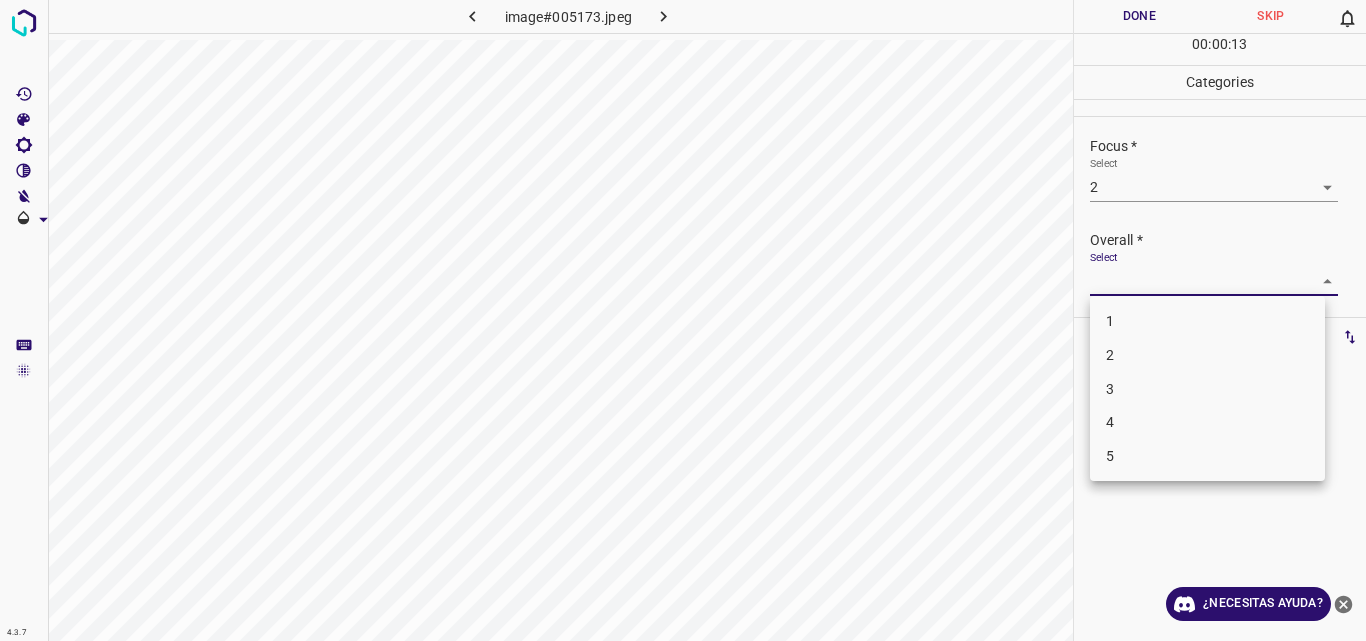 click on "2" at bounding box center [1207, 355] 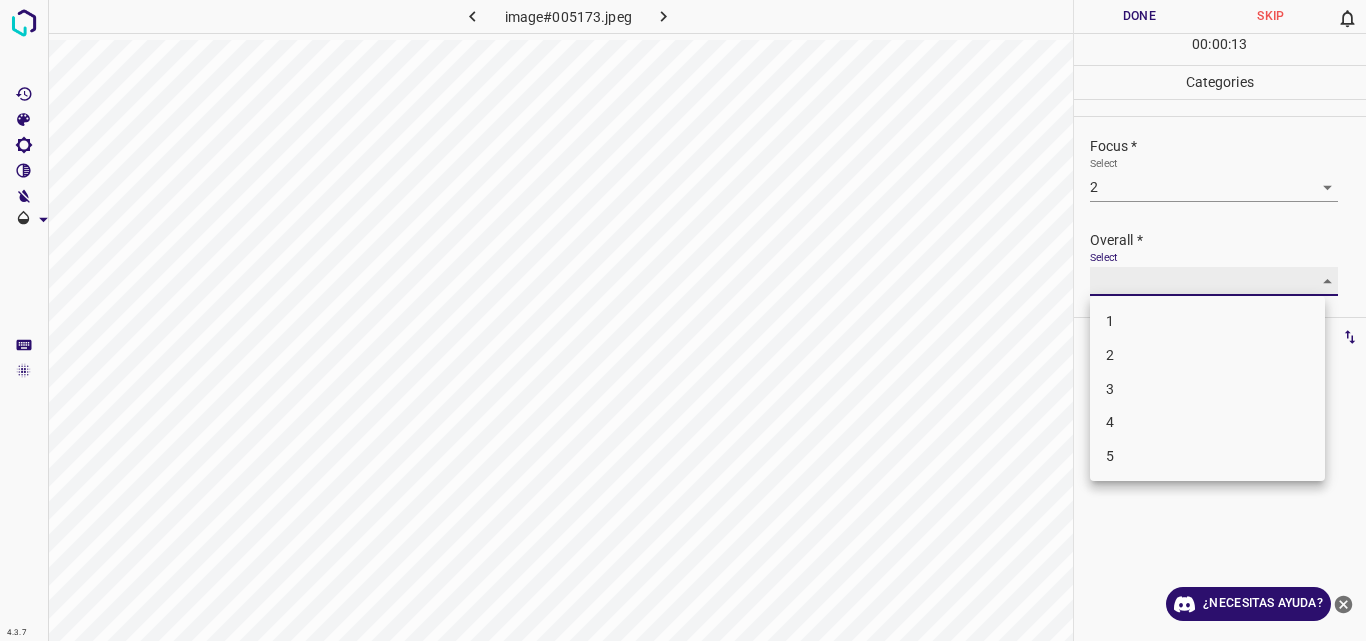 type on "2" 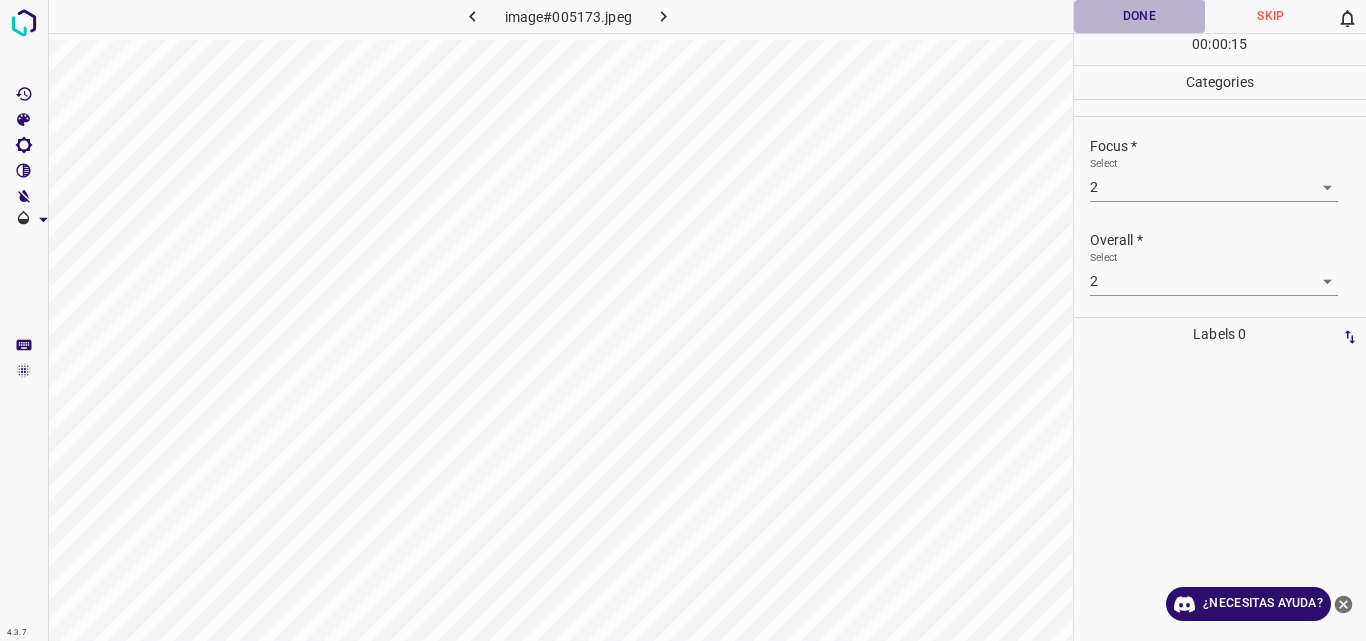 click on "Done" at bounding box center (1140, 16) 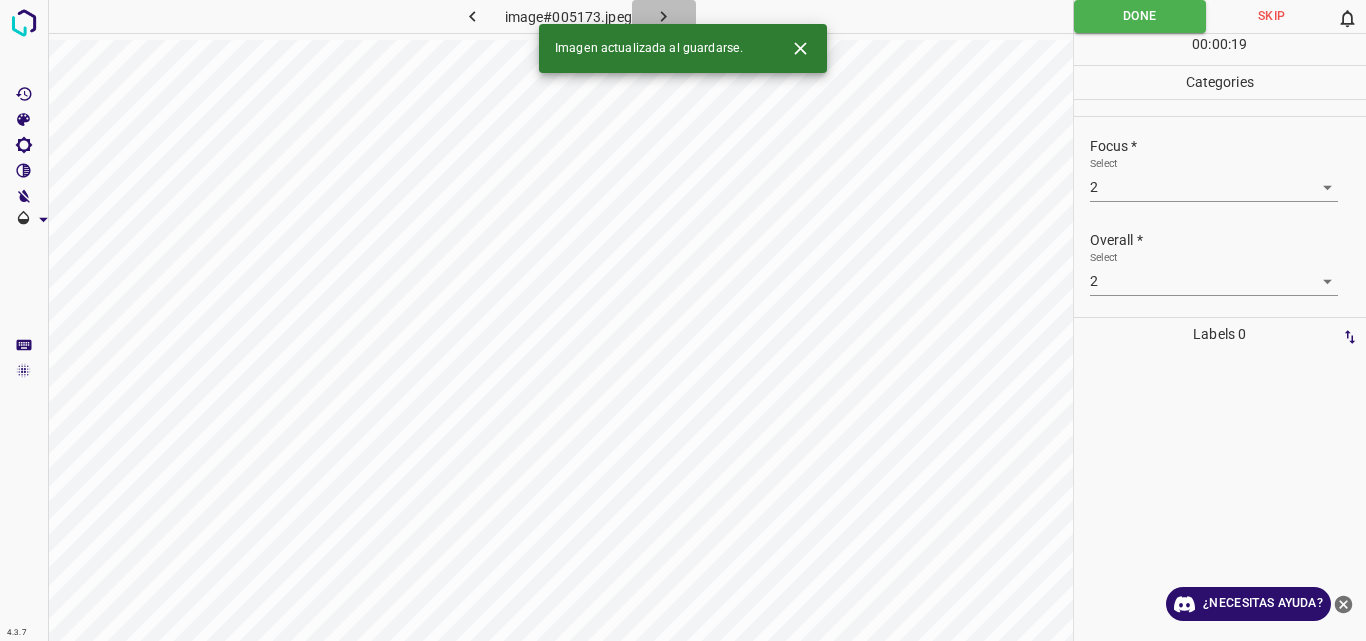 click 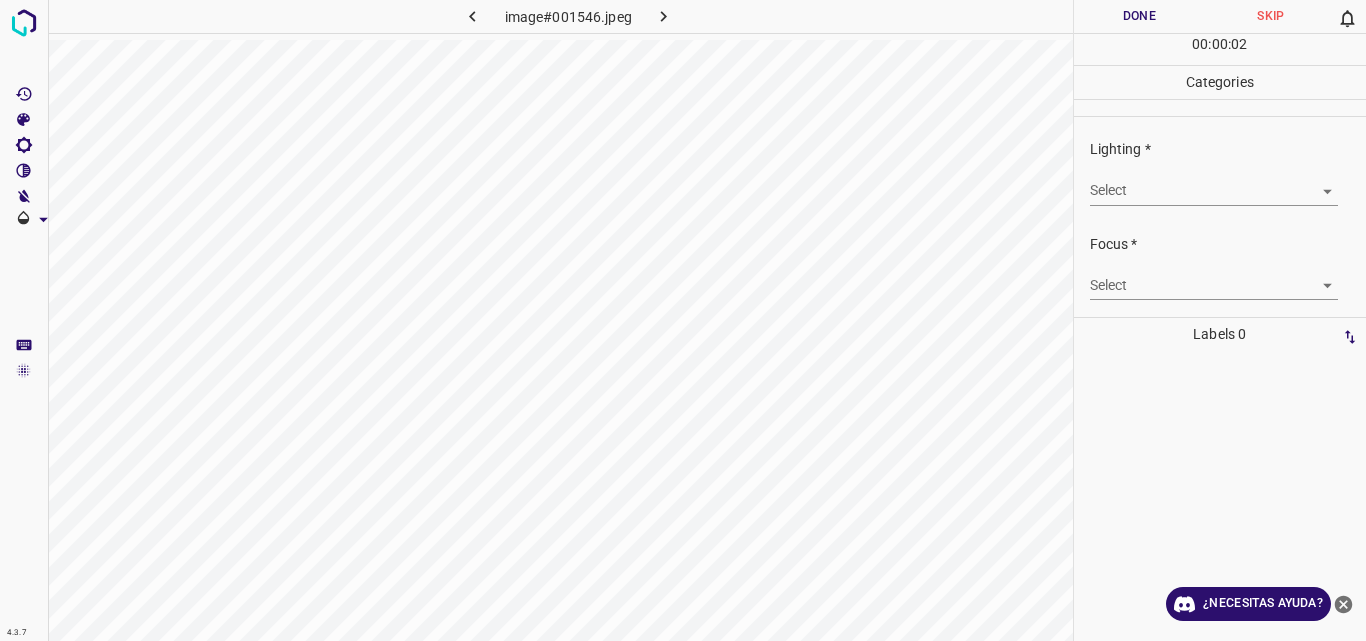 click on "4.3.7 image#001546.jpeg Done Skip 0 00   : 00   : 02   Categories Lighting *  Select ​ Focus *  Select ​ Overall *  Select ​ Labels   0 Categories 1 Lighting 2 Focus 3 Overall Tools Space Change between modes (Draw & Edit) I Auto labeling R Restore zoom M Zoom in N Zoom out Delete Delete selecte label Filters Z Restore filters X Saturation filter C Brightness filter V Contrast filter B Gray scale filter General O Download ¿Necesitas ayuda? Original text Rate this translation Your feedback will be used to help improve Google Translate - Texto - Esconder - Borrar" at bounding box center (683, 320) 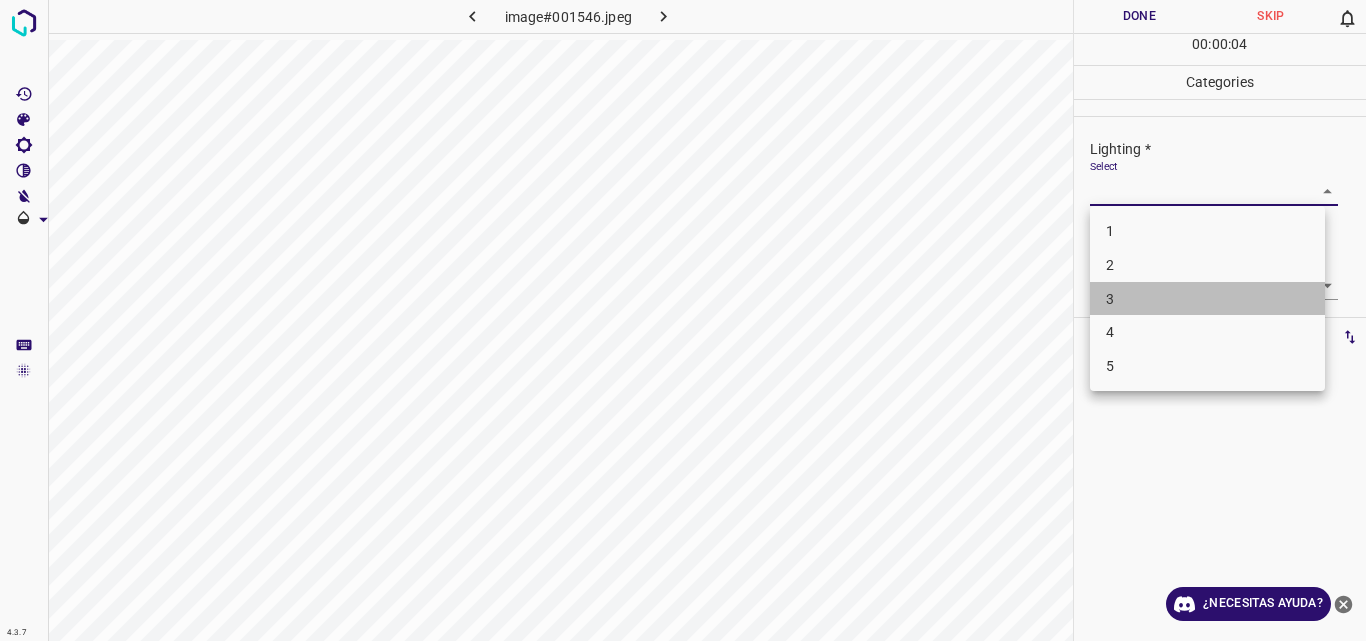 click on "3" at bounding box center (1207, 299) 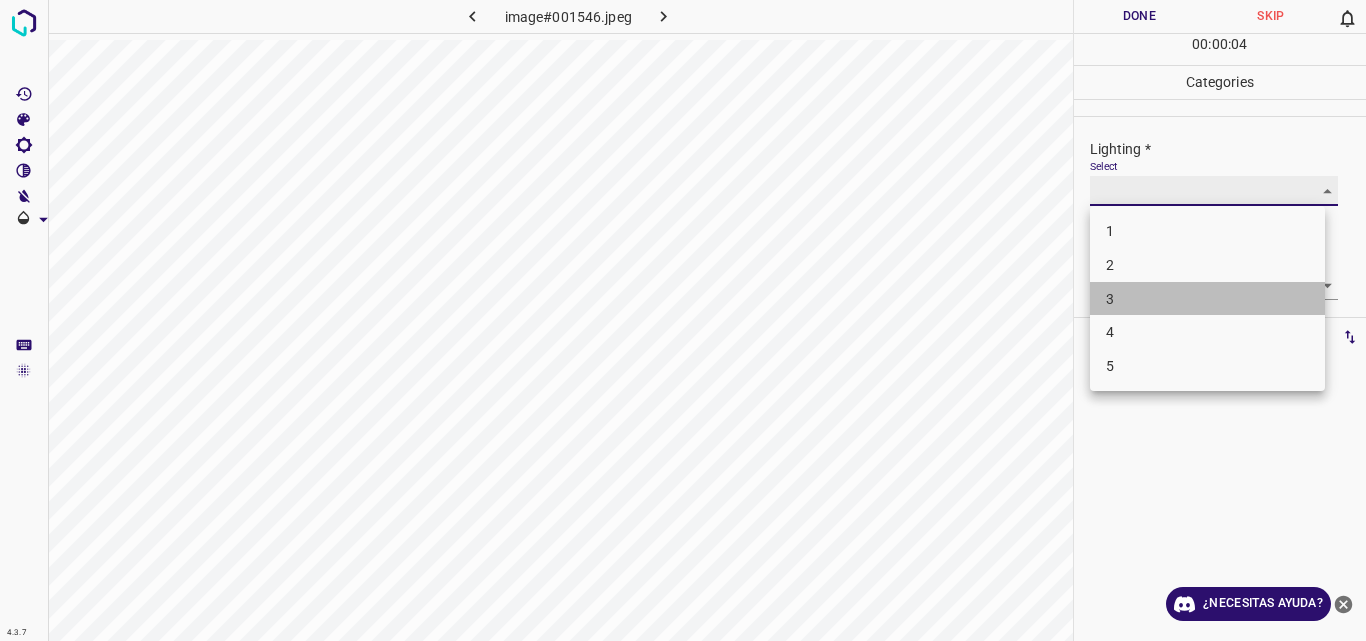 type on "3" 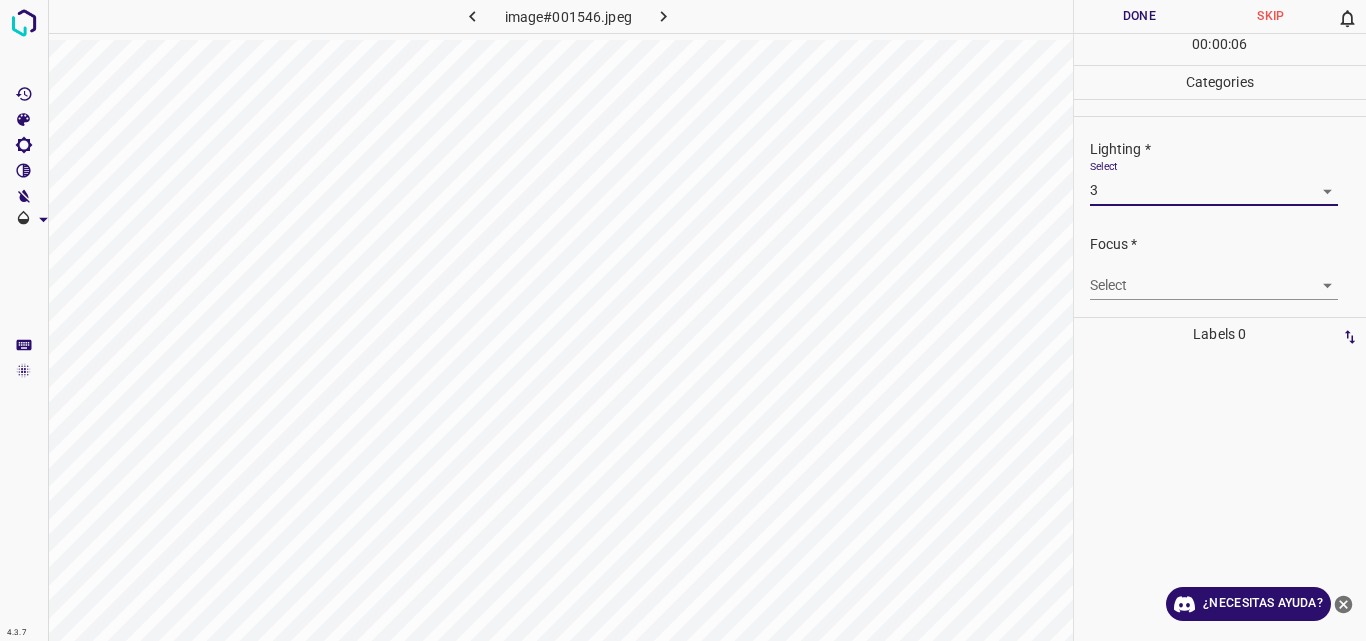 click on "4.3.7 image#001546.jpeg Done Skip 0 00   : 00   : 06   Categories Lighting *  Select 3 3 Focus *  Select ​ Overall *  Select ​ Labels   0 Categories 1 Lighting 2 Focus 3 Overall Tools Space Change between modes (Draw & Edit) I Auto labeling R Restore zoom M Zoom in N Zoom out Delete Delete selecte label Filters Z Restore filters X Saturation filter C Brightness filter V Contrast filter B Gray scale filter General O Download ¿Necesitas ayuda? Original text Rate this translation Your feedback will be used to help improve Google Translate - Texto - Esconder - Borrar" at bounding box center [683, 320] 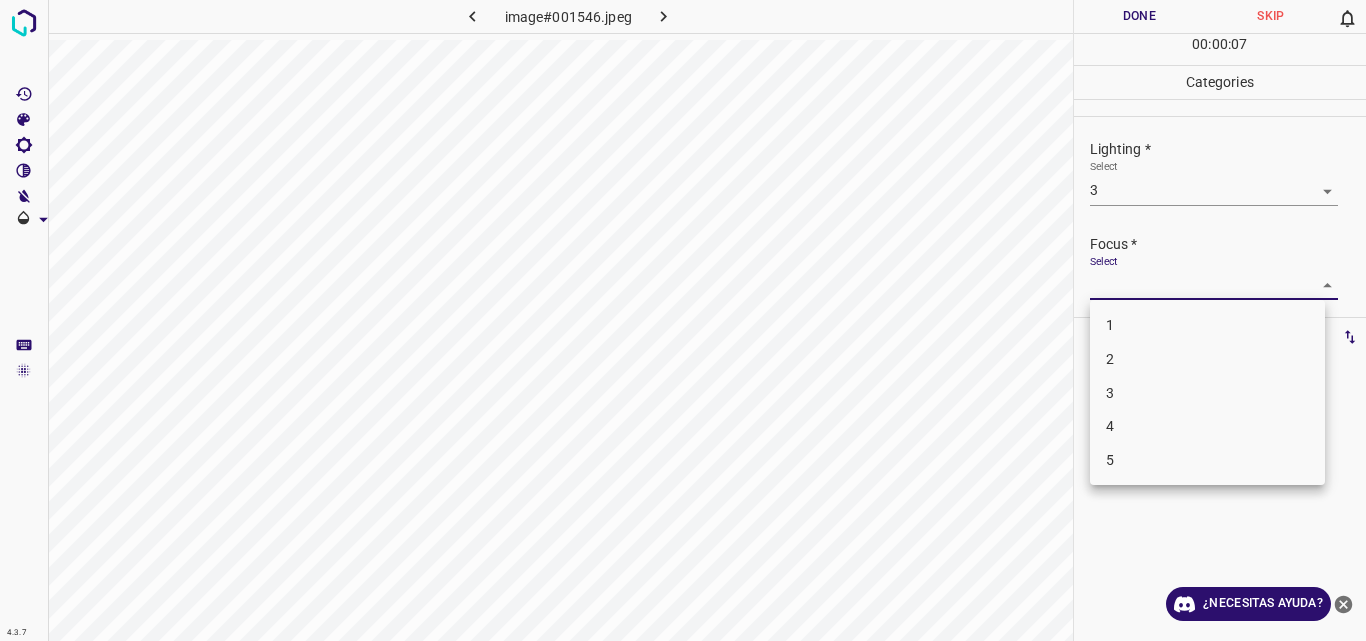 click on "3" at bounding box center [1207, 393] 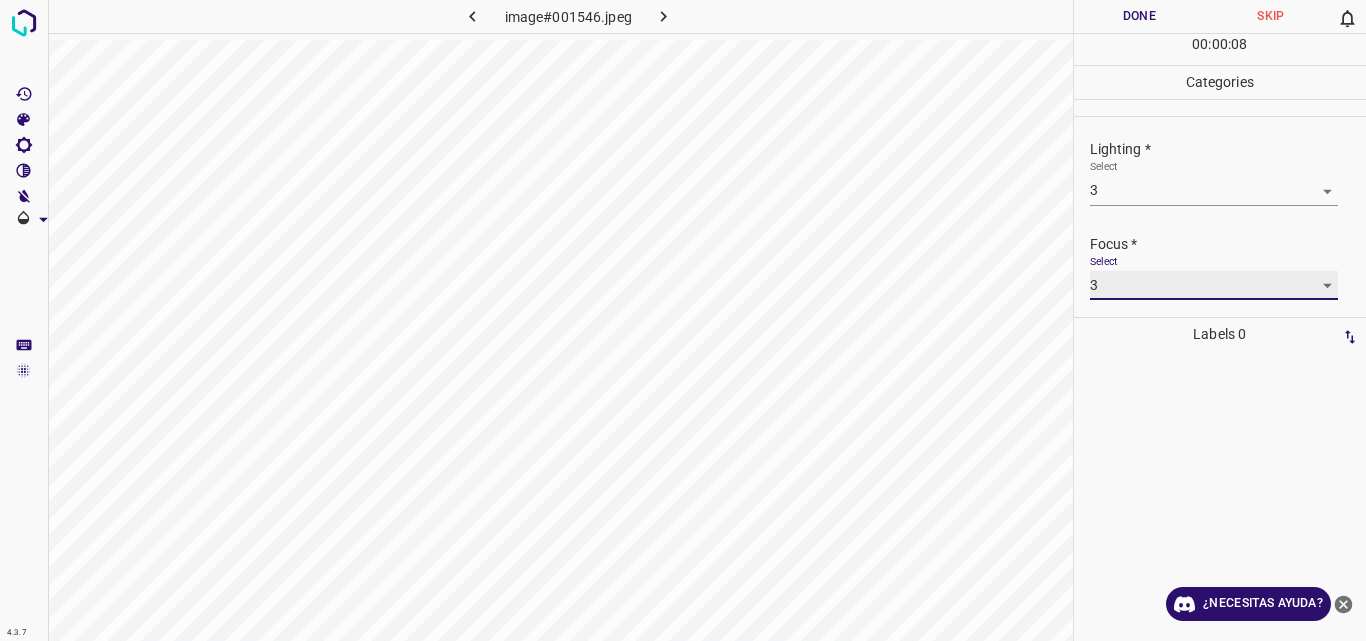 type on "3" 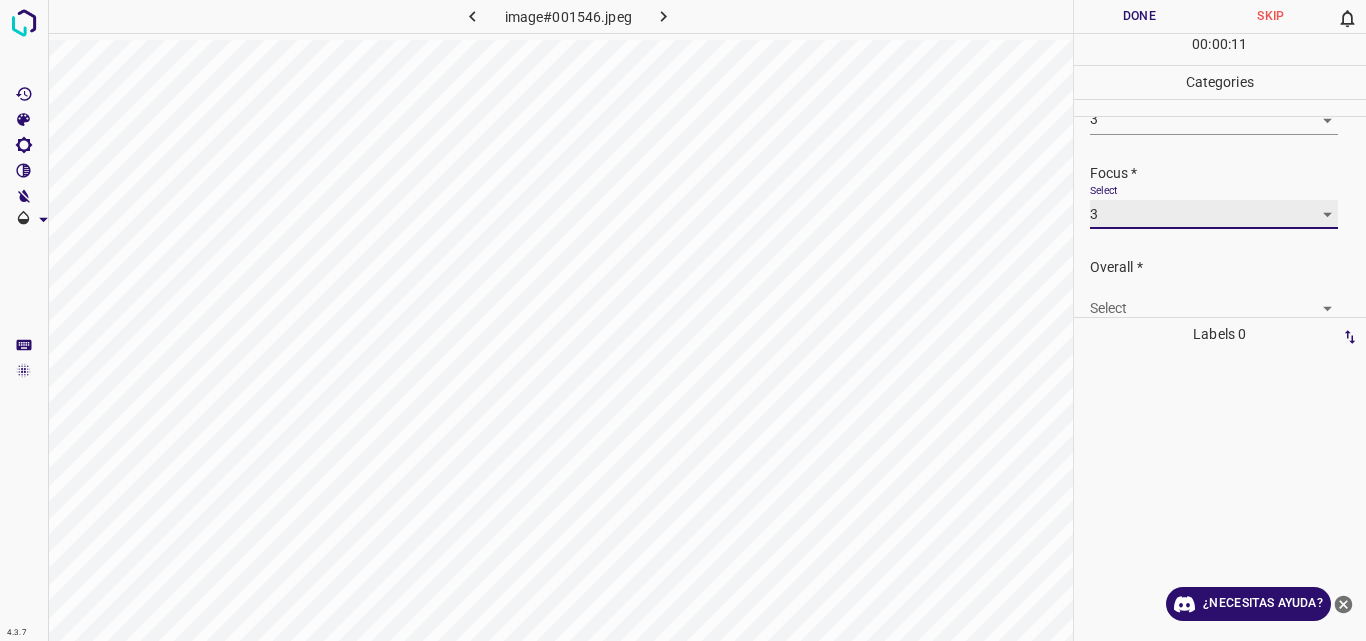 scroll, scrollTop: 98, scrollLeft: 0, axis: vertical 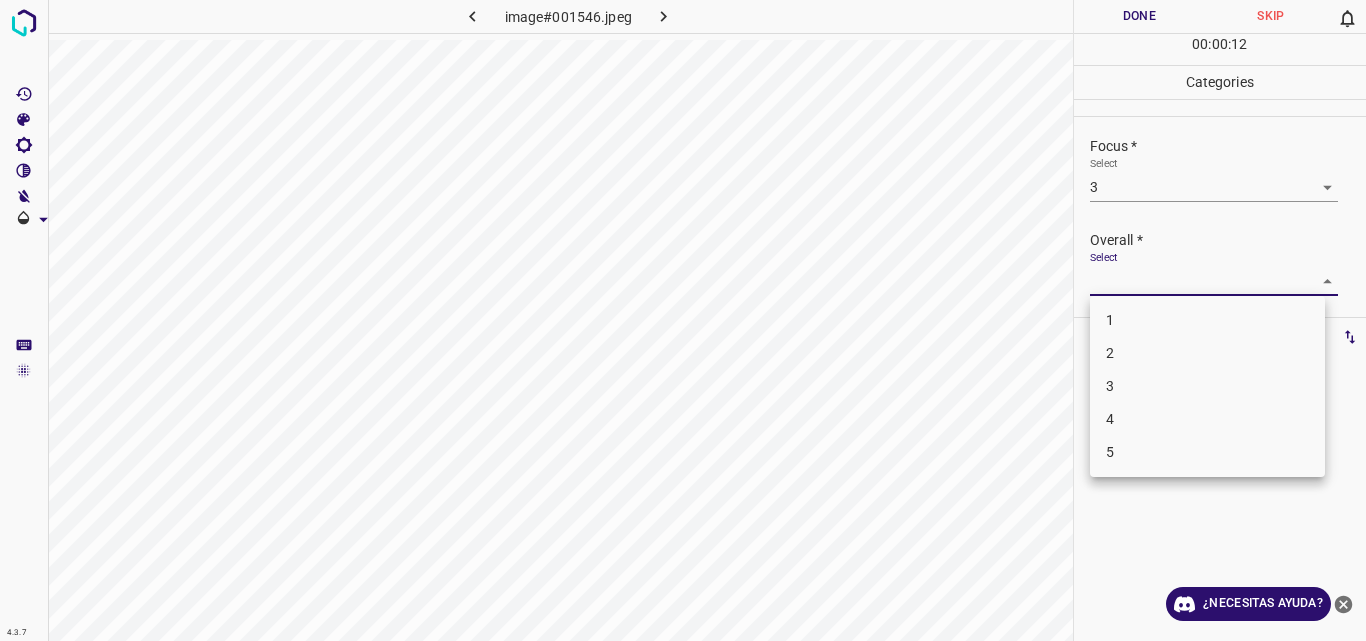 click on "4.3.7 image#001546.jpeg Done Skip 0 00   : 00   : 12   Categories Lighting *  Select 3 3 Focus *  Select 3 3 Overall *  Select ​ Labels   0 Categories 1 Lighting 2 Focus 3 Overall Tools Space Change between modes (Draw & Edit) I Auto labeling R Restore zoom M Zoom in N Zoom out Delete Delete selecte label Filters Z Restore filters X Saturation filter C Brightness filter V Contrast filter B Gray scale filter General O Download ¿Necesitas ayuda? Original text Rate this translation Your feedback will be used to help improve Google Translate - Texto - Esconder - Borrar 1 2 3 4 5" at bounding box center [683, 320] 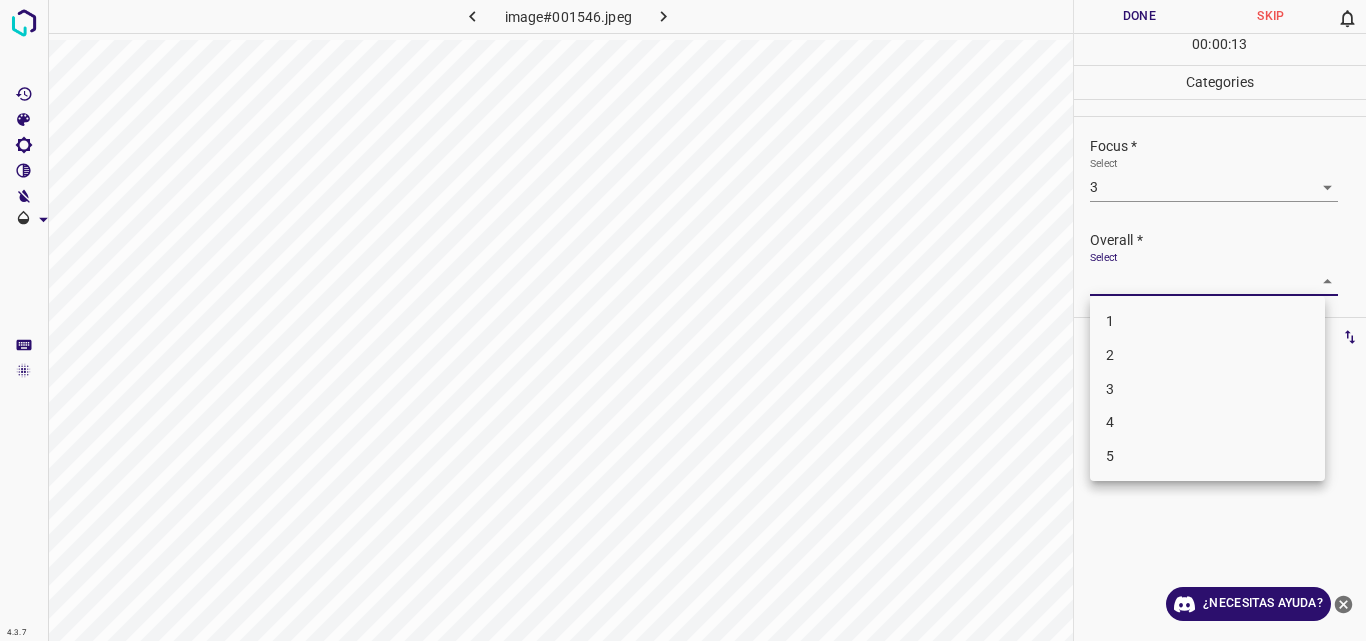 click on "3" at bounding box center [1207, 389] 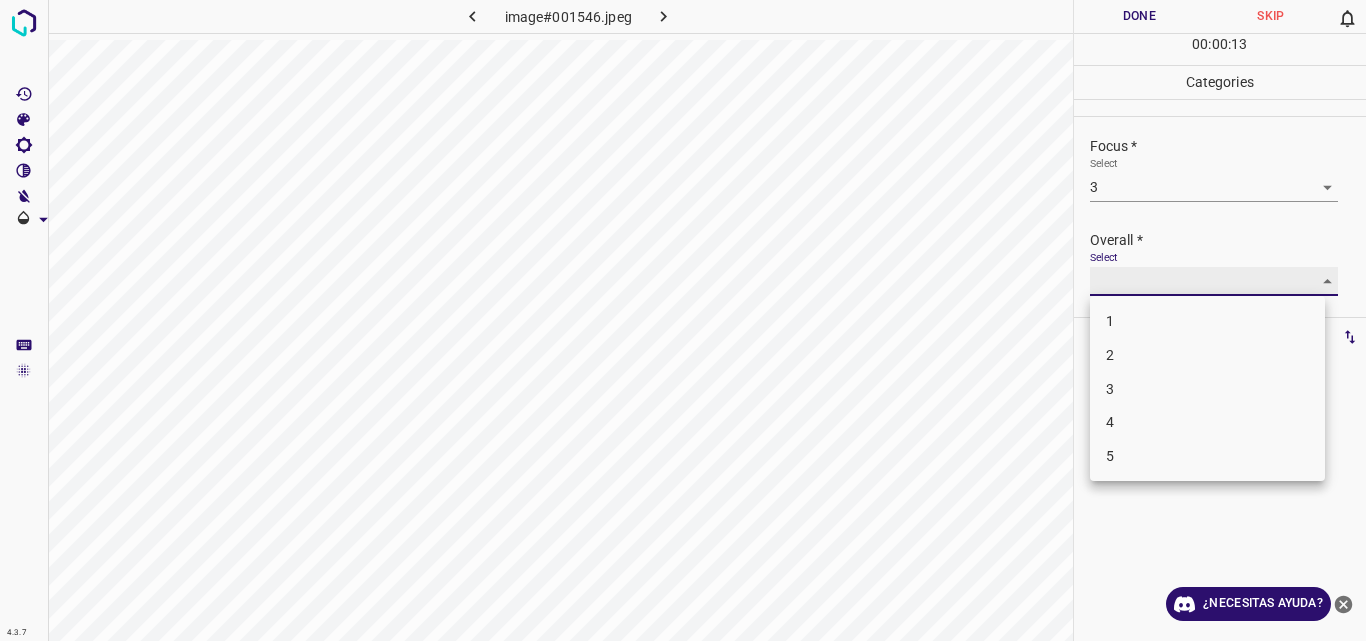 type on "3" 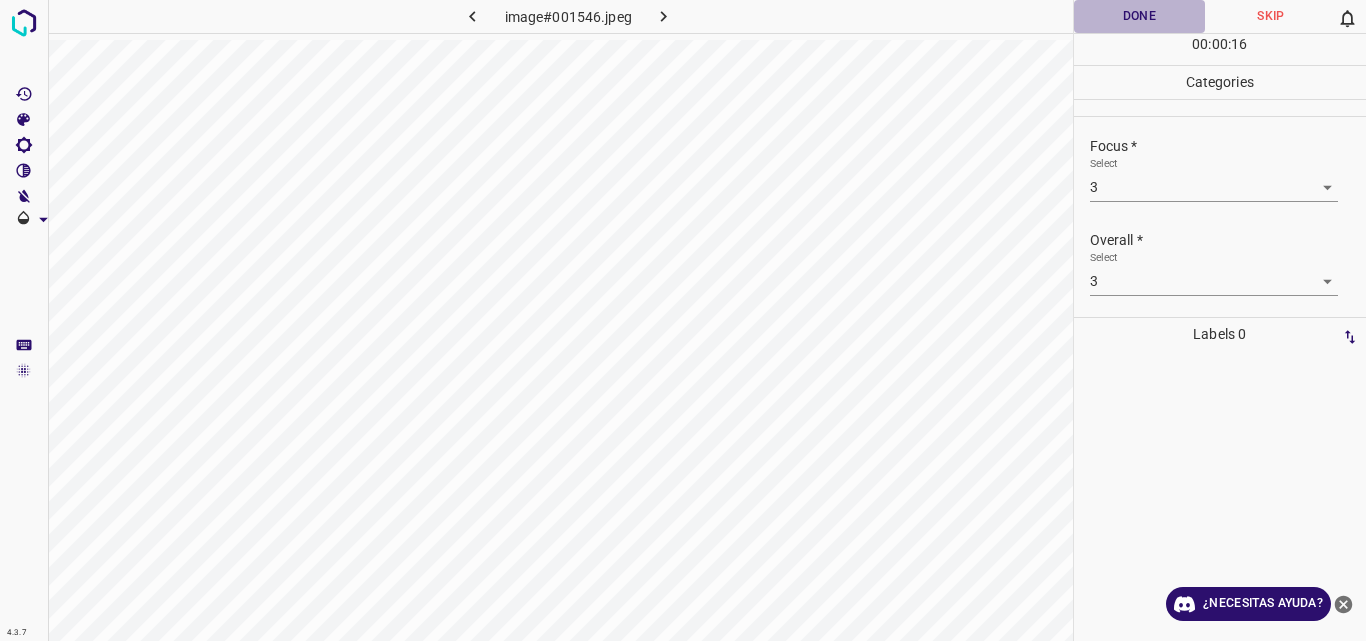 click on "Done" at bounding box center [1140, 16] 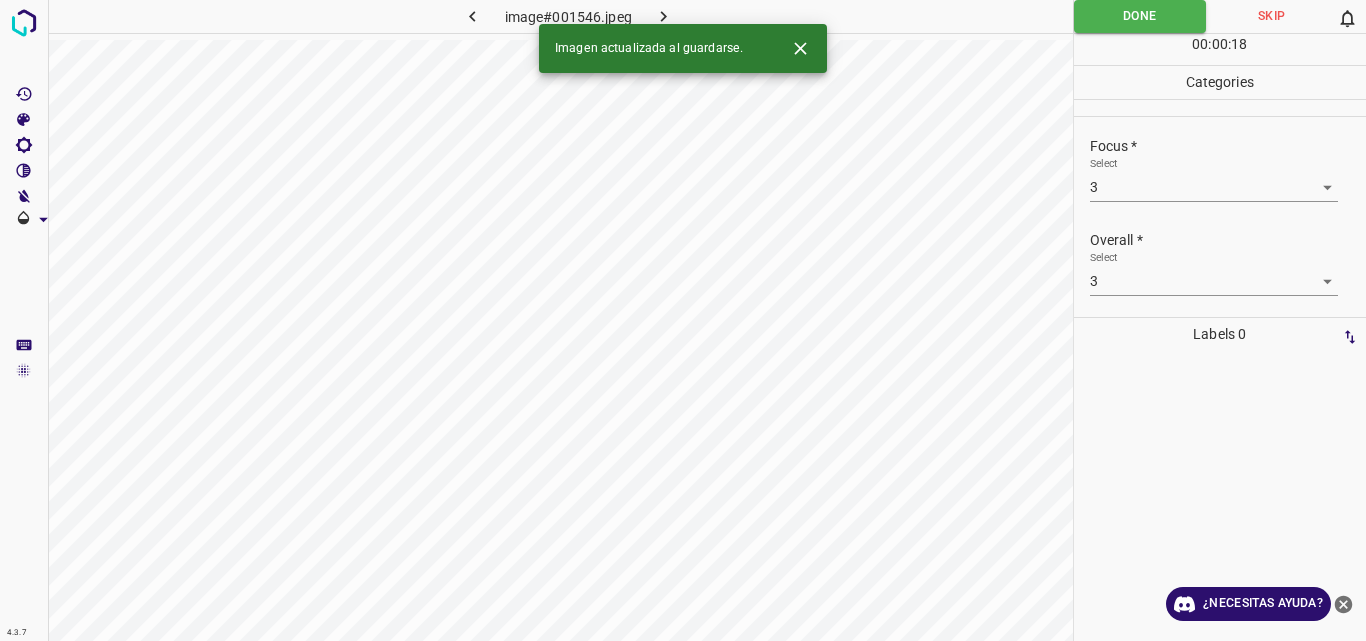 click 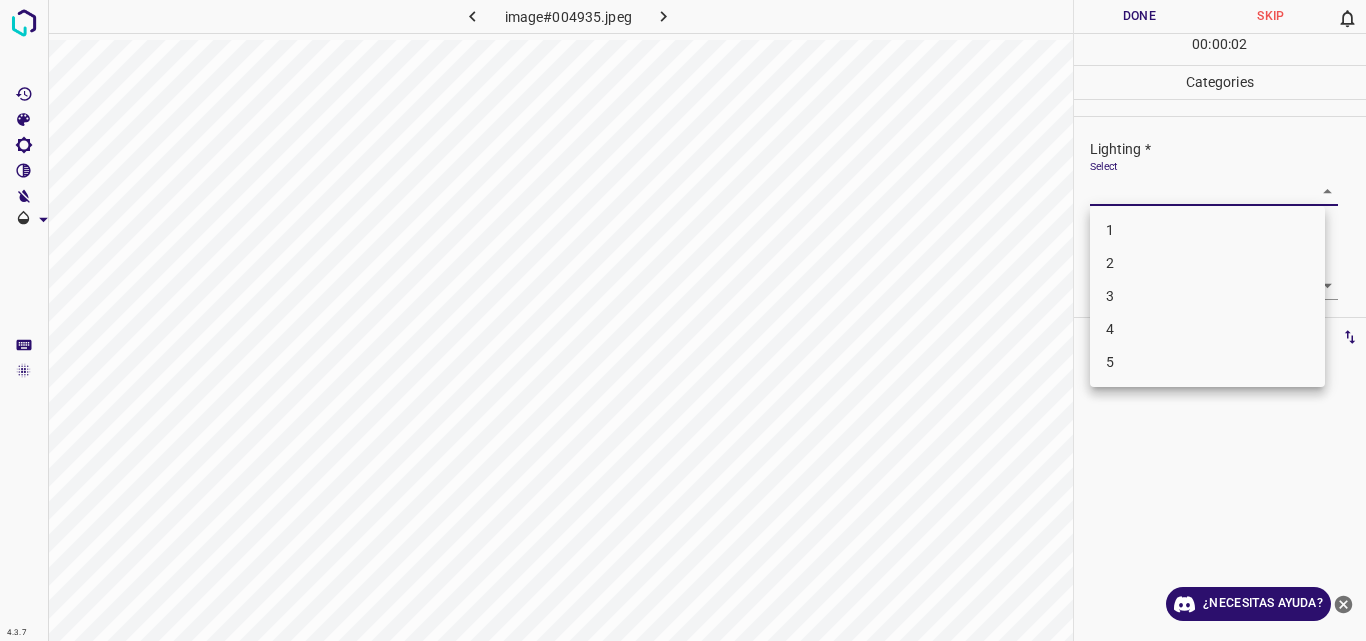 click on "4.3.7 image#004935.jpeg Done Skip 0 00   : 00   : 02   Categories Lighting *  Select ​ Focus *  Select ​ Overall *  Select ​ Labels   0 Categories 1 Lighting 2 Focus 3 Overall Tools Space Change between modes (Draw & Edit) I Auto labeling R Restore zoom M Zoom in N Zoom out Delete Delete selecte label Filters Z Restore filters X Saturation filter C Brightness filter V Contrast filter B Gray scale filter General O Download ¿Necesitas ayuda? Original text Rate this translation Your feedback will be used to help improve Google Translate - Texto - Esconder - Borrar 1 2 3 4 5" at bounding box center [683, 320] 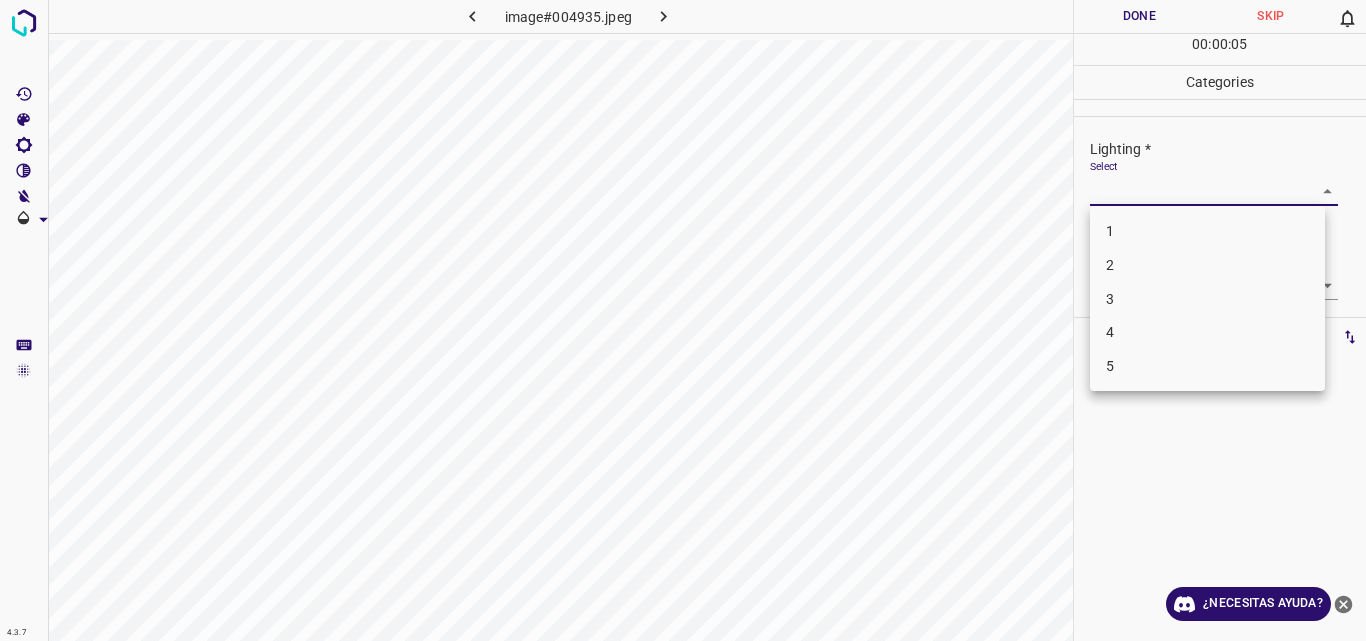 click on "3" at bounding box center (1207, 299) 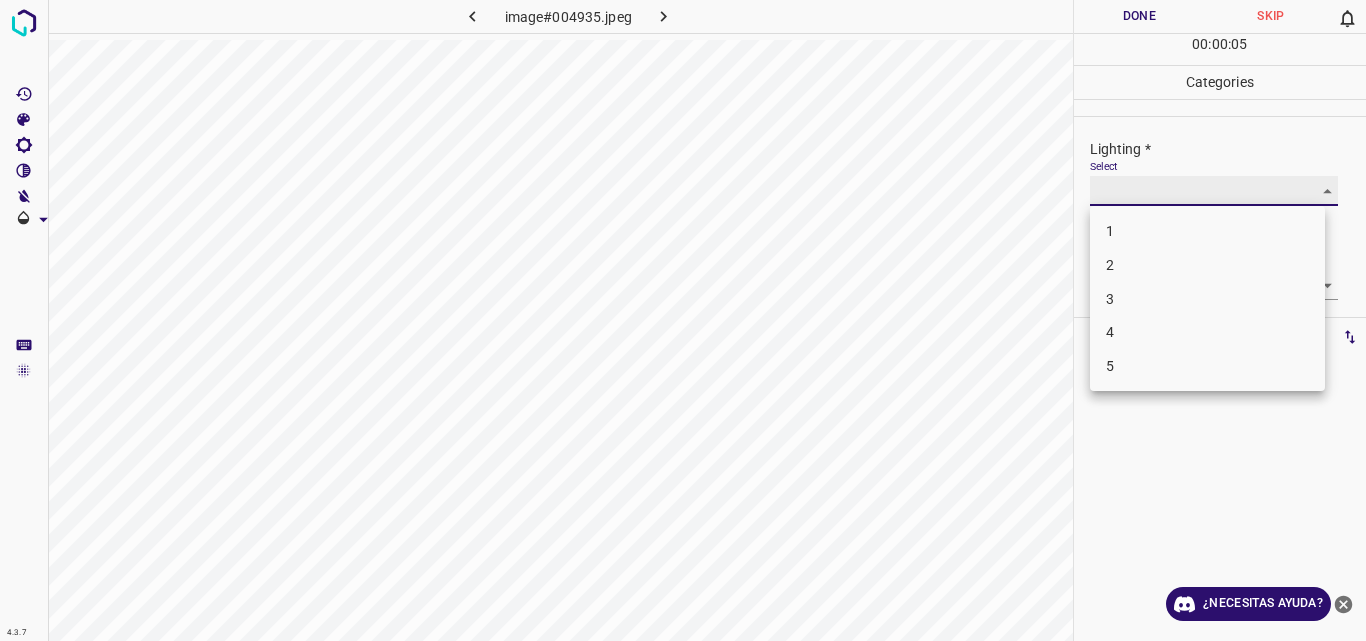 type on "3" 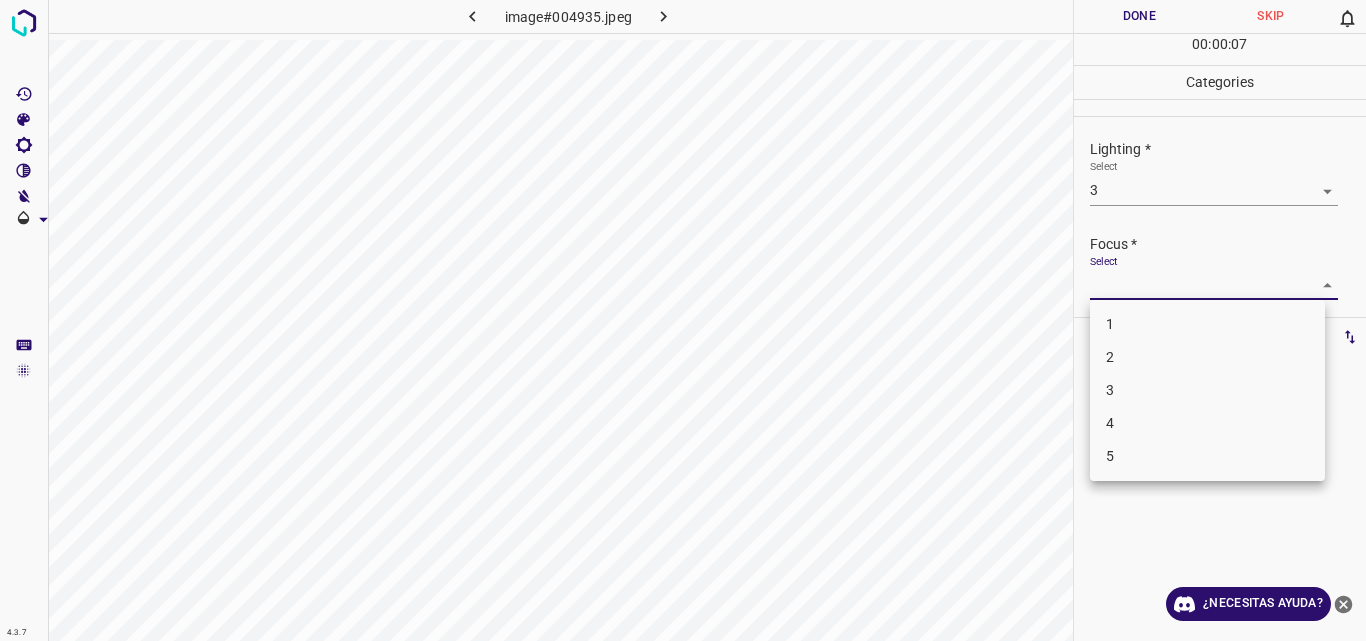 click on "4.3.7 image#004935.jpeg Done Skip 0 00   : 00   : 07   Categories Lighting *  Select 3 3 Focus *  Select ​ Overall *  Select ​ Labels   0 Categories 1 Lighting 2 Focus 3 Overall Tools Space Change between modes (Draw & Edit) I Auto labeling R Restore zoom M Zoom in N Zoom out Delete Delete selecte label Filters Z Restore filters X Saturation filter C Brightness filter V Contrast filter B Gray scale filter General O Download ¿Necesitas ayuda? Original text Rate this translation Your feedback will be used to help improve Google Translate - Texto - Esconder - Borrar 1 2 3 4 5" at bounding box center [683, 320] 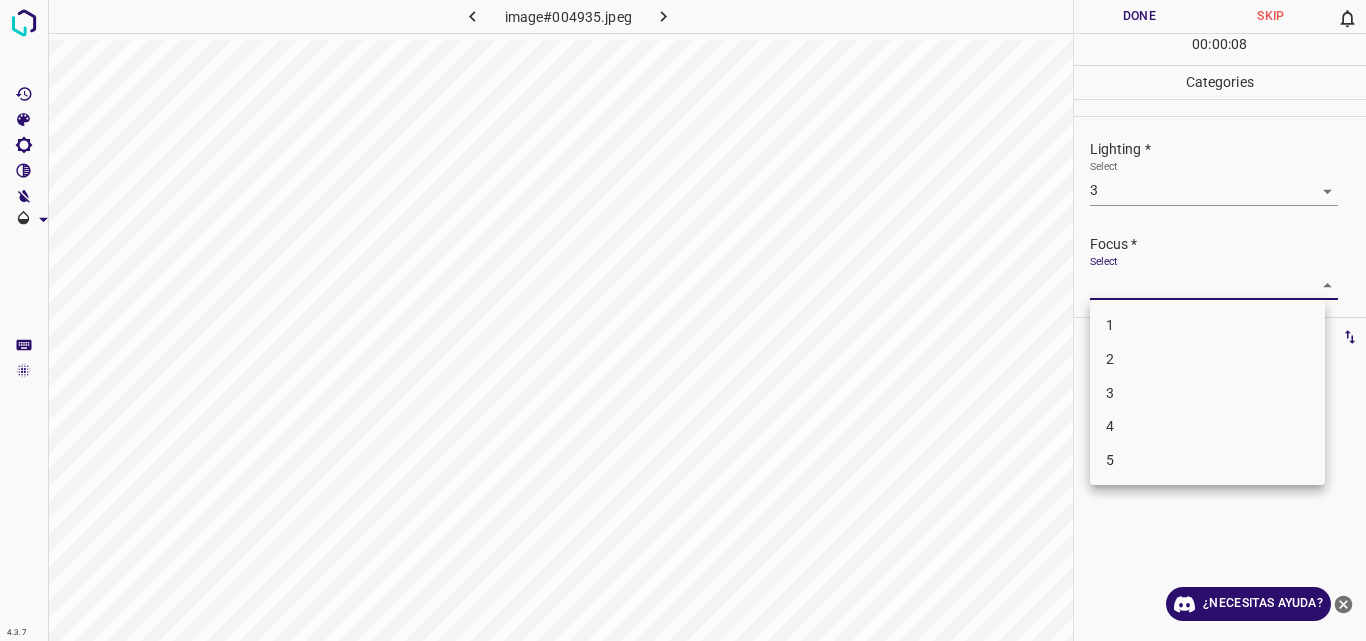 click on "3" at bounding box center [1207, 393] 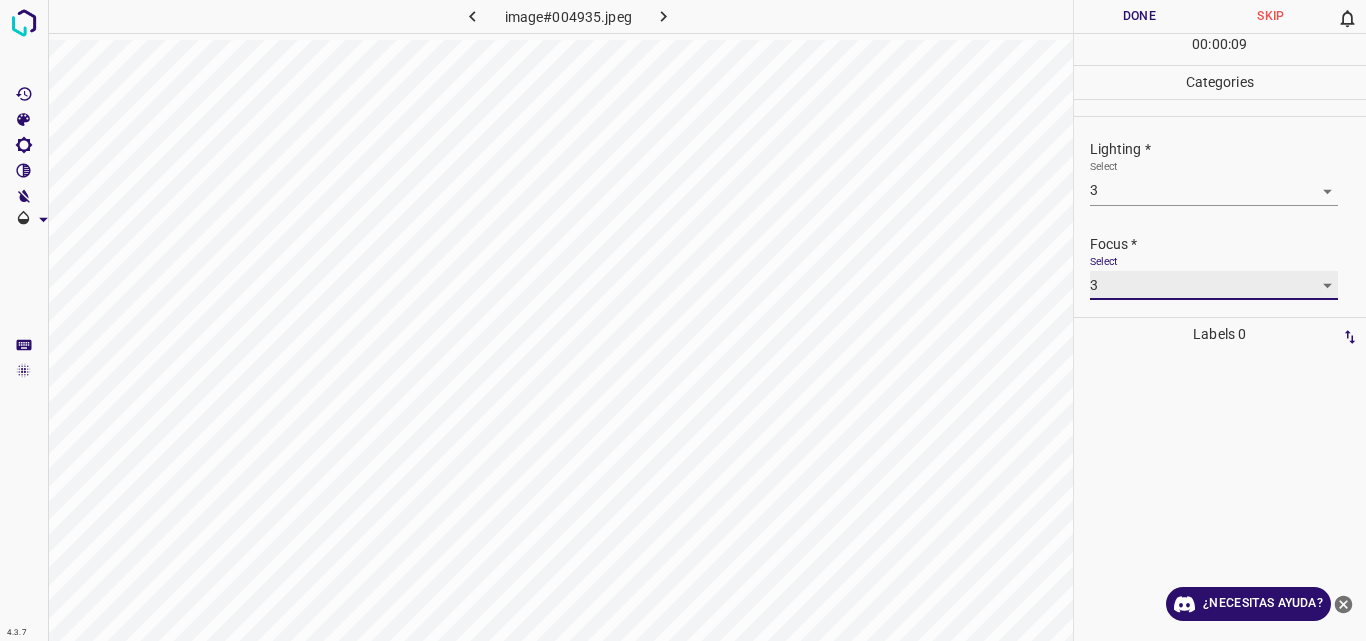 type on "3" 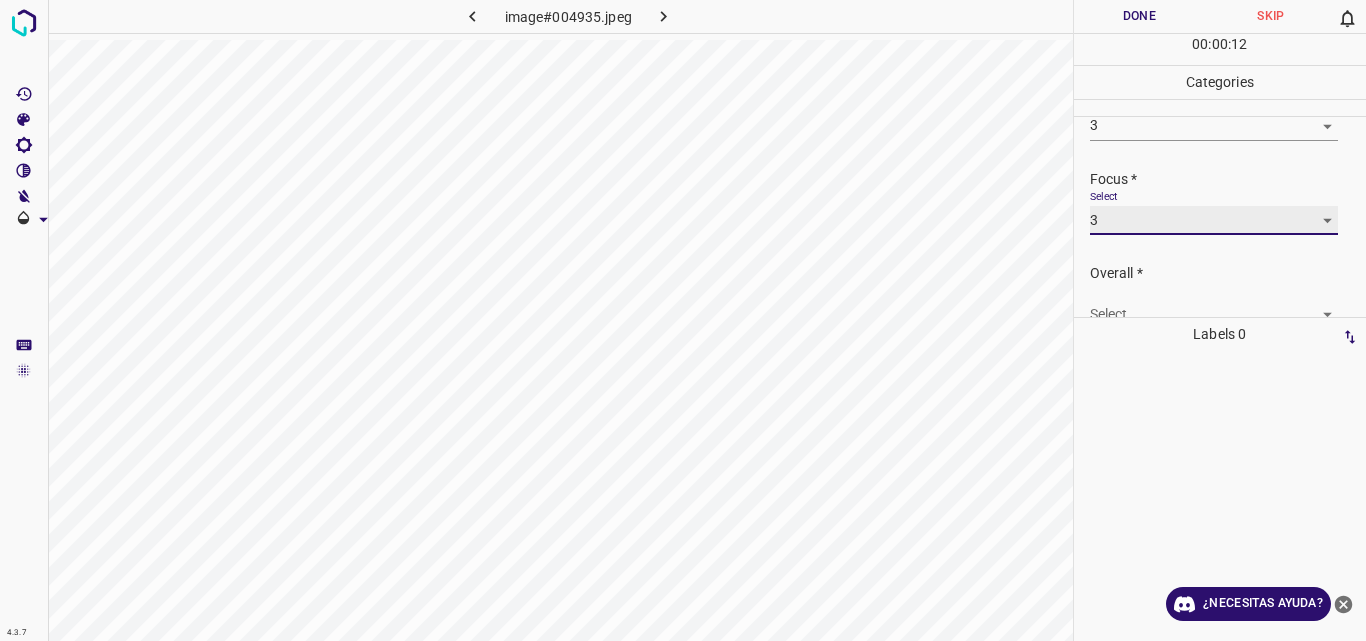 scroll, scrollTop: 98, scrollLeft: 0, axis: vertical 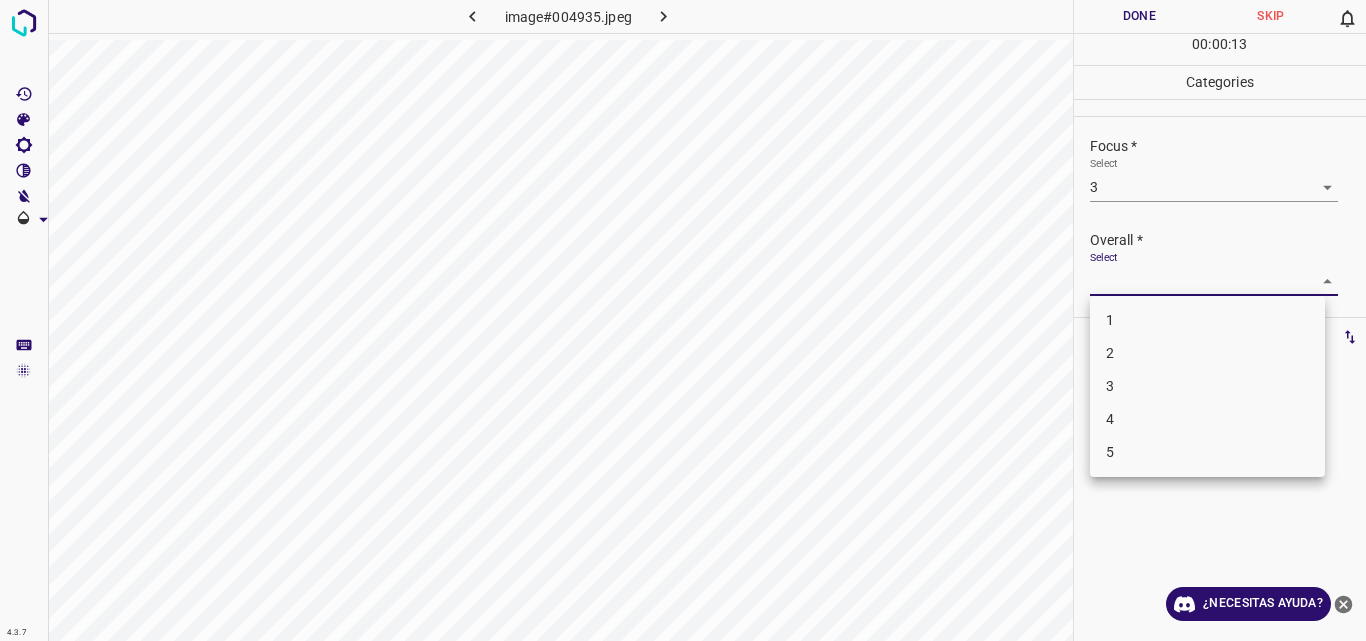 click on "4.3.7 image#004935.jpeg Done Skip 0 00   : 00   : 13   Categories Lighting *  Select 3 3 Focus *  Select 3 3 Overall *  Select ​ Labels   0 Categories 1 Lighting 2 Focus 3 Overall Tools Space Change between modes (Draw & Edit) I Auto labeling R Restore zoom M Zoom in N Zoom out Delete Delete selecte label Filters Z Restore filters X Saturation filter C Brightness filter V Contrast filter B Gray scale filter General O Download ¿Necesitas ayuda? Original text Rate this translation Your feedback will be used to help improve Google Translate - Texto - Esconder - Borrar 1 2 3 4 5" at bounding box center [683, 320] 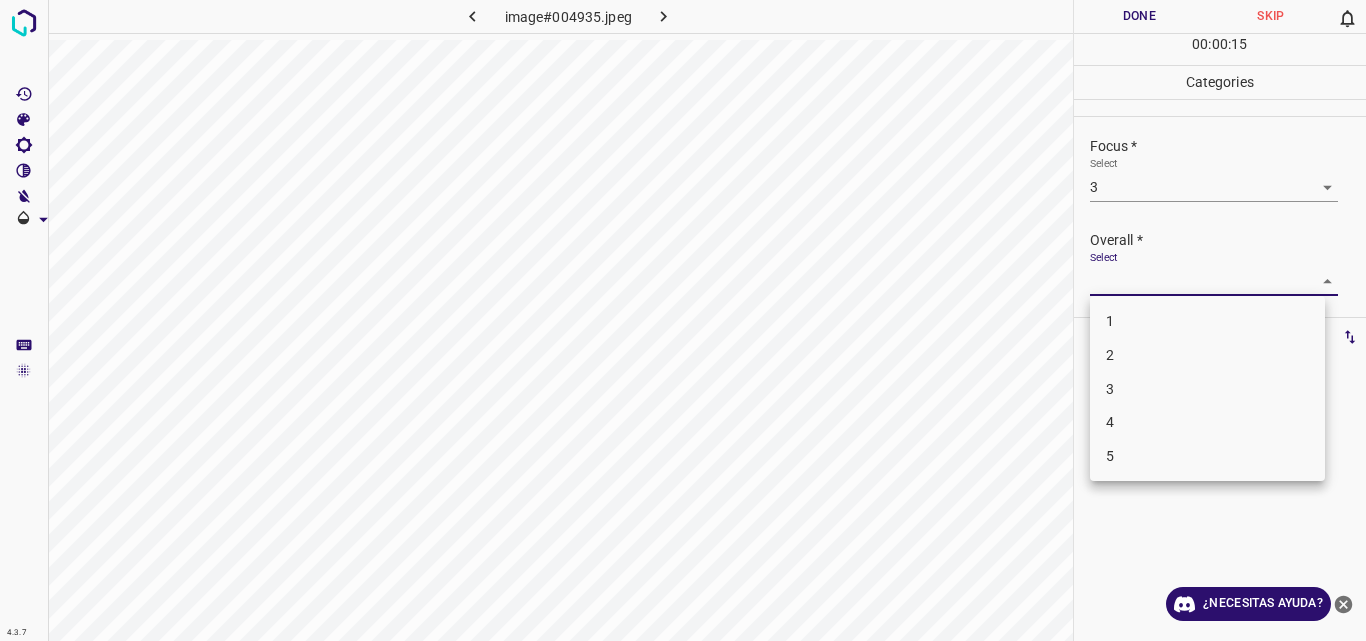 click on "3" at bounding box center [1207, 389] 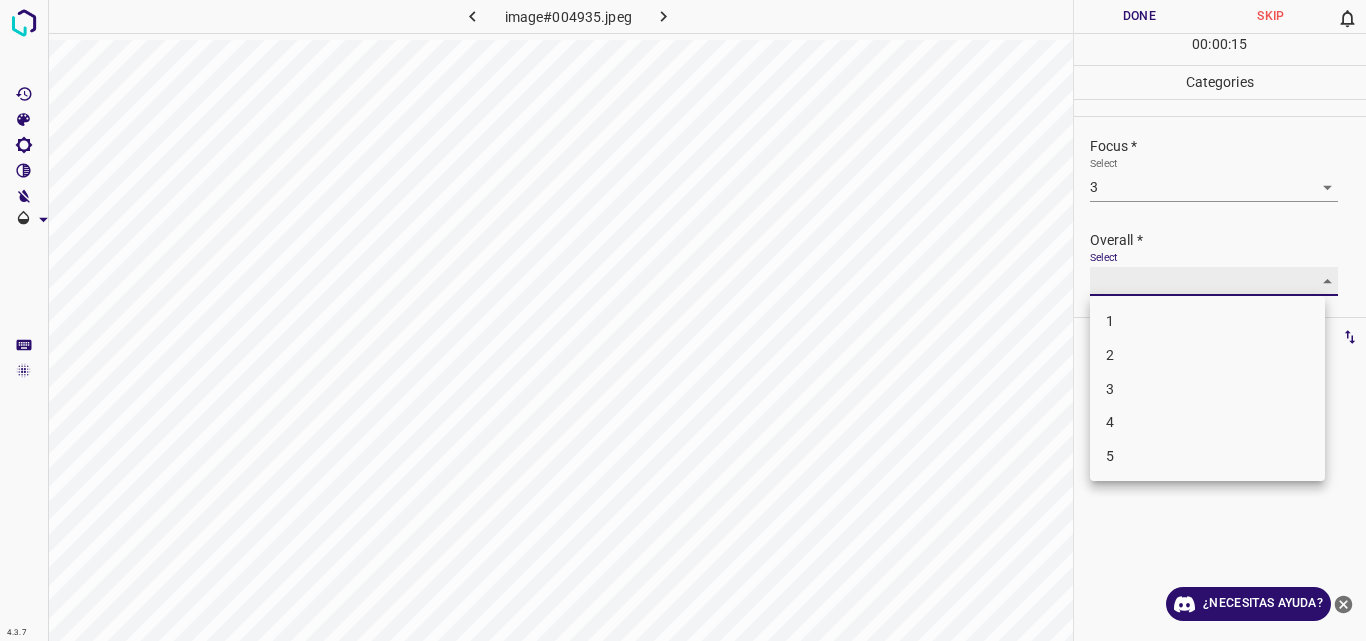 type on "3" 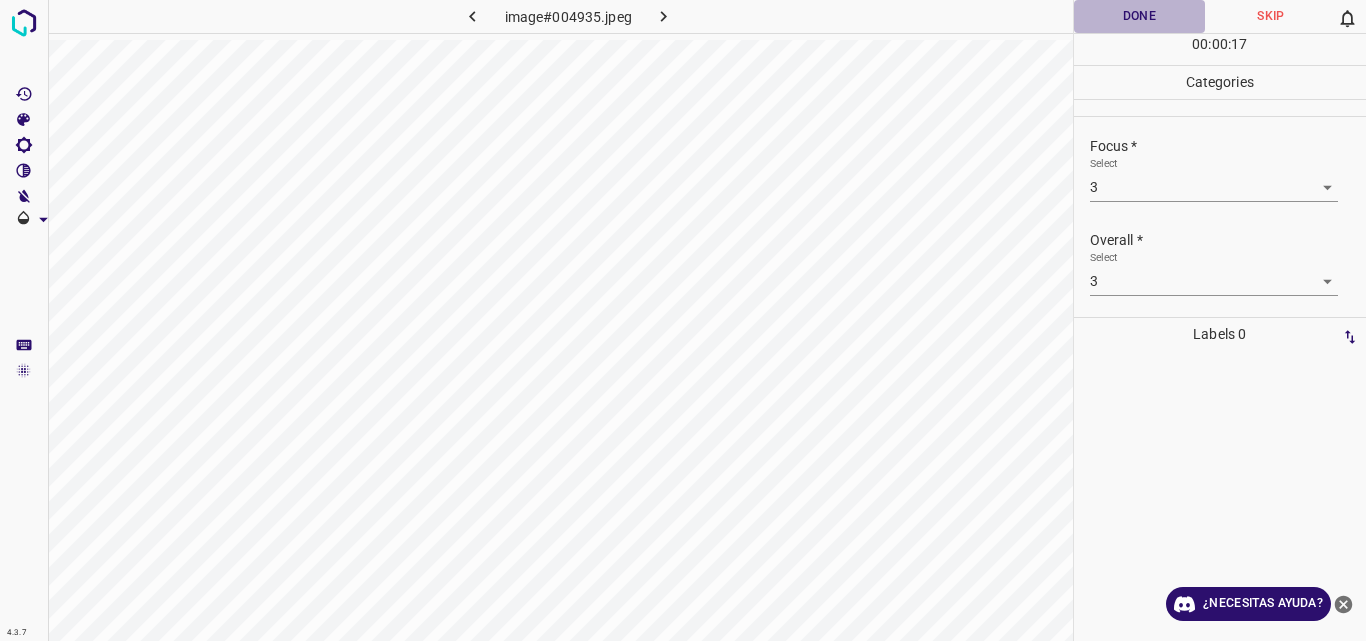 click on "Done" at bounding box center [1140, 16] 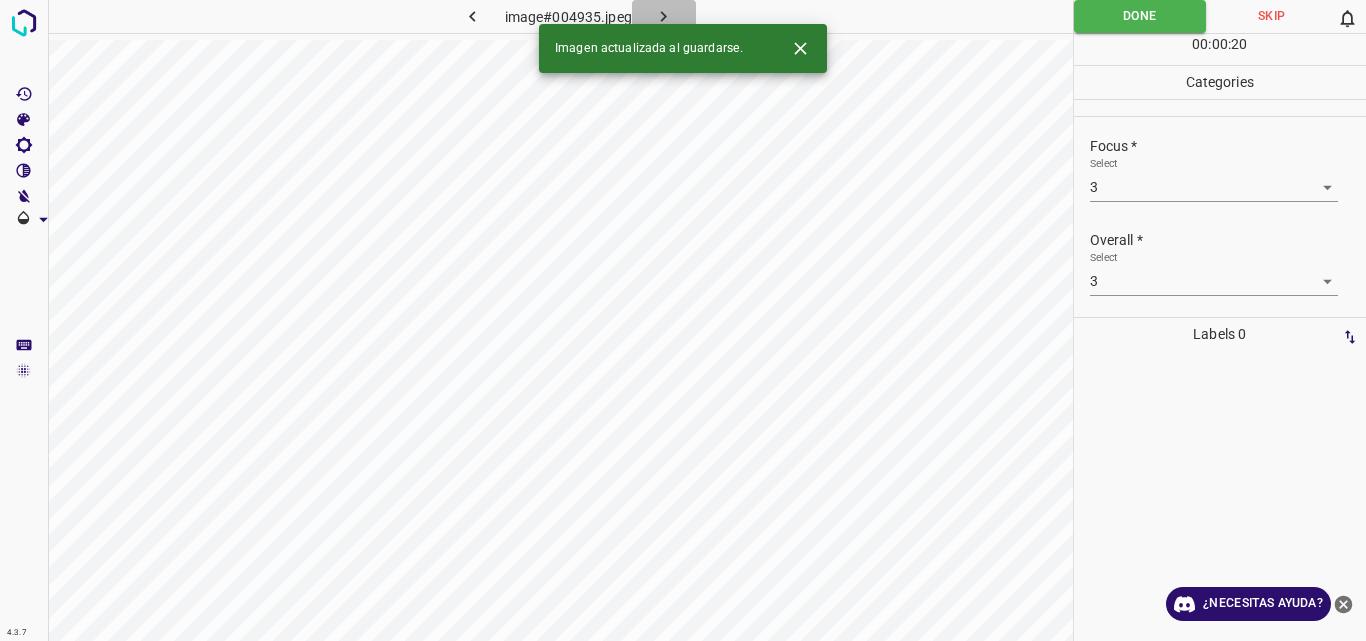 click 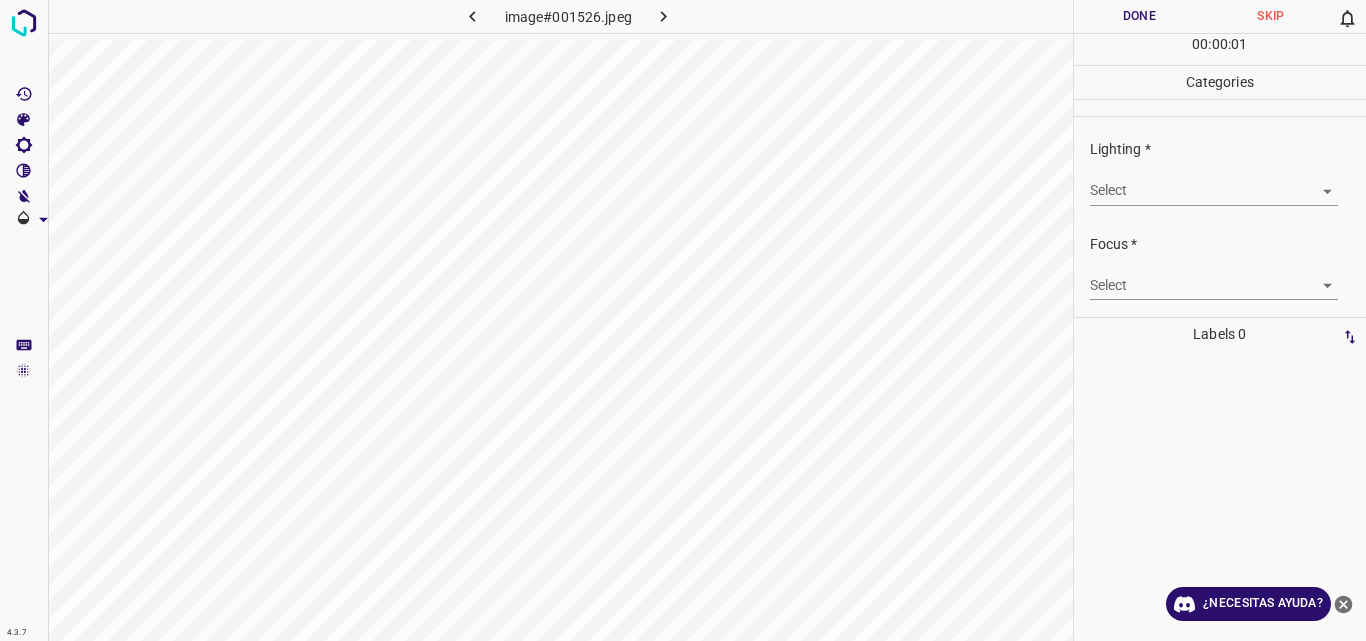 click on "4.3.7 image#001526.jpeg Done Skip 0 00   : 00   : 01   Categories Lighting *  Select ​ Focus *  Select ​ Overall *  Select ​ Labels   0 Categories 1 Lighting 2 Focus 3 Overall Tools Space Change between modes (Draw & Edit) I Auto labeling R Restore zoom M Zoom in N Zoom out Delete Delete selecte label Filters Z Restore filters X Saturation filter C Brightness filter V Contrast filter B Gray scale filter General O Download ¿Necesitas ayuda? Original text Rate this translation Your feedback will be used to help improve Google Translate - Texto - Esconder - Borrar" at bounding box center [683, 320] 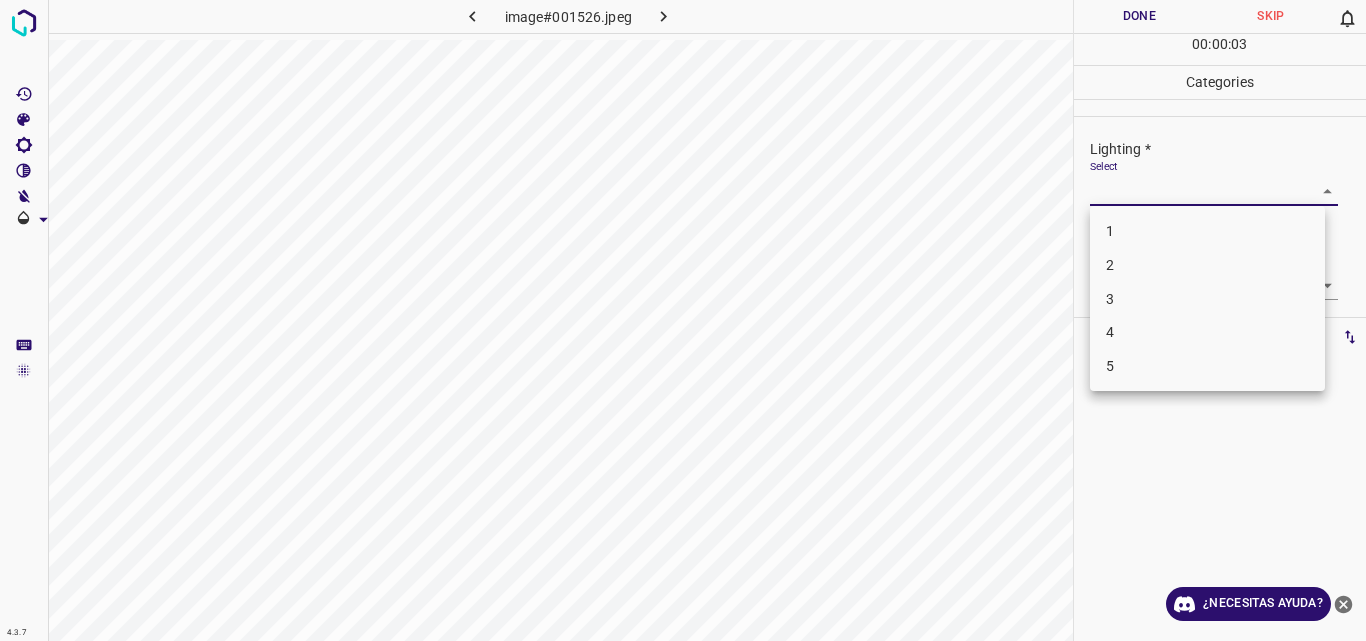 click on "3" at bounding box center [1207, 299] 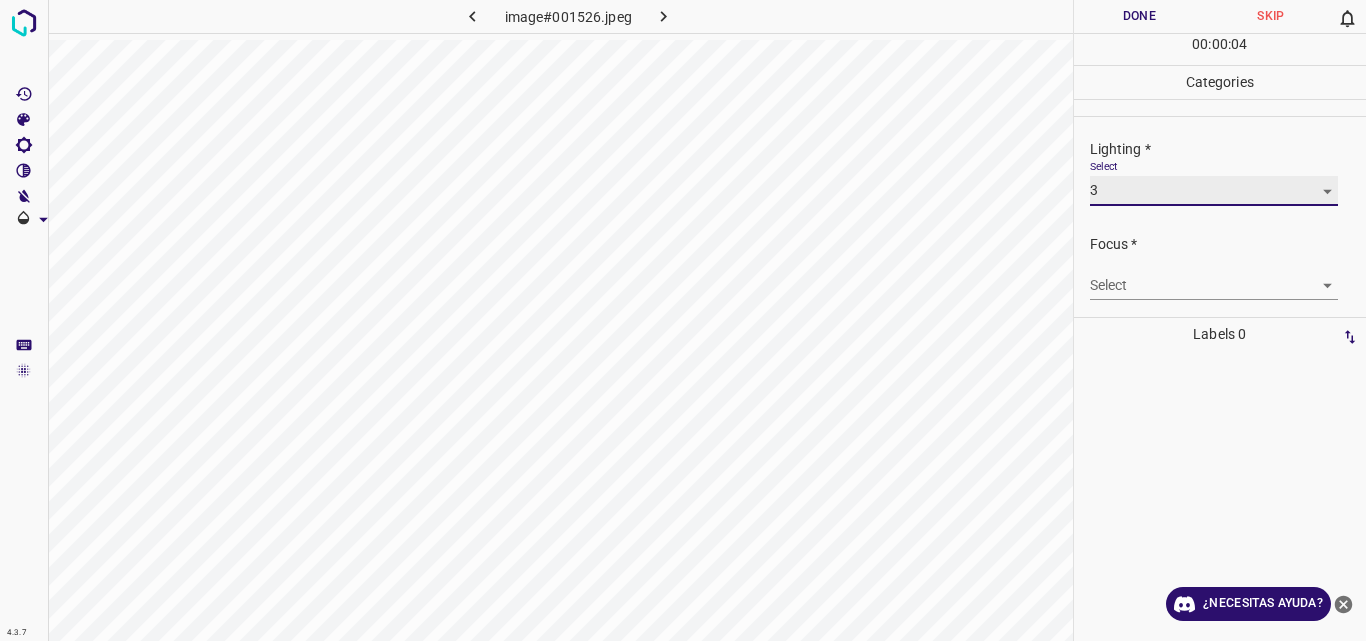 type on "3" 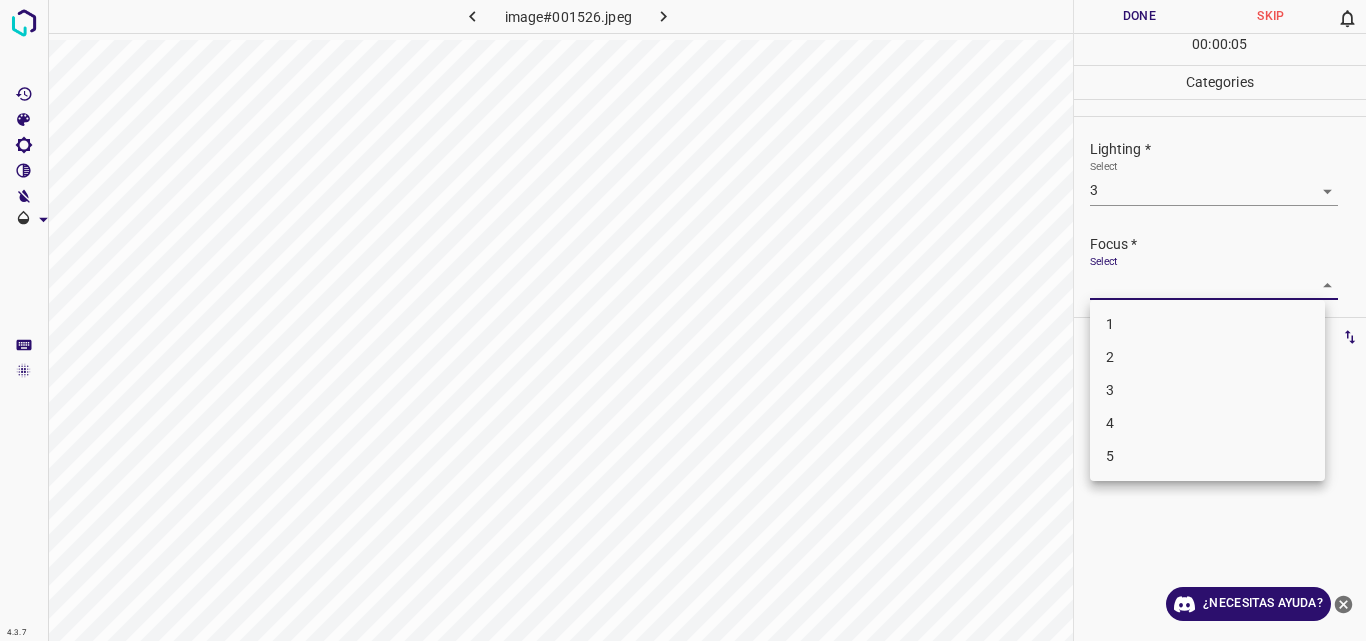 click on "4.3.7 image#001526.jpeg Done Skip 0 00   : 00   : 05   Categories Lighting *  Select 3 3 Focus *  Select ​ Overall *  Select ​ Labels   0 Categories 1 Lighting 2 Focus 3 Overall Tools Space Change between modes (Draw & Edit) I Auto labeling R Restore zoom M Zoom in N Zoom out Delete Delete selecte label Filters Z Restore filters X Saturation filter C Brightness filter V Contrast filter B Gray scale filter General O Download ¿Necesitas ayuda? Original text Rate this translation Your feedback will be used to help improve Google Translate - Texto - Esconder - Borrar 1 2 3 4 5" at bounding box center (683, 320) 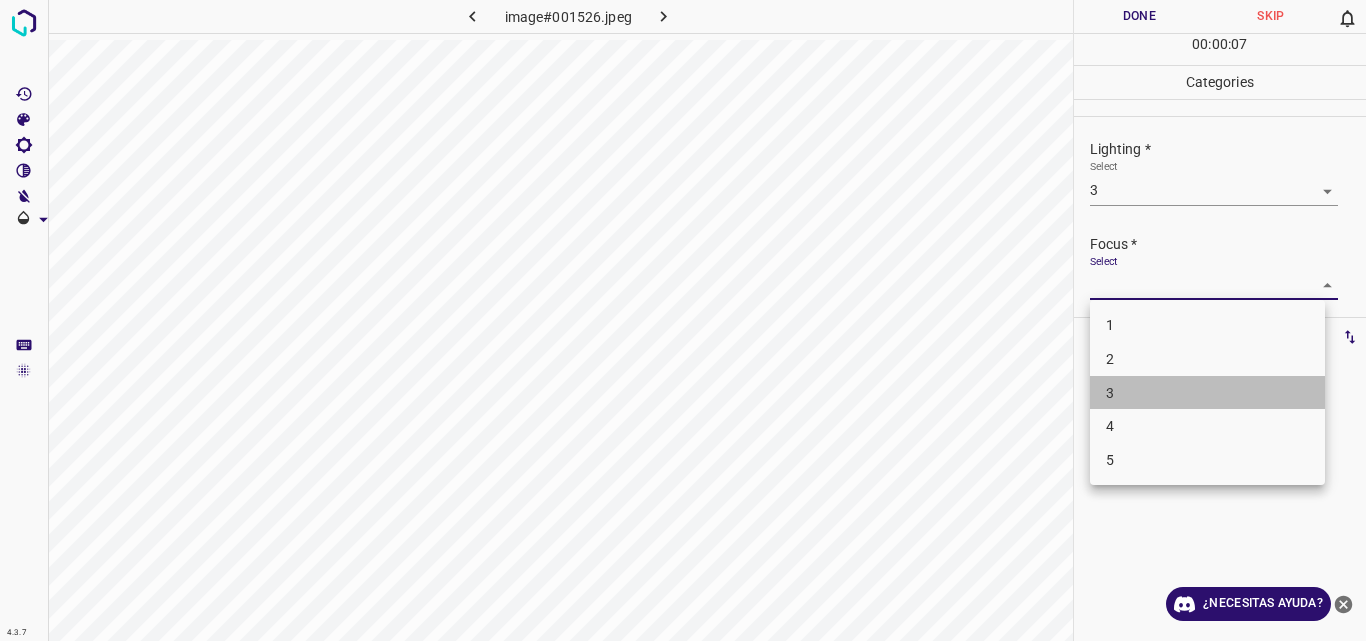 click on "3" at bounding box center (1207, 393) 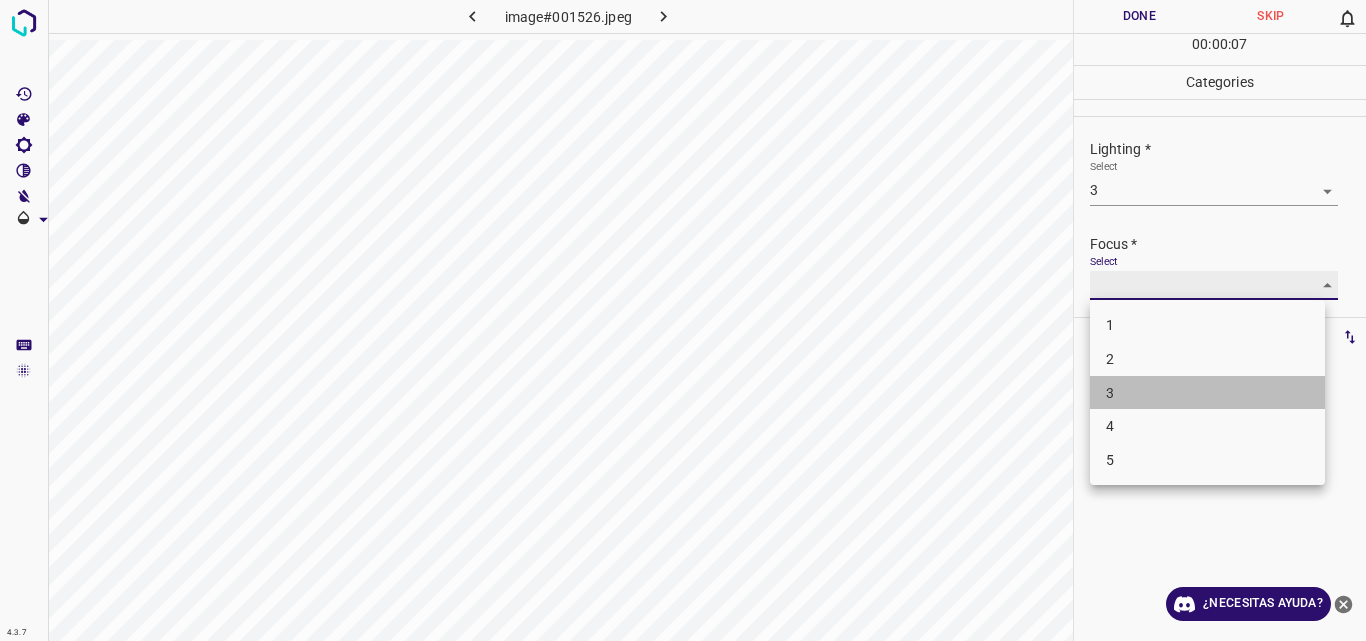 type on "3" 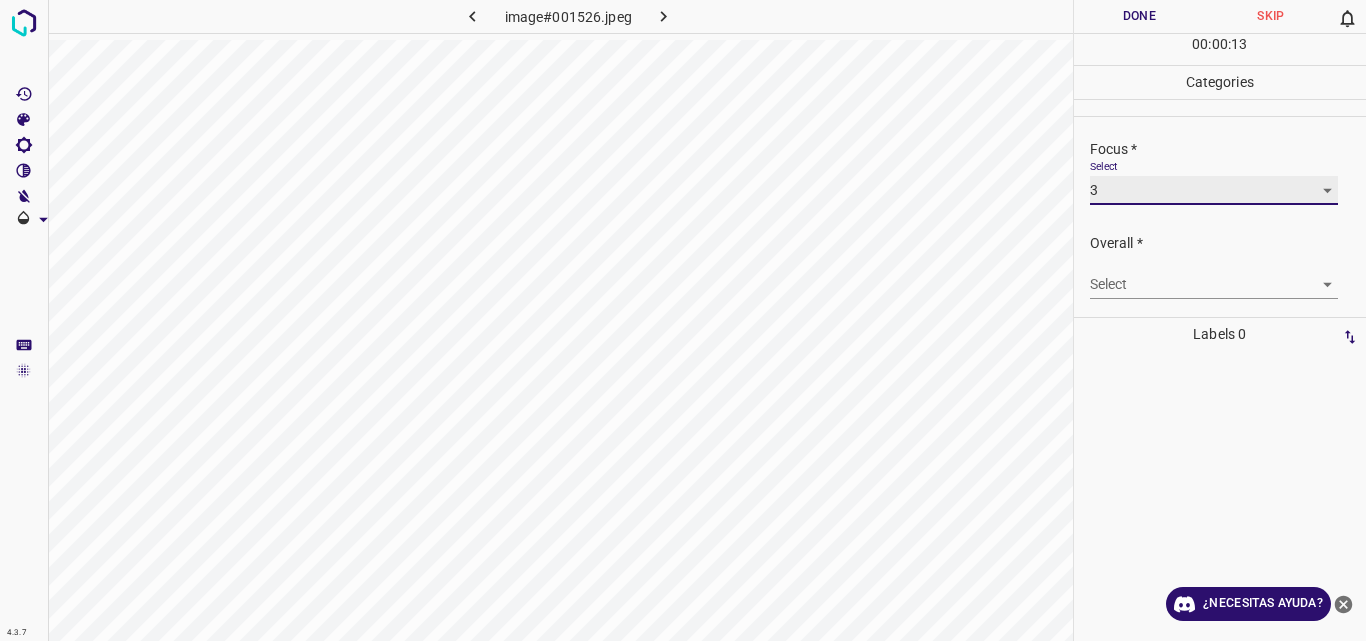 scroll, scrollTop: 98, scrollLeft: 0, axis: vertical 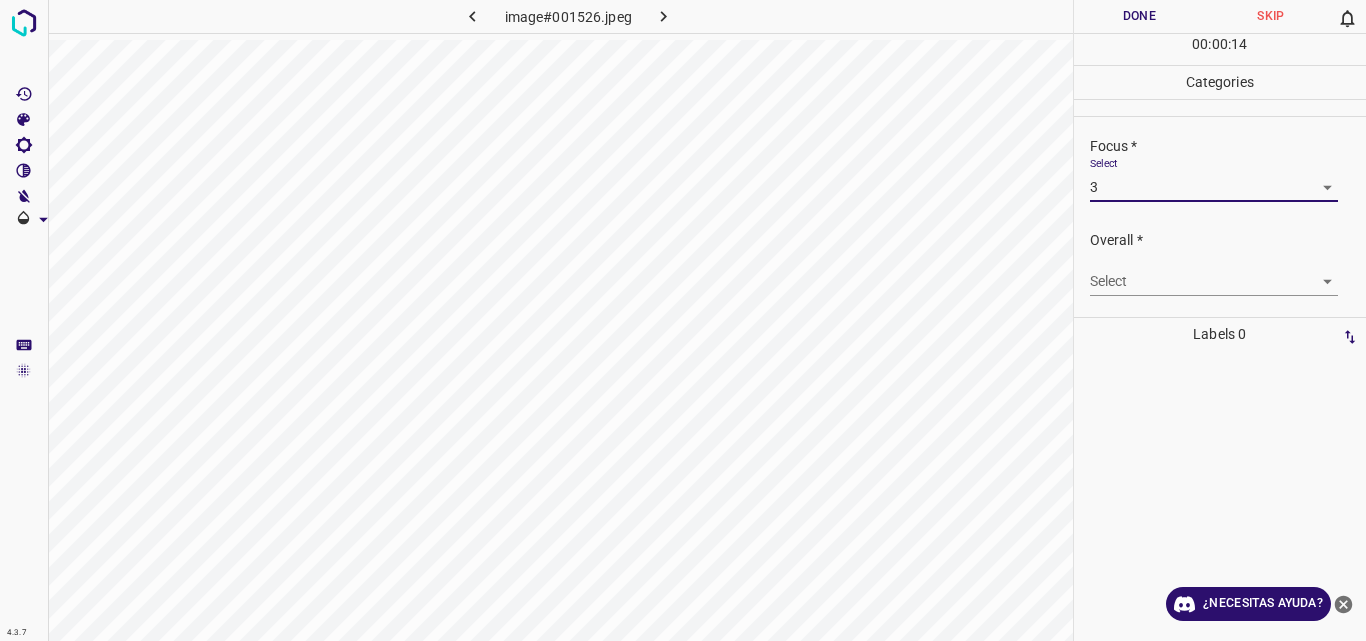 click on "4.3.7 image#001526.jpeg Done Skip 0 00   : 00   : 14   Categories Lighting *  Select 3 3 Focus *  Select 3 3 Overall *  Select ​ Labels   0 Categories 1 Lighting 2 Focus 3 Overall Tools Space Change between modes (Draw & Edit) I Auto labeling R Restore zoom M Zoom in N Zoom out Delete Delete selecte label Filters Z Restore filters X Saturation filter C Brightness filter V Contrast filter B Gray scale filter General O Download ¿Necesitas ayuda? Original text Rate this translation Your feedback will be used to help improve Google Translate - Texto - Esconder - Borrar" at bounding box center [683, 320] 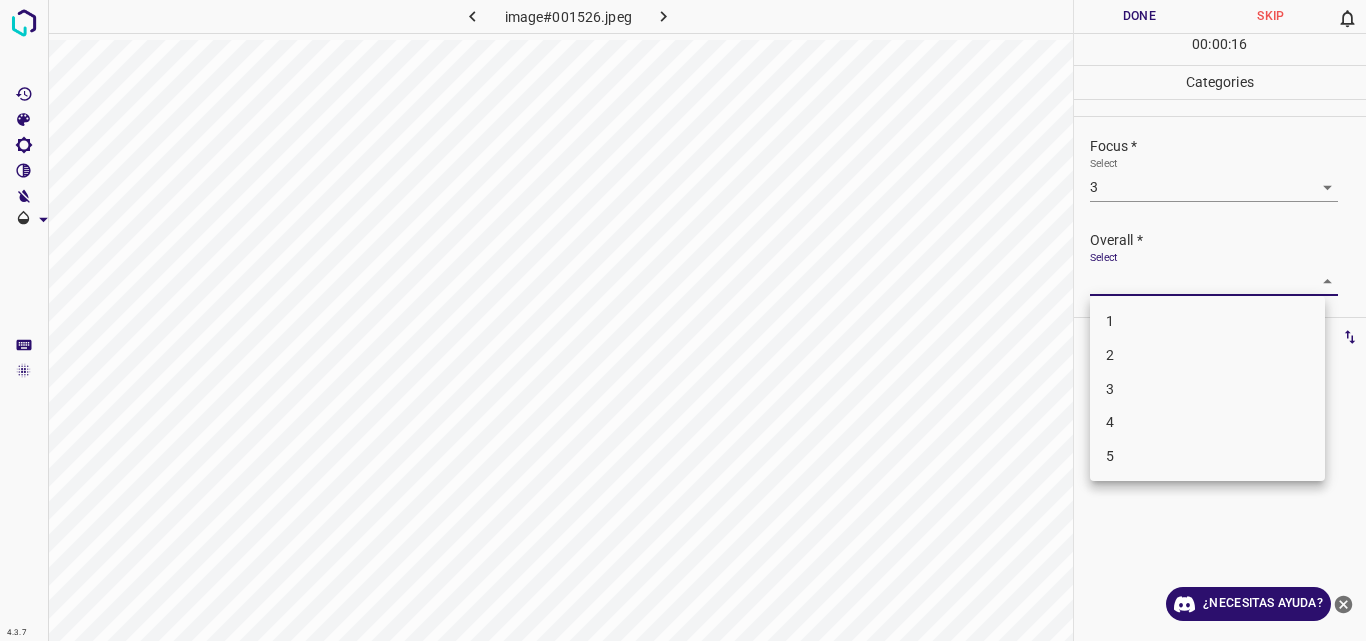 click on "3" at bounding box center (1207, 389) 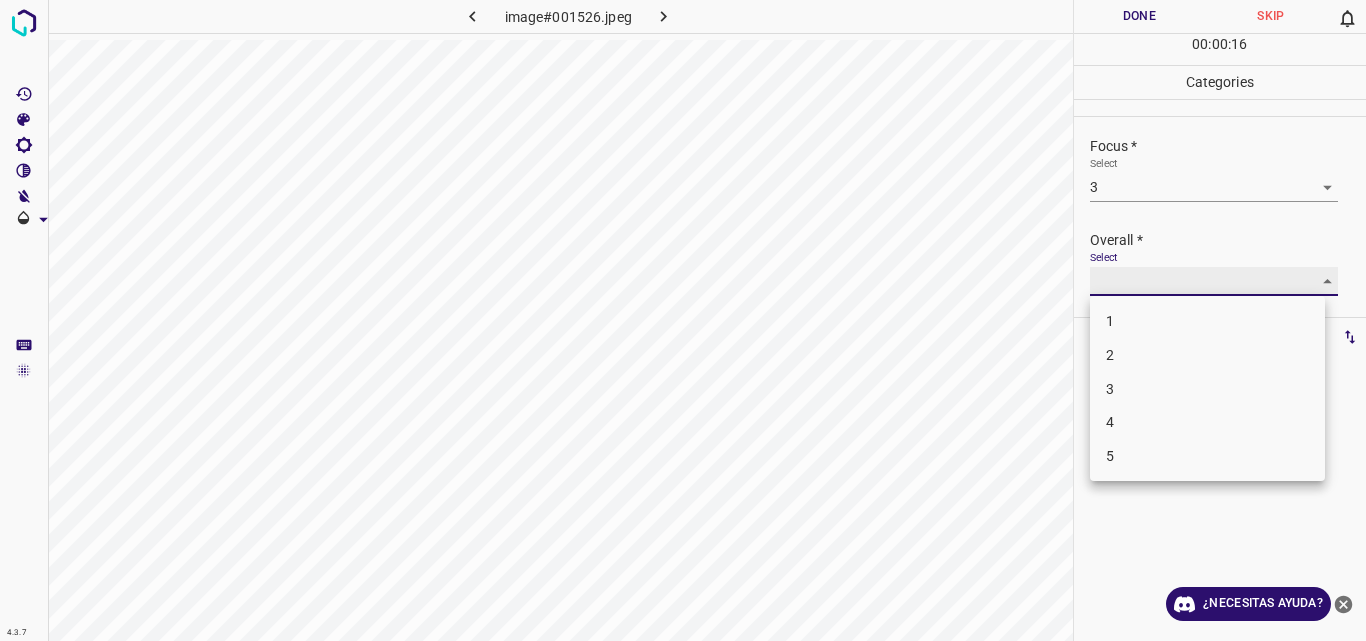 type on "3" 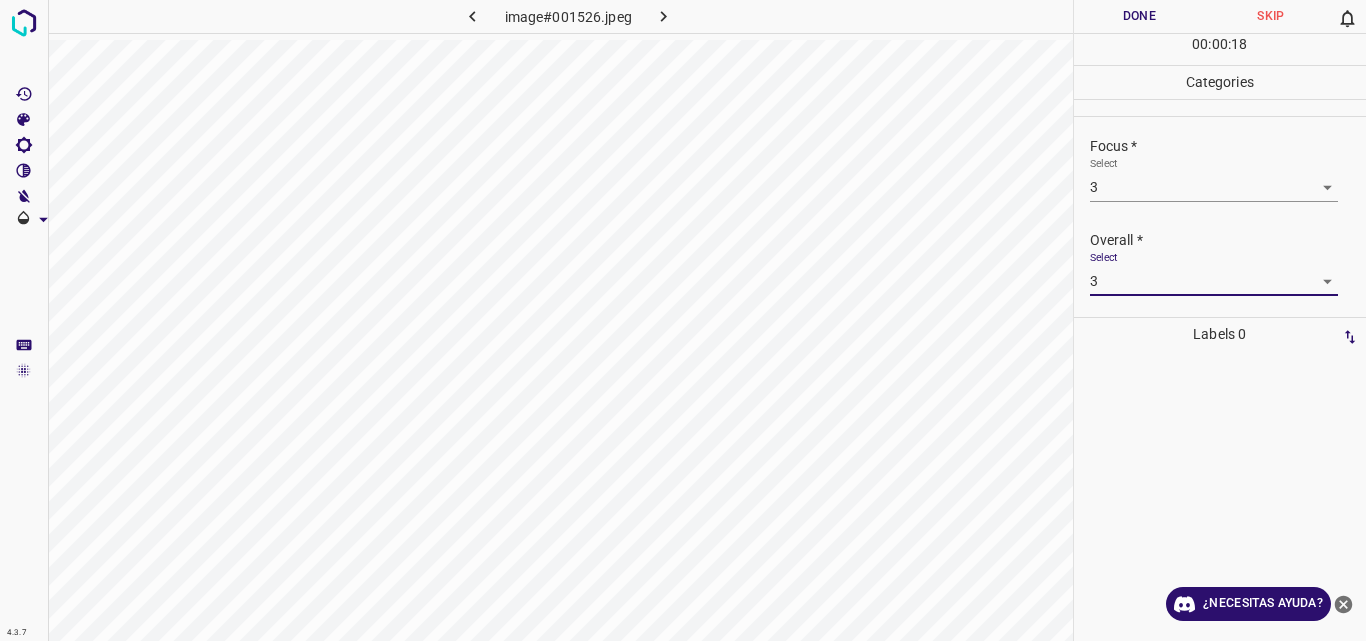 click on "Done" at bounding box center [1140, 16] 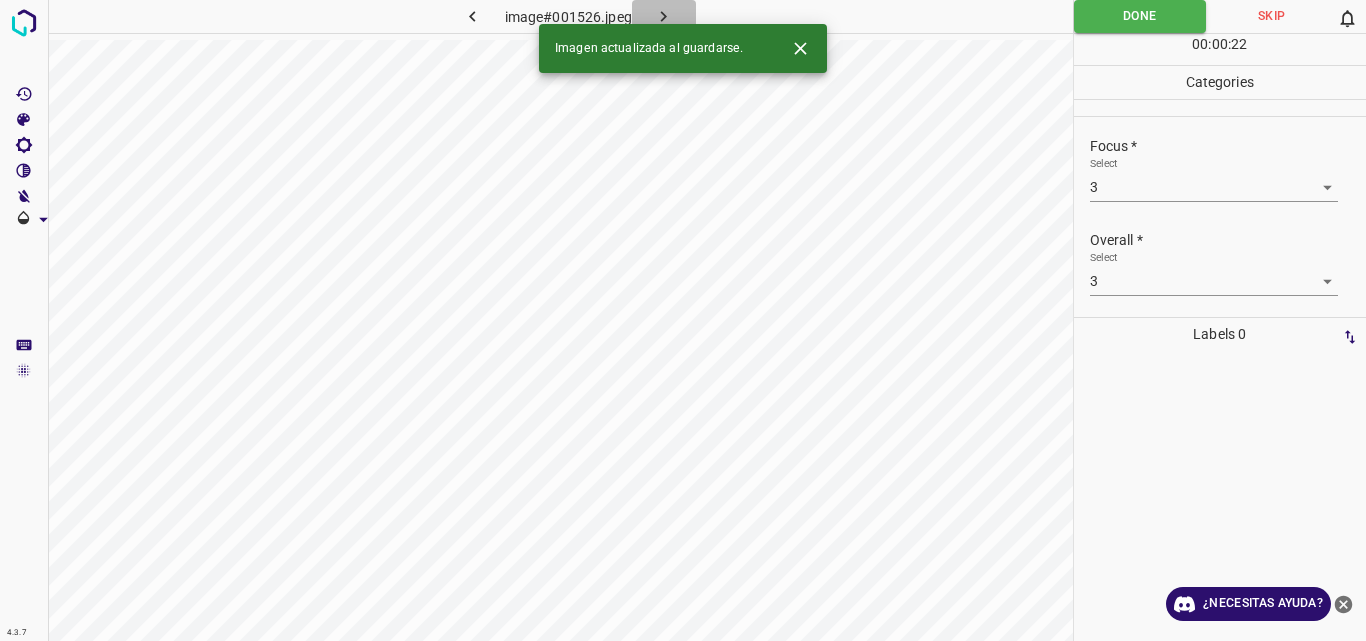 click 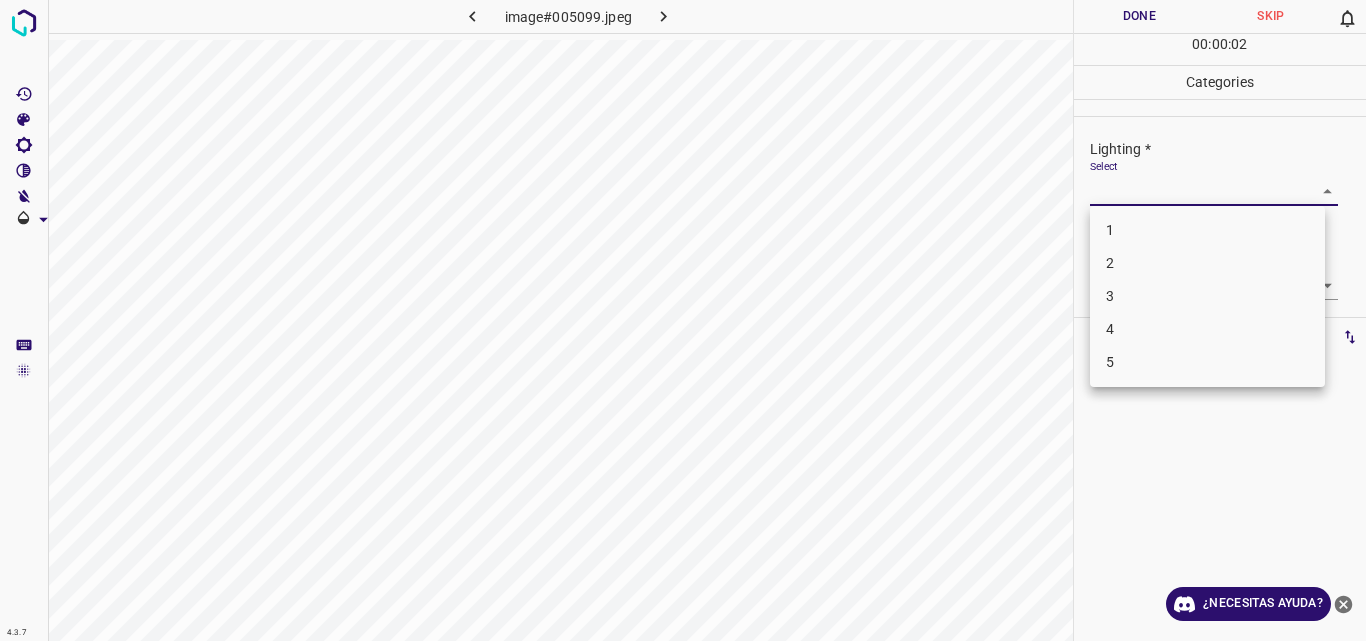 click on "4.3.7 image#005099.jpeg Done Skip 0 00   : 00   : 02   Categories Lighting *  Select ​ Focus *  Select ​ Overall *  Select ​ Labels   0 Categories 1 Lighting 2 Focus 3 Overall Tools Space Change between modes (Draw & Edit) I Auto labeling R Restore zoom M Zoom in N Zoom out Delete Delete selecte label Filters Z Restore filters X Saturation filter C Brightness filter V Contrast filter B Gray scale filter General O Download ¿Necesitas ayuda? Original text Rate this translation Your feedback will be used to help improve Google Translate - Texto - Esconder - Borrar 1 2 3 4 5" at bounding box center [683, 320] 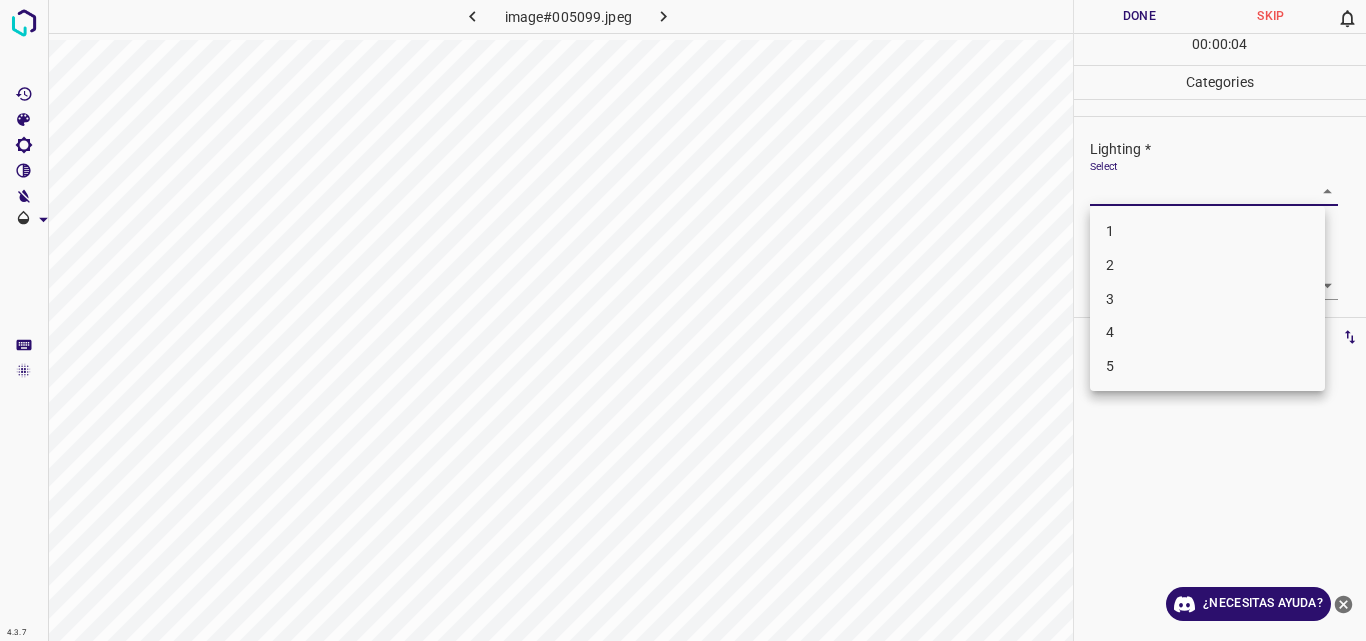 click on "2" at bounding box center (1207, 265) 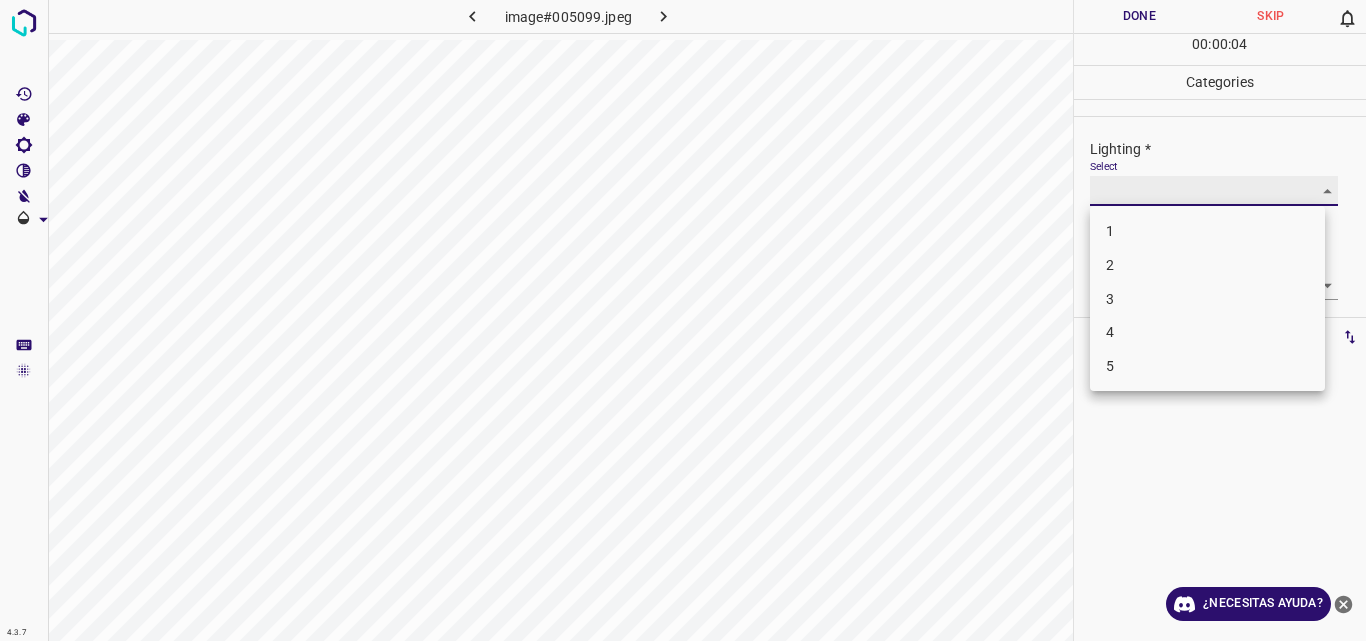 type on "2" 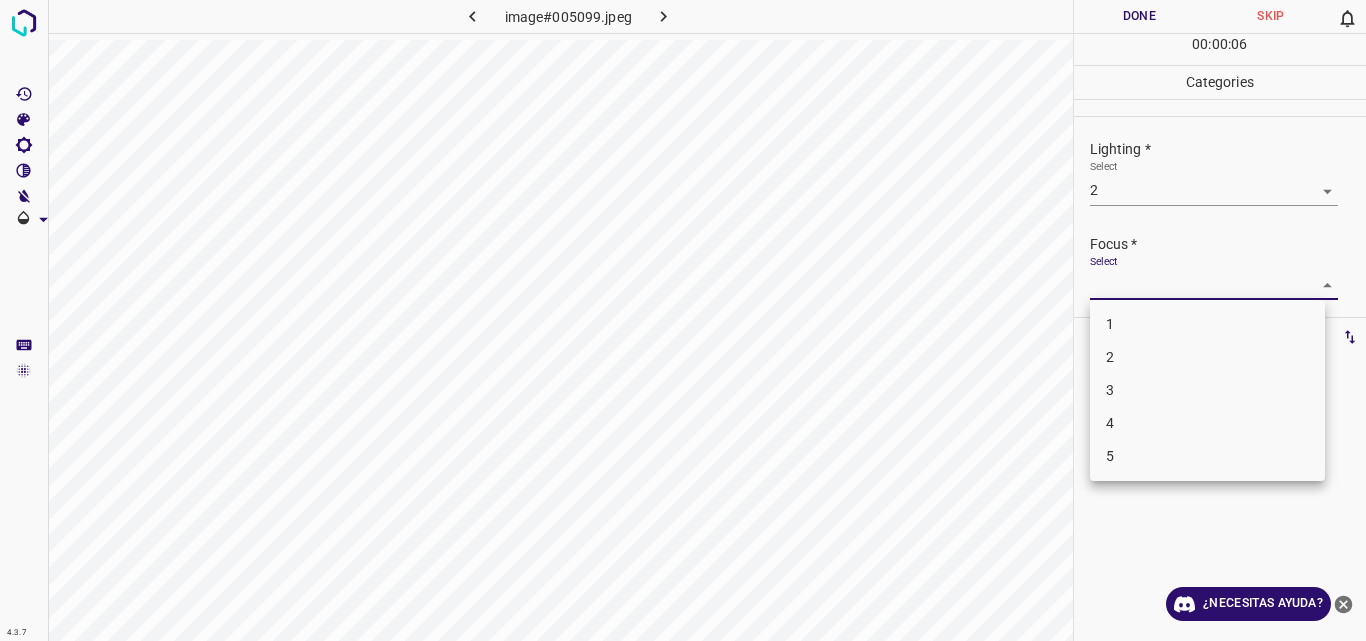 click on "4.3.7 image#005099.jpeg Done Skip 0 00   : 00   : 06   Categories Lighting *  Select 2 2 Focus *  Select ​ Overall *  Select ​ Labels   0 Categories 1 Lighting 2 Focus 3 Overall Tools Space Change between modes (Draw & Edit) I Auto labeling R Restore zoom M Zoom in N Zoom out Delete Delete selecte label Filters Z Restore filters X Saturation filter C Brightness filter V Contrast filter B Gray scale filter General O Download ¿Necesitas ayuda? Original text Rate this translation Your feedback will be used to help improve Google Translate - Texto - Esconder - Borrar 1 2 3 4 5" at bounding box center [683, 320] 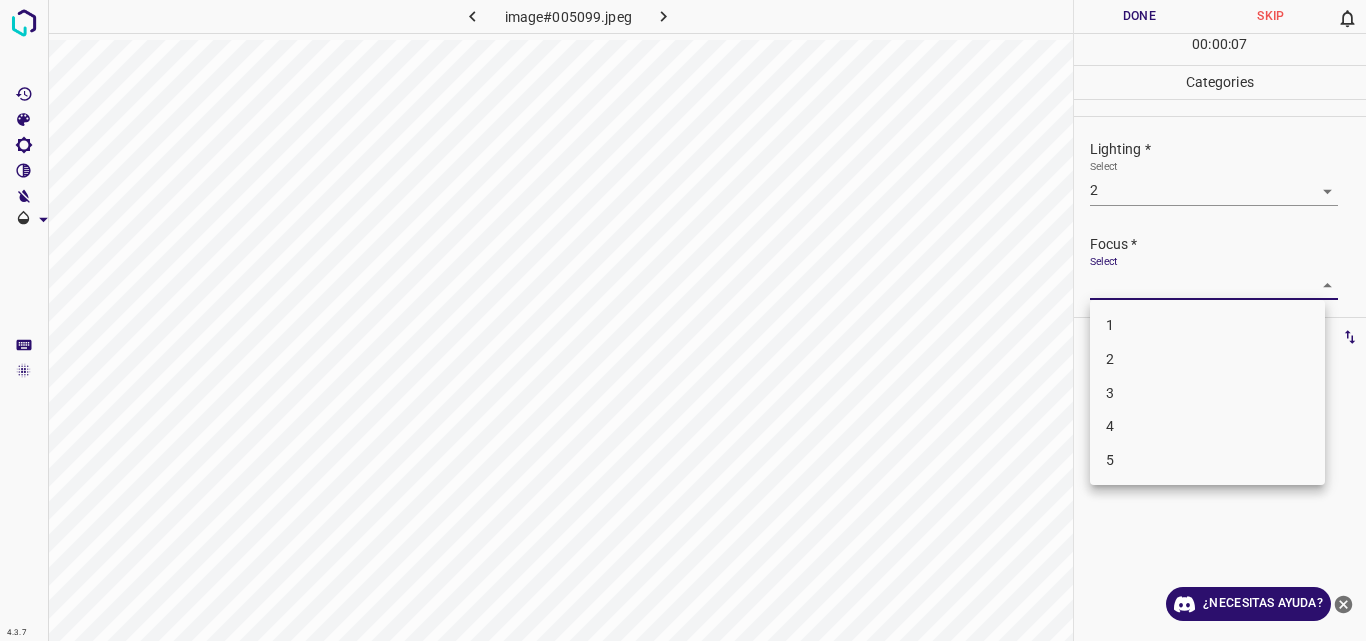 click on "3" at bounding box center (1207, 393) 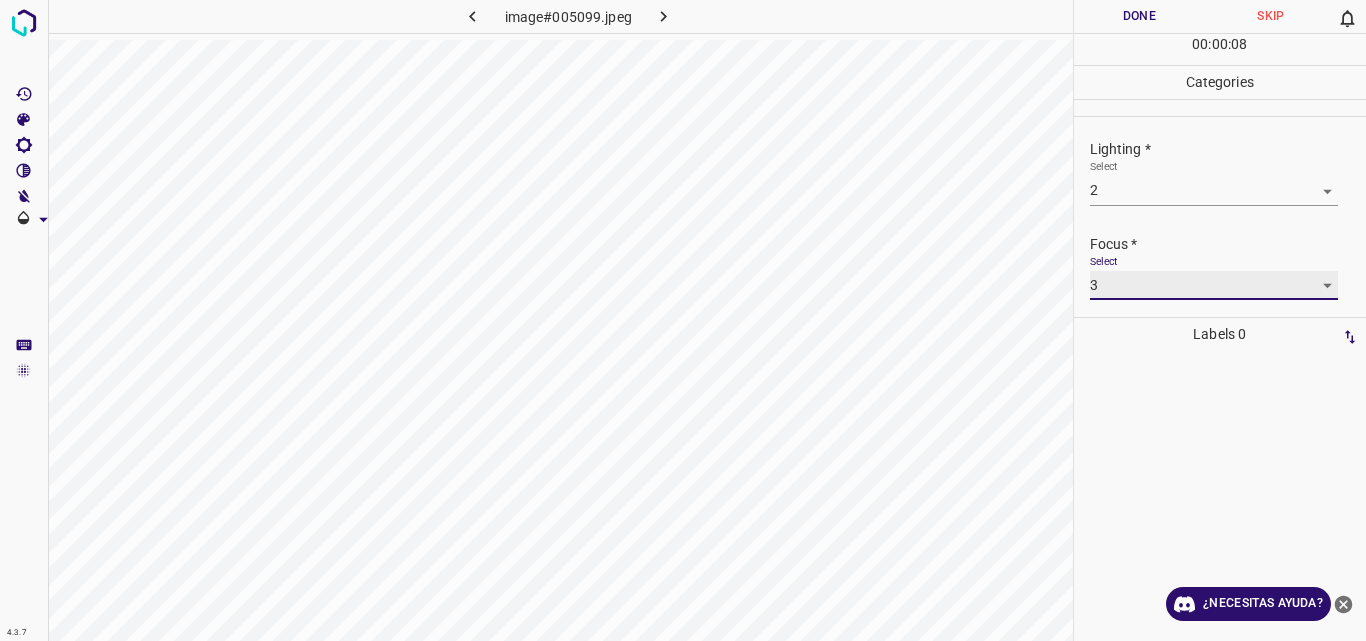 type on "3" 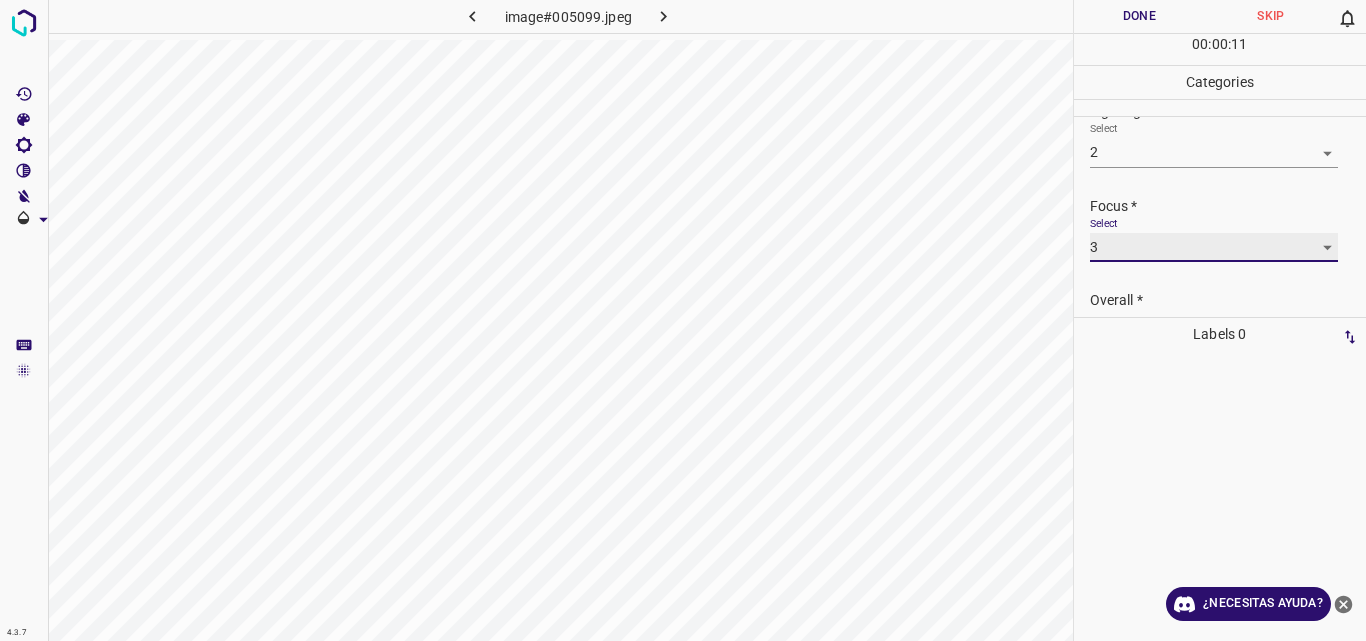 scroll, scrollTop: 98, scrollLeft: 0, axis: vertical 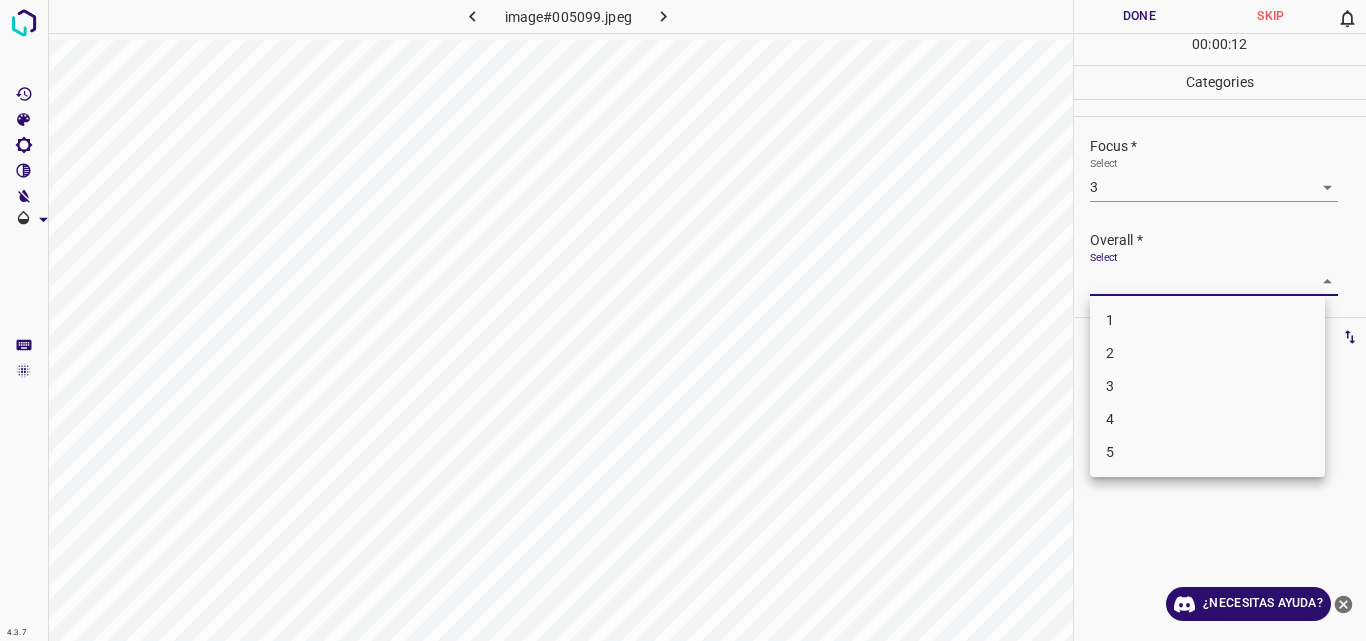 click on "4.3.7 image#005099.jpeg Done Skip 0 00   : 00   : 12   Categories Lighting *  Select 2 2 Focus *  Select 3 3 Overall *  Select ​ Labels   0 Categories 1 Lighting 2 Focus 3 Overall Tools Space Change between modes (Draw & Edit) I Auto labeling R Restore zoom M Zoom in N Zoom out Delete Delete selecte label Filters Z Restore filters X Saturation filter C Brightness filter V Contrast filter B Gray scale filter General O Download ¿Necesitas ayuda? Original text Rate this translation Your feedback will be used to help improve Google Translate - Texto - Esconder - Borrar 1 2 3 4 5" at bounding box center (683, 320) 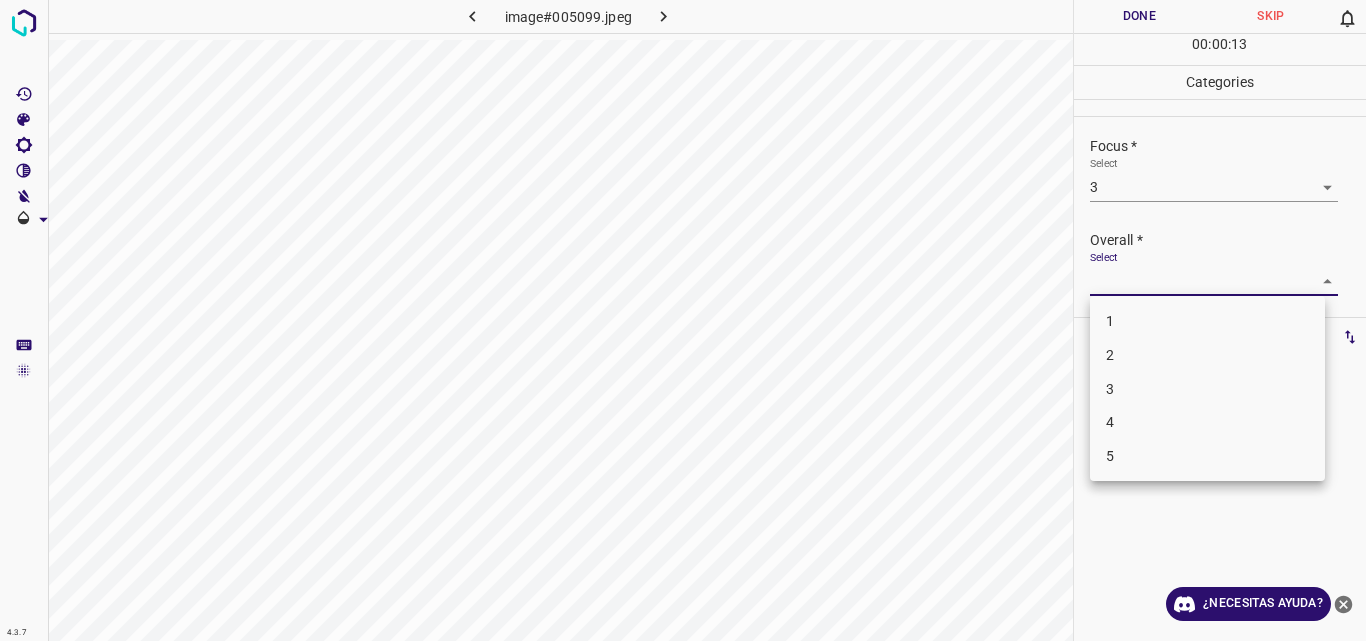 click on "3" at bounding box center [1207, 389] 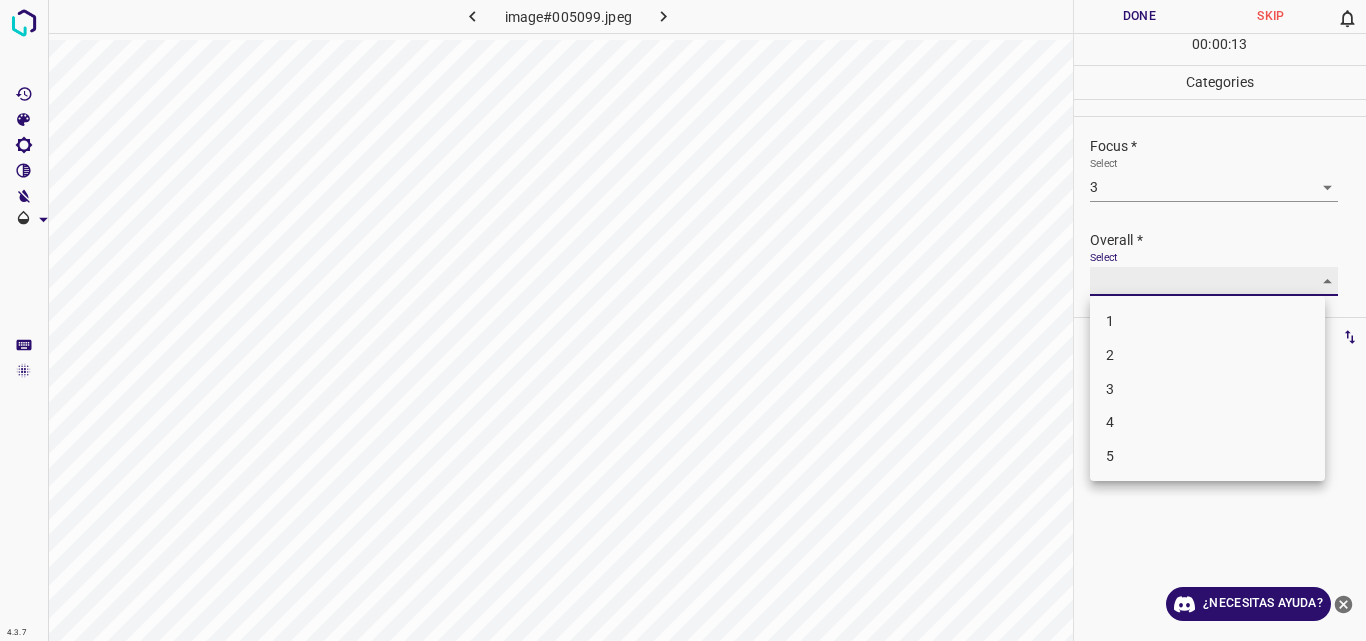 type on "3" 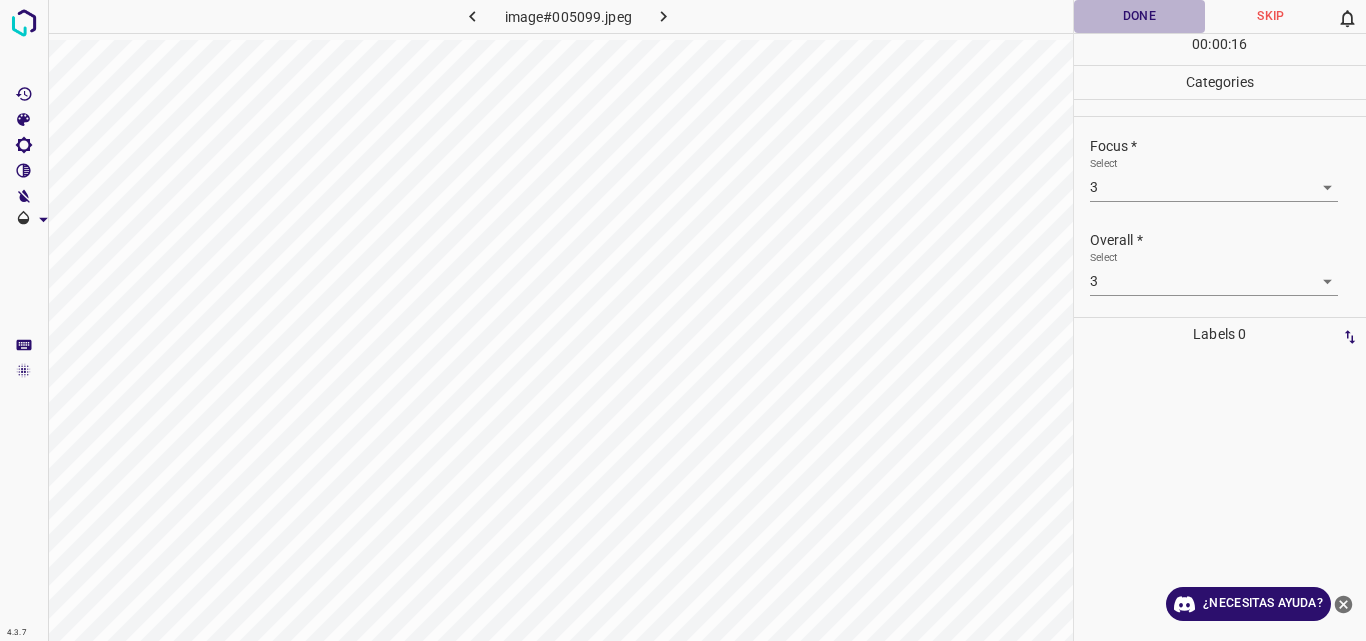 click on "Done" at bounding box center (1140, 16) 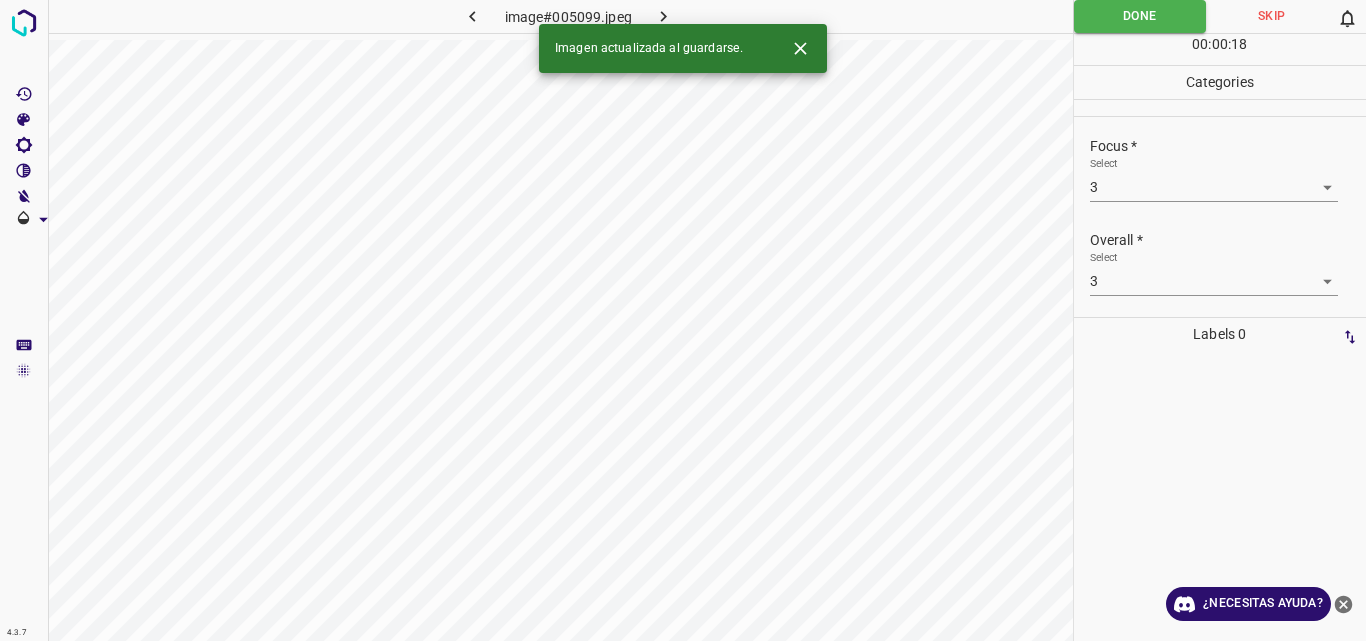 click 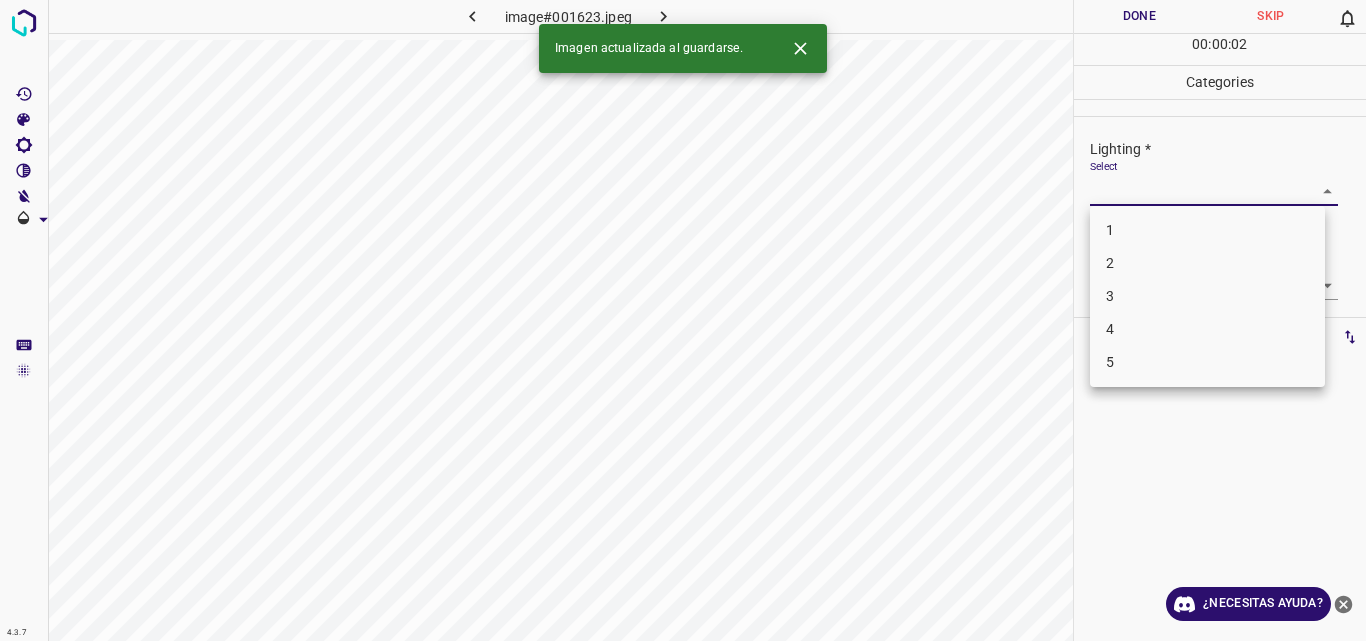 click on "4.3.7 image#001623.jpeg Done Skip 0 00   : 00   : 02   Categories Lighting *  Select ​ Focus *  Select ​ Overall *  Select ​ Labels   0 Categories 1 Lighting 2 Focus 3 Overall Tools Space Change between modes (Draw & Edit) I Auto labeling R Restore zoom M Zoom in N Zoom out Delete Delete selecte label Filters Z Restore filters X Saturation filter C Brightness filter V Contrast filter B Gray scale filter General O Download Imagen actualizada al guardarse. ¿Necesitas ayuda? Original text Rate this translation Your feedback will be used to help improve Google Translate - Texto - Esconder - Borrar 1 2 3 4 5" at bounding box center (683, 320) 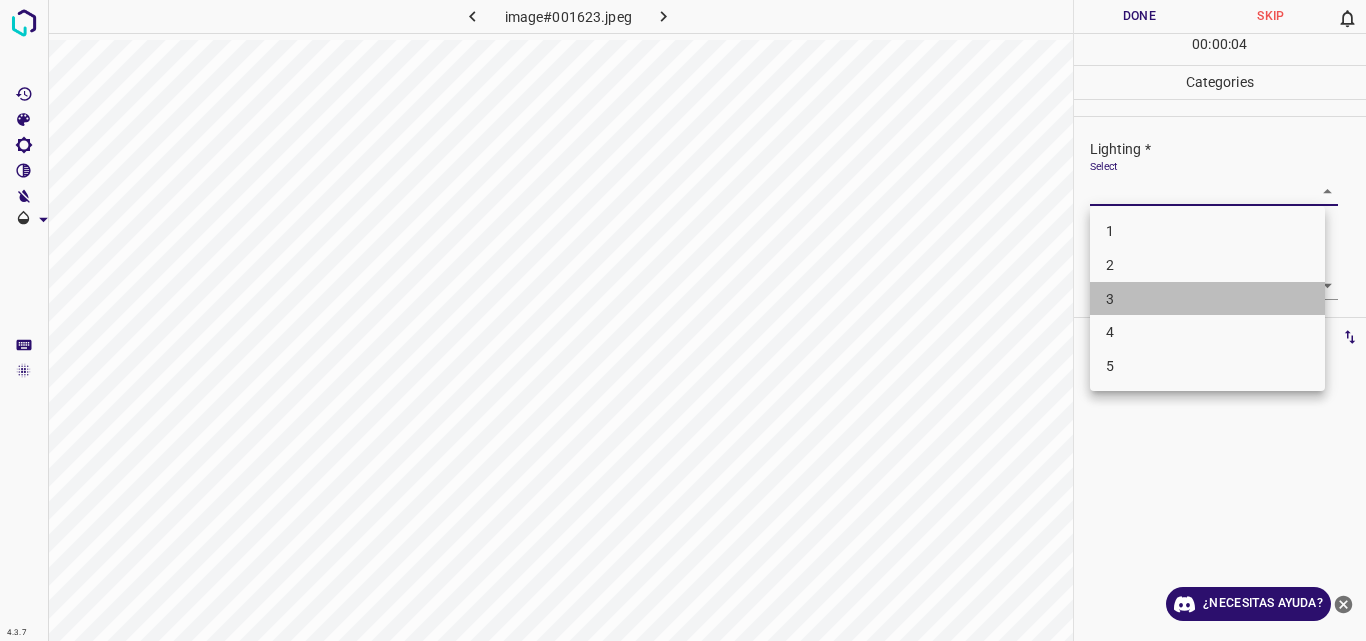 click on "3" at bounding box center [1207, 299] 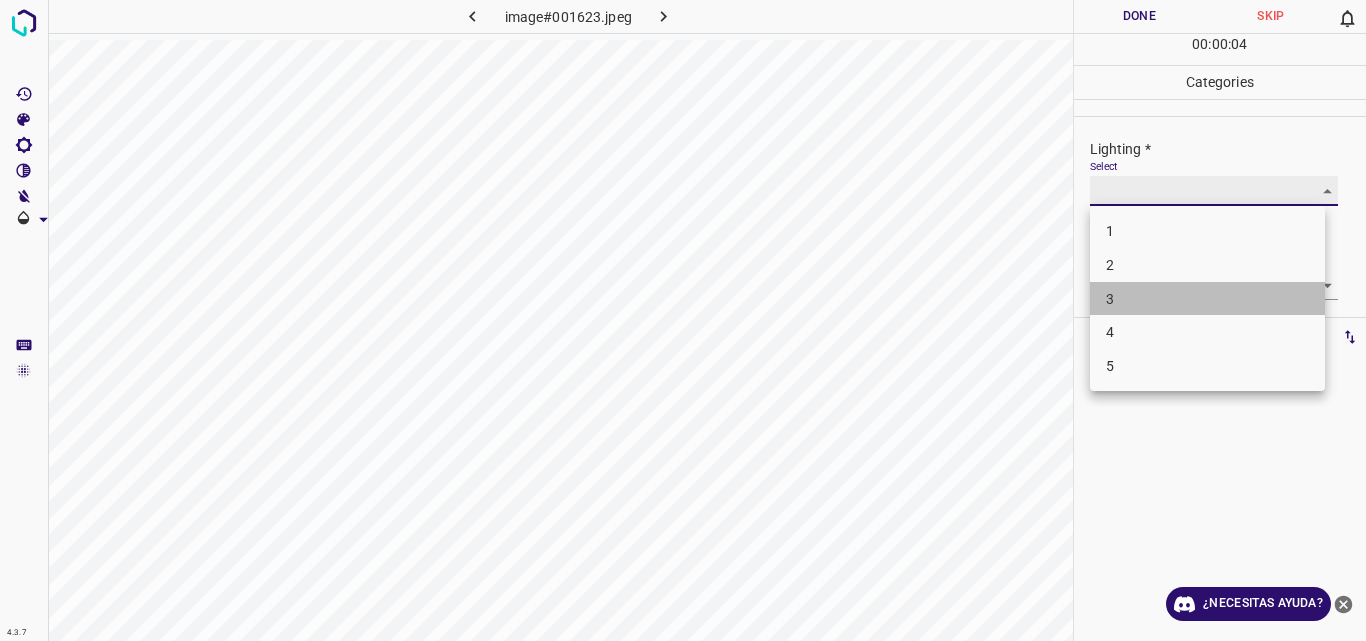 type on "3" 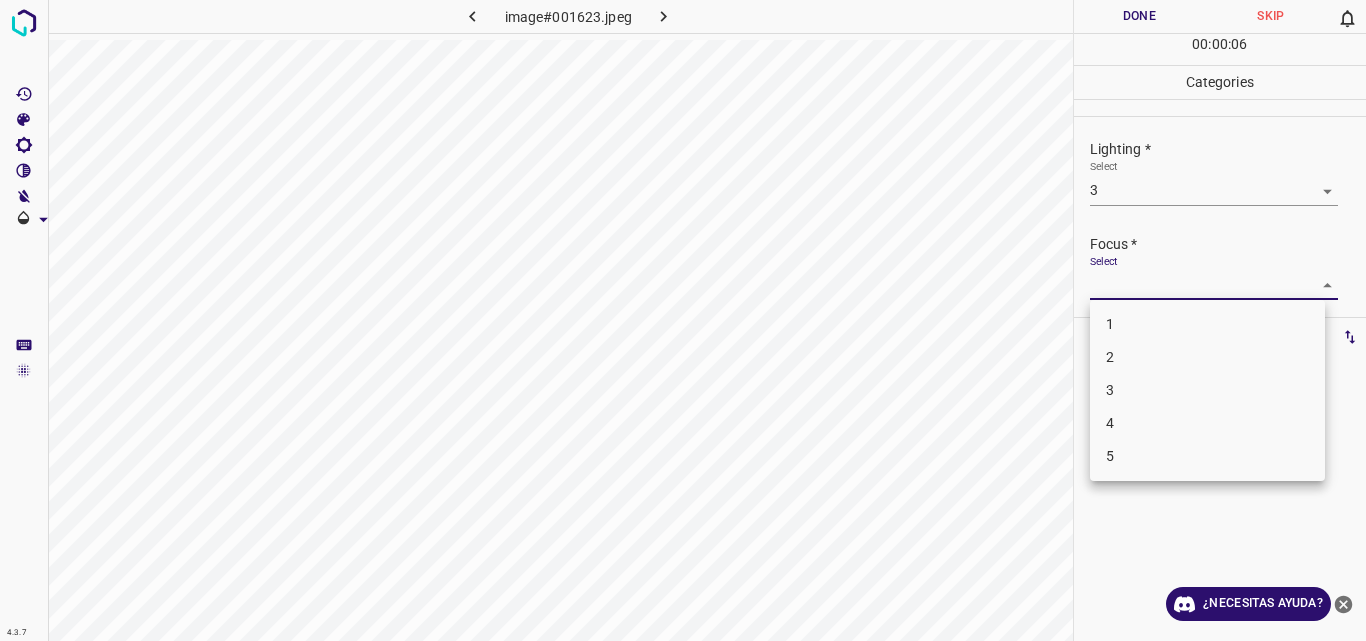 click on "4.3.7 image#001623.jpeg Done Skip 0 00   : 00   : 06   Categories Lighting *  Select 3 3 Focus *  Select ​ Overall *  Select ​ Labels   0 Categories 1 Lighting 2 Focus 3 Overall Tools Space Change between modes (Draw & Edit) I Auto labeling R Restore zoom M Zoom in N Zoom out Delete Delete selecte label Filters Z Restore filters X Saturation filter C Brightness filter V Contrast filter B Gray scale filter General O Download ¿Necesitas ayuda? Original text Rate this translation Your feedback will be used to help improve Google Translate - Texto - Esconder - Borrar 1 2 3 4 5" at bounding box center (683, 320) 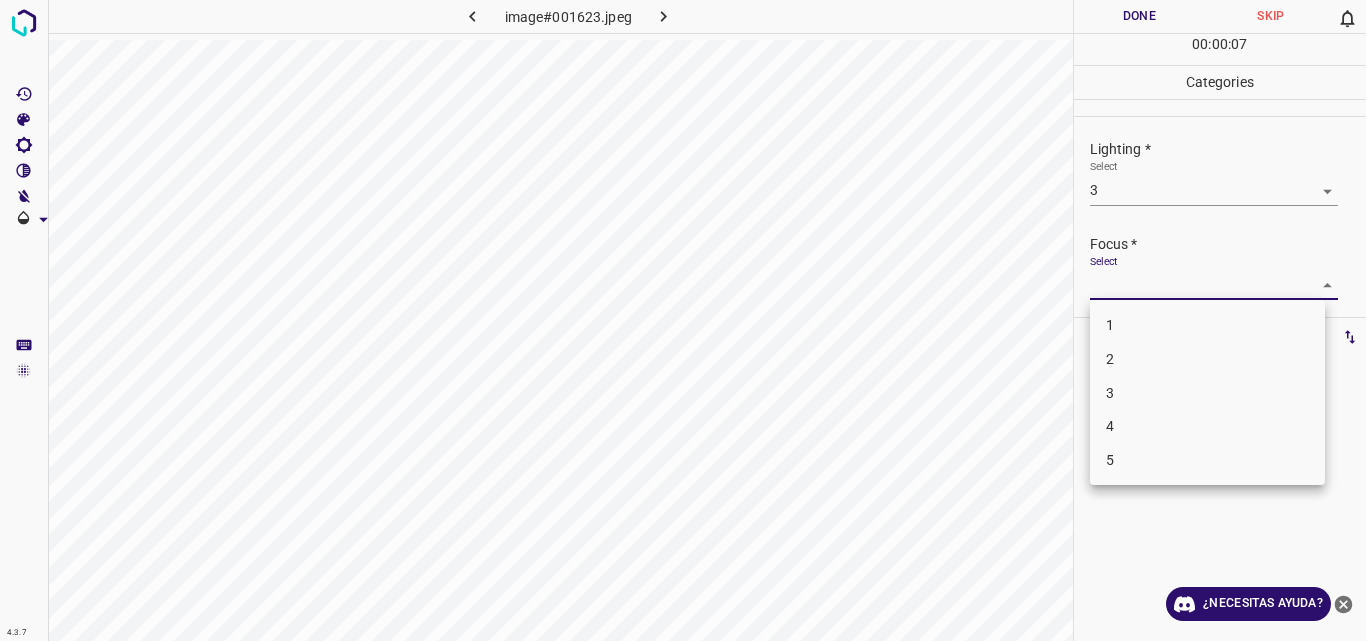 click on "3" at bounding box center (1207, 393) 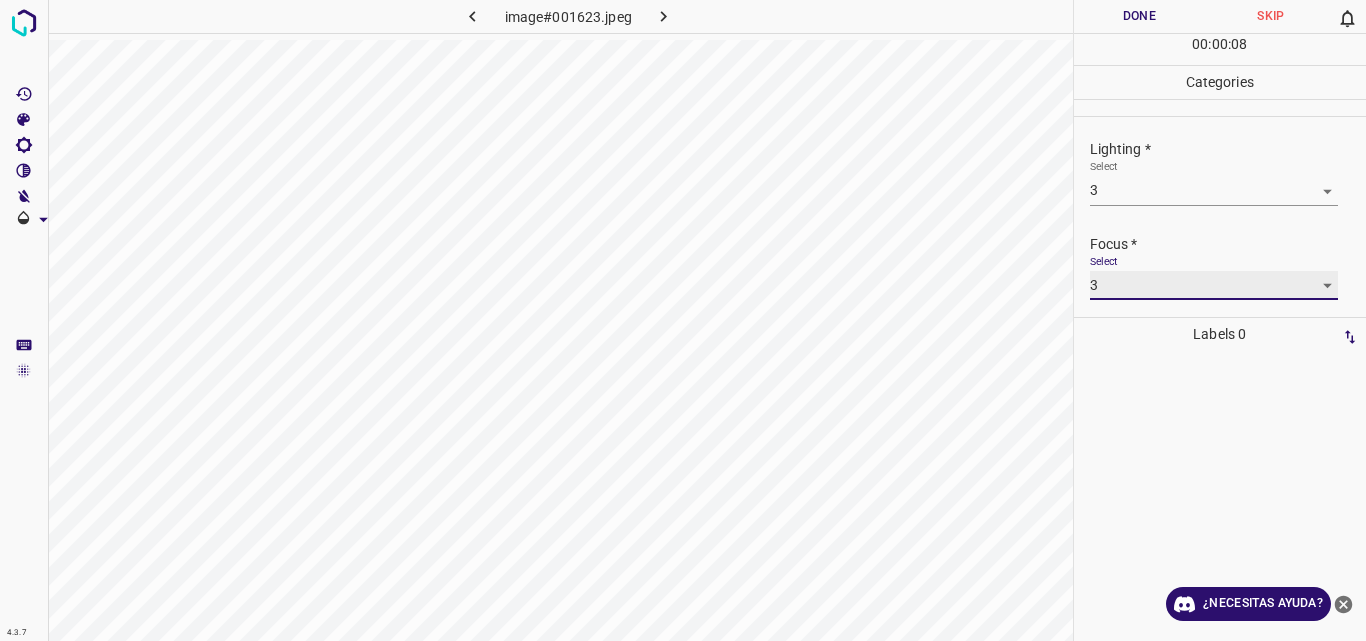 type on "3" 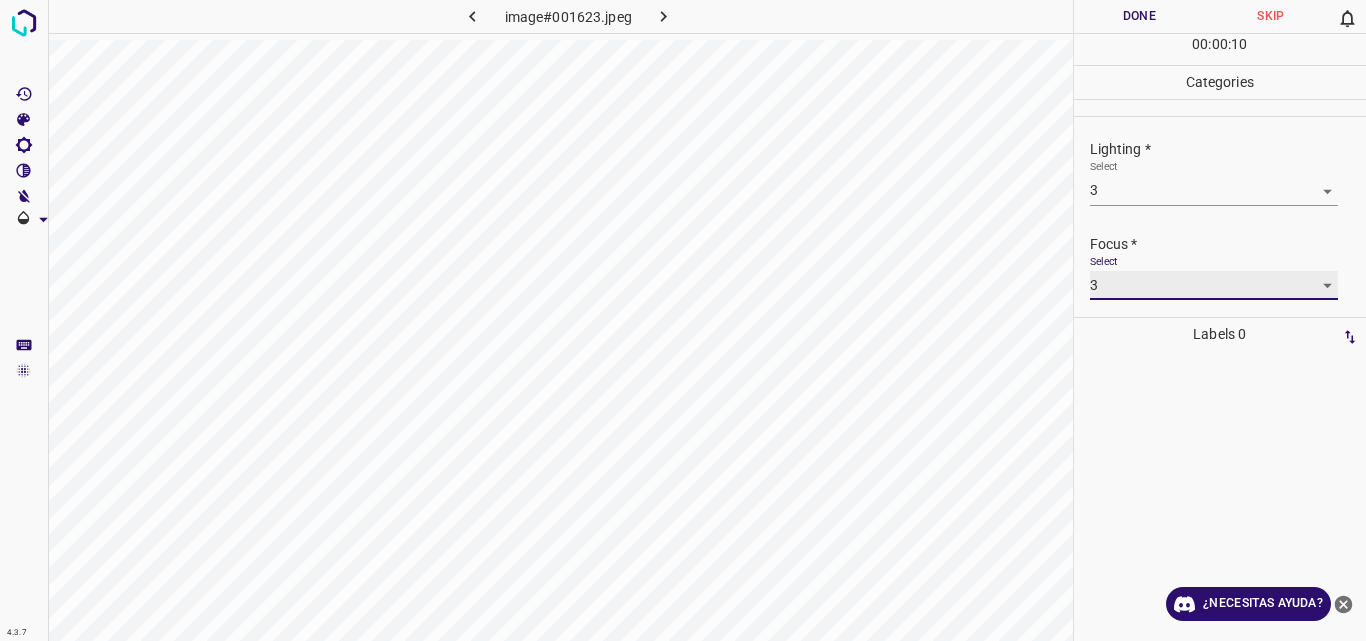 scroll, scrollTop: 98, scrollLeft: 0, axis: vertical 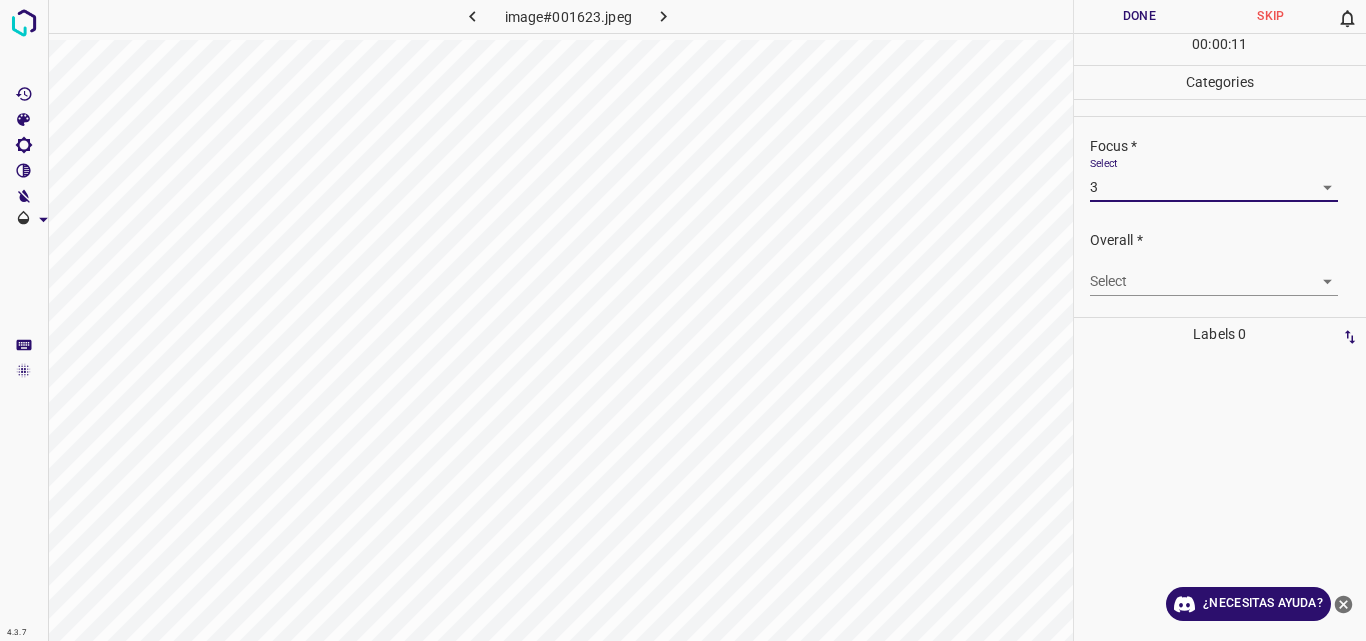 click on "4.3.7 image#001623.jpeg Done Skip 0 00   : 00   : 11   Categories Lighting *  Select 3 3 Focus *  Select 3 3 Overall *  Select ​ Labels   0 Categories 1 Lighting 2 Focus 3 Overall Tools Space Change between modes (Draw & Edit) I Auto labeling R Restore zoom M Zoom in N Zoom out Delete Delete selecte label Filters Z Restore filters X Saturation filter C Brightness filter V Contrast filter B Gray scale filter General O Download ¿Necesitas ayuda? Original text Rate this translation Your feedback will be used to help improve Google Translate - Texto - Esconder - Borrar" at bounding box center [683, 320] 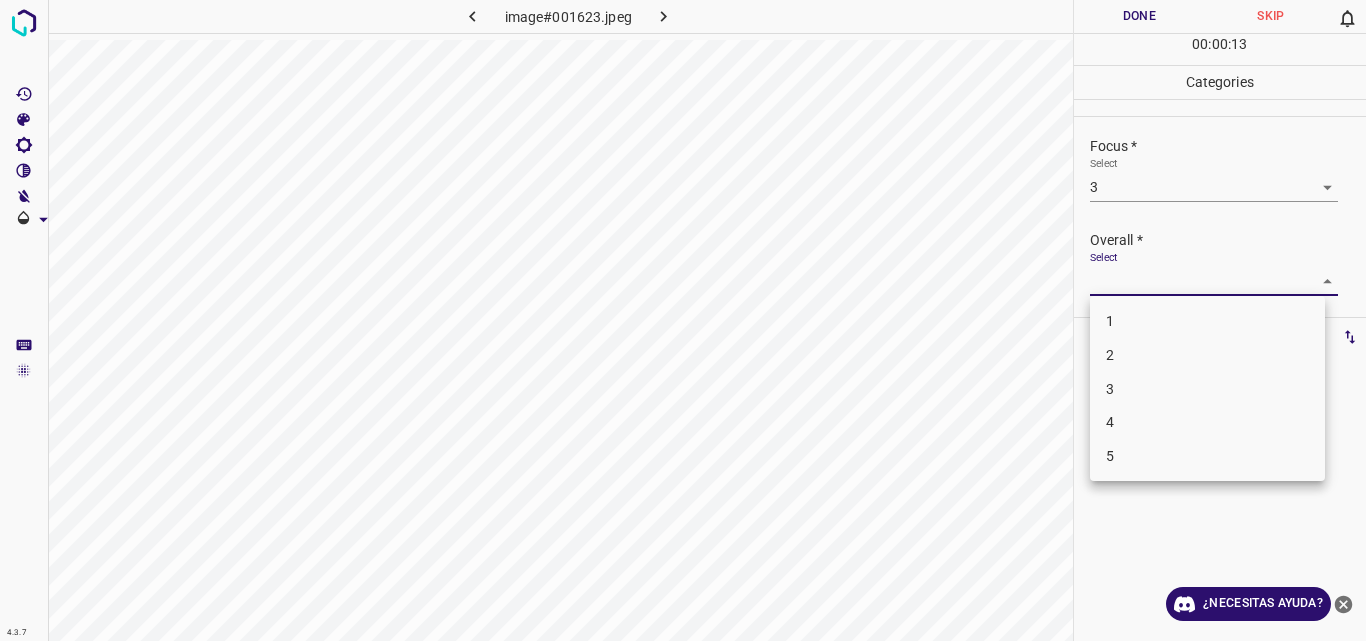 click on "3" at bounding box center [1207, 389] 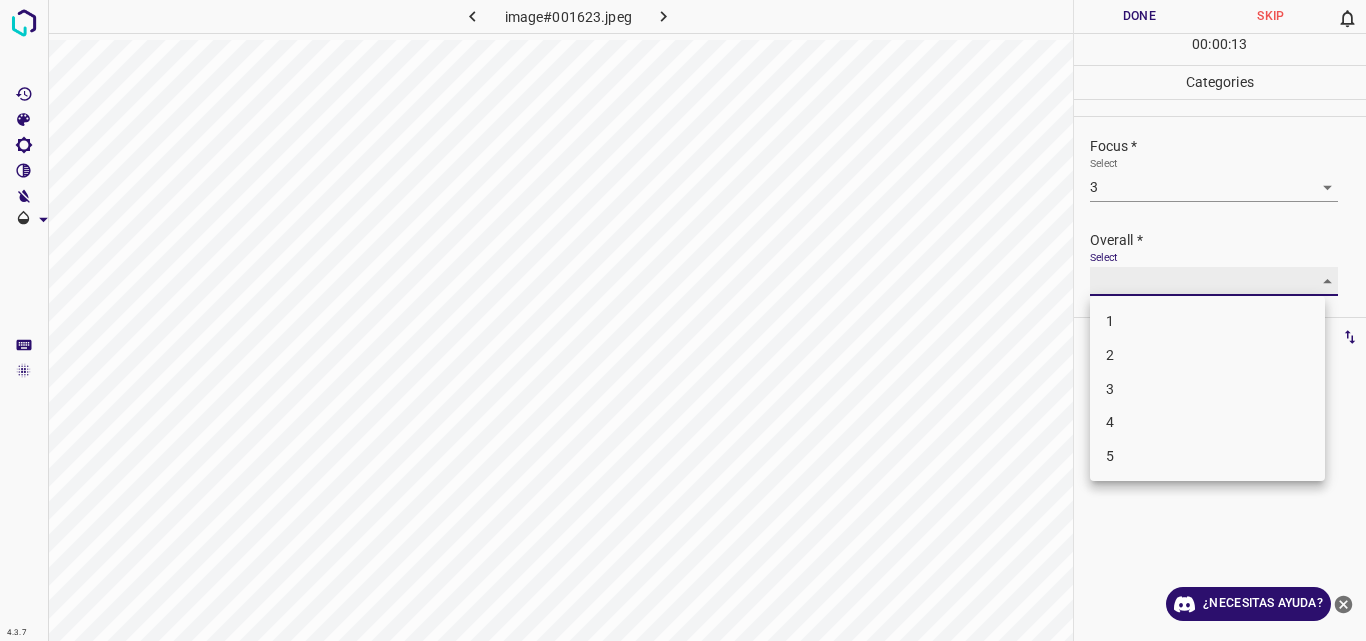 type on "3" 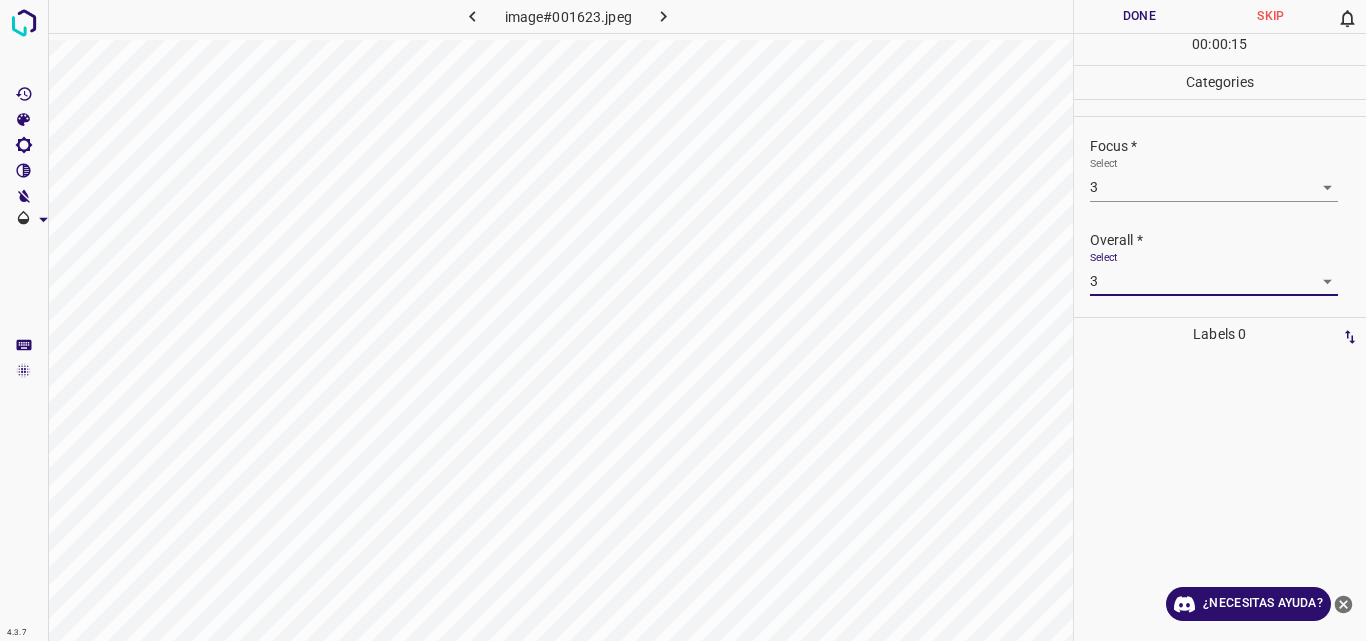 click on "Done" at bounding box center (1140, 16) 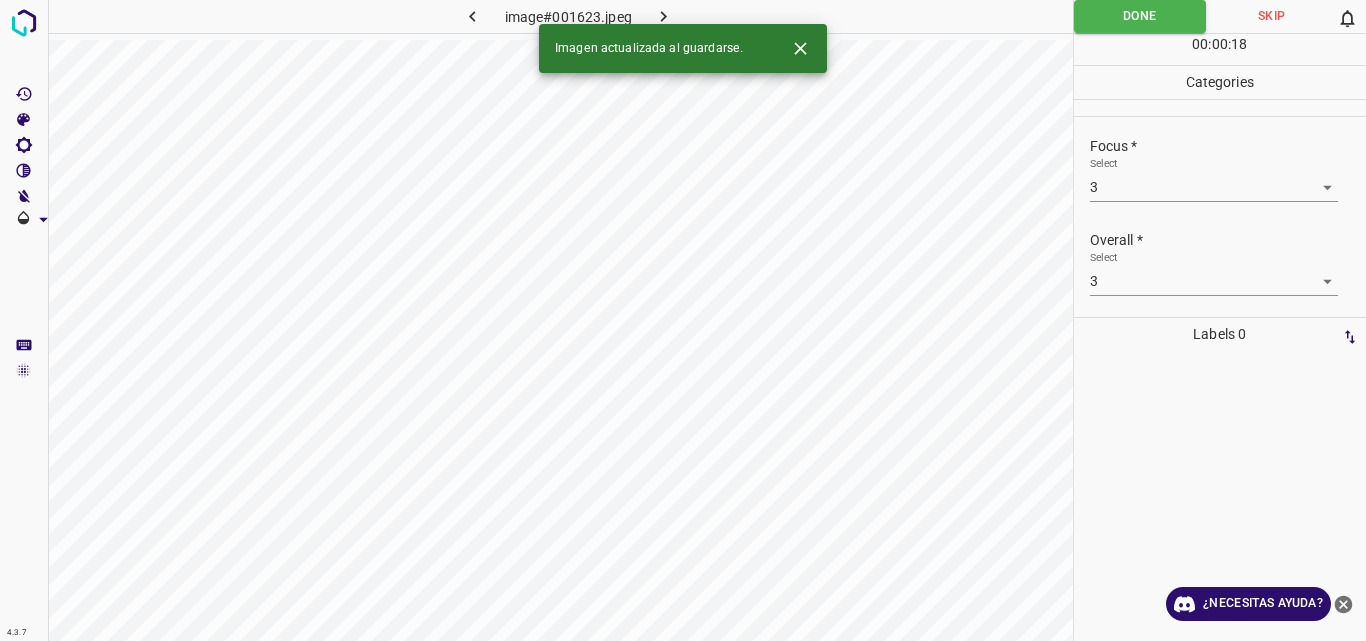 click 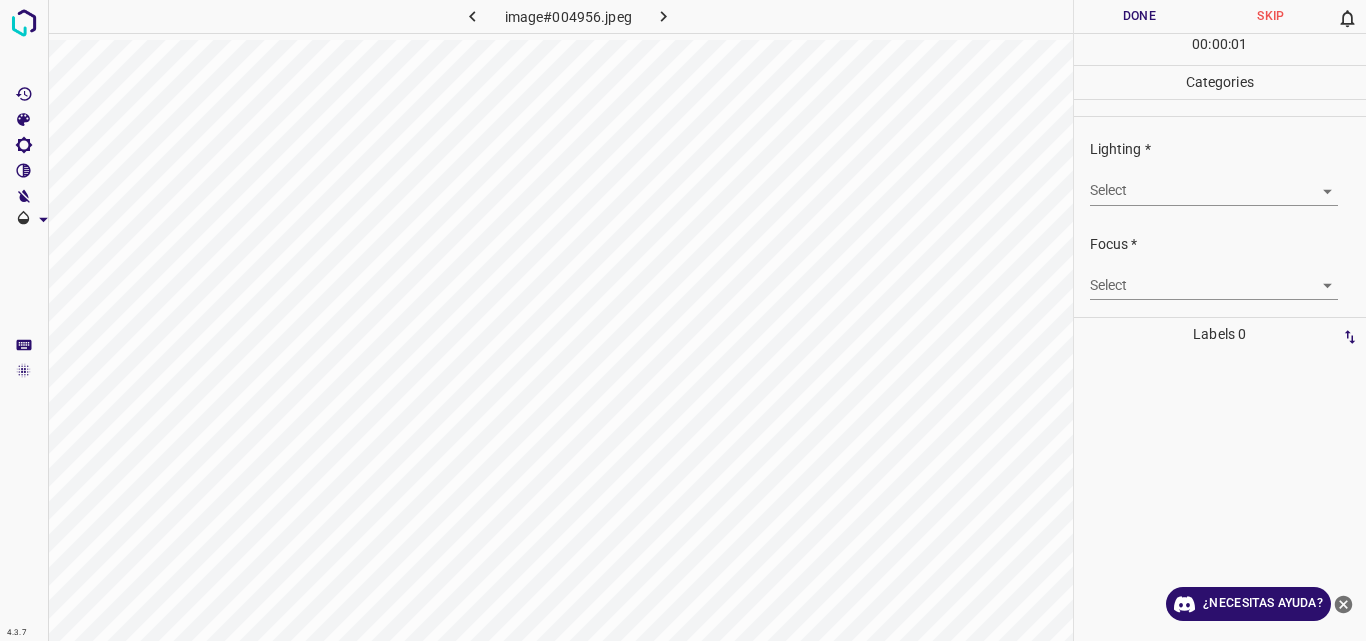 click on "4.3.7 image#004956.jpeg Done Skip 0 00   : 00   : 01   Categories Lighting *  Select ​ Focus *  Select ​ Overall *  Select ​ Labels   0 Categories 1 Lighting 2 Focus 3 Overall Tools Space Change between modes (Draw & Edit) I Auto labeling R Restore zoom M Zoom in N Zoom out Delete Delete selecte label Filters Z Restore filters X Saturation filter C Brightness filter V Contrast filter B Gray scale filter General O Download ¿Necesitas ayuda? Original text Rate this translation Your feedback will be used to help improve Google Translate - Texto - Esconder - Borrar" at bounding box center [683, 320] 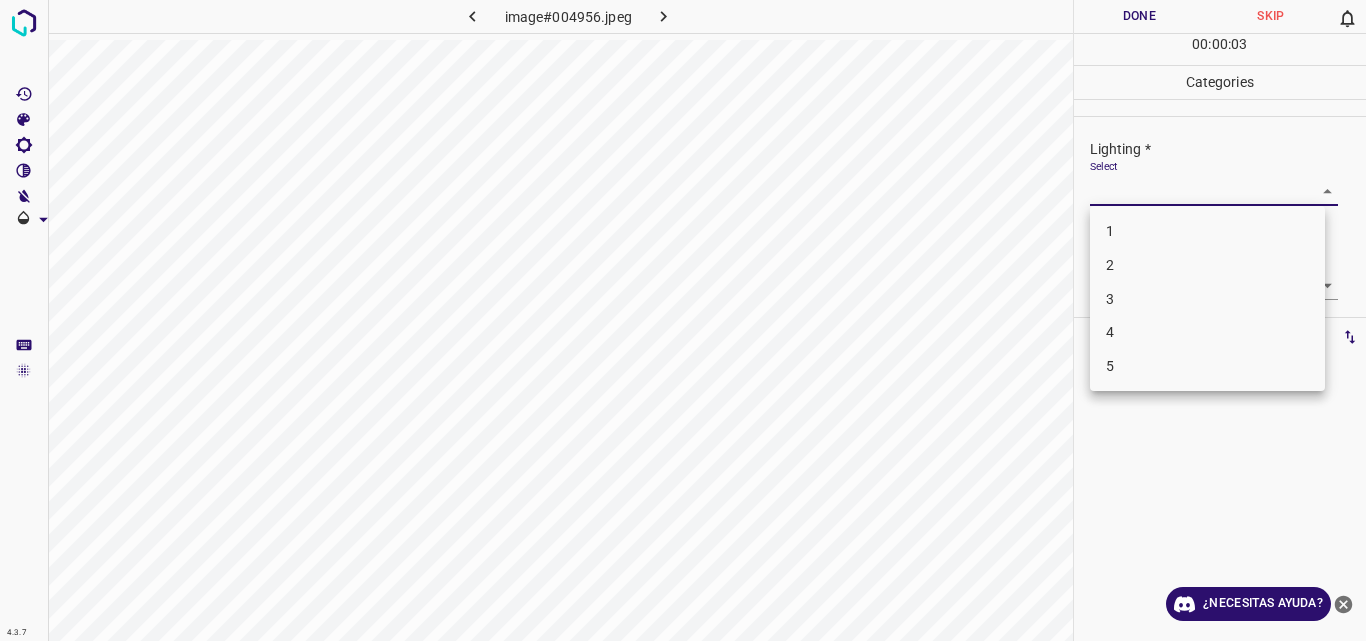 click on "3" at bounding box center [1207, 299] 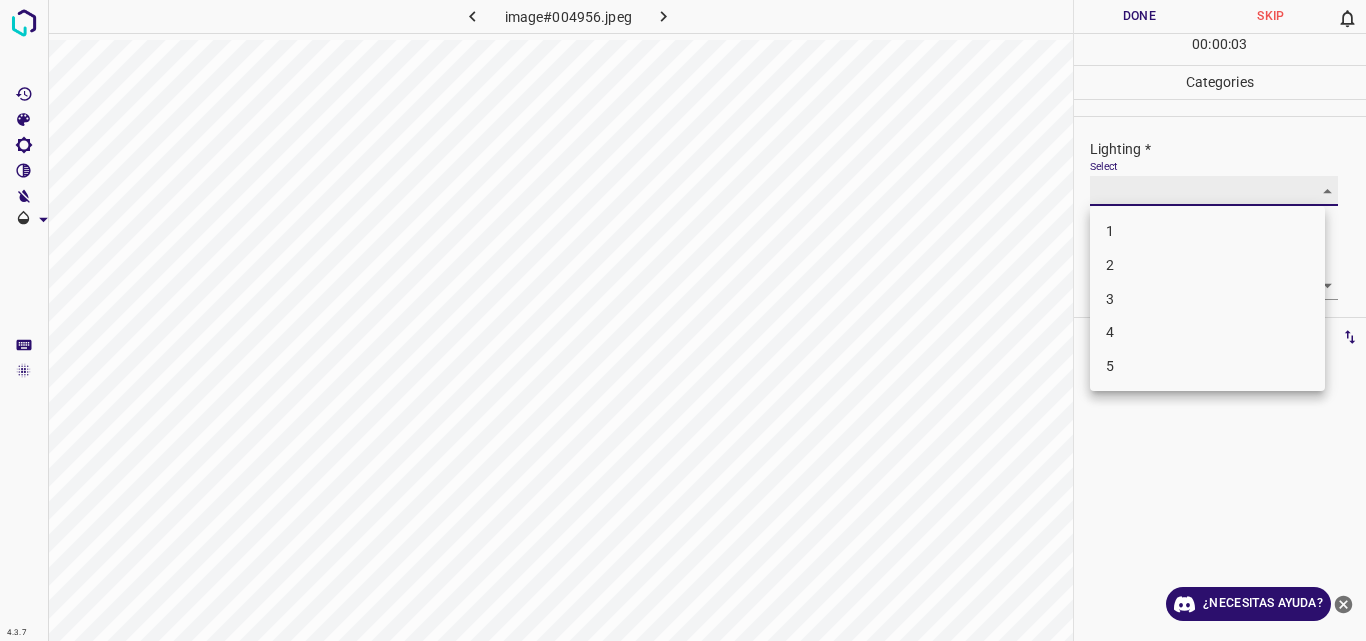 type on "3" 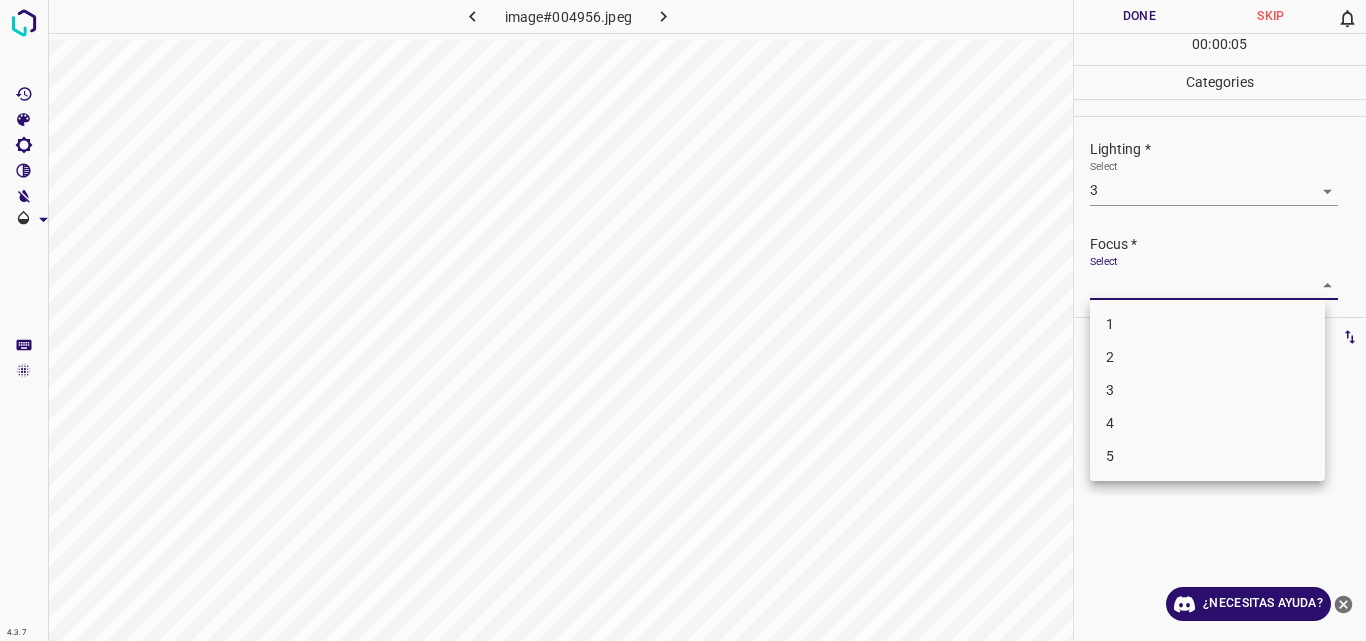 click on "4.3.7 image#004956.jpeg Done Skip 0 00   : 00   : 05   Categories Lighting *  Select 3 3 Focus *  Select ​ Overall *  Select ​ Labels   0 Categories 1 Lighting 2 Focus 3 Overall Tools Space Change between modes (Draw & Edit) I Auto labeling R Restore zoom M Zoom in N Zoom out Delete Delete selecte label Filters Z Restore filters X Saturation filter C Brightness filter V Contrast filter B Gray scale filter General O Download ¿Necesitas ayuda? Original text Rate this translation Your feedback will be used to help improve Google Translate - Texto - Esconder - Borrar 1 2 3 4 5" at bounding box center (683, 320) 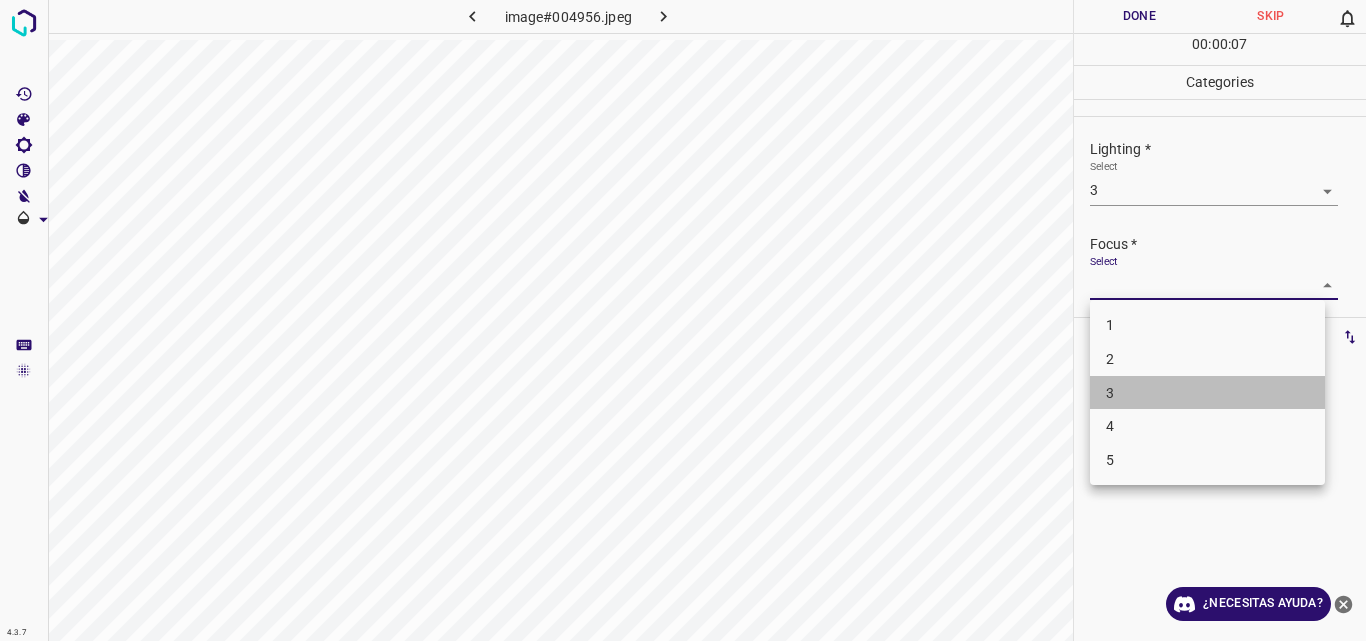 click on "3" at bounding box center [1207, 393] 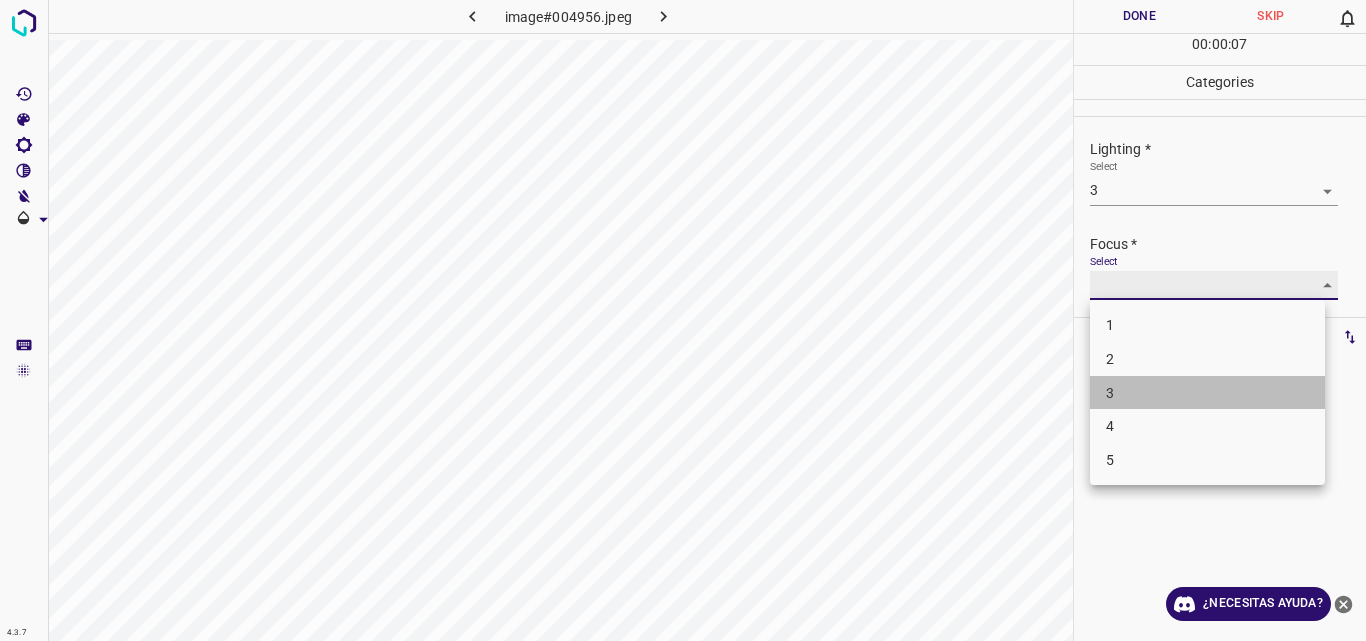type on "3" 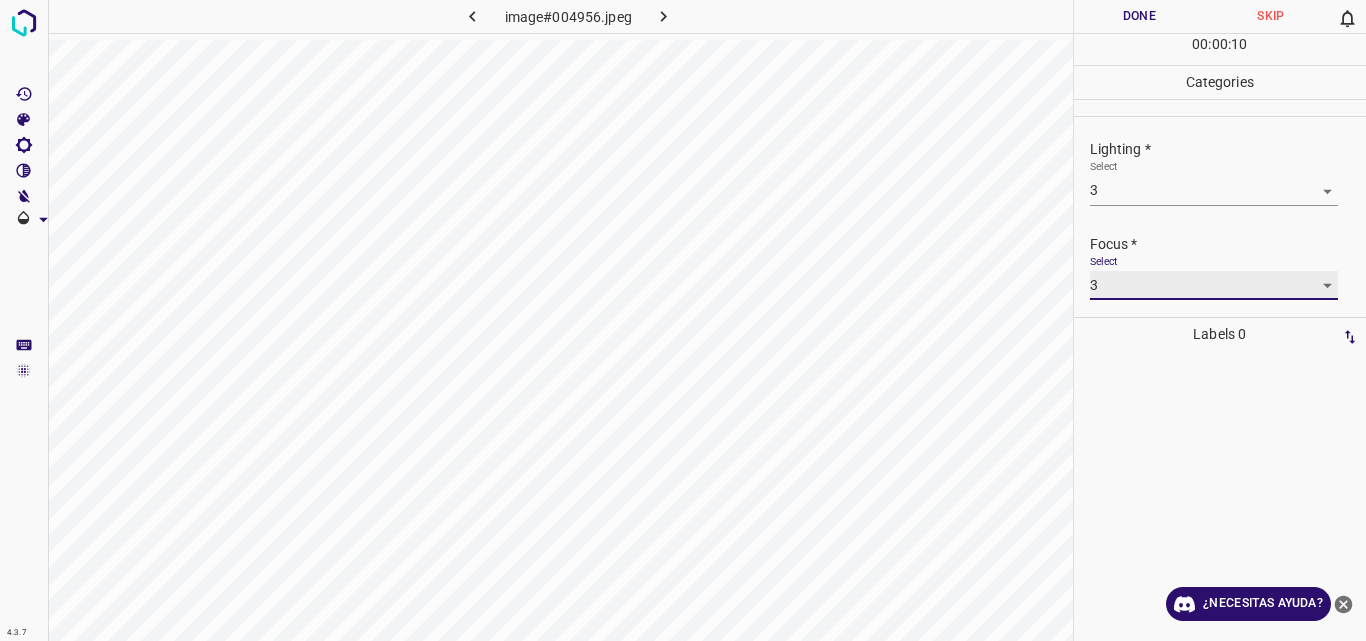 scroll, scrollTop: 98, scrollLeft: 0, axis: vertical 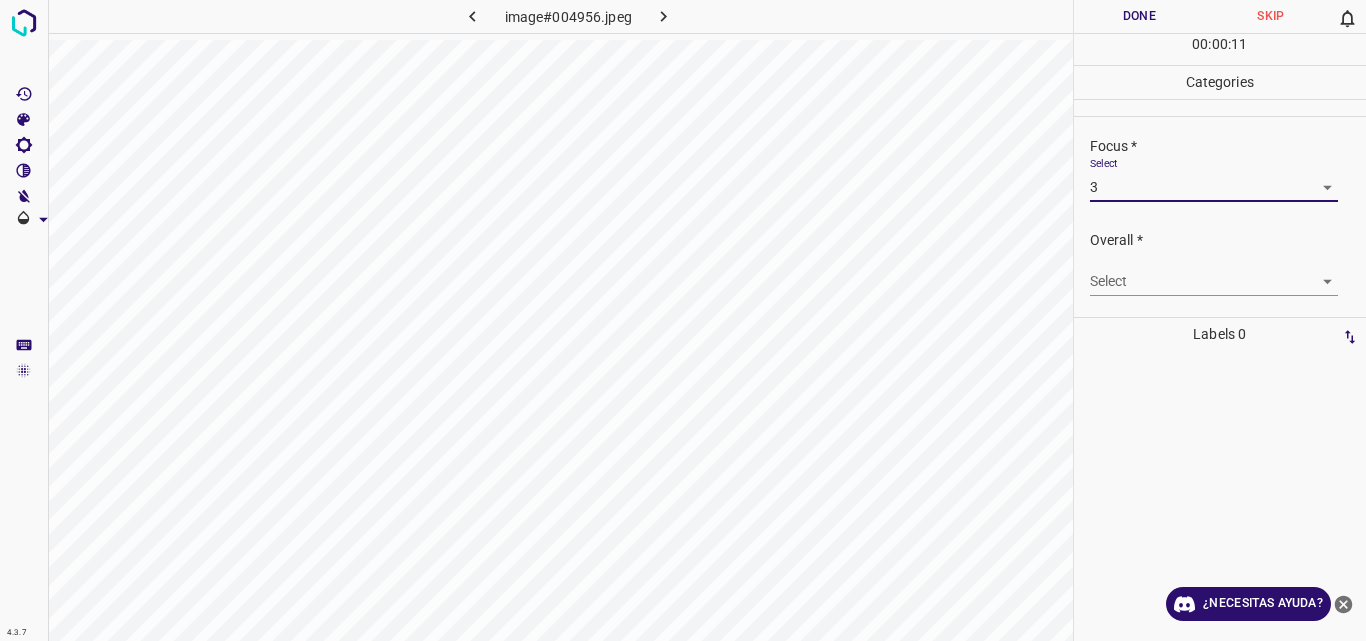 click on "4.3.7 image#004956.jpeg Done Skip 0 00   : 00   : 11   Categories Lighting *  Select 3 3 Focus *  Select 3 3 Overall *  Select ​ Labels   0 Categories 1 Lighting 2 Focus 3 Overall Tools Space Change between modes (Draw & Edit) I Auto labeling R Restore zoom M Zoom in N Zoom out Delete Delete selecte label Filters Z Restore filters X Saturation filter C Brightness filter V Contrast filter B Gray scale filter General O Download ¿Necesitas ayuda? Original text Rate this translation Your feedback will be used to help improve Google Translate - Texto - Esconder - Borrar" at bounding box center (683, 320) 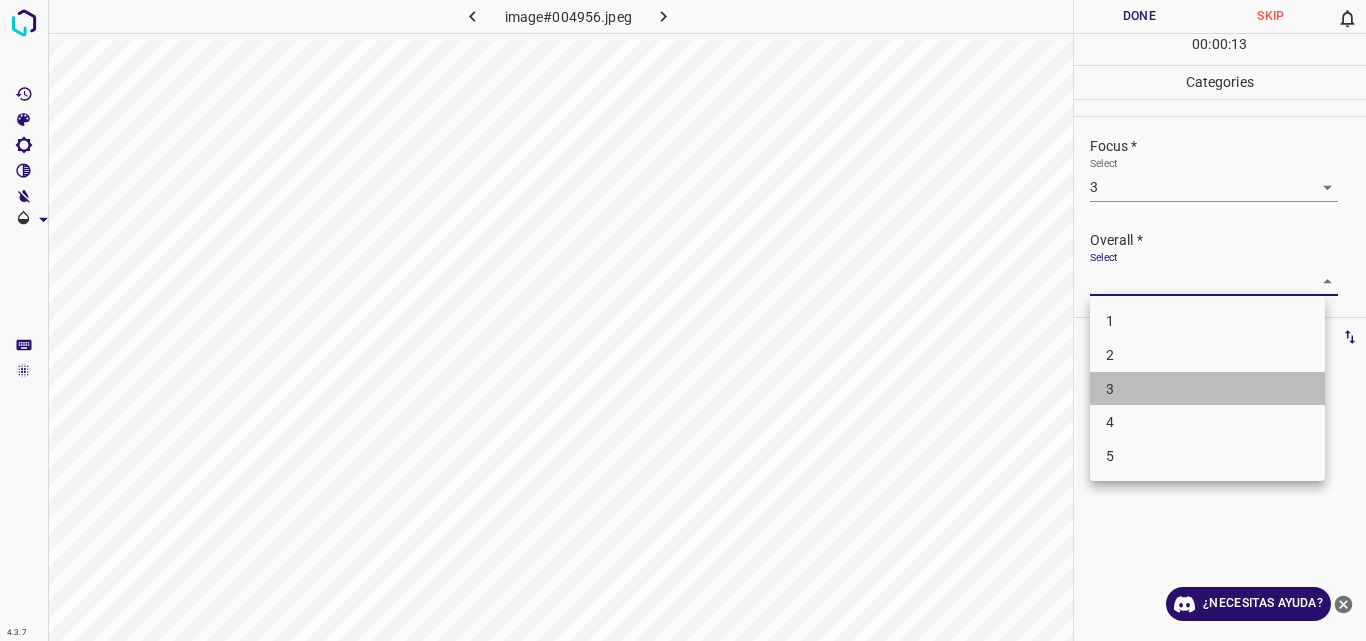 click on "3" at bounding box center [1207, 389] 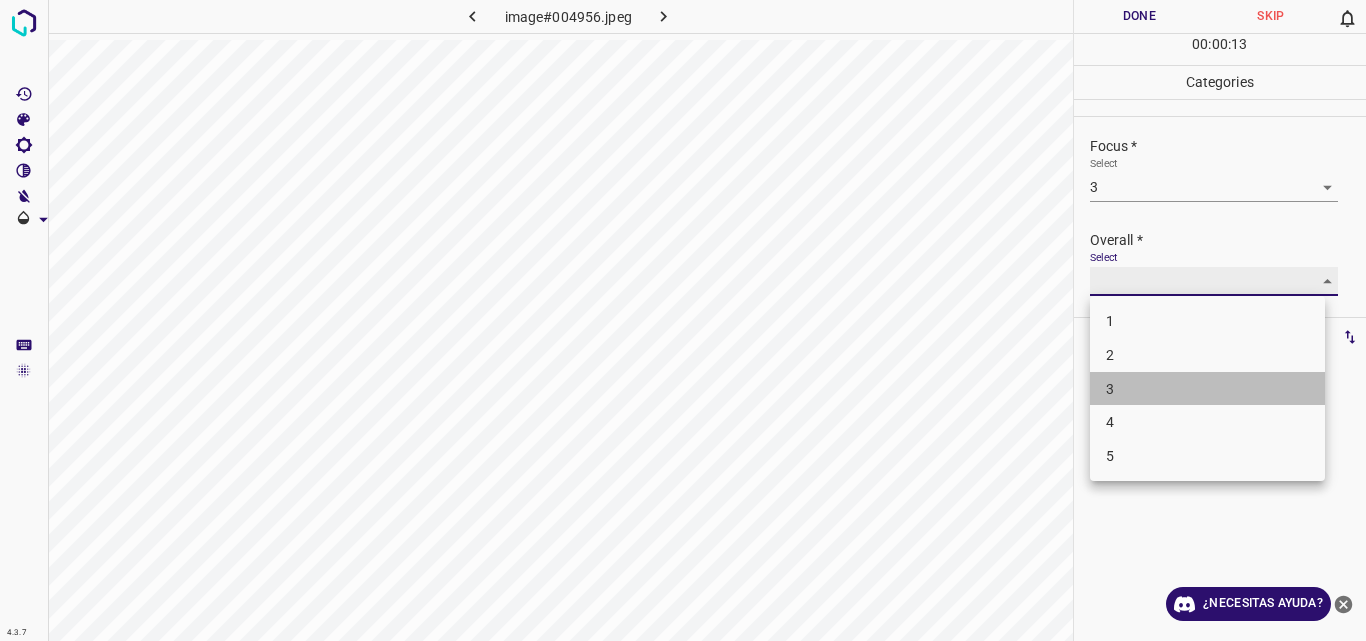 type on "3" 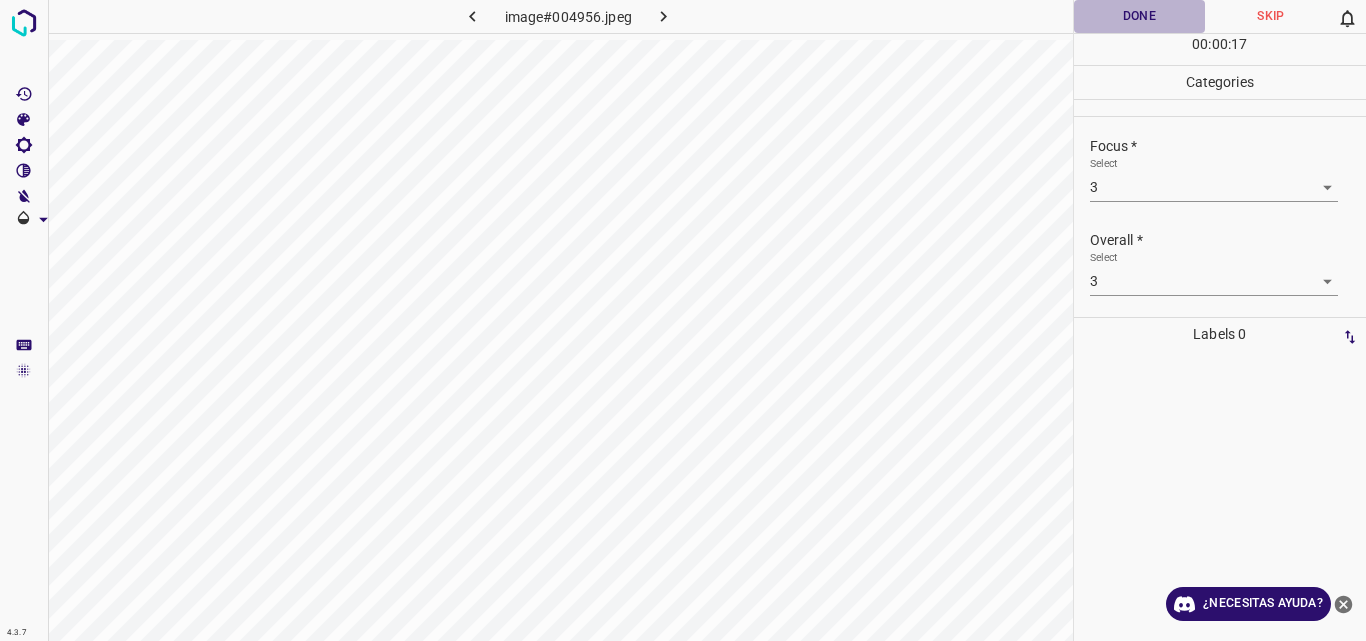 click on "Done" at bounding box center [1140, 16] 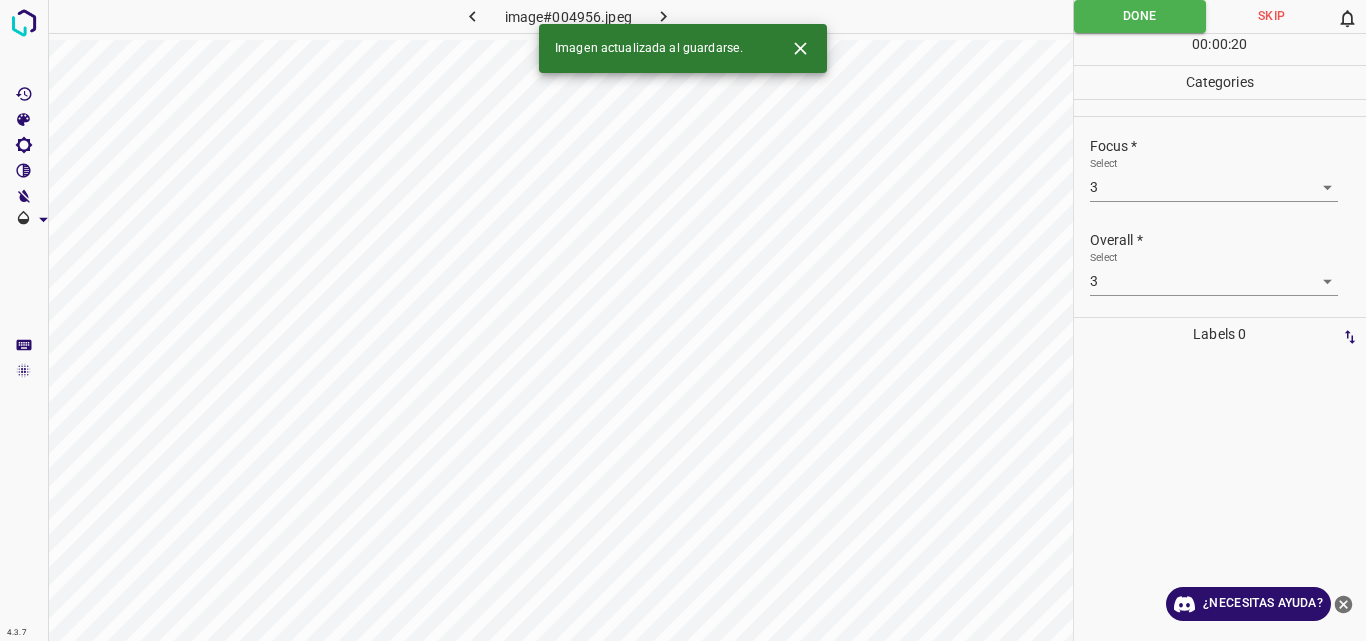 click 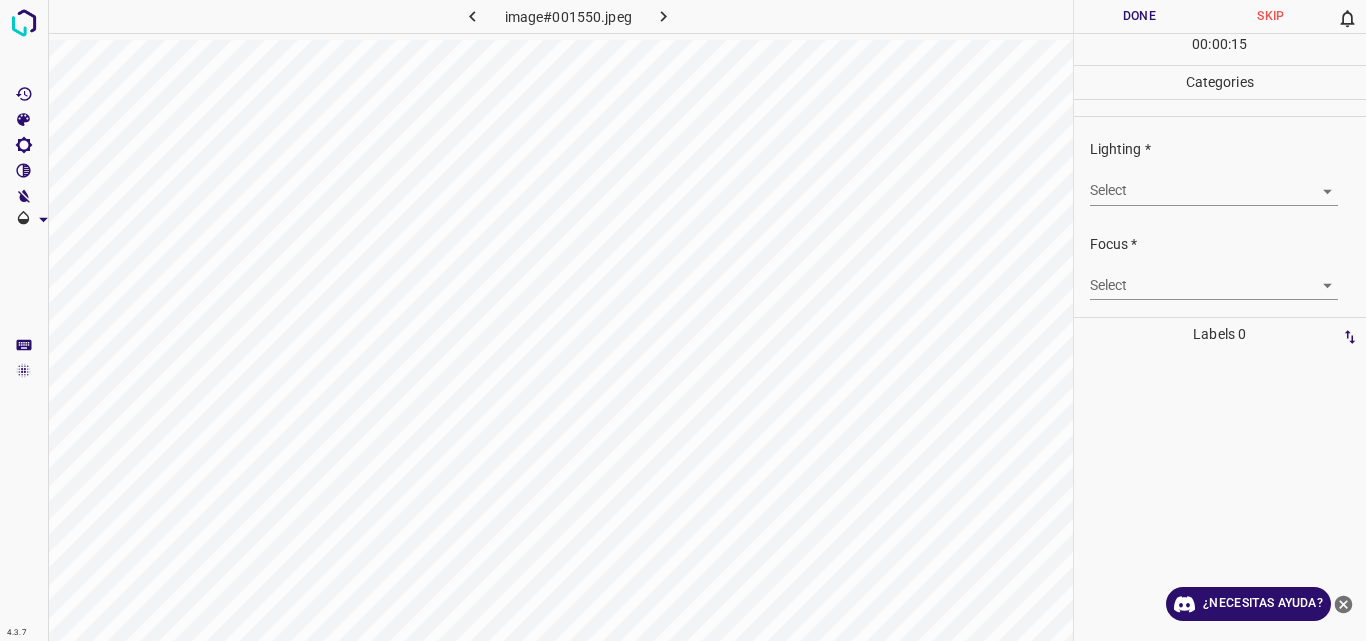 click on "4.3.7 image#001550.jpeg Done Skip 0 00   : 00   : 15   Categories Lighting *  Select ​ Focus *  Select ​ Overall *  Select ​ Labels   0 Categories 1 Lighting 2 Focus 3 Overall Tools Space Change between modes (Draw & Edit) I Auto labeling R Restore zoom M Zoom in N Zoom out Delete Delete selecte label Filters Z Restore filters X Saturation filter C Brightness filter V Contrast filter B Gray scale filter General O Download ¿Necesitas ayuda? Original text Rate this translation Your feedback will be used to help improve Google Translate - Texto - Esconder - Borrar" at bounding box center [683, 320] 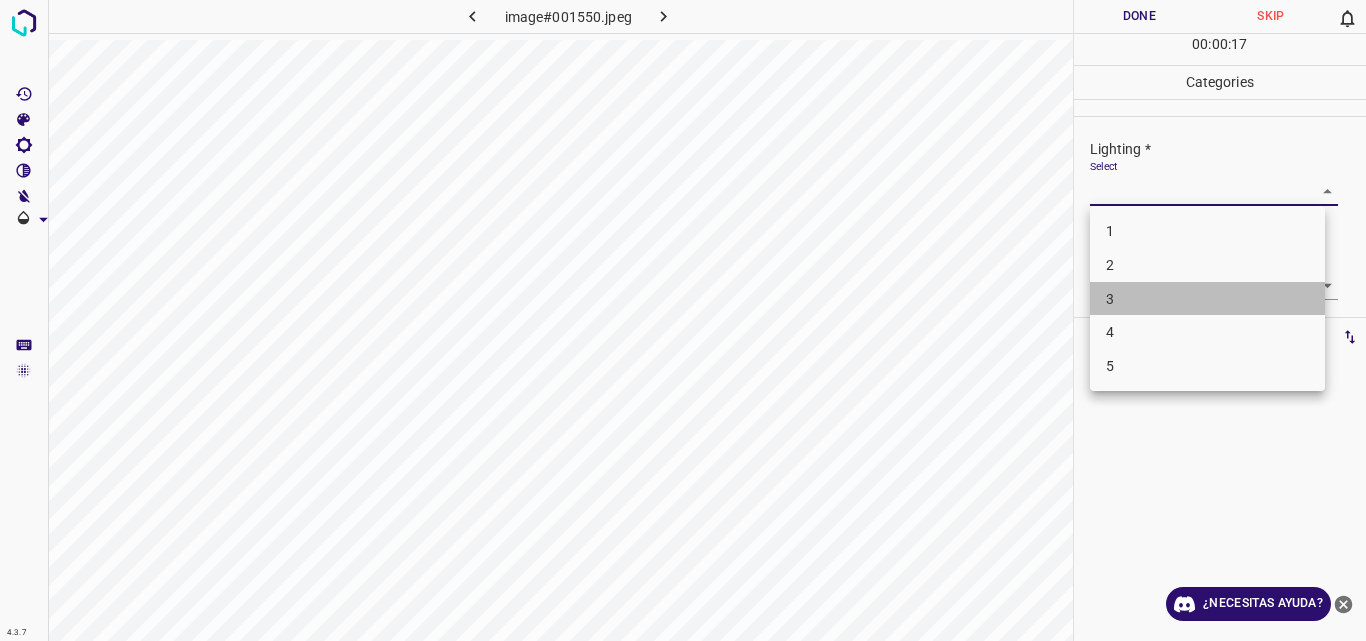 click on "3" at bounding box center [1207, 299] 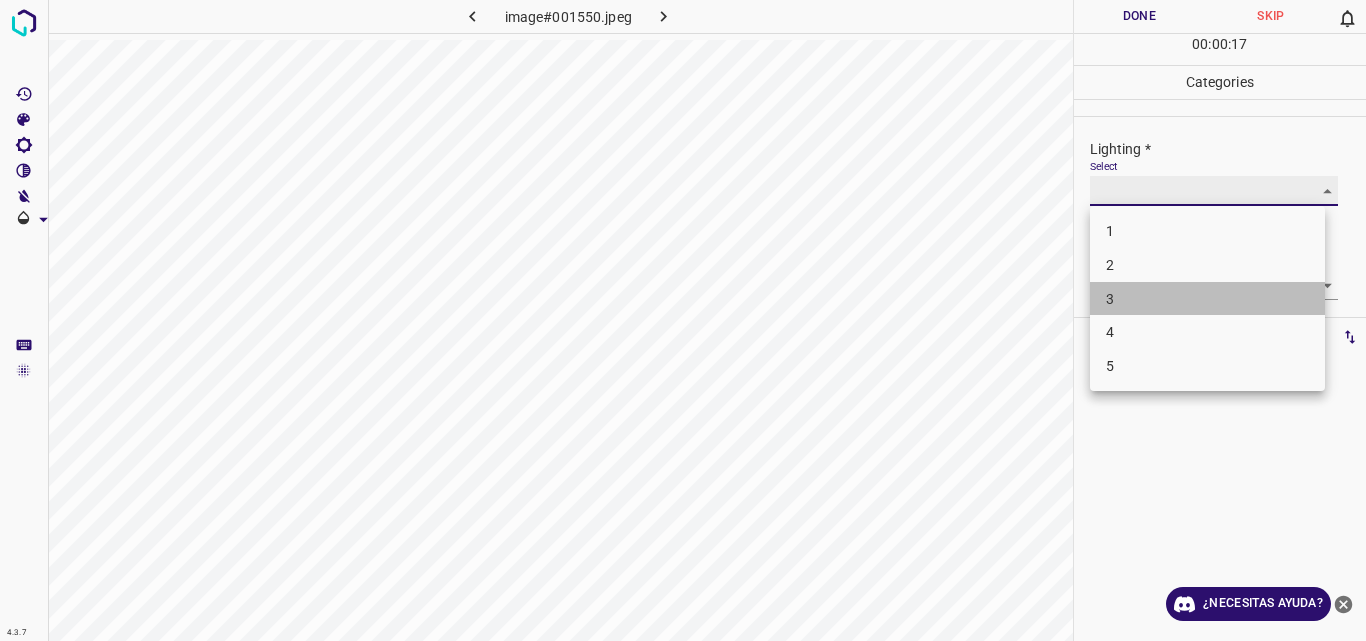 type on "3" 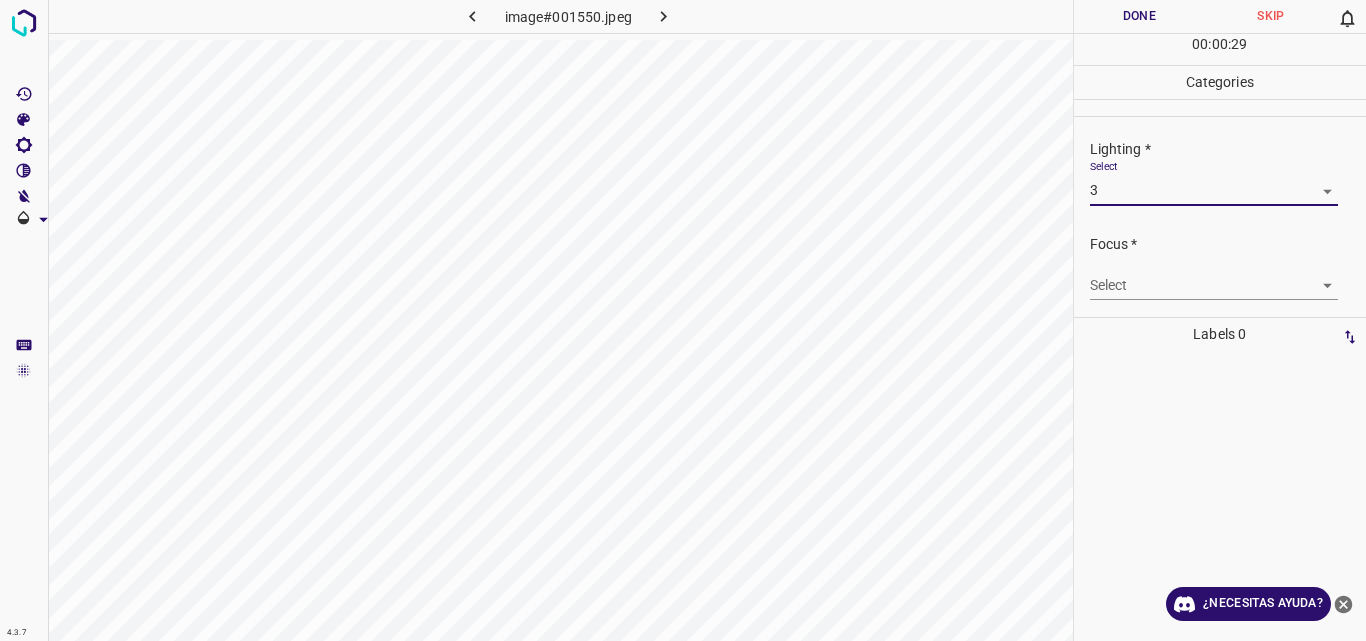 click on "4.3.7 image#001550.jpeg Done Skip 0 00   : 00   : 29   Categories Lighting *  Select 3 3 Focus *  Select ​ Overall *  Select ​ Labels   0 Categories 1 Lighting 2 Focus 3 Overall Tools Space Change between modes (Draw & Edit) I Auto labeling R Restore zoom M Zoom in N Zoom out Delete Delete selecte label Filters Z Restore filters X Saturation filter C Brightness filter V Contrast filter B Gray scale filter General O Download ¿Necesitas ayuda? Original text Rate this translation Your feedback will be used to help improve Google Translate - Texto - Esconder - Borrar" at bounding box center [683, 320] 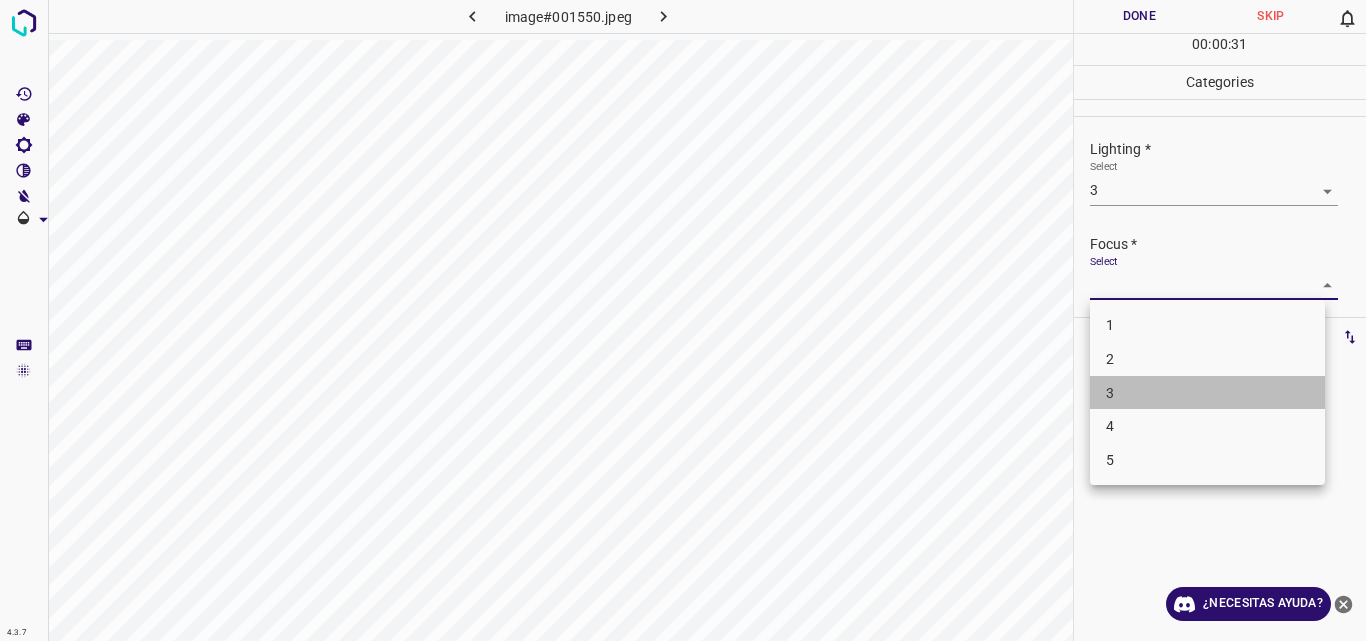 click on "3" at bounding box center [1207, 393] 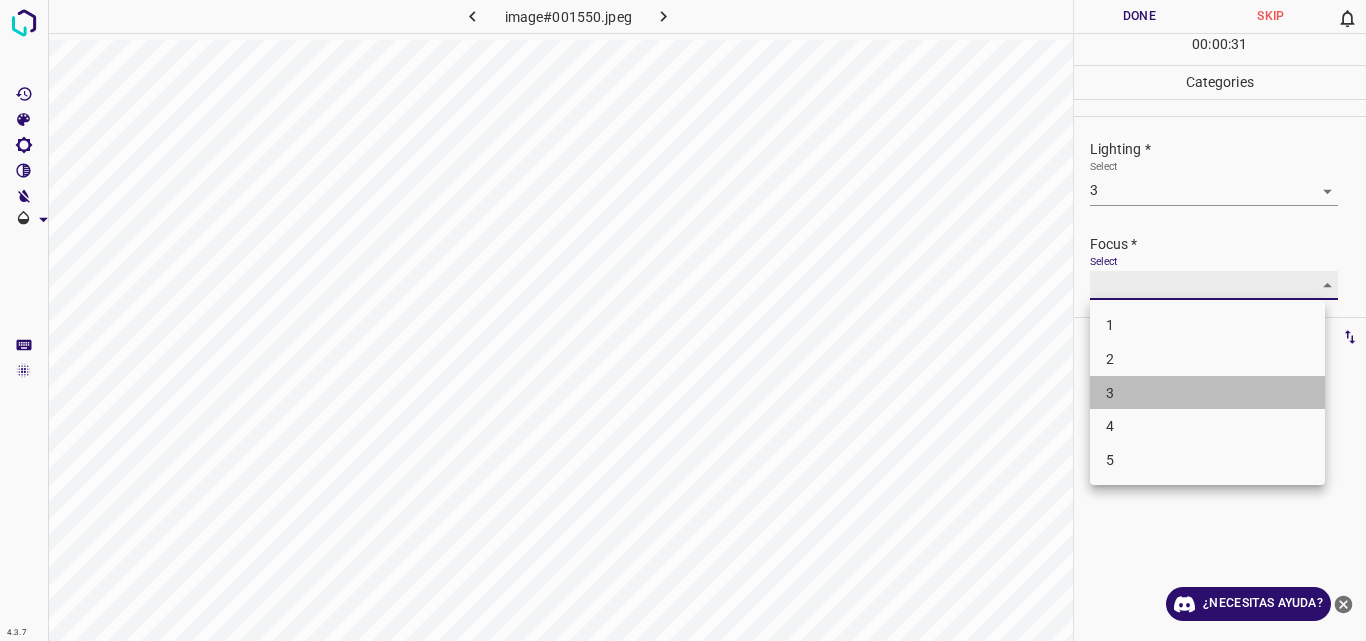 type on "3" 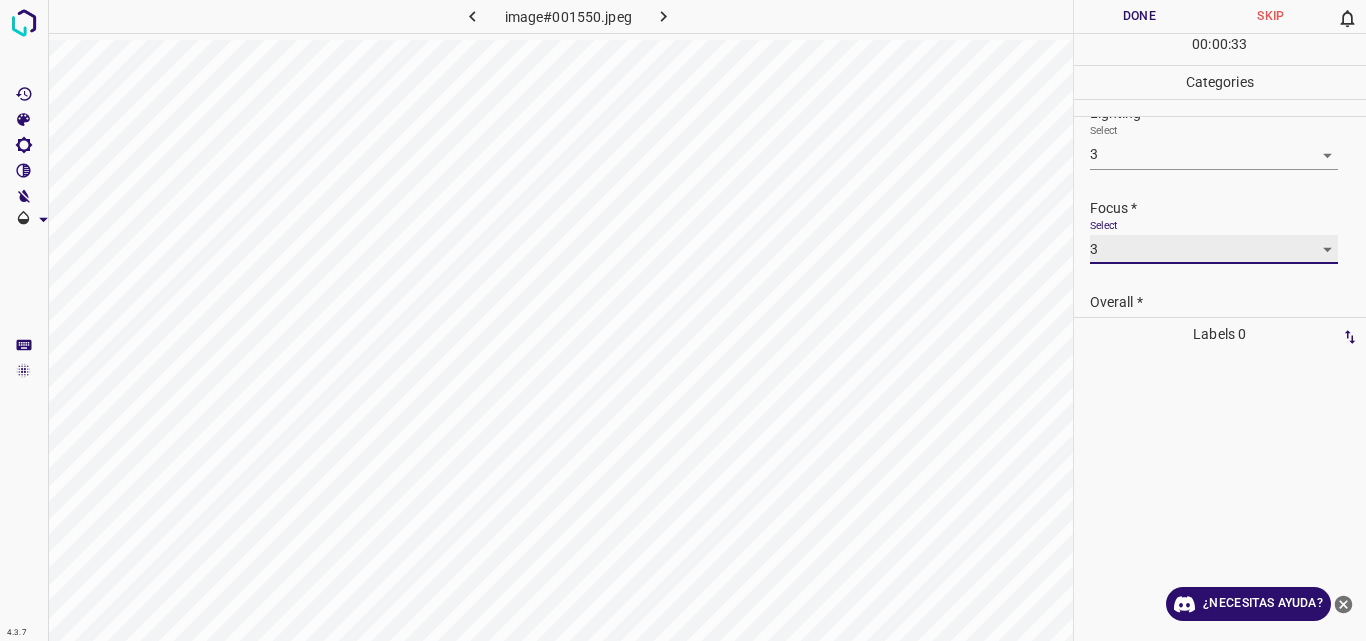 scroll, scrollTop: 98, scrollLeft: 0, axis: vertical 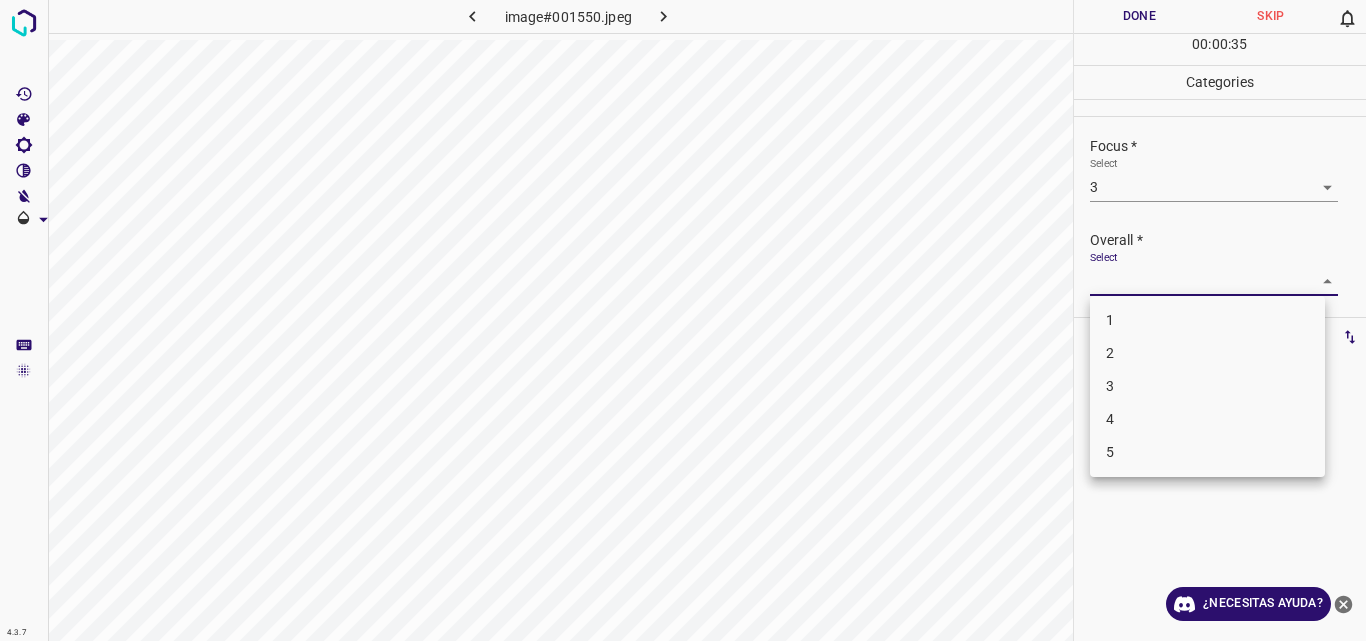 click on "4.3.7 image#001550.jpeg Done Skip 0 00   : 00   : 35   Categories Lighting *  Select 3 3 Focus *  Select 3 3 Overall *  Select ​ Labels   0 Categories 1 Lighting 2 Focus 3 Overall Tools Space Change between modes (Draw & Edit) I Auto labeling R Restore zoom M Zoom in N Zoom out Delete Delete selecte label Filters Z Restore filters X Saturation filter C Brightness filter V Contrast filter B Gray scale filter General O Download ¿Necesitas ayuda? Original text Rate this translation Your feedback will be used to help improve Google Translate - Texto - Esconder - Borrar 1 2 3 4 5" at bounding box center [683, 320] 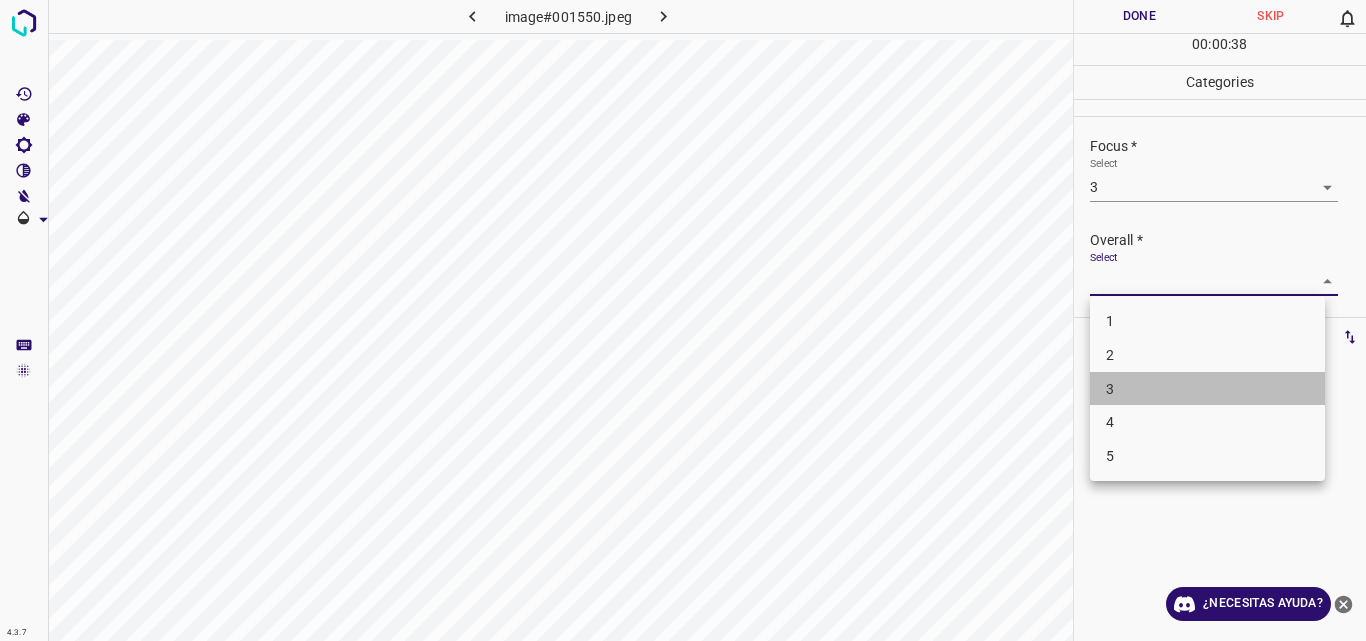 click on "3" at bounding box center [1207, 389] 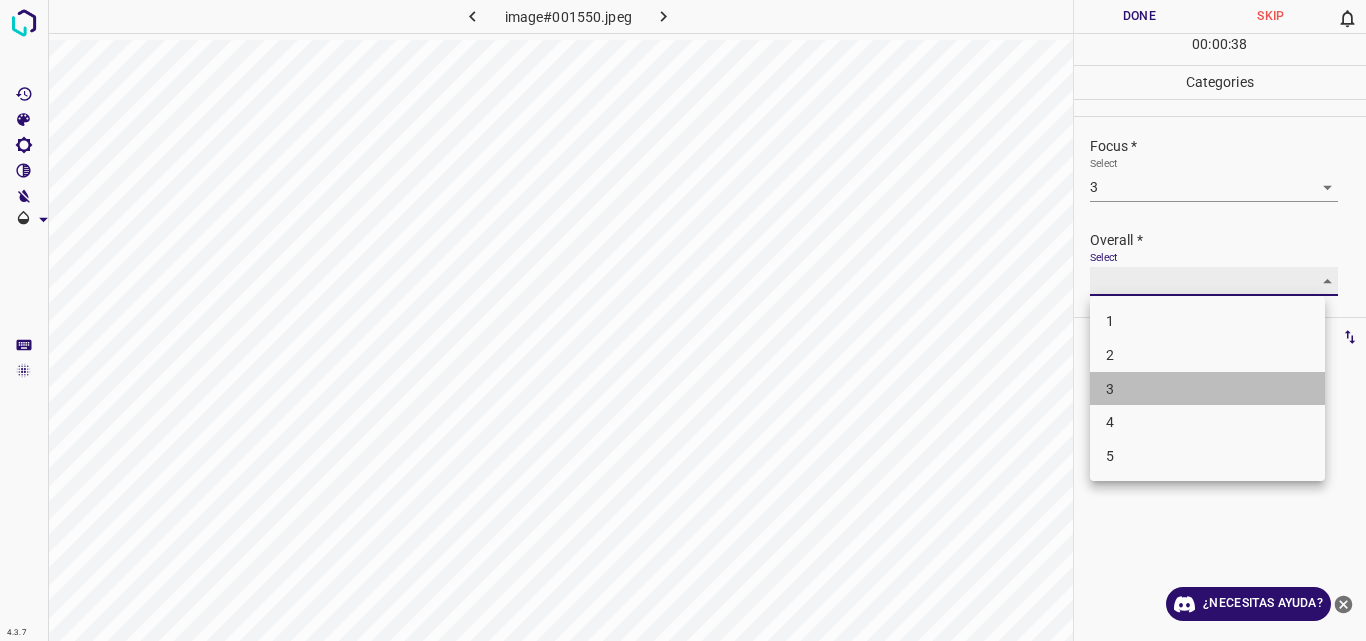 type on "3" 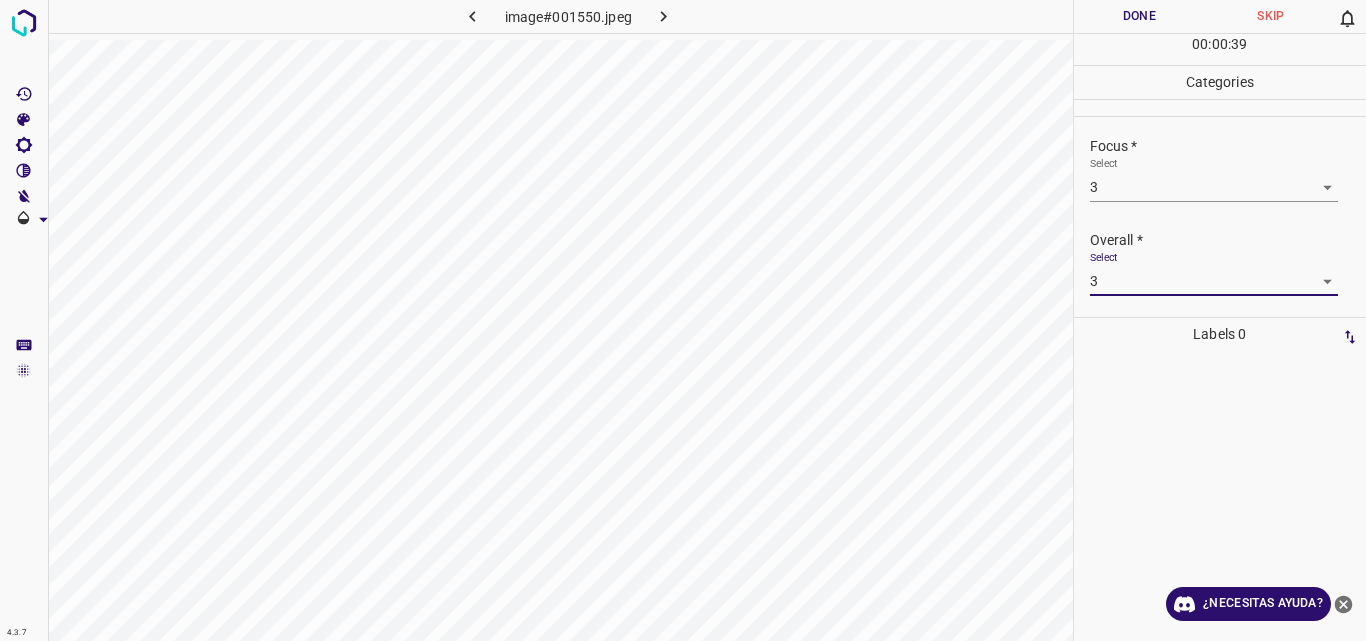 click on "Done" at bounding box center (1140, 16) 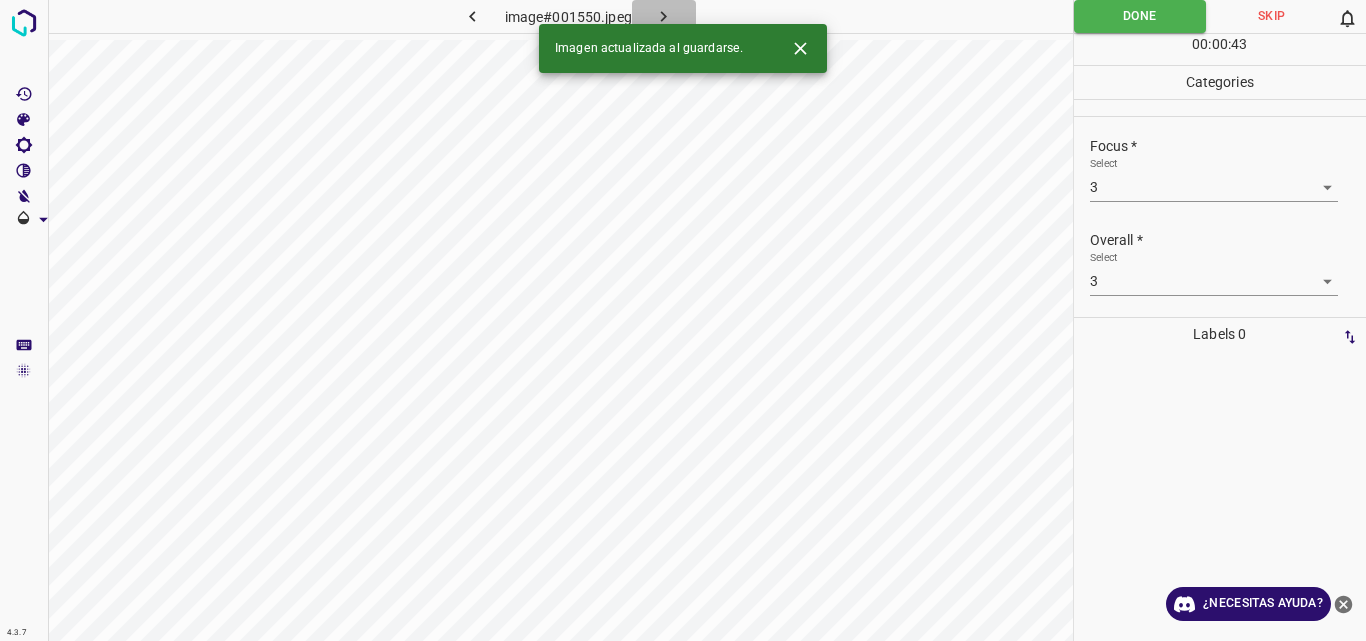 click 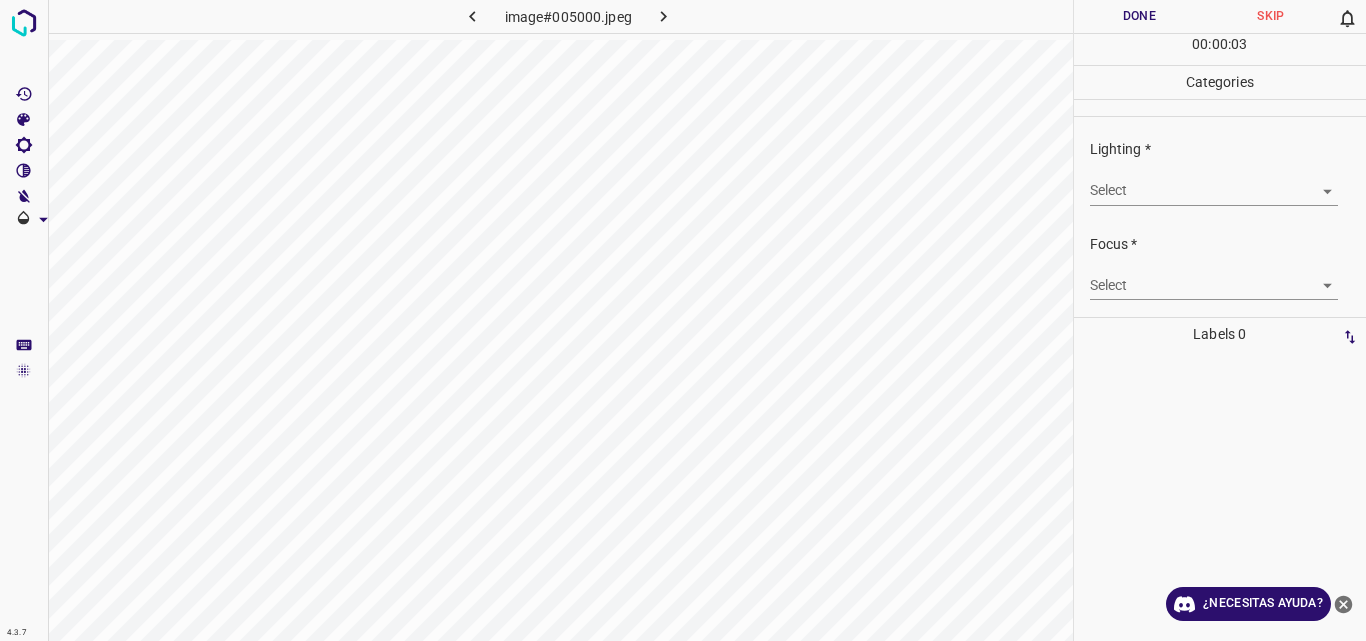 click on "4.3.7 image#005000.jpeg Done Skip 0 00   : 00   : 03   Categories Lighting *  Select ​ Focus *  Select ​ Overall *  Select ​ Labels   0 Categories 1 Lighting 2 Focus 3 Overall Tools Space Change between modes (Draw & Edit) I Auto labeling R Restore zoom M Zoom in N Zoom out Delete Delete selecte label Filters Z Restore filters X Saturation filter C Brightness filter V Contrast filter B Gray scale filter General O Download ¿Necesitas ayuda? Original text Rate this translation Your feedback will be used to help improve Google Translate - Texto - Esconder - Borrar" at bounding box center (683, 320) 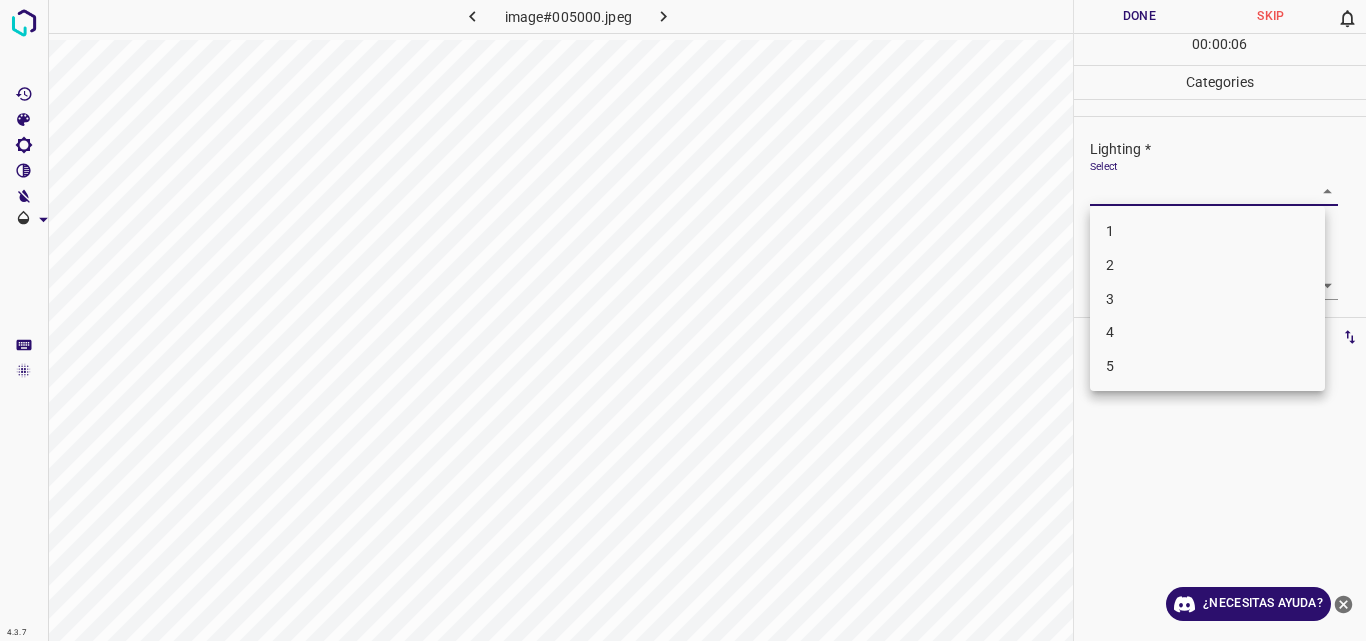click on "3" at bounding box center [1207, 299] 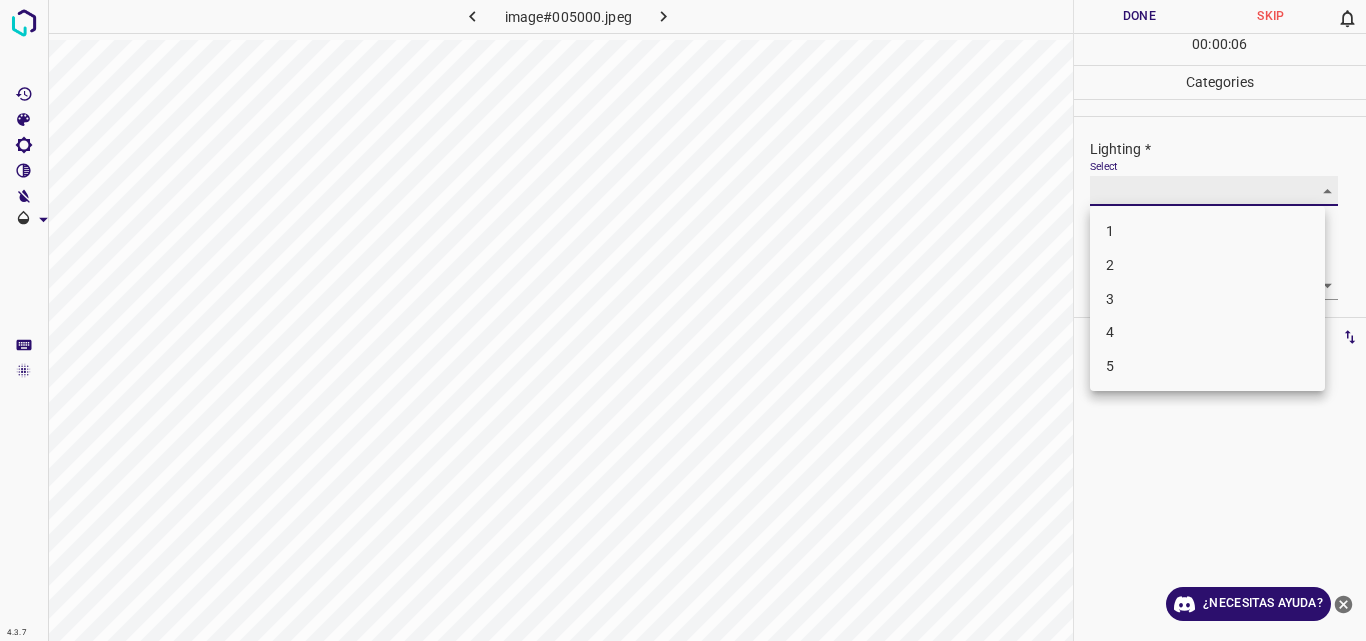 type on "3" 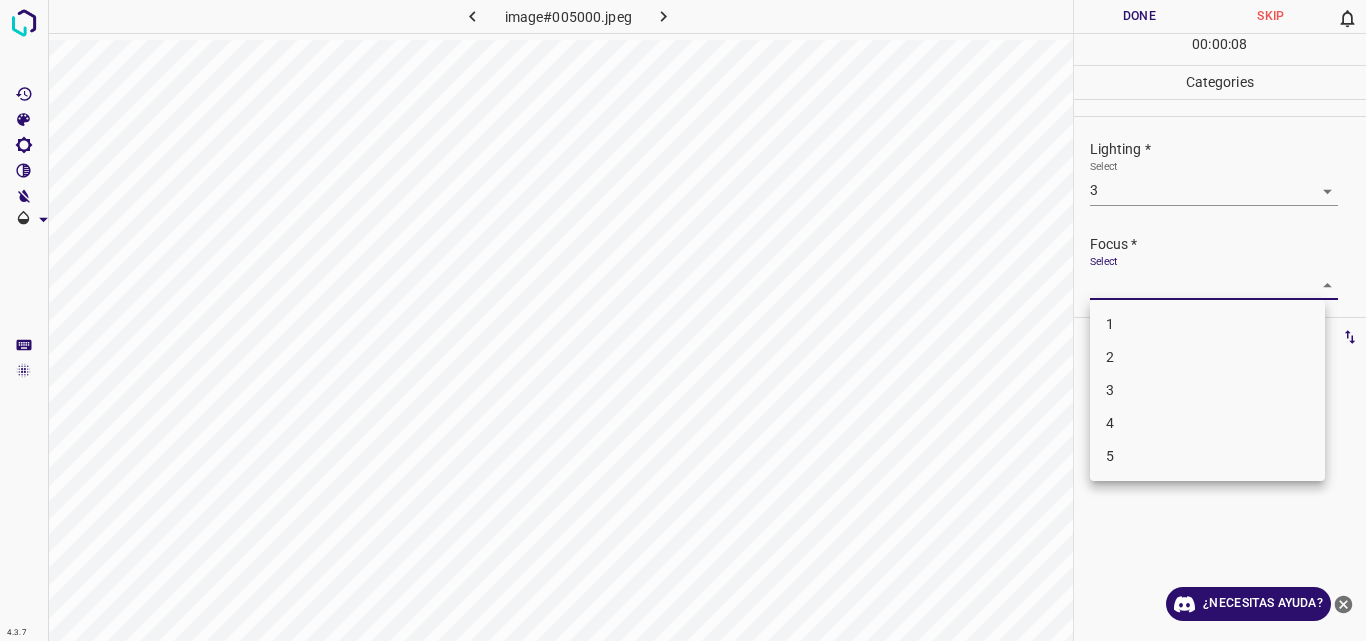 click on "4.3.7 image#005000.jpeg Done Skip 0 00   : 00   : 08   Categories Lighting *  Select 3 3 Focus *  Select ​ Overall *  Select ​ Labels   0 Categories 1 Lighting 2 Focus 3 Overall Tools Space Change between modes (Draw & Edit) I Auto labeling R Restore zoom M Zoom in N Zoom out Delete Delete selecte label Filters Z Restore filters X Saturation filter C Brightness filter V Contrast filter B Gray scale filter General O Download ¿Necesitas ayuda? Original text Rate this translation Your feedback will be used to help improve Google Translate - Texto - Esconder - Borrar 1 2 3 4 5" at bounding box center (683, 320) 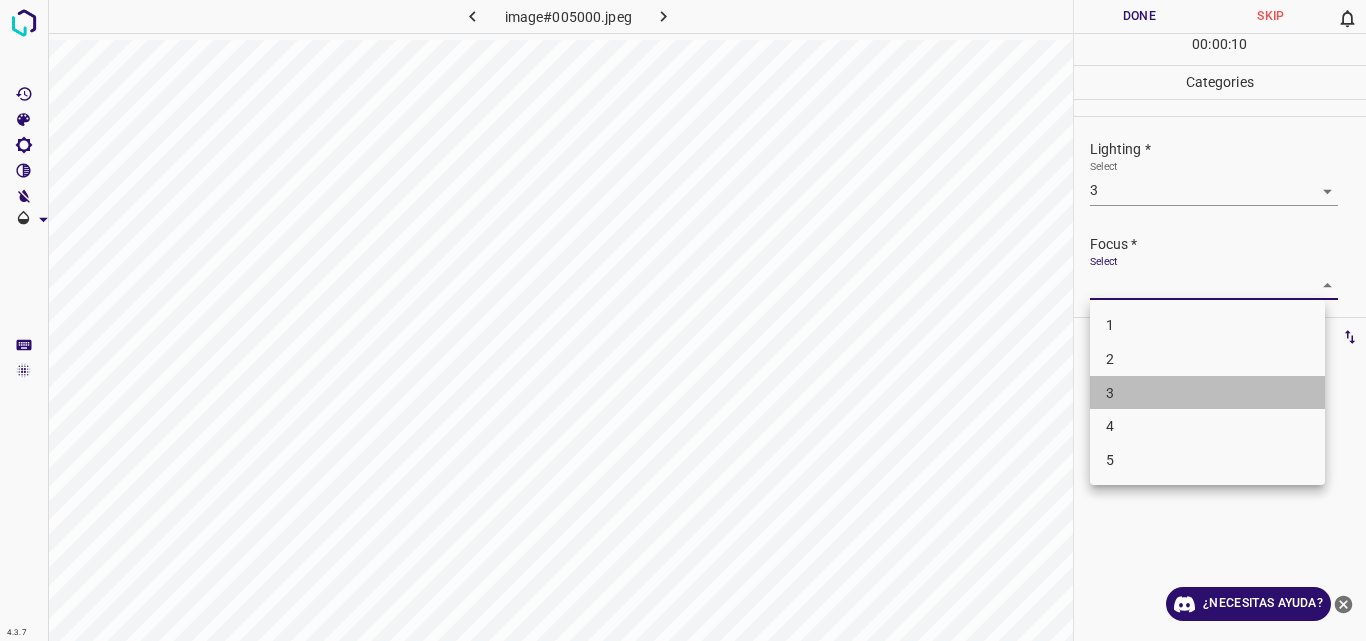 click on "3" at bounding box center (1207, 393) 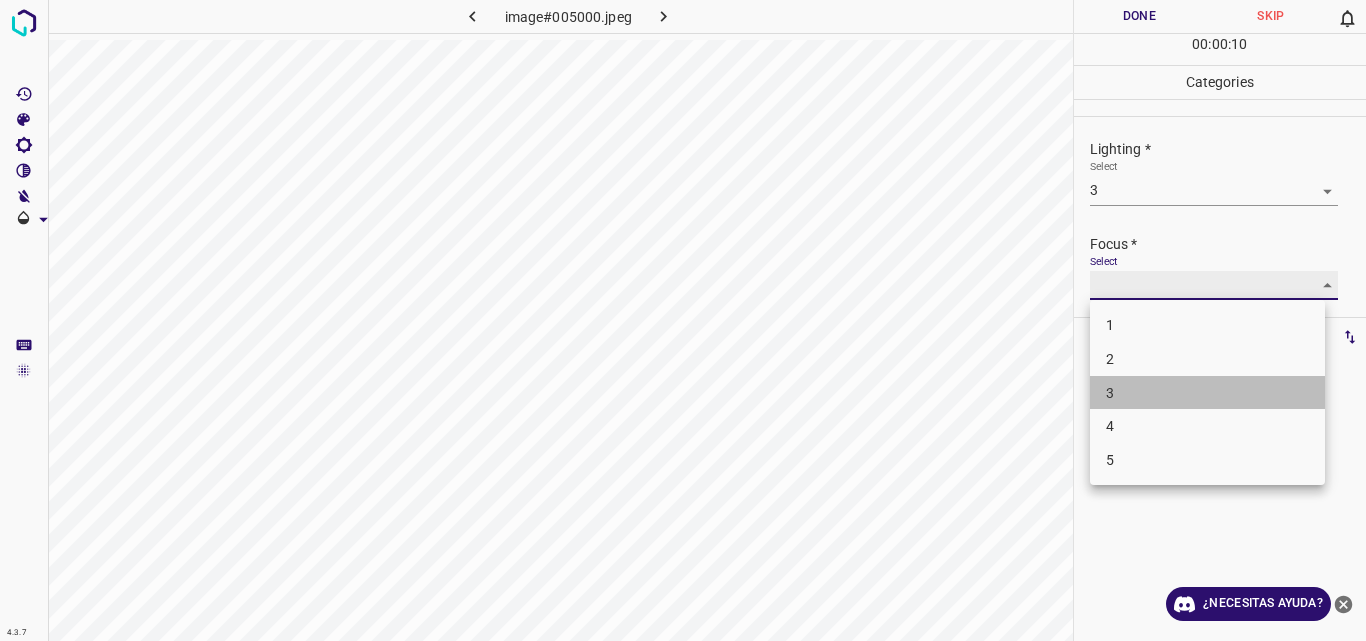 type on "3" 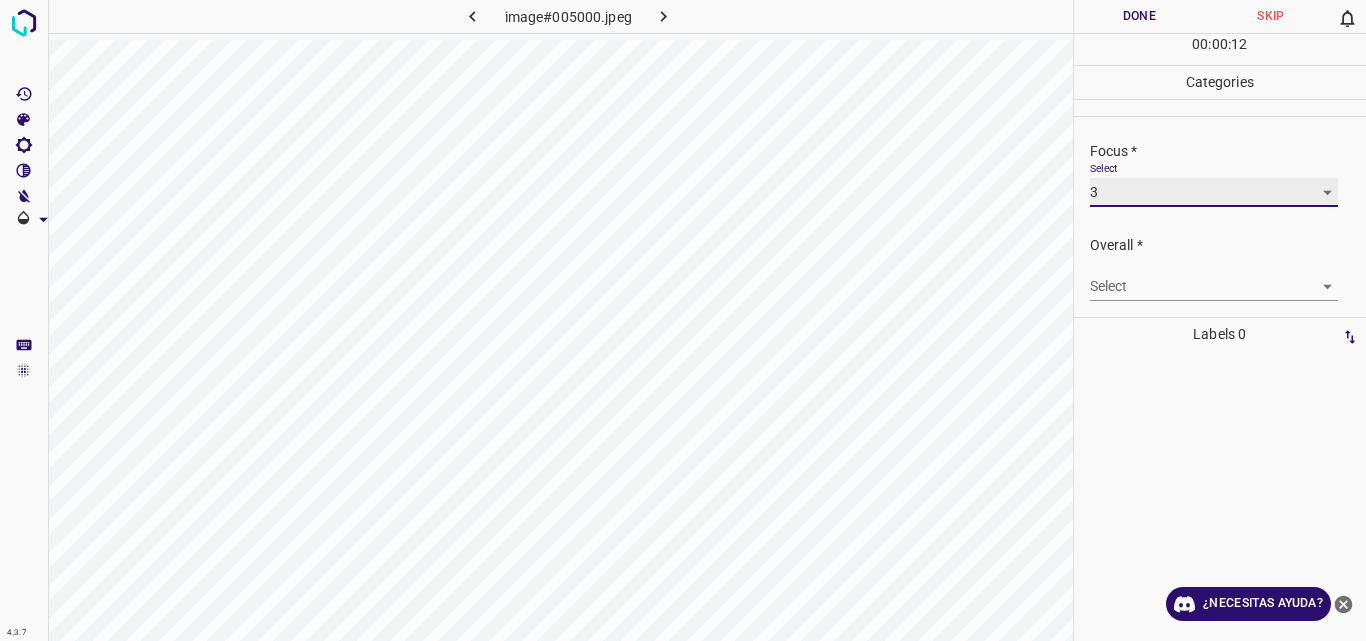 scroll, scrollTop: 98, scrollLeft: 0, axis: vertical 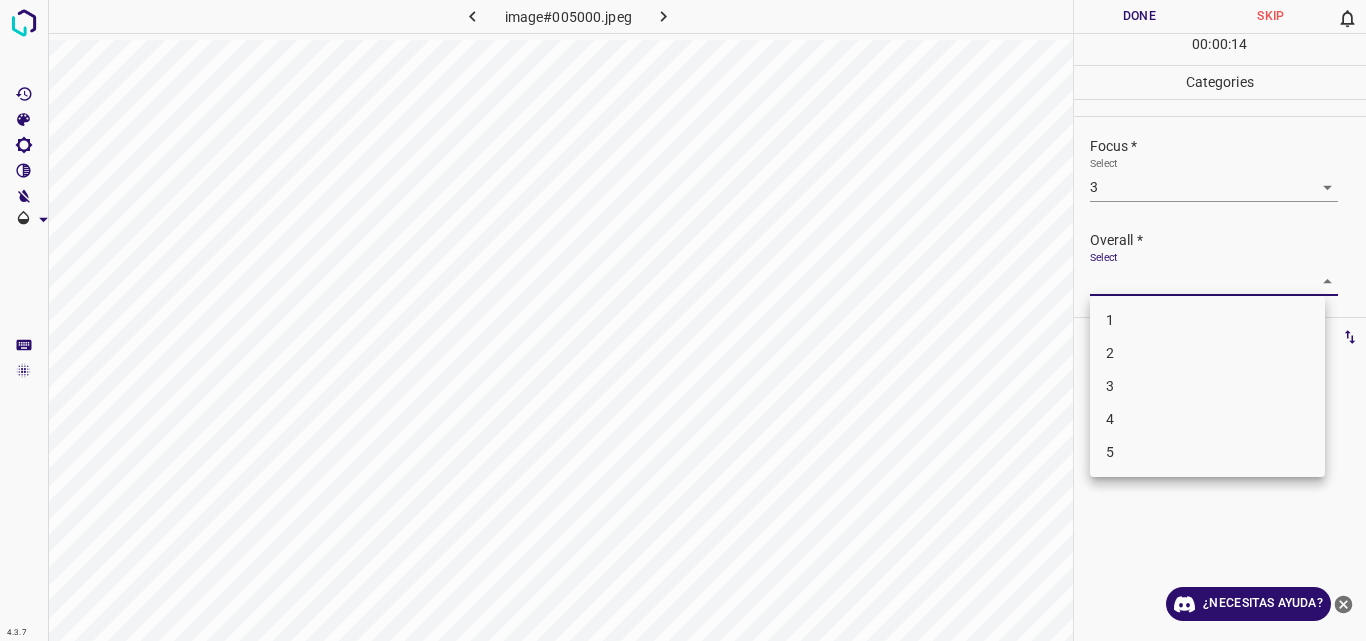 click on "4.3.7 image#005000.jpeg Done Skip 0 00   : 00   : 14   Categories Lighting *  Select 3 3 Focus *  Select 3 3 Overall *  Select ​ Labels   0 Categories 1 Lighting 2 Focus 3 Overall Tools Space Change between modes (Draw & Edit) I Auto labeling R Restore zoom M Zoom in N Zoom out Delete Delete selecte label Filters Z Restore filters X Saturation filter C Brightness filter V Contrast filter B Gray scale filter General O Download ¿Necesitas ayuda? Original text Rate this translation Your feedback will be used to help improve Google Translate - Texto - Esconder - Borrar 1 2 3 4 5" at bounding box center (683, 320) 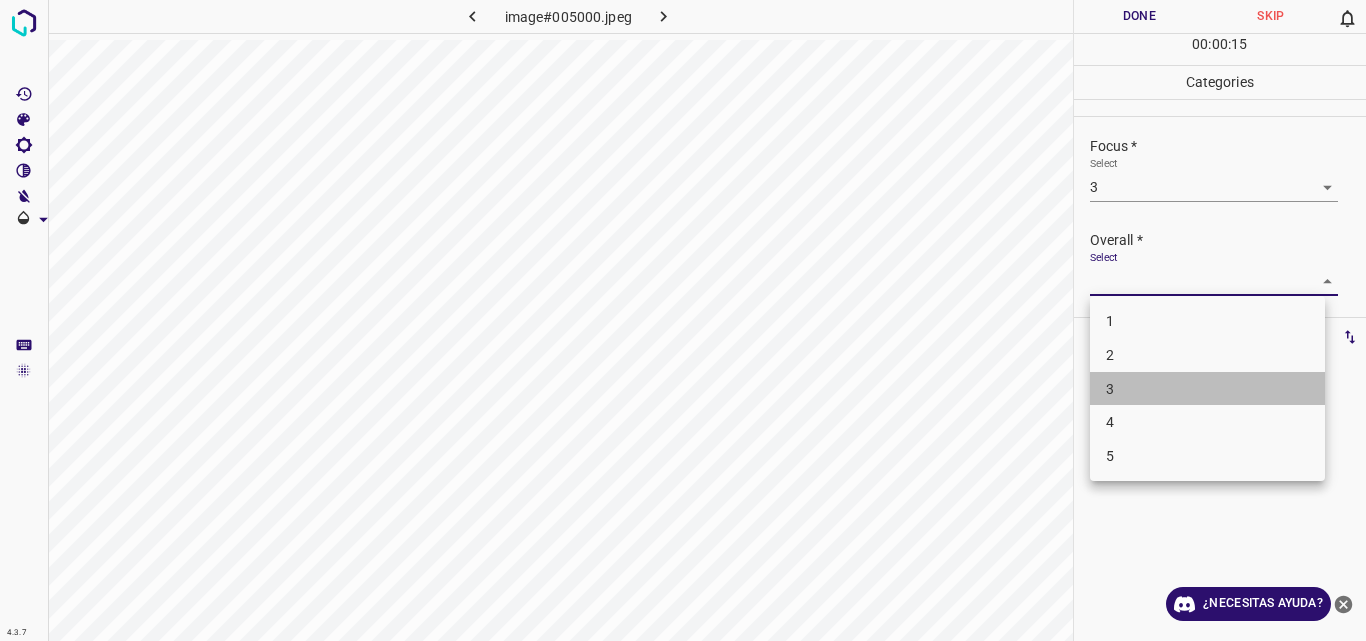 click on "3" at bounding box center [1207, 389] 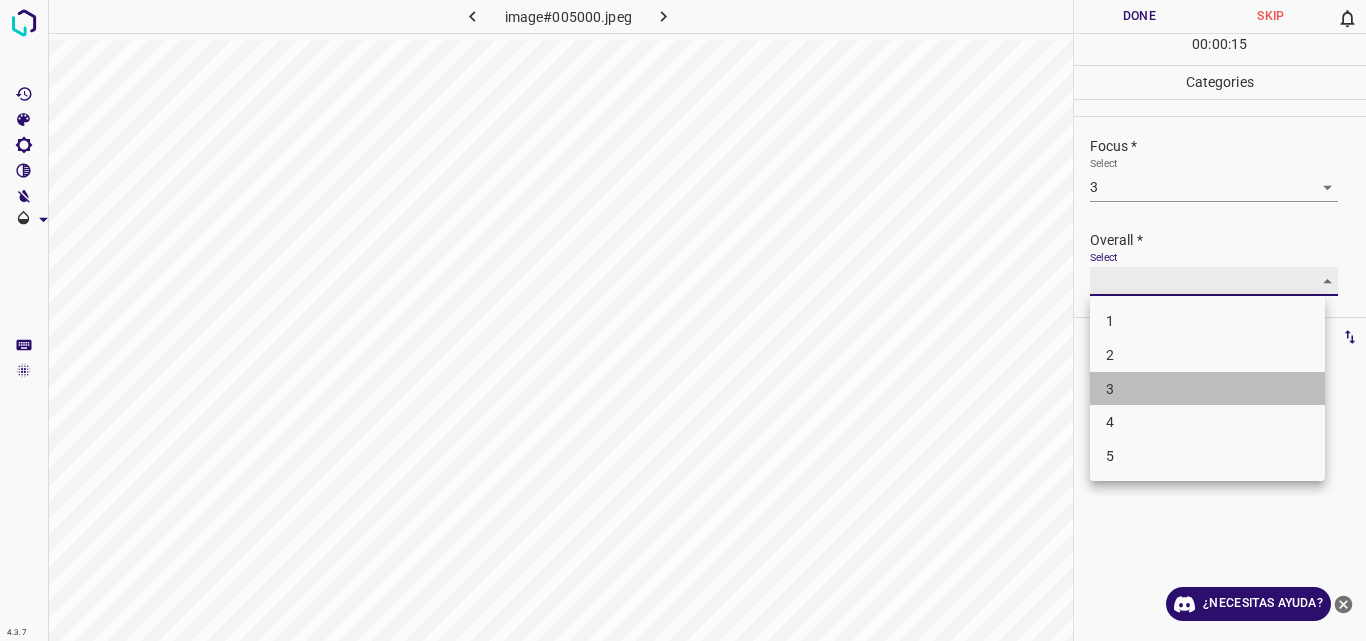 type on "3" 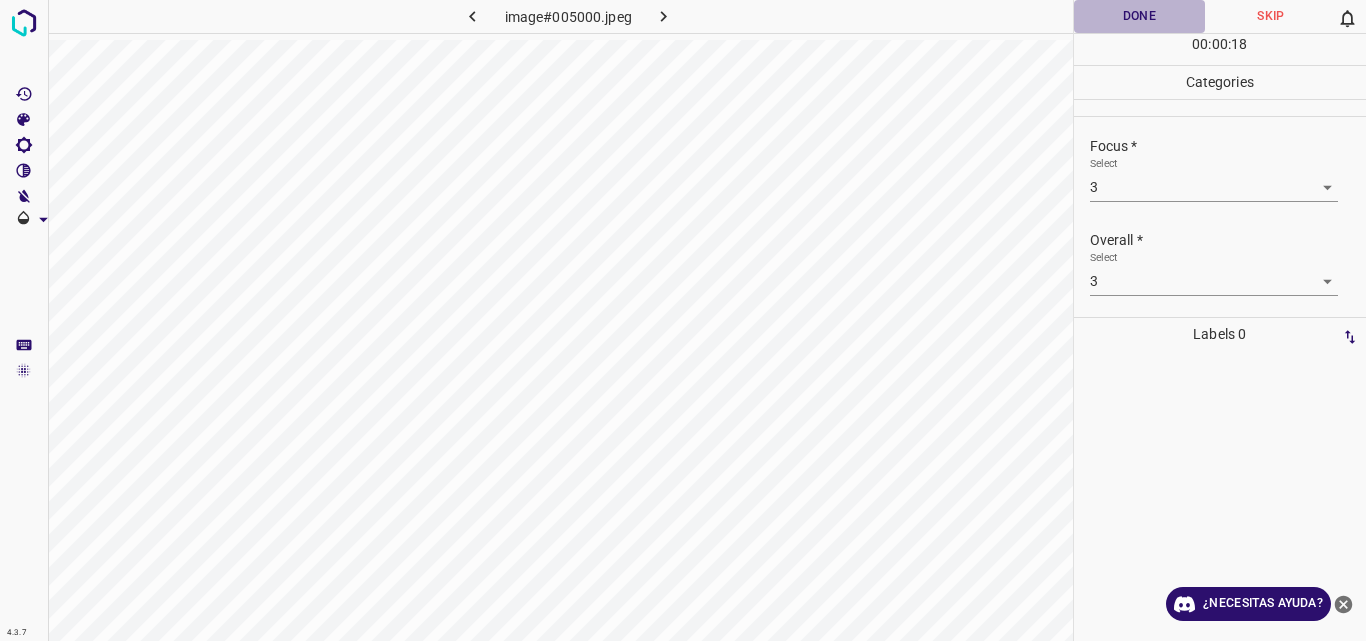 click on "Done" at bounding box center (1140, 16) 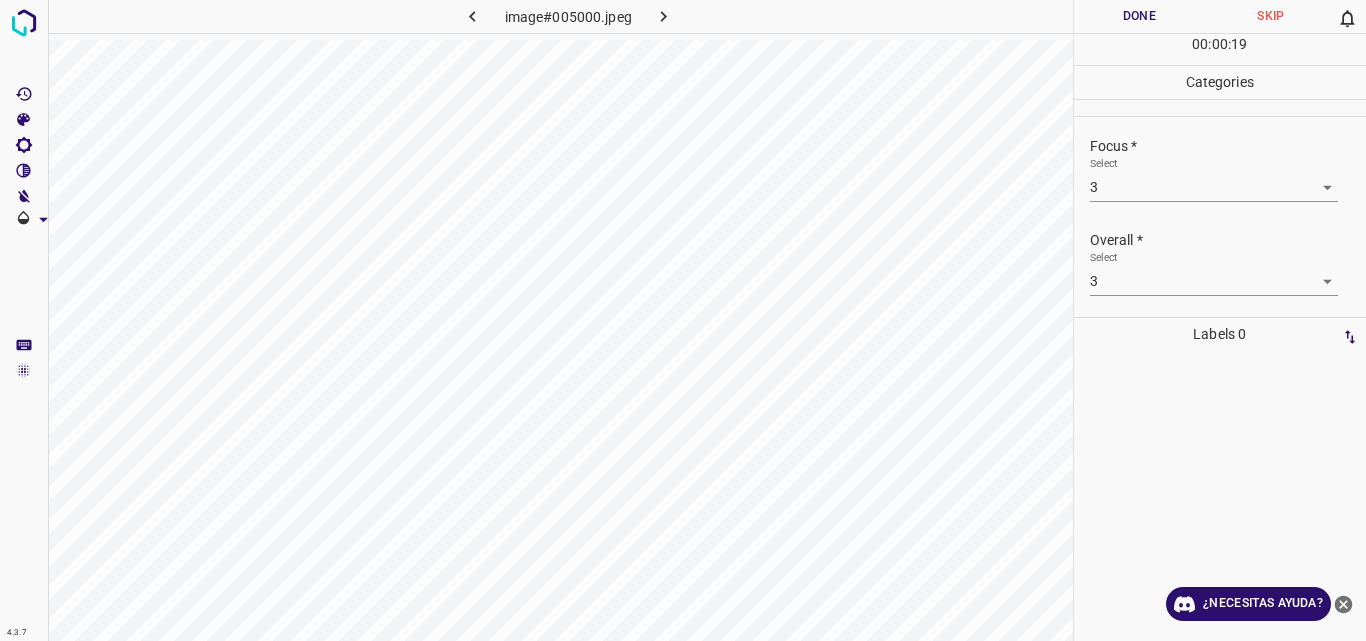 click on "Done" at bounding box center (1140, 16) 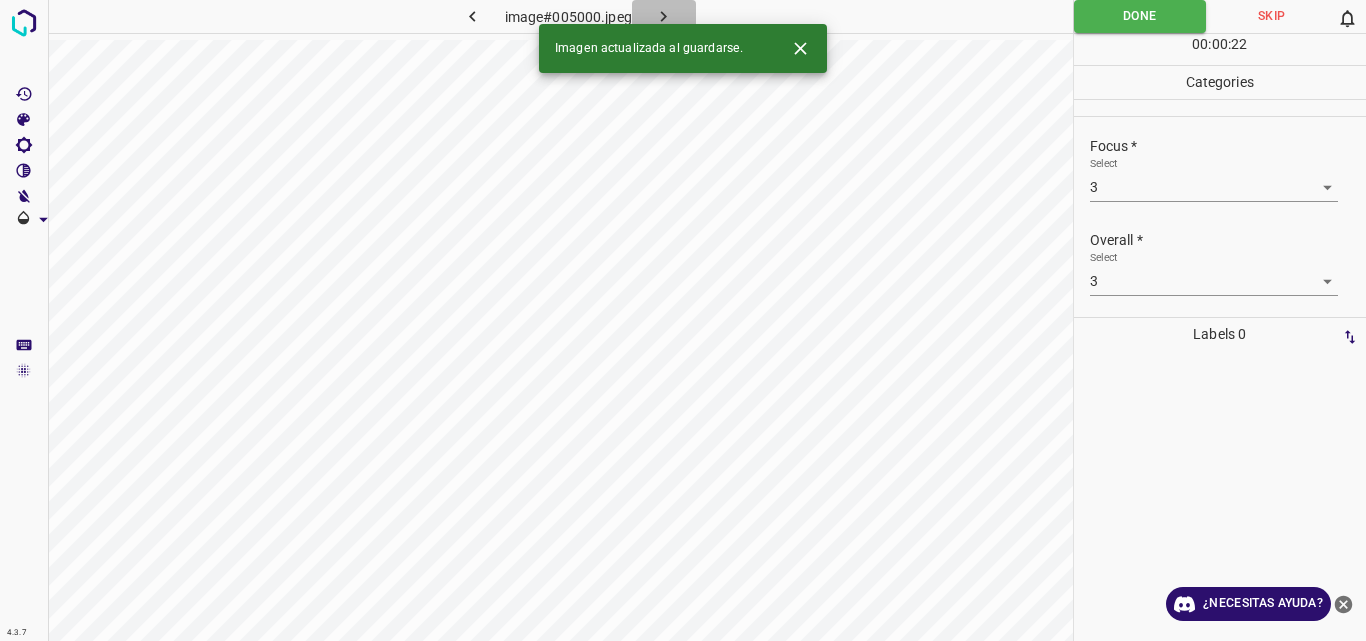 click 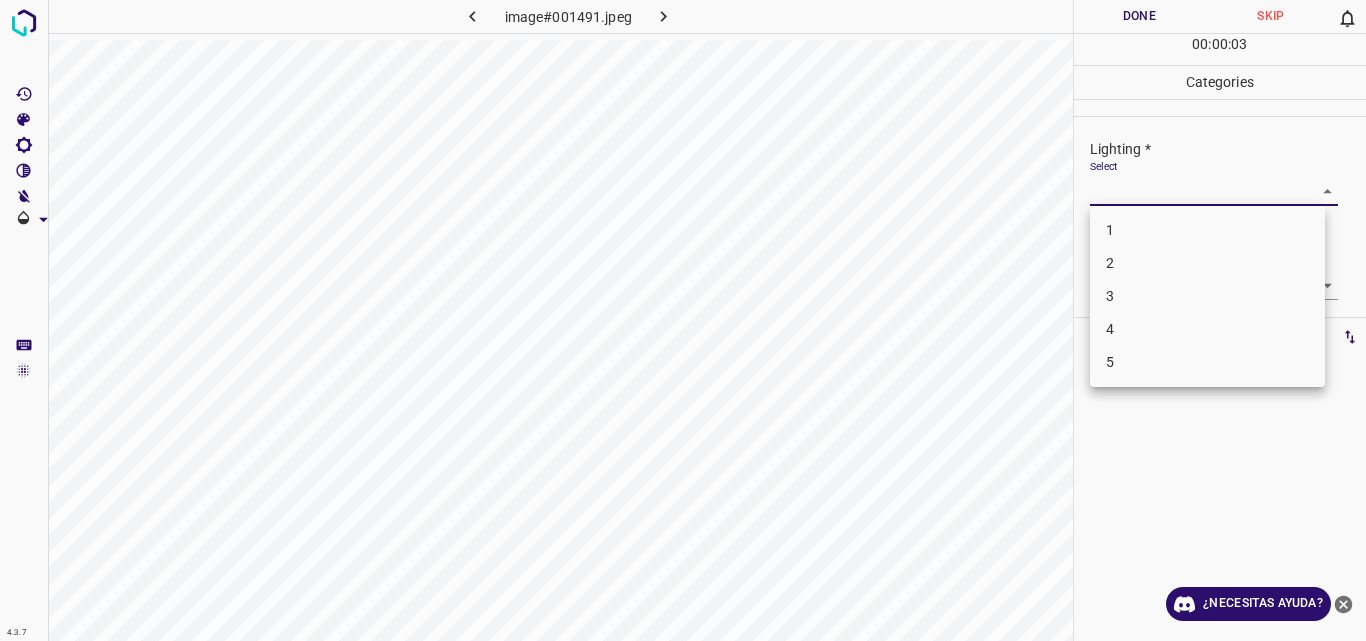 click on "4.3.7 image#001491.jpeg Done Skip 0 00   : 00   : 03   Categories Lighting *  Select ​ Focus *  Select ​ Overall *  Select ​ Labels   0 Categories 1 Lighting 2 Focus 3 Overall Tools Space Change between modes (Draw & Edit) I Auto labeling R Restore zoom M Zoom in N Zoom out Delete Delete selecte label Filters Z Restore filters X Saturation filter C Brightness filter V Contrast filter B Gray scale filter General O Download ¿Necesitas ayuda? Original text Rate this translation Your feedback will be used to help improve Google Translate - Texto - Esconder - Borrar 1 2 3 4 5" at bounding box center (683, 320) 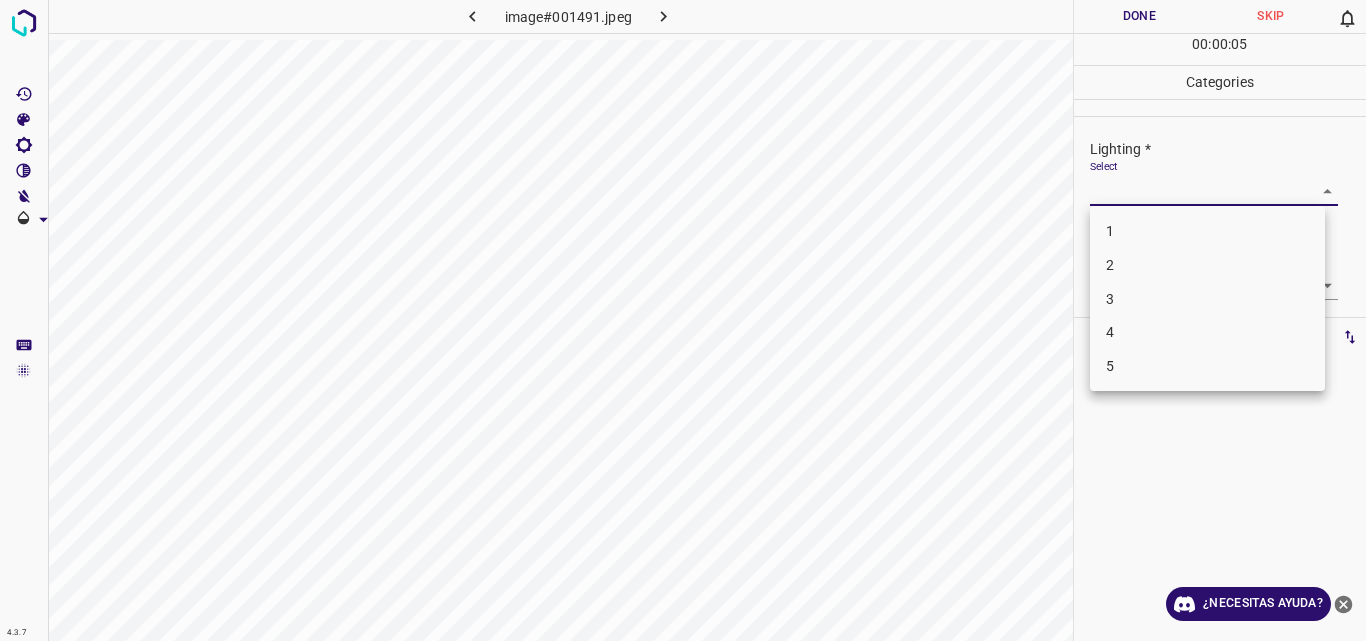 click on "2" at bounding box center [1207, 265] 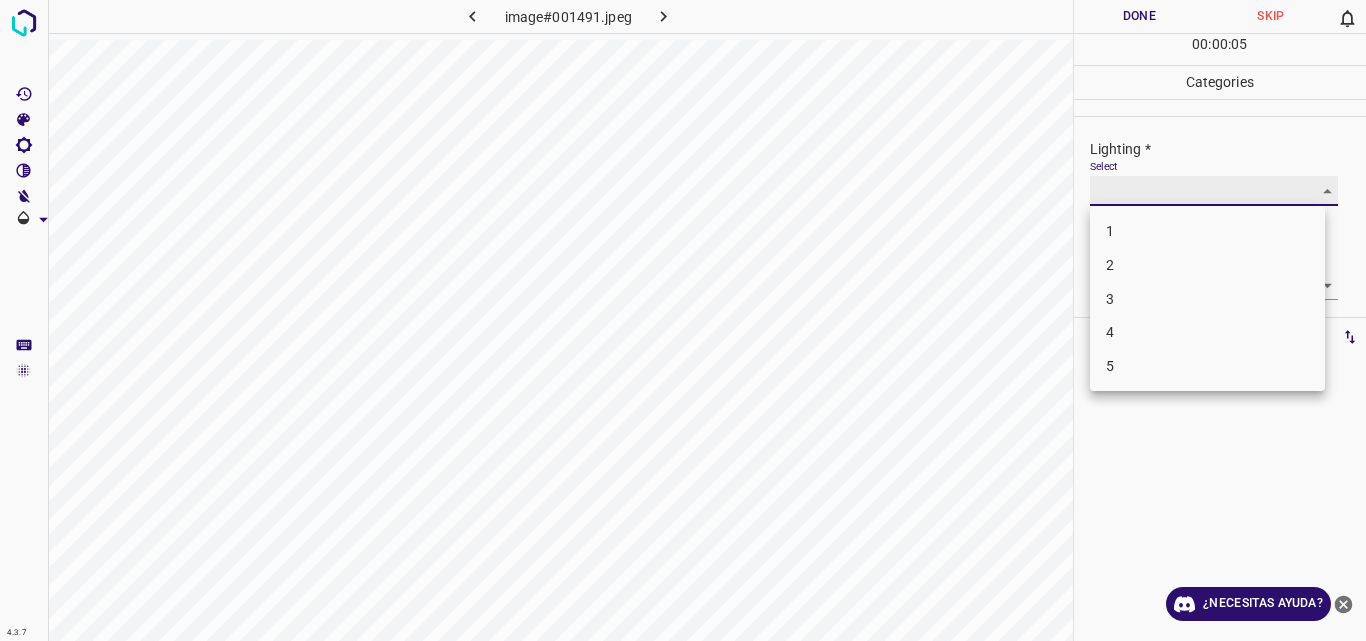 type on "2" 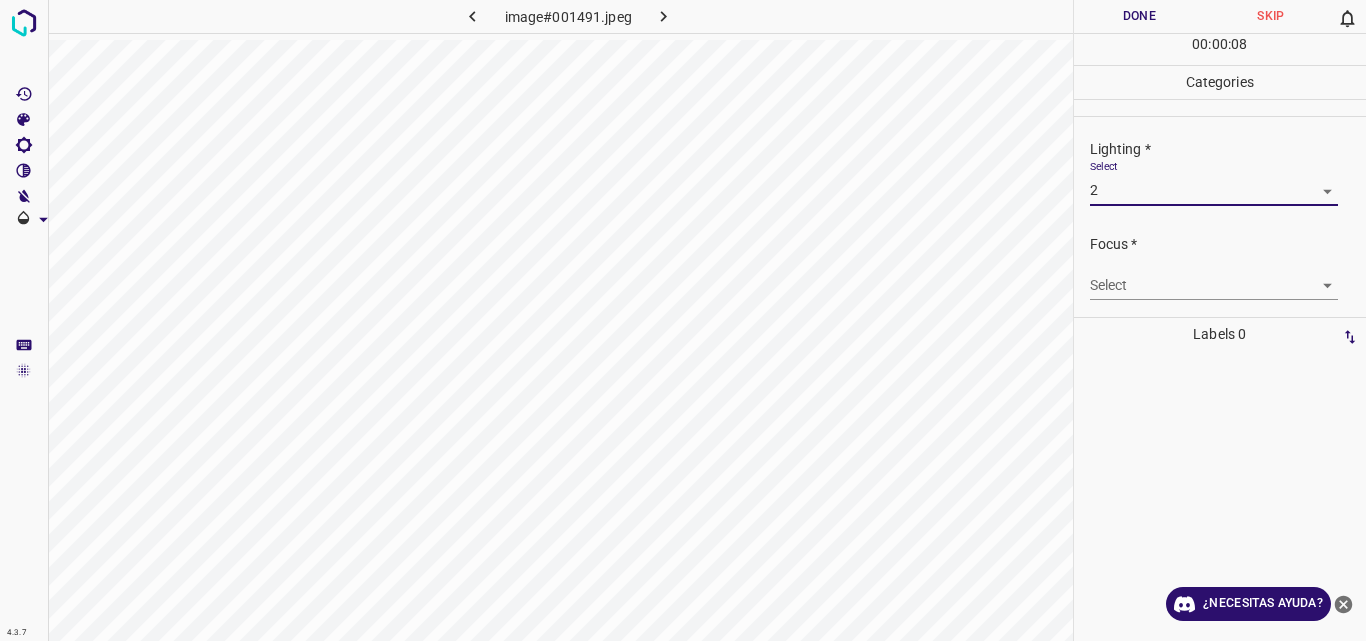 click on "4.3.7 image#001491.jpeg Done Skip 0 00   : 00   : 08   Categories Lighting *  Select 2 2 Focus *  Select ​ Overall *  Select ​ Labels   0 Categories 1 Lighting 2 Focus 3 Overall Tools Space Change between modes (Draw & Edit) I Auto labeling R Restore zoom M Zoom in N Zoom out Delete Delete selecte label Filters Z Restore filters X Saturation filter C Brightness filter V Contrast filter B Gray scale filter General O Download ¿Necesitas ayuda? Original text Rate this translation Your feedback will be used to help improve Google Translate - Texto - Esconder - Borrar" at bounding box center [683, 320] 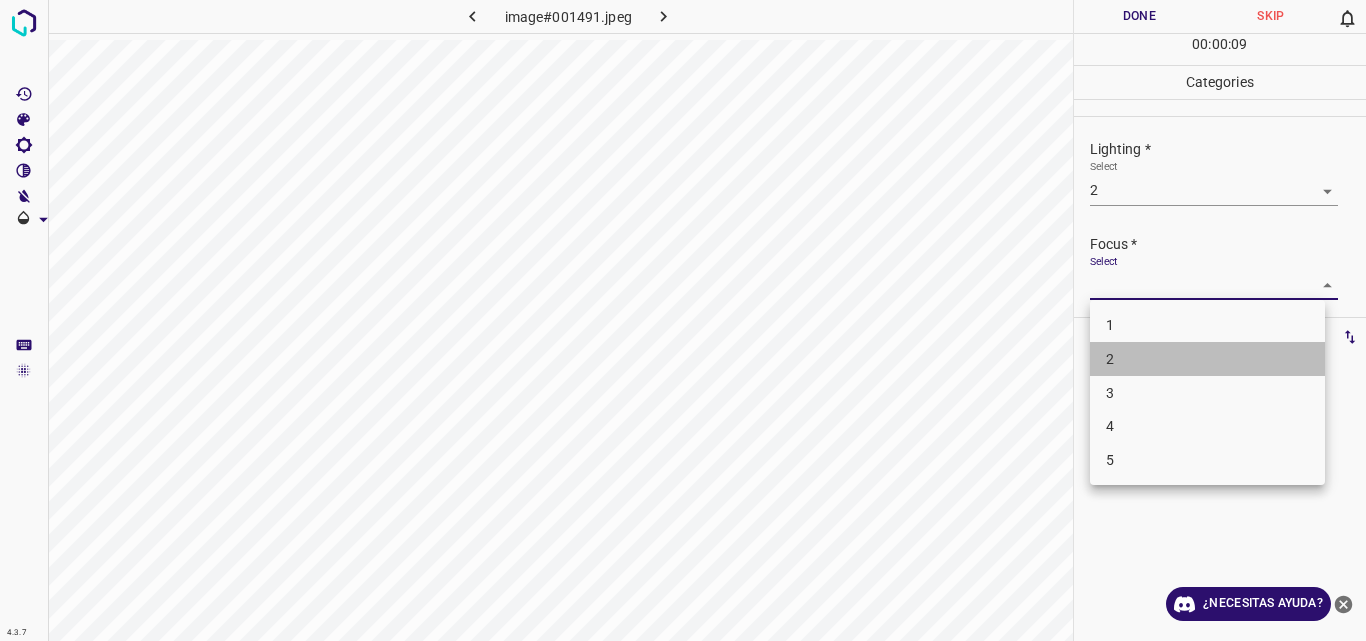 click on "2" at bounding box center (1207, 359) 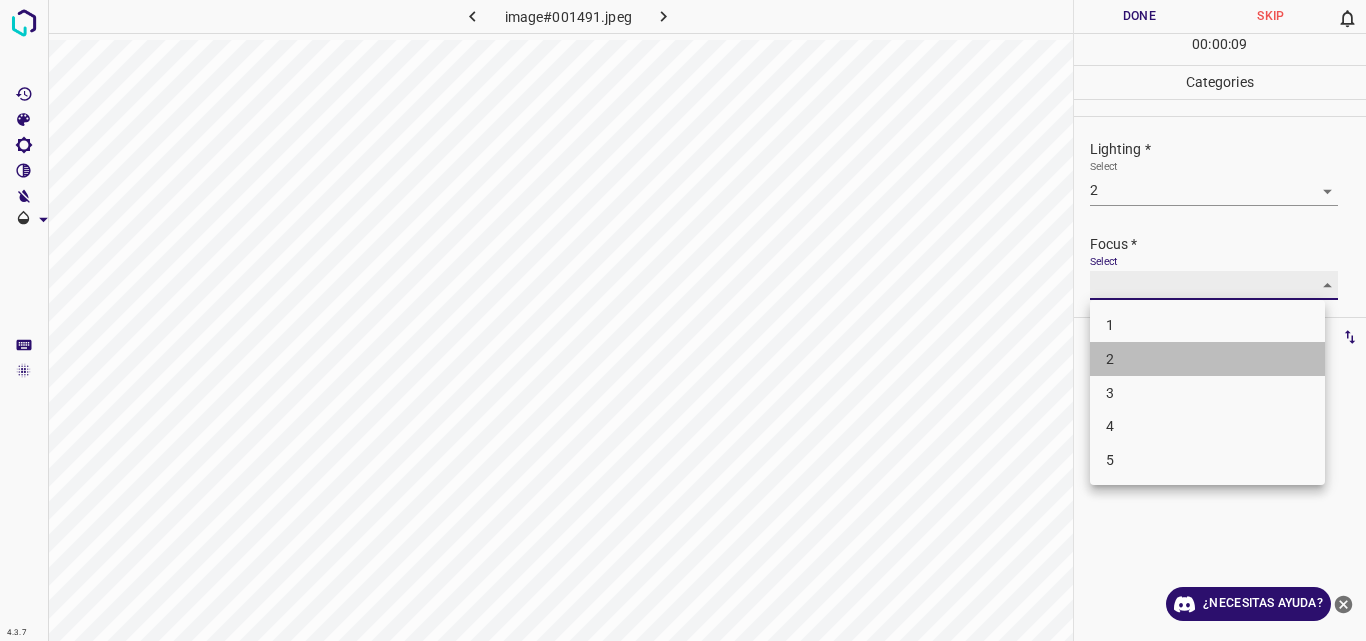 type on "2" 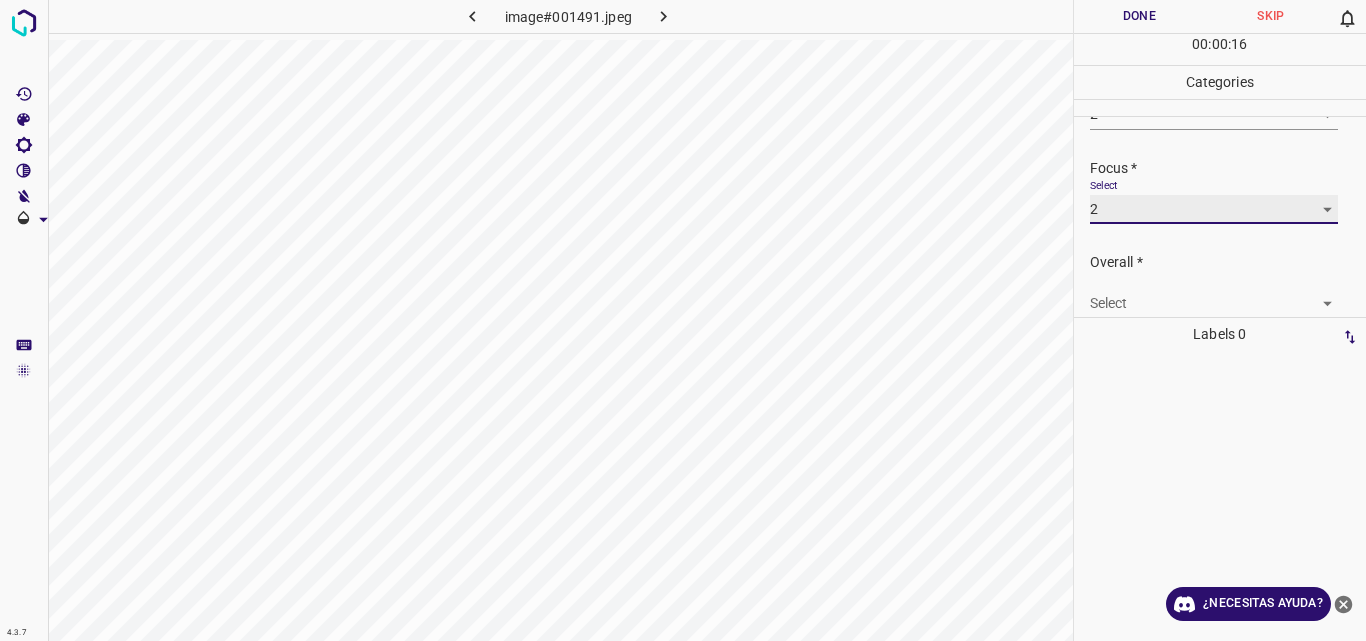 scroll, scrollTop: 98, scrollLeft: 0, axis: vertical 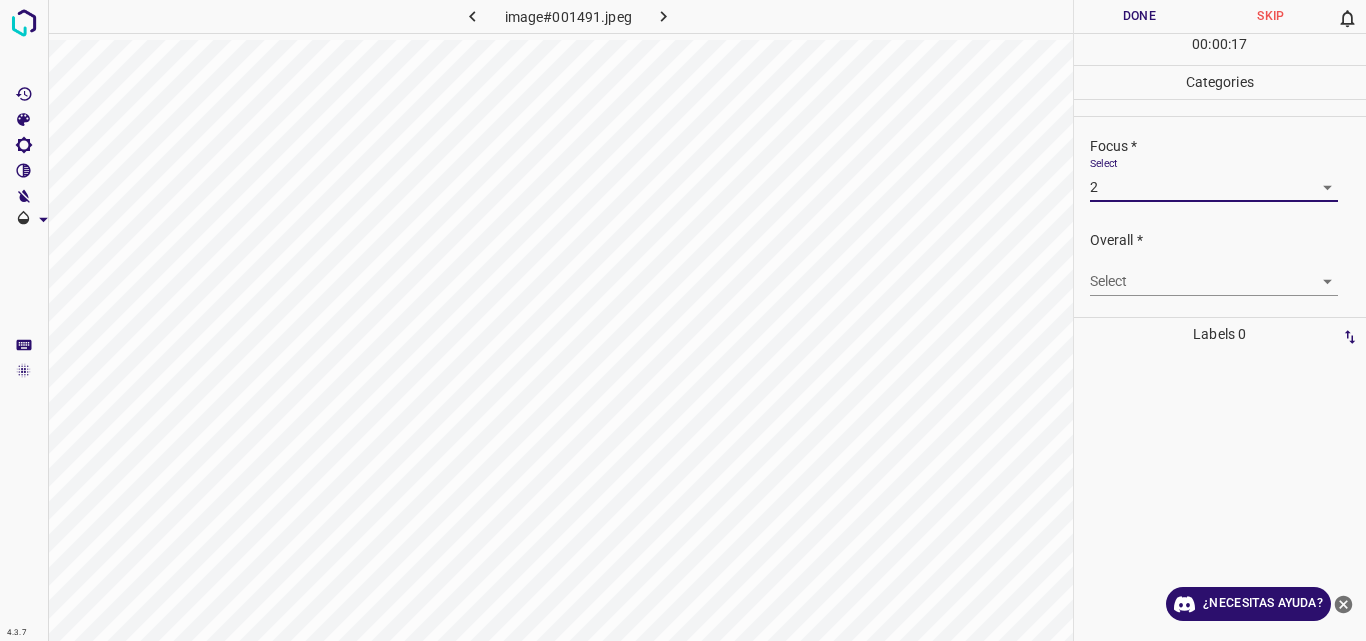 click on "4.3.7 image#001491.jpeg Done Skip 0 00   : 00   : 17   Categories Lighting *  Select 2 2 Focus *  Select 2 2 Overall *  Select ​ Labels   0 Categories 1 Lighting 2 Focus 3 Overall Tools Space Change between modes (Draw & Edit) I Auto labeling R Restore zoom M Zoom in N Zoom out Delete Delete selecte label Filters Z Restore filters X Saturation filter C Brightness filter V Contrast filter B Gray scale filter General O Download ¿Necesitas ayuda? Original text Rate this translation Your feedback will be used to help improve Google Translate - Texto - Esconder - Borrar" at bounding box center [683, 320] 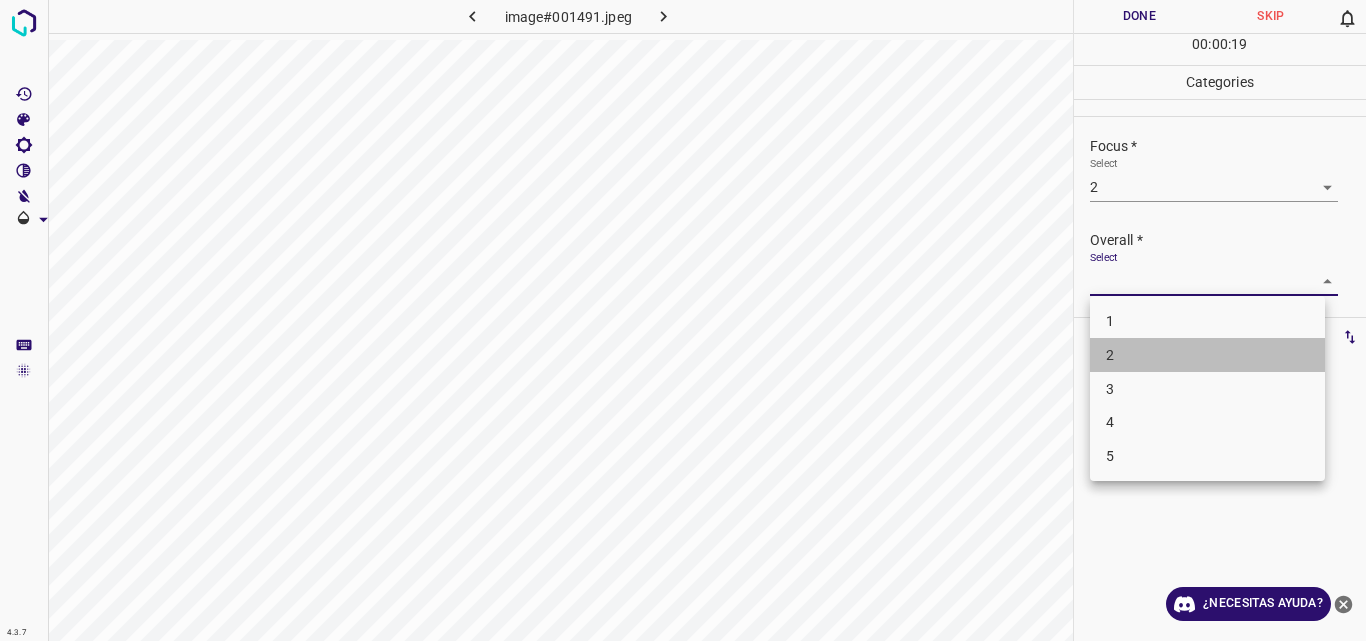 click on "2" at bounding box center [1207, 355] 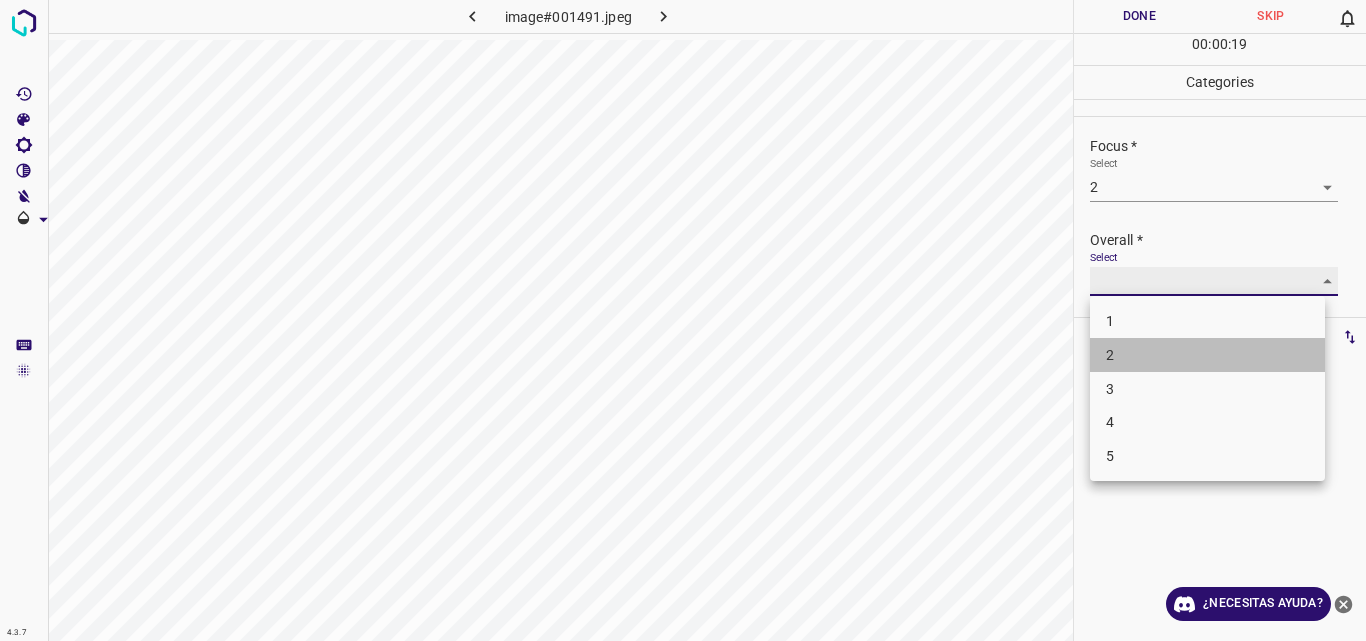 type on "2" 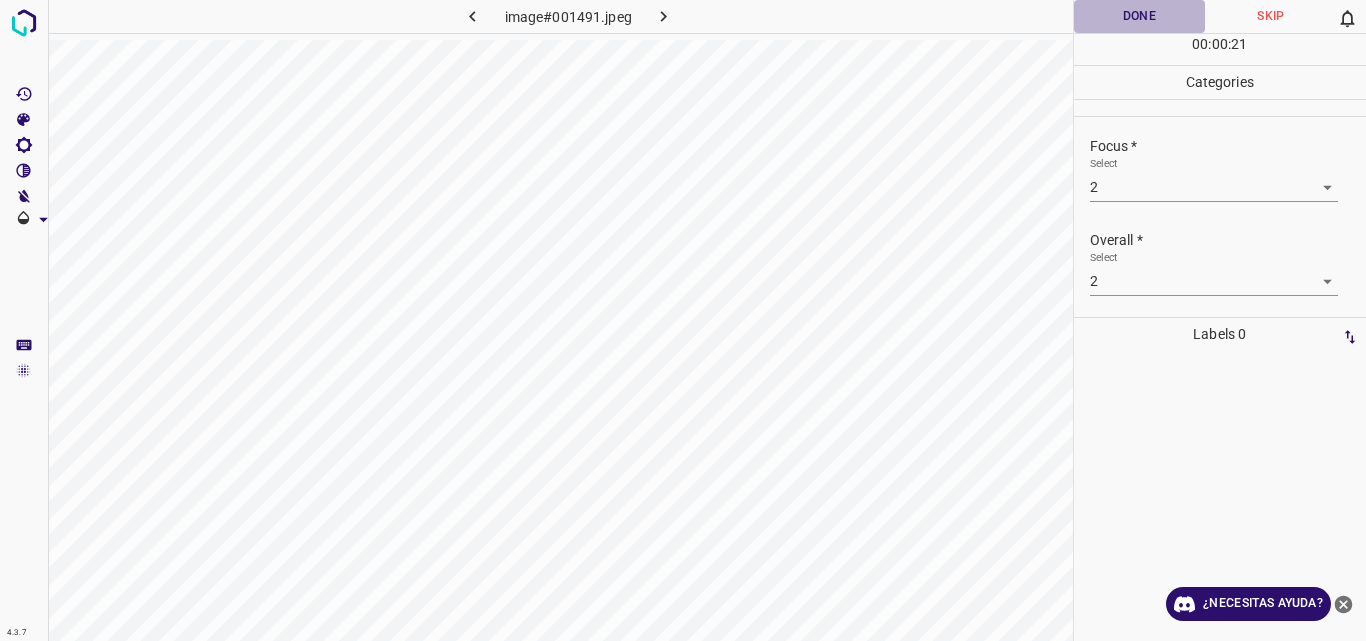 click on "Done" at bounding box center [1140, 16] 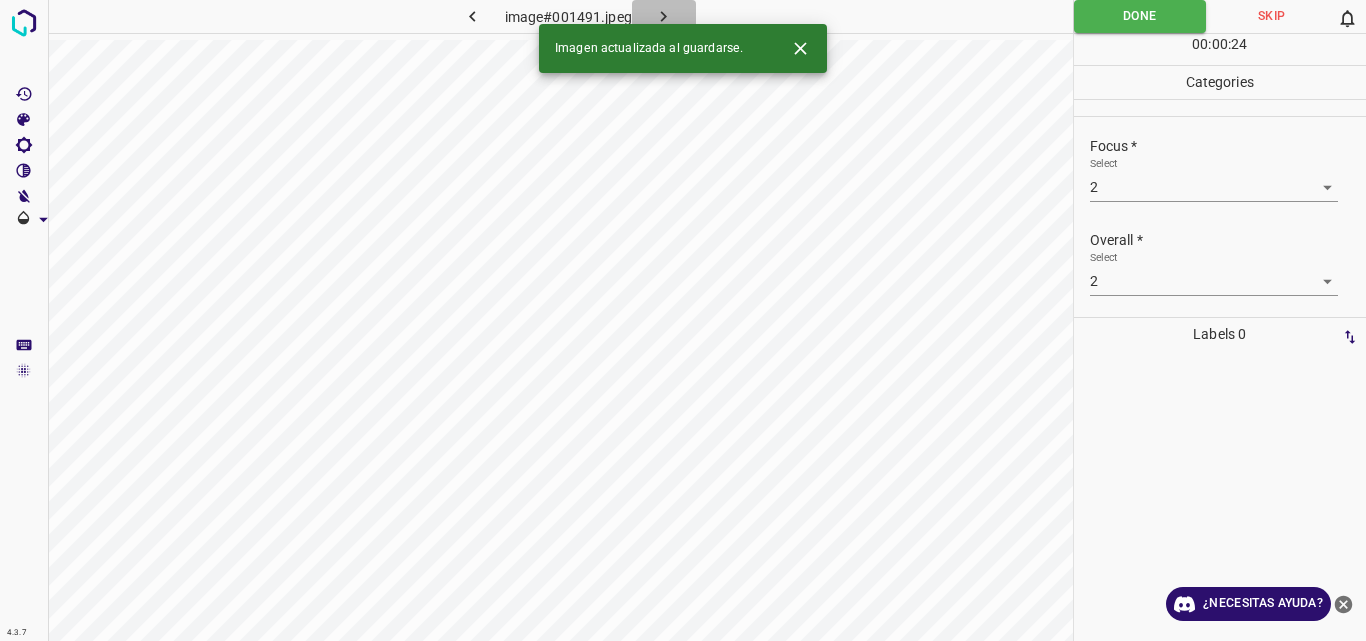 click 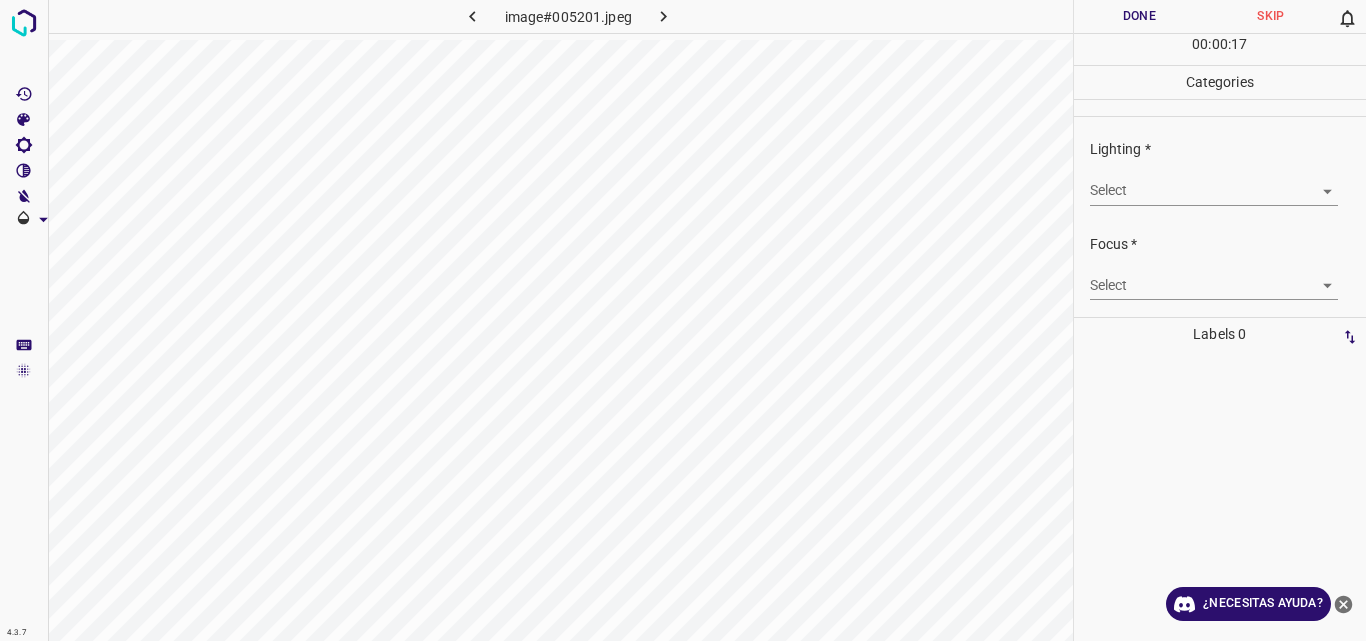 click on "4.3.7 image#005201.jpeg Done Skip 0 00   : 00   : 17   Categories Lighting *  Select ​ Focus *  Select ​ Overall *  Select ​ Labels   0 Categories 1 Lighting 2 Focus 3 Overall Tools Space Change between modes (Draw & Edit) I Auto labeling R Restore zoom M Zoom in N Zoom out Delete Delete selecte label Filters Z Restore filters X Saturation filter C Brightness filter V Contrast filter B Gray scale filter General O Download ¿Necesitas ayuda? Original text Rate this translation Your feedback will be used to help improve Google Translate - Texto - Esconder - Borrar" at bounding box center (683, 320) 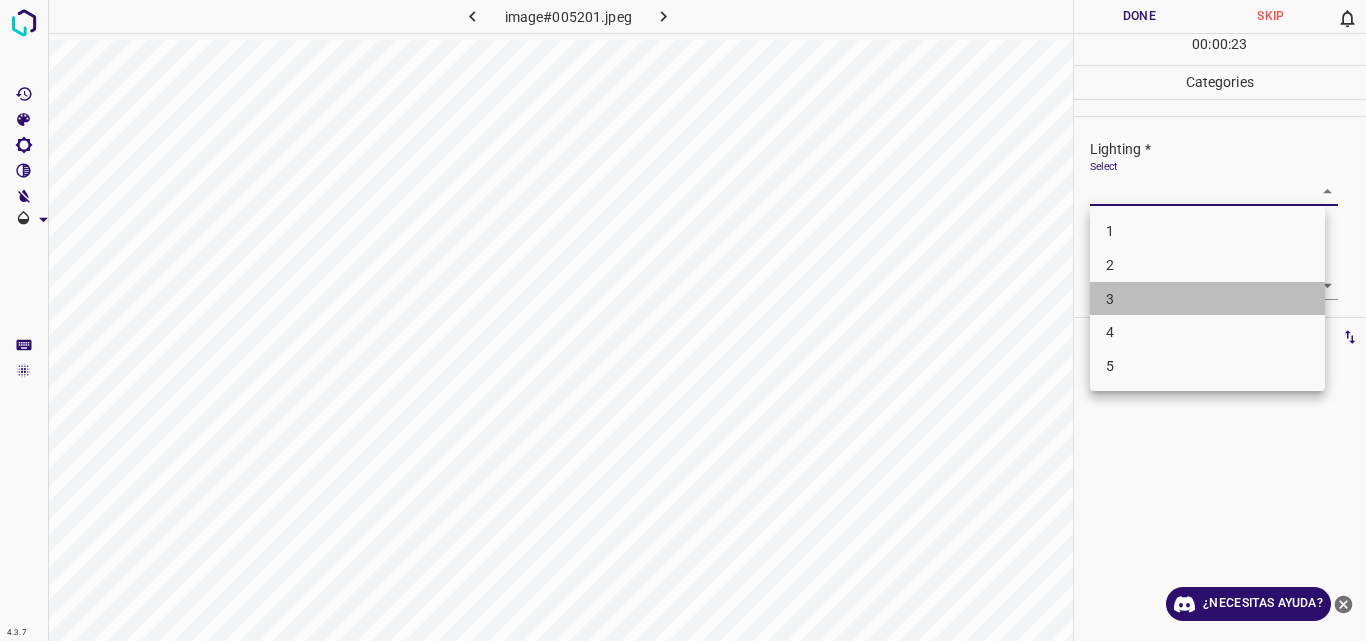 click on "3" at bounding box center (1207, 299) 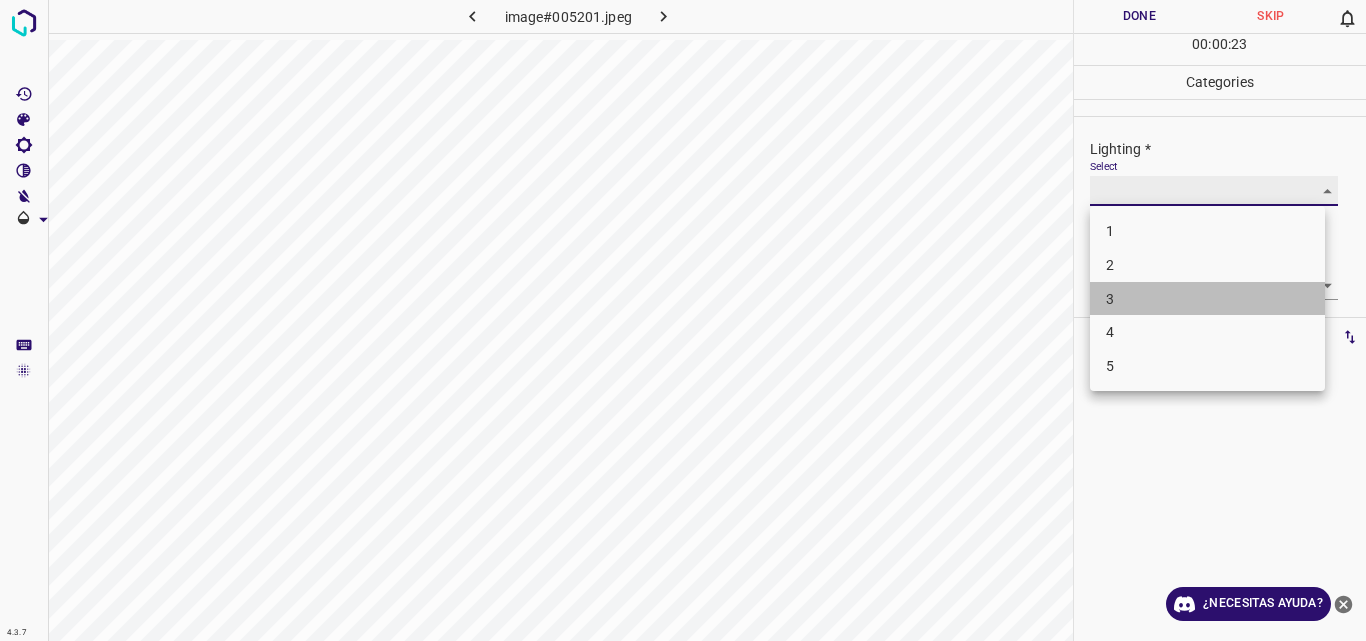 type on "3" 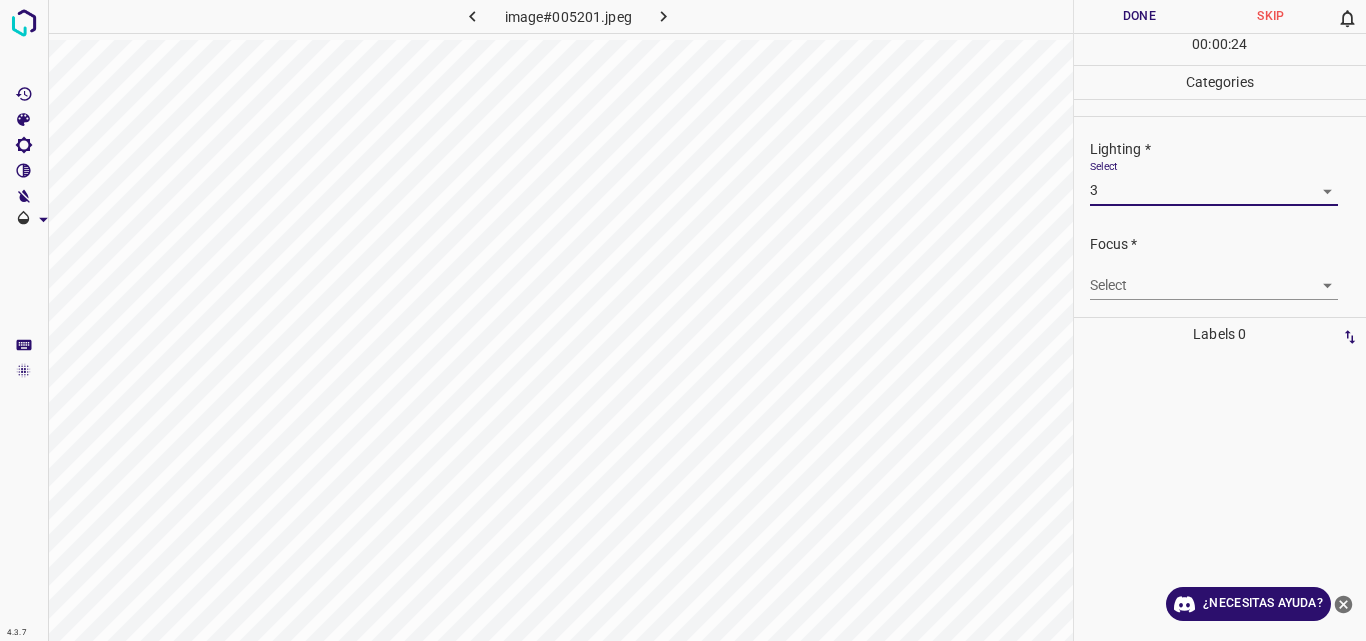 click on "4.3.7 image#005201.jpeg Done Skip 0 00   : 00   : 24   Categories Lighting *  Select 3 3 Focus *  Select ​ Overall *  Select ​ Labels   0 Categories 1 Lighting 2 Focus 3 Overall Tools Space Change between modes (Draw & Edit) I Auto labeling R Restore zoom M Zoom in N Zoom out Delete Delete selecte label Filters Z Restore filters X Saturation filter C Brightness filter V Contrast filter B Gray scale filter General O Download ¿Necesitas ayuda? Original text Rate this translation Your feedback will be used to help improve Google Translate - Texto - Esconder - Borrar" at bounding box center [683, 320] 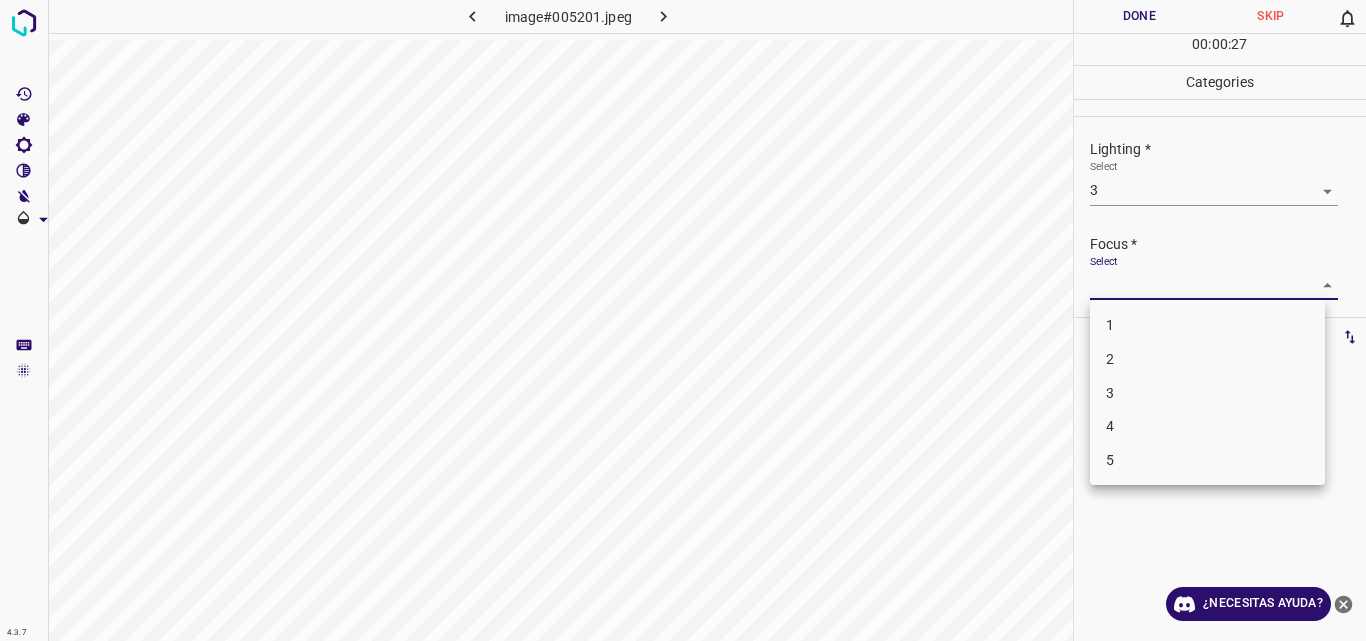 click on "3" at bounding box center (1207, 393) 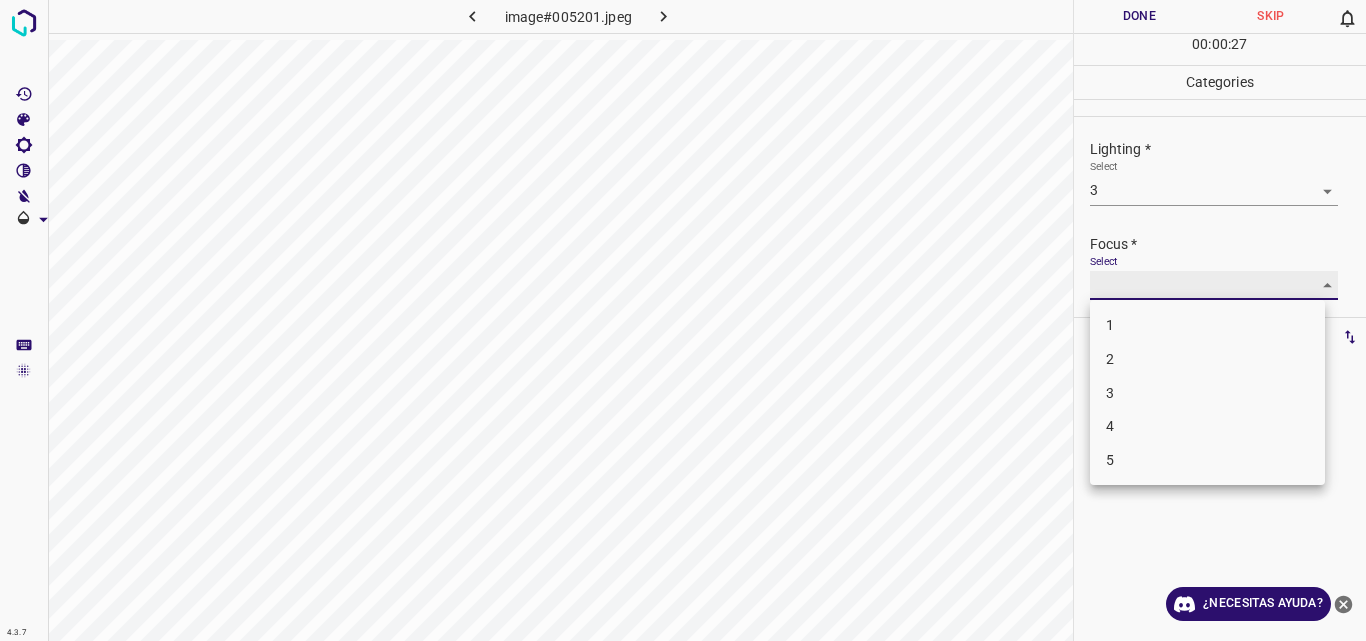 type on "3" 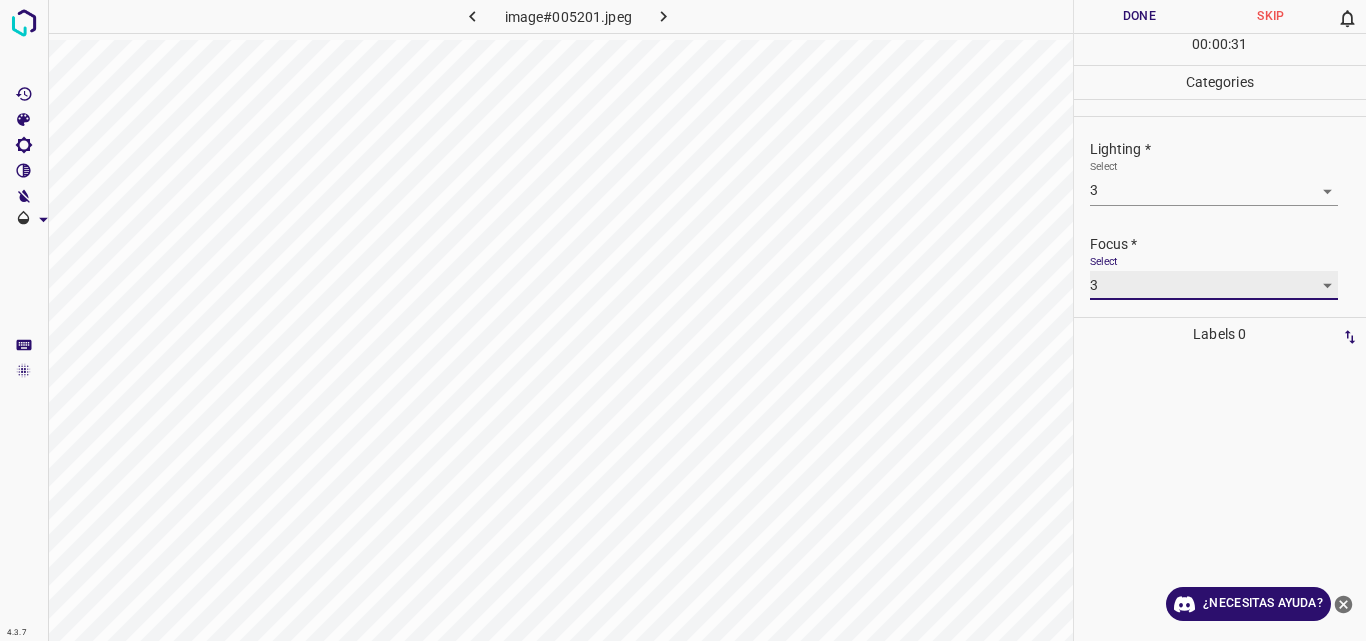 scroll, scrollTop: 98, scrollLeft: 0, axis: vertical 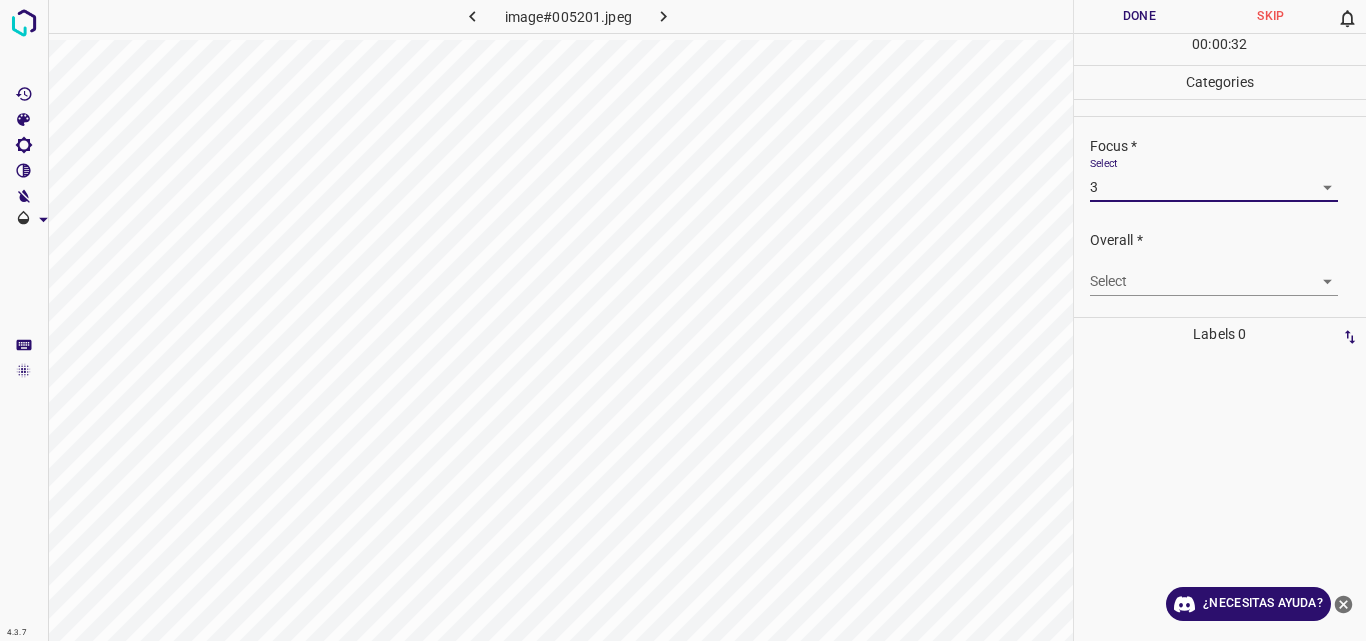 click on "4.3.7 image#005201.jpeg Done Skip 0 00   : 00   : 32   Categories Lighting *  Select 3 3 Focus *  Select 3 3 Overall *  Select ​ Labels   0 Categories 1 Lighting 2 Focus 3 Overall Tools Space Change between modes (Draw & Edit) I Auto labeling R Restore zoom M Zoom in N Zoom out Delete Delete selecte label Filters Z Restore filters X Saturation filter C Brightness filter V Contrast filter B Gray scale filter General O Download ¿Necesitas ayuda? Original text Rate this translation Your feedback will be used to help improve Google Translate - Texto - Esconder - Borrar" at bounding box center [683, 320] 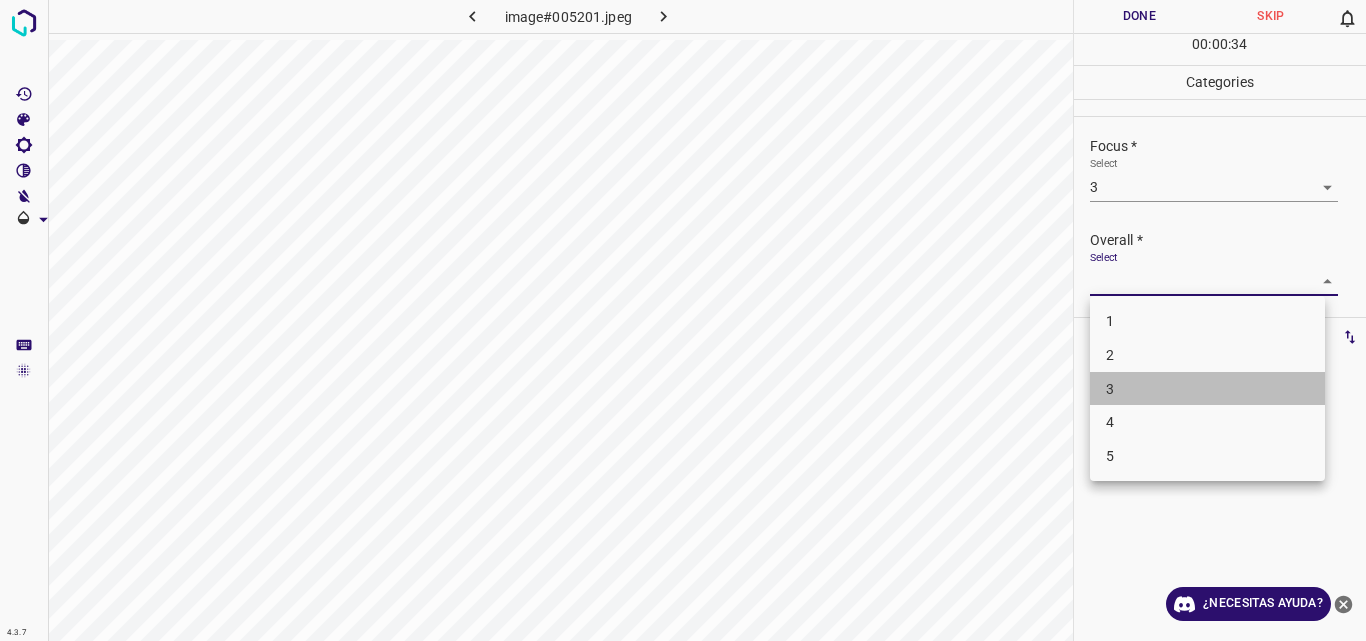 click on "3" at bounding box center (1207, 389) 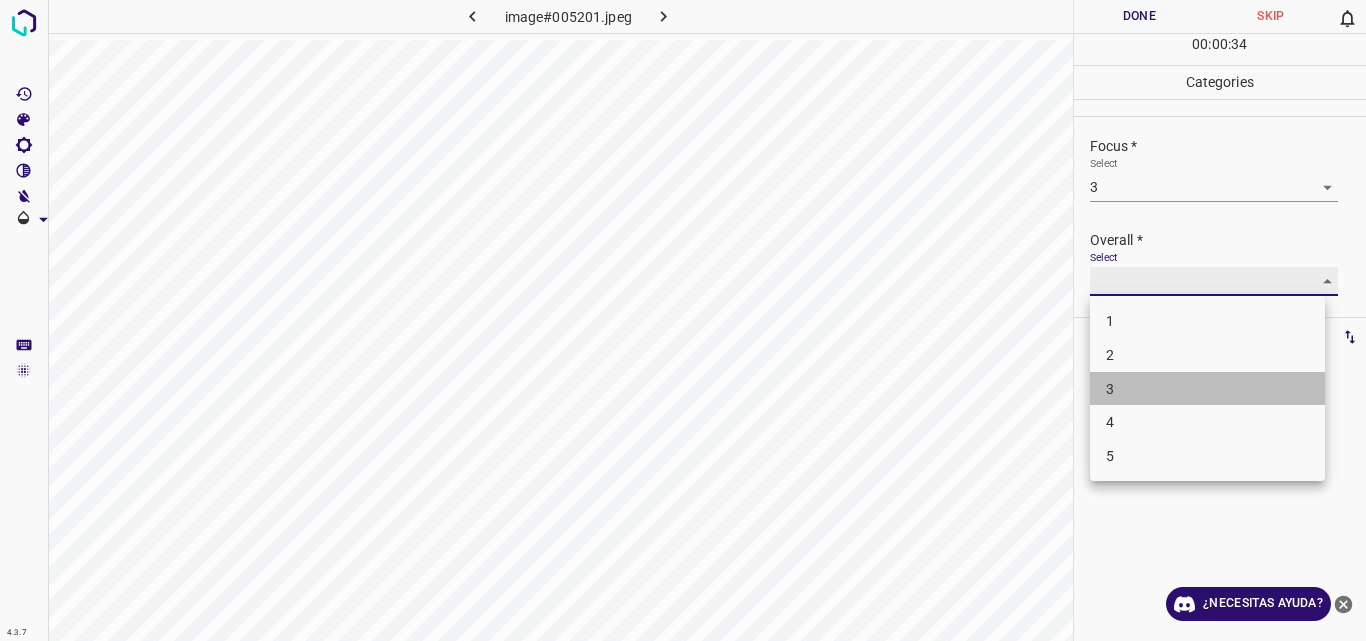 type on "3" 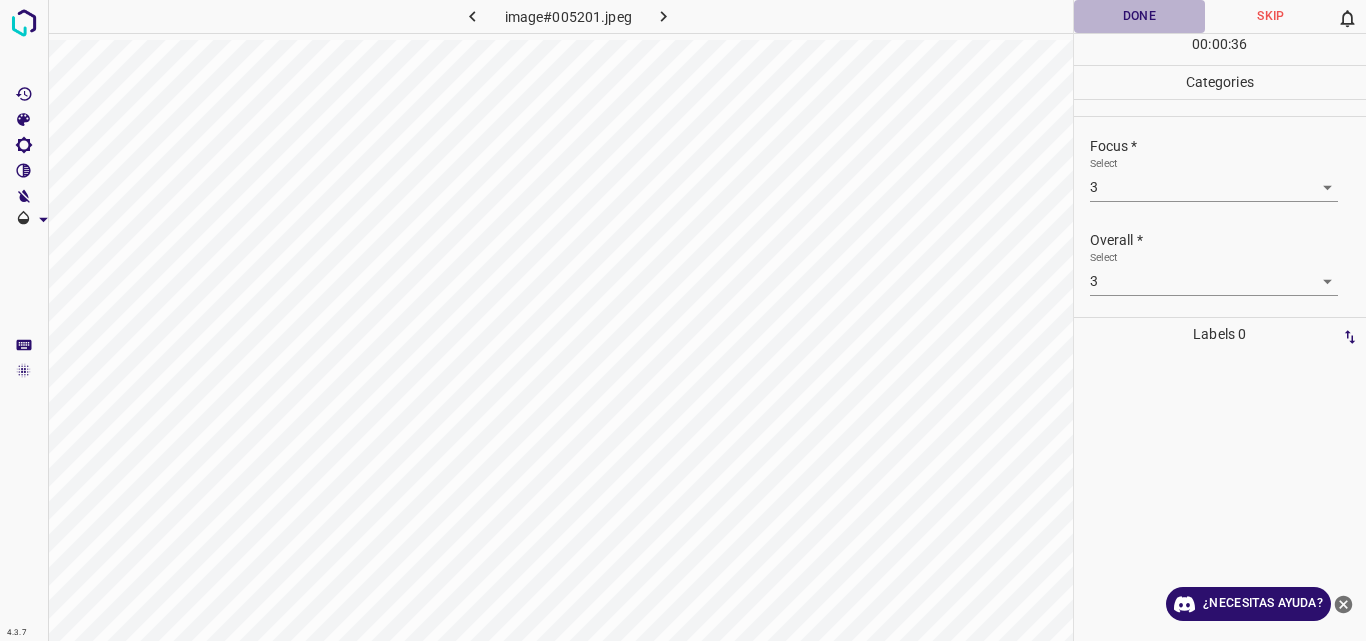 click on "Done" at bounding box center (1140, 16) 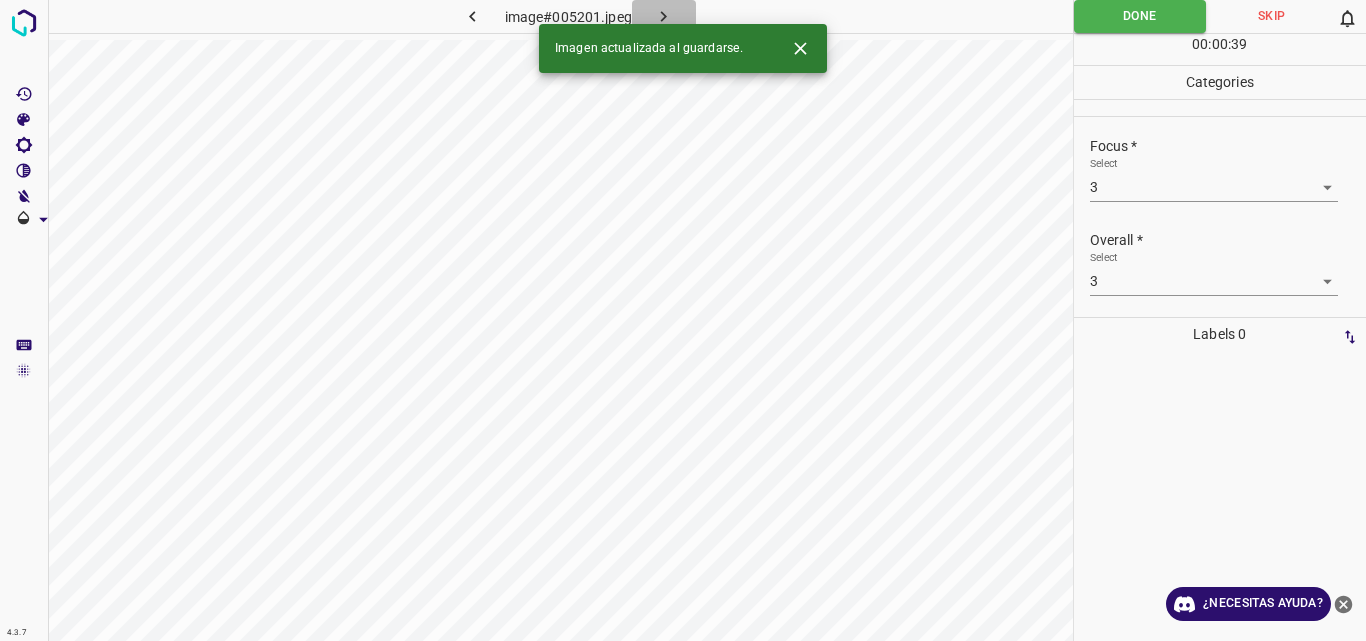 click 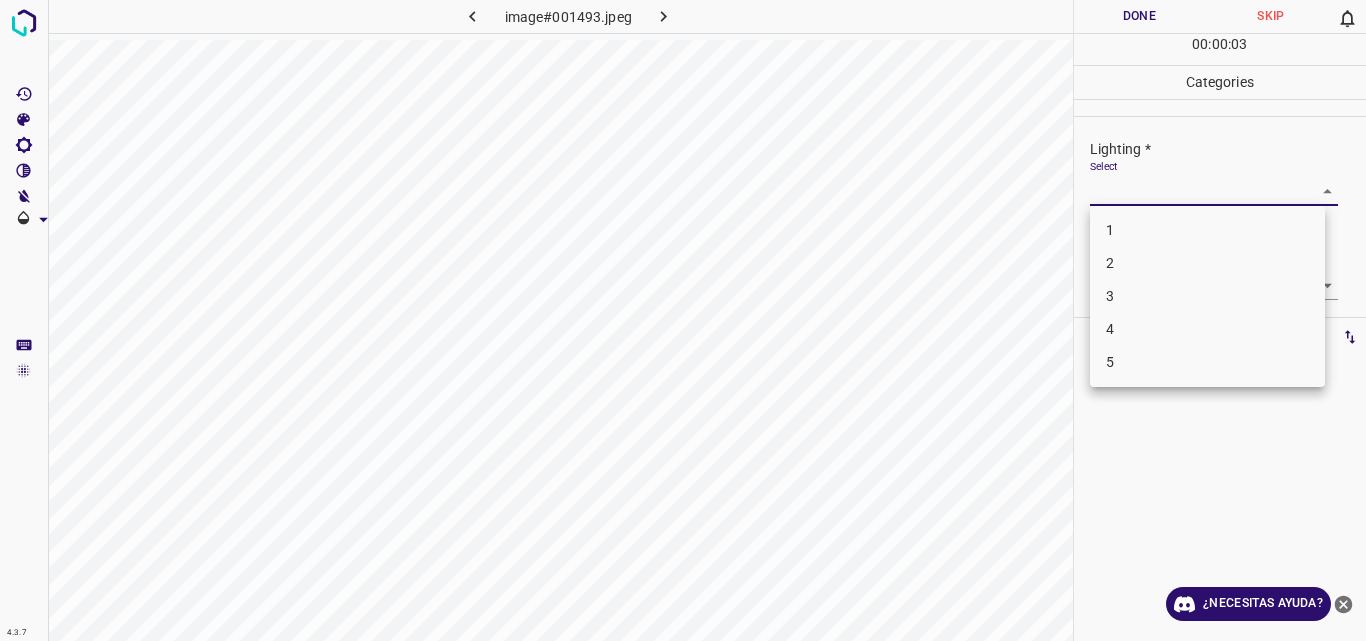 click on "4.3.7 image#001493.jpeg Done Skip 0 00   : 00   : 03   Categories Lighting *  Select ​ Focus *  Select ​ Overall *  Select ​ Labels   0 Categories 1 Lighting 2 Focus 3 Overall Tools Space Change between modes (Draw & Edit) I Auto labeling R Restore zoom M Zoom in N Zoom out Delete Delete selecte label Filters Z Restore filters X Saturation filter C Brightness filter V Contrast filter B Gray scale filter General O Download ¿Necesitas ayuda? Original text Rate this translation Your feedback will be used to help improve Google Translate - Texto - Esconder - Borrar 1 2 3 4 5" at bounding box center (683, 320) 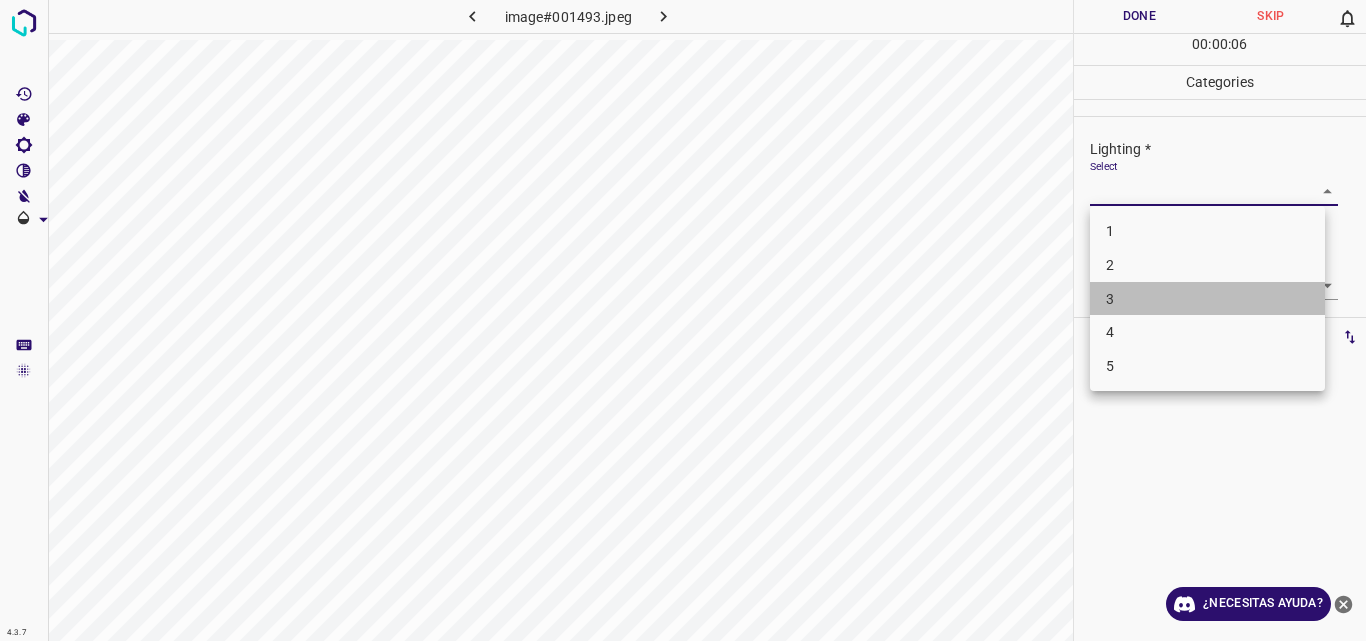 click on "3" at bounding box center [1207, 299] 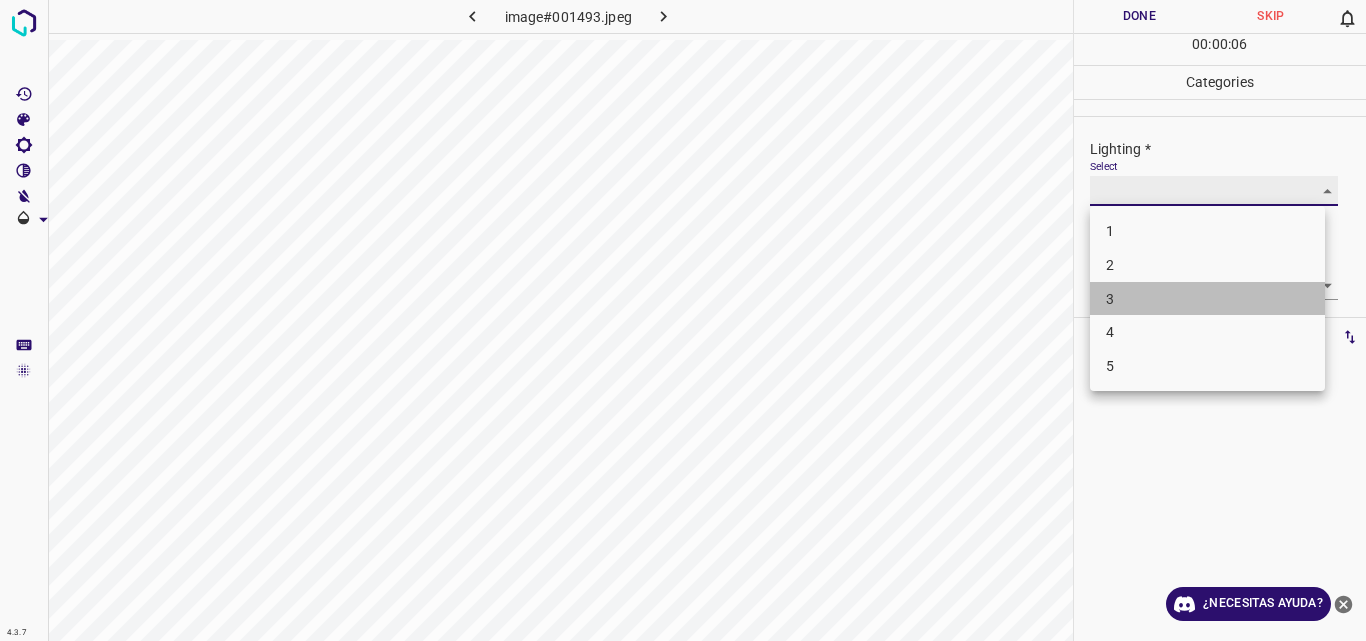 type on "3" 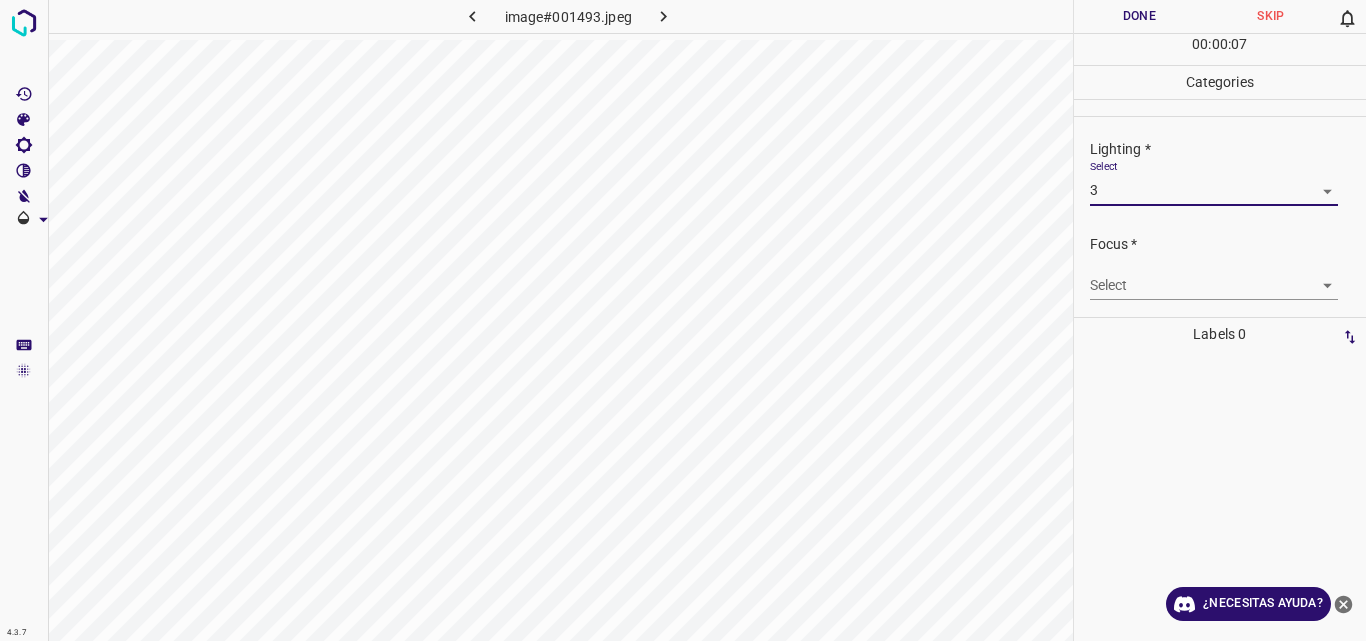 click on "4.3.7 image#001493.jpeg Done Skip 0 00   : 00   : 07   Categories Lighting *  Select 3 3 Focus *  Select ​ Overall *  Select ​ Labels   0 Categories 1 Lighting 2 Focus 3 Overall Tools Space Change between modes (Draw & Edit) I Auto labeling R Restore zoom M Zoom in N Zoom out Delete Delete selecte label Filters Z Restore filters X Saturation filter C Brightness filter V Contrast filter B Gray scale filter General O Download ¿Necesitas ayuda? Original text Rate this translation Your feedback will be used to help improve Google Translate - Texto - Esconder - Borrar" at bounding box center [683, 320] 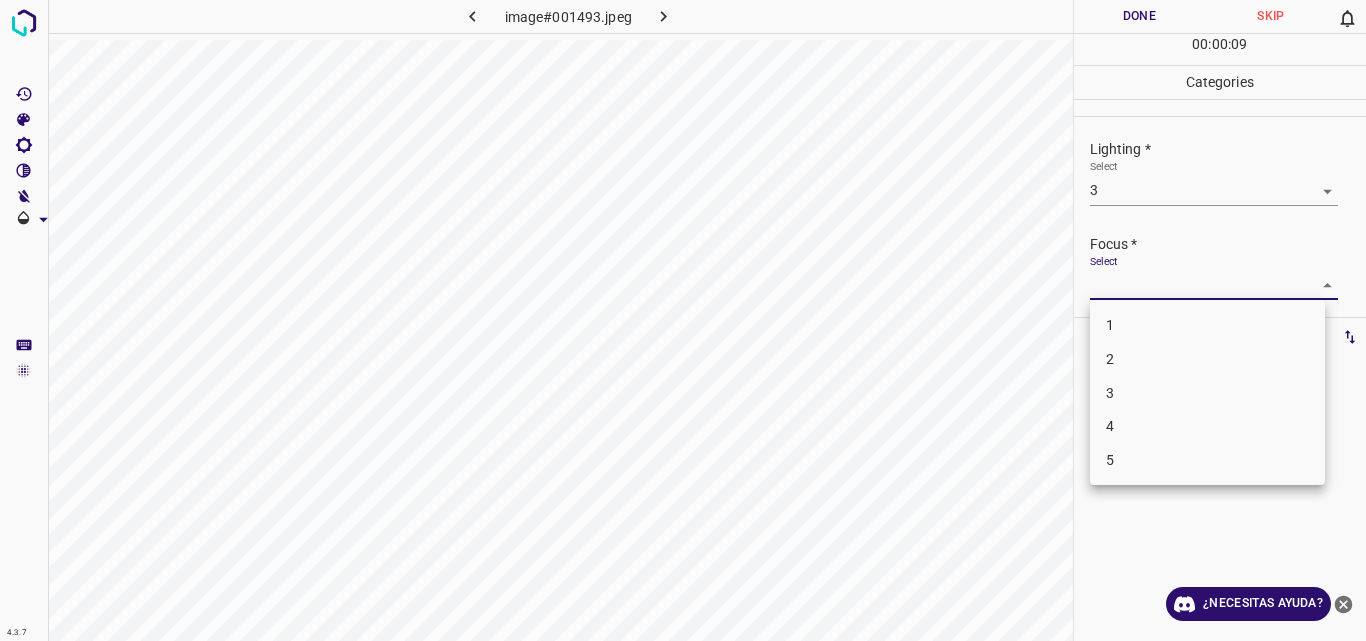 click on "3" at bounding box center (1207, 393) 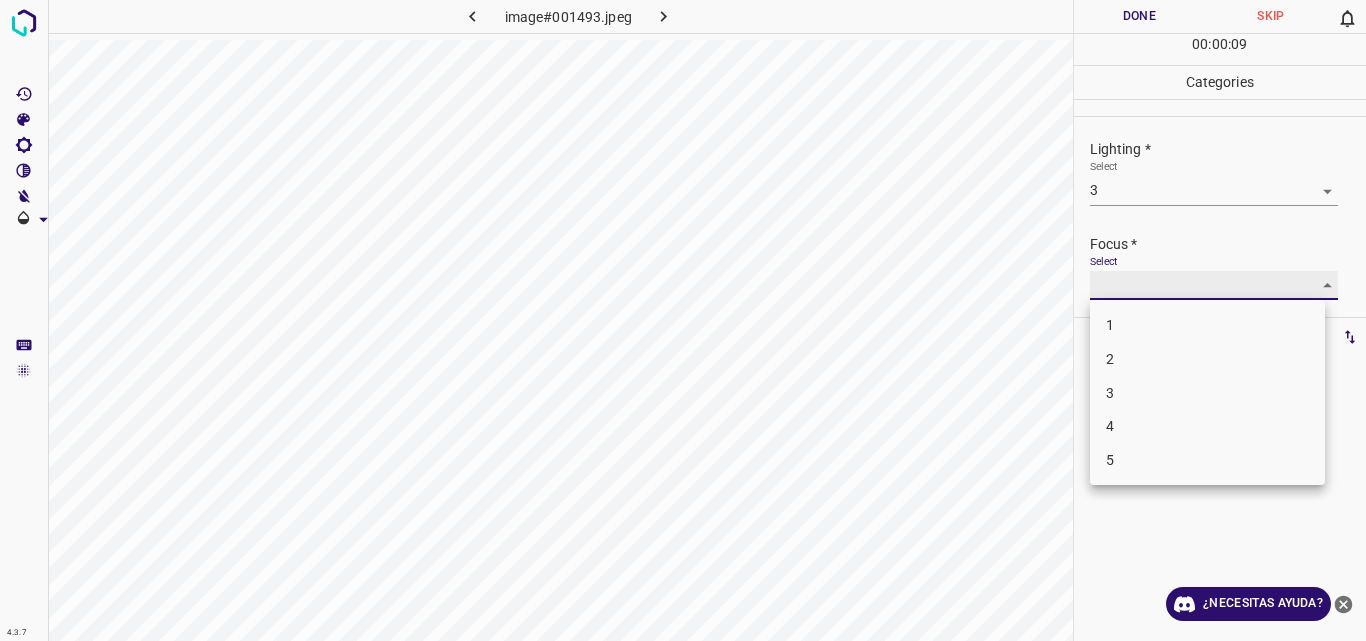 type on "3" 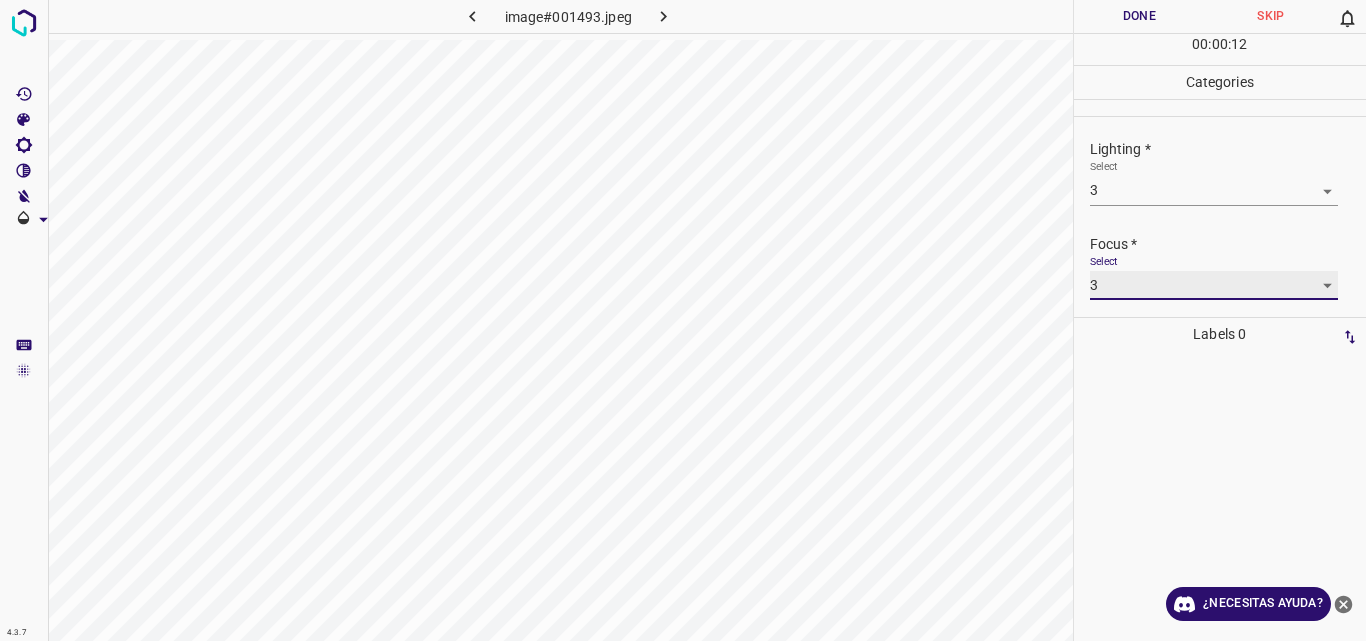 scroll, scrollTop: 98, scrollLeft: 0, axis: vertical 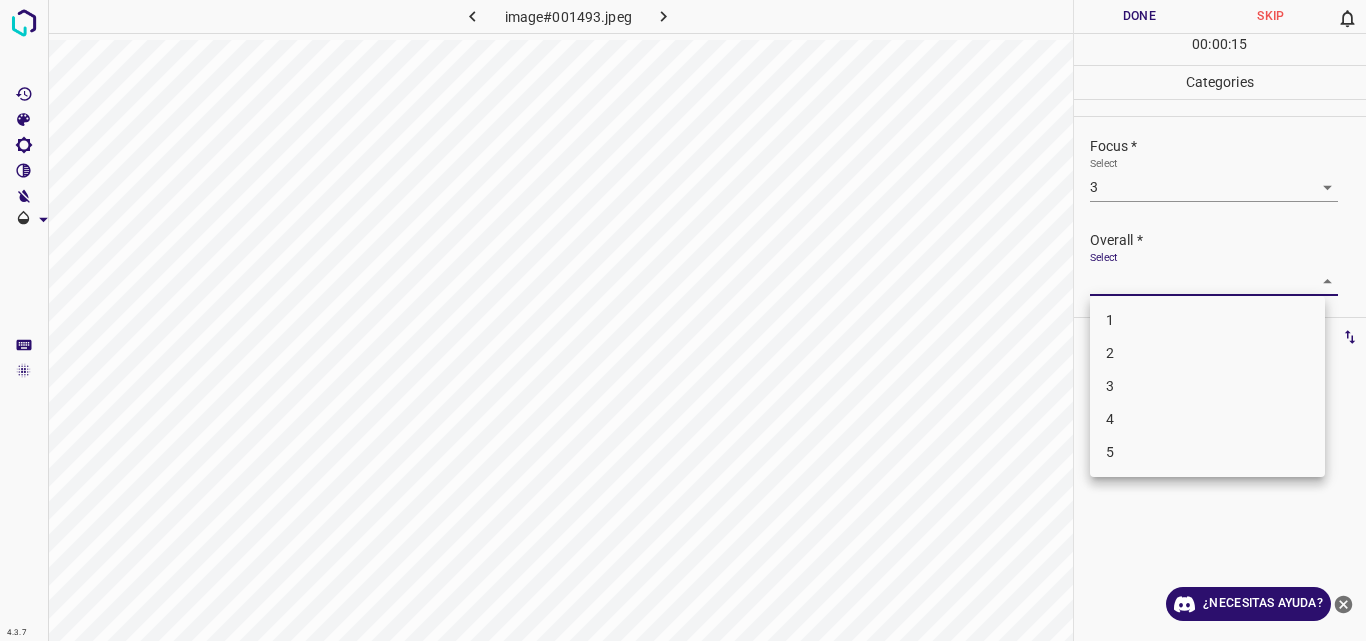 click on "4.3.7 image#001493.jpeg Done Skip 0 00   : 00   : 15   Categories Lighting *  Select 3 3 Focus *  Select 3 3 Overall *  Select ​ Labels   0 Categories 1 Lighting 2 Focus 3 Overall Tools Space Change between modes (Draw & Edit) I Auto labeling R Restore zoom M Zoom in N Zoom out Delete Delete selecte label Filters Z Restore filters X Saturation filter C Brightness filter V Contrast filter B Gray scale filter General O Download ¿Necesitas ayuda? Original text Rate this translation Your feedback will be used to help improve Google Translate - Texto - Esconder - Borrar 1 2 3 4 5" at bounding box center (683, 320) 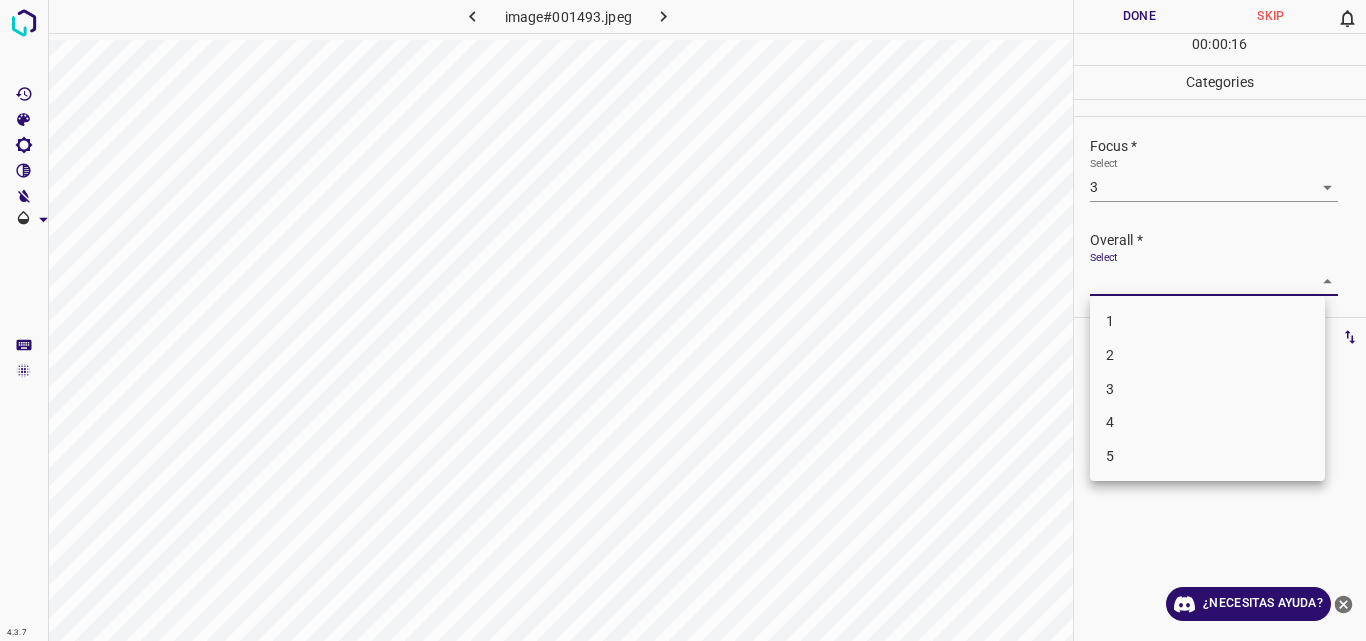 click on "3" at bounding box center [1207, 389] 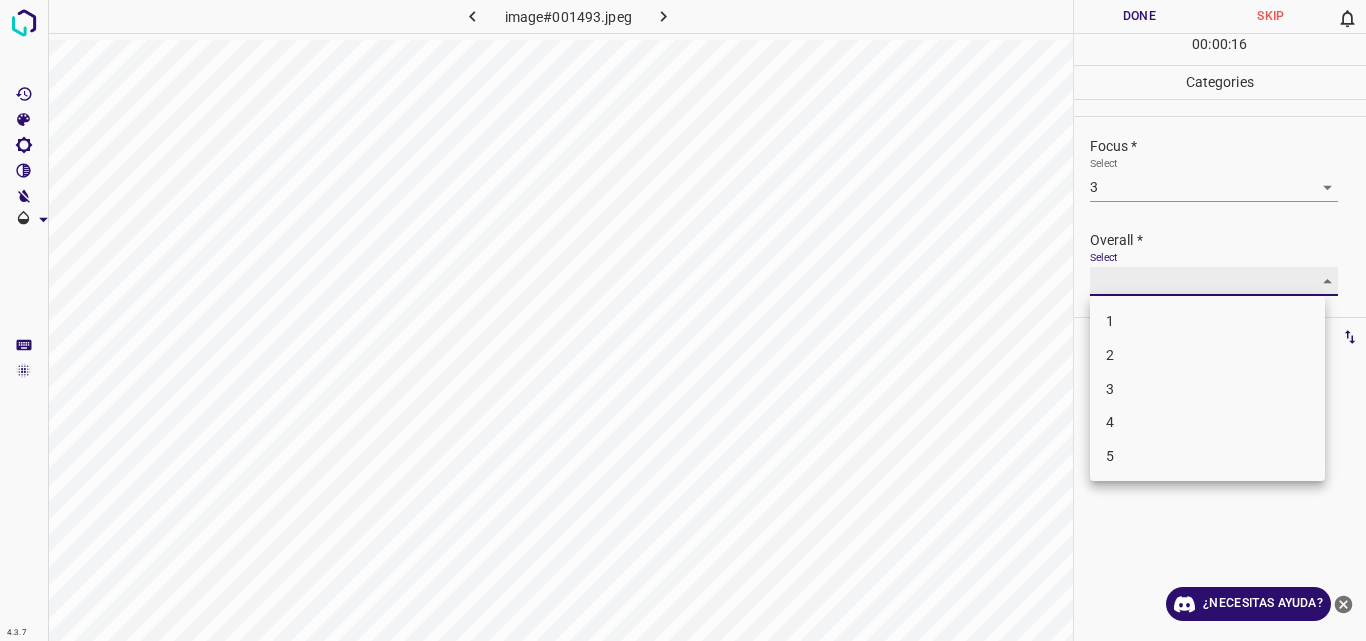 type on "3" 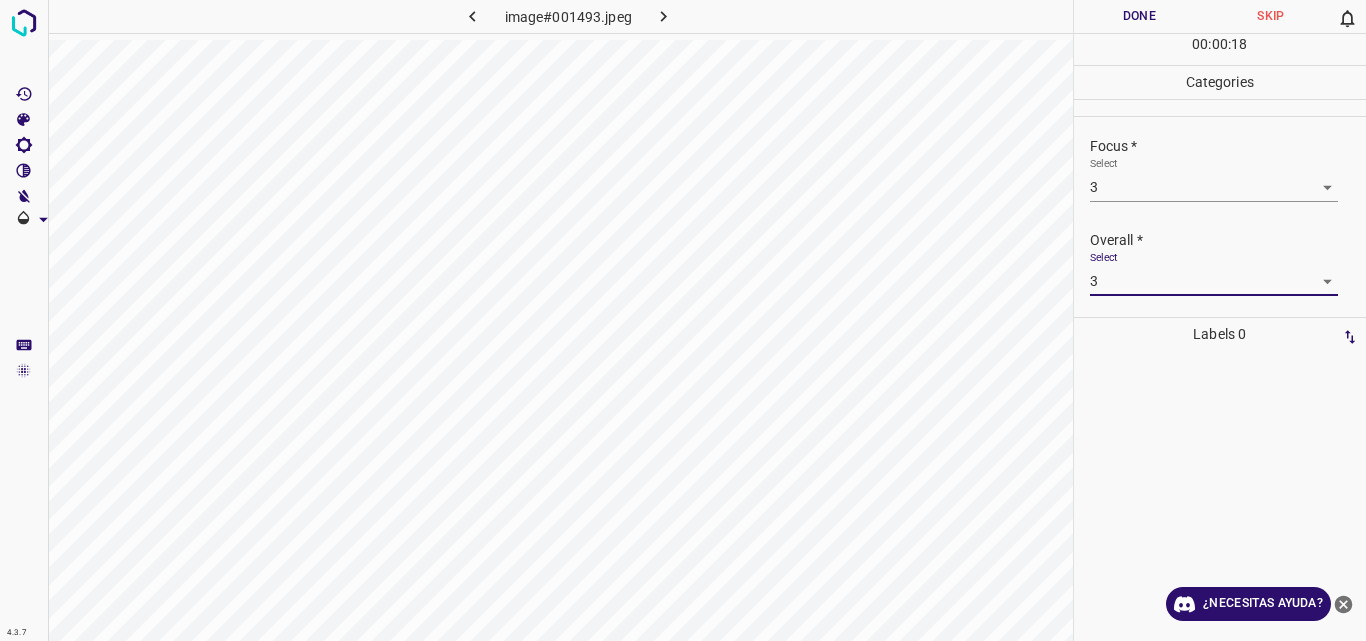 click on "Done" at bounding box center [1140, 16] 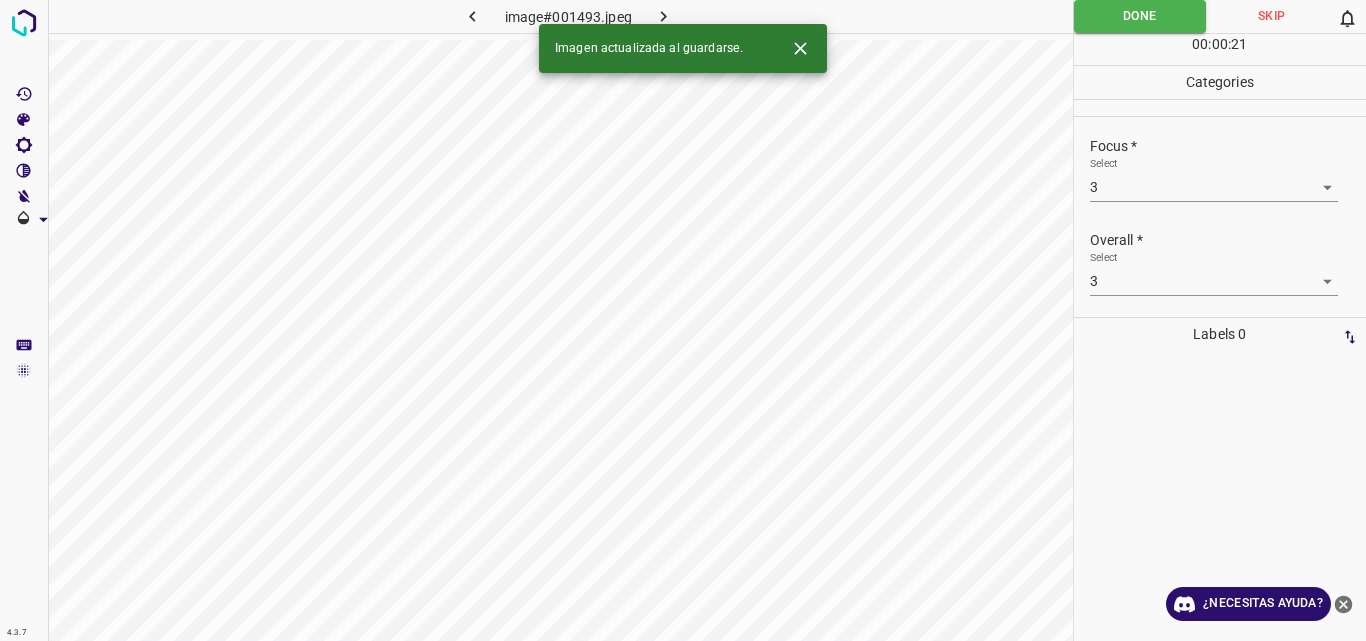 click 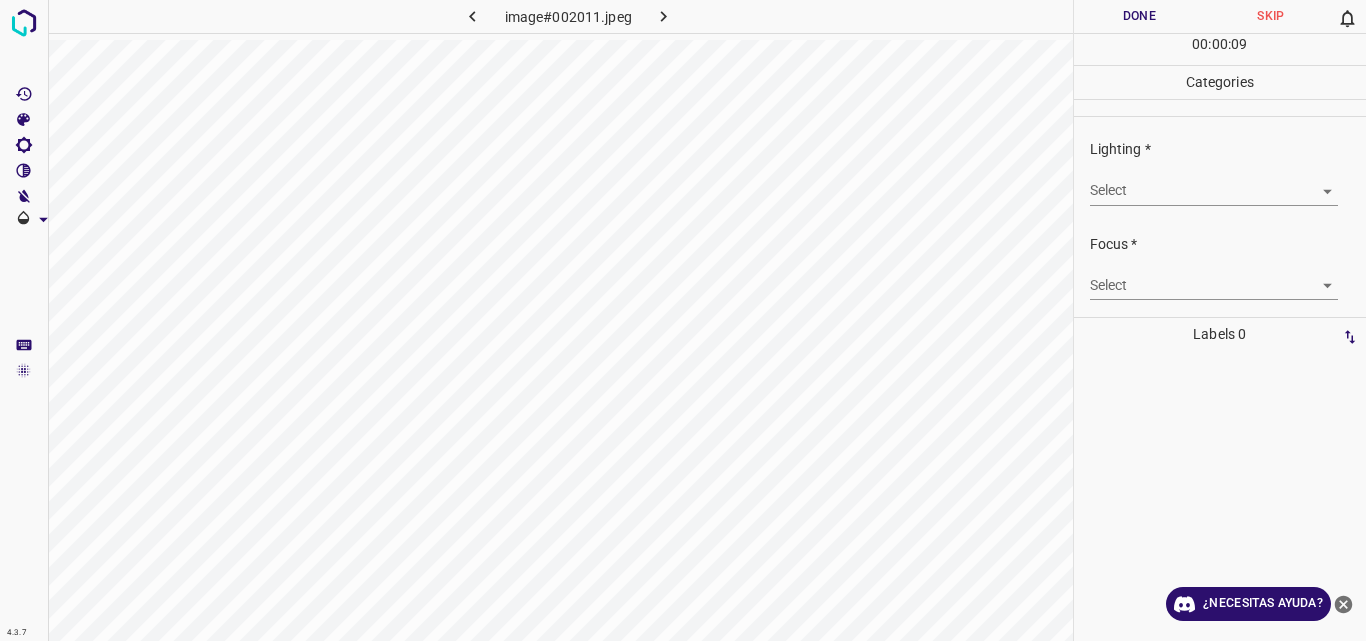 click on "4.3.7 image#002011.jpeg Done Skip 0 00   : 00   : 09   Categories Lighting *  Select ​ Focus *  Select ​ Overall *  Select ​ Labels   0 Categories 1 Lighting 2 Focus 3 Overall Tools Space Change between modes (Draw & Edit) I Auto labeling R Restore zoom M Zoom in N Zoom out Delete Delete selecte label Filters Z Restore filters X Saturation filter C Brightness filter V Contrast filter B Gray scale filter General O Download ¿Necesitas ayuda? Original text Rate this translation Your feedback will be used to help improve Google Translate - Texto - Esconder - Borrar" at bounding box center (683, 320) 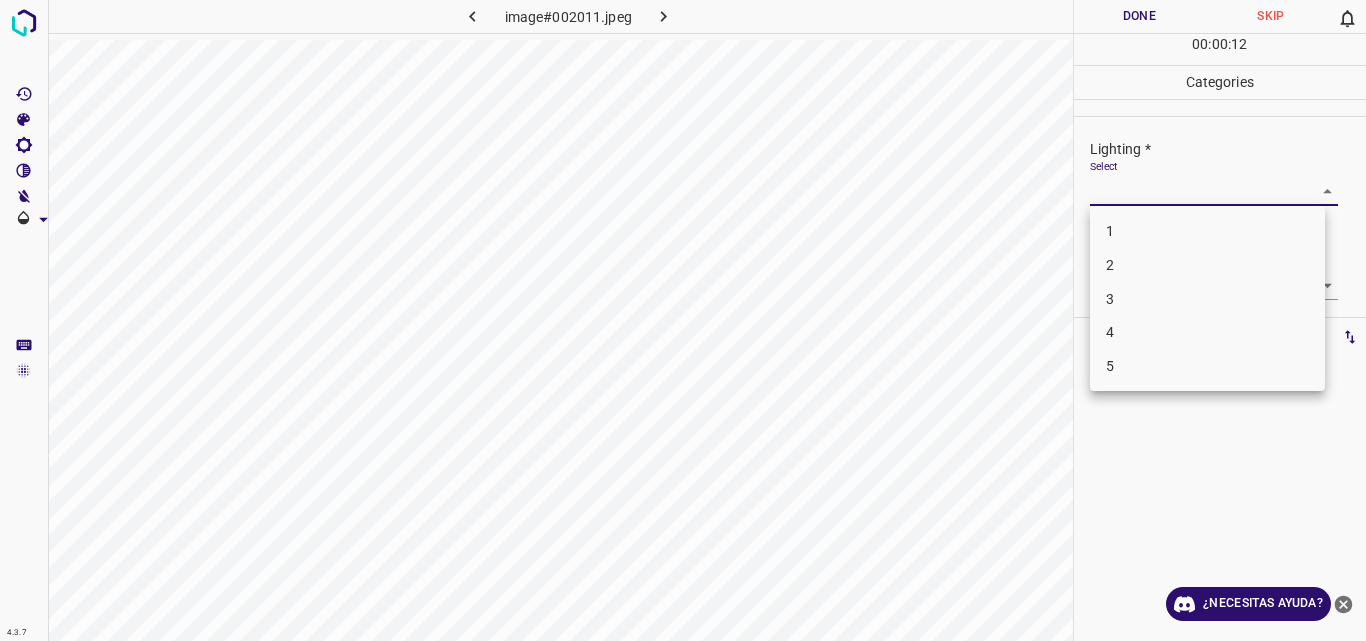 click on "2" at bounding box center [1207, 265] 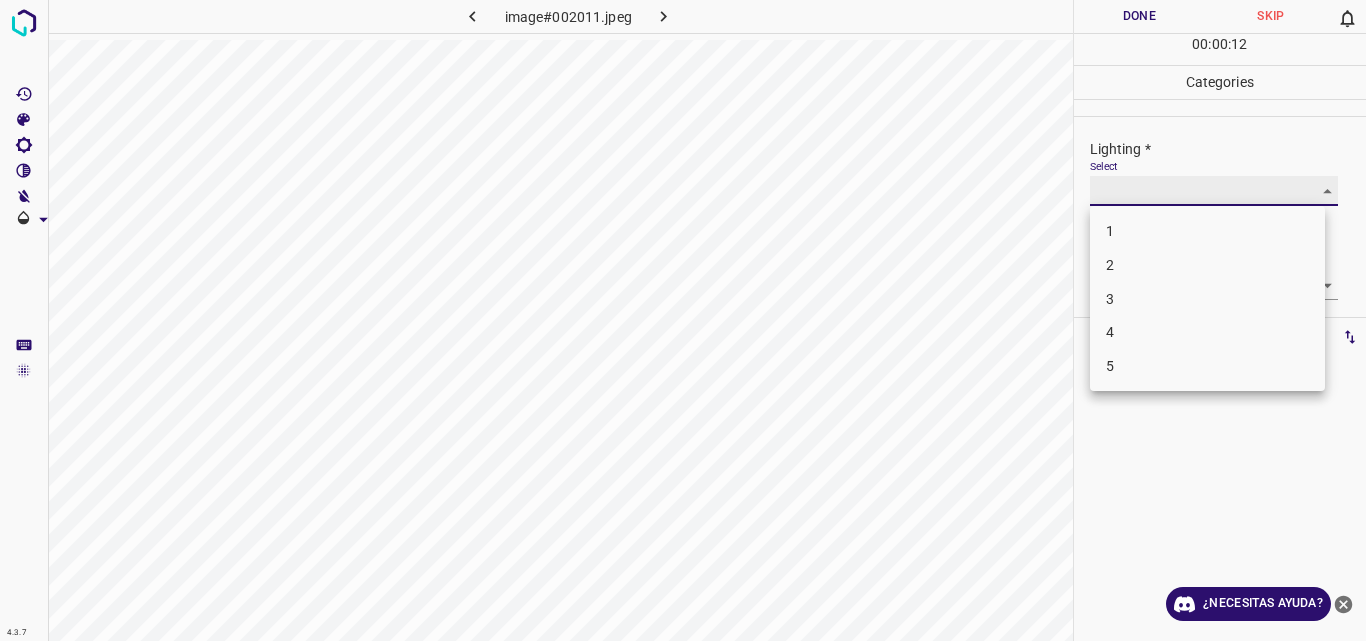 type on "2" 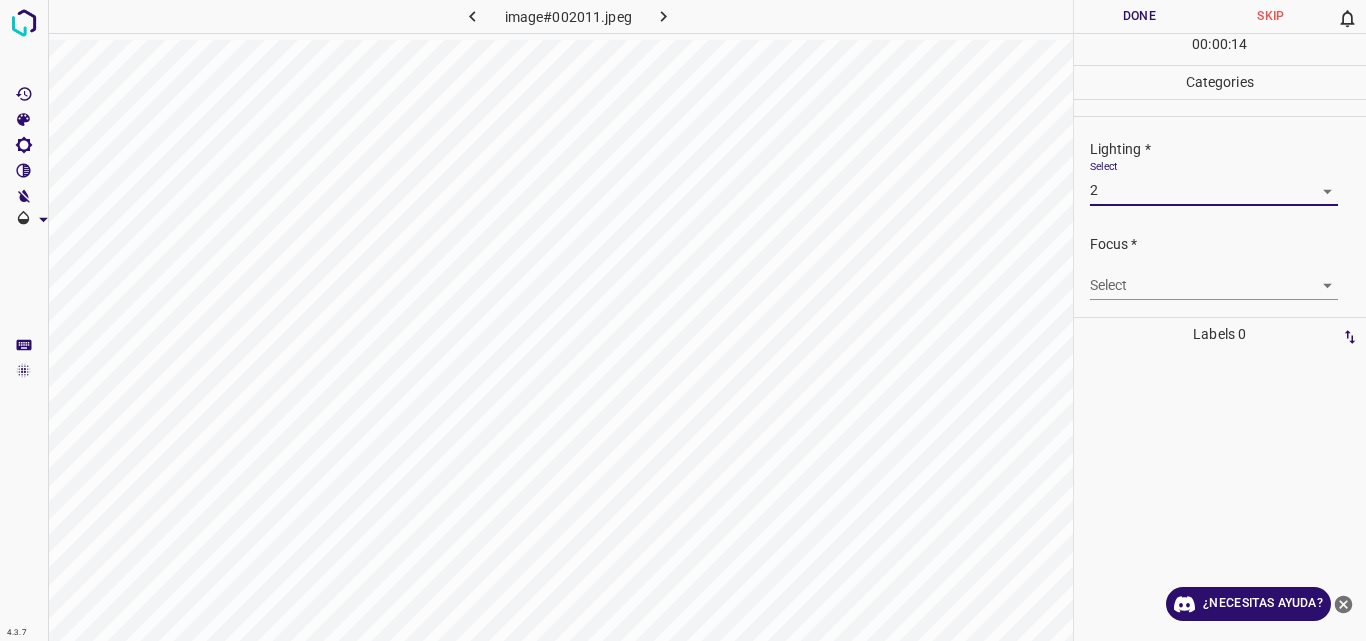 click on "4.3.7 image#002011.jpeg Done Skip 0 00   : 00   : 14   Categories Lighting *  Select 2 2 Focus *  Select ​ Overall *  Select ​ Labels   0 Categories 1 Lighting 2 Focus 3 Overall Tools Space Change between modes (Draw & Edit) I Auto labeling R Restore zoom M Zoom in N Zoom out Delete Delete selecte label Filters Z Restore filters X Saturation filter C Brightness filter V Contrast filter B Gray scale filter General O Download ¿Necesitas ayuda? Original text Rate this translation Your feedback will be used to help improve Google Translate - Texto - Esconder - Borrar" at bounding box center [683, 320] 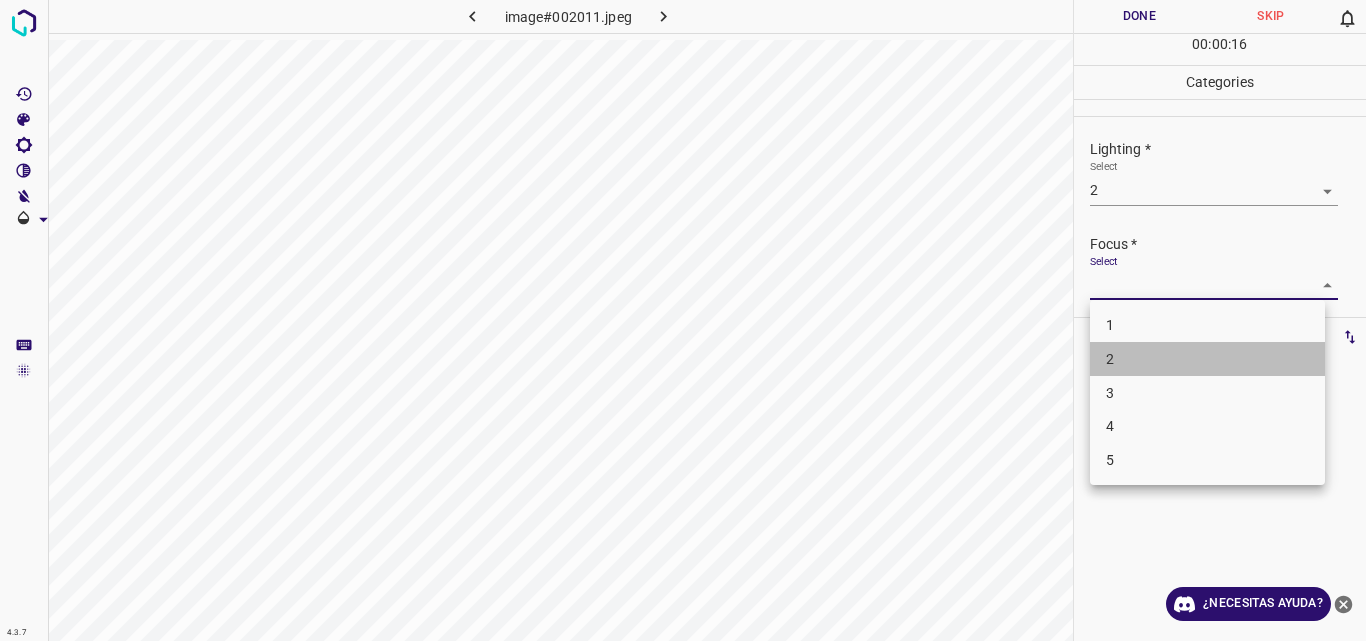 click on "2" at bounding box center (1207, 359) 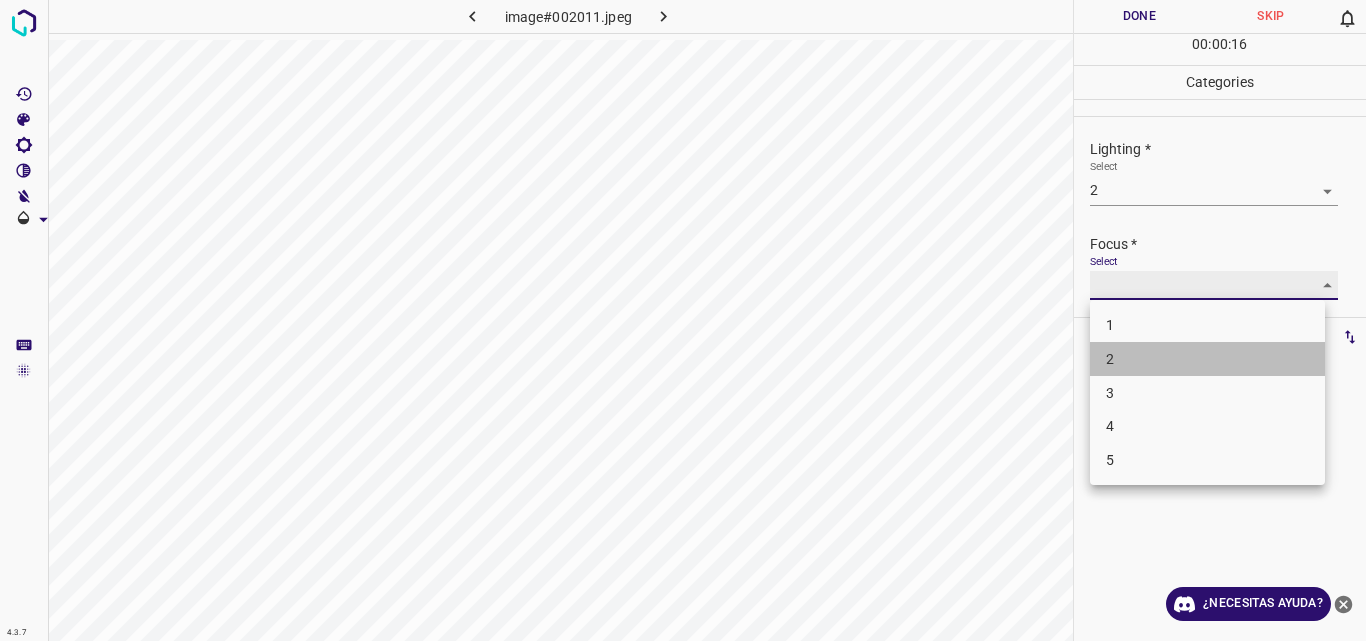 type on "2" 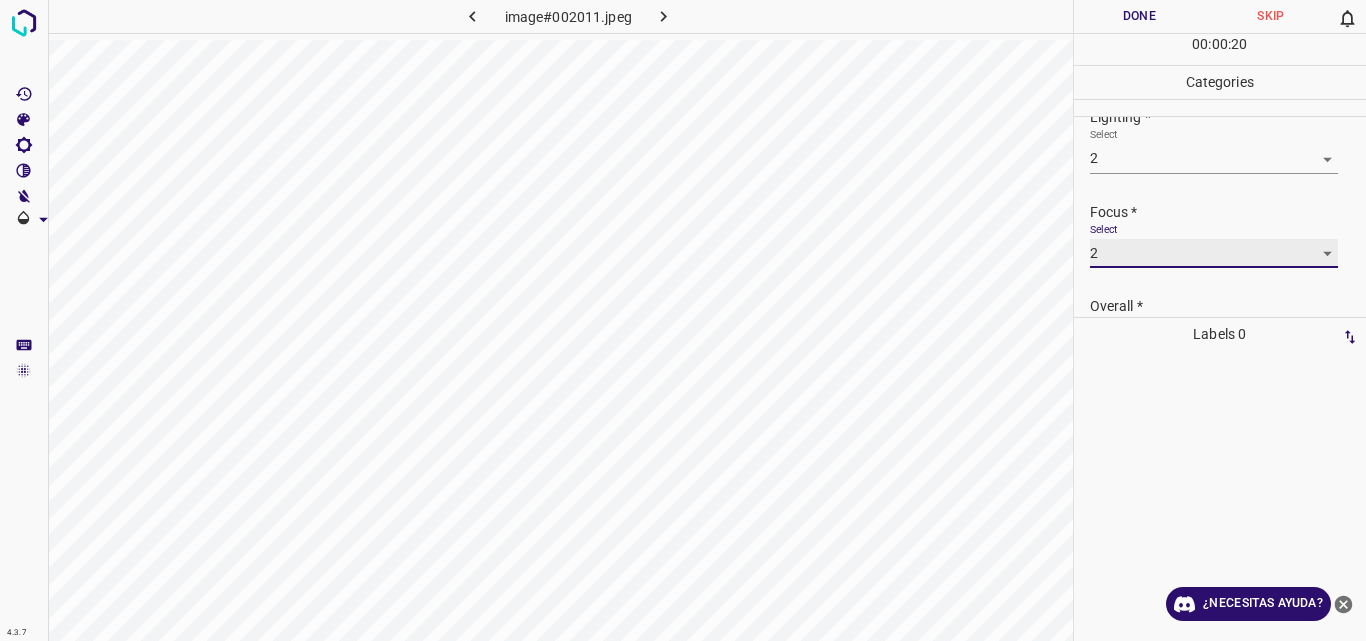 scroll, scrollTop: 98, scrollLeft: 0, axis: vertical 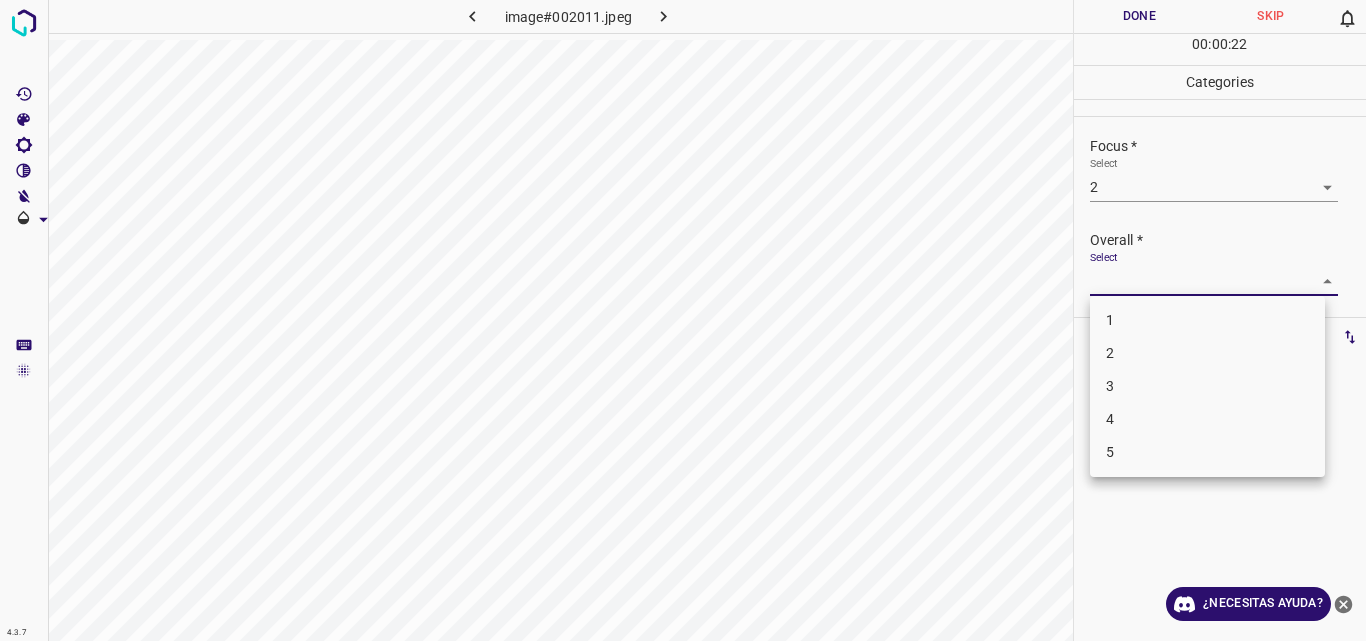 click on "4.3.7 image#002011.jpeg Done Skip 0 00   : 00   : 22   Categories Lighting *  Select 2 2 Focus *  Select 2 2 Overall *  Select ​ Labels   0 Categories 1 Lighting 2 Focus 3 Overall Tools Space Change between modes (Draw & Edit) I Auto labeling R Restore zoom M Zoom in N Zoom out Delete Delete selecte label Filters Z Restore filters X Saturation filter C Brightness filter V Contrast filter B Gray scale filter General O Download ¿Necesitas ayuda? Original text Rate this translation Your feedback will be used to help improve Google Translate - Texto - Esconder - Borrar 1 2 3 4 5" at bounding box center [683, 320] 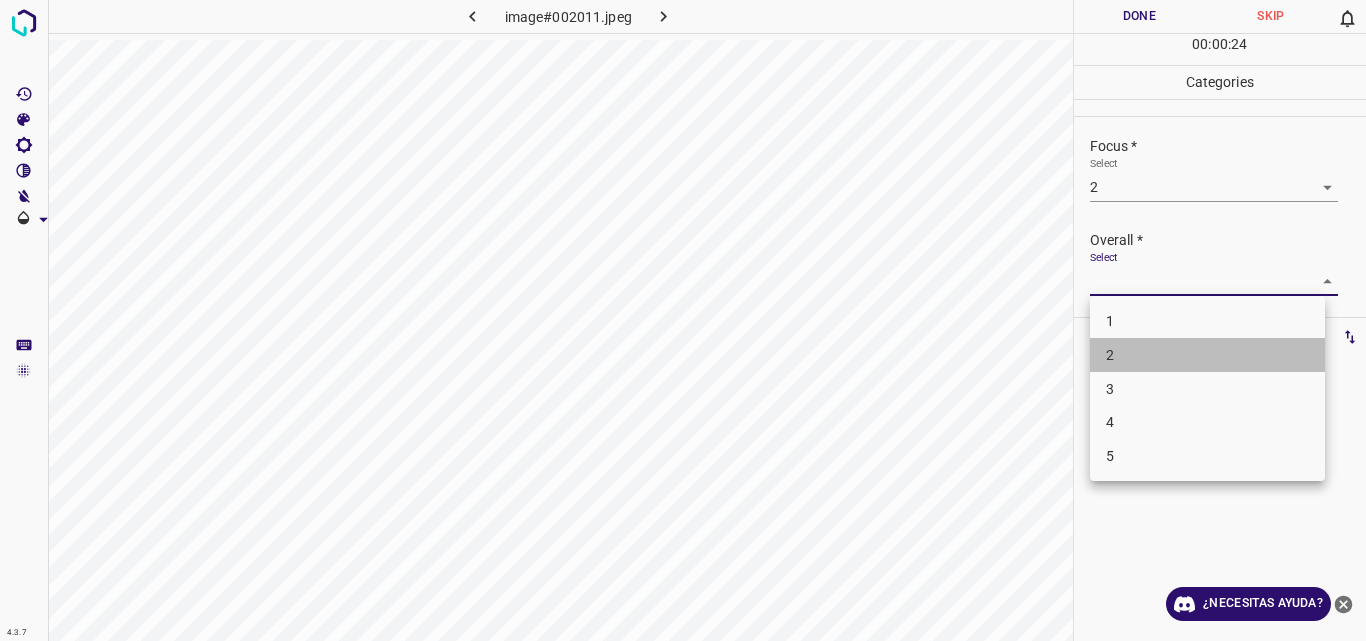 click on "2" at bounding box center (1207, 355) 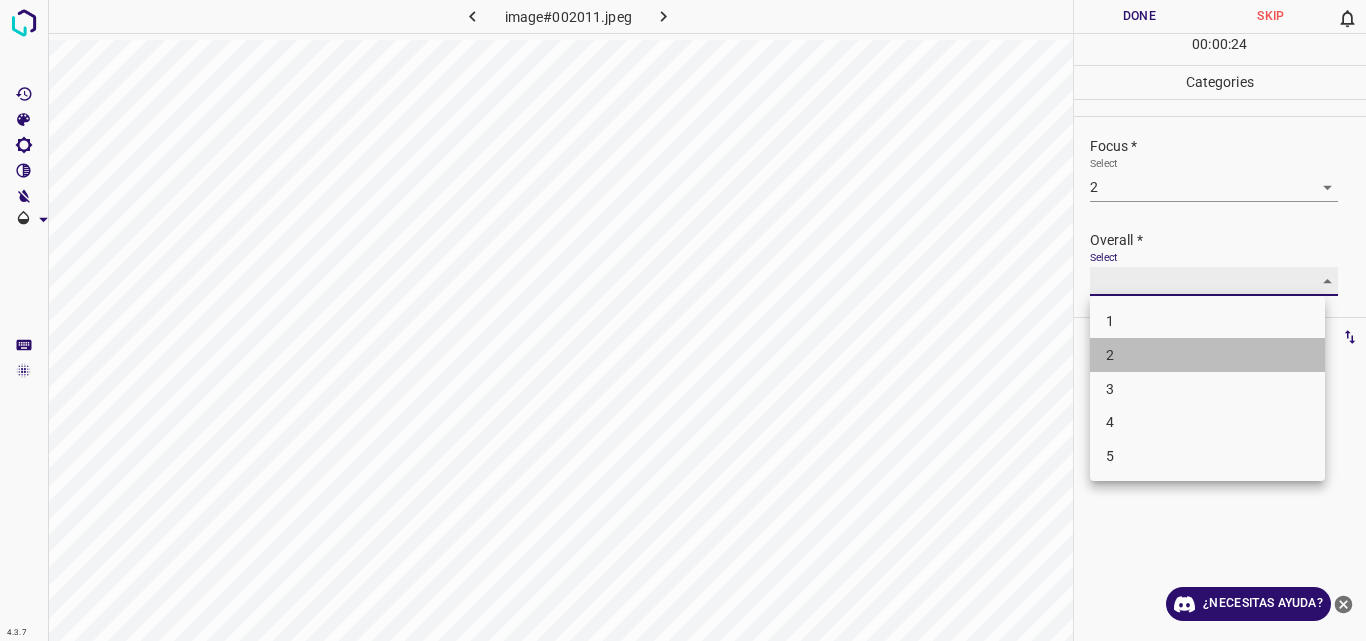 type on "2" 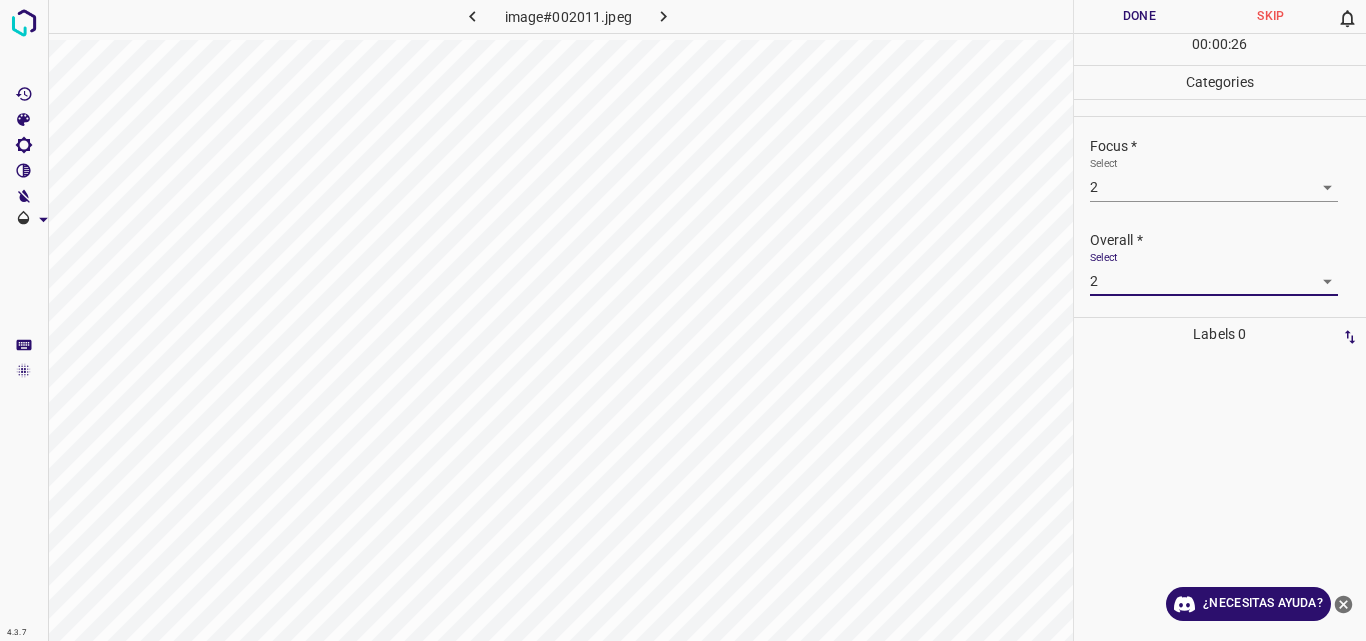 click on "Done" at bounding box center (1140, 16) 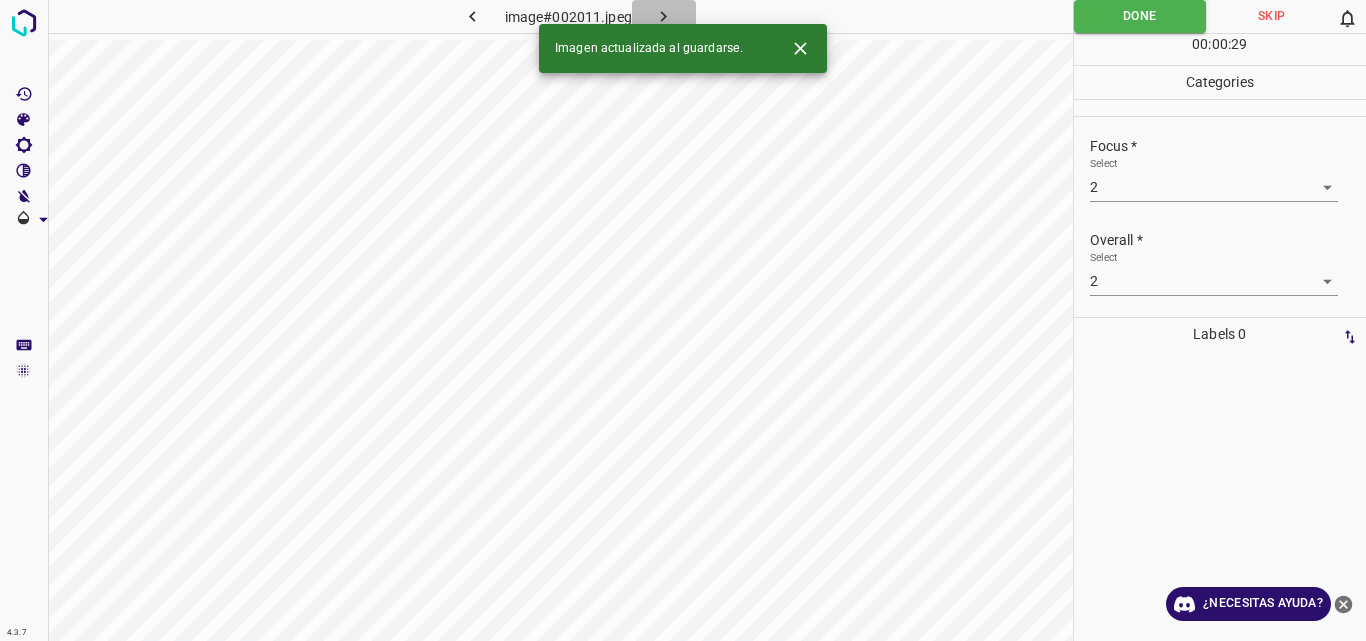 click 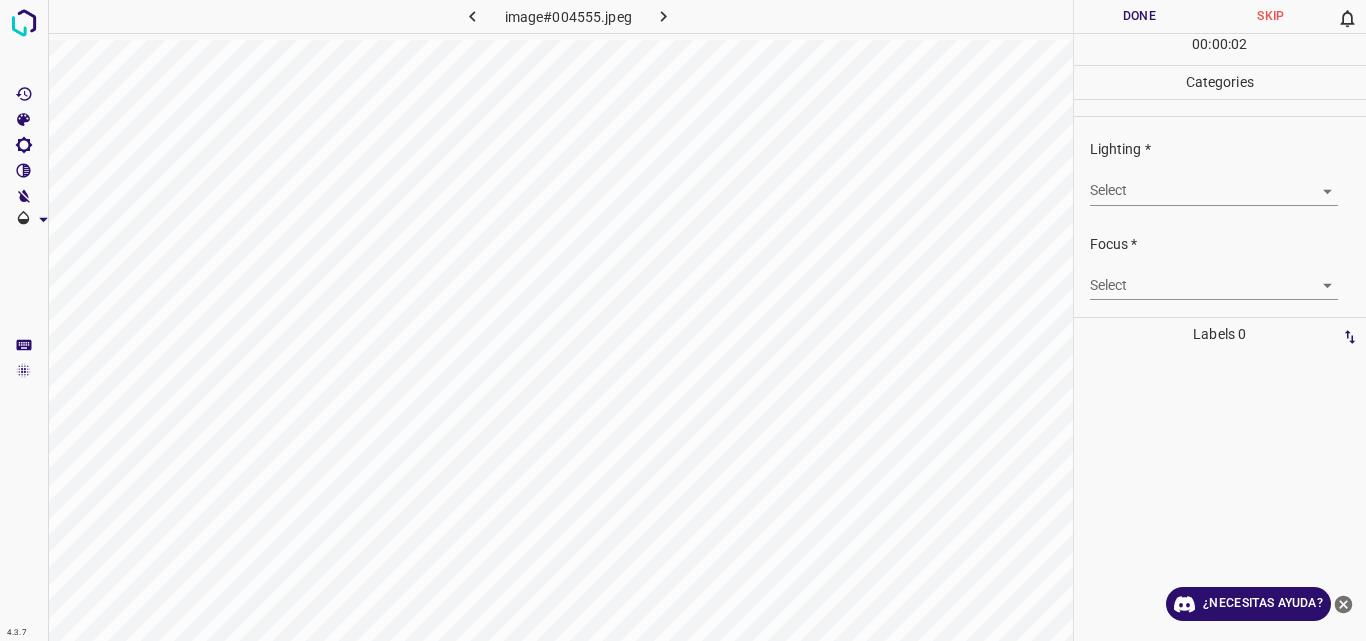 click on "4.3.7 image#004555.jpeg Done Skip 0 00   : 00   : 02   Categories Lighting *  Select ​ Focus *  Select ​ Overall *  Select ​ Labels   0 Categories 1 Lighting 2 Focus 3 Overall Tools Space Change between modes (Draw & Edit) I Auto labeling R Restore zoom M Zoom in N Zoom out Delete Delete selecte label Filters Z Restore filters X Saturation filter C Brightness filter V Contrast filter B Gray scale filter General O Download ¿Necesitas ayuda? Original text Rate this translation Your feedback will be used to help improve Google Translate - Texto - Esconder - Borrar" at bounding box center [683, 320] 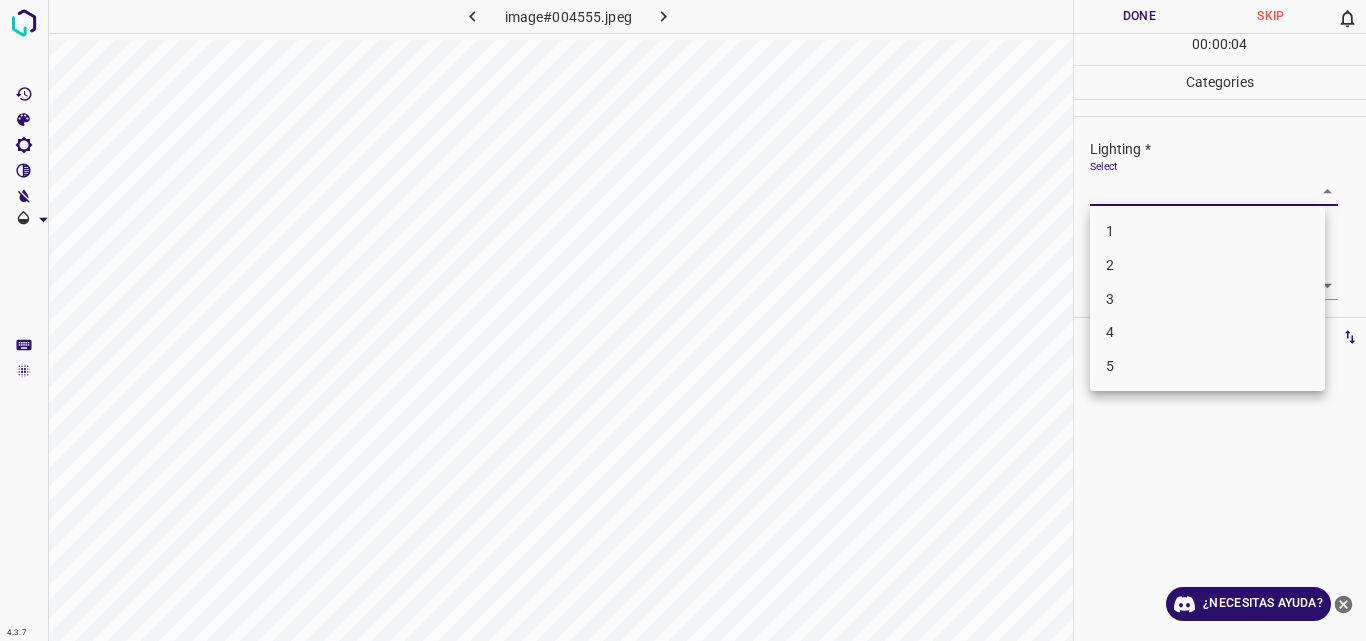 click on "3" at bounding box center (1207, 299) 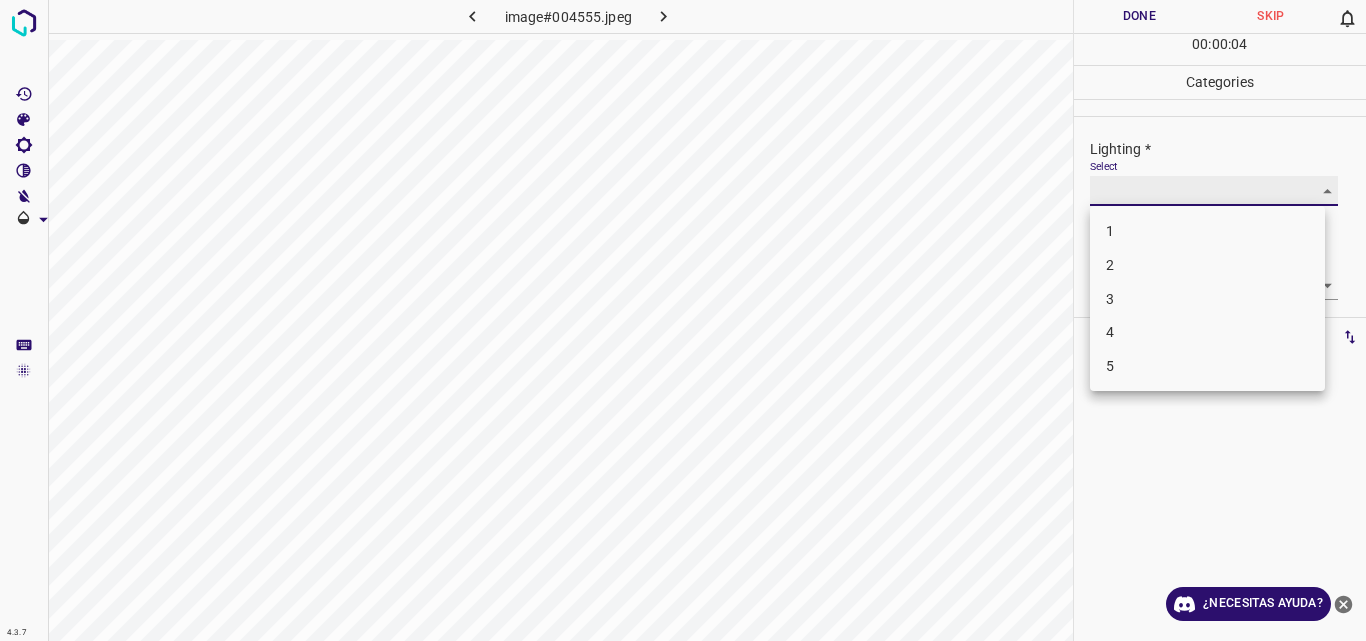 type on "3" 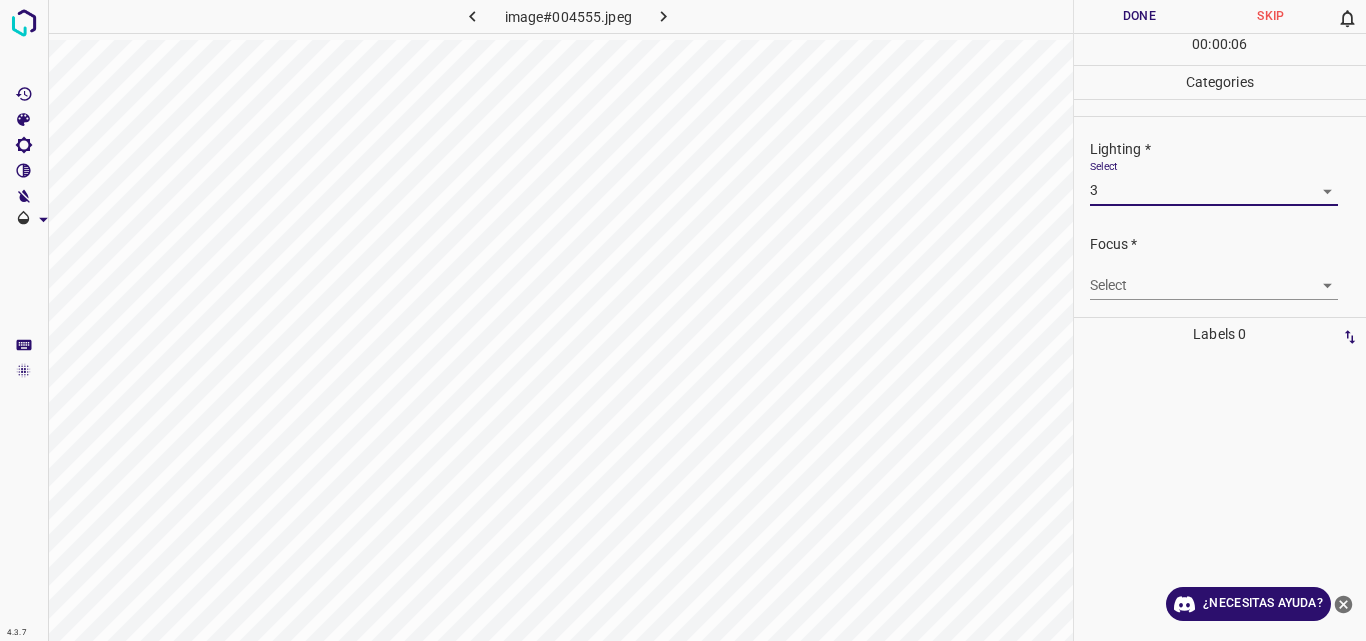 click on "4.3.7 image#004555.jpeg Done Skip 0 00   : 00   : 06   Categories Lighting *  Select 3 3 Focus *  Select ​ Overall *  Select ​ Labels   0 Categories 1 Lighting 2 Focus 3 Overall Tools Space Change between modes (Draw & Edit) I Auto labeling R Restore zoom M Zoom in N Zoom out Delete Delete selecte label Filters Z Restore filters X Saturation filter C Brightness filter V Contrast filter B Gray scale filter General O Download ¿Necesitas ayuda? Original text Rate this translation Your feedback will be used to help improve Google Translate - Texto - Esconder - Borrar" at bounding box center (683, 320) 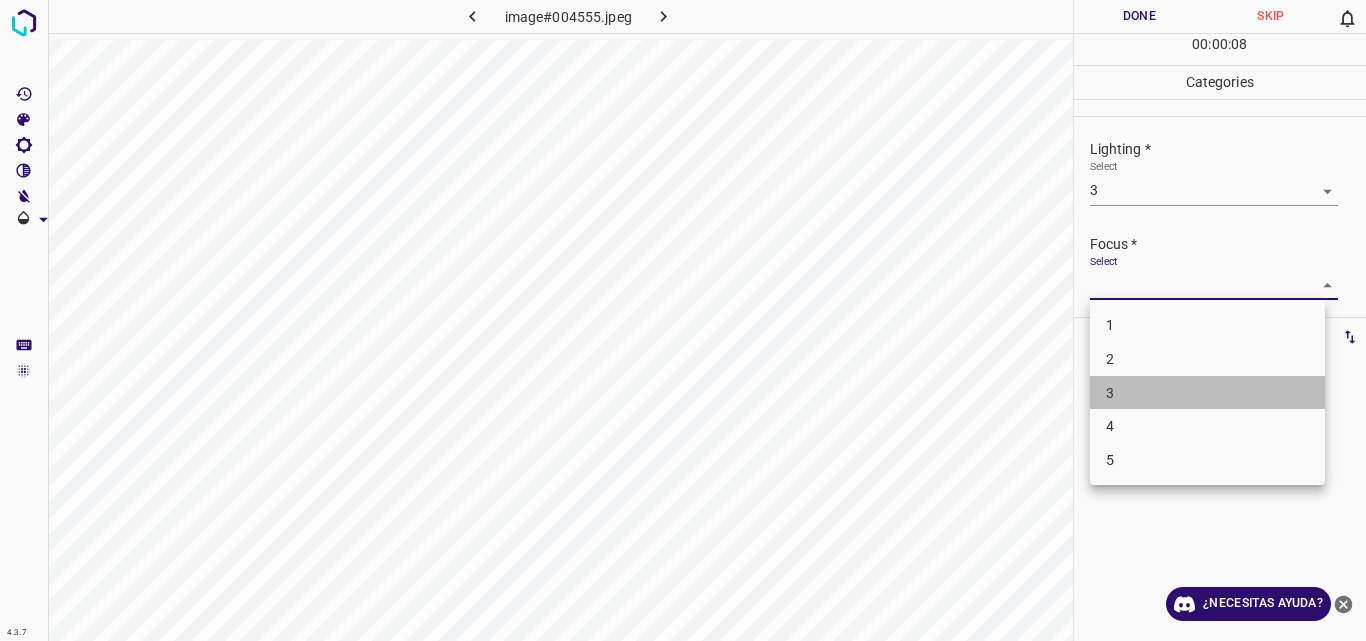 click on "3" at bounding box center (1207, 393) 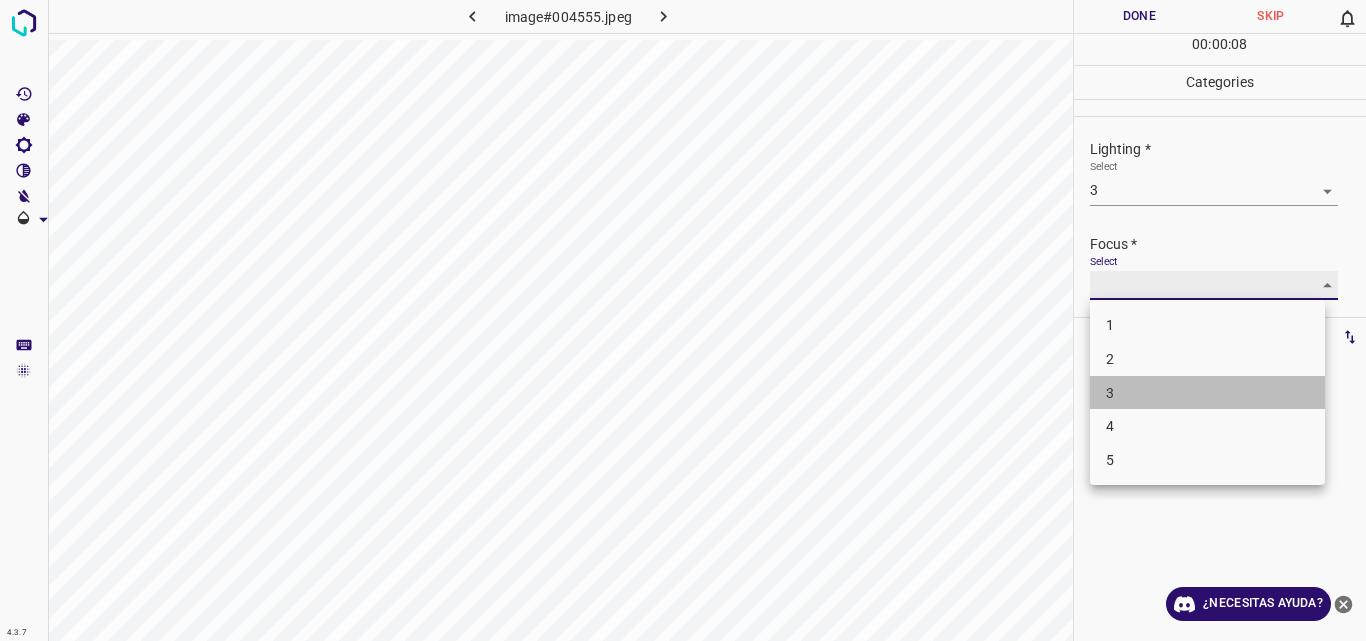 type on "3" 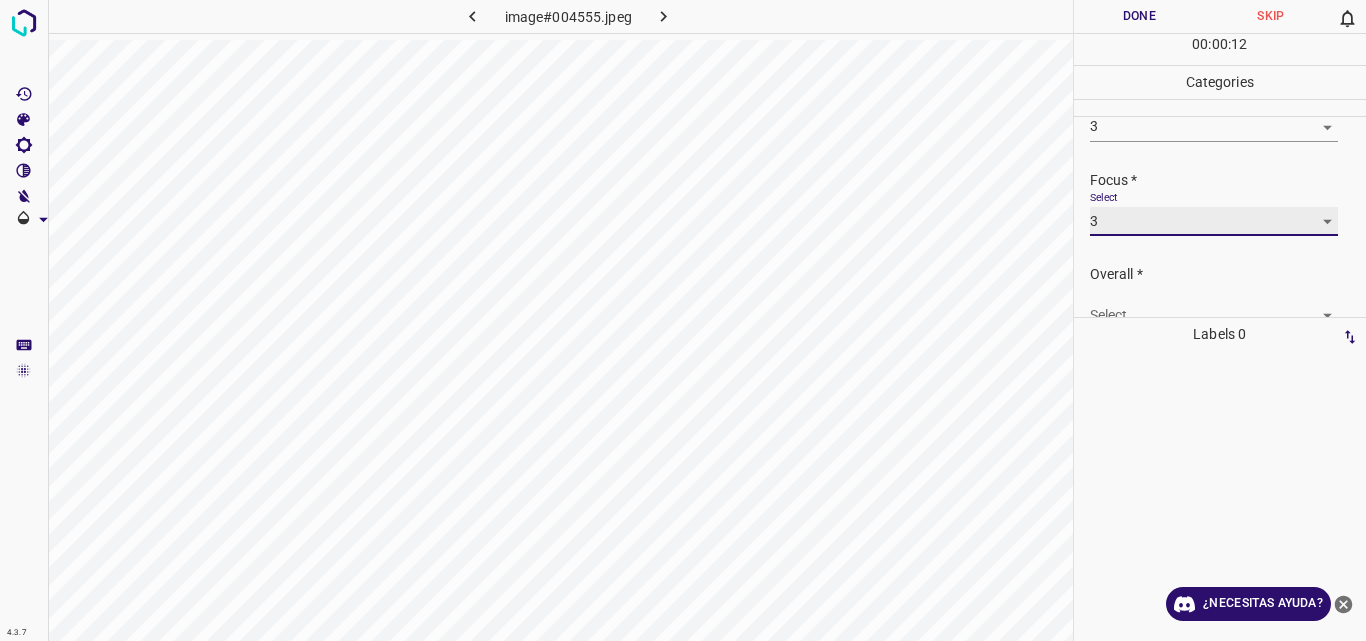 scroll, scrollTop: 98, scrollLeft: 0, axis: vertical 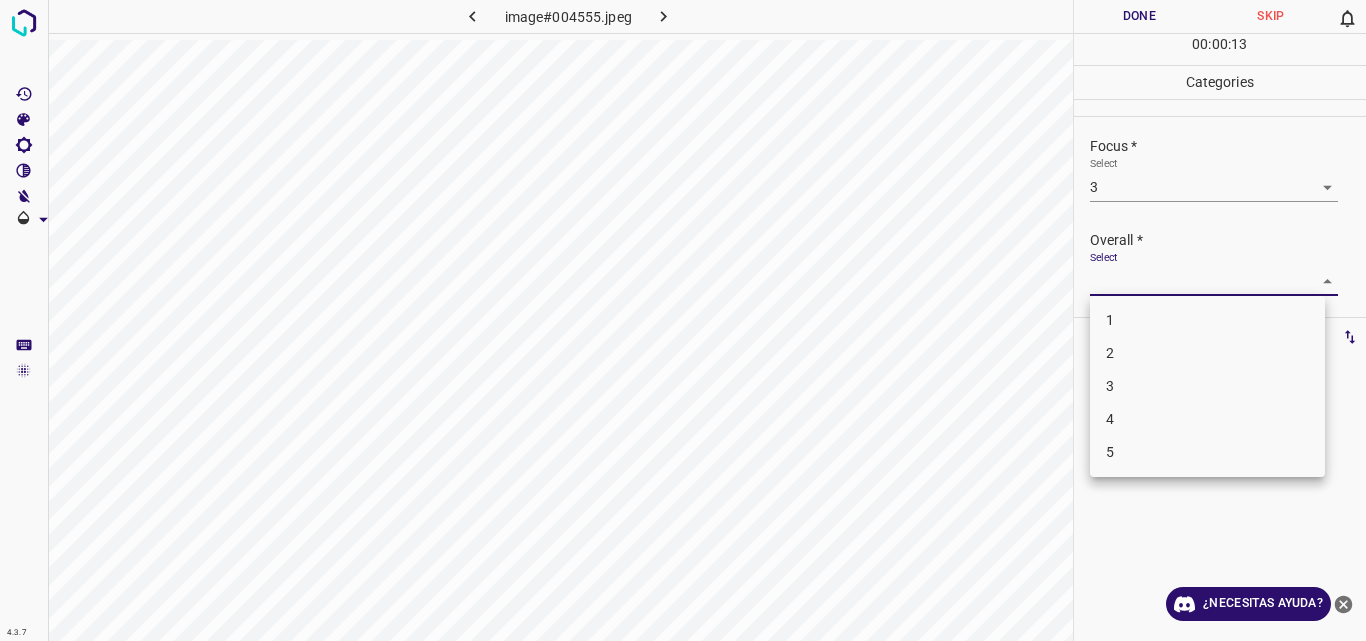 click on "4.3.7 image#004555.jpeg Done Skip 0 00   : 00   : 13   Categories Lighting *  Select 3 3 Focus *  Select 3 3 Overall *  Select ​ Labels   0 Categories 1 Lighting 2 Focus 3 Overall Tools Space Change between modes (Draw & Edit) I Auto labeling R Restore zoom M Zoom in N Zoom out Delete Delete selecte label Filters Z Restore filters X Saturation filter C Brightness filter V Contrast filter B Gray scale filter General O Download ¿Necesitas ayuda? Original text Rate this translation Your feedback will be used to help improve Google Translate - Texto - Esconder - Borrar 1 2 3 4 5" at bounding box center [683, 320] 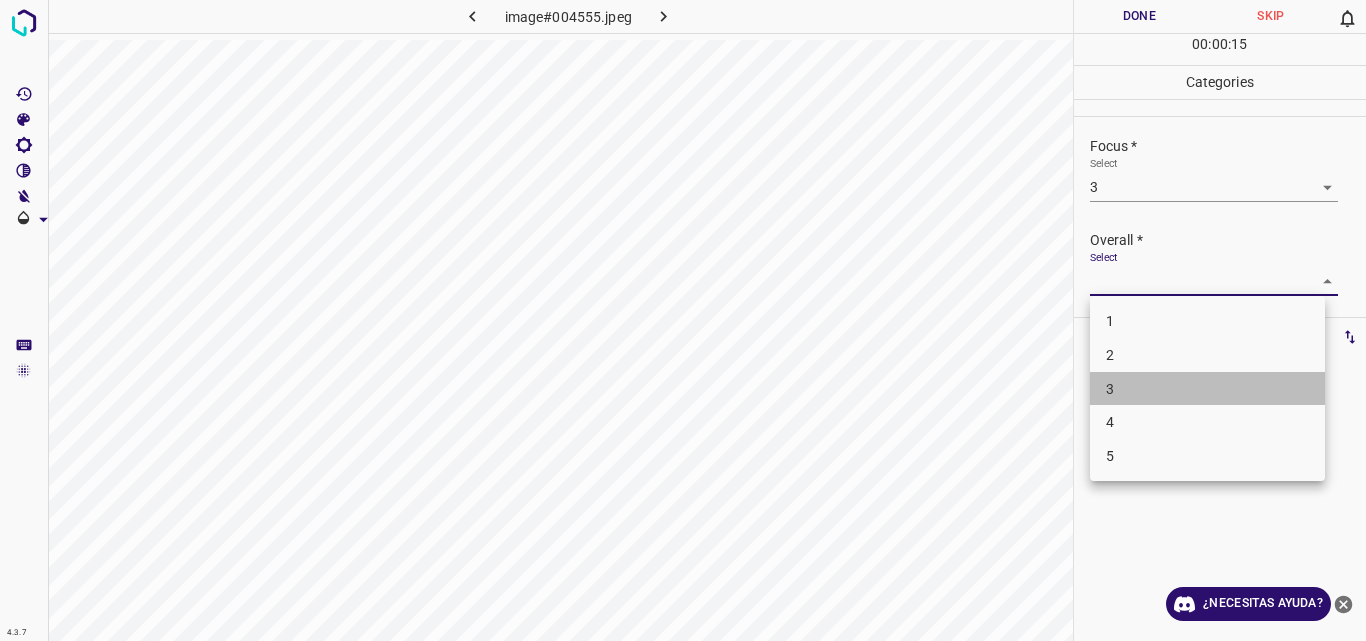click on "3" at bounding box center (1207, 389) 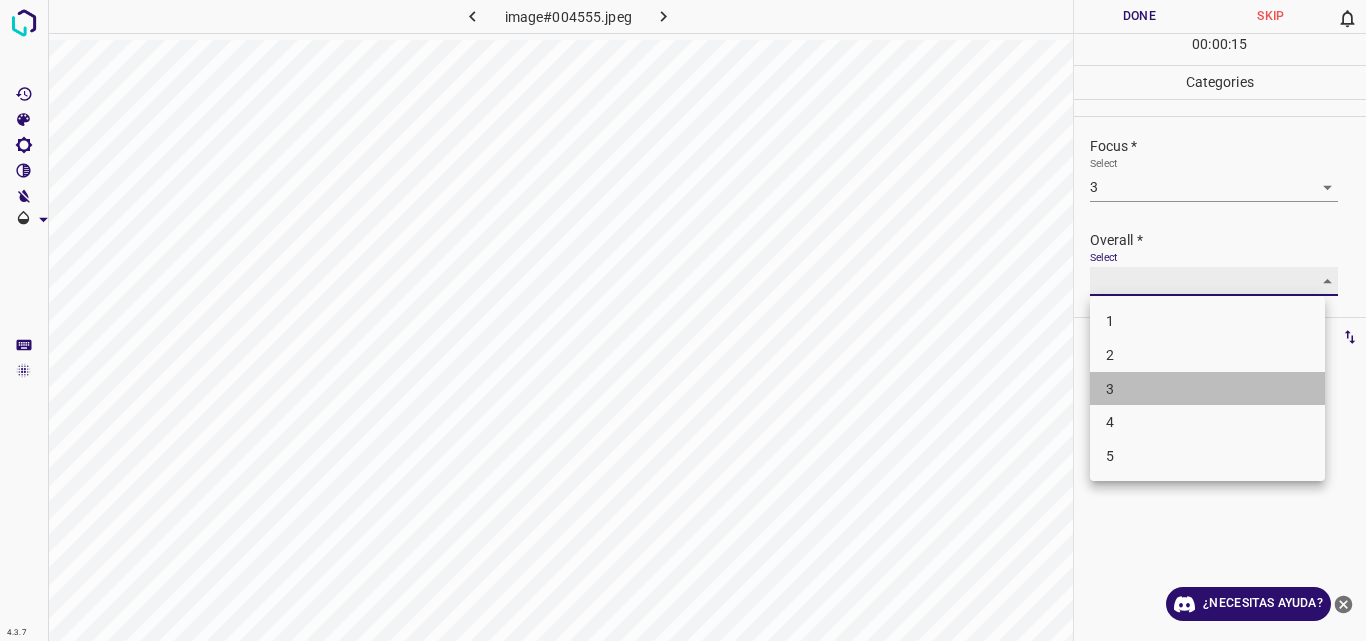 type on "3" 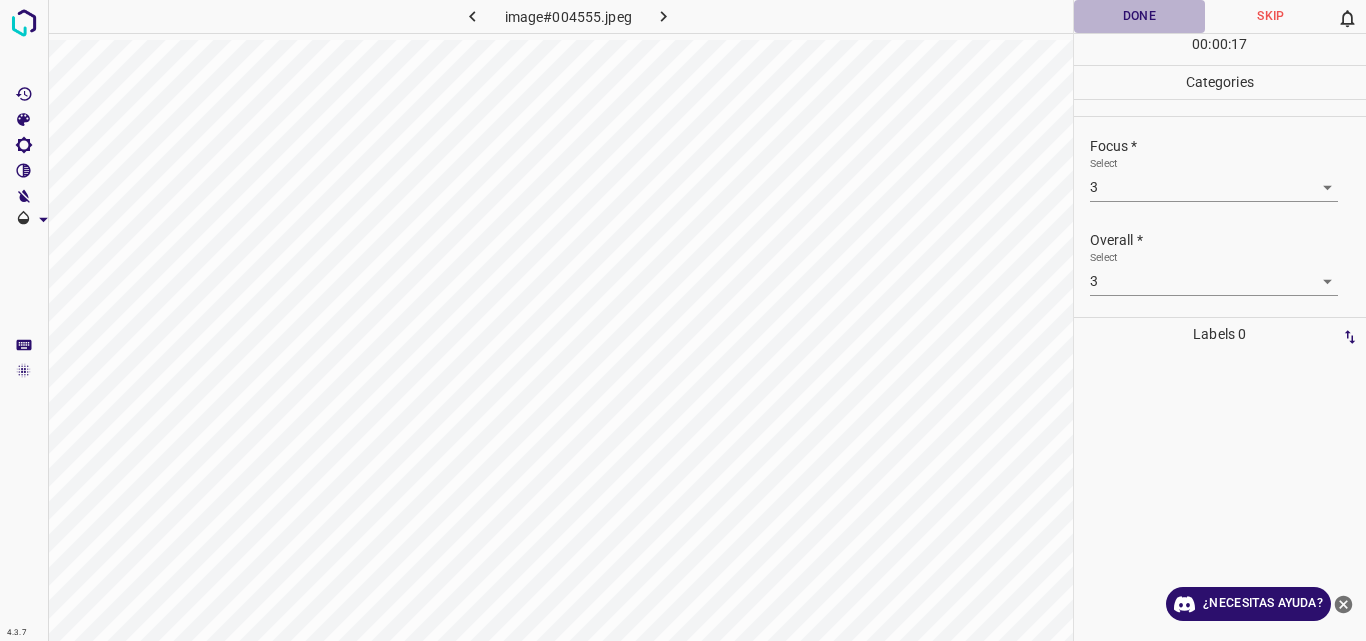 click on "Done" at bounding box center (1140, 16) 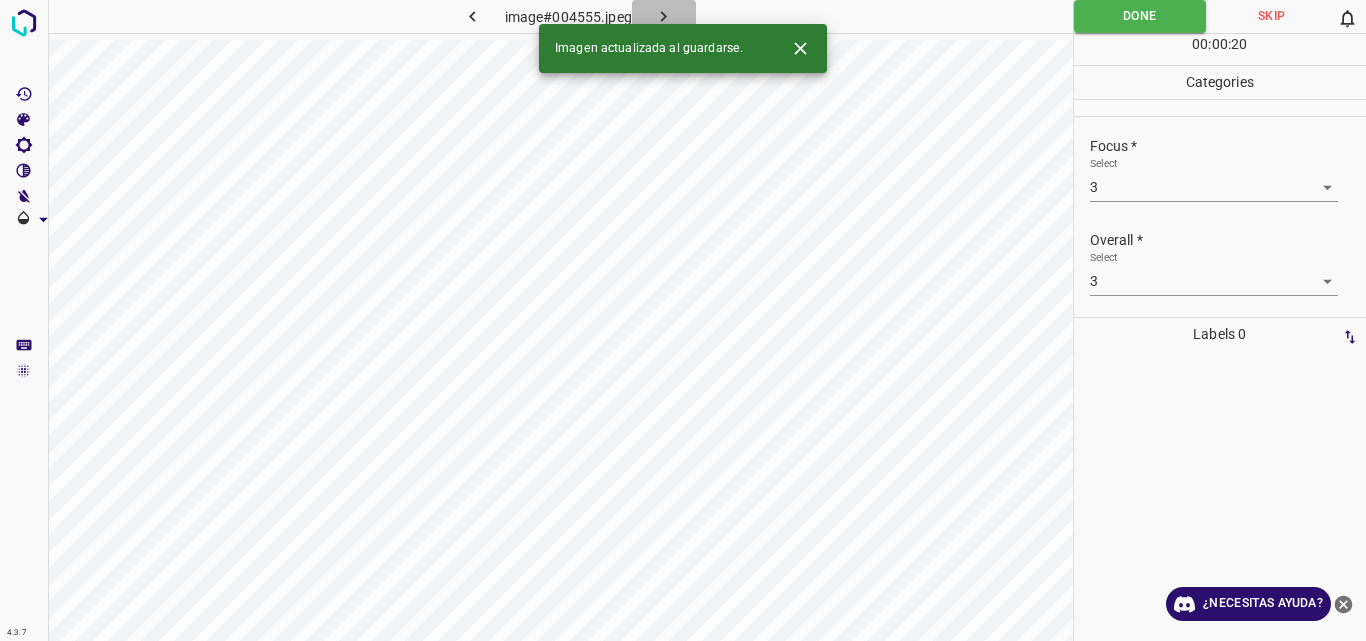 click 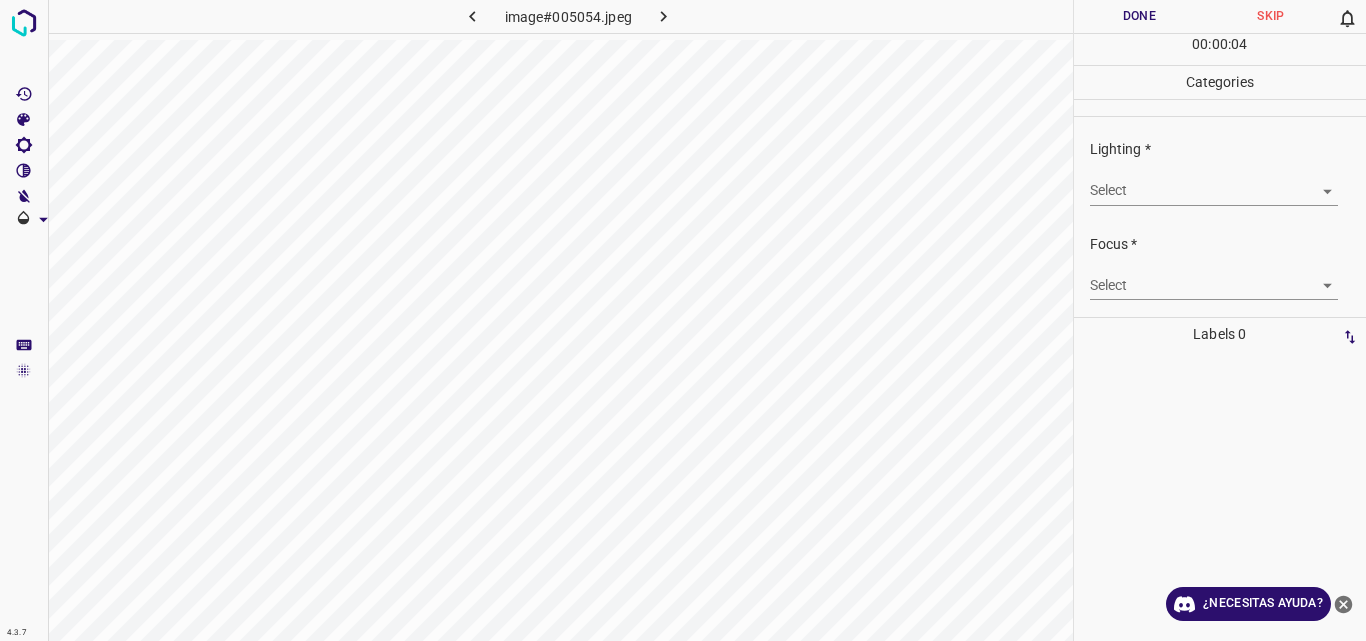 click on "4.3.7 image#005054.jpeg Done Skip 0 00   : 00   : 04   Categories Lighting *  Select ​ Focus *  Select ​ Overall *  Select ​ Labels   0 Categories 1 Lighting 2 Focus 3 Overall Tools Space Change between modes (Draw & Edit) I Auto labeling R Restore zoom M Zoom in N Zoom out Delete Delete selecte label Filters Z Restore filters X Saturation filter C Brightness filter V Contrast filter B Gray scale filter General O Download ¿Necesitas ayuda? Original text Rate this translation Your feedback will be used to help improve Google Translate - Texto - Esconder - Borrar" at bounding box center (683, 320) 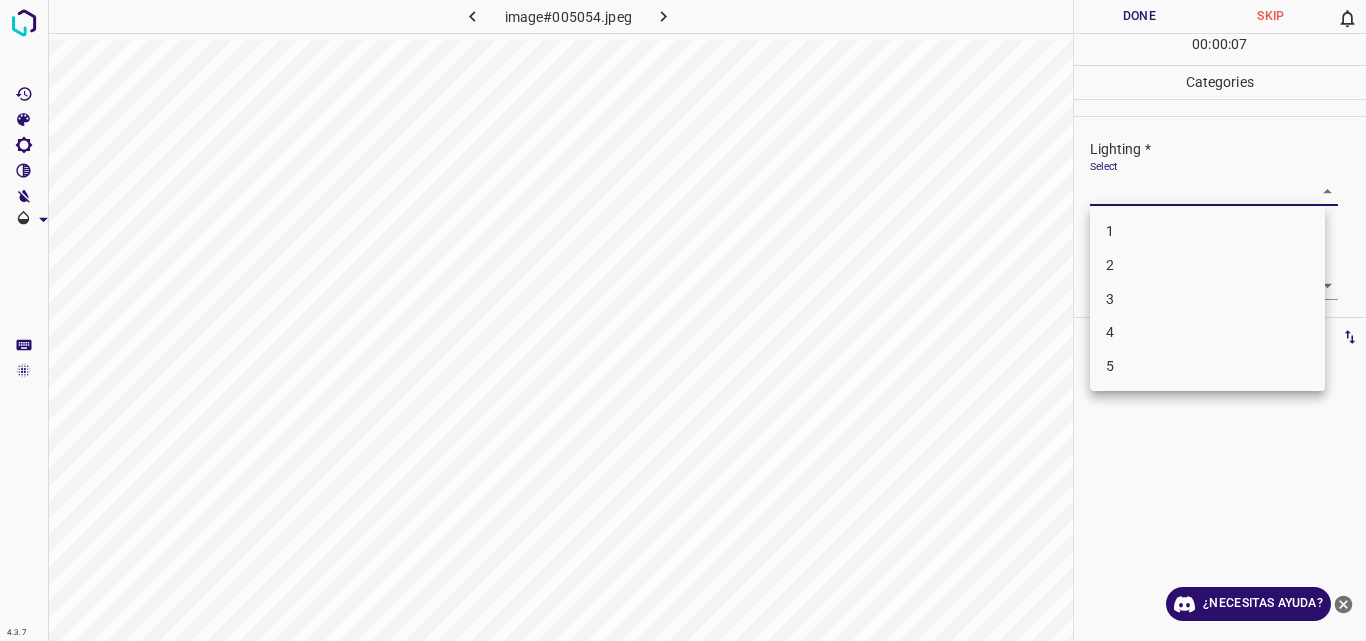 click on "3" at bounding box center [1207, 299] 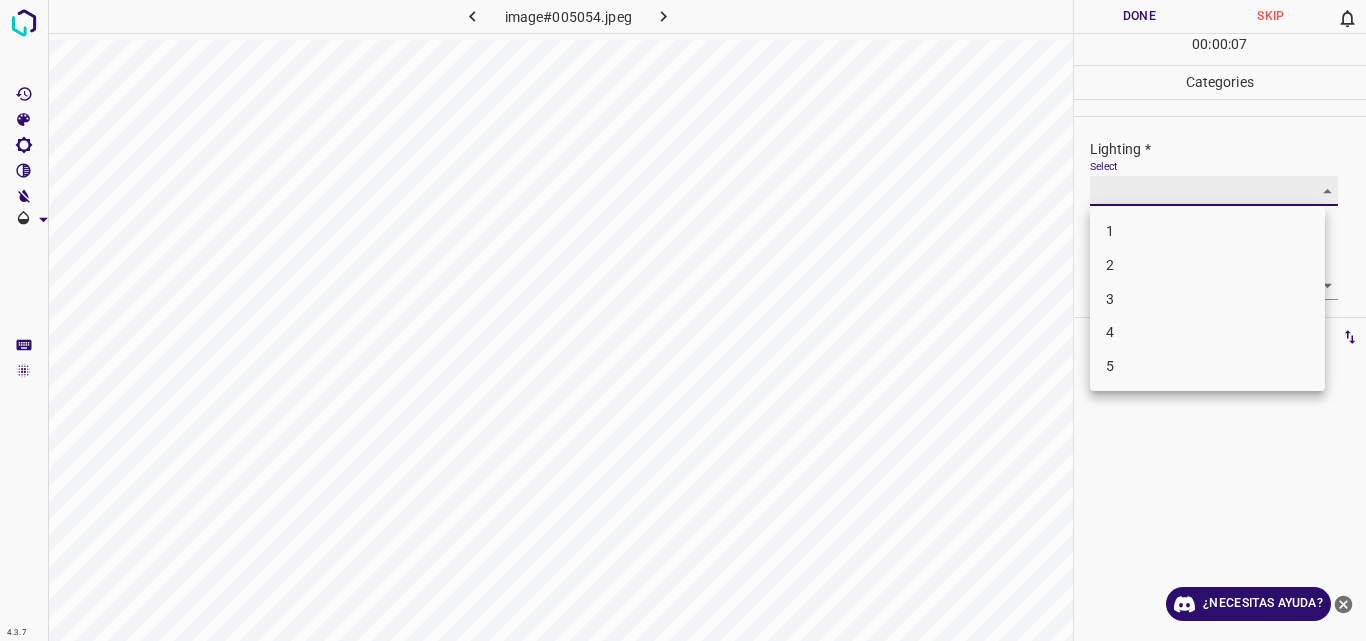 type on "3" 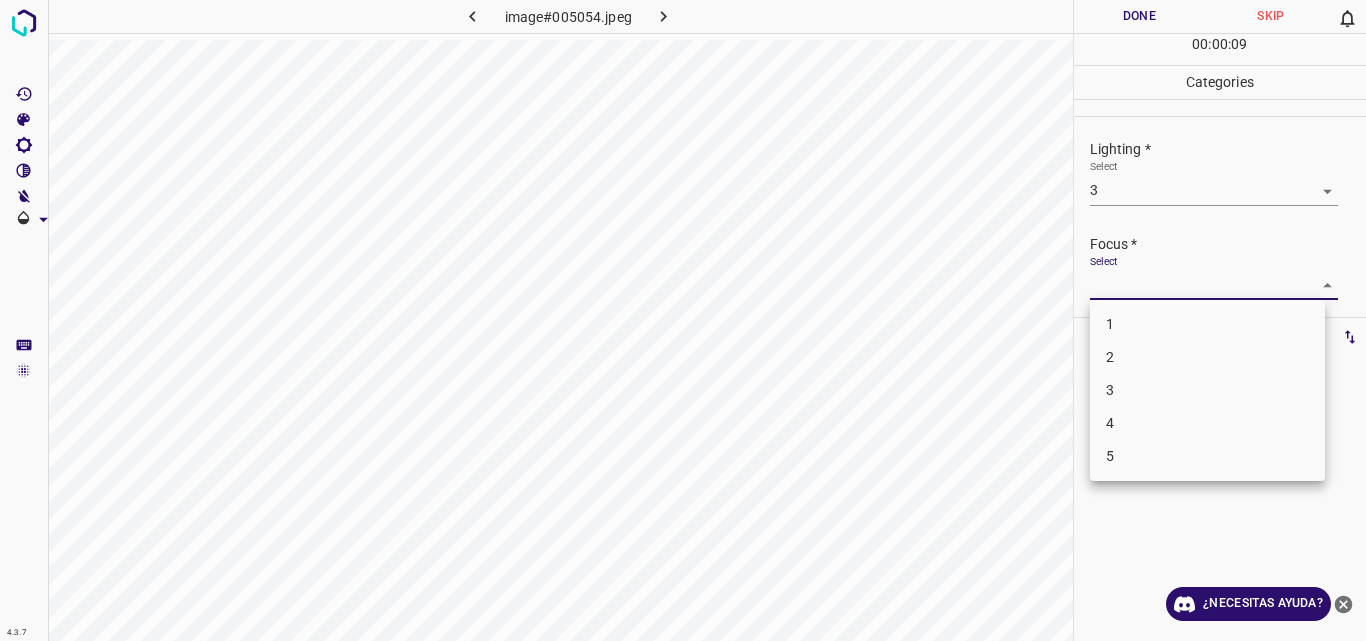 click on "4.3.7 image#005054.jpeg Done Skip 0 00   : 00   : 09   Categories Lighting *  Select 3 3 Focus *  Select ​ Overall *  Select ​ Labels   0 Categories 1 Lighting 2 Focus 3 Overall Tools Space Change between modes (Draw & Edit) I Auto labeling R Restore zoom M Zoom in N Zoom out Delete Delete selecte label Filters Z Restore filters X Saturation filter C Brightness filter V Contrast filter B Gray scale filter General O Download ¿Necesitas ayuda? Original text Rate this translation Your feedback will be used to help improve Google Translate - Texto - Esconder - Borrar 1 2 3 4 5" at bounding box center [683, 320] 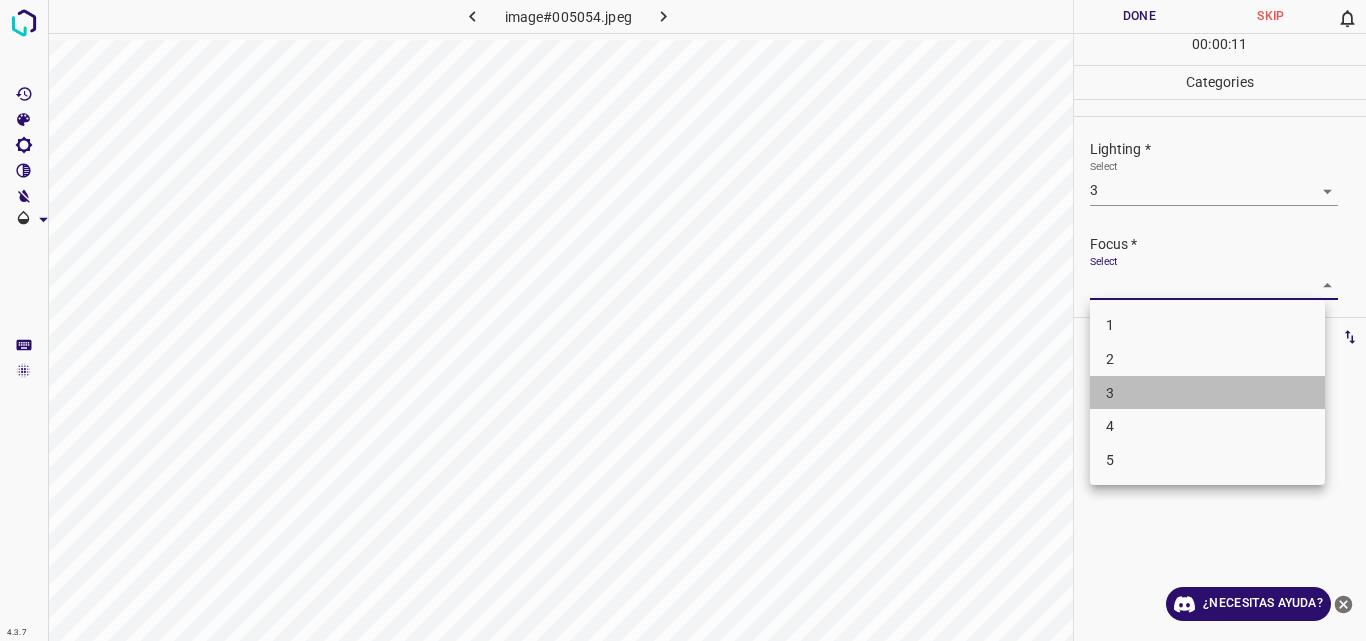 click on "3" at bounding box center [1207, 393] 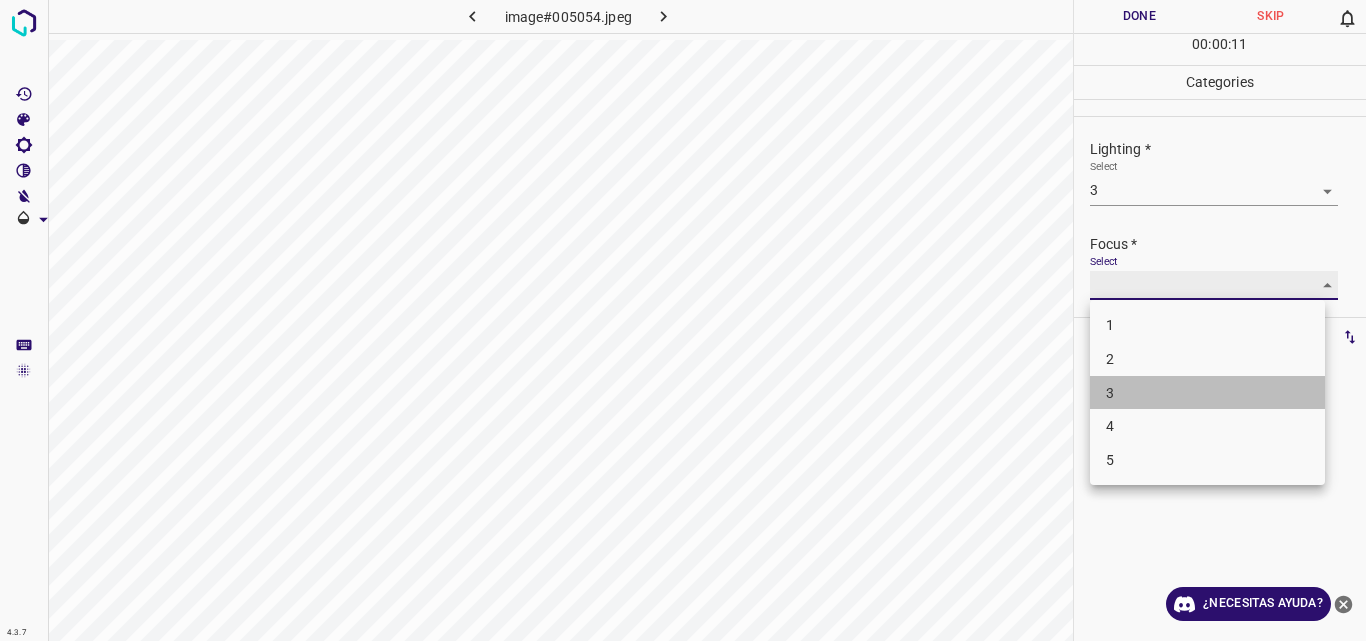 type on "3" 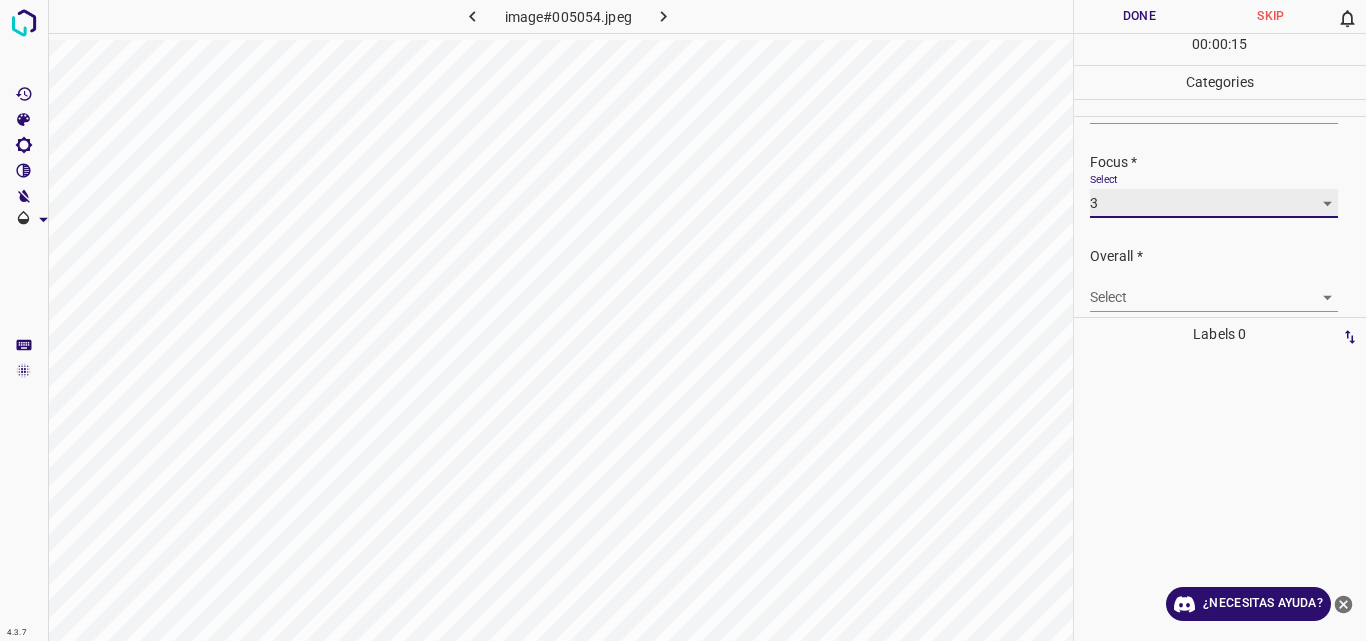 scroll, scrollTop: 98, scrollLeft: 0, axis: vertical 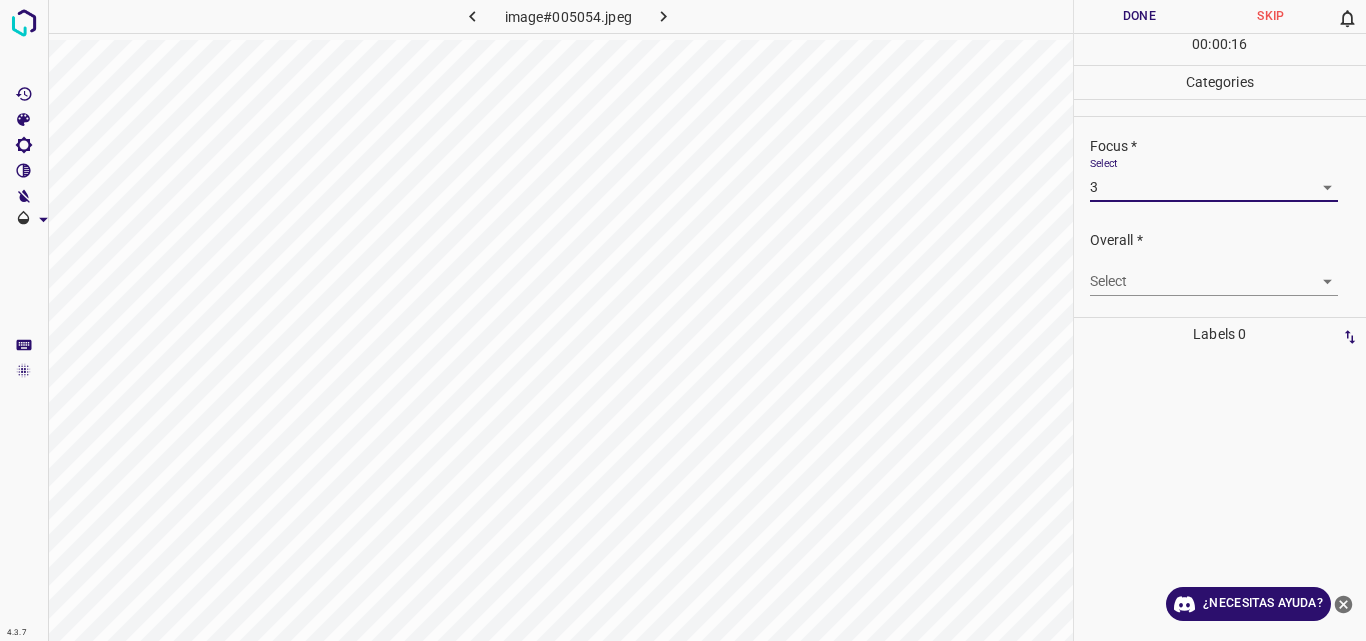 click on "4.3.7 image#005054.jpeg Done Skip 0 00   : 00   : 16   Categories Lighting *  Select 3 3 Focus *  Select 3 3 Overall *  Select ​ Labels   0 Categories 1 Lighting 2 Focus 3 Overall Tools Space Change between modes (Draw & Edit) I Auto labeling R Restore zoom M Zoom in N Zoom out Delete Delete selecte label Filters Z Restore filters X Saturation filter C Brightness filter V Contrast filter B Gray scale filter General O Download ¿Necesitas ayuda? Original text Rate this translation Your feedback will be used to help improve Google Translate - Texto - Esconder - Borrar" at bounding box center (683, 320) 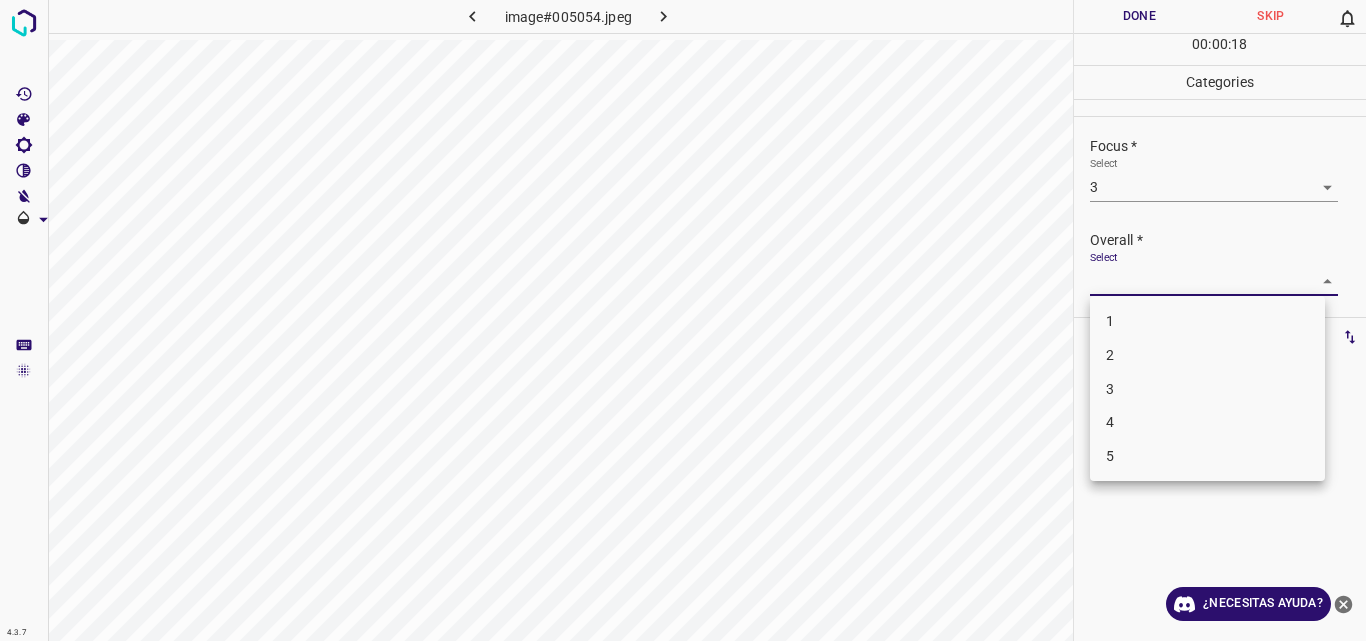 click on "3" at bounding box center [1207, 389] 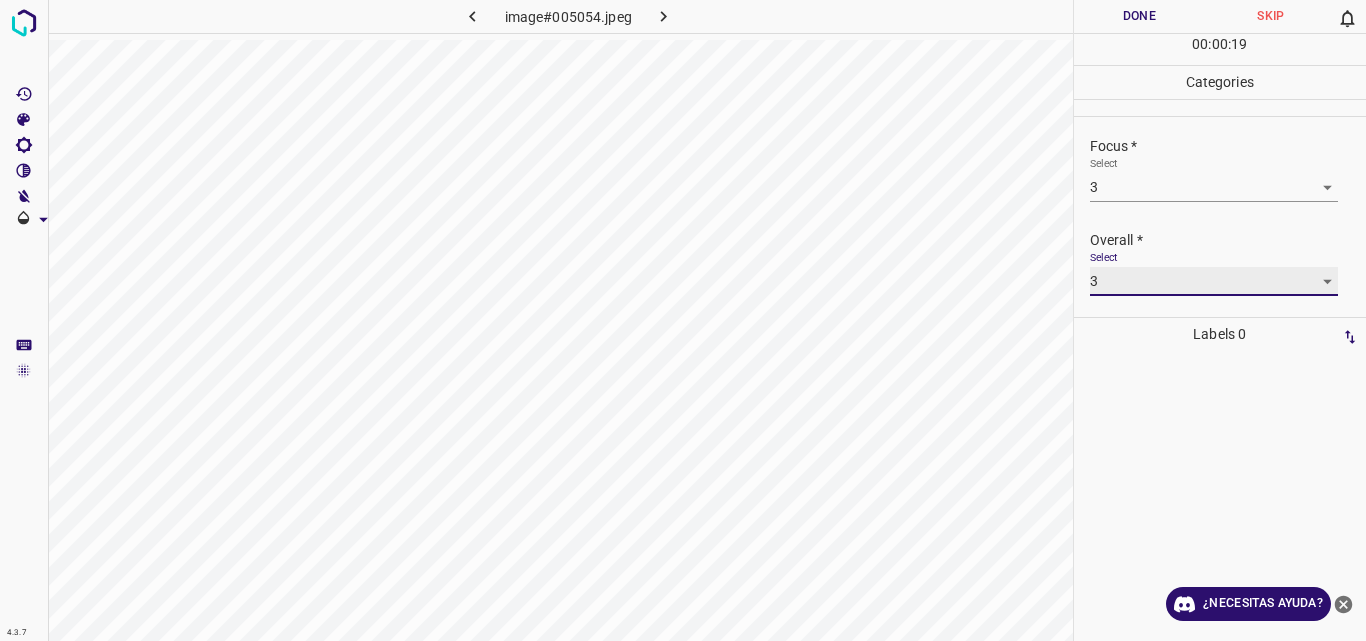 type on "3" 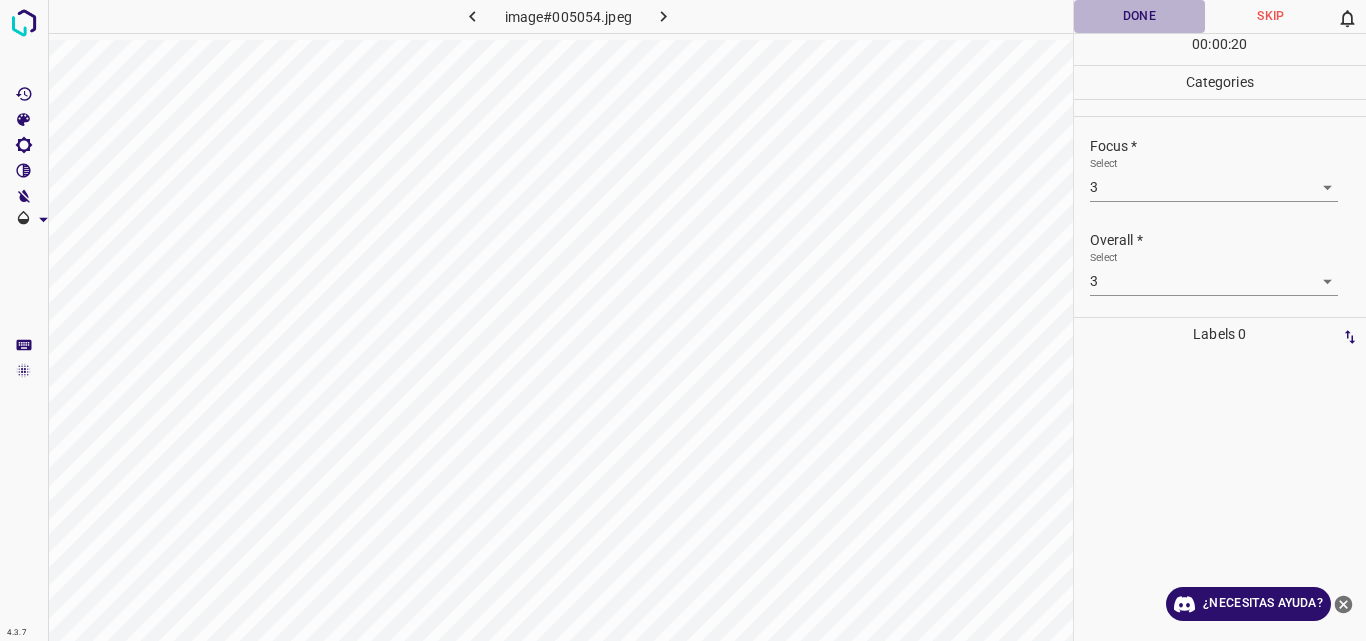 click on "Done" at bounding box center [1140, 16] 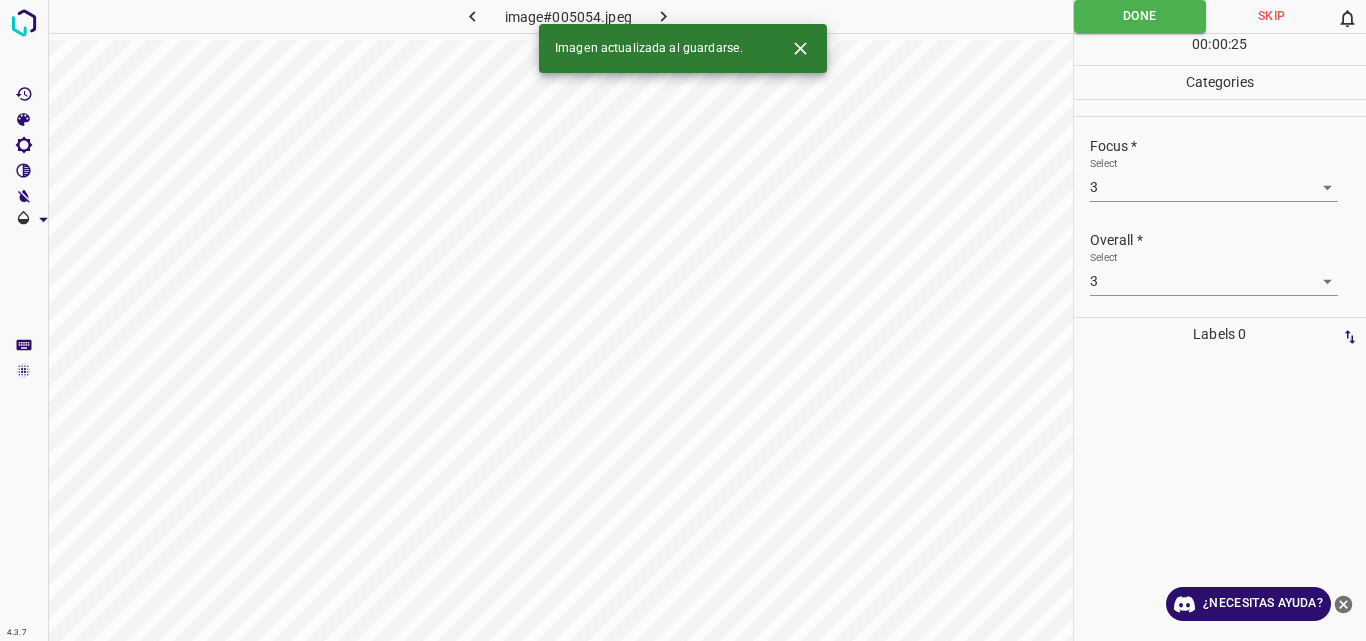 click 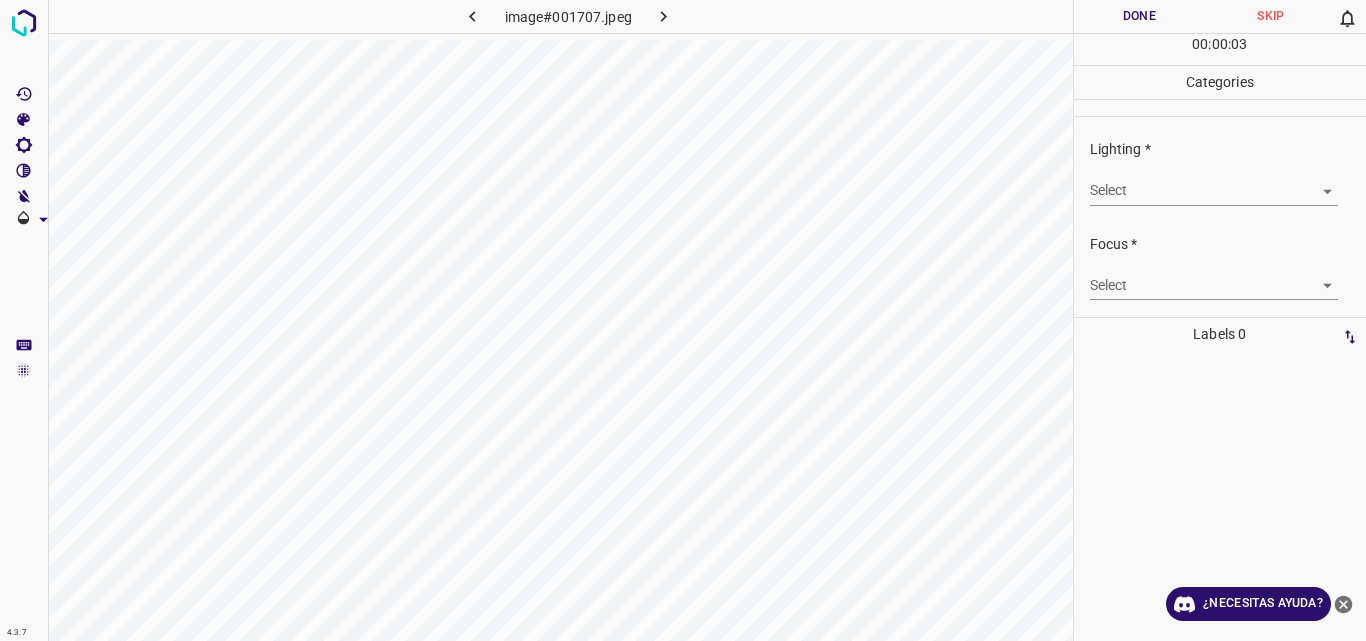click on "4.3.7 image#001707.jpeg Done Skip 0 00   : 00   : 03   Categories Lighting *  Select ​ Focus *  Select ​ Overall *  Select ​ Labels   0 Categories 1 Lighting 2 Focus 3 Overall Tools Space Change between modes (Draw & Edit) I Auto labeling R Restore zoom M Zoom in N Zoom out Delete Delete selecte label Filters Z Restore filters X Saturation filter C Brightness filter V Contrast filter B Gray scale filter General O Download ¿Necesitas ayuda? Original text Rate this translation Your feedback will be used to help improve Google Translate - Texto - Esconder - Borrar" at bounding box center (683, 320) 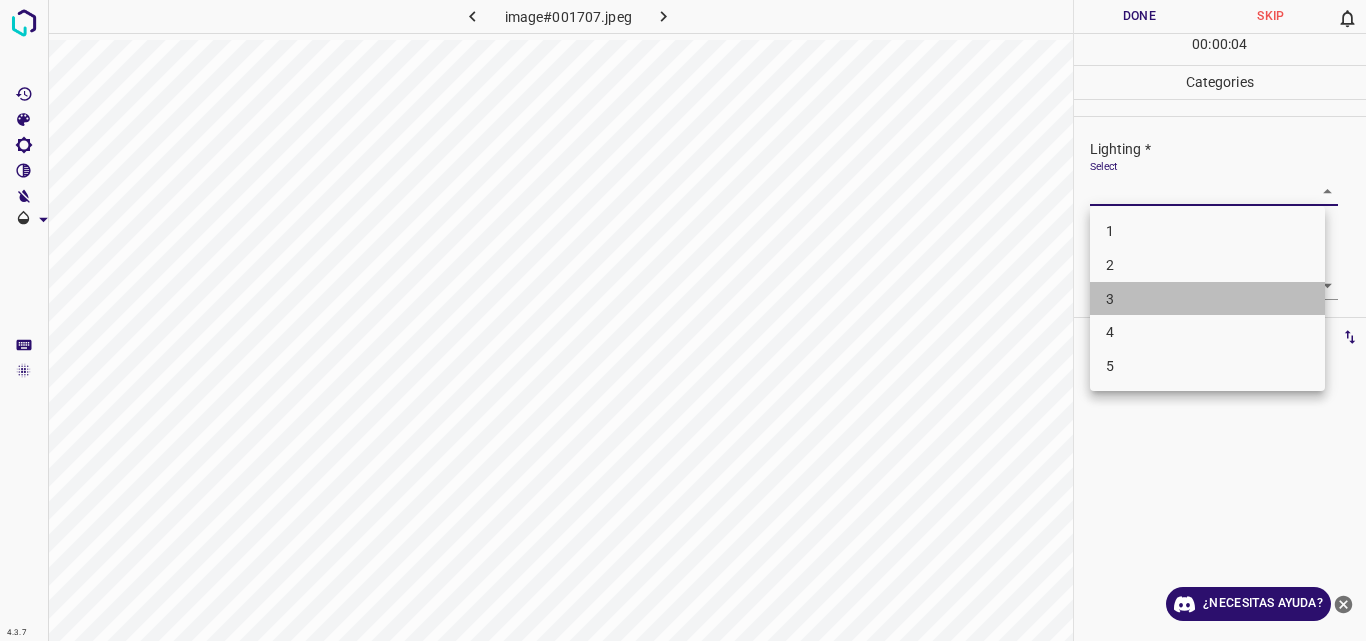 click on "3" at bounding box center [1207, 299] 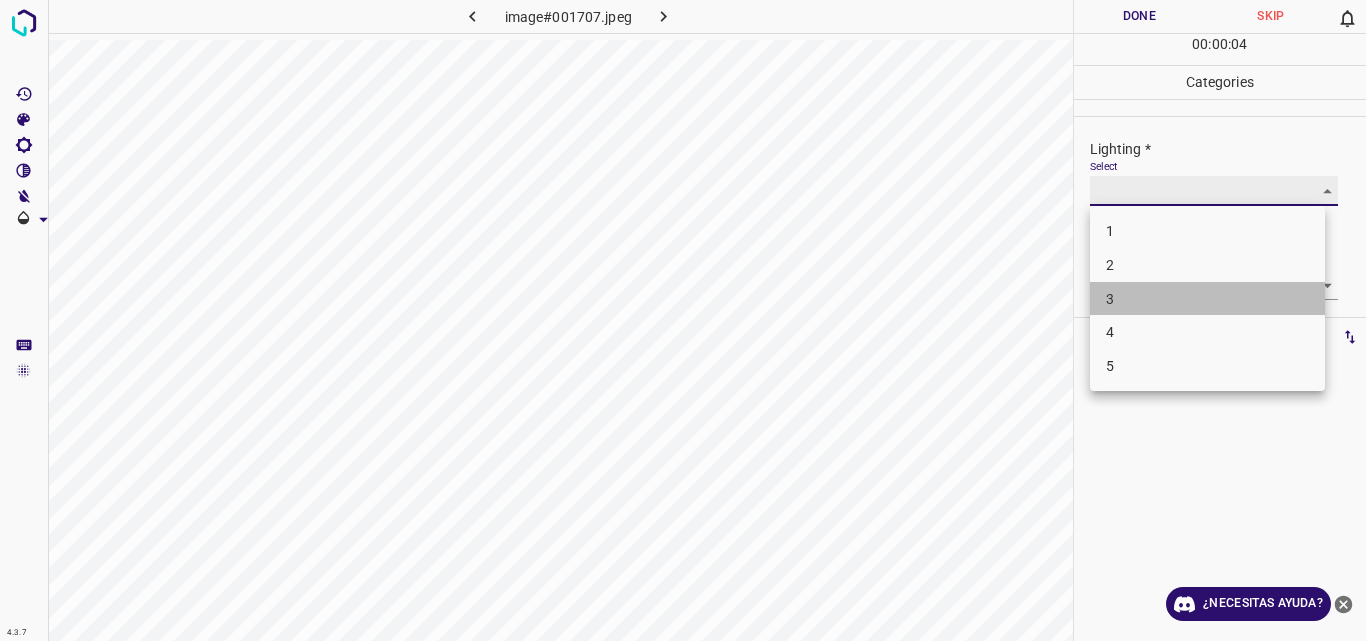 type on "3" 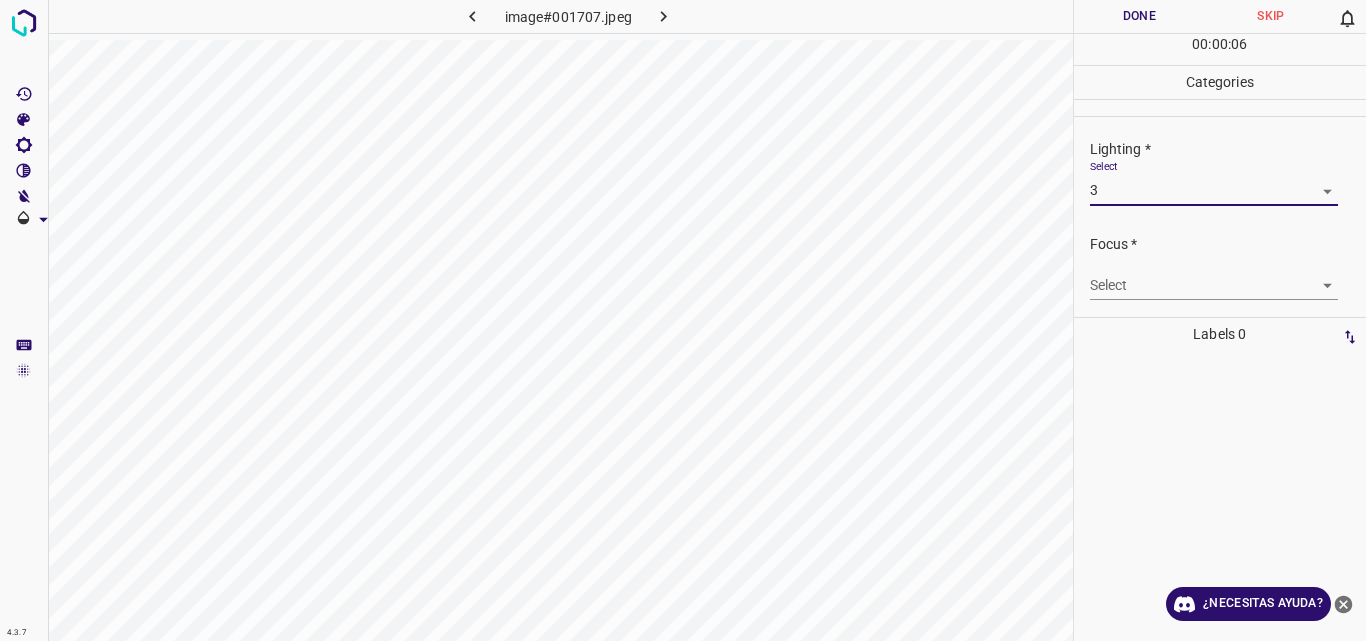 click on "4.3.7 image#001707.jpeg Done Skip 0 00   : 00   : 06   Categories Lighting *  Select 3 3 Focus *  Select ​ Overall *  Select ​ Labels   0 Categories 1 Lighting 2 Focus 3 Overall Tools Space Change between modes (Draw & Edit) I Auto labeling R Restore zoom M Zoom in N Zoom out Delete Delete selecte label Filters Z Restore filters X Saturation filter C Brightness filter V Contrast filter B Gray scale filter General O Download ¿Necesitas ayuda? Original text Rate this translation Your feedback will be used to help improve Google Translate - Texto - Esconder - Borrar" at bounding box center (683, 320) 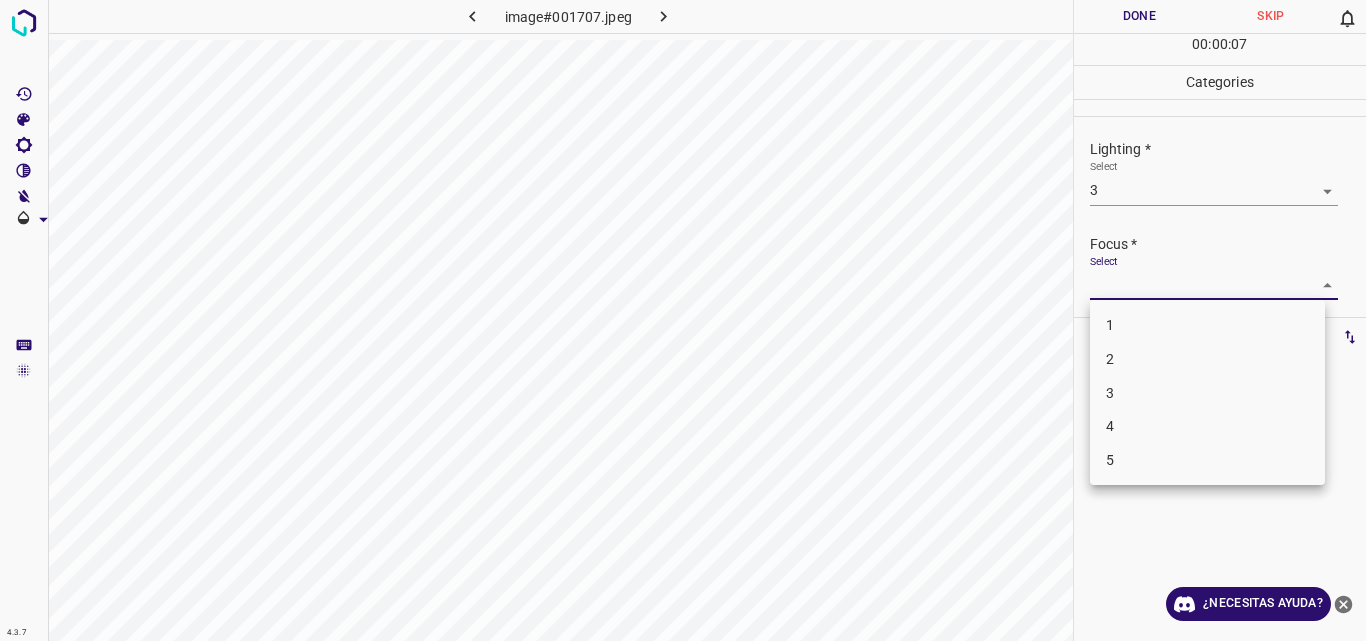 click on "3" at bounding box center (1207, 393) 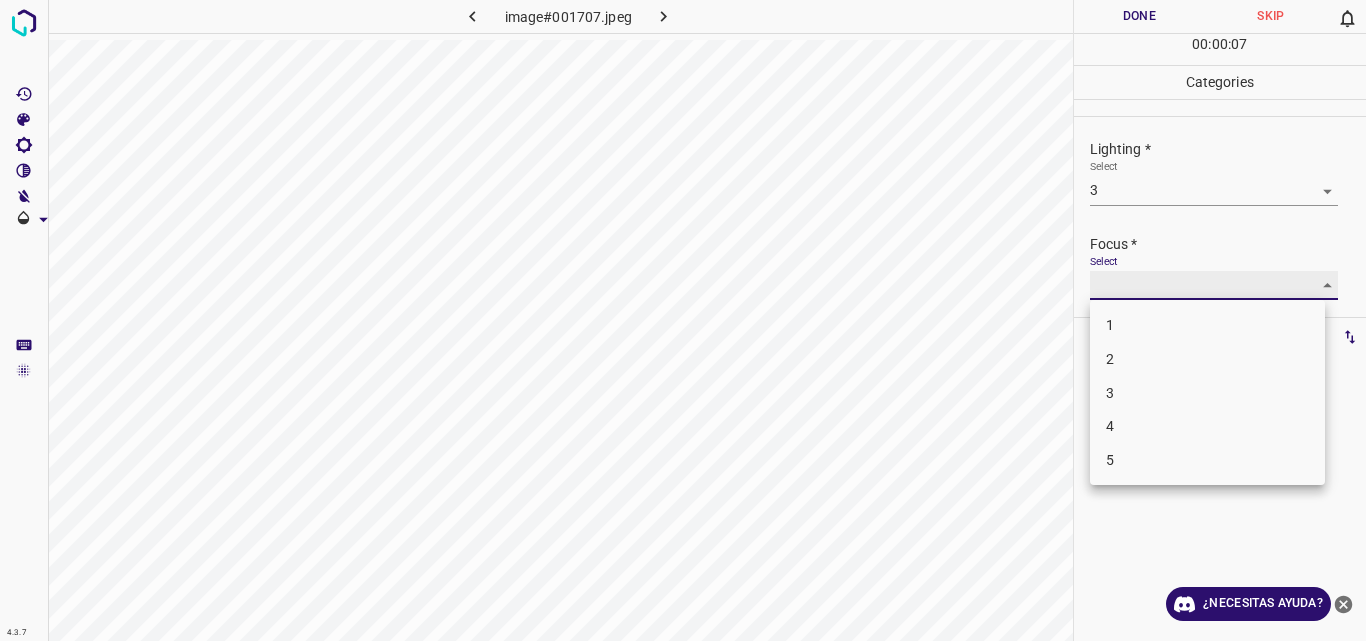 type on "3" 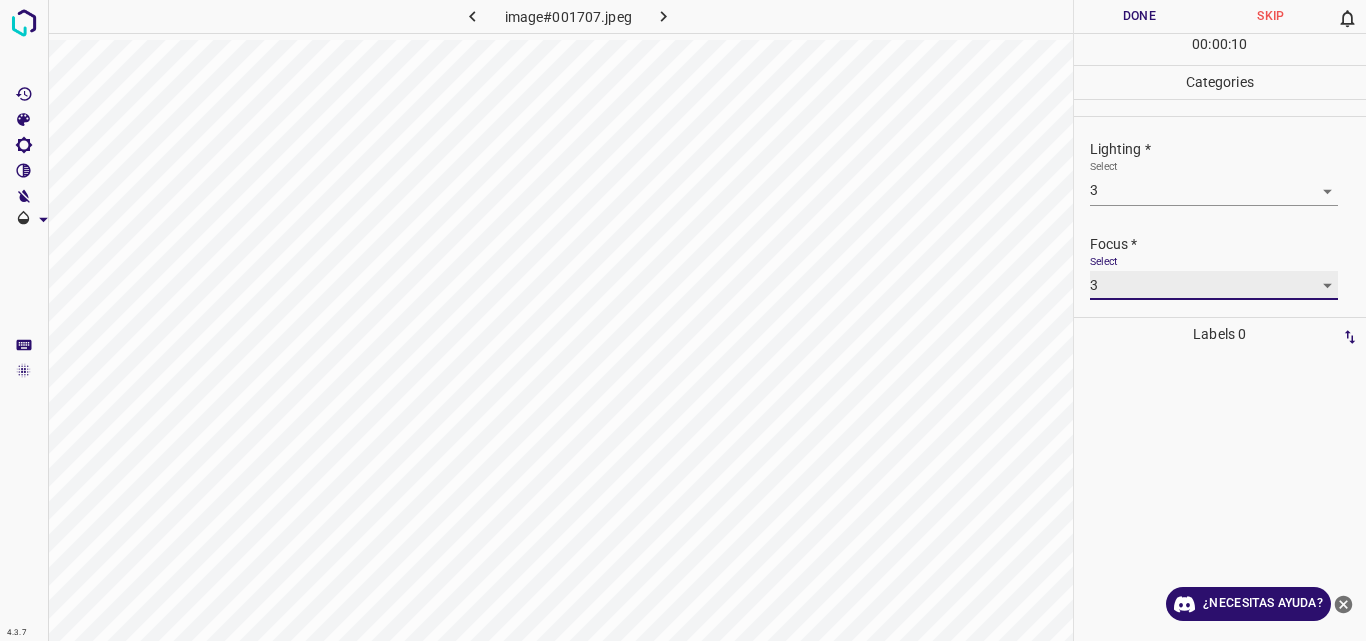 scroll, scrollTop: 98, scrollLeft: 0, axis: vertical 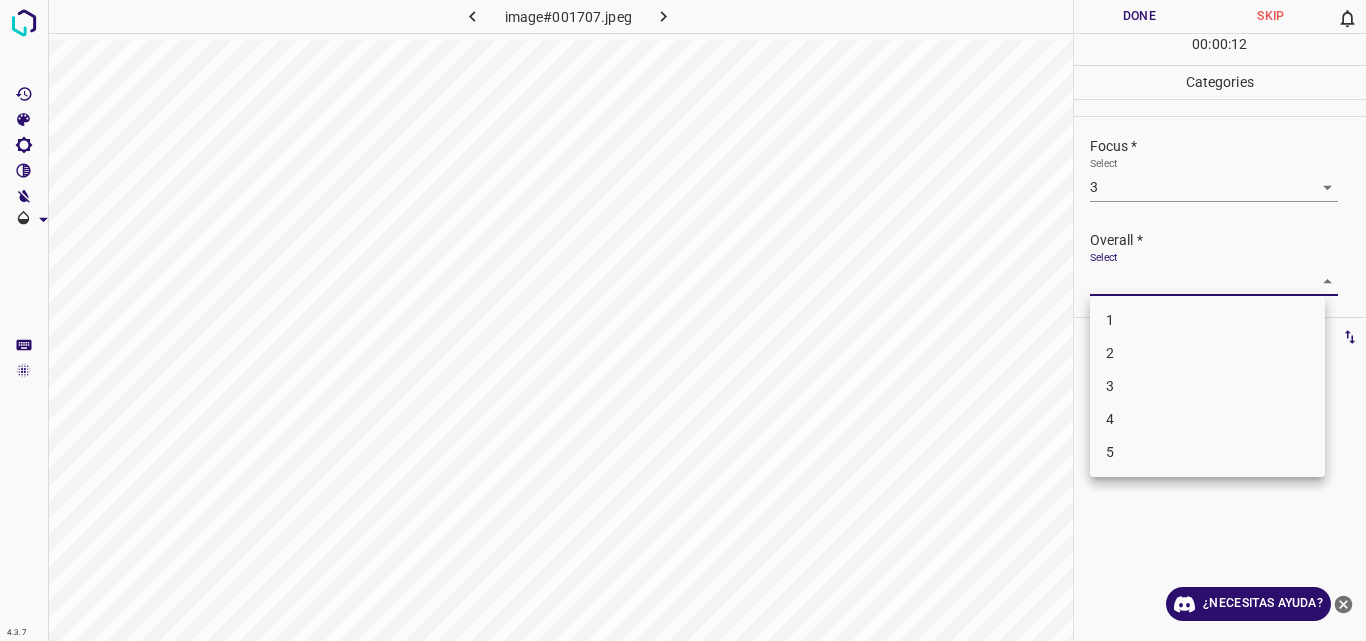 click on "4.3.7 image#001707.jpeg Done Skip 0 00   : 00   : 12   Categories Lighting *  Select 3 3 Focus *  Select 3 3 Overall *  Select ​ Labels   0 Categories 1 Lighting 2 Focus 3 Overall Tools Space Change between modes (Draw & Edit) I Auto labeling R Restore zoom M Zoom in N Zoom out Delete Delete selecte label Filters Z Restore filters X Saturation filter C Brightness filter V Contrast filter B Gray scale filter General O Download ¿Necesitas ayuda? Original text Rate this translation Your feedback will be used to help improve Google Translate - Texto - Esconder - Borrar 1 2 3 4 5" at bounding box center (683, 320) 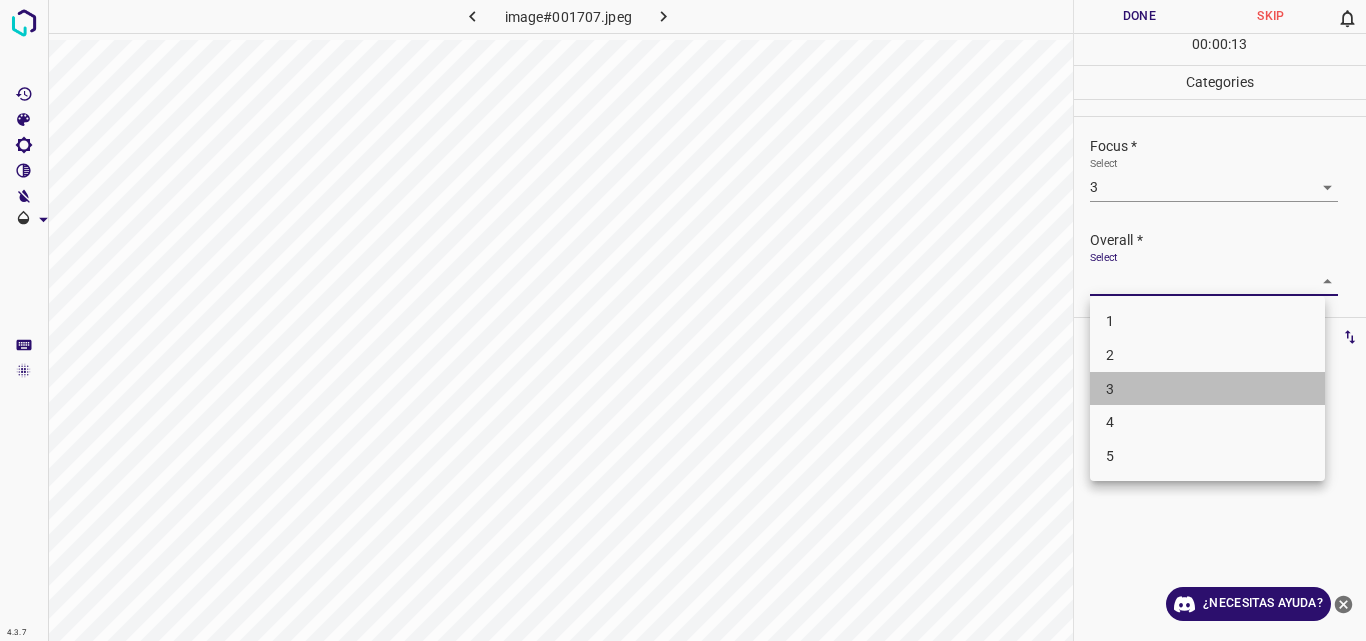 click on "3" at bounding box center (1207, 389) 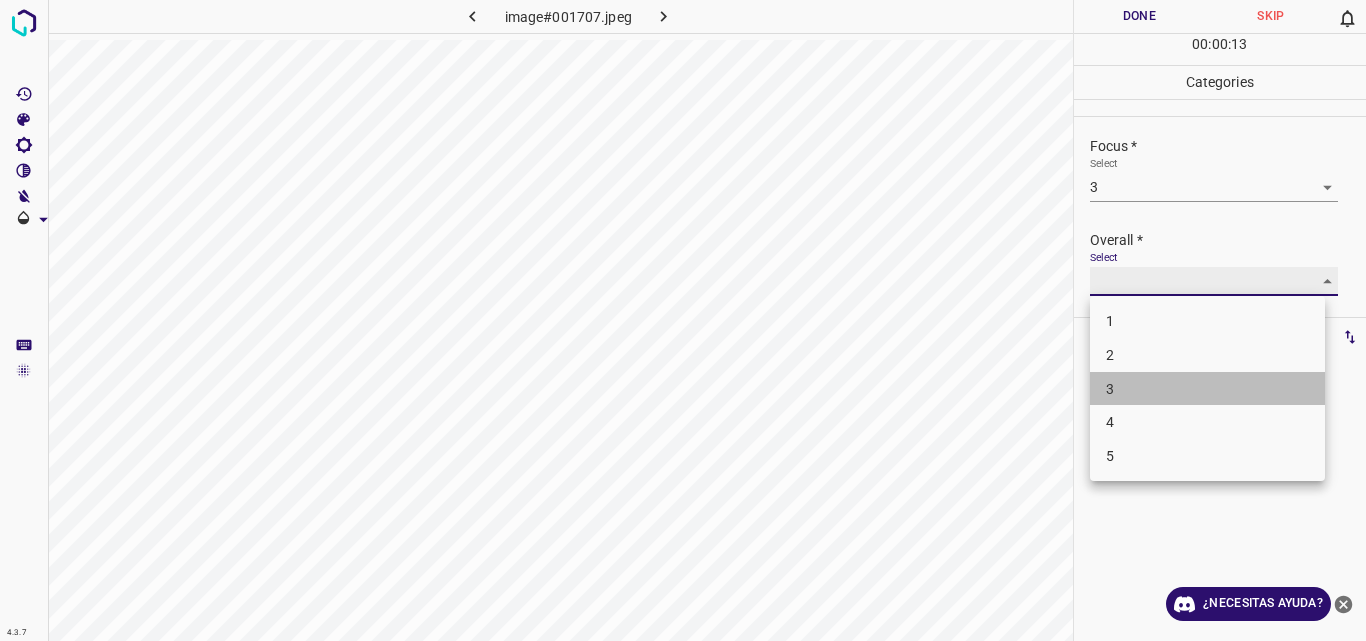 type on "3" 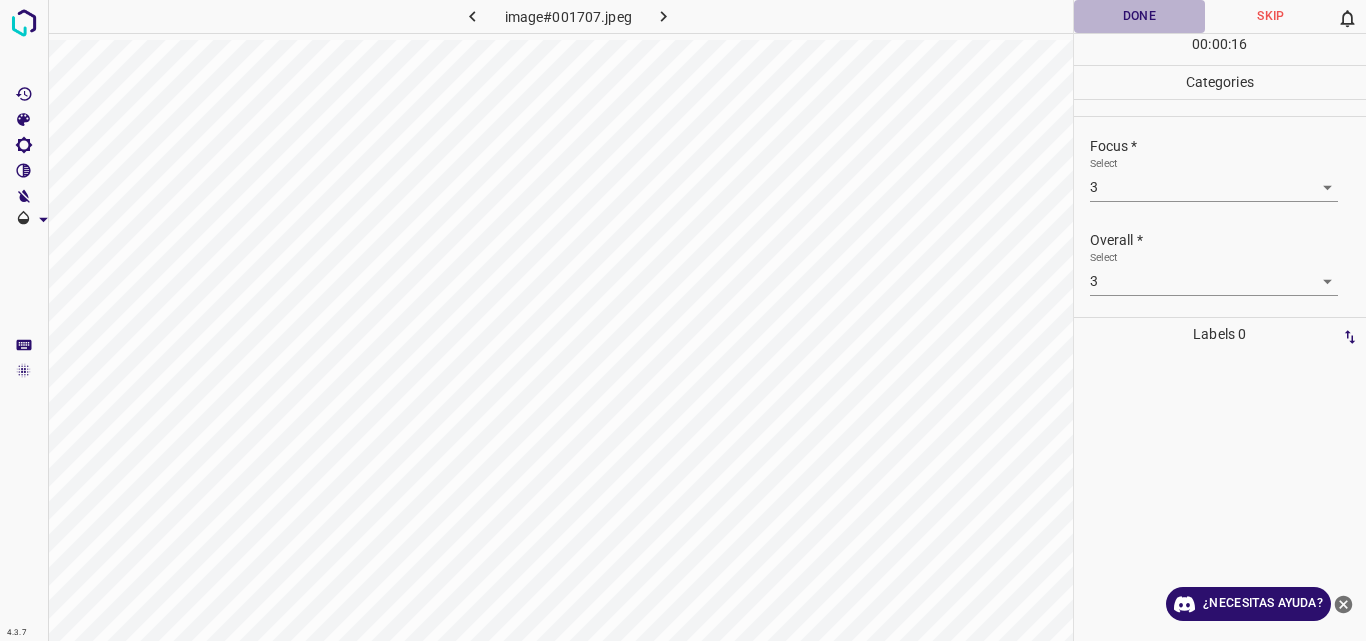 click on "Done" at bounding box center [1140, 16] 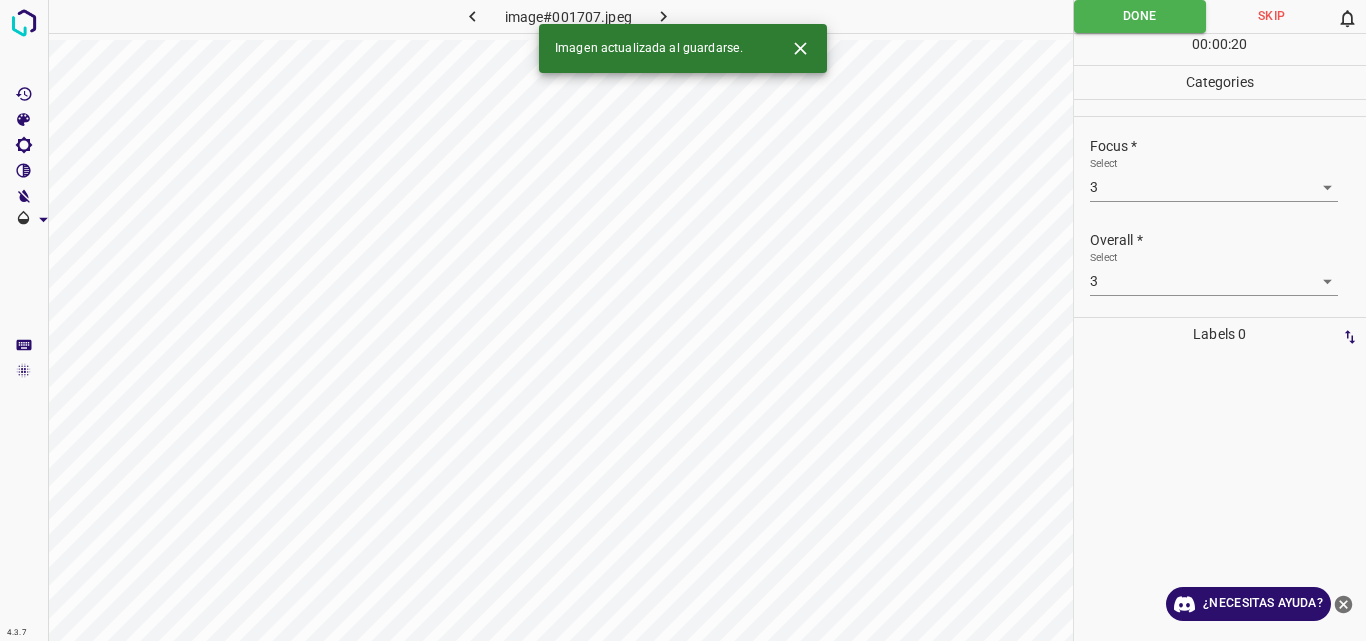 click 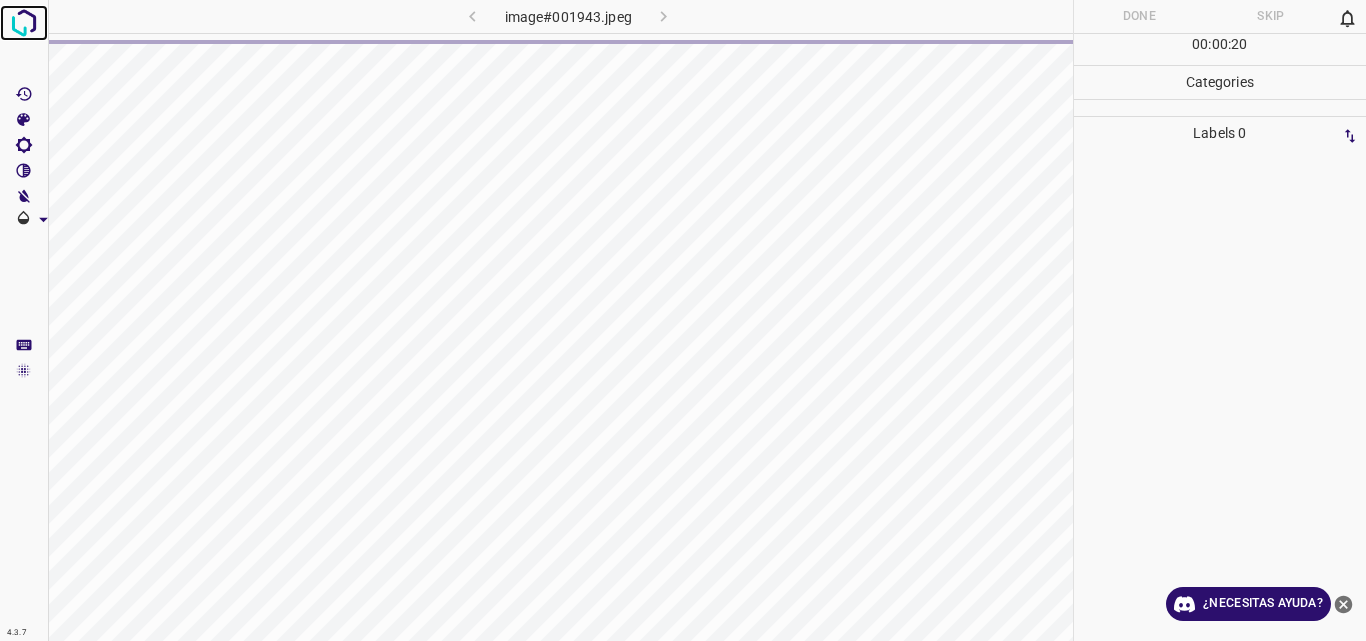 click at bounding box center [24, 23] 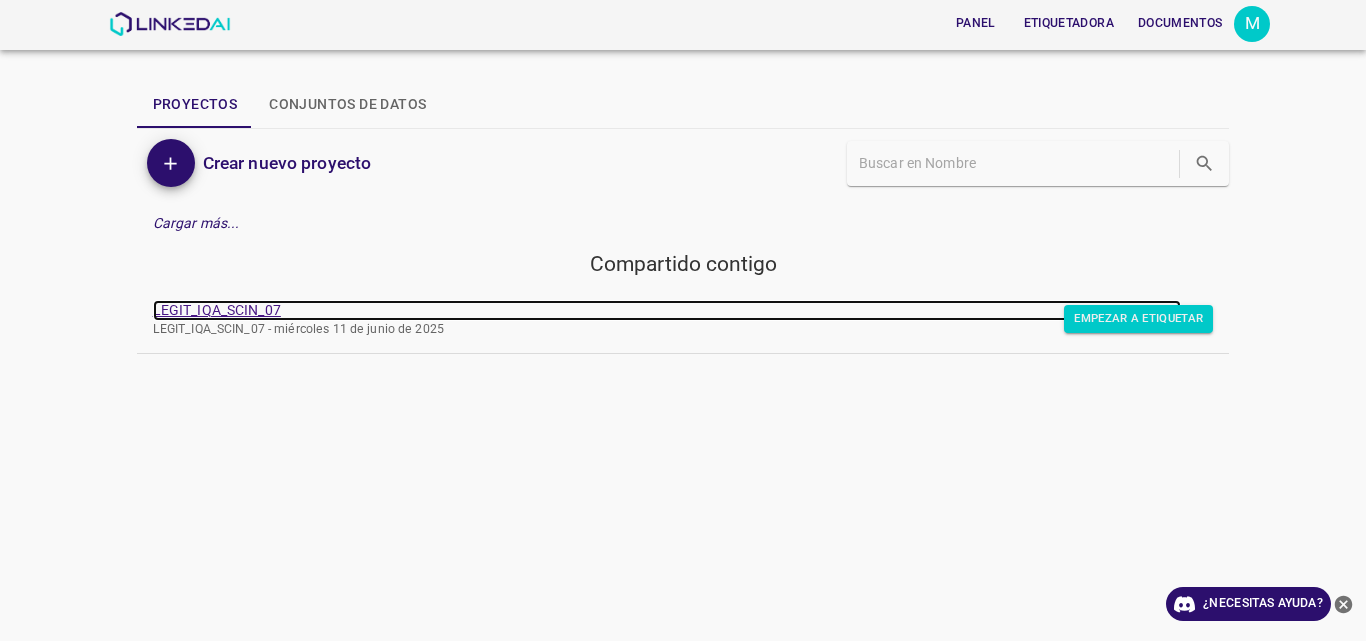 click on "LEGIT_IQA_SCIN_07" at bounding box center (217, 310) 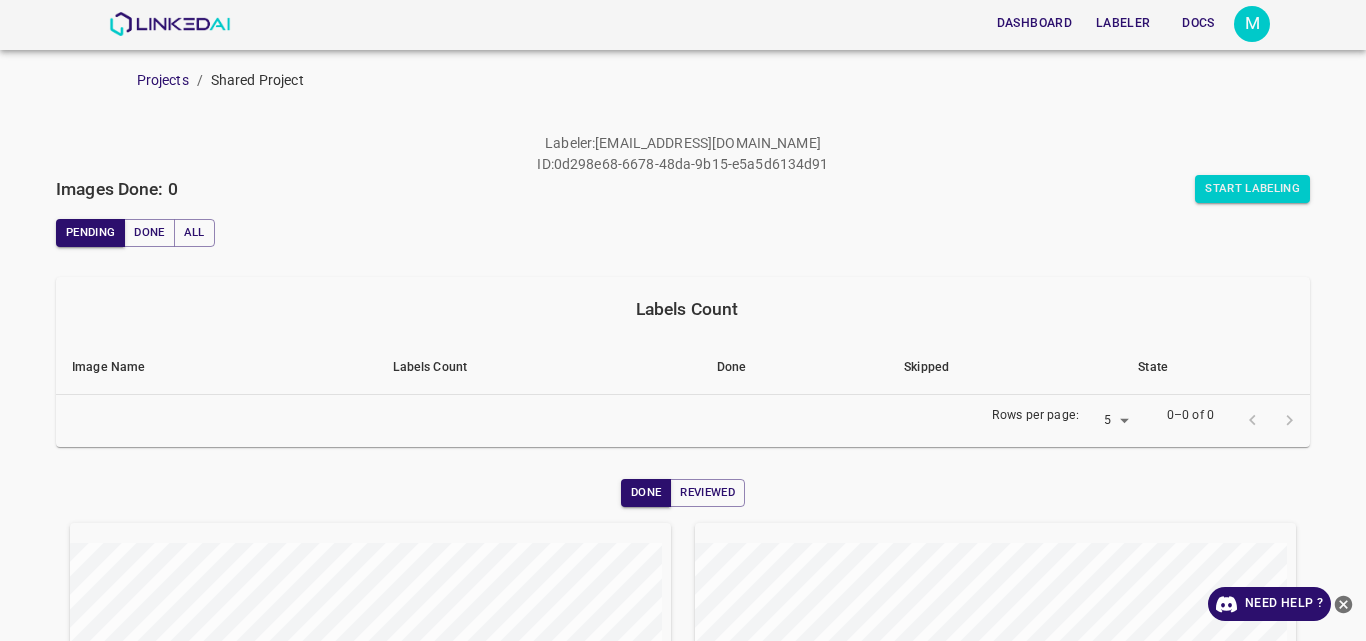 scroll, scrollTop: 0, scrollLeft: 0, axis: both 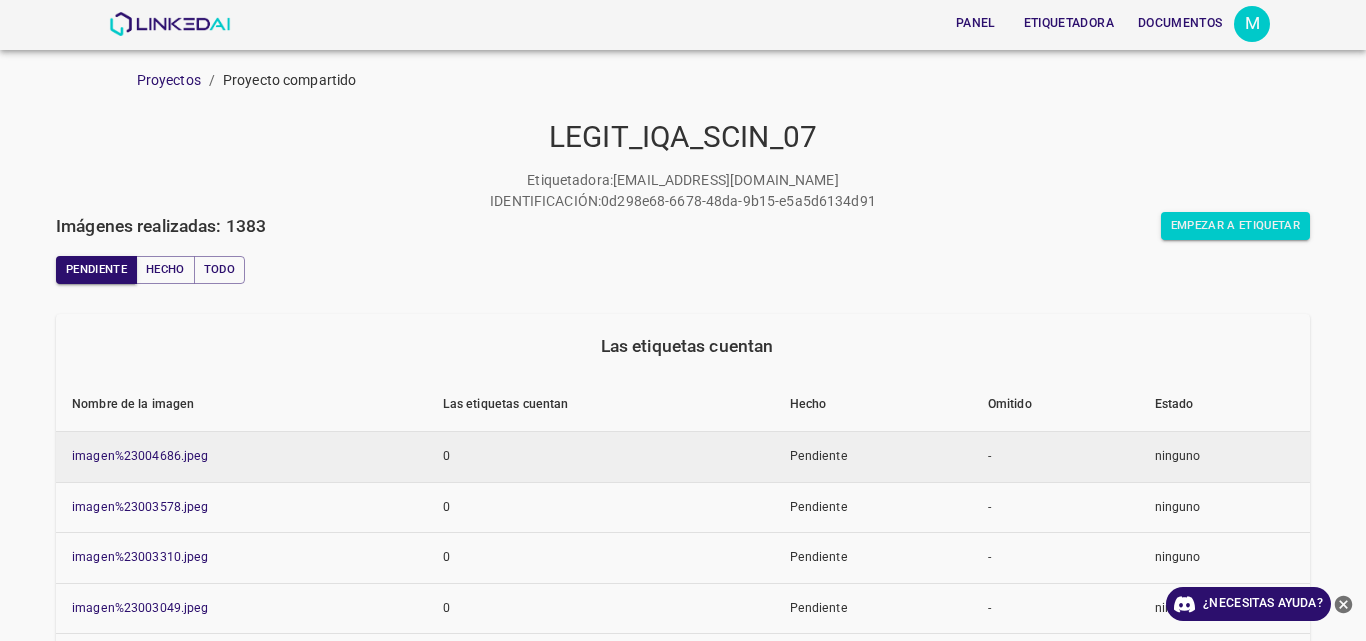 click on "imagen%23004686.jpeg" at bounding box center [241, 457] 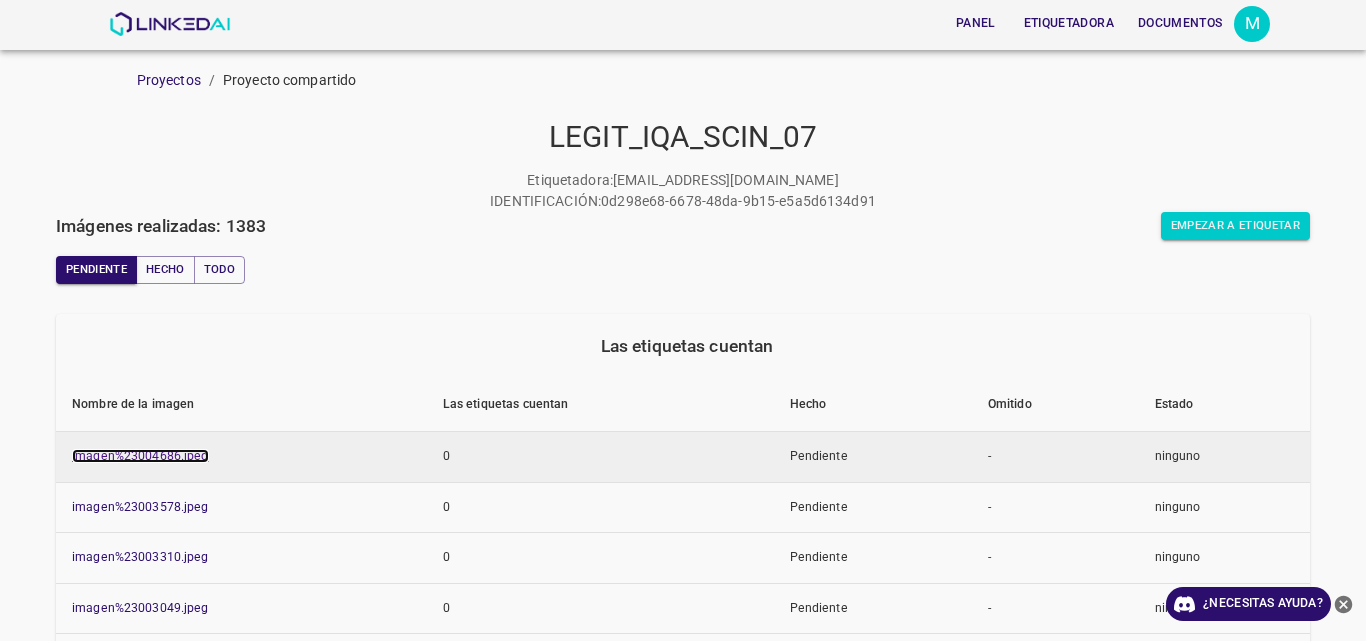 click on "imagen%23004686.jpeg" at bounding box center (140, 456) 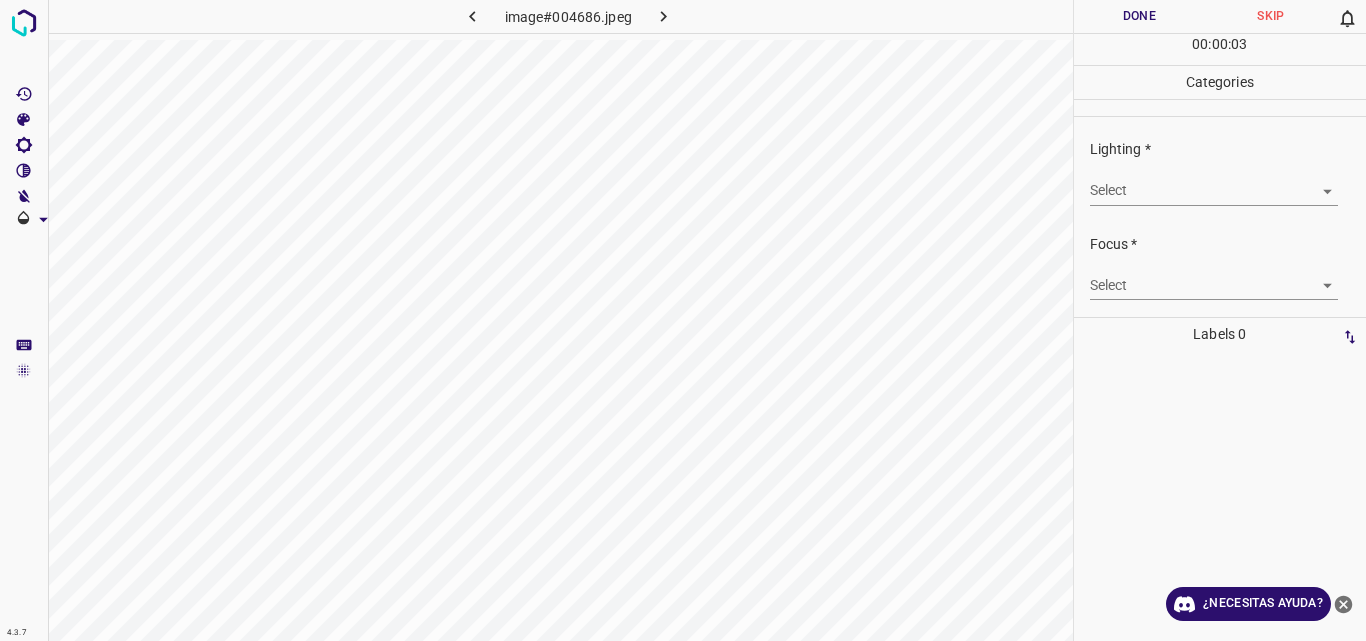 click on "4.3.7 image#004686.jpeg Done Skip 0 00   : 00   : 03   Categories Lighting *  Select ​ Focus *  Select ​ Overall *  Select ​ Labels   0 Categories 1 Lighting 2 Focus 3 Overall Tools Space Change between modes (Draw & Edit) I Auto labeling R Restore zoom M Zoom in N Zoom out Delete Delete selecte label Filters Z Restore filters X Saturation filter C Brightness filter V Contrast filter B Gray scale filter General O Download ¿Necesitas ayuda? Original text Rate this translation Your feedback will be used to help improve Google Translate - Texto - Esconder - Borrar" at bounding box center (683, 320) 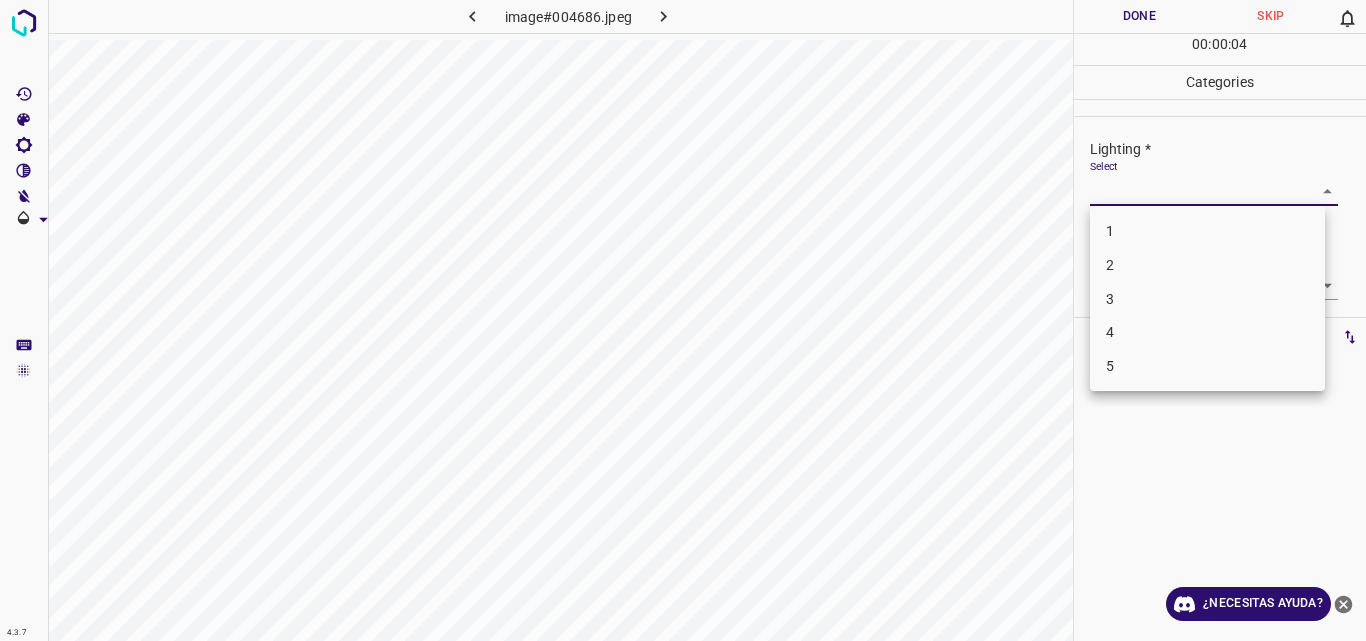 click on "3" at bounding box center (1207, 299) 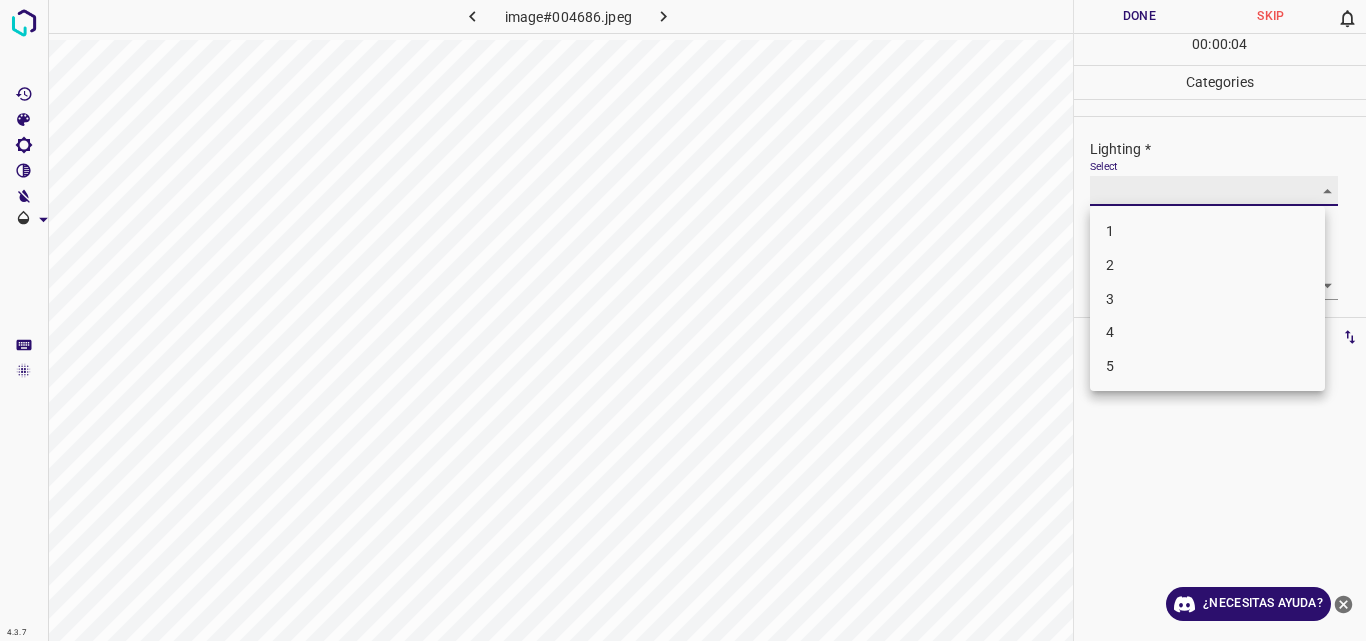 type on "3" 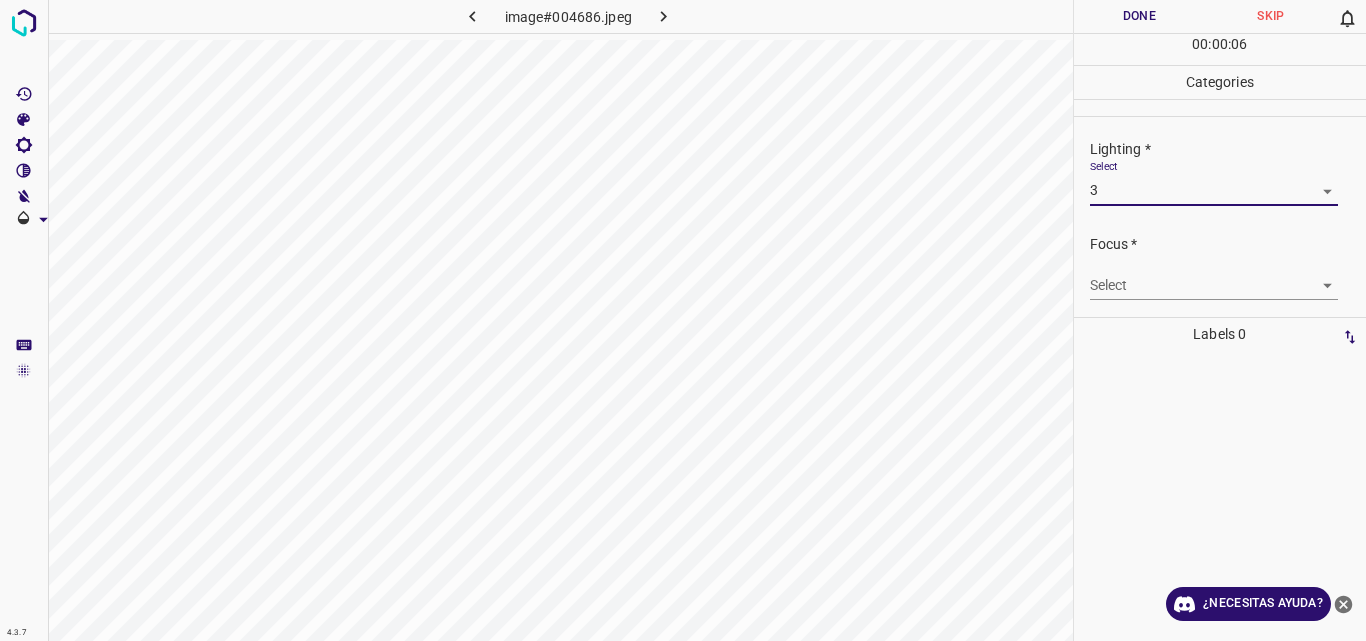 click on "4.3.7 image#004686.jpeg Done Skip 0 00   : 00   : 06   Categories Lighting *  Select 3 3 Focus *  Select ​ Overall *  Select ​ Labels   0 Categories 1 Lighting 2 Focus 3 Overall Tools Space Change between modes (Draw & Edit) I Auto labeling R Restore zoom M Zoom in N Zoom out Delete Delete selecte label Filters Z Restore filters X Saturation filter C Brightness filter V Contrast filter B Gray scale filter General O Download ¿Necesitas ayuda? Original text Rate this translation Your feedback will be used to help improve Google Translate - Texto - Esconder - Borrar" at bounding box center [683, 320] 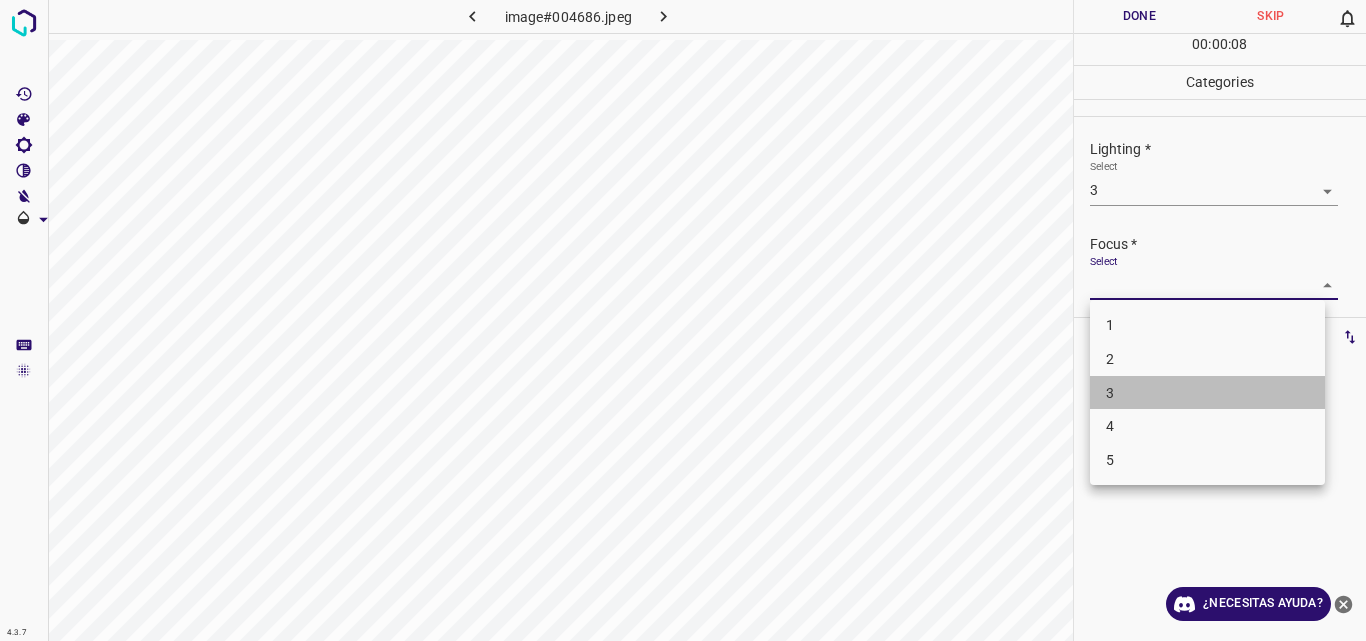 click on "3" at bounding box center (1207, 393) 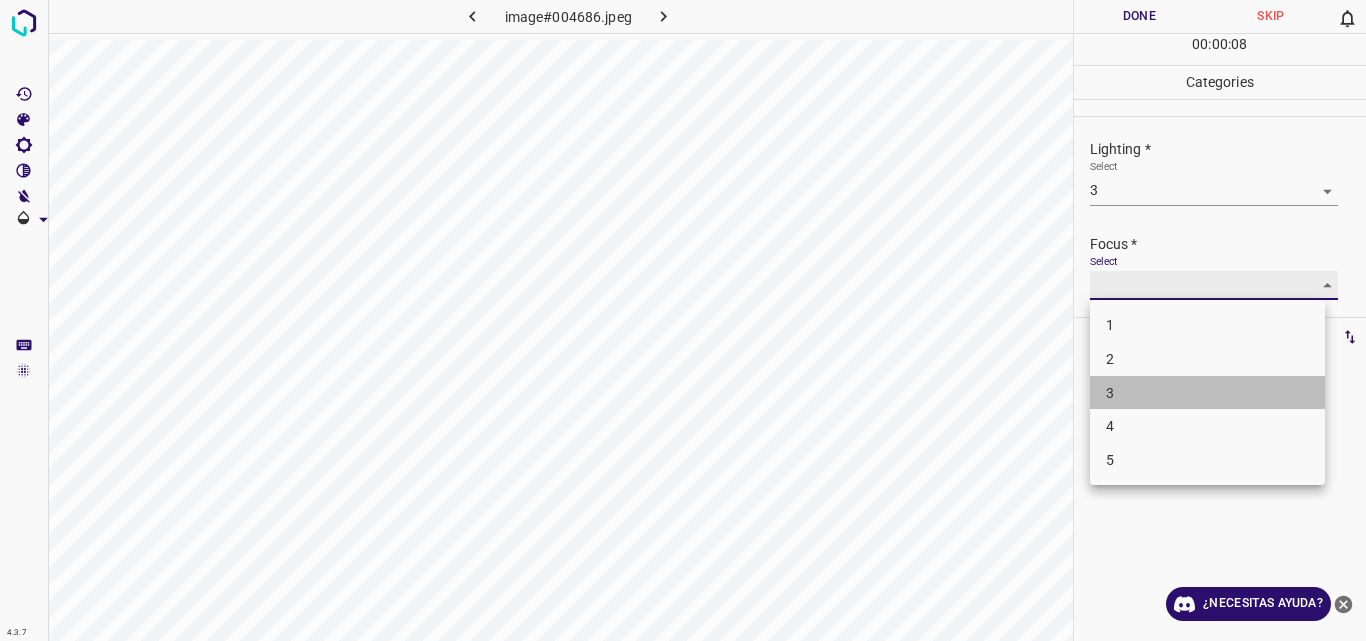 type on "3" 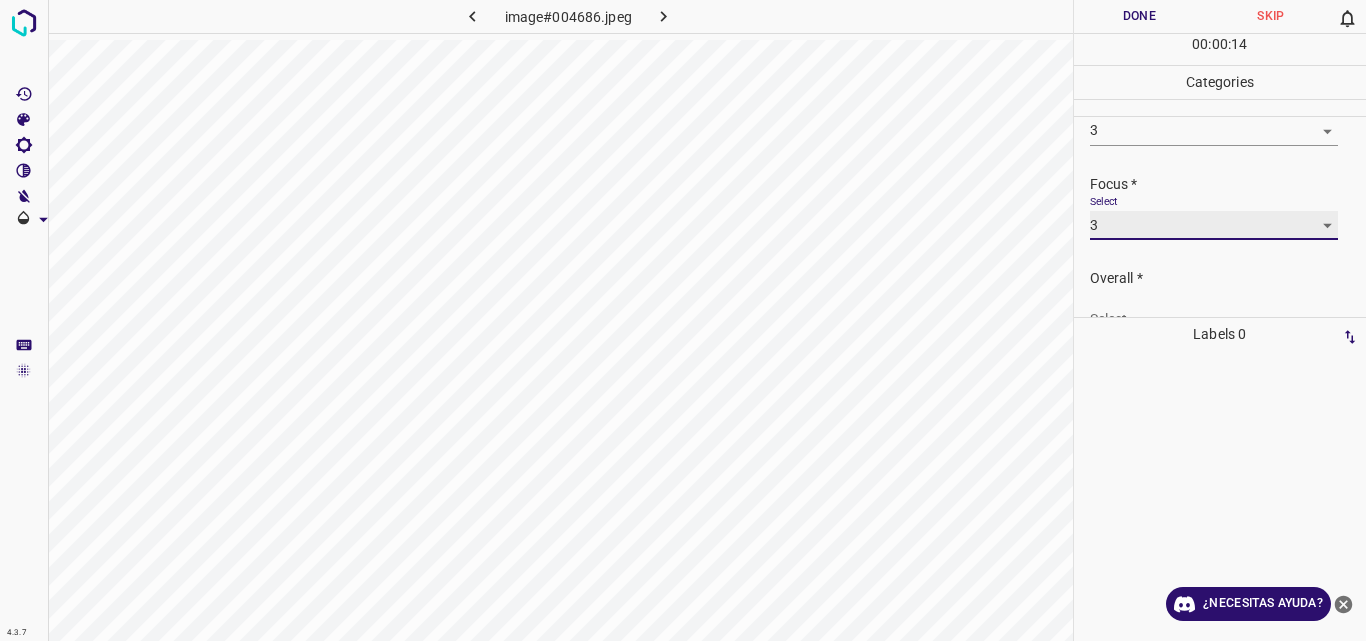 scroll, scrollTop: 98, scrollLeft: 0, axis: vertical 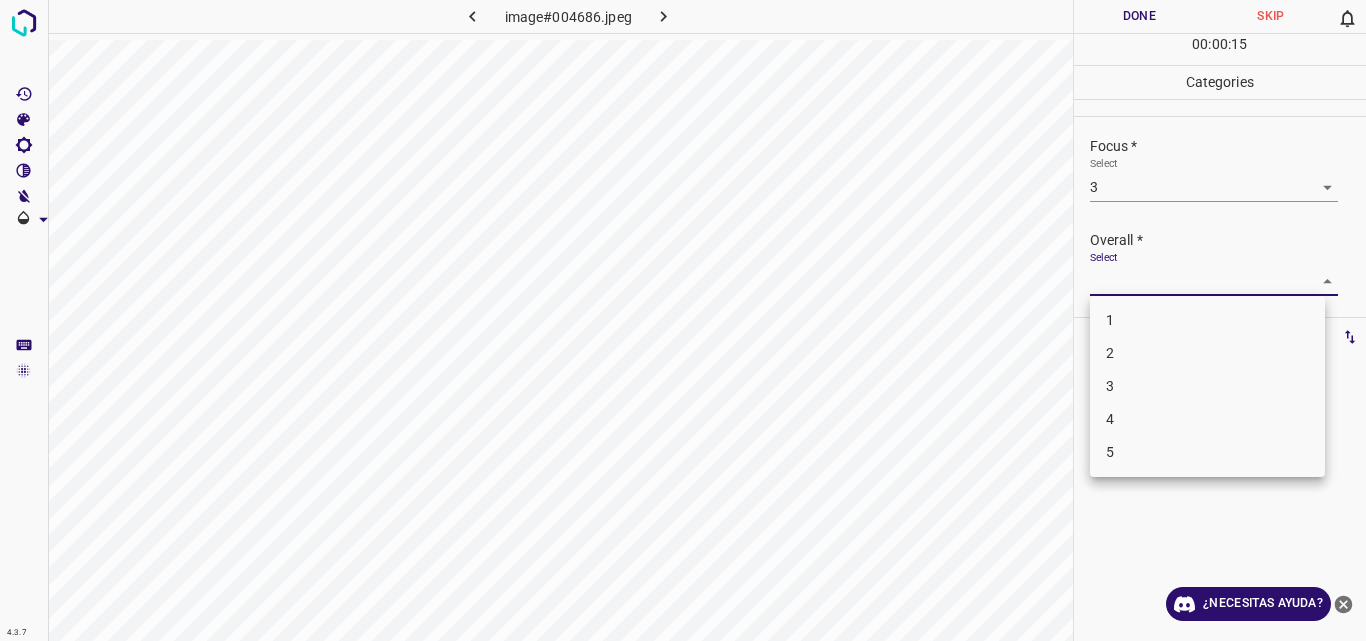 click on "4.3.7 image#004686.jpeg Done Skip 0 00   : 00   : 15   Categories Lighting *  Select 3 3 Focus *  Select 3 3 Overall *  Select ​ Labels   0 Categories 1 Lighting 2 Focus 3 Overall Tools Space Change between modes (Draw & Edit) I Auto labeling R Restore zoom M Zoom in N Zoom out Delete Delete selecte label Filters Z Restore filters X Saturation filter C Brightness filter V Contrast filter B Gray scale filter General O Download ¿Necesitas ayuda? Original text Rate this translation Your feedback will be used to help improve Google Translate - Texto - Esconder - Borrar 1 2 3 4 5" at bounding box center [683, 320] 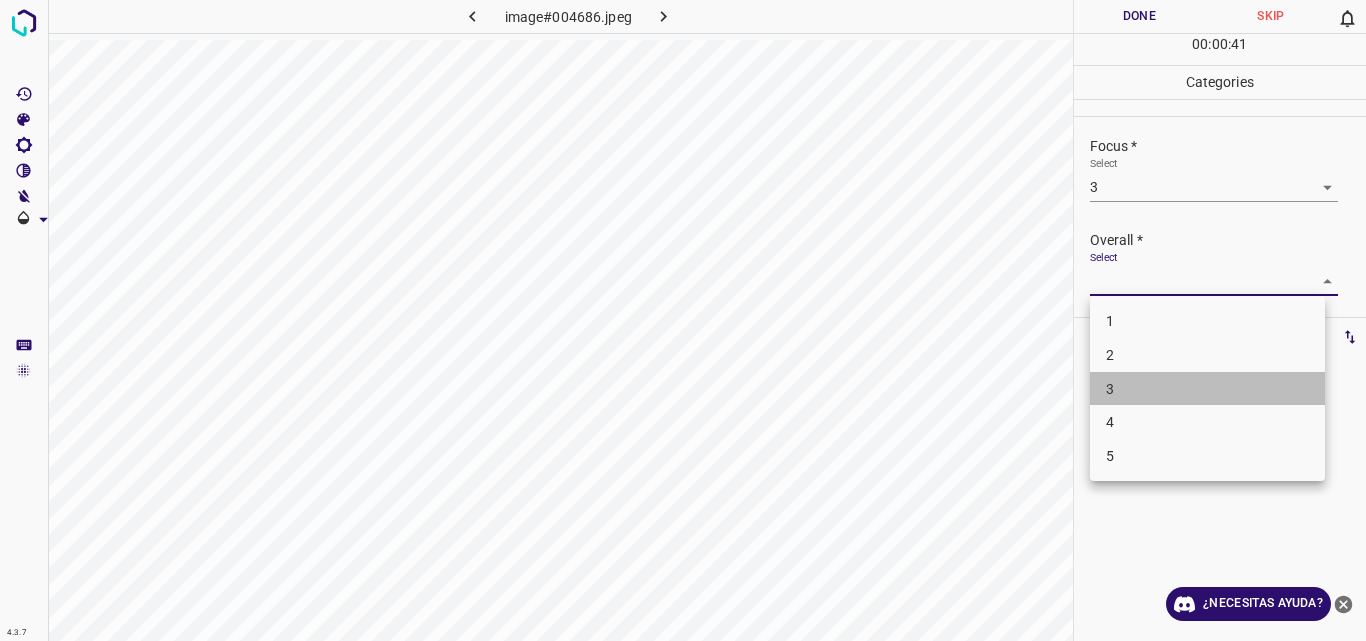 click on "3" at bounding box center [1207, 389] 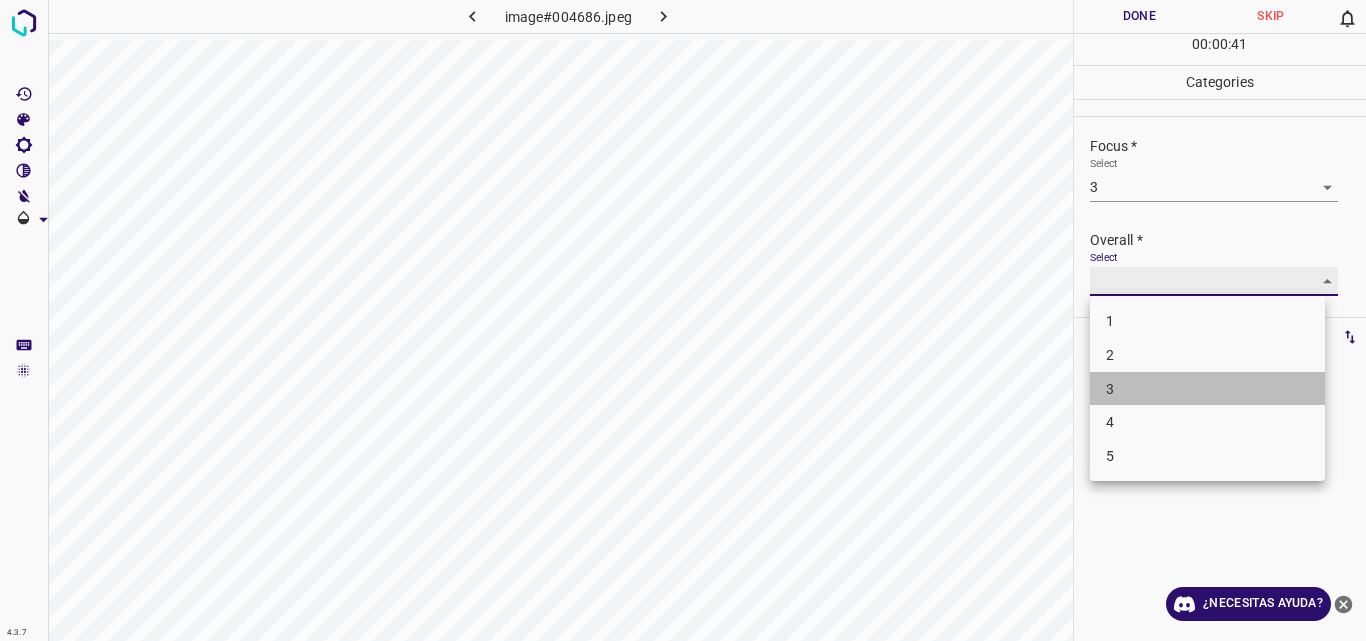 type on "3" 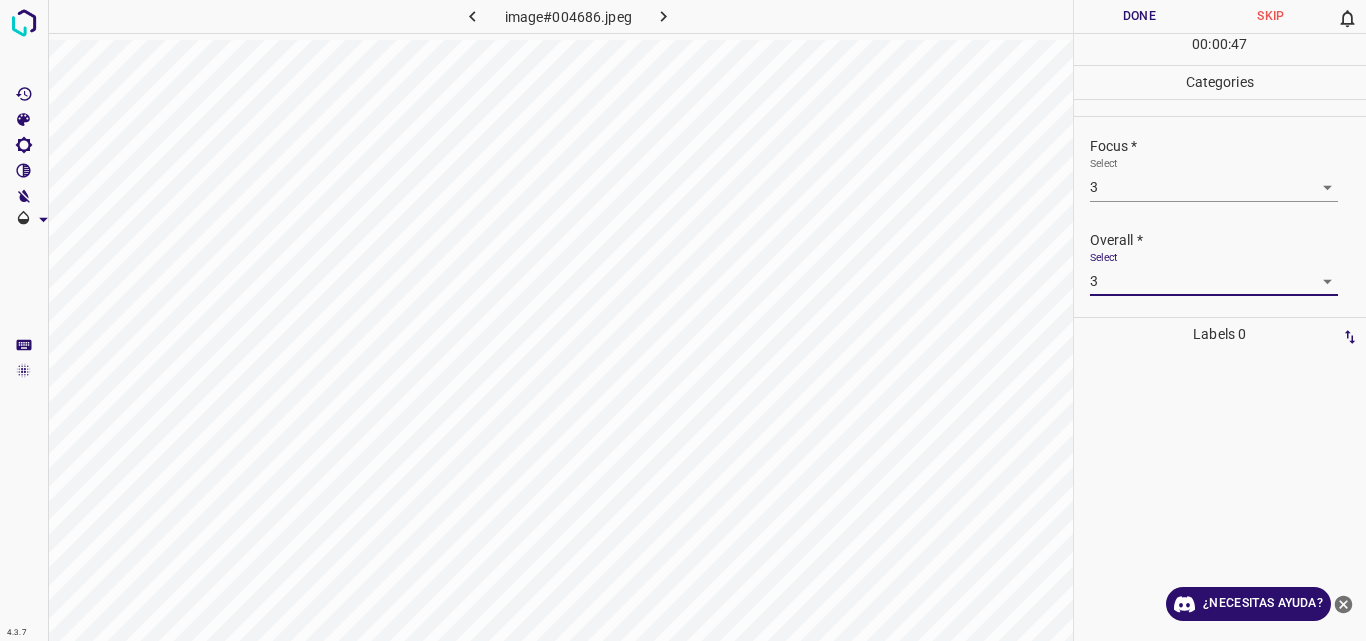click on "Done" at bounding box center (1140, 16) 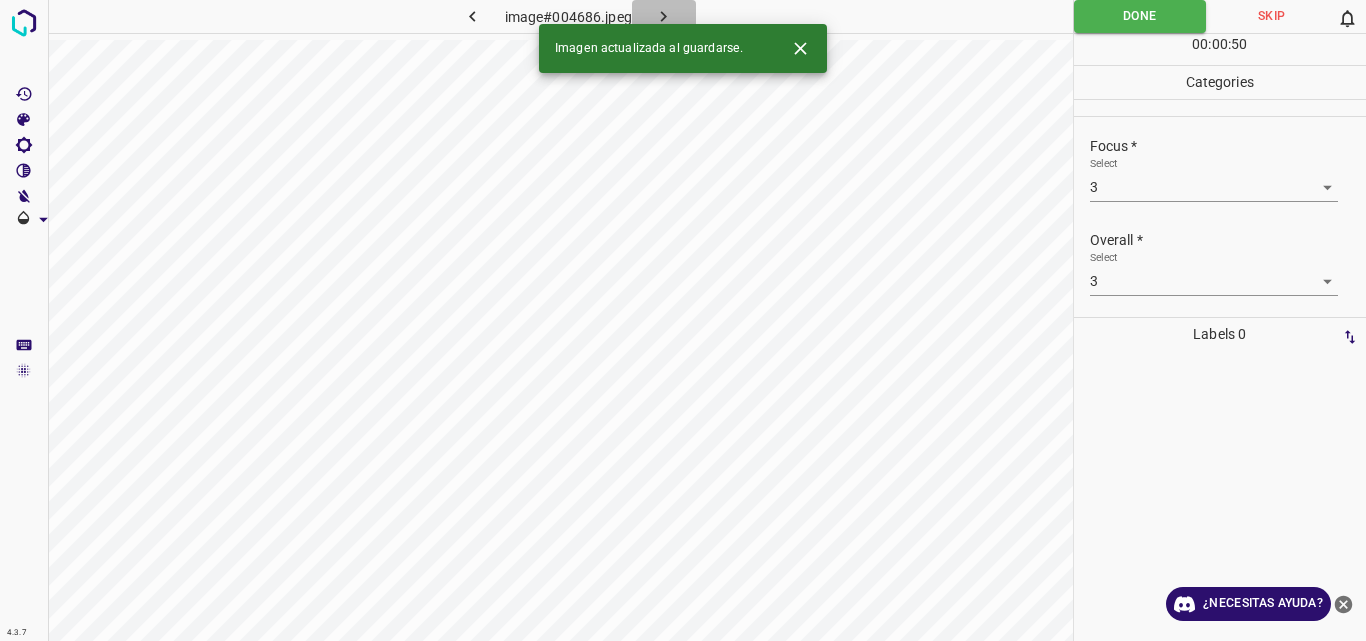 click 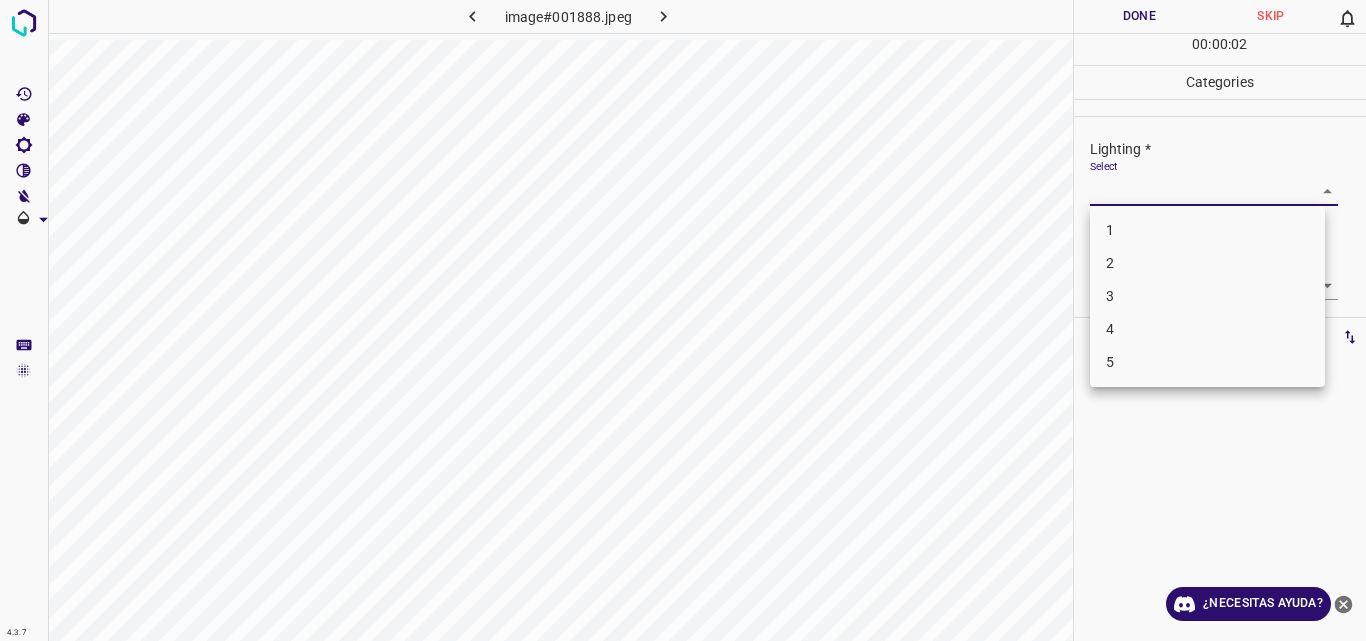 click on "4.3.7 image#001888.jpeg Done Skip 0 00   : 00   : 02   Categories Lighting *  Select ​ Focus *  Select ​ Overall *  Select ​ Labels   0 Categories 1 Lighting 2 Focus 3 Overall Tools Space Change between modes (Draw & Edit) I Auto labeling R Restore zoom M Zoom in N Zoom out Delete Delete selecte label Filters Z Restore filters X Saturation filter C Brightness filter V Contrast filter B Gray scale filter General O Download ¿Necesitas ayuda? Original text Rate this translation Your feedback will be used to help improve Google Translate - Texto - Esconder - Borrar 1 2 3 4 5" at bounding box center [683, 320] 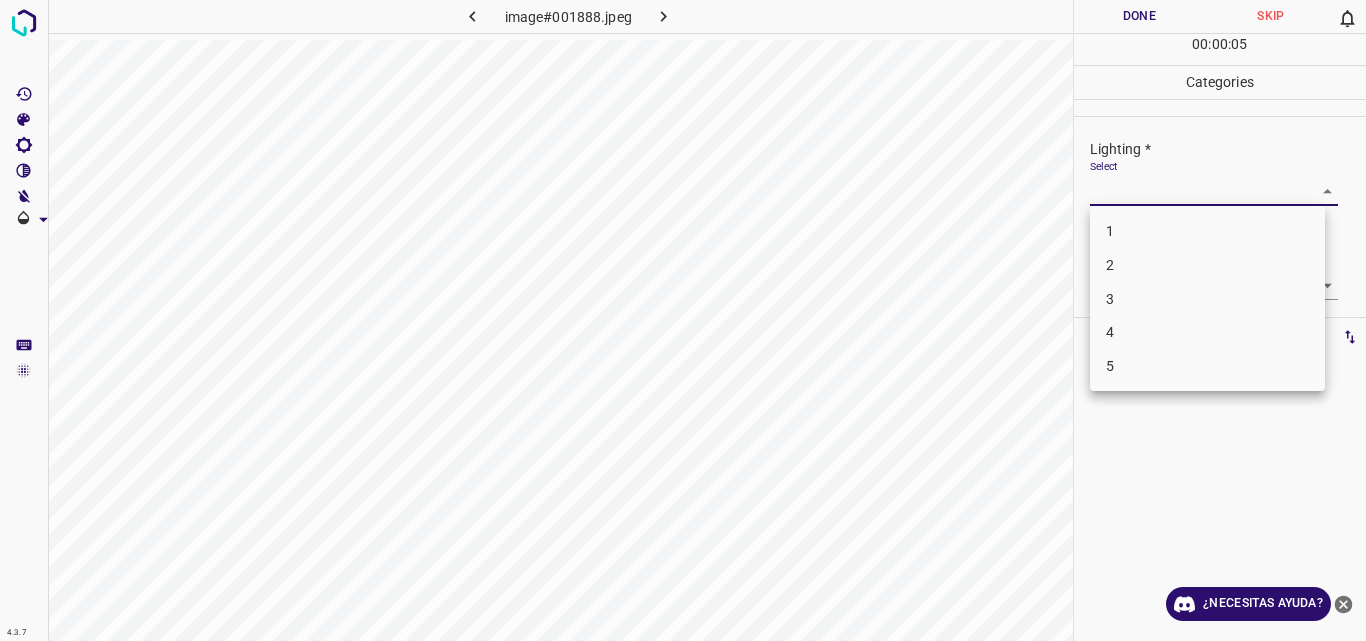 click on "3" at bounding box center [1207, 299] 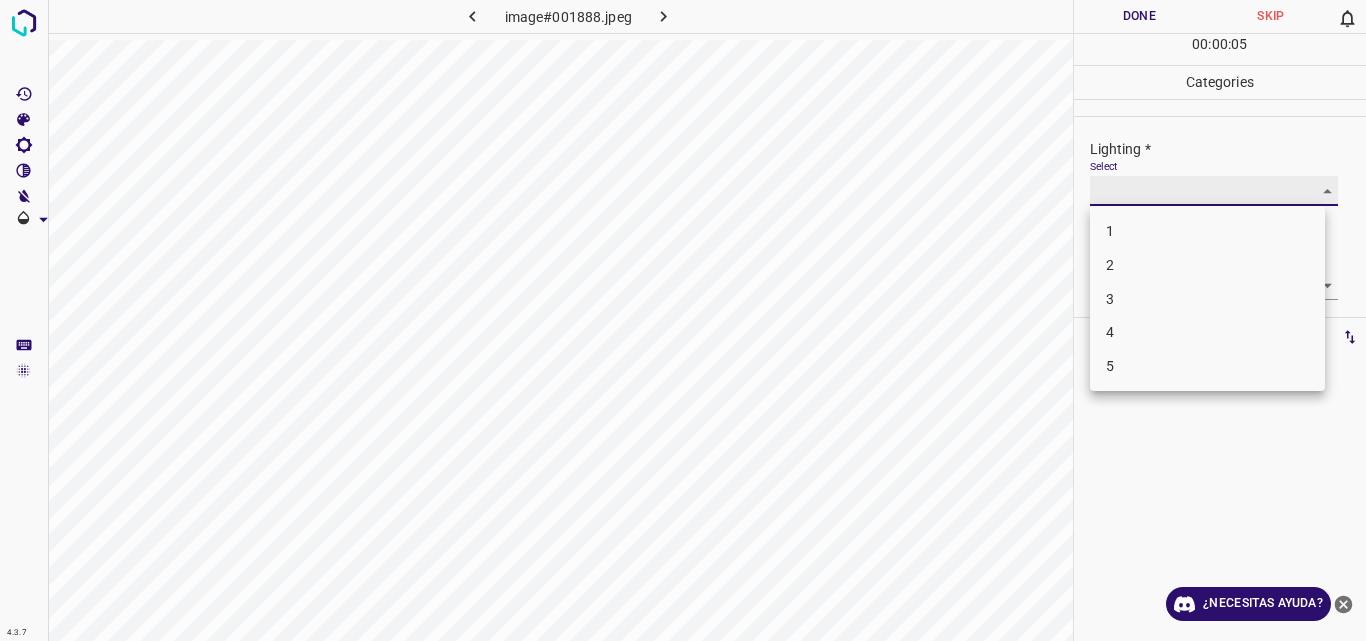 type on "3" 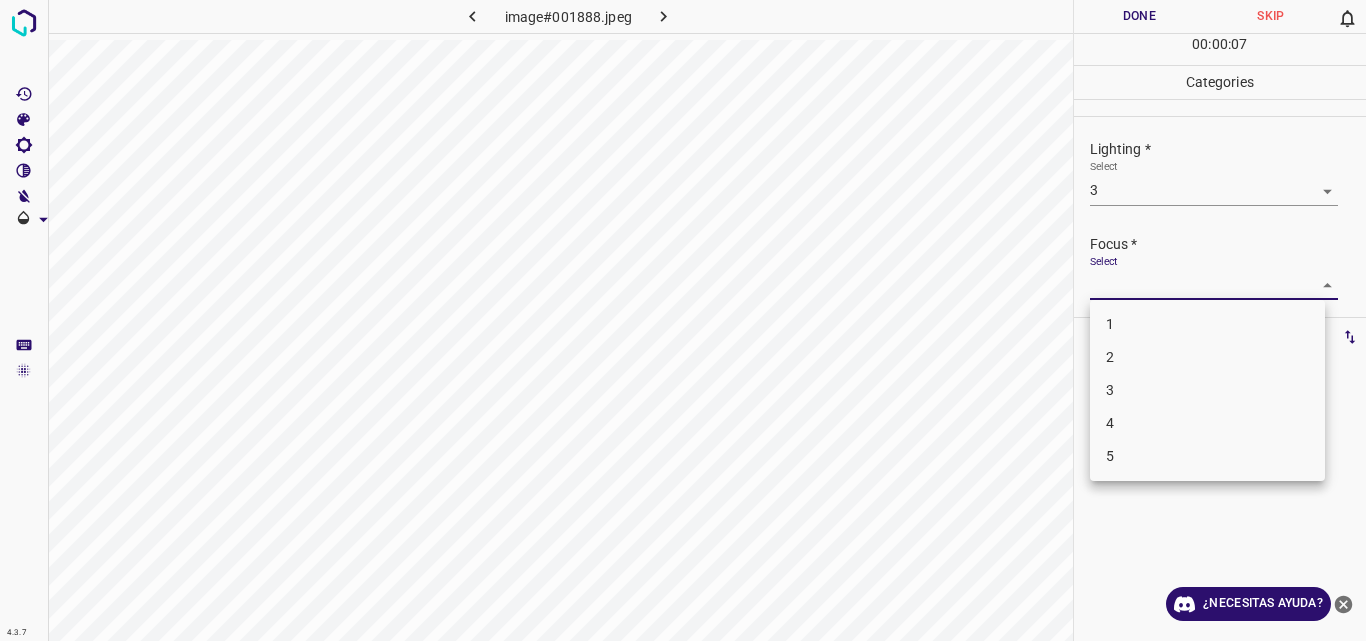 click on "4.3.7 image#001888.jpeg Done Skip 0 00   : 00   : 07   Categories Lighting *  Select 3 3 Focus *  Select ​ Overall *  Select ​ Labels   0 Categories 1 Lighting 2 Focus 3 Overall Tools Space Change between modes (Draw & Edit) I Auto labeling R Restore zoom M Zoom in N Zoom out Delete Delete selecte label Filters Z Restore filters X Saturation filter C Brightness filter V Contrast filter B Gray scale filter General O Download ¿Necesitas ayuda? Original text Rate this translation Your feedback will be used to help improve Google Translate - Texto - Esconder - Borrar 1 2 3 4 5" at bounding box center (683, 320) 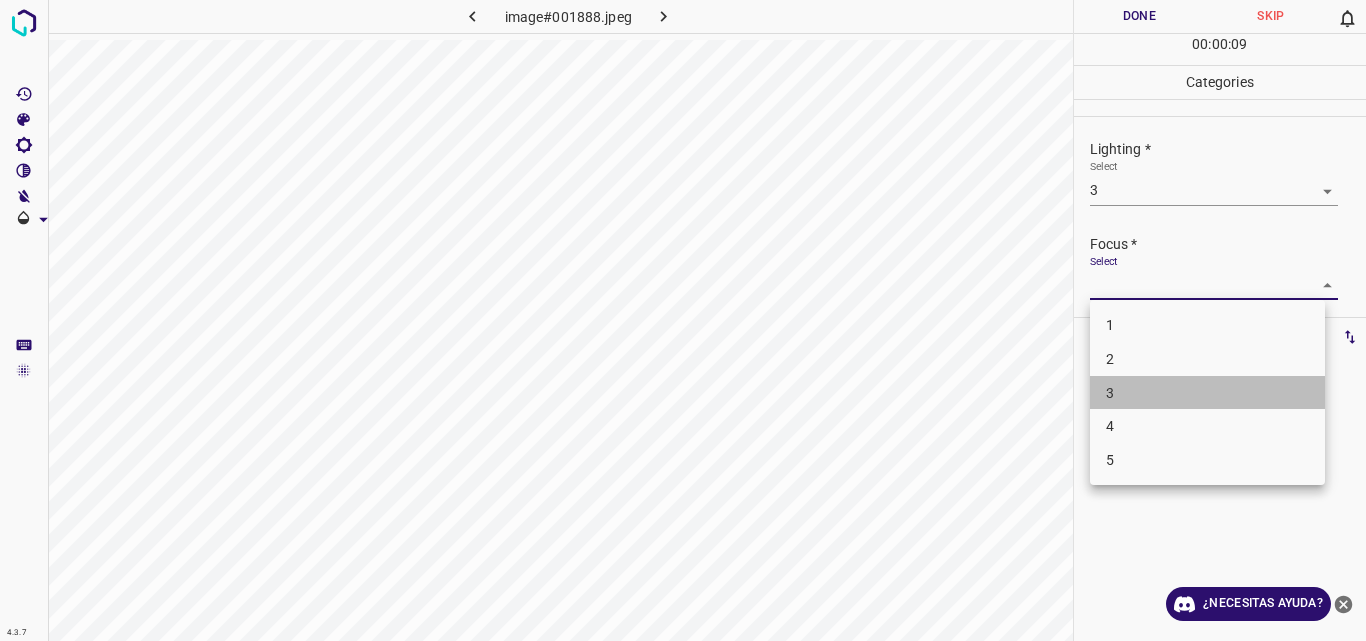 click on "3" at bounding box center (1207, 393) 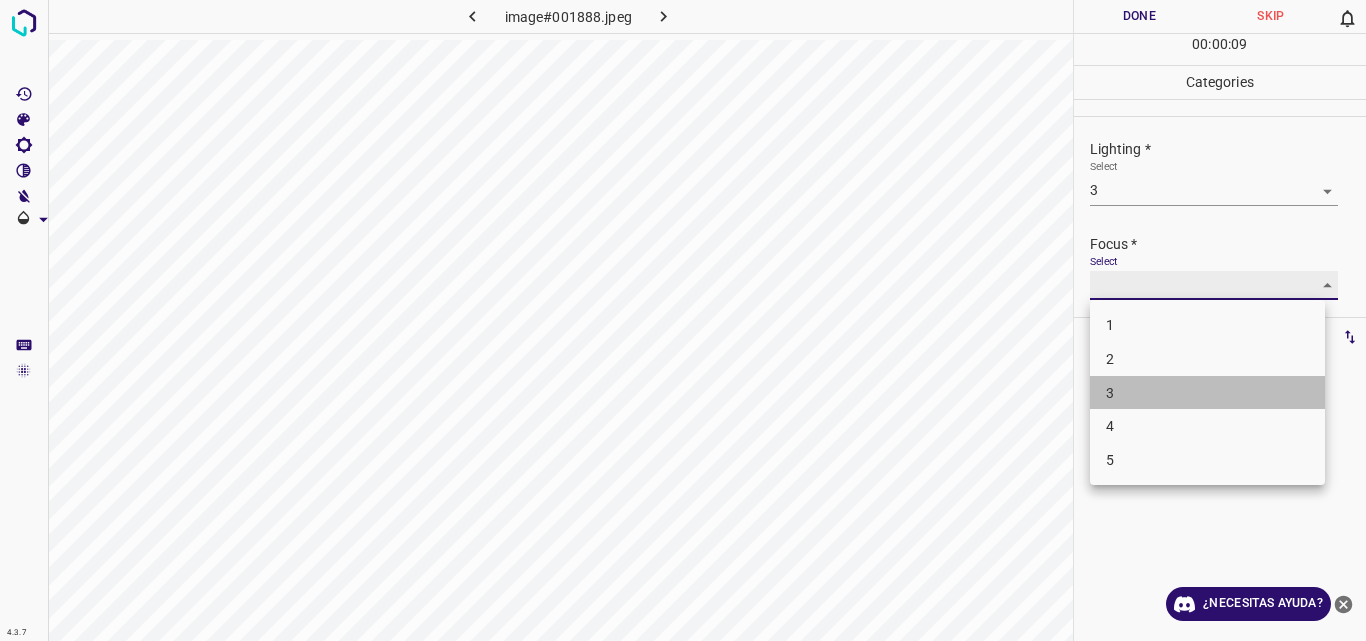 type on "3" 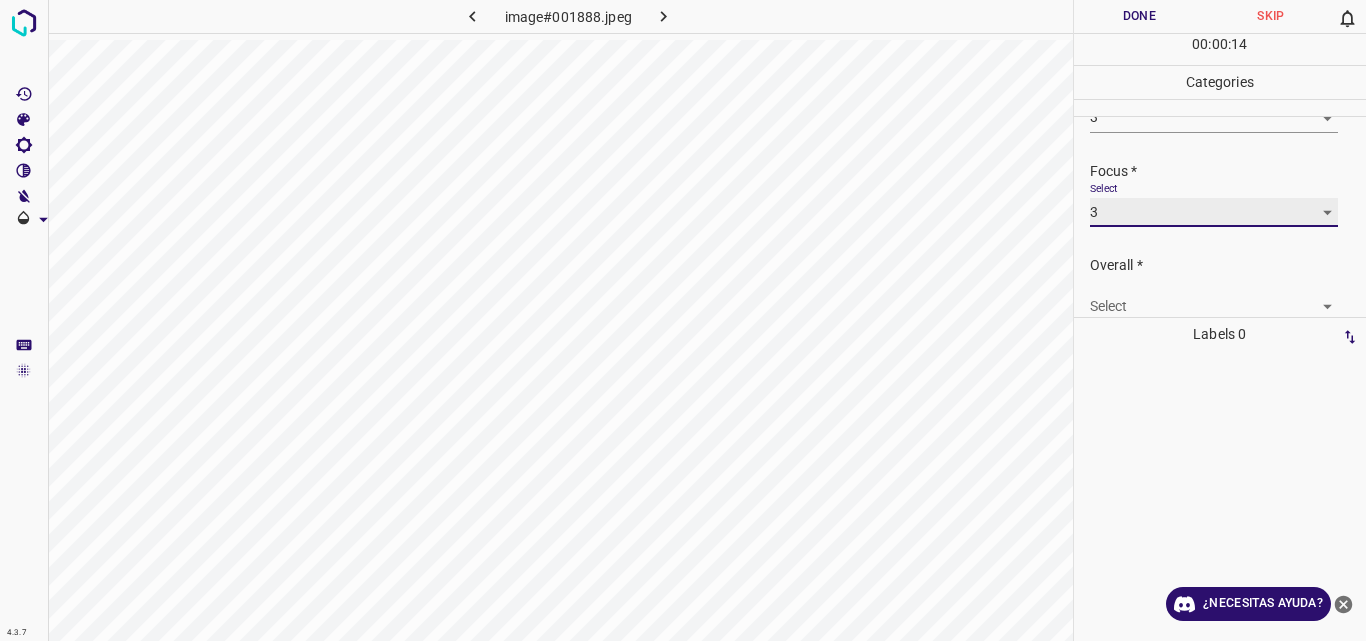 scroll, scrollTop: 98, scrollLeft: 0, axis: vertical 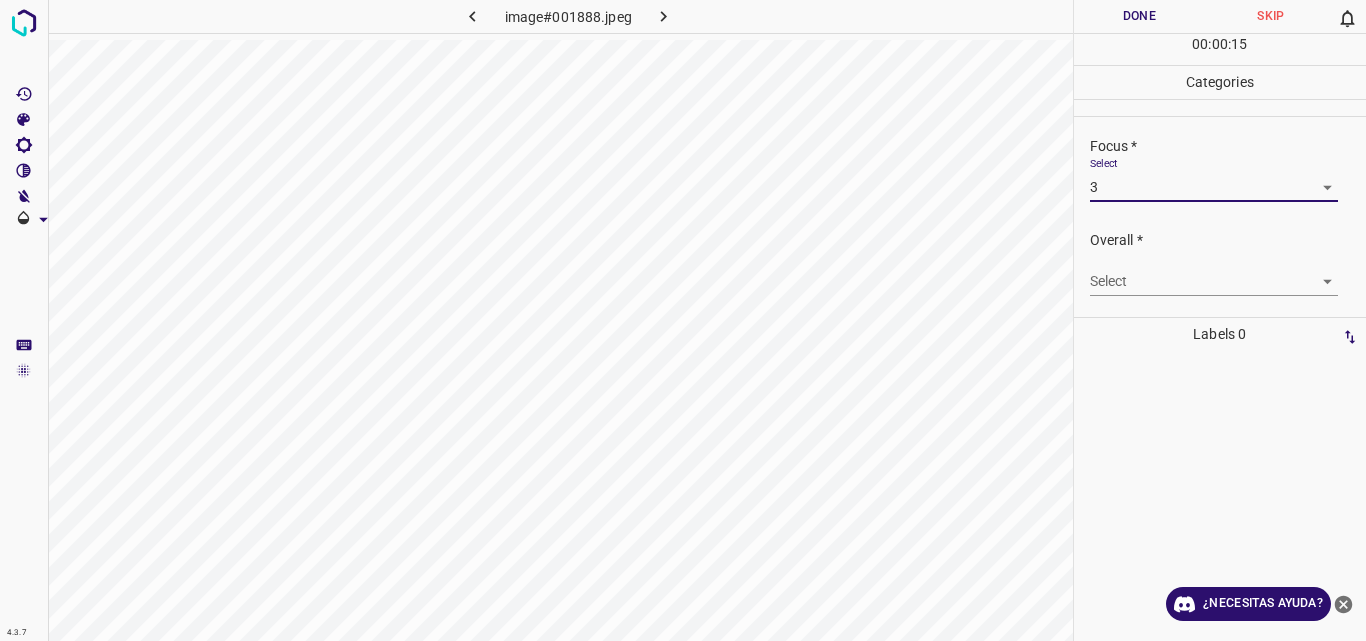 click on "4.3.7 image#001888.jpeg Done Skip 0 00   : 00   : 15   Categories Lighting *  Select 3 3 Focus *  Select 3 3 Overall *  Select ​ Labels   0 Categories 1 Lighting 2 Focus 3 Overall Tools Space Change between modes (Draw & Edit) I Auto labeling R Restore zoom M Zoom in N Zoom out Delete Delete selecte label Filters Z Restore filters X Saturation filter C Brightness filter V Contrast filter B Gray scale filter General O Download ¿Necesitas ayuda? Original text Rate this translation Your feedback will be used to help improve Google Translate - Texto - Esconder - Borrar" at bounding box center [683, 320] 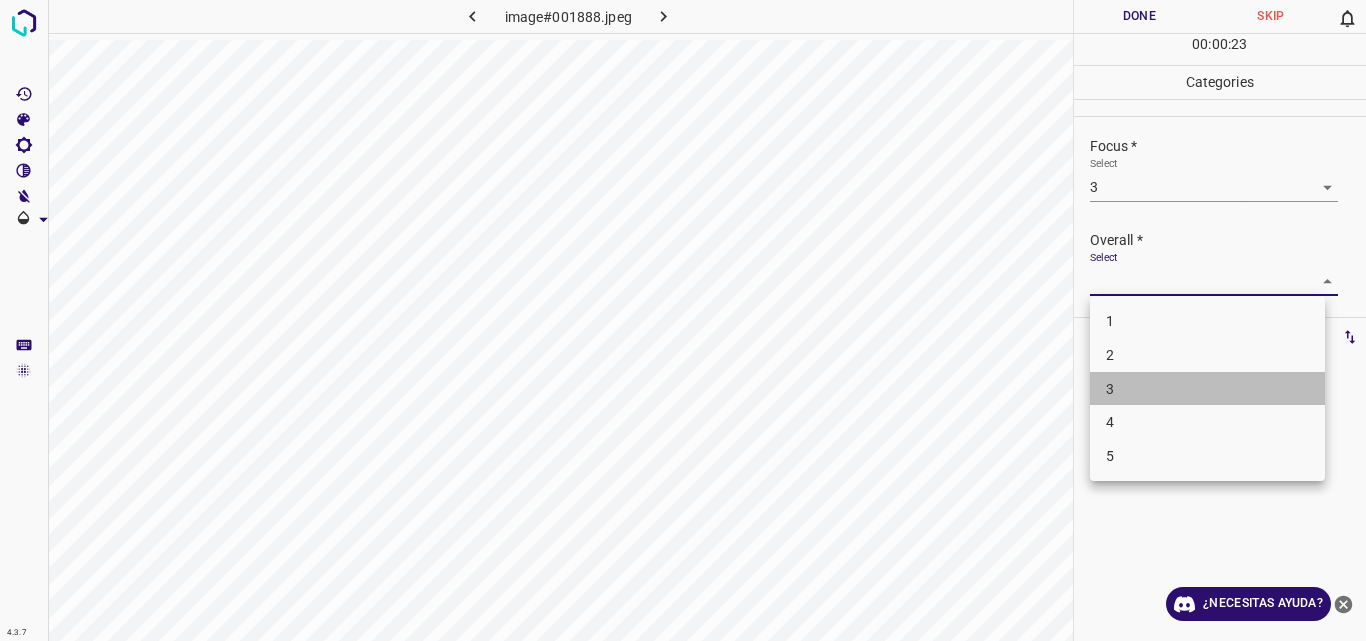 click on "3" at bounding box center [1207, 389] 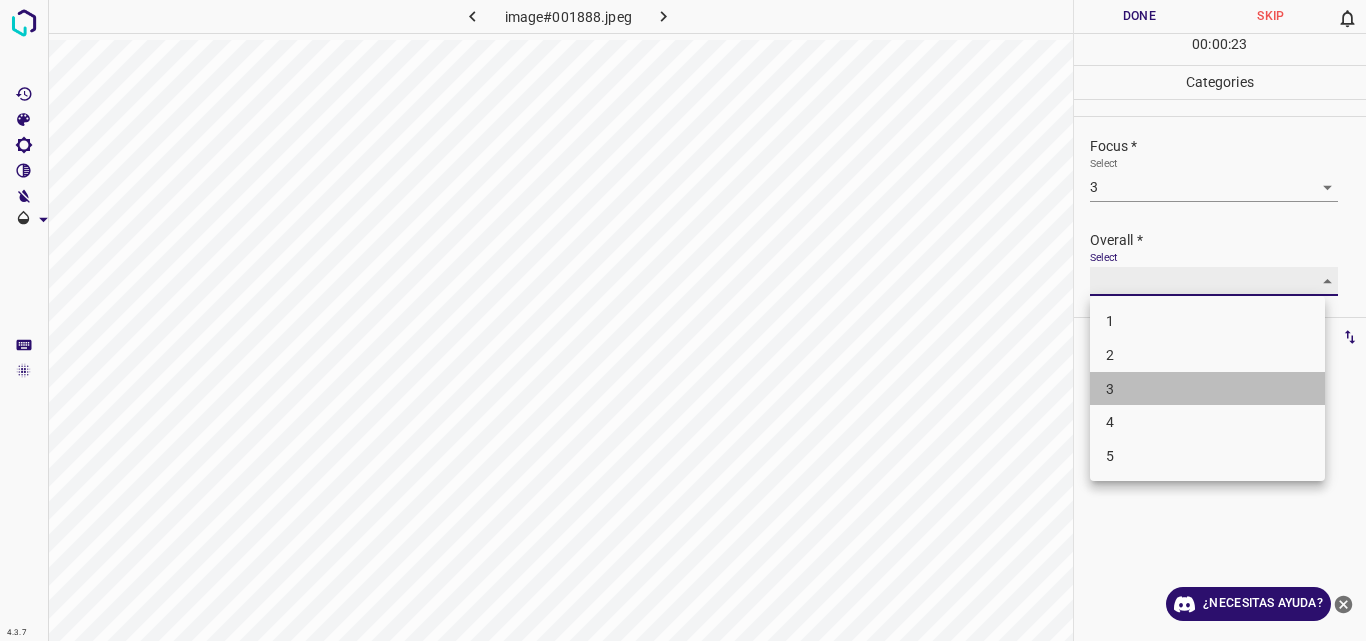 type on "3" 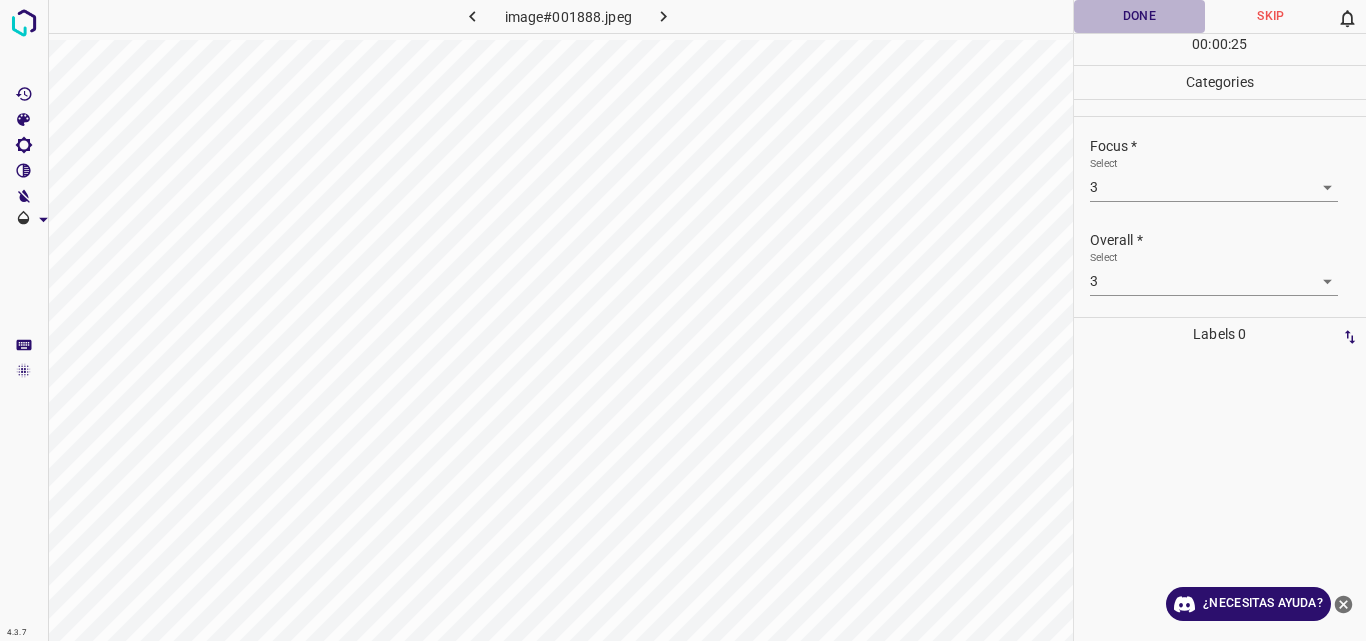 click on "Done" at bounding box center [1140, 16] 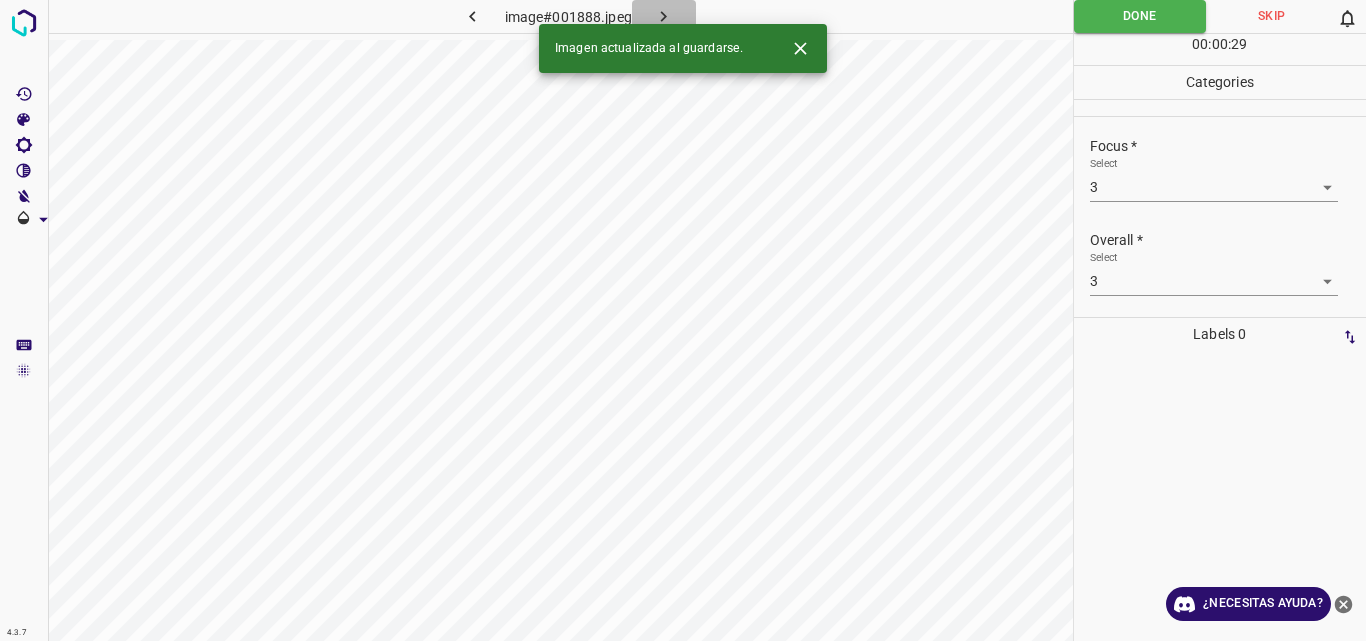 click 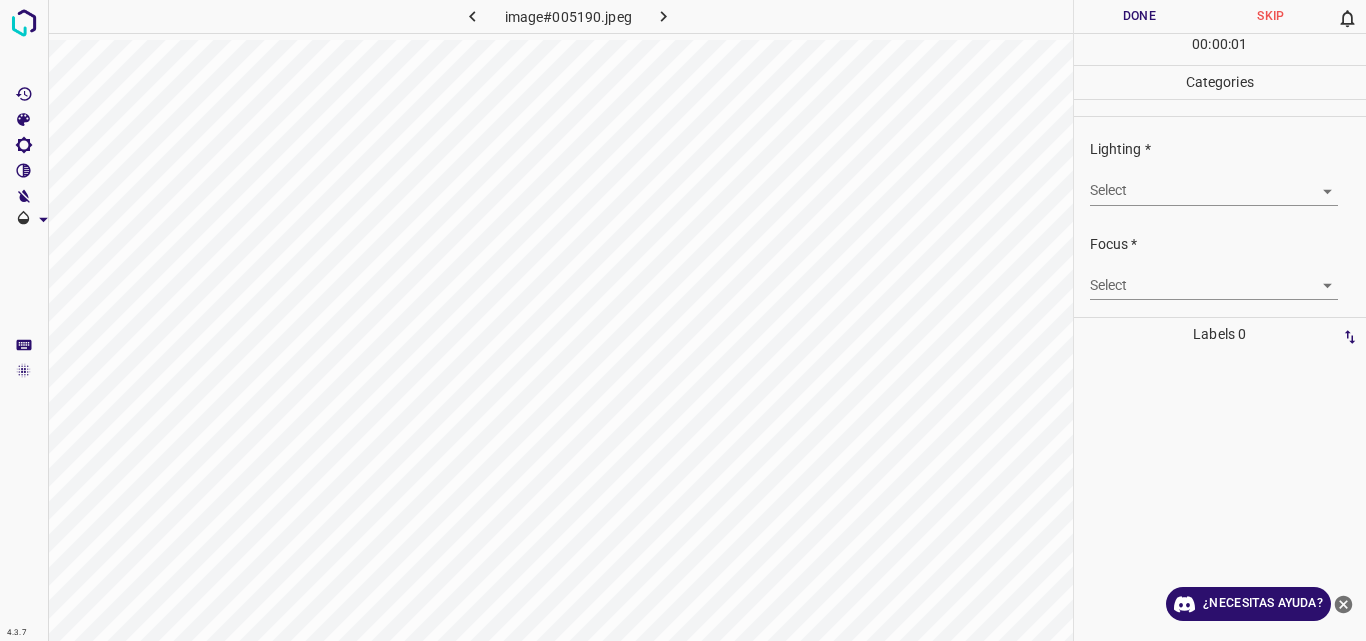 click on "4.3.7 image#005190.jpeg Done Skip 0 00   : 00   : 01   Categories Lighting *  Select ​ Focus *  Select ​ Overall *  Select ​ Labels   0 Categories 1 Lighting 2 Focus 3 Overall Tools Space Change between modes (Draw & Edit) I Auto labeling R Restore zoom M Zoom in N Zoom out Delete Delete selecte label Filters Z Restore filters X Saturation filter C Brightness filter V Contrast filter B Gray scale filter General O Download ¿Necesitas ayuda? Original text Rate this translation Your feedback will be used to help improve Google Translate - Texto - Esconder - Borrar" at bounding box center (683, 320) 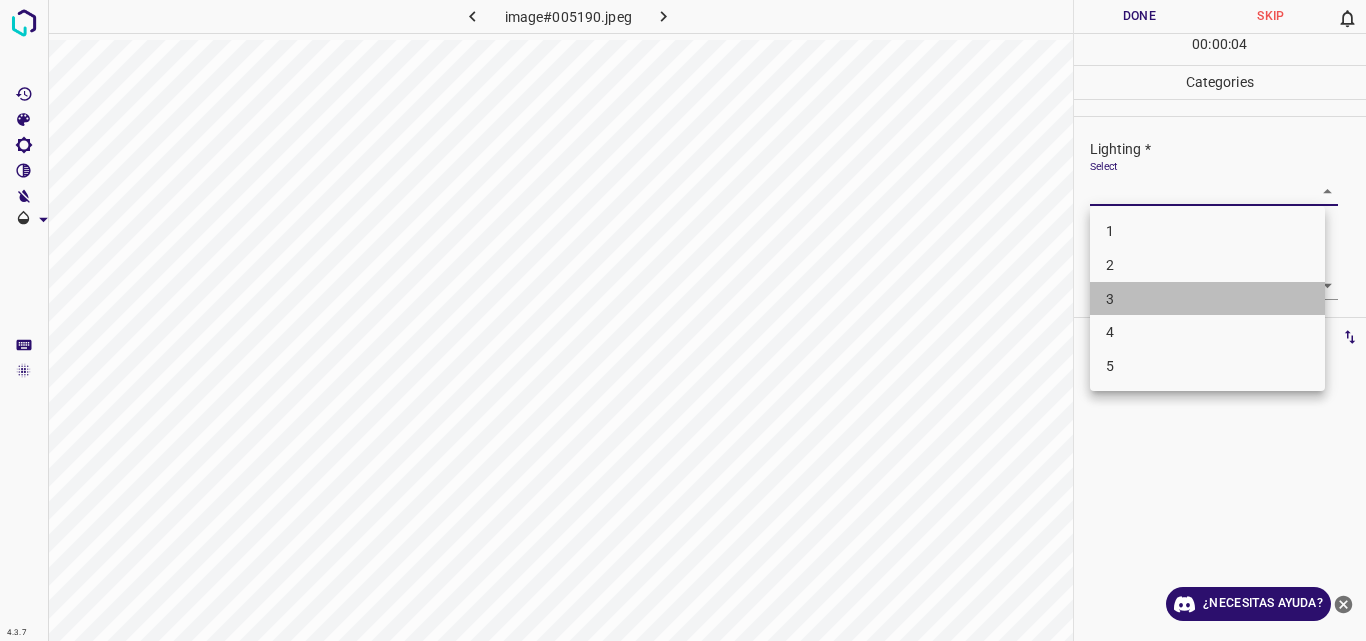 click on "3" at bounding box center (1207, 299) 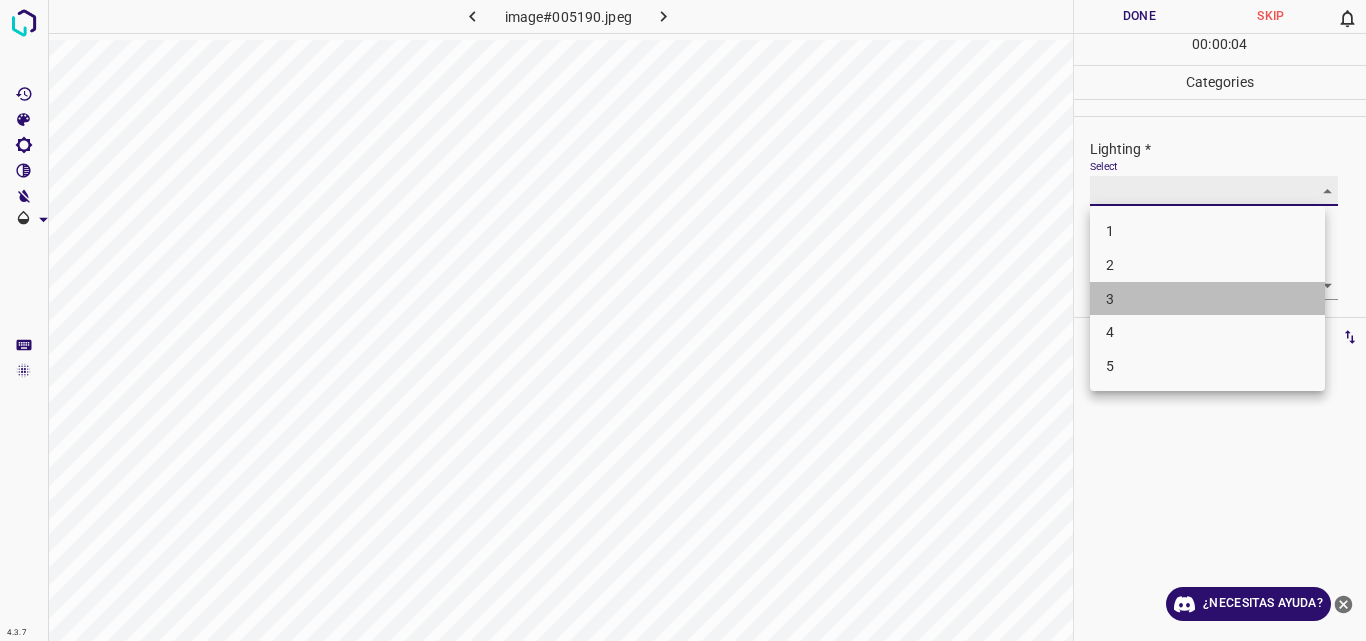type on "3" 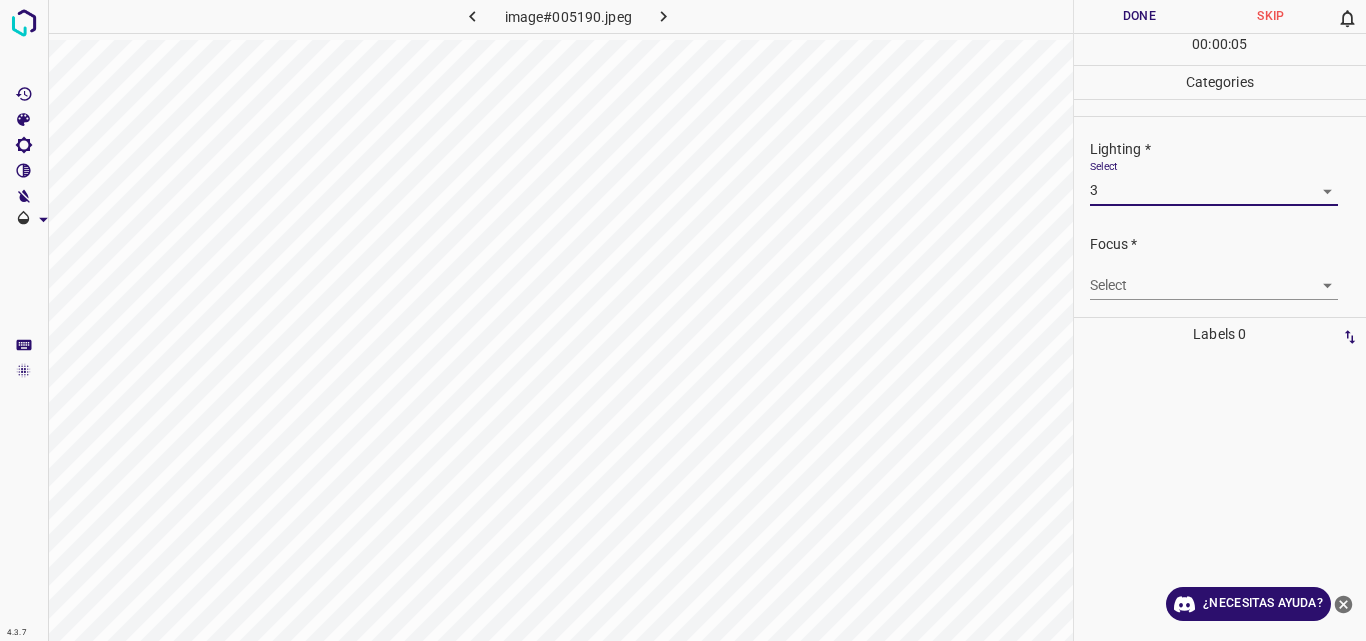 click on "4.3.7 image#005190.jpeg Done Skip 0 00   : 00   : 05   Categories Lighting *  Select 3 3 Focus *  Select ​ Overall *  Select ​ Labels   0 Categories 1 Lighting 2 Focus 3 Overall Tools Space Change between modes (Draw & Edit) I Auto labeling R Restore zoom M Zoom in N Zoom out Delete Delete selecte label Filters Z Restore filters X Saturation filter C Brightness filter V Contrast filter B Gray scale filter General O Download ¿Necesitas ayuda? Original text Rate this translation Your feedback will be used to help improve Google Translate - Texto - Esconder - Borrar" at bounding box center (683, 320) 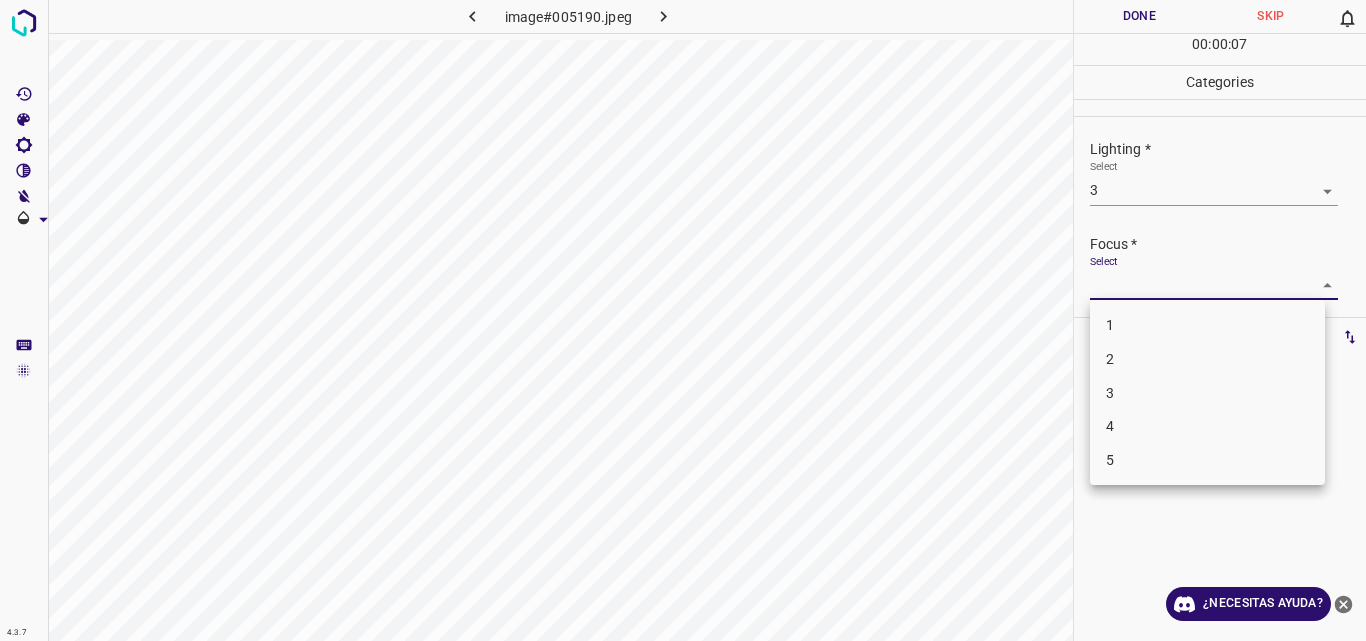 click on "3" at bounding box center [1207, 393] 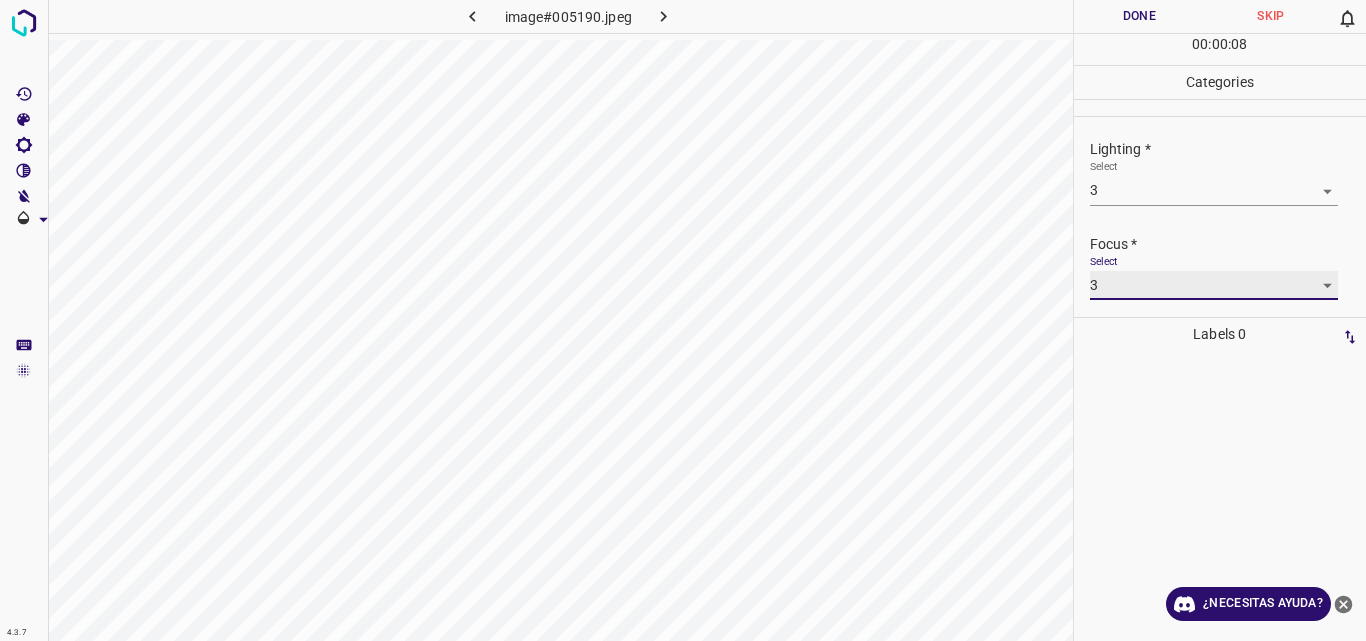 type on "3" 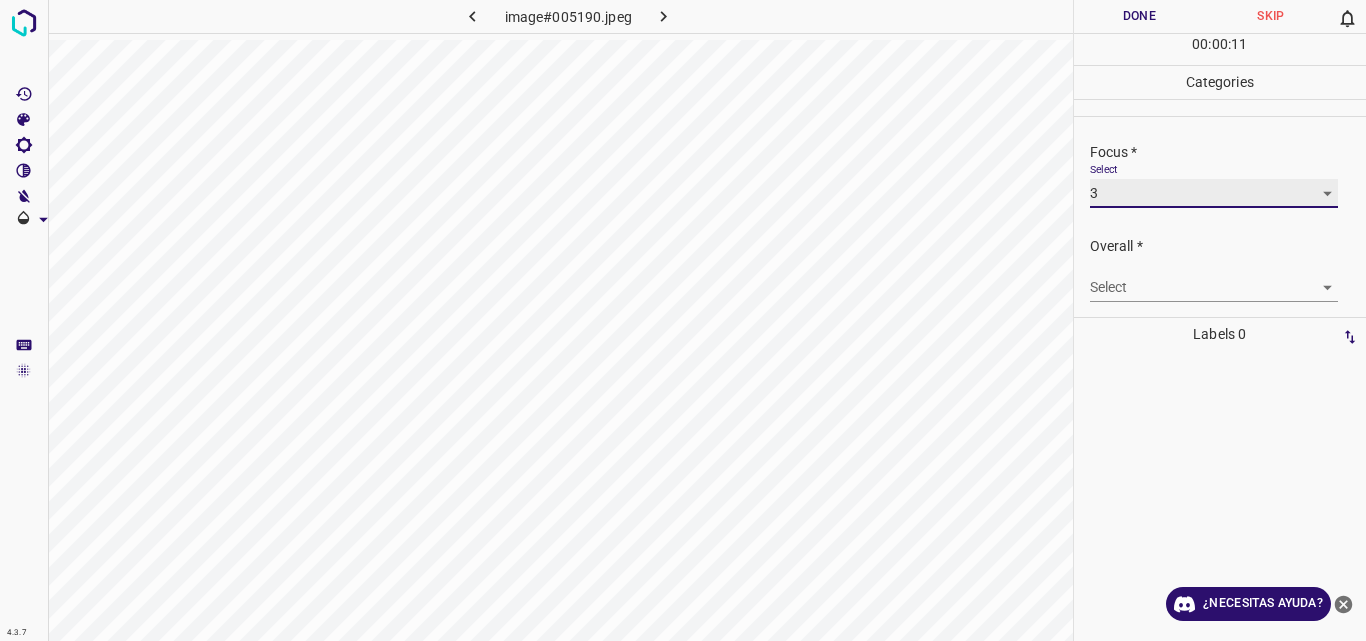 scroll, scrollTop: 98, scrollLeft: 0, axis: vertical 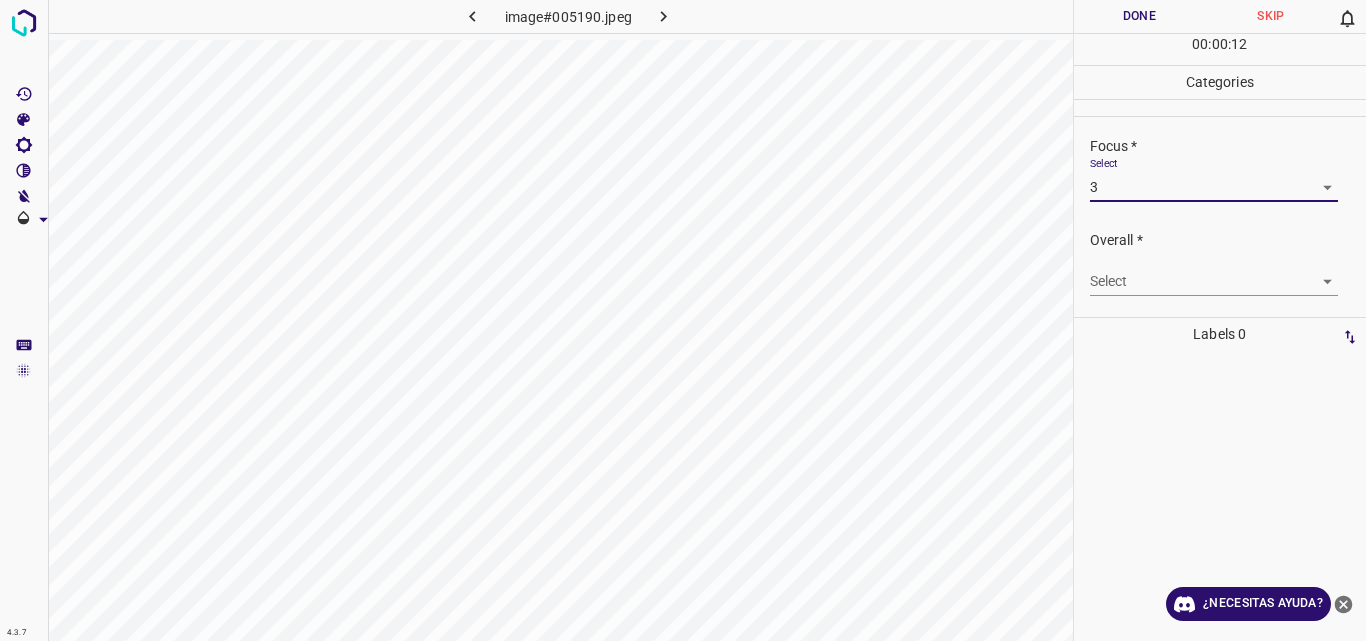 click on "4.3.7 image#005190.jpeg Done Skip 0 00   : 00   : 12   Categories Lighting *  Select 3 3 Focus *  Select 3 3 Overall *  Select ​ Labels   0 Categories 1 Lighting 2 Focus 3 Overall Tools Space Change between modes (Draw & Edit) I Auto labeling R Restore zoom M Zoom in N Zoom out Delete Delete selecte label Filters Z Restore filters X Saturation filter C Brightness filter V Contrast filter B Gray scale filter General O Download ¿Necesitas ayuda? Original text Rate this translation Your feedback will be used to help improve Google Translate - Texto - Esconder - Borrar" at bounding box center (683, 320) 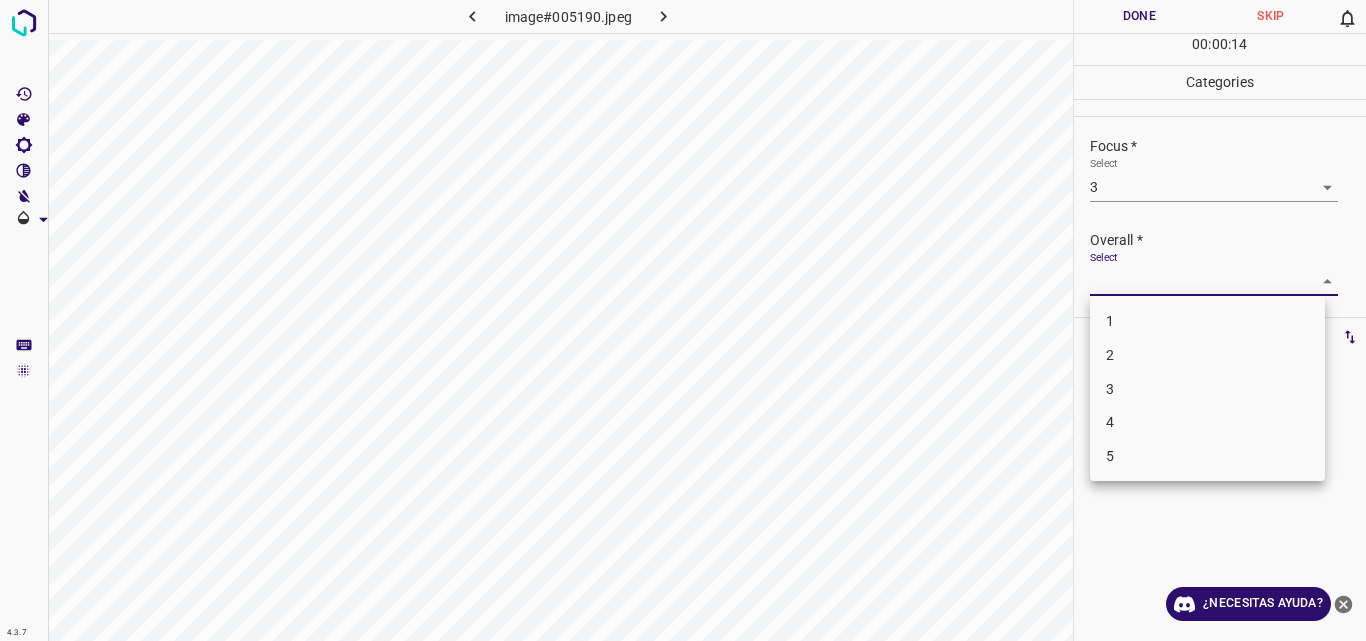 click on "3" at bounding box center (1207, 389) 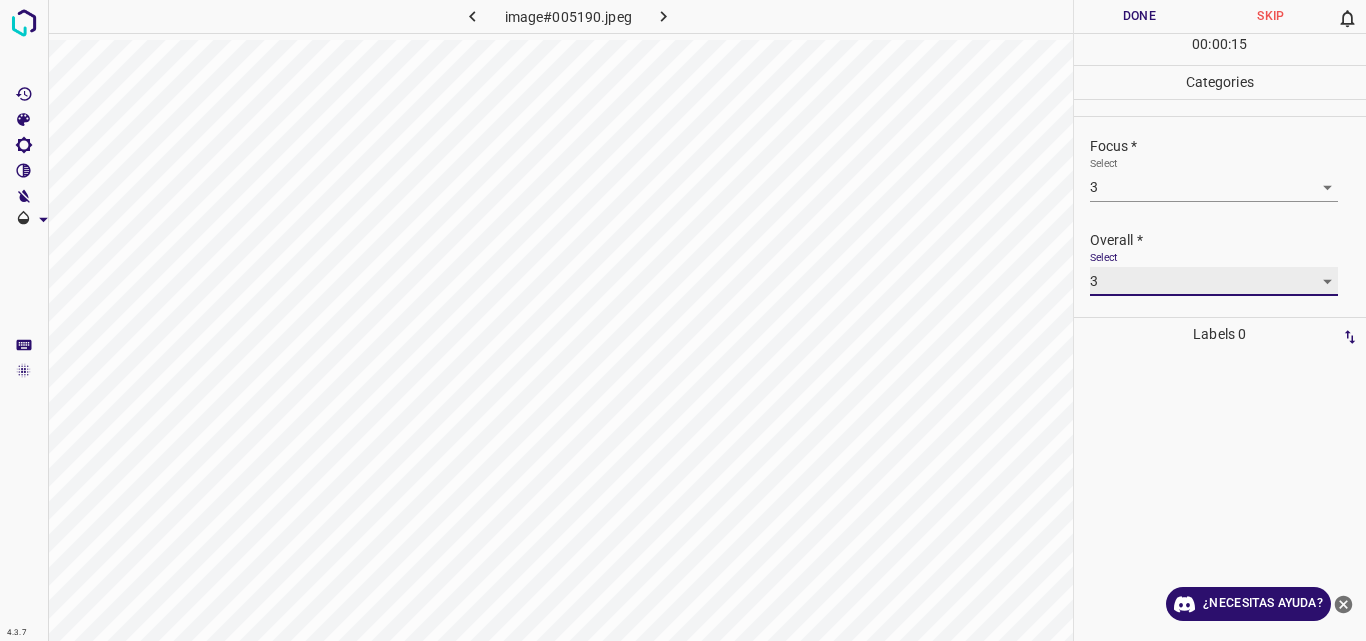 type on "3" 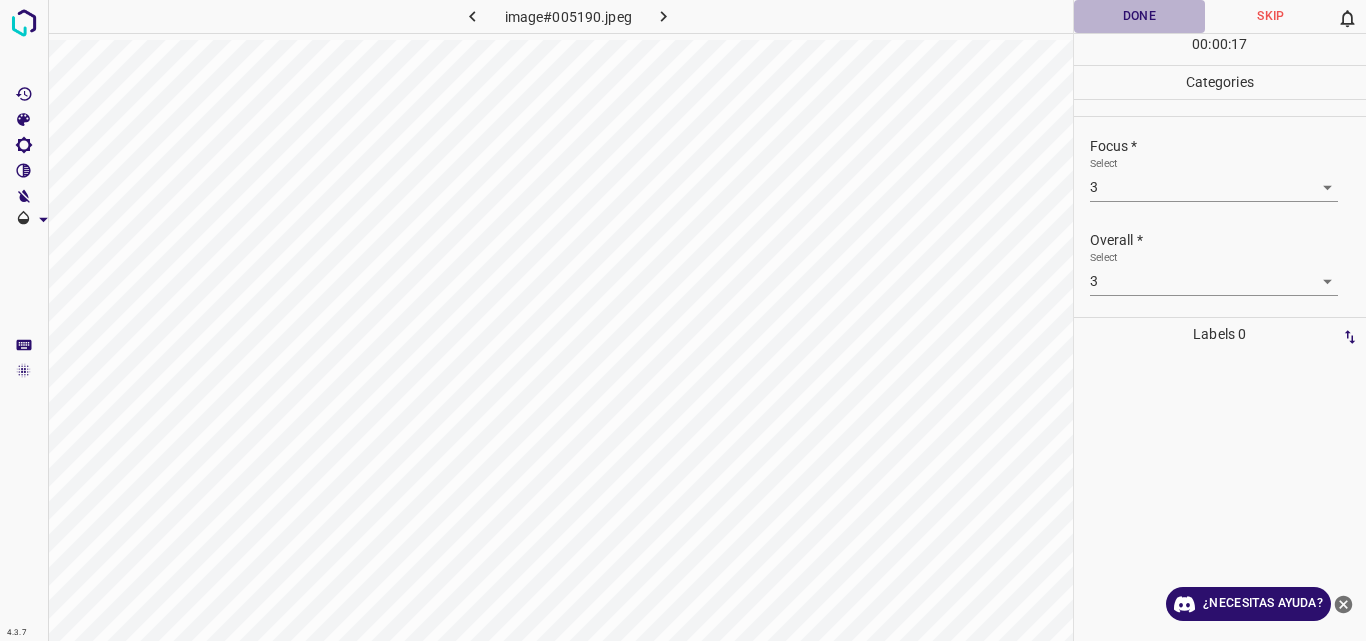 click on "Done" at bounding box center [1140, 16] 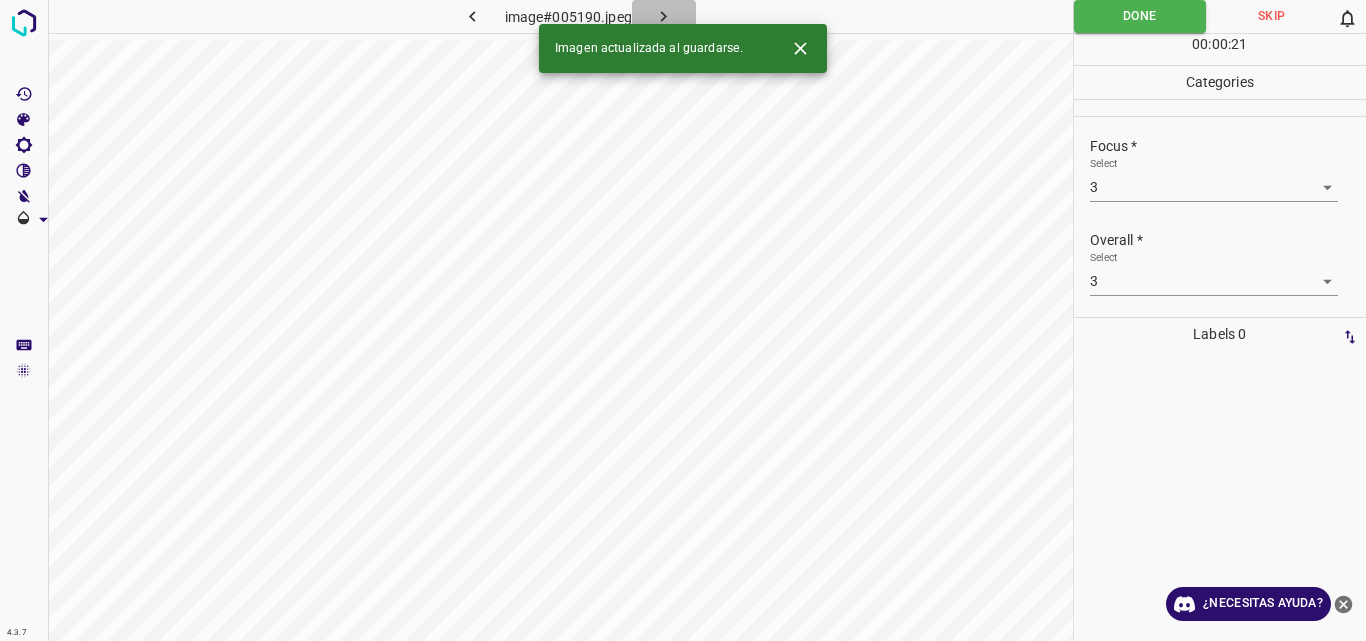click 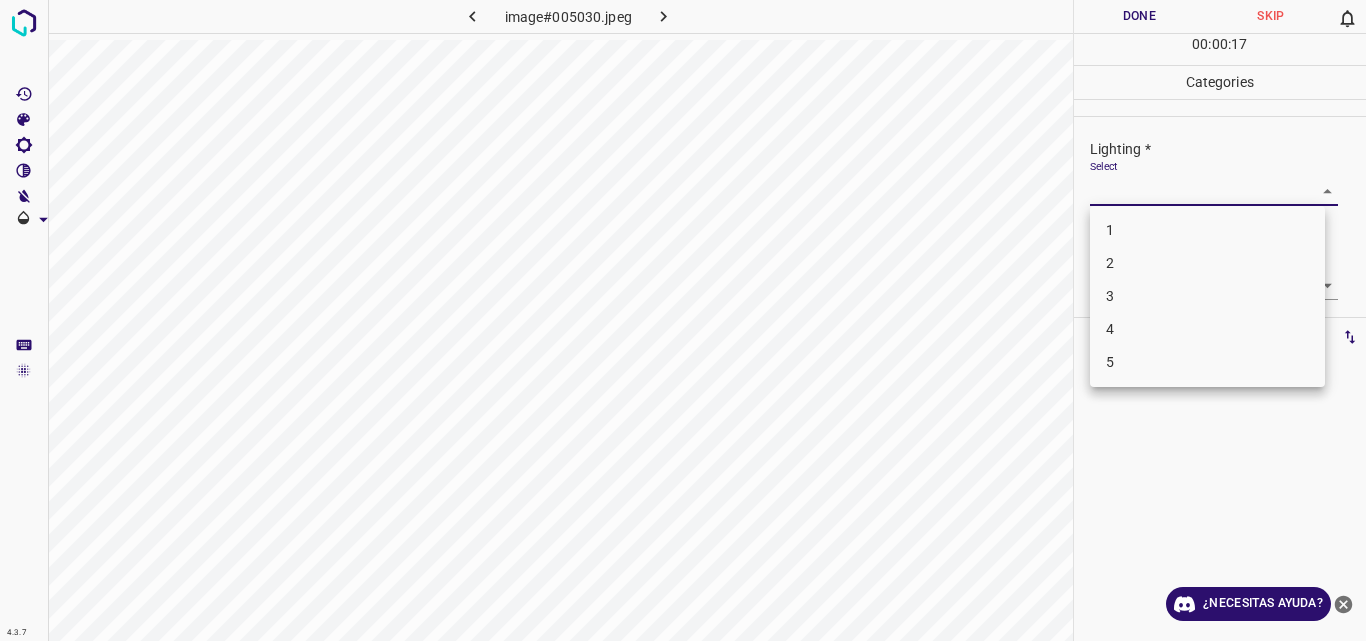 click on "4.3.7 image#005030.jpeg Done Skip 0 00   : 00   : 17   Categories Lighting *  Select ​ Focus *  Select ​ Overall *  Select ​ Labels   0 Categories 1 Lighting 2 Focus 3 Overall Tools Space Change between modes (Draw & Edit) I Auto labeling R Restore zoom M Zoom in N Zoom out Delete Delete selecte label Filters Z Restore filters X Saturation filter C Brightness filter V Contrast filter B Gray scale filter General O Download ¿Necesitas ayuda? Original text Rate this translation Your feedback will be used to help improve Google Translate - Texto - Esconder - Borrar 1 2 3 4 5" at bounding box center (683, 320) 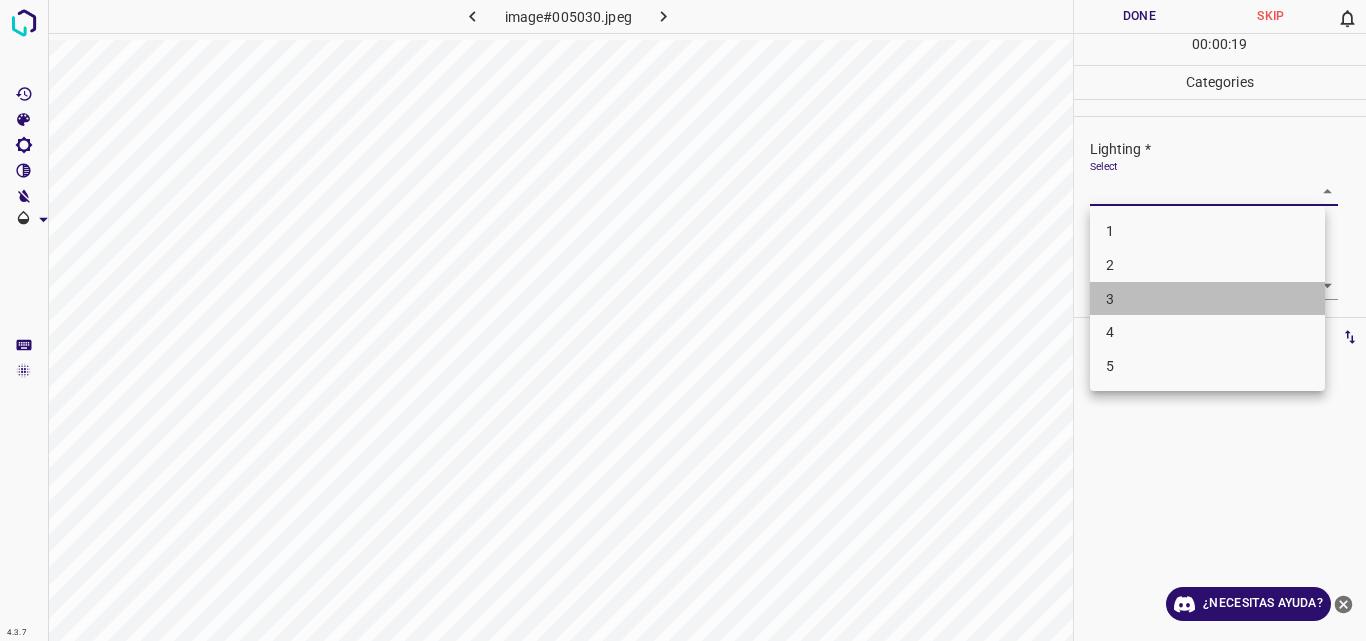 click on "3" at bounding box center [1207, 299] 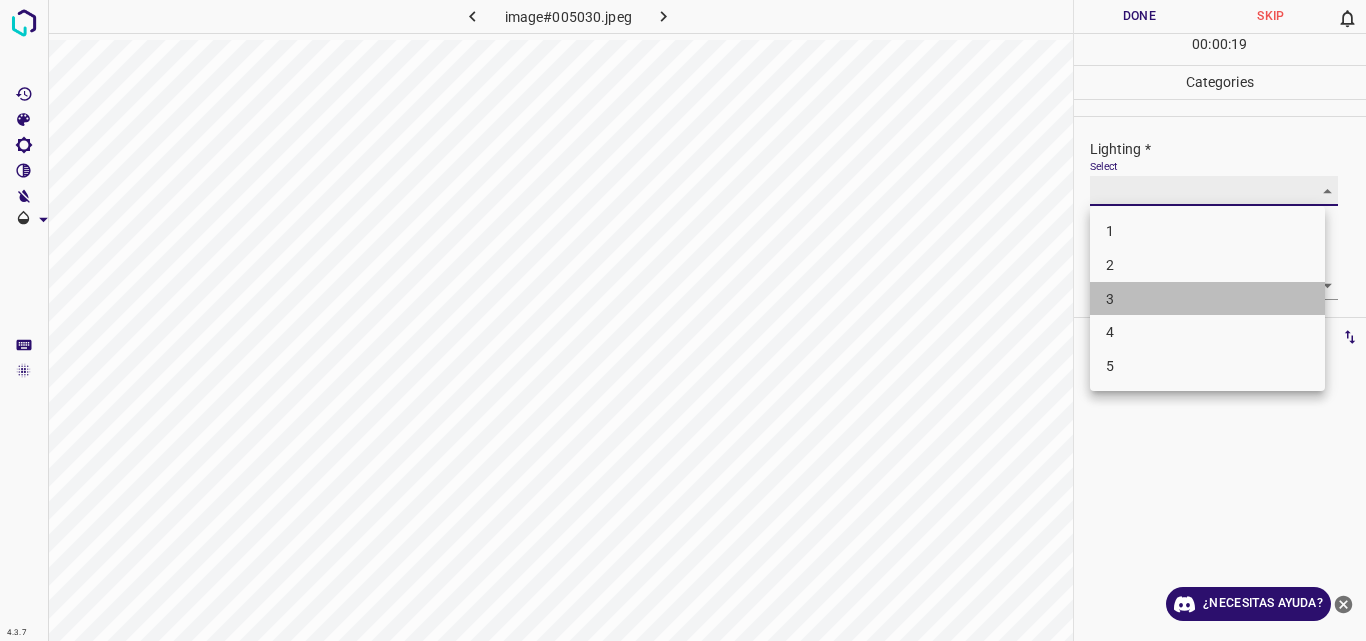 type on "3" 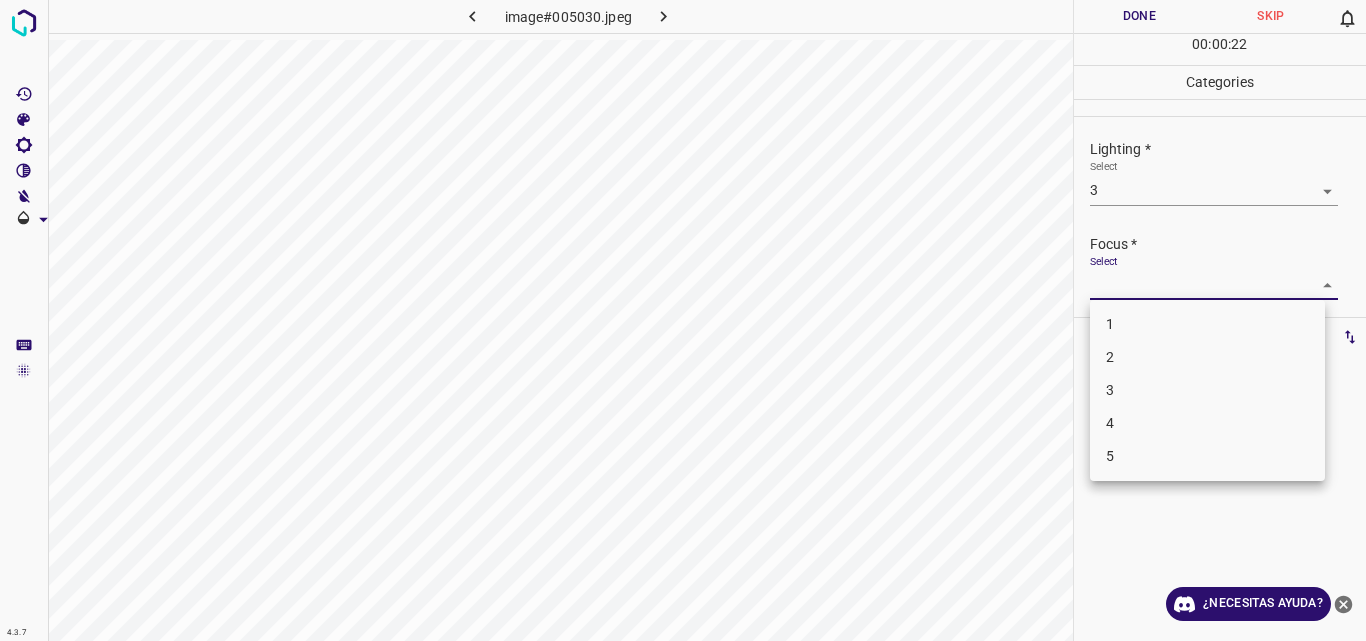 click on "4.3.7 image#005030.jpeg Done Skip 0 00   : 00   : 22   Categories Lighting *  Select 3 3 Focus *  Select ​ Overall *  Select ​ Labels   0 Categories 1 Lighting 2 Focus 3 Overall Tools Space Change between modes (Draw & Edit) I Auto labeling R Restore zoom M Zoom in N Zoom out Delete Delete selecte label Filters Z Restore filters X Saturation filter C Brightness filter V Contrast filter B Gray scale filter General O Download ¿Necesitas ayuda? Original text Rate this translation Your feedback will be used to help improve Google Translate - Texto - Esconder - Borrar 1 2 3 4 5" at bounding box center [683, 320] 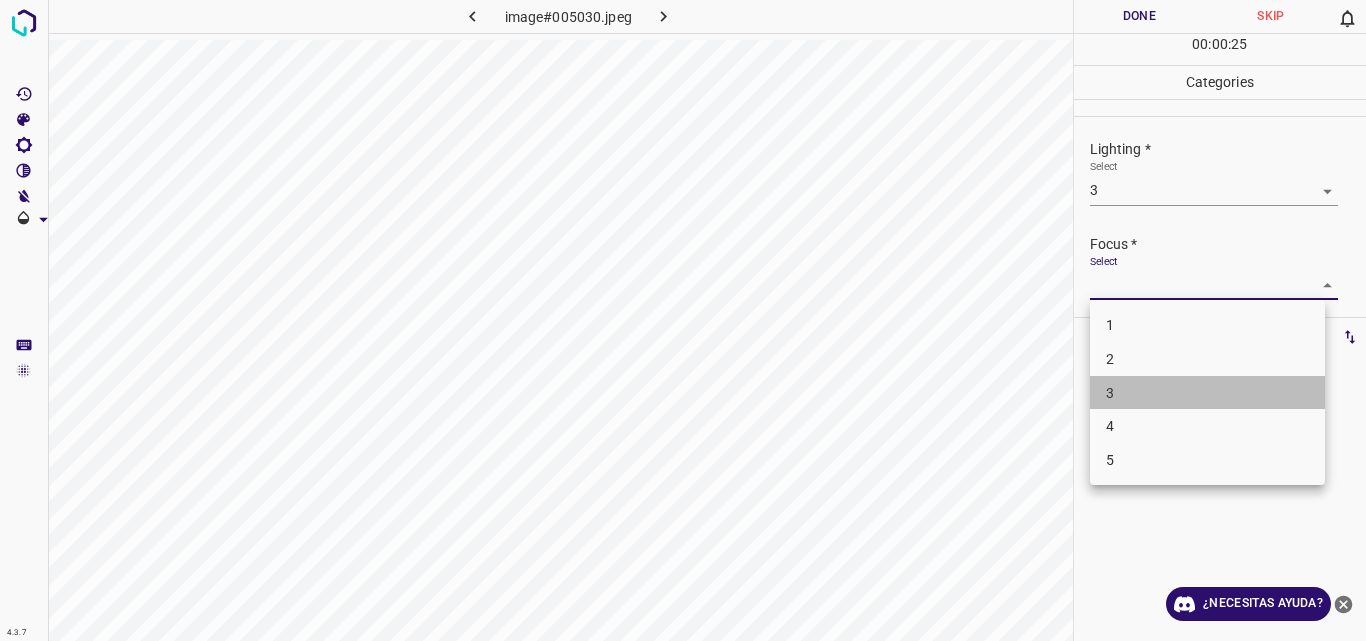 click on "3" at bounding box center [1207, 393] 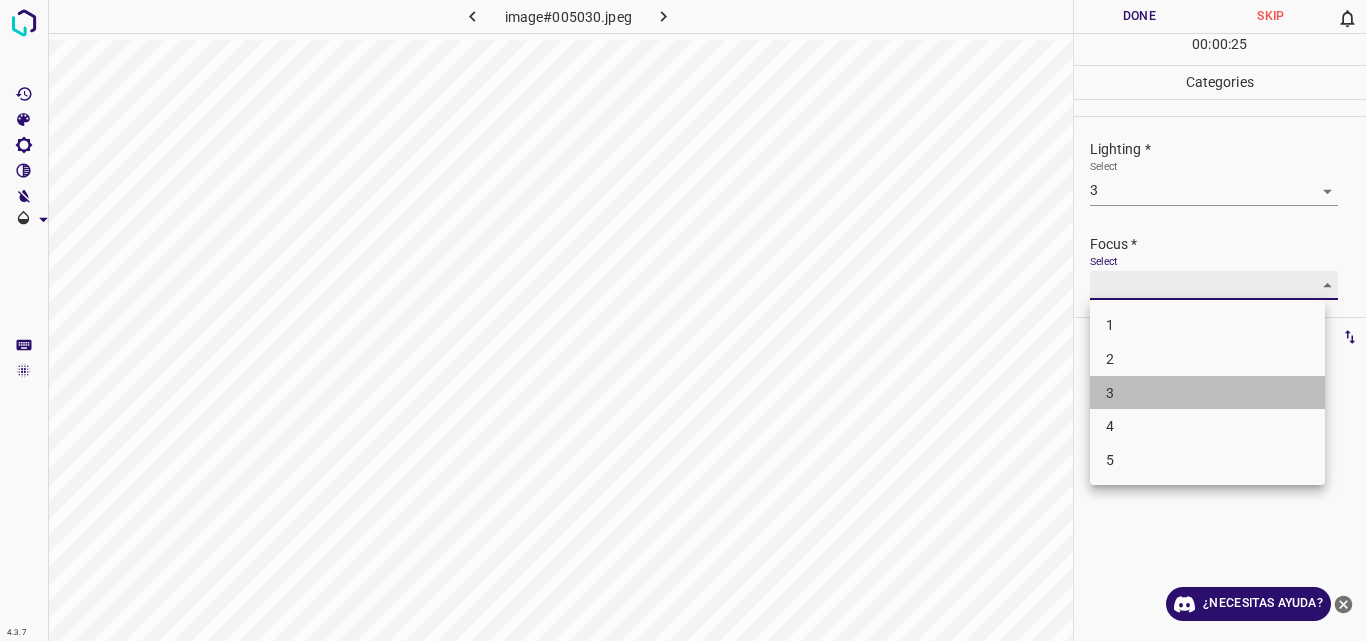 type on "3" 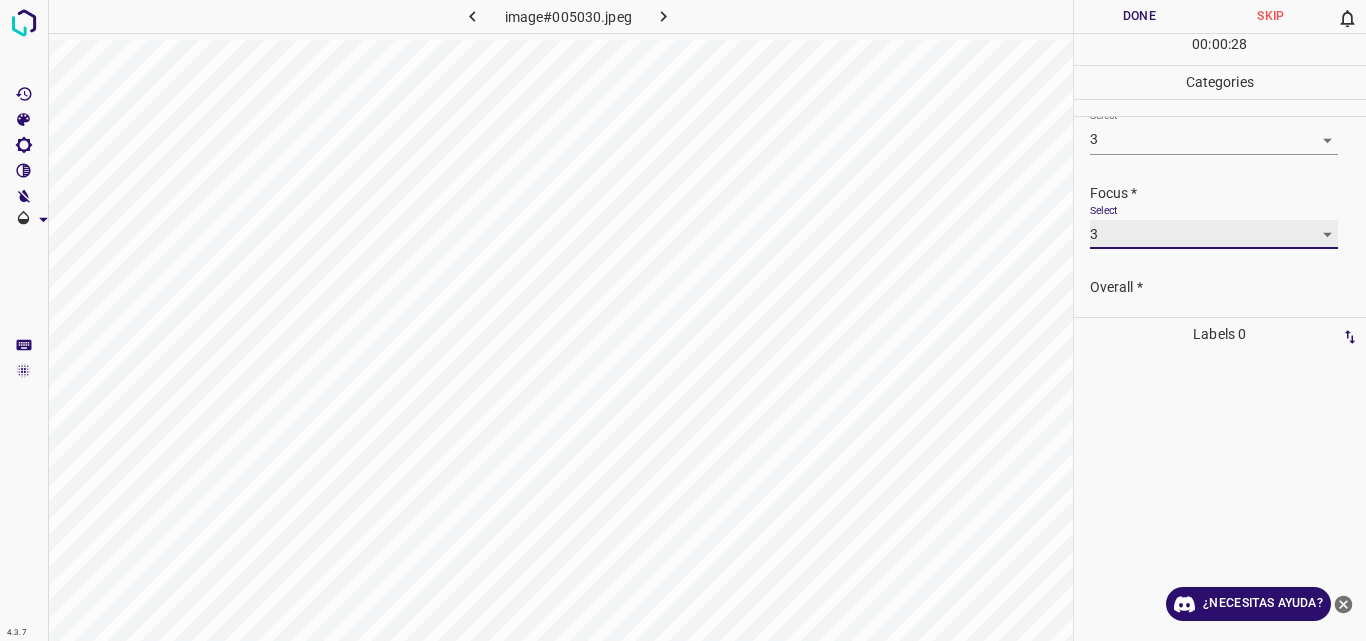 scroll, scrollTop: 98, scrollLeft: 0, axis: vertical 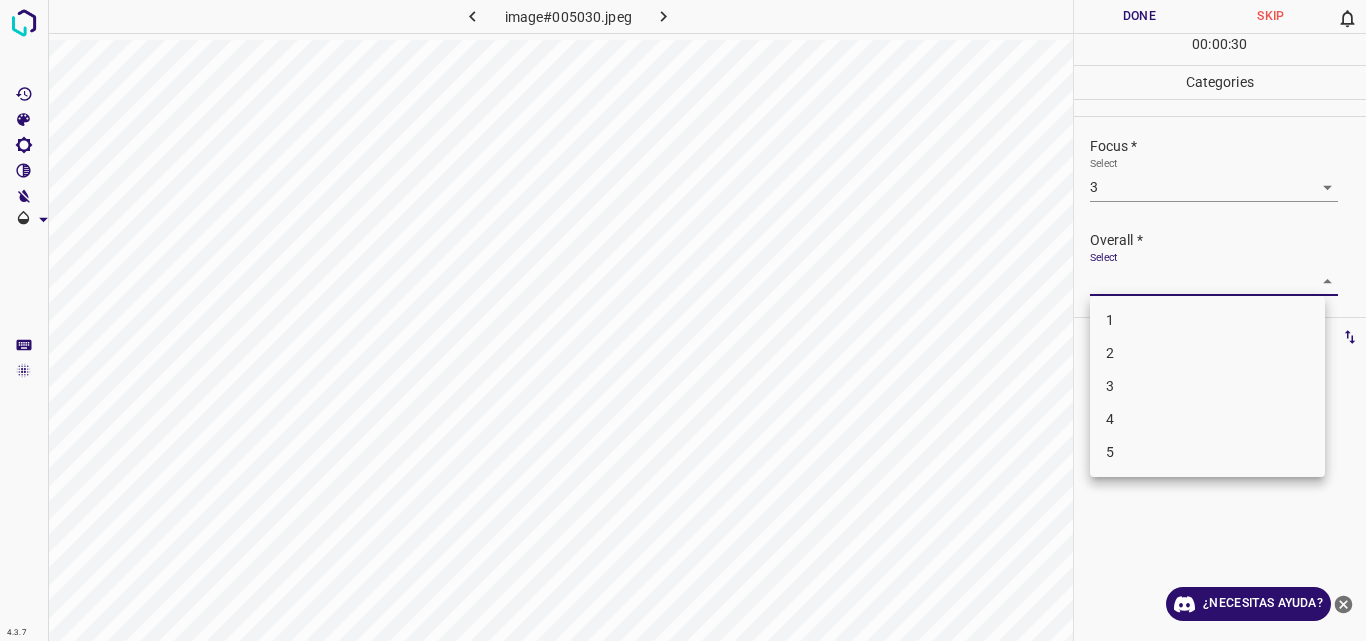 click on "4.3.7 image#005030.jpeg Done Skip 0 00   : 00   : 30   Categories Lighting *  Select 3 3 Focus *  Select 3 3 Overall *  Select ​ Labels   0 Categories 1 Lighting 2 Focus 3 Overall Tools Space Change between modes (Draw & Edit) I Auto labeling R Restore zoom M Zoom in N Zoom out Delete Delete selecte label Filters Z Restore filters X Saturation filter C Brightness filter V Contrast filter B Gray scale filter General O Download ¿Necesitas ayuda? Original text Rate this translation Your feedback will be used to help improve Google Translate - Texto - Esconder - Borrar 1 2 3 4 5" at bounding box center [683, 320] 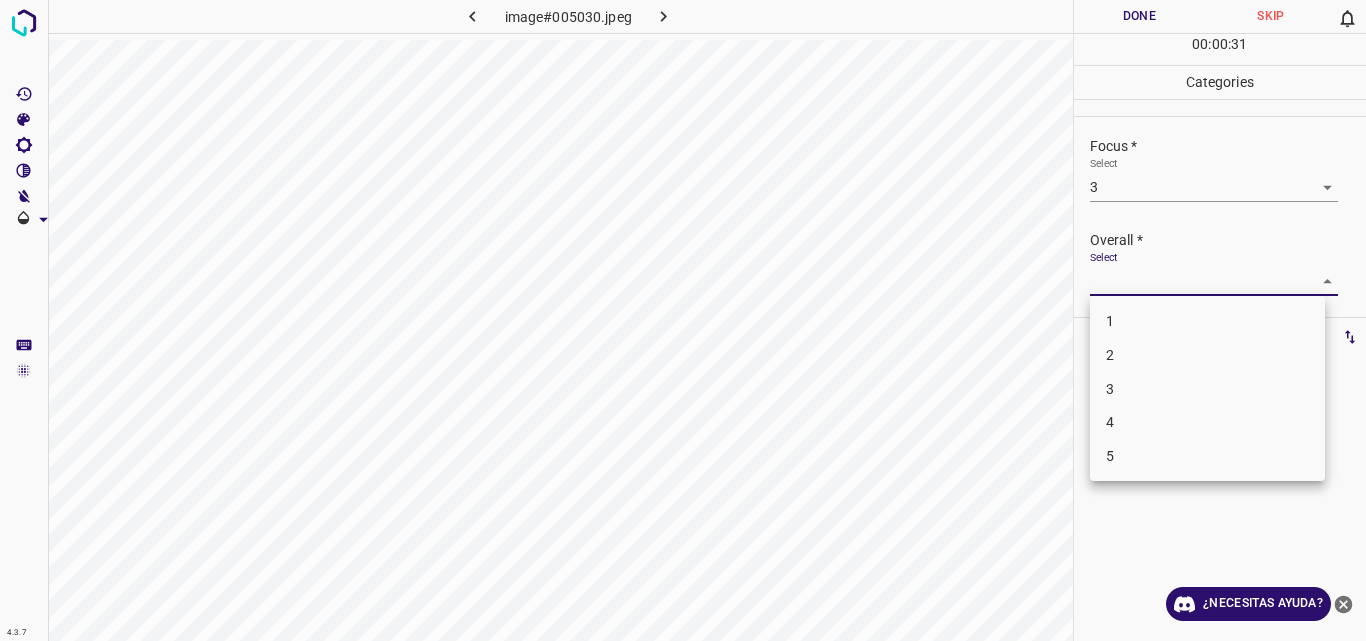 click on "3" at bounding box center (1207, 389) 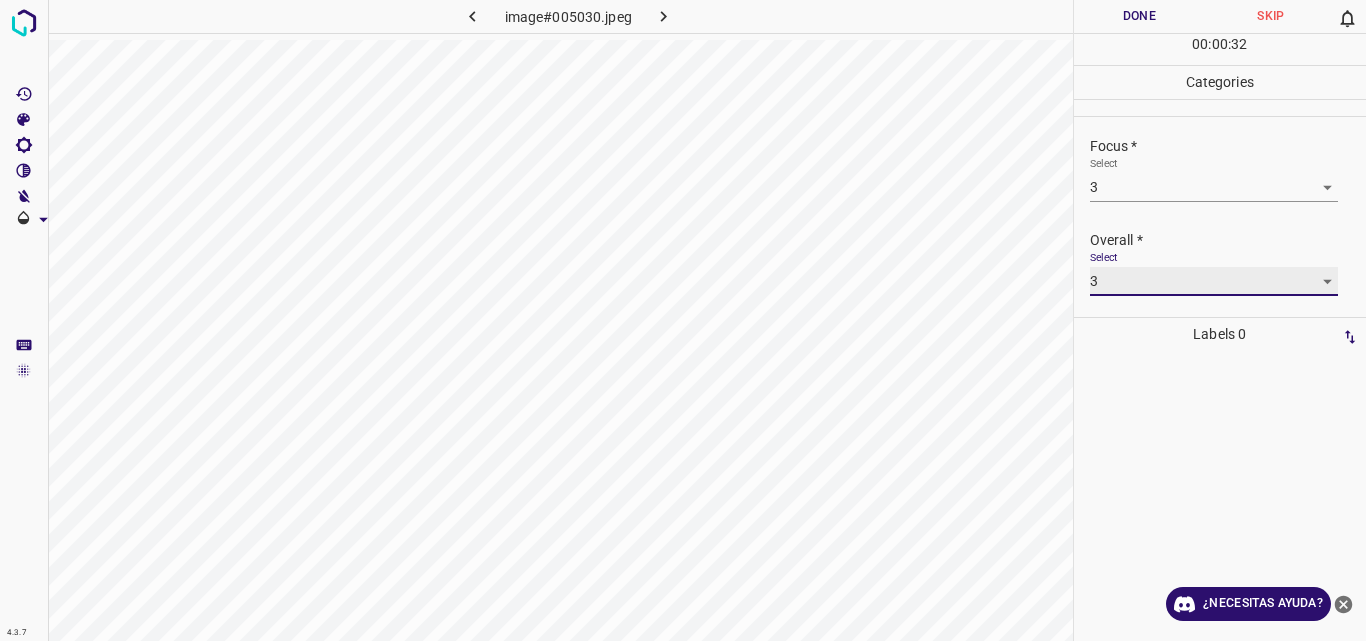type on "3" 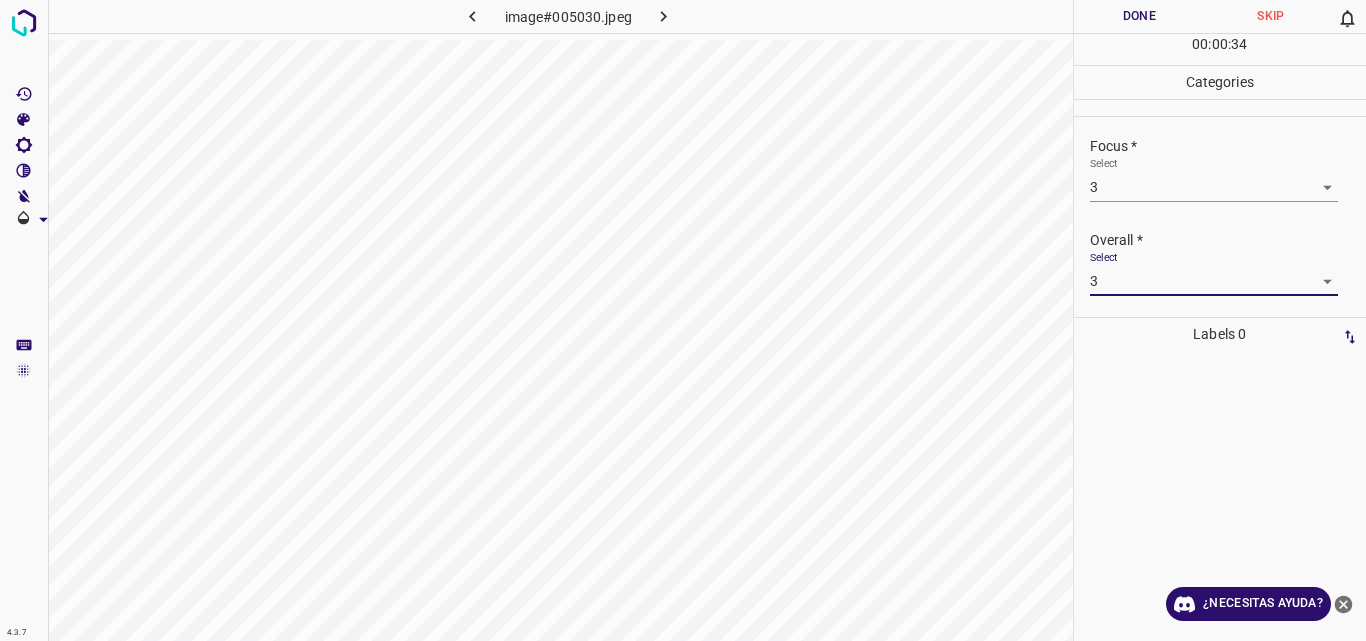 click on "Done" at bounding box center [1140, 16] 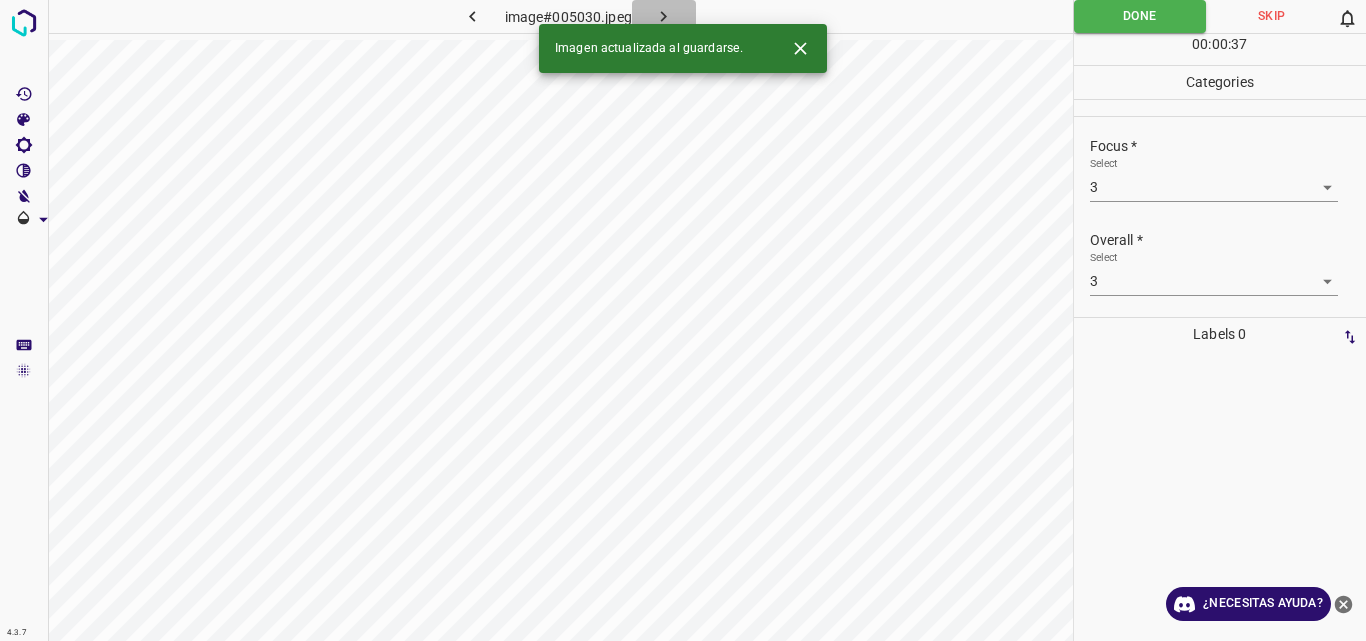 click 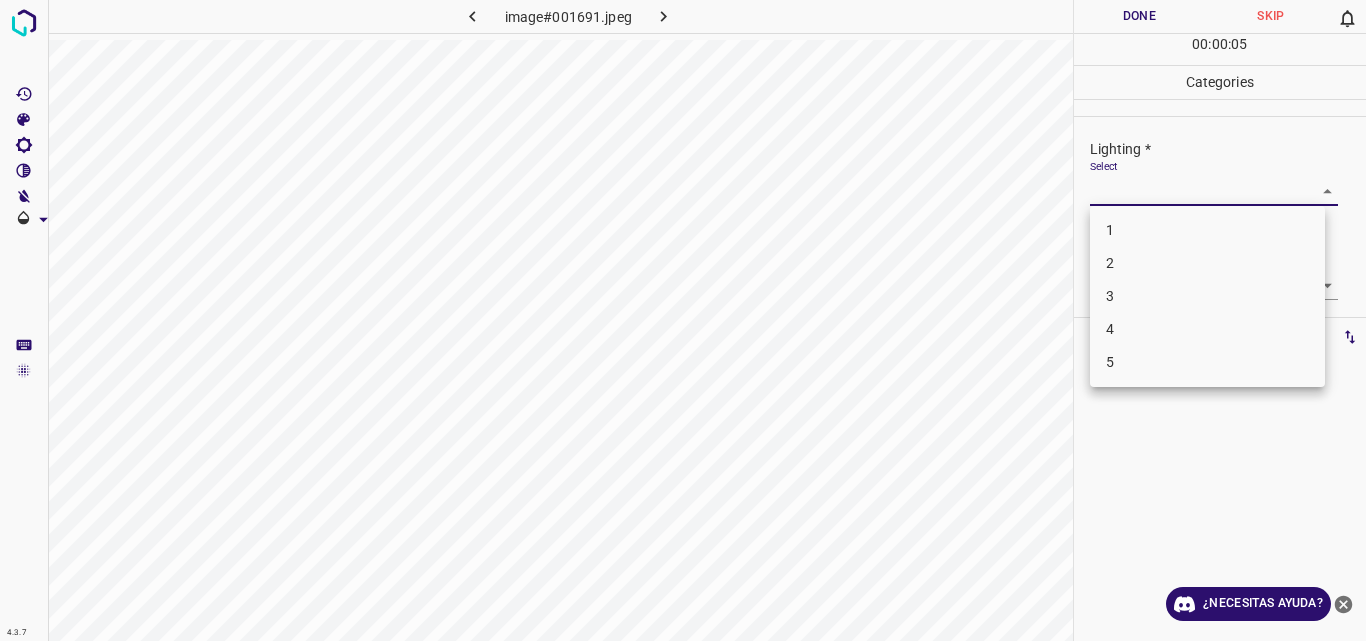 click on "4.3.7 image#001691.jpeg Done Skip 0 00   : 00   : 05   Categories Lighting *  Select ​ Focus *  Select ​ Overall *  Select ​ Labels   0 Categories 1 Lighting 2 Focus 3 Overall Tools Space Change between modes (Draw & Edit) I Auto labeling R Restore zoom M Zoom in N Zoom out Delete Delete selecte label Filters Z Restore filters X Saturation filter C Brightness filter V Contrast filter B Gray scale filter General O Download ¿Necesitas ayuda? Original text Rate this translation Your feedback will be used to help improve Google Translate - Texto - Esconder - Borrar 1 2 3 4 5" at bounding box center (683, 320) 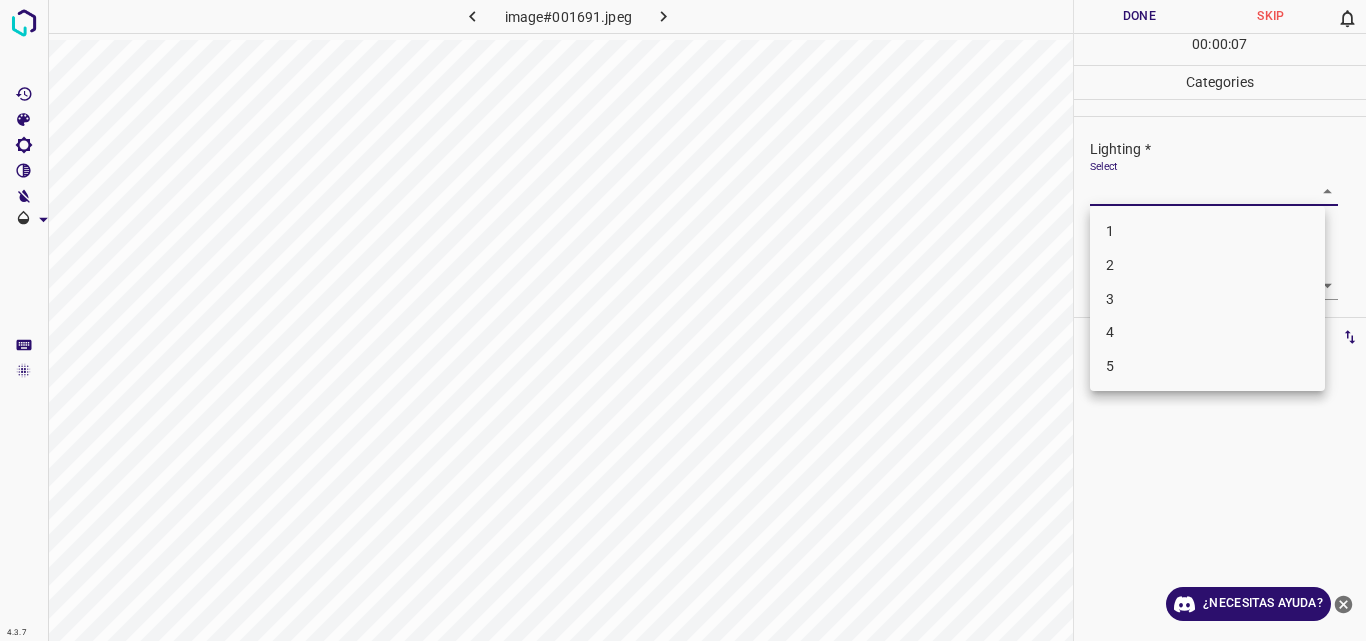 click on "3" at bounding box center [1207, 299] 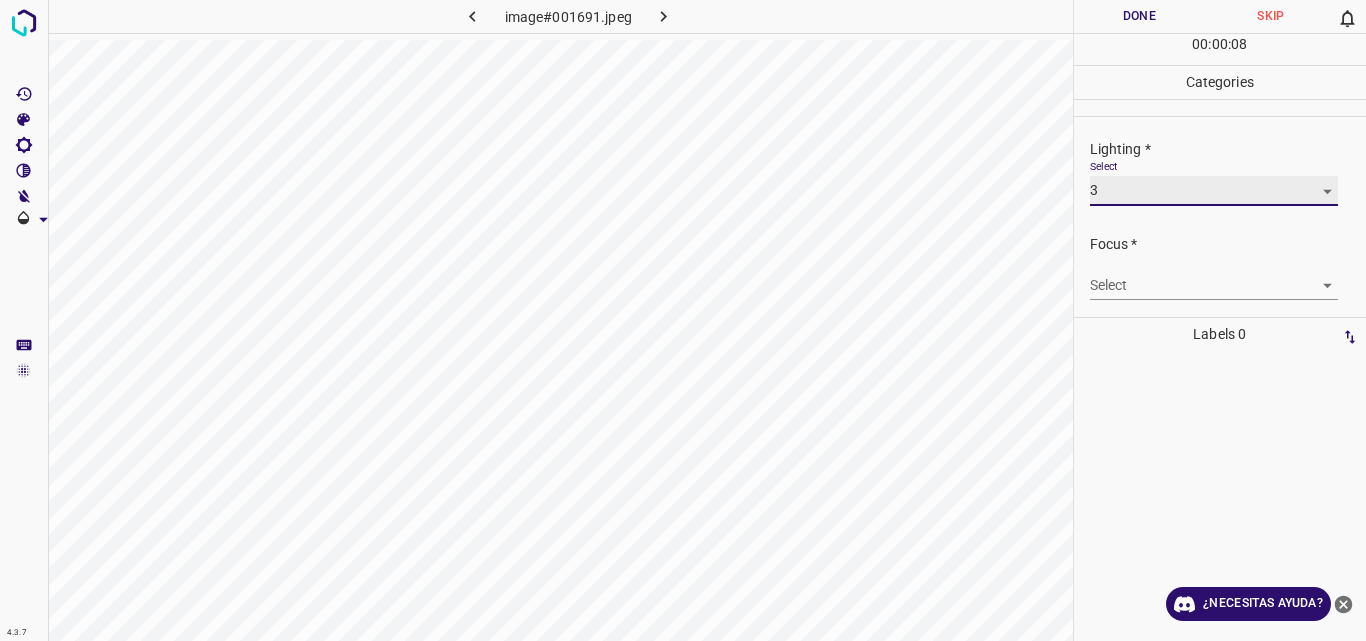 type on "3" 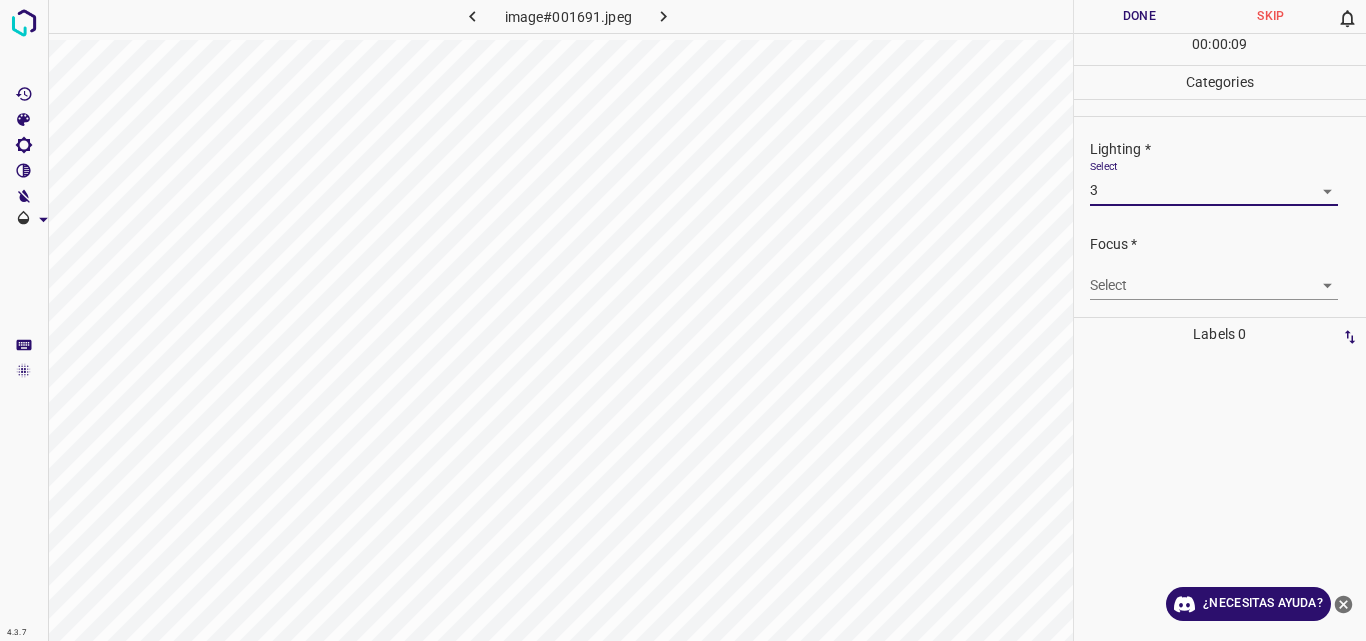 click on "4.3.7 image#001691.jpeg Done Skip 0 00   : 00   : 09   Categories Lighting *  Select 3 3 Focus *  Select ​ Overall *  Select ​ Labels   0 Categories 1 Lighting 2 Focus 3 Overall Tools Space Change between modes (Draw & Edit) I Auto labeling R Restore zoom M Zoom in N Zoom out Delete Delete selecte label Filters Z Restore filters X Saturation filter C Brightness filter V Contrast filter B Gray scale filter General O Download ¿Necesitas ayuda? Original text Rate this translation Your feedback will be used to help improve Google Translate - Texto - Esconder - Borrar" at bounding box center (683, 320) 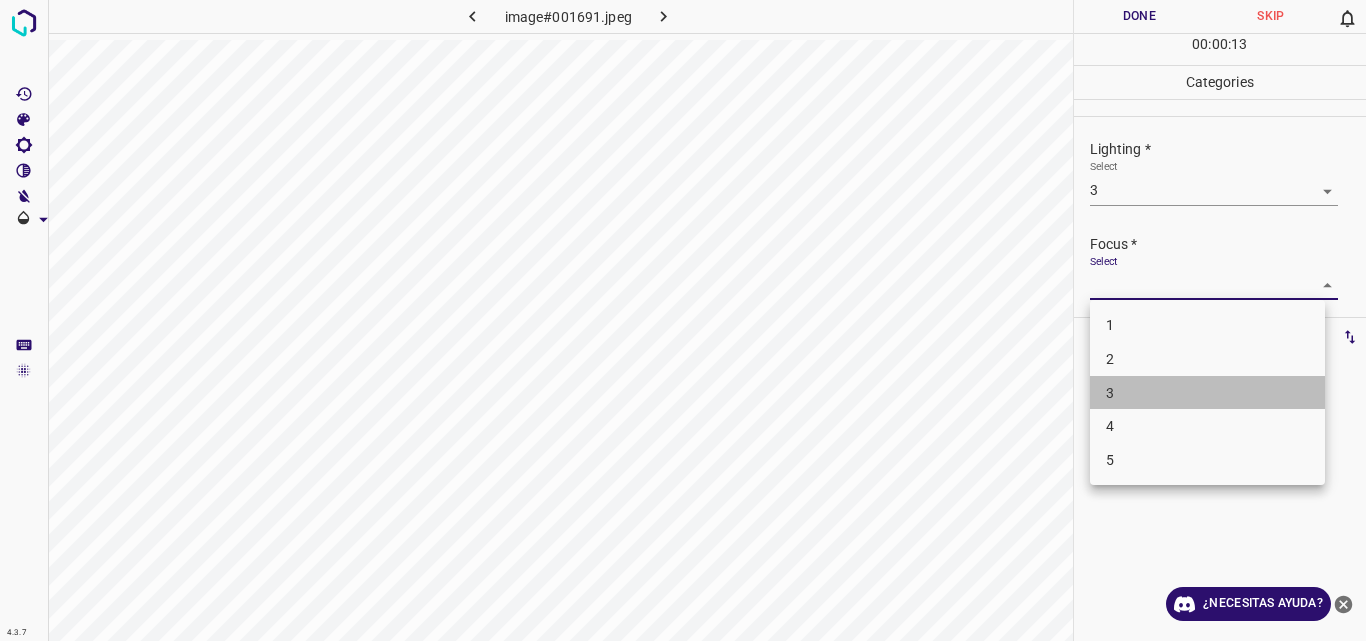 click on "3" at bounding box center (1207, 393) 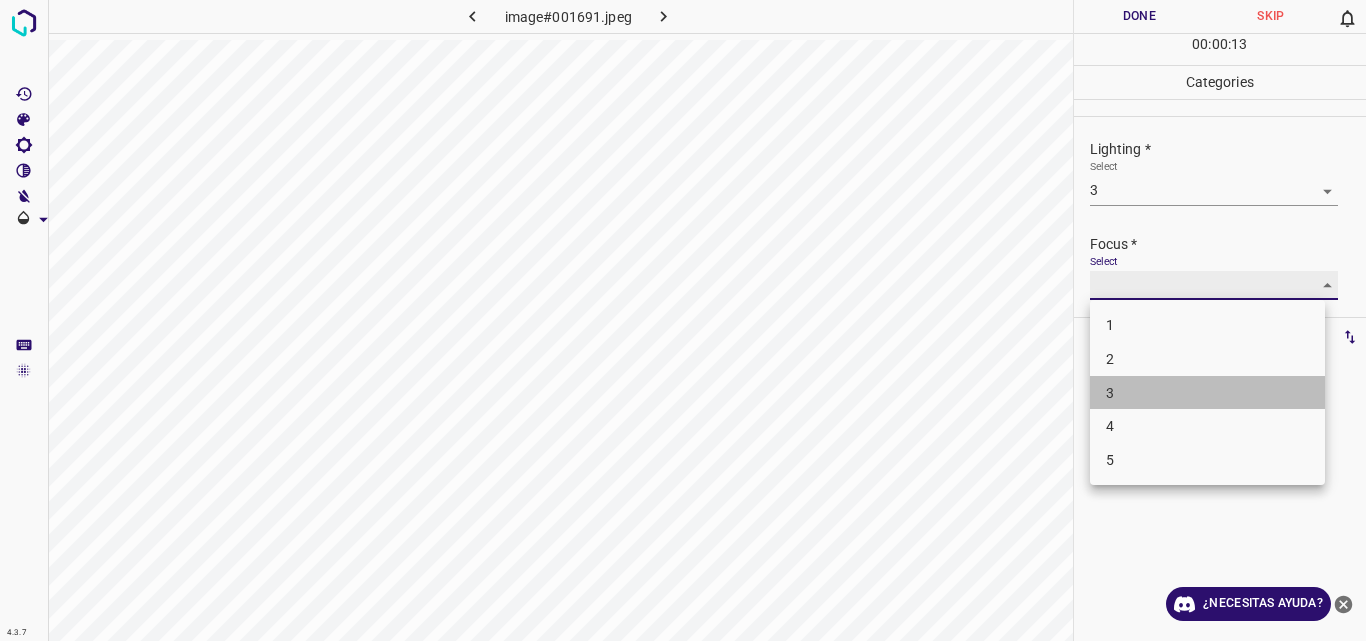 type on "3" 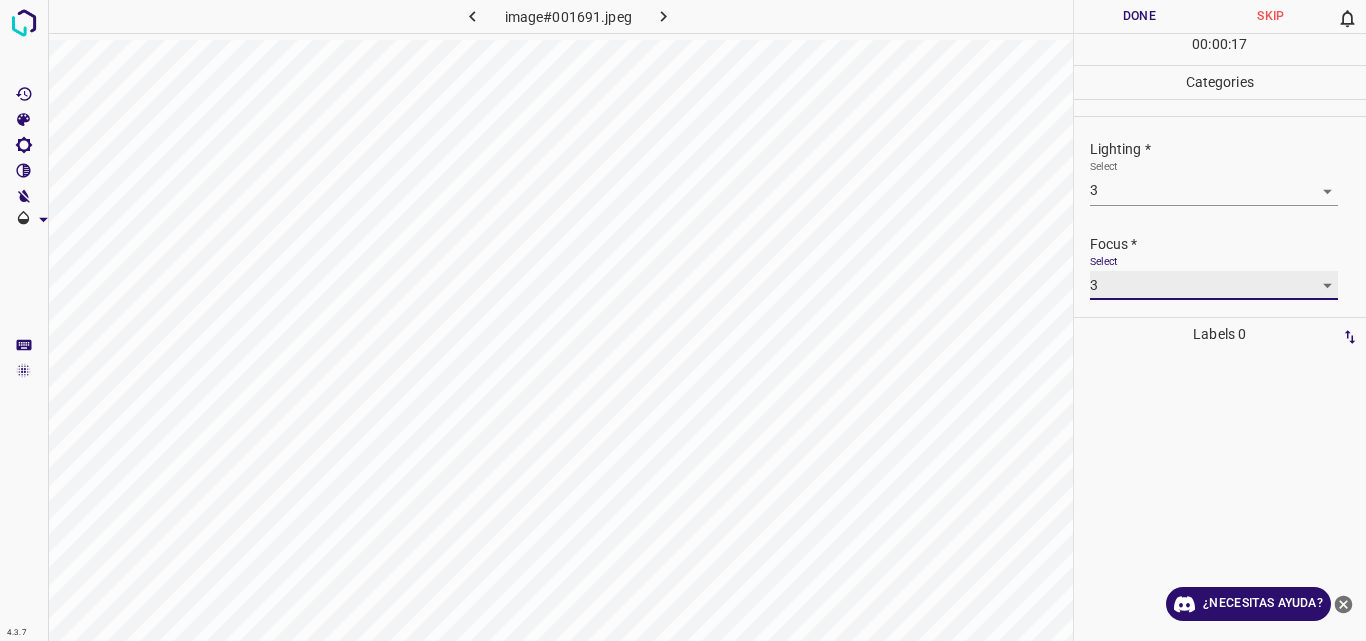 scroll, scrollTop: 98, scrollLeft: 0, axis: vertical 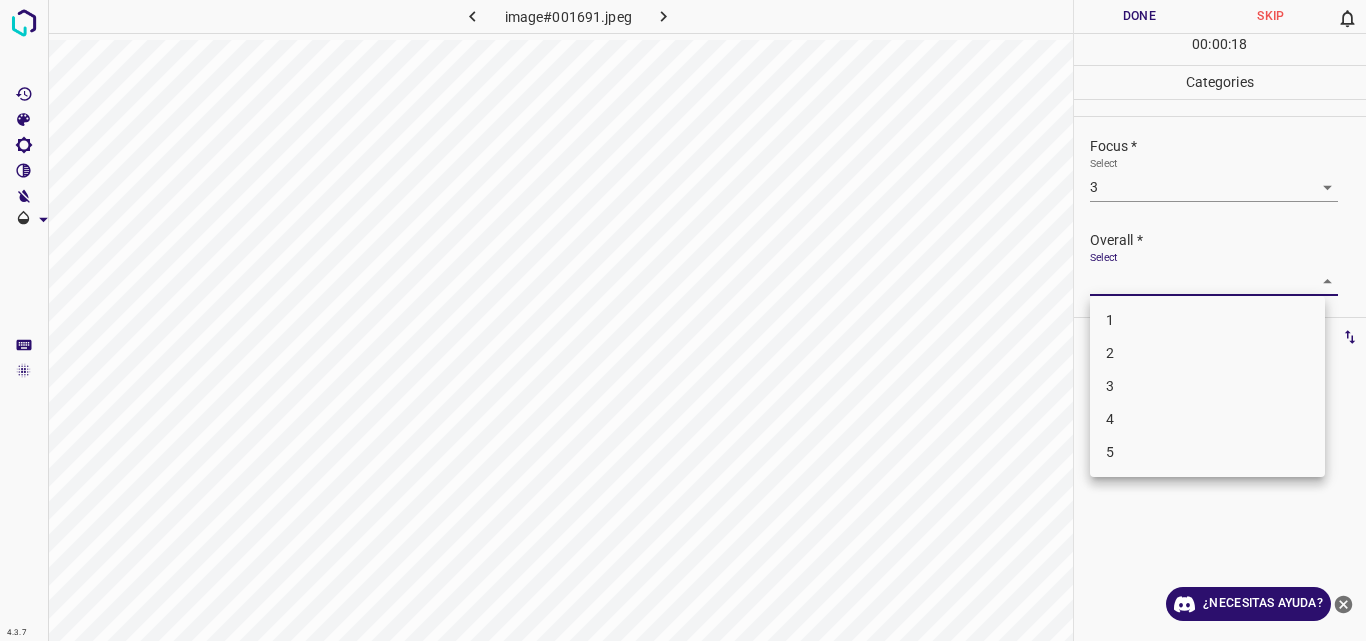 click on "4.3.7 image#001691.jpeg Done Skip 0 00   : 00   : 18   Categories Lighting *  Select 3 3 Focus *  Select 3 3 Overall *  Select ​ Labels   0 Categories 1 Lighting 2 Focus 3 Overall Tools Space Change between modes (Draw & Edit) I Auto labeling R Restore zoom M Zoom in N Zoom out Delete Delete selecte label Filters Z Restore filters X Saturation filter C Brightness filter V Contrast filter B Gray scale filter General O Download ¿Necesitas ayuda? Original text Rate this translation Your feedback will be used to help improve Google Translate - Texto - Esconder - Borrar 1 2 3 4 5" at bounding box center [683, 320] 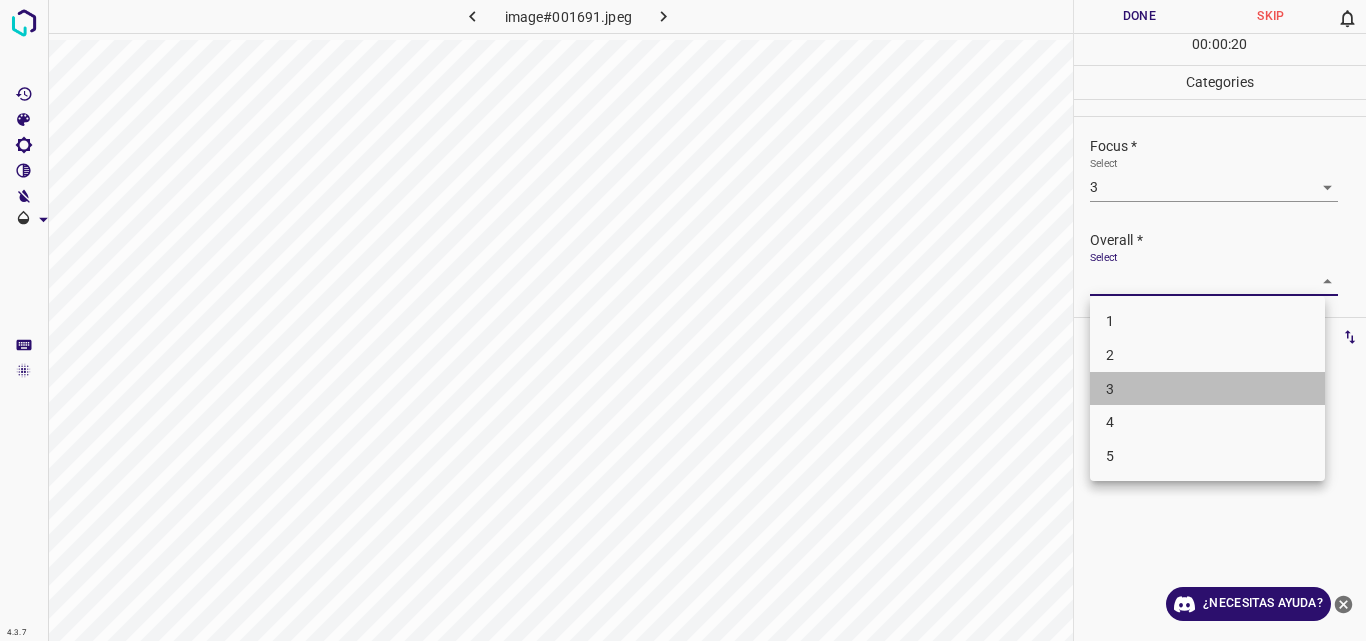 click on "3" at bounding box center (1207, 389) 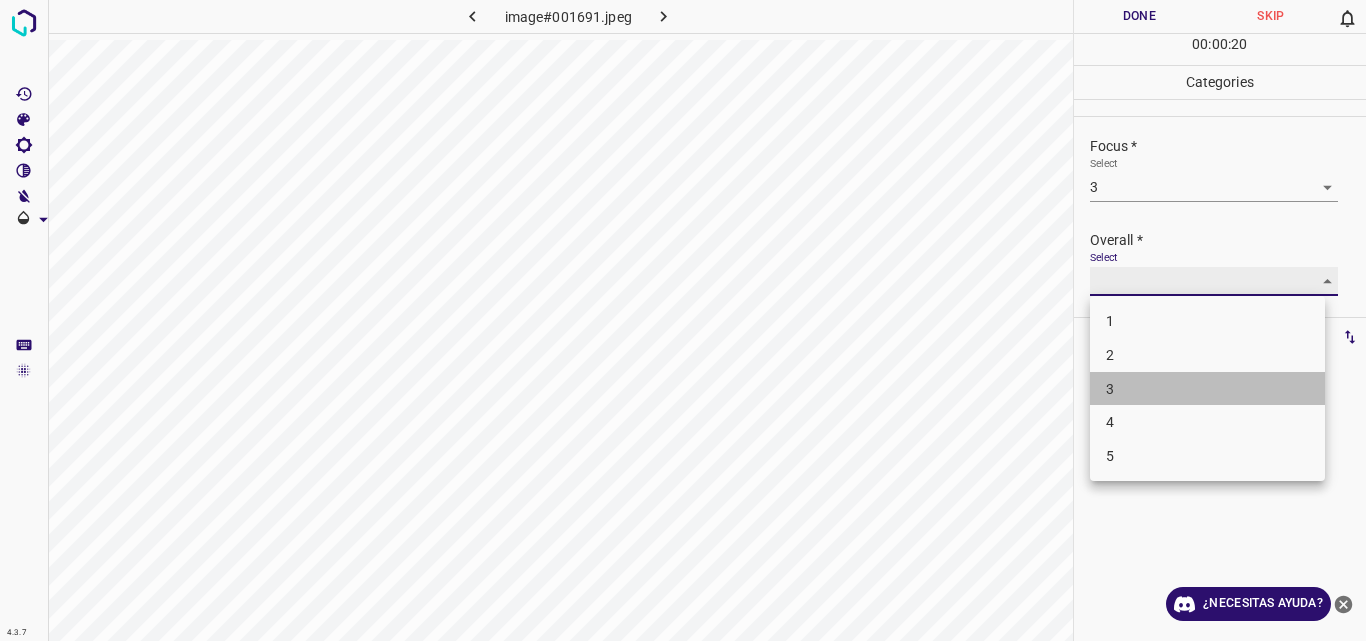 type on "3" 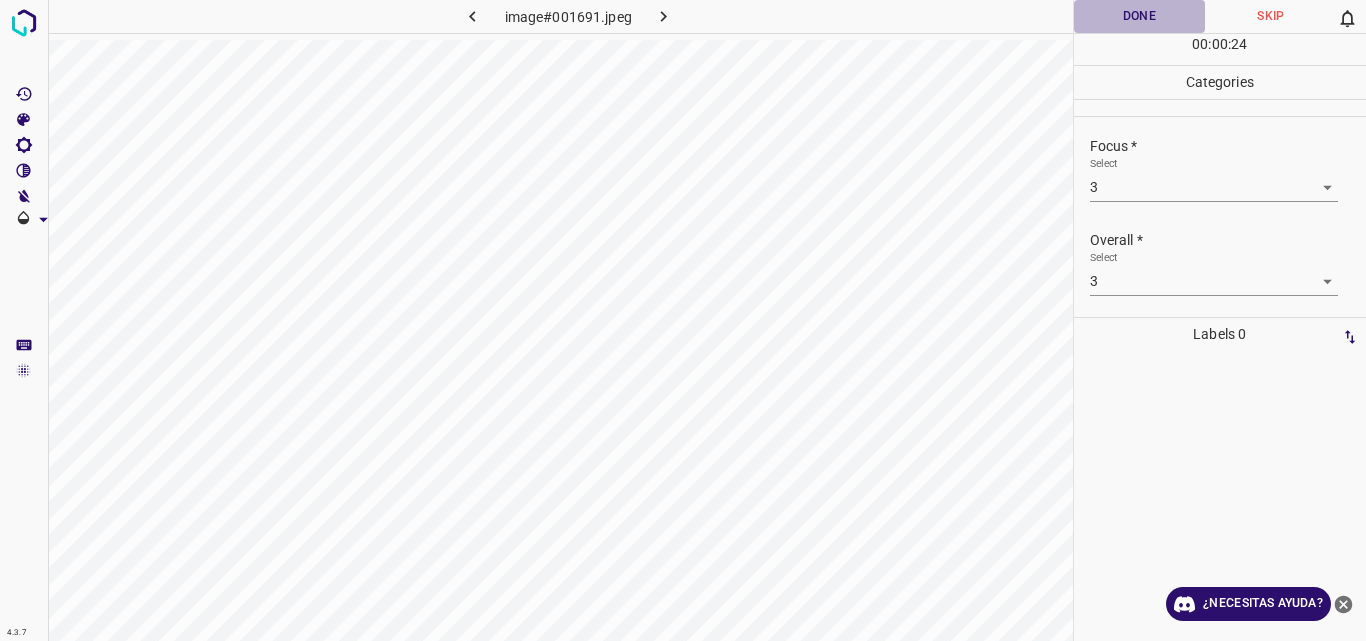 click on "Done" at bounding box center (1140, 16) 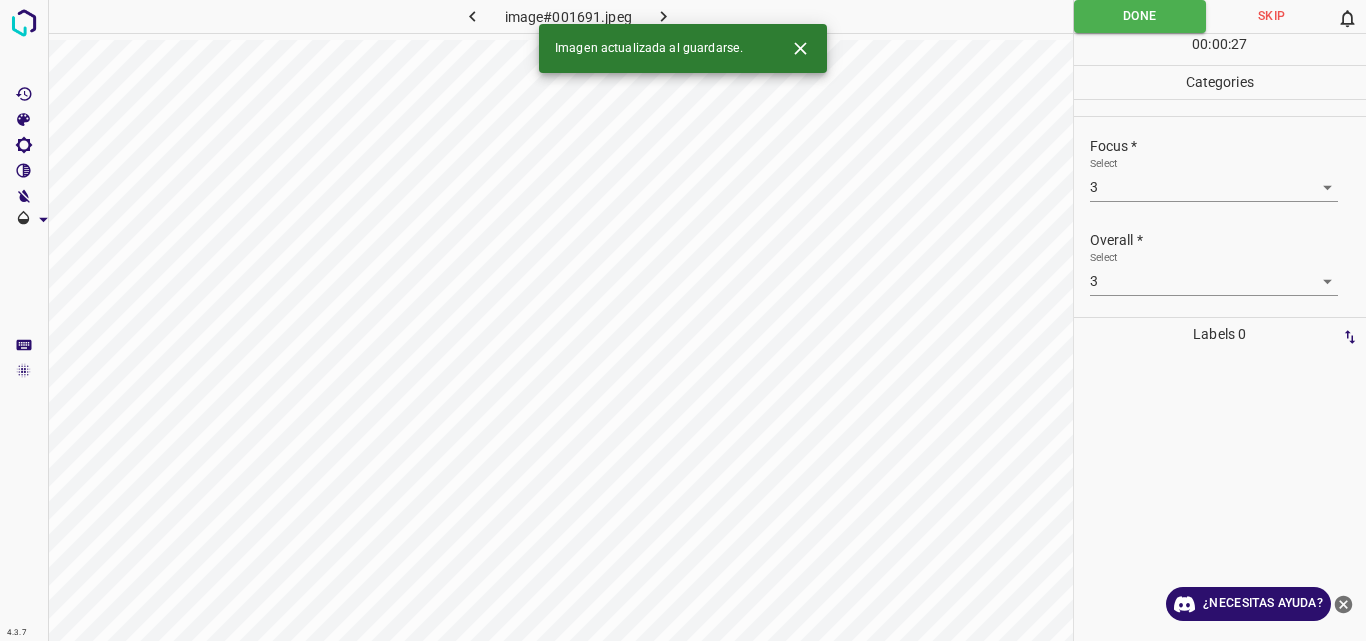 click 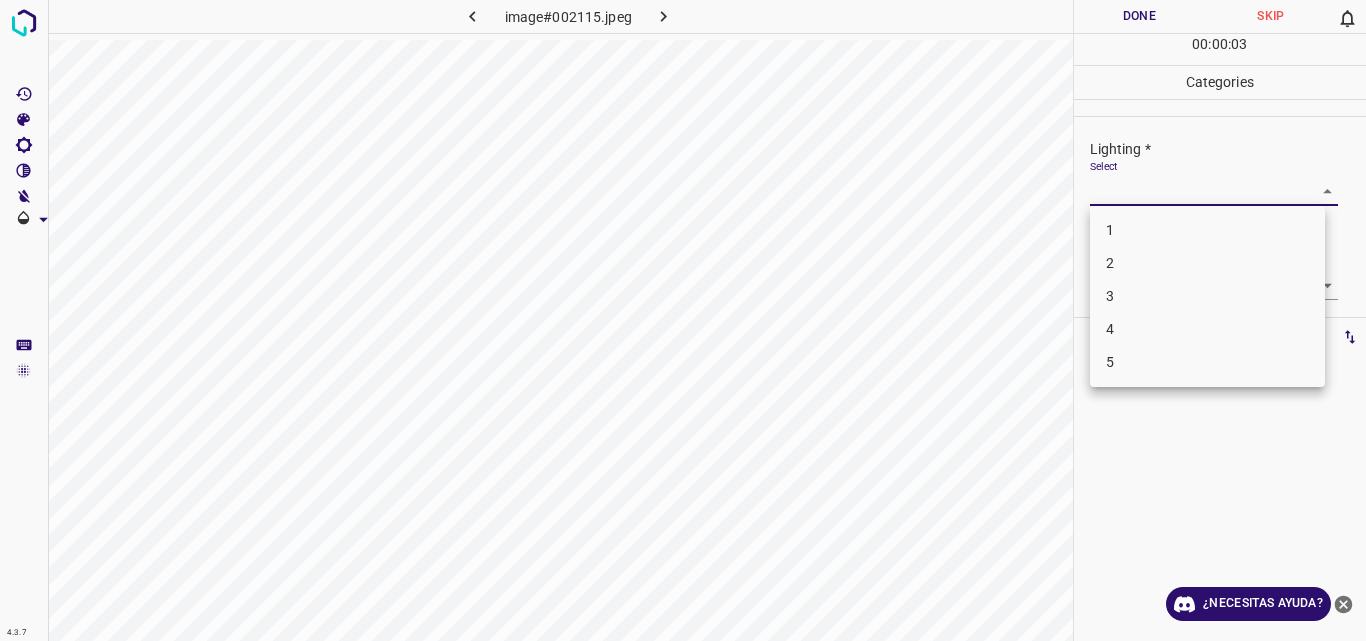 click on "4.3.7 image#002115.jpeg Done Skip 0 00   : 00   : 03   Categories Lighting *  Select ​ Focus *  Select ​ Overall *  Select ​ Labels   0 Categories 1 Lighting 2 Focus 3 Overall Tools Space Change between modes (Draw & Edit) I Auto labeling R Restore zoom M Zoom in N Zoom out Delete Delete selecte label Filters Z Restore filters X Saturation filter C Brightness filter V Contrast filter B Gray scale filter General O Download ¿Necesitas ayuda? Original text Rate this translation Your feedback will be used to help improve Google Translate - Texto - Esconder - Borrar 1 2 3 4 5" at bounding box center (683, 320) 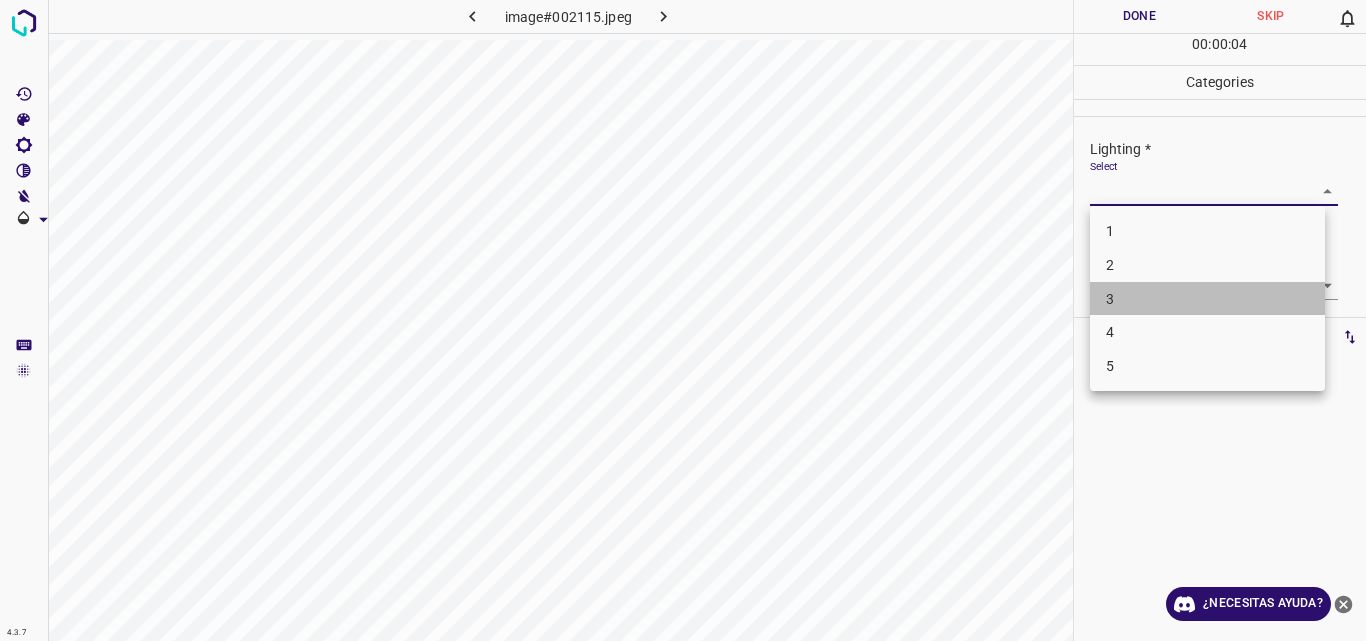click on "3" at bounding box center (1207, 299) 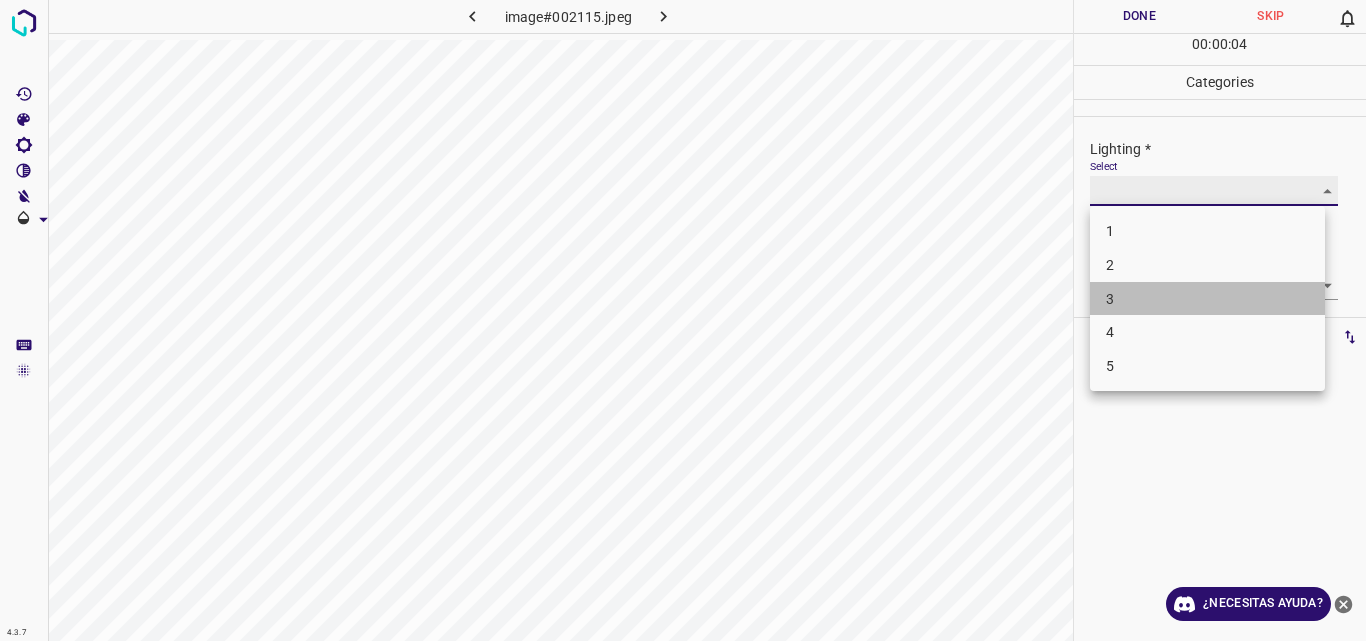 type on "3" 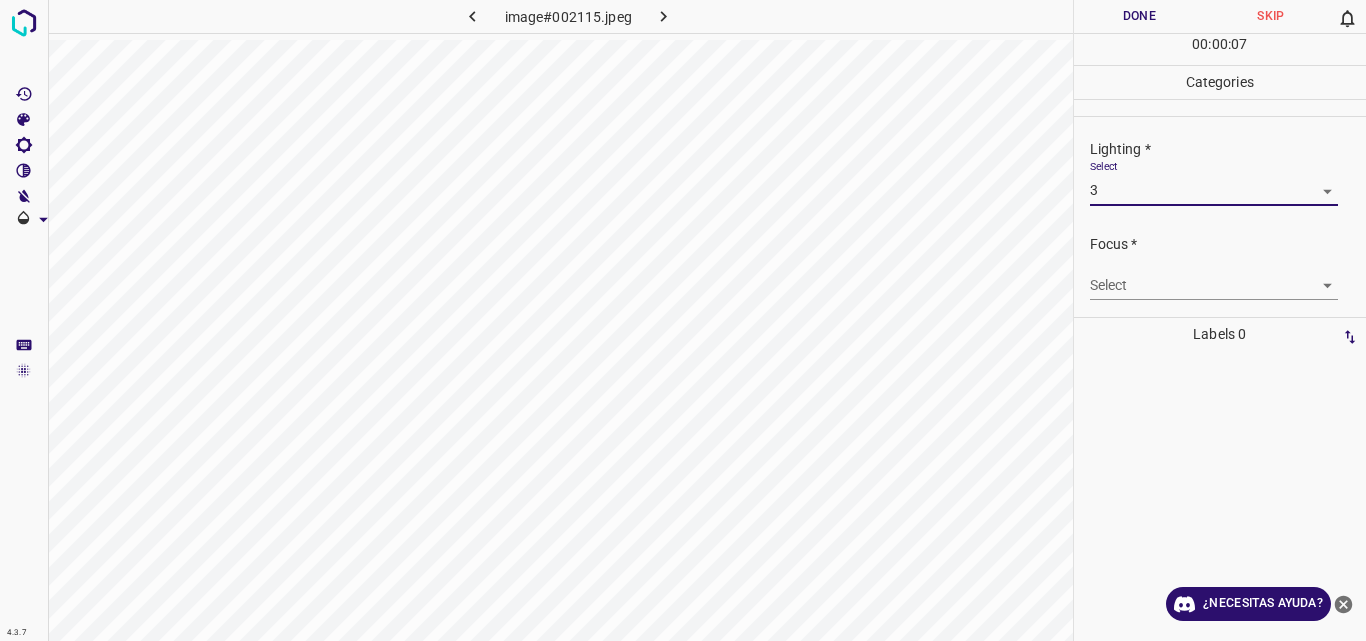 click on "4.3.7 image#002115.jpeg Done Skip 0 00   : 00   : 07   Categories Lighting *  Select 3 3 Focus *  Select ​ Overall *  Select ​ Labels   0 Categories 1 Lighting 2 Focus 3 Overall Tools Space Change between modes (Draw & Edit) I Auto labeling R Restore zoom M Zoom in N Zoom out Delete Delete selecte label Filters Z Restore filters X Saturation filter C Brightness filter V Contrast filter B Gray scale filter General O Download ¿Necesitas ayuda? Original text Rate this translation Your feedback will be used to help improve Google Translate - Texto - Esconder - Borrar" at bounding box center (683, 320) 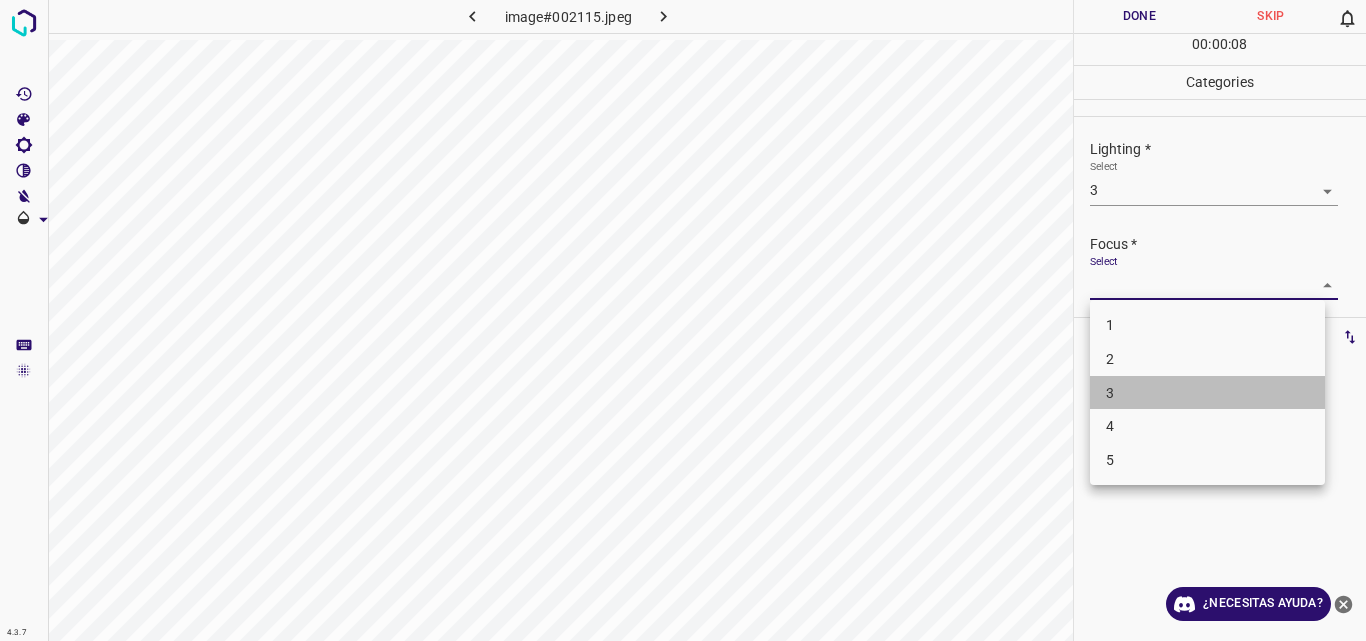 click on "3" at bounding box center [1207, 393] 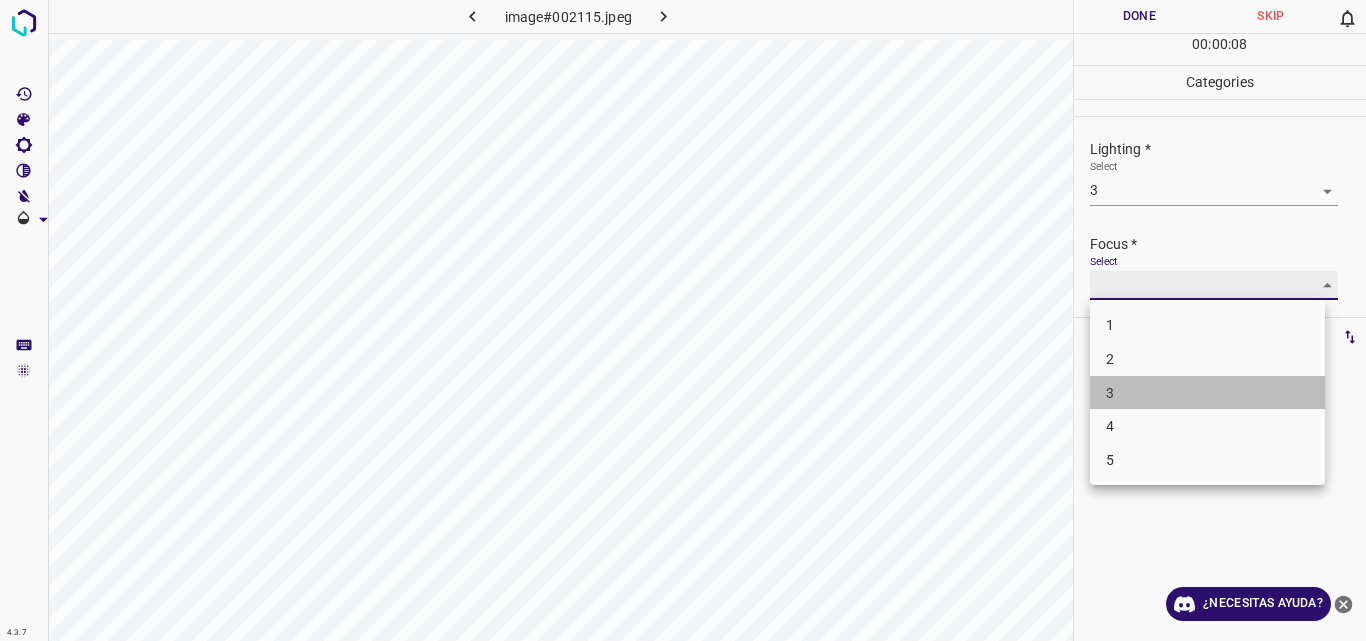 type on "3" 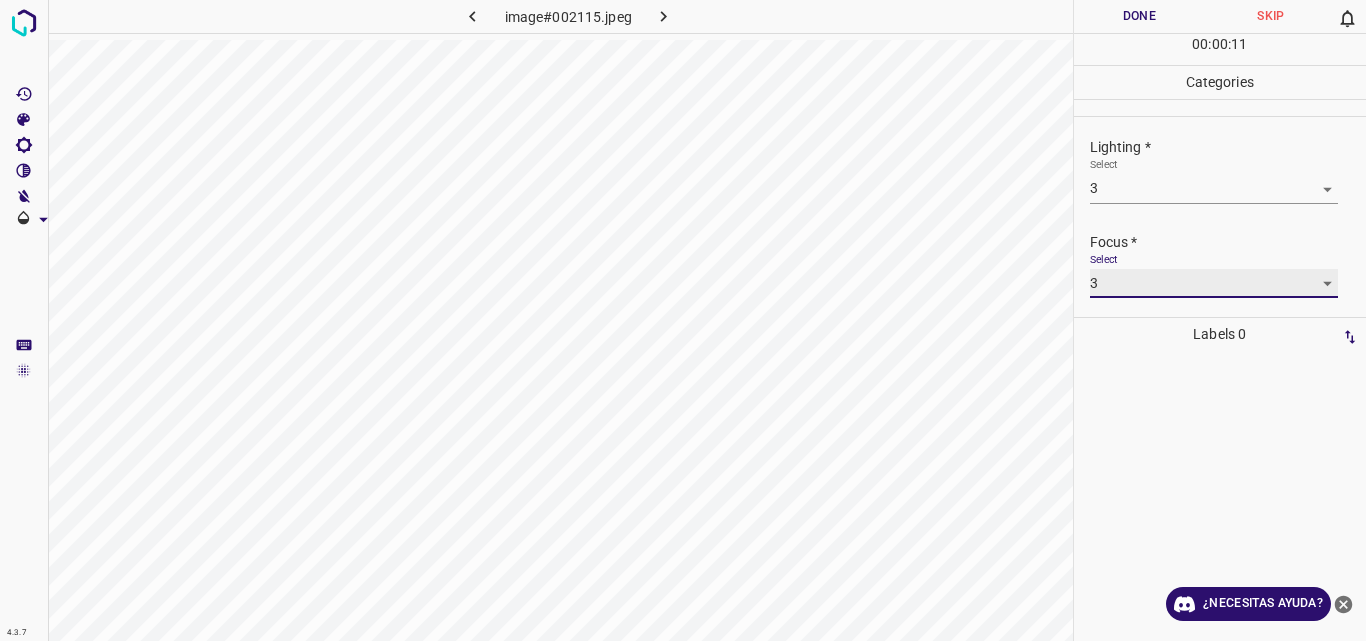 scroll, scrollTop: 98, scrollLeft: 0, axis: vertical 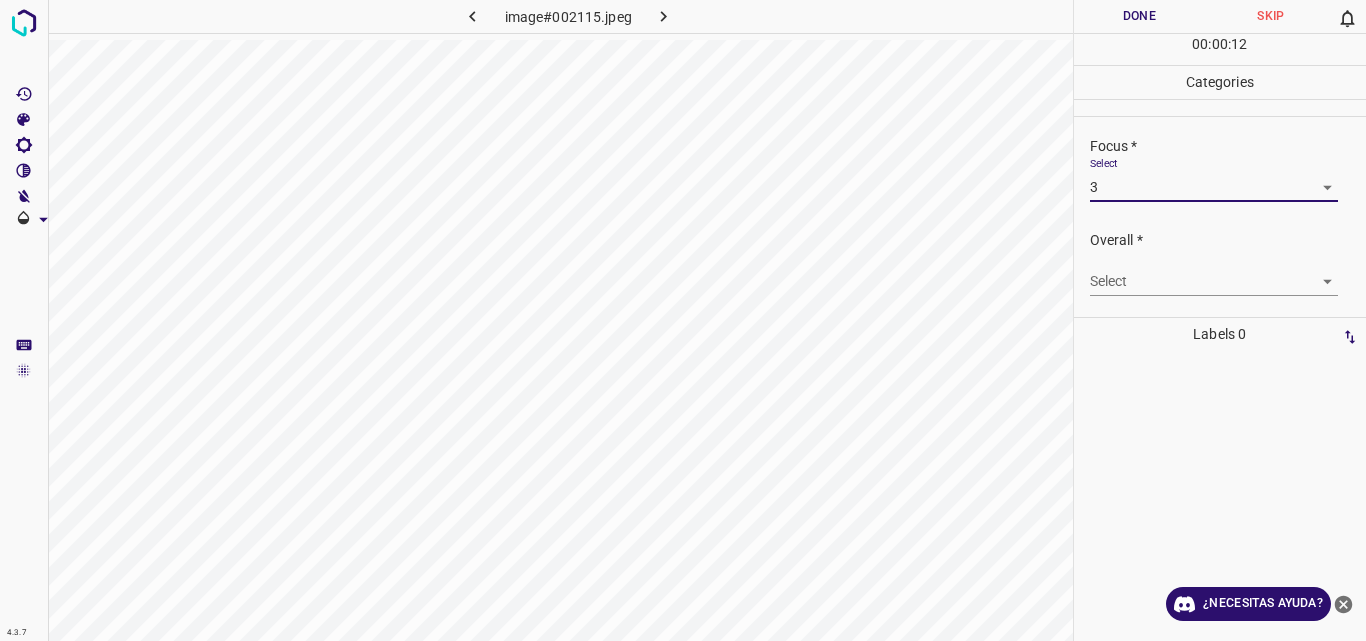 click on "4.3.7 image#002115.jpeg Done Skip 0 00   : 00   : 12   Categories Lighting *  Select 3 3 Focus *  Select 3 3 Overall *  Select ​ Labels   0 Categories 1 Lighting 2 Focus 3 Overall Tools Space Change between modes (Draw & Edit) I Auto labeling R Restore zoom M Zoom in N Zoom out Delete Delete selecte label Filters Z Restore filters X Saturation filter C Brightness filter V Contrast filter B Gray scale filter General O Download ¿Necesitas ayuda? Original text Rate this translation Your feedback will be used to help improve Google Translate - Texto - Esconder - Borrar" at bounding box center [683, 320] 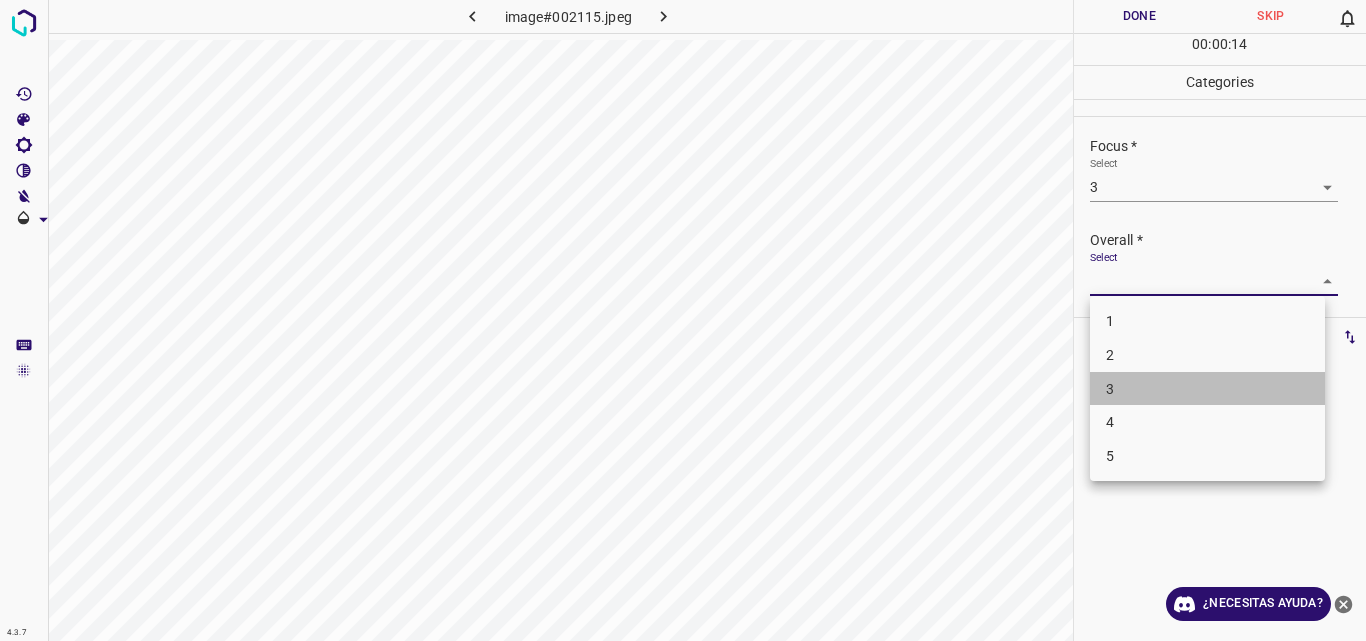 click on "3" at bounding box center [1207, 389] 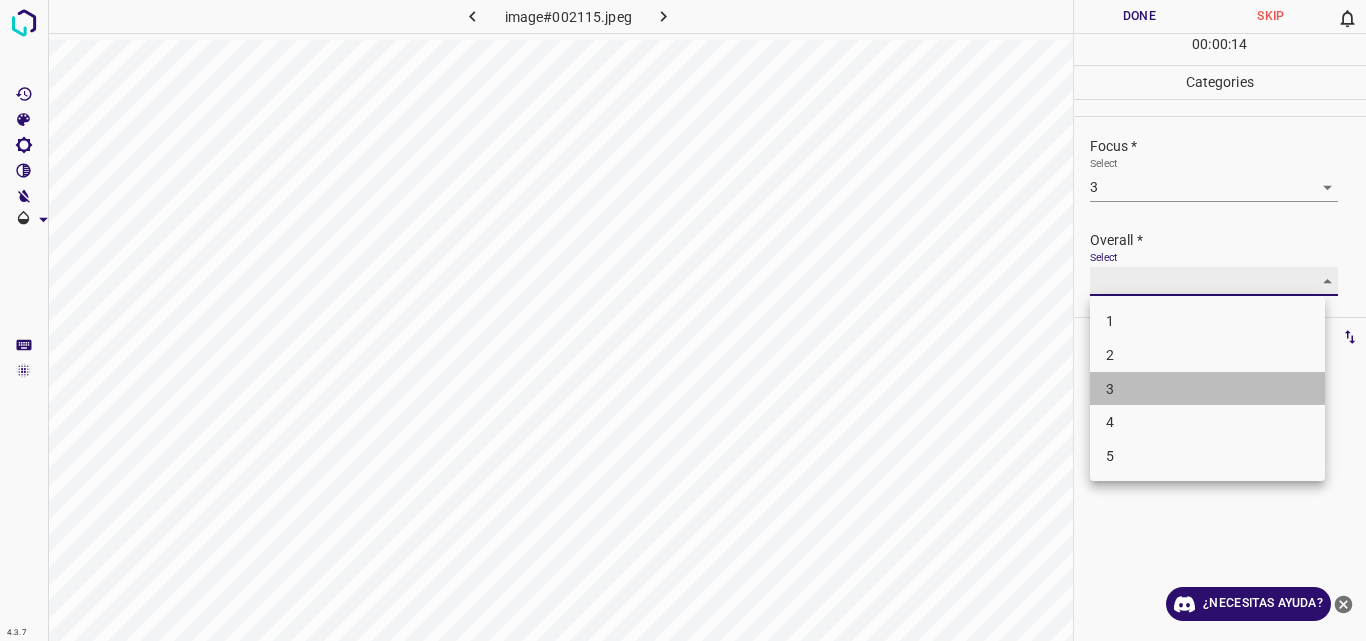 type on "3" 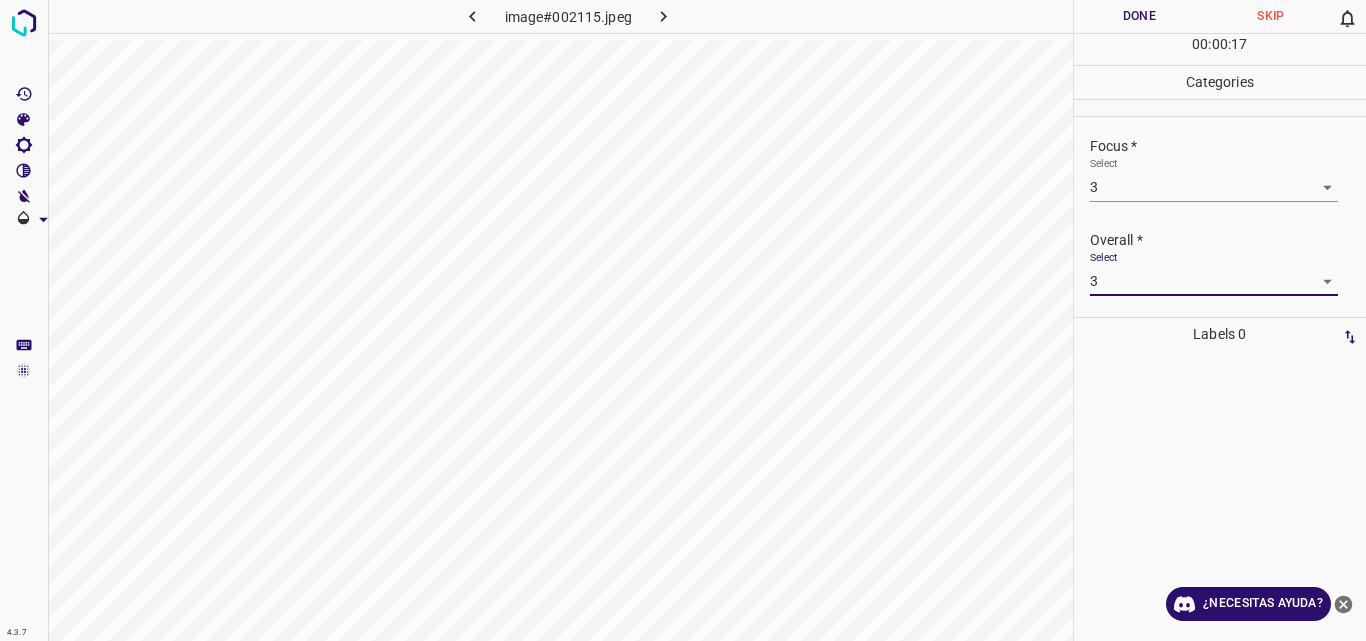 click on "Done" at bounding box center (1140, 16) 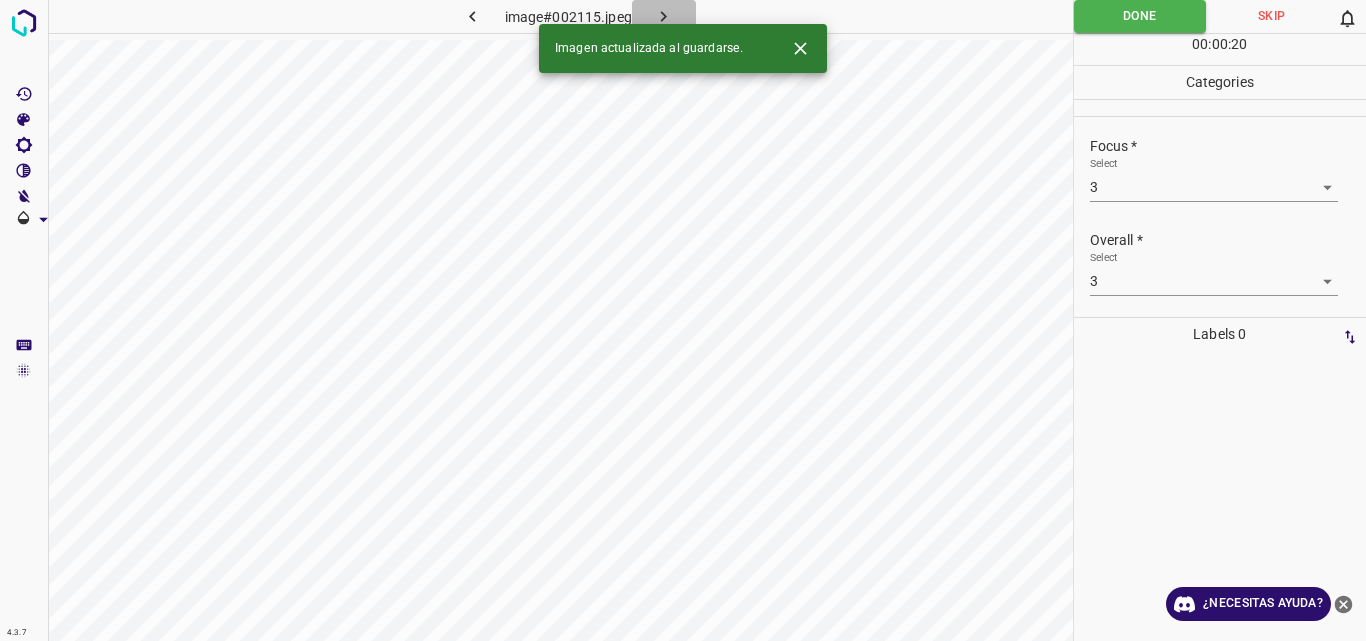 click 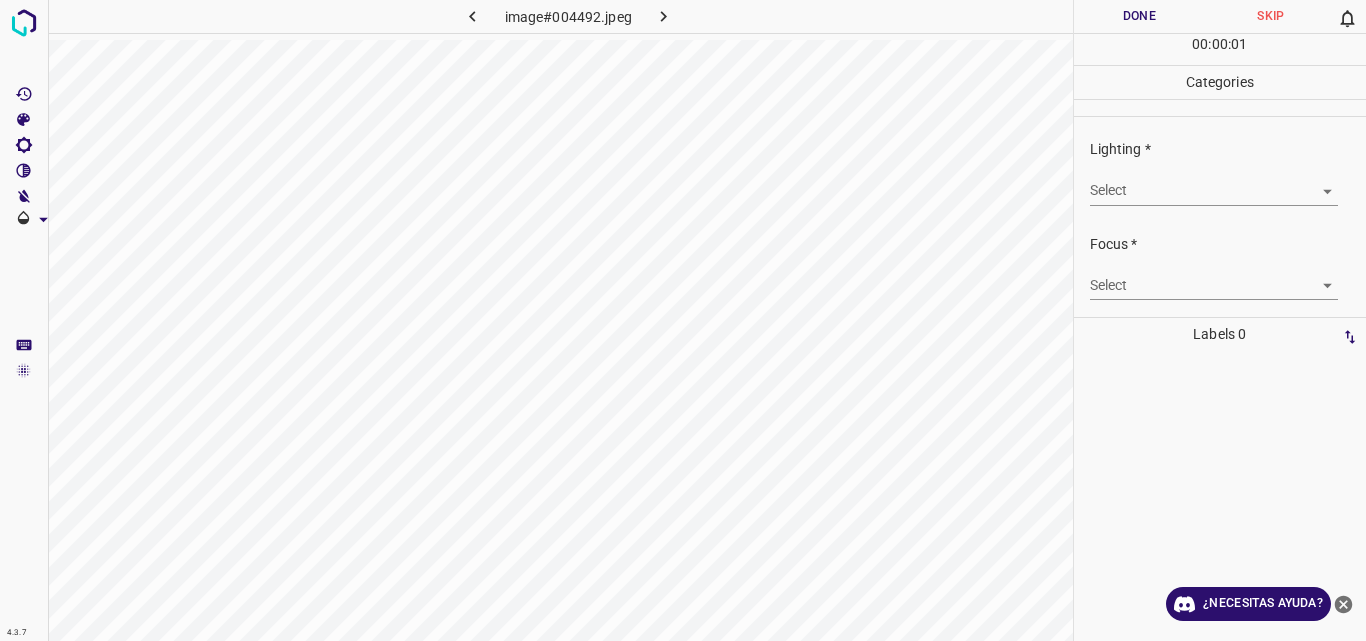 click on "4.3.7 image#004492.jpeg Done Skip 0 00   : 00   : 01   Categories Lighting *  Select ​ Focus *  Select ​ Overall *  Select ​ Labels   0 Categories 1 Lighting 2 Focus 3 Overall Tools Space Change between modes (Draw & Edit) I Auto labeling R Restore zoom M Zoom in N Zoom out Delete Delete selecte label Filters Z Restore filters X Saturation filter C Brightness filter V Contrast filter B Gray scale filter General O Download ¿Necesitas ayuda? Original text Rate this translation Your feedback will be used to help improve Google Translate - Texto - Esconder - Borrar" at bounding box center (683, 320) 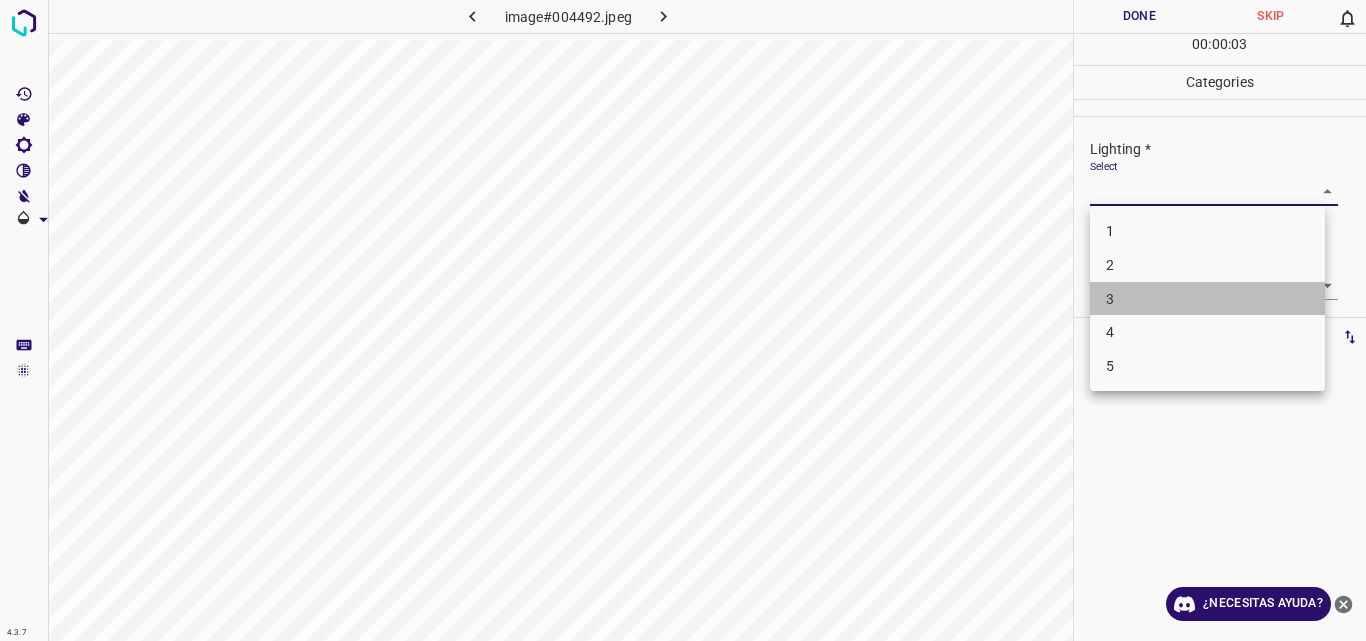click on "3" at bounding box center (1207, 299) 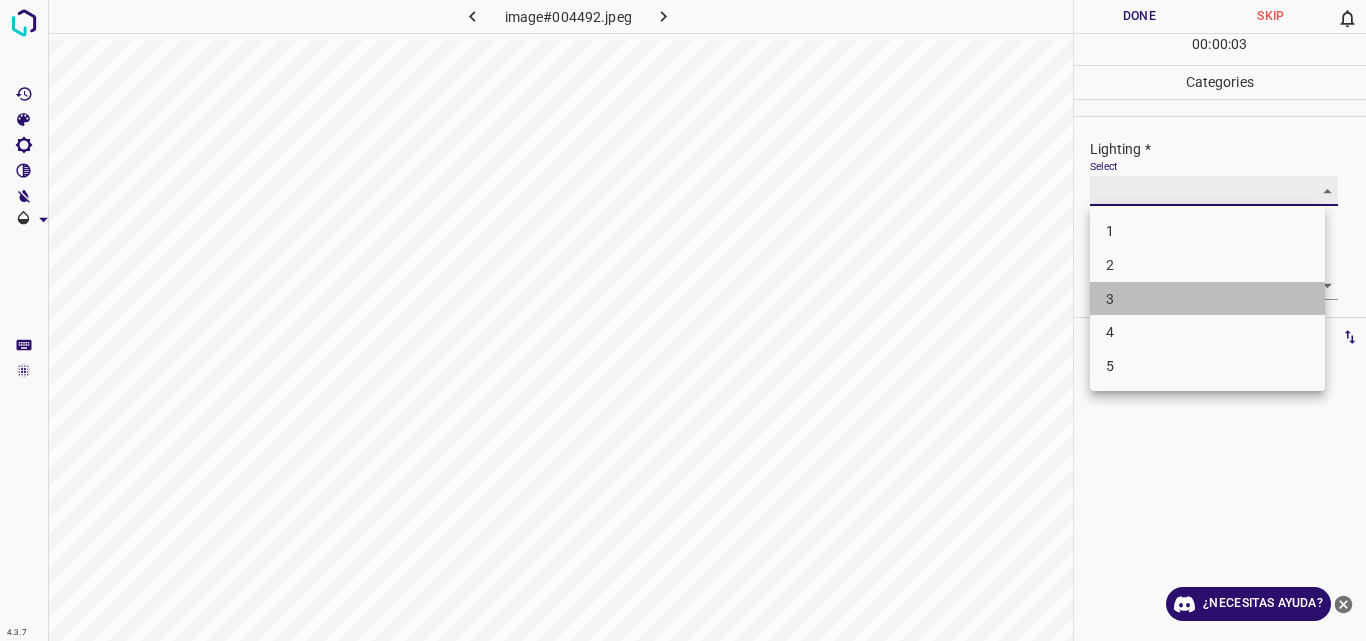 type on "3" 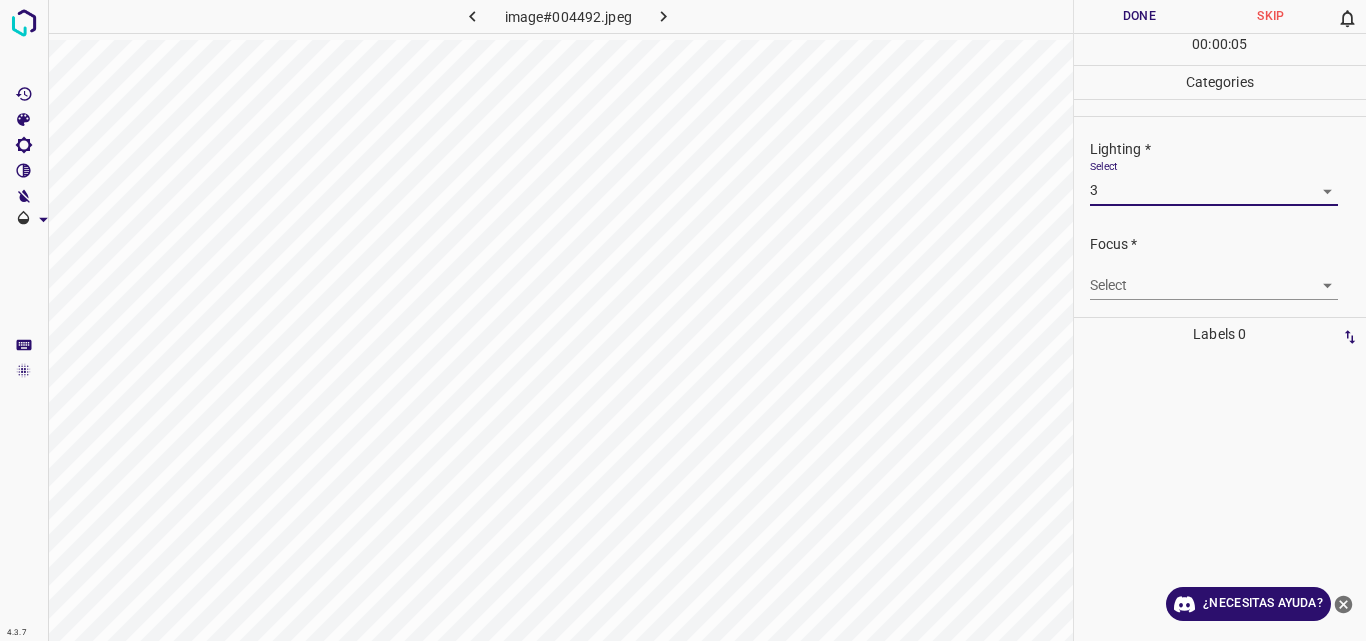 click on "4.3.7 image#004492.jpeg Done Skip 0 00   : 00   : 05   Categories Lighting *  Select 3 3 Focus *  Select ​ Overall *  Select ​ Labels   0 Categories 1 Lighting 2 Focus 3 Overall Tools Space Change between modes (Draw & Edit) I Auto labeling R Restore zoom M Zoom in N Zoom out Delete Delete selecte label Filters Z Restore filters X Saturation filter C Brightness filter V Contrast filter B Gray scale filter General O Download ¿Necesitas ayuda? Original text Rate this translation Your feedback will be used to help improve Google Translate - Texto - Esconder - Borrar" at bounding box center [683, 320] 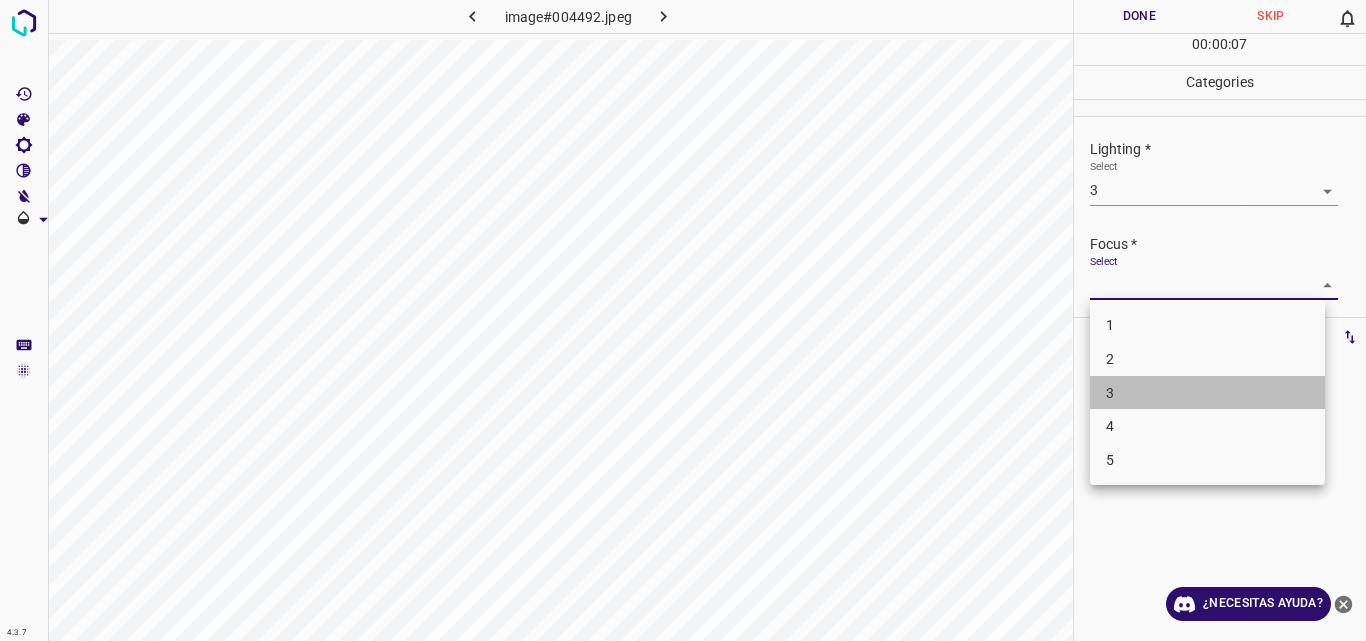 click on "3" at bounding box center (1207, 393) 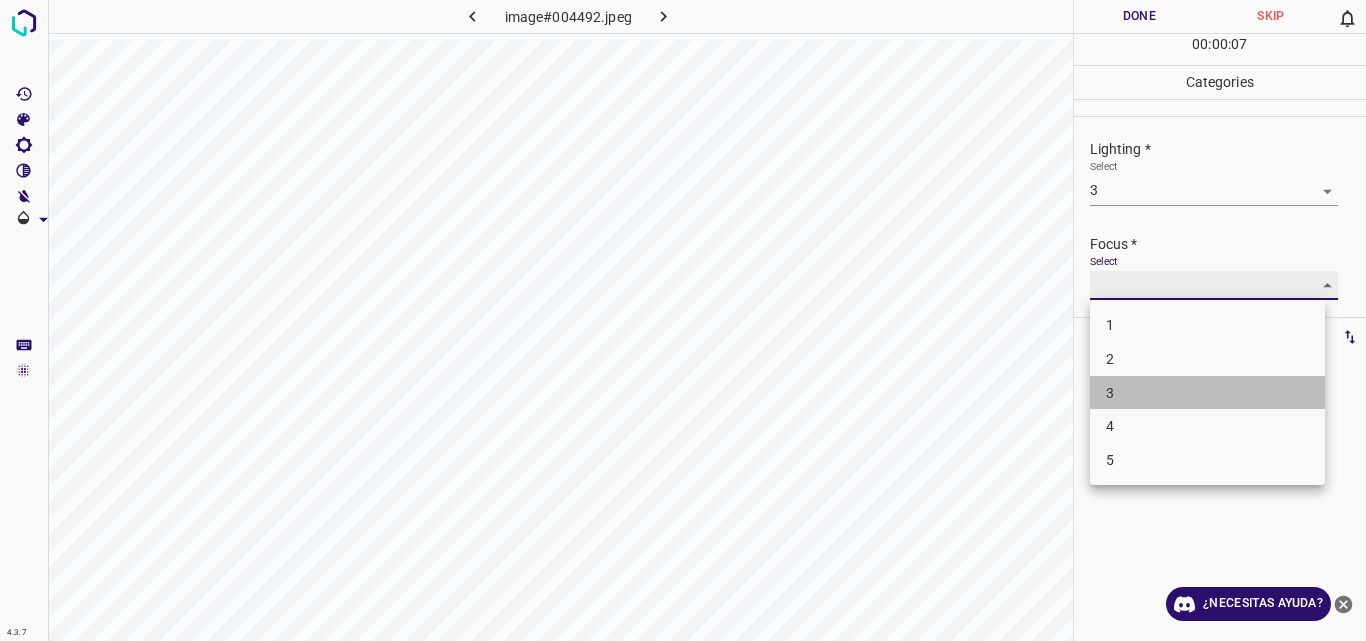 type on "3" 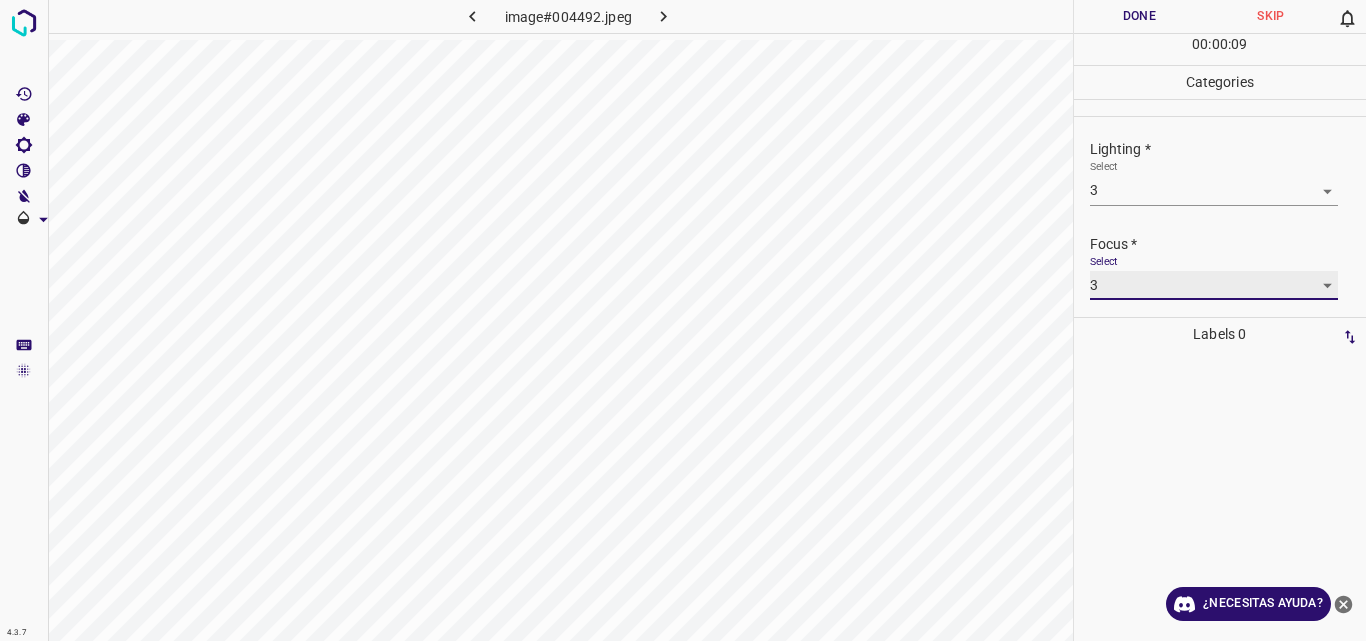 scroll, scrollTop: 98, scrollLeft: 0, axis: vertical 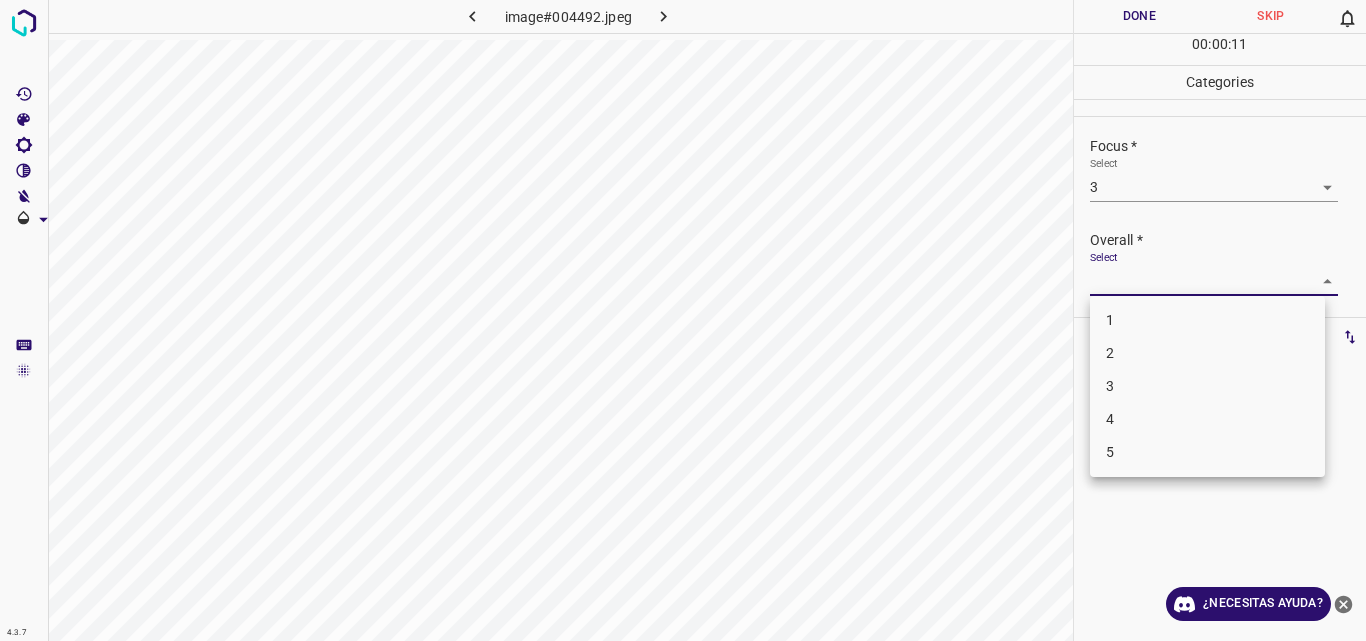 click on "4.3.7 image#004492.jpeg Done Skip 0 00   : 00   : 11   Categories Lighting *  Select 3 3 Focus *  Select 3 3 Overall *  Select ​ Labels   0 Categories 1 Lighting 2 Focus 3 Overall Tools Space Change between modes (Draw & Edit) I Auto labeling R Restore zoom M Zoom in N Zoom out Delete Delete selecte label Filters Z Restore filters X Saturation filter C Brightness filter V Contrast filter B Gray scale filter General O Download ¿Necesitas ayuda? Original text Rate this translation Your feedback will be used to help improve Google Translate - Texto - Esconder - Borrar 1 2 3 4 5" at bounding box center [683, 320] 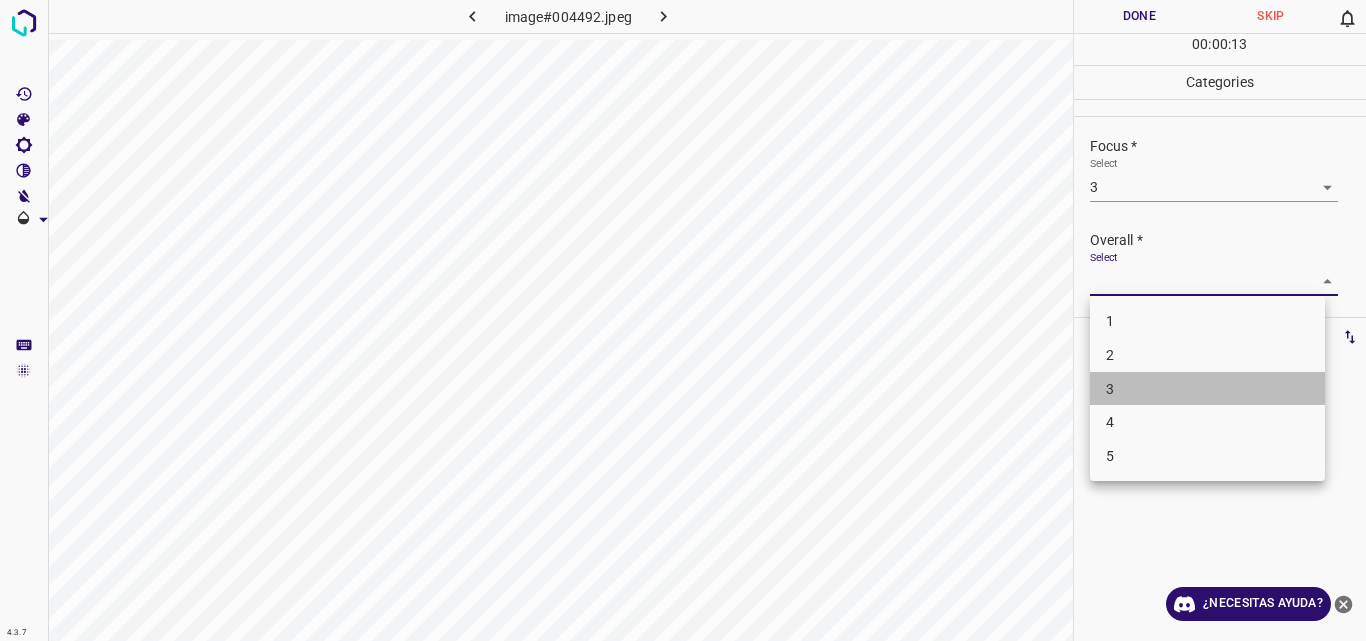 click on "3" at bounding box center (1207, 389) 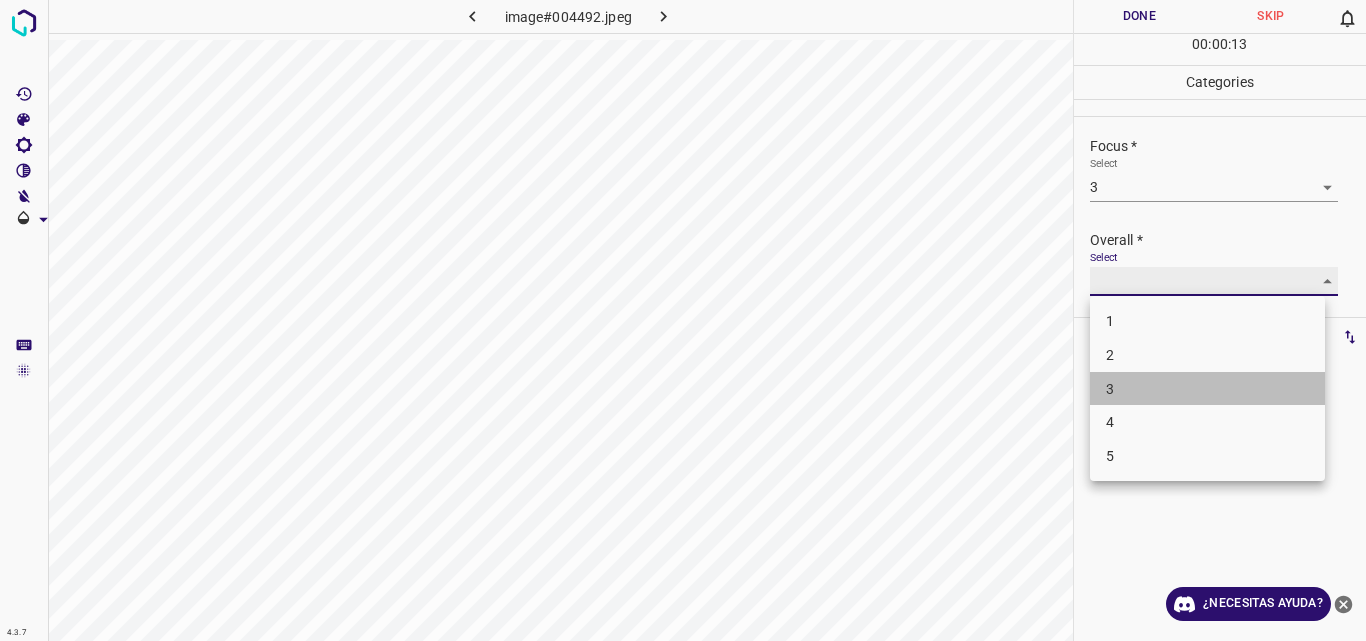type on "3" 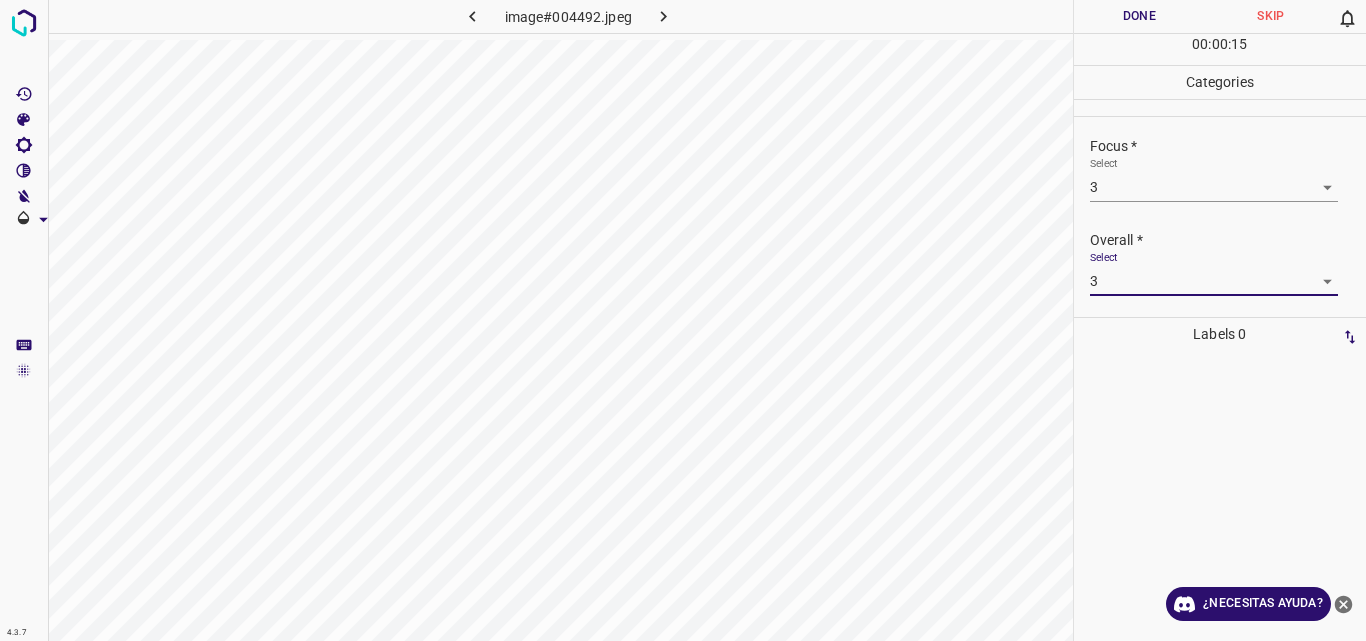 click on "Done" at bounding box center [1140, 16] 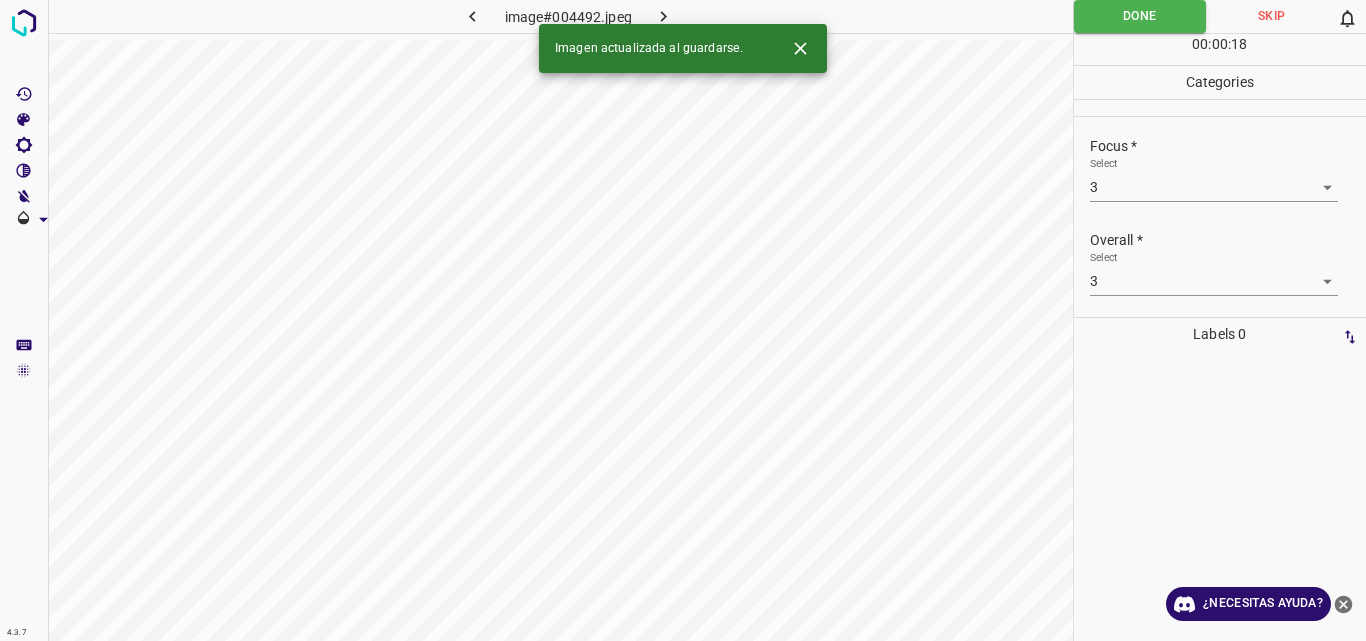 click 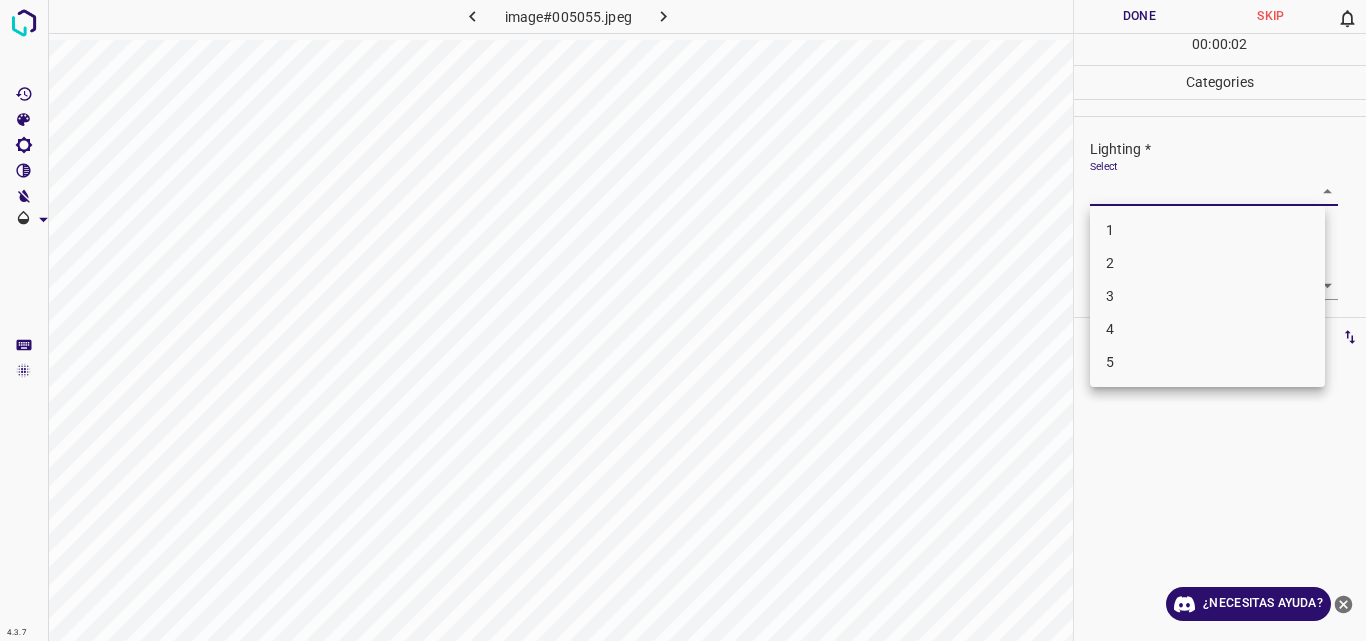 click on "4.3.7 image#005055.jpeg Done Skip 0 00   : 00   : 02   Categories Lighting *  Select ​ Focus *  Select ​ Overall *  Select ​ Labels   0 Categories 1 Lighting 2 Focus 3 Overall Tools Space Change between modes (Draw & Edit) I Auto labeling R Restore zoom M Zoom in N Zoom out Delete Delete selecte label Filters Z Restore filters X Saturation filter C Brightness filter V Contrast filter B Gray scale filter General O Download ¿Necesitas ayuda? Original text Rate this translation Your feedback will be used to help improve Google Translate - Texto - Esconder - Borrar 1 2 3 4 5" at bounding box center [683, 320] 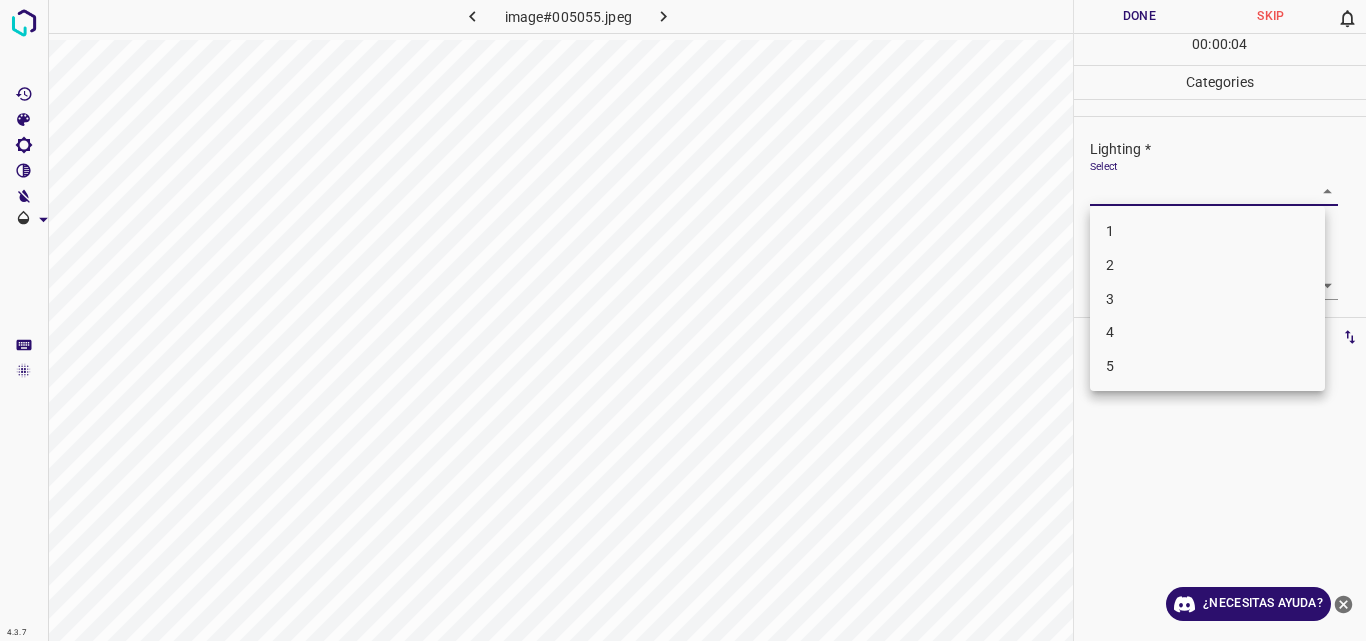 click on "3" at bounding box center [1207, 299] 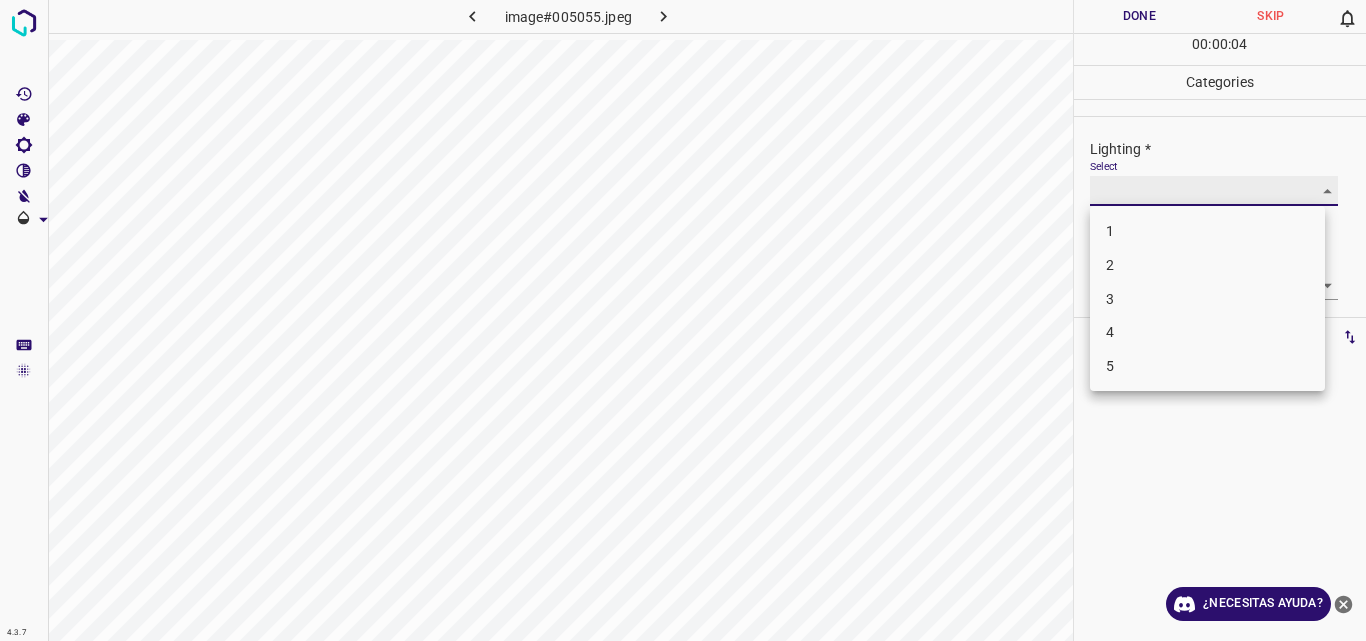 type on "3" 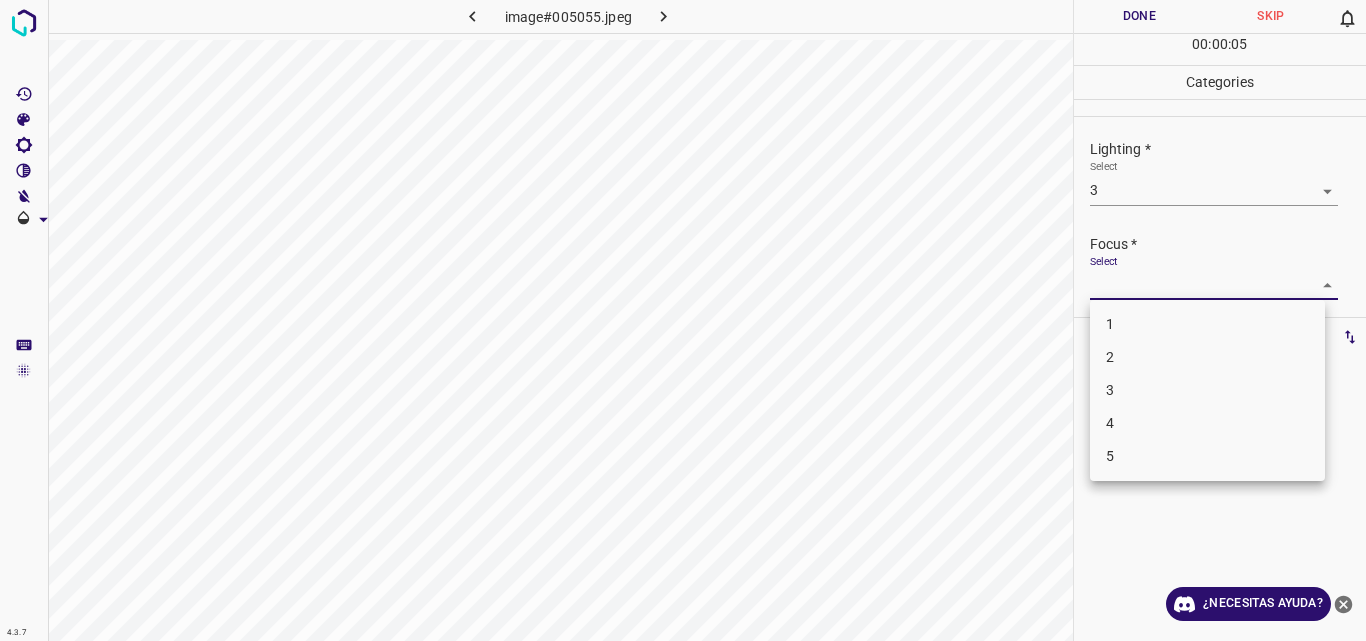 click on "4.3.7 image#005055.jpeg Done Skip 0 00   : 00   : 05   Categories Lighting *  Select 3 3 Focus *  Select ​ Overall *  Select ​ Labels   0 Categories 1 Lighting 2 Focus 3 Overall Tools Space Change between modes (Draw & Edit) I Auto labeling R Restore zoom M Zoom in N Zoom out Delete Delete selecte label Filters Z Restore filters X Saturation filter C Brightness filter V Contrast filter B Gray scale filter General O Download ¿Necesitas ayuda? Original text Rate this translation Your feedback will be used to help improve Google Translate - Texto - Esconder - Borrar 1 2 3 4 5" at bounding box center (683, 320) 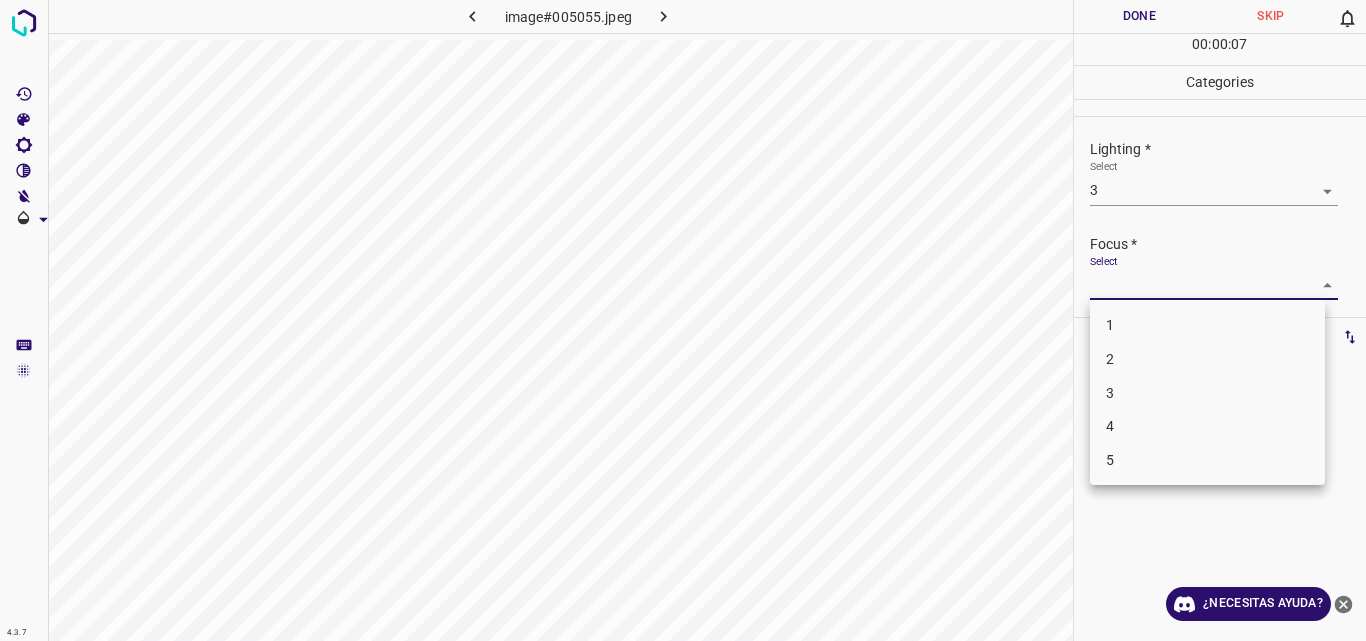 click on "3" at bounding box center [1207, 393] 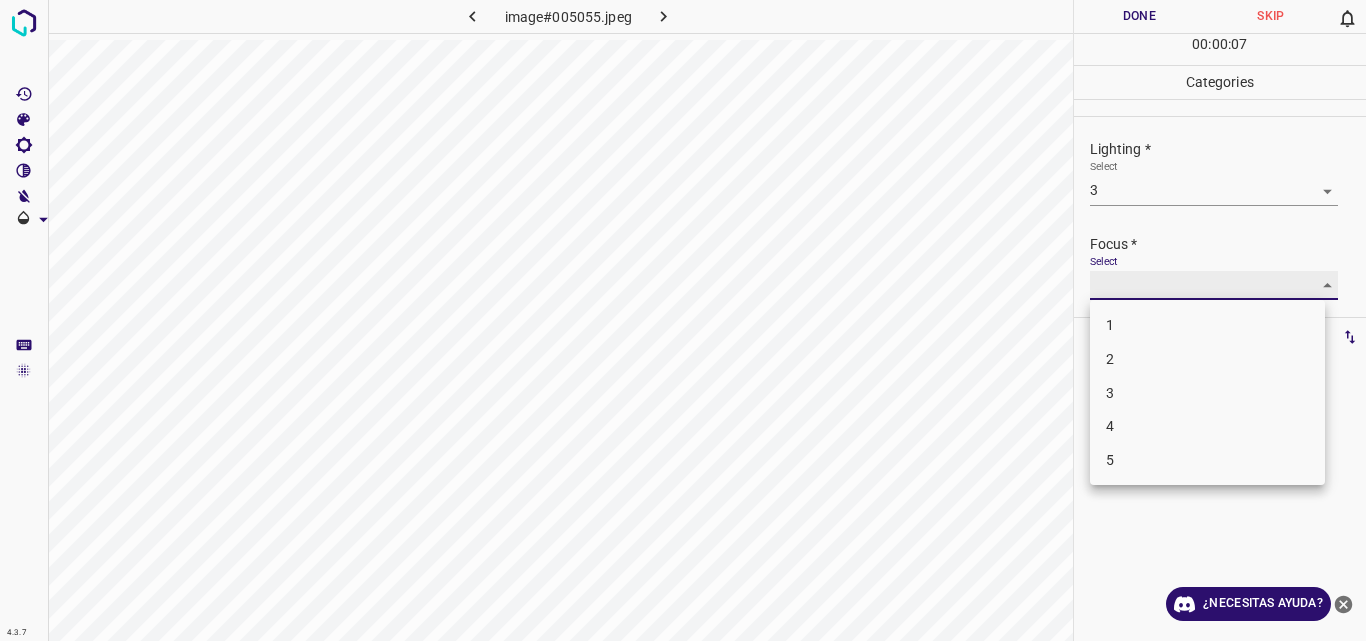 type on "3" 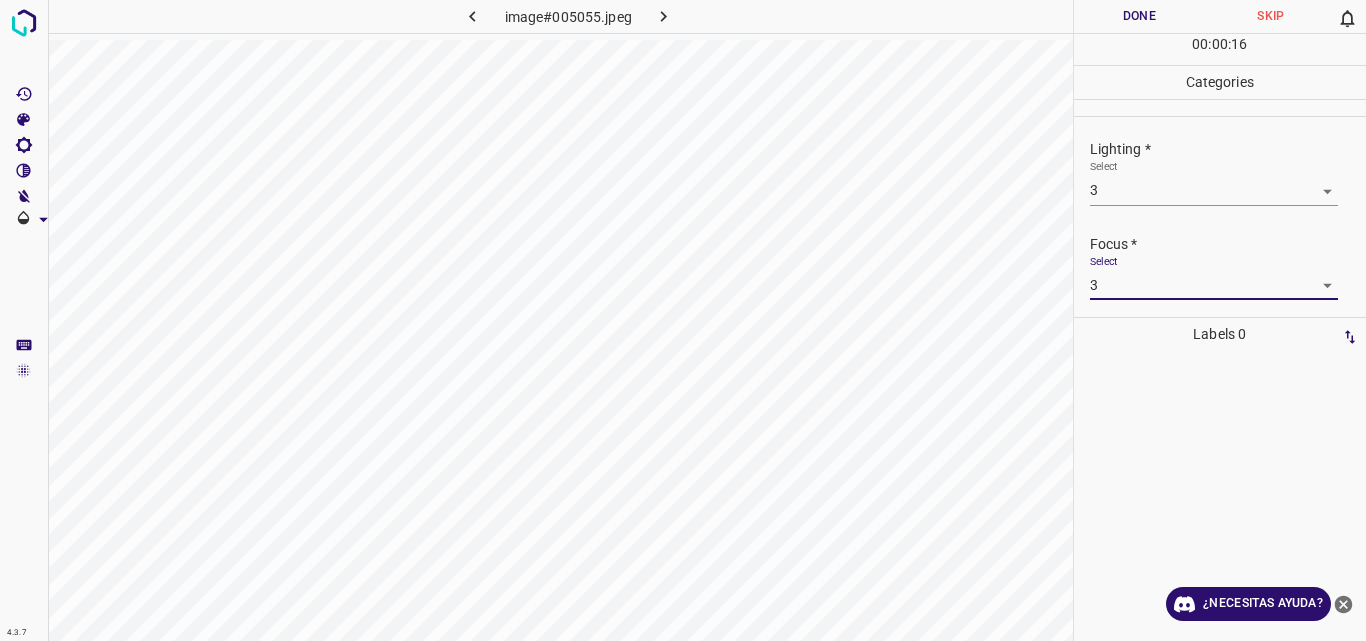 click at bounding box center [1220, 496] 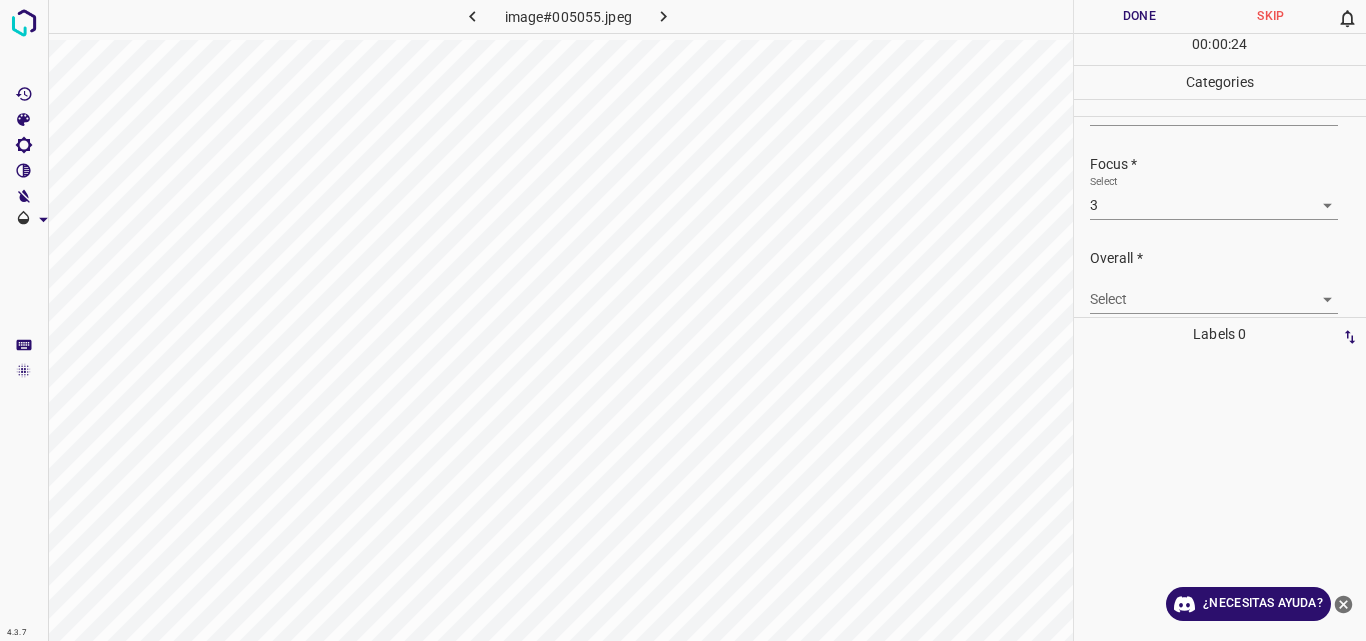 scroll, scrollTop: 96, scrollLeft: 0, axis: vertical 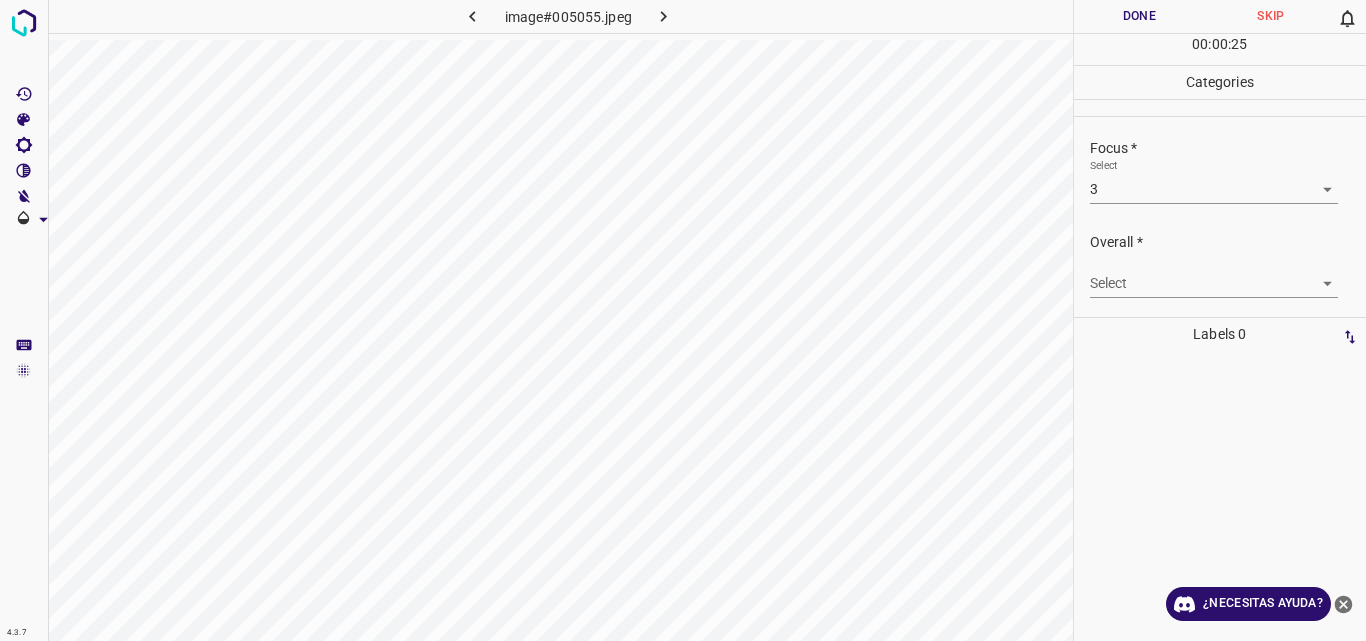 click on "4.3.7 image#005055.jpeg Done Skip 0 00   : 00   : 25   Categories Lighting *  Select 3 3 Focus *  Select 3 3 Overall *  Select ​ Labels   0 Categories 1 Lighting 2 Focus 3 Overall Tools Space Change between modes (Draw & Edit) I Auto labeling R Restore zoom M Zoom in N Zoom out Delete Delete selecte label Filters Z Restore filters X Saturation filter C Brightness filter V Contrast filter B Gray scale filter General O Download ¿Necesitas ayuda? Original text Rate this translation Your feedback will be used to help improve Google Translate - Texto - Esconder - Borrar" at bounding box center [683, 320] 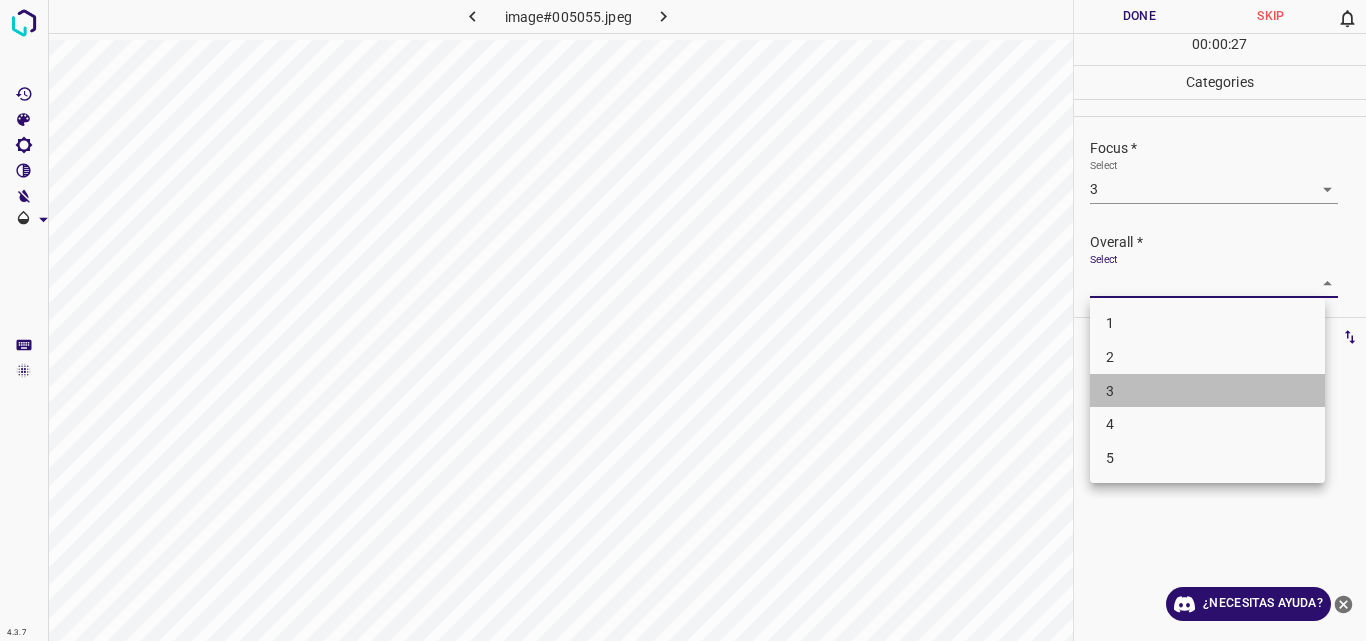 click on "3" at bounding box center (1207, 391) 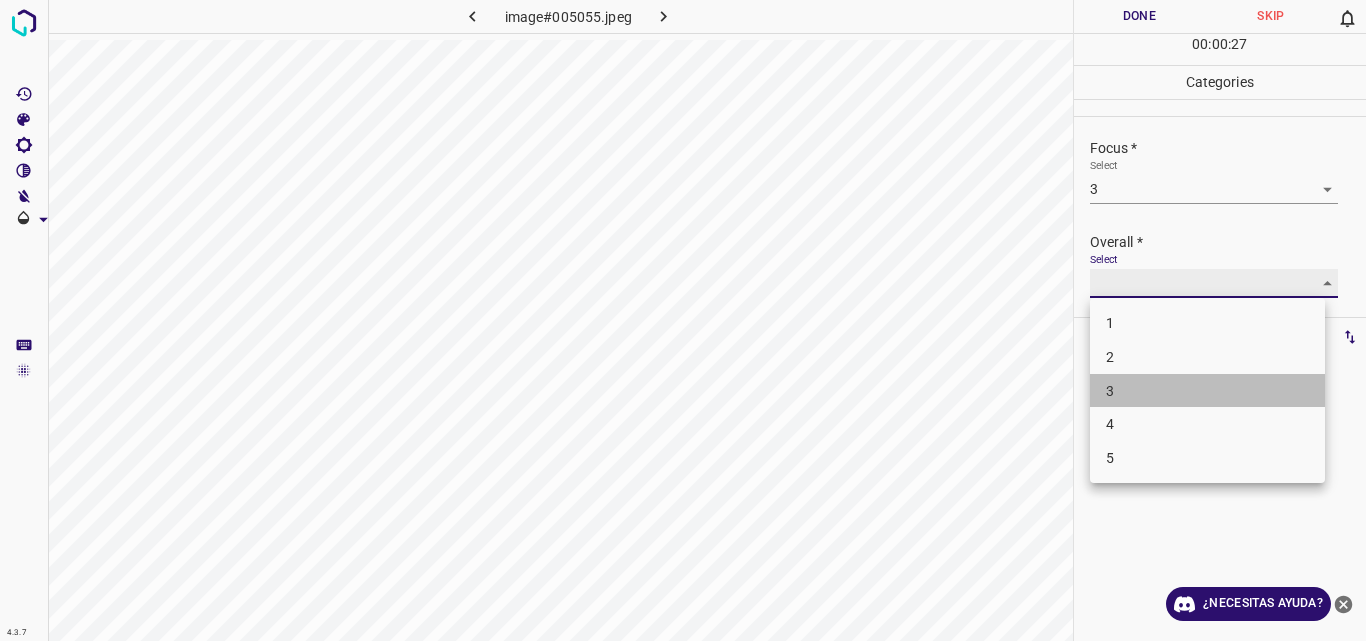 type on "3" 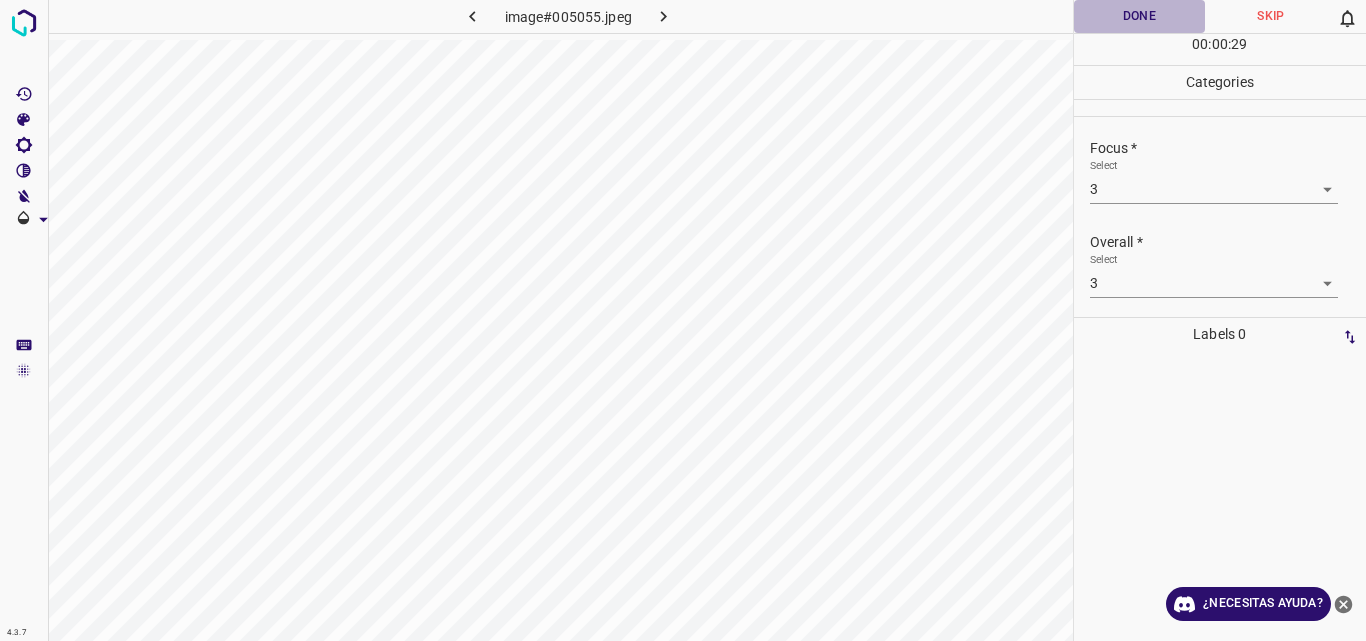 click on "Done" at bounding box center (1140, 16) 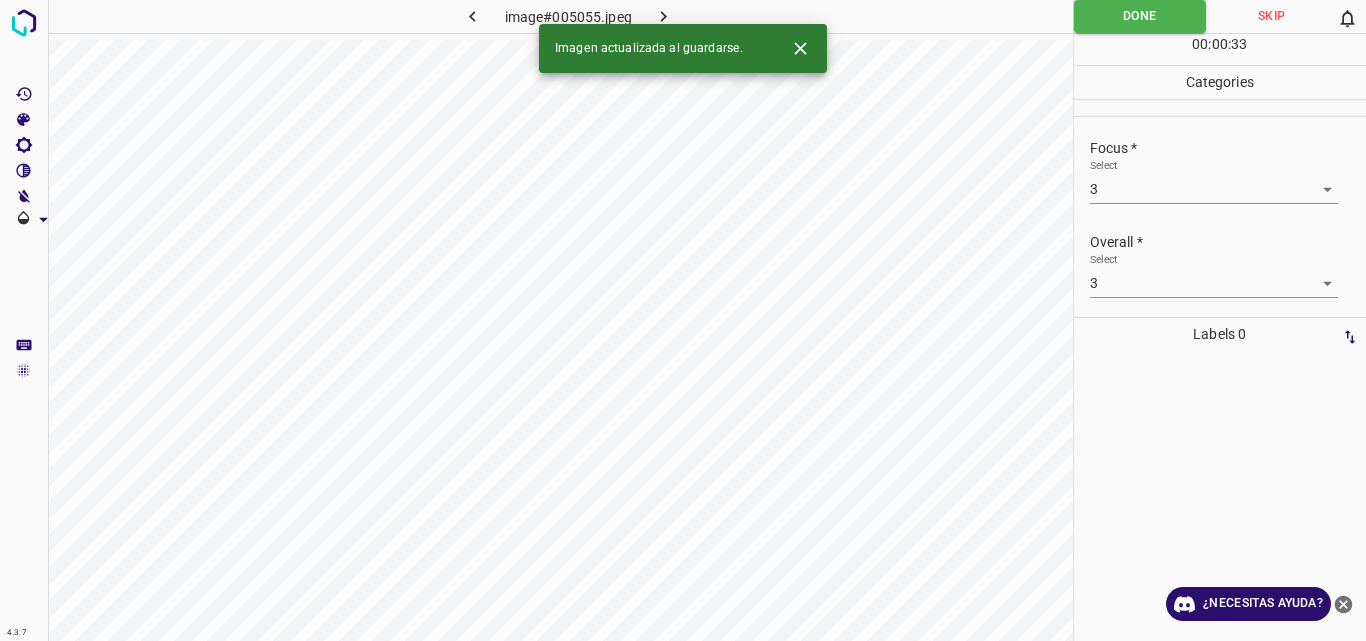 click 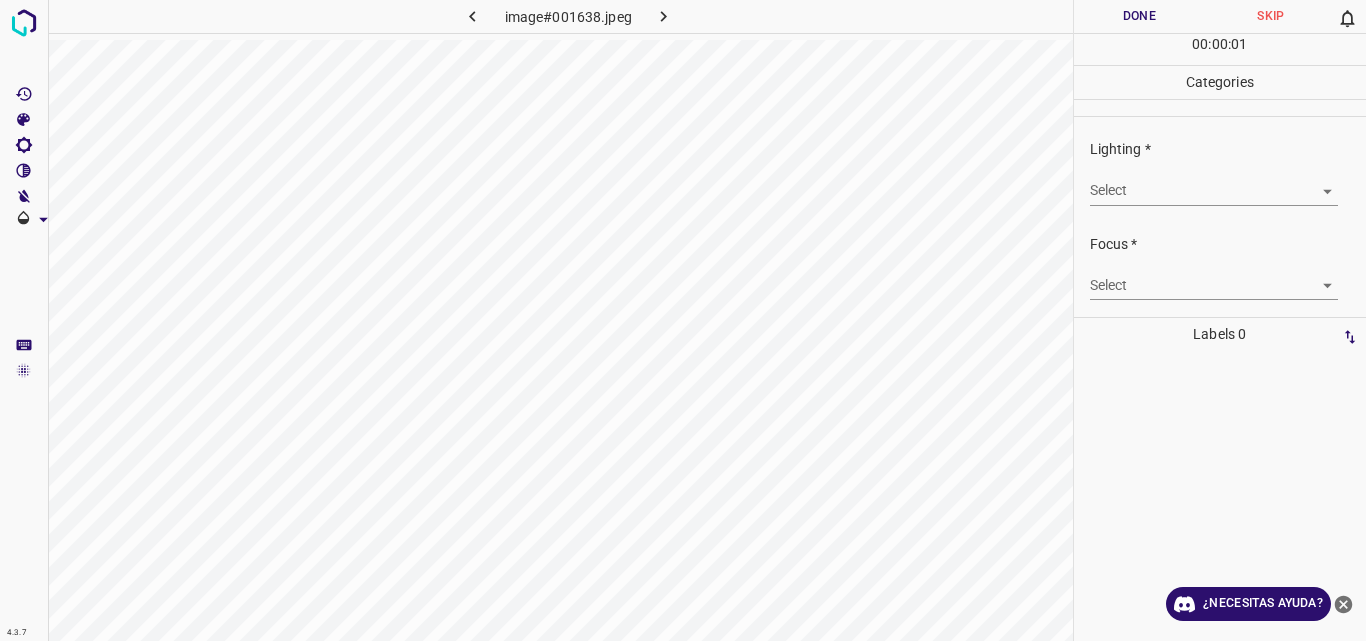click on "4.3.7 image#001638.jpeg Done Skip 0 00   : 00   : 01   Categories Lighting *  Select ​ Focus *  Select ​ Overall *  Select ​ Labels   0 Categories 1 Lighting 2 Focus 3 Overall Tools Space Change between modes (Draw & Edit) I Auto labeling R Restore zoom M Zoom in N Zoom out Delete Delete selecte label Filters Z Restore filters X Saturation filter C Brightness filter V Contrast filter B Gray scale filter General O Download ¿Necesitas ayuda? Original text Rate this translation Your feedback will be used to help improve Google Translate - Texto - Esconder - Borrar" at bounding box center (683, 320) 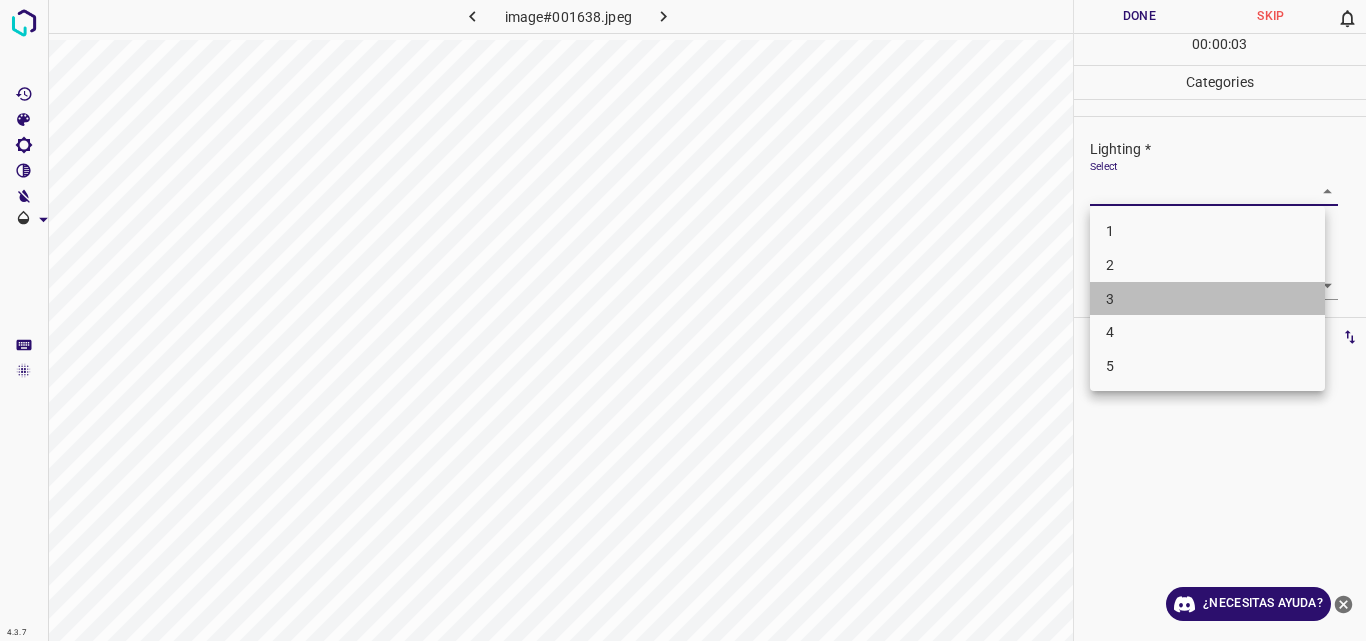 click on "3" at bounding box center (1207, 299) 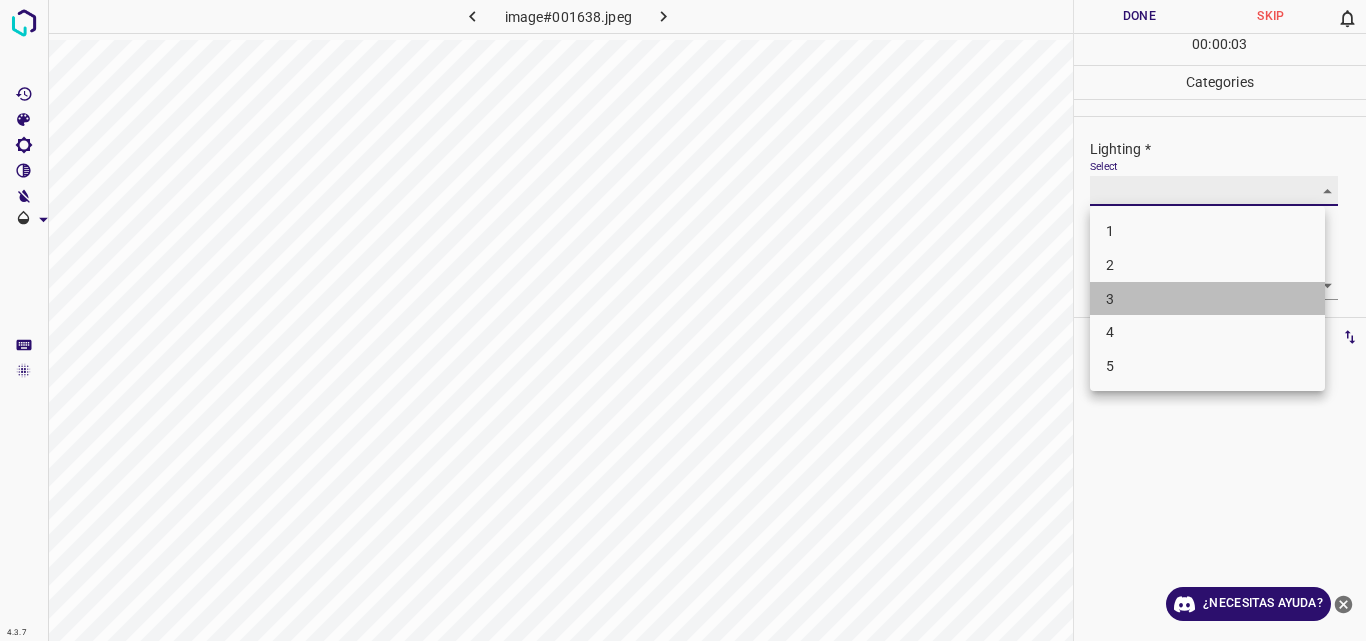 type on "3" 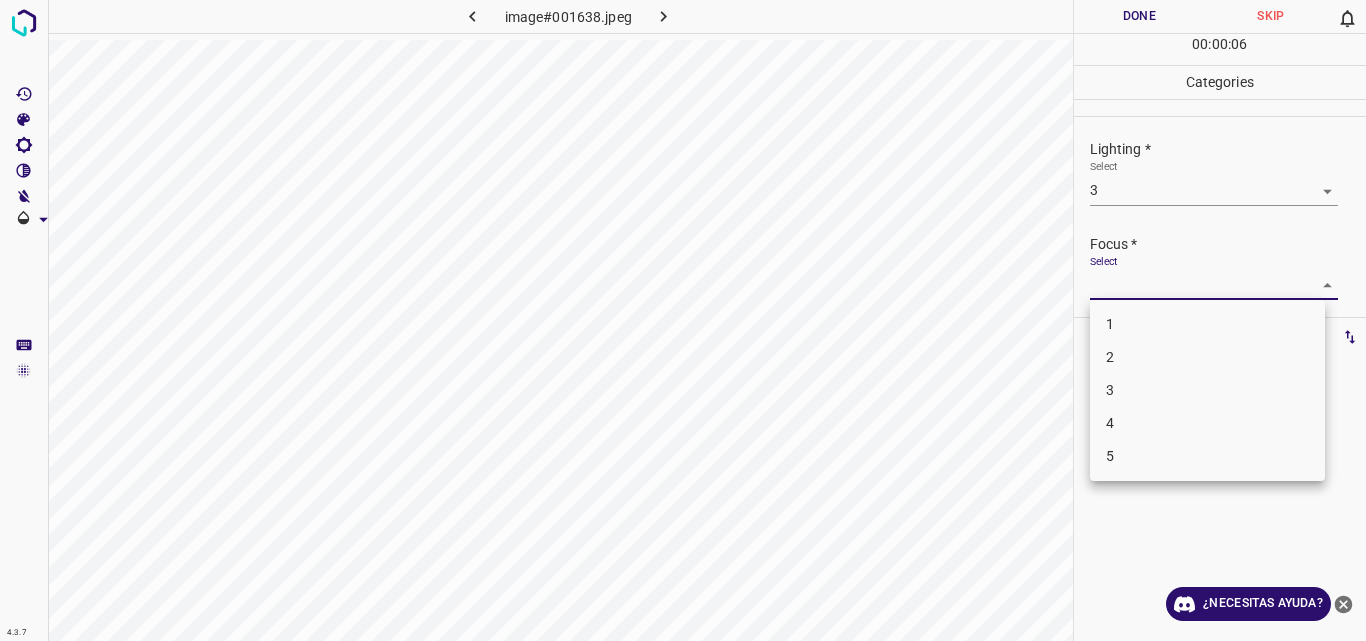 click on "4.3.7 image#001638.jpeg Done Skip 0 00   : 00   : 06   Categories Lighting *  Select 3 3 Focus *  Select ​ Overall *  Select ​ Labels   0 Categories 1 Lighting 2 Focus 3 Overall Tools Space Change between modes (Draw & Edit) I Auto labeling R Restore zoom M Zoom in N Zoom out Delete Delete selecte label Filters Z Restore filters X Saturation filter C Brightness filter V Contrast filter B Gray scale filter General O Download ¿Necesitas ayuda? Original text Rate this translation Your feedback will be used to help improve Google Translate - Texto - Esconder - Borrar 1 2 3 4 5" at bounding box center (683, 320) 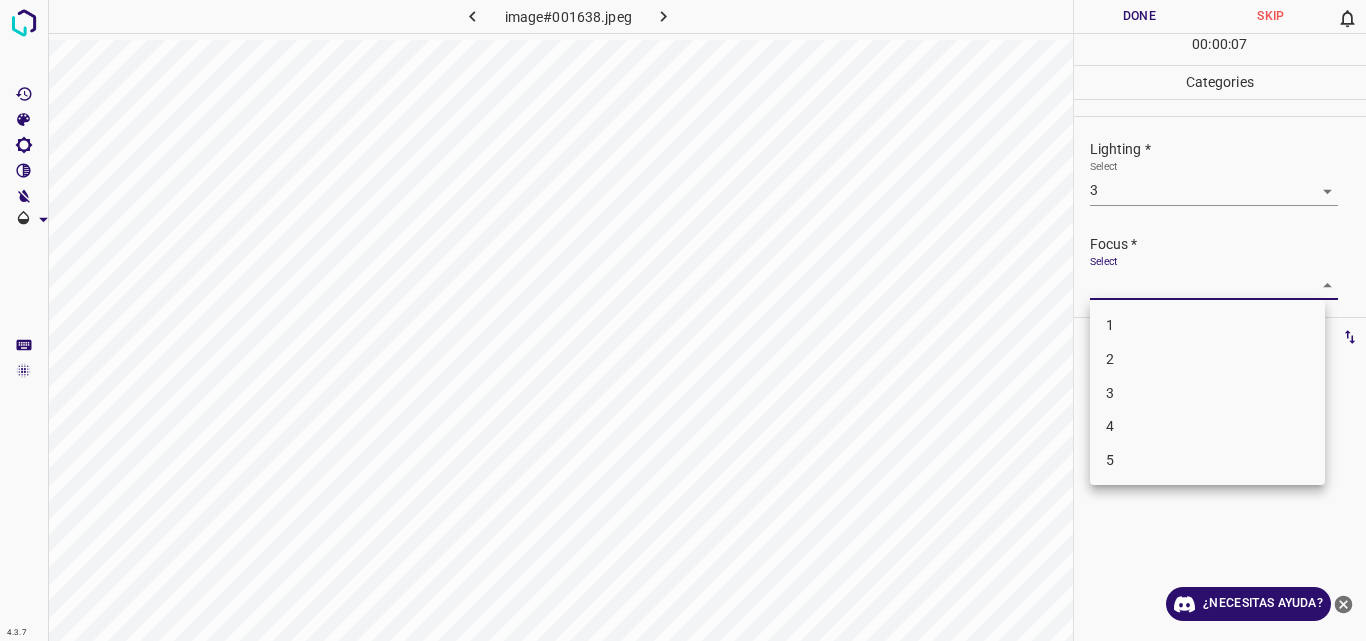 click on "3" at bounding box center (1207, 393) 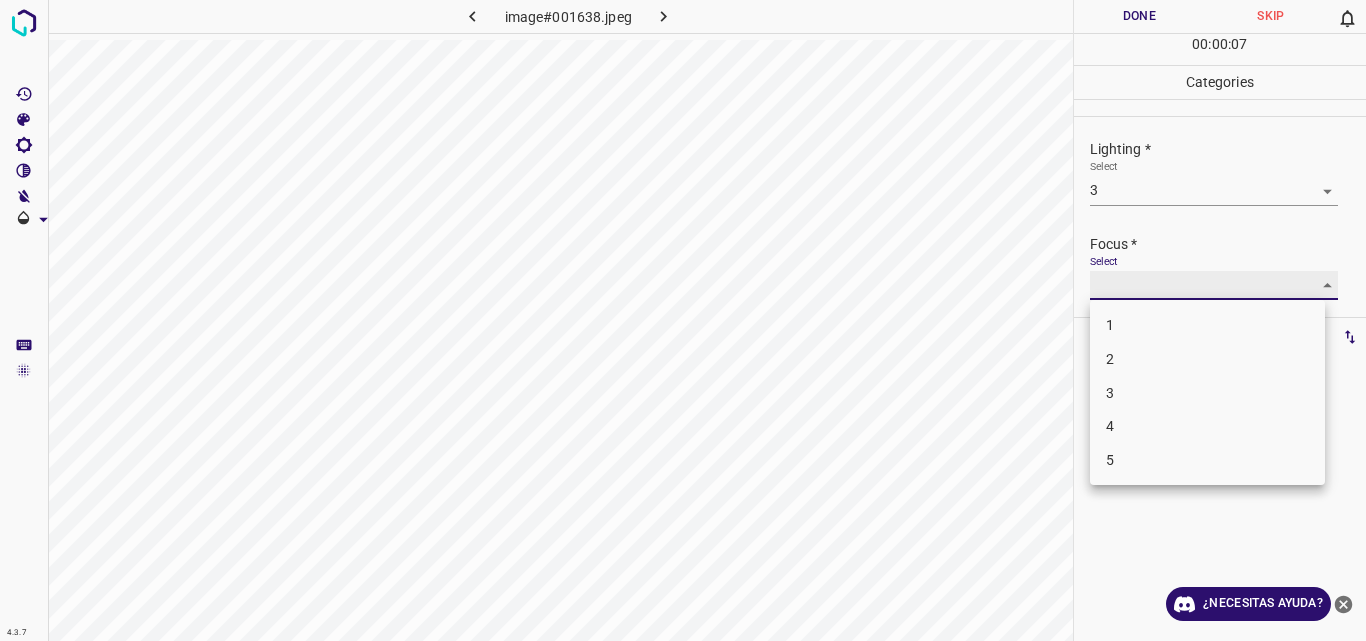 type on "3" 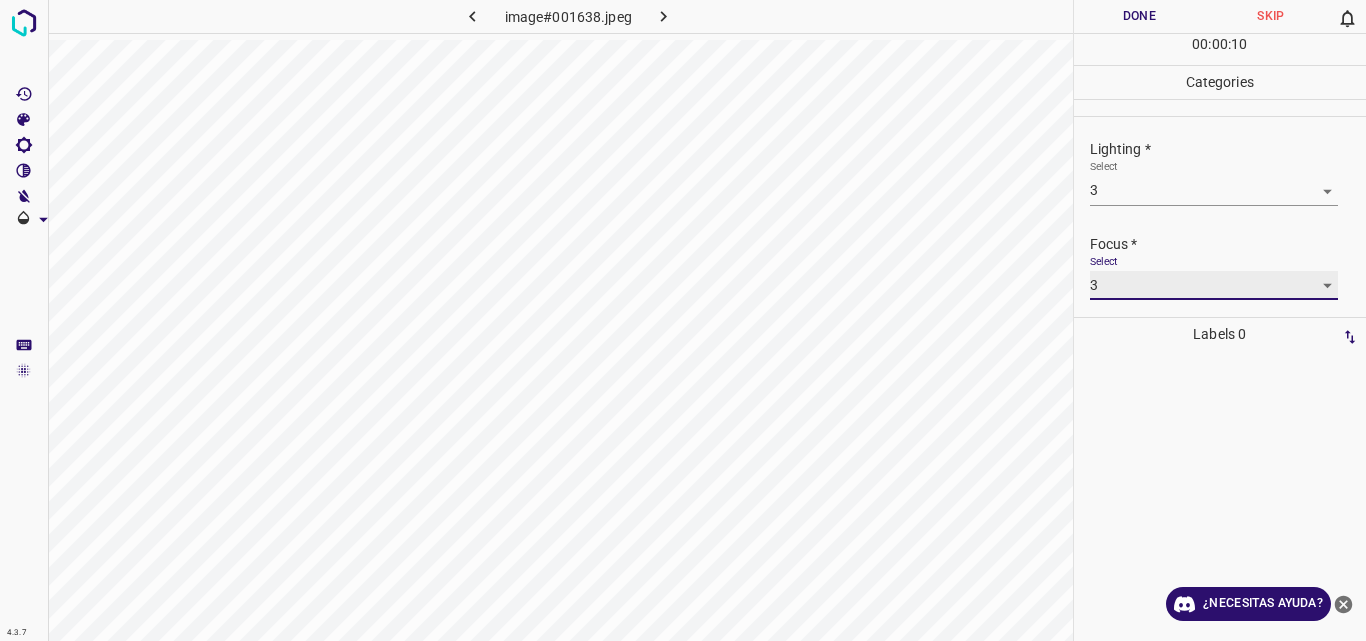scroll, scrollTop: 98, scrollLeft: 0, axis: vertical 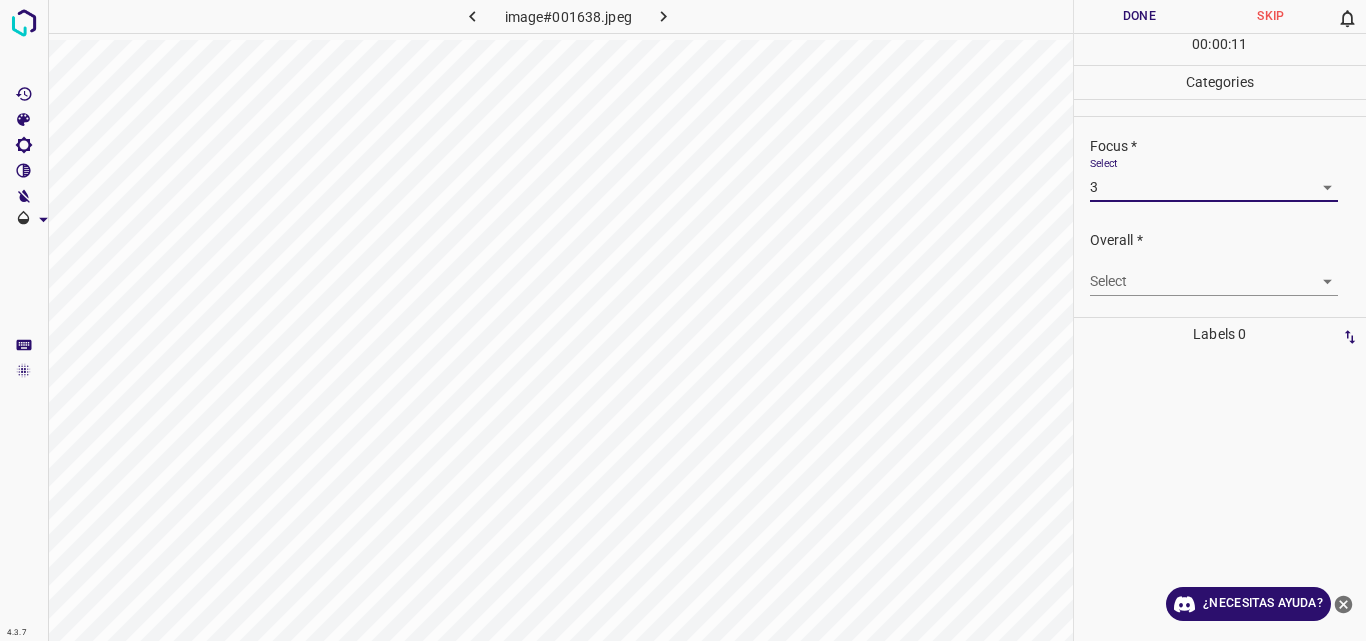 click on "4.3.7 image#001638.jpeg Done Skip 0 00   : 00   : 11   Categories Lighting *  Select 3 3 Focus *  Select 3 3 Overall *  Select ​ Labels   0 Categories 1 Lighting 2 Focus 3 Overall Tools Space Change between modes (Draw & Edit) I Auto labeling R Restore zoom M Zoom in N Zoom out Delete Delete selecte label Filters Z Restore filters X Saturation filter C Brightness filter V Contrast filter B Gray scale filter General O Download ¿Necesitas ayuda? Original text Rate this translation Your feedback will be used to help improve Google Translate - Texto - Esconder - Borrar" at bounding box center [683, 320] 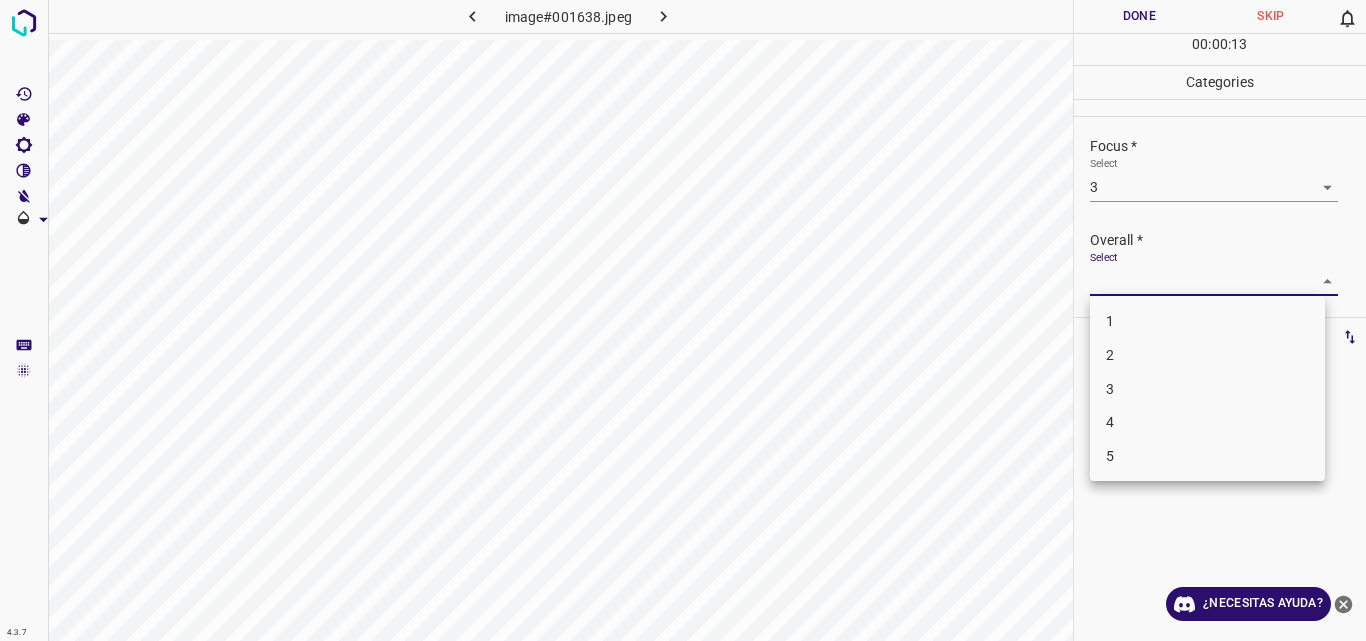 click on "3" at bounding box center [1207, 389] 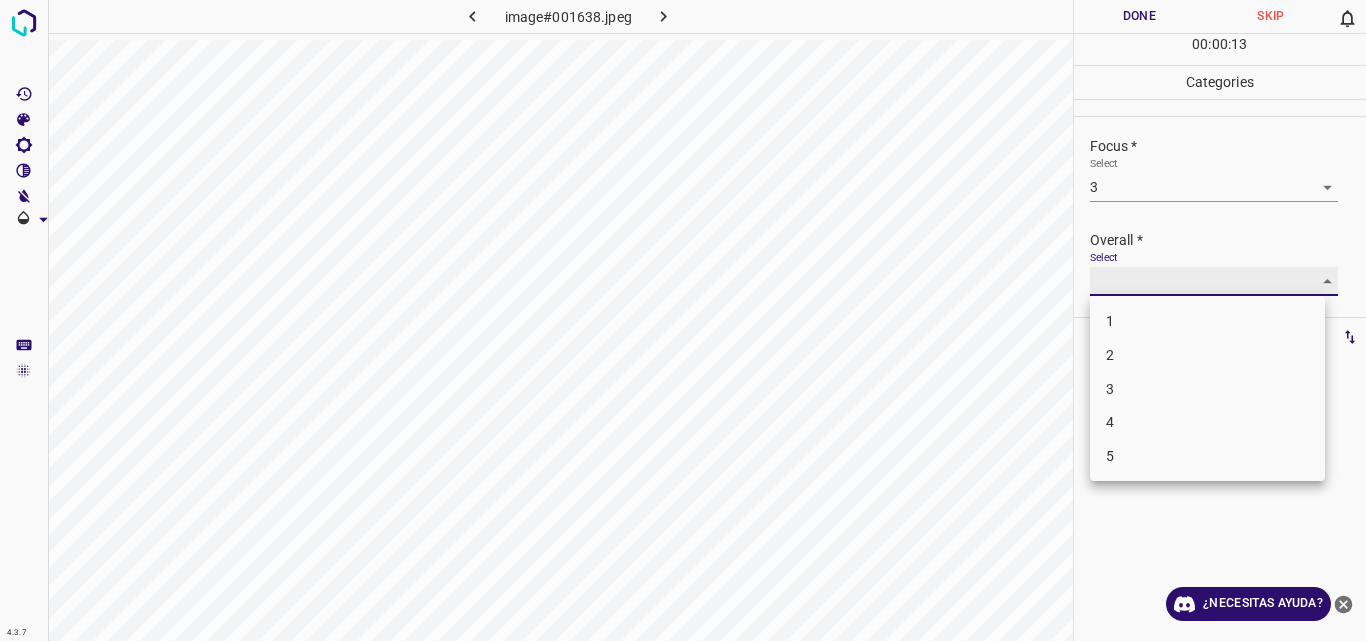 type on "3" 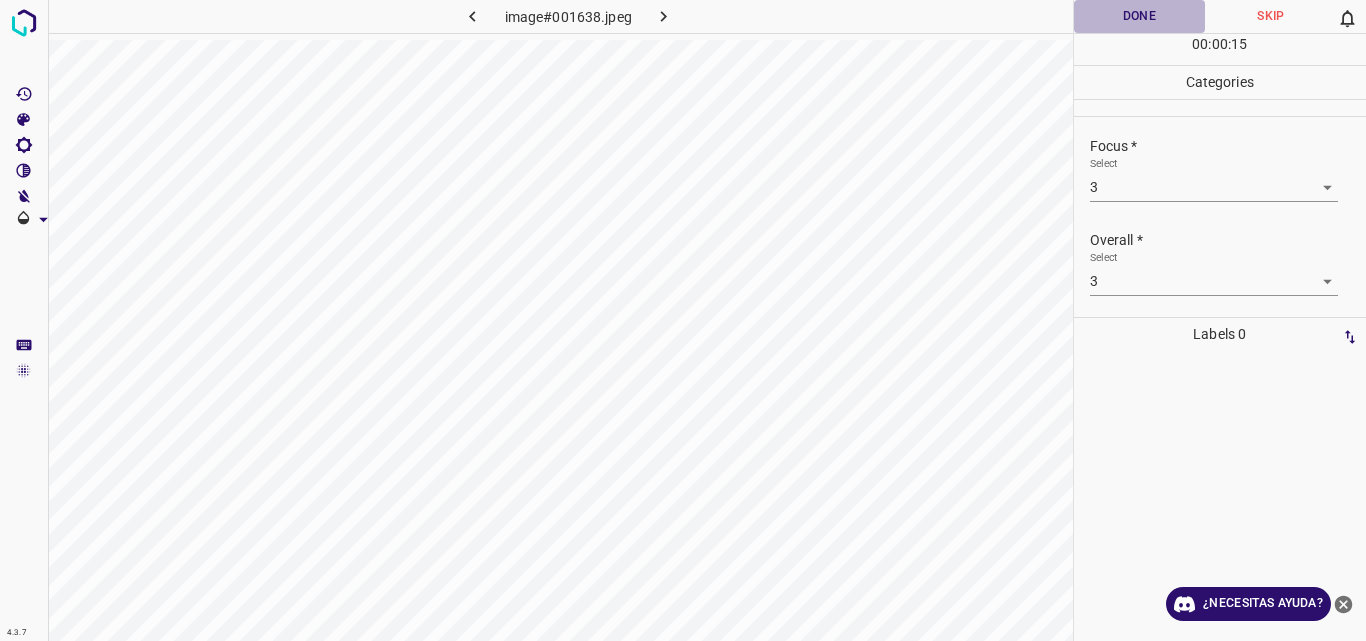 click on "Done" at bounding box center (1140, 16) 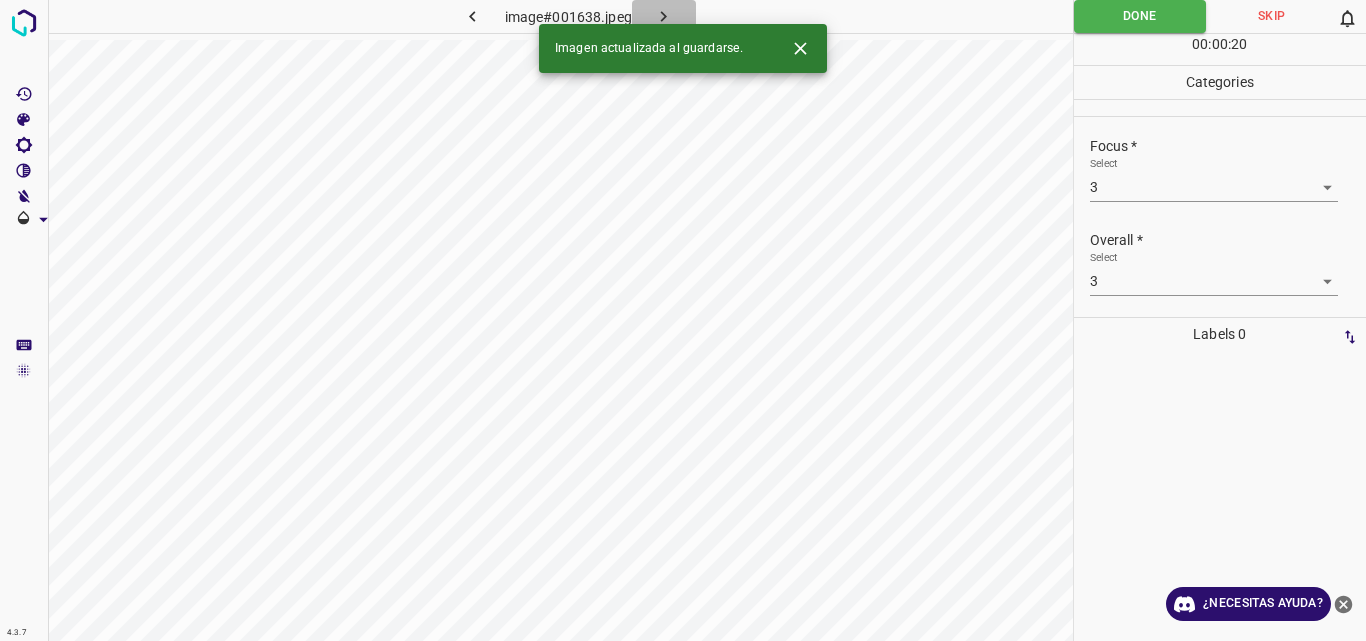 click 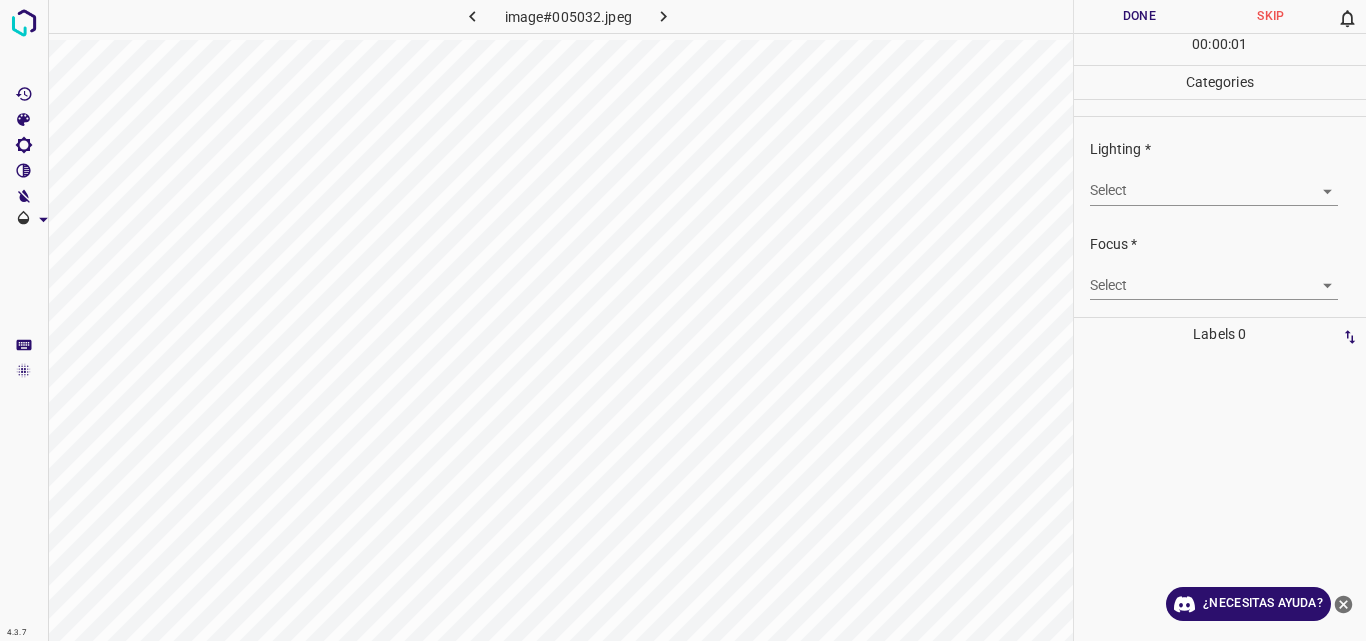 click on "4.3.7 image#005032.jpeg Done Skip 0 00   : 00   : 01   Categories Lighting *  Select ​ Focus *  Select ​ Overall *  Select ​ Labels   0 Categories 1 Lighting 2 Focus 3 Overall Tools Space Change between modes (Draw & Edit) I Auto labeling R Restore zoom M Zoom in N Zoom out Delete Delete selecte label Filters Z Restore filters X Saturation filter C Brightness filter V Contrast filter B Gray scale filter General O Download ¿Necesitas ayuda? Original text Rate this translation Your feedback will be used to help improve Google Translate - Texto - Esconder - Borrar" at bounding box center [683, 320] 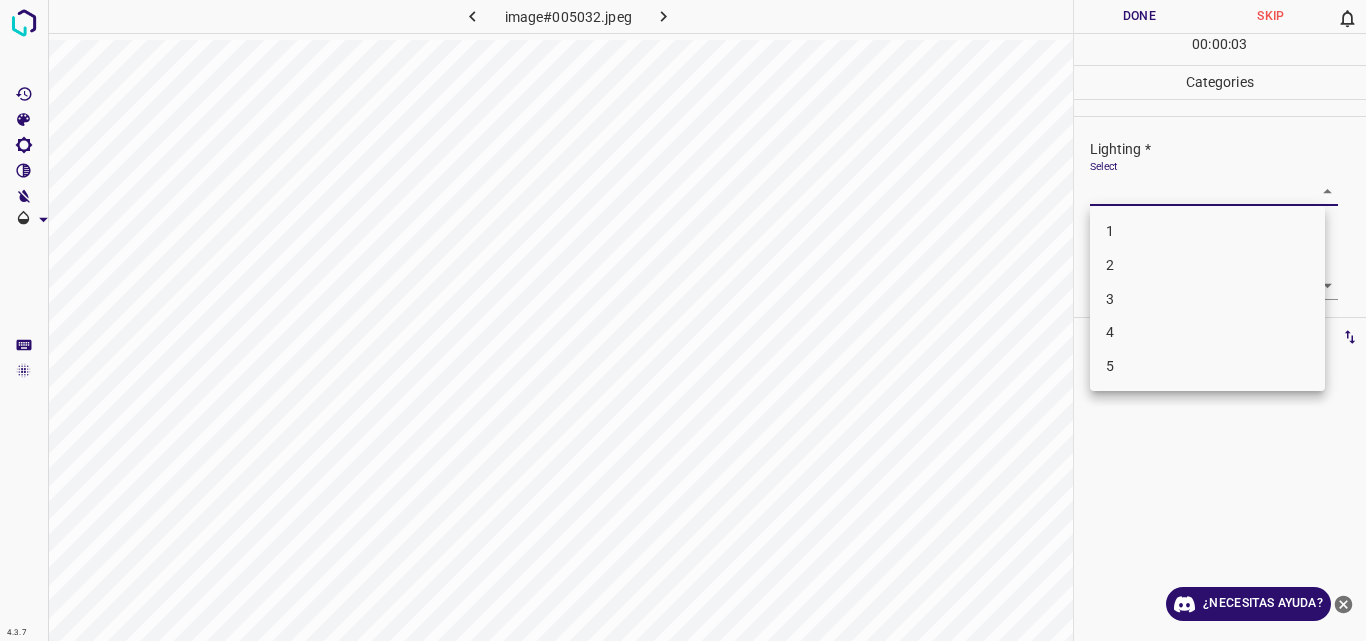 click on "2" at bounding box center (1207, 265) 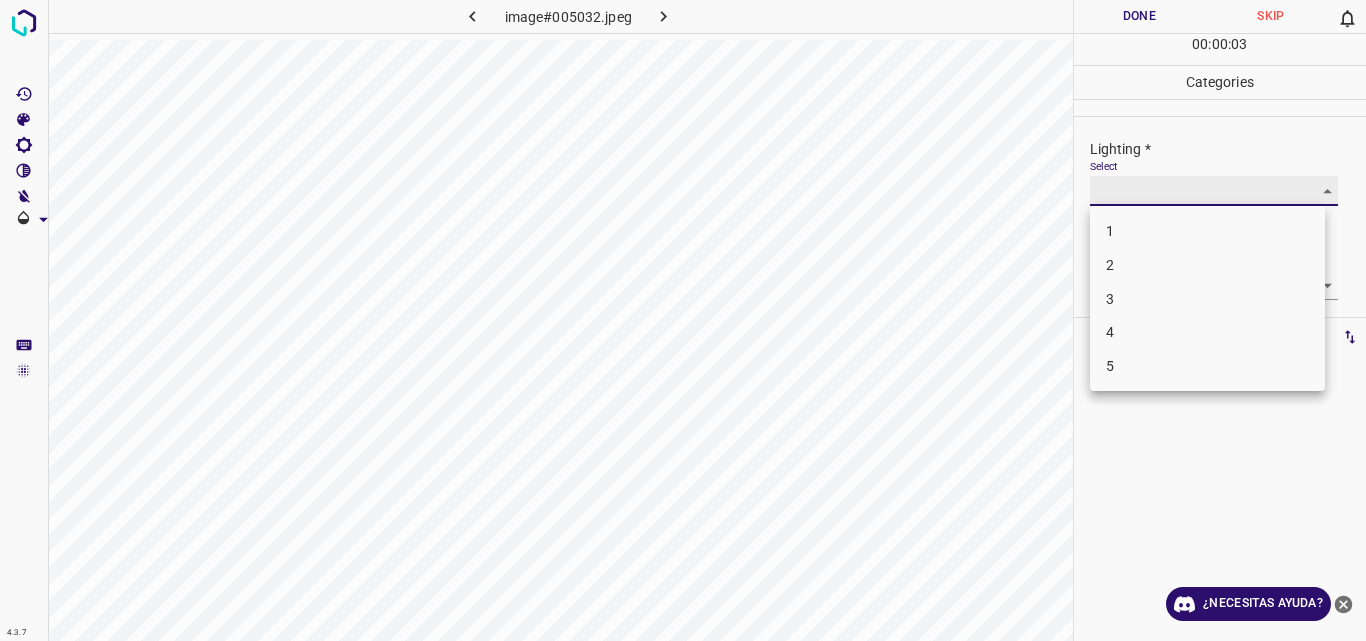 type on "2" 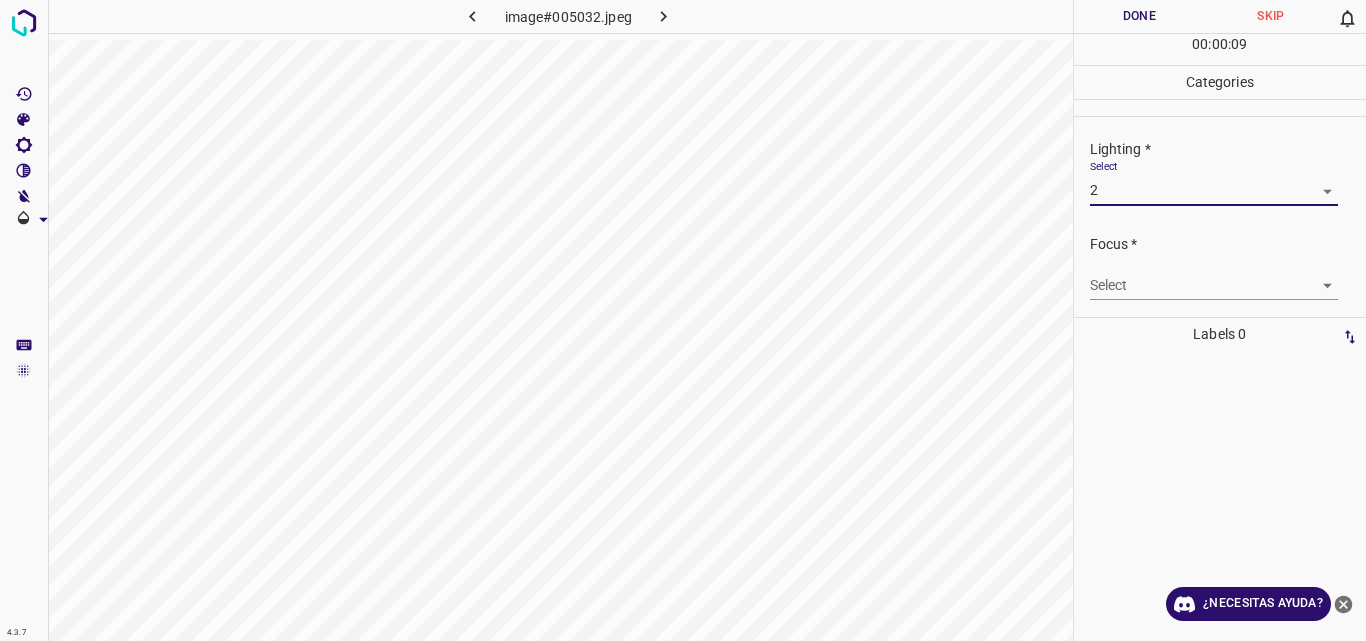 click on "4.3.7 image#005032.jpeg Done Skip 0 00   : 00   : 09   Categories Lighting *  Select 2 2 Focus *  Select ​ Overall *  Select ​ Labels   0 Categories 1 Lighting 2 Focus 3 Overall Tools Space Change between modes (Draw & Edit) I Auto labeling R Restore zoom M Zoom in N Zoom out Delete Delete selecte label Filters Z Restore filters X Saturation filter C Brightness filter V Contrast filter B Gray scale filter General O Download ¿Necesitas ayuda? Original text Rate this translation Your feedback will be used to help improve Google Translate - Texto - Esconder - Borrar" at bounding box center (683, 320) 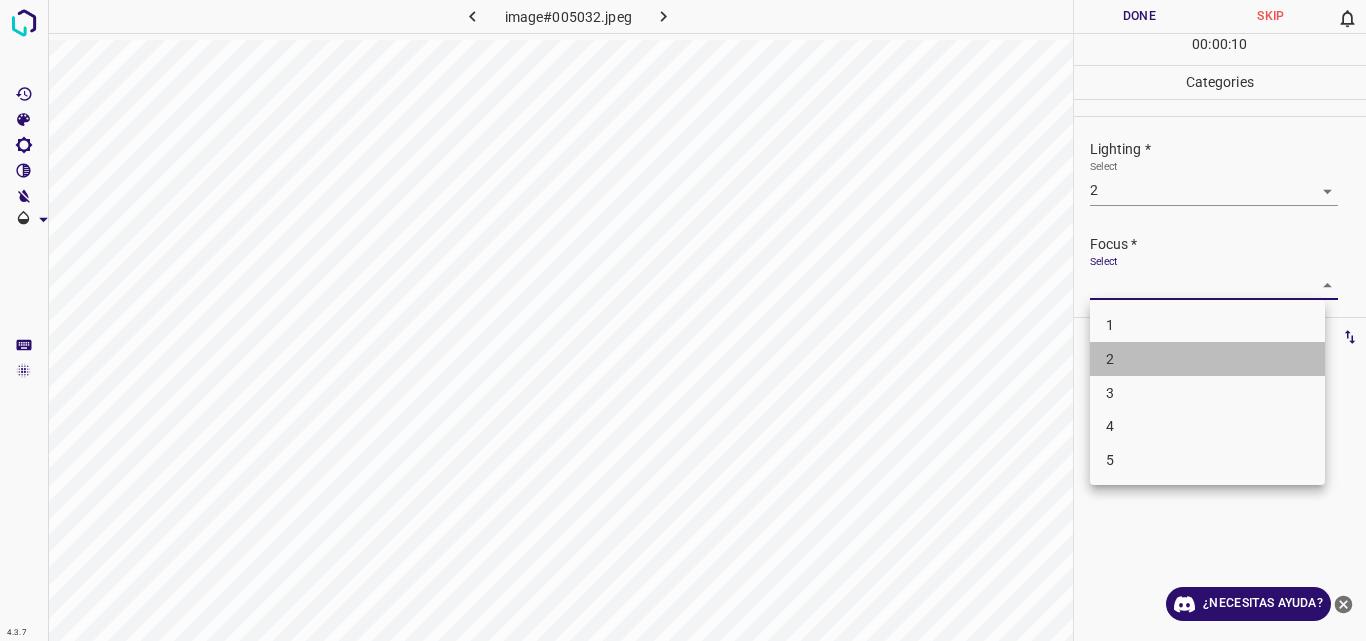 click on "2" at bounding box center [1207, 359] 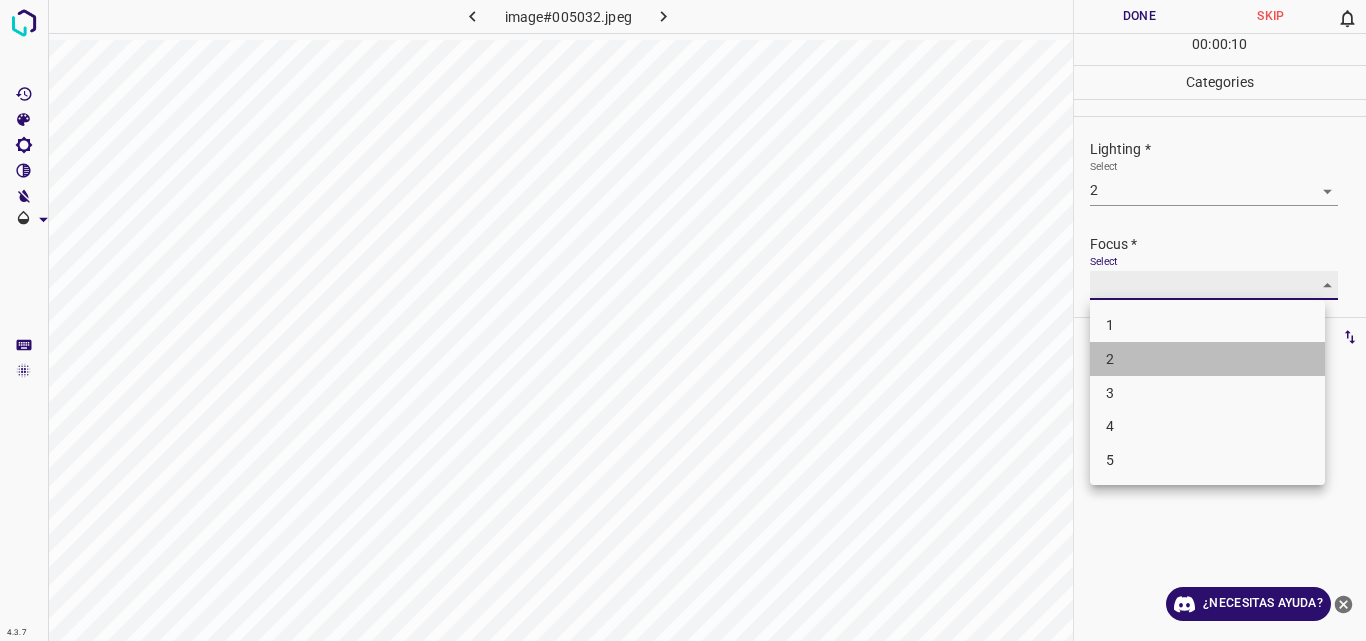 type on "2" 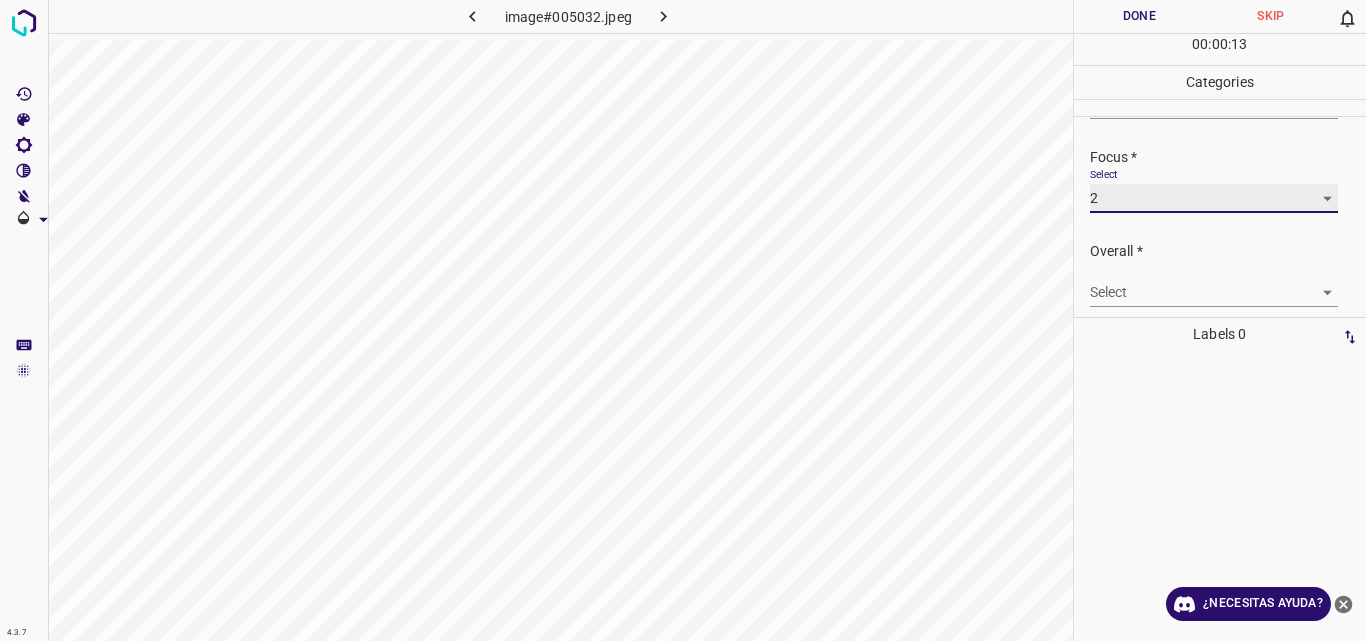 scroll, scrollTop: 98, scrollLeft: 0, axis: vertical 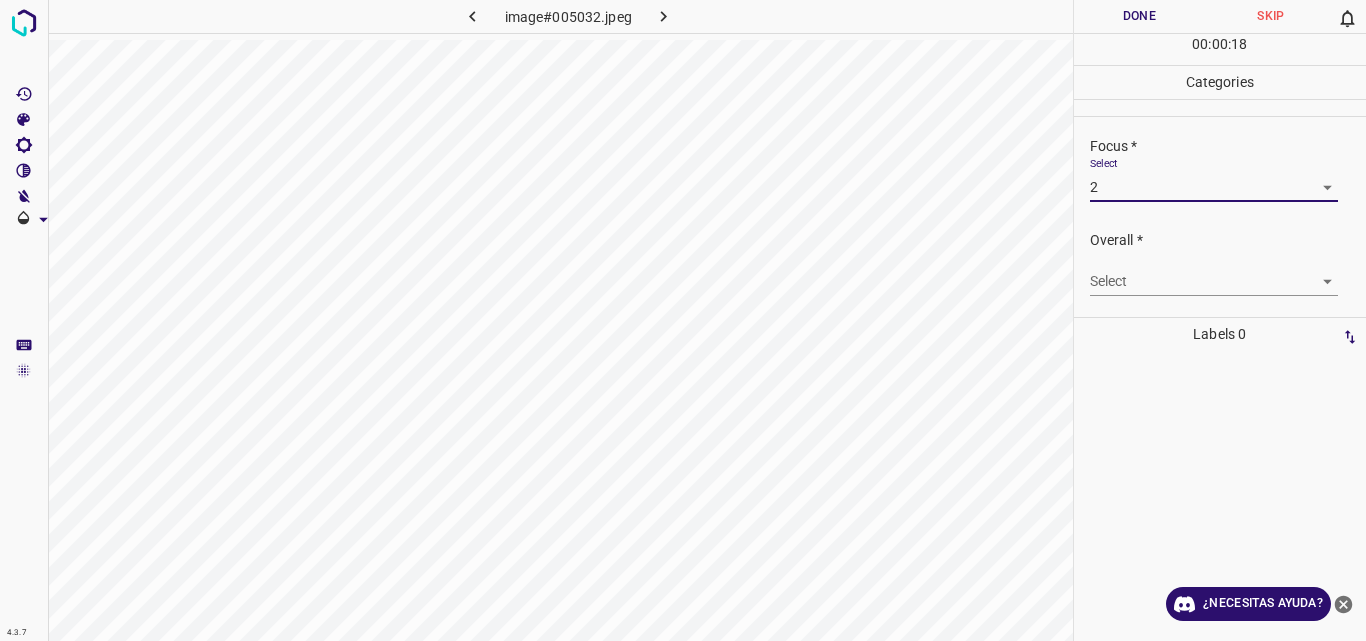 click on "4.3.7 image#005032.jpeg Done Skip 0 00   : 00   : 18   Categories Lighting *  Select 2 2 Focus *  Select 2 2 Overall *  Select ​ Labels   0 Categories 1 Lighting 2 Focus 3 Overall Tools Space Change between modes (Draw & Edit) I Auto labeling R Restore zoom M Zoom in N Zoom out Delete Delete selecte label Filters Z Restore filters X Saturation filter C Brightness filter V Contrast filter B Gray scale filter General O Download ¿Necesitas ayuda? Original text Rate this translation Your feedback will be used to help improve Google Translate - Texto - Esconder - Borrar" at bounding box center [683, 320] 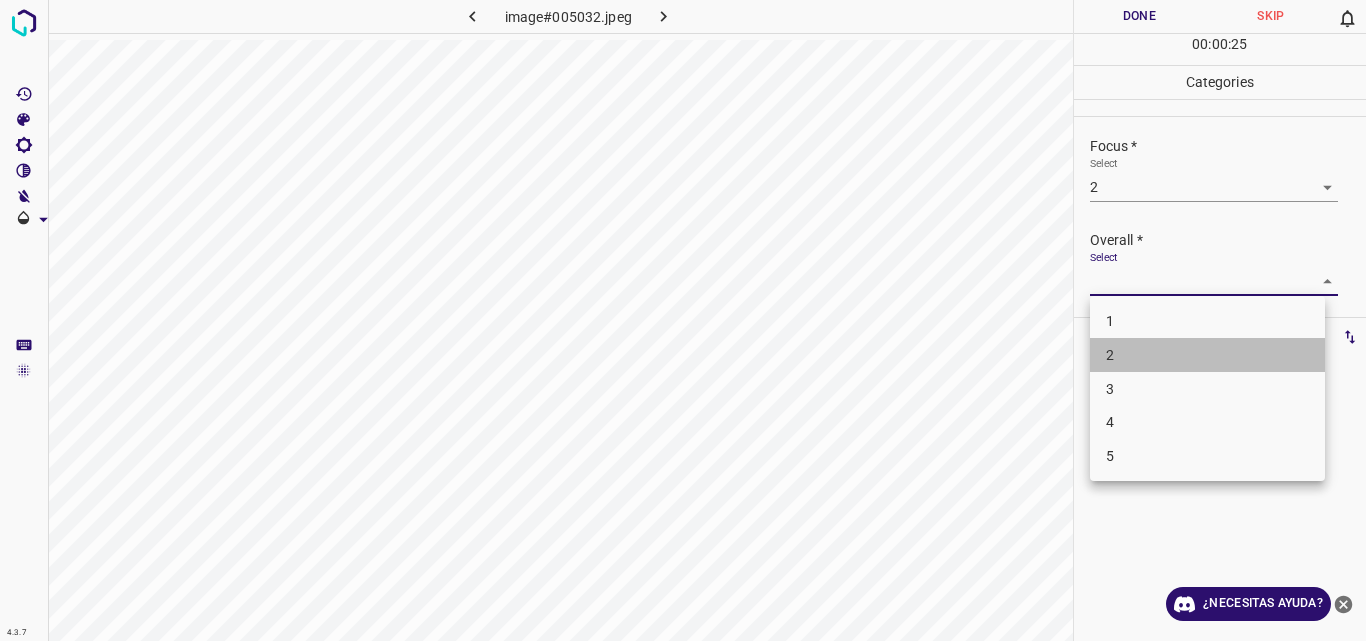 click on "2" at bounding box center [1207, 355] 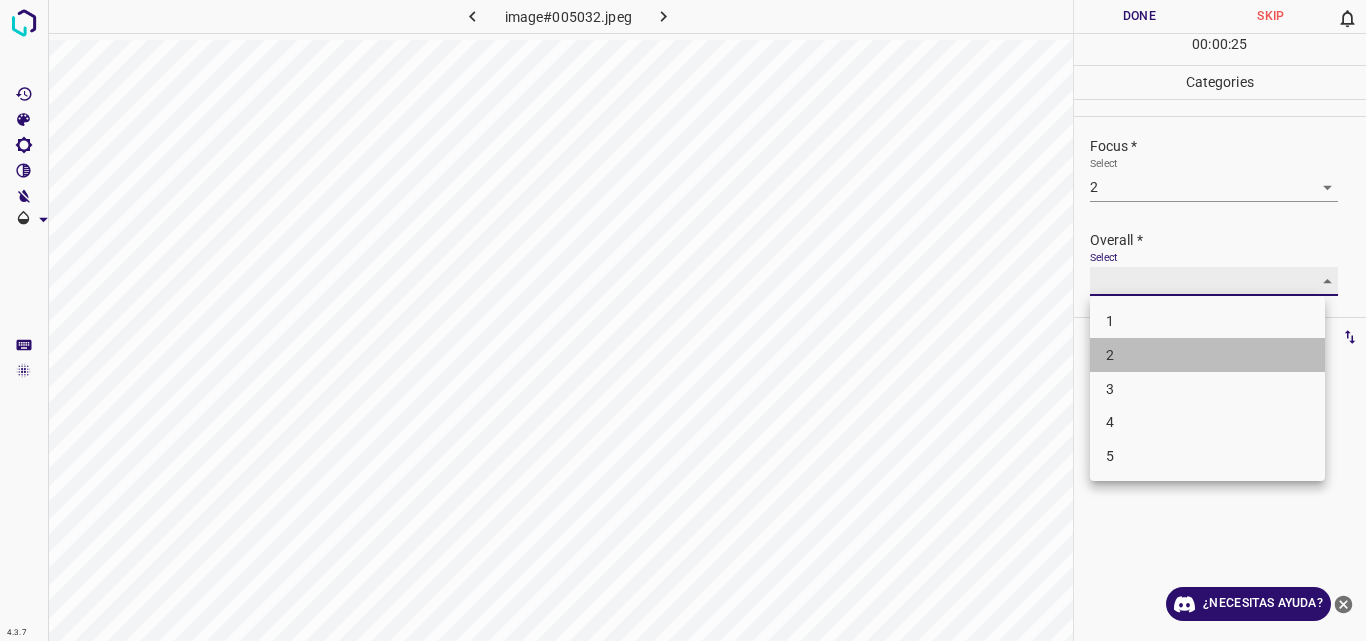 type on "2" 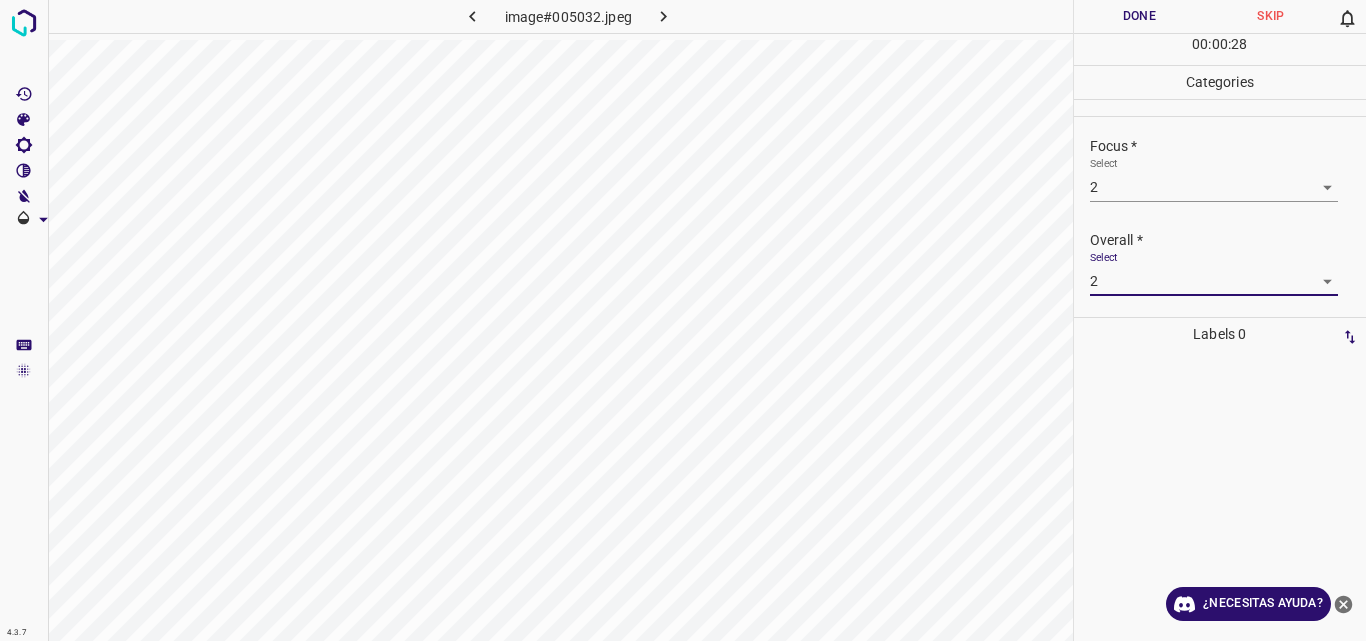 click on "Done" at bounding box center (1140, 16) 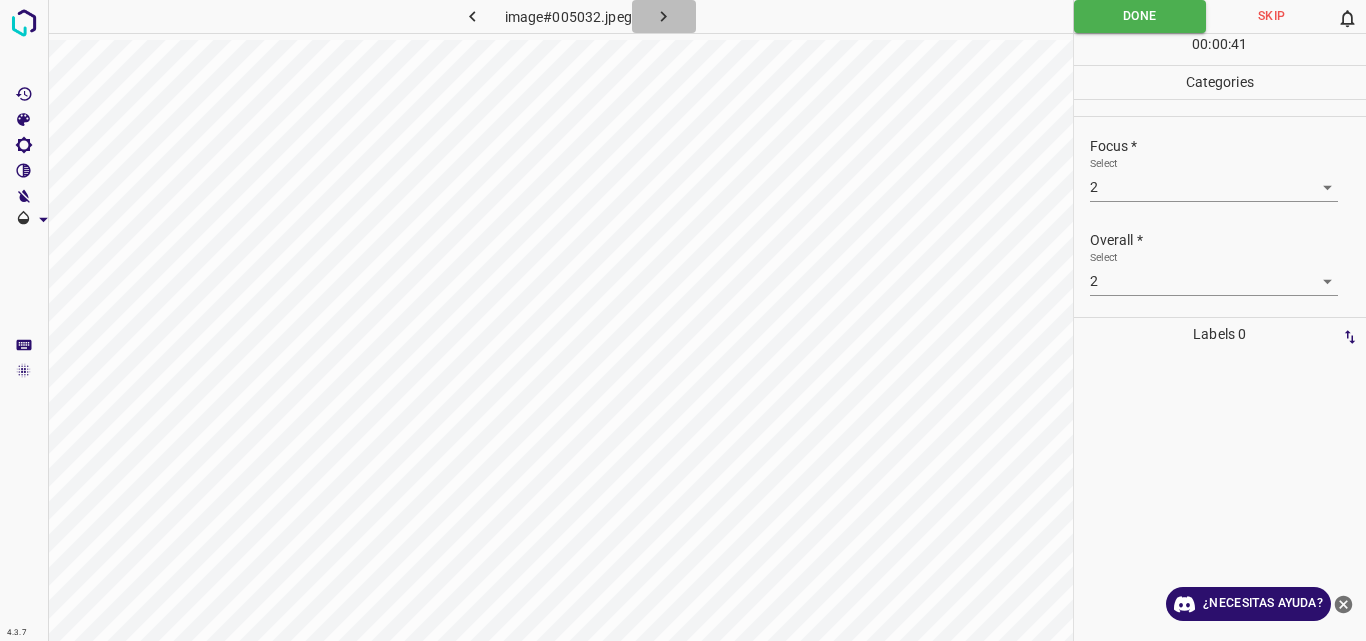 click 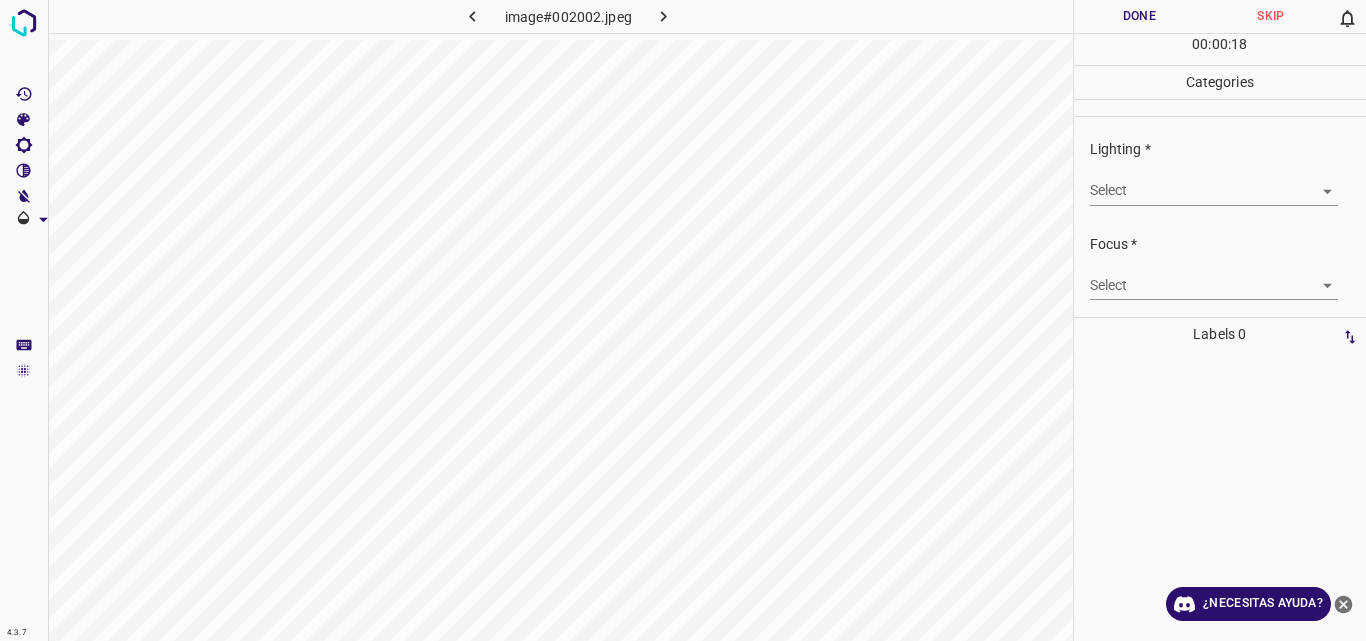 click on "4.3.7 image#002002.jpeg Done Skip 0 00   : 00   : 18   Categories Lighting *  Select ​ Focus *  Select ​ Overall *  Select ​ Labels   0 Categories 1 Lighting 2 Focus 3 Overall Tools Space Change between modes (Draw & Edit) I Auto labeling R Restore zoom M Zoom in N Zoom out Delete Delete selecte label Filters Z Restore filters X Saturation filter C Brightness filter V Contrast filter B Gray scale filter General O Download ¿Necesitas ayuda? Original text Rate this translation Your feedback will be used to help improve Google Translate - Texto - Esconder - Borrar" at bounding box center (683, 320) 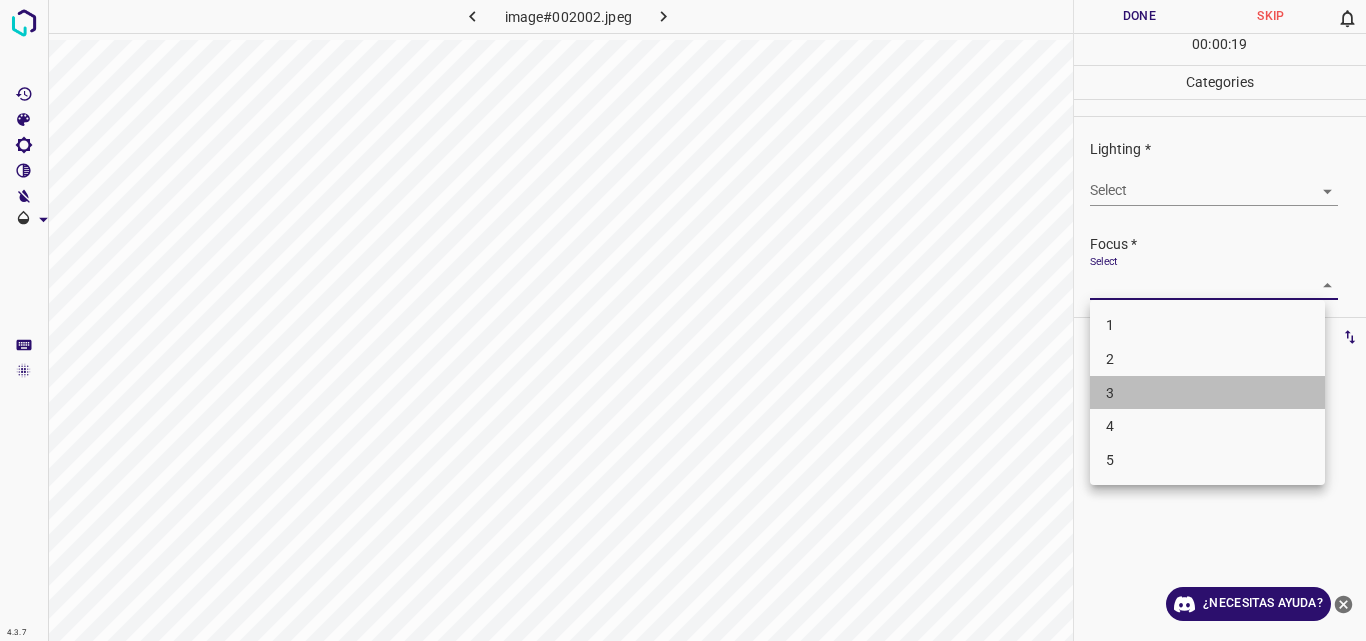click on "3" at bounding box center (1207, 393) 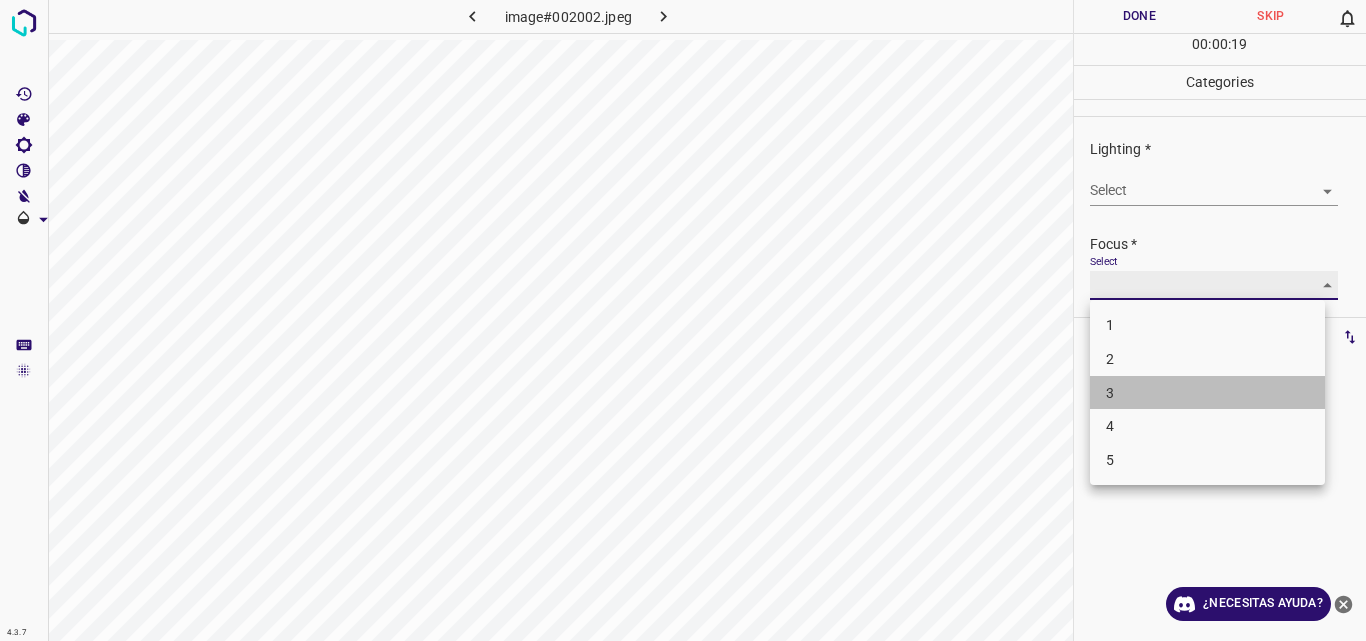 type on "3" 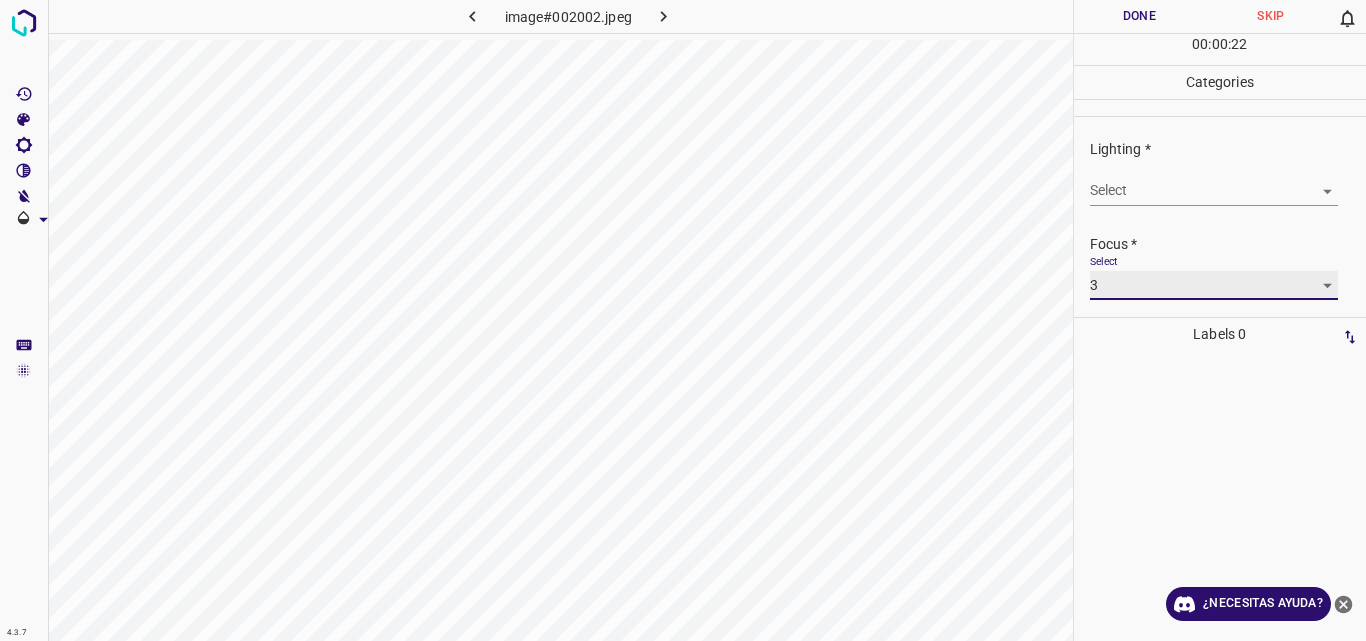 scroll, scrollTop: 98, scrollLeft: 0, axis: vertical 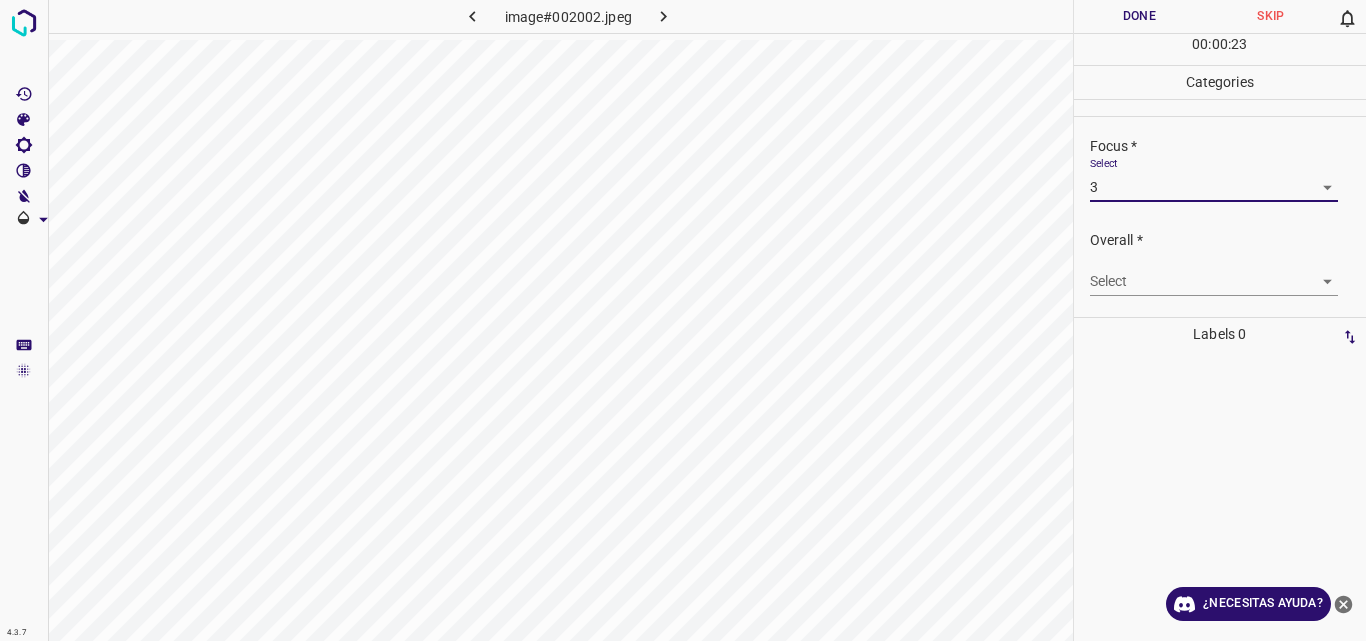 click on "4.3.7 image#002002.jpeg Done Skip 0 00   : 00   : 23   Categories Lighting *  Select ​ Focus *  Select 3 3 Overall *  Select ​ Labels   0 Categories 1 Lighting 2 Focus 3 Overall Tools Space Change between modes (Draw & Edit) I Auto labeling R Restore zoom M Zoom in N Zoom out Delete Delete selecte label Filters Z Restore filters X Saturation filter C Brightness filter V Contrast filter B Gray scale filter General O Download ¿Necesitas ayuda? Original text Rate this translation Your feedback will be used to help improve Google Translate - Texto - Esconder - Borrar" at bounding box center [683, 320] 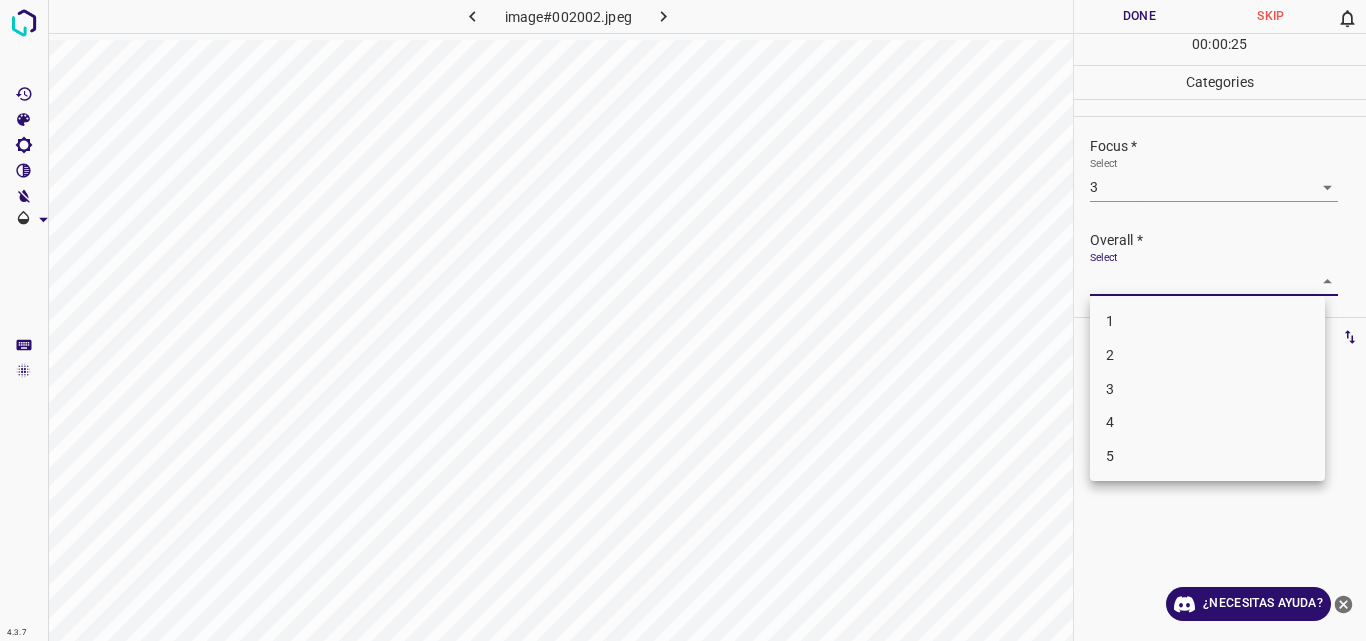 click on "3" at bounding box center (1207, 389) 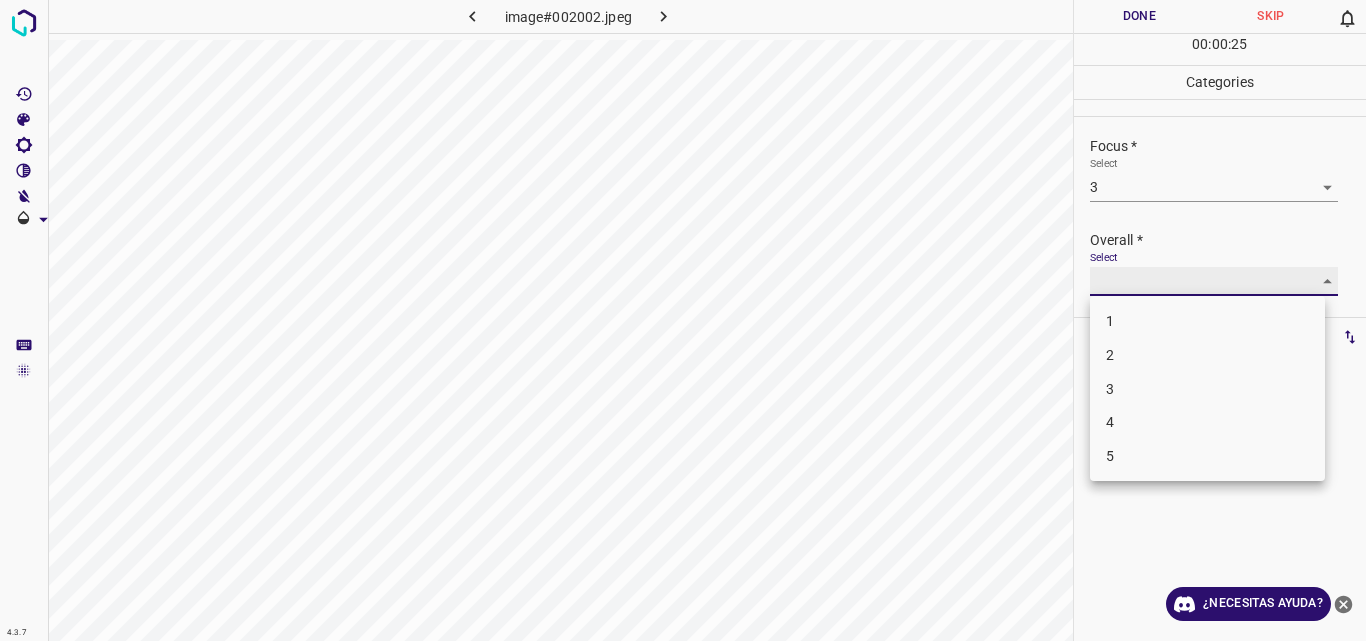 type on "3" 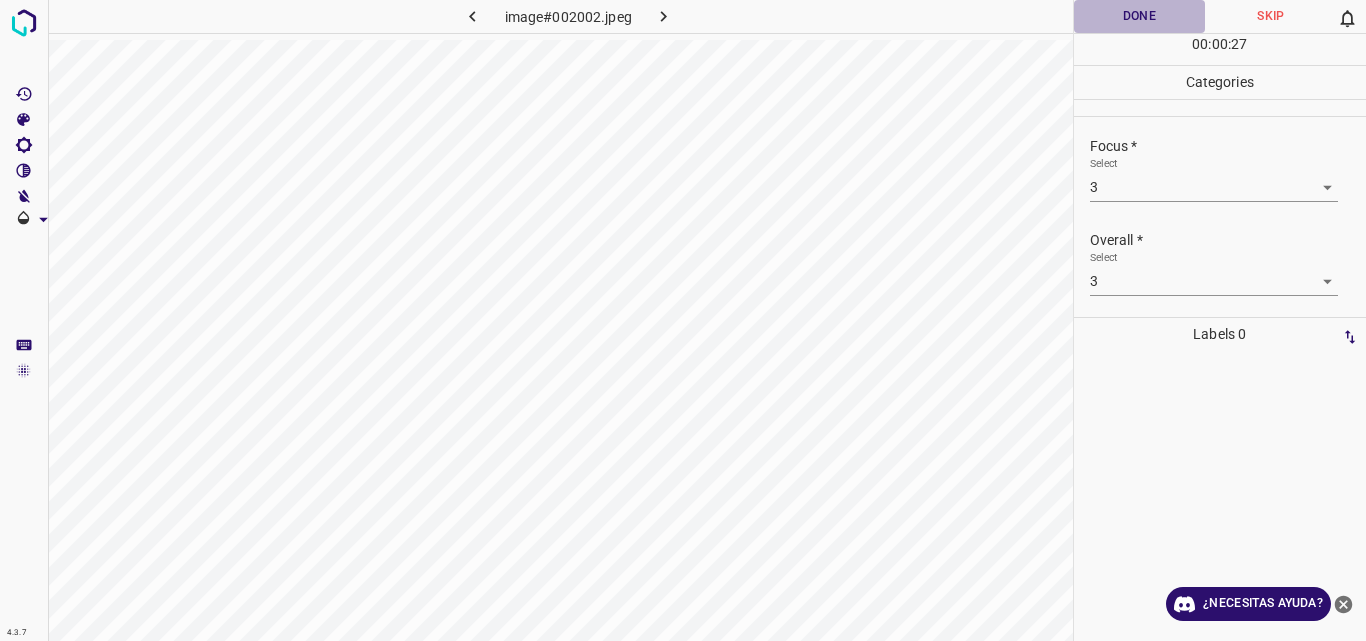 click on "Done" at bounding box center [1140, 16] 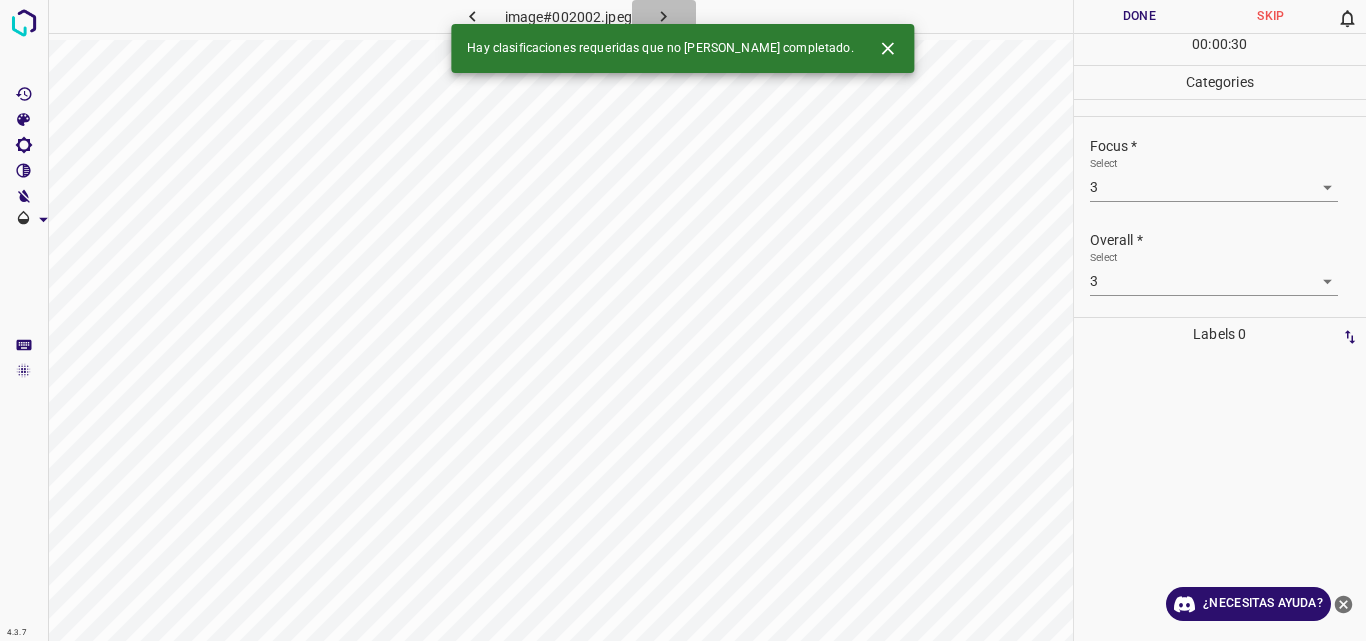 click 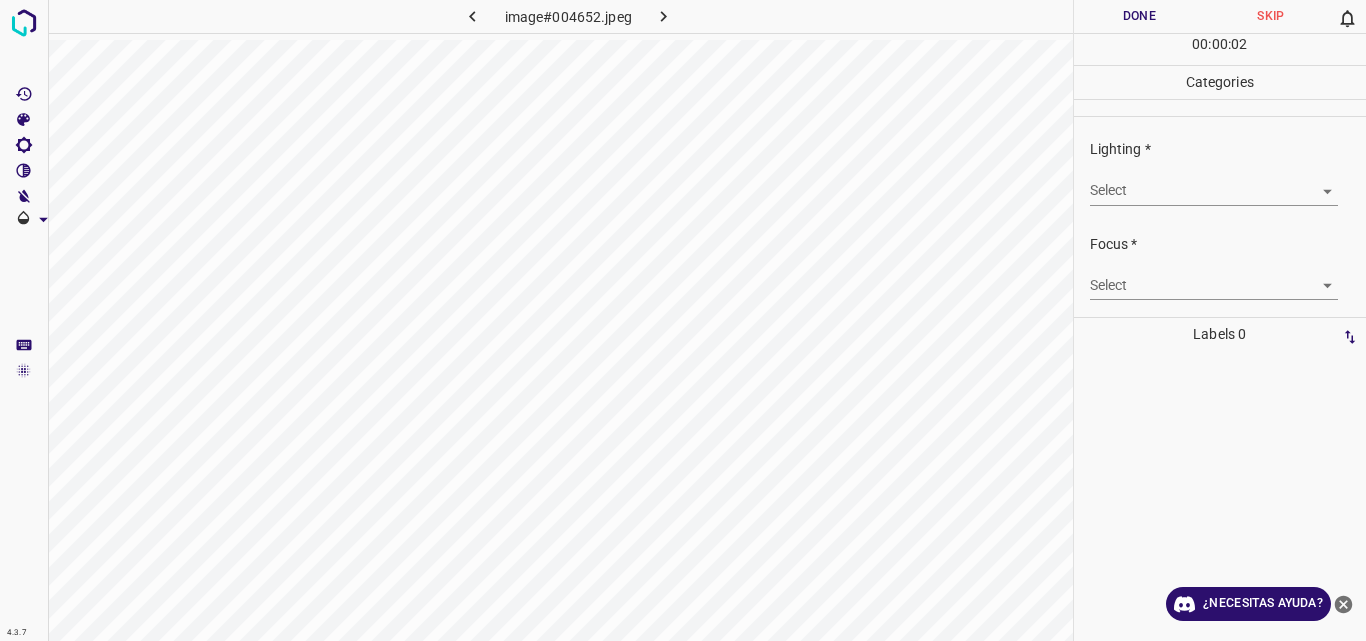 click on "4.3.7 image#004652.jpeg Done Skip 0 00   : 00   : 02   Categories Lighting *  Select ​ Focus *  Select ​ Overall *  Select ​ Labels   0 Categories 1 Lighting 2 Focus 3 Overall Tools Space Change between modes (Draw & Edit) I Auto labeling R Restore zoom M Zoom in N Zoom out Delete Delete selecte label Filters Z Restore filters X Saturation filter C Brightness filter V Contrast filter B Gray scale filter General O Download ¿Necesitas ayuda? Original text Rate this translation Your feedback will be used to help improve Google Translate - Texto - Esconder - Borrar" at bounding box center [683, 320] 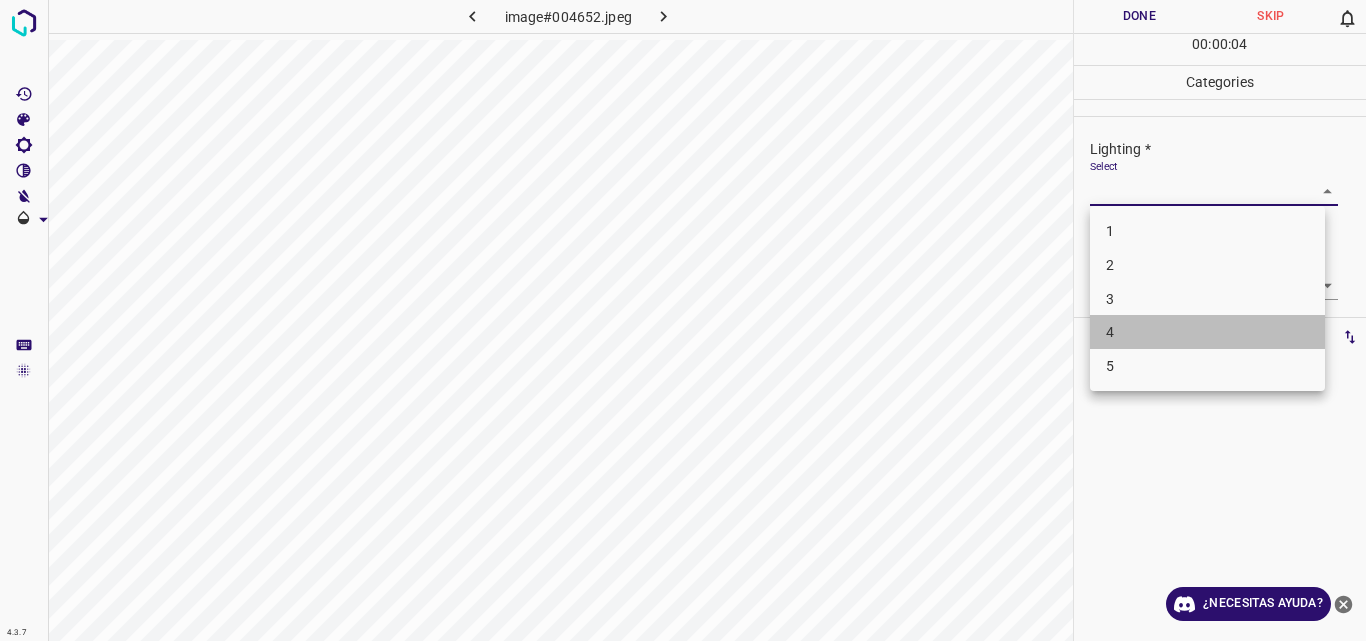 click on "4" at bounding box center (1207, 332) 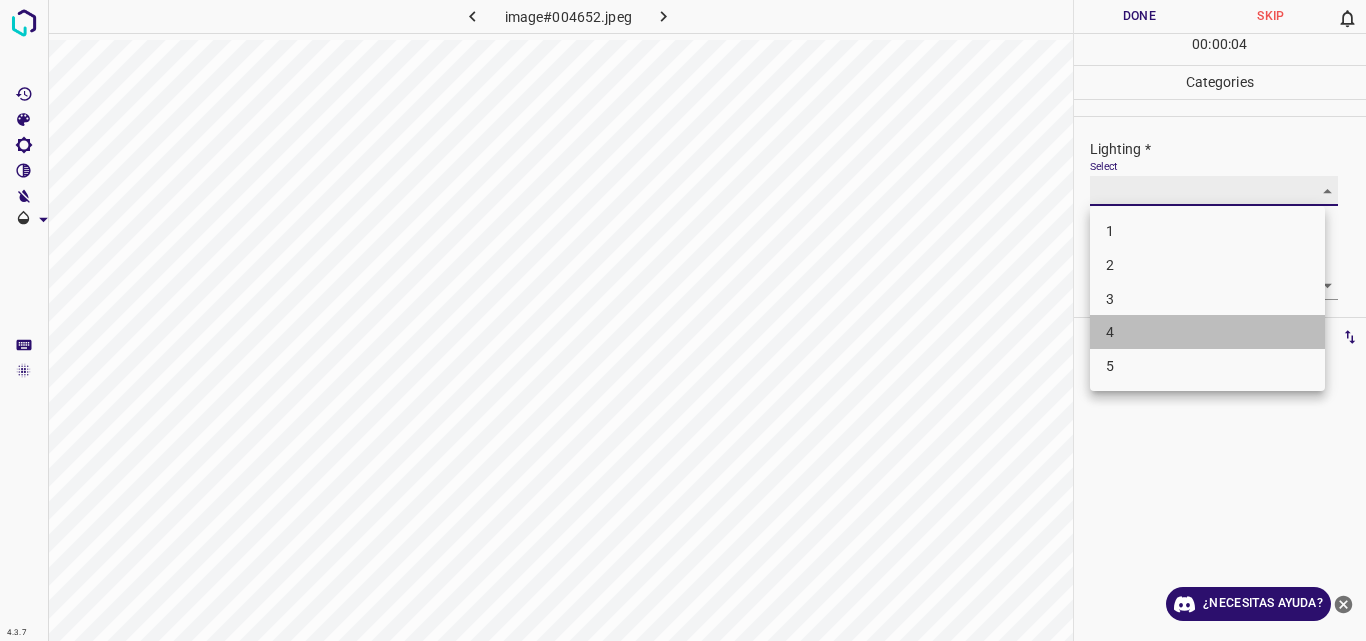 type on "4" 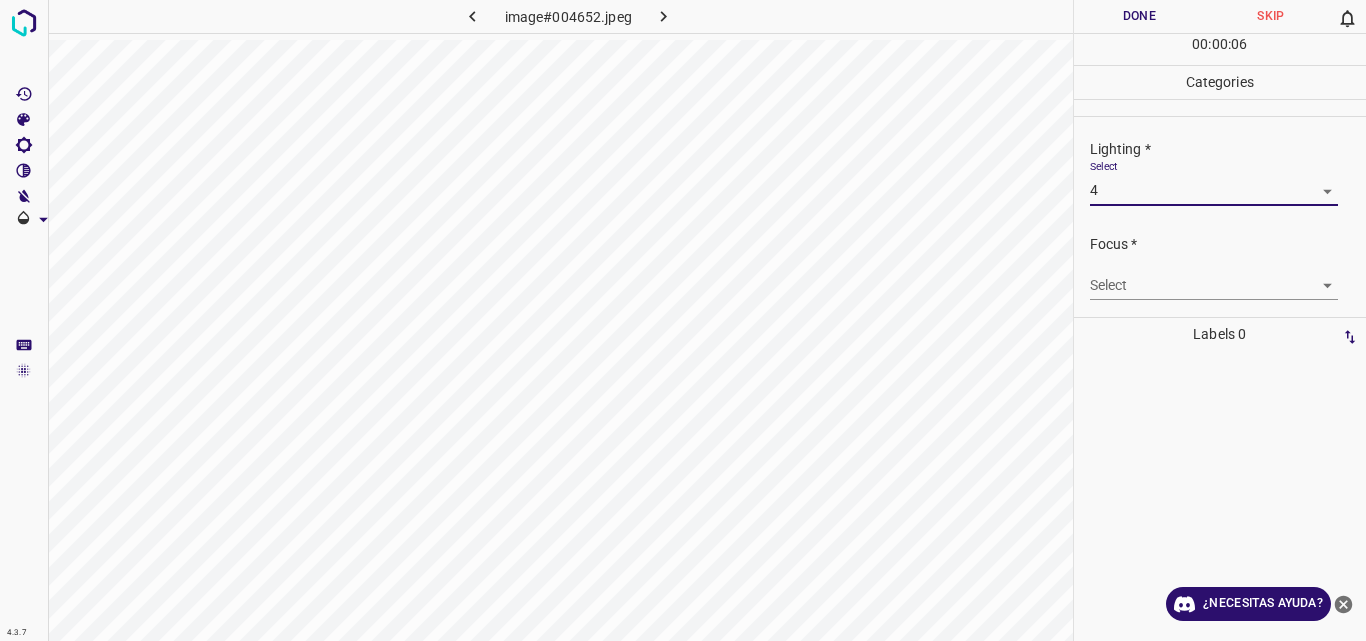 click on "4.3.7 image#004652.jpeg Done Skip 0 00   : 00   : 06   Categories Lighting *  Select 4 4 Focus *  Select ​ Overall *  Select ​ Labels   0 Categories 1 Lighting 2 Focus 3 Overall Tools Space Change between modes (Draw & Edit) I Auto labeling R Restore zoom M Zoom in N Zoom out Delete Delete selecte label Filters Z Restore filters X Saturation filter C Brightness filter V Contrast filter B Gray scale filter General O Download ¿Necesitas ayuda? Original text Rate this translation Your feedback will be used to help improve Google Translate - Texto - Esconder - Borrar" at bounding box center [683, 320] 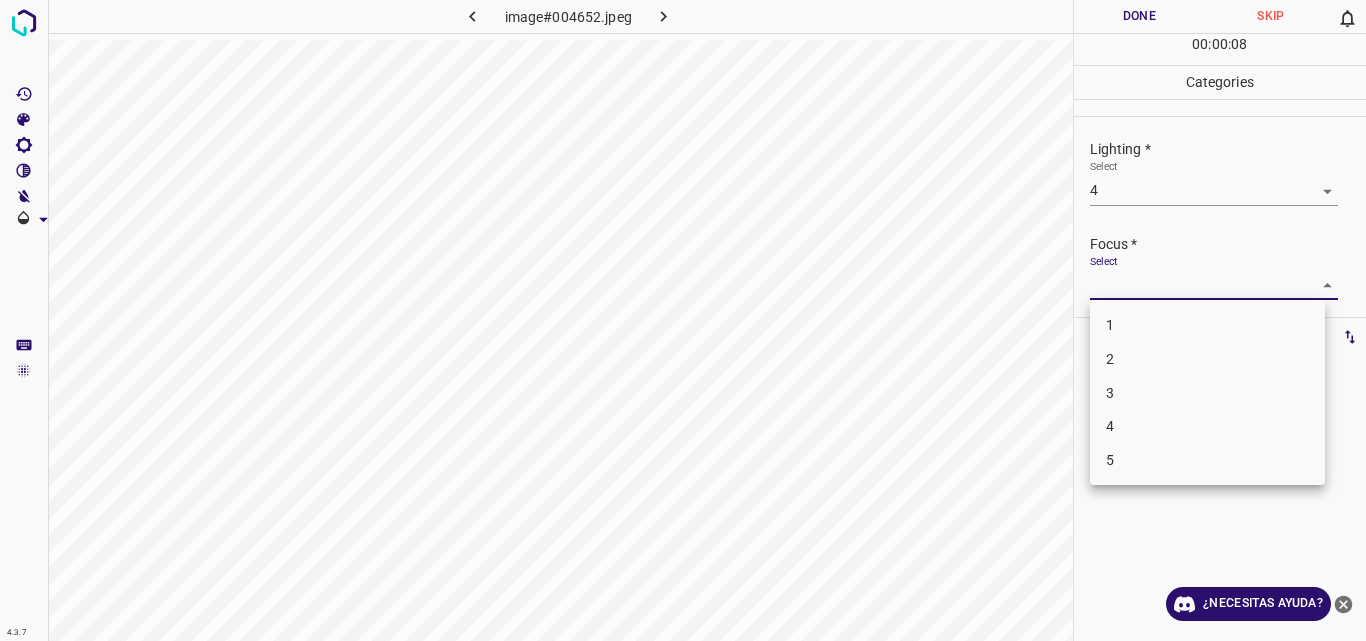 click on "4" at bounding box center (1207, 426) 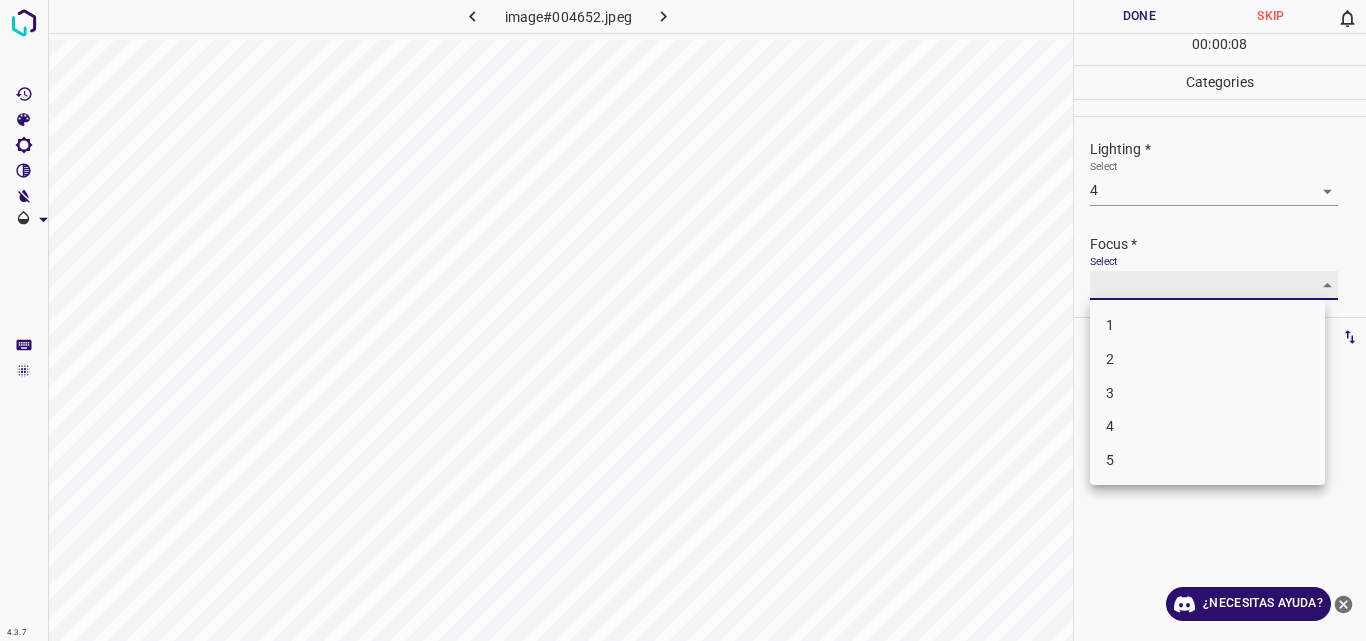 type on "4" 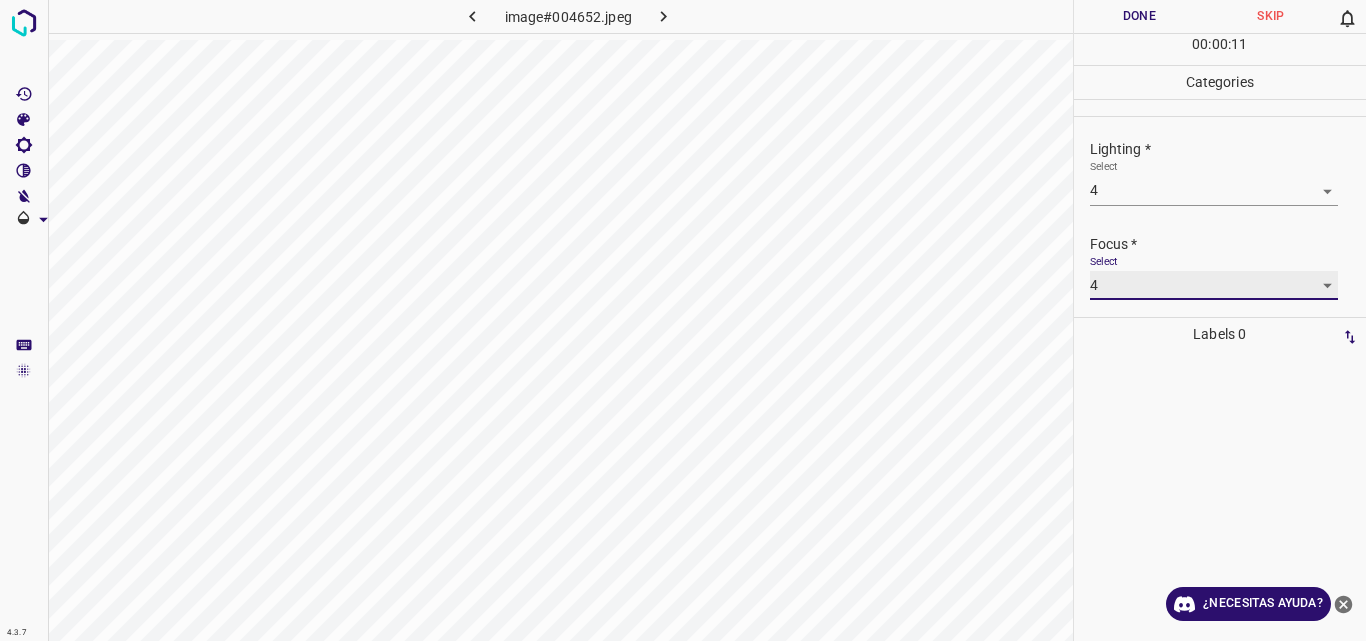scroll, scrollTop: 98, scrollLeft: 0, axis: vertical 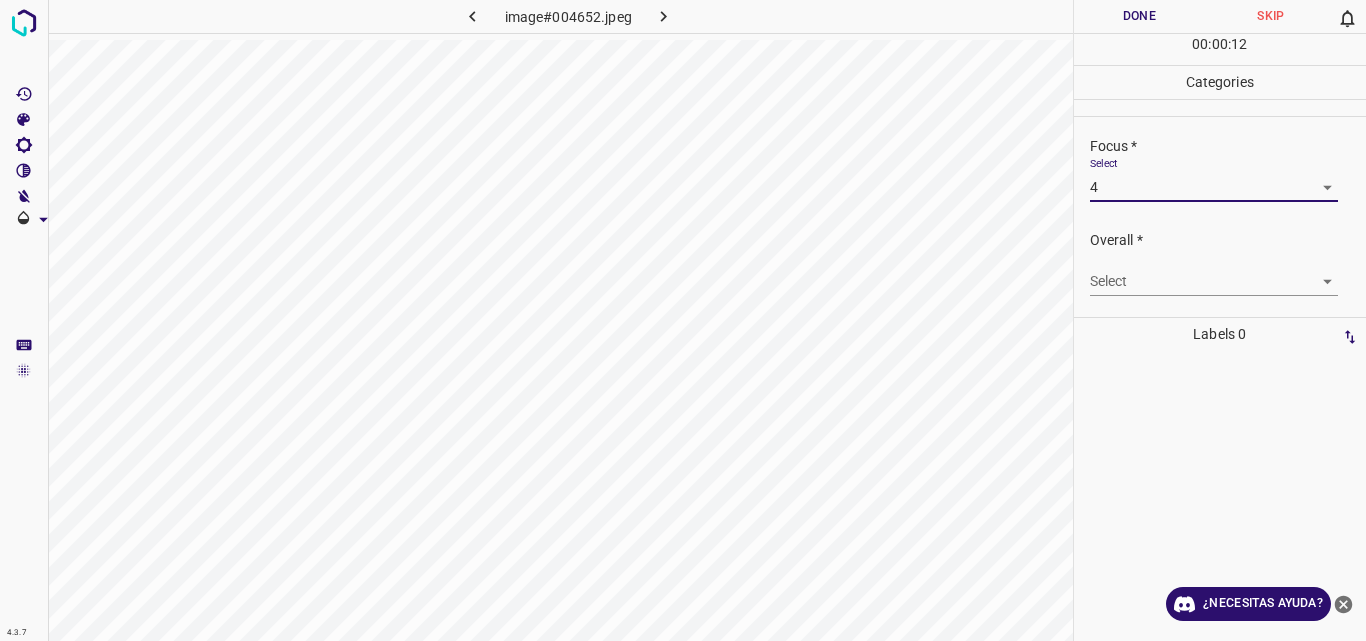 click on "4.3.7 image#004652.jpeg Done Skip 0 00   : 00   : 12   Categories Lighting *  Select 4 4 Focus *  Select 4 4 Overall *  Select ​ Labels   0 Categories 1 Lighting 2 Focus 3 Overall Tools Space Change between modes (Draw & Edit) I Auto labeling R Restore zoom M Zoom in N Zoom out Delete Delete selecte label Filters Z Restore filters X Saturation filter C Brightness filter V Contrast filter B Gray scale filter General O Download ¿Necesitas ayuda? Original text Rate this translation Your feedback will be used to help improve Google Translate - Texto - Esconder - Borrar" at bounding box center (683, 320) 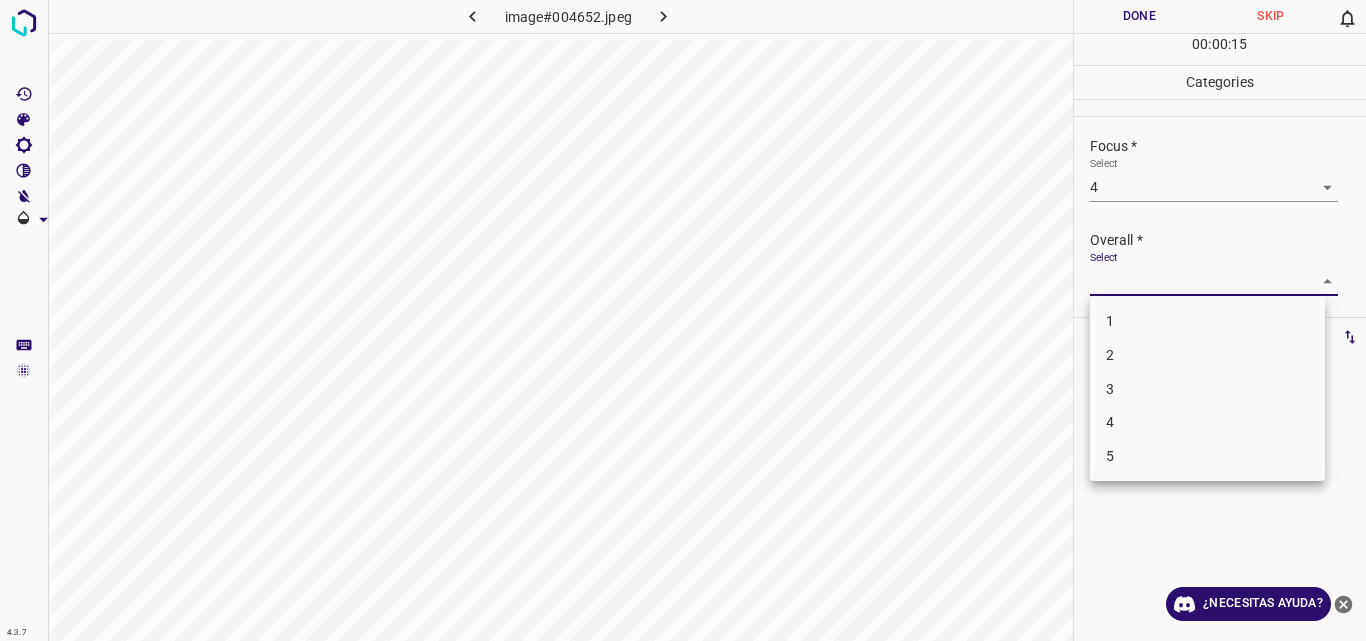 click on "4" at bounding box center (1207, 422) 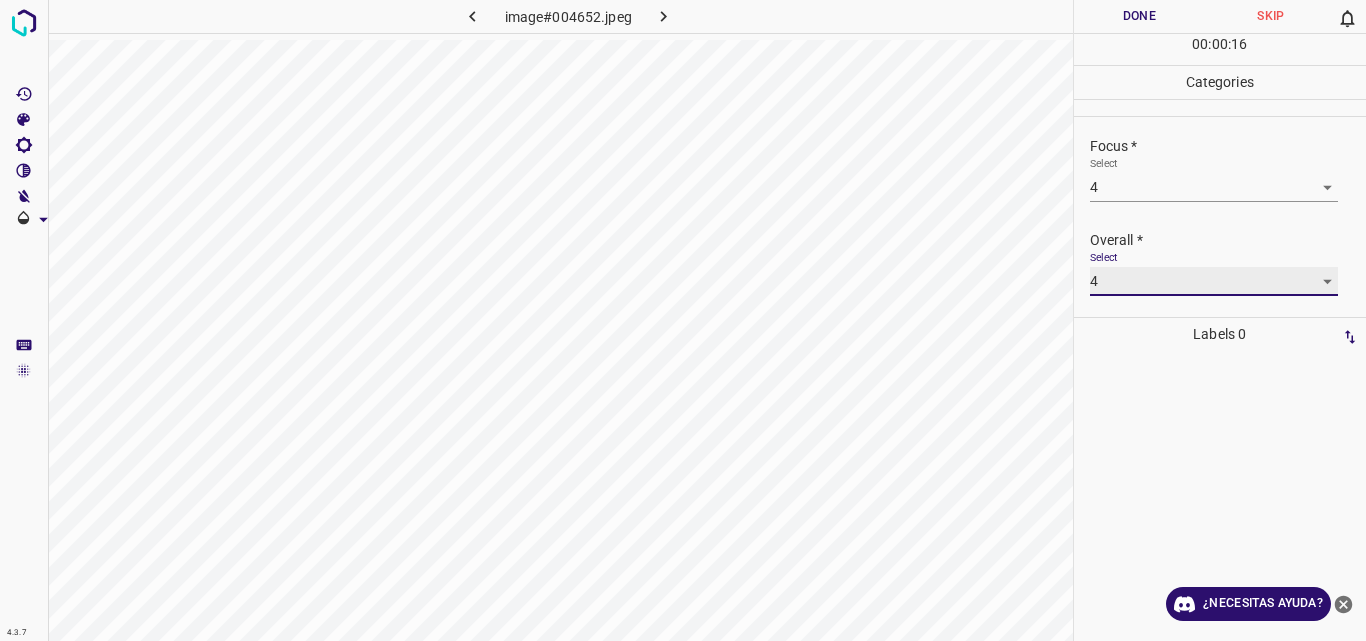 type on "4" 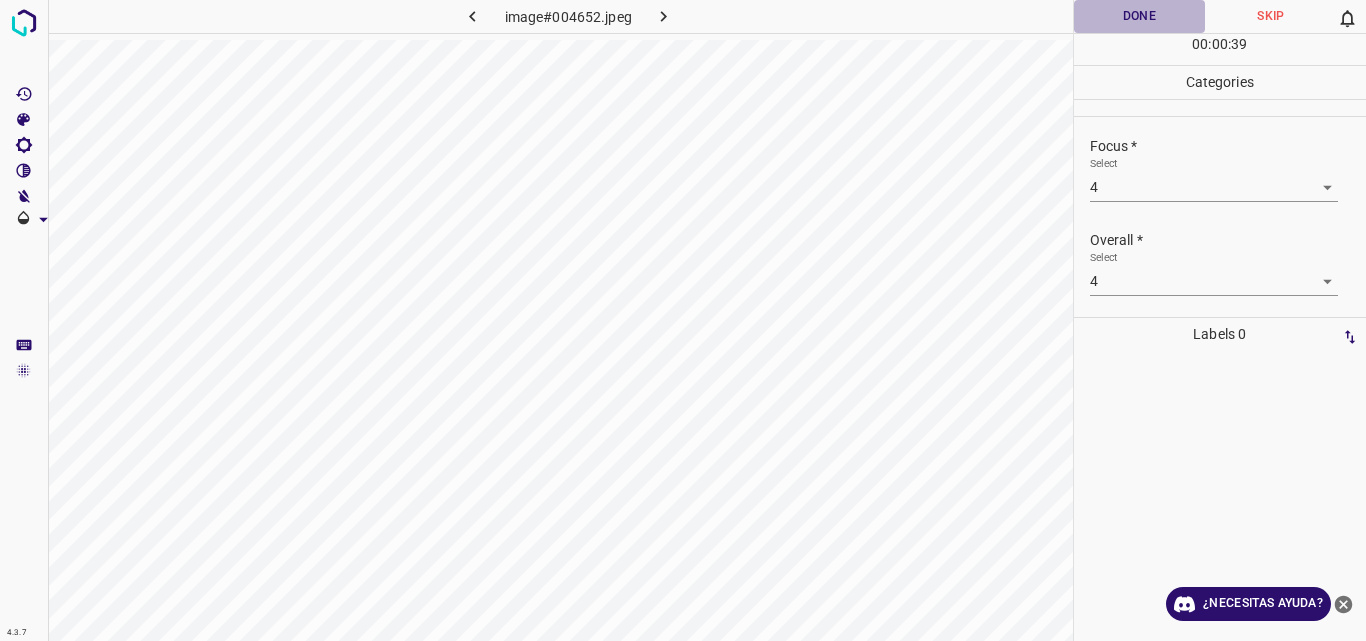 click on "Done" at bounding box center (1140, 16) 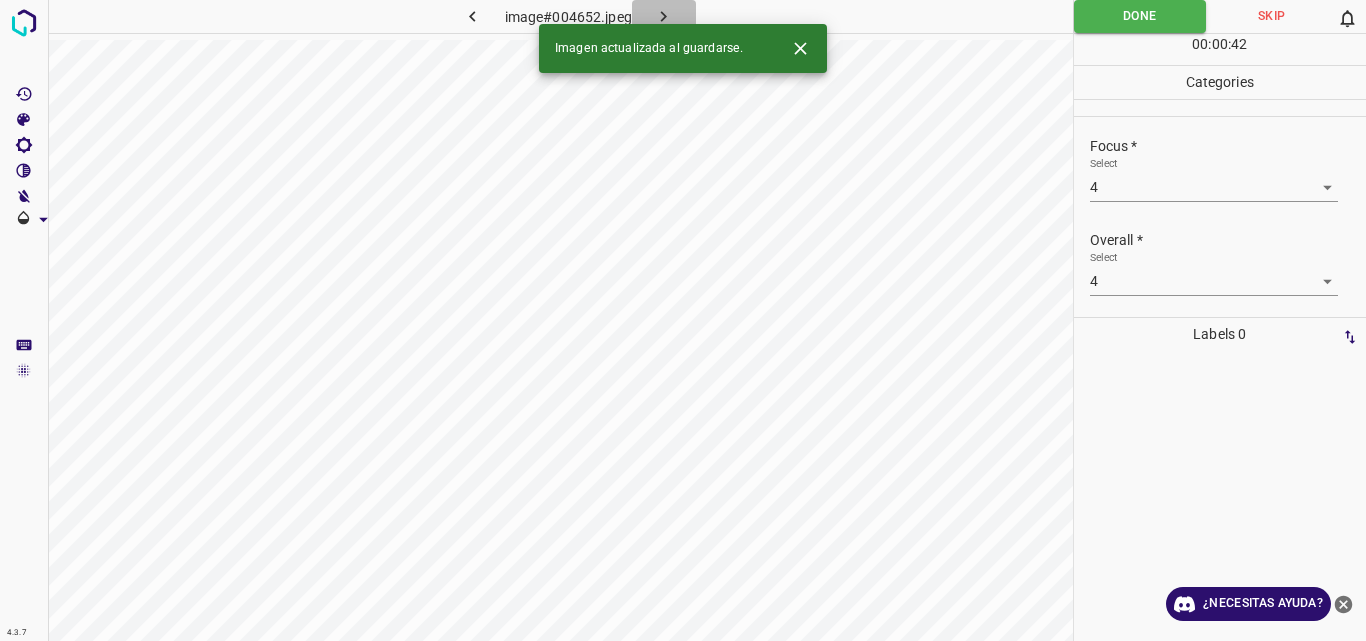 click 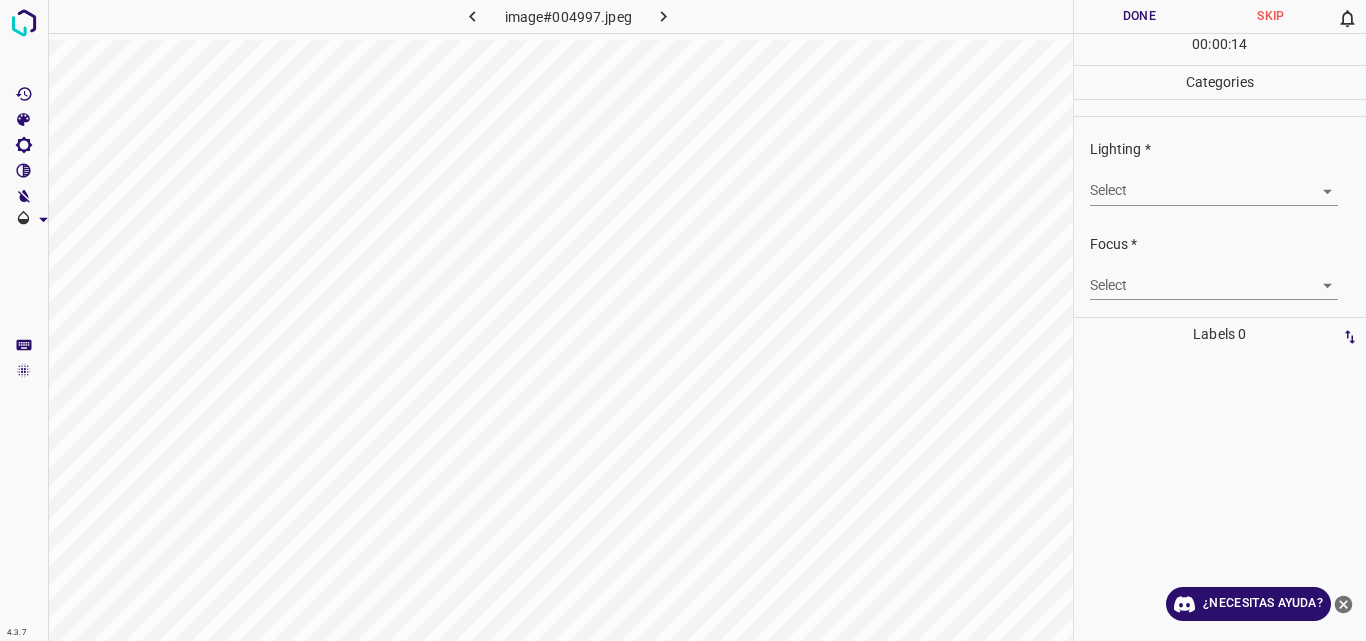 click on "4.3.7 image#004997.jpeg Done Skip 0 00   : 00   : 14   Categories Lighting *  Select ​ Focus *  Select ​ Overall *  Select ​ Labels   0 Categories 1 Lighting 2 Focus 3 Overall Tools Space Change between modes (Draw & Edit) I Auto labeling R Restore zoom M Zoom in N Zoom out Delete Delete selecte label Filters Z Restore filters X Saturation filter C Brightness filter V Contrast filter B Gray scale filter General O Download ¿Necesitas ayuda? Original text Rate this translation Your feedback will be used to help improve Google Translate - Texto - Esconder - Borrar" at bounding box center [683, 320] 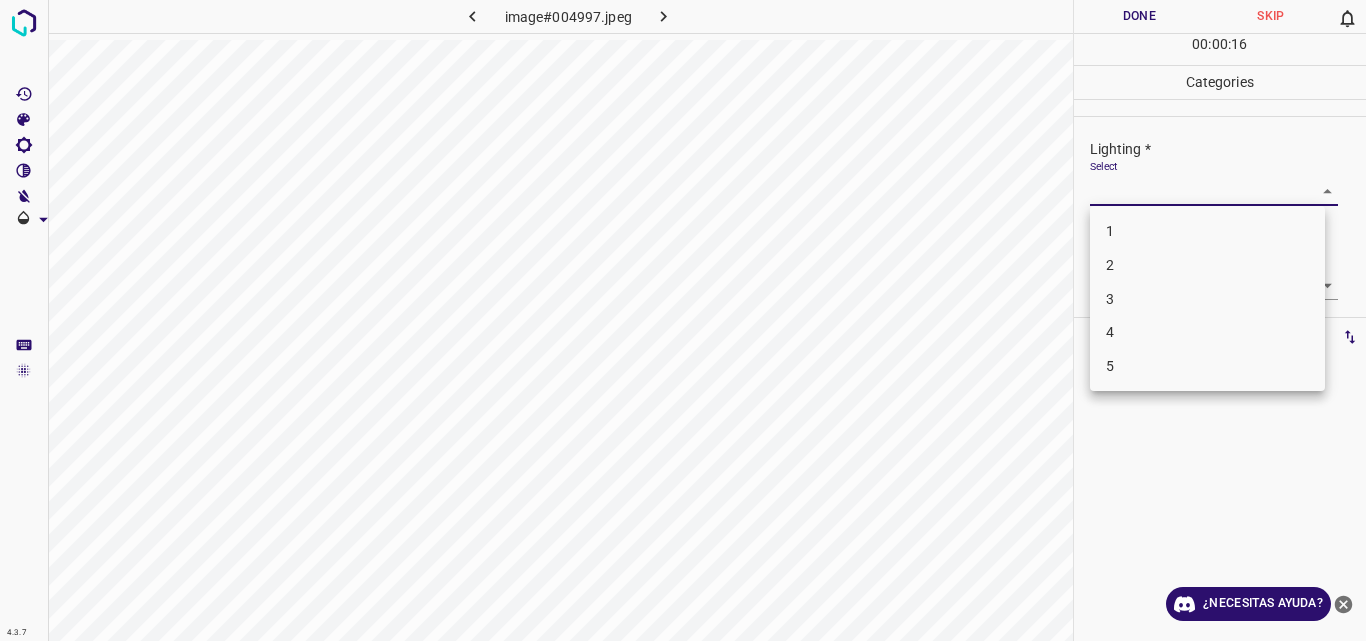 click on "3" at bounding box center [1207, 299] 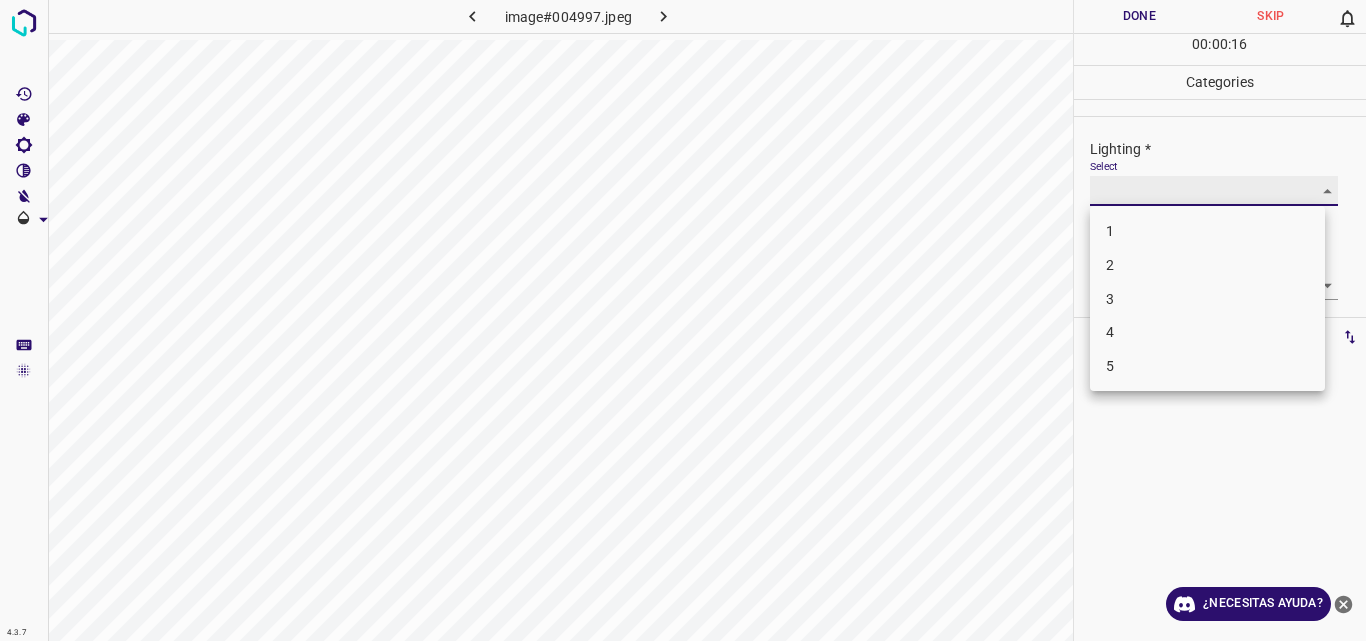 type on "3" 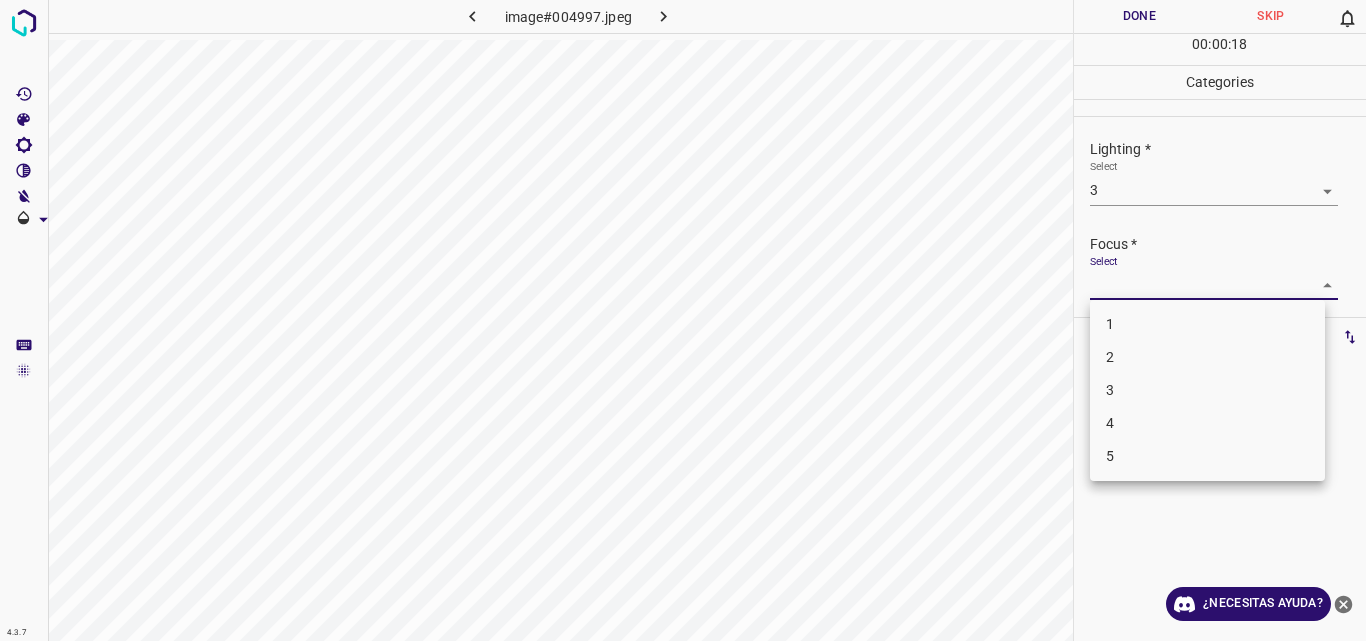 click on "4.3.7 image#004997.jpeg Done Skip 0 00   : 00   : 18   Categories Lighting *  Select 3 3 Focus *  Select ​ Overall *  Select ​ Labels   0 Categories 1 Lighting 2 Focus 3 Overall Tools Space Change between modes (Draw & Edit) I Auto labeling R Restore zoom M Zoom in N Zoom out Delete Delete selecte label Filters Z Restore filters X Saturation filter C Brightness filter V Contrast filter B Gray scale filter General O Download ¿Necesitas ayuda? Original text Rate this translation Your feedback will be used to help improve Google Translate - Texto - Esconder - Borrar 1 2 3 4 5" at bounding box center (683, 320) 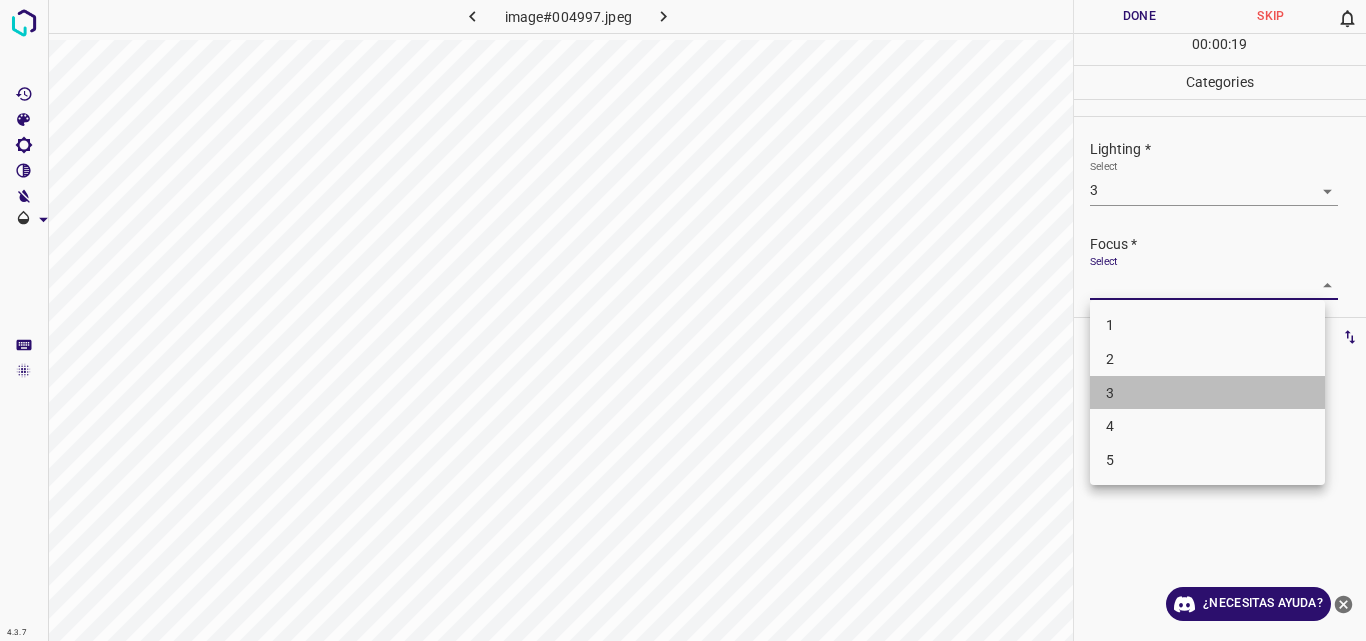 click on "3" at bounding box center [1207, 393] 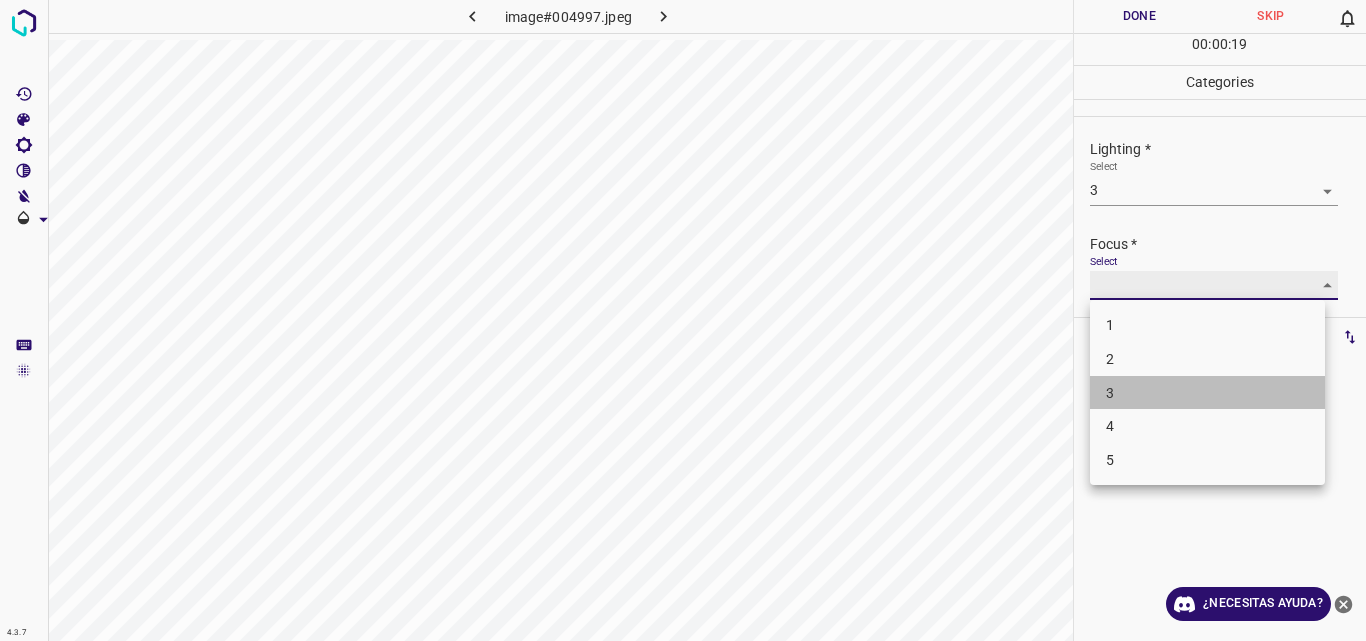 type on "3" 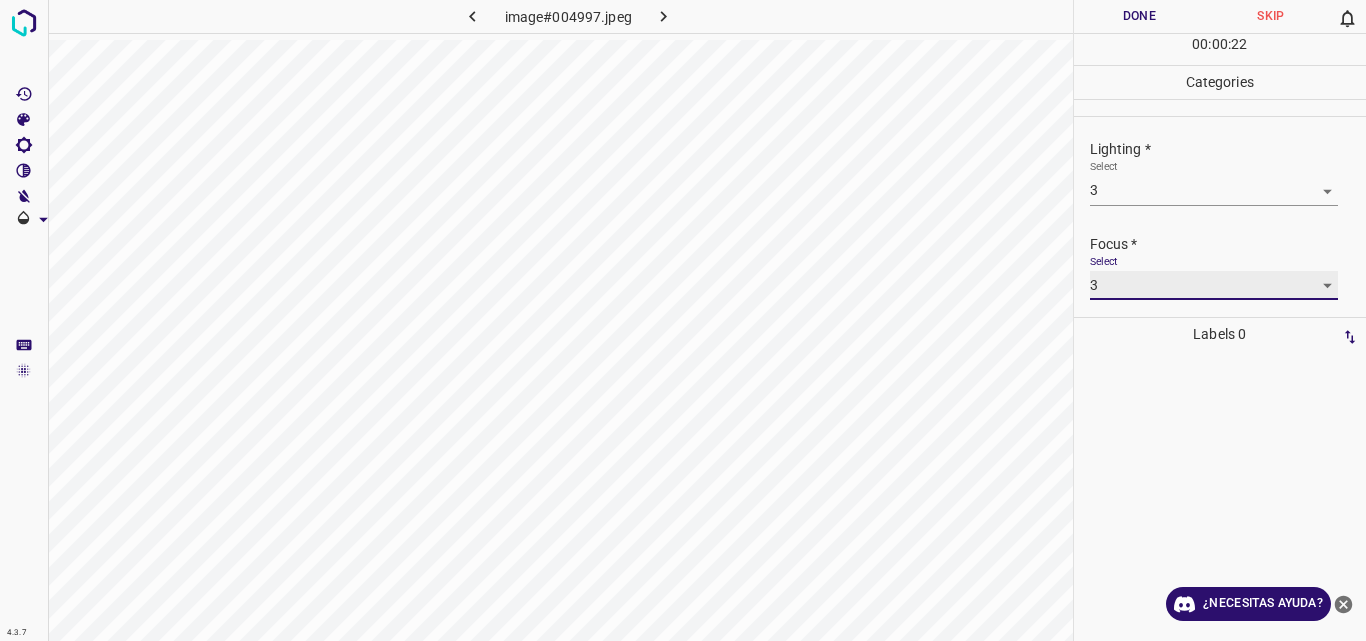 scroll, scrollTop: 98, scrollLeft: 0, axis: vertical 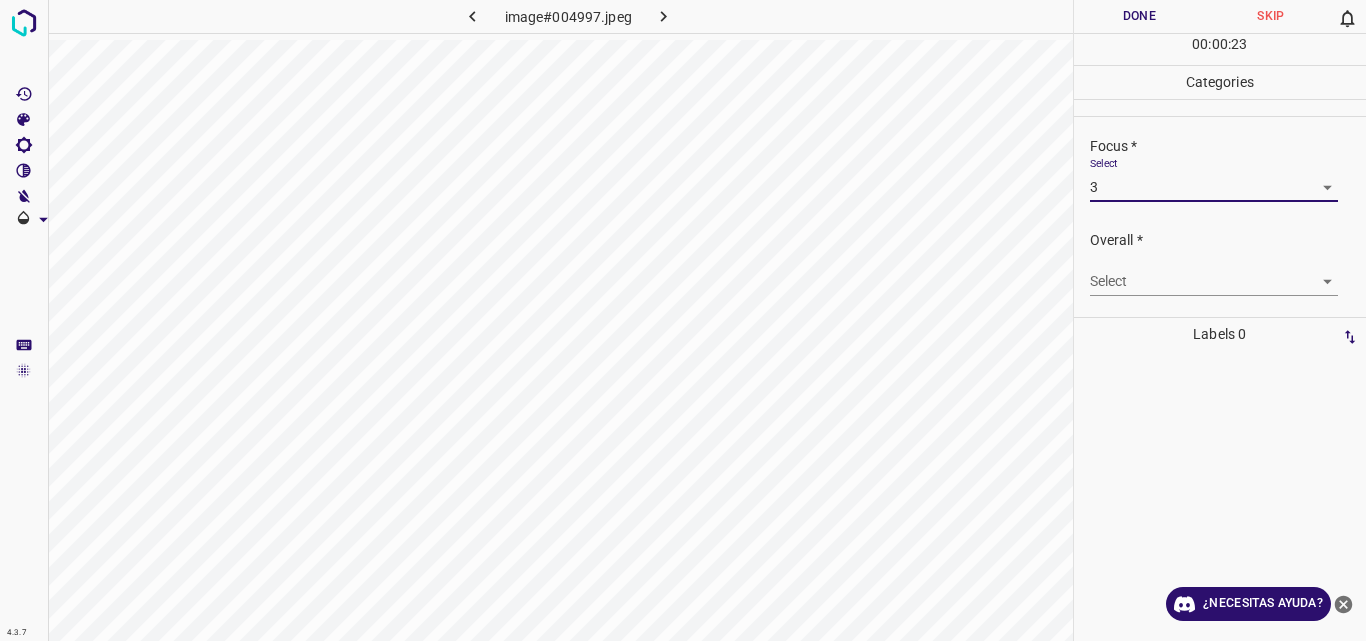 click on "4.3.7 image#004997.jpeg Done Skip 0 00   : 00   : 23   Categories Lighting *  Select 3 3 Focus *  Select 3 3 Overall *  Select ​ Labels   0 Categories 1 Lighting 2 Focus 3 Overall Tools Space Change between modes (Draw & Edit) I Auto labeling R Restore zoom M Zoom in N Zoom out Delete Delete selecte label Filters Z Restore filters X Saturation filter C Brightness filter V Contrast filter B Gray scale filter General O Download ¿Necesitas ayuda? Original text Rate this translation Your feedback will be used to help improve Google Translate - Texto - Esconder - Borrar" at bounding box center (683, 320) 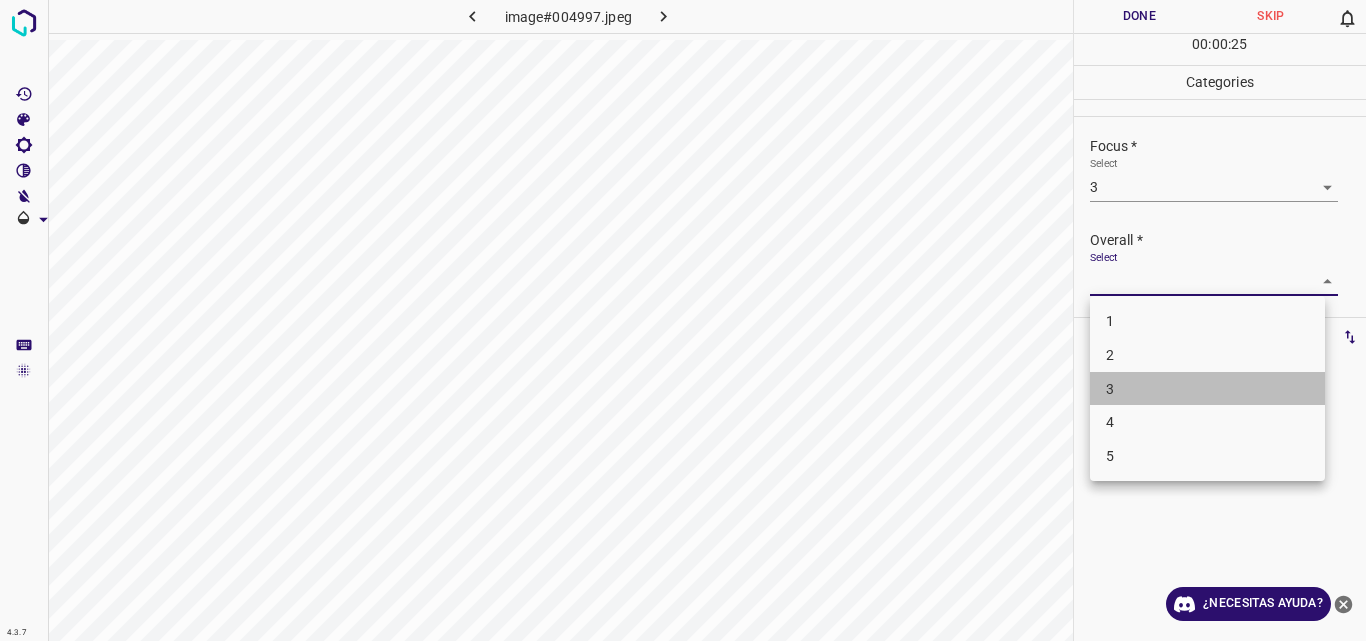 click on "3" at bounding box center (1207, 389) 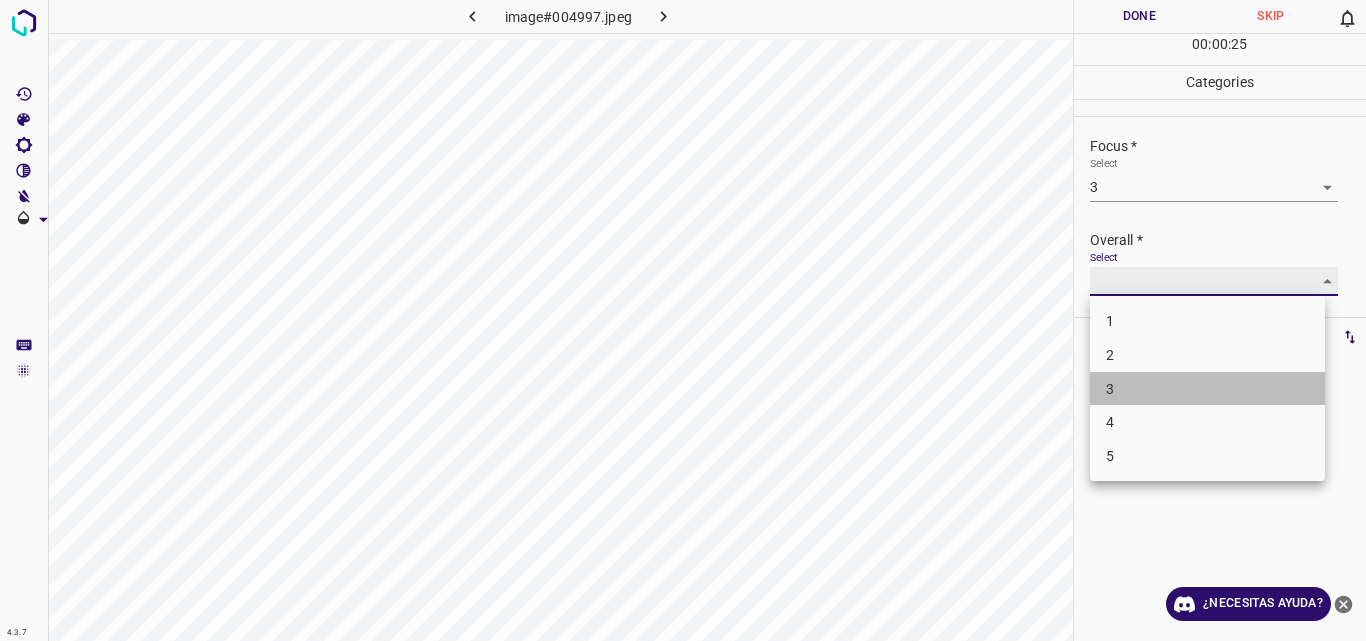 type on "3" 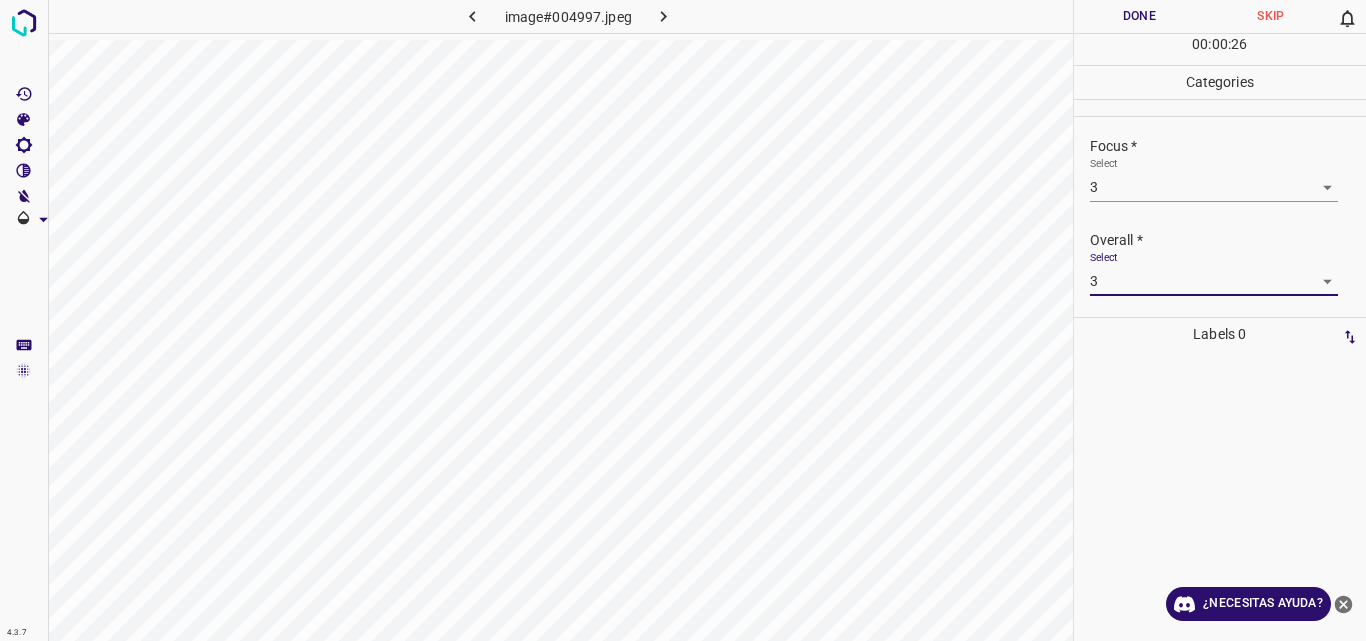click on "Done" at bounding box center [1140, 16] 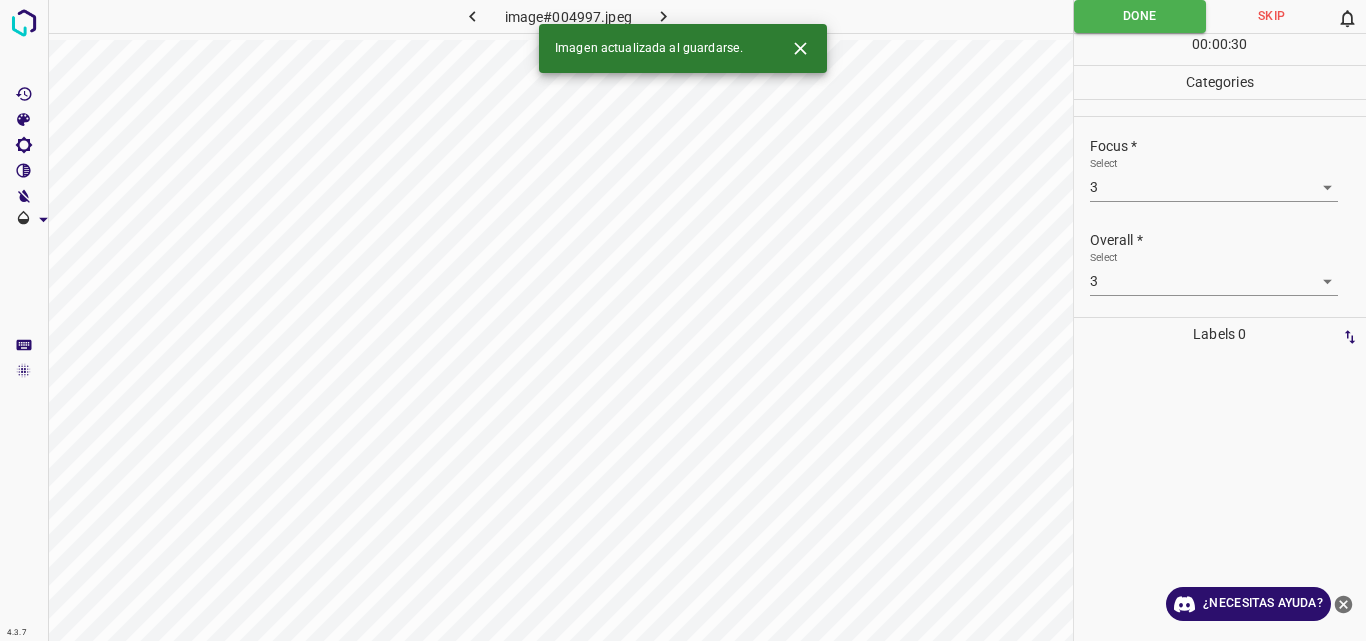 click 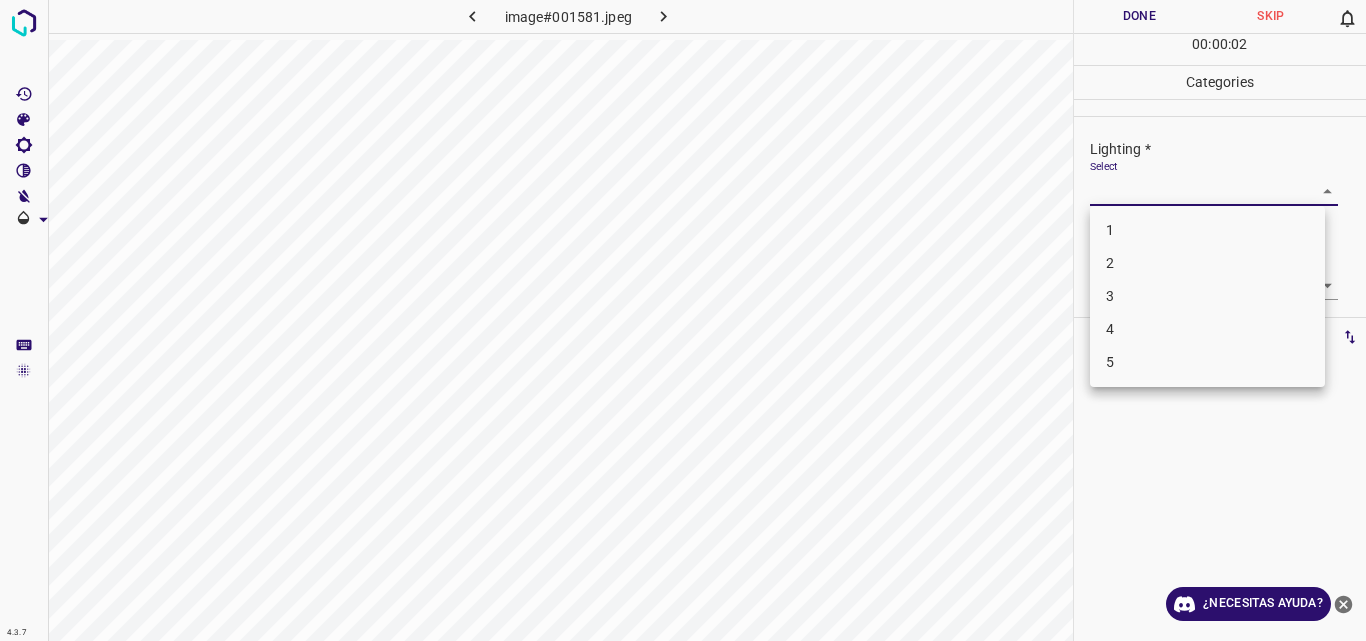 click on "4.3.7 image#001581.jpeg Done Skip 0 00   : 00   : 02   Categories Lighting *  Select ​ Focus *  Select ​ Overall *  Select ​ Labels   0 Categories 1 Lighting 2 Focus 3 Overall Tools Space Change between modes (Draw & Edit) I Auto labeling R Restore zoom M Zoom in N Zoom out Delete Delete selecte label Filters Z Restore filters X Saturation filter C Brightness filter V Contrast filter B Gray scale filter General O Download ¿Necesitas ayuda? Original text Rate this translation Your feedback will be used to help improve Google Translate - Texto - Esconder - Borrar 1 2 3 4 5" at bounding box center [683, 320] 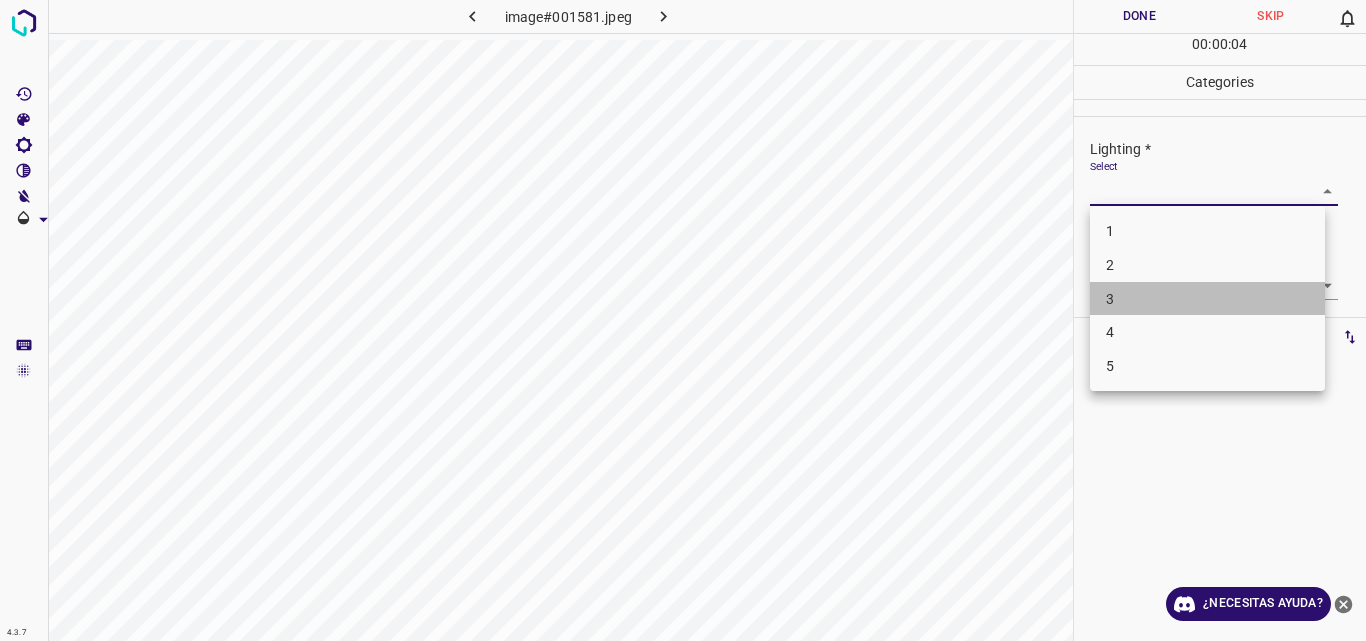 click on "3" at bounding box center (1207, 299) 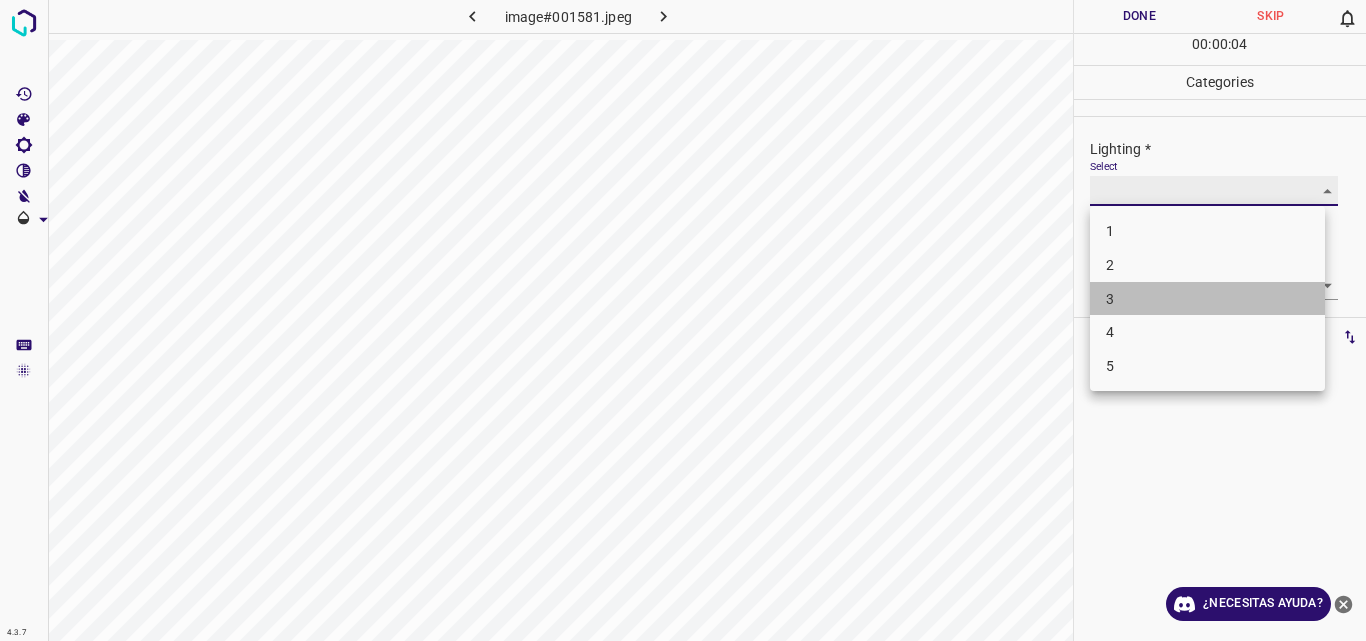 type on "3" 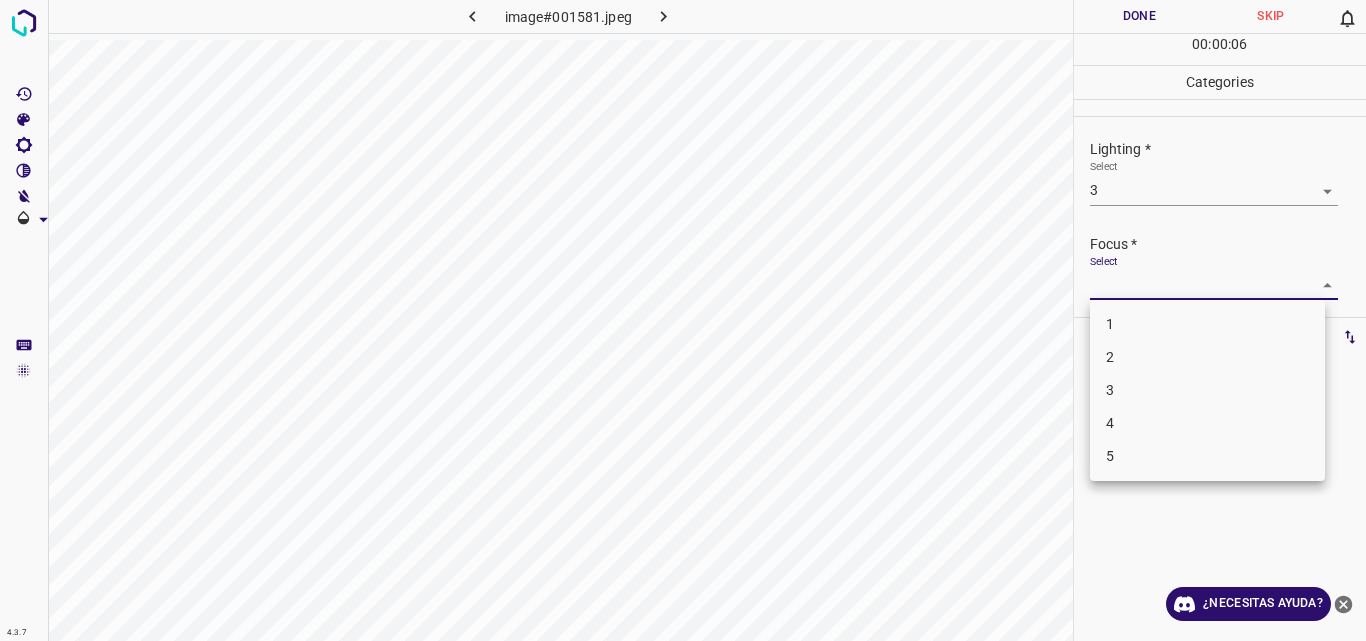 click on "4.3.7 image#001581.jpeg Done Skip 0 00   : 00   : 06   Categories Lighting *  Select 3 3 Focus *  Select ​ Overall *  Select ​ Labels   0 Categories 1 Lighting 2 Focus 3 Overall Tools Space Change between modes (Draw & Edit) I Auto labeling R Restore zoom M Zoom in N Zoom out Delete Delete selecte label Filters Z Restore filters X Saturation filter C Brightness filter V Contrast filter B Gray scale filter General O Download ¿Necesitas ayuda? Original text Rate this translation Your feedback will be used to help improve Google Translate - Texto - Esconder - Borrar 1 2 3 4 5" at bounding box center [683, 320] 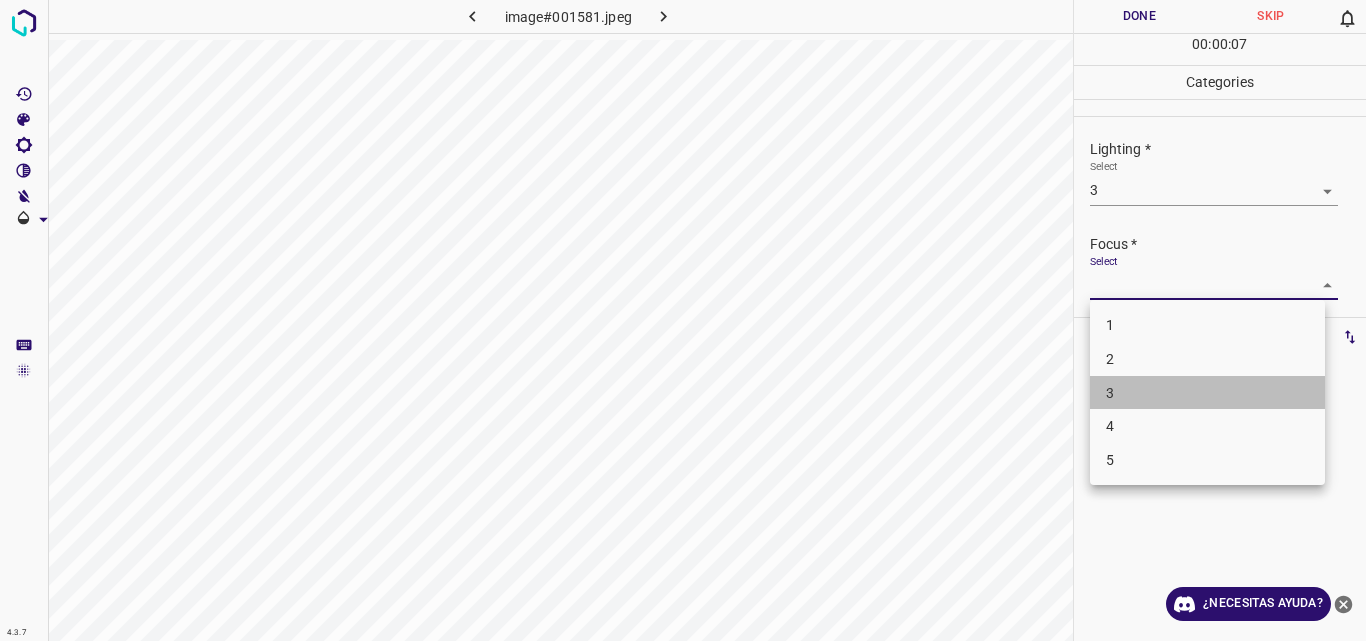 click on "3" at bounding box center (1207, 393) 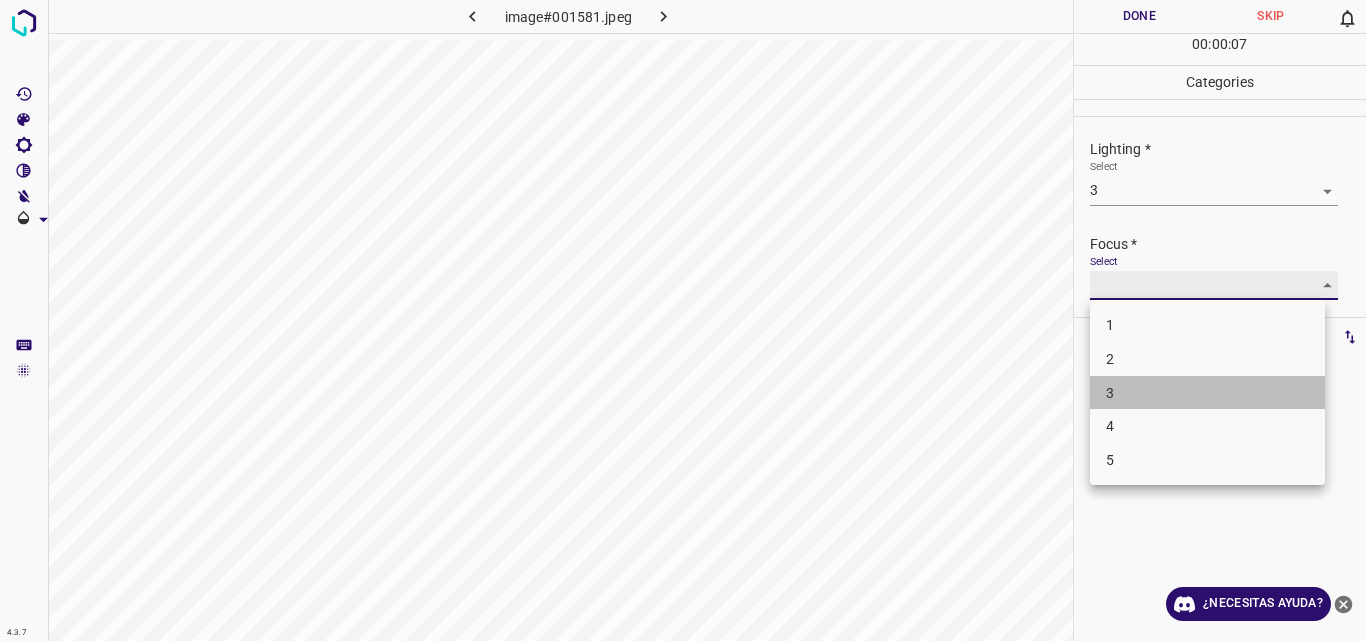 type on "3" 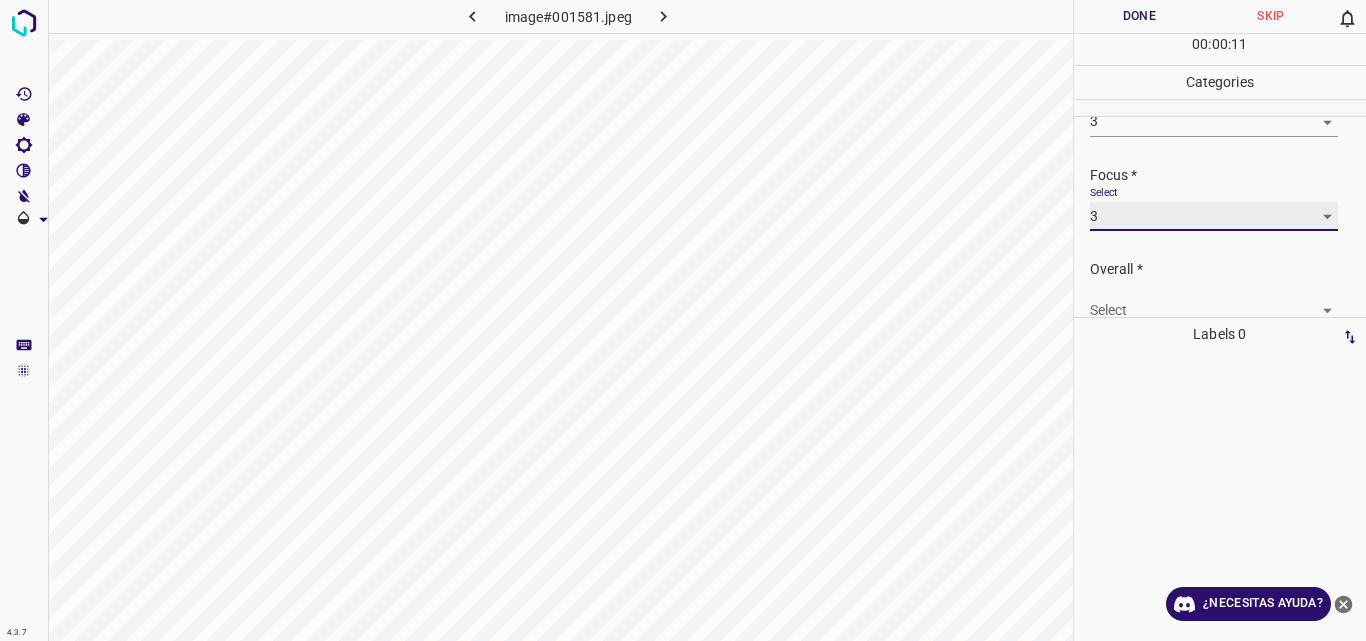 scroll, scrollTop: 98, scrollLeft: 0, axis: vertical 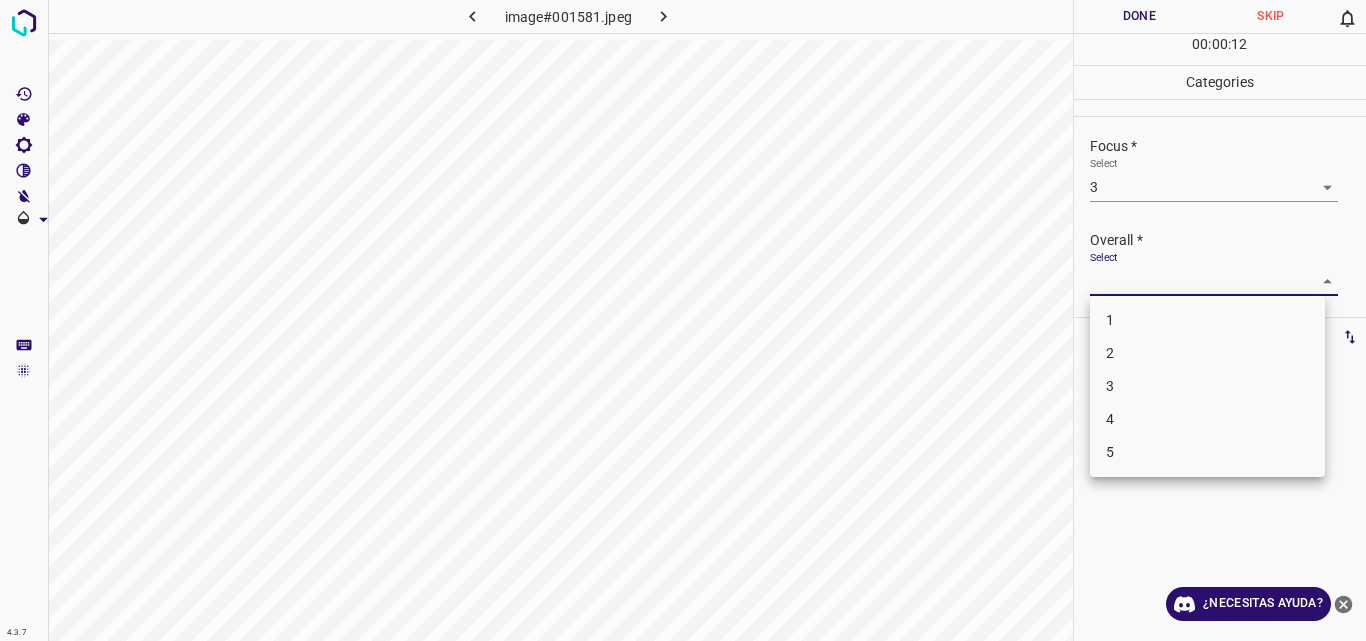 click on "4.3.7 image#001581.jpeg Done Skip 0 00   : 00   : 12   Categories Lighting *  Select 3 3 Focus *  Select 3 3 Overall *  Select ​ Labels   0 Categories 1 Lighting 2 Focus 3 Overall Tools Space Change between modes (Draw & Edit) I Auto labeling R Restore zoom M Zoom in N Zoom out Delete Delete selecte label Filters Z Restore filters X Saturation filter C Brightness filter V Contrast filter B Gray scale filter General O Download ¿Necesitas ayuda? Original text Rate this translation Your feedback will be used to help improve Google Translate - Texto - Esconder - Borrar 1 2 3 4 5" at bounding box center [683, 320] 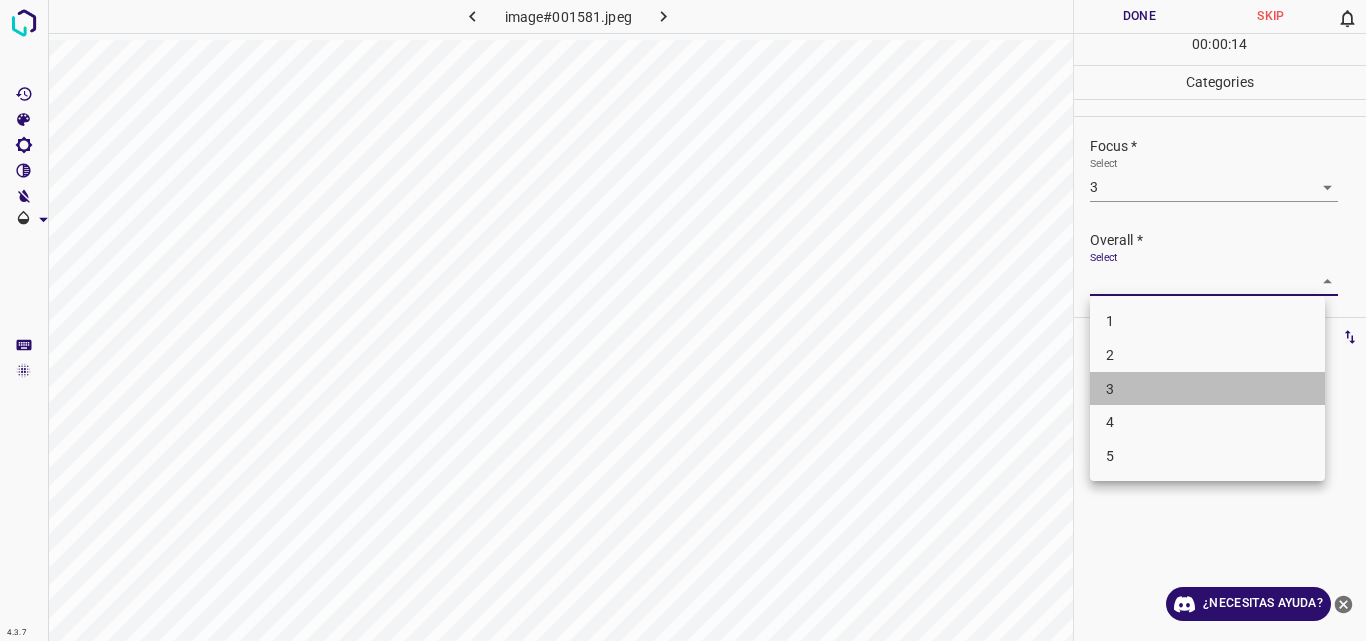 click on "3" at bounding box center (1207, 389) 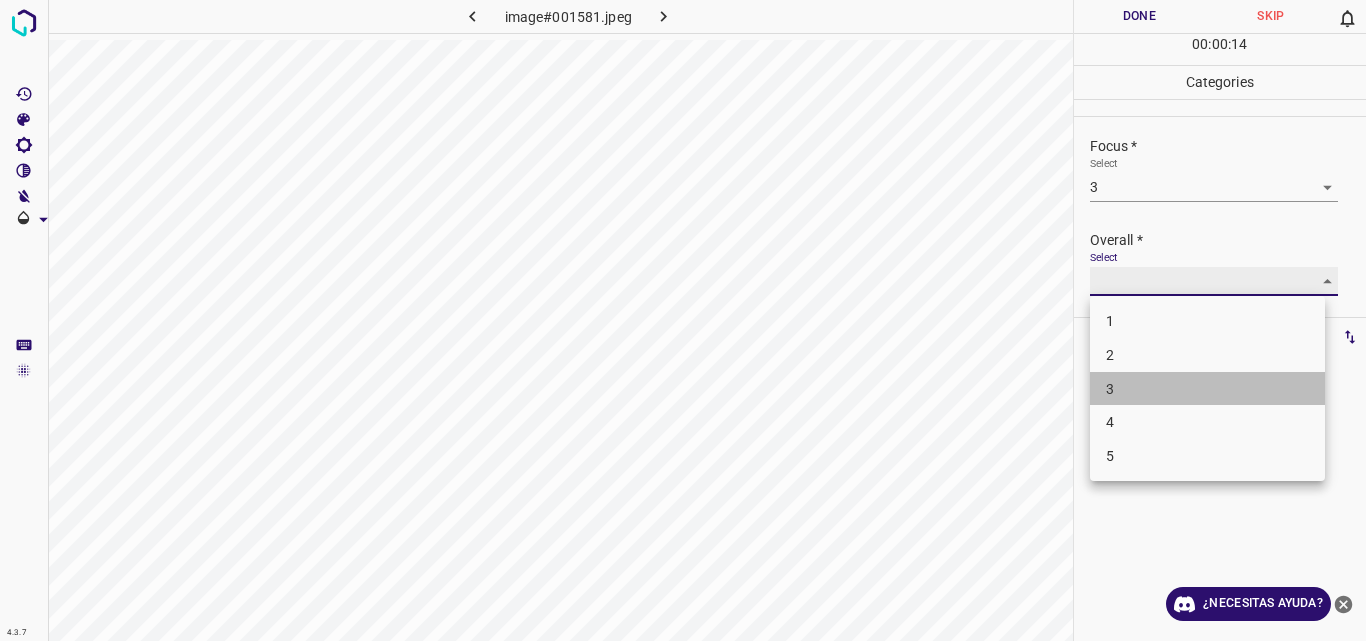 type on "3" 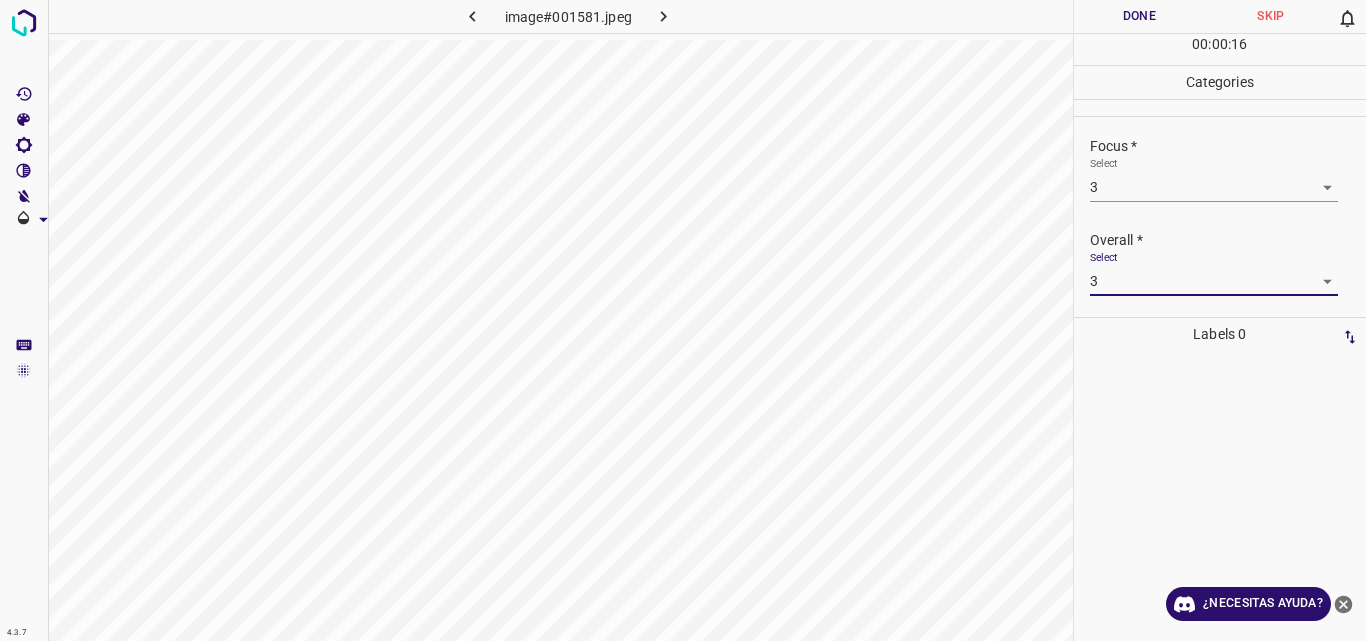 click on "Done" at bounding box center (1140, 16) 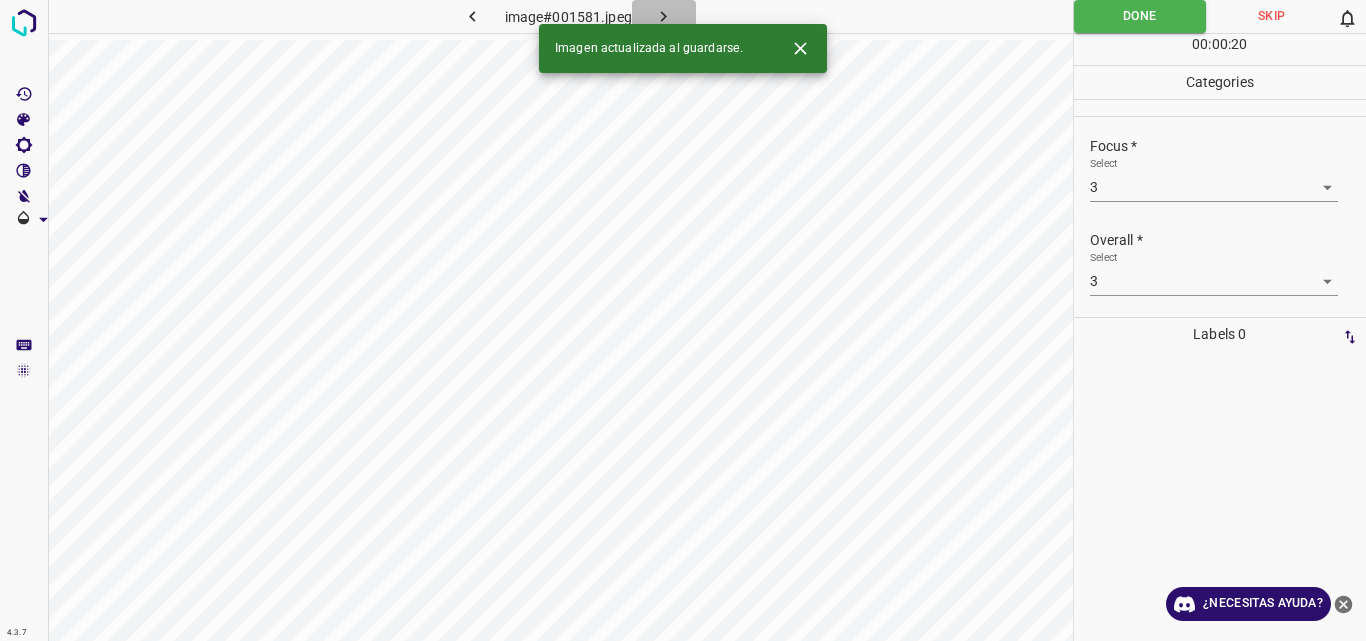 click 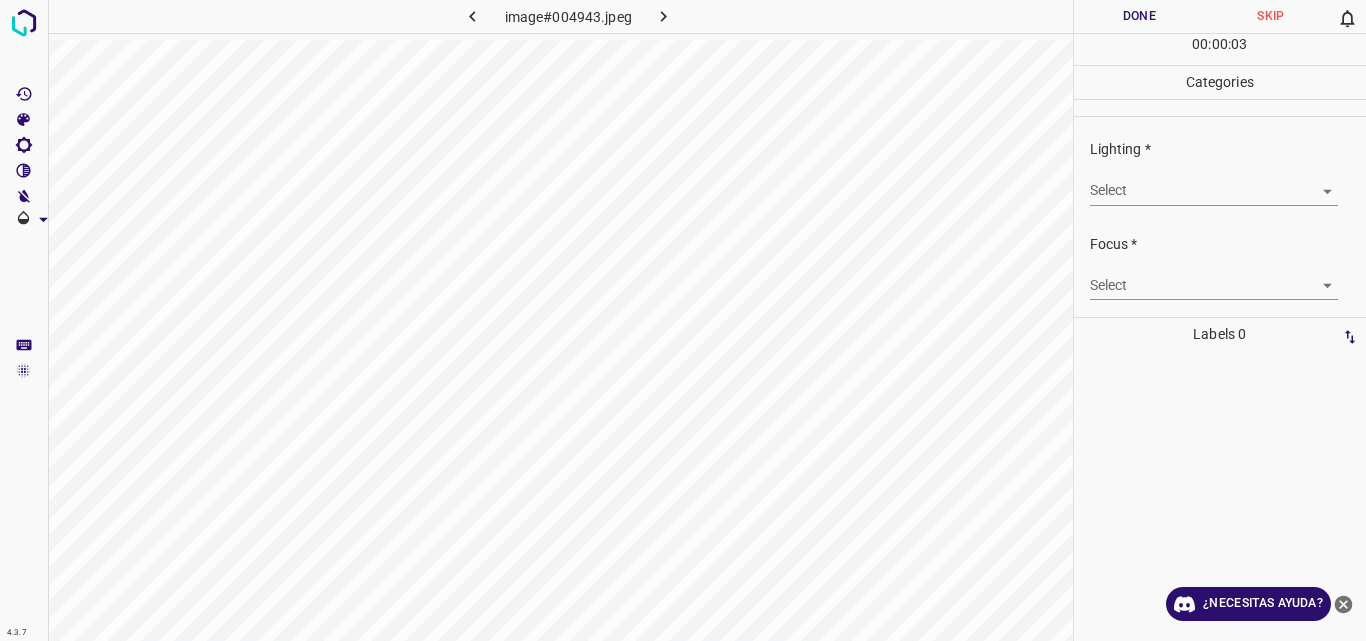 click on "4.3.7 image#004943.jpeg Done Skip 0 00   : 00   : 03   Categories Lighting *  Select ​ Focus *  Select ​ Overall *  Select ​ Labels   0 Categories 1 Lighting 2 Focus 3 Overall Tools Space Change between modes (Draw & Edit) I Auto labeling R Restore zoom M Zoom in N Zoom out Delete Delete selecte label Filters Z Restore filters X Saturation filter C Brightness filter V Contrast filter B Gray scale filter General O Download ¿Necesitas ayuda? Original text Rate this translation Your feedback will be used to help improve Google Translate - Texto - Esconder - Borrar" at bounding box center [683, 320] 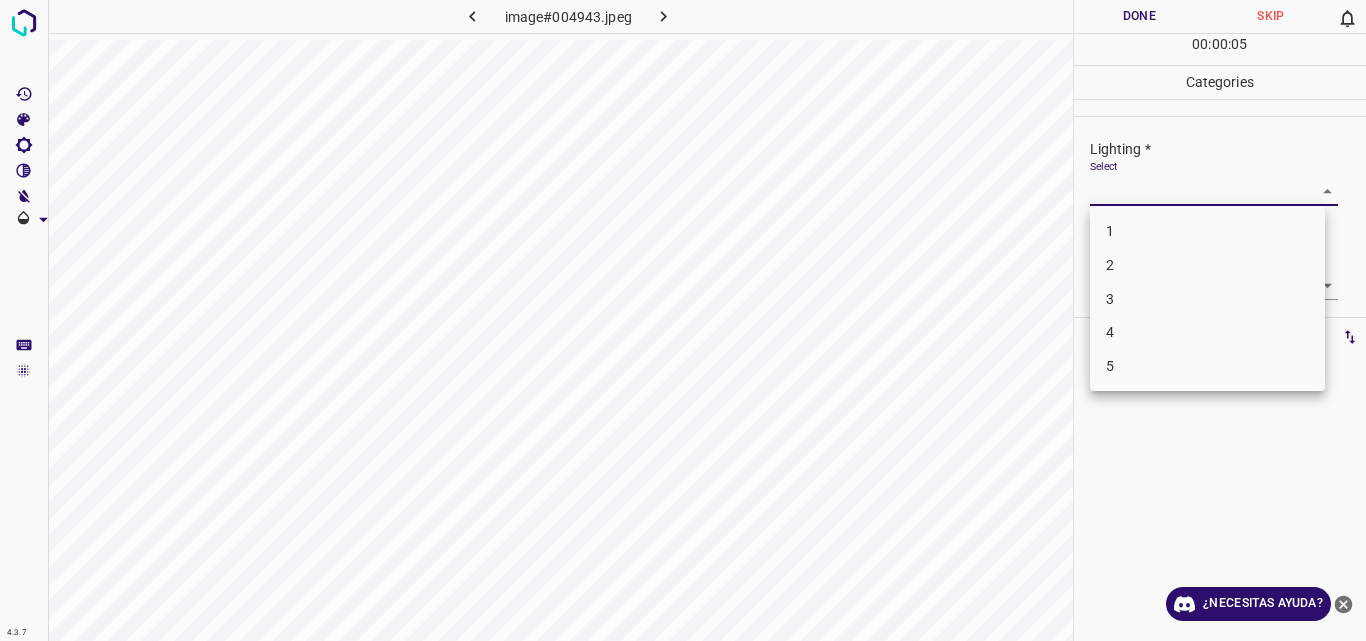 click on "2" at bounding box center [1207, 265] 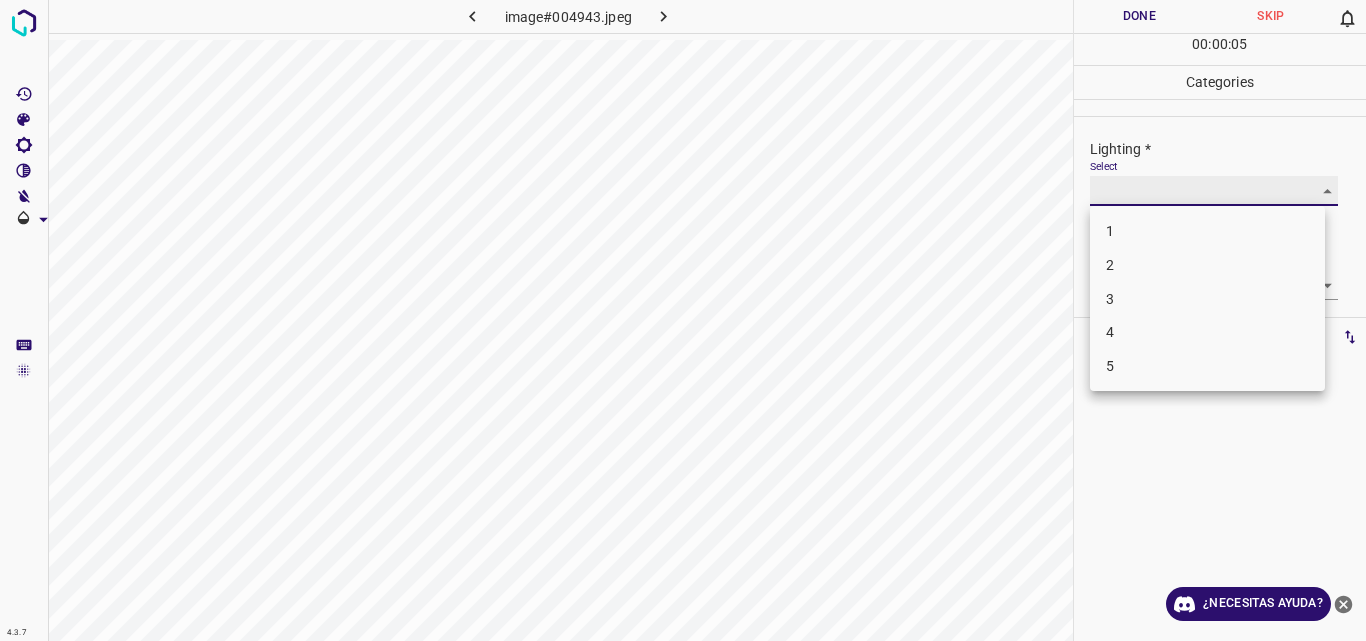 type on "2" 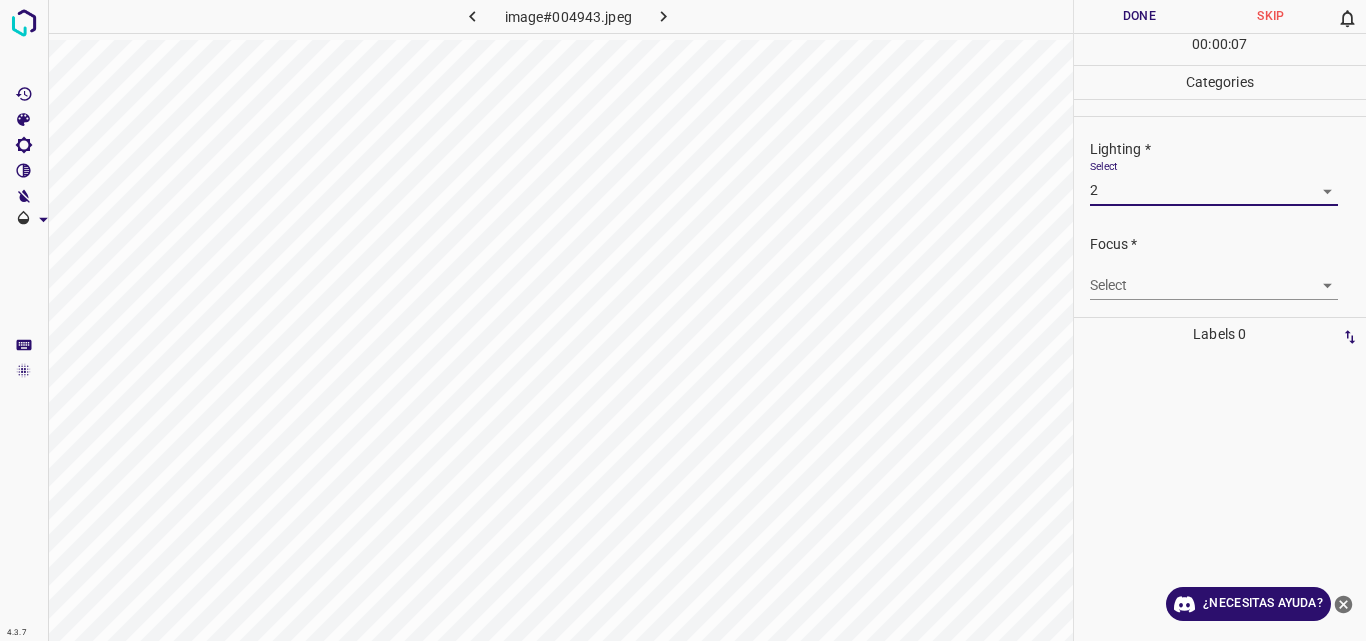 click on "4.3.7 image#004943.jpeg Done Skip 0 00   : 00   : 07   Categories Lighting *  Select 2 2 Focus *  Select ​ Overall *  Select ​ Labels   0 Categories 1 Lighting 2 Focus 3 Overall Tools Space Change between modes (Draw & Edit) I Auto labeling R Restore zoom M Zoom in N Zoom out Delete Delete selecte label Filters Z Restore filters X Saturation filter C Brightness filter V Contrast filter B Gray scale filter General O Download ¿Necesitas ayuda? Original text Rate this translation Your feedback will be used to help improve Google Translate - Texto - Esconder - Borrar" at bounding box center [683, 320] 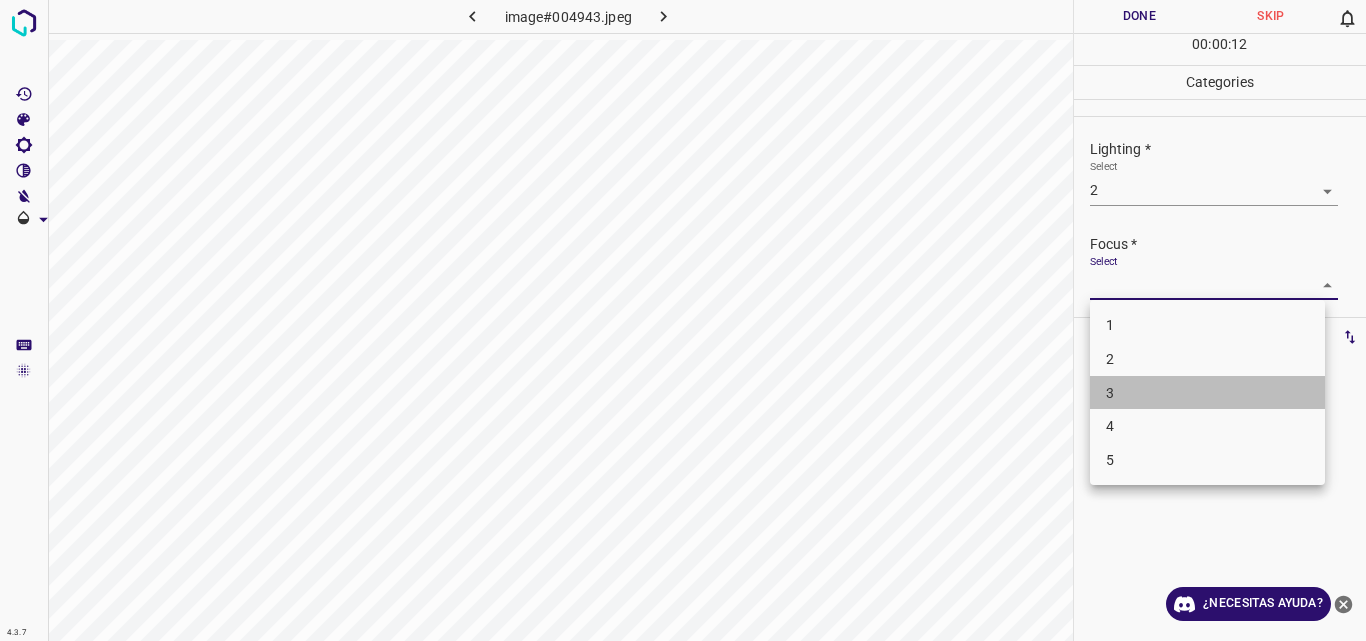 click on "3" at bounding box center (1207, 393) 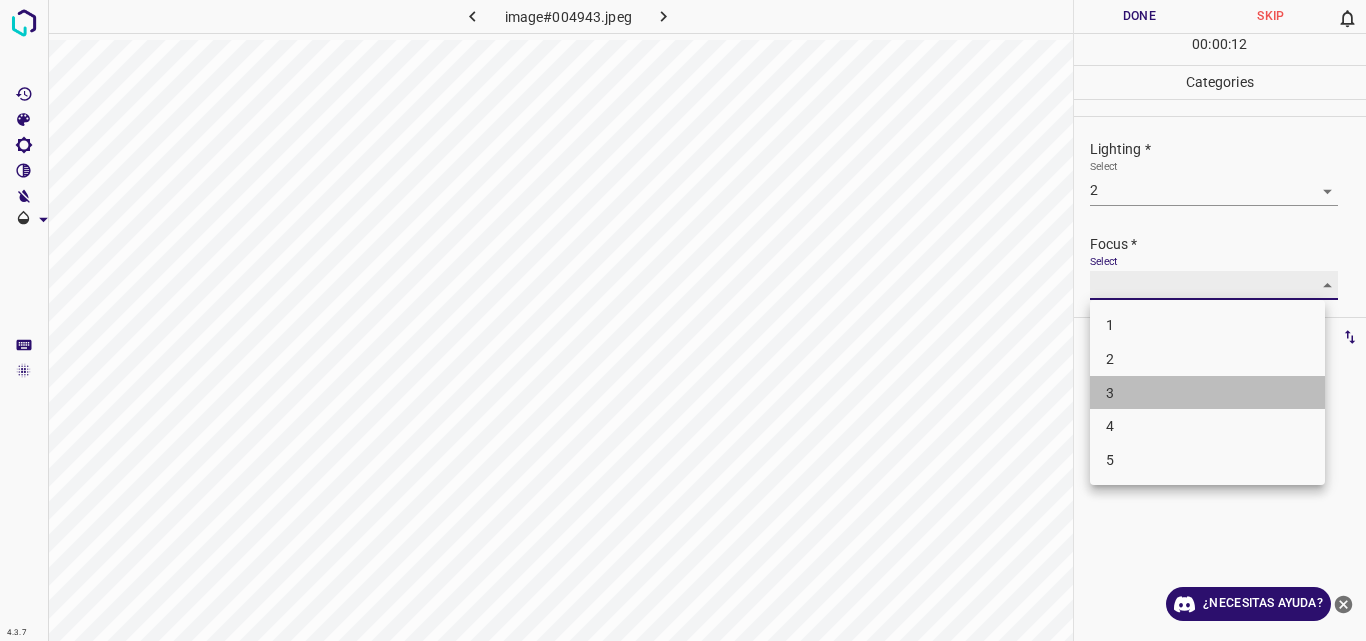 type on "3" 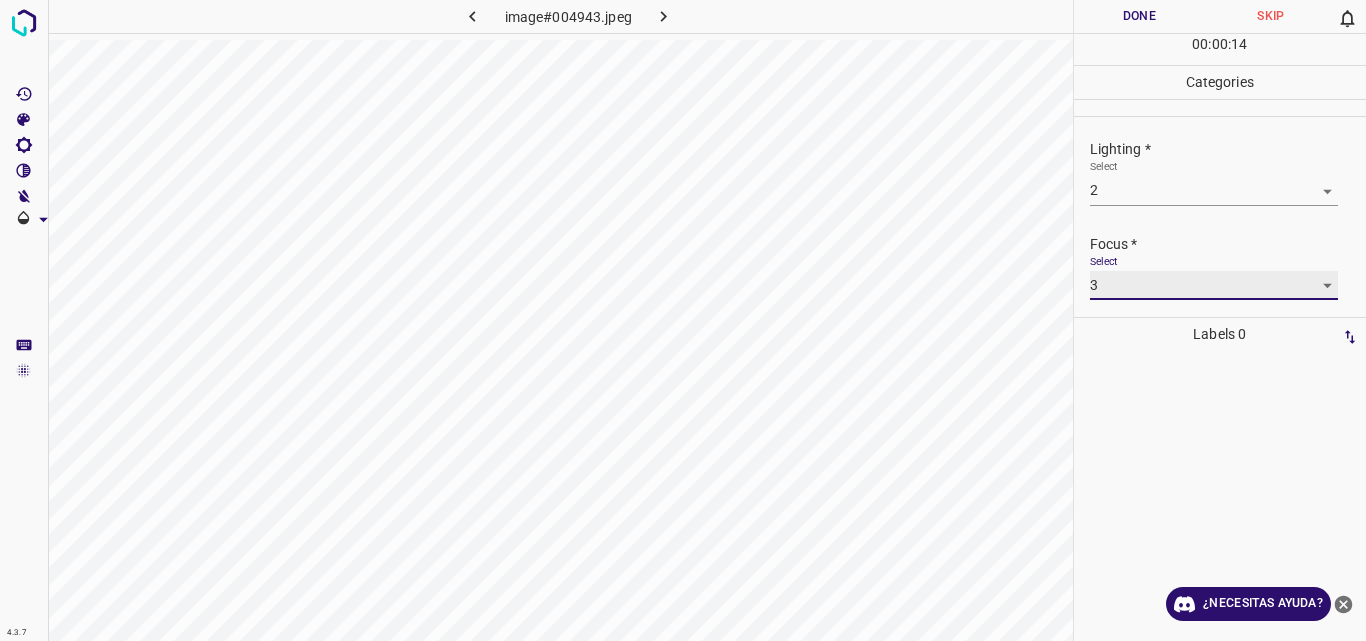 scroll, scrollTop: 98, scrollLeft: 0, axis: vertical 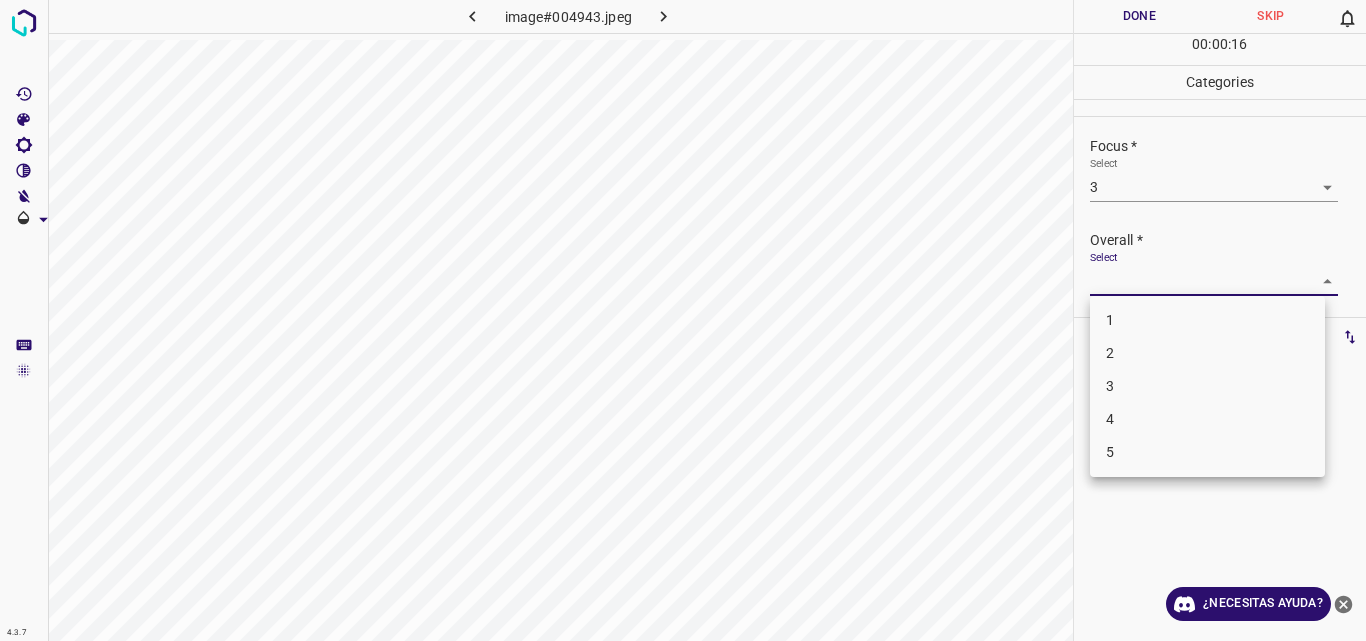 click on "4.3.7 image#004943.jpeg Done Skip 0 00   : 00   : 16   Categories Lighting *  Select 2 2 Focus *  Select 3 3 Overall *  Select ​ Labels   0 Categories 1 Lighting 2 Focus 3 Overall Tools Space Change between modes (Draw & Edit) I Auto labeling R Restore zoom M Zoom in N Zoom out Delete Delete selecte label Filters Z Restore filters X Saturation filter C Brightness filter V Contrast filter B Gray scale filter General O Download ¿Necesitas ayuda? Original text Rate this translation Your feedback will be used to help improve Google Translate - Texto - Esconder - Borrar 1 2 3 4 5" at bounding box center [683, 320] 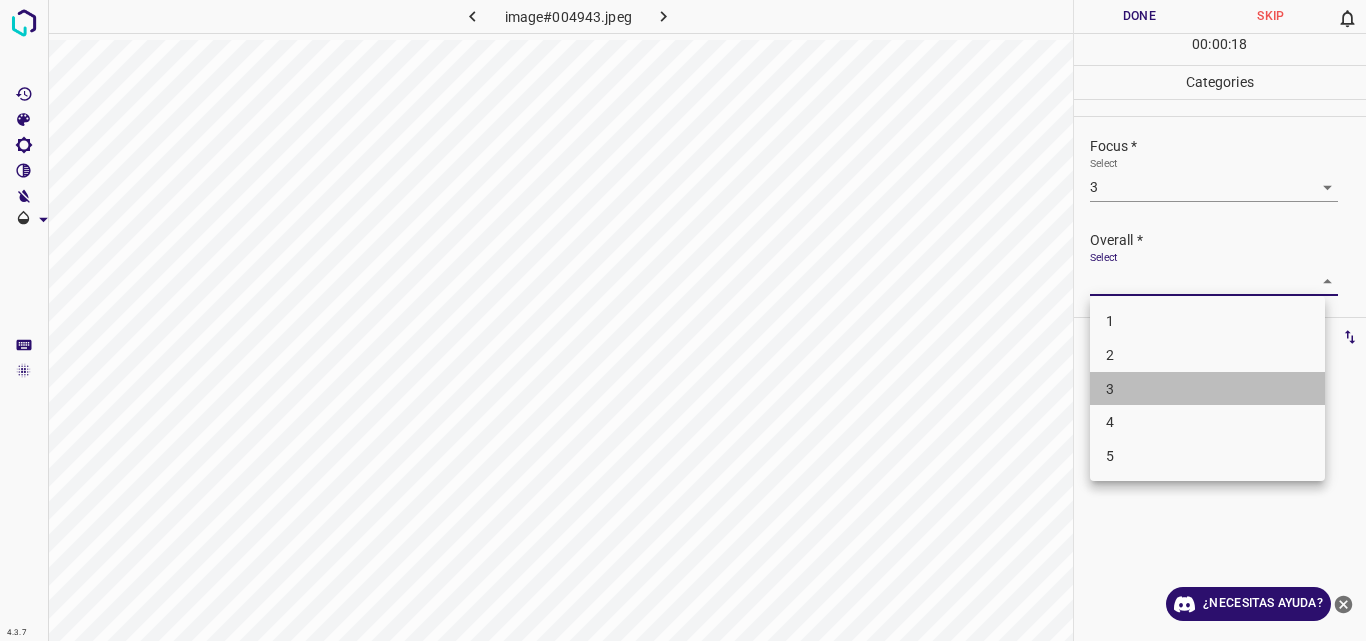 click on "3" at bounding box center (1207, 389) 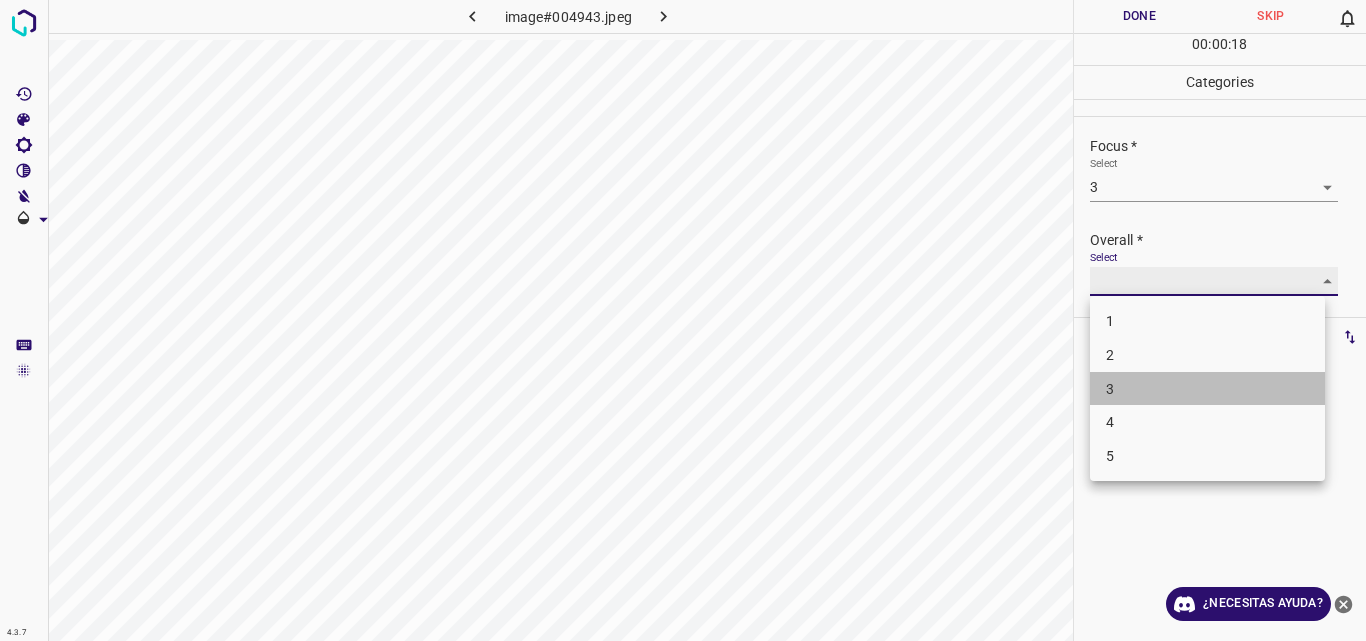 type on "3" 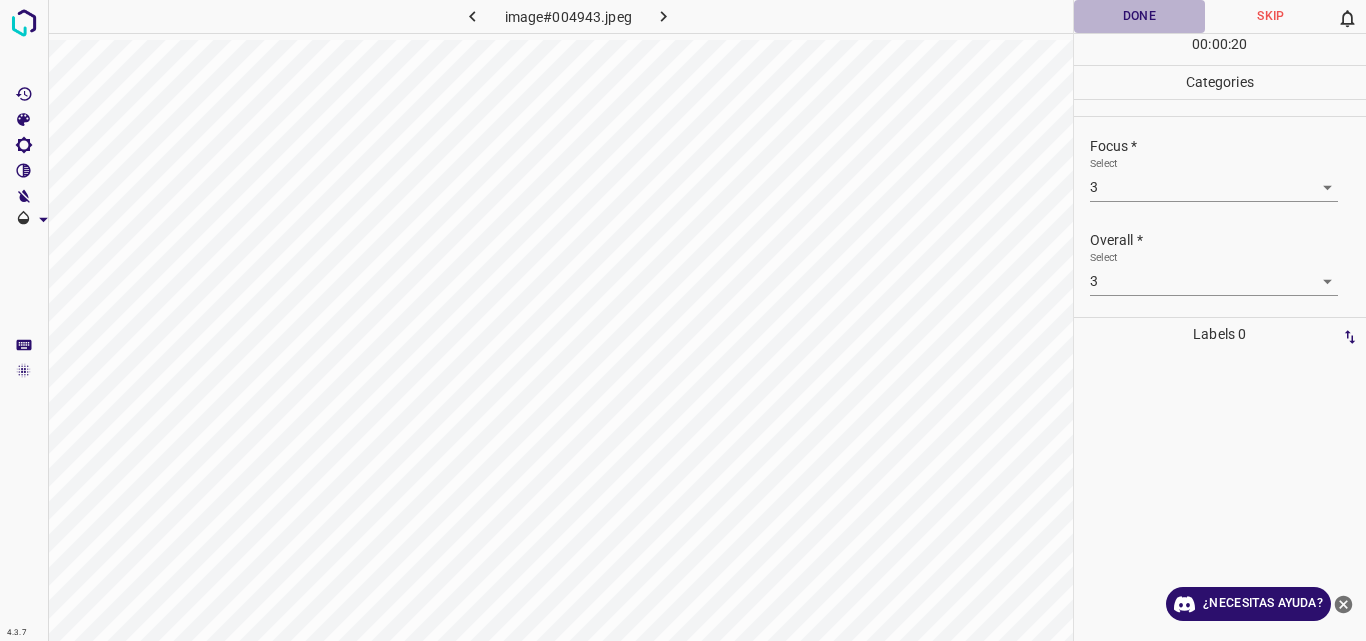 click on "Done" at bounding box center [1140, 16] 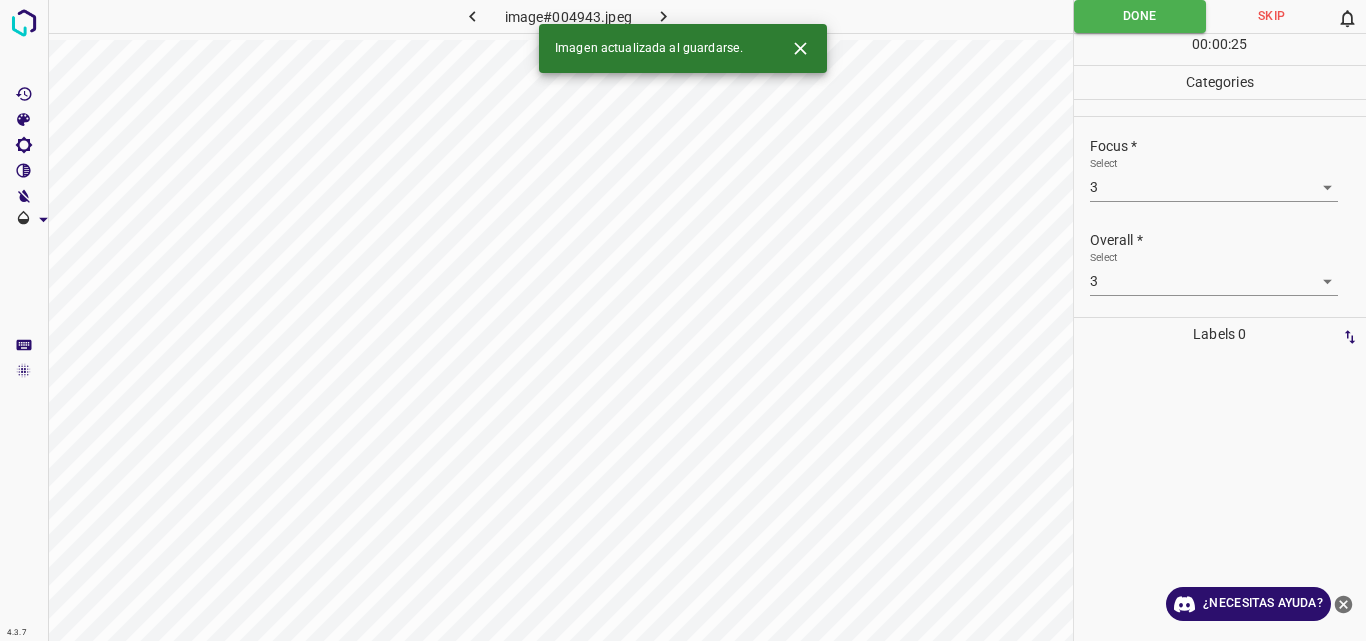 click 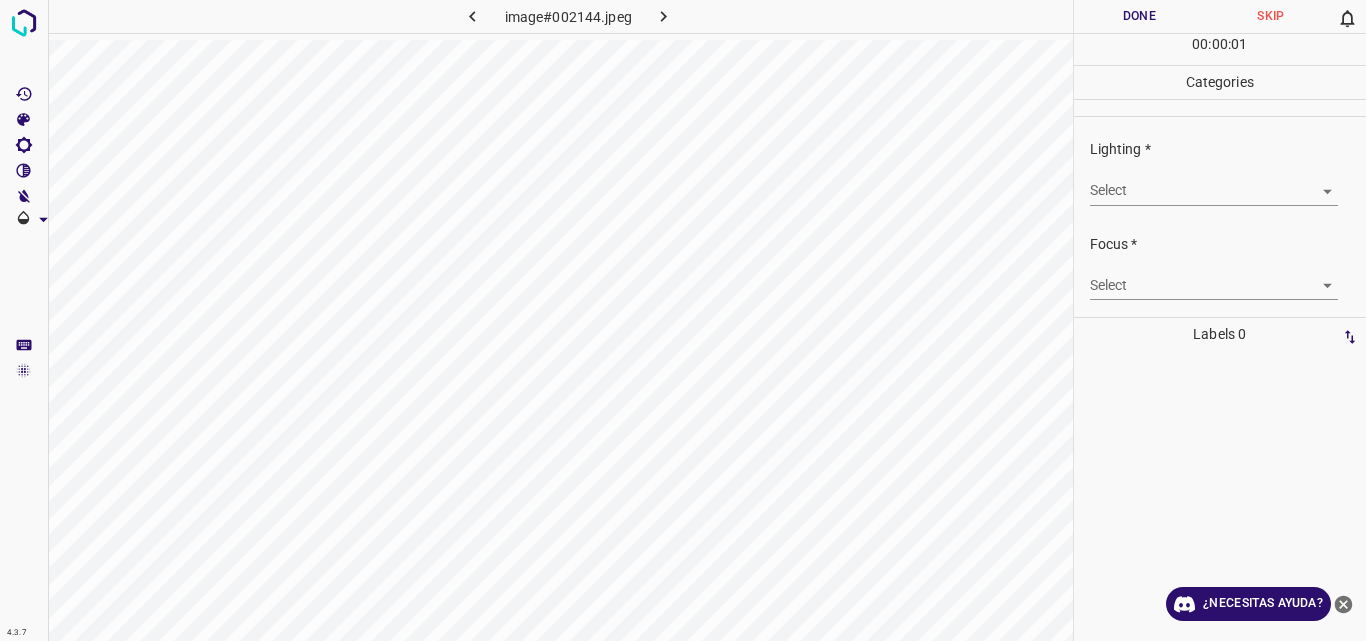 click on "4.3.7 image#002144.jpeg Done Skip 0 00   : 00   : 01   Categories Lighting *  Select ​ Focus *  Select ​ Overall *  Select ​ Labels   0 Categories 1 Lighting 2 Focus 3 Overall Tools Space Change between modes (Draw & Edit) I Auto labeling R Restore zoom M Zoom in N Zoom out Delete Delete selecte label Filters Z Restore filters X Saturation filter C Brightness filter V Contrast filter B Gray scale filter General O Download ¿Necesitas ayuda? Original text Rate this translation Your feedback will be used to help improve Google Translate - Texto - Esconder - Borrar" at bounding box center (683, 320) 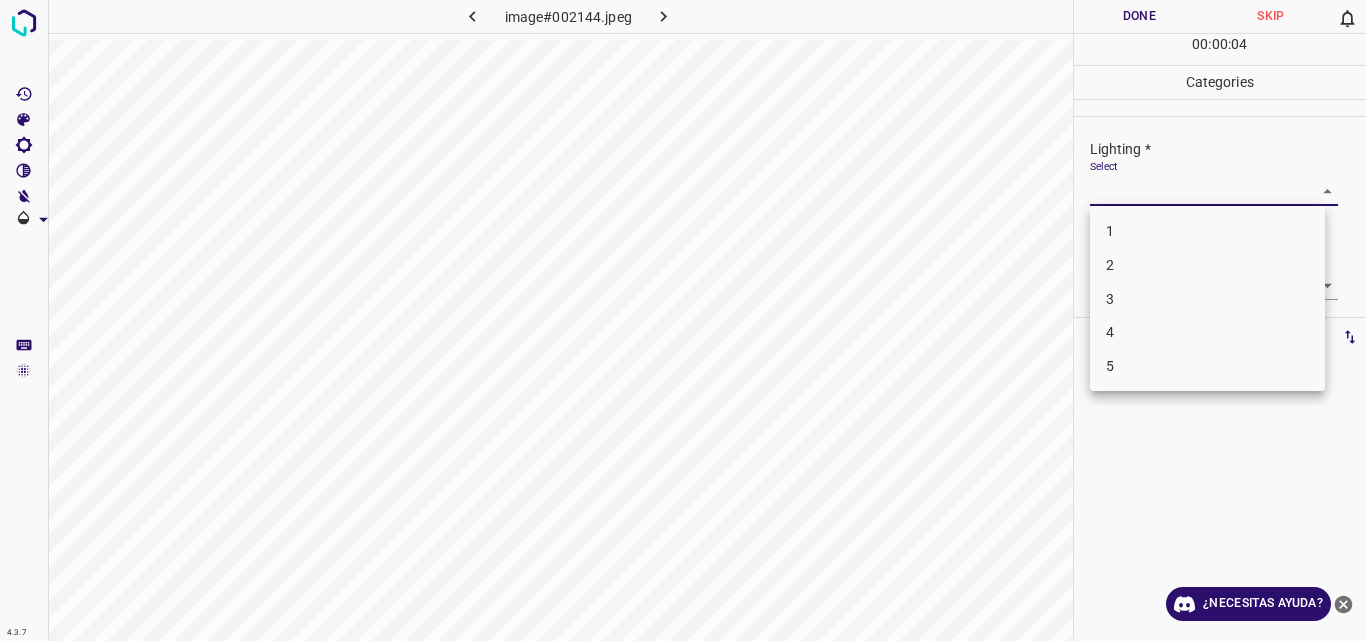 click on "3" at bounding box center (1207, 299) 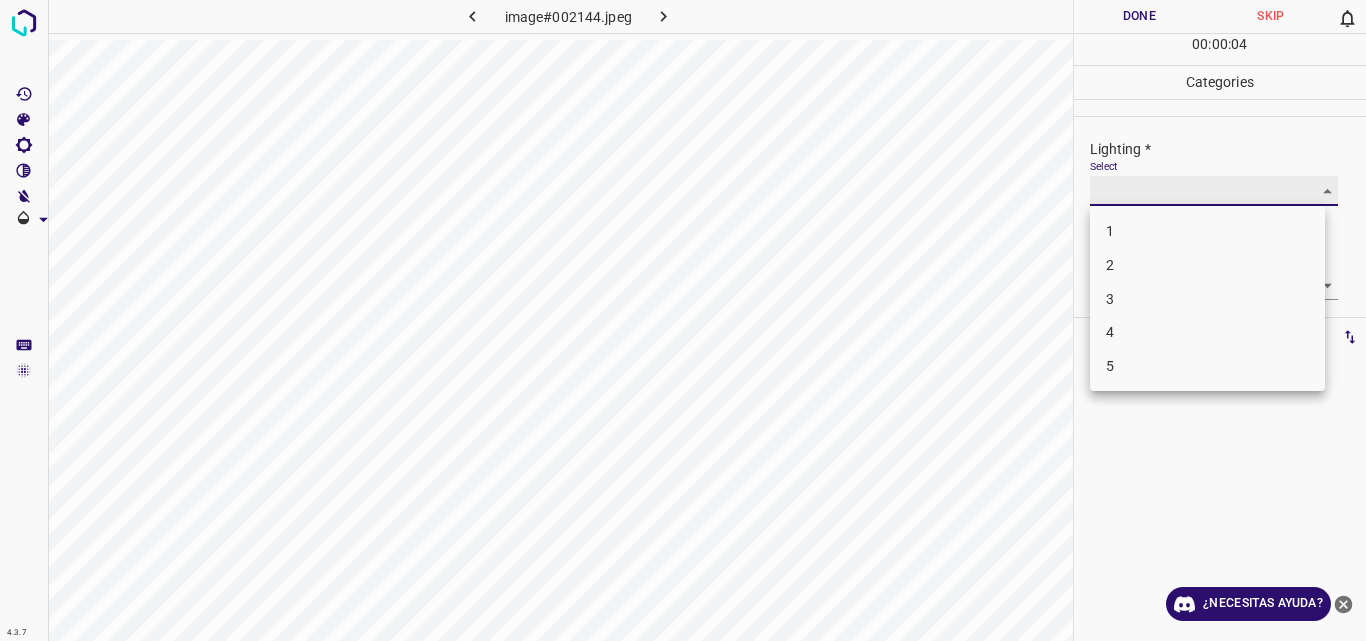 type on "3" 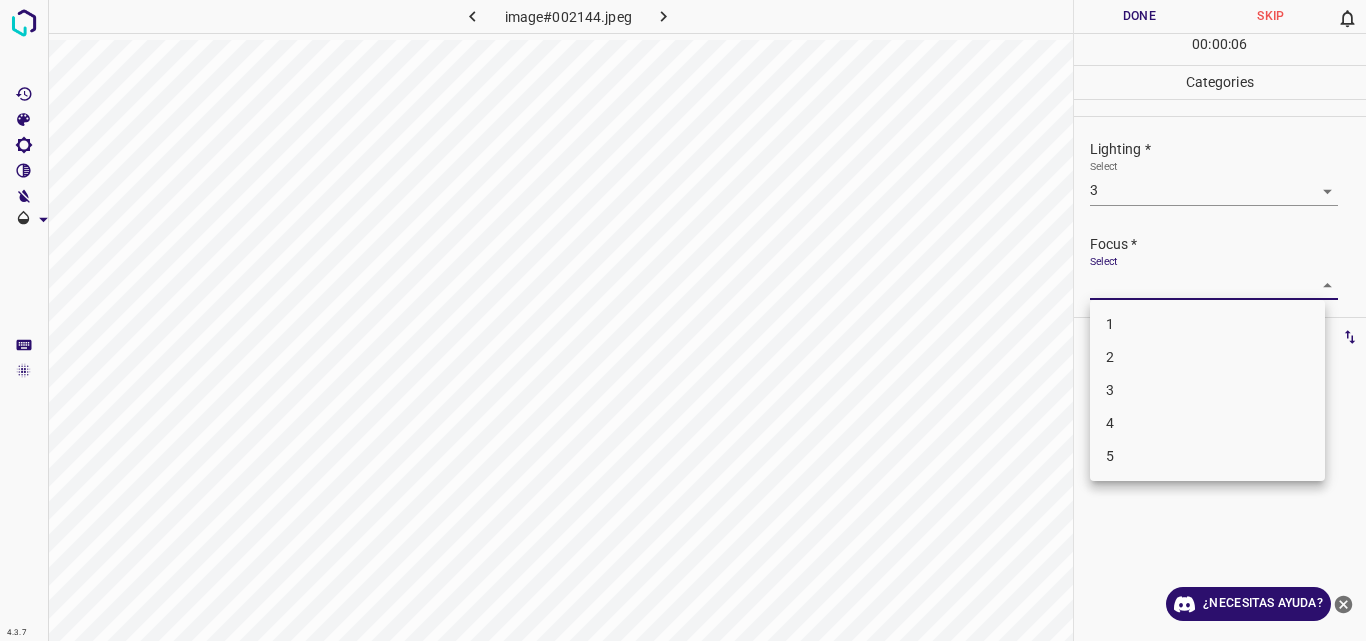 click on "4.3.7 image#002144.jpeg Done Skip 0 00   : 00   : 06   Categories Lighting *  Select 3 3 Focus *  Select ​ Overall *  Select ​ Labels   0 Categories 1 Lighting 2 Focus 3 Overall Tools Space Change between modes (Draw & Edit) I Auto labeling R Restore zoom M Zoom in N Zoom out Delete Delete selecte label Filters Z Restore filters X Saturation filter C Brightness filter V Contrast filter B Gray scale filter General O Download ¿Necesitas ayuda? Original text Rate this translation Your feedback will be used to help improve Google Translate - Texto - Esconder - Borrar 1 2 3 4 5" at bounding box center (683, 320) 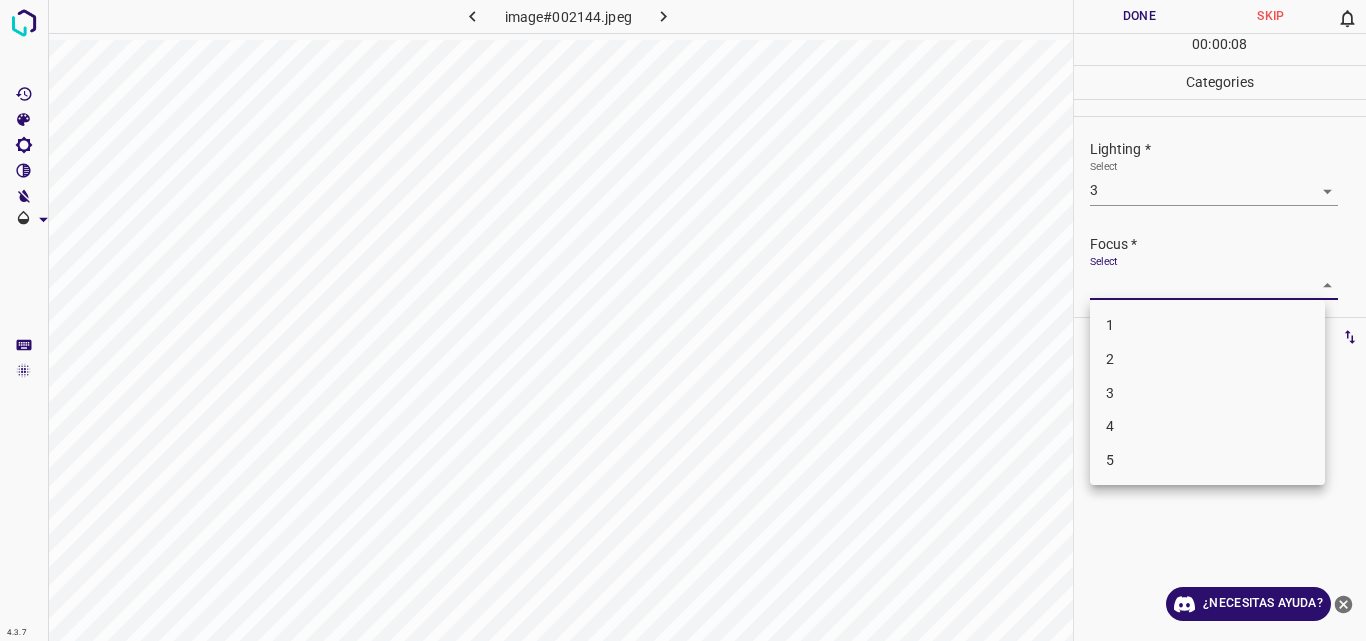 click on "3" at bounding box center (1207, 393) 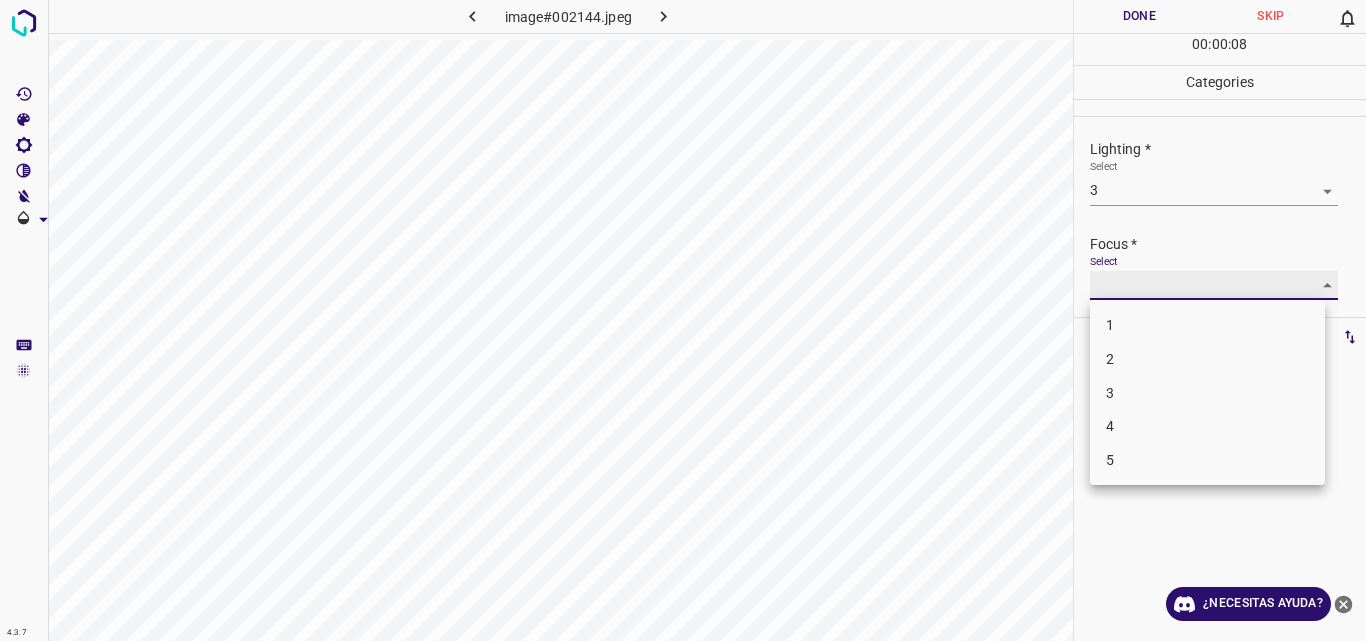 type on "3" 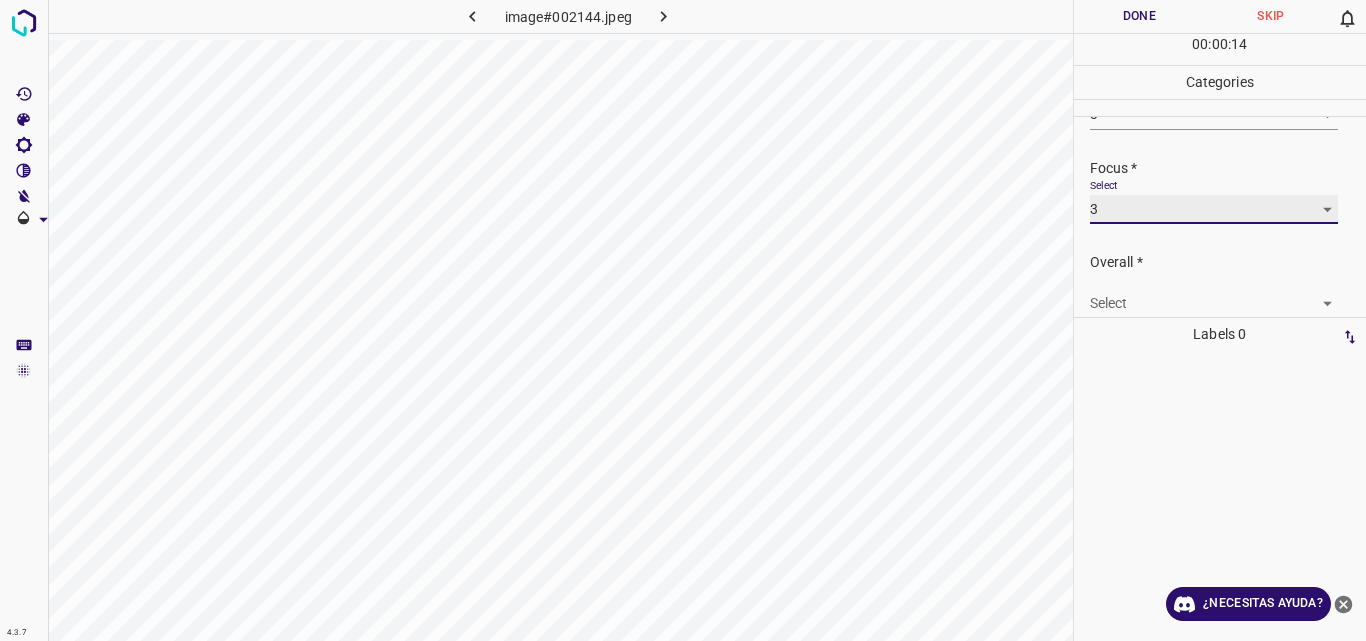 scroll, scrollTop: 98, scrollLeft: 0, axis: vertical 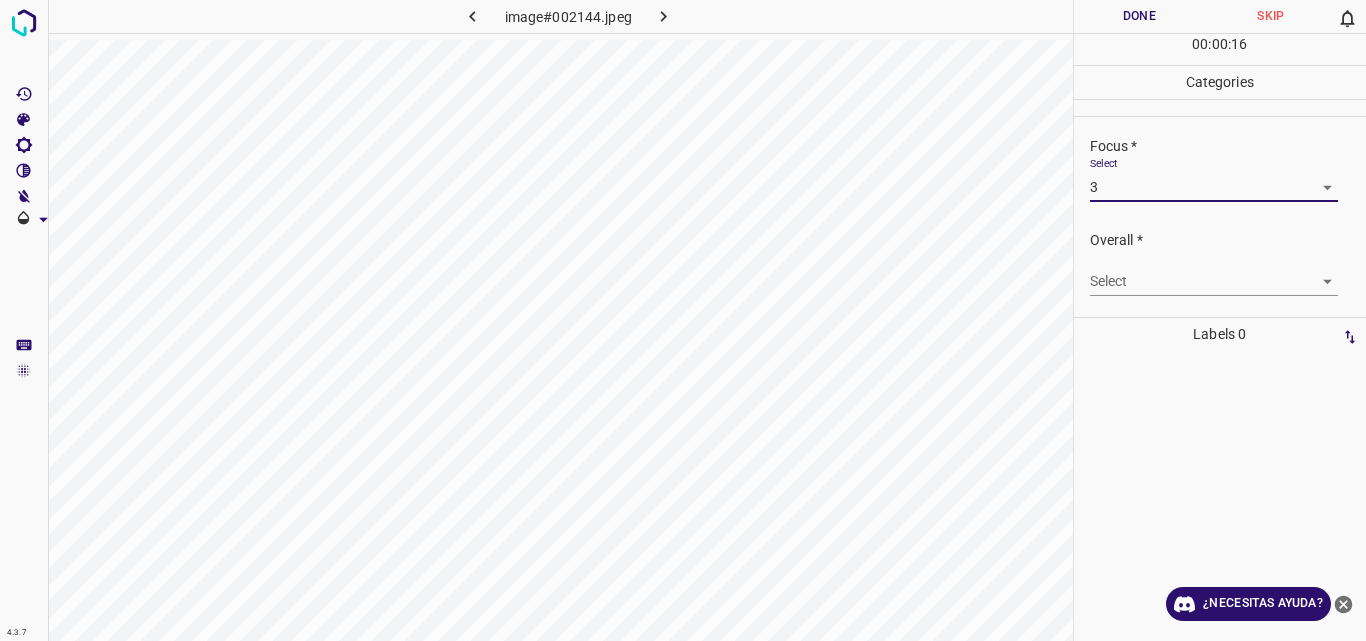 click on "4.3.7 image#002144.jpeg Done Skip 0 00   : 00   : 16   Categories Lighting *  Select 3 3 Focus *  Select 3 3 Overall *  Select ​ Labels   0 Categories 1 Lighting 2 Focus 3 Overall Tools Space Change between modes (Draw & Edit) I Auto labeling R Restore zoom M Zoom in N Zoom out Delete Delete selecte label Filters Z Restore filters X Saturation filter C Brightness filter V Contrast filter B Gray scale filter General O Download ¿Necesitas ayuda? Original text Rate this translation Your feedback will be used to help improve Google Translate - Texto - Esconder - Borrar" at bounding box center (683, 320) 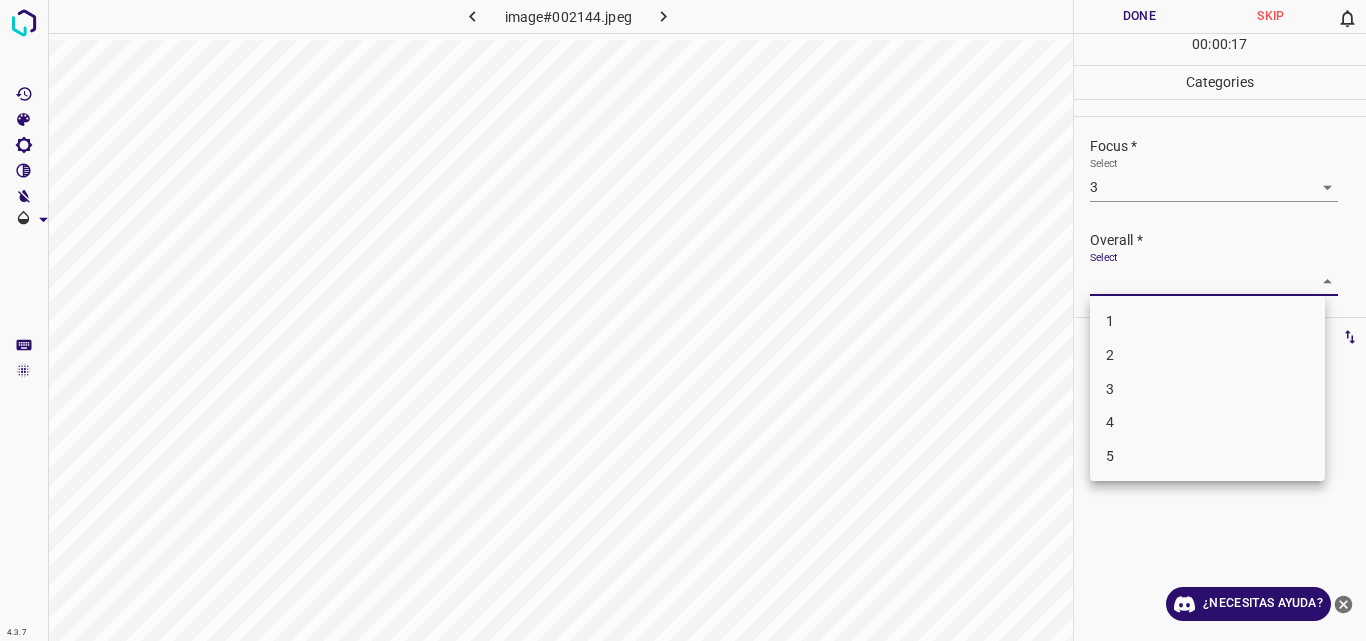 click on "3" at bounding box center (1207, 389) 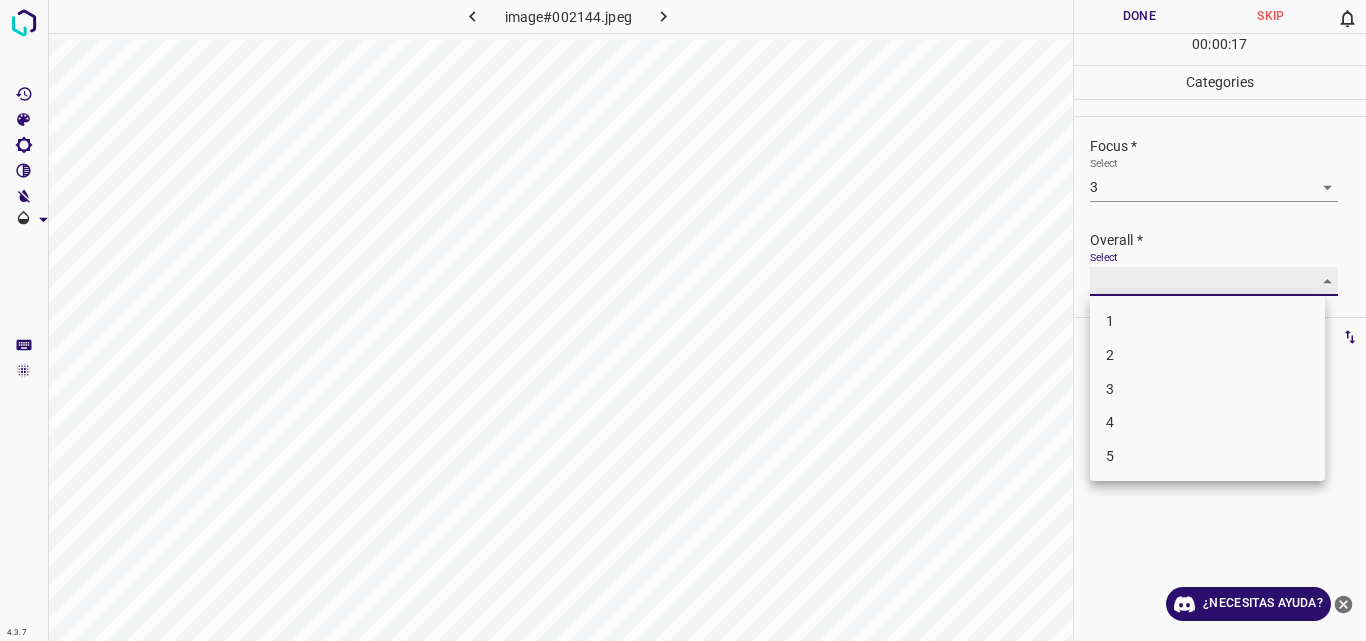 type on "3" 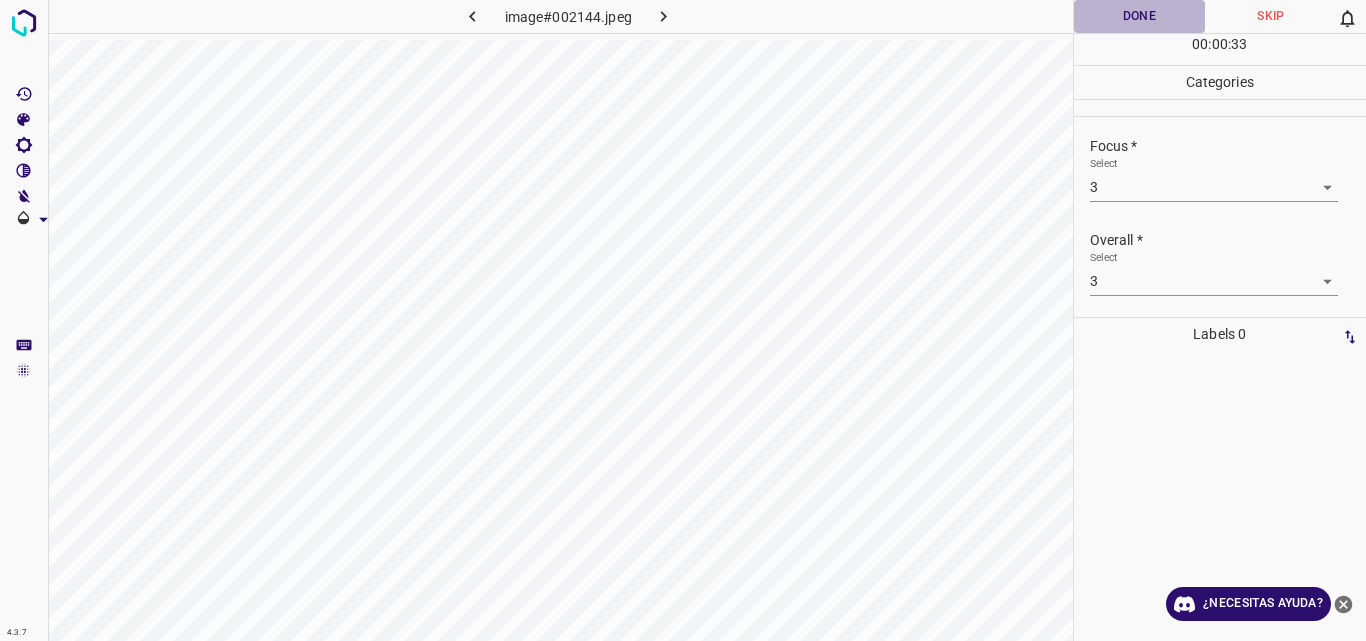 click on "Done" at bounding box center (1140, 16) 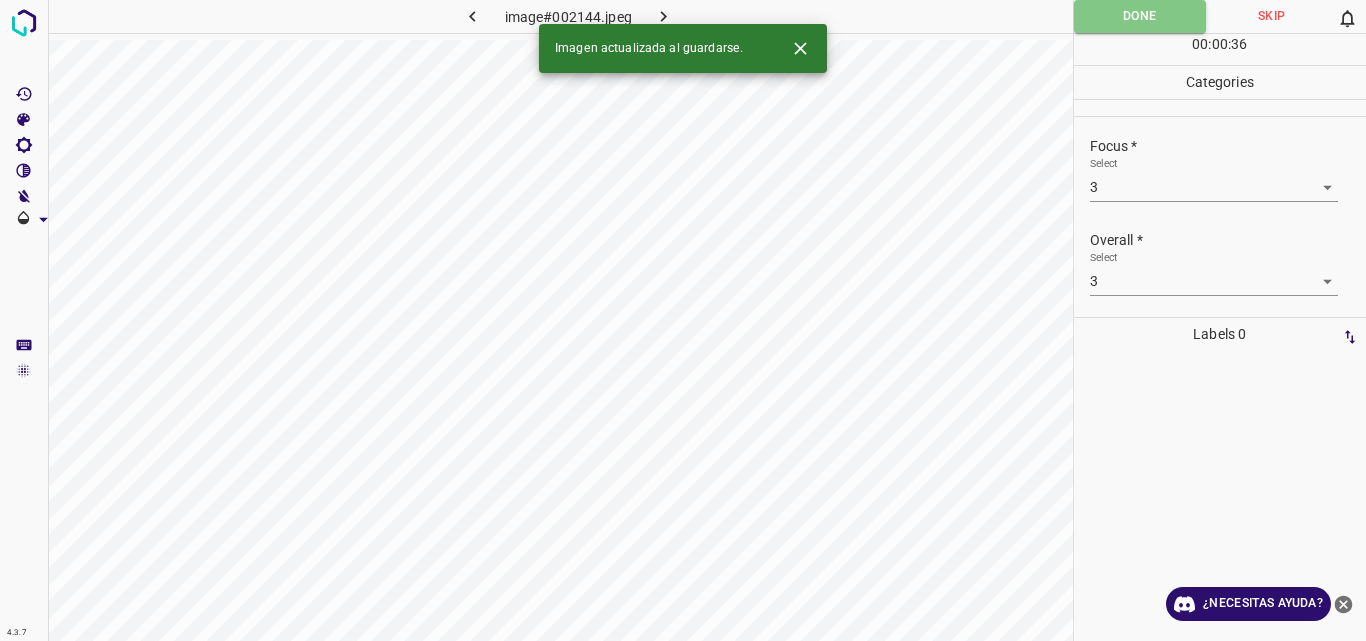 drag, startPoint x: 1149, startPoint y: 21, endPoint x: 753, endPoint y: 4, distance: 396.36475 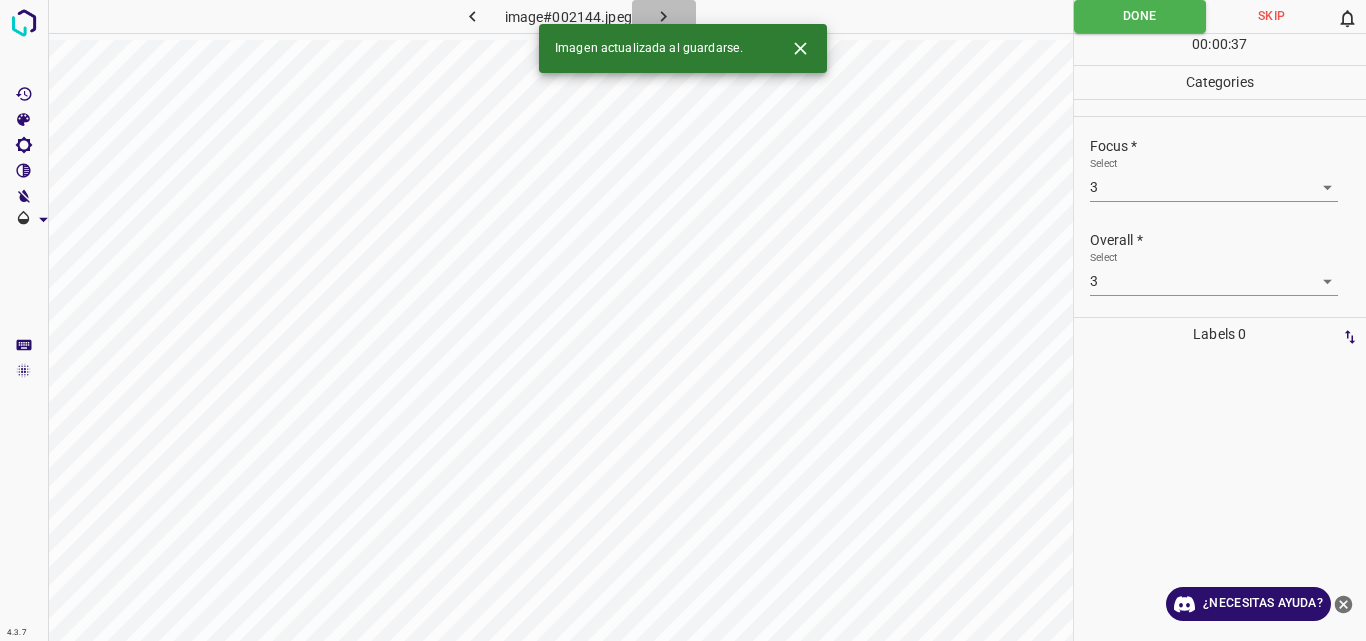 click 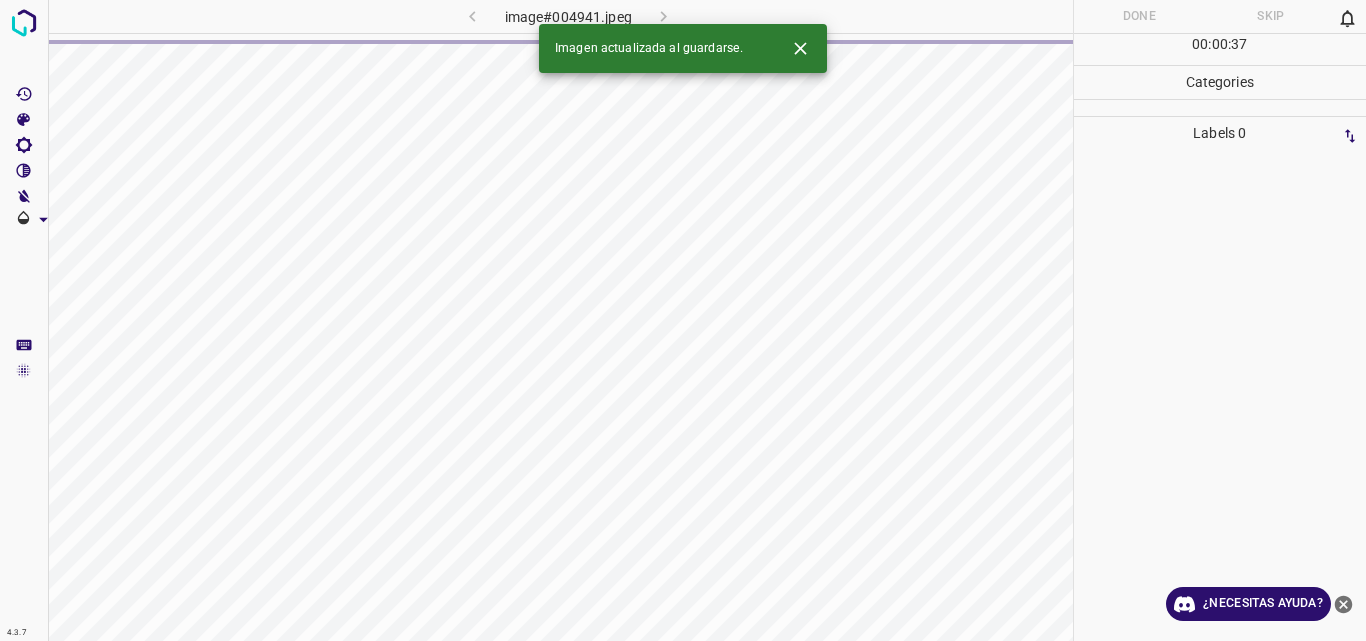 click on "image#004941.jpeg" at bounding box center [568, 16] 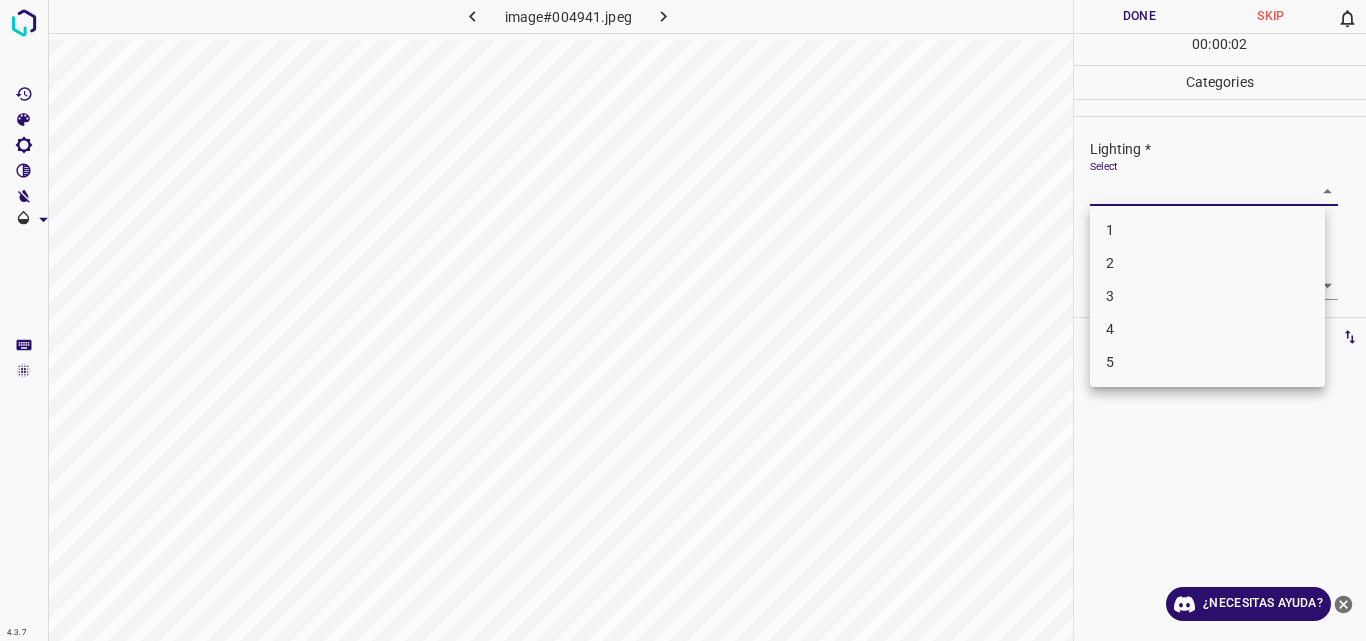 click on "4.3.7 image#004941.jpeg Done Skip 0 00   : 00   : 02   Categories Lighting *  Select ​ Focus *  Select ​ Overall *  Select ​ Labels   0 Categories 1 Lighting 2 Focus 3 Overall Tools Space Change between modes (Draw & Edit) I Auto labeling R Restore zoom M Zoom in N Zoom out Delete Delete selecte label Filters Z Restore filters X Saturation filter C Brightness filter V Contrast filter B Gray scale filter General O Download ¿Necesitas ayuda? Original text Rate this translation Your feedback will be used to help improve Google Translate - Texto - Esconder - Borrar 1 2 3 4 5" at bounding box center [683, 320] 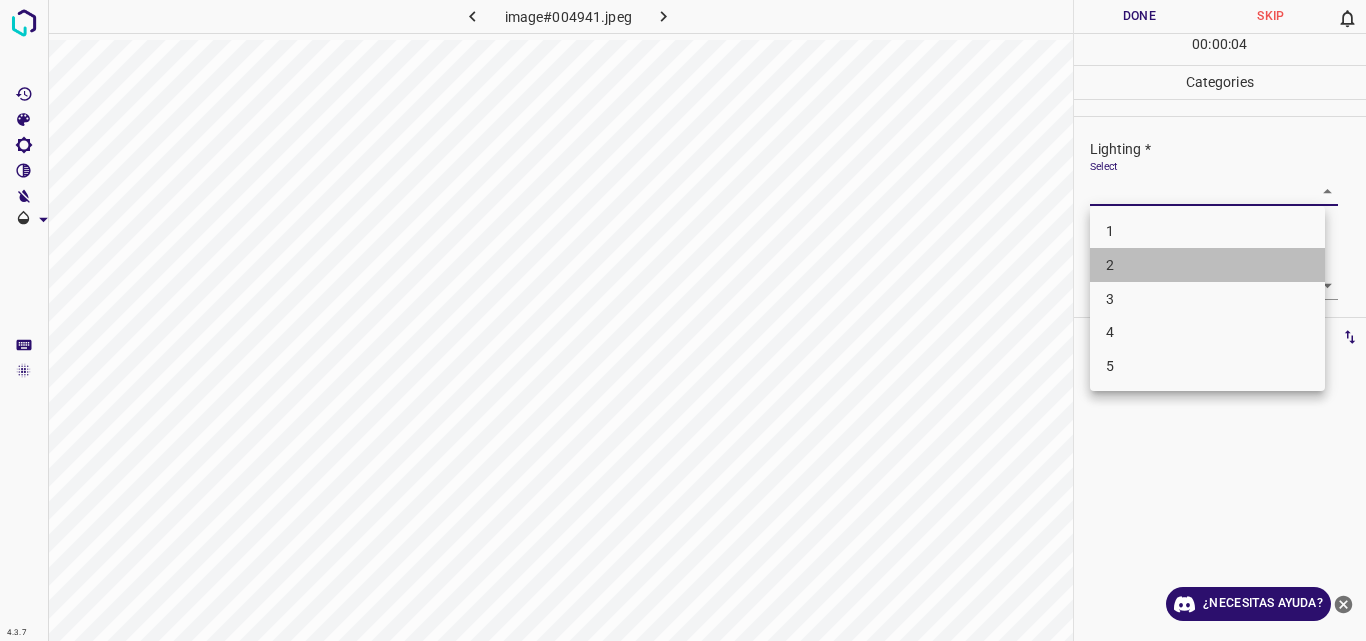 click on "2" at bounding box center [1207, 265] 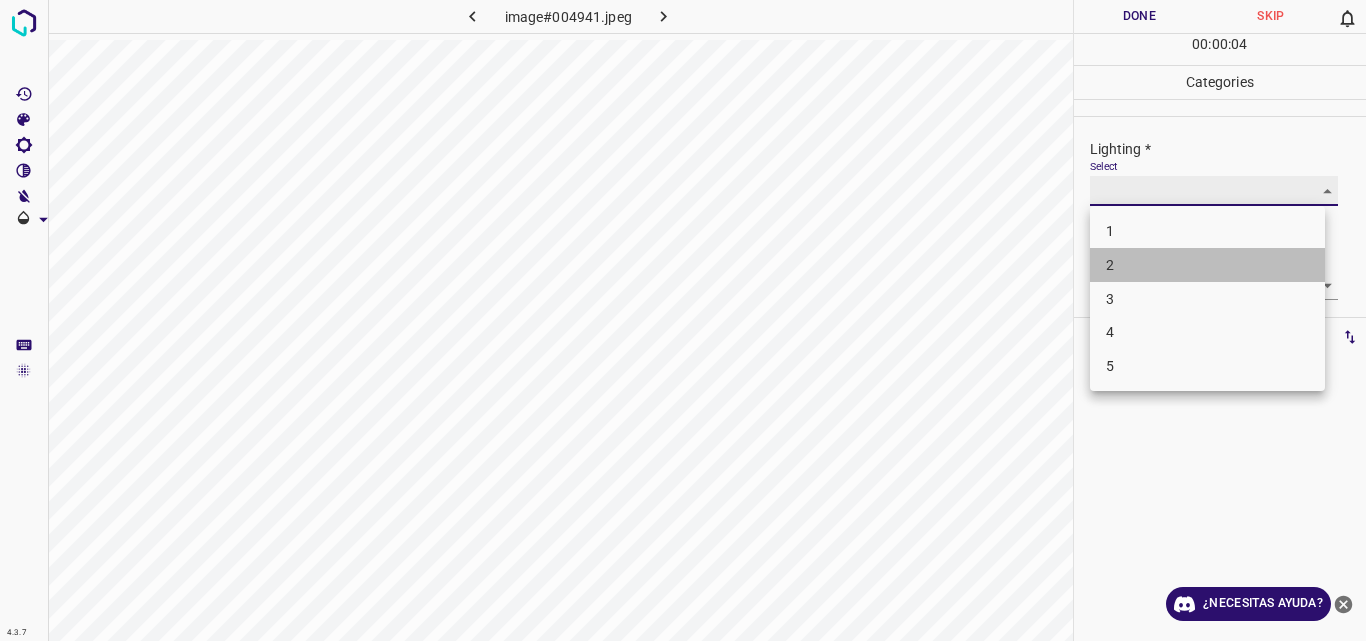 type on "2" 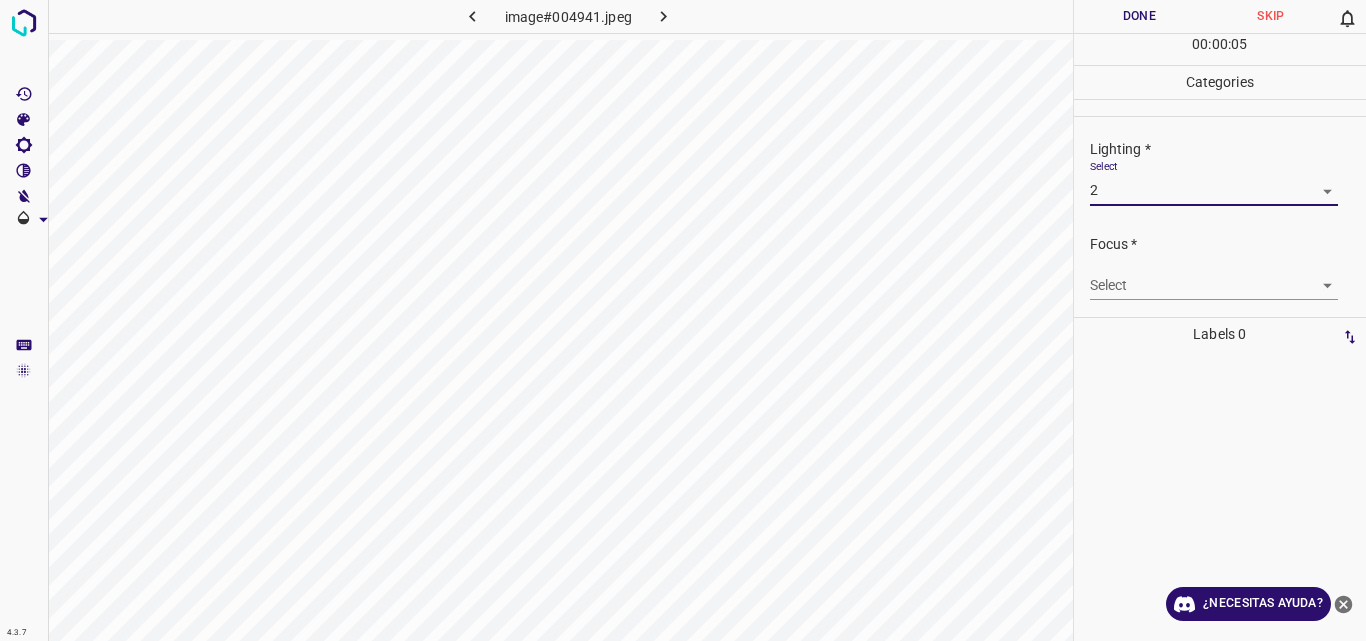 click on "4.3.7 image#004941.jpeg Done Skip 0 00   : 00   : 05   Categories Lighting *  Select 2 2 Focus *  Select ​ Overall *  Select ​ Labels   0 Categories 1 Lighting 2 Focus 3 Overall Tools Space Change between modes (Draw & Edit) I Auto labeling R Restore zoom M Zoom in N Zoom out Delete Delete selecte label Filters Z Restore filters X Saturation filter C Brightness filter V Contrast filter B Gray scale filter General O Download ¿Necesitas ayuda? Original text Rate this translation Your feedback will be used to help improve Google Translate - Texto - Esconder - Borrar" at bounding box center [683, 320] 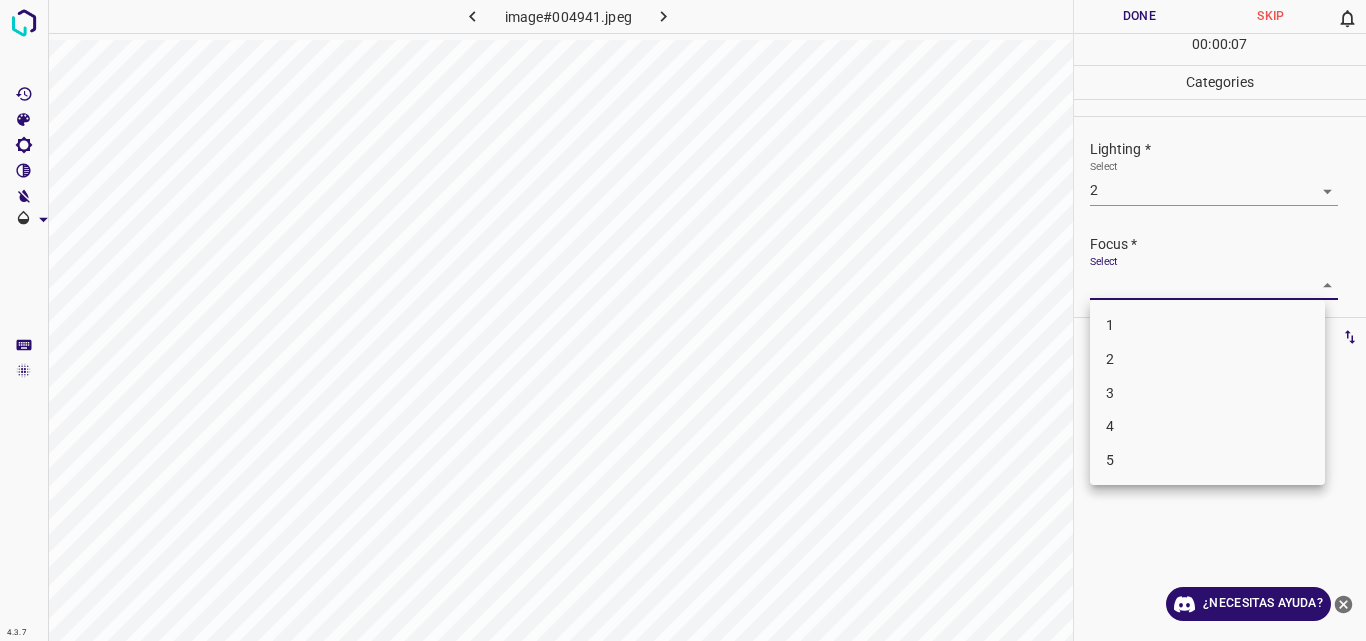 click on "2" at bounding box center (1207, 359) 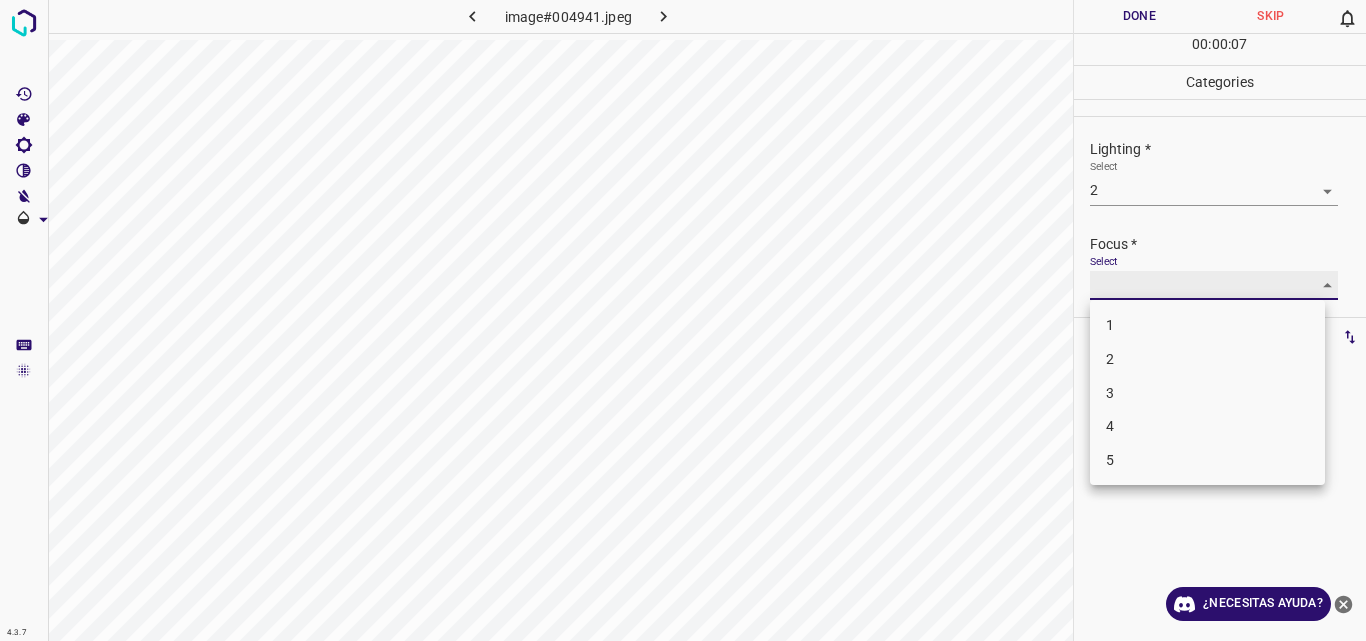 type on "2" 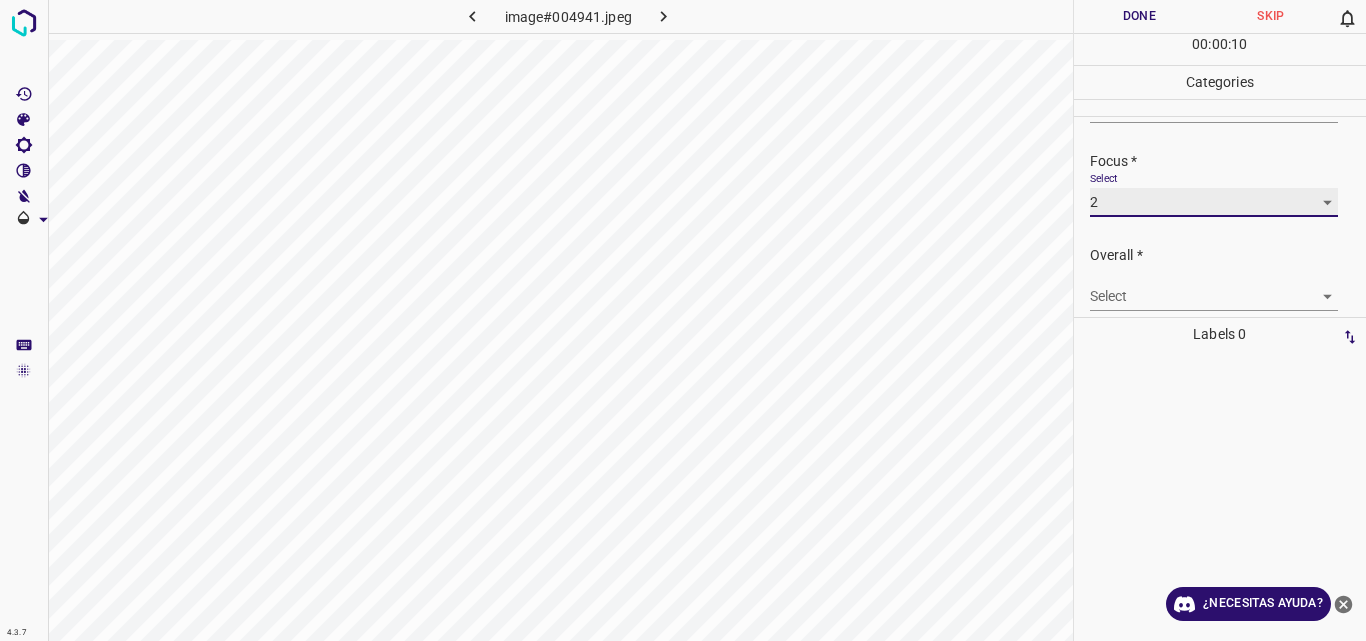 scroll, scrollTop: 98, scrollLeft: 0, axis: vertical 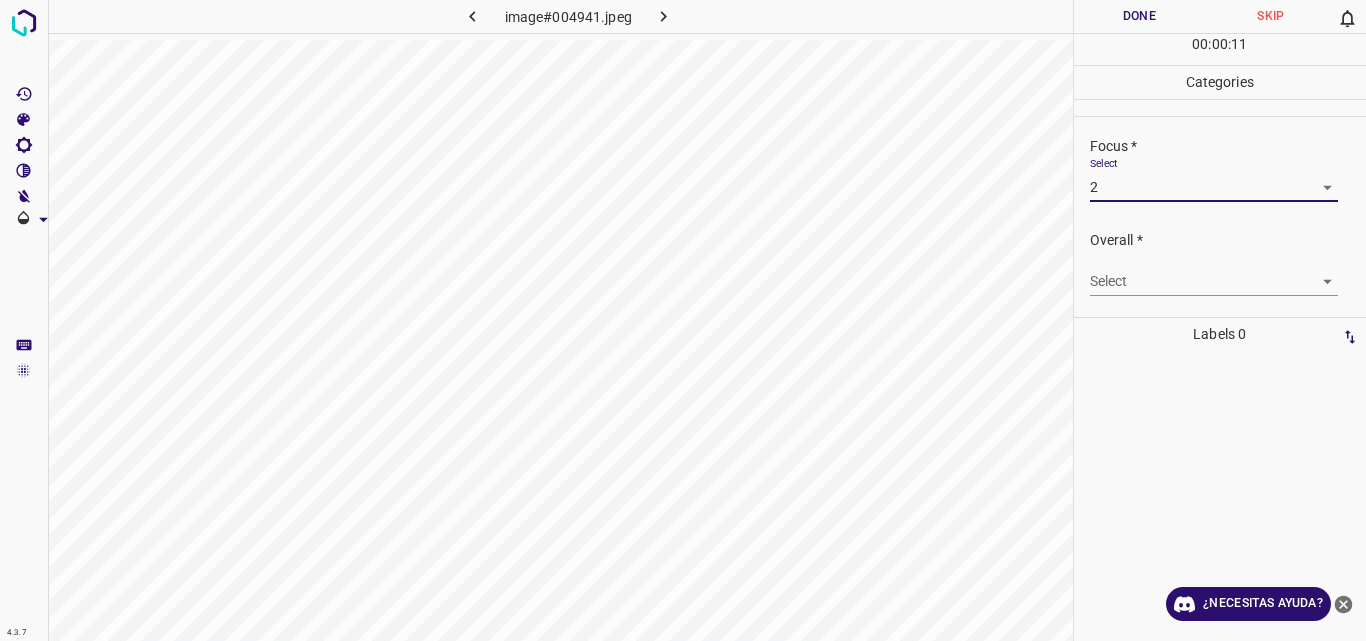 click on "4.3.7 image#004941.jpeg Done Skip 0 00   : 00   : 11   Categories Lighting *  Select 2 2 Focus *  Select 2 2 Overall *  Select ​ Labels   0 Categories 1 Lighting 2 Focus 3 Overall Tools Space Change between modes (Draw & Edit) I Auto labeling R Restore zoom M Zoom in N Zoom out Delete Delete selecte label Filters Z Restore filters X Saturation filter C Brightness filter V Contrast filter B Gray scale filter General O Download ¿Necesitas ayuda? Original text Rate this translation Your feedback will be used to help improve Google Translate - Texto - Esconder - Borrar" at bounding box center (683, 320) 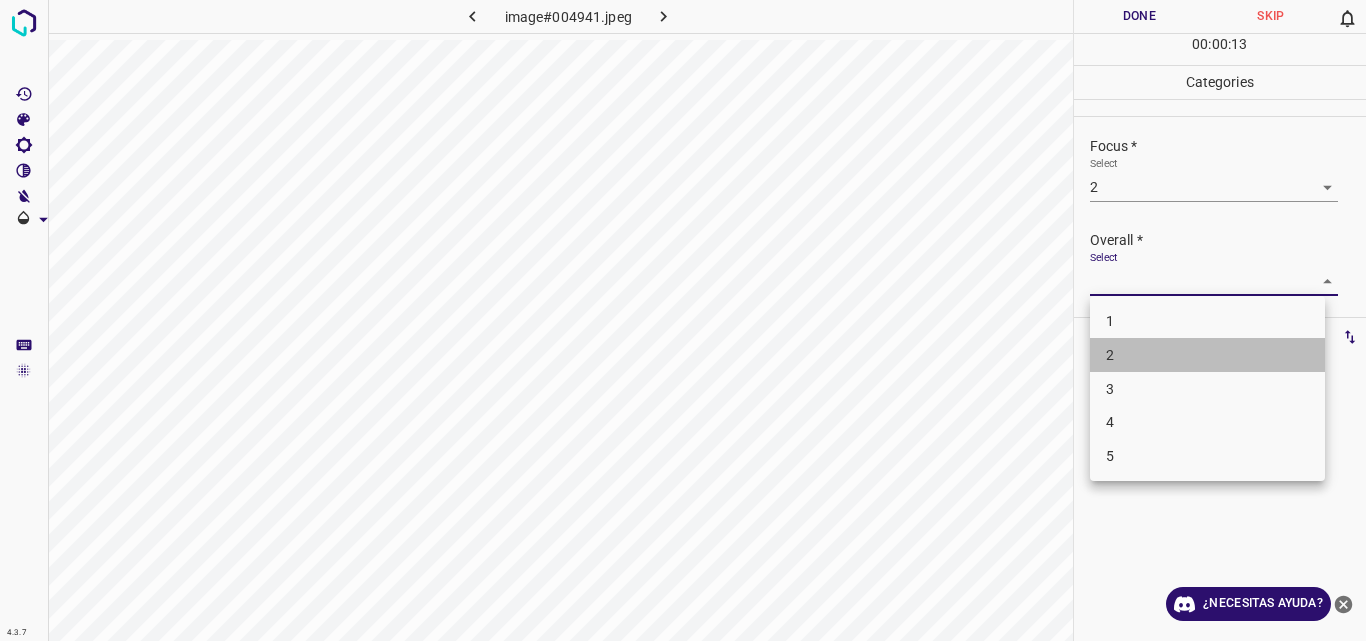 click on "2" at bounding box center [1207, 355] 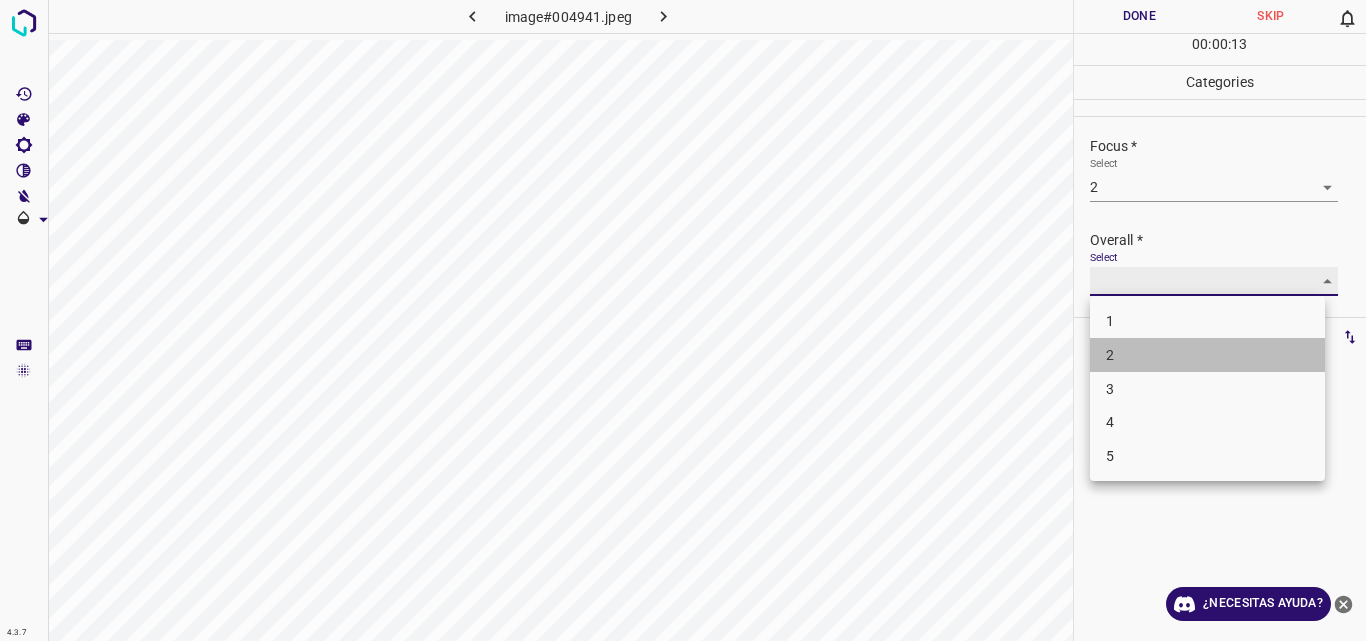 type on "2" 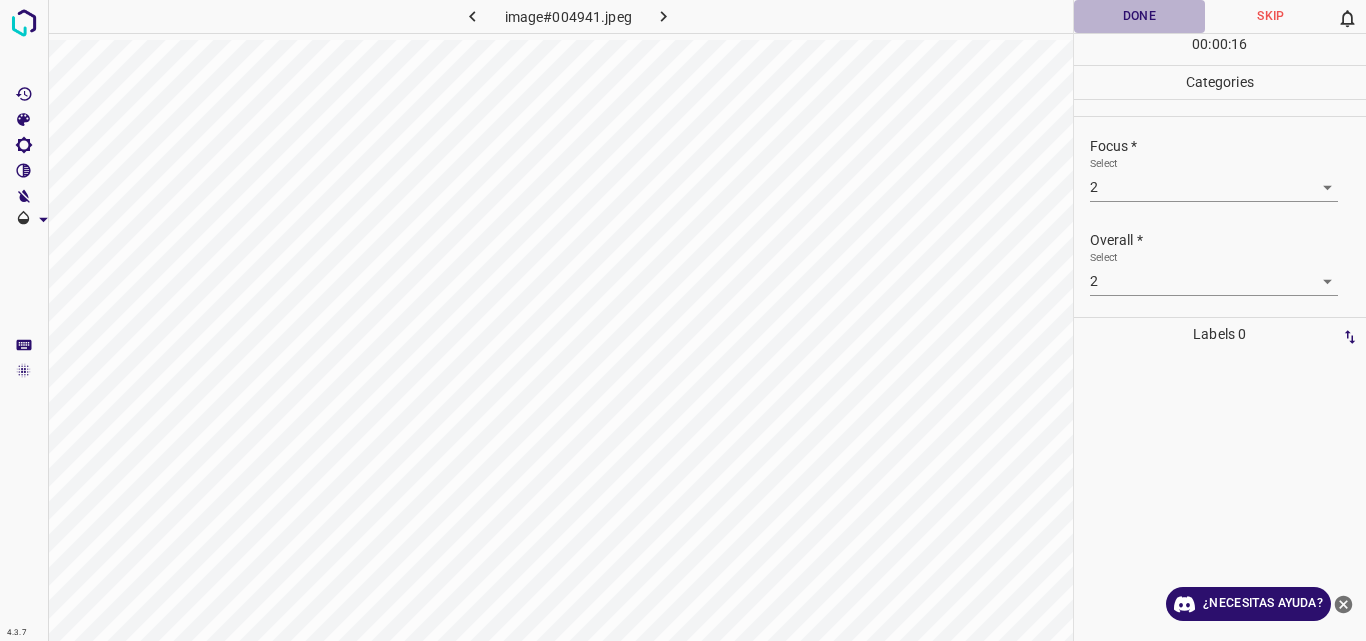 click on "Done" at bounding box center [1140, 16] 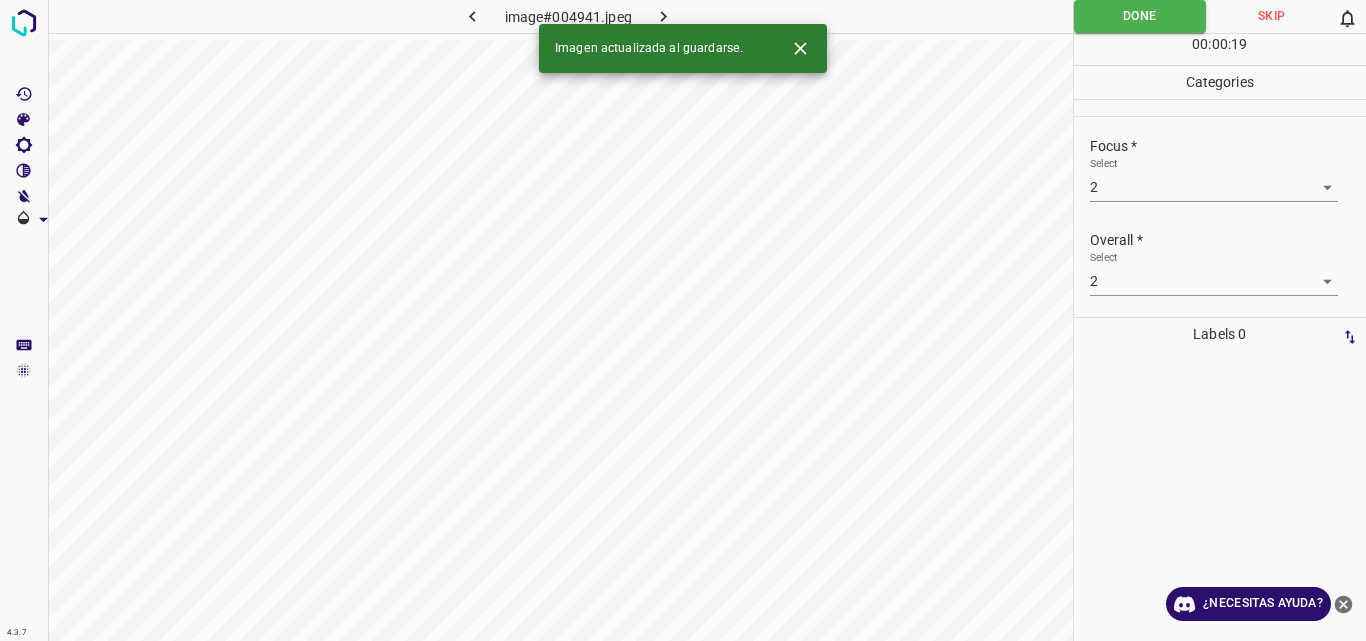 click 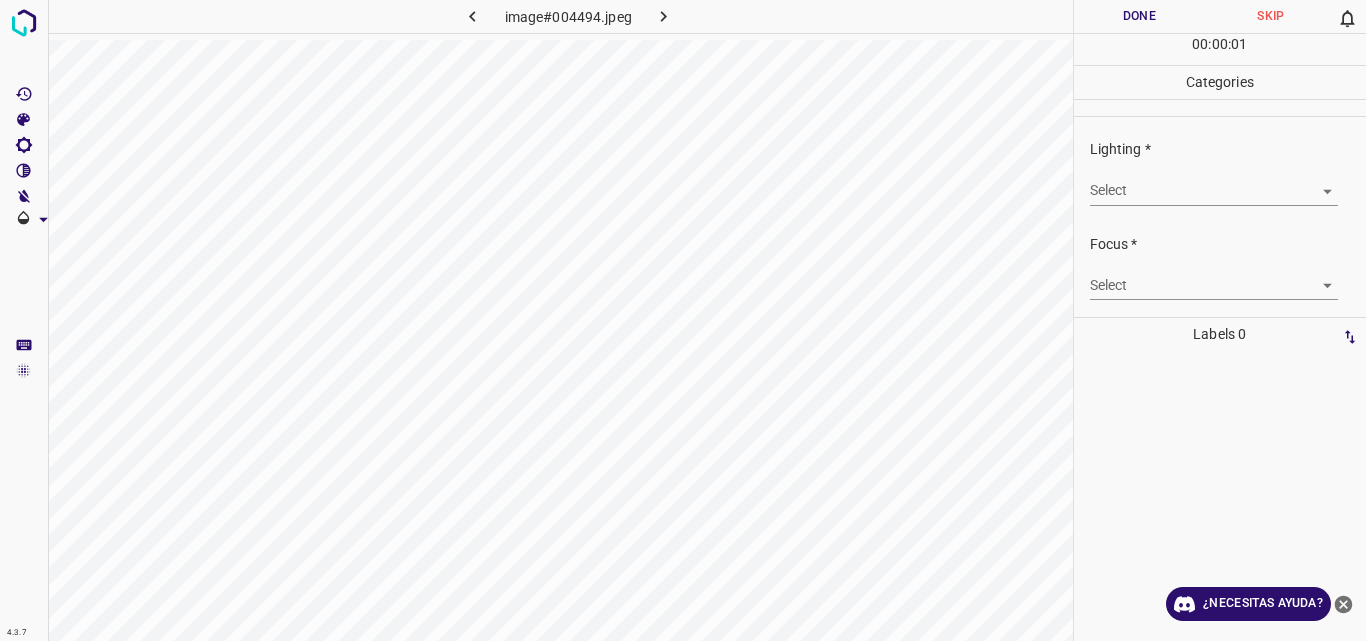 click on "4.3.7 image#004494.jpeg Done Skip 0 00   : 00   : 01   Categories Lighting *  Select ​ Focus *  Select ​ Overall *  Select ​ Labels   0 Categories 1 Lighting 2 Focus 3 Overall Tools Space Change between modes (Draw & Edit) I Auto labeling R Restore zoom M Zoom in N Zoom out Delete Delete selecte label Filters Z Restore filters X Saturation filter C Brightness filter V Contrast filter B Gray scale filter General O Download ¿Necesitas ayuda? Original text Rate this translation Your feedback will be used to help improve Google Translate - Texto - Esconder - Borrar" at bounding box center [683, 320] 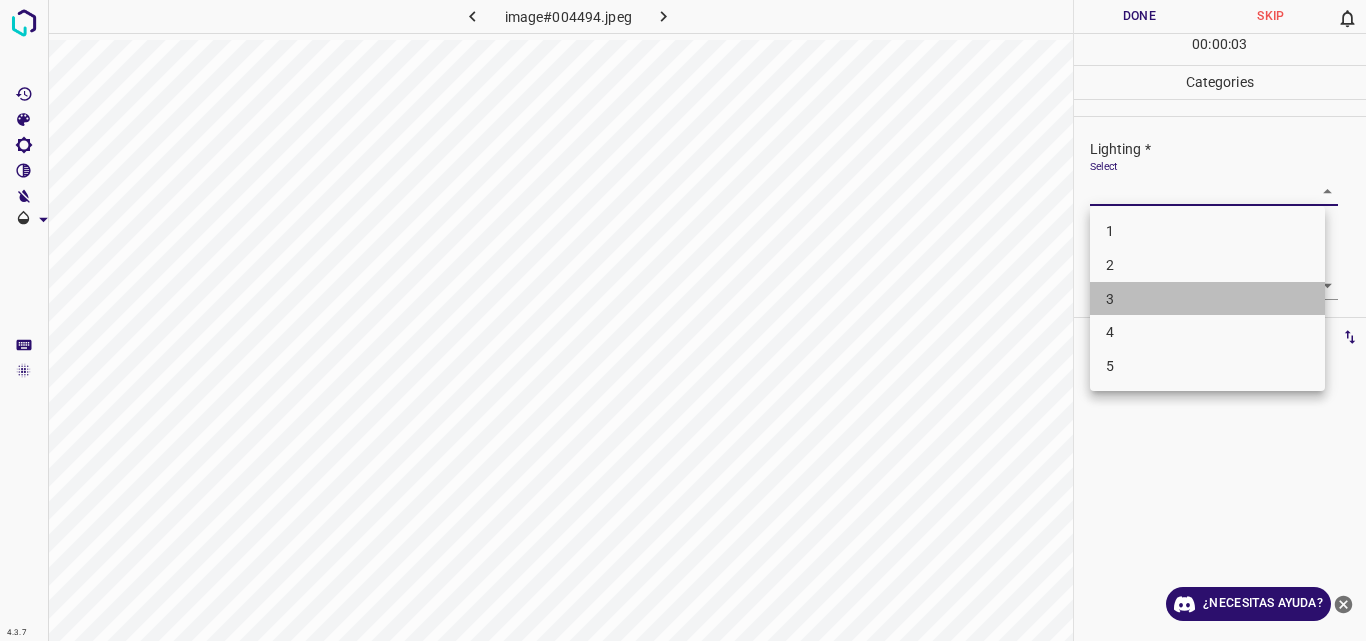 click on "3" at bounding box center [1207, 299] 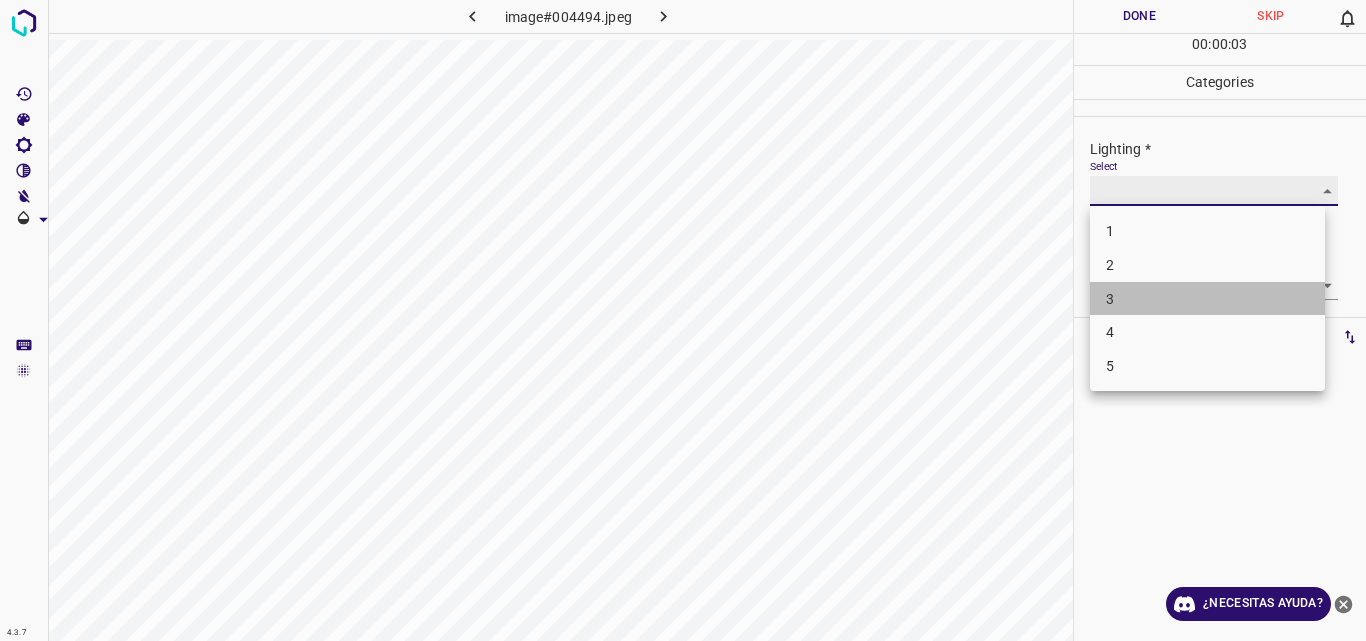 type on "3" 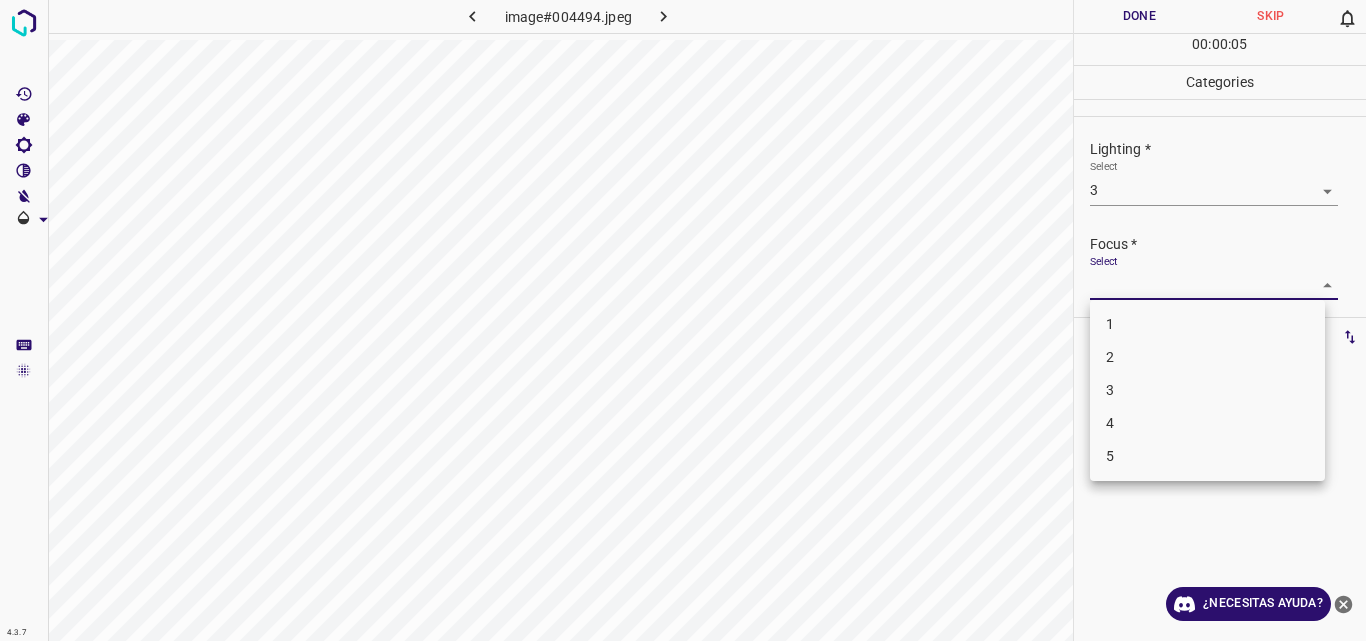 click on "4.3.7 image#004494.jpeg Done Skip 0 00   : 00   : 05   Categories Lighting *  Select 3 3 Focus *  Select ​ Overall *  Select ​ Labels   0 Categories 1 Lighting 2 Focus 3 Overall Tools Space Change between modes (Draw & Edit) I Auto labeling R Restore zoom M Zoom in N Zoom out Delete Delete selecte label Filters Z Restore filters X Saturation filter C Brightness filter V Contrast filter B Gray scale filter General O Download ¿Necesitas ayuda? Original text Rate this translation Your feedback will be used to help improve Google Translate - Texto - Esconder - Borrar 1 2 3 4 5" at bounding box center (683, 320) 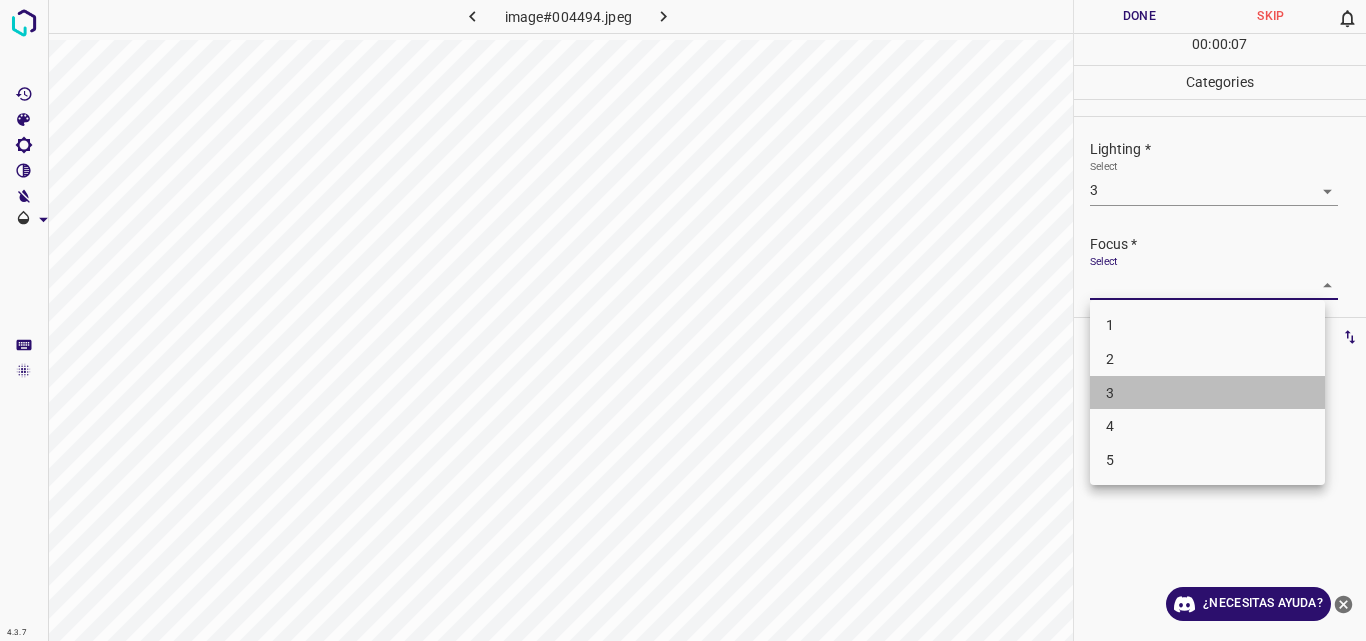 click on "3" at bounding box center (1207, 393) 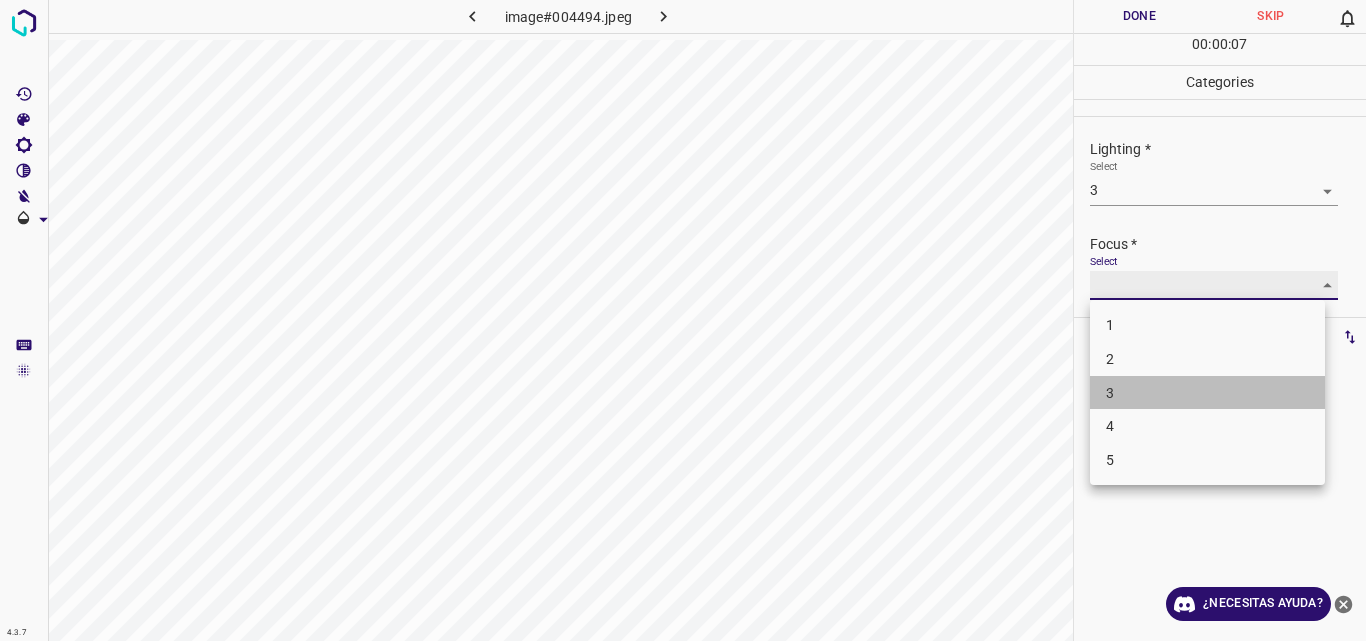 type on "3" 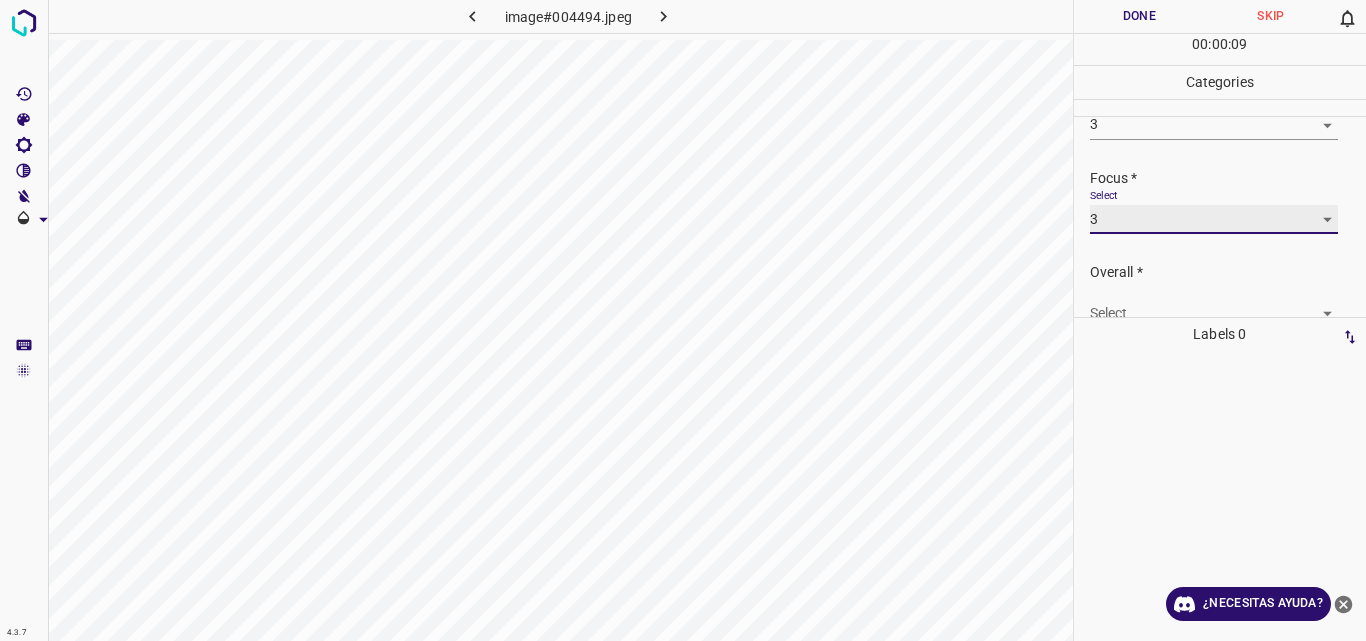 scroll, scrollTop: 98, scrollLeft: 0, axis: vertical 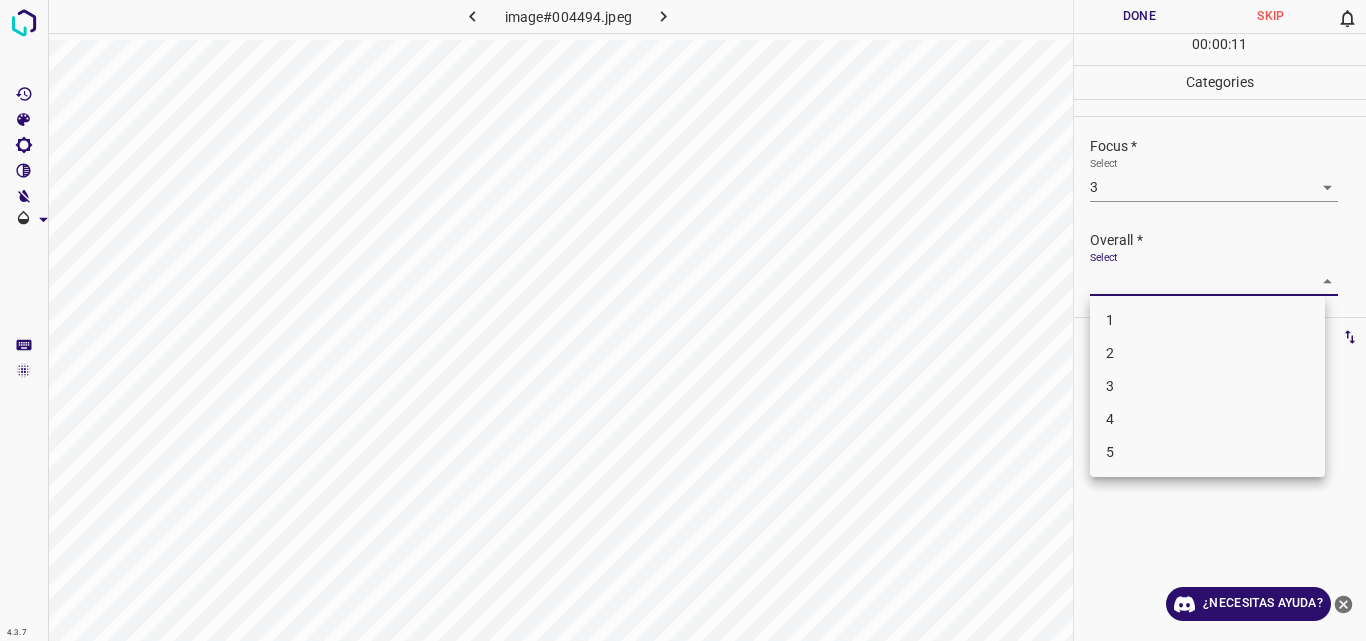 click on "4.3.7 image#004494.jpeg Done Skip 0 00   : 00   : 11   Categories Lighting *  Select 3 3 Focus *  Select 3 3 Overall *  Select ​ Labels   0 Categories 1 Lighting 2 Focus 3 Overall Tools Space Change between modes (Draw & Edit) I Auto labeling R Restore zoom M Zoom in N Zoom out Delete Delete selecte label Filters Z Restore filters X Saturation filter C Brightness filter V Contrast filter B Gray scale filter General O Download ¿Necesitas ayuda? Original text Rate this translation Your feedback will be used to help improve Google Translate - Texto - Esconder - Borrar 1 2 3 4 5" at bounding box center (683, 320) 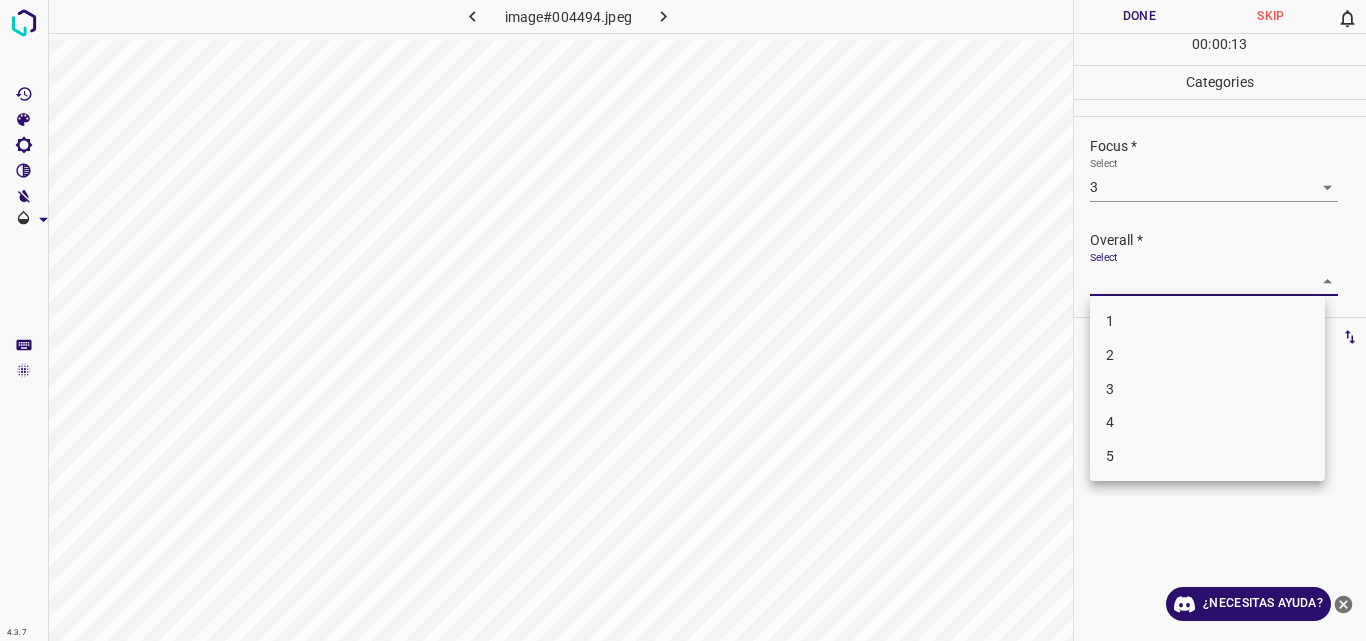 click on "3" at bounding box center [1207, 389] 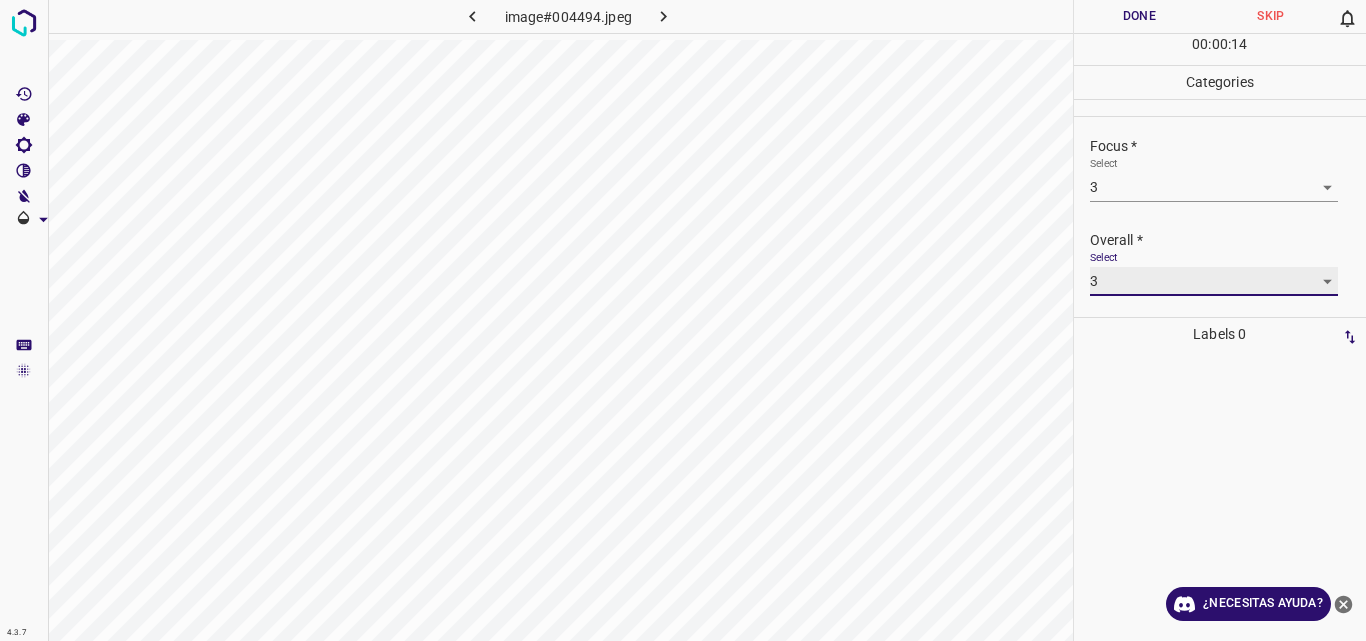 type on "3" 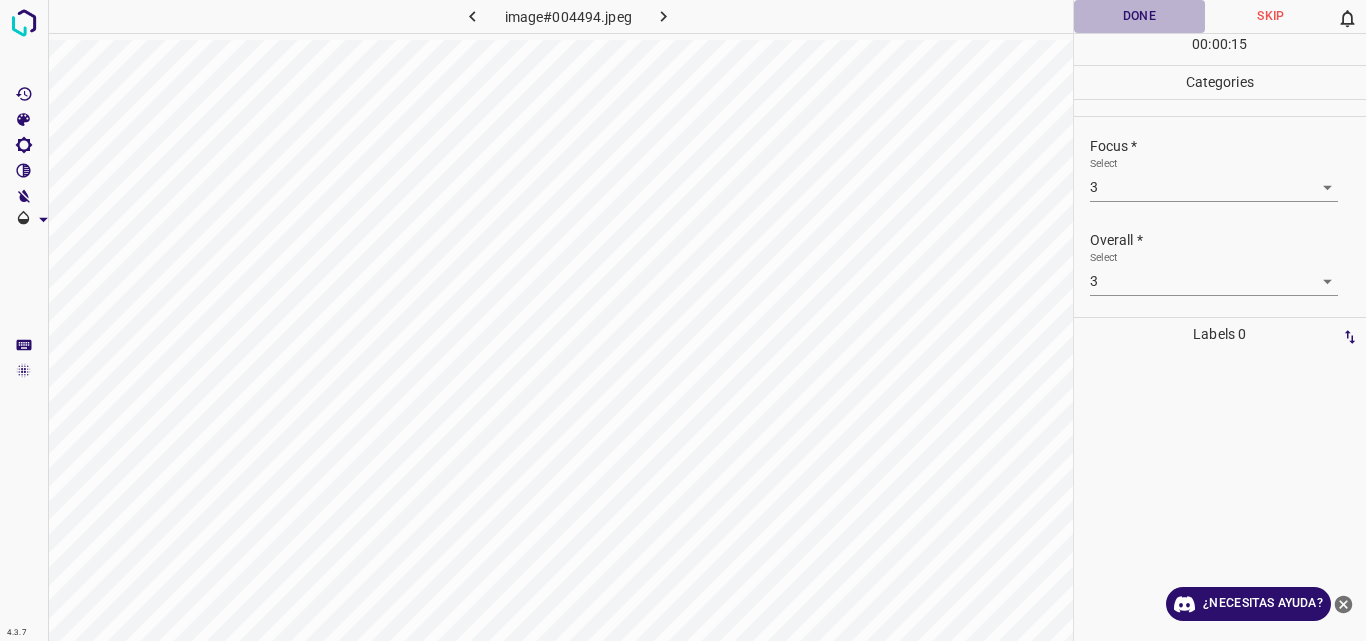click on "Done" at bounding box center [1140, 16] 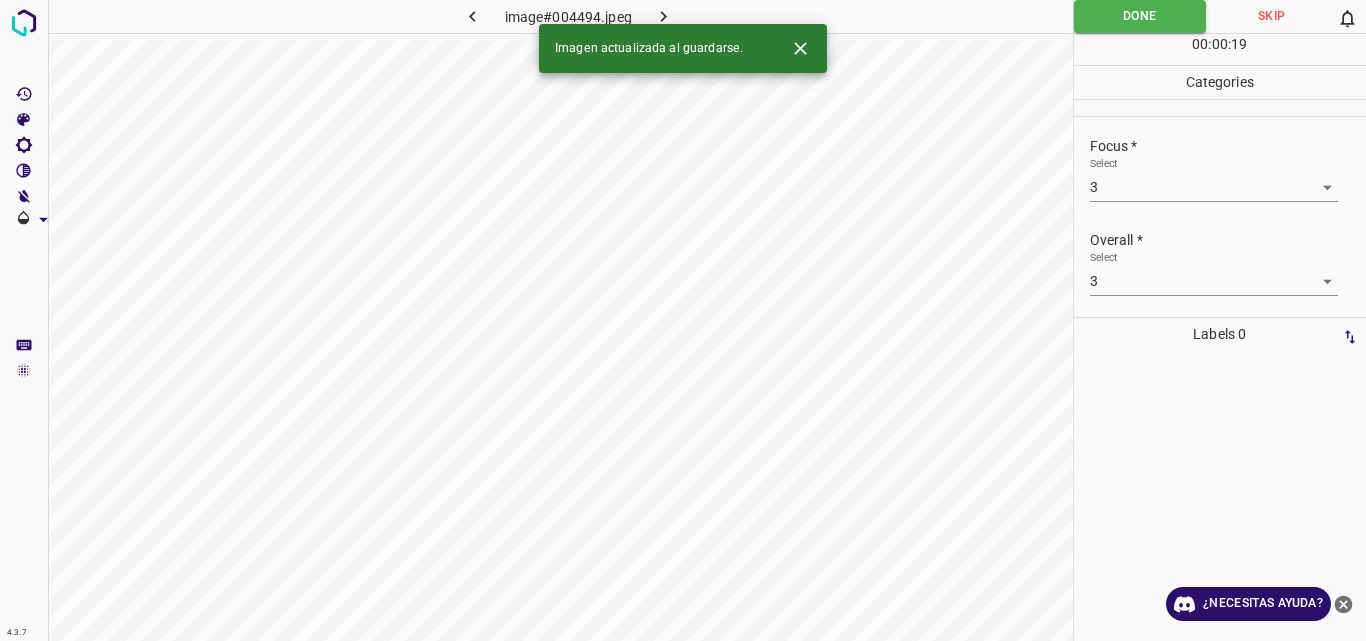 click 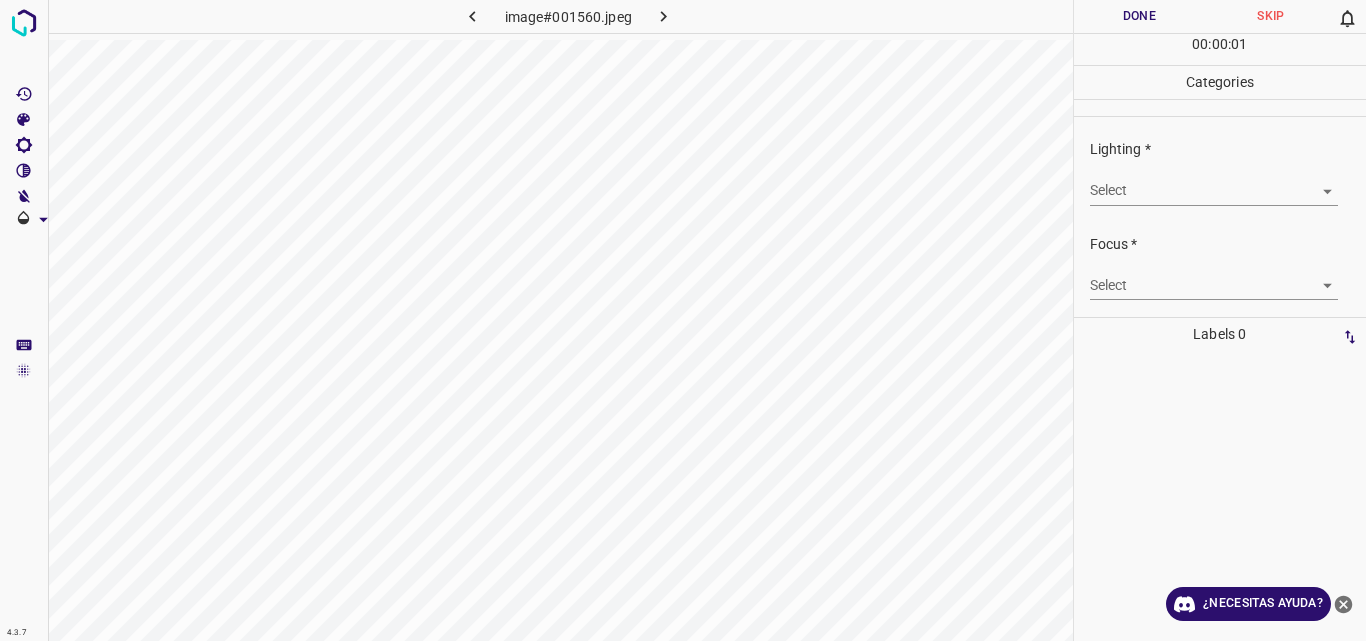 click on "4.3.7 image#001560.jpeg Done Skip 0 00   : 00   : 01   Categories Lighting *  Select ​ Focus *  Select ​ Overall *  Select ​ Labels   0 Categories 1 Lighting 2 Focus 3 Overall Tools Space Change between modes (Draw & Edit) I Auto labeling R Restore zoom M Zoom in N Zoom out Delete Delete selecte label Filters Z Restore filters X Saturation filter C Brightness filter V Contrast filter B Gray scale filter General O Download ¿Necesitas ayuda? Original text Rate this translation Your feedback will be used to help improve Google Translate - Texto - Esconder - Borrar" at bounding box center (683, 320) 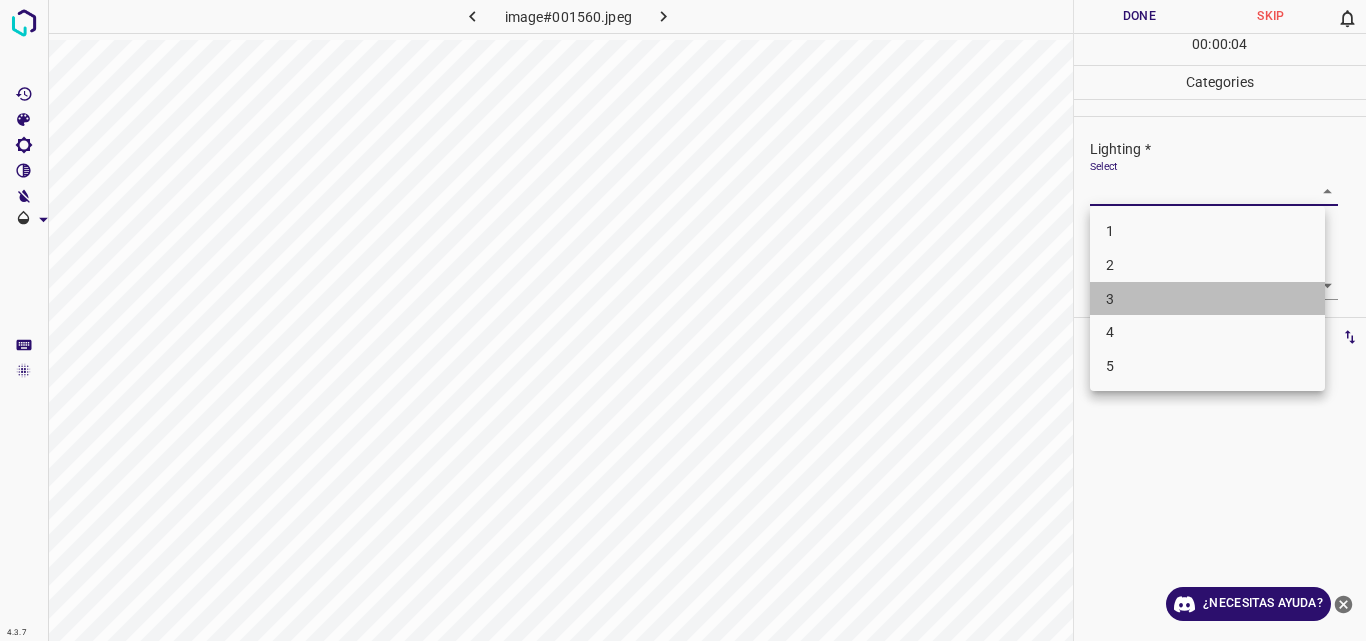 click on "3" at bounding box center [1207, 299] 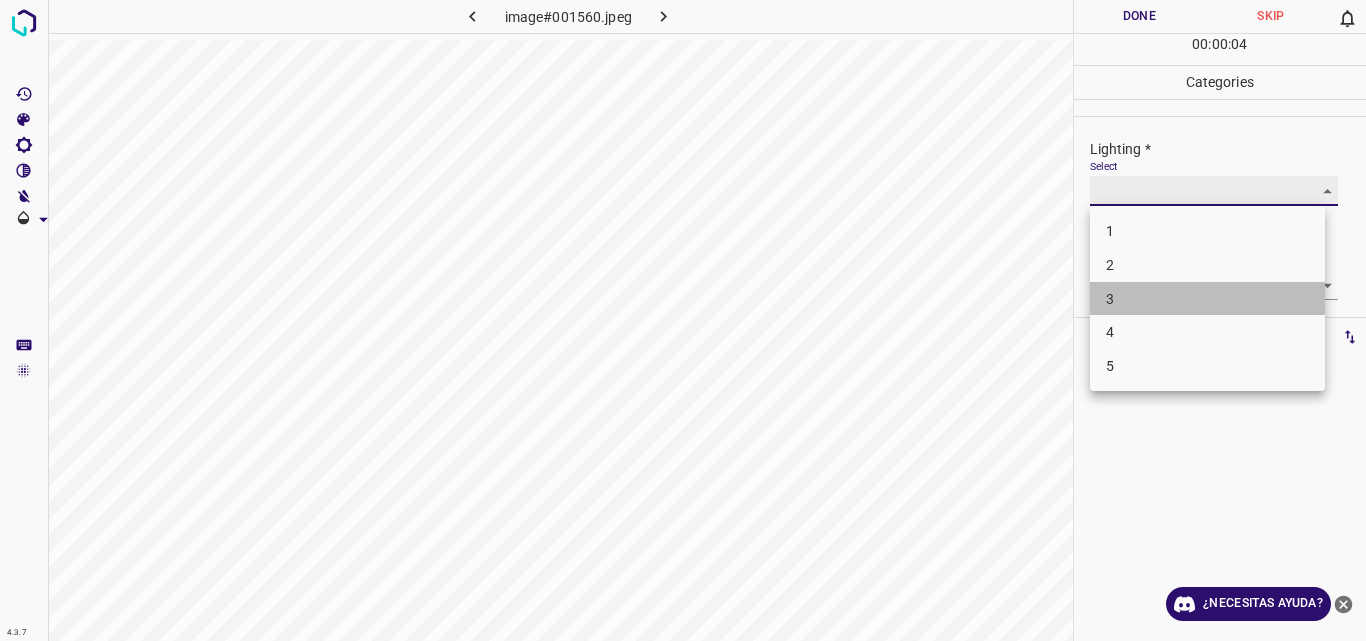 type on "3" 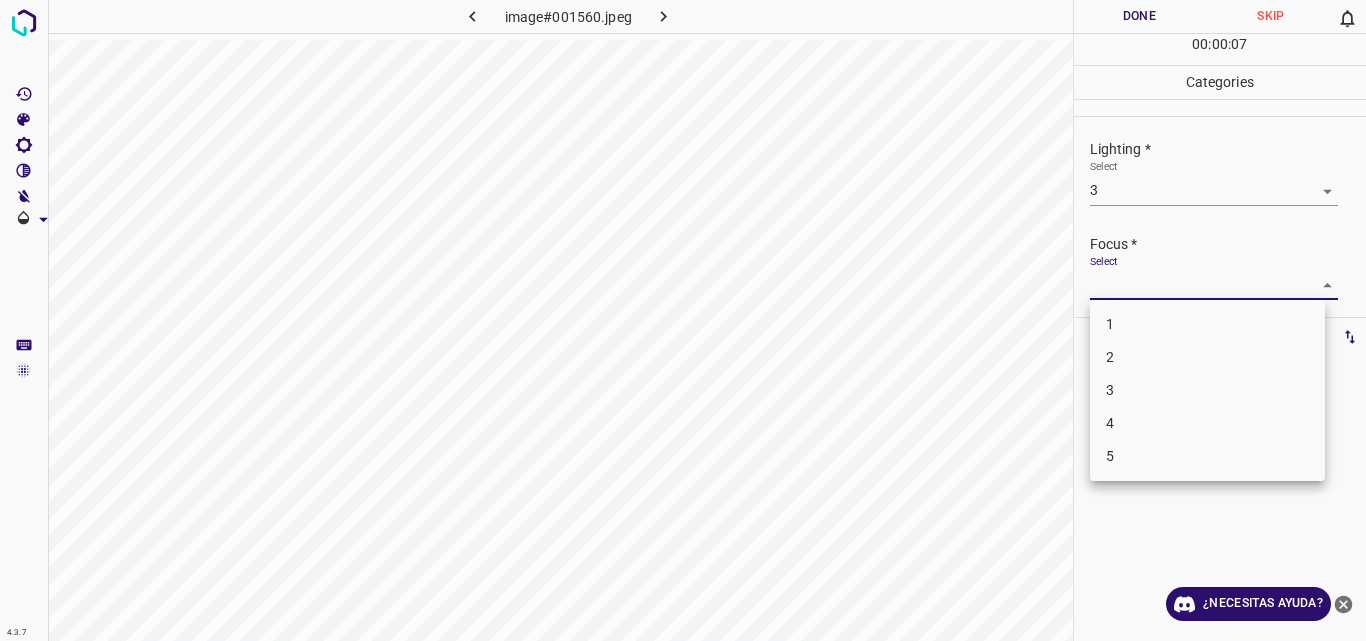 click on "4.3.7 image#001560.jpeg Done Skip 0 00   : 00   : 07   Categories Lighting *  Select 3 3 Focus *  Select ​ Overall *  Select ​ Labels   0 Categories 1 Lighting 2 Focus 3 Overall Tools Space Change between modes (Draw & Edit) I Auto labeling R Restore zoom M Zoom in N Zoom out Delete Delete selecte label Filters Z Restore filters X Saturation filter C Brightness filter V Contrast filter B Gray scale filter General O Download ¿Necesitas ayuda? Original text Rate this translation Your feedback will be used to help improve Google Translate - Texto - Esconder - Borrar 1 2 3 4 5" at bounding box center (683, 320) 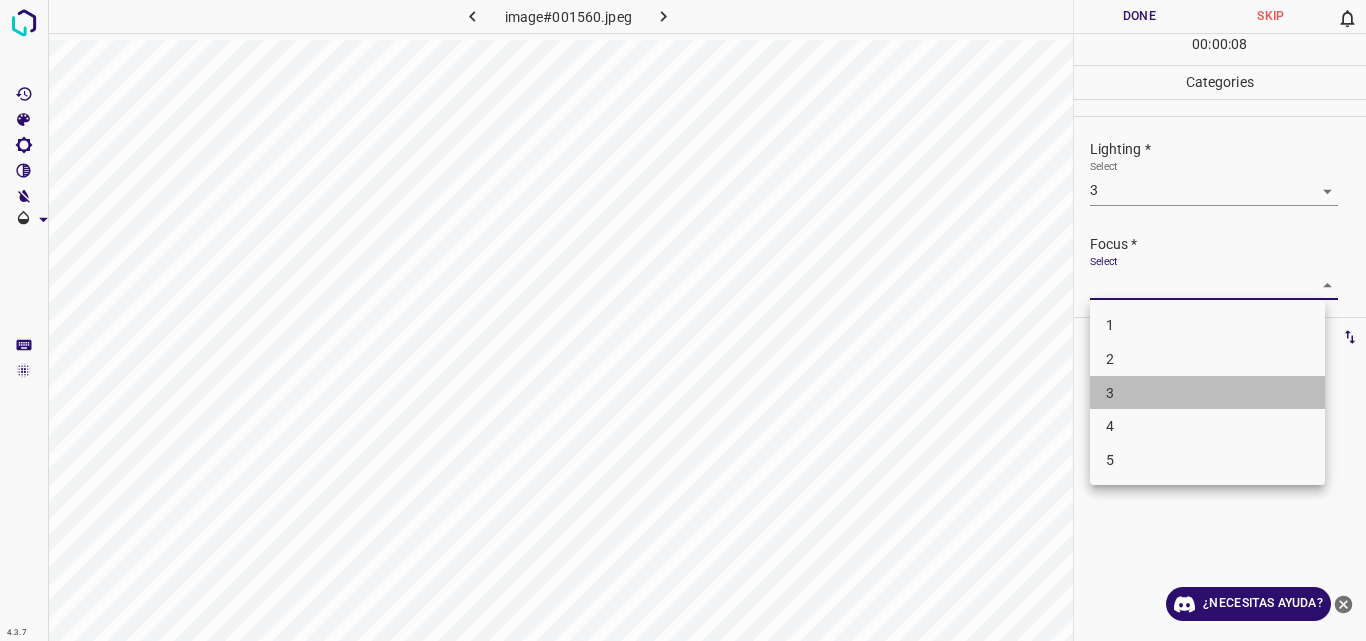click on "3" at bounding box center (1207, 393) 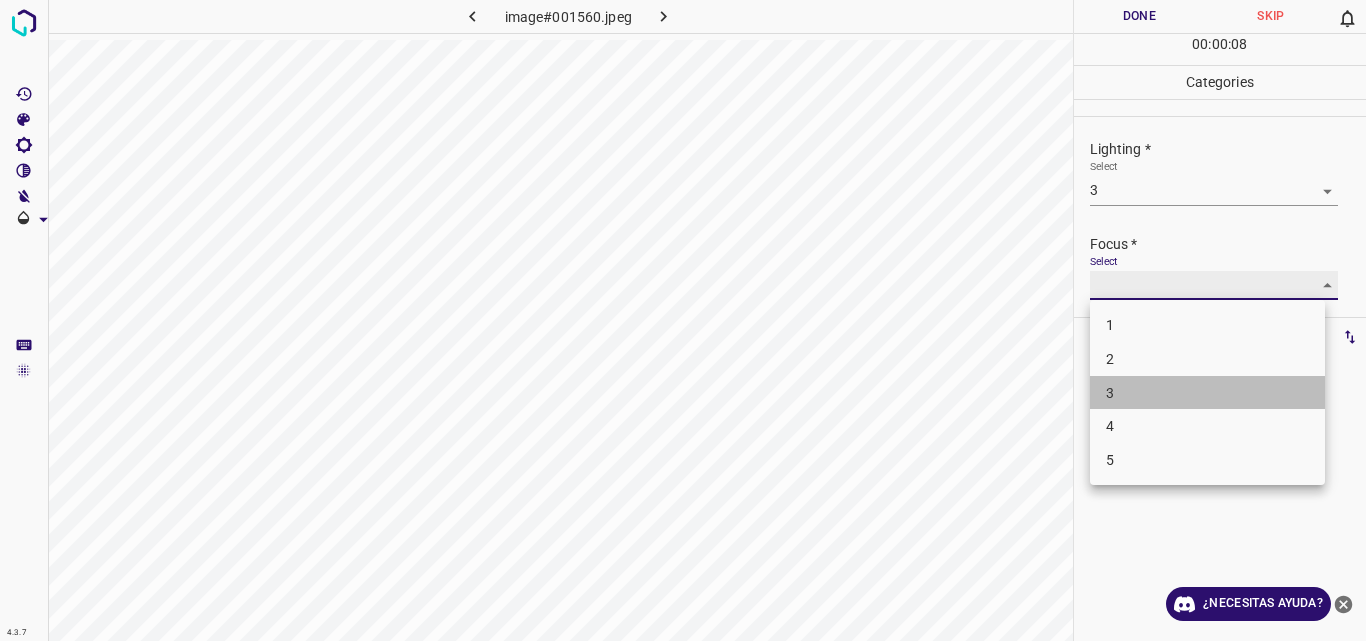 type on "3" 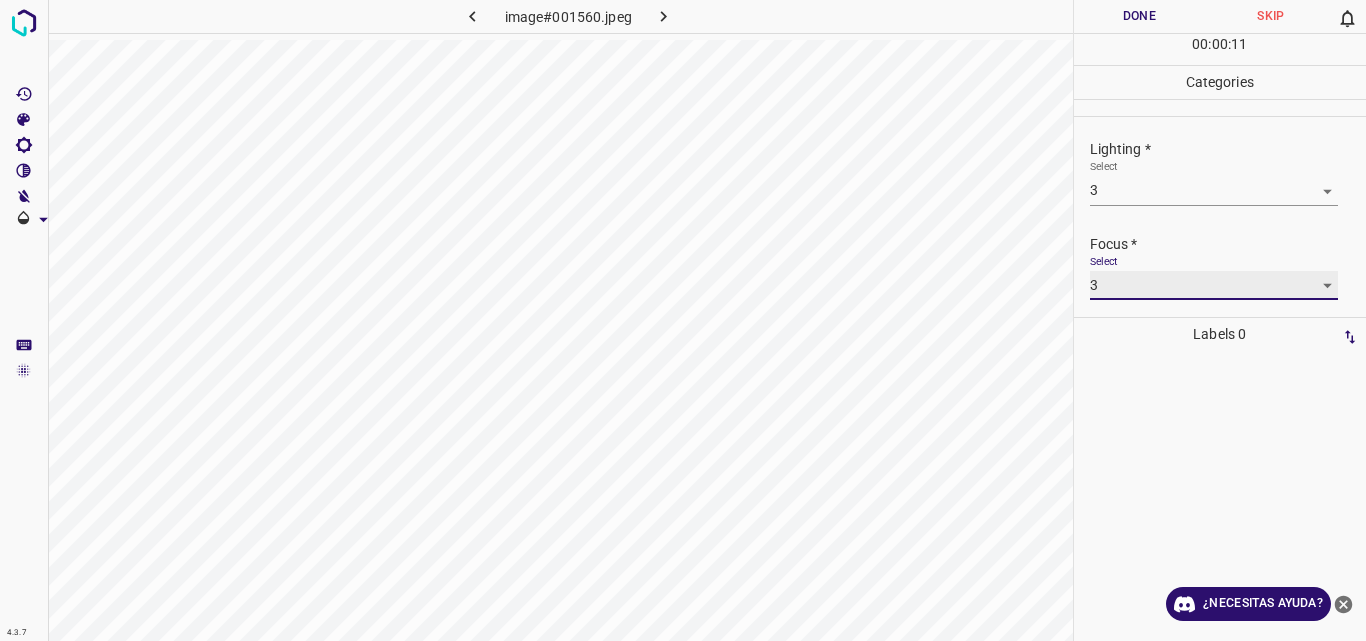 scroll, scrollTop: 98, scrollLeft: 0, axis: vertical 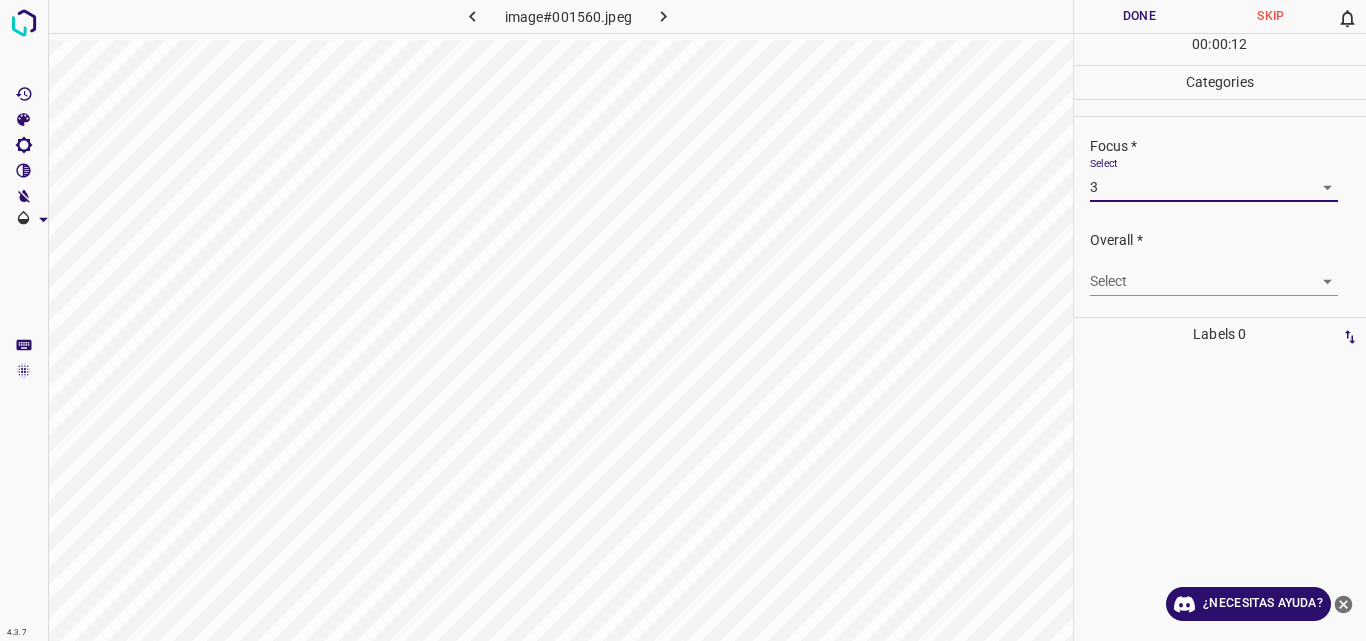 click on "4.3.7 image#001560.jpeg Done Skip 0 00   : 00   : 12   Categories Lighting *  Select 3 3 Focus *  Select 3 3 Overall *  Select ​ Labels   0 Categories 1 Lighting 2 Focus 3 Overall Tools Space Change between modes (Draw & Edit) I Auto labeling R Restore zoom M Zoom in N Zoom out Delete Delete selecte label Filters Z Restore filters X Saturation filter C Brightness filter V Contrast filter B Gray scale filter General O Download ¿Necesitas ayuda? Original text Rate this translation Your feedback will be used to help improve Google Translate - Texto - Esconder - Borrar" at bounding box center (683, 320) 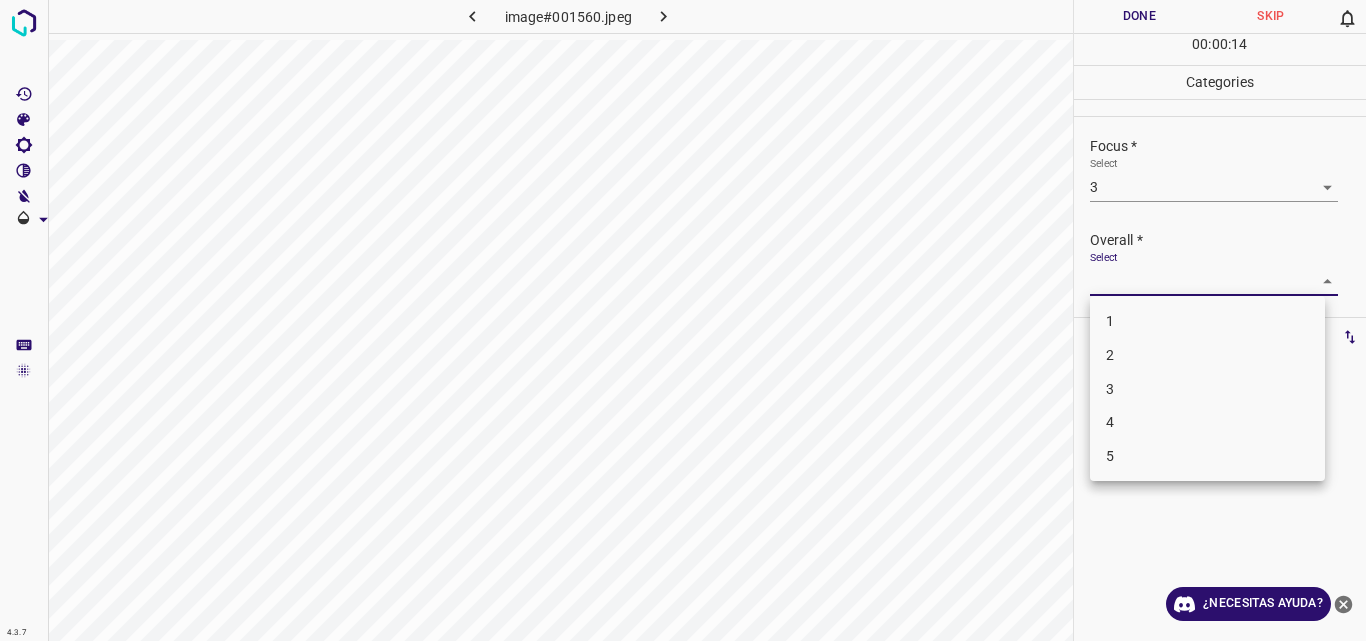 click on "3" at bounding box center [1207, 389] 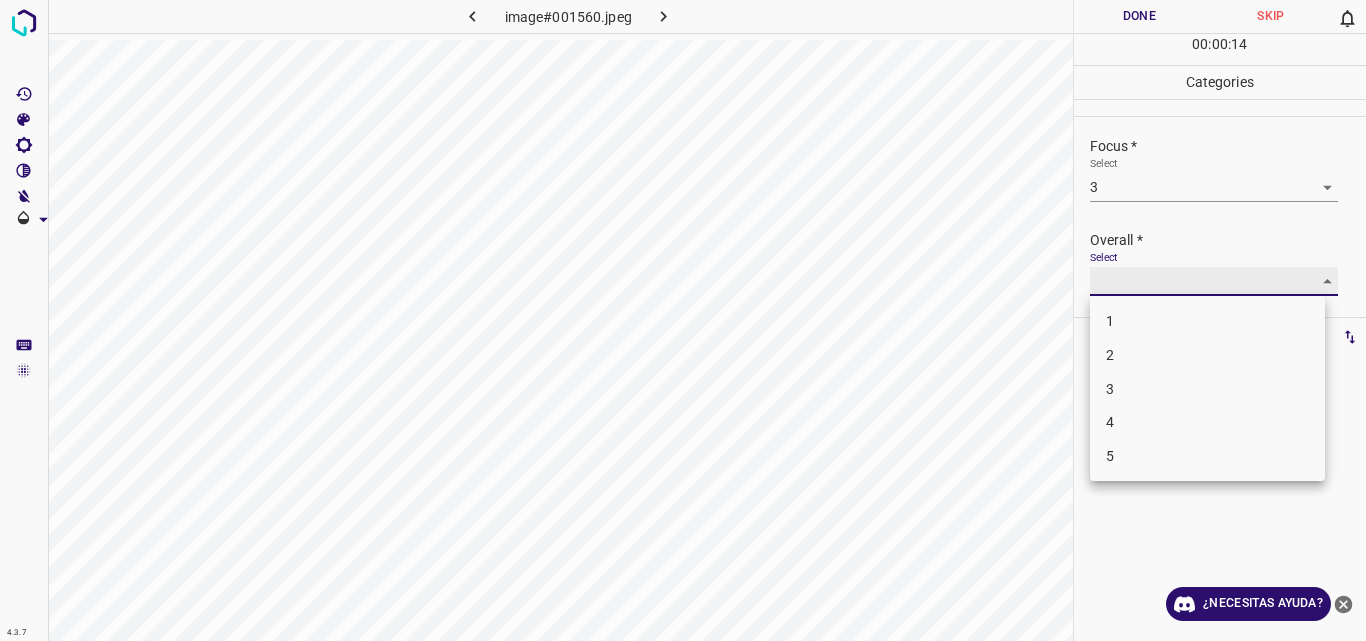type on "3" 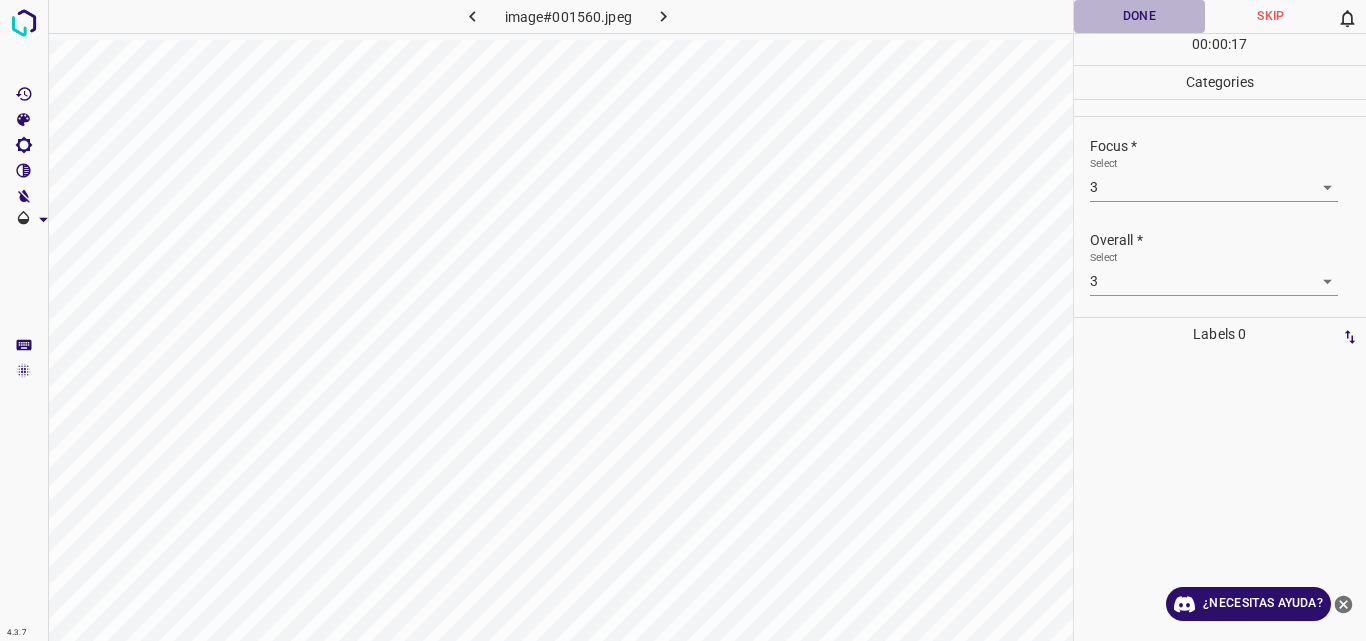 click on "Done" at bounding box center (1140, 16) 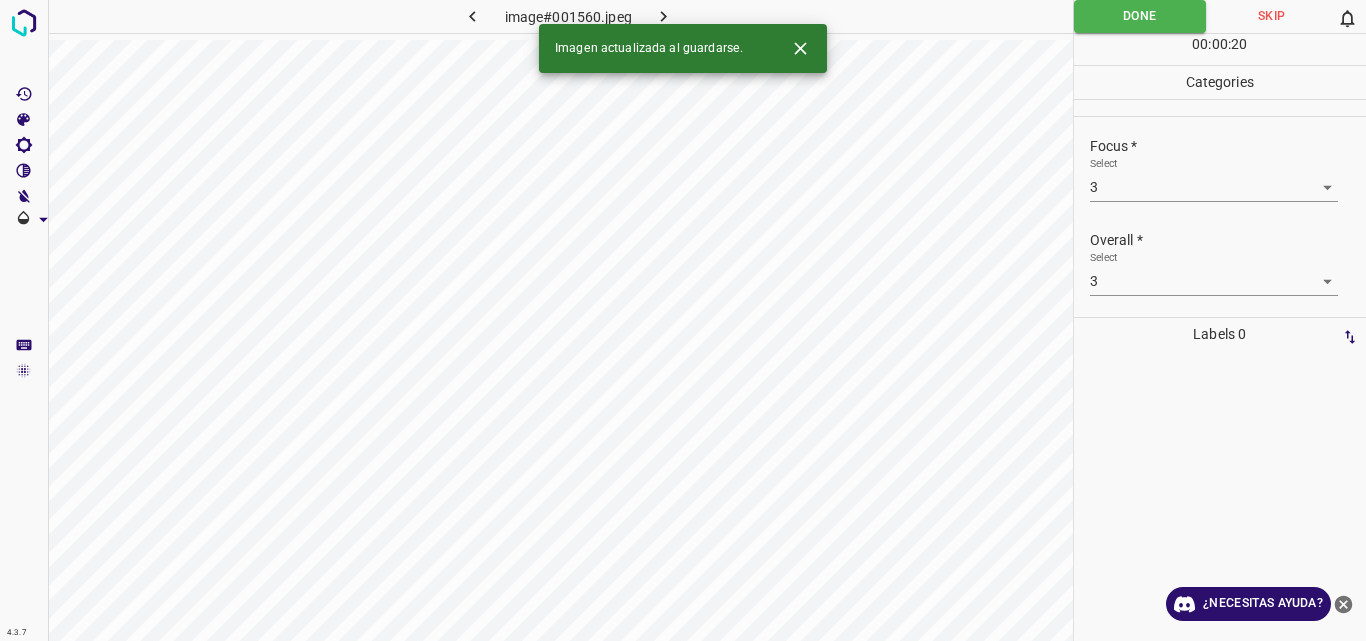 click 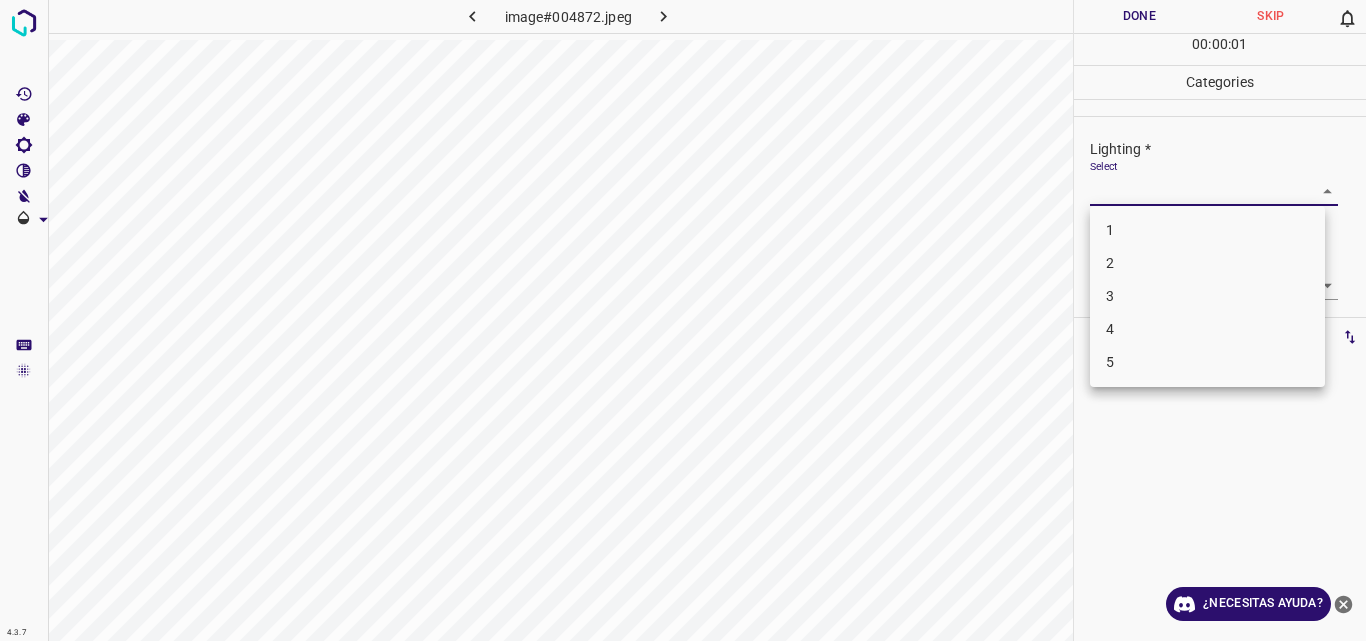click on "4.3.7 image#004872.jpeg Done Skip 0 00   : 00   : 01   Categories Lighting *  Select ​ Focus *  Select ​ Overall *  Select ​ Labels   0 Categories 1 Lighting 2 Focus 3 Overall Tools Space Change between modes (Draw & Edit) I Auto labeling R Restore zoom M Zoom in N Zoom out Delete Delete selecte label Filters Z Restore filters X Saturation filter C Brightness filter V Contrast filter B Gray scale filter General O Download ¿Necesitas ayuda? Original text Rate this translation Your feedback will be used to help improve Google Translate - Texto - Esconder - Borrar 1 2 3 4 5" at bounding box center (683, 320) 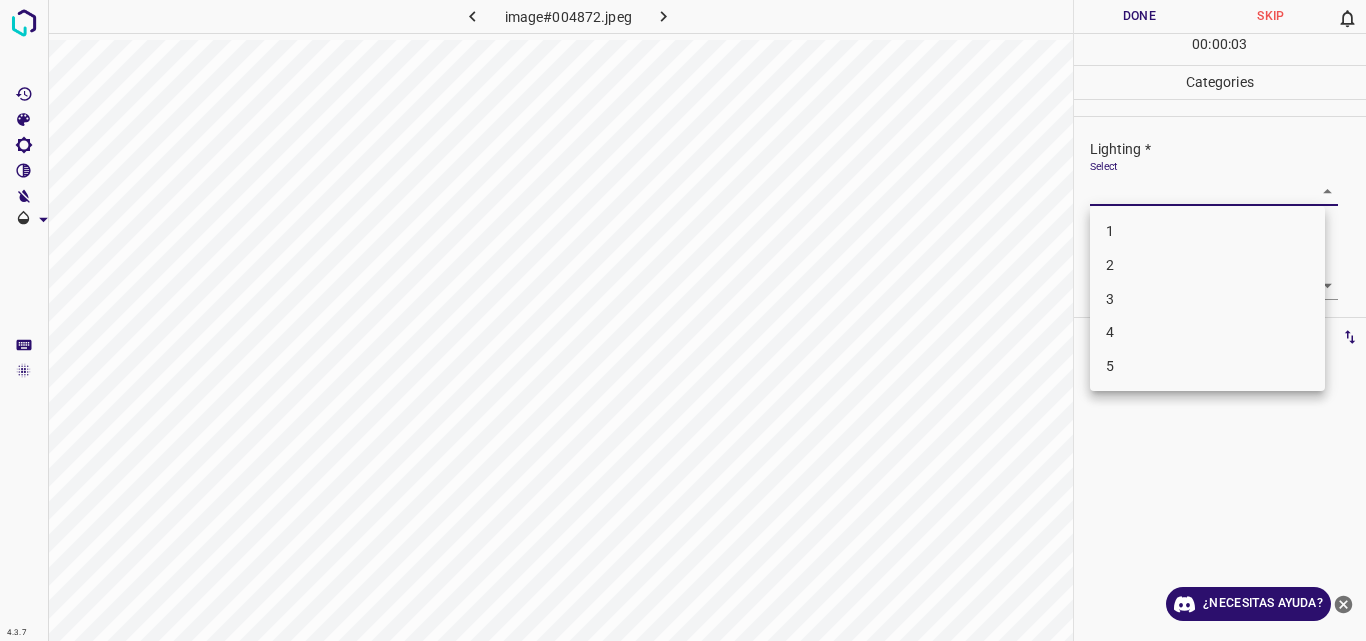 click on "3" at bounding box center [1207, 299] 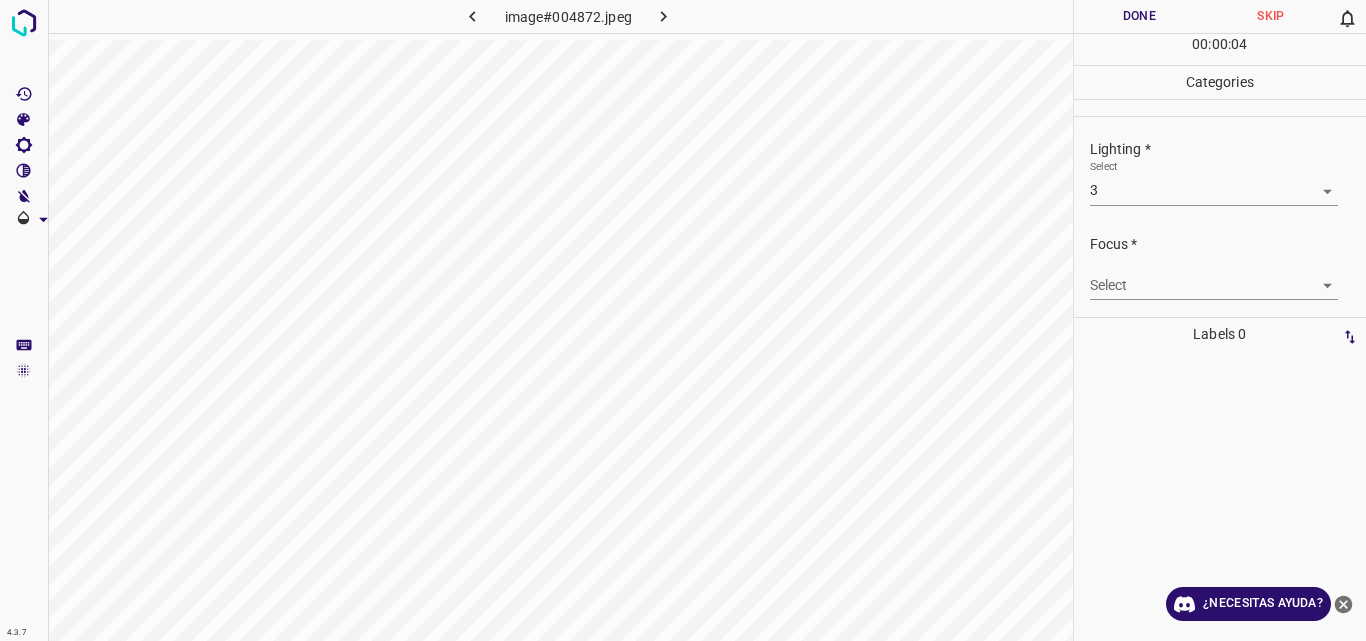 type on "3" 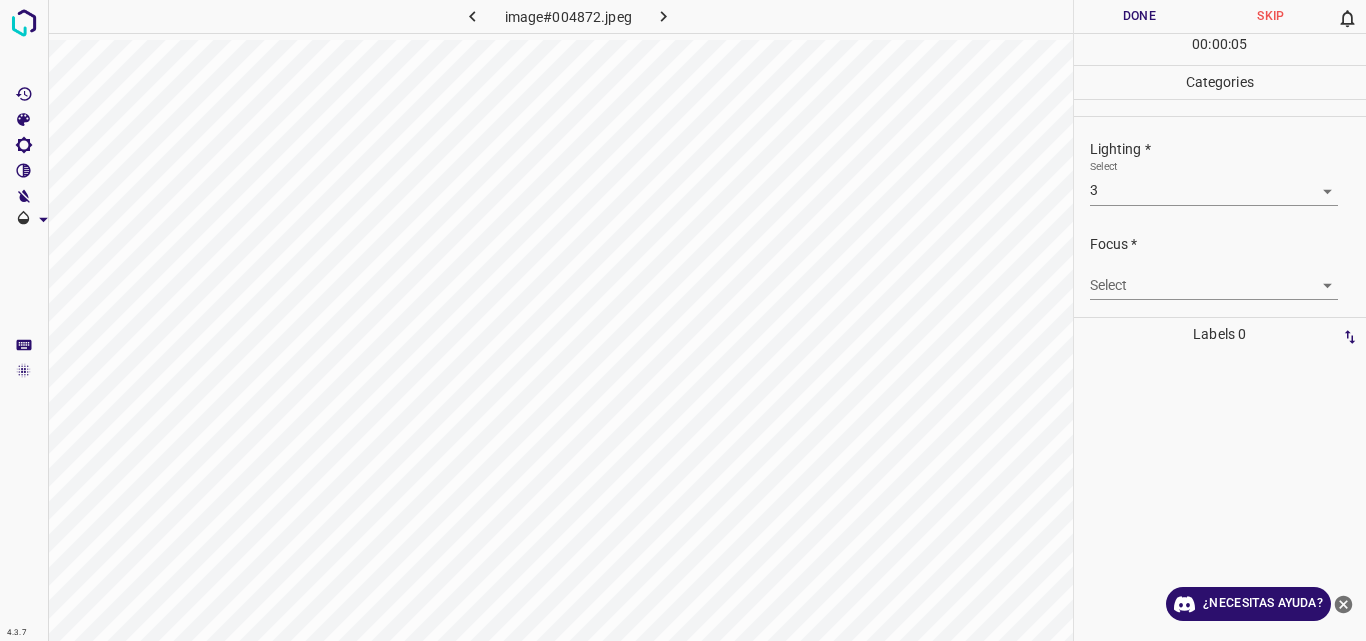 click on "4.3.7 image#004872.jpeg Done Skip 0 00   : 00   : 05   Categories Lighting *  Select 3 3 Focus *  Select ​ Overall *  Select ​ Labels   0 Categories 1 Lighting 2 Focus 3 Overall Tools Space Change between modes (Draw & Edit) I Auto labeling R Restore zoom M Zoom in N Zoom out Delete Delete selecte label Filters Z Restore filters X Saturation filter C Brightness filter V Contrast filter B Gray scale filter General O Download ¿Necesitas ayuda? Original text Rate this translation Your feedback will be used to help improve Google Translate - Texto - Esconder - Borrar" at bounding box center (683, 320) 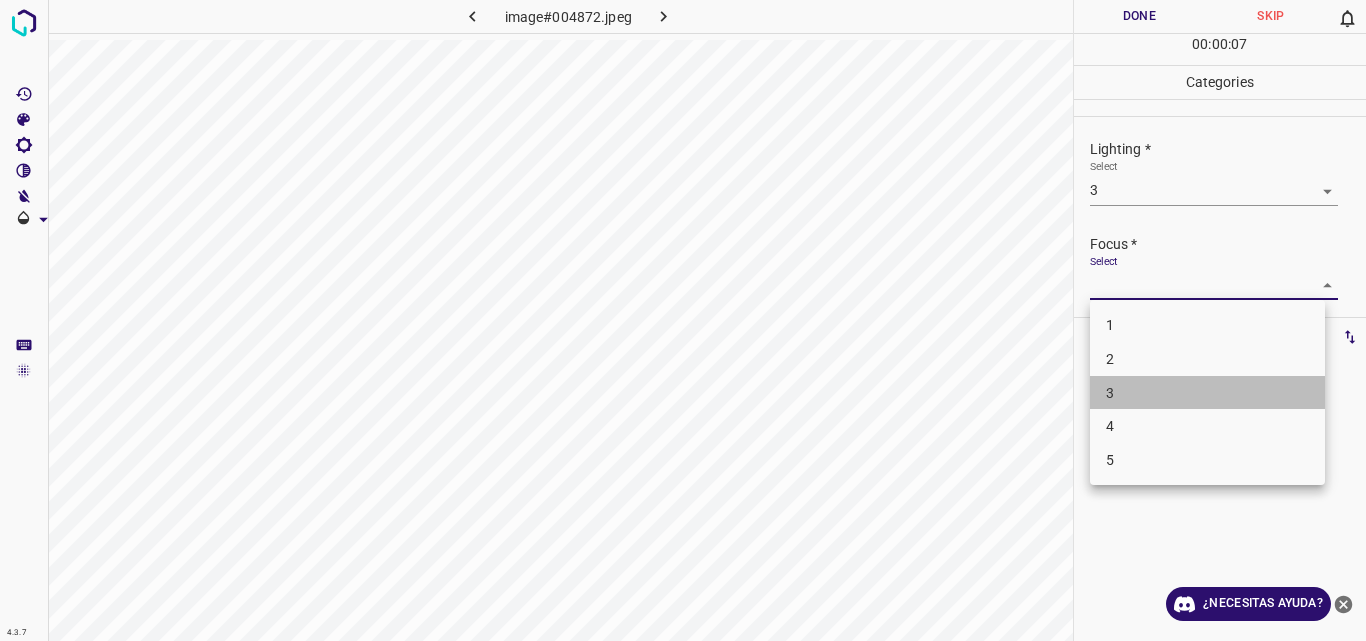 click on "3" at bounding box center (1207, 393) 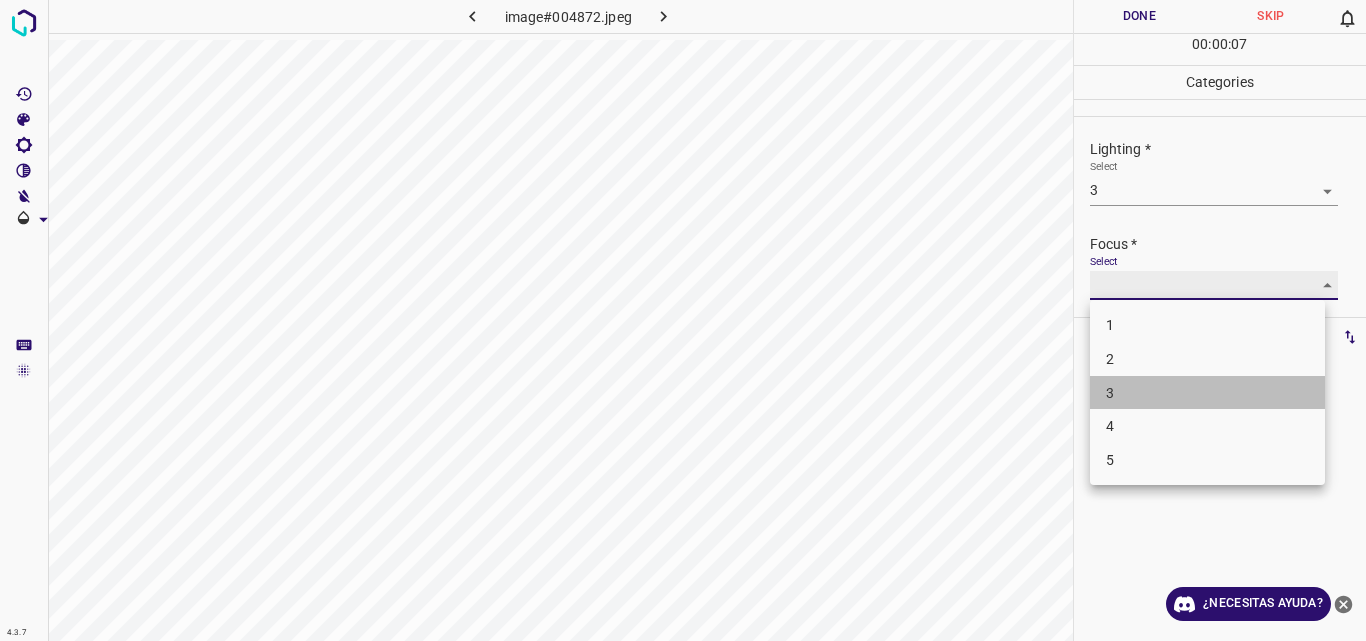type on "3" 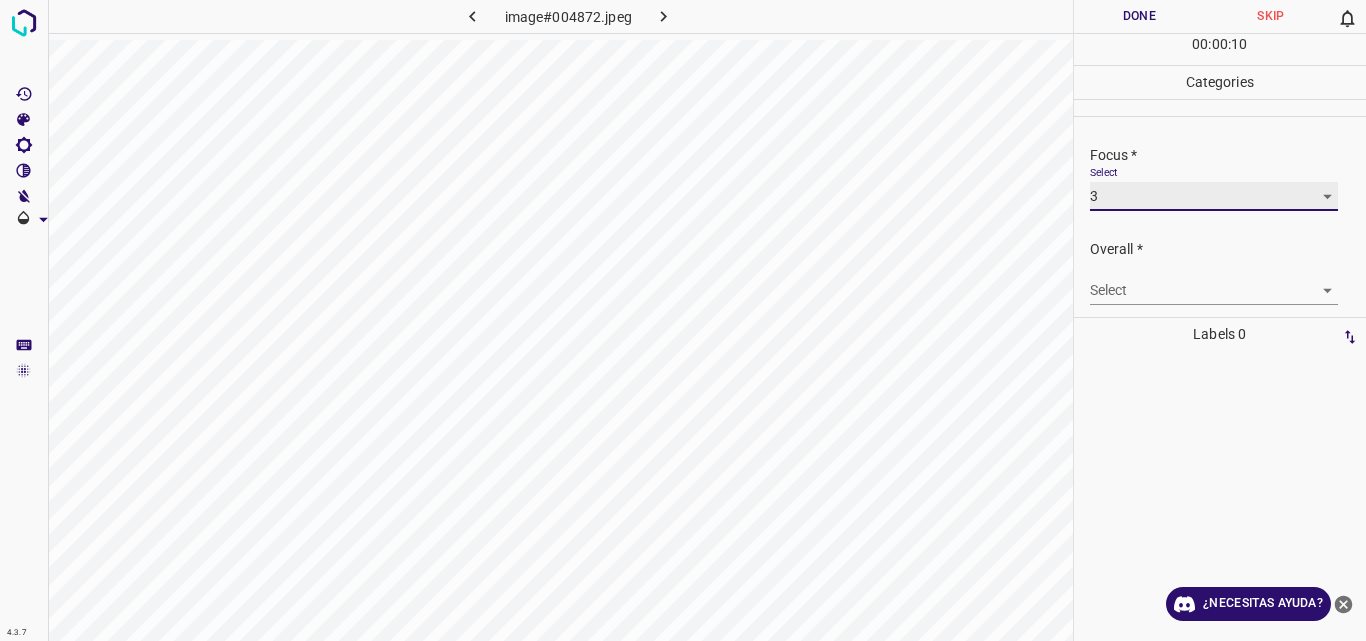 scroll, scrollTop: 98, scrollLeft: 0, axis: vertical 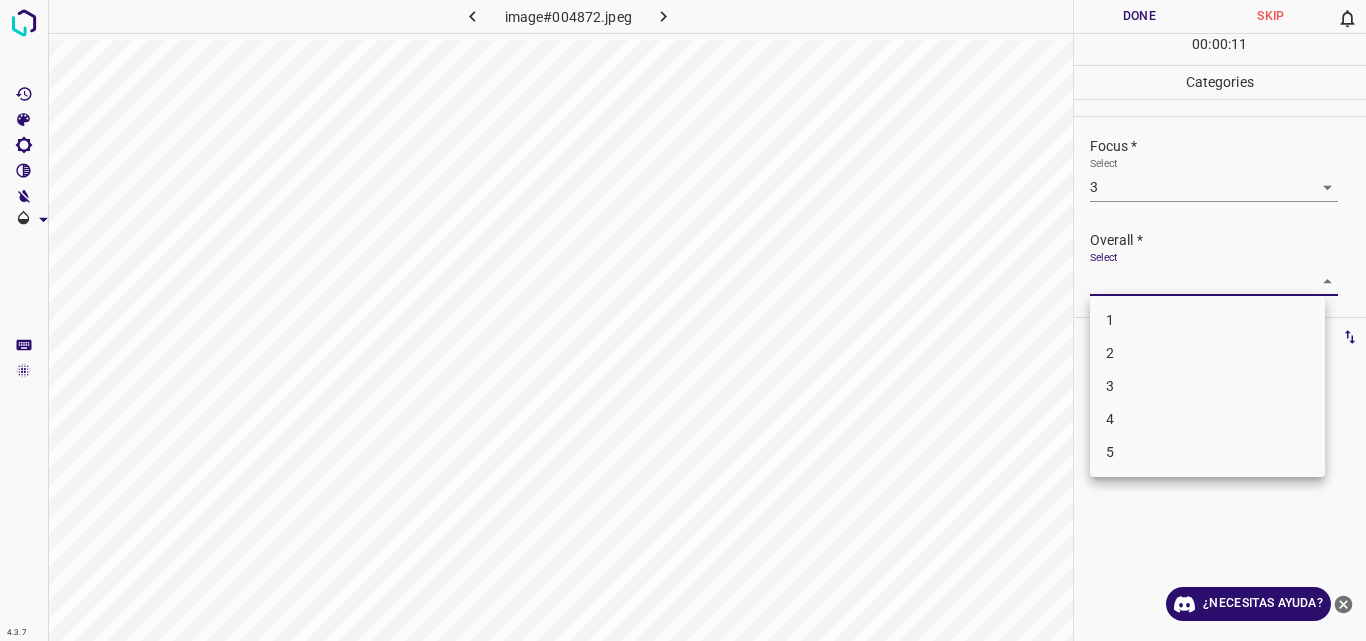click on "4.3.7 image#004872.jpeg Done Skip 0 00   : 00   : 11   Categories Lighting *  Select 3 3 Focus *  Select 3 3 Overall *  Select ​ Labels   0 Categories 1 Lighting 2 Focus 3 Overall Tools Space Change between modes (Draw & Edit) I Auto labeling R Restore zoom M Zoom in N Zoom out Delete Delete selecte label Filters Z Restore filters X Saturation filter C Brightness filter V Contrast filter B Gray scale filter General O Download ¿Necesitas ayuda? Original text Rate this translation Your feedback will be used to help improve Google Translate - Texto - Esconder - Borrar 1 2 3 4 5" at bounding box center [683, 320] 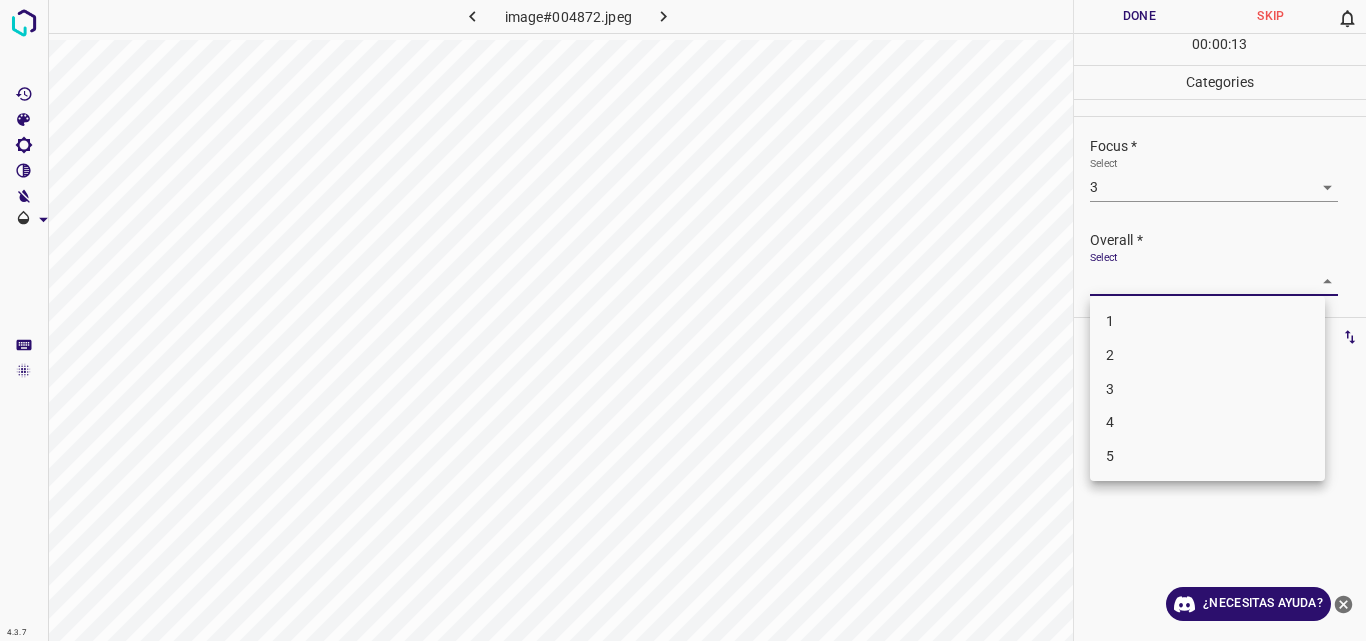 click on "3" at bounding box center [1207, 389] 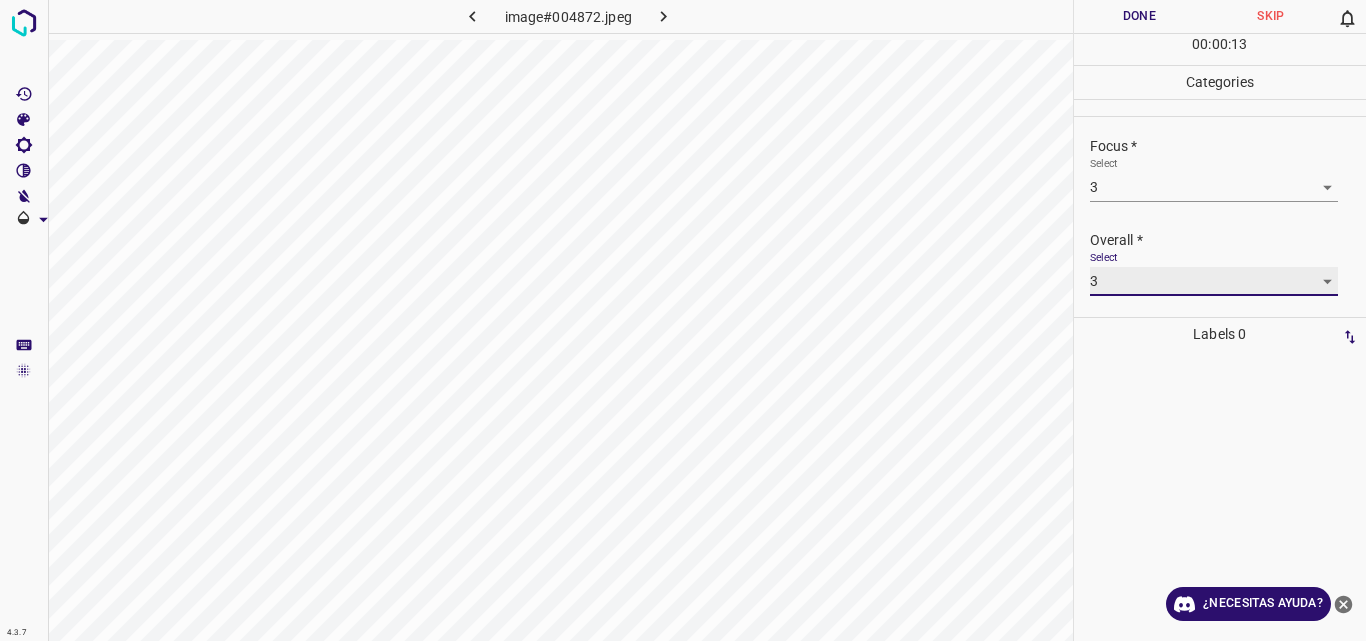 type on "3" 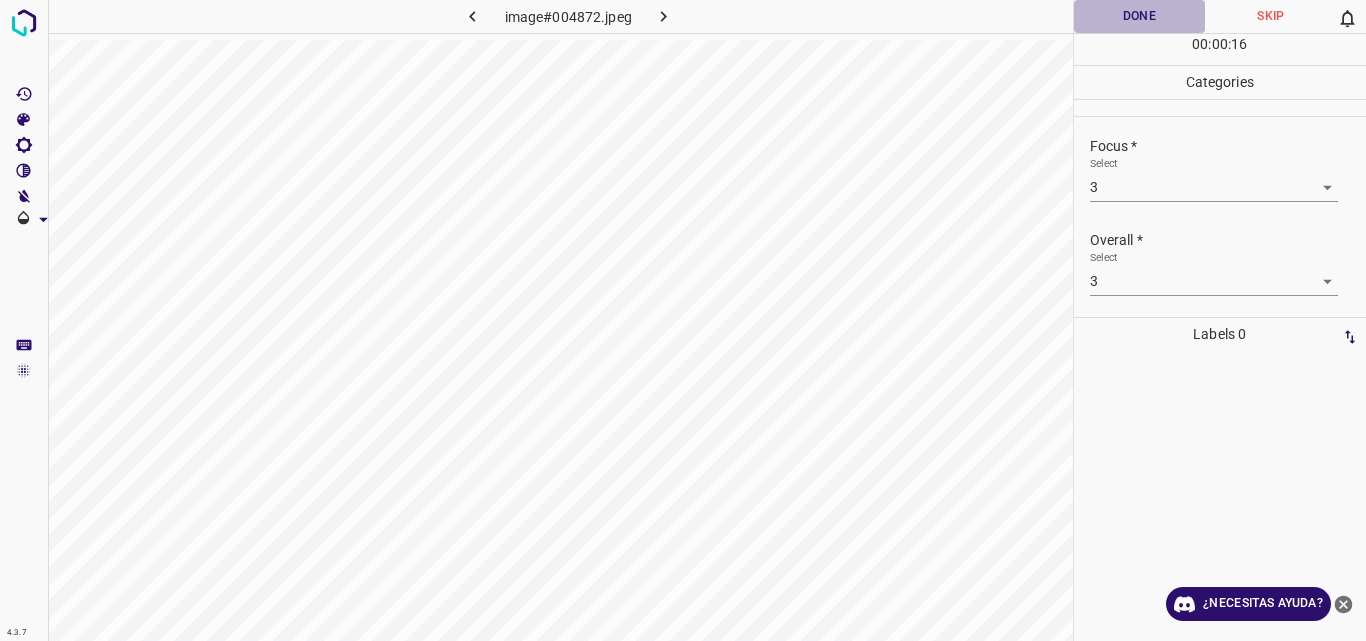 click on "Done" at bounding box center (1140, 16) 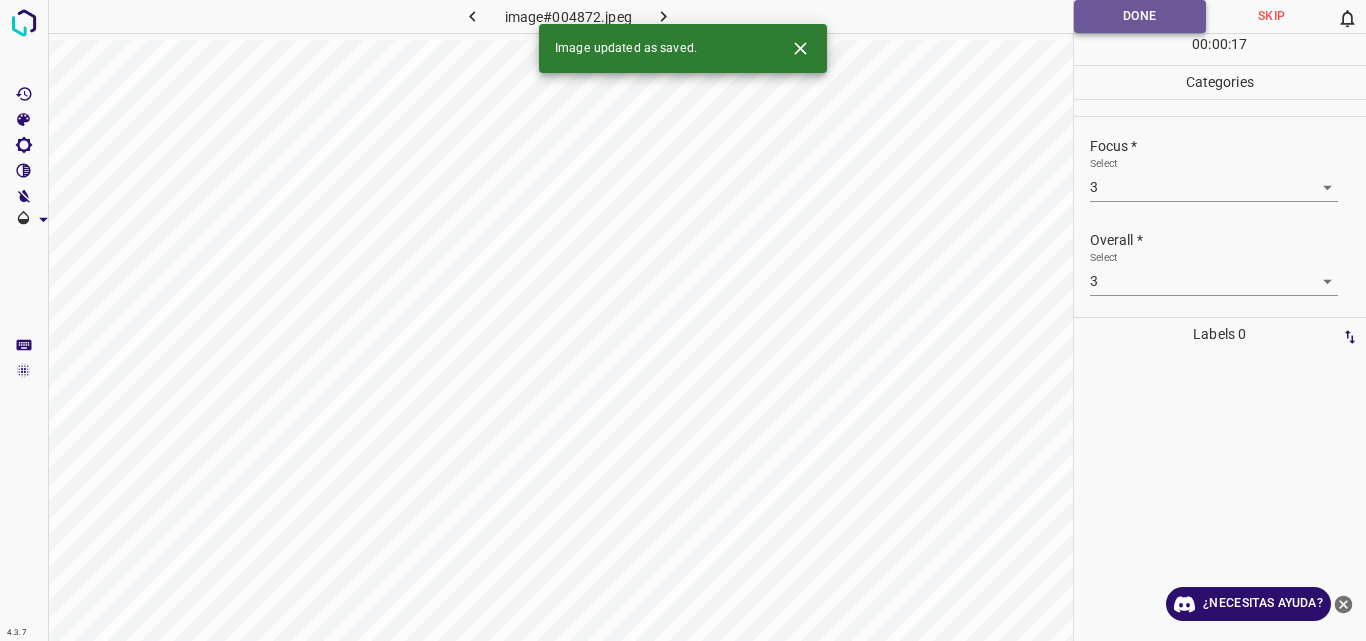 click on "Done" at bounding box center (1140, 16) 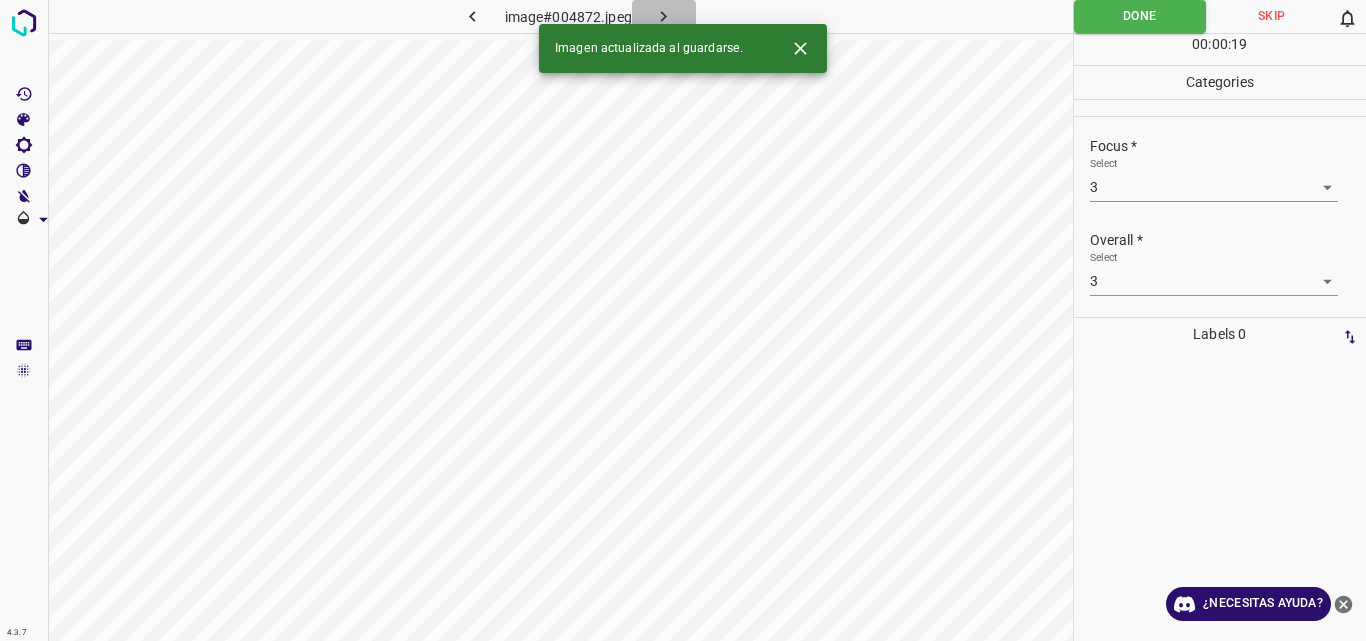 click 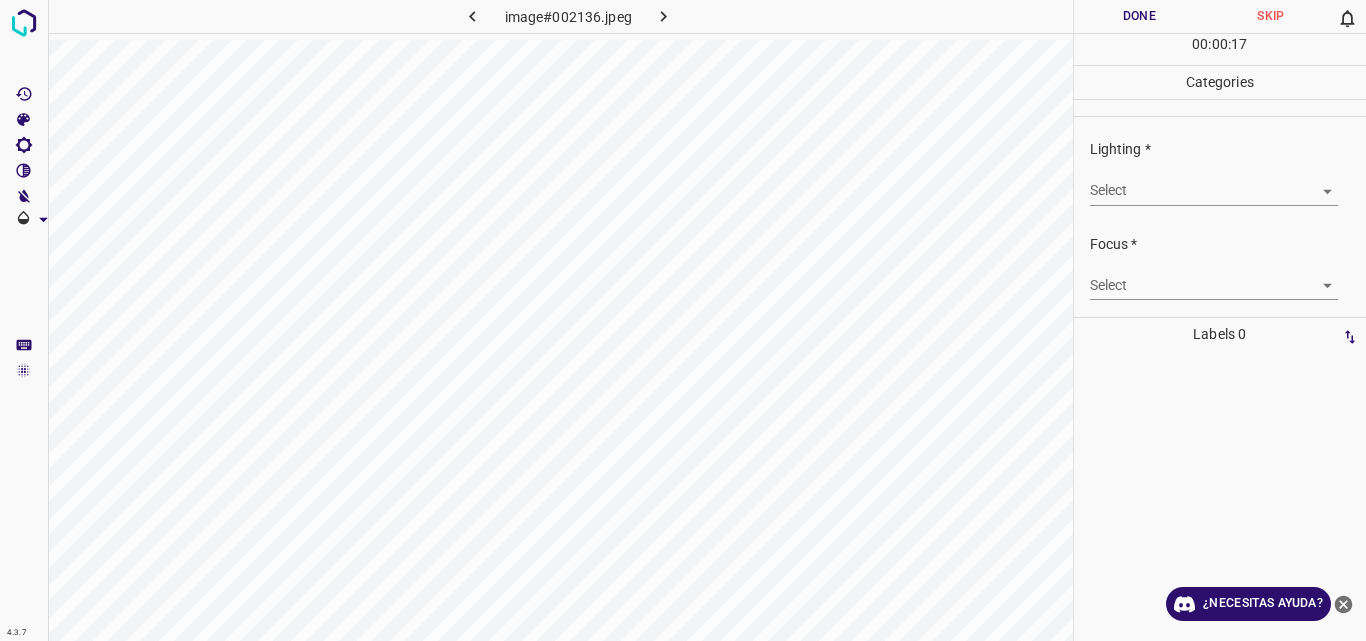 click on "4.3.7 image#002136.jpeg Done Skip 0 00   : 00   : 17   Categories Lighting *  Select ​ Focus *  Select ​ Overall *  Select ​ Labels   0 Categories 1 Lighting 2 Focus 3 Overall Tools Space Change between modes (Draw & Edit) I Auto labeling R Restore zoom M Zoom in N Zoom out Delete Delete selecte label Filters Z Restore filters X Saturation filter C Brightness filter V Contrast filter B Gray scale filter General O Download ¿Necesitas ayuda? Original text Rate this translation Your feedback will be used to help improve Google Translate - Texto - Esconder - Borrar" at bounding box center [683, 320] 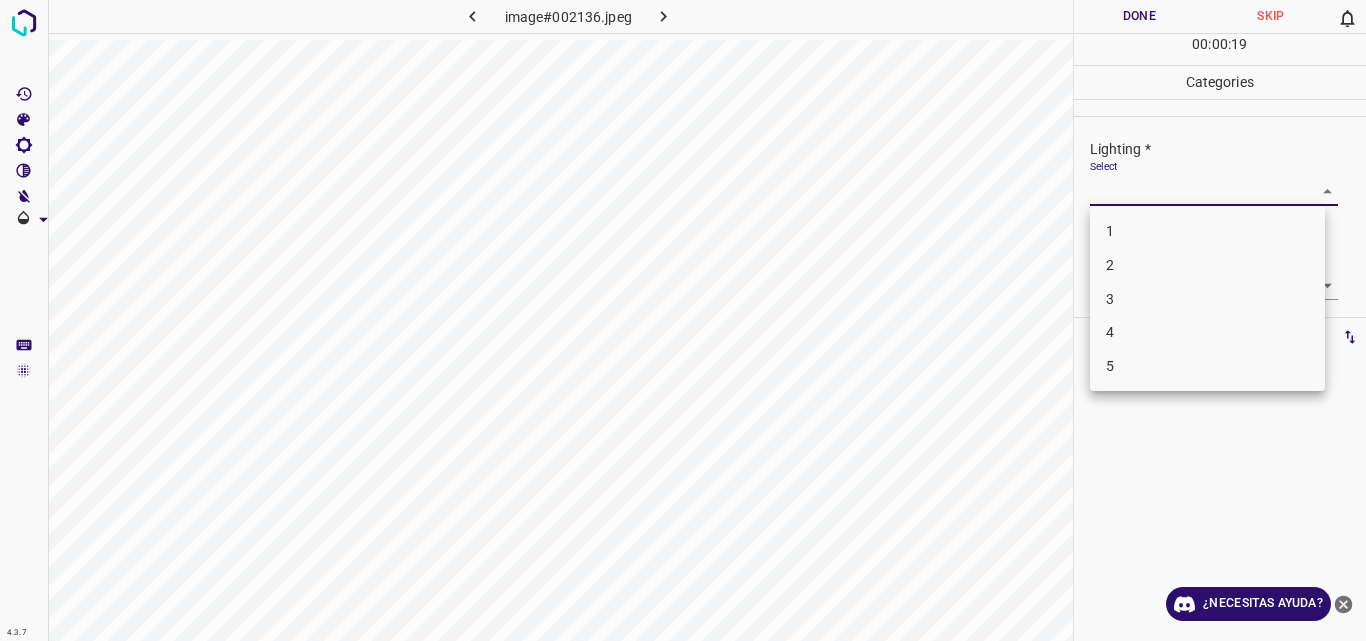 click on "3" at bounding box center [1207, 299] 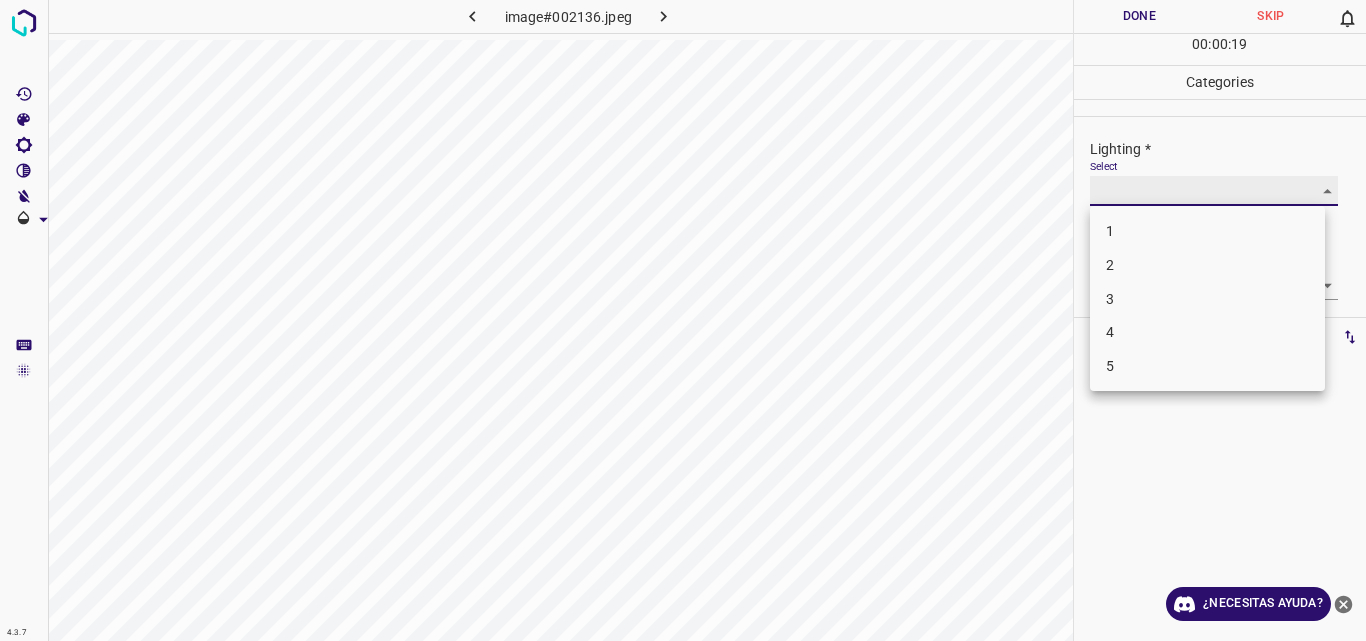 type on "3" 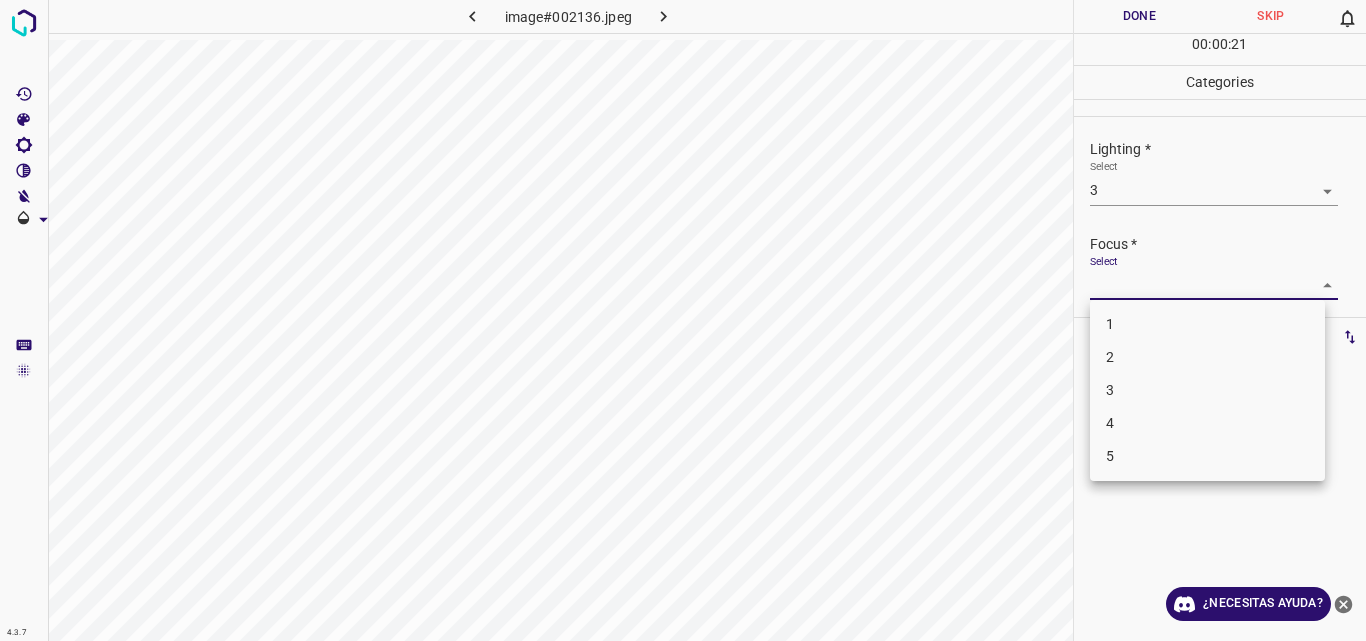 click on "4.3.7 image#002136.jpeg Done Skip 0 00   : 00   : 21   Categories Lighting *  Select 3 3 Focus *  Select ​ Overall *  Select ​ Labels   0 Categories 1 Lighting 2 Focus 3 Overall Tools Space Change between modes (Draw & Edit) I Auto labeling R Restore zoom M Zoom in N Zoom out Delete Delete selecte label Filters Z Restore filters X Saturation filter C Brightness filter V Contrast filter B Gray scale filter General O Download ¿Necesitas ayuda? Original text Rate this translation Your feedback will be used to help improve Google Translate - Texto - Esconder - Borrar 1 2 3 4 5" at bounding box center (683, 320) 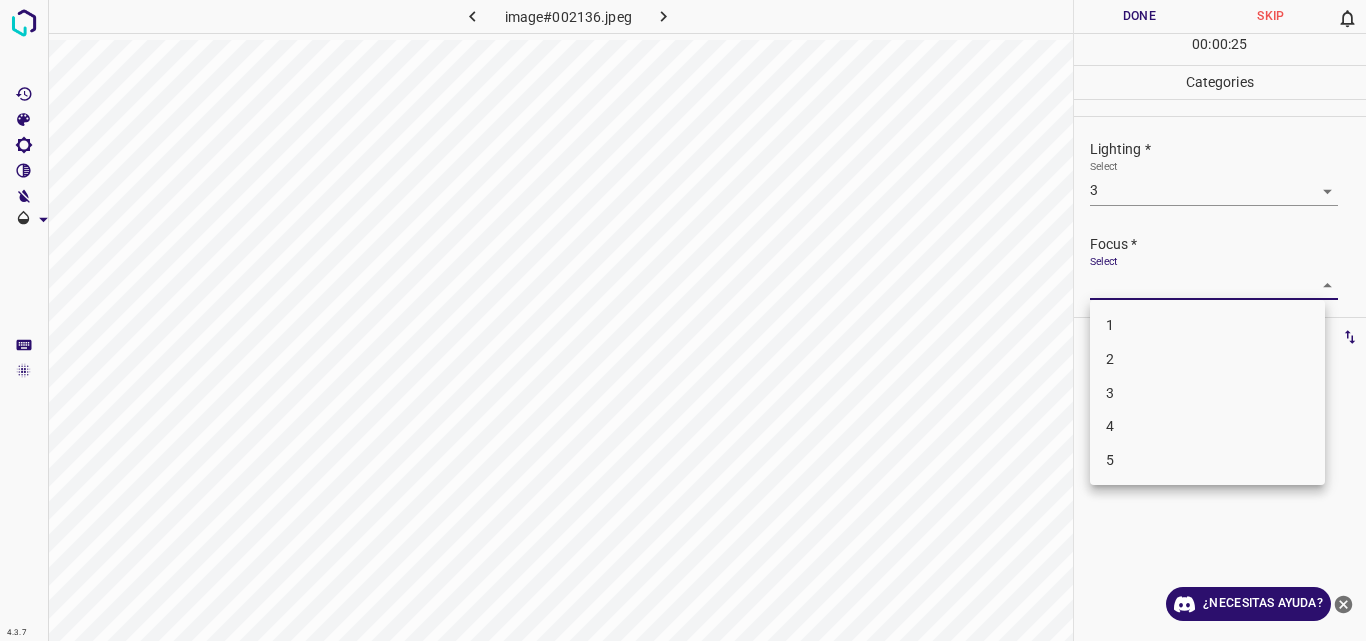 drag, startPoint x: 1353, startPoint y: 227, endPoint x: 1357, endPoint y: 258, distance: 31.257 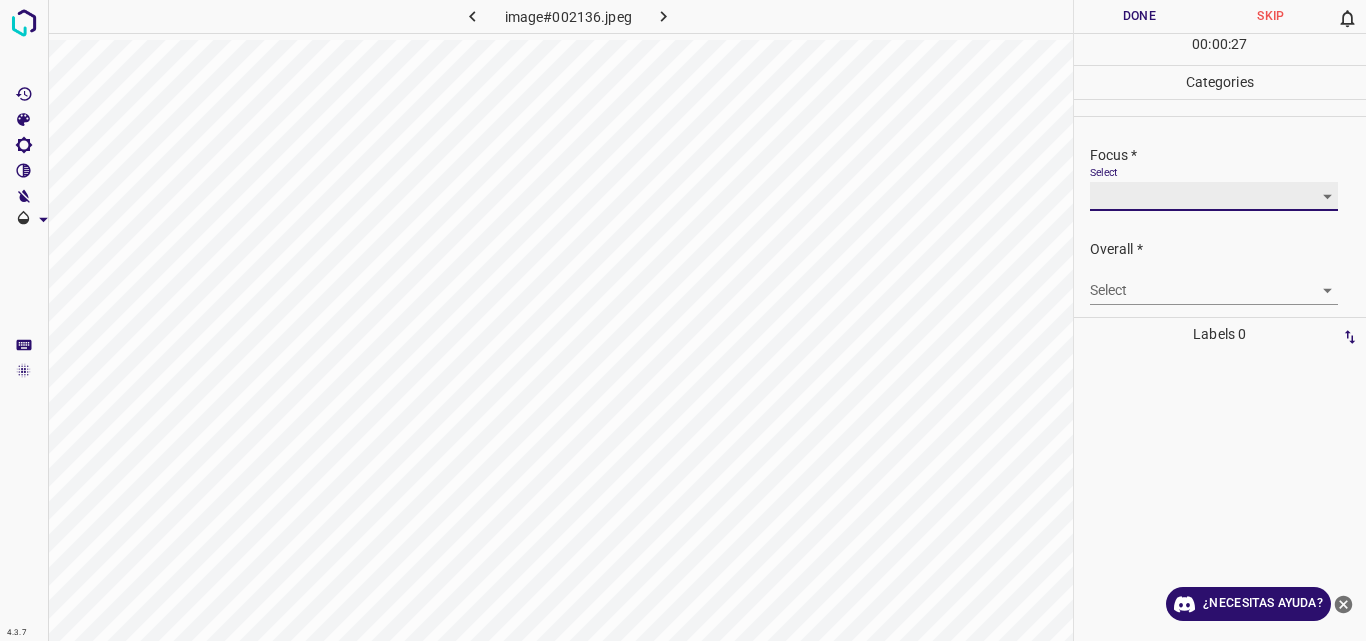 scroll, scrollTop: 98, scrollLeft: 0, axis: vertical 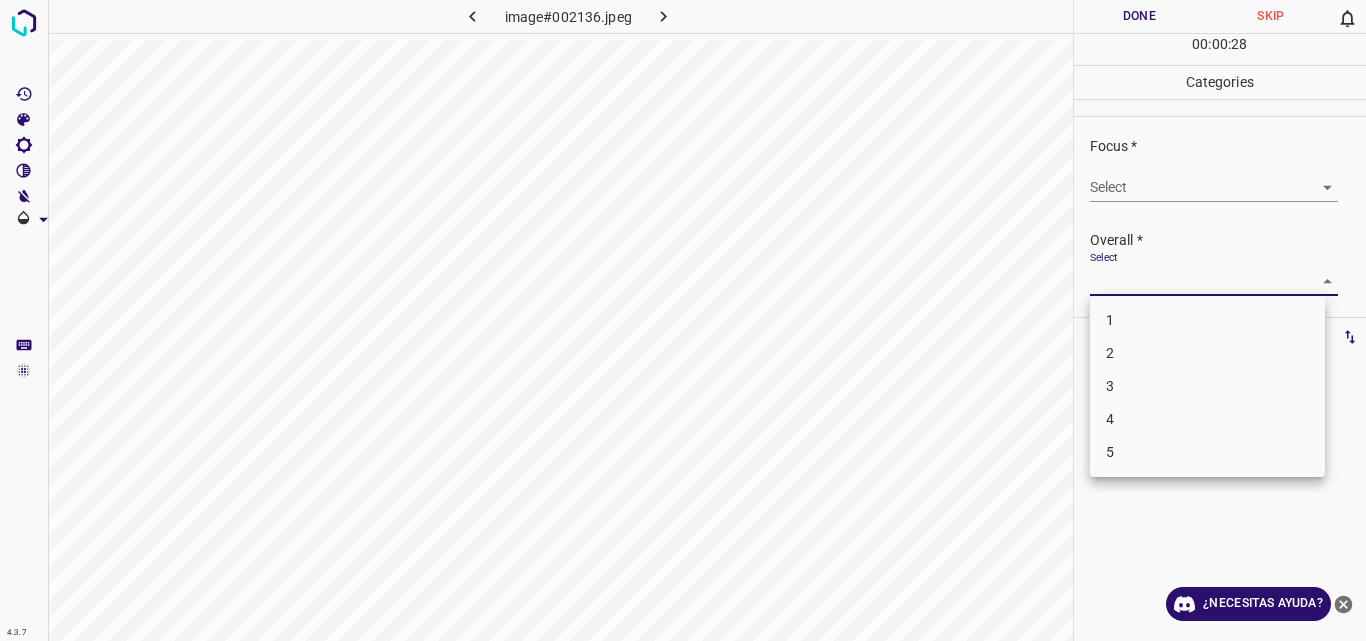 click on "4.3.7 image#002136.jpeg Done Skip 0 00   : 00   : 28   Categories Lighting *  Select 3 3 Focus *  Select ​ Overall *  Select ​ Labels   0 Categories 1 Lighting 2 Focus 3 Overall Tools Space Change between modes (Draw & Edit) I Auto labeling R Restore zoom M Zoom in N Zoom out Delete Delete selecte label Filters Z Restore filters X Saturation filter C Brightness filter V Contrast filter B Gray scale filter General O Download ¿Necesitas ayuda? Original text Rate this translation Your feedback will be used to help improve Google Translate - Texto - Esconder - Borrar 1 2 3 4 5" at bounding box center [683, 320] 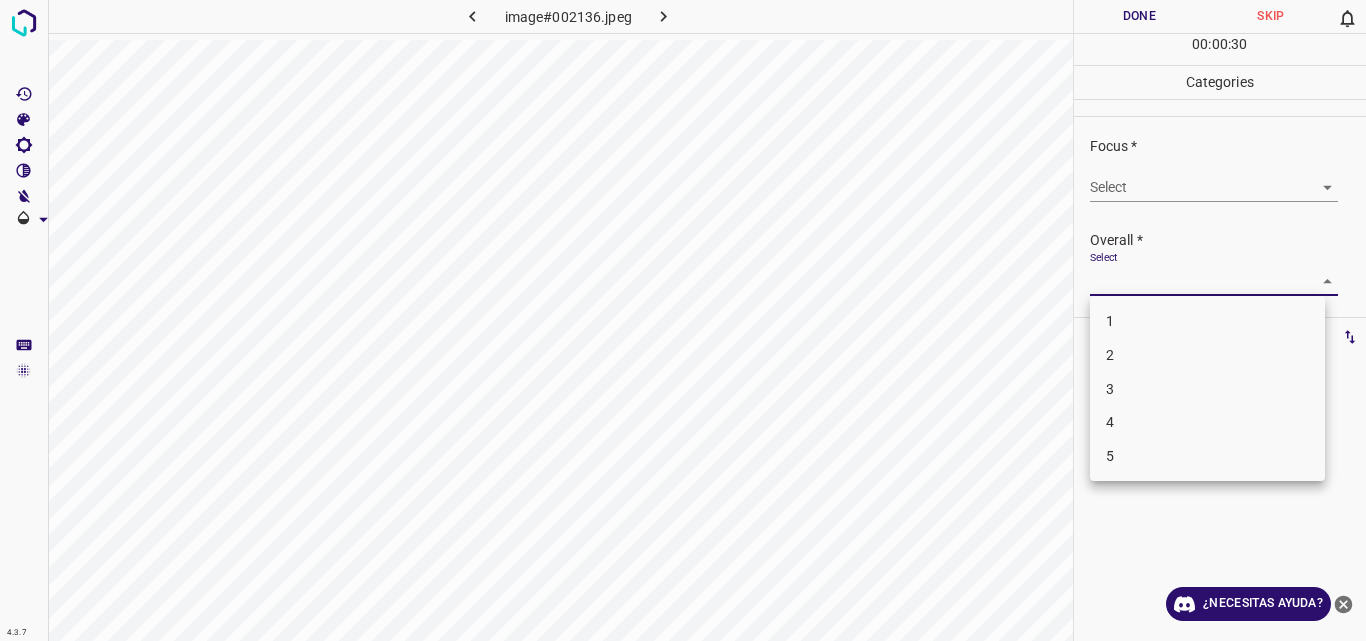 click on "3" at bounding box center [1207, 389] 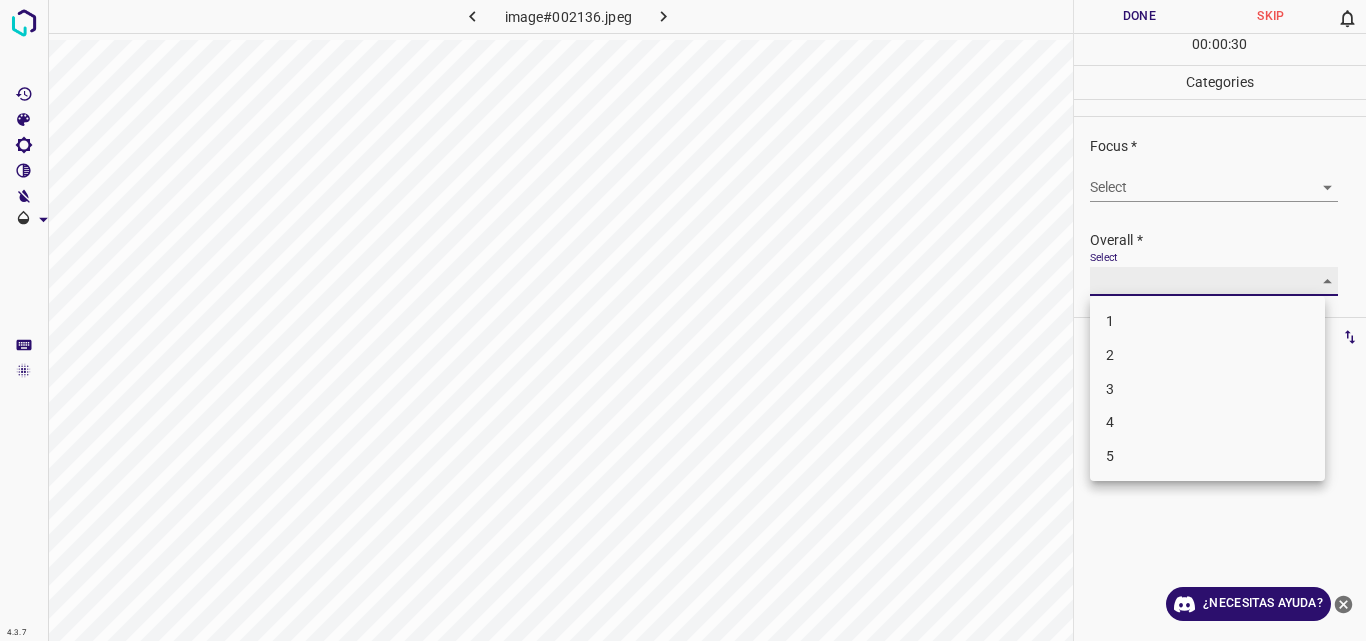 type on "3" 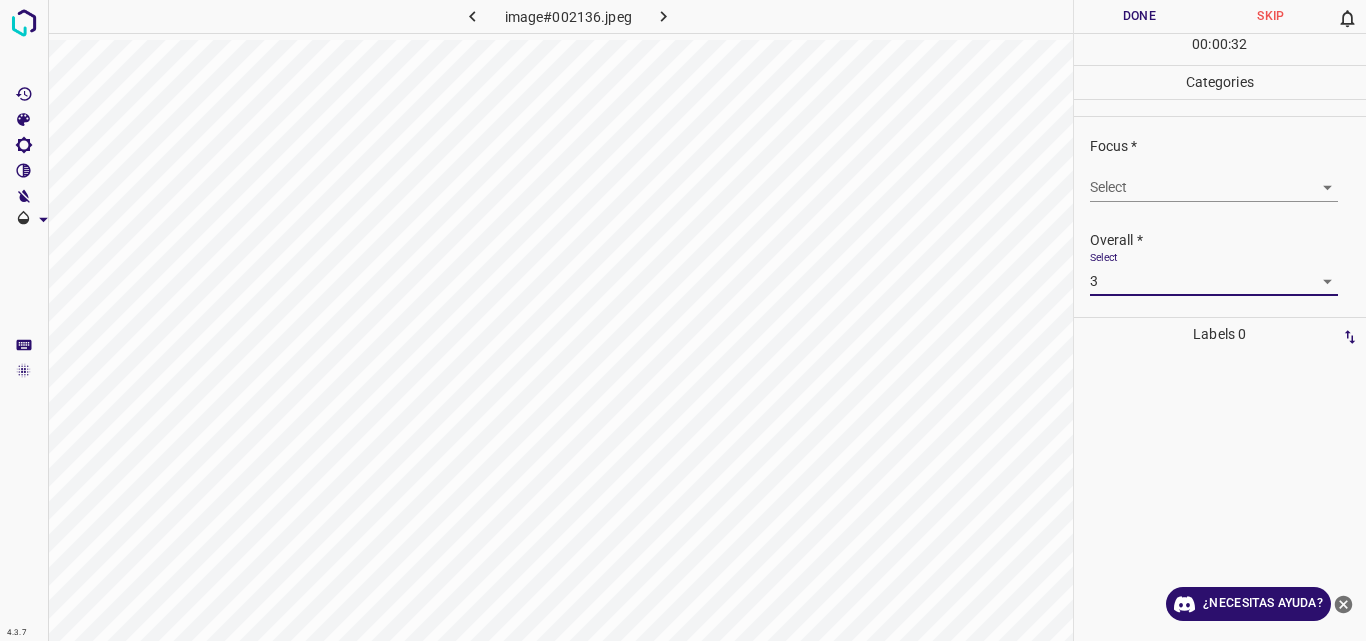 click on "Done" at bounding box center [1140, 16] 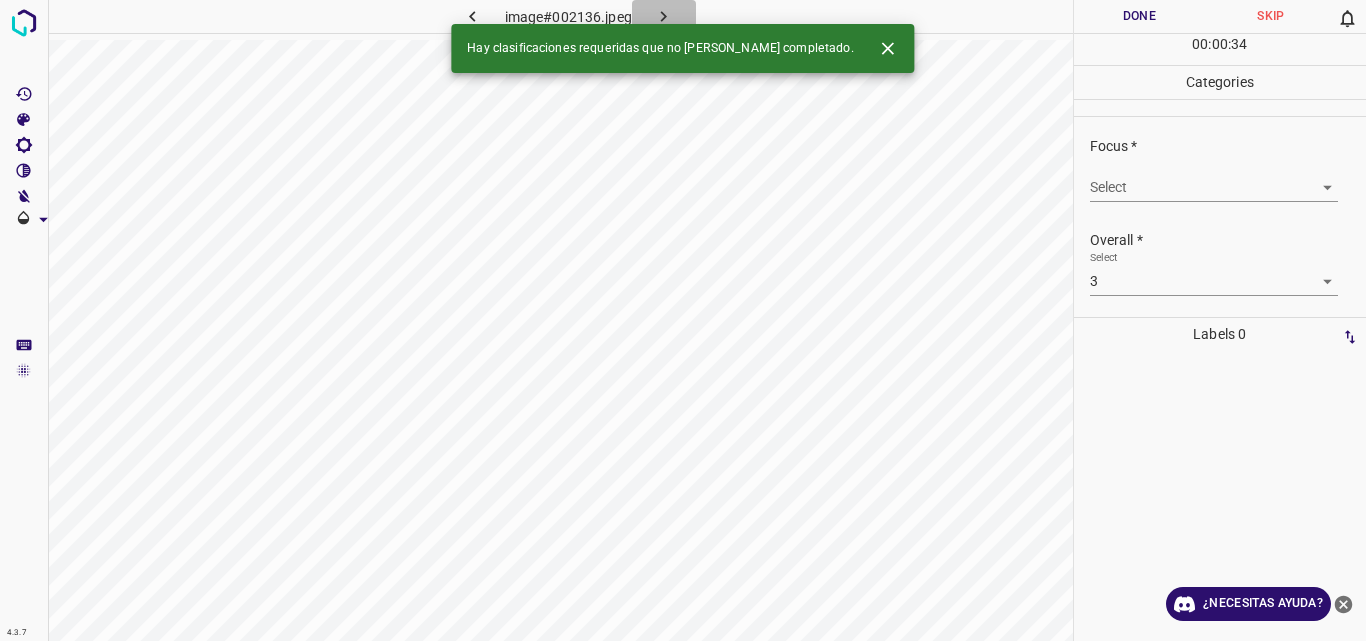 click 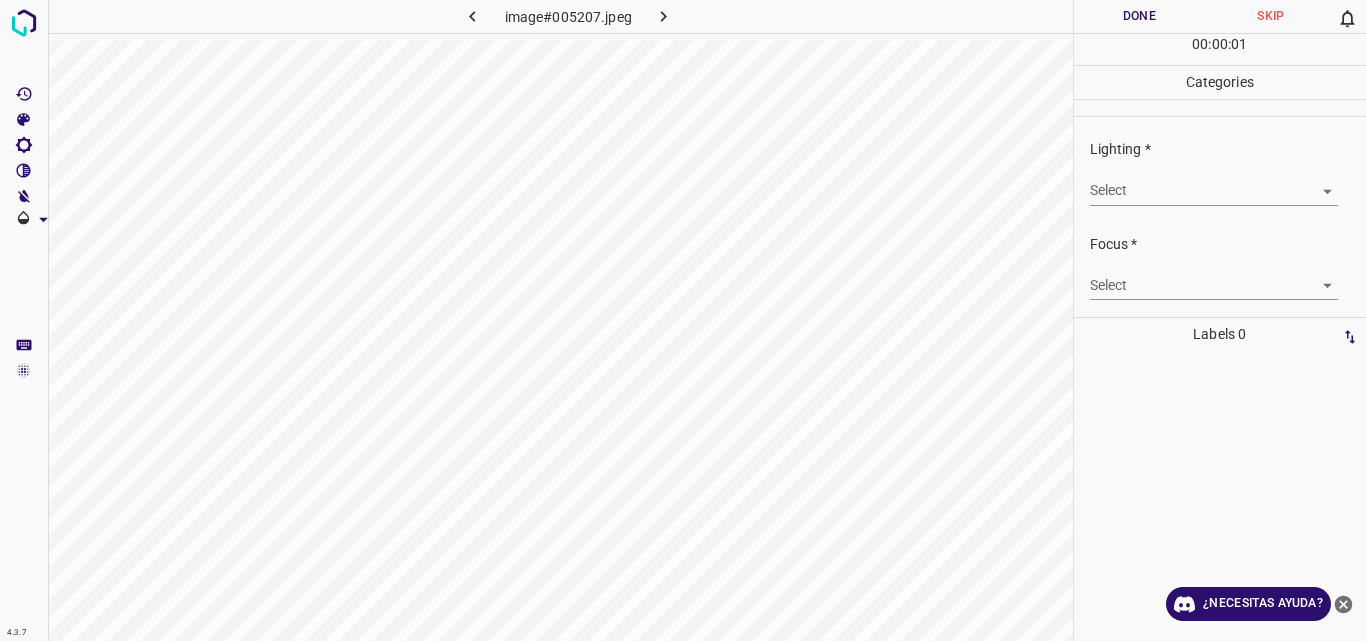 click on "4.3.7 image#005207.jpeg Done Skip 0 00   : 00   : 01   Categories Lighting *  Select ​ Focus *  Select ​ Overall *  Select ​ Labels   0 Categories 1 Lighting 2 Focus 3 Overall Tools Space Change between modes (Draw & Edit) I Auto labeling R Restore zoom M Zoom in N Zoom out Delete Delete selecte label Filters Z Restore filters X Saturation filter C Brightness filter V Contrast filter B Gray scale filter General O Download ¿Necesitas ayuda? Original text Rate this translation Your feedback will be used to help improve Google Translate - Texto - Esconder - Borrar" at bounding box center [683, 320] 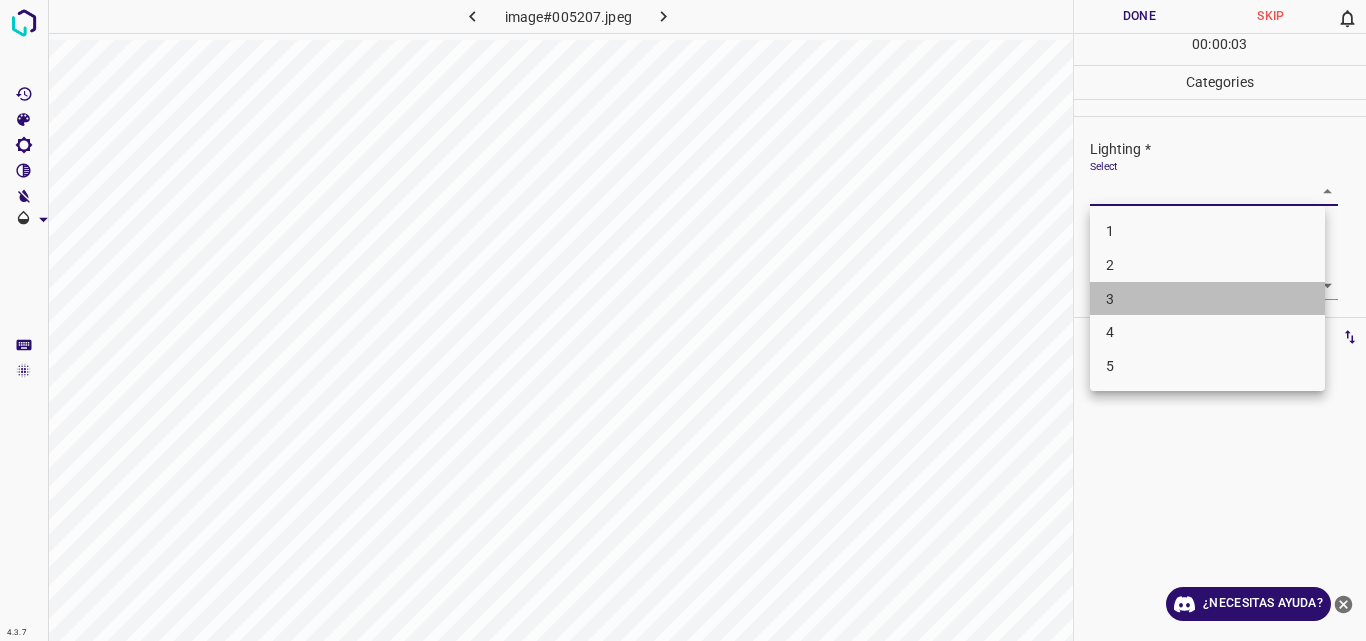 click on "3" at bounding box center [1207, 299] 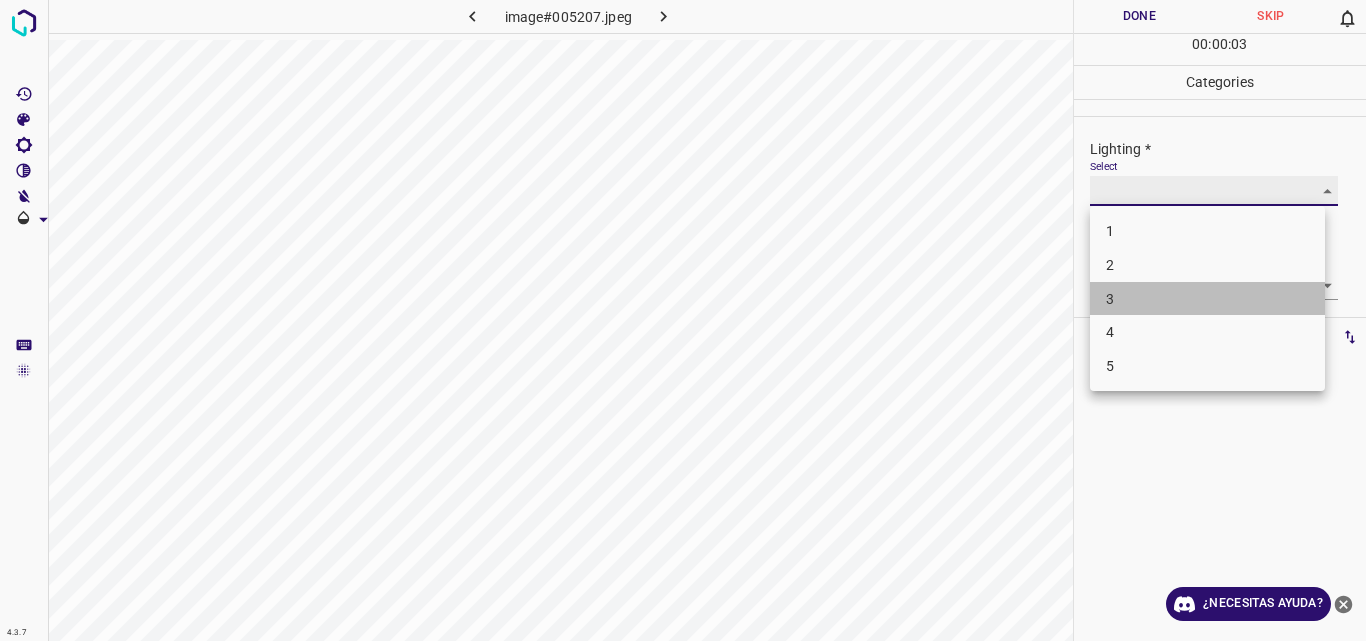 type on "3" 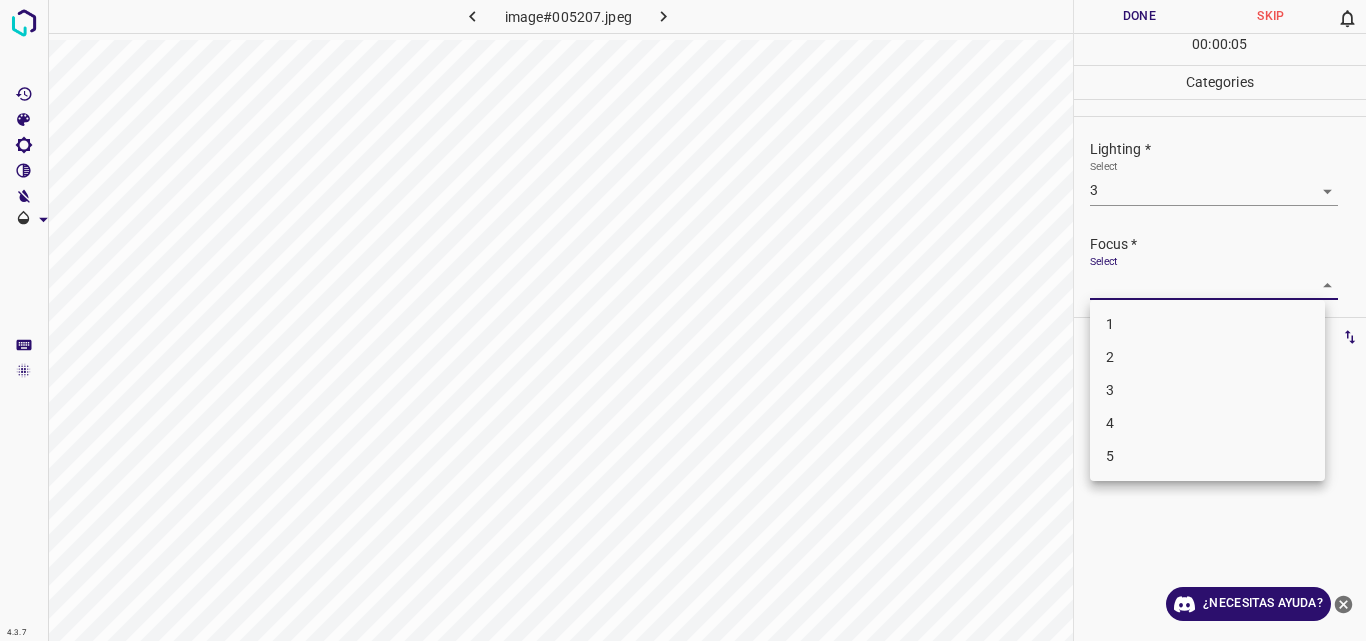 click on "4.3.7 image#005207.jpeg Done Skip 0 00   : 00   : 05   Categories Lighting *  Select 3 3 Focus *  Select ​ Overall *  Select ​ Labels   0 Categories 1 Lighting 2 Focus 3 Overall Tools Space Change between modes (Draw & Edit) I Auto labeling R Restore zoom M Zoom in N Zoom out Delete Delete selecte label Filters Z Restore filters X Saturation filter C Brightness filter V Contrast filter B Gray scale filter General O Download ¿Necesitas ayuda? Original text Rate this translation Your feedback will be used to help improve Google Translate - Texto - Esconder - Borrar 1 2 3 4 5" at bounding box center [683, 320] 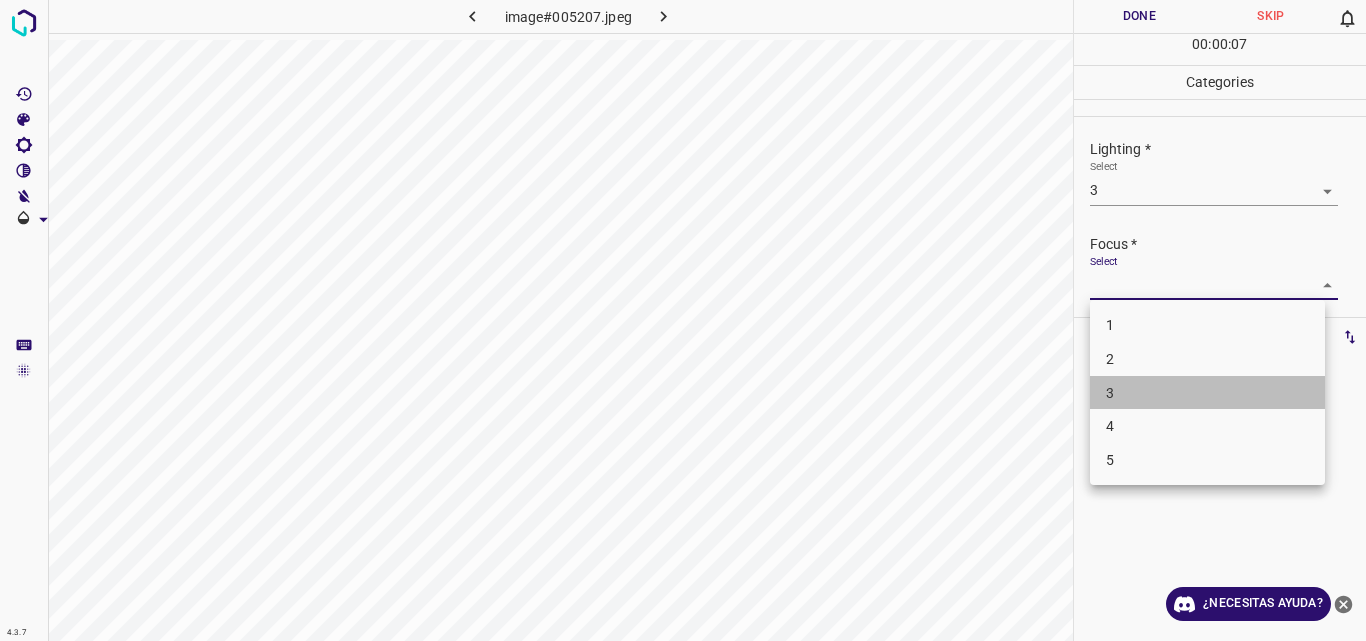 click on "3" at bounding box center (1207, 393) 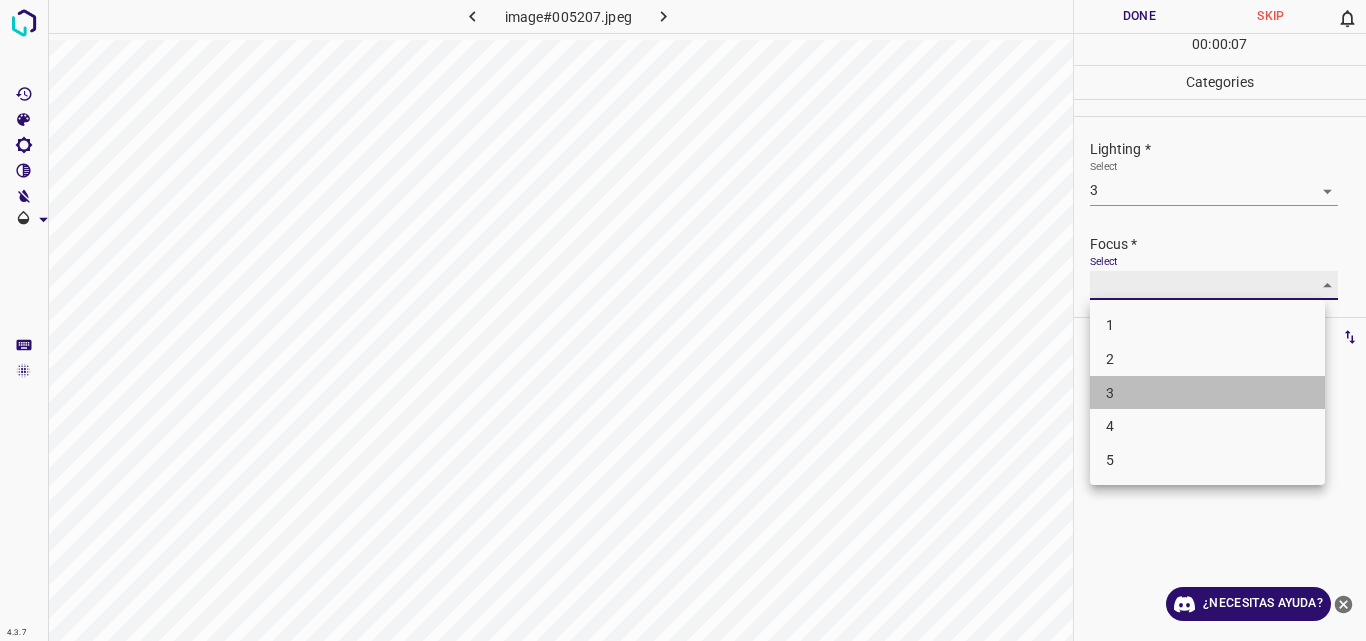 type on "3" 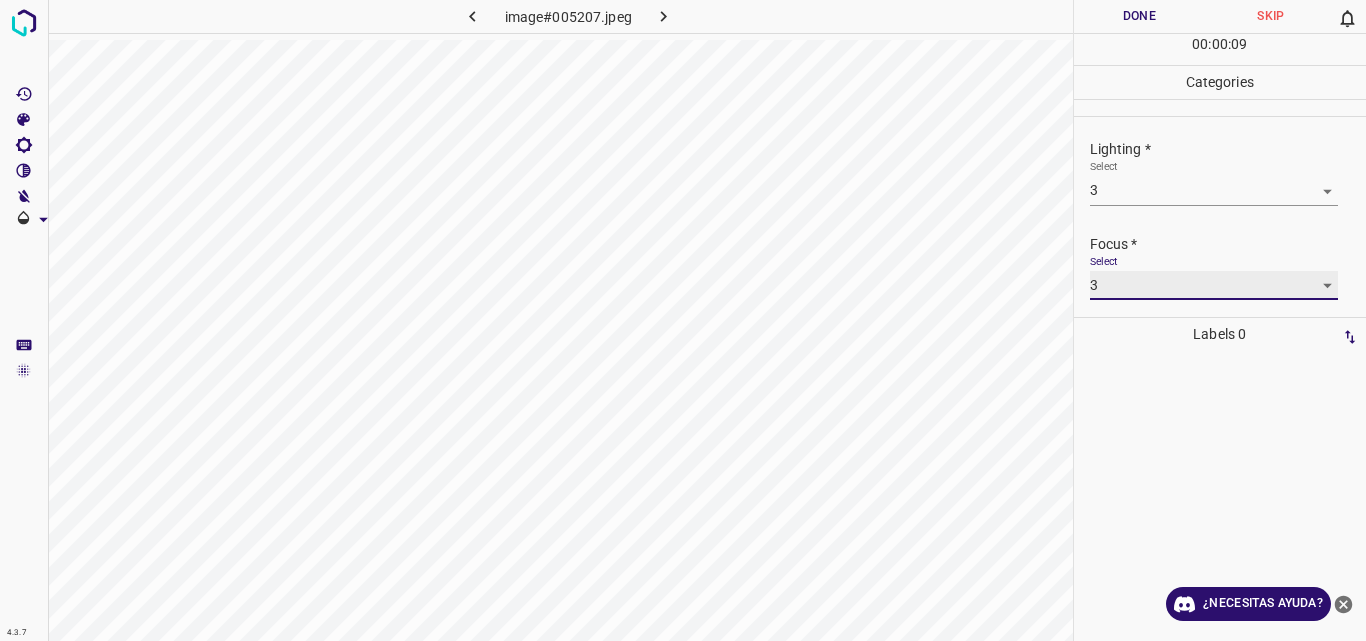 scroll, scrollTop: 98, scrollLeft: 0, axis: vertical 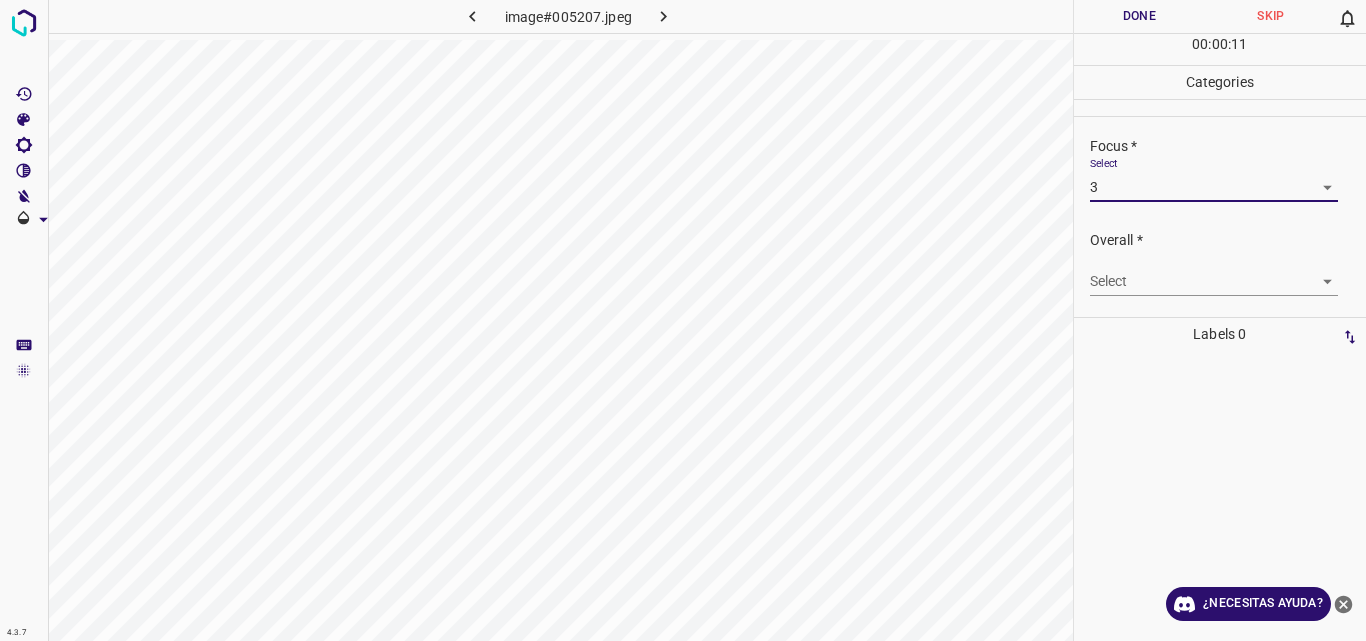 click on "4.3.7 image#005207.jpeg Done Skip 0 00   : 00   : 11   Categories Lighting *  Select 3 3 Focus *  Select 3 3 Overall *  Select ​ Labels   0 Categories 1 Lighting 2 Focus 3 Overall Tools Space Change between modes (Draw & Edit) I Auto labeling R Restore zoom M Zoom in N Zoom out Delete Delete selecte label Filters Z Restore filters X Saturation filter C Brightness filter V Contrast filter B Gray scale filter General O Download ¿Necesitas ayuda? Original text Rate this translation Your feedback will be used to help improve Google Translate - Texto - Esconder - Borrar" at bounding box center [683, 320] 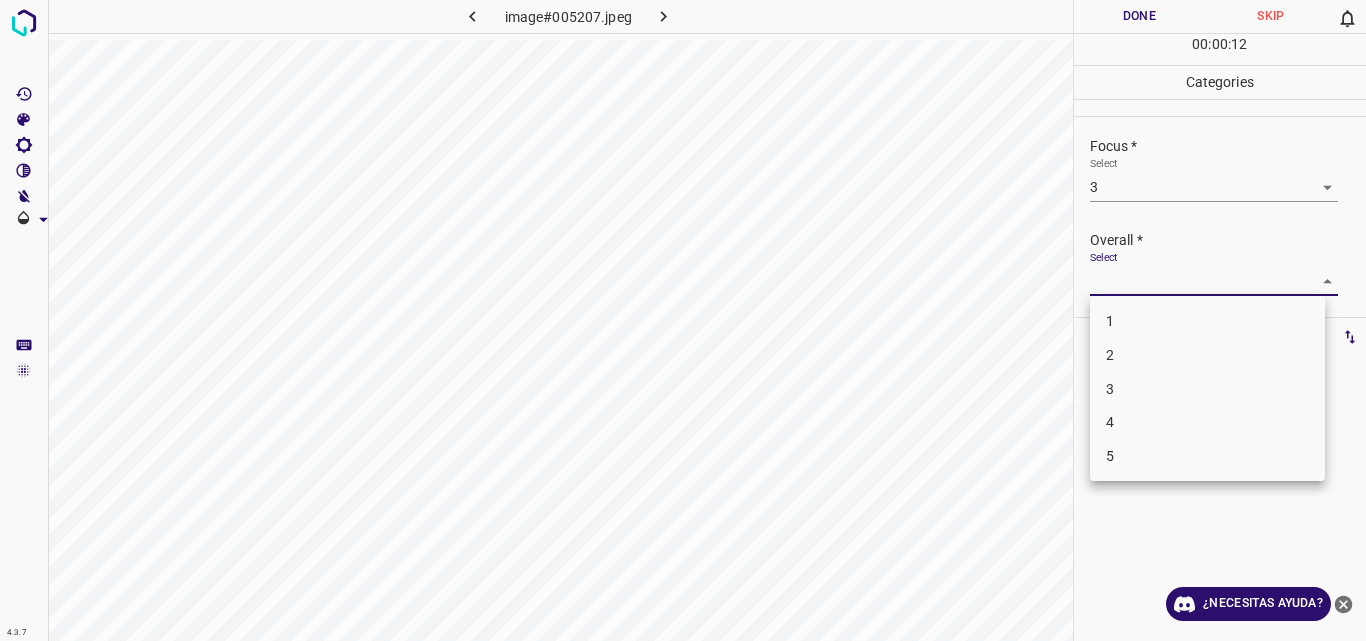 click on "3" at bounding box center [1207, 389] 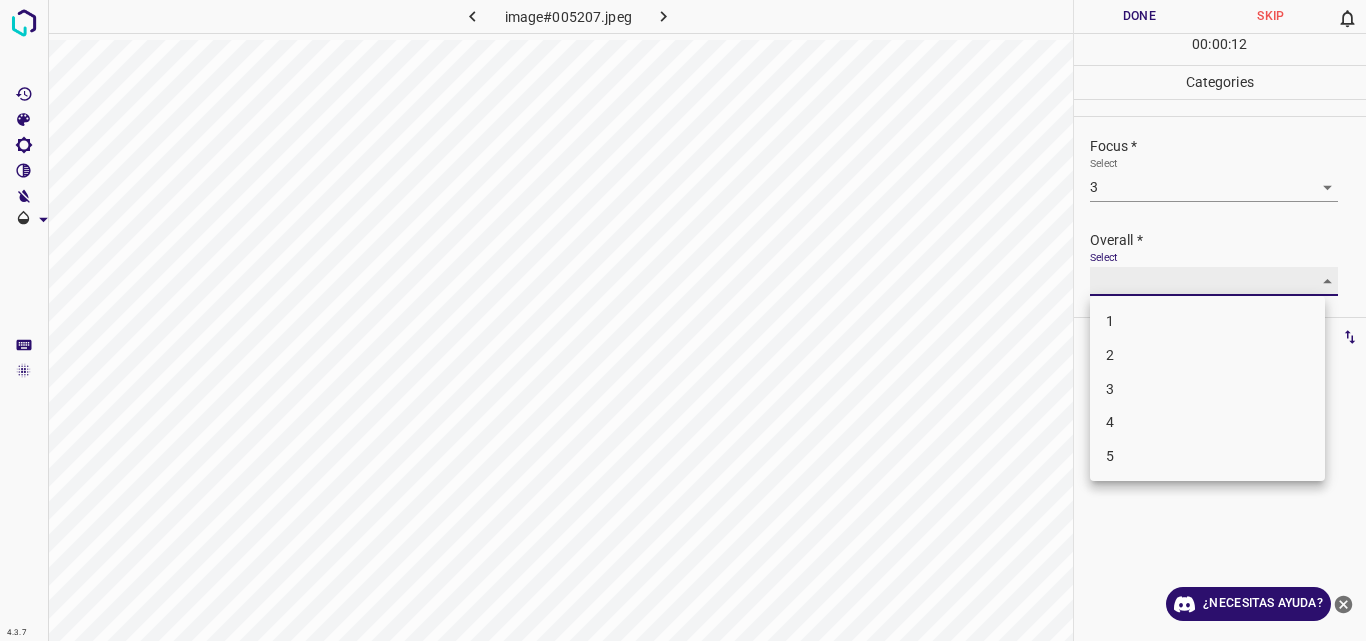 type on "3" 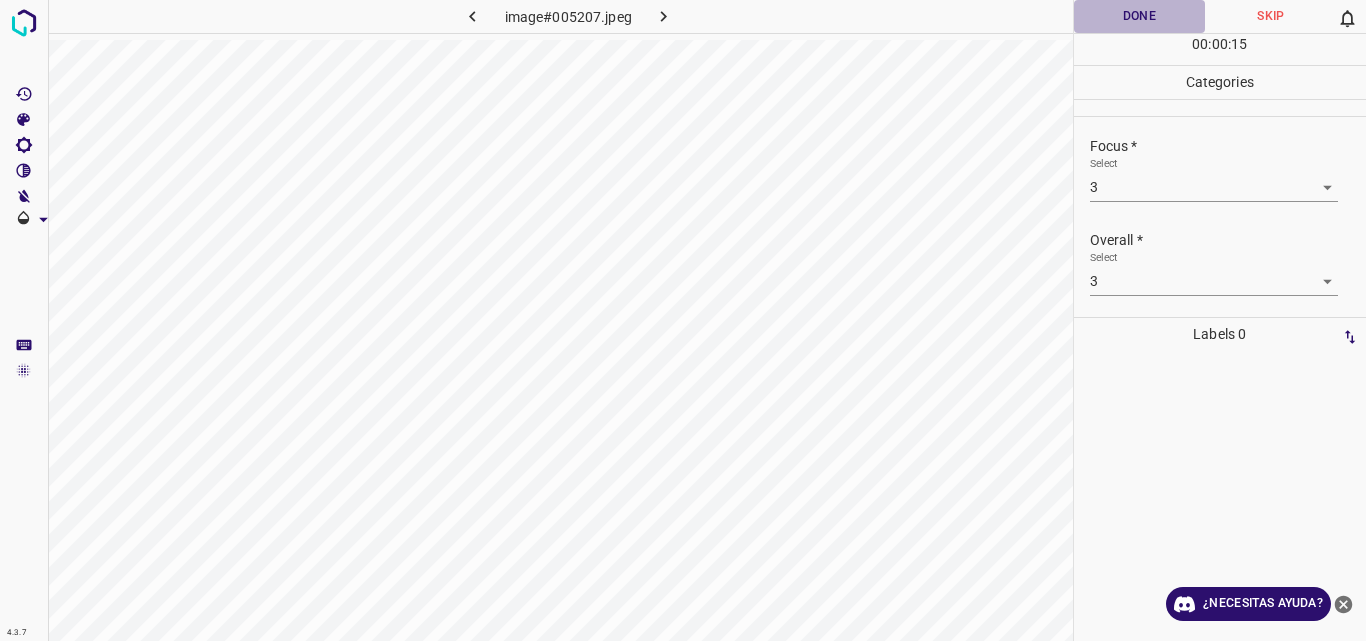 click on "Done" at bounding box center [1140, 16] 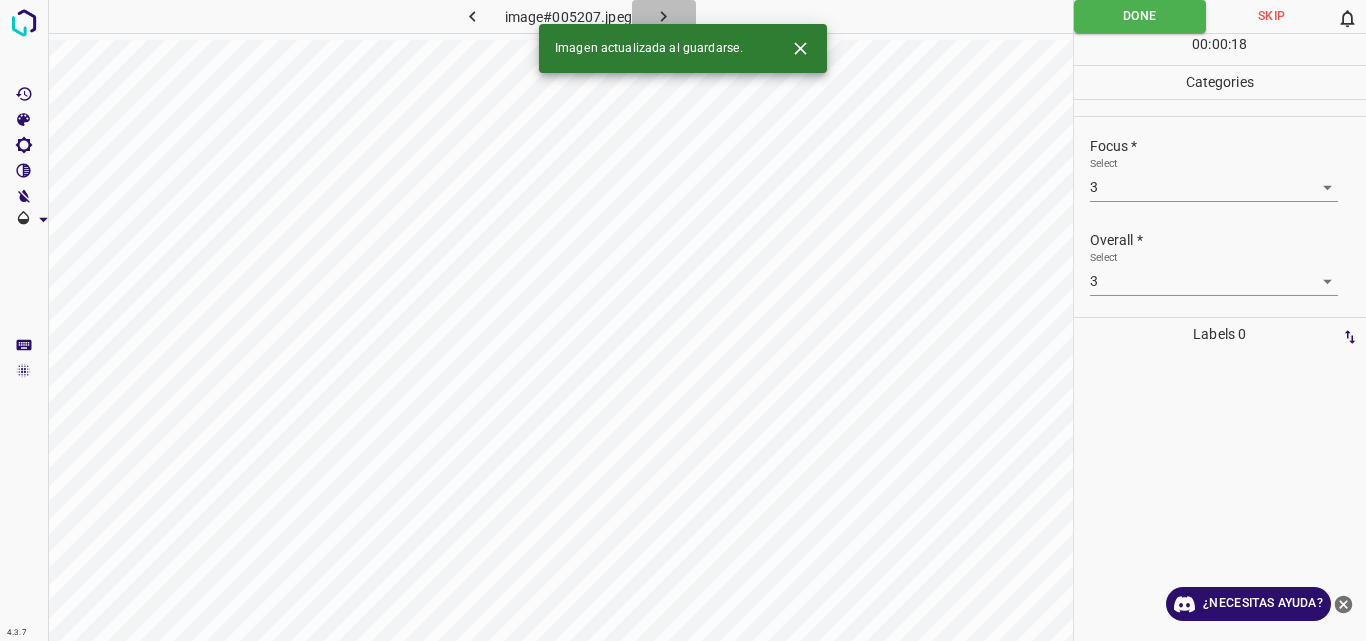 click 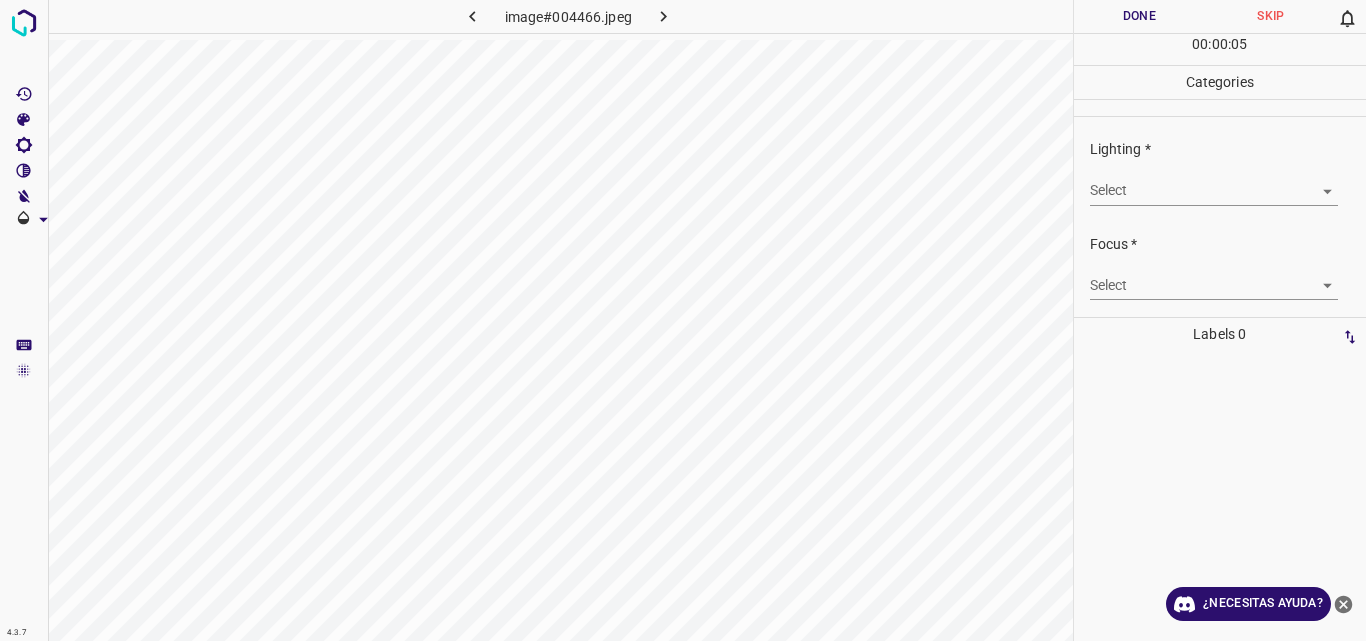 click on "4.3.7 image#004466.jpeg Done Skip 0 00   : 00   : 05   Categories Lighting *  Select ​ Focus *  Select ​ Overall *  Select ​ Labels   0 Categories 1 Lighting 2 Focus 3 Overall Tools Space Change between modes (Draw & Edit) I Auto labeling R Restore zoom M Zoom in N Zoom out Delete Delete selecte label Filters Z Restore filters X Saturation filter C Brightness filter V Contrast filter B Gray scale filter General O Download ¿Necesitas ayuda? Original text Rate this translation Your feedback will be used to help improve Google Translate - Texto - Esconder - Borrar" at bounding box center (683, 320) 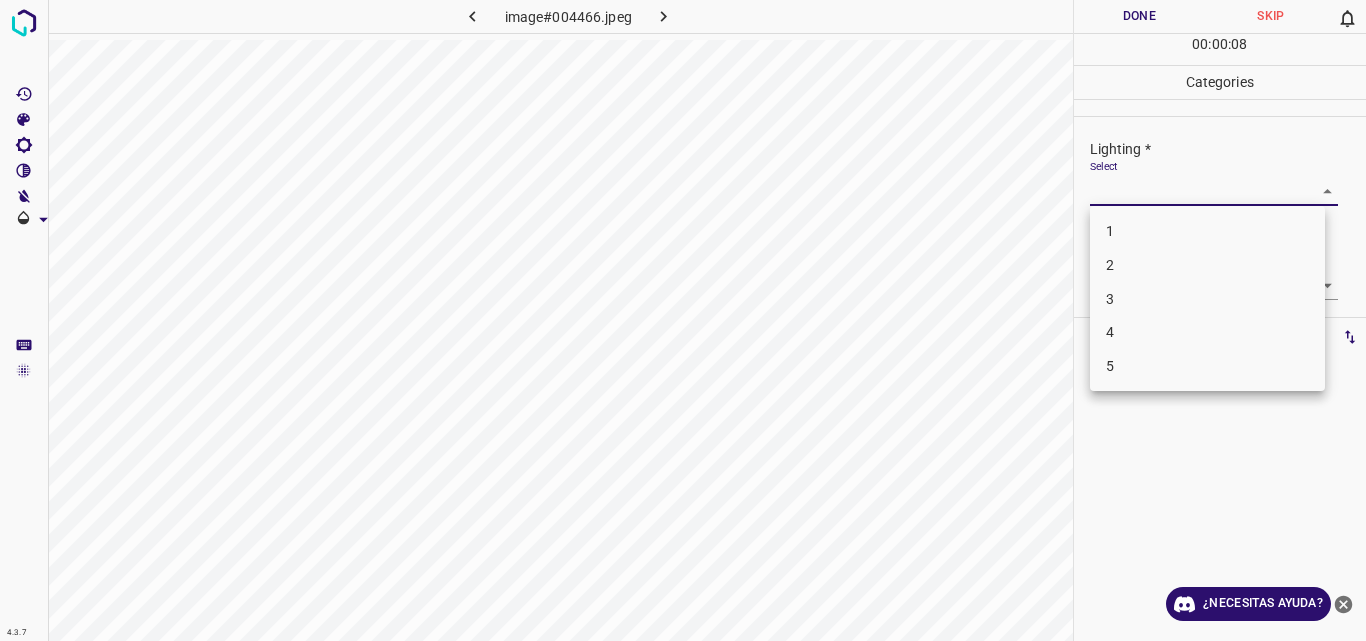 click on "3" at bounding box center (1207, 299) 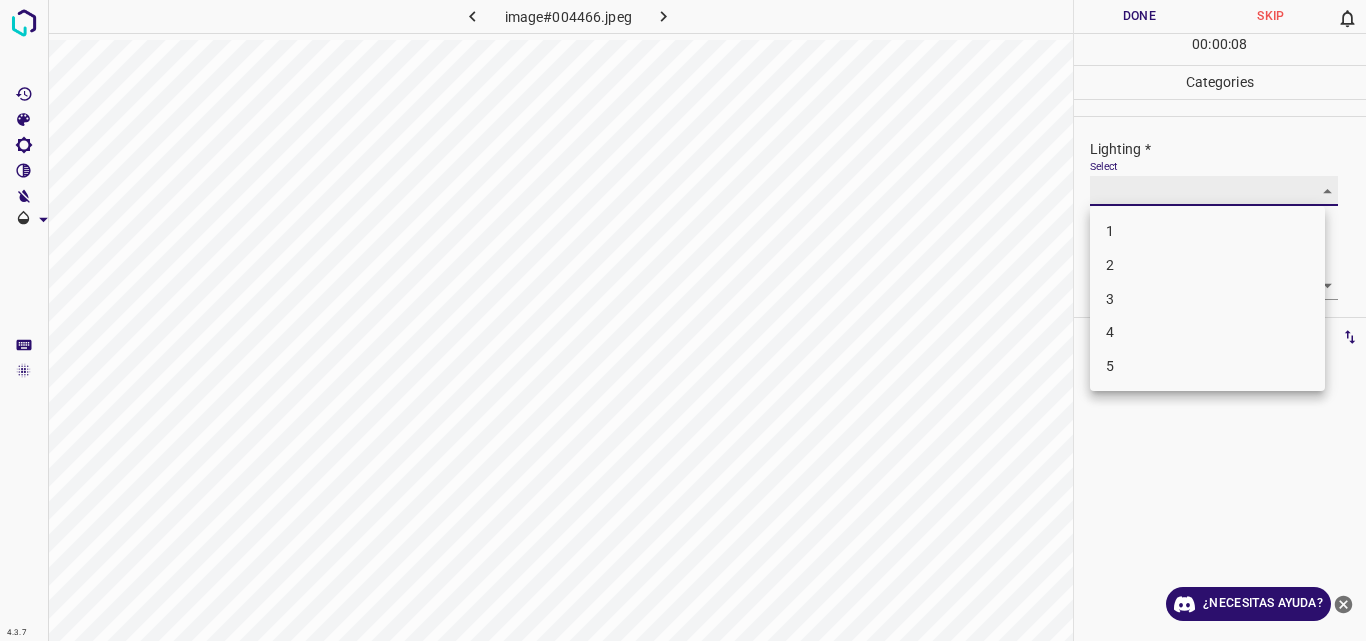 type on "3" 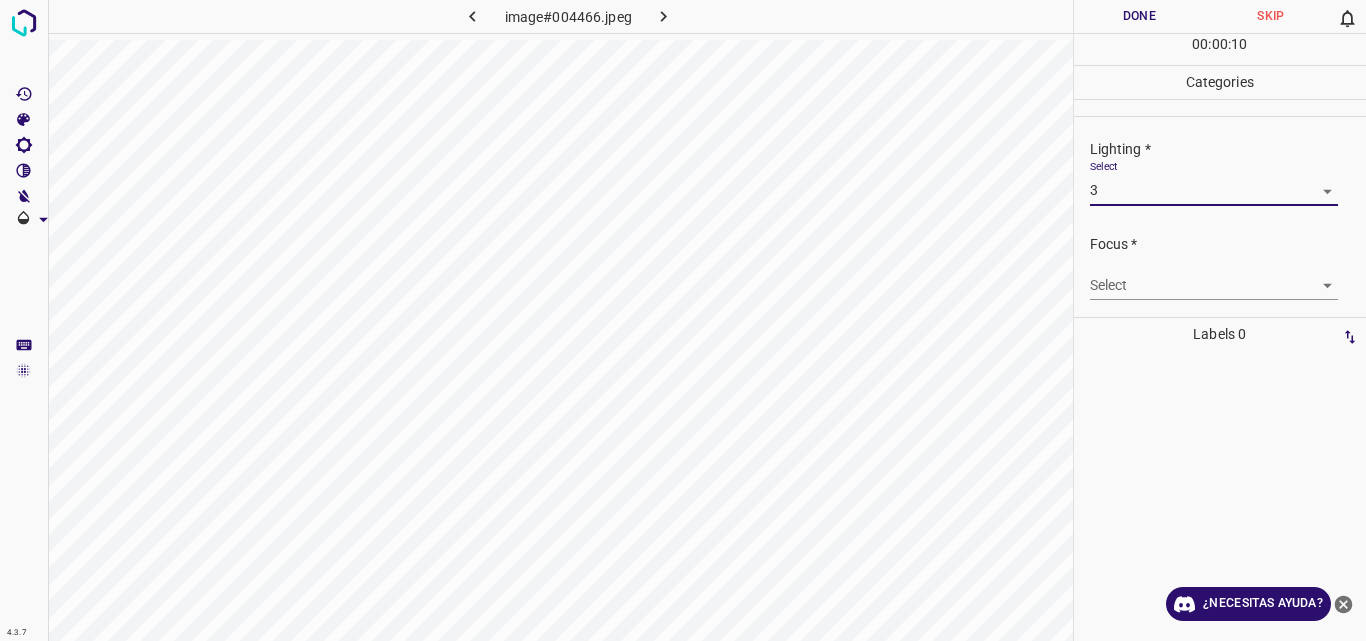 click on "4.3.7 image#004466.jpeg Done Skip 0 00   : 00   : 10   Categories Lighting *  Select 3 3 Focus *  Select ​ Overall *  Select ​ Labels   0 Categories 1 Lighting 2 Focus 3 Overall Tools Space Change between modes (Draw & Edit) I Auto labeling R Restore zoom M Zoom in N Zoom out Delete Delete selecte label Filters Z Restore filters X Saturation filter C Brightness filter V Contrast filter B Gray scale filter General O Download ¿Necesitas ayuda? Original text Rate this translation Your feedback will be used to help improve Google Translate - Texto - Esconder - Borrar" at bounding box center [683, 320] 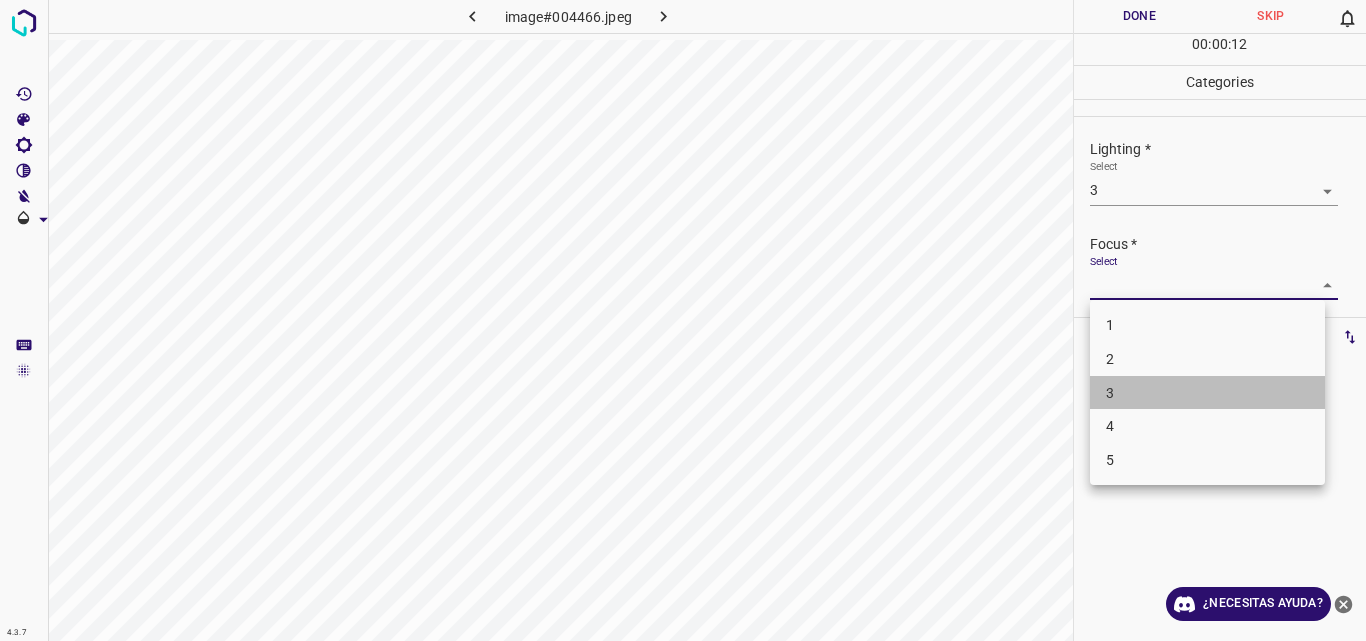 click on "3" at bounding box center [1207, 393] 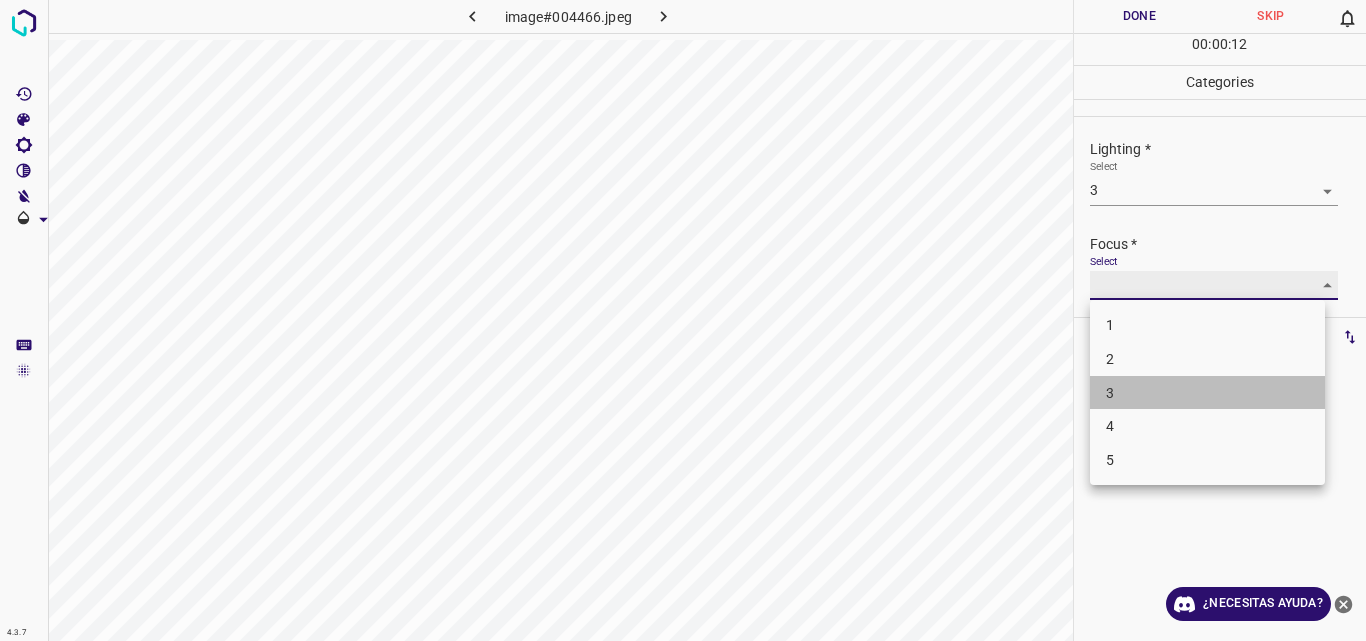 type on "3" 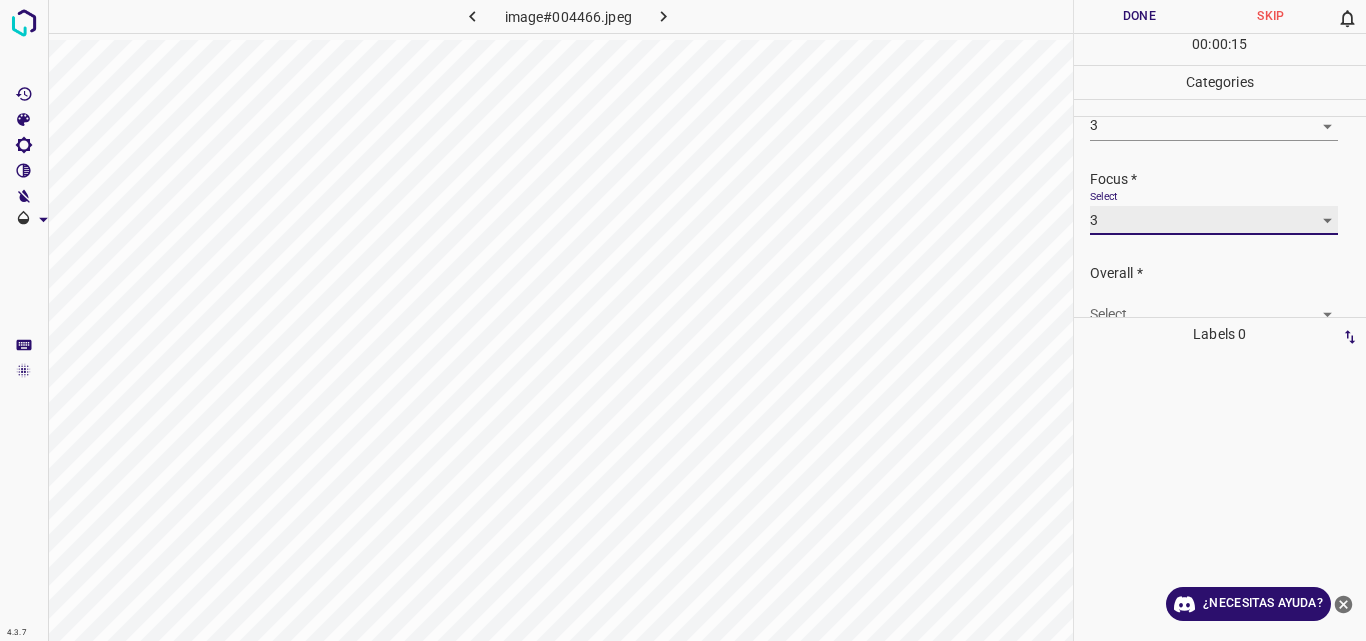 scroll, scrollTop: 98, scrollLeft: 0, axis: vertical 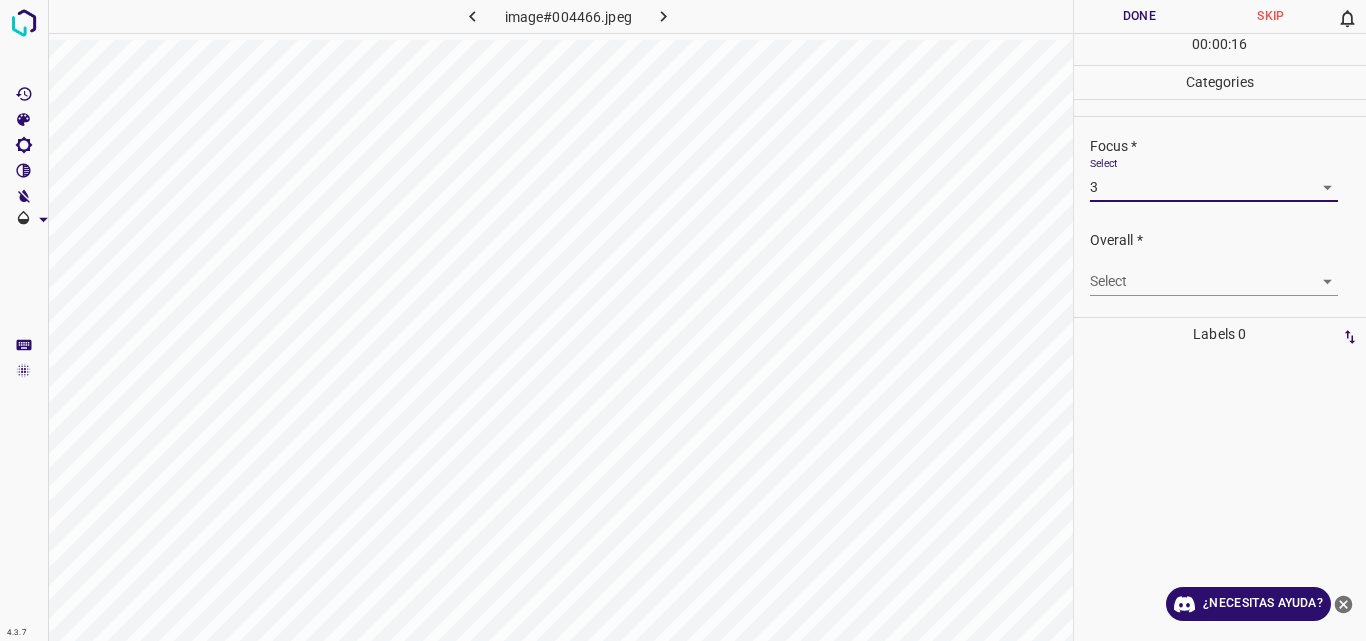 click on "4.3.7 image#004466.jpeg Done Skip 0 00   : 00   : 16   Categories Lighting *  Select 3 3 Focus *  Select 3 3 Overall *  Select ​ Labels   0 Categories 1 Lighting 2 Focus 3 Overall Tools Space Change between modes (Draw & Edit) I Auto labeling R Restore zoom M Zoom in N Zoom out Delete Delete selecte label Filters Z Restore filters X Saturation filter C Brightness filter V Contrast filter B Gray scale filter General O Download ¿Necesitas ayuda? Original text Rate this translation Your feedback will be used to help improve Google Translate - Texto - Esconder - Borrar" at bounding box center [683, 320] 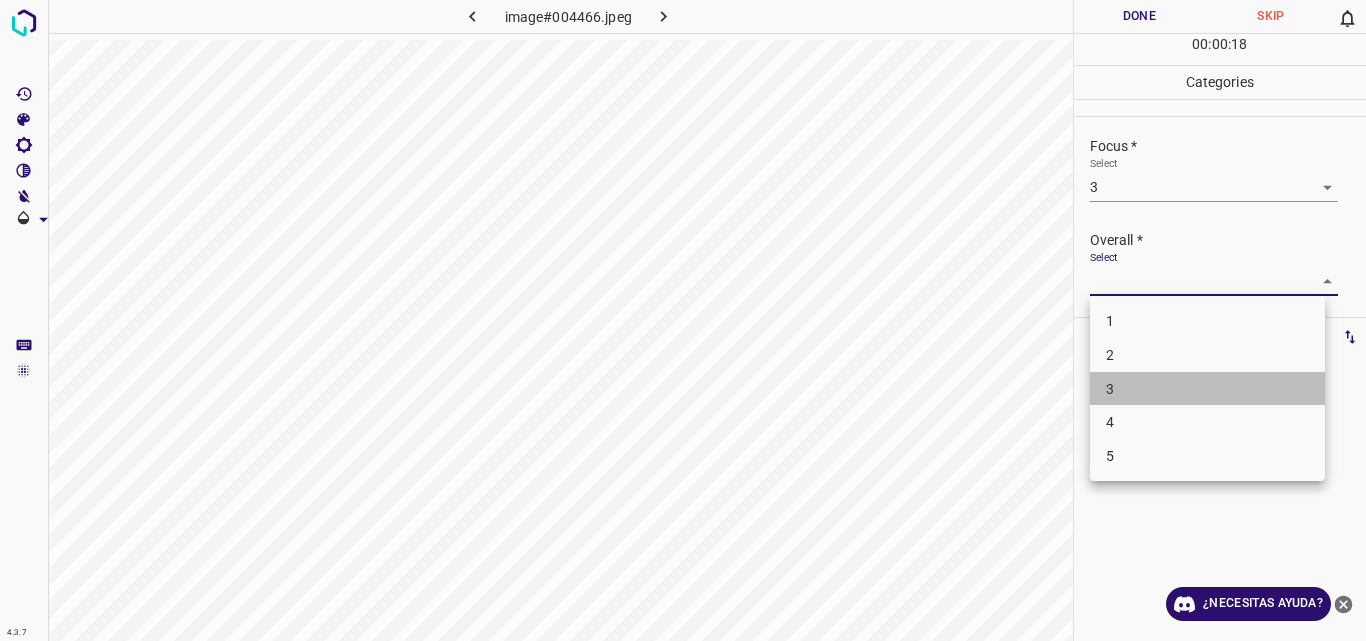 click on "3" at bounding box center [1207, 389] 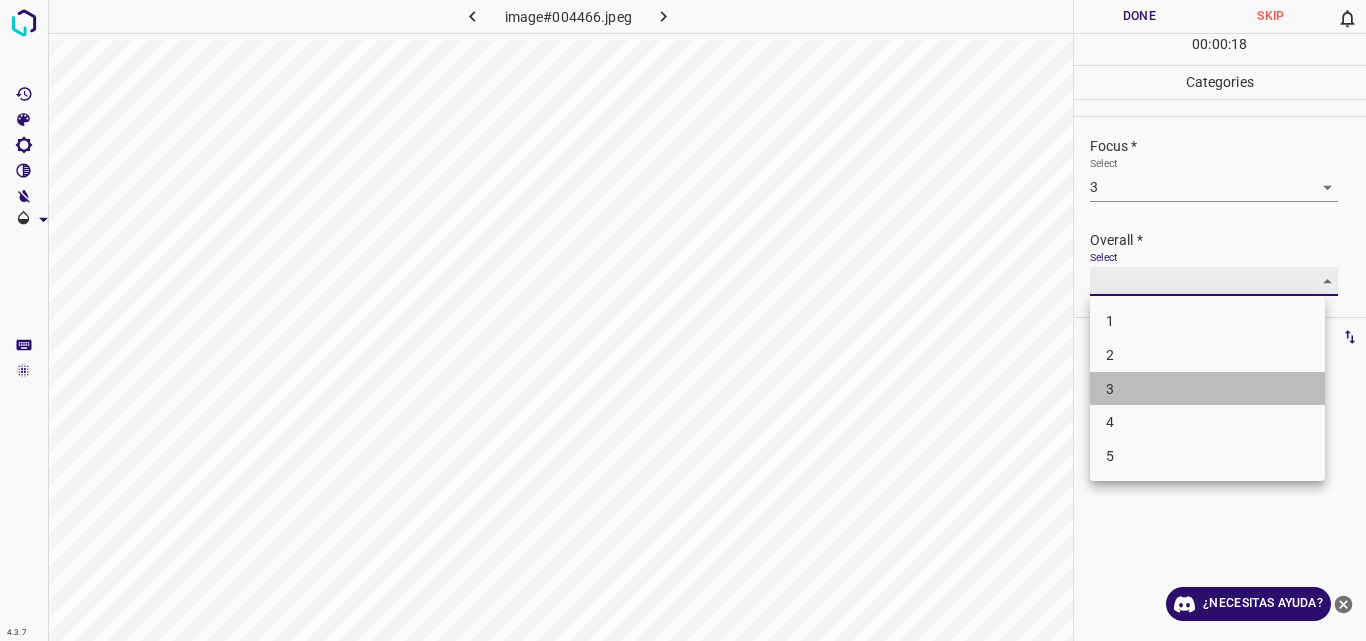 type on "3" 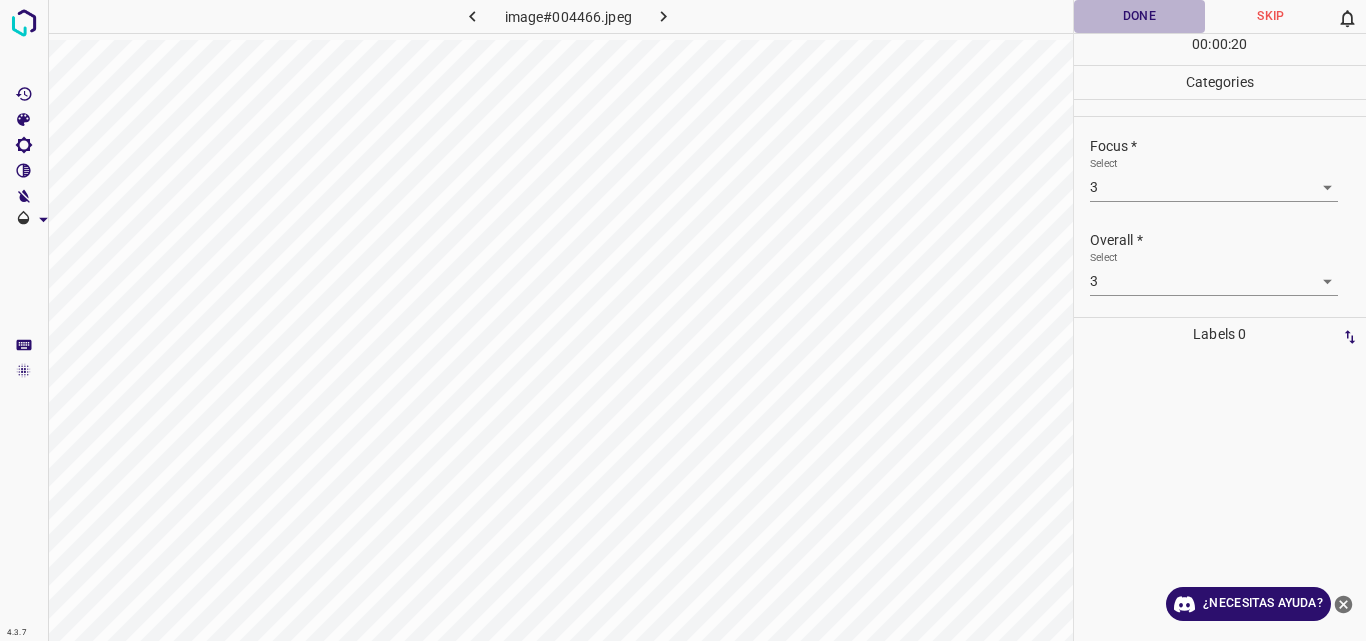 click on "Done" at bounding box center (1140, 16) 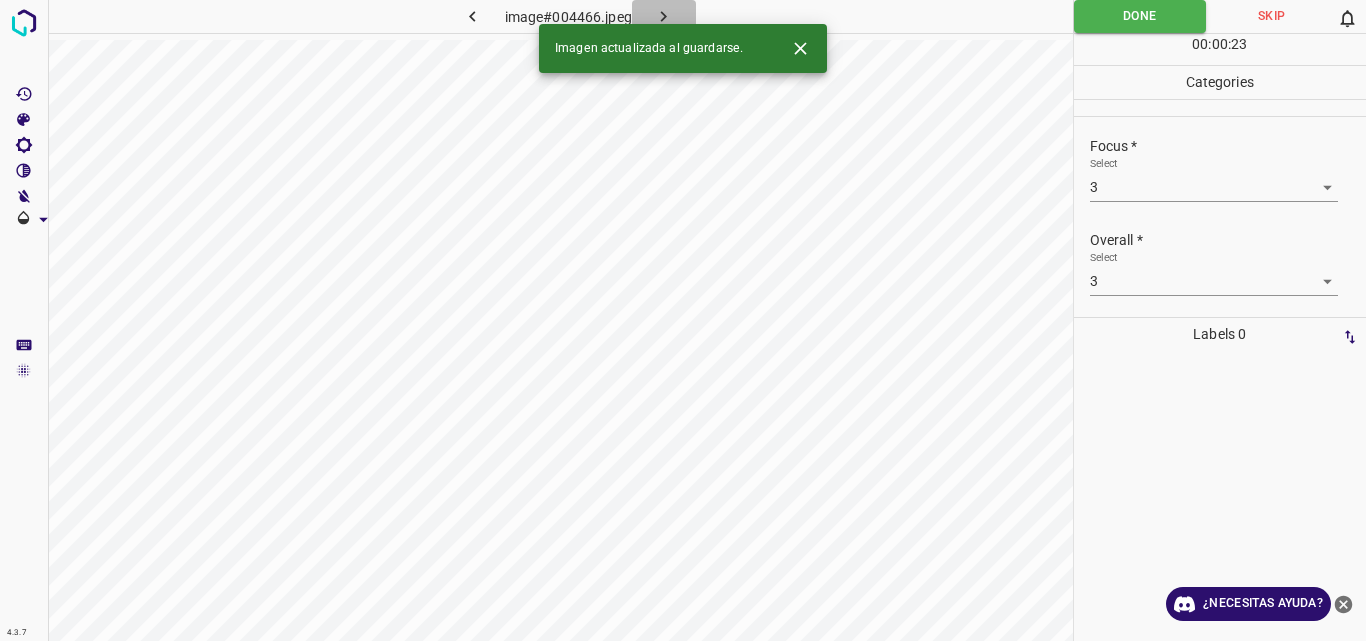 click 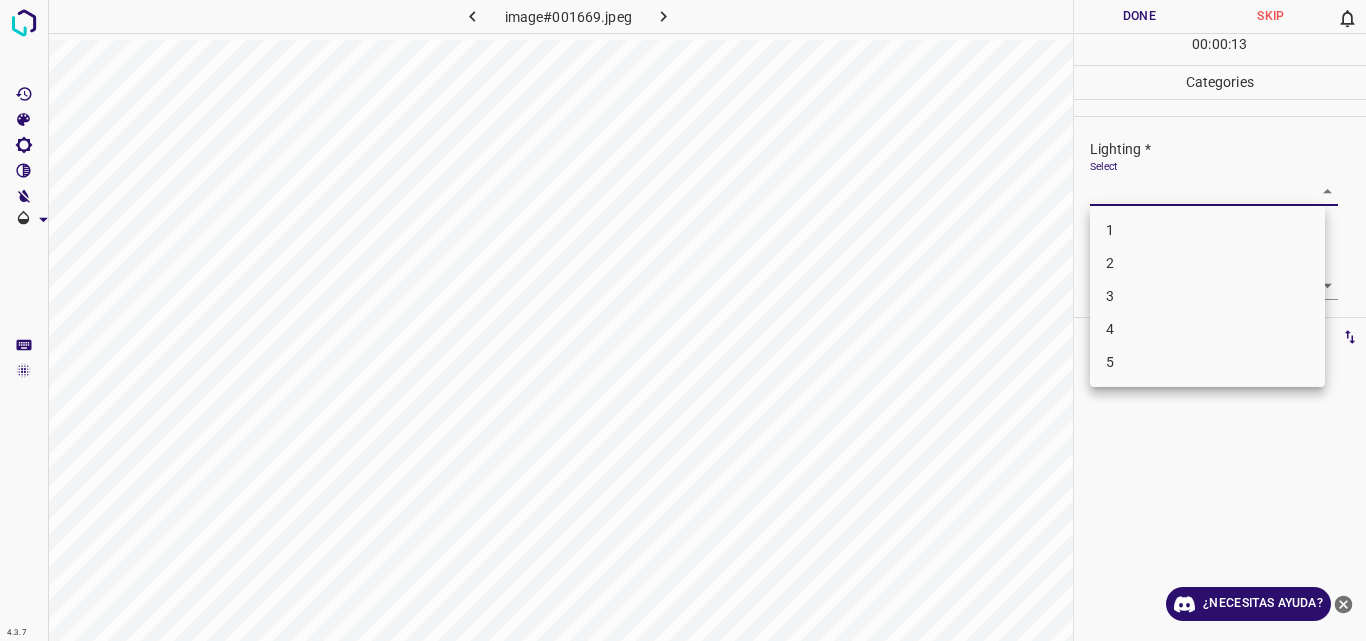 click on "4.3.7 image#001669.jpeg Done Skip 0 00   : 00   : 13   Categories Lighting *  Select ​ Focus *  Select ​ Overall *  Select ​ Labels   0 Categories 1 Lighting 2 Focus 3 Overall Tools Space Change between modes (Draw & Edit) I Auto labeling R Restore zoom M Zoom in N Zoom out Delete Delete selecte label Filters Z Restore filters X Saturation filter C Brightness filter V Contrast filter B Gray scale filter General O Download ¿Necesitas ayuda? Original text Rate this translation Your feedback will be used to help improve Google Translate - Texto - Esconder - Borrar 1 2 3 4 5" at bounding box center (683, 320) 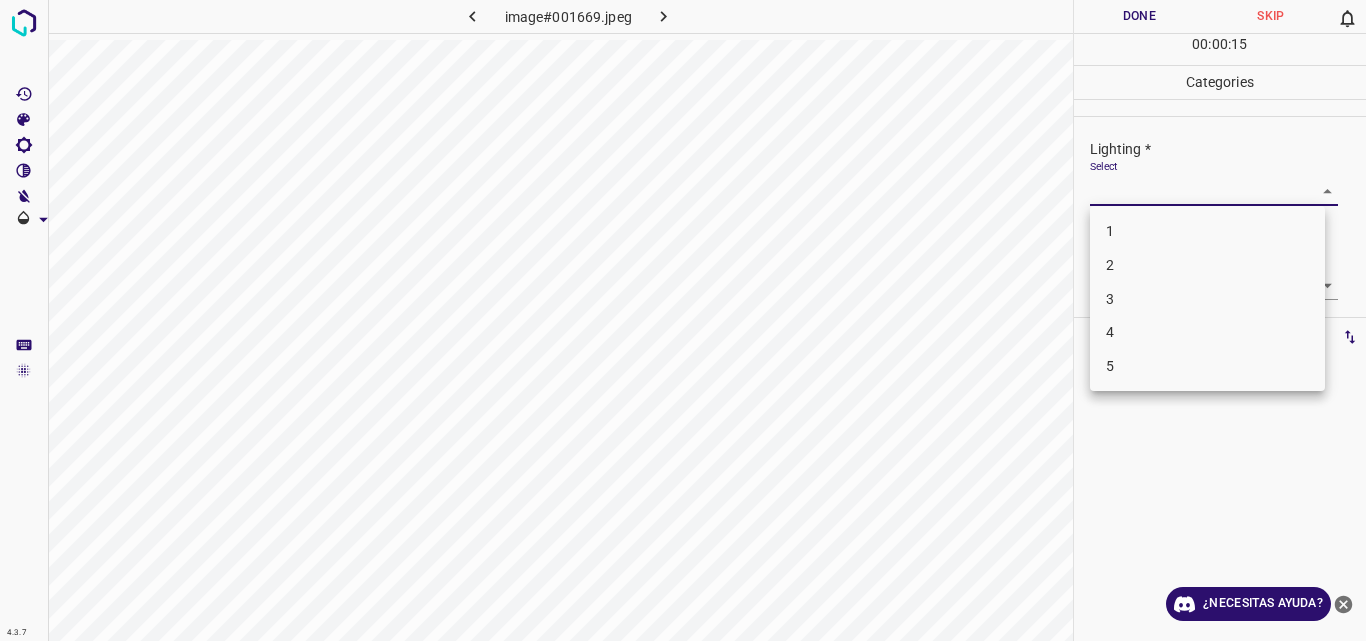 click on "3" at bounding box center [1207, 299] 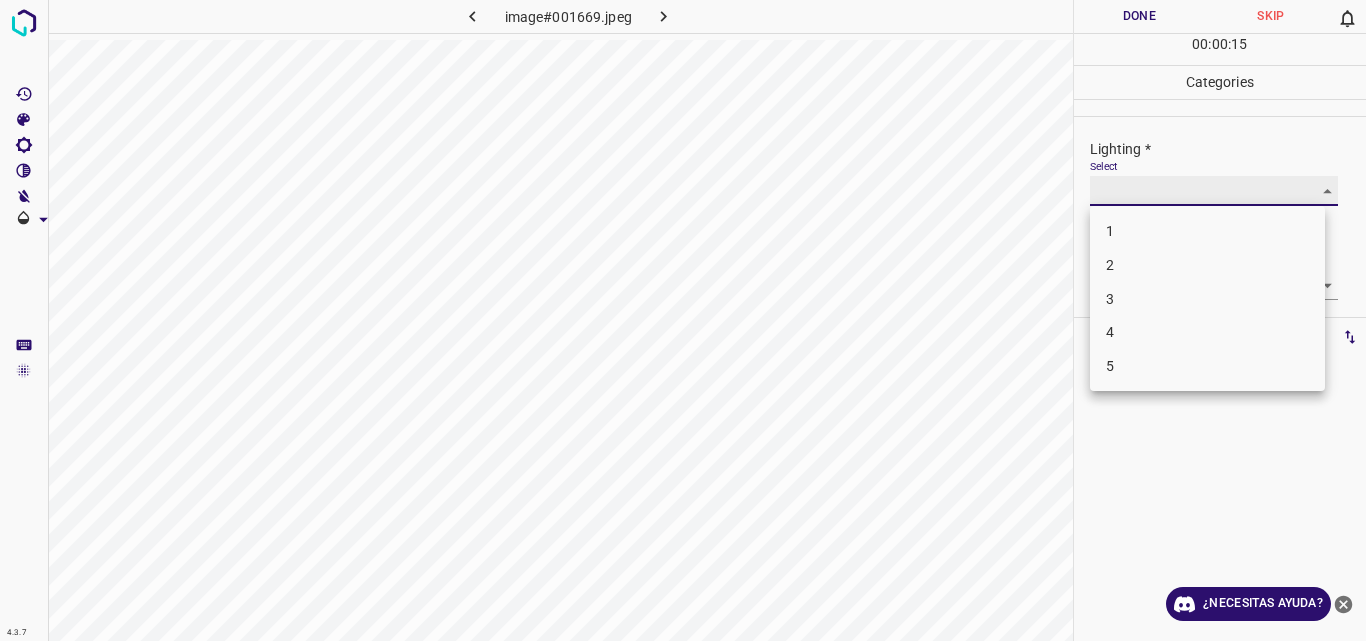 type on "3" 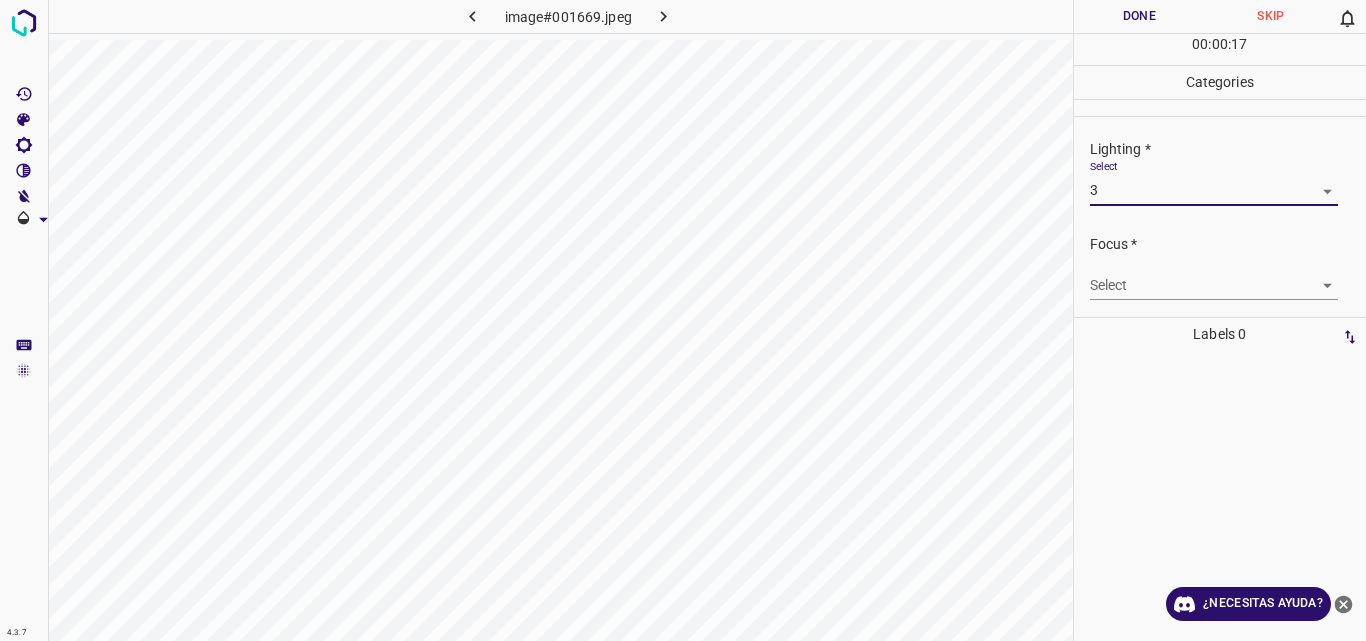 click on "4.3.7 image#001669.jpeg Done Skip 0 00   : 00   : 17   Categories Lighting *  Select 3 3 Focus *  Select ​ Overall *  Select ​ Labels   0 Categories 1 Lighting 2 Focus 3 Overall Tools Space Change between modes (Draw & Edit) I Auto labeling R Restore zoom M Zoom in N Zoom out Delete Delete selecte label Filters Z Restore filters X Saturation filter C Brightness filter V Contrast filter B Gray scale filter General O Download ¿Necesitas ayuda? Original text Rate this translation Your feedback will be used to help improve Google Translate - Texto - Esconder - Borrar" at bounding box center [683, 320] 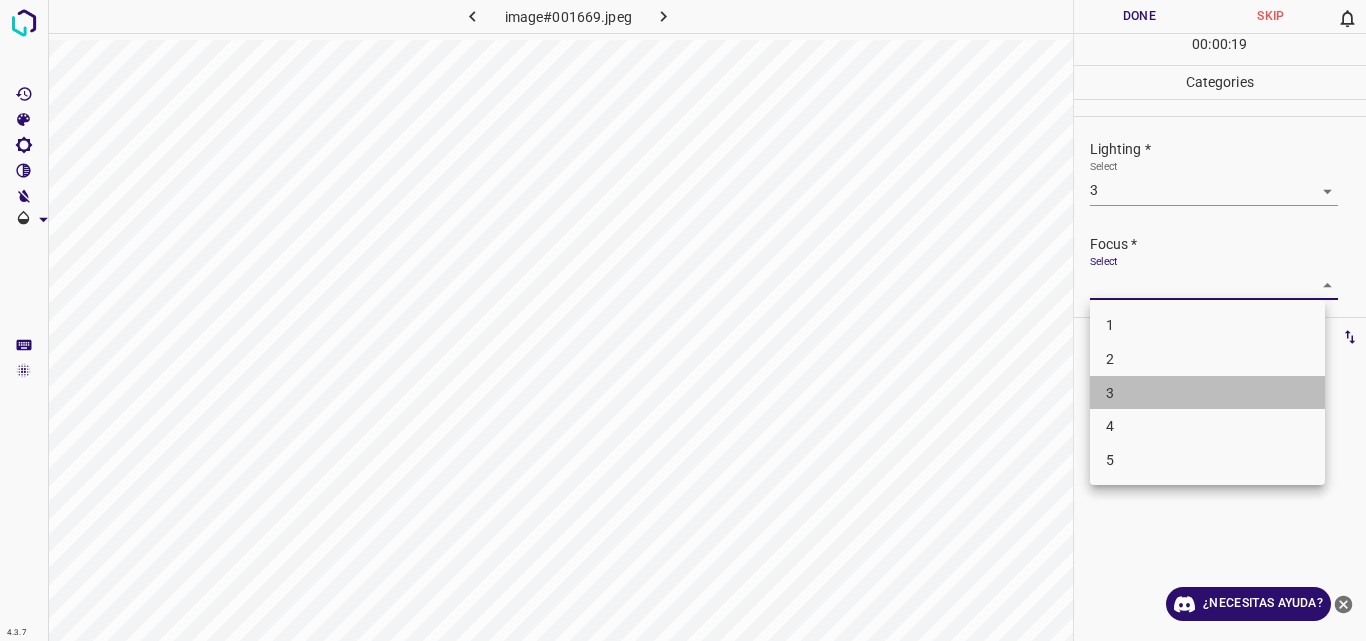 click on "3" at bounding box center (1207, 393) 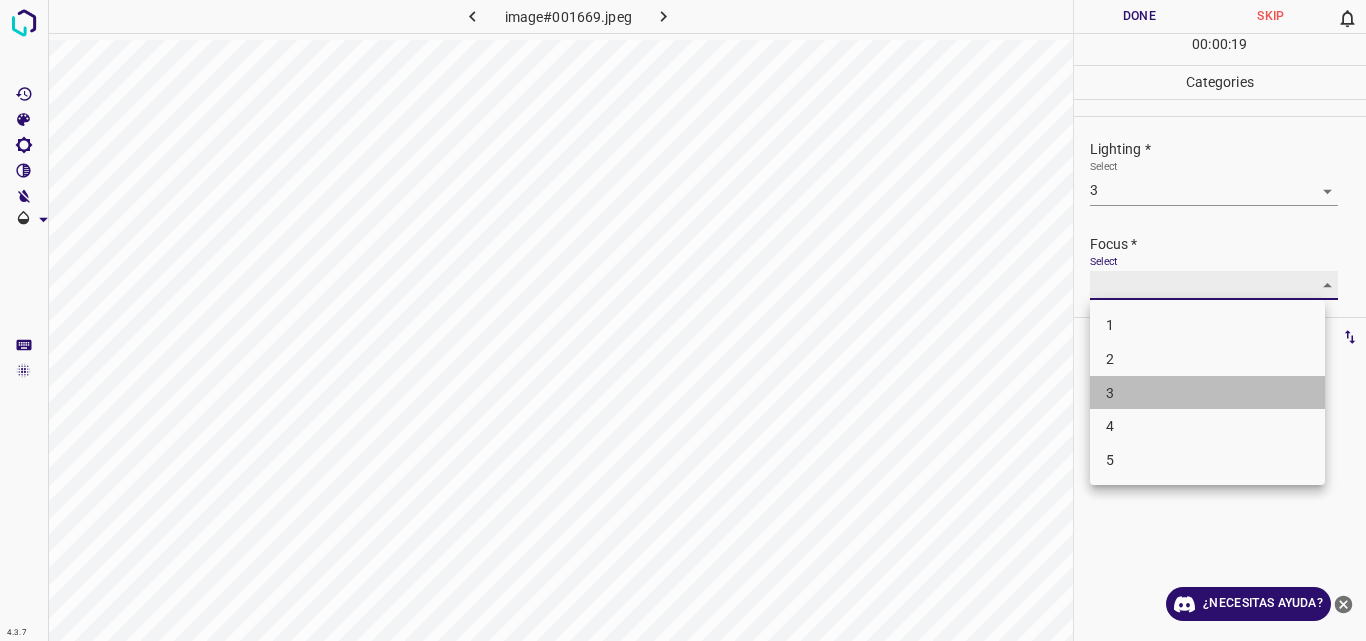 type on "3" 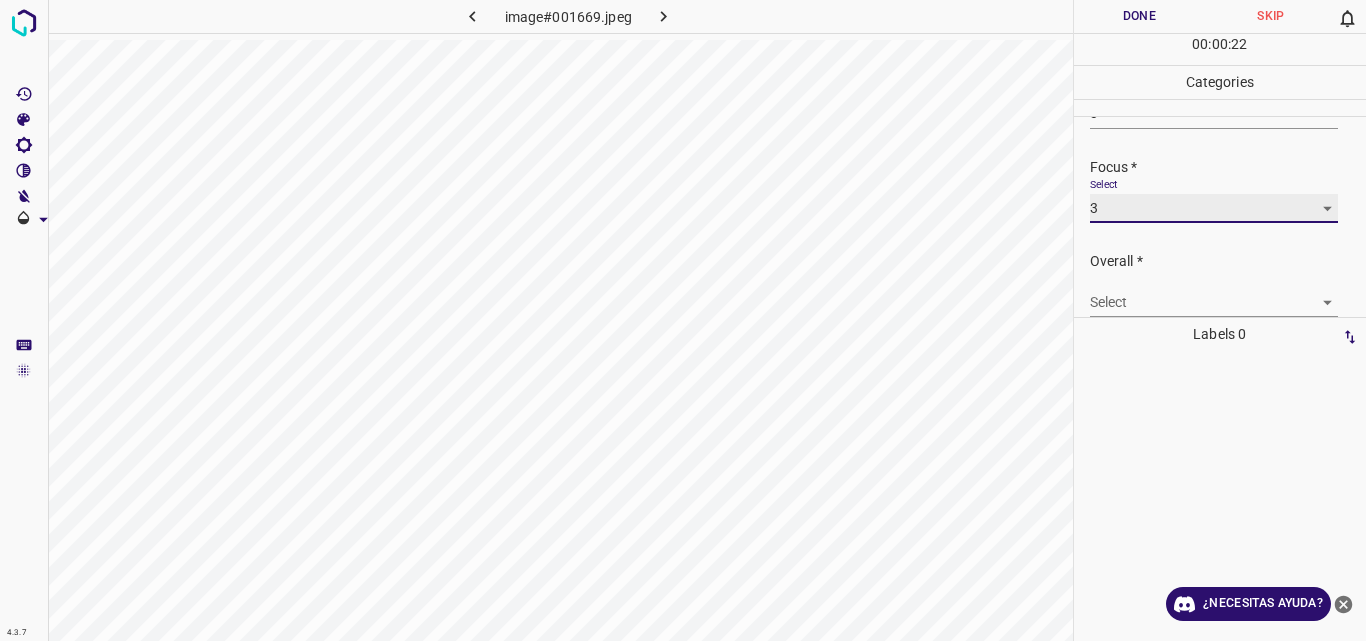 scroll, scrollTop: 98, scrollLeft: 0, axis: vertical 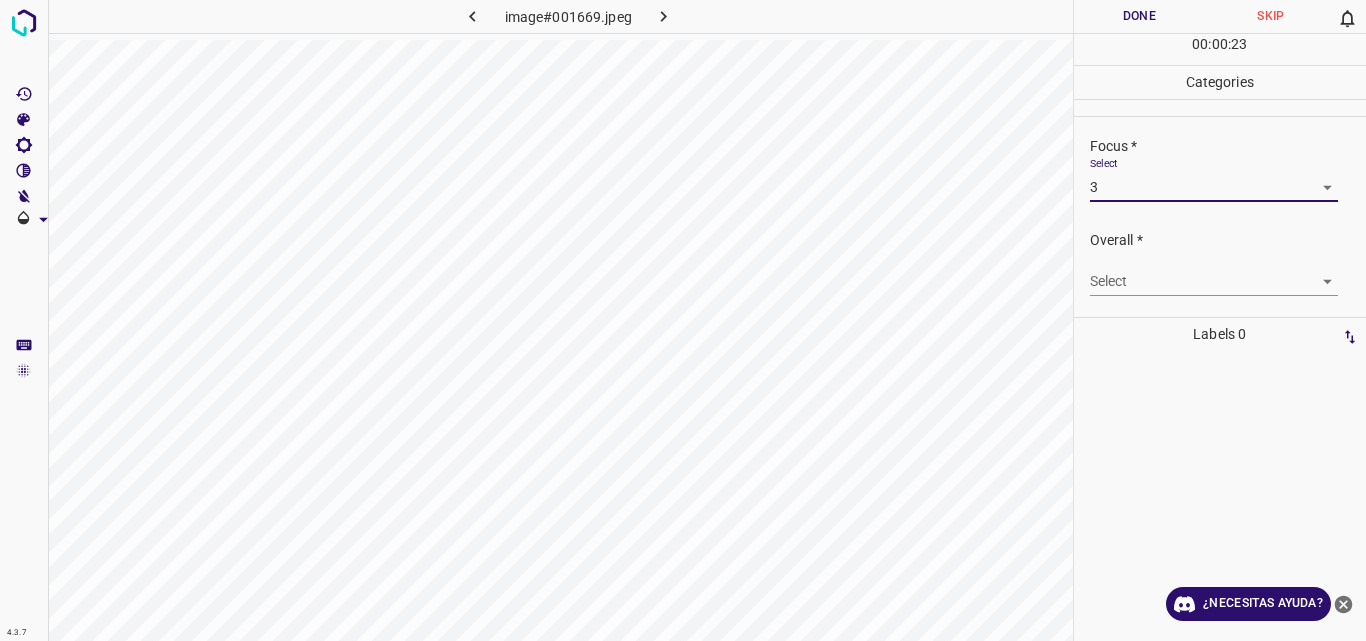 click on "4.3.7 image#001669.jpeg Done Skip 0 00   : 00   : 23   Categories Lighting *  Select 3 3 Focus *  Select 3 3 Overall *  Select ​ Labels   0 Categories 1 Lighting 2 Focus 3 Overall Tools Space Change between modes (Draw & Edit) I Auto labeling R Restore zoom M Zoom in N Zoom out Delete Delete selecte label Filters Z Restore filters X Saturation filter C Brightness filter V Contrast filter B Gray scale filter General O Download ¿Necesitas ayuda? Original text Rate this translation Your feedback will be used to help improve Google Translate - Texto - Esconder - Borrar" at bounding box center (683, 320) 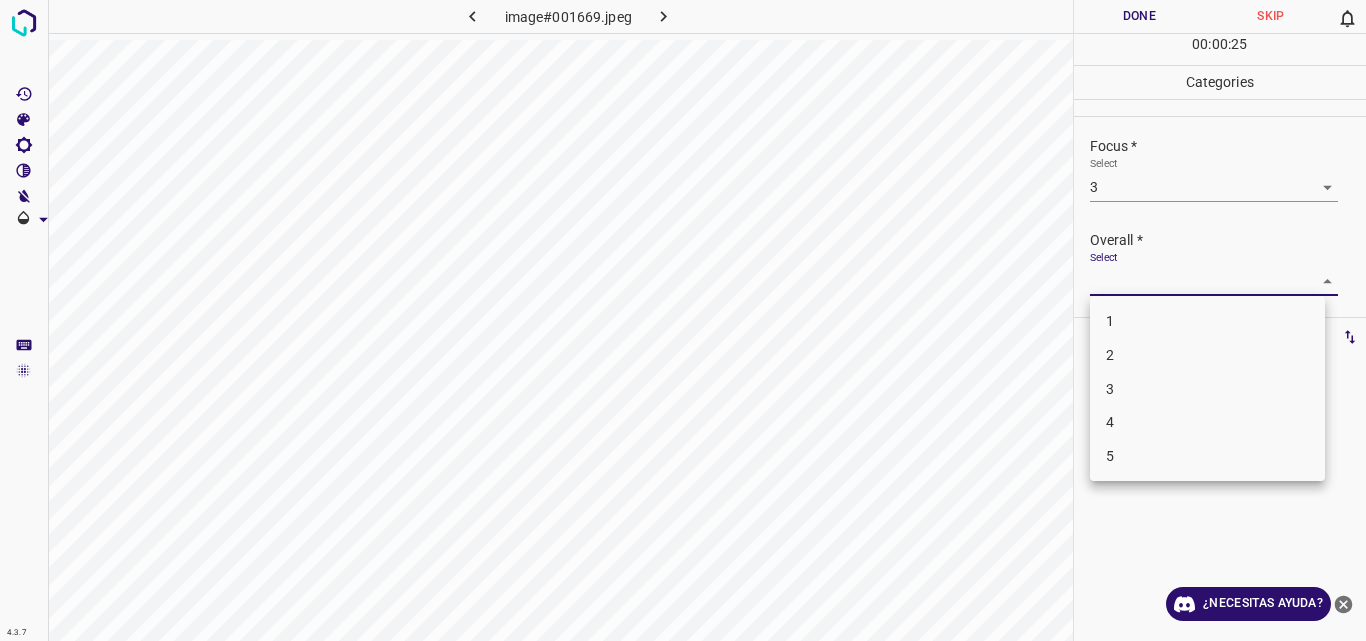 click on "3" at bounding box center [1207, 389] 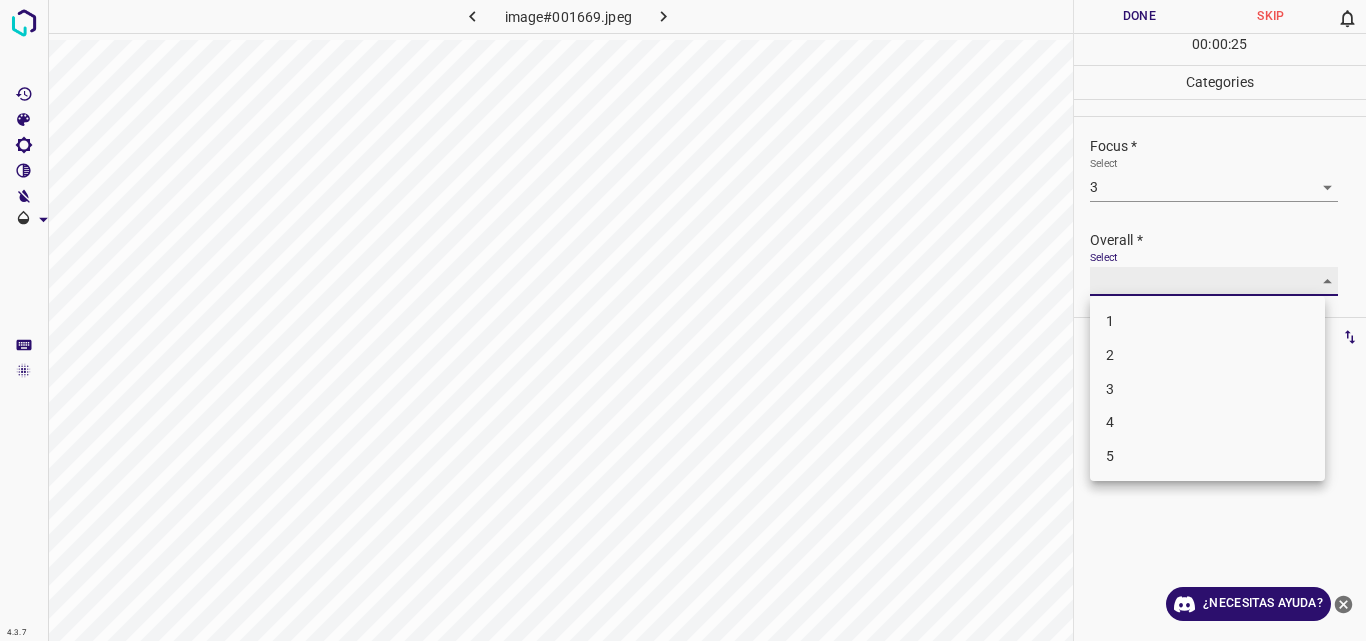 type on "3" 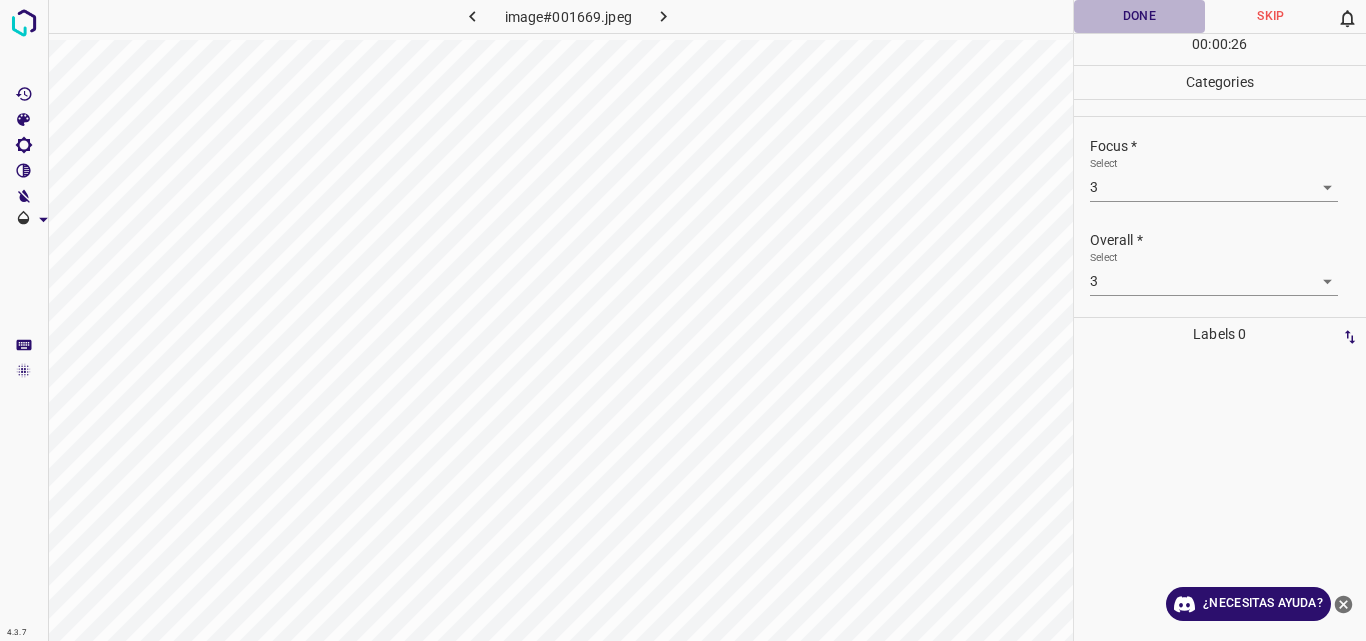 click on "Done" at bounding box center (1140, 16) 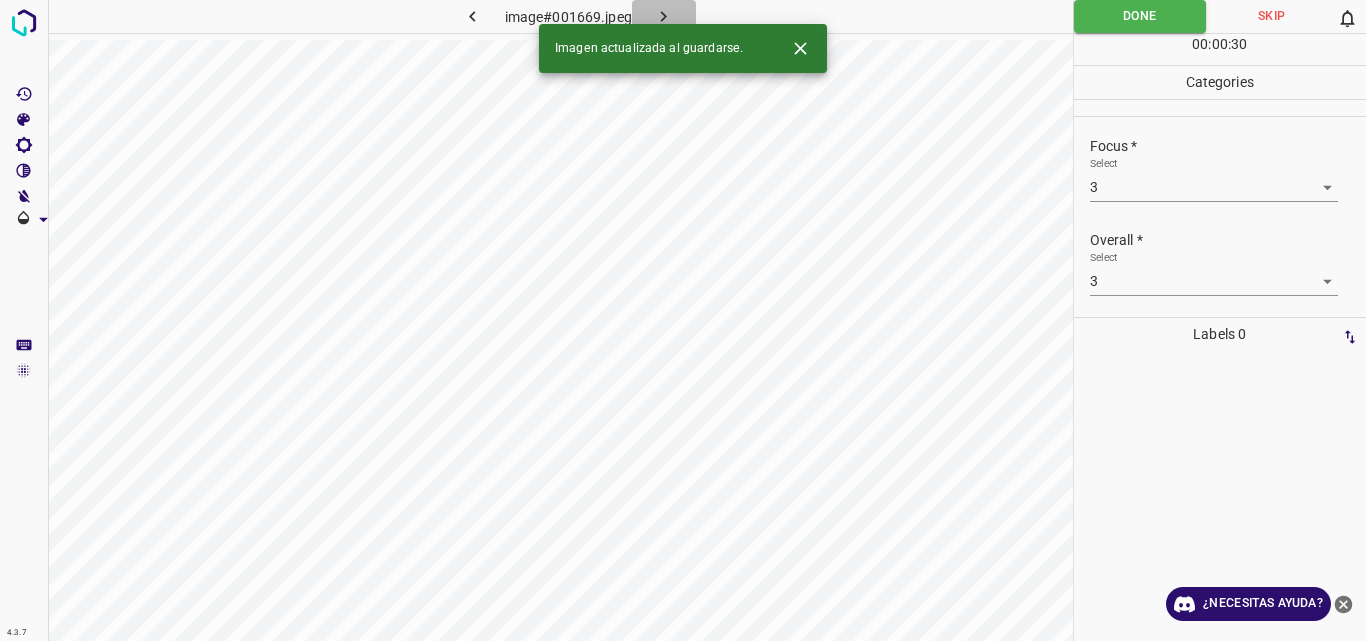 click 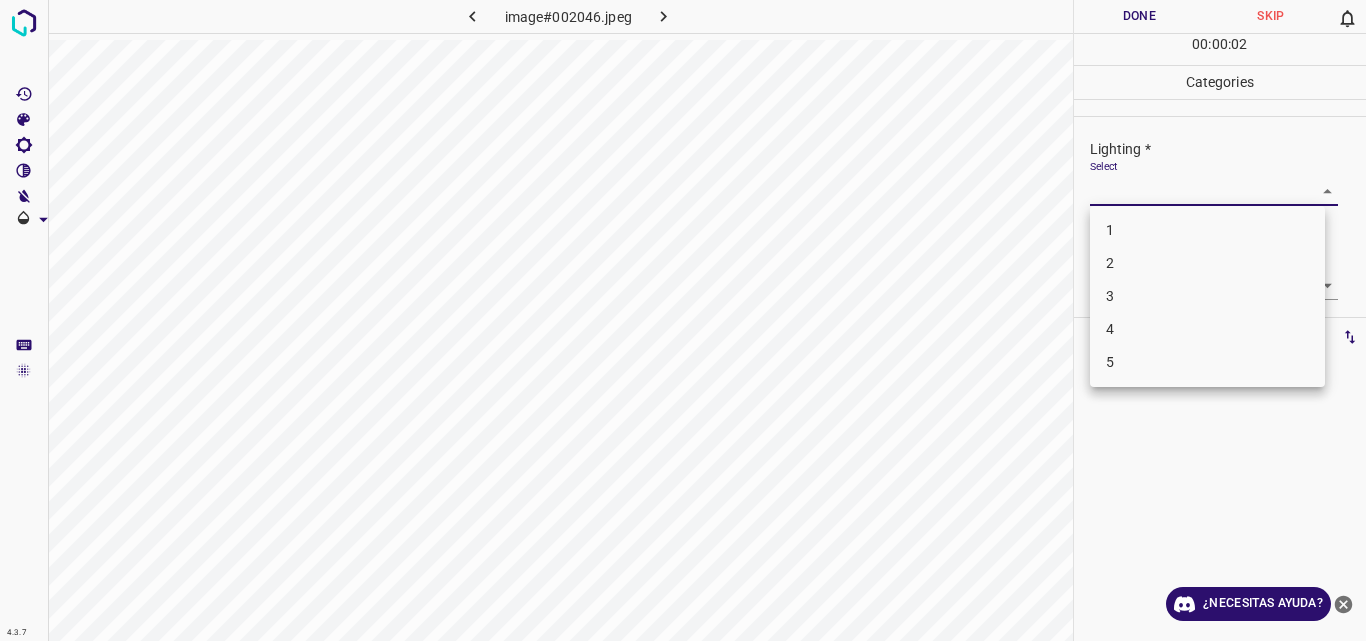 click on "4.3.7 image#002046.jpeg Done Skip 0 00   : 00   : 02   Categories Lighting *  Select ​ Focus *  Select ​ Overall *  Select ​ Labels   0 Categories 1 Lighting 2 Focus 3 Overall Tools Space Change between modes (Draw & Edit) I Auto labeling R Restore zoom M Zoom in N Zoom out Delete Delete selecte label Filters Z Restore filters X Saturation filter C Brightness filter V Contrast filter B Gray scale filter General O Download ¿Necesitas ayuda? Original text Rate this translation Your feedback will be used to help improve Google Translate - Texto - Esconder - Borrar 1 2 3 4 5" at bounding box center (683, 320) 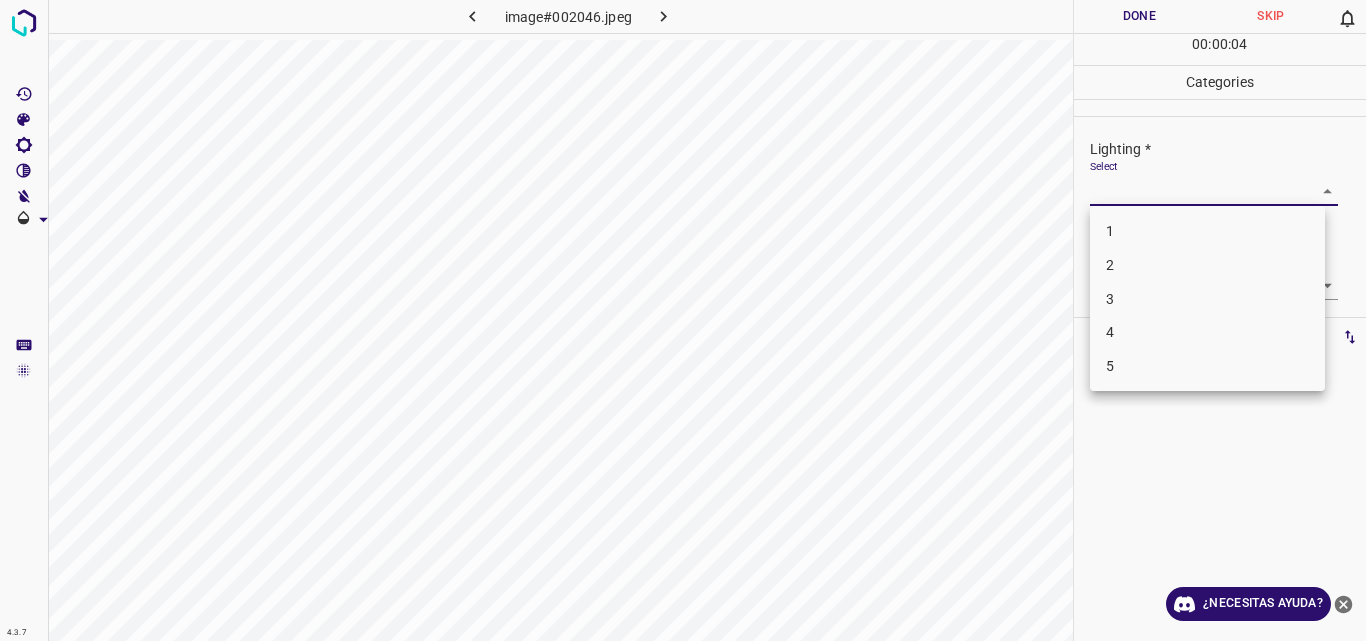 click on "2" at bounding box center [1207, 265] 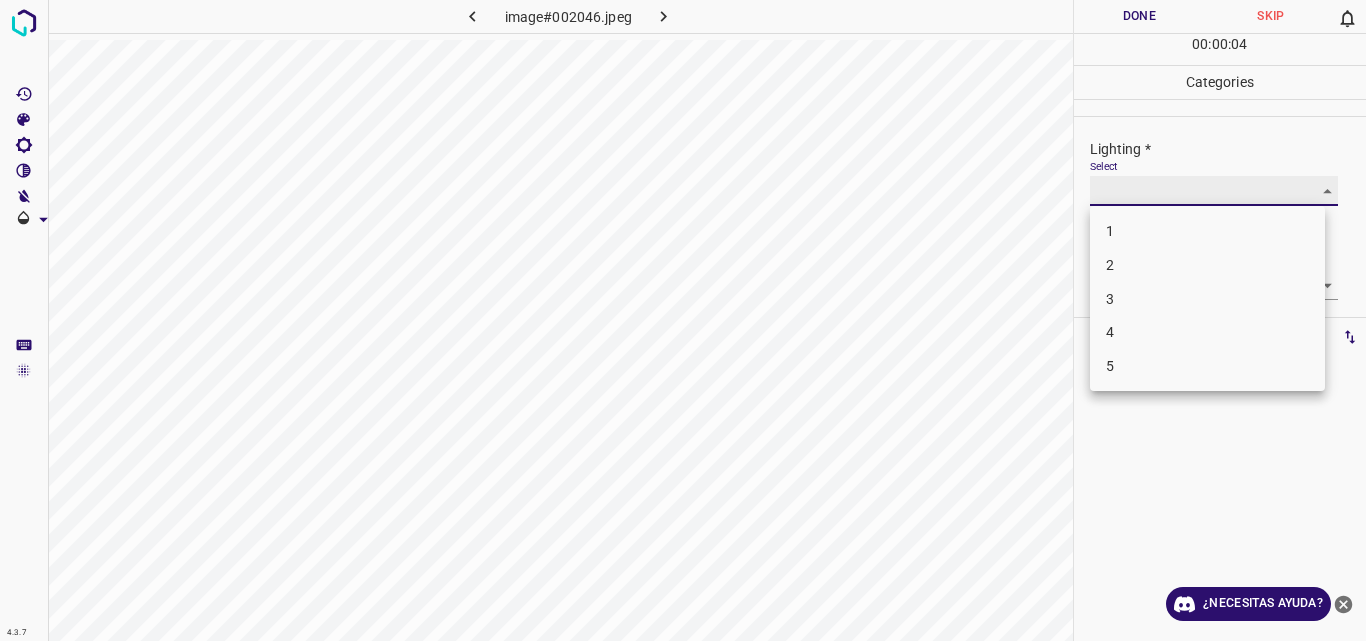 type on "2" 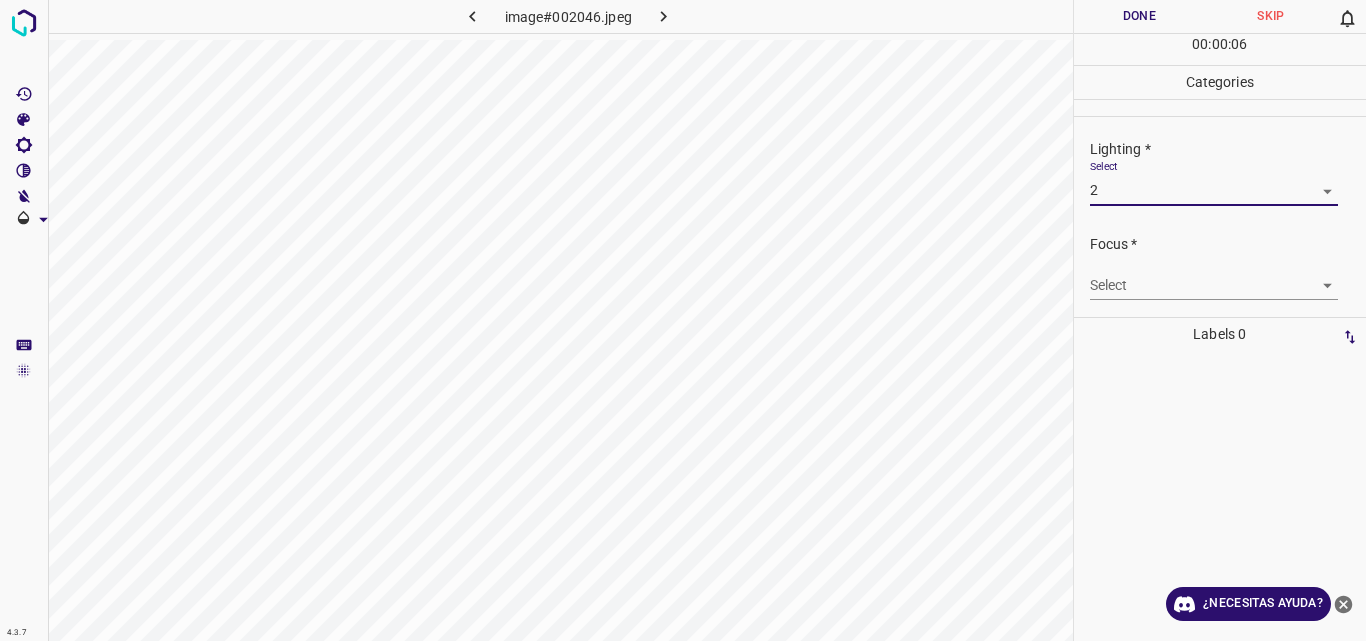click on "4.3.7 image#002046.jpeg Done Skip 0 00   : 00   : 06   Categories Lighting *  Select 2 2 Focus *  Select ​ Overall *  Select ​ Labels   0 Categories 1 Lighting 2 Focus 3 Overall Tools Space Change between modes (Draw & Edit) I Auto labeling R Restore zoom M Zoom in N Zoom out Delete Delete selecte label Filters Z Restore filters X Saturation filter C Brightness filter V Contrast filter B Gray scale filter General O Download ¿Necesitas ayuda? Original text Rate this translation Your feedback will be used to help improve Google Translate - Texto - Esconder - Borrar" at bounding box center (683, 320) 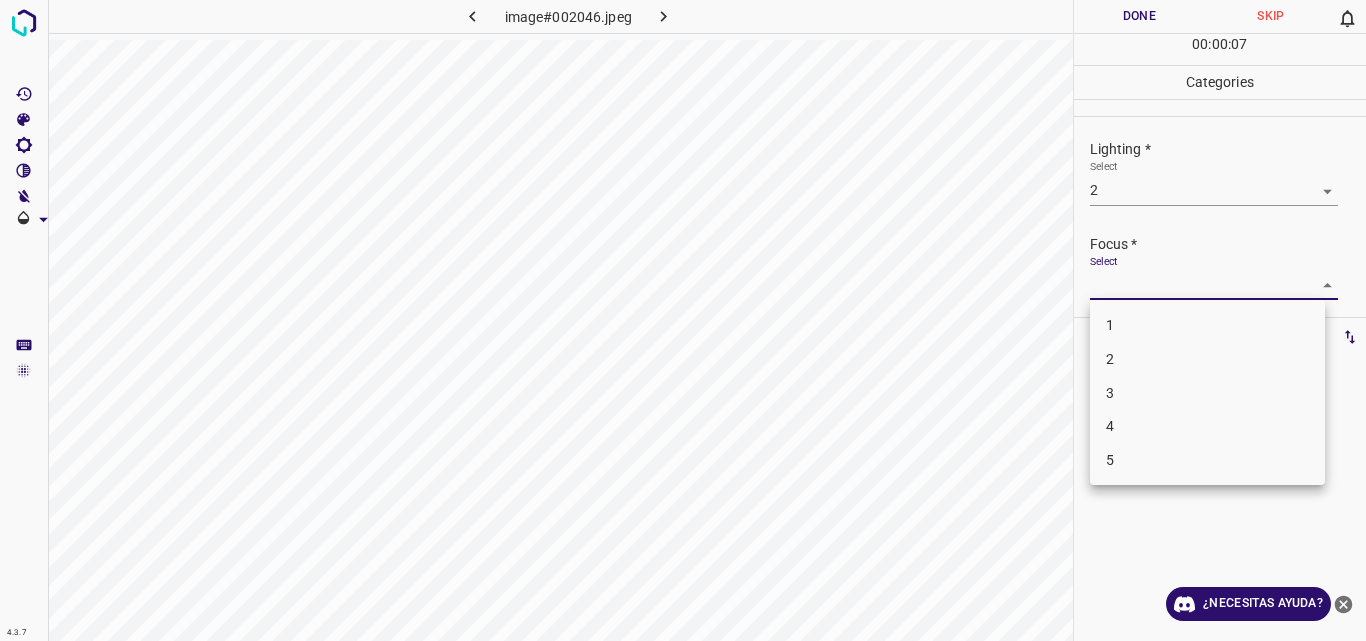 click on "2" at bounding box center [1207, 359] 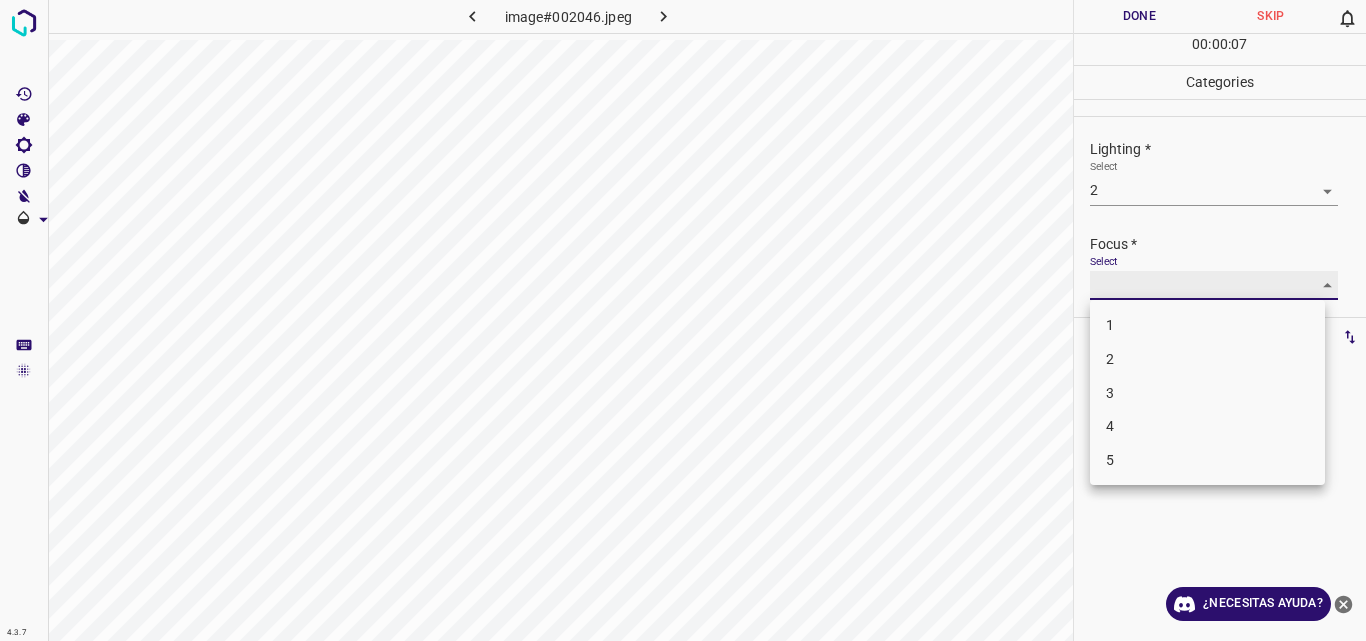 type on "2" 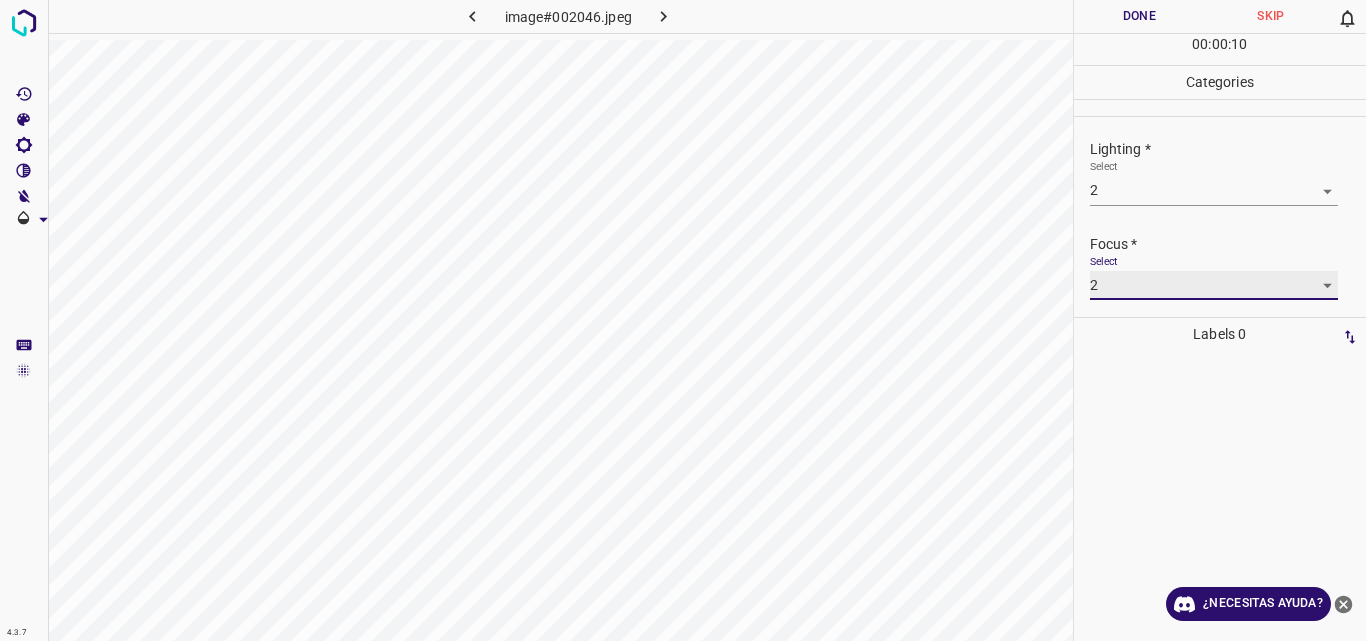 scroll, scrollTop: 98, scrollLeft: 0, axis: vertical 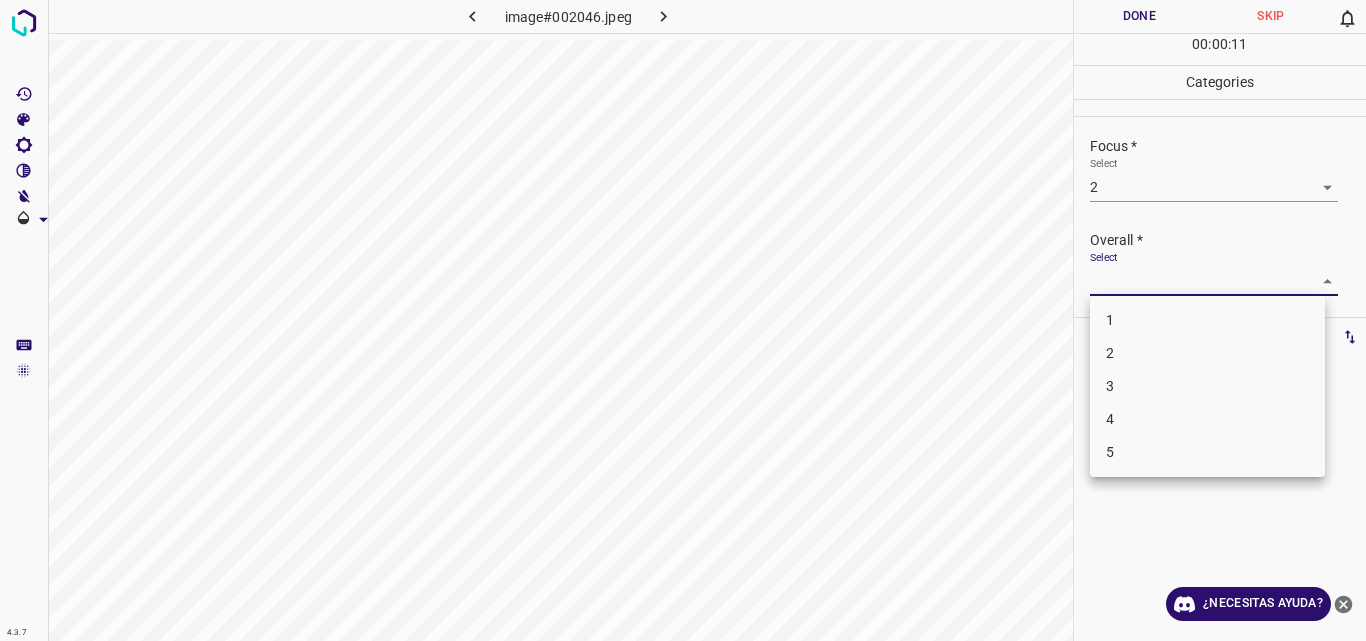 click on "4.3.7 image#002046.jpeg Done Skip 0 00   : 00   : 11   Categories Lighting *  Select 2 2 Focus *  Select 2 2 Overall *  Select ​ Labels   0 Categories 1 Lighting 2 Focus 3 Overall Tools Space Change between modes (Draw & Edit) I Auto labeling R Restore zoom M Zoom in N Zoom out Delete Delete selecte label Filters Z Restore filters X Saturation filter C Brightness filter V Contrast filter B Gray scale filter General O Download ¿Necesitas ayuda? Original text Rate this translation Your feedback will be used to help improve Google Translate - Texto - Esconder - Borrar 1 2 3 4 5" at bounding box center (683, 320) 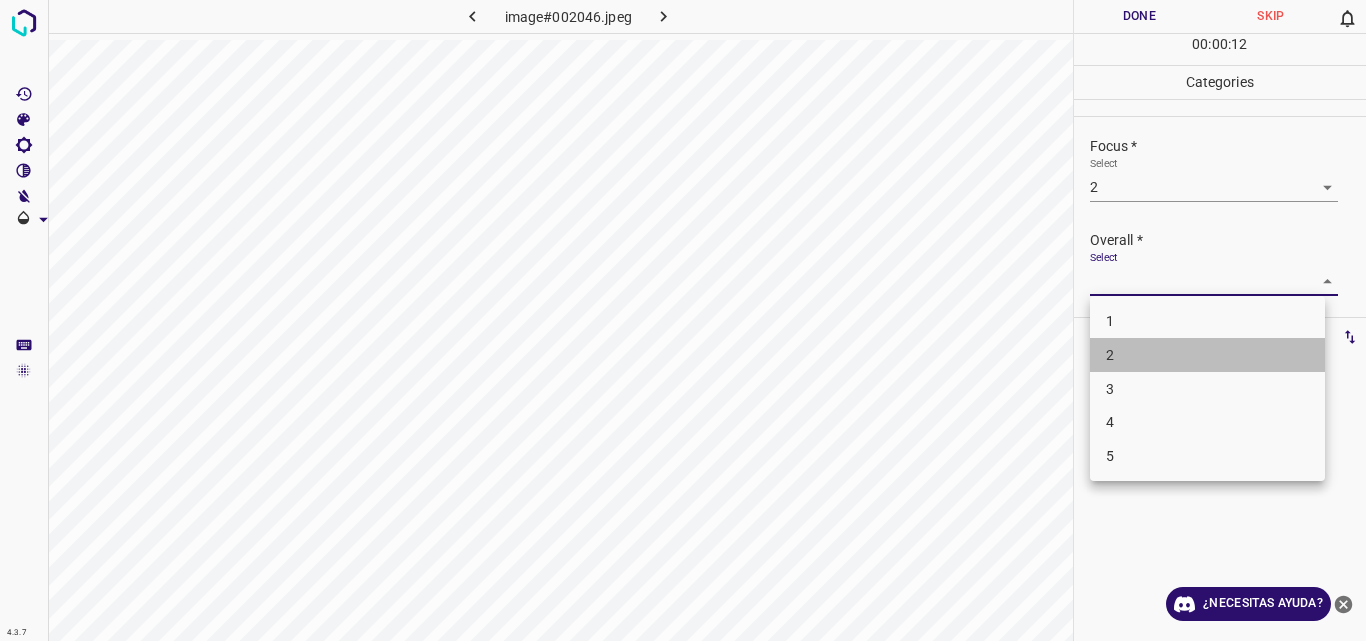 click on "2" at bounding box center [1207, 355] 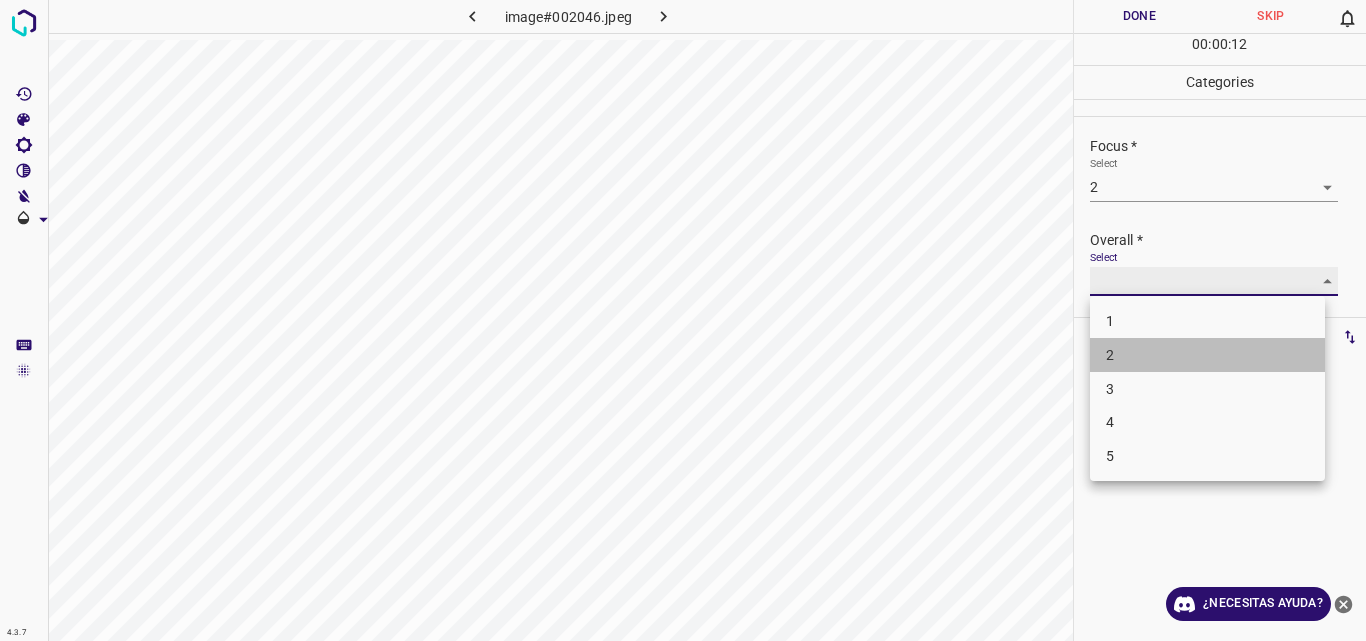 type on "2" 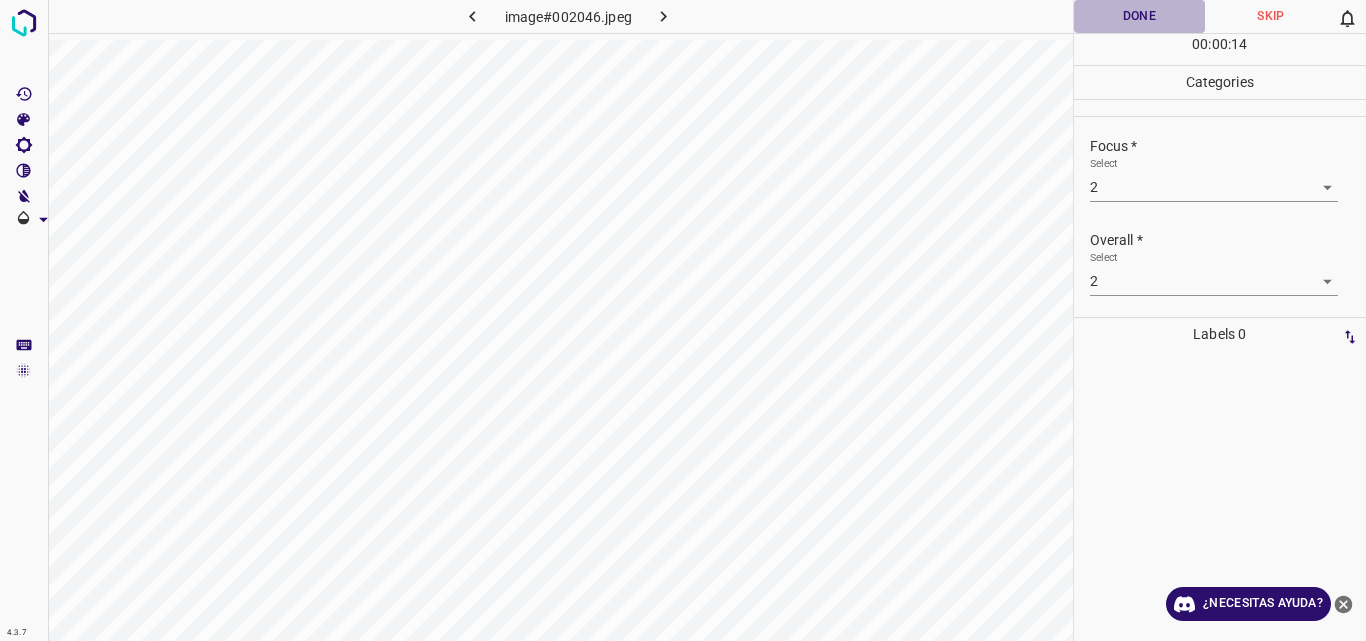 click on "Done" at bounding box center [1140, 16] 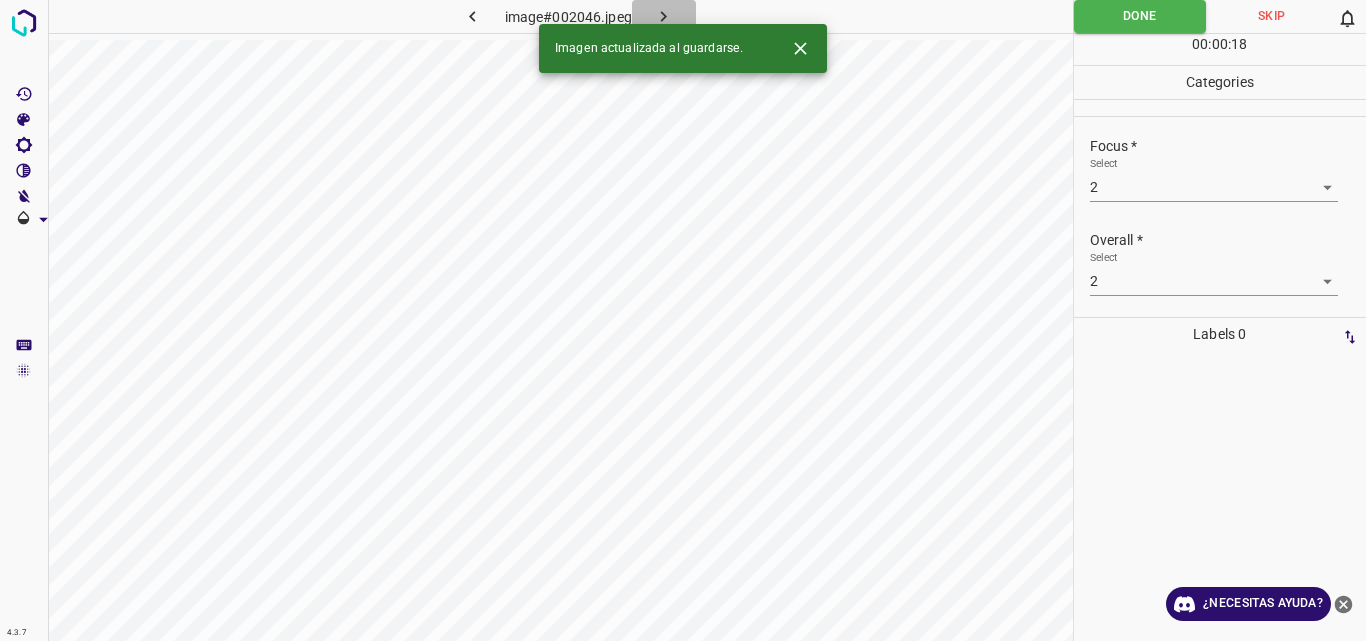 click 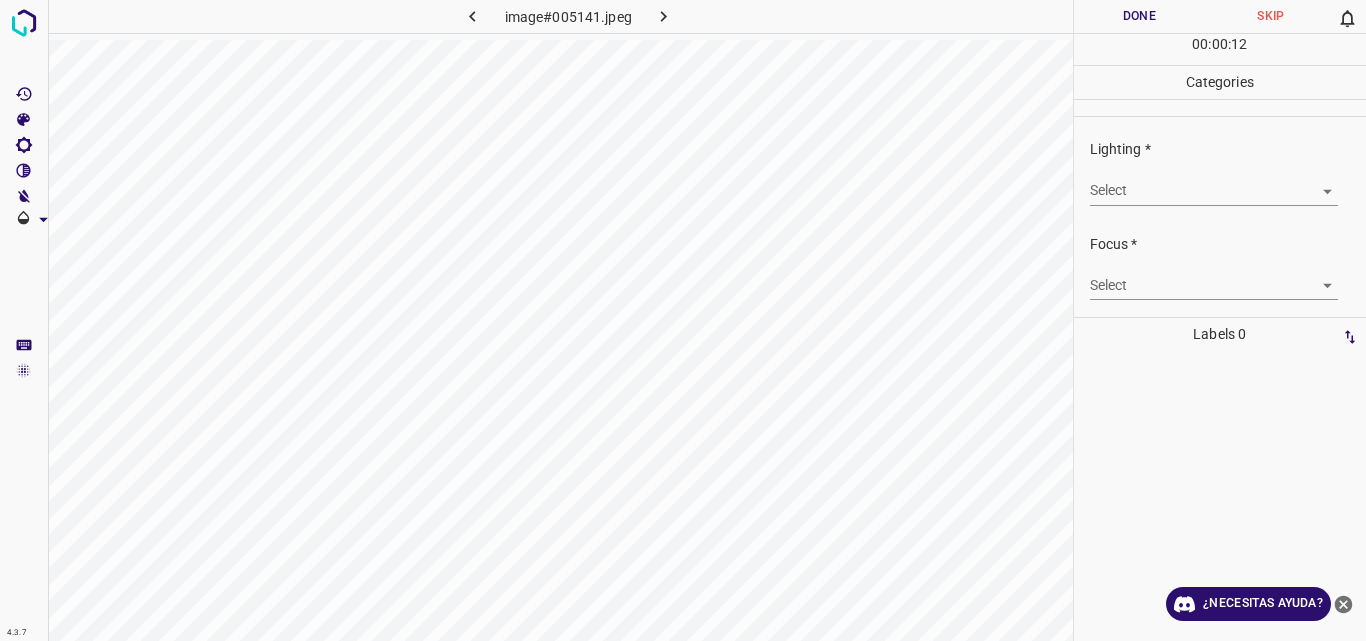 click on "4.3.7 image#005141.jpeg Done Skip 0 00   : 00   : 12   Categories Lighting *  Select ​ Focus *  Select ​ Overall *  Select ​ Labels   0 Categories 1 Lighting 2 Focus 3 Overall Tools Space Change between modes (Draw & Edit) I Auto labeling R Restore zoom M Zoom in N Zoom out Delete Delete selecte label Filters Z Restore filters X Saturation filter C Brightness filter V Contrast filter B Gray scale filter General O Download ¿Necesitas ayuda? Original text Rate this translation Your feedback will be used to help improve Google Translate - Texto - Esconder - Borrar" at bounding box center [683, 320] 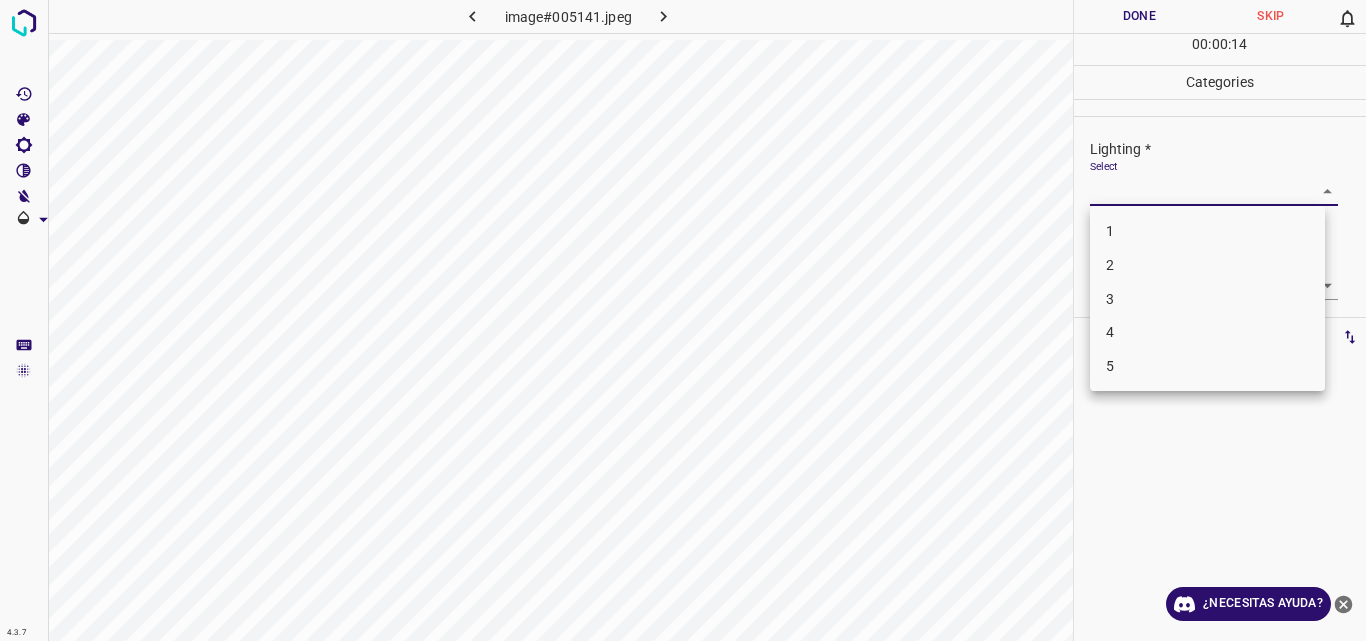 click on "3" at bounding box center (1207, 299) 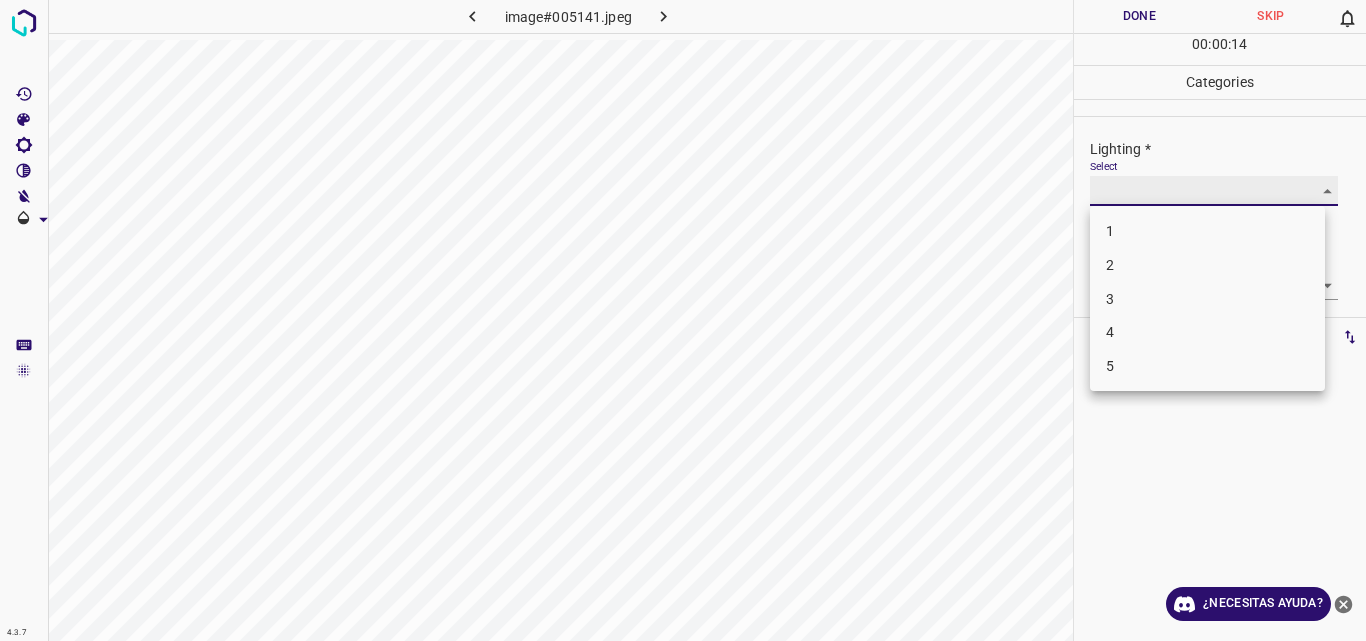 type on "3" 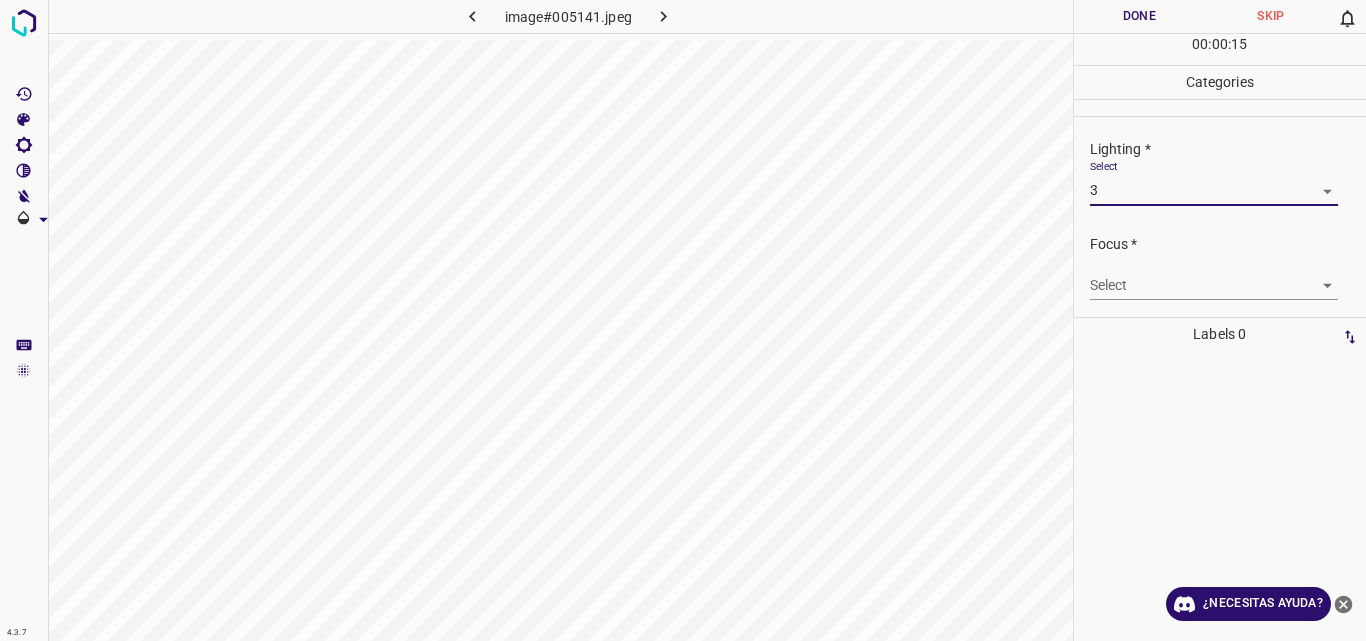 click on "4.3.7 image#005141.jpeg Done Skip 0 00   : 00   : 15   Categories Lighting *  Select 3 3 Focus *  Select ​ Overall *  Select ​ Labels   0 Categories 1 Lighting 2 Focus 3 Overall Tools Space Change between modes (Draw & Edit) I Auto labeling R Restore zoom M Zoom in N Zoom out Delete Delete selecte label Filters Z Restore filters X Saturation filter C Brightness filter V Contrast filter B Gray scale filter General O Download ¿Necesitas ayuda? Original text Rate this translation Your feedback will be used to help improve Google Translate - Texto - Esconder - Borrar" at bounding box center (683, 320) 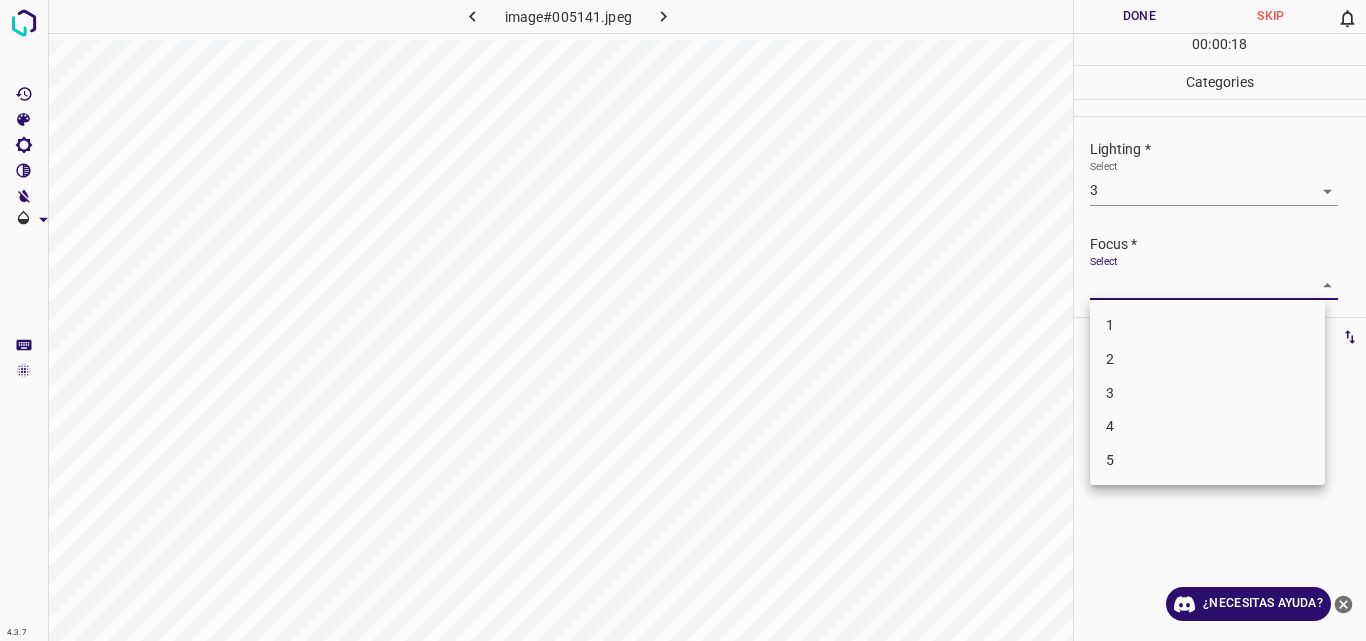 click on "3" at bounding box center [1207, 393] 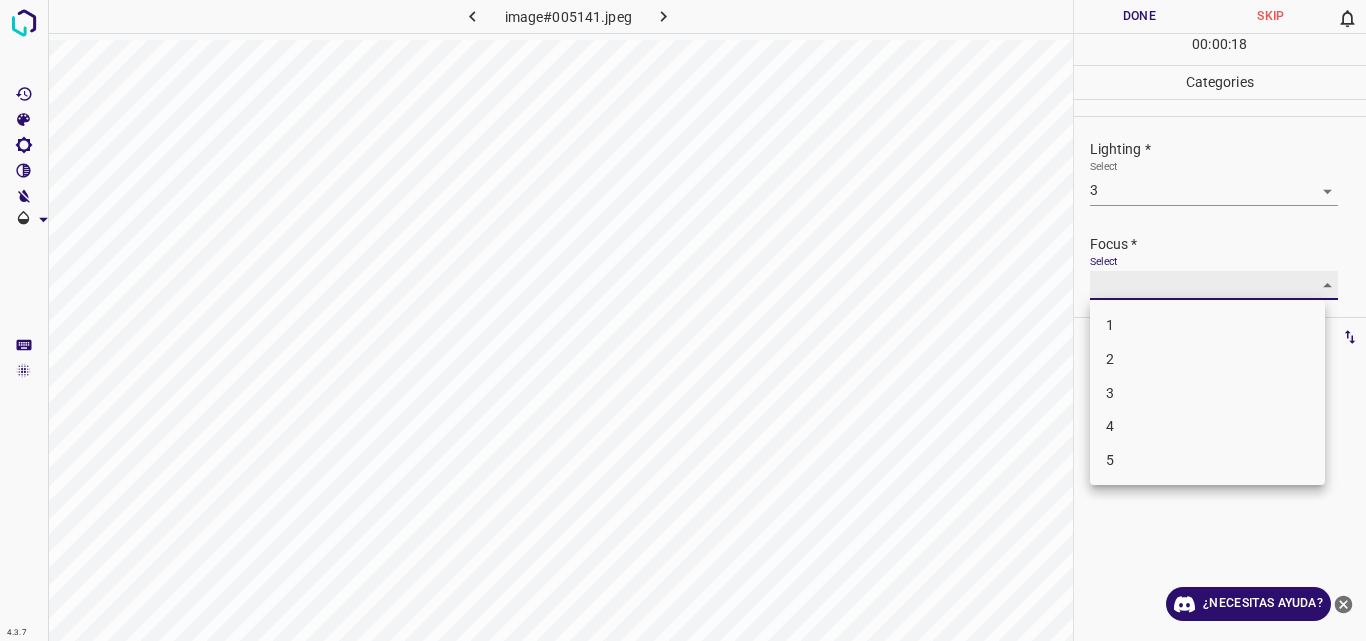 type on "3" 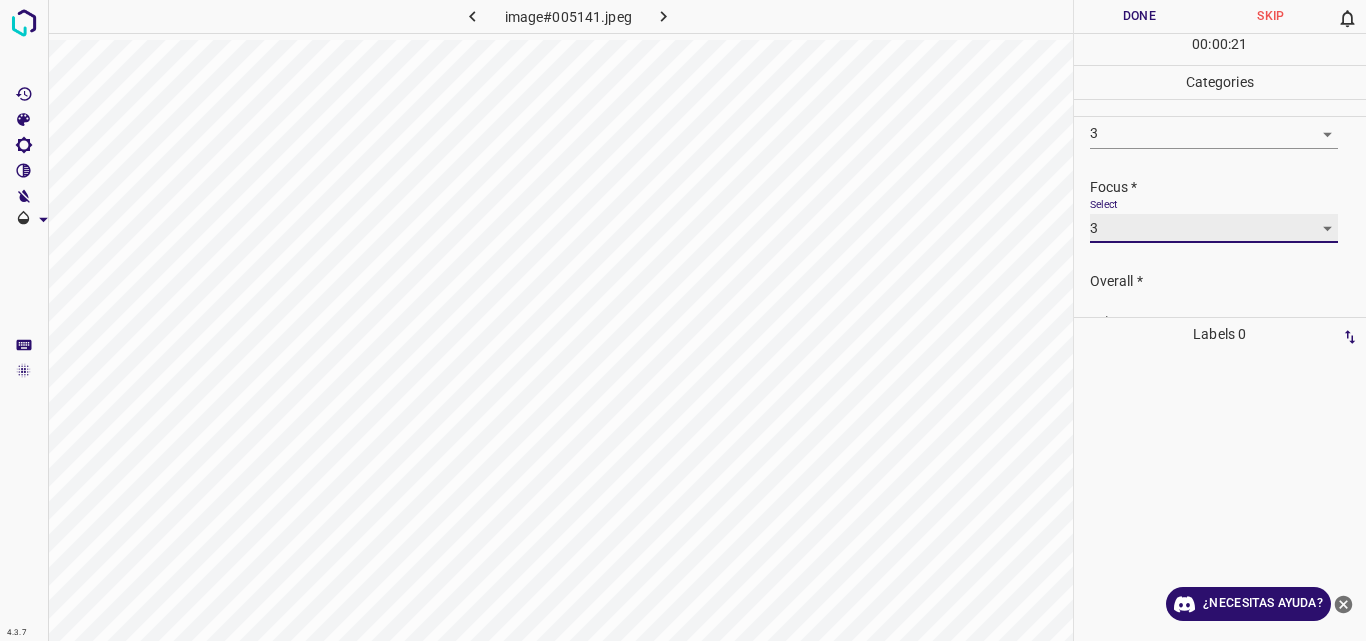 scroll, scrollTop: 98, scrollLeft: 0, axis: vertical 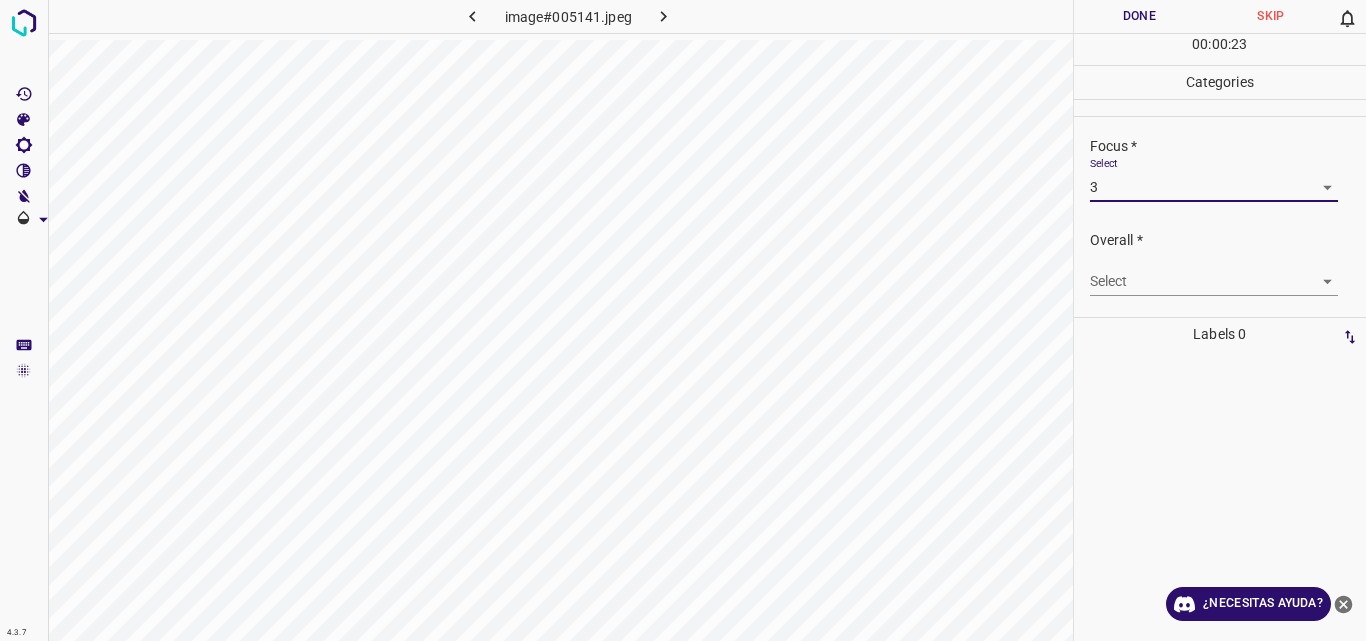 click on "4.3.7 image#005141.jpeg Done Skip 0 00   : 00   : 23   Categories Lighting *  Select 3 3 Focus *  Select 3 3 Overall *  Select ​ Labels   0 Categories 1 Lighting 2 Focus 3 Overall Tools Space Change between modes (Draw & Edit) I Auto labeling R Restore zoom M Zoom in N Zoom out Delete Delete selecte label Filters Z Restore filters X Saturation filter C Brightness filter V Contrast filter B Gray scale filter General O Download ¿Necesitas ayuda? Original text Rate this translation Your feedback will be used to help improve Google Translate - Texto - Esconder - Borrar" at bounding box center (683, 320) 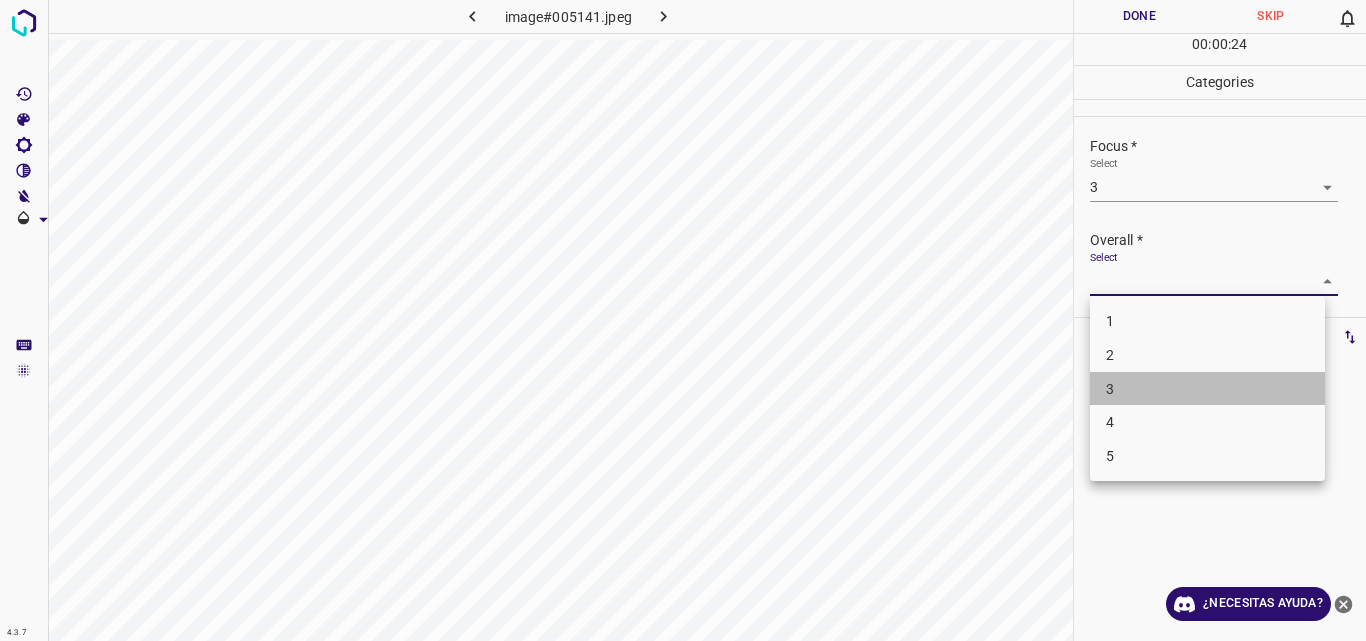 click on "3" at bounding box center [1207, 389] 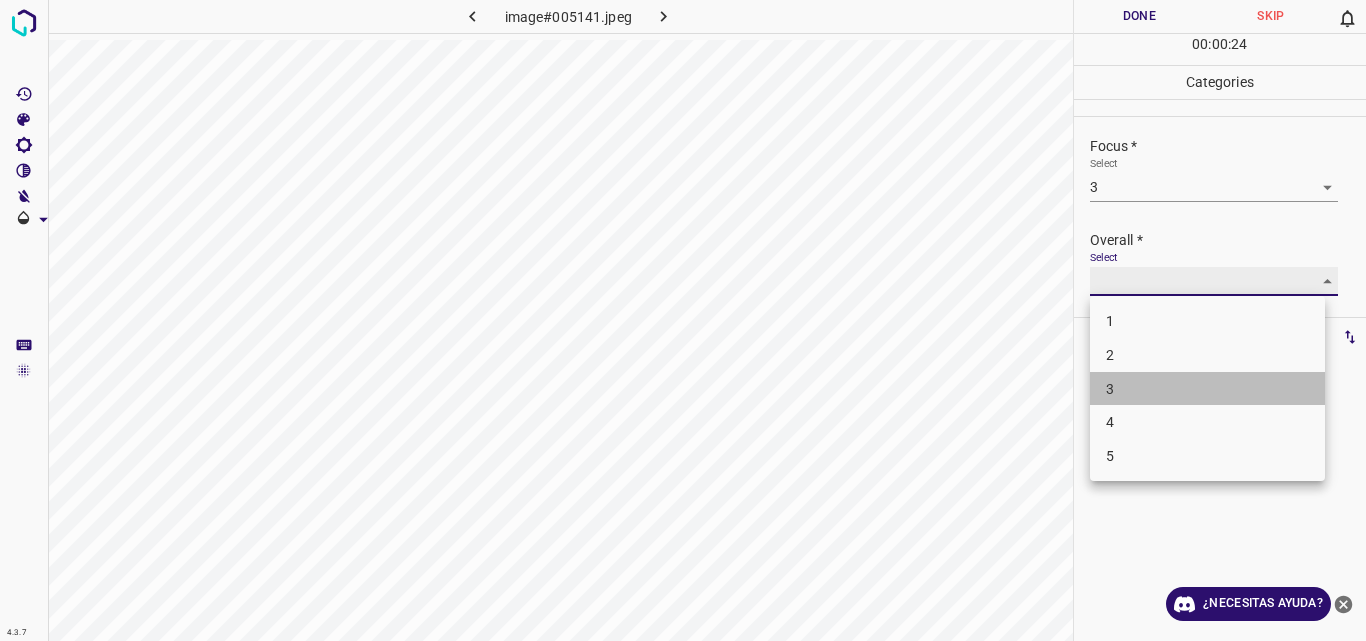 type on "3" 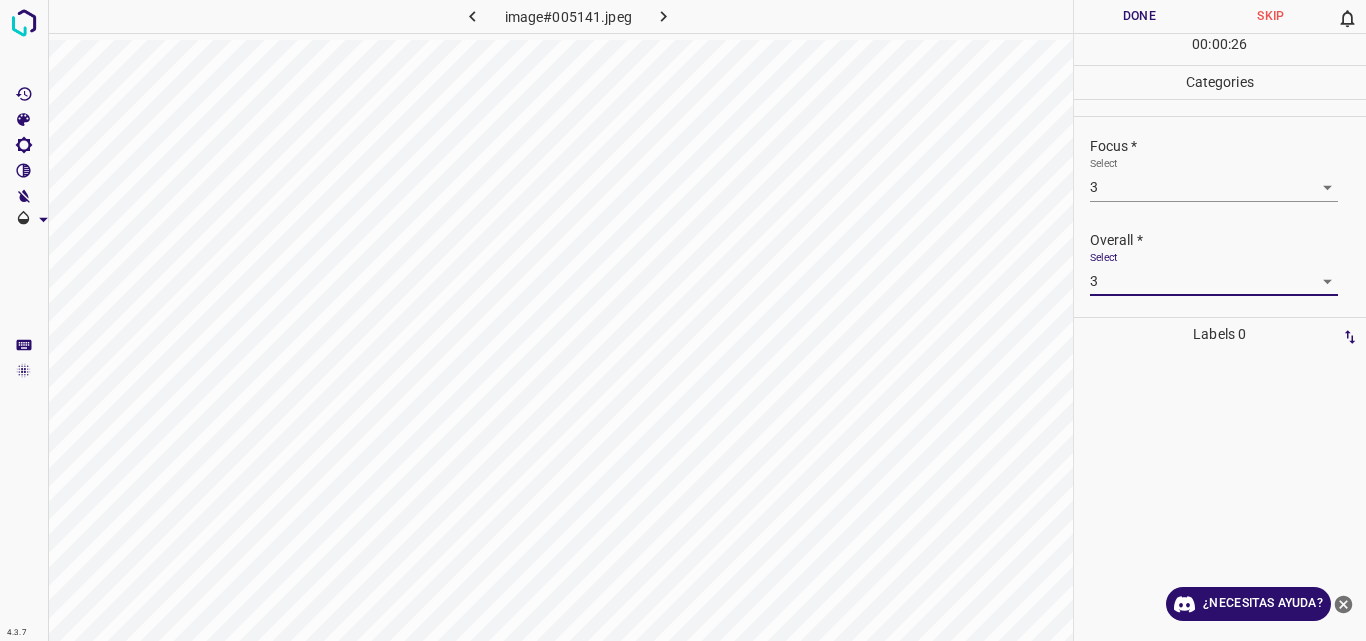 click on "Done" at bounding box center [1140, 16] 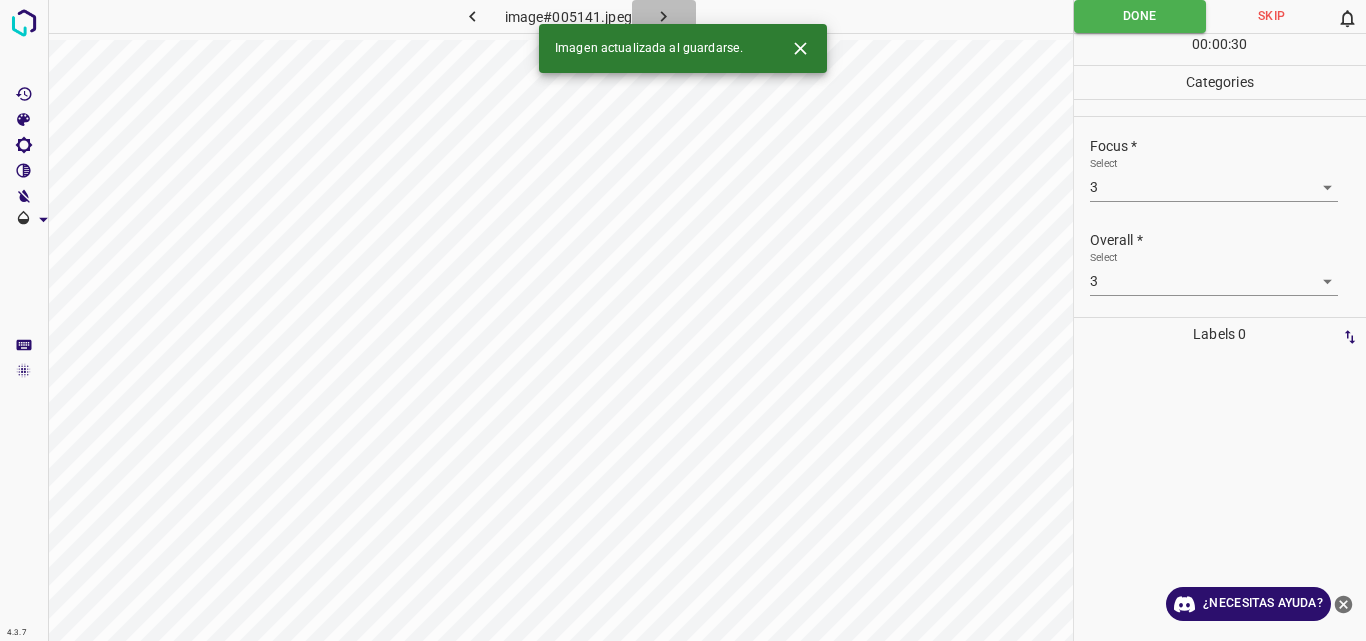 click 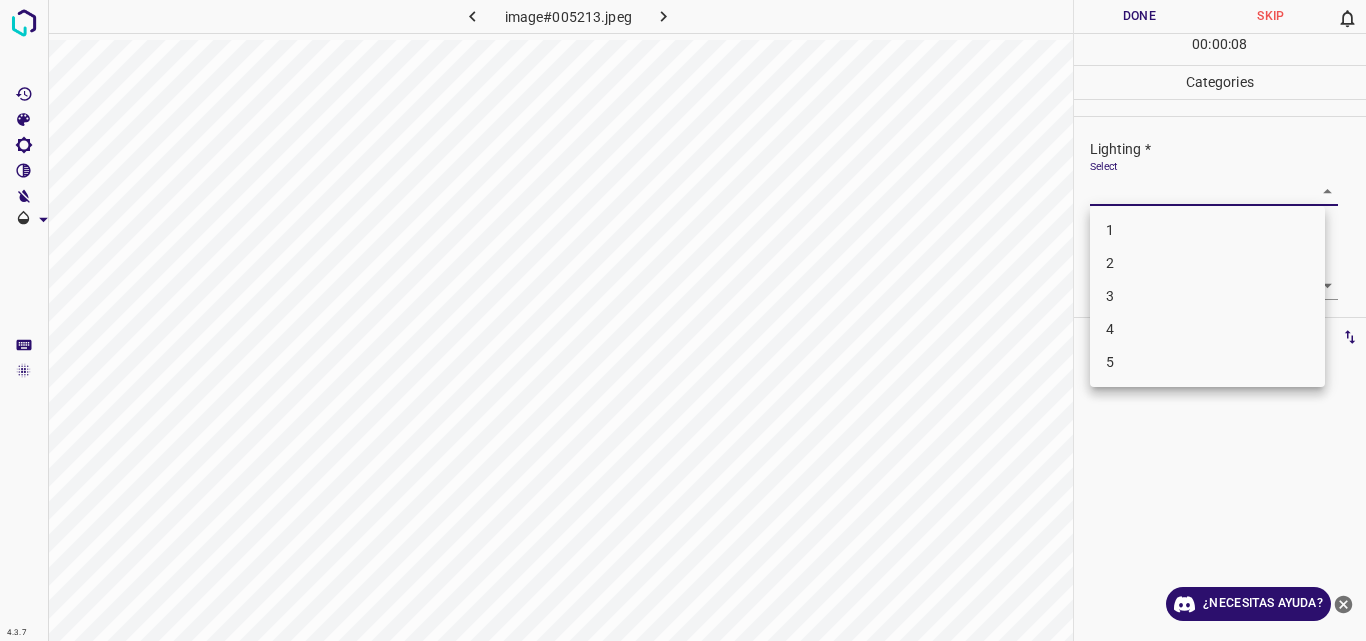click on "4.3.7 image#005213.jpeg Done Skip 0 00   : 00   : 08   Categories Lighting *  Select ​ Focus *  Select ​ Overall *  Select ​ Labels   0 Categories 1 Lighting 2 Focus 3 Overall Tools Space Change between modes (Draw & Edit) I Auto labeling R Restore zoom M Zoom in N Zoom out Delete Delete selecte label Filters Z Restore filters X Saturation filter C Brightness filter V Contrast filter B Gray scale filter General O Download ¿Necesitas ayuda? Original text Rate this translation Your feedback will be used to help improve Google Translate - Texto - Esconder - Borrar 1 2 3 4 5" at bounding box center (683, 320) 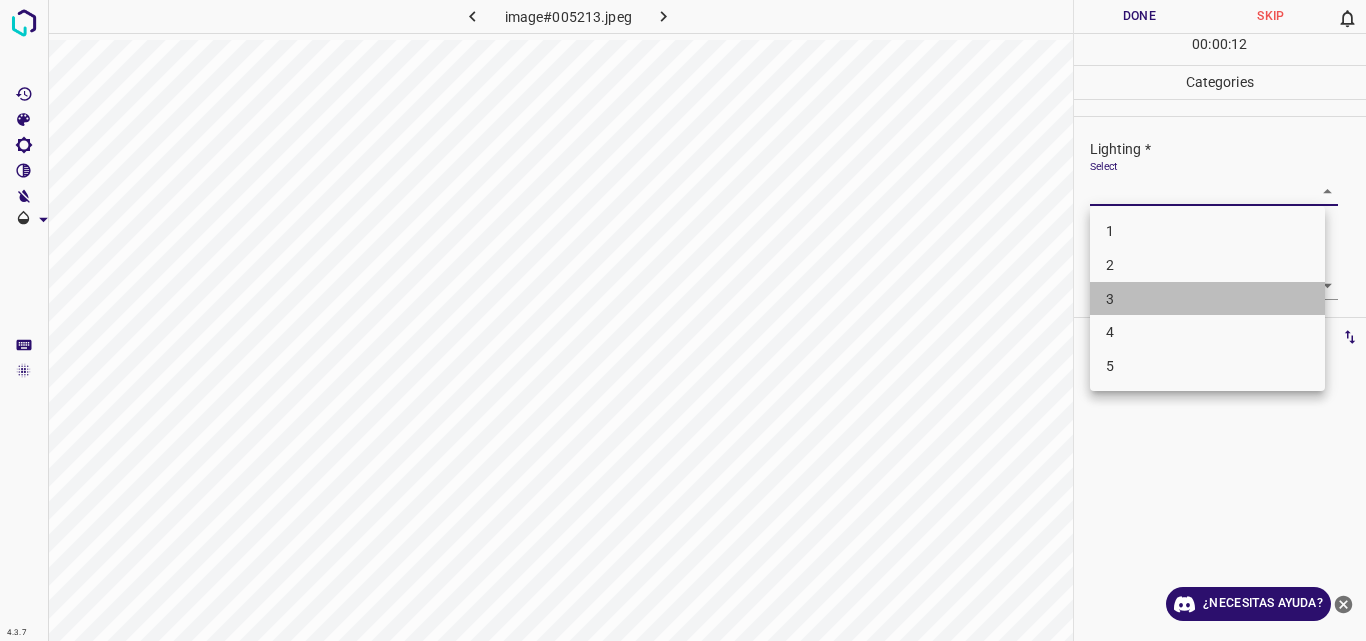 click on "3" at bounding box center [1207, 299] 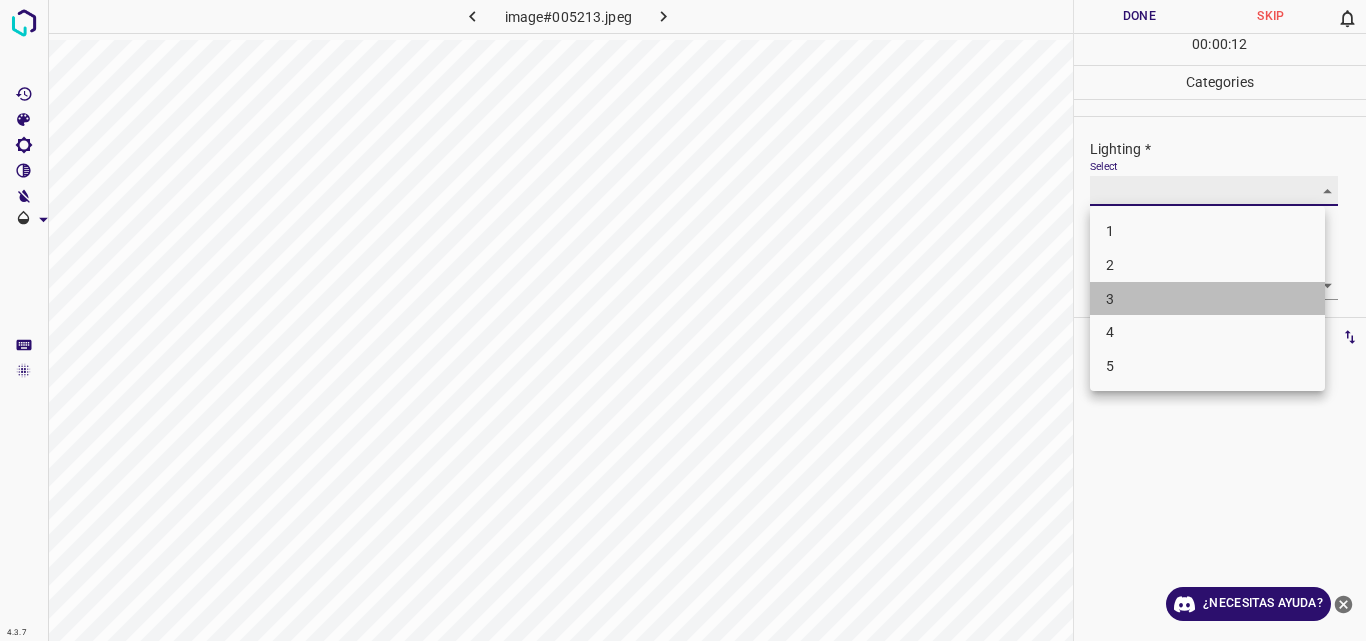 type on "3" 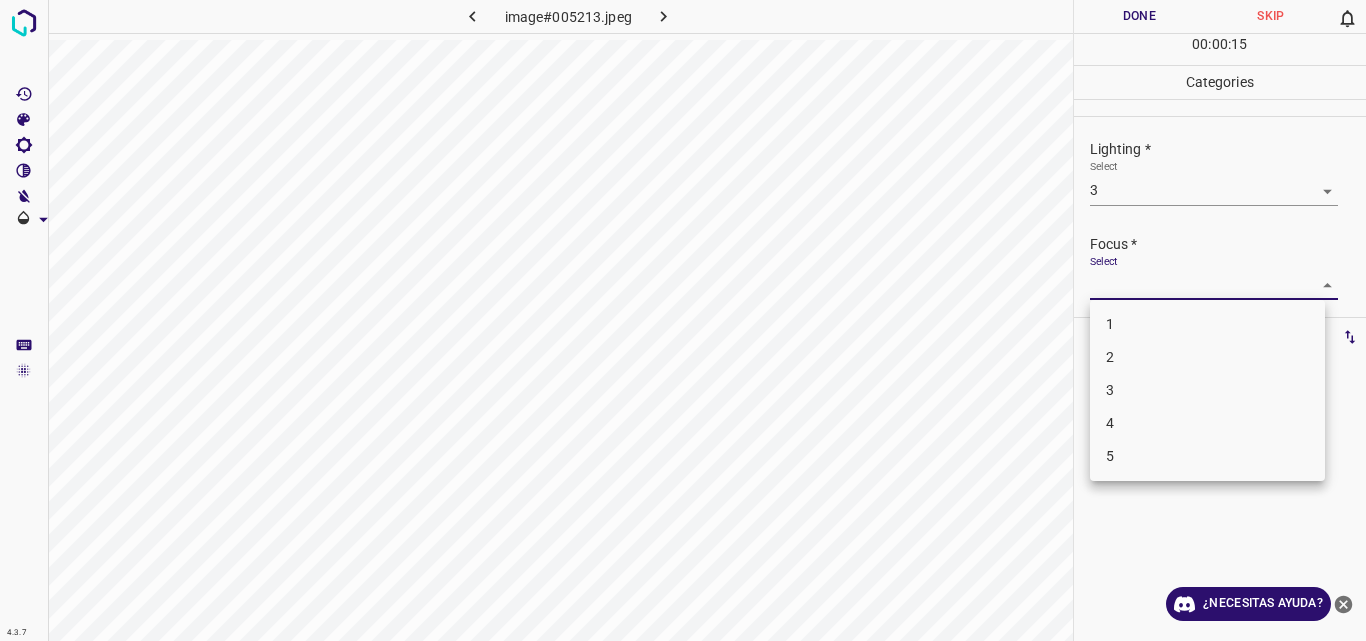 click on "4.3.7 image#005213.jpeg Done Skip 0 00   : 00   : 15   Categories Lighting *  Select 3 3 Focus *  Select ​ Overall *  Select ​ Labels   0 Categories 1 Lighting 2 Focus 3 Overall Tools Space Change between modes (Draw & Edit) I Auto labeling R Restore zoom M Zoom in N Zoom out Delete Delete selecte label Filters Z Restore filters X Saturation filter C Brightness filter V Contrast filter B Gray scale filter General O Download ¿Necesitas ayuda? Original text Rate this translation Your feedback will be used to help improve Google Translate - Texto - Esconder - Borrar 1 2 3 4 5" at bounding box center [683, 320] 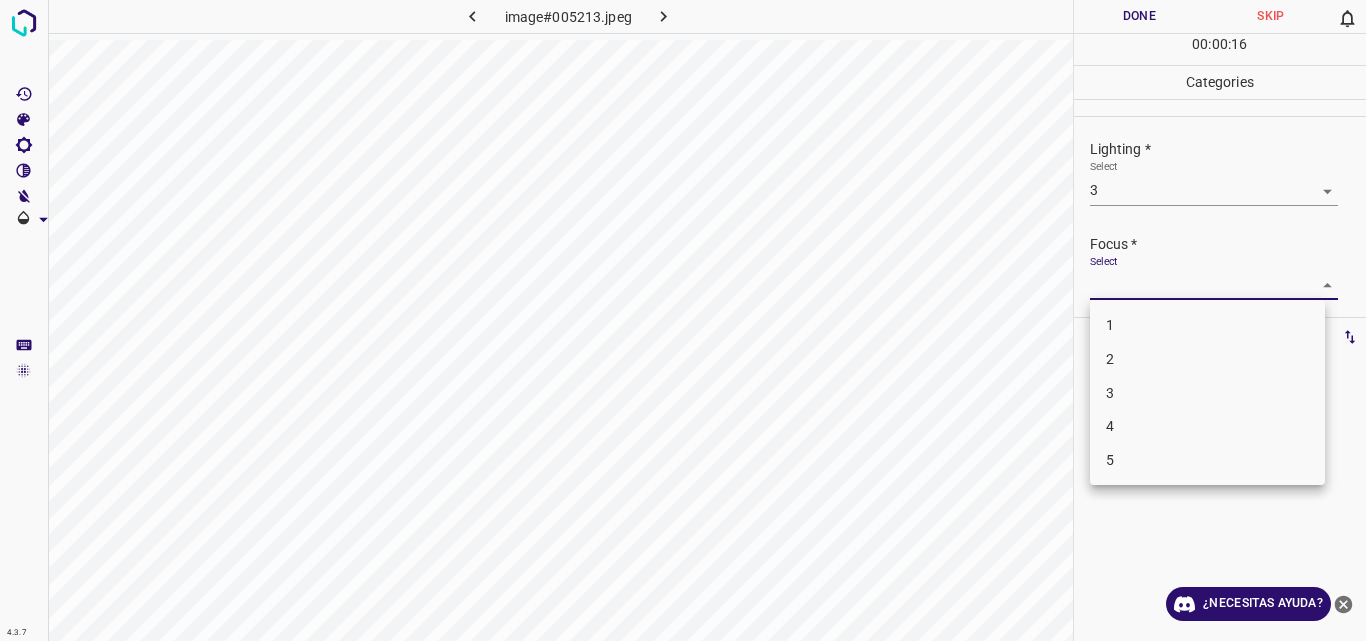 click on "3" at bounding box center (1207, 393) 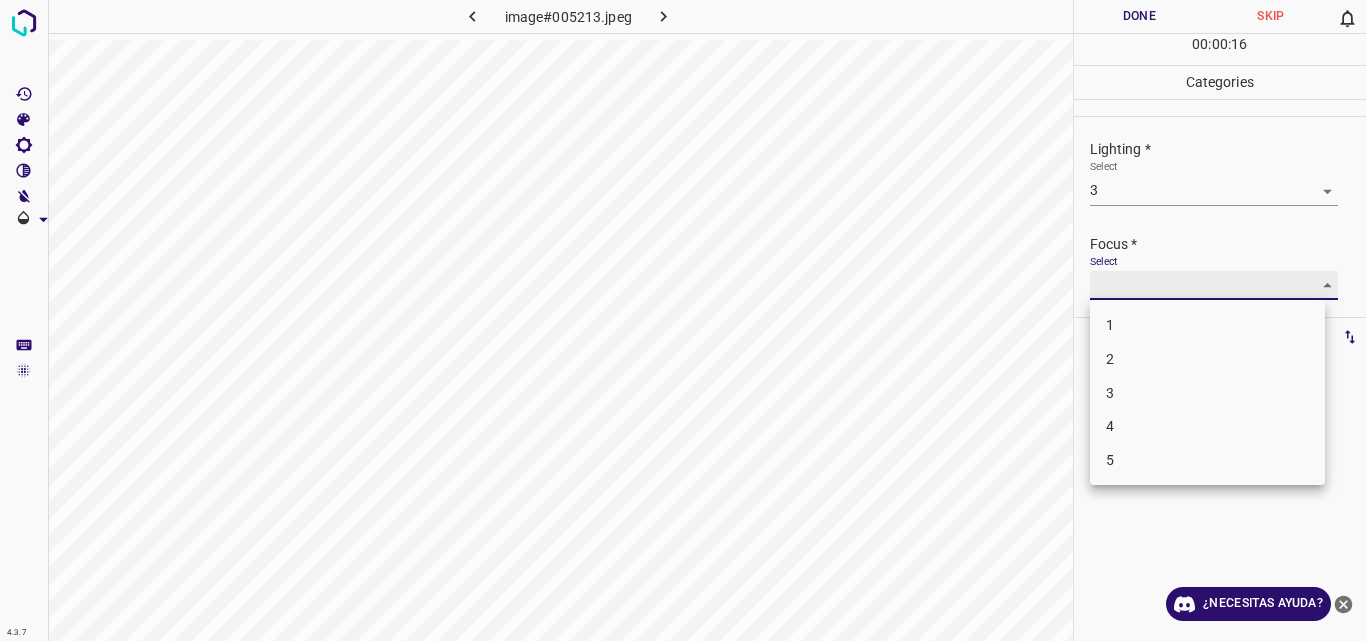 type on "3" 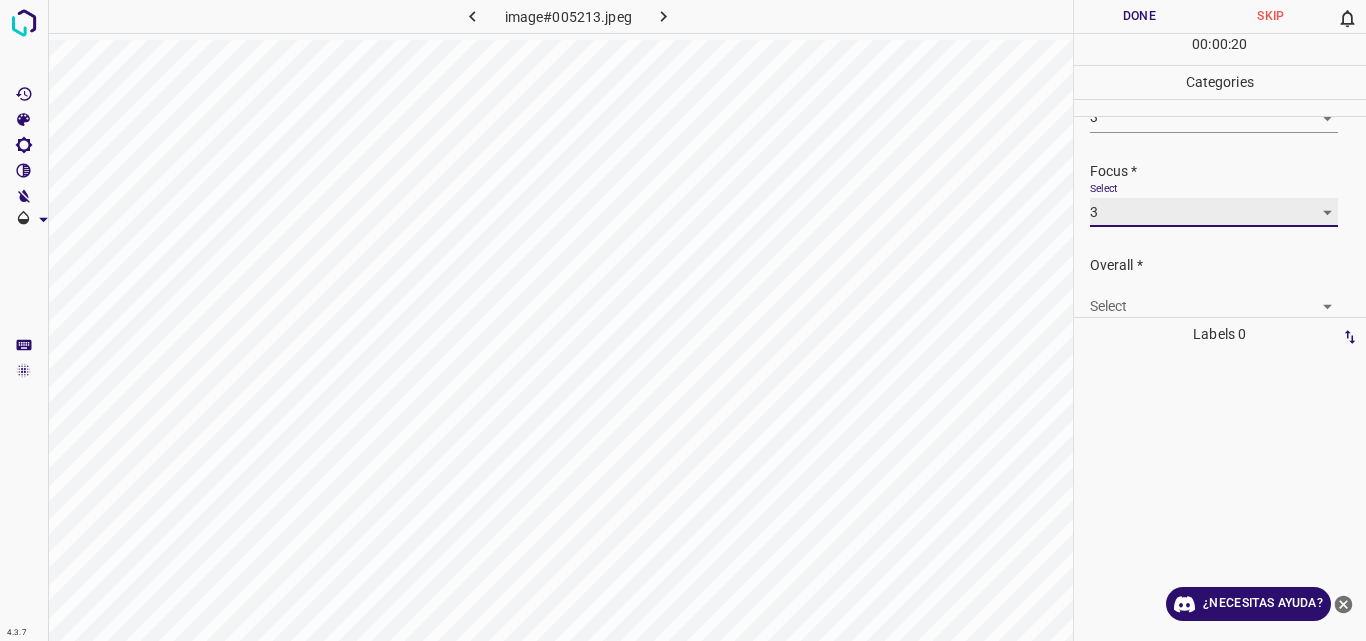 scroll, scrollTop: 98, scrollLeft: 0, axis: vertical 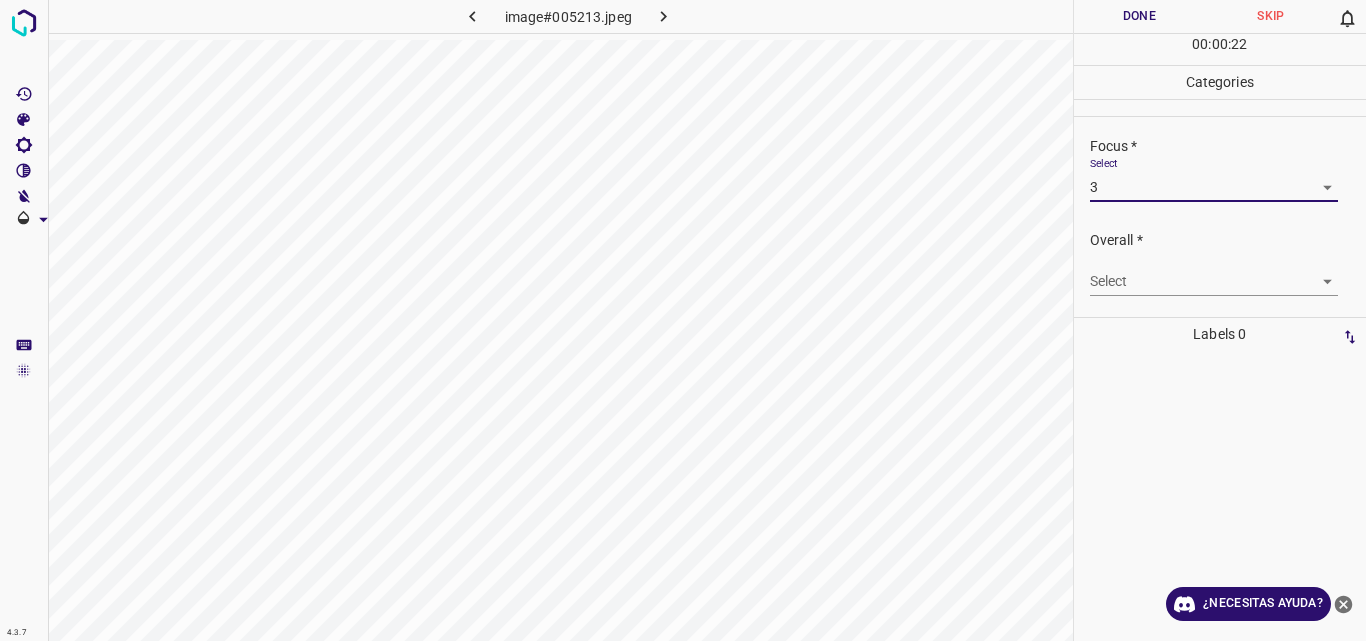 click on "4.3.7 image#005213.jpeg Done Skip 0 00   : 00   : 22   Categories Lighting *  Select 3 3 Focus *  Select 3 3 Overall *  Select ​ Labels   0 Categories 1 Lighting 2 Focus 3 Overall Tools Space Change between modes (Draw & Edit) I Auto labeling R Restore zoom M Zoom in N Zoom out Delete Delete selecte label Filters Z Restore filters X Saturation filter C Brightness filter V Contrast filter B Gray scale filter General O Download ¿Necesitas ayuda? Original text Rate this translation Your feedback will be used to help improve Google Translate - Texto - Esconder - Borrar" at bounding box center [683, 320] 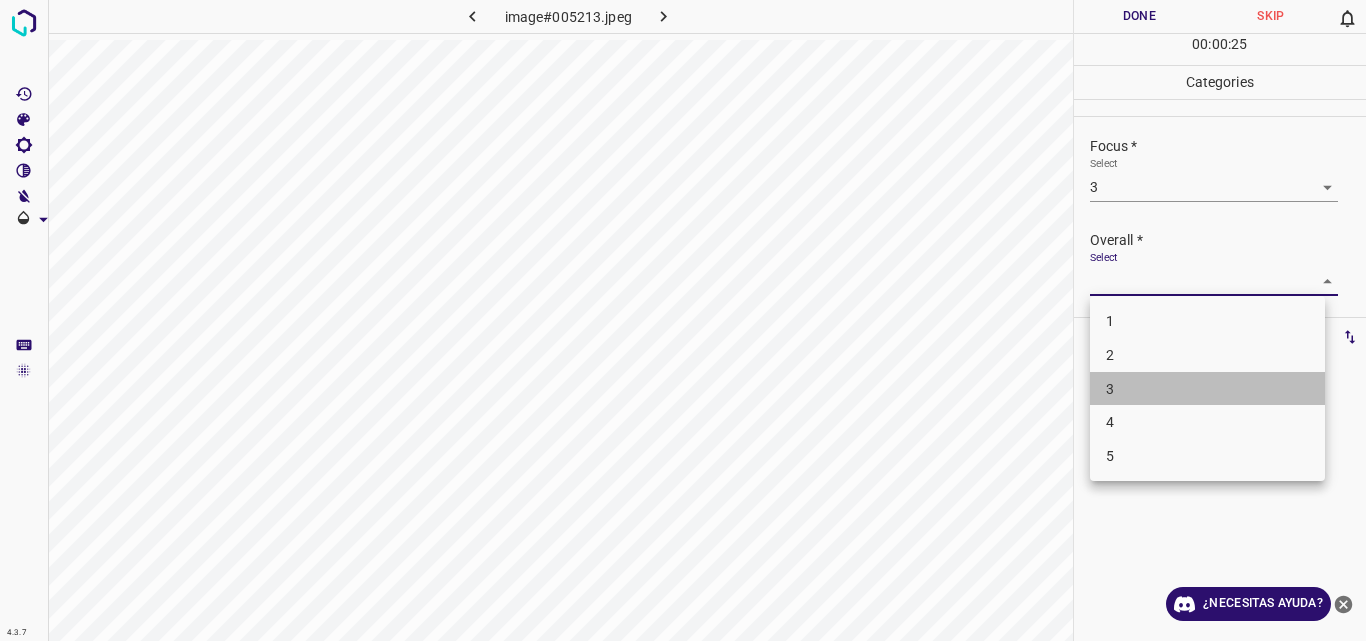 click on "3" at bounding box center [1207, 389] 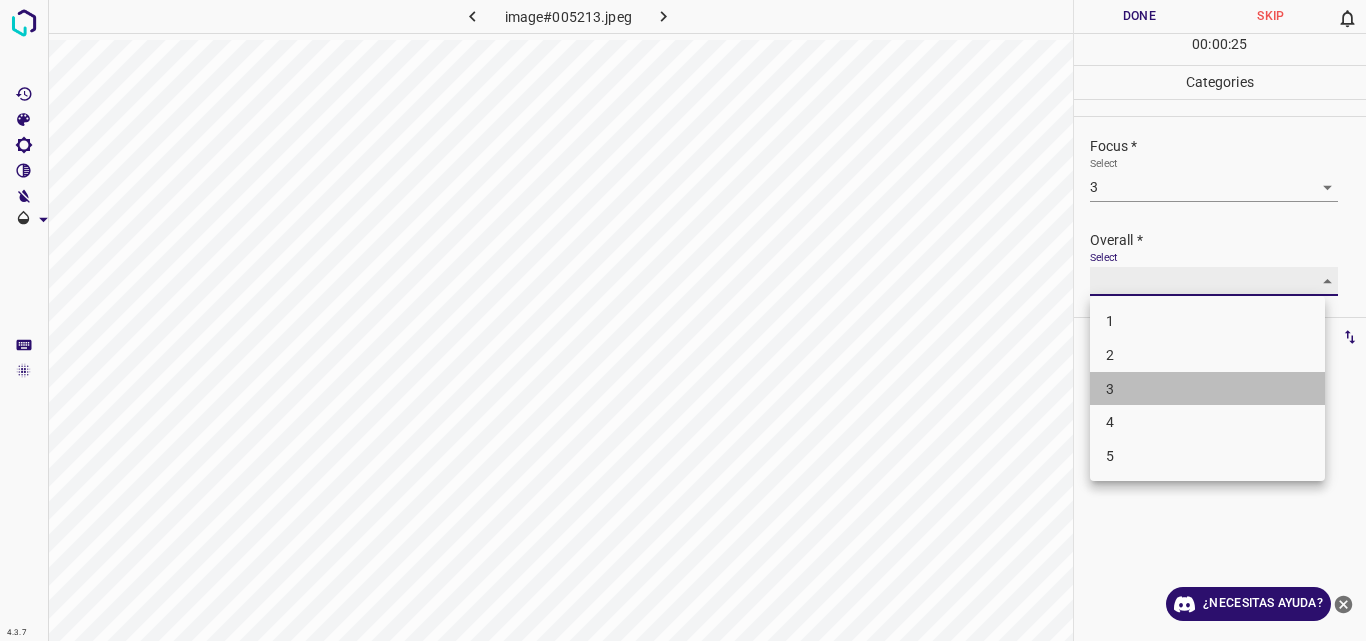 type on "3" 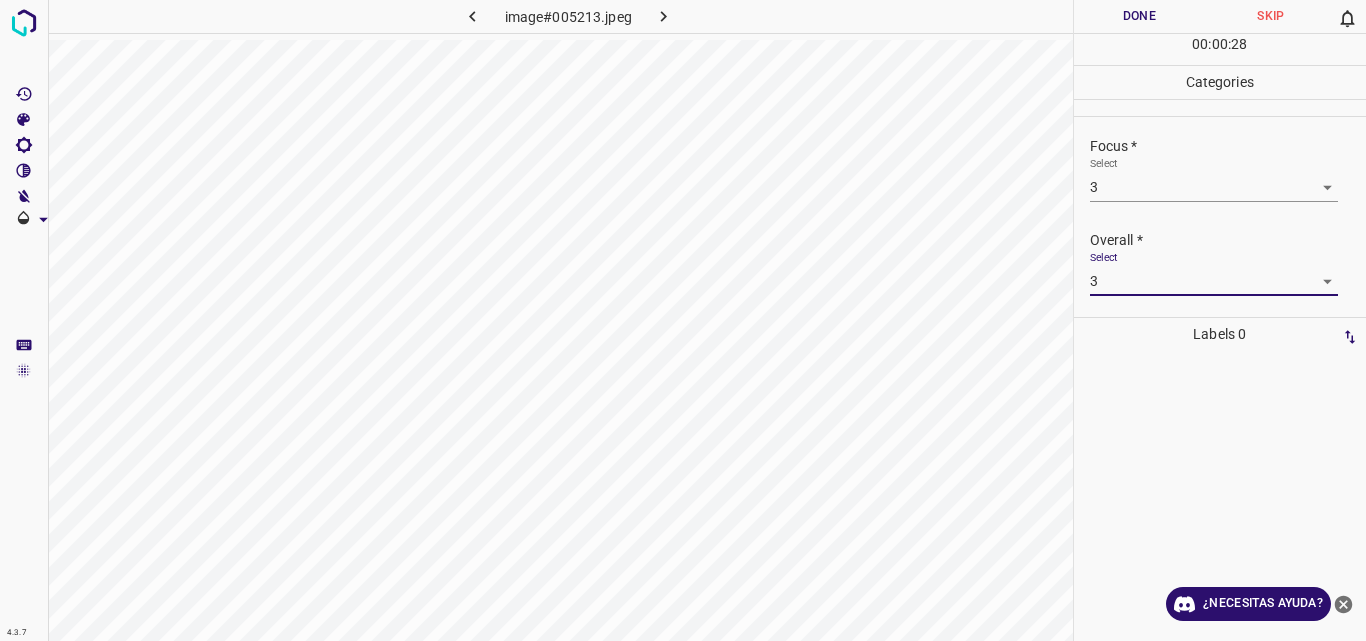 click on "Done" at bounding box center [1140, 16] 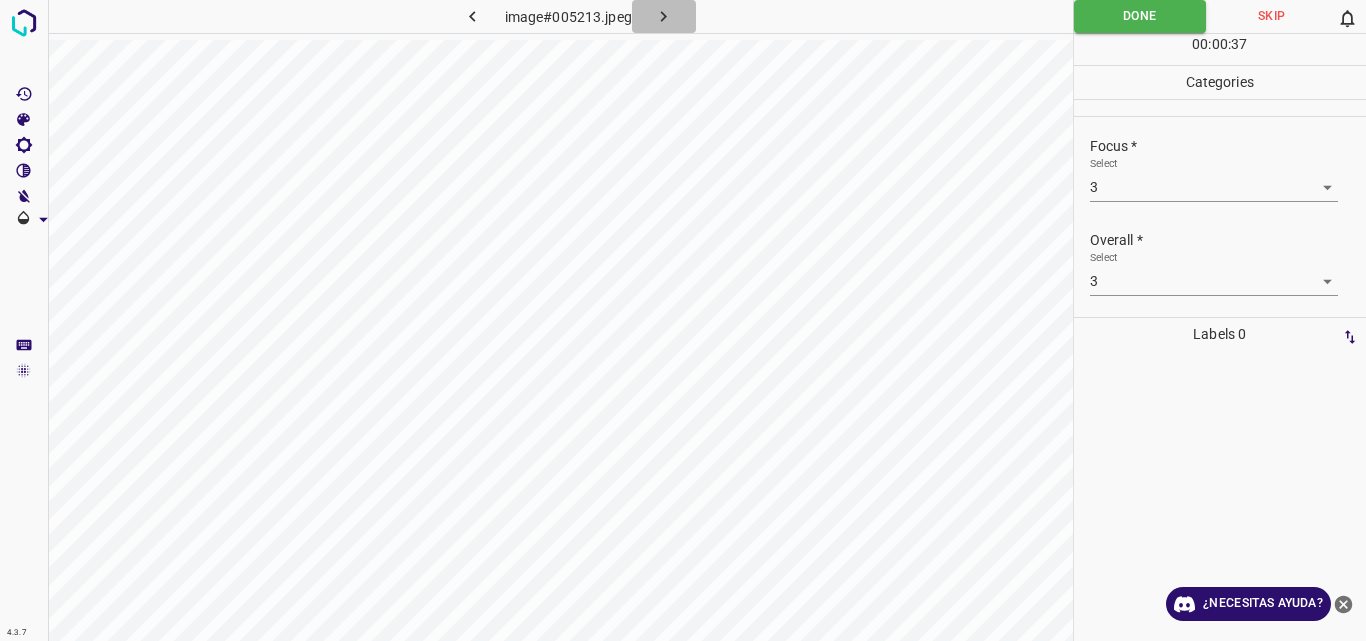 click 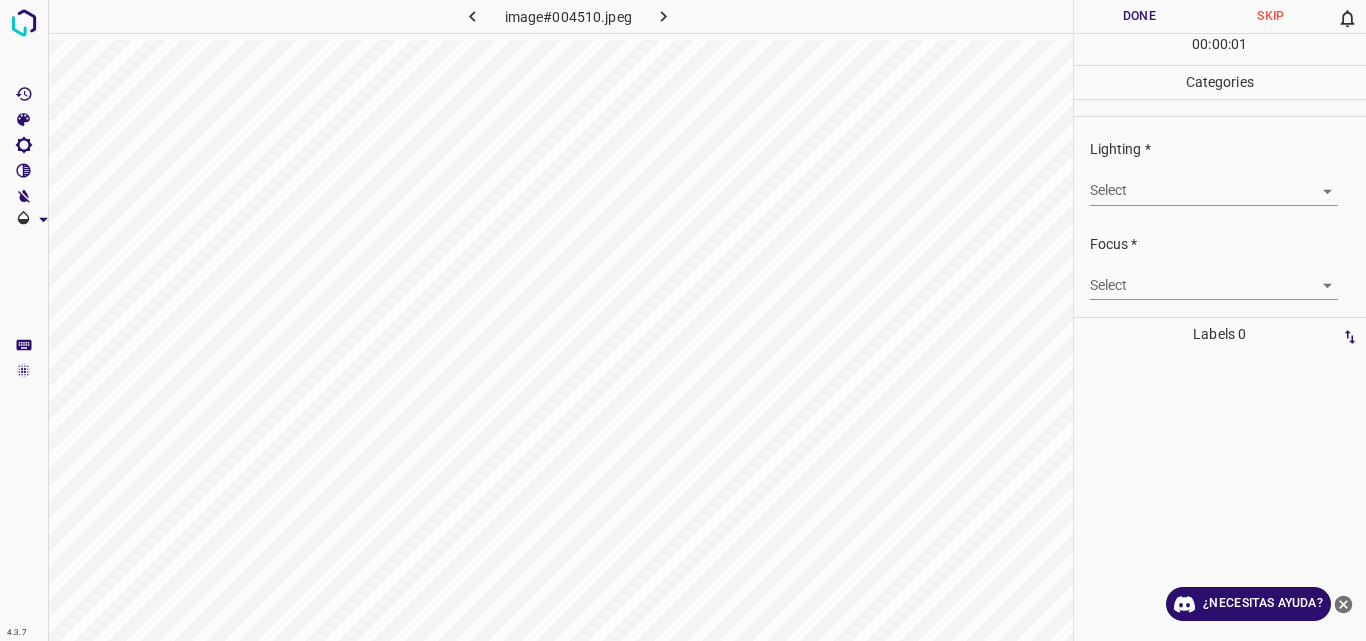 click on "4.3.7 image#004510.jpeg Done Skip 0 00   : 00   : 01   Categories Lighting *  Select ​ Focus *  Select ​ Overall *  Select ​ Labels   0 Categories 1 Lighting 2 Focus 3 Overall Tools Space Change between modes (Draw & Edit) I Auto labeling R Restore zoom M Zoom in N Zoom out Delete Delete selecte label Filters Z Restore filters X Saturation filter C Brightness filter V Contrast filter B Gray scale filter General O Download ¿Necesitas ayuda? Original text Rate this translation Your feedback will be used to help improve Google Translate - Texto - Esconder - Borrar" at bounding box center (683, 320) 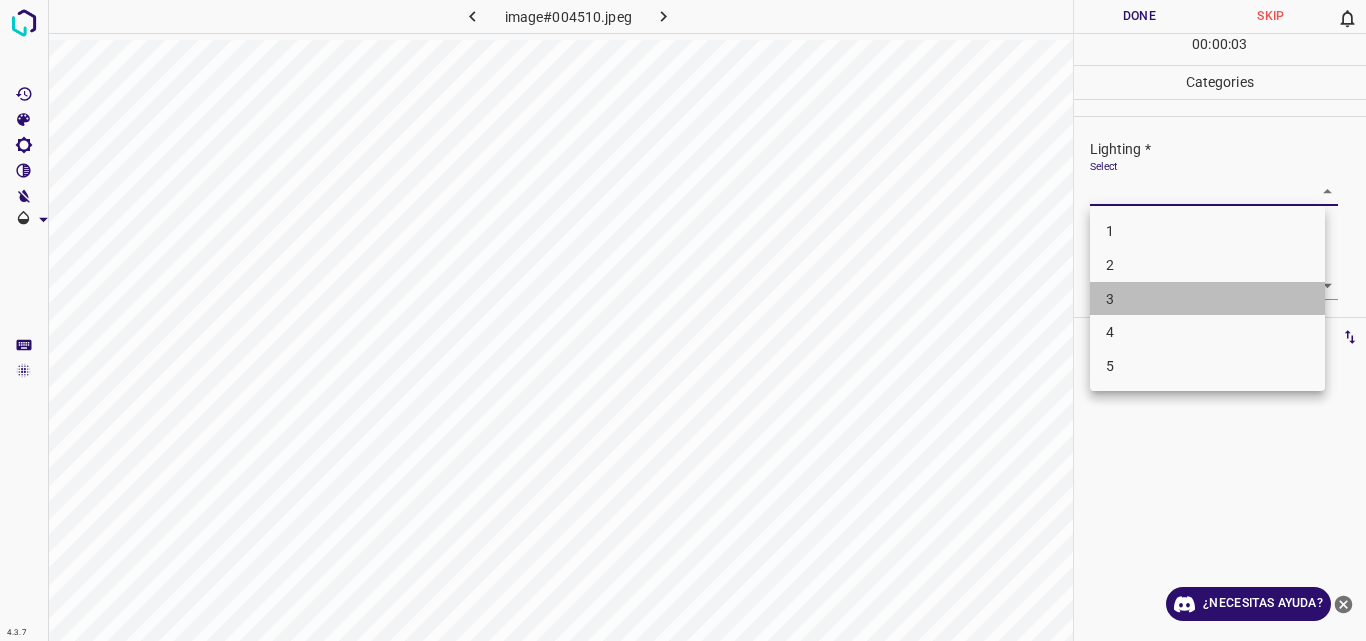 click on "3" at bounding box center (1207, 299) 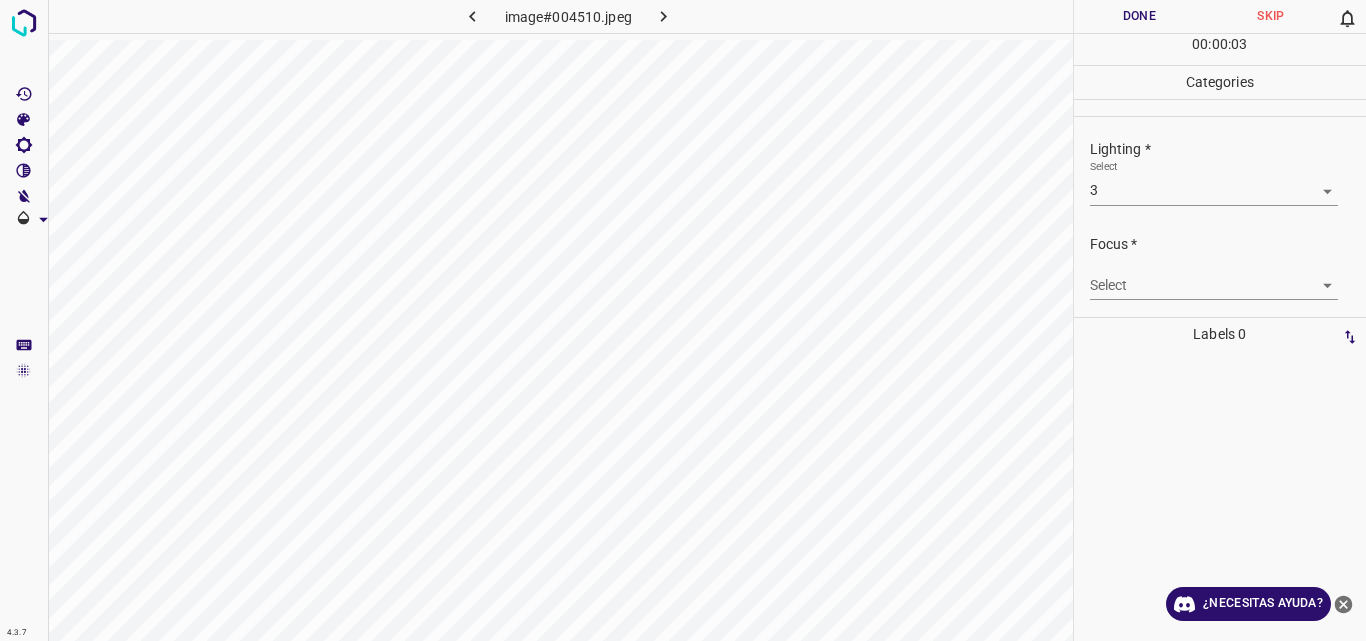 click on "3" at bounding box center (1207, 258) 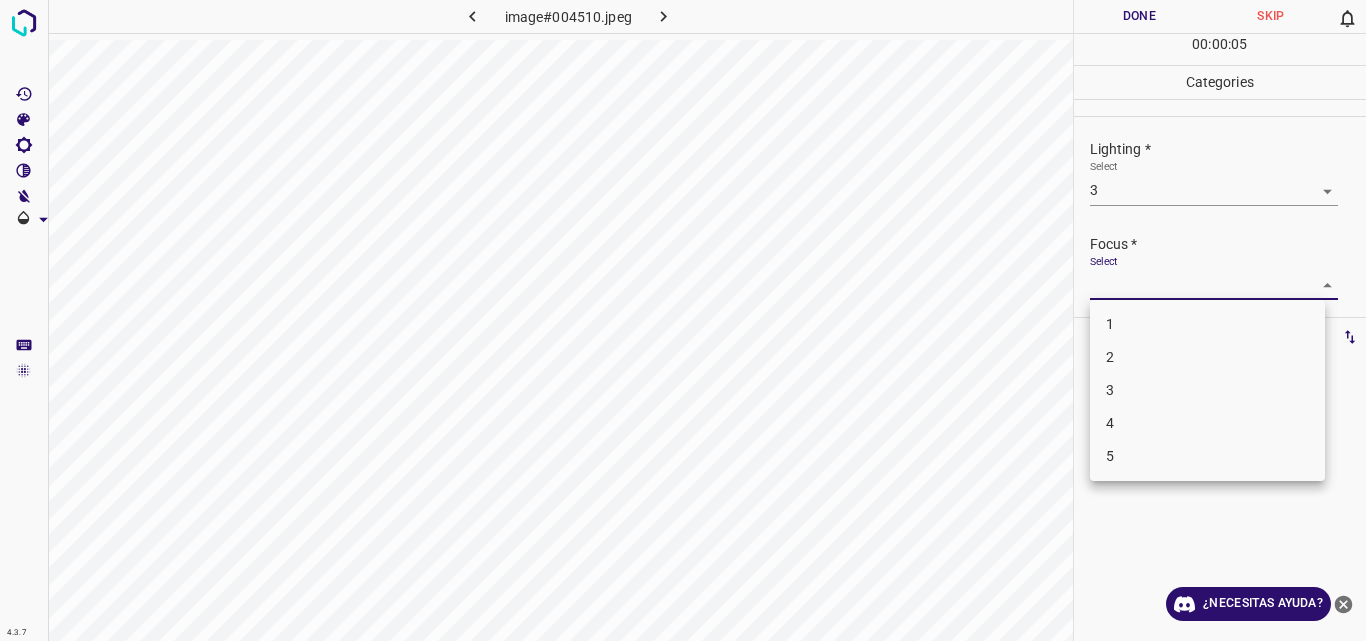 click on "4.3.7 image#004510.jpeg Done Skip 0 00   : 00   : 05   Categories Lighting *  Select 3 3 Focus *  Select ​ Overall *  Select ​ Labels   0 Categories 1 Lighting 2 Focus 3 Overall Tools Space Change between modes (Draw & Edit) I Auto labeling R Restore zoom M Zoom in N Zoom out Delete Delete selecte label Filters Z Restore filters X Saturation filter C Brightness filter V Contrast filter B Gray scale filter General O Download ¿Necesitas ayuda? Original text Rate this translation Your feedback will be used to help improve Google Translate - Texto - Esconder - Borrar 1 2 3 4 5" at bounding box center [683, 320] 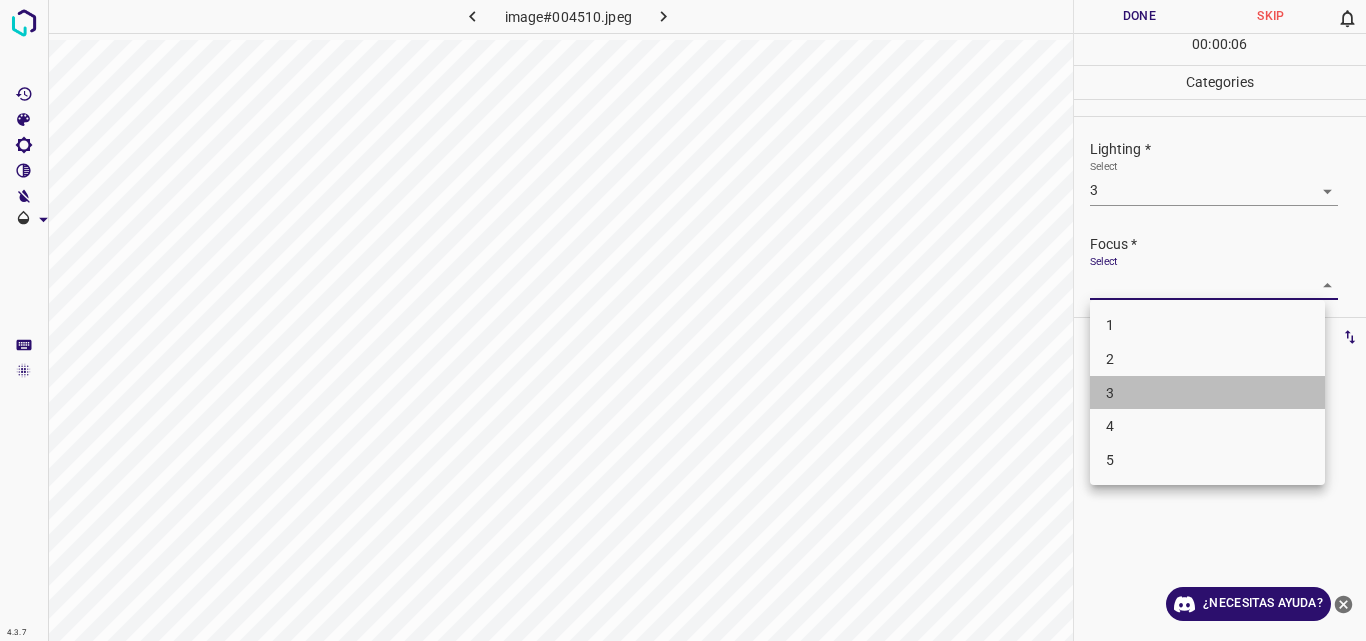 click on "3" at bounding box center [1207, 393] 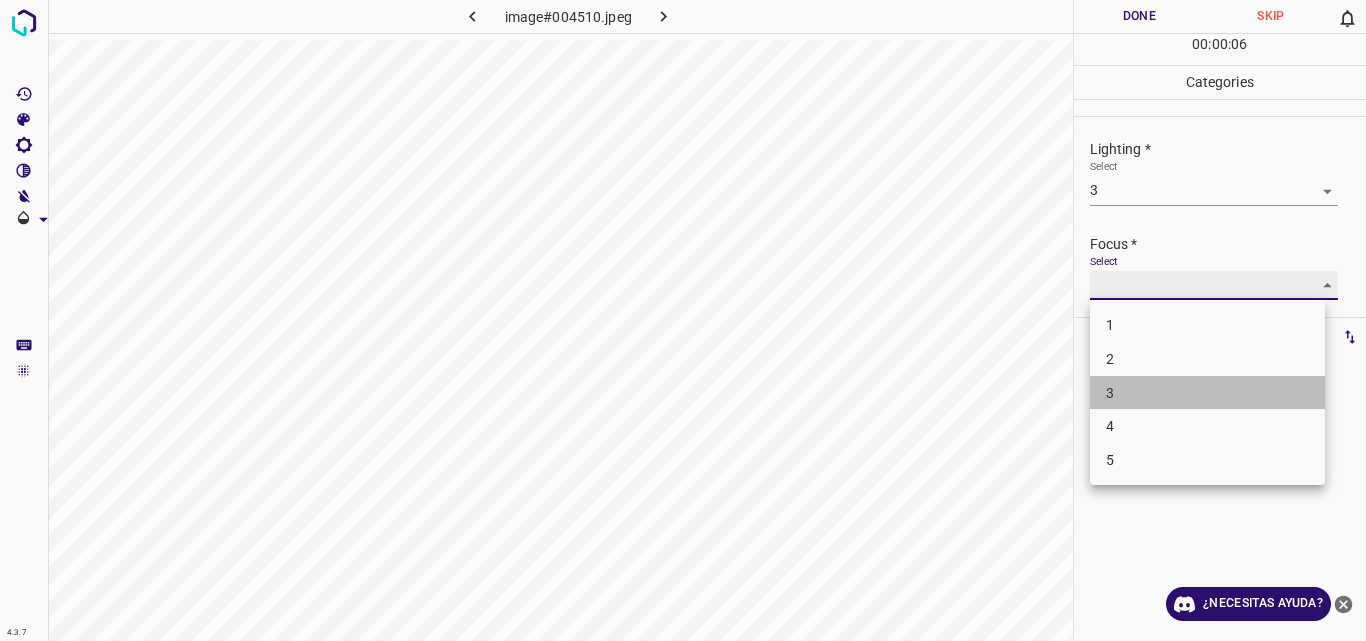 type on "3" 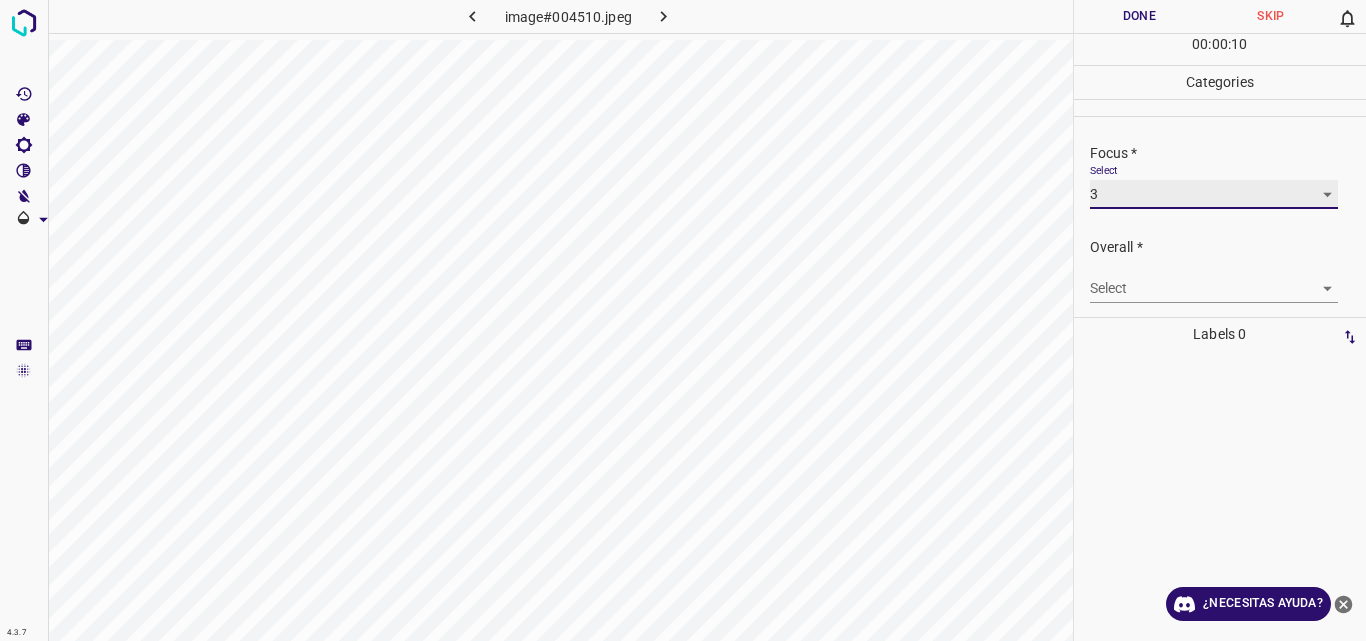 scroll, scrollTop: 98, scrollLeft: 0, axis: vertical 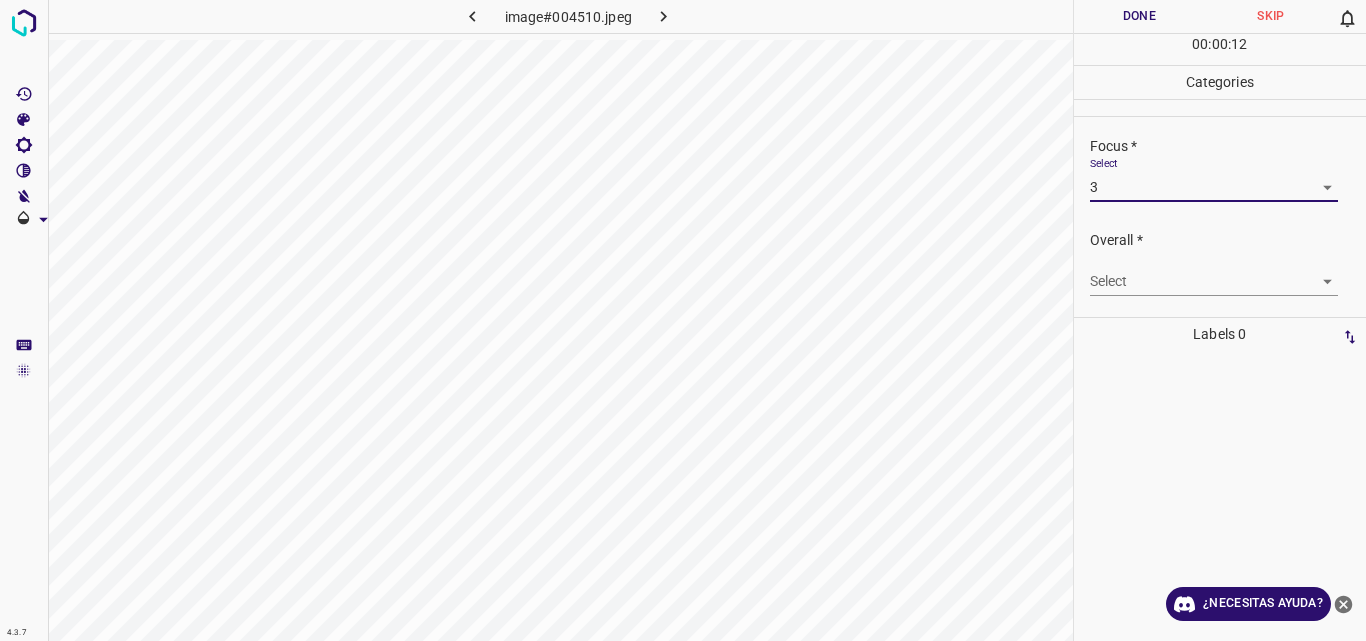click on "4.3.7 image#004510.jpeg Done Skip 0 00   : 00   : 12   Categories Lighting *  Select 3 3 Focus *  Select 3 3 Overall *  Select ​ Labels   0 Categories 1 Lighting 2 Focus 3 Overall Tools Space Change between modes (Draw & Edit) I Auto labeling R Restore zoom M Zoom in N Zoom out Delete Delete selecte label Filters Z Restore filters X Saturation filter C Brightness filter V Contrast filter B Gray scale filter General O Download ¿Necesitas ayuda? Original text Rate this translation Your feedback will be used to help improve Google Translate - Texto - Esconder - Borrar" at bounding box center (683, 320) 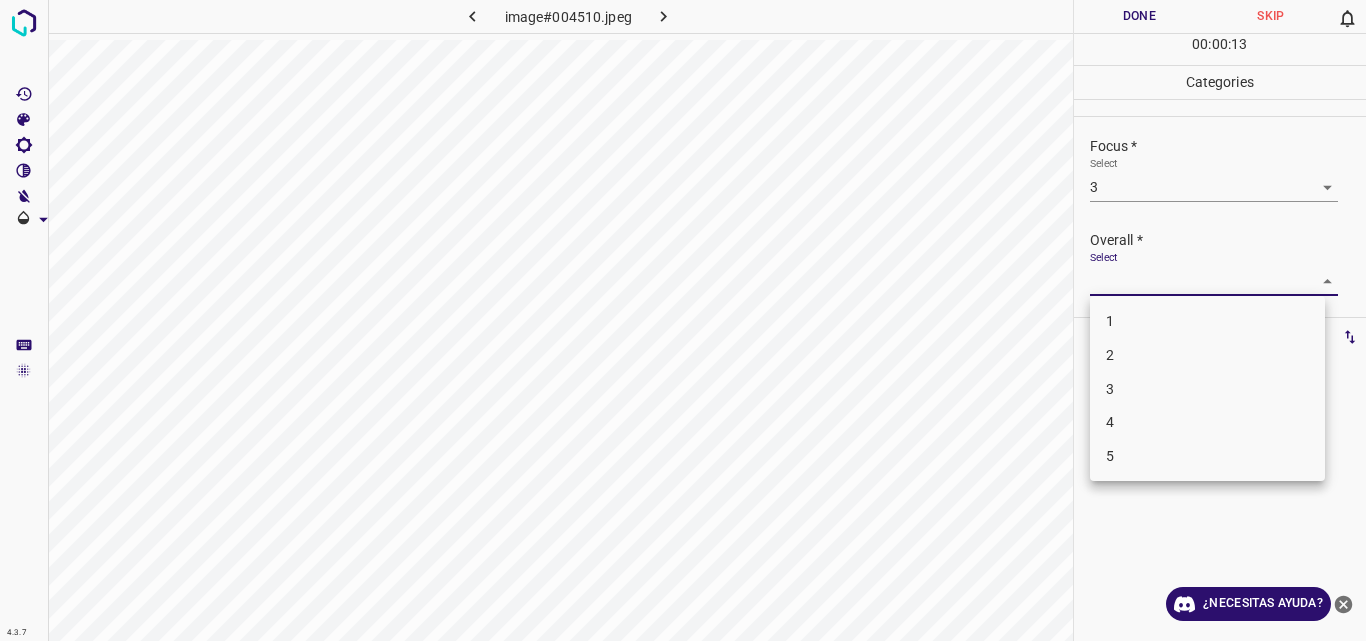 click on "3" at bounding box center (1207, 389) 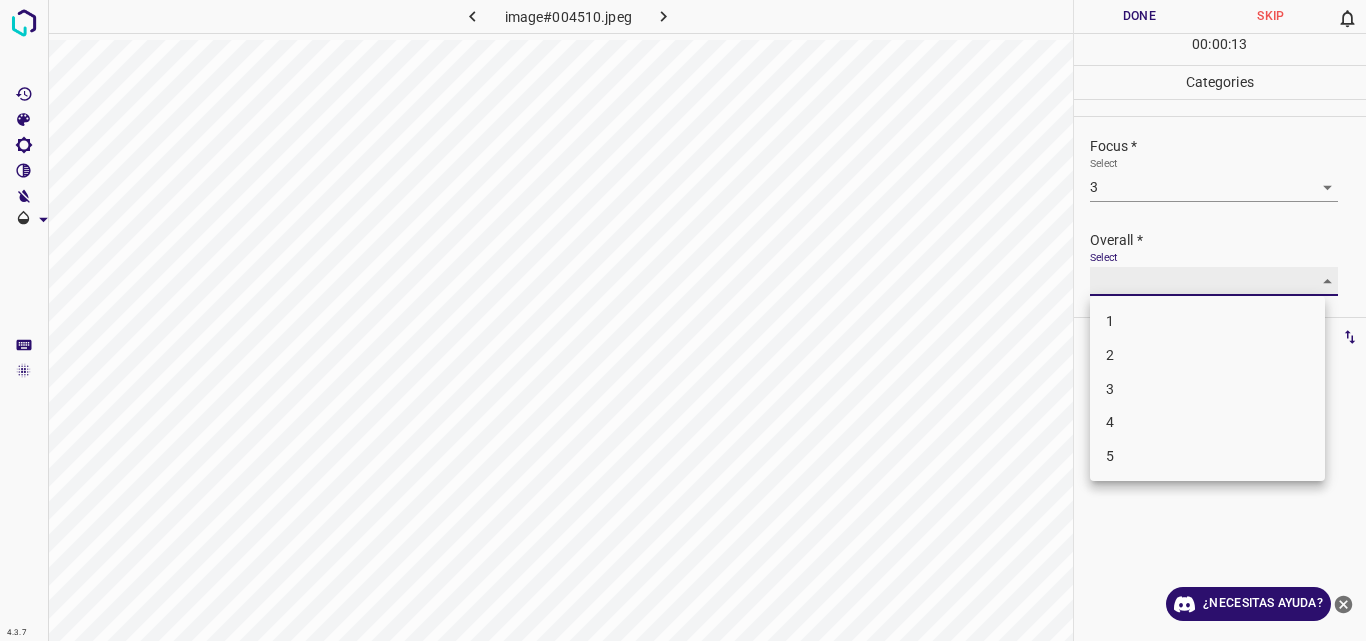 type on "3" 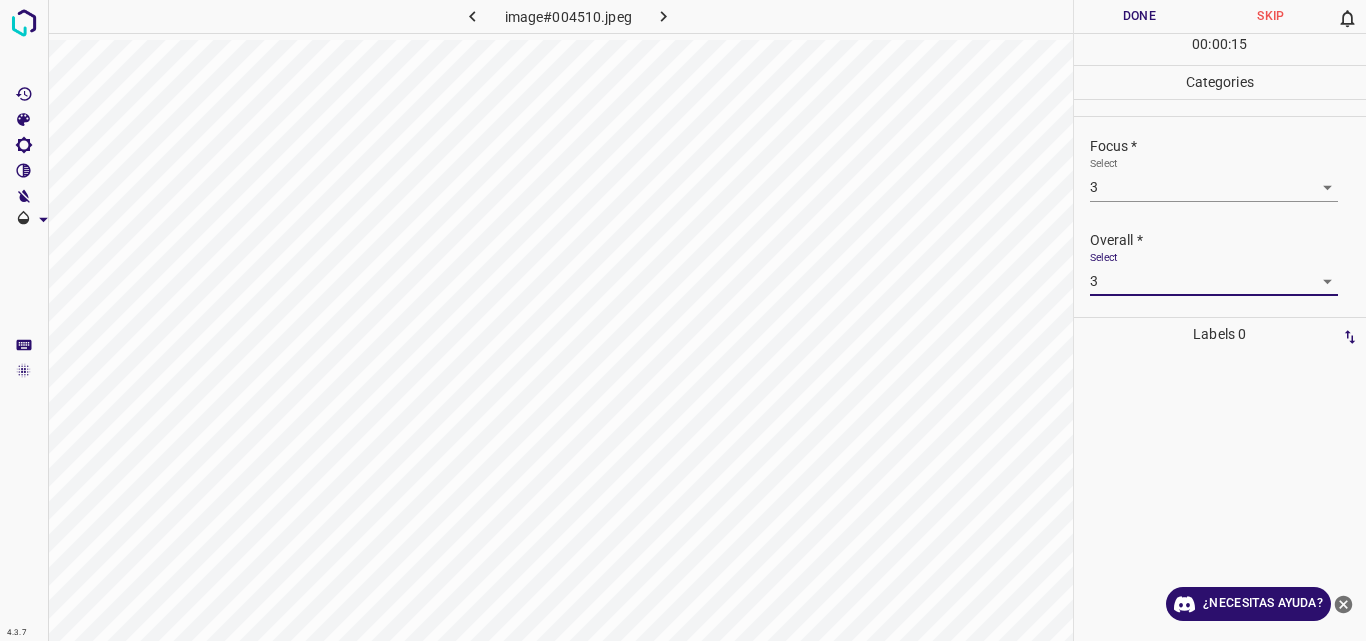click on "Done" at bounding box center [1140, 16] 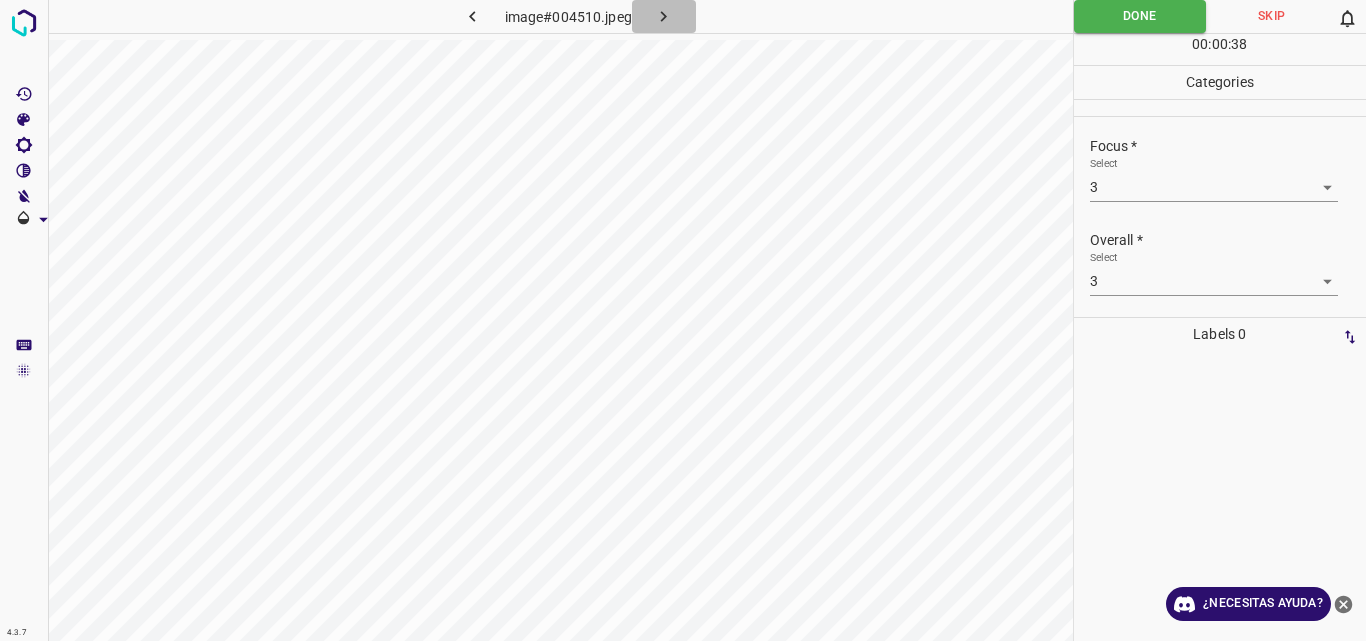 click 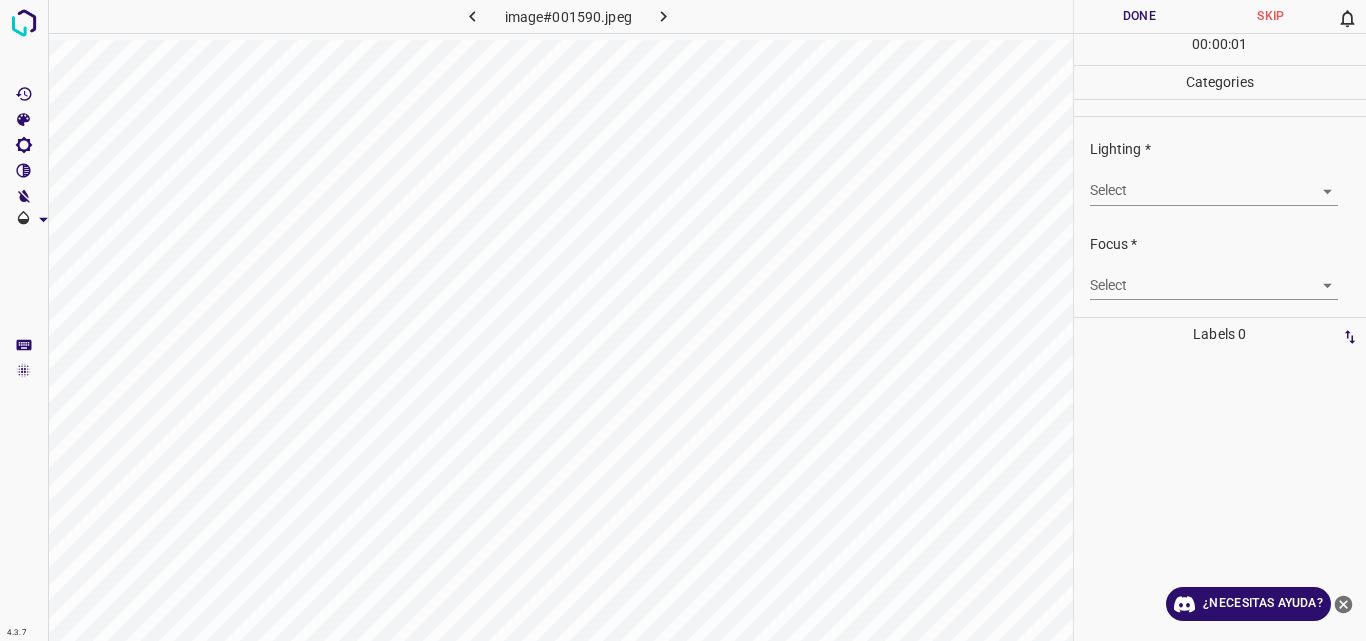 click on "4.3.7 image#001590.jpeg Done Skip 0 00   : 00   : 01   Categories Lighting *  Select ​ Focus *  Select ​ Overall *  Select ​ Labels   0 Categories 1 Lighting 2 Focus 3 Overall Tools Space Change between modes (Draw & Edit) I Auto labeling R Restore zoom M Zoom in N Zoom out Delete Delete selecte label Filters Z Restore filters X Saturation filter C Brightness filter V Contrast filter B Gray scale filter General O Download ¿Necesitas ayuda? Original text Rate this translation Your feedback will be used to help improve Google Translate - Texto - Esconder - Borrar" at bounding box center (683, 320) 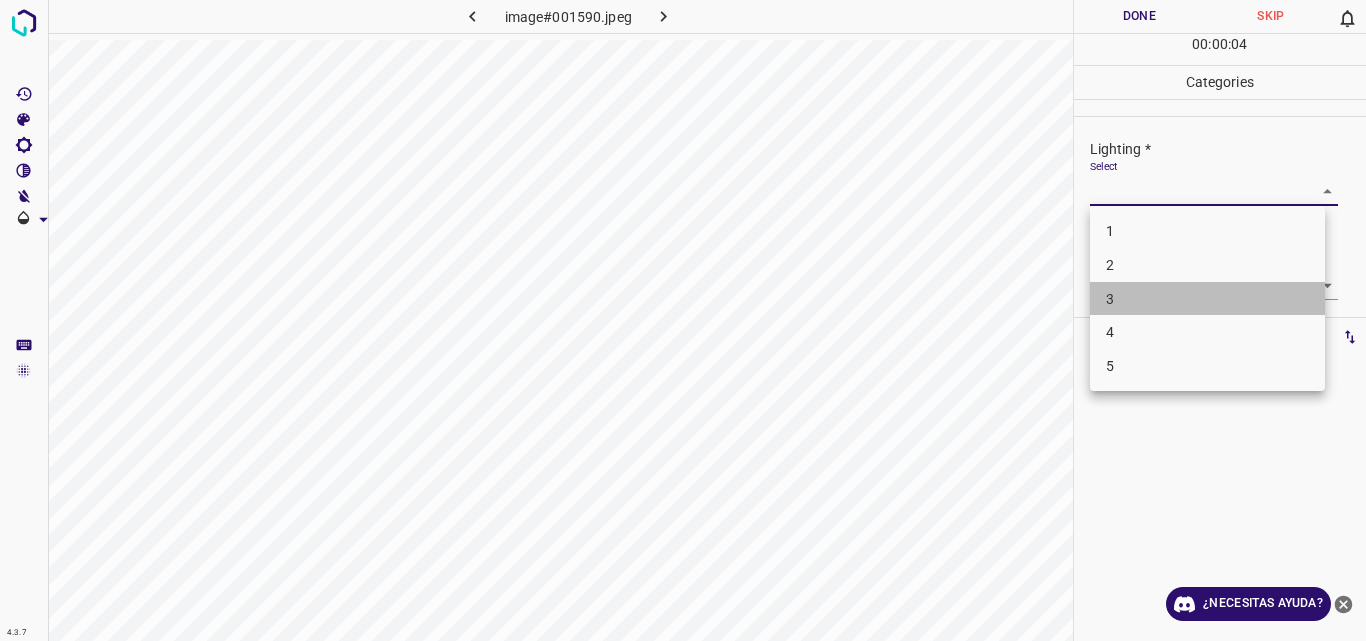 click on "3" at bounding box center [1207, 299] 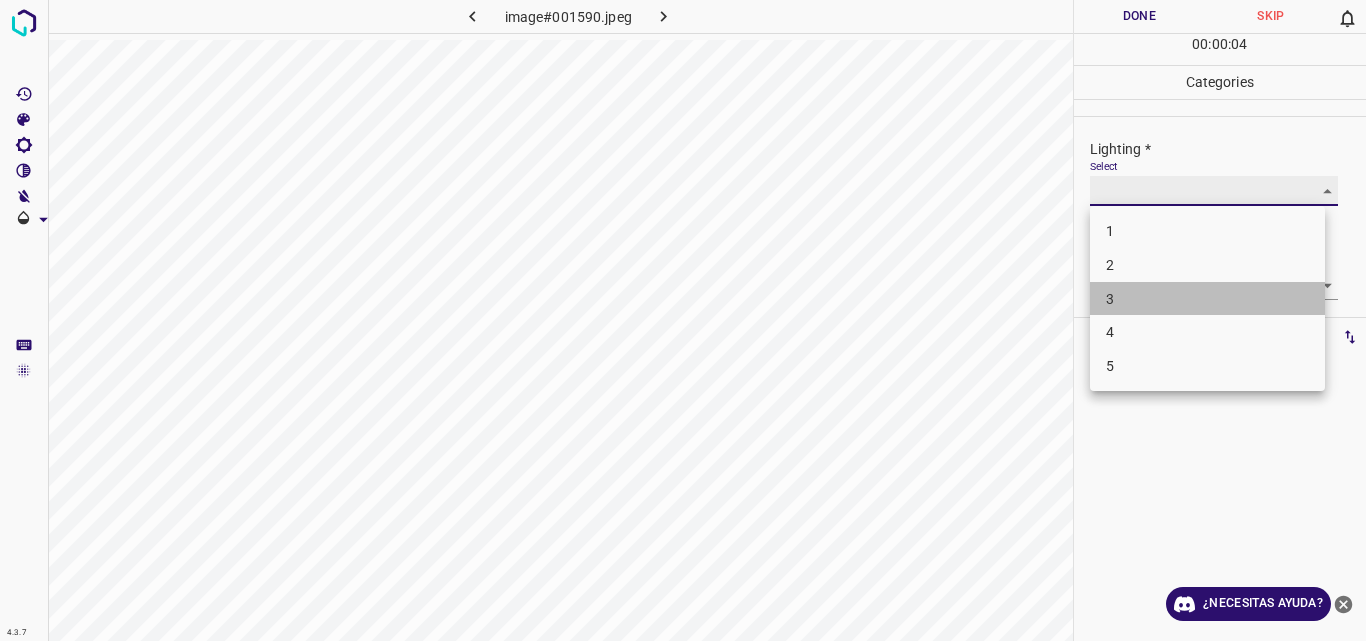 type on "3" 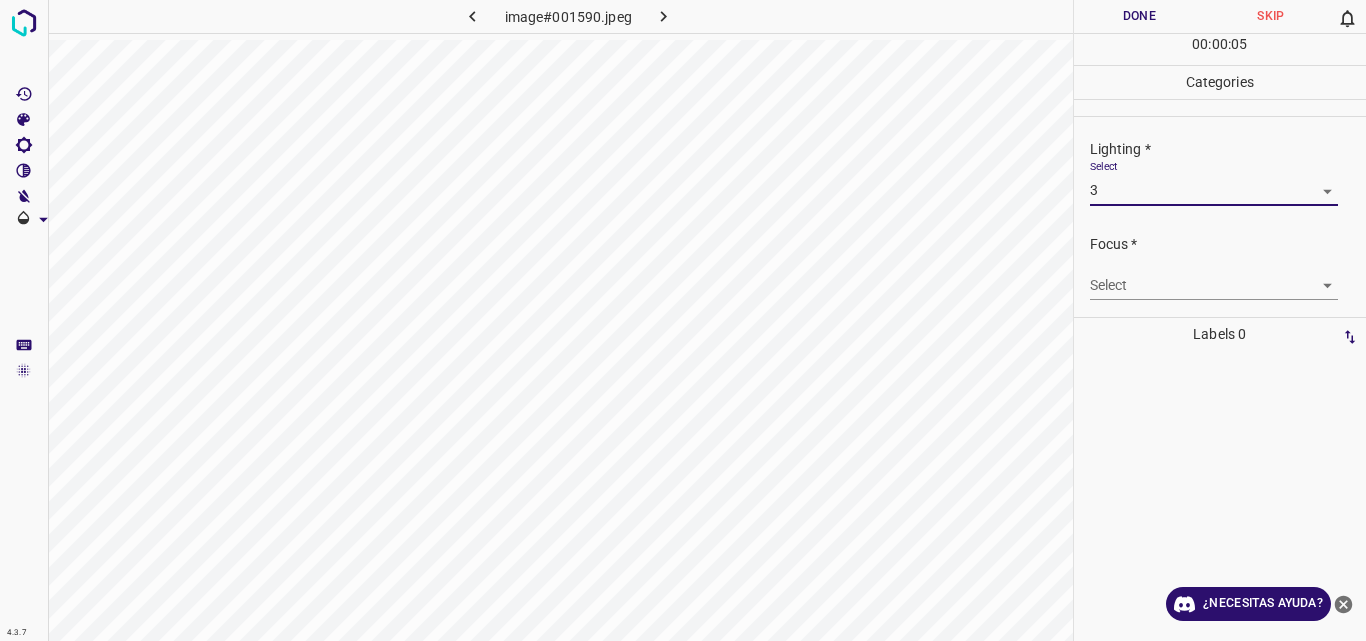 click on "4.3.7 image#001590.jpeg Done Skip 0 00   : 00   : 05   Categories Lighting *  Select 3 3 Focus *  Select ​ Overall *  Select ​ Labels   0 Categories 1 Lighting 2 Focus 3 Overall Tools Space Change between modes (Draw & Edit) I Auto labeling R Restore zoom M Zoom in N Zoom out Delete Delete selecte label Filters Z Restore filters X Saturation filter C Brightness filter V Contrast filter B Gray scale filter General O Download ¿Necesitas ayuda? Original text Rate this translation Your feedback will be used to help improve Google Translate - Texto - Esconder - Borrar" at bounding box center (683, 320) 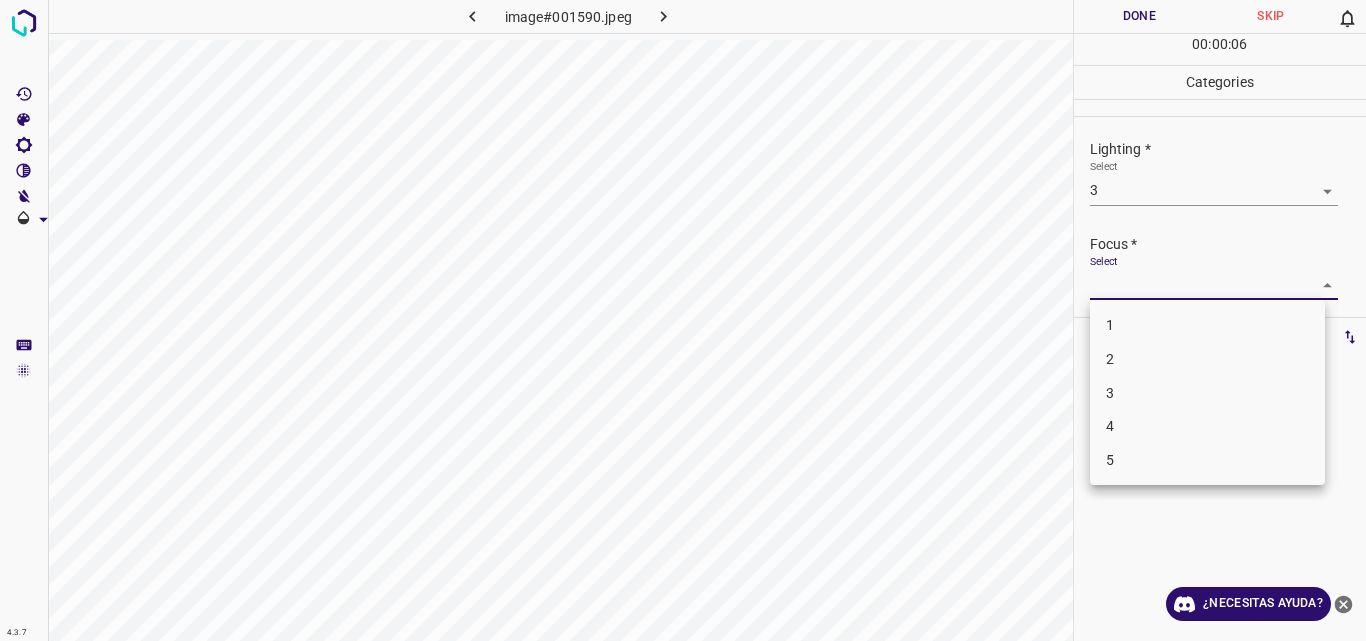 click on "3" at bounding box center (1207, 393) 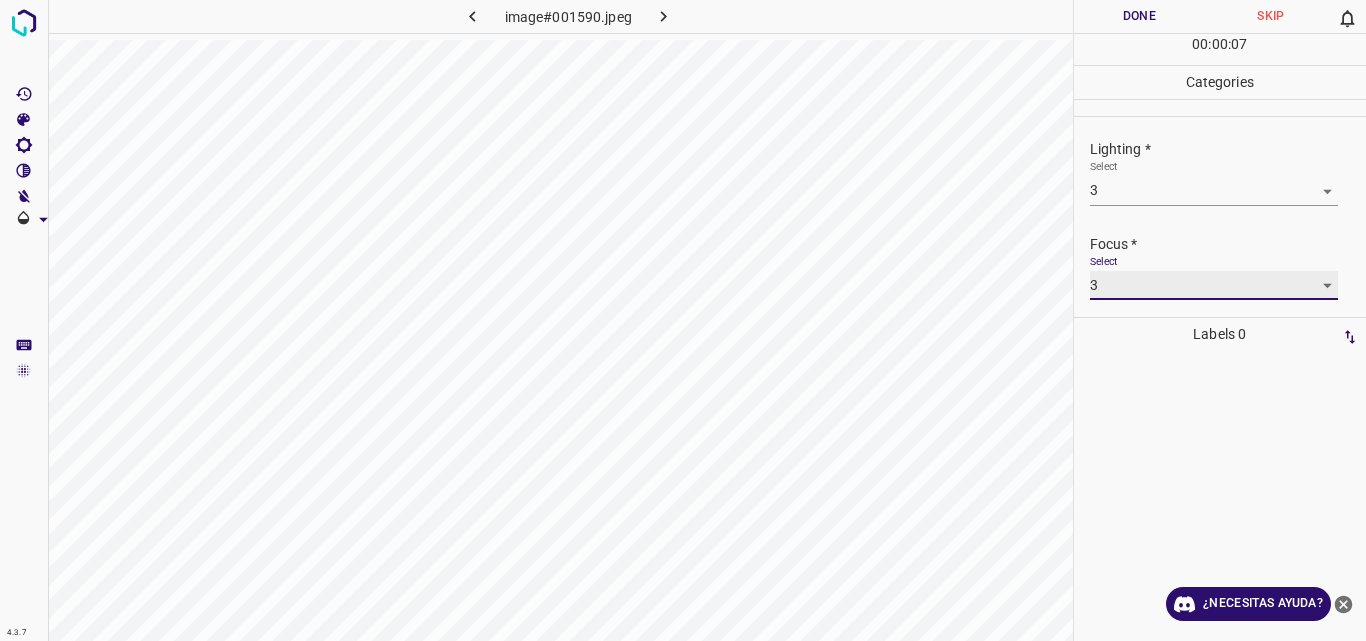 type on "3" 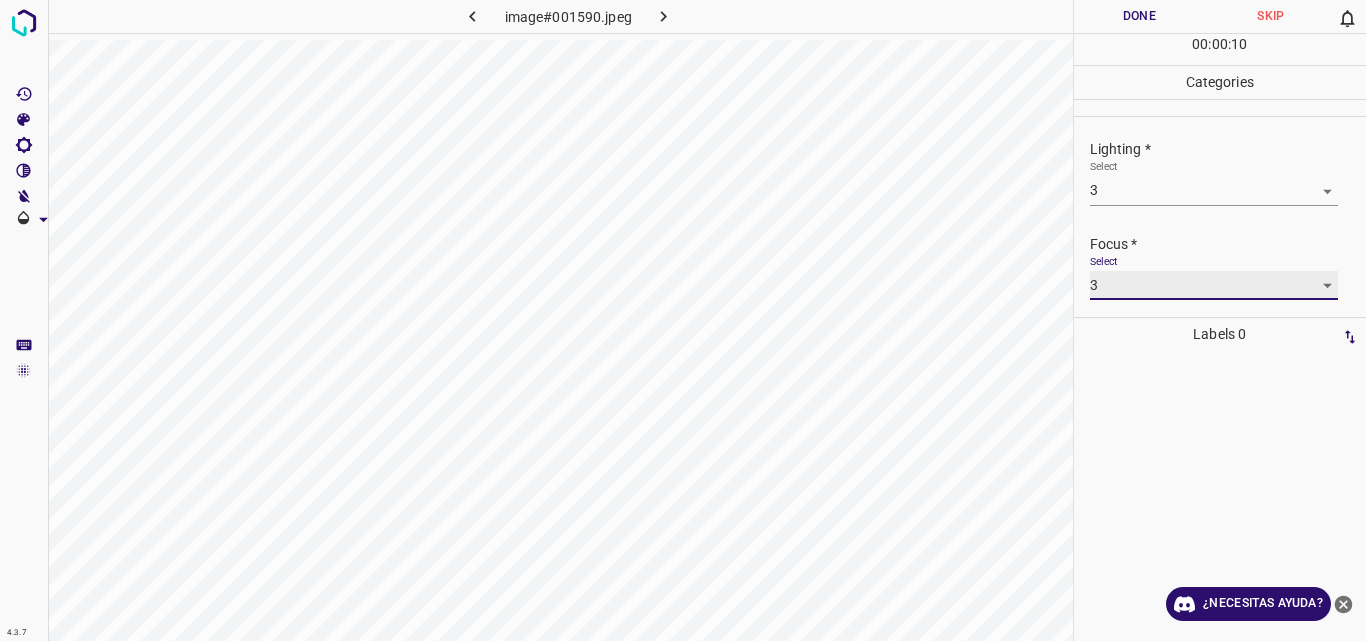 scroll, scrollTop: 98, scrollLeft: 0, axis: vertical 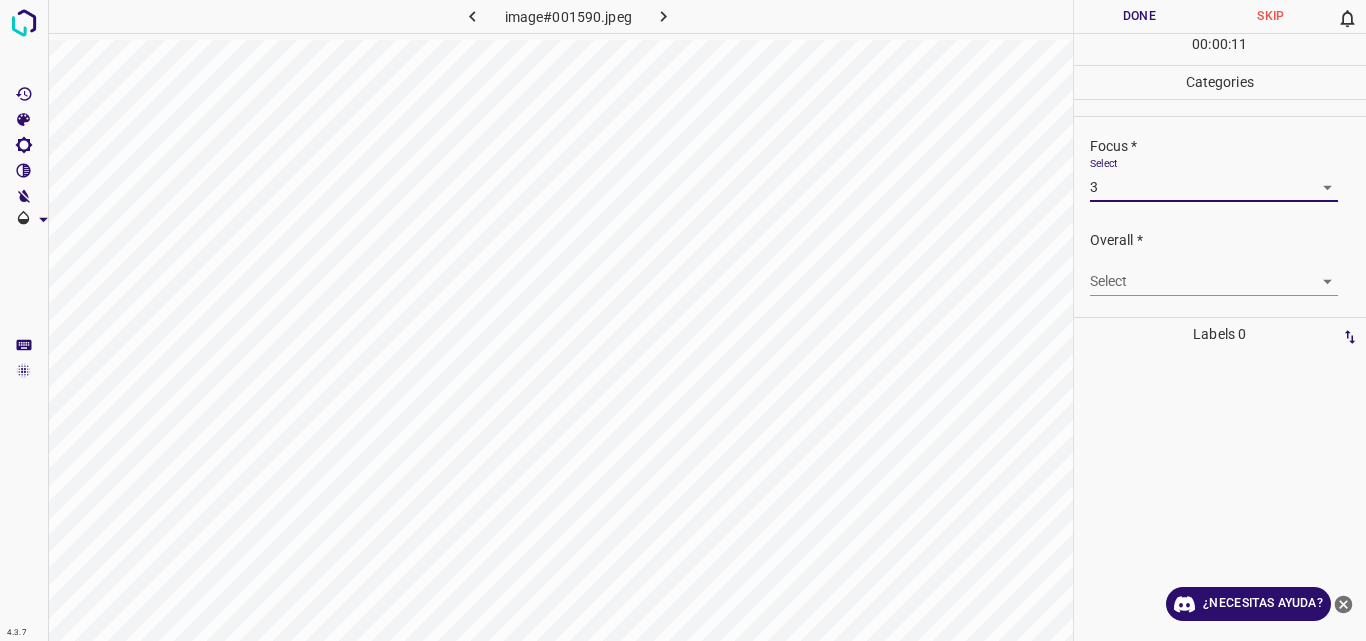 click on "4.3.7 image#001590.jpeg Done Skip 0 00   : 00   : 11   Categories Lighting *  Select 3 3 Focus *  Select 3 3 Overall *  Select ​ Labels   0 Categories 1 Lighting 2 Focus 3 Overall Tools Space Change between modes (Draw & Edit) I Auto labeling R Restore zoom M Zoom in N Zoom out Delete Delete selecte label Filters Z Restore filters X Saturation filter C Brightness filter V Contrast filter B Gray scale filter General O Download ¿Necesitas ayuda? Original text Rate this translation Your feedback will be used to help improve Google Translate - Texto - Esconder - Borrar" at bounding box center [683, 320] 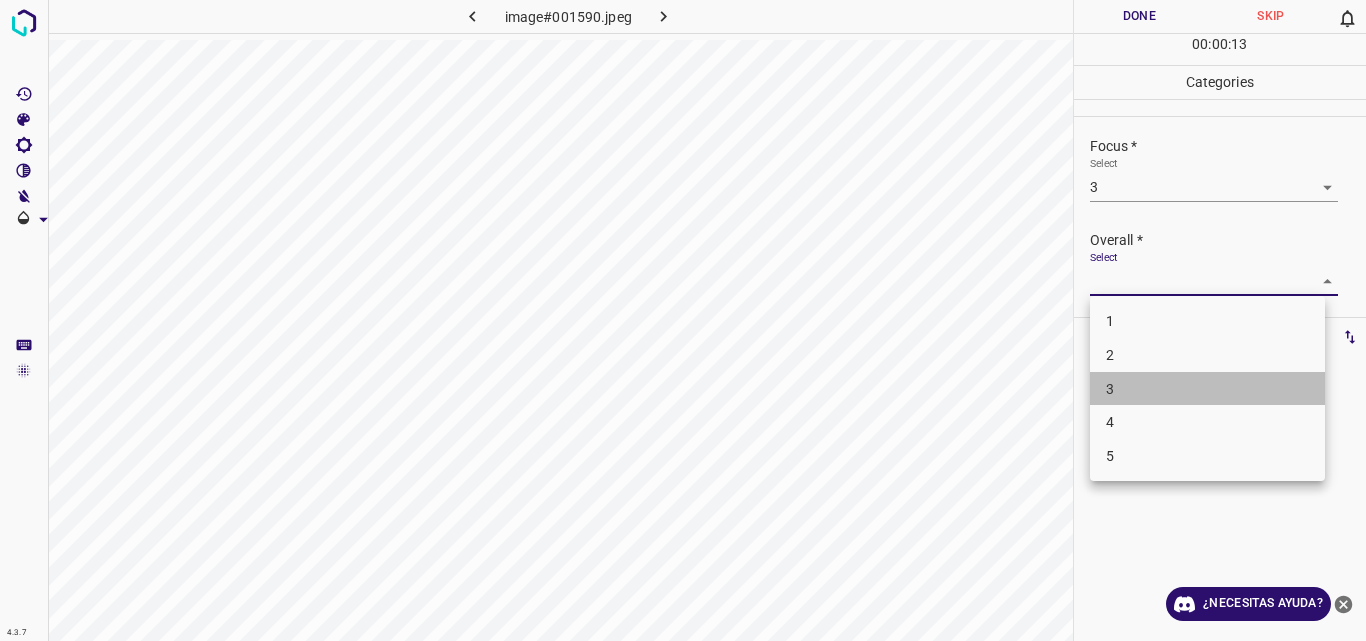 click on "3" at bounding box center (1207, 389) 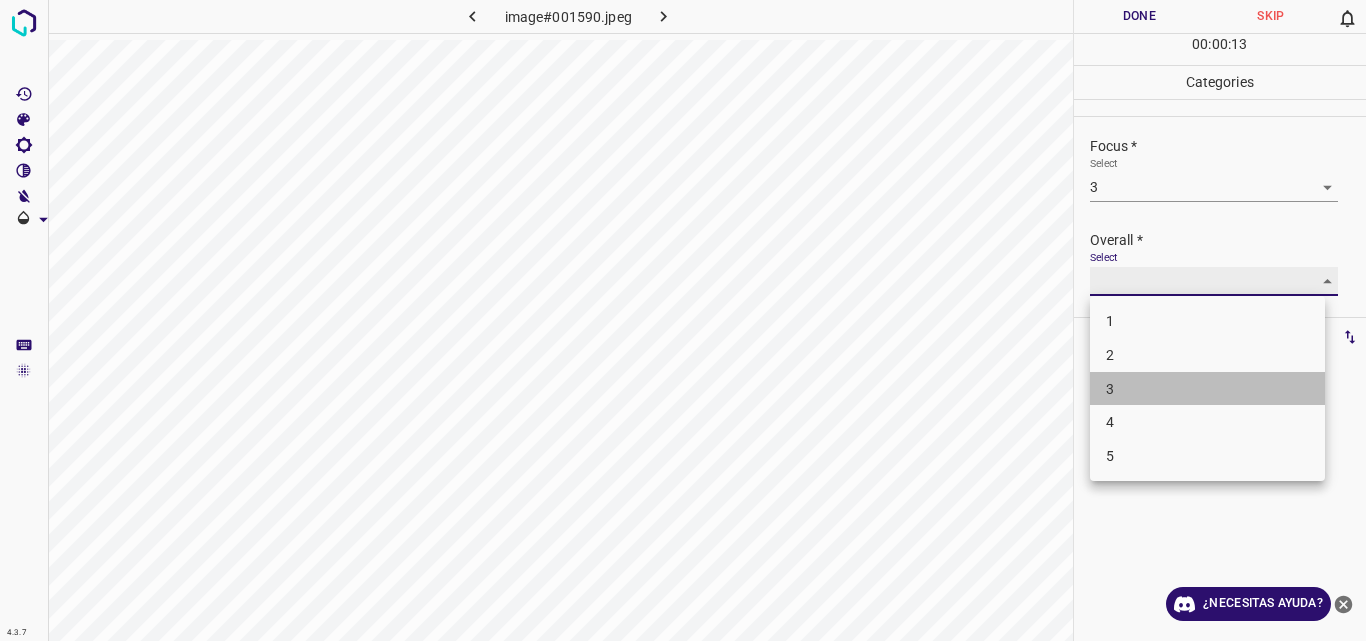 type on "3" 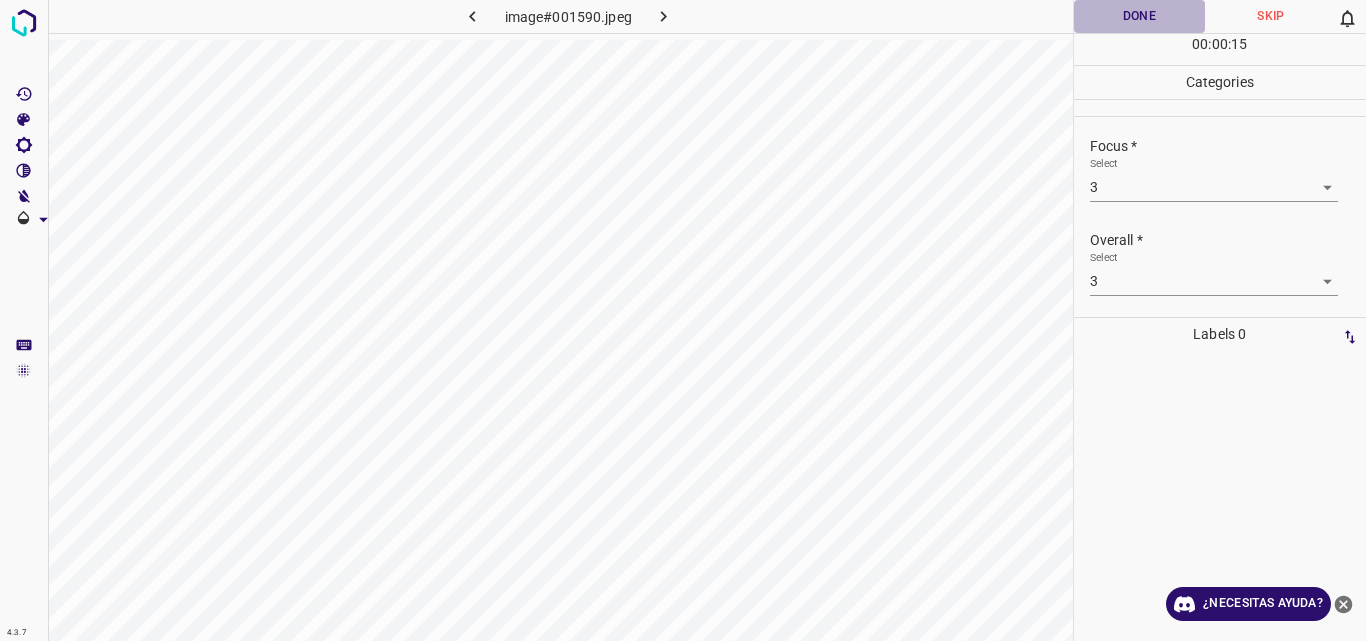 click on "Done" at bounding box center (1140, 16) 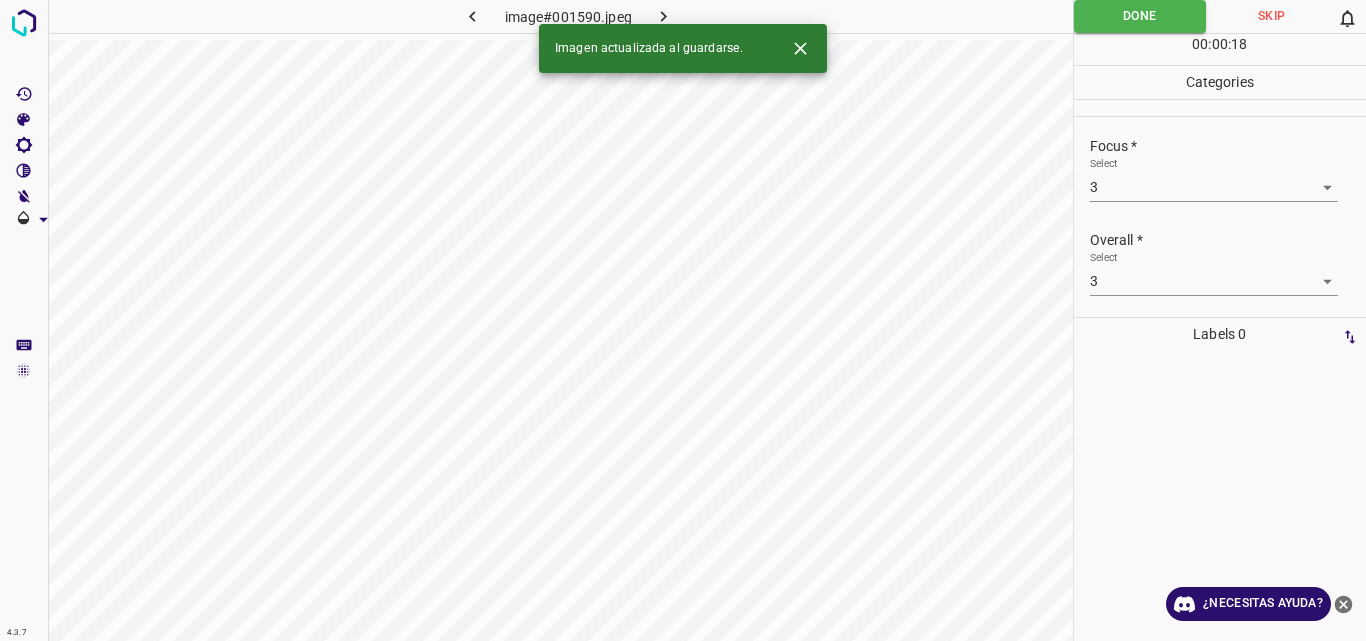 click at bounding box center (664, 16) 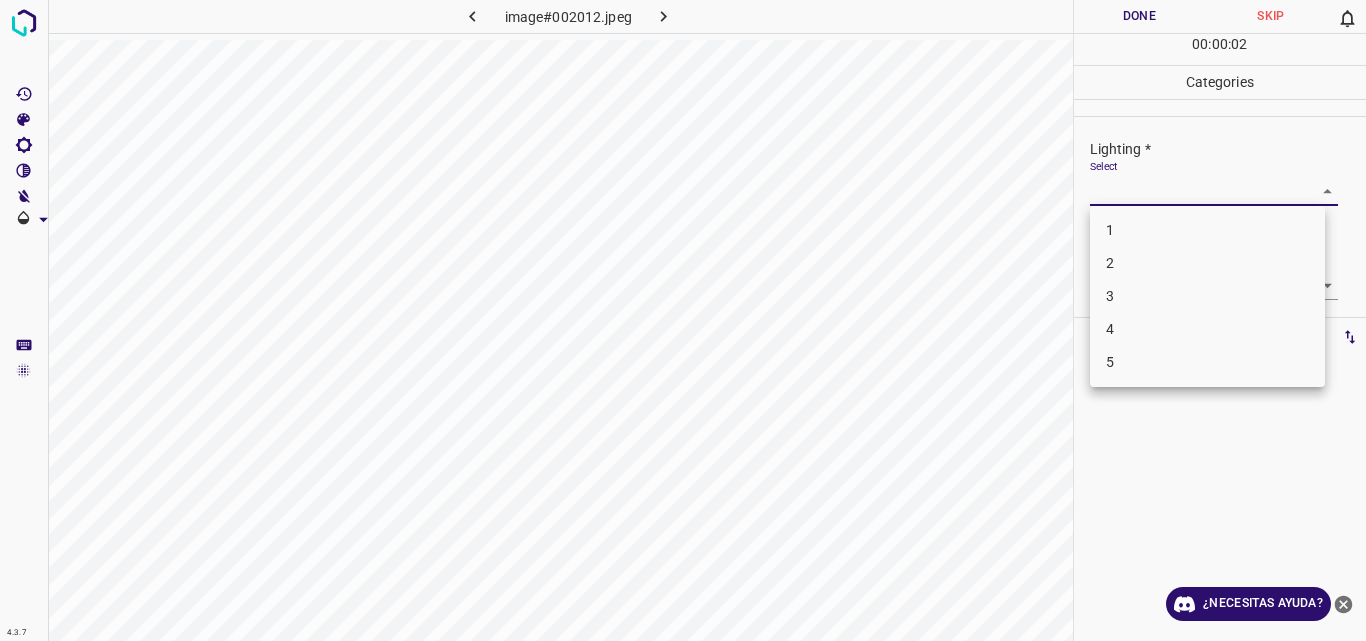 click on "4.3.7 image#002012.jpeg Done Skip 0 00   : 00   : 02   Categories Lighting *  Select ​ Focus *  Select ​ Overall *  Select ​ Labels   0 Categories 1 Lighting 2 Focus 3 Overall Tools Space Change between modes (Draw & Edit) I Auto labeling R Restore zoom M Zoom in N Zoom out Delete Delete selecte label Filters Z Restore filters X Saturation filter C Brightness filter V Contrast filter B Gray scale filter General O Download ¿Necesitas ayuda? Original text Rate this translation Your feedback will be used to help improve Google Translate - Texto - Esconder - Borrar 1 2 3 4 5" at bounding box center [683, 320] 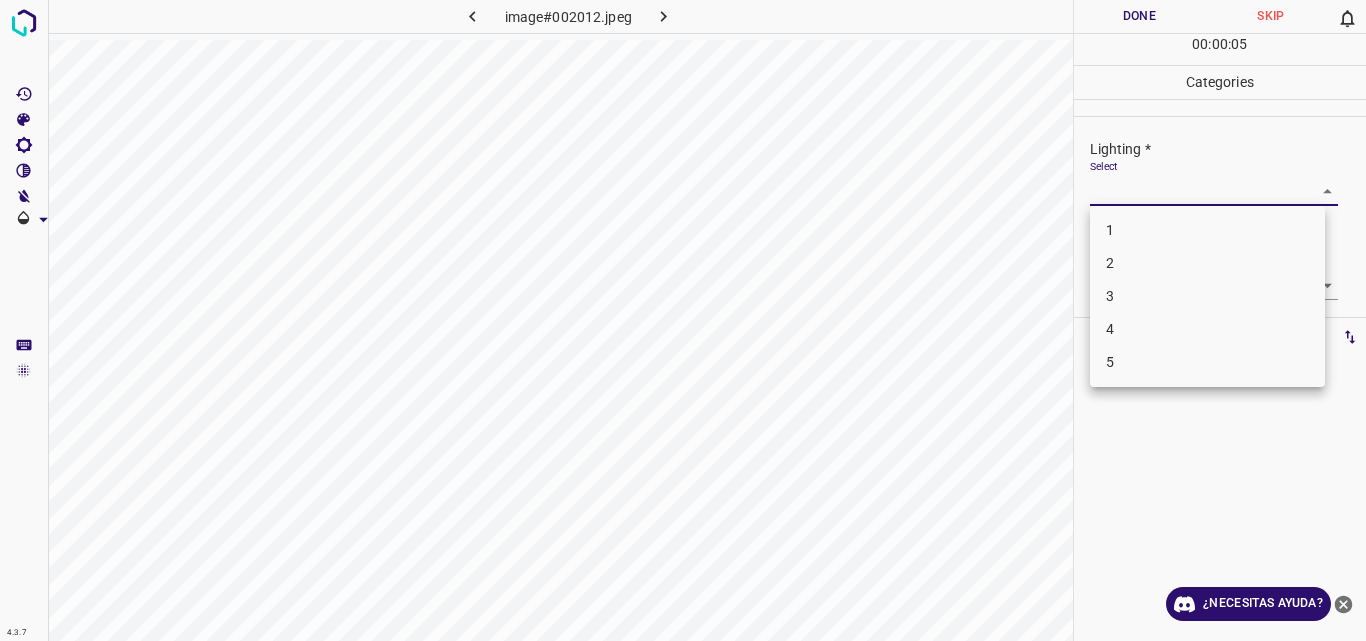 click on "4.3.7 image#002012.jpeg Done Skip 0 00   : 00   : 05   Categories Lighting *  Select ​ Focus *  Select ​ Overall *  Select ​ Labels   0 Categories 1 Lighting 2 Focus 3 Overall Tools Space Change between modes (Draw & Edit) I Auto labeling R Restore zoom M Zoom in N Zoom out Delete Delete selecte label Filters Z Restore filters X Saturation filter C Brightness filter V Contrast filter B Gray scale filter General O Download ¿Necesitas ayuda? Original text Rate this translation Your feedback will be used to help improve Google Translate - Texto - Esconder - Borrar 1 2 3 4 5" at bounding box center (683, 320) 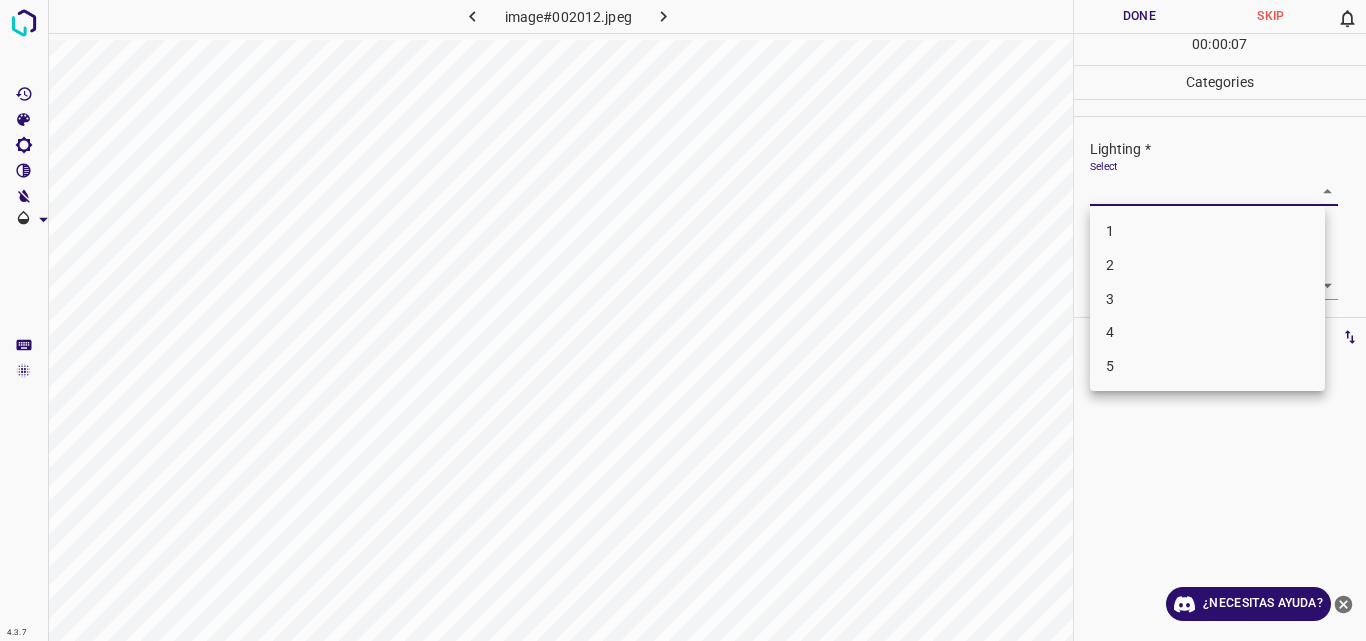 click on "3" at bounding box center [1207, 299] 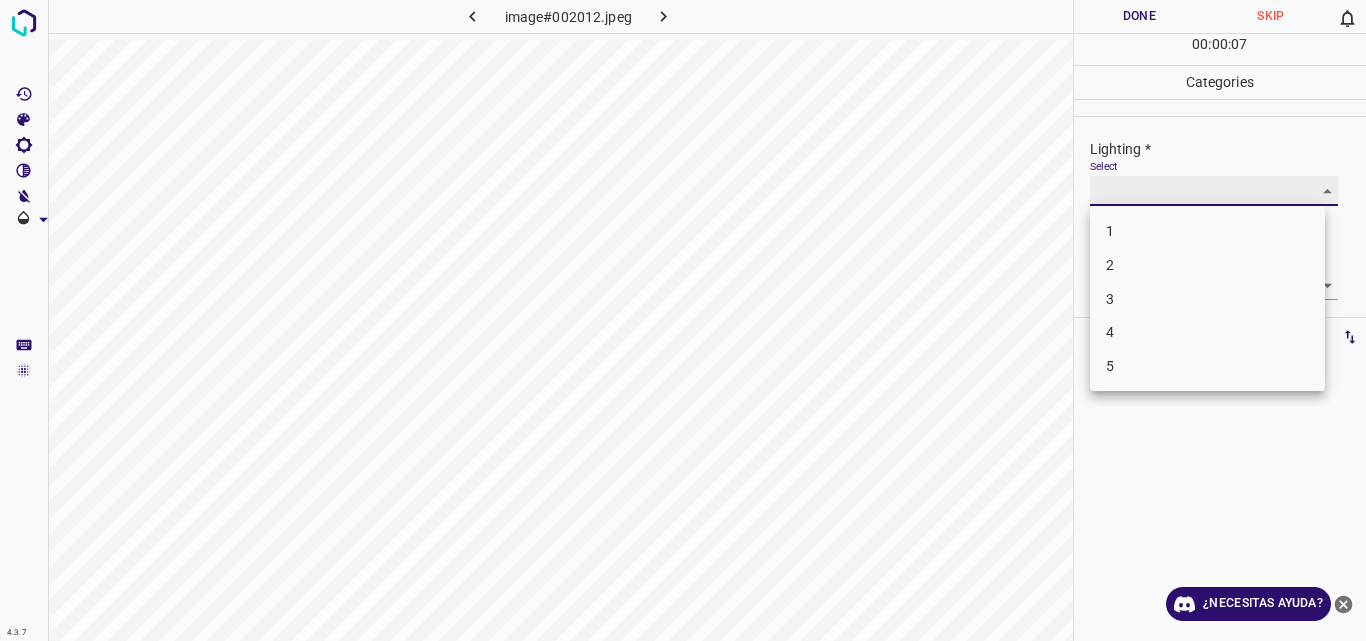 type on "3" 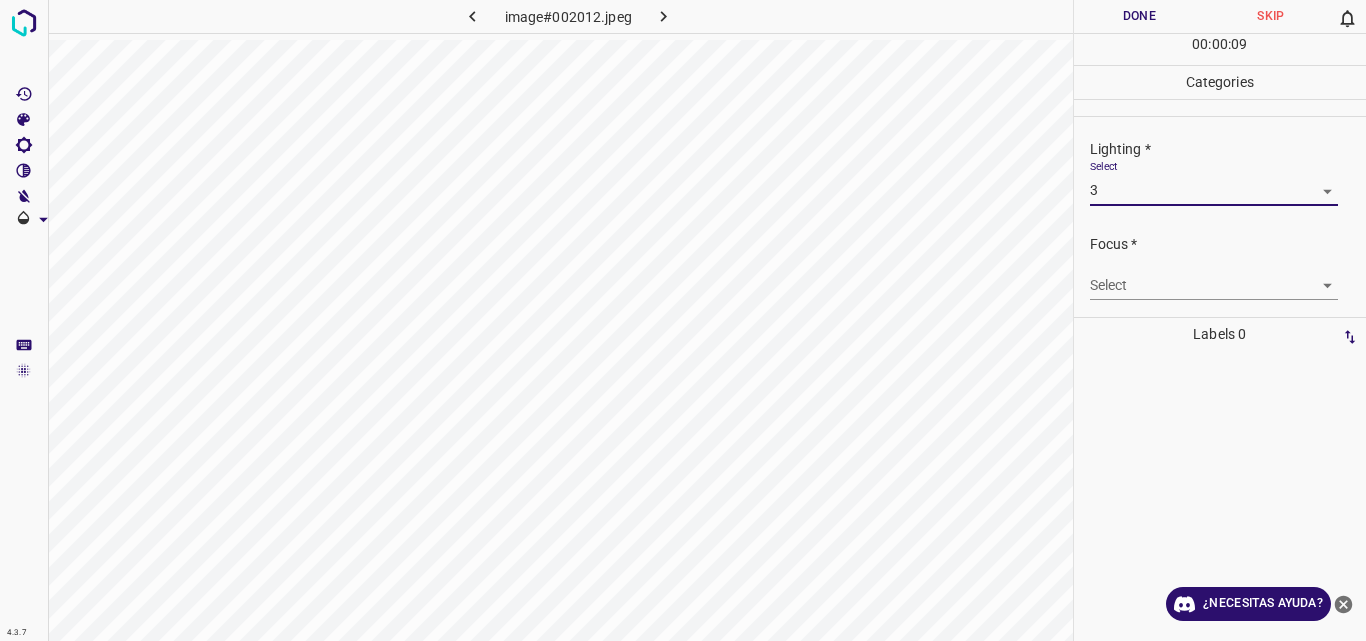 click on "4.3.7 image#002012.jpeg Done Skip 0 00   : 00   : 09   Categories Lighting *  Select 3 3 Focus *  Select ​ Overall *  Select ​ Labels   0 Categories 1 Lighting 2 Focus 3 Overall Tools Space Change between modes (Draw & Edit) I Auto labeling R Restore zoom M Zoom in N Zoom out Delete Delete selecte label Filters Z Restore filters X Saturation filter C Brightness filter V Contrast filter B Gray scale filter General O Download ¿Necesitas ayuda? Original text Rate this translation Your feedback will be used to help improve Google Translate - Texto - Esconder - Borrar" at bounding box center (683, 320) 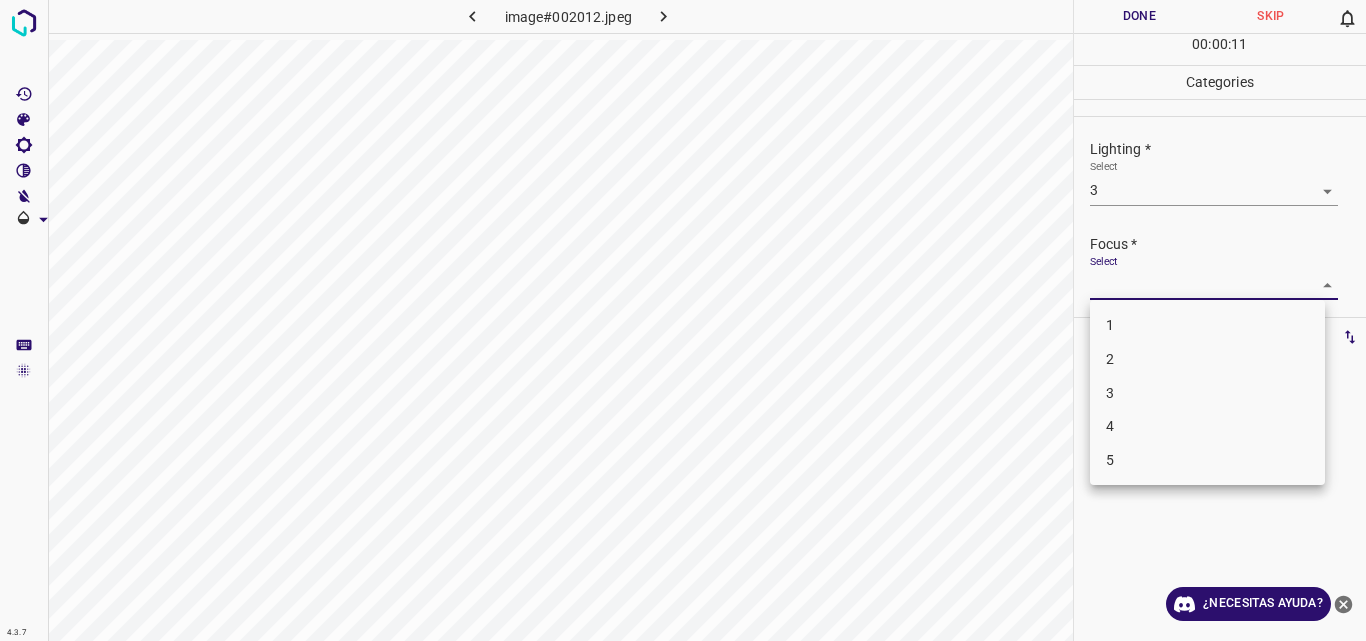 click on "3" at bounding box center (1207, 393) 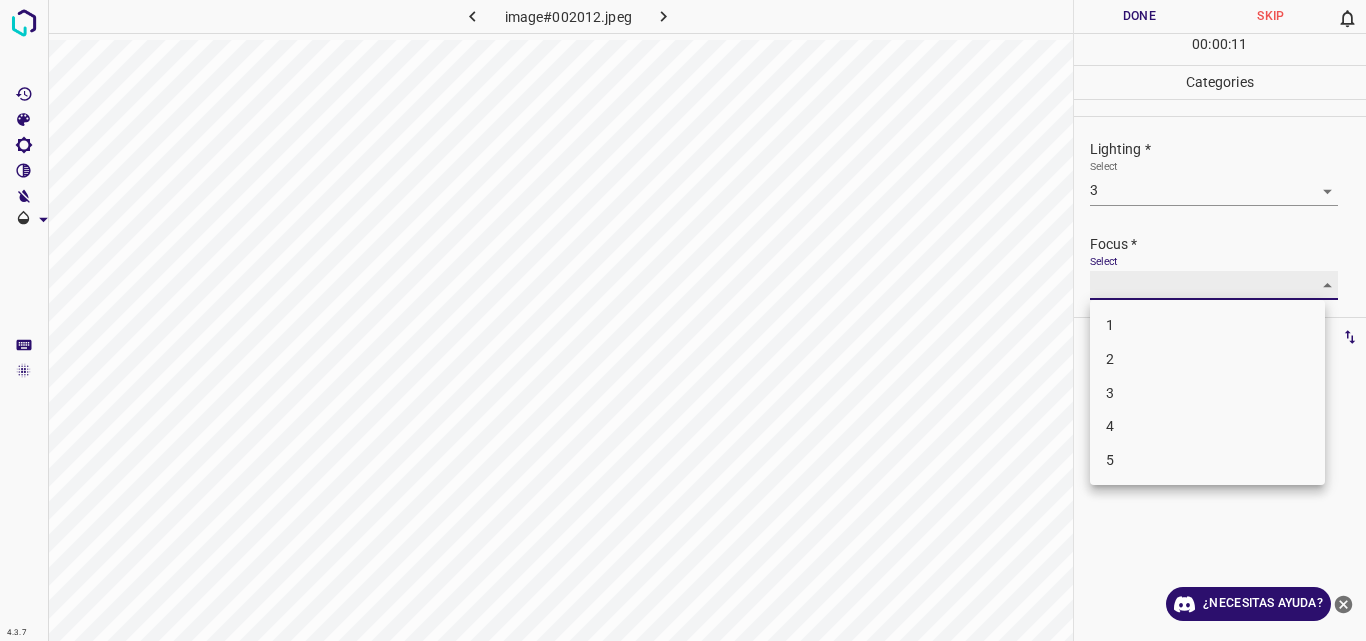 type on "3" 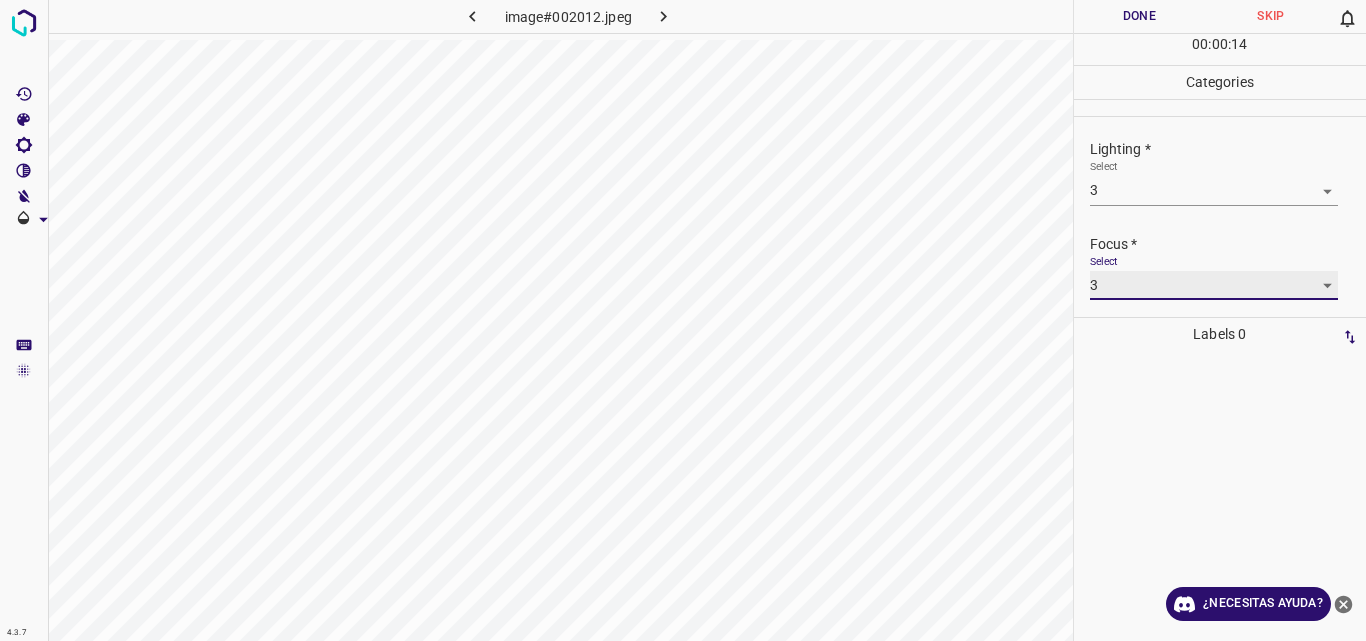 scroll, scrollTop: 98, scrollLeft: 0, axis: vertical 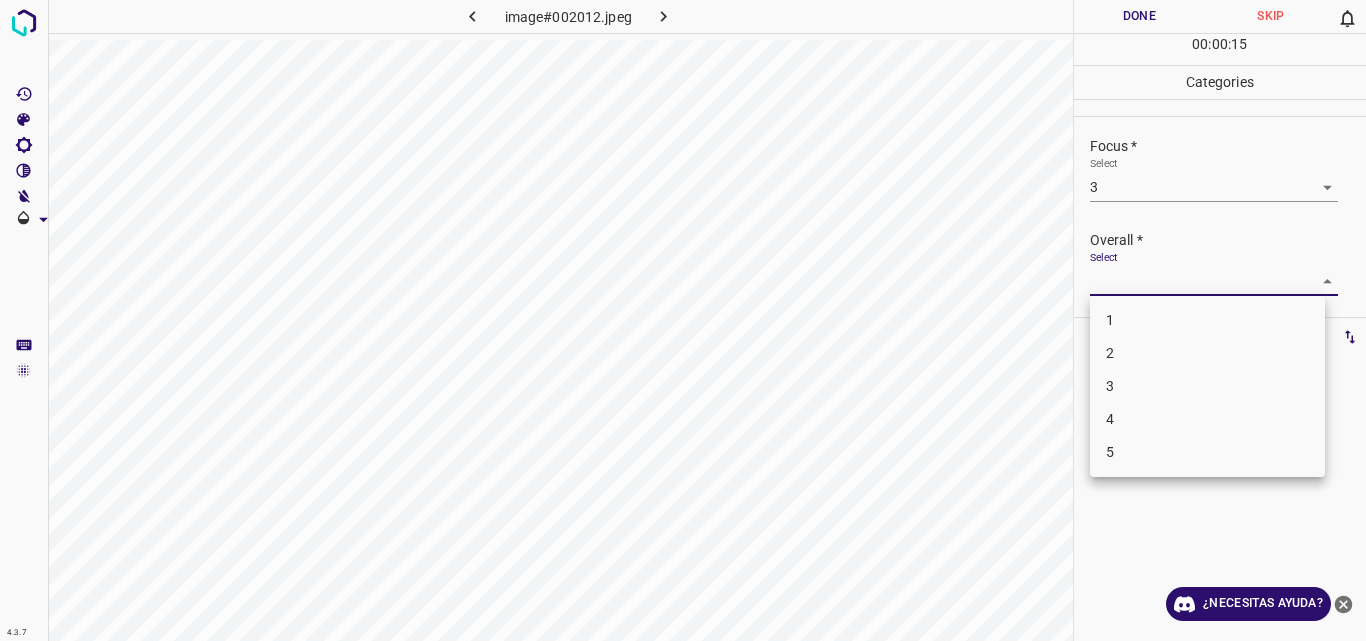 click on "4.3.7 image#002012.jpeg Done Skip 0 00   : 00   : 15   Categories Lighting *  Select 3 3 Focus *  Select 3 3 Overall *  Select ​ Labels   0 Categories 1 Lighting 2 Focus 3 Overall Tools Space Change between modes (Draw & Edit) I Auto labeling R Restore zoom M Zoom in N Zoom out Delete Delete selecte label Filters Z Restore filters X Saturation filter C Brightness filter V Contrast filter B Gray scale filter General O Download ¿Necesitas ayuda? Original text Rate this translation Your feedback will be used to help improve Google Translate - Texto - Esconder - Borrar 1 2 3 4 5" at bounding box center [683, 320] 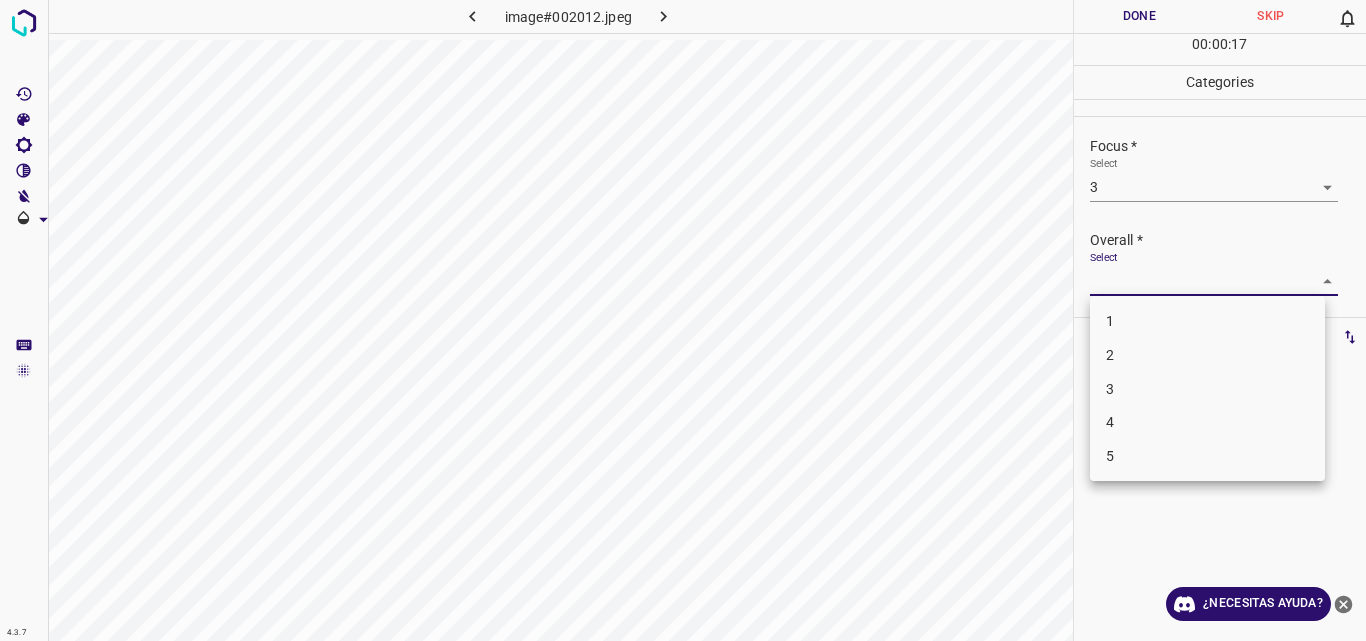 click on "3" at bounding box center [1207, 389] 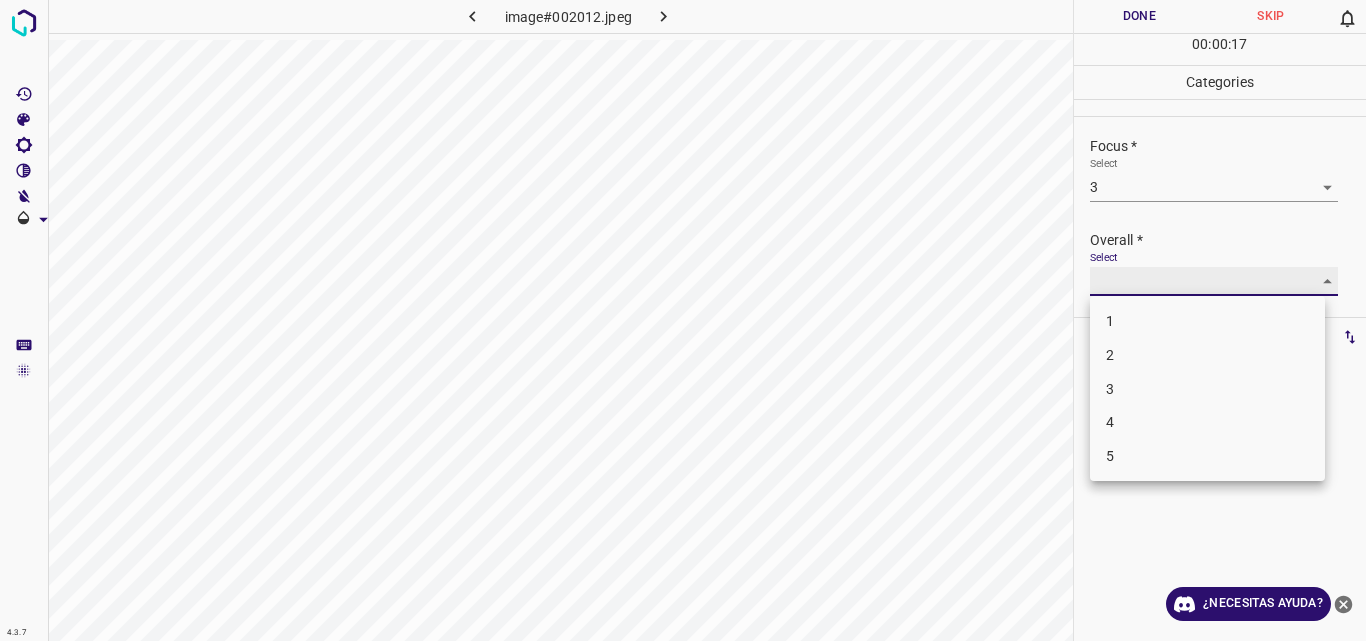 type on "3" 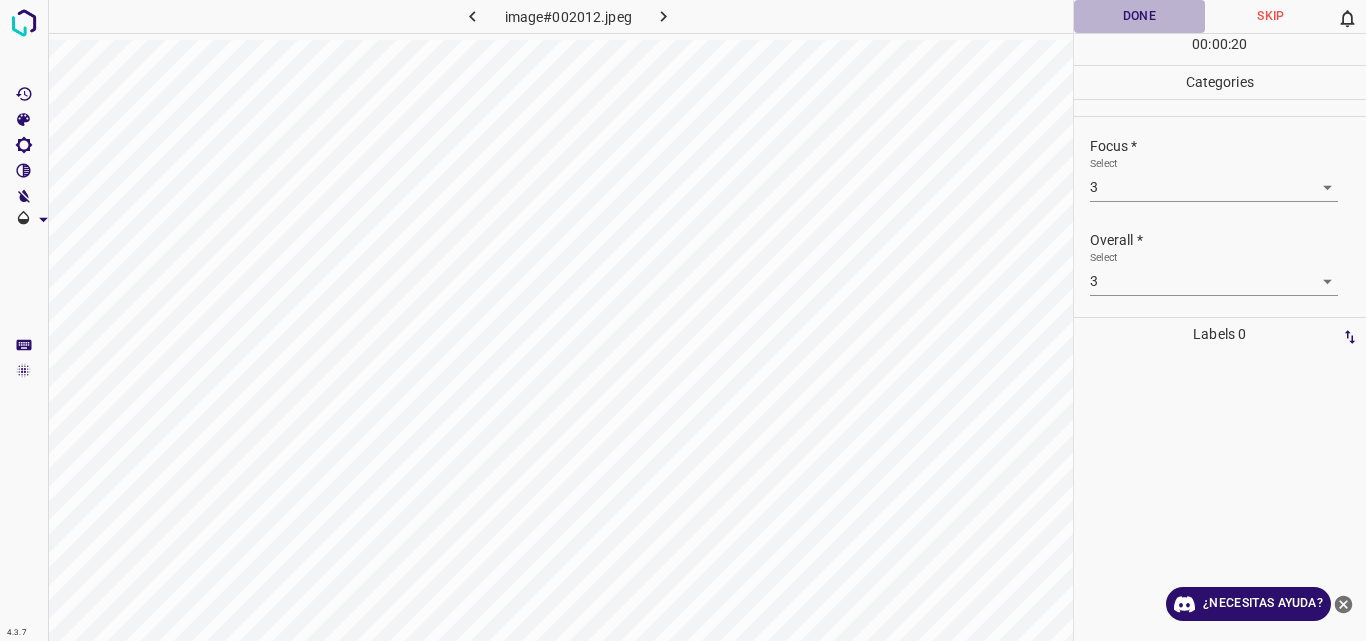 click on "Done" at bounding box center [1140, 16] 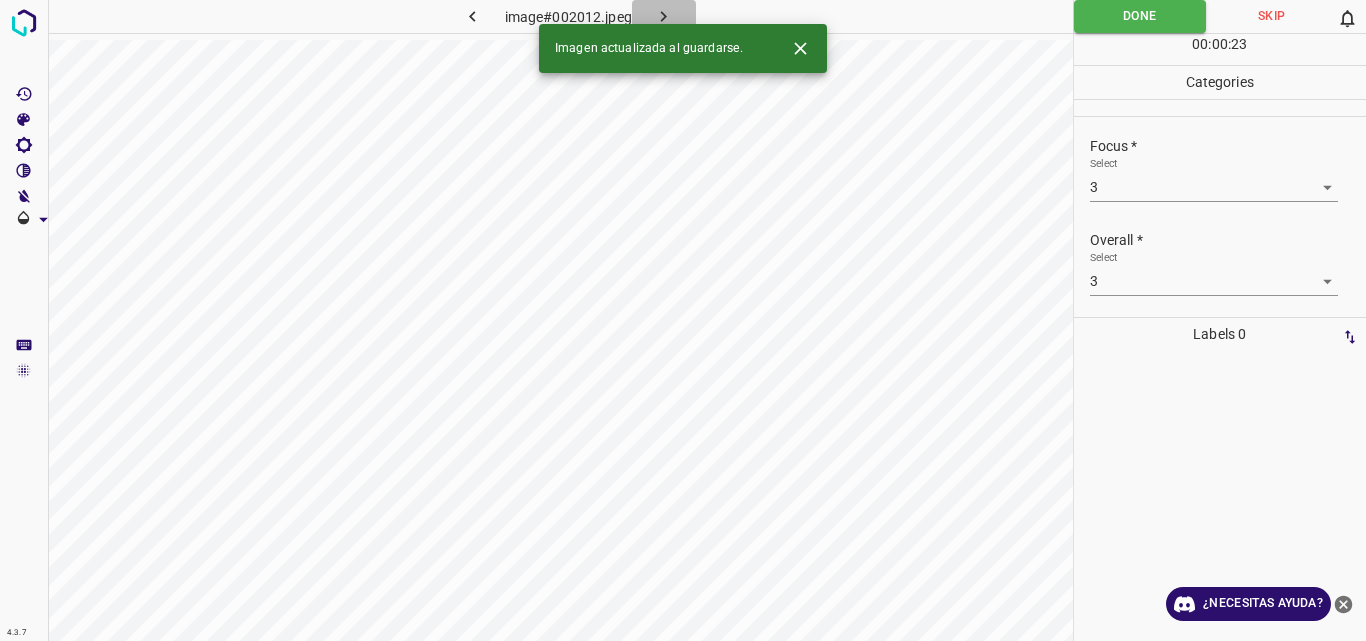 click 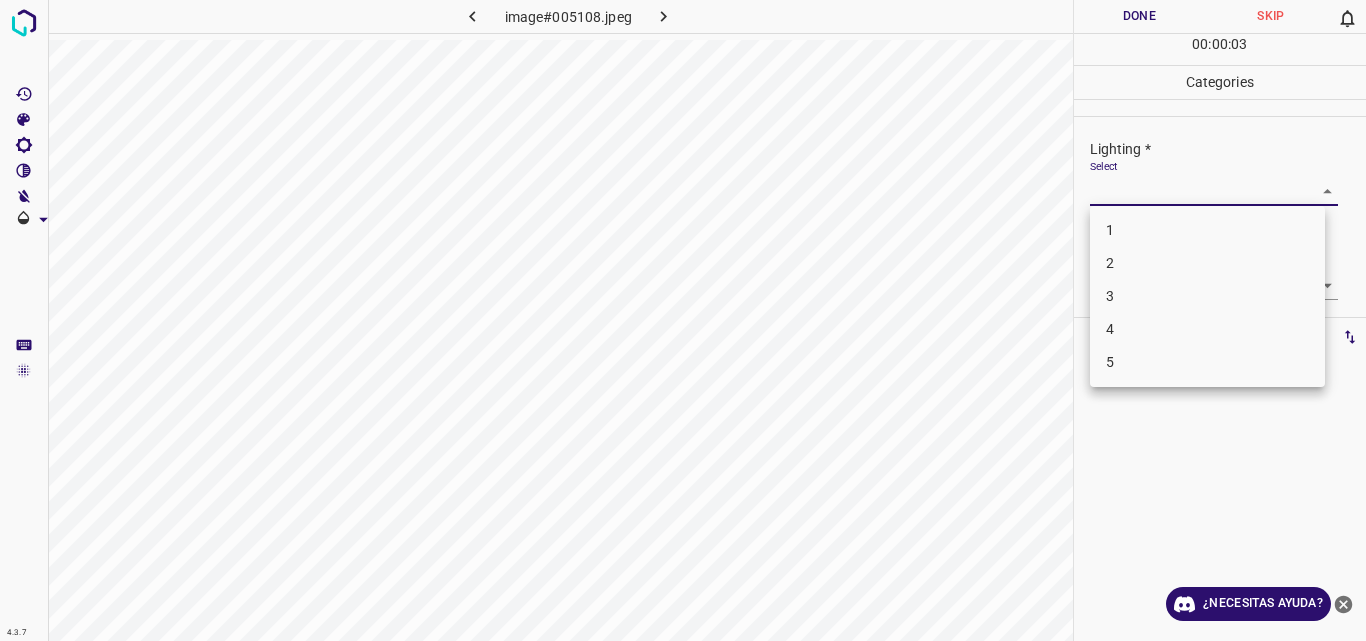 click on "4.3.7 image#005108.jpeg Done Skip 0 00   : 00   : 03   Categories Lighting *  Select ​ Focus *  Select ​ Overall *  Select ​ Labels   0 Categories 1 Lighting 2 Focus 3 Overall Tools Space Change between modes (Draw & Edit) I Auto labeling R Restore zoom M Zoom in N Zoom out Delete Delete selecte label Filters Z Restore filters X Saturation filter C Brightness filter V Contrast filter B Gray scale filter General O Download ¿Necesitas ayuda? Original text Rate this translation Your feedback will be used to help improve Google Translate - Texto - Esconder - Borrar 1 2 3 4 5" at bounding box center (683, 320) 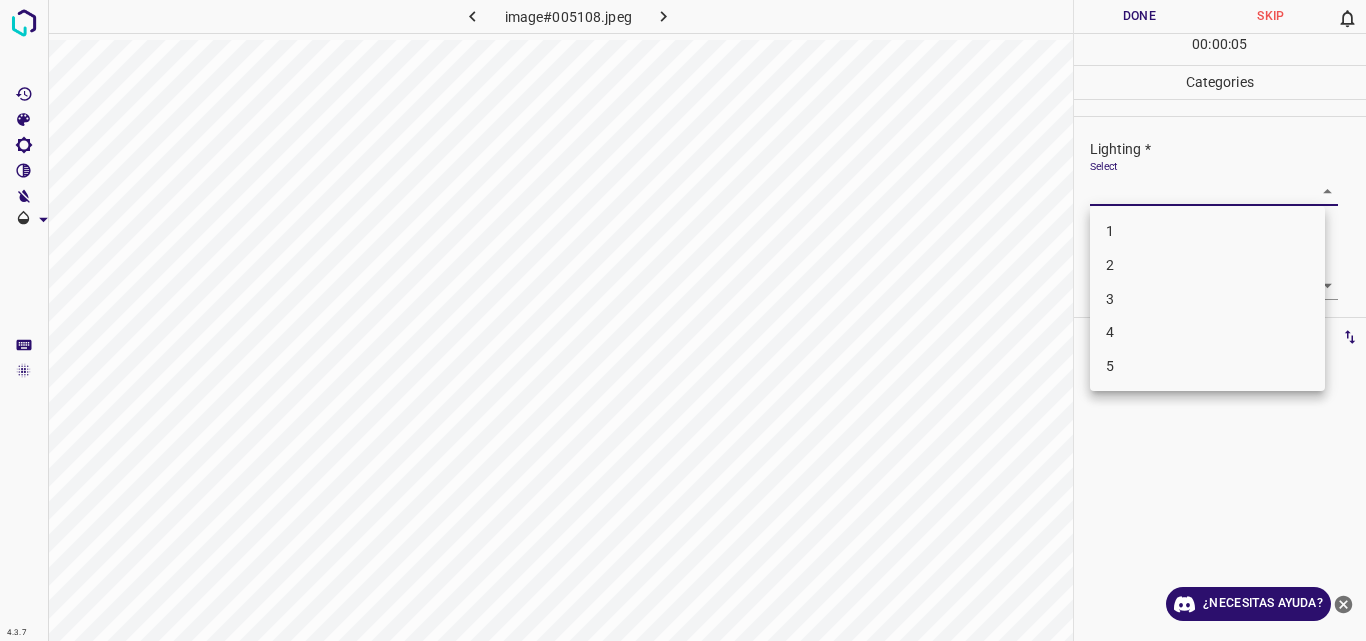 click on "3" at bounding box center [1207, 299] 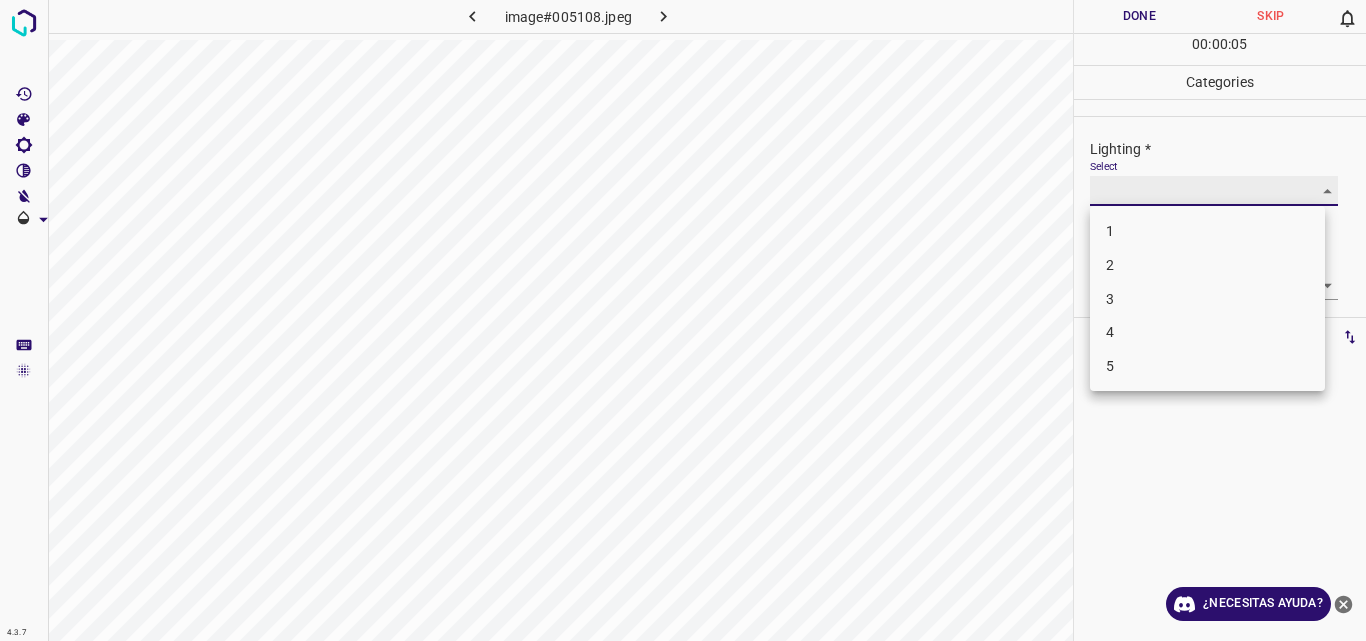 type on "3" 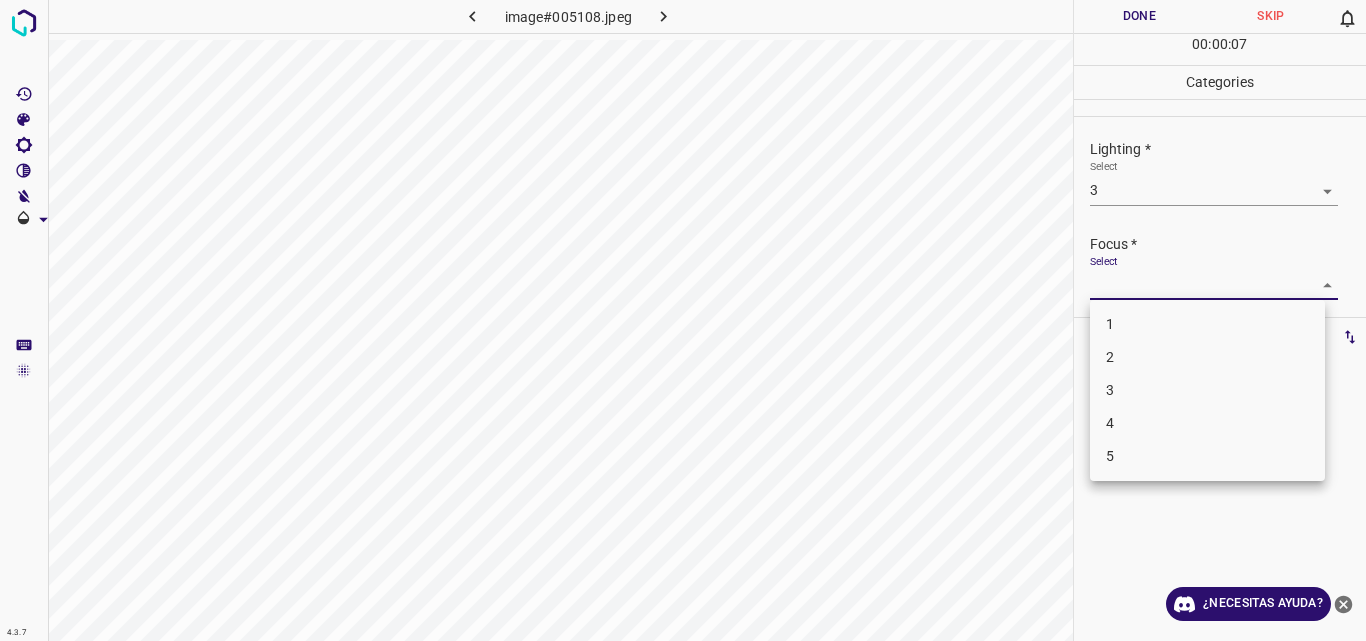 click on "4.3.7 image#005108.jpeg Done Skip 0 00   : 00   : 07   Categories Lighting *  Select 3 3 Focus *  Select ​ Overall *  Select ​ Labels   0 Categories 1 Lighting 2 Focus 3 Overall Tools Space Change between modes (Draw & Edit) I Auto labeling R Restore zoom M Zoom in N Zoom out Delete Delete selecte label Filters Z Restore filters X Saturation filter C Brightness filter V Contrast filter B Gray scale filter General O Download ¿Necesitas ayuda? Original text Rate this translation Your feedback will be used to help improve Google Translate - Texto - Esconder - Borrar 1 2 3 4 5" at bounding box center [683, 320] 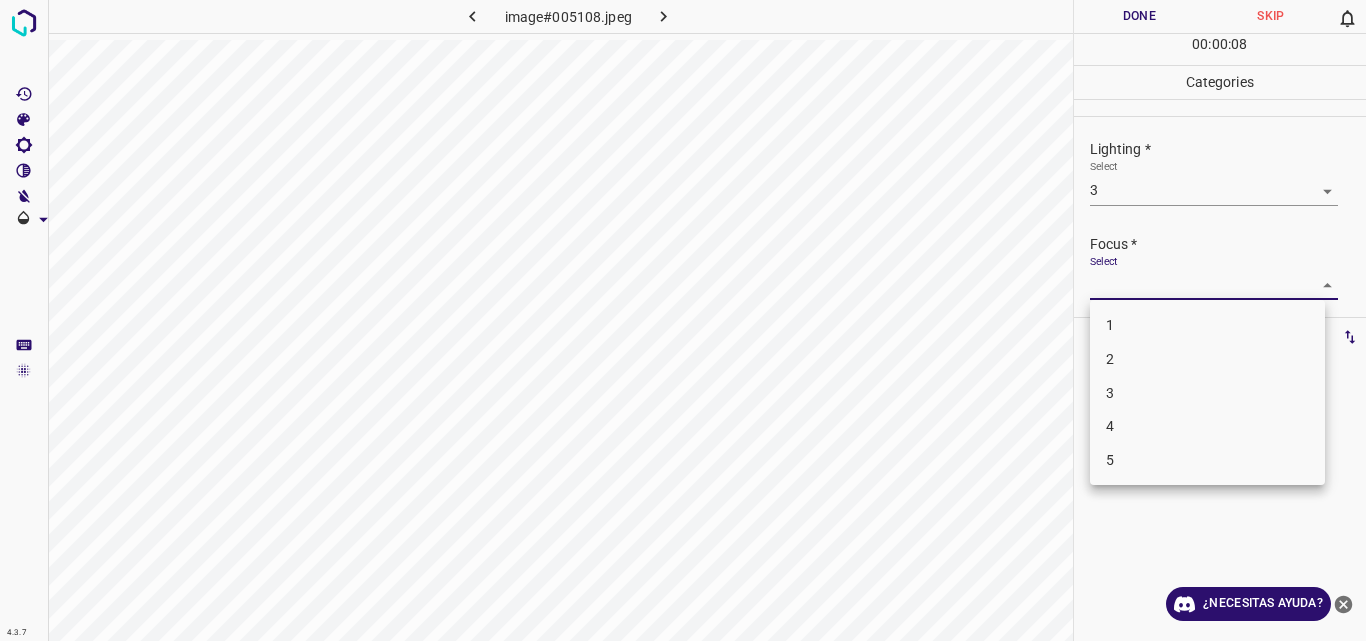 click on "3" at bounding box center [1207, 393] 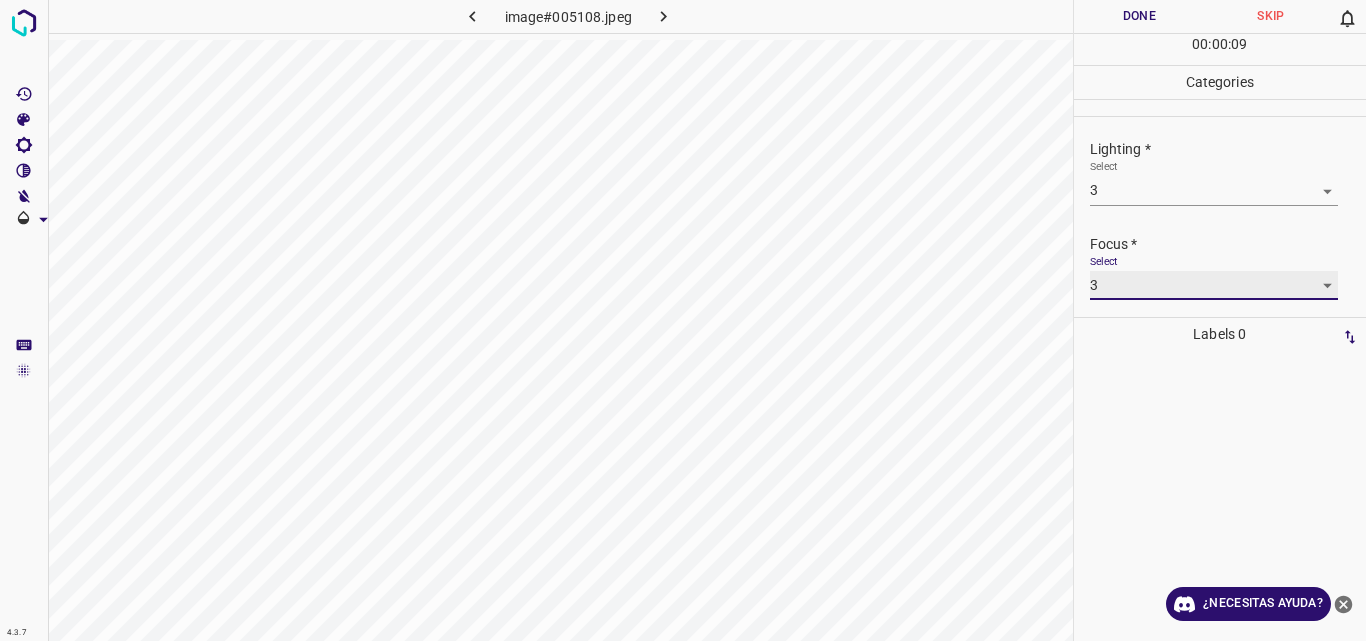 type on "3" 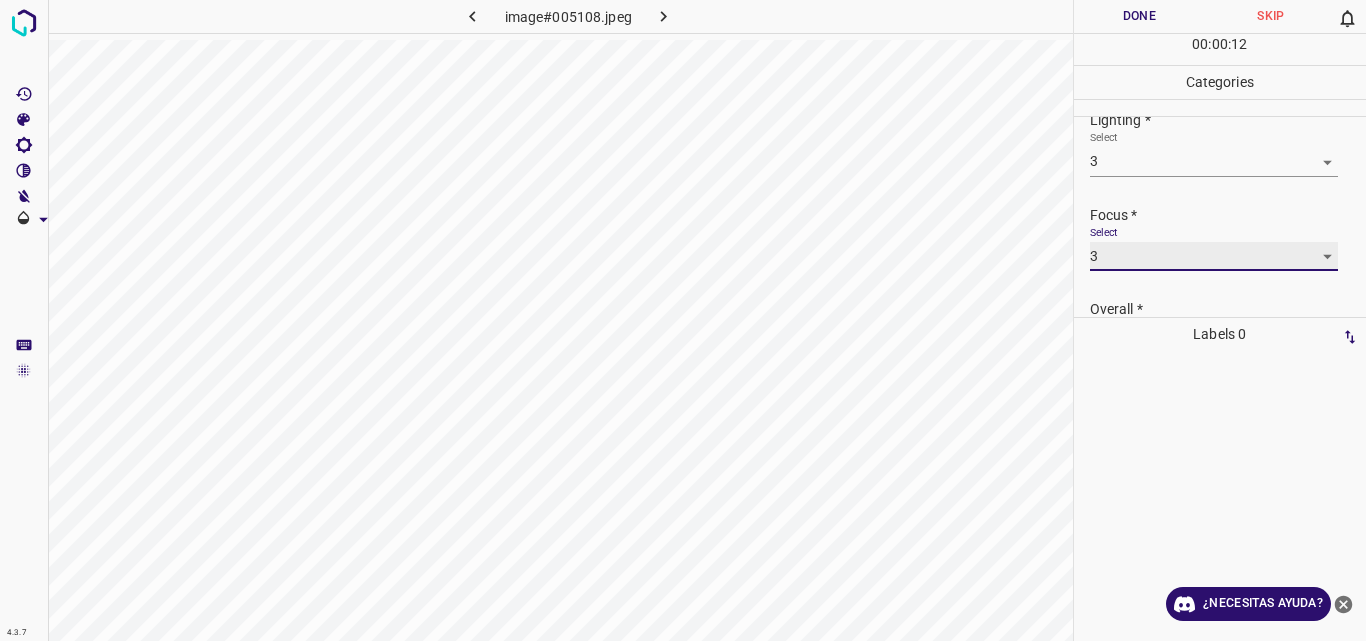 scroll, scrollTop: 98, scrollLeft: 0, axis: vertical 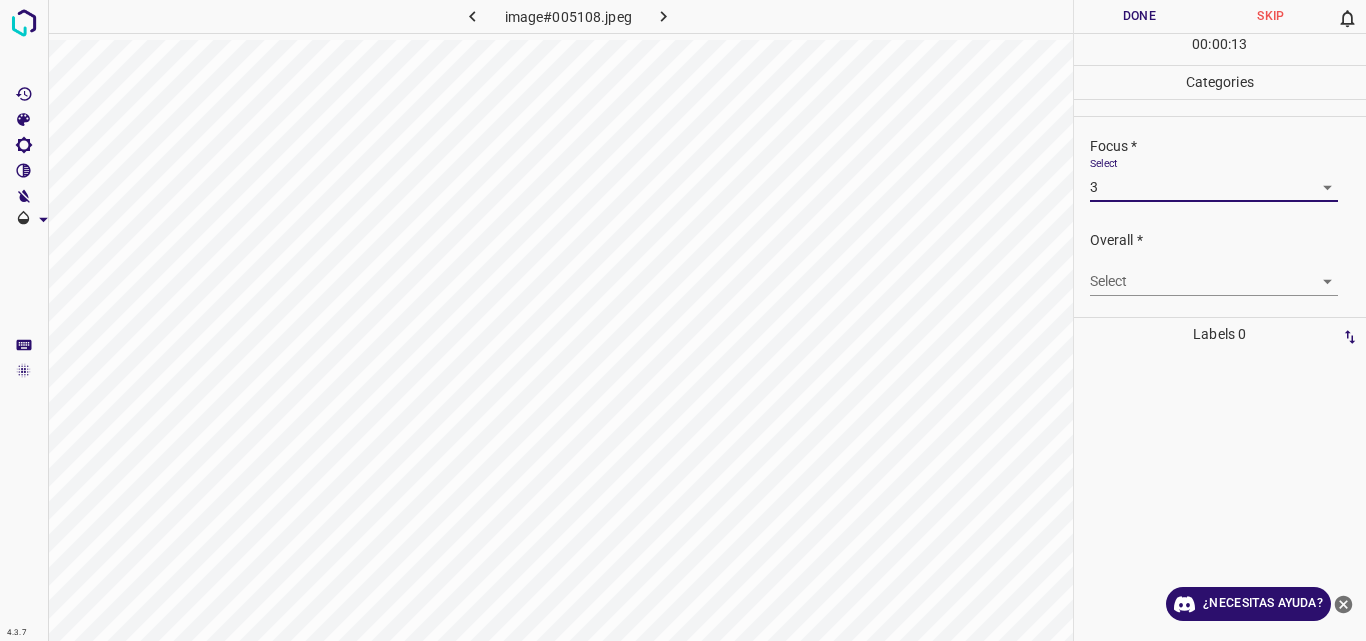 click on "4.3.7 image#005108.jpeg Done Skip 0 00   : 00   : 13   Categories Lighting *  Select 3 3 Focus *  Select 3 3 Overall *  Select ​ Labels   0 Categories 1 Lighting 2 Focus 3 Overall Tools Space Change between modes (Draw & Edit) I Auto labeling R Restore zoom M Zoom in N Zoom out Delete Delete selecte label Filters Z Restore filters X Saturation filter C Brightness filter V Contrast filter B Gray scale filter General O Download ¿Necesitas ayuda? Original text Rate this translation Your feedback will be used to help improve Google Translate - Texto - Esconder - Borrar" at bounding box center (683, 320) 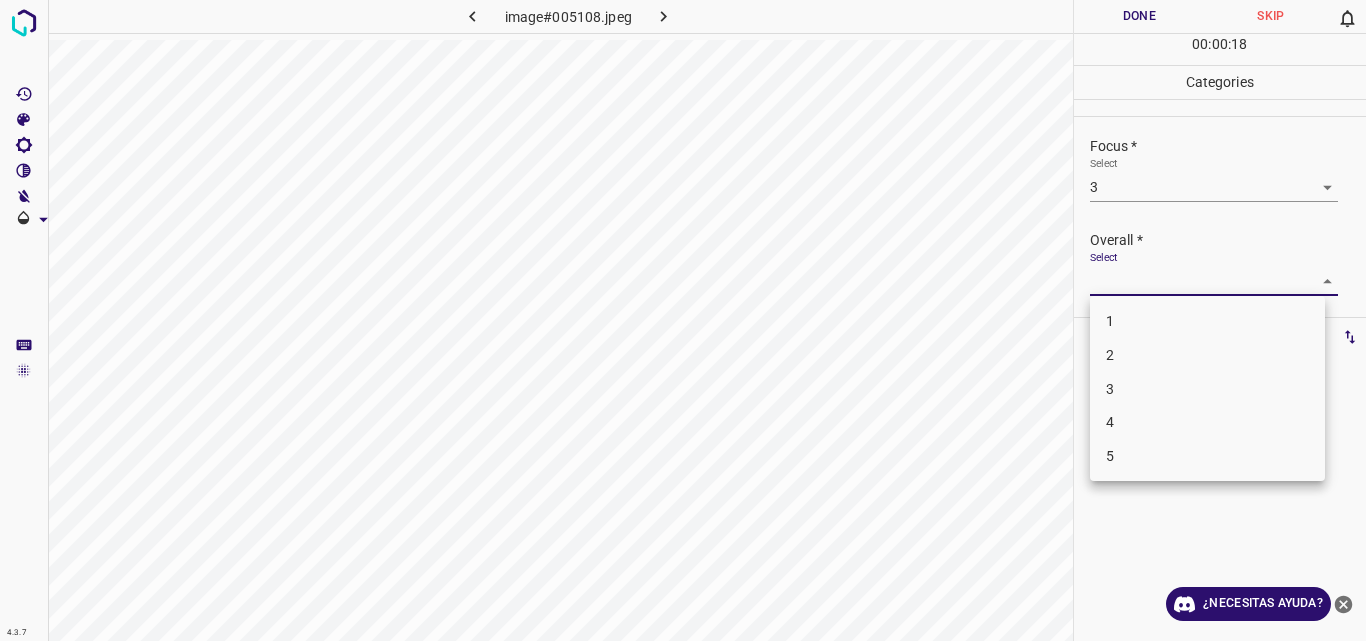 click on "3" at bounding box center (1207, 389) 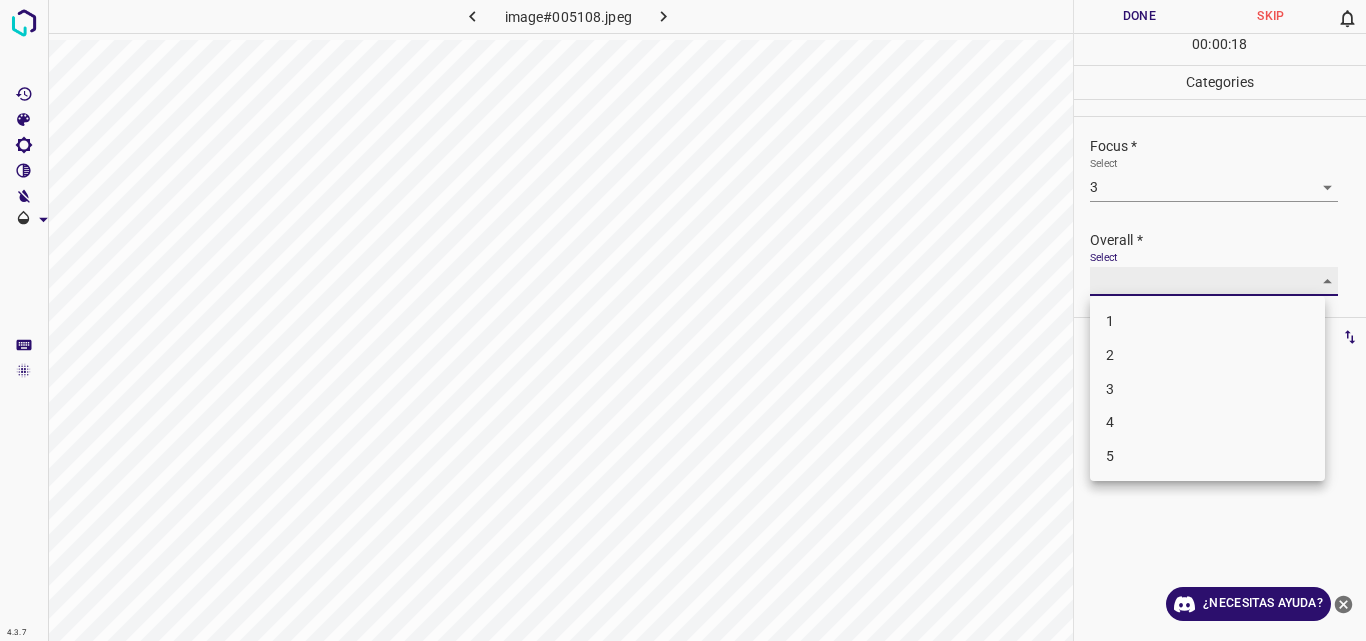 type on "3" 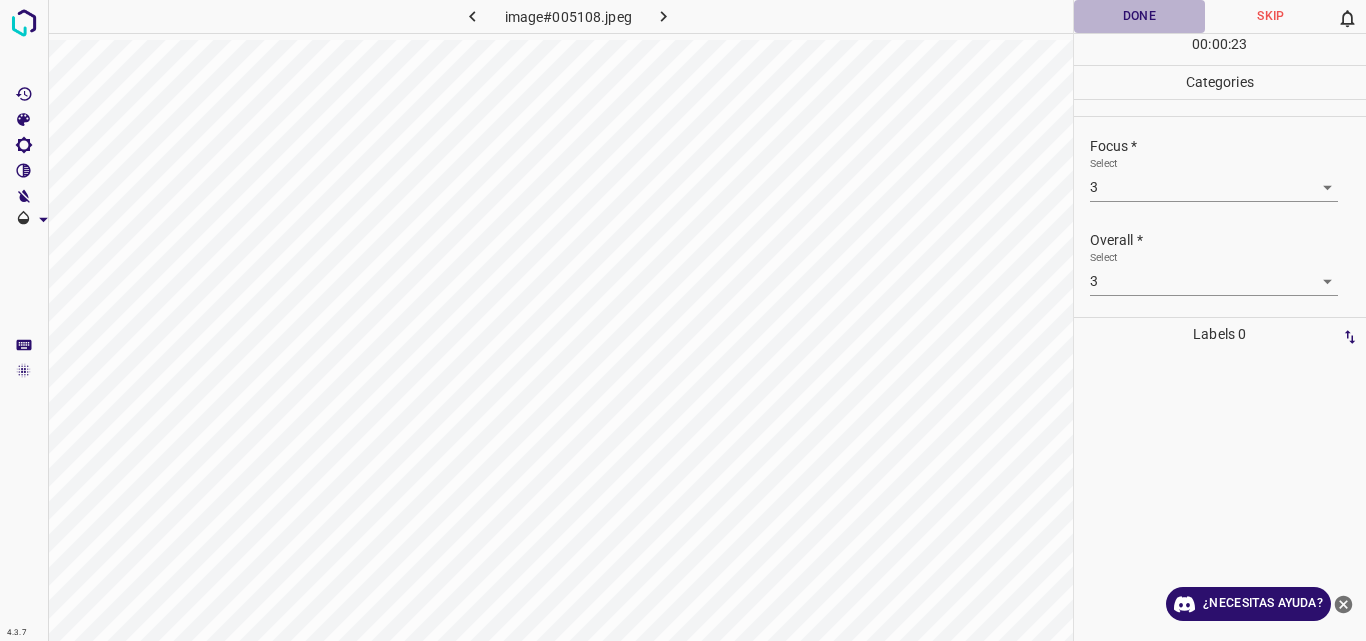 click on "Done" at bounding box center [1140, 16] 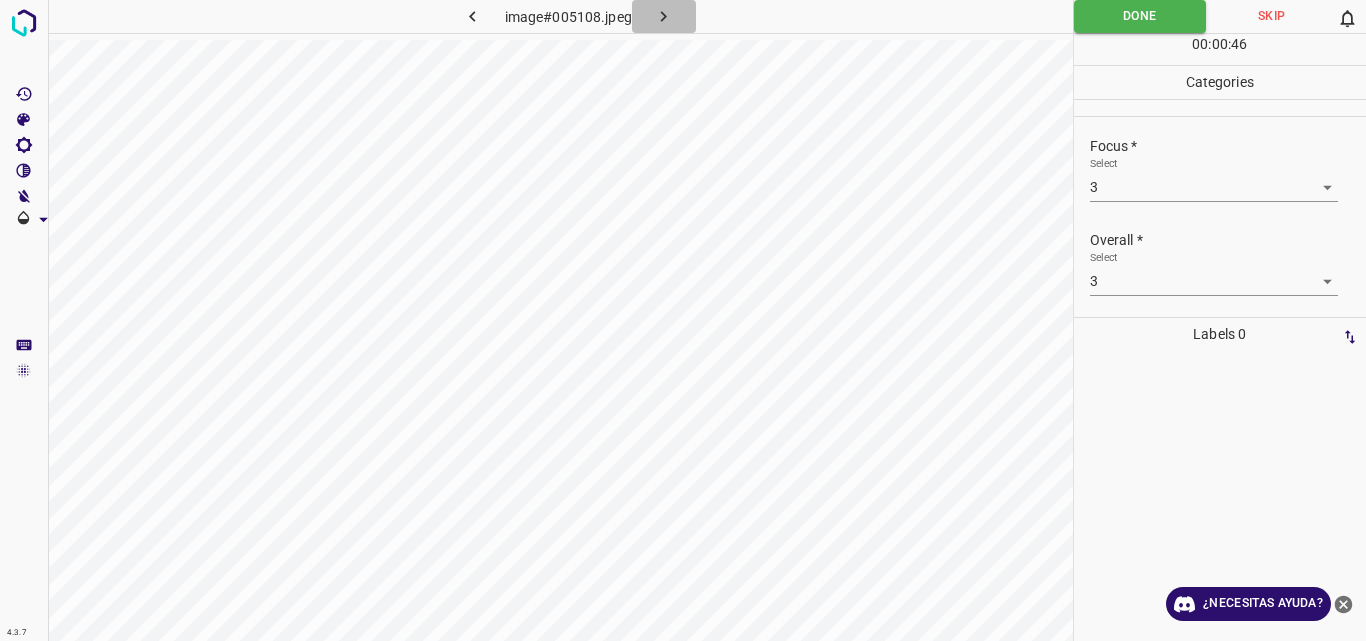 click at bounding box center (664, 16) 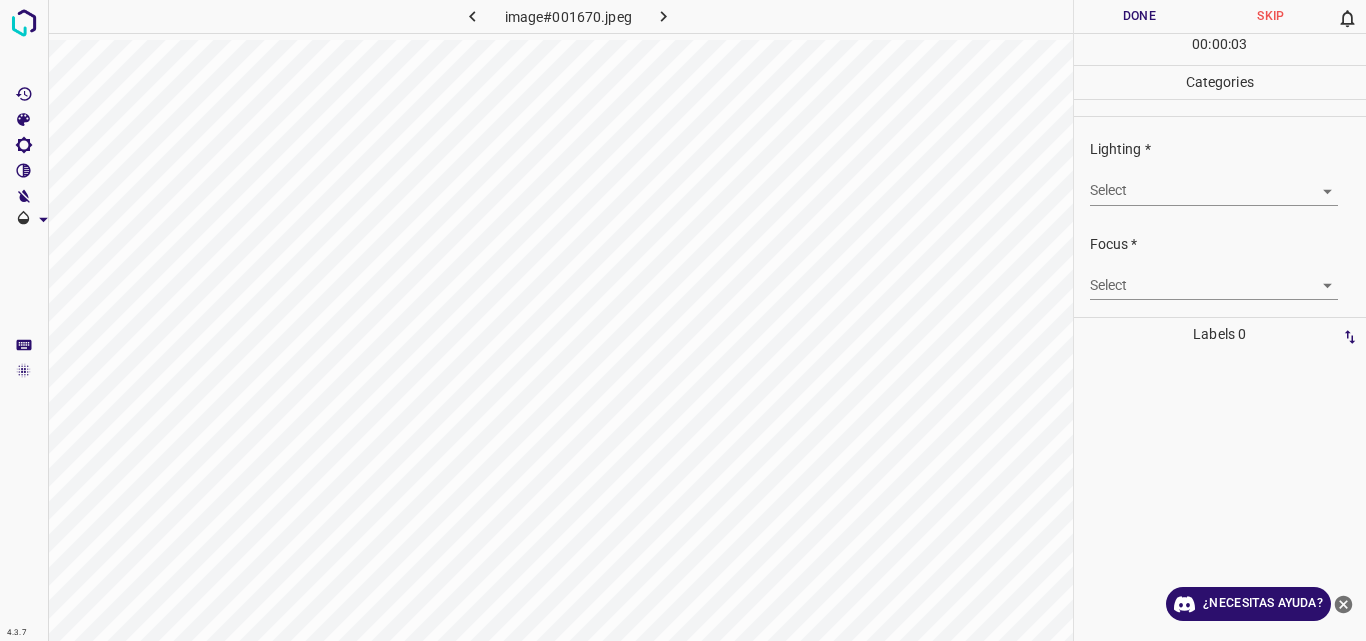 click on "4.3.7 image#001670.jpeg Done Skip 0 00   : 00   : 03   Categories Lighting *  Select ​ Focus *  Select ​ Overall *  Select ​ Labels   0 Categories 1 Lighting 2 Focus 3 Overall Tools Space Change between modes (Draw & Edit) I Auto labeling R Restore zoom M Zoom in N Zoom out Delete Delete selecte label Filters Z Restore filters X Saturation filter C Brightness filter V Contrast filter B Gray scale filter General O Download ¿Necesitas ayuda? Original text Rate this translation Your feedback will be used to help improve Google Translate - Texto - Esconder - Borrar" at bounding box center [683, 320] 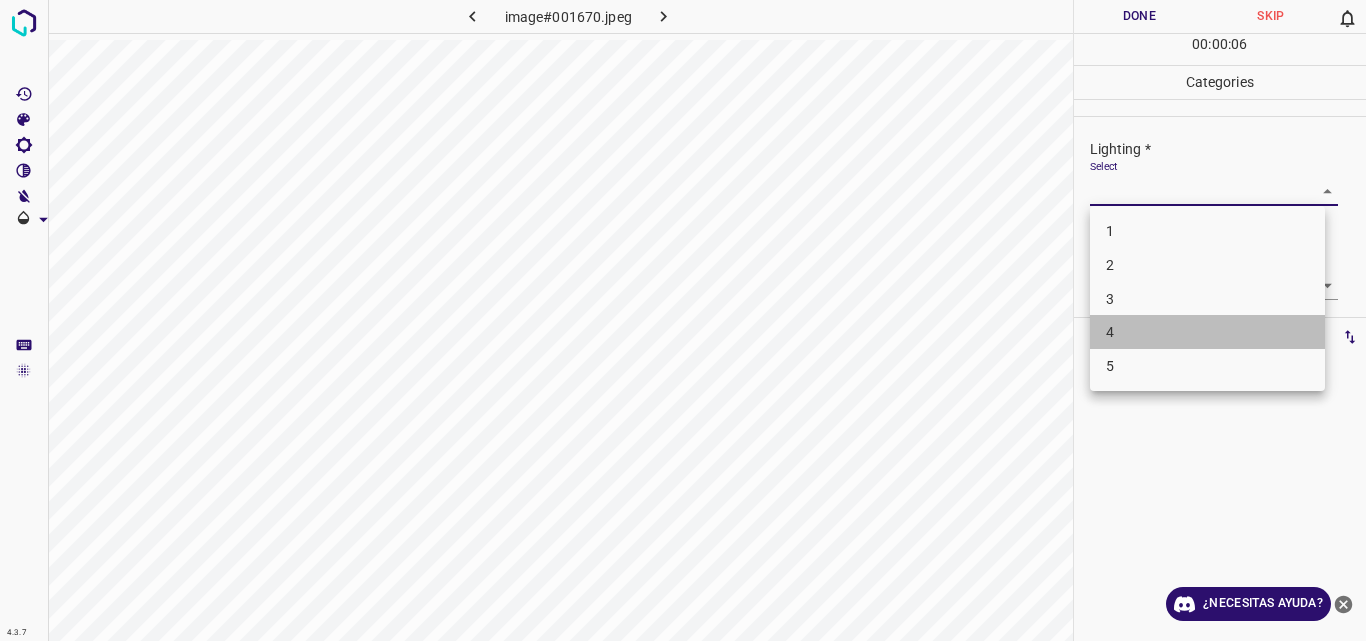 click on "4" at bounding box center [1207, 332] 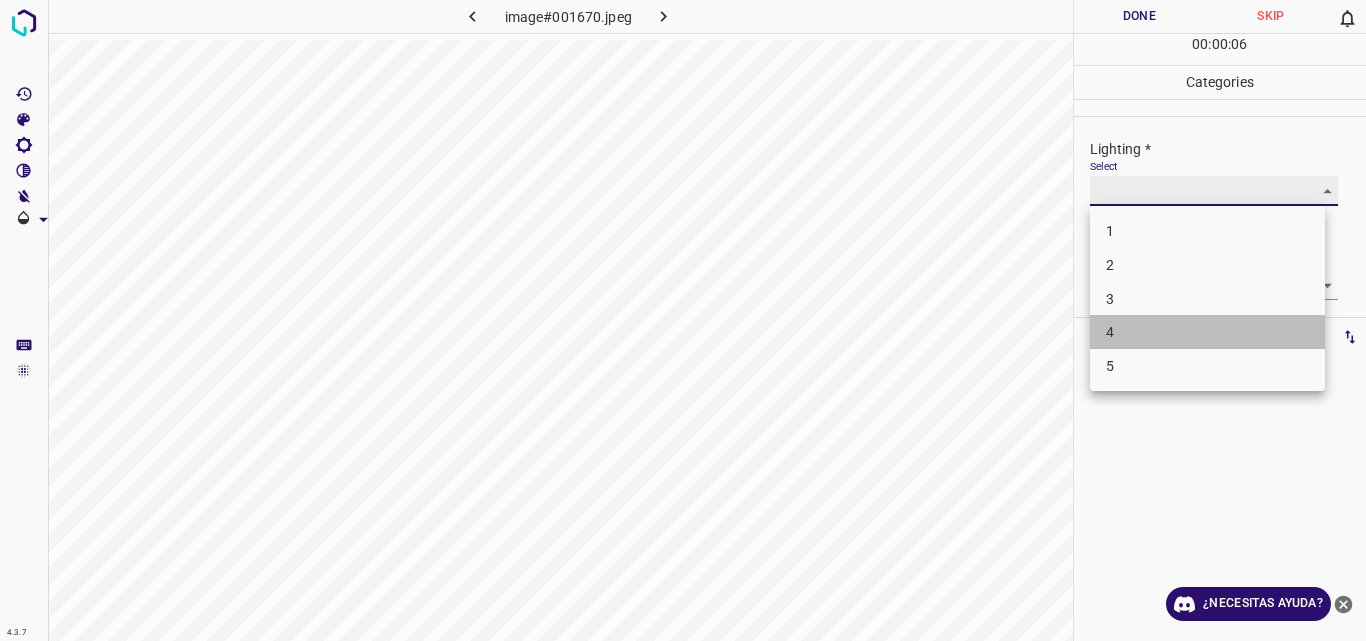 type on "4" 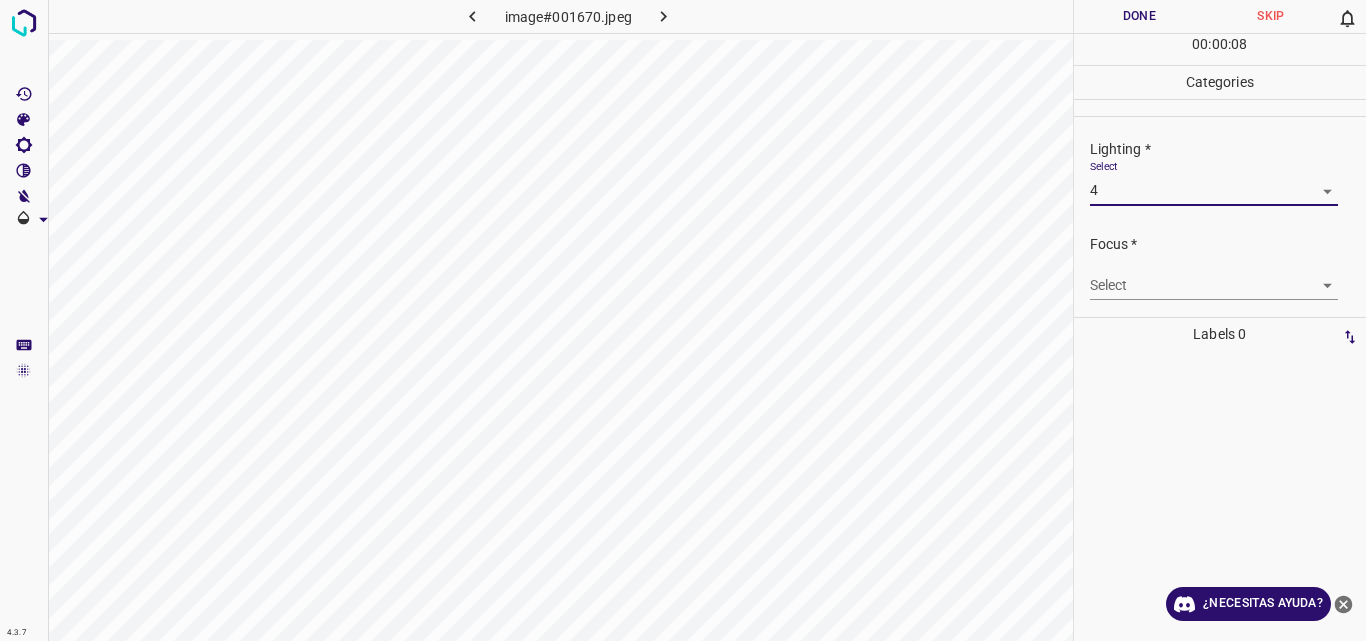 click on "4.3.7 image#001670.jpeg Done Skip 0 00   : 00   : 08   Categories Lighting *  Select 4 4 Focus *  Select ​ Overall *  Select ​ Labels   0 Categories 1 Lighting 2 Focus 3 Overall Tools Space Change between modes (Draw & Edit) I Auto labeling R Restore zoom M Zoom in N Zoom out Delete Delete selecte label Filters Z Restore filters X Saturation filter C Brightness filter V Contrast filter B Gray scale filter General O Download ¿Necesitas ayuda? Original text Rate this translation Your feedback will be used to help improve Google Translate - Texto - Esconder - Borrar" at bounding box center (683, 320) 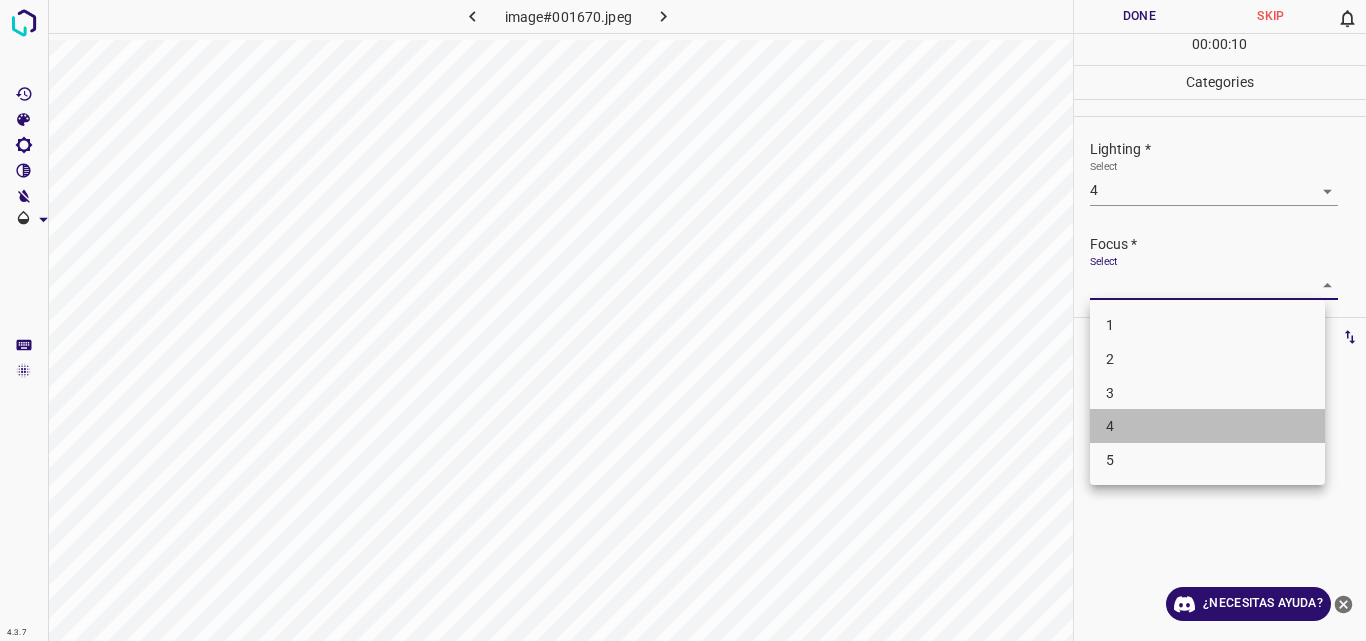click on "4" at bounding box center [1207, 426] 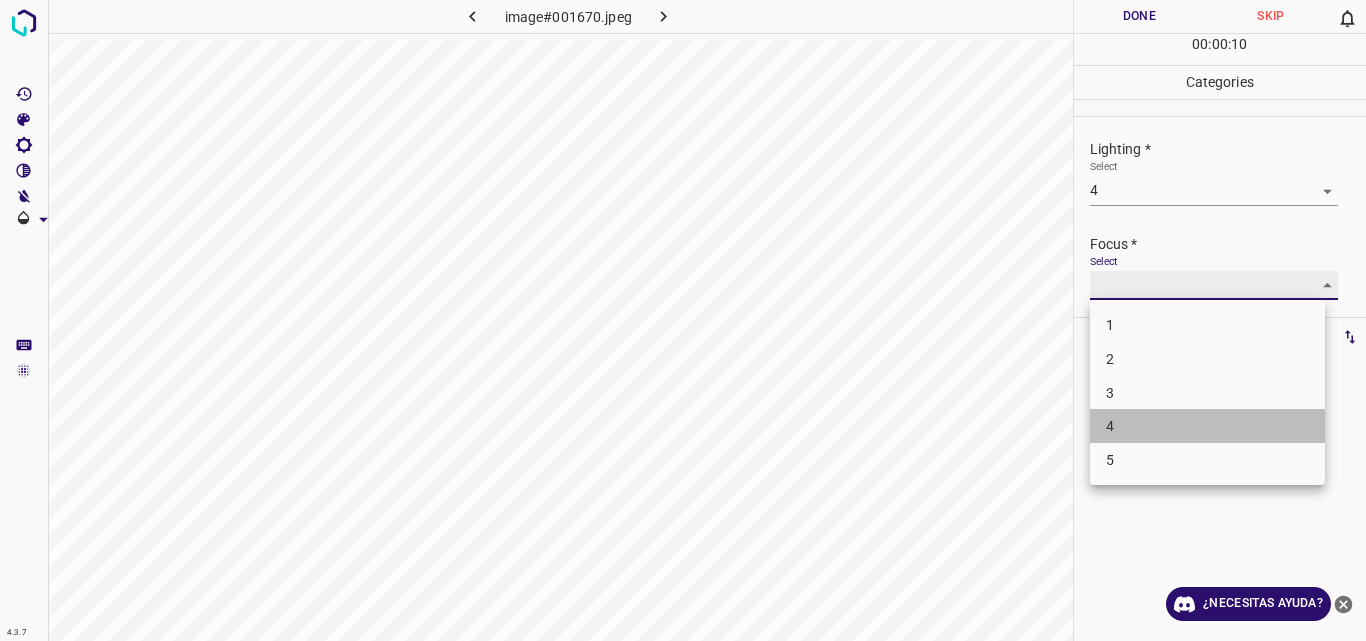 type on "4" 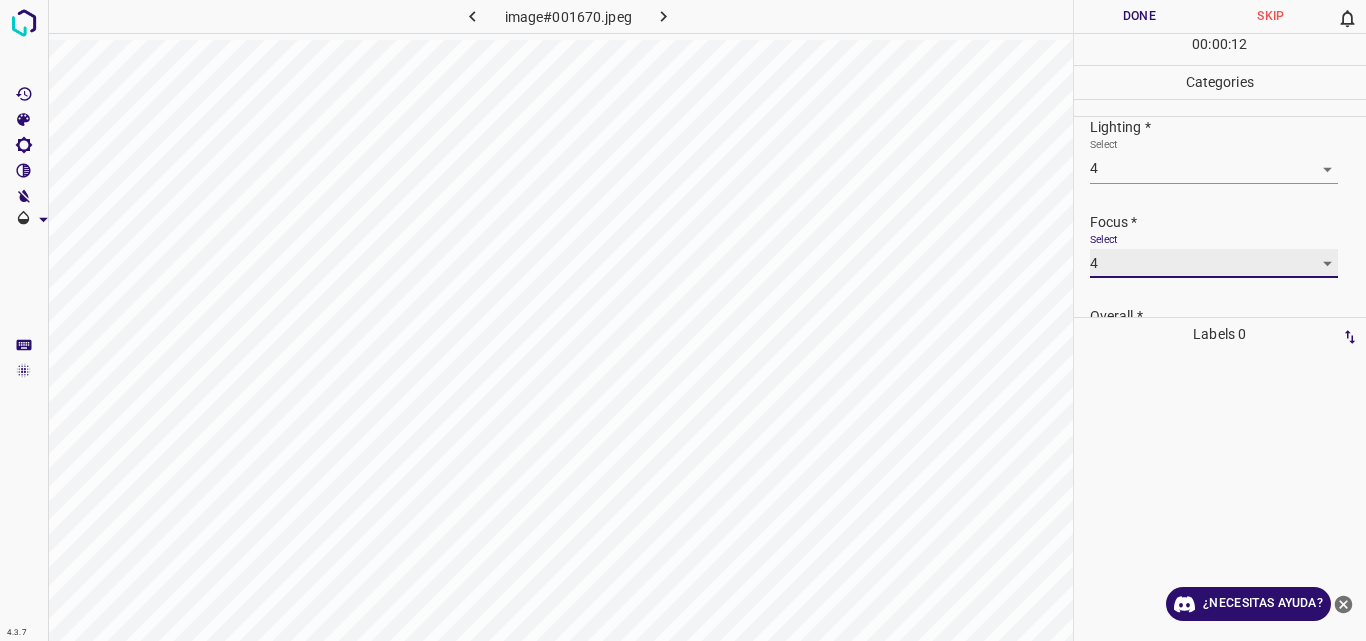 scroll, scrollTop: 98, scrollLeft: 0, axis: vertical 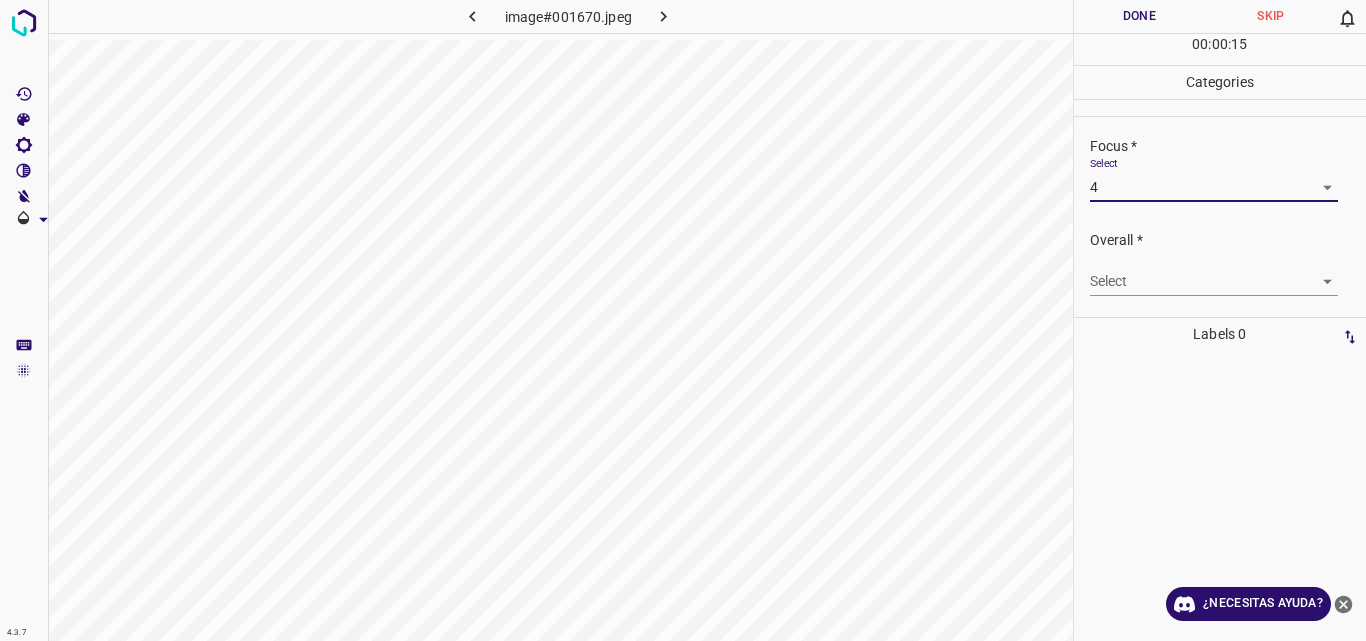 click on "4.3.7 image#001670.jpeg Done Skip 0 00   : 00   : 15   Categories Lighting *  Select 4 4 Focus *  Select 4 4 Overall *  Select ​ Labels   0 Categories 1 Lighting 2 Focus 3 Overall Tools Space Change between modes (Draw & Edit) I Auto labeling R Restore zoom M Zoom in N Zoom out Delete Delete selecte label Filters Z Restore filters X Saturation filter C Brightness filter V Contrast filter B Gray scale filter General O Download ¿Necesitas ayuda? Original text Rate this translation Your feedback will be used to help improve Google Translate - Texto - Esconder - Borrar" at bounding box center (683, 320) 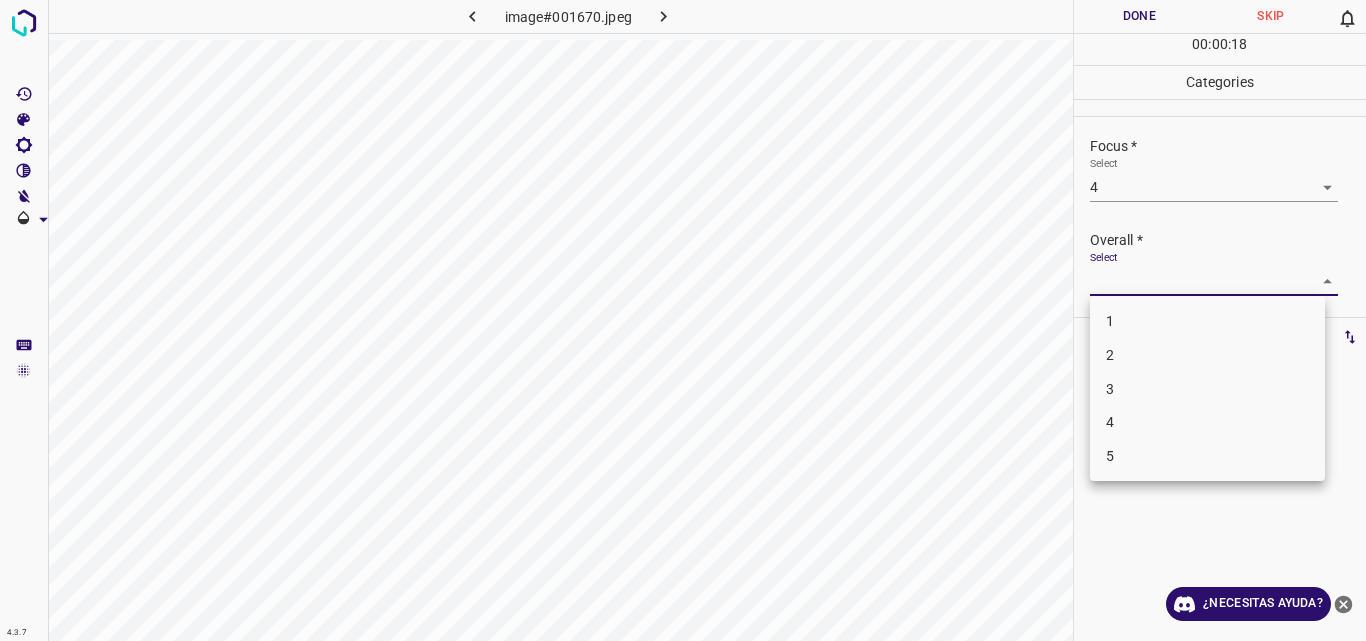 click on "4" at bounding box center [1207, 422] 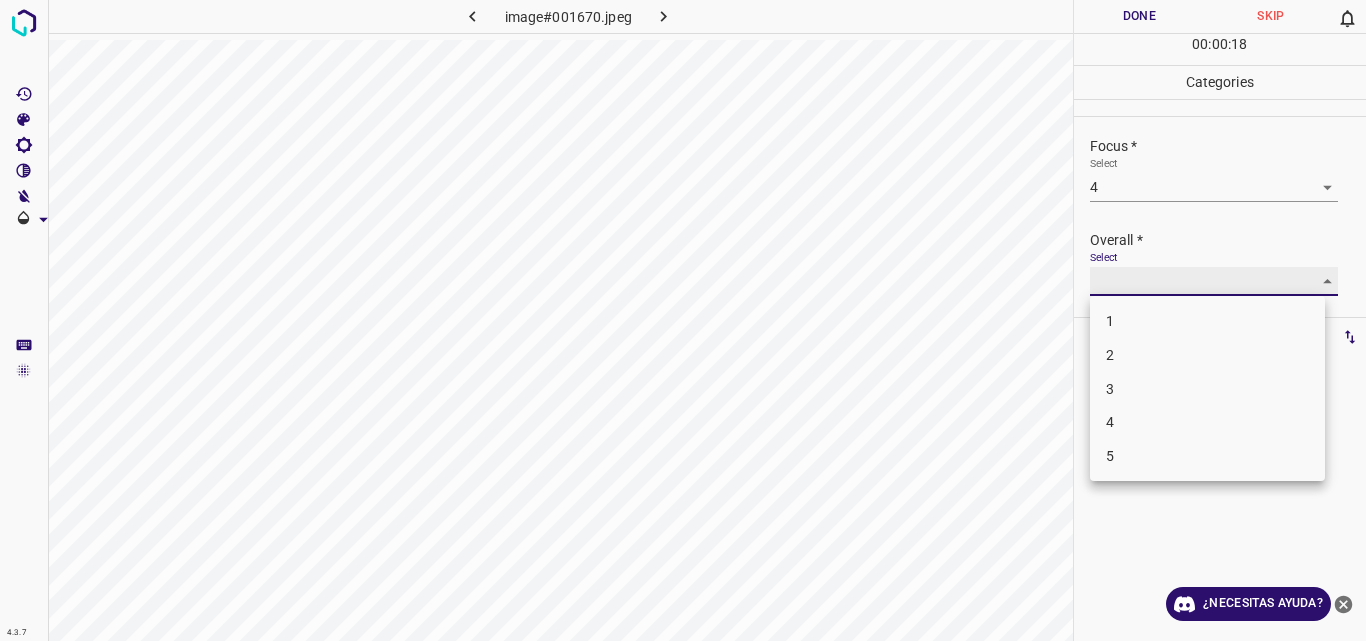 type on "4" 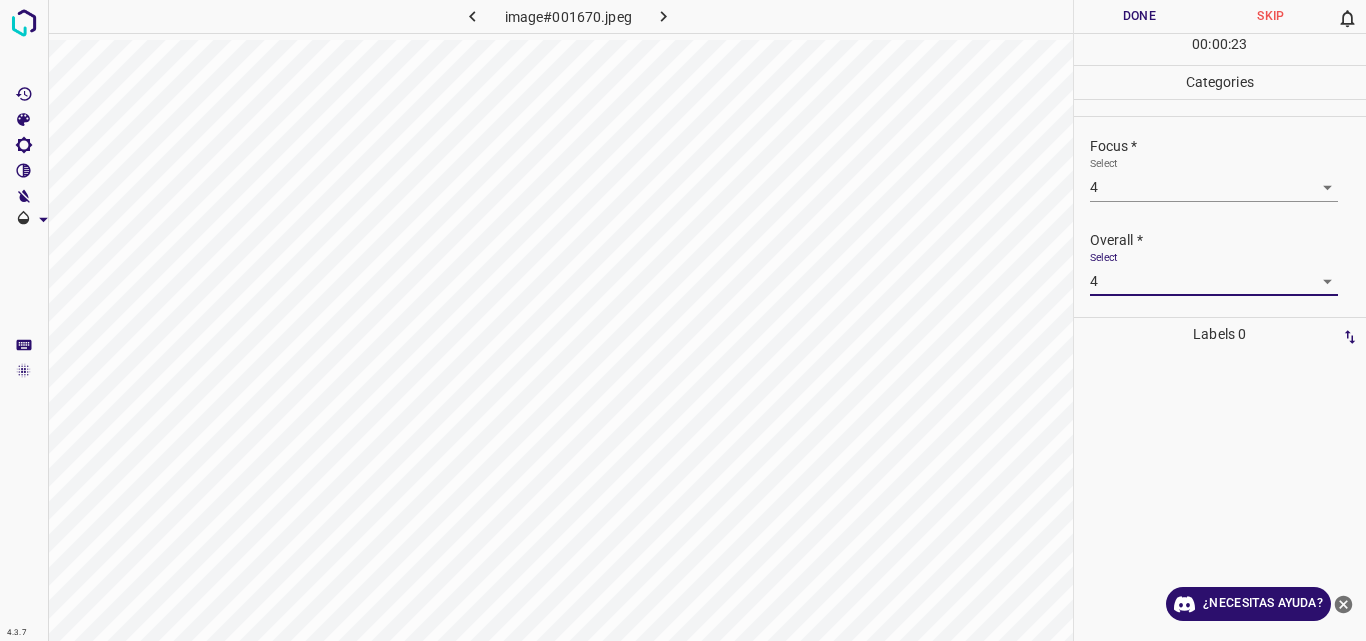 click on "Done" at bounding box center [1140, 16] 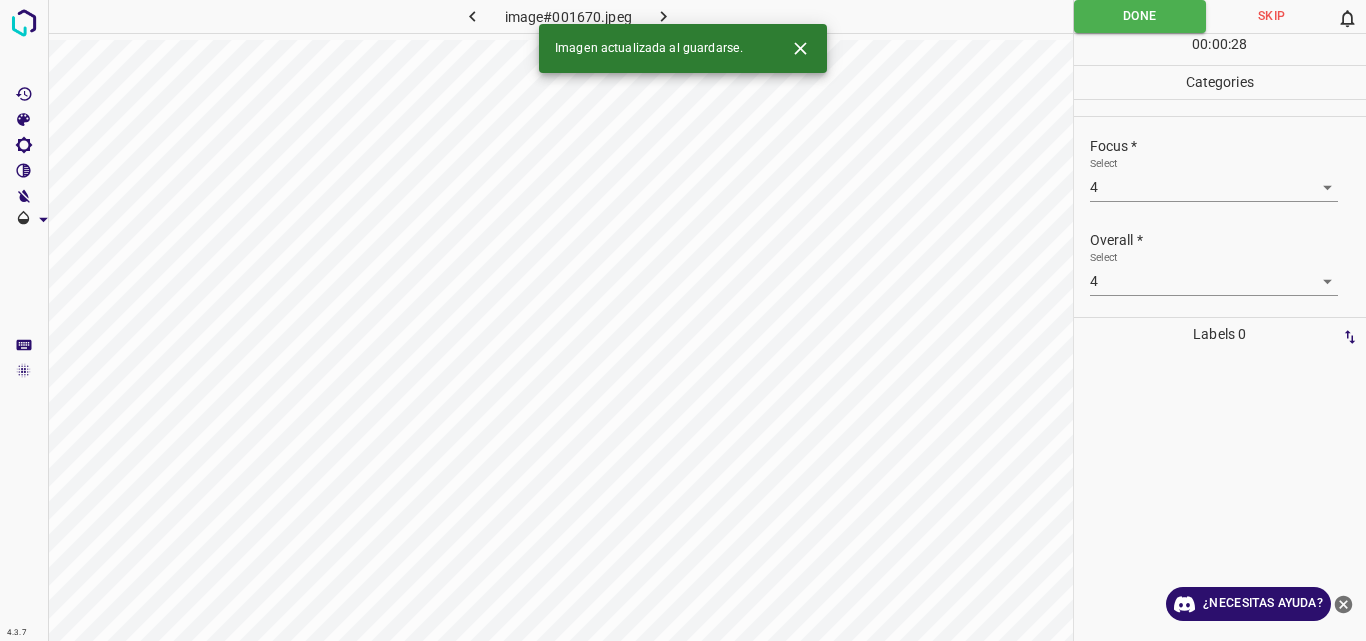 click 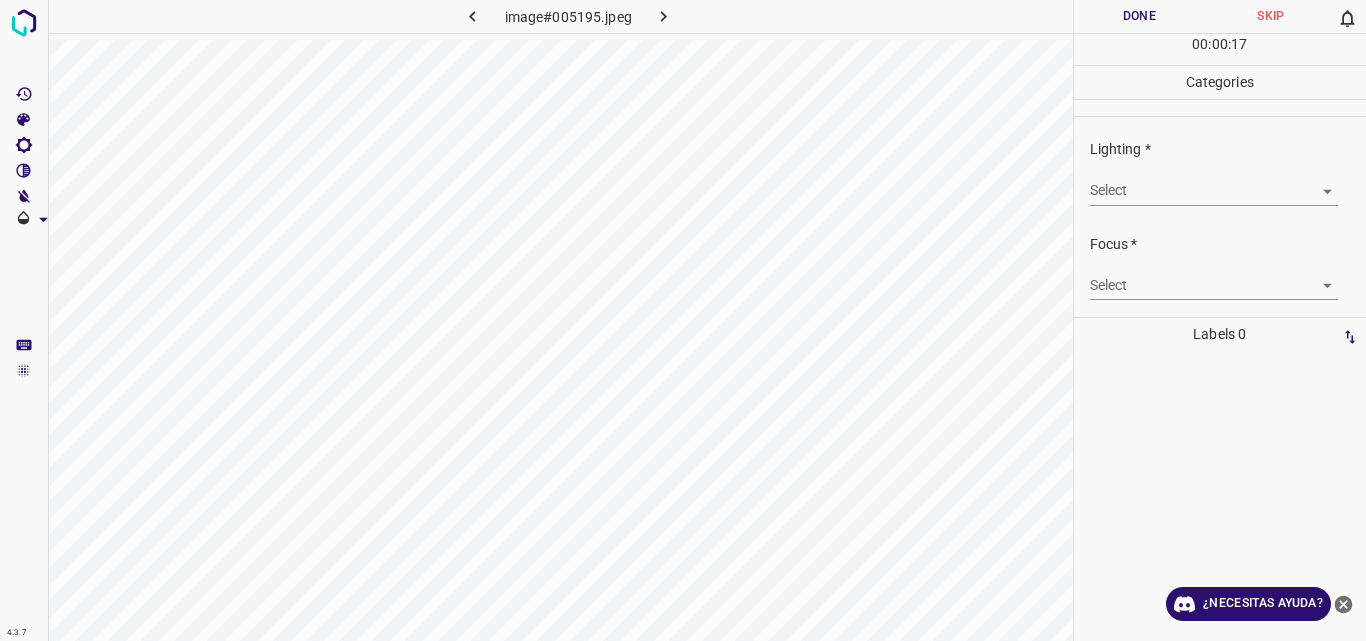 click on "4.3.7 image#005195.jpeg Done Skip 0 00   : 00   : 17   Categories Lighting *  Select ​ Focus *  Select ​ Overall *  Select ​ Labels   0 Categories 1 Lighting 2 Focus 3 Overall Tools Space Change between modes (Draw & Edit) I Auto labeling R Restore zoom M Zoom in N Zoom out Delete Delete selecte label Filters Z Restore filters X Saturation filter C Brightness filter V Contrast filter B Gray scale filter General O Download ¿Necesitas ayuda? Original text Rate this translation Your feedback will be used to help improve Google Translate - Texto - Esconder - Borrar" at bounding box center (683, 320) 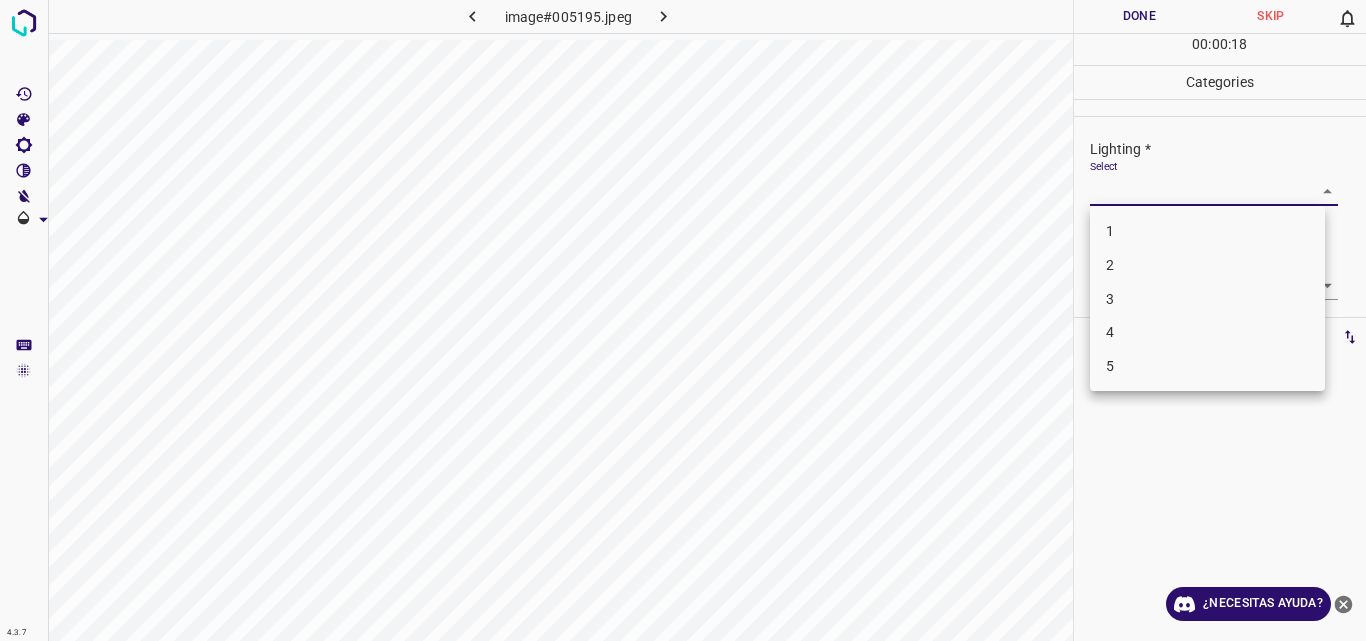 click on "3" at bounding box center (1207, 299) 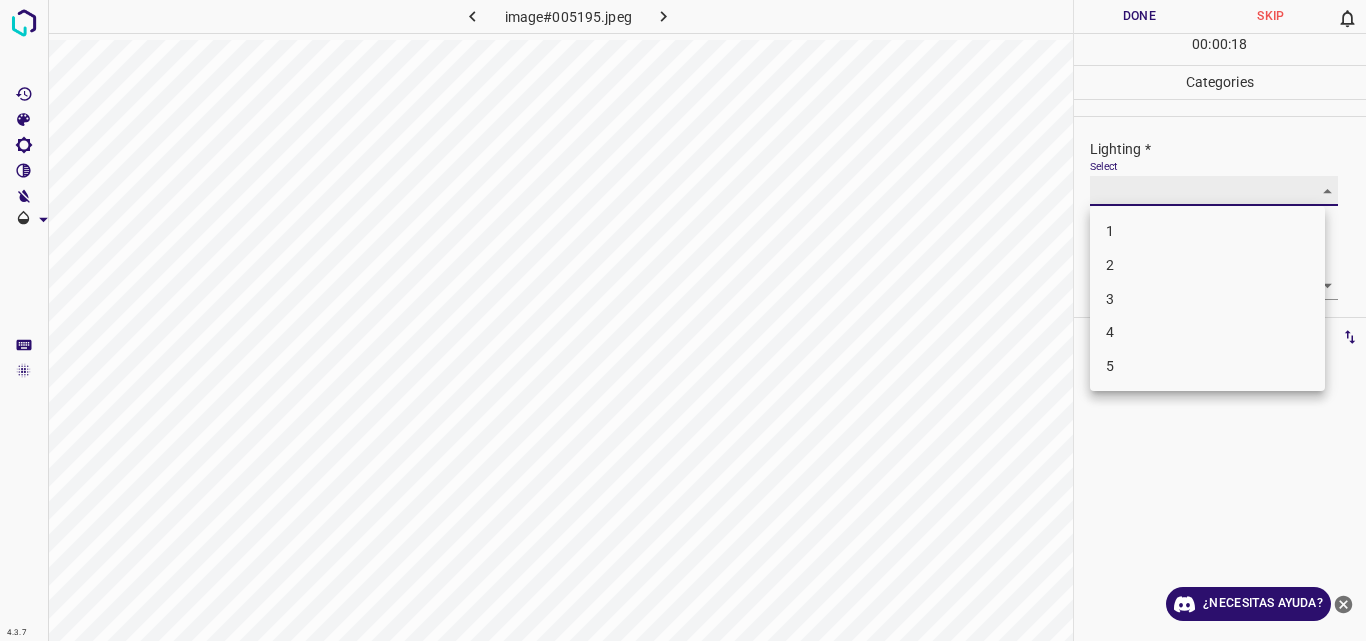 type on "3" 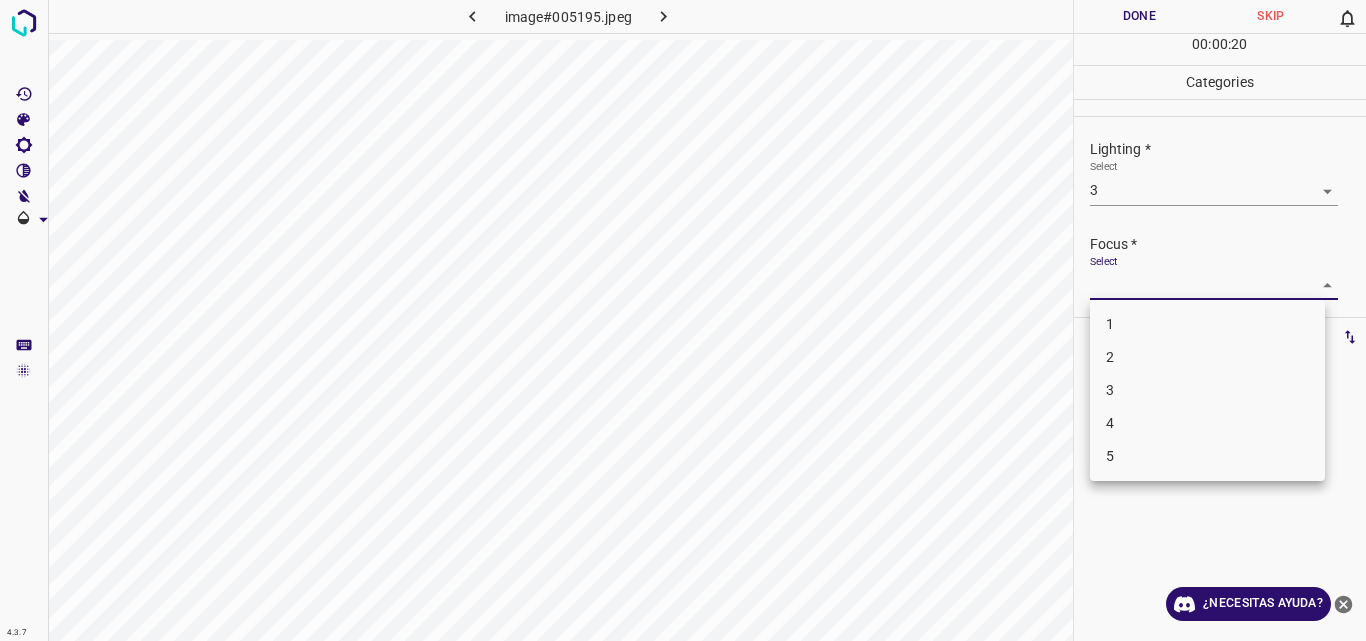 click on "4.3.7 image#005195.jpeg Done Skip 0 00   : 00   : 20   Categories Lighting *  Select 3 3 Focus *  Select ​ Overall *  Select ​ Labels   0 Categories 1 Lighting 2 Focus 3 Overall Tools Space Change between modes (Draw & Edit) I Auto labeling R Restore zoom M Zoom in N Zoom out Delete Delete selecte label Filters Z Restore filters X Saturation filter C Brightness filter V Contrast filter B Gray scale filter General O Download ¿Necesitas ayuda? Original text Rate this translation Your feedback will be used to help improve Google Translate - Texto - Esconder - Borrar 1 2 3 4 5" at bounding box center (683, 320) 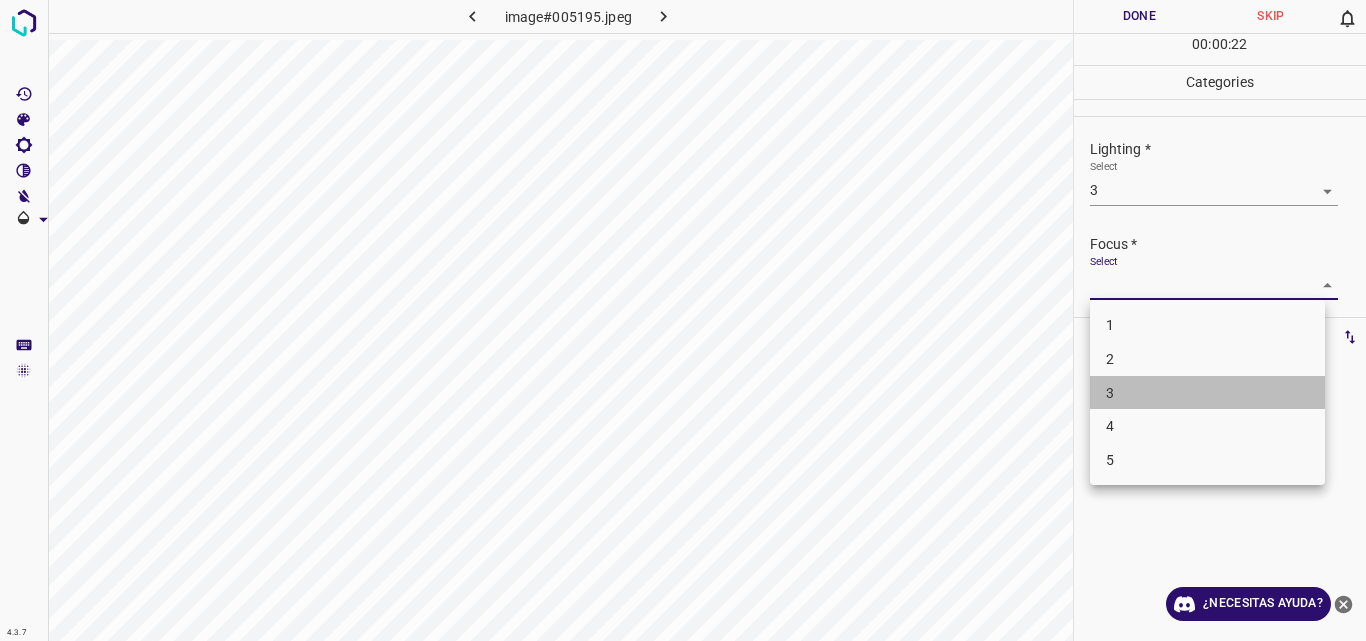 click on "3" at bounding box center (1207, 393) 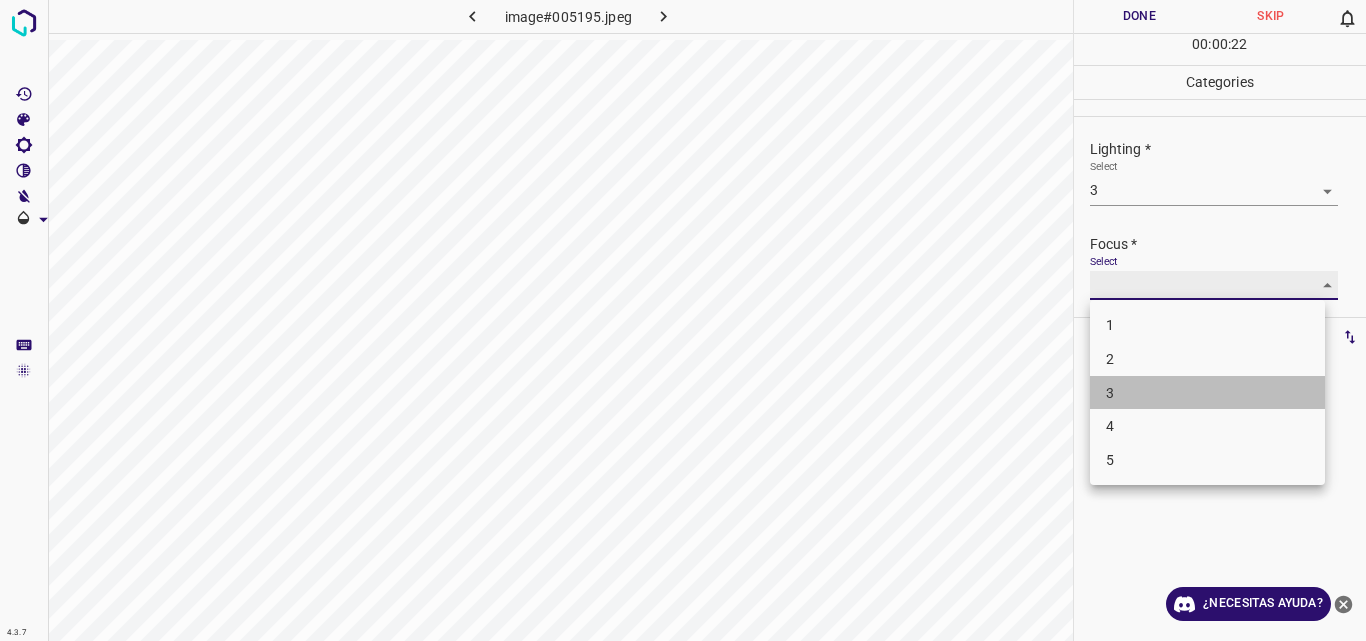 type on "3" 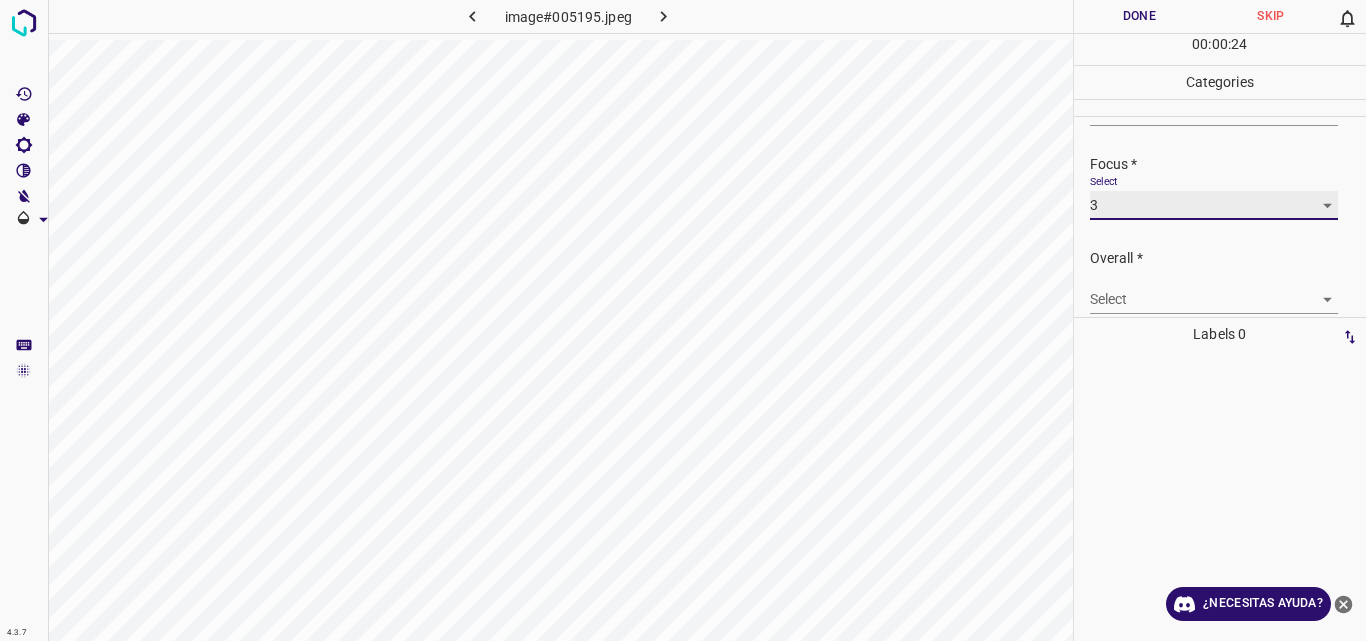 scroll, scrollTop: 98, scrollLeft: 0, axis: vertical 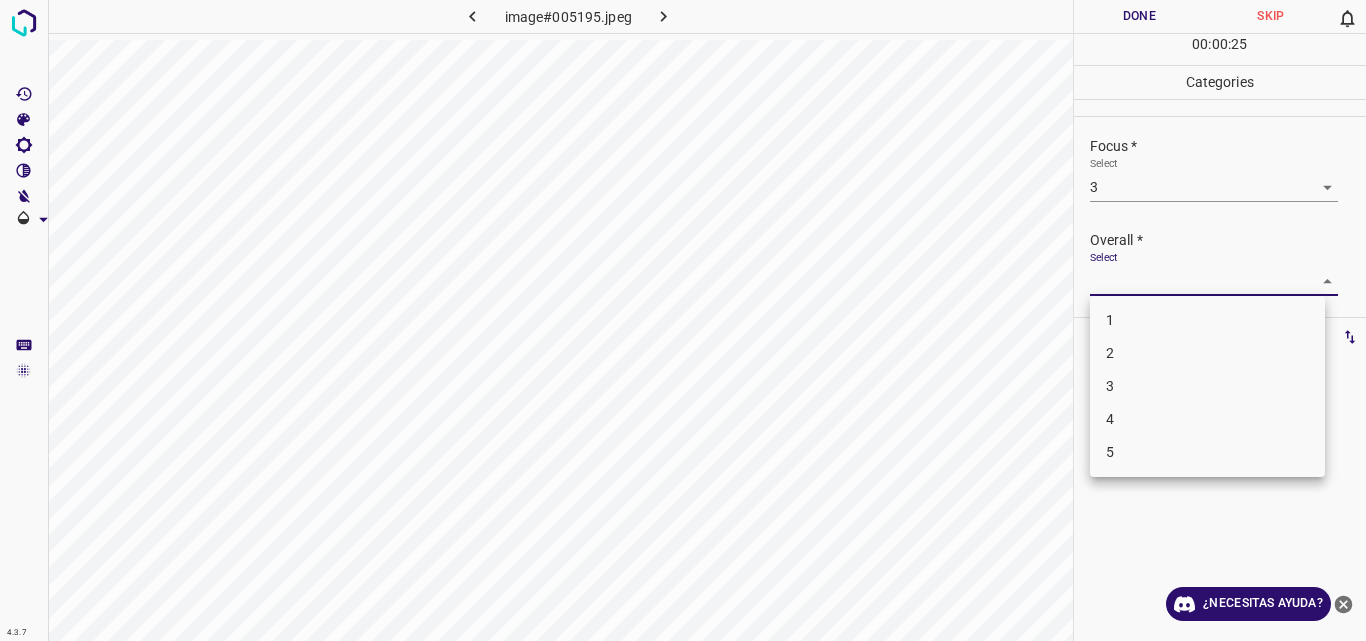 click on "4.3.7 image#005195.jpeg Done Skip 0 00   : 00   : 25   Categories Lighting *  Select 3 3 Focus *  Select 3 3 Overall *  Select ​ Labels   0 Categories 1 Lighting 2 Focus 3 Overall Tools Space Change between modes (Draw & Edit) I Auto labeling R Restore zoom M Zoom in N Zoom out Delete Delete selecte label Filters Z Restore filters X Saturation filter C Brightness filter V Contrast filter B Gray scale filter General O Download ¿Necesitas ayuda? Original text Rate this translation Your feedback will be used to help improve Google Translate - Texto - Esconder - Borrar 1 2 3 4 5" at bounding box center (683, 320) 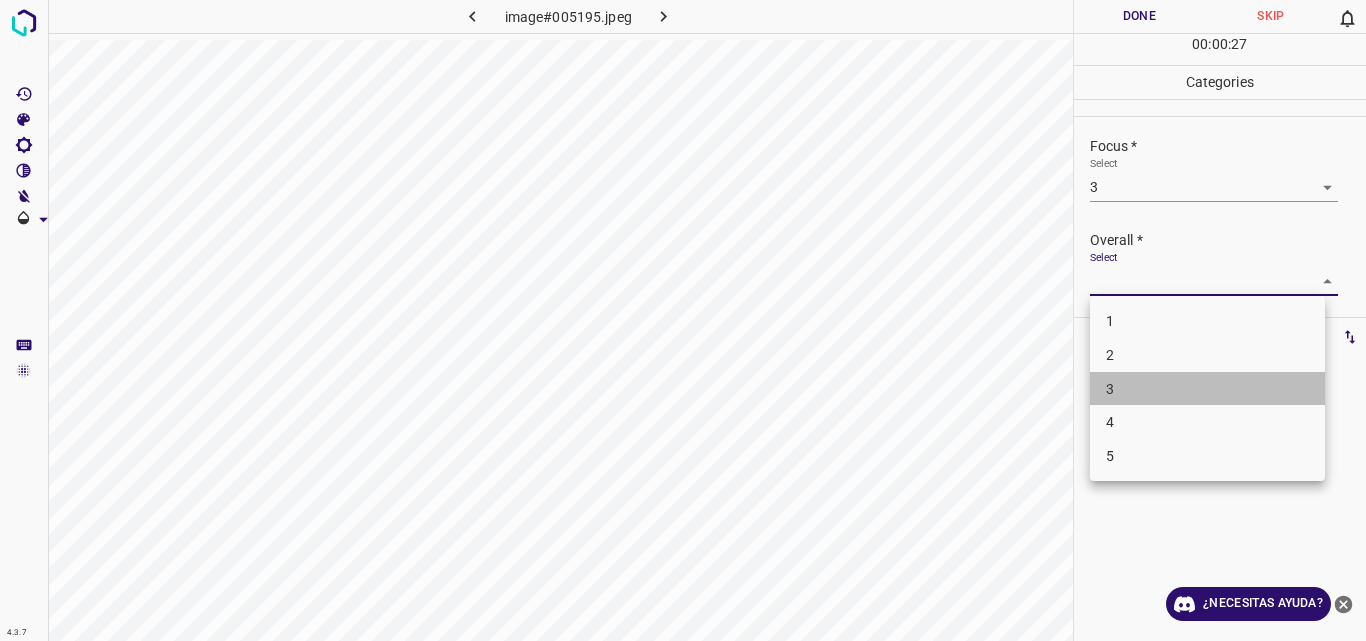 click on "3" at bounding box center [1207, 389] 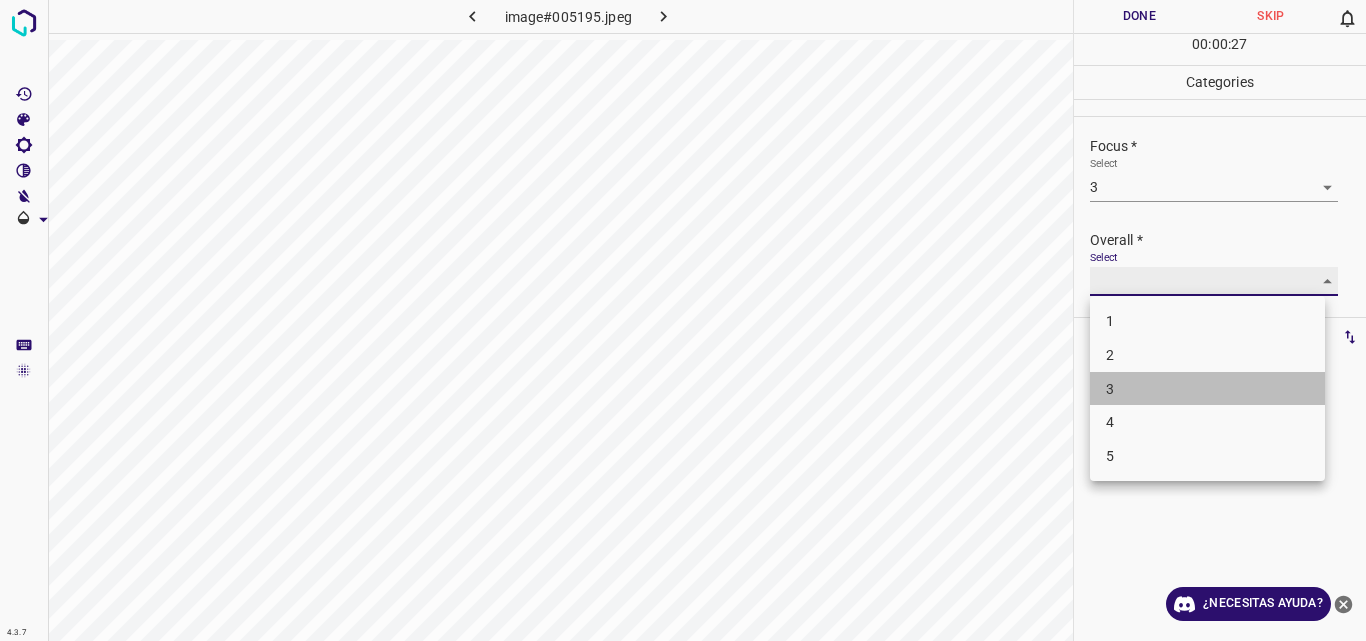 type on "3" 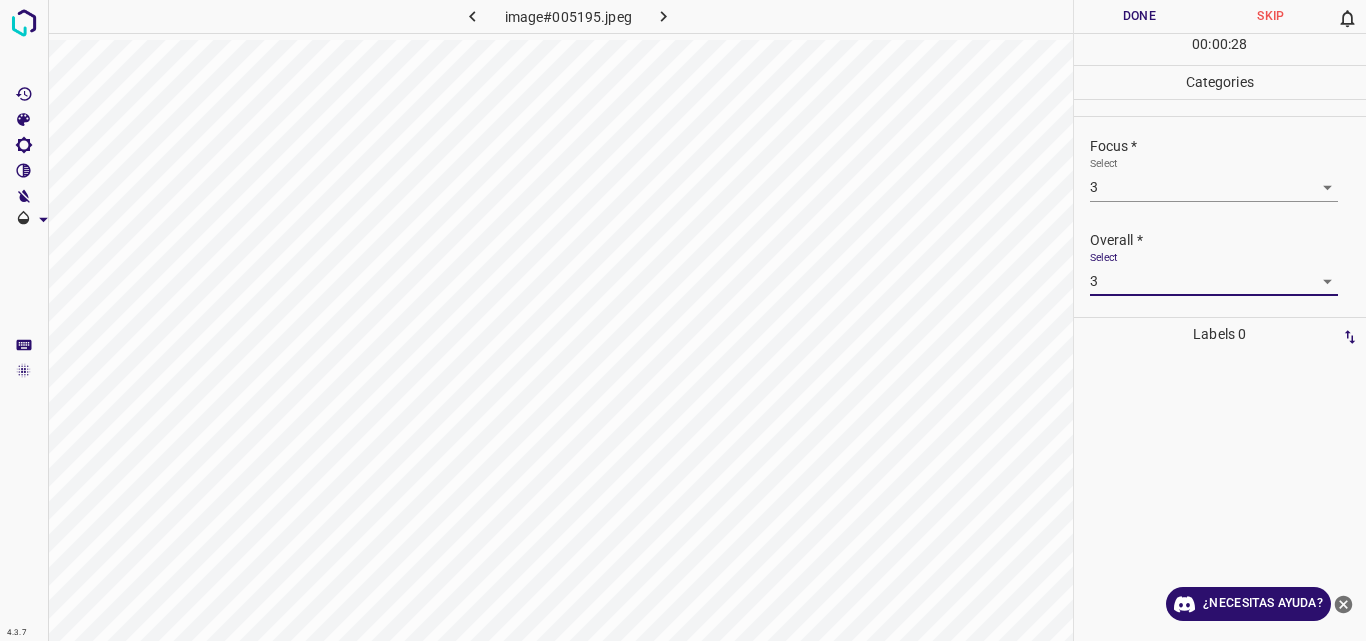 click on "Done" at bounding box center [1140, 16] 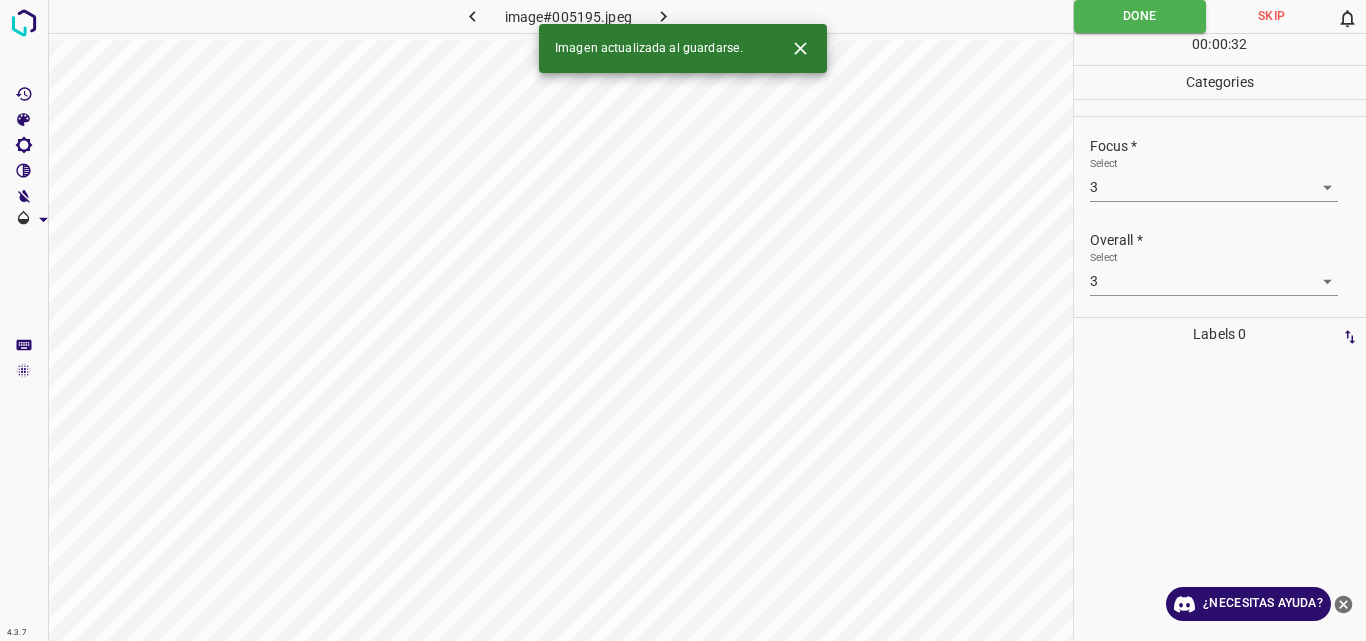 click 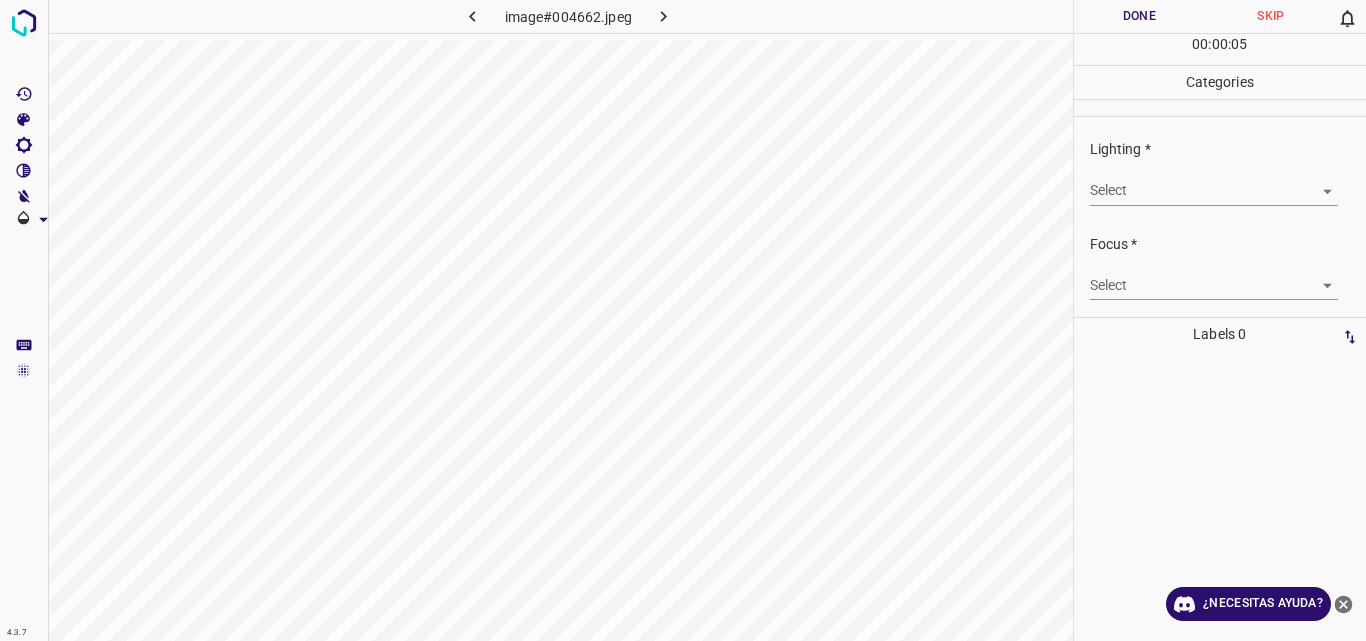 click on "4.3.7 image#004662.jpeg Done Skip 0 00   : 00   : 05   Categories Lighting *  Select ​ Focus *  Select ​ Overall *  Select ​ Labels   0 Categories 1 Lighting 2 Focus 3 Overall Tools Space Change between modes (Draw & Edit) I Auto labeling R Restore zoom M Zoom in N Zoom out Delete Delete selecte label Filters Z Restore filters X Saturation filter C Brightness filter V Contrast filter B Gray scale filter General O Download ¿Necesitas ayuda? Original text Rate this translation Your feedback will be used to help improve Google Translate - Texto - Esconder - Borrar" at bounding box center (683, 320) 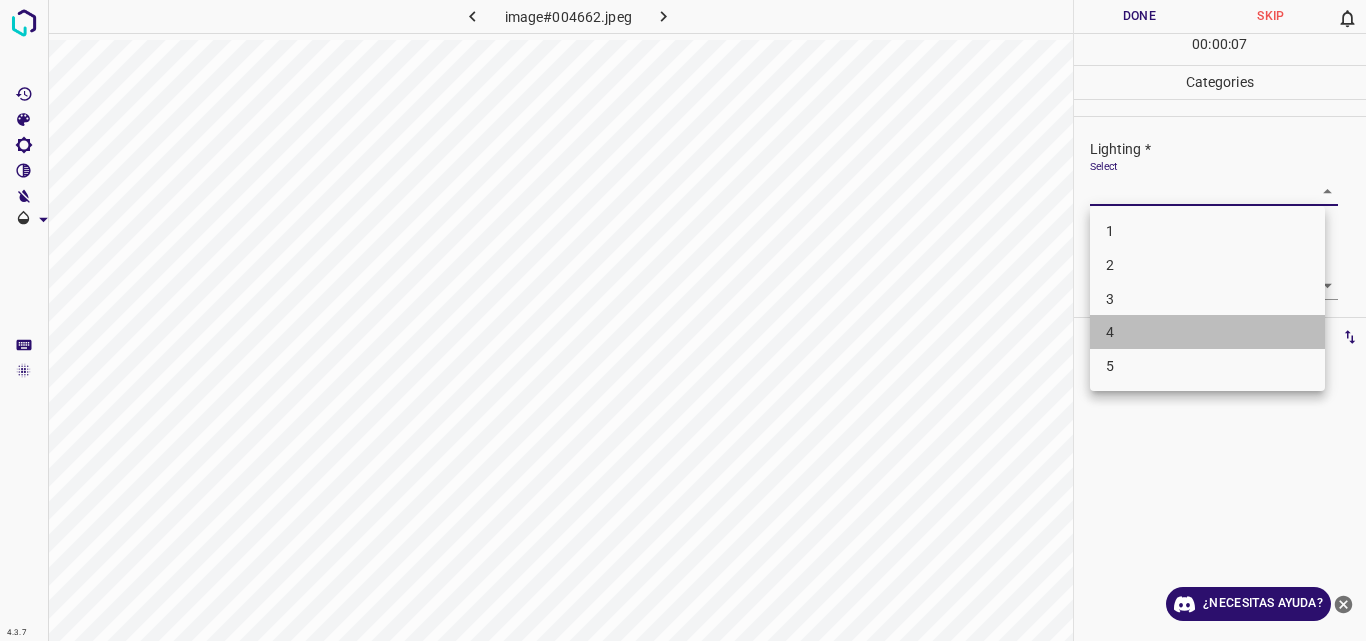 click on "4" at bounding box center (1207, 332) 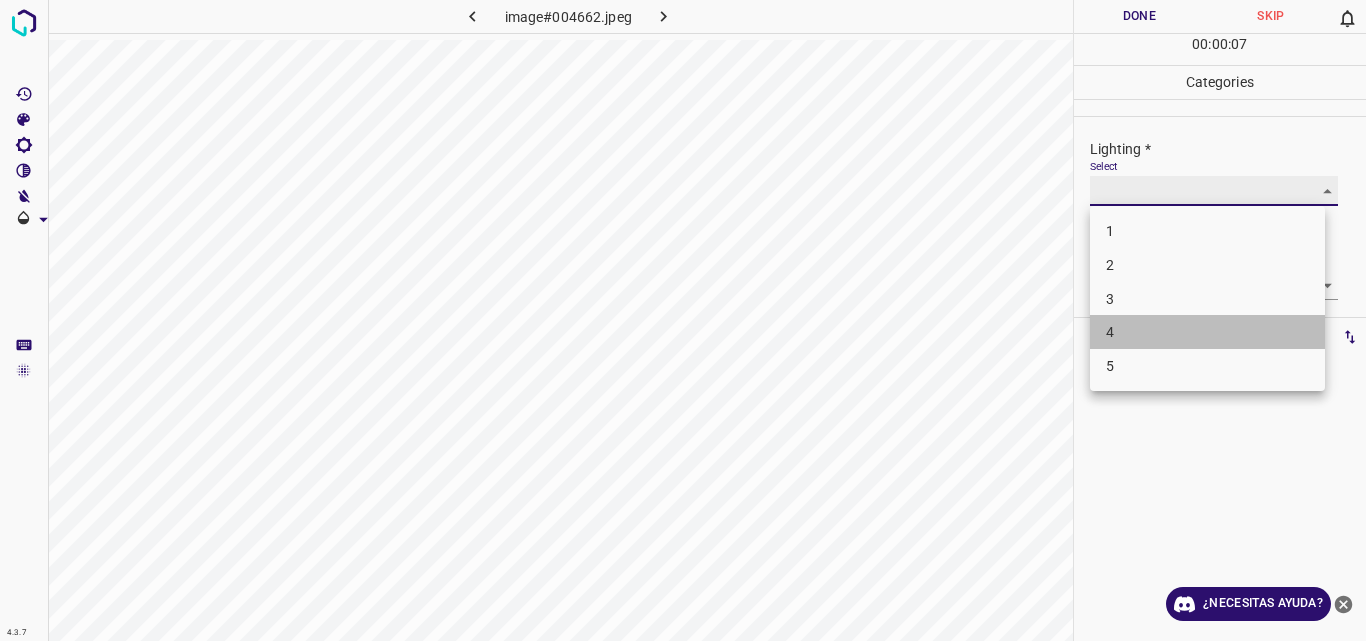 type on "4" 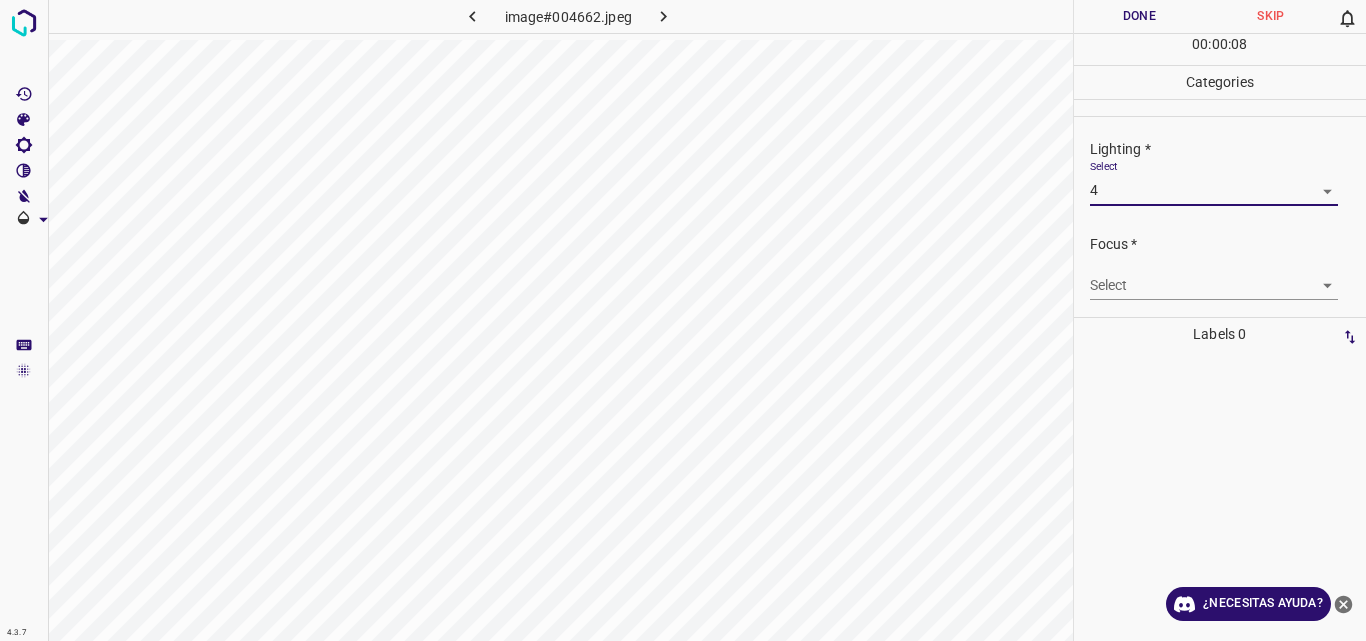 click on "4.3.7 image#004662.jpeg Done Skip 0 00   : 00   : 08   Categories Lighting *  Select 4 4 Focus *  Select ​ Overall *  Select ​ Labels   0 Categories 1 Lighting 2 Focus 3 Overall Tools Space Change between modes (Draw & Edit) I Auto labeling R Restore zoom M Zoom in N Zoom out Delete Delete selecte label Filters Z Restore filters X Saturation filter C Brightness filter V Contrast filter B Gray scale filter General O Download ¿Necesitas ayuda? Original text Rate this translation Your feedback will be used to help improve Google Translate - Texto - Esconder - Borrar" at bounding box center (683, 320) 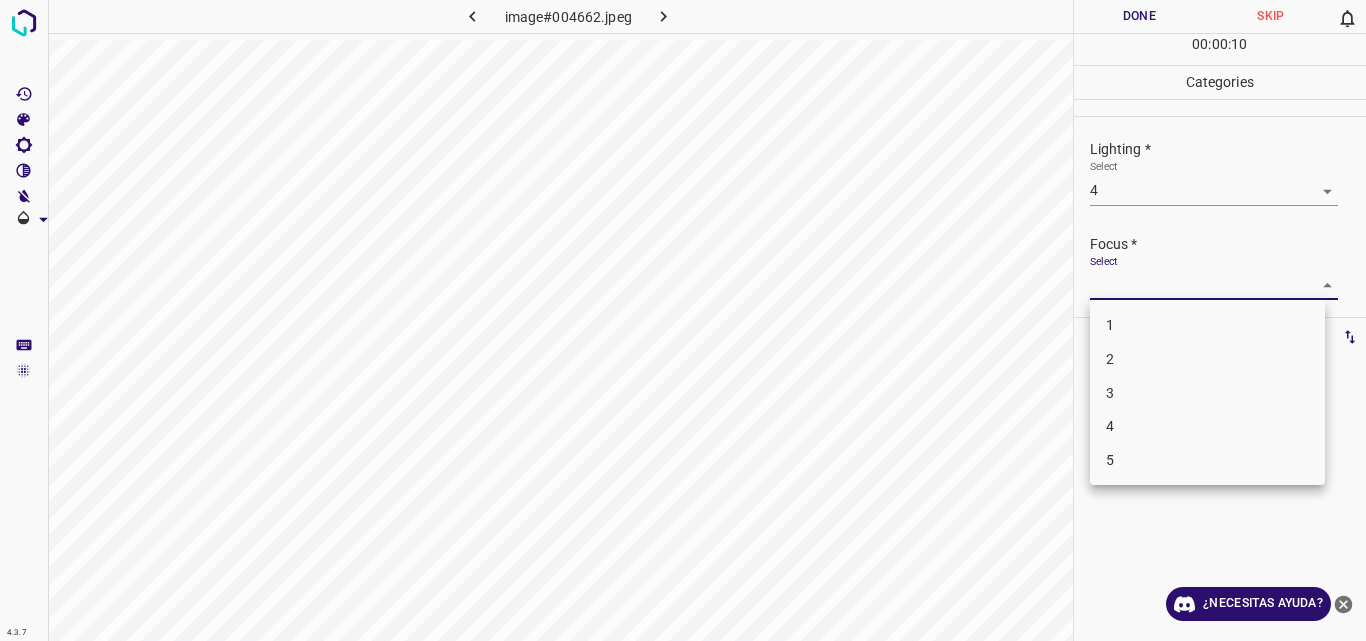 click on "4" at bounding box center (1207, 426) 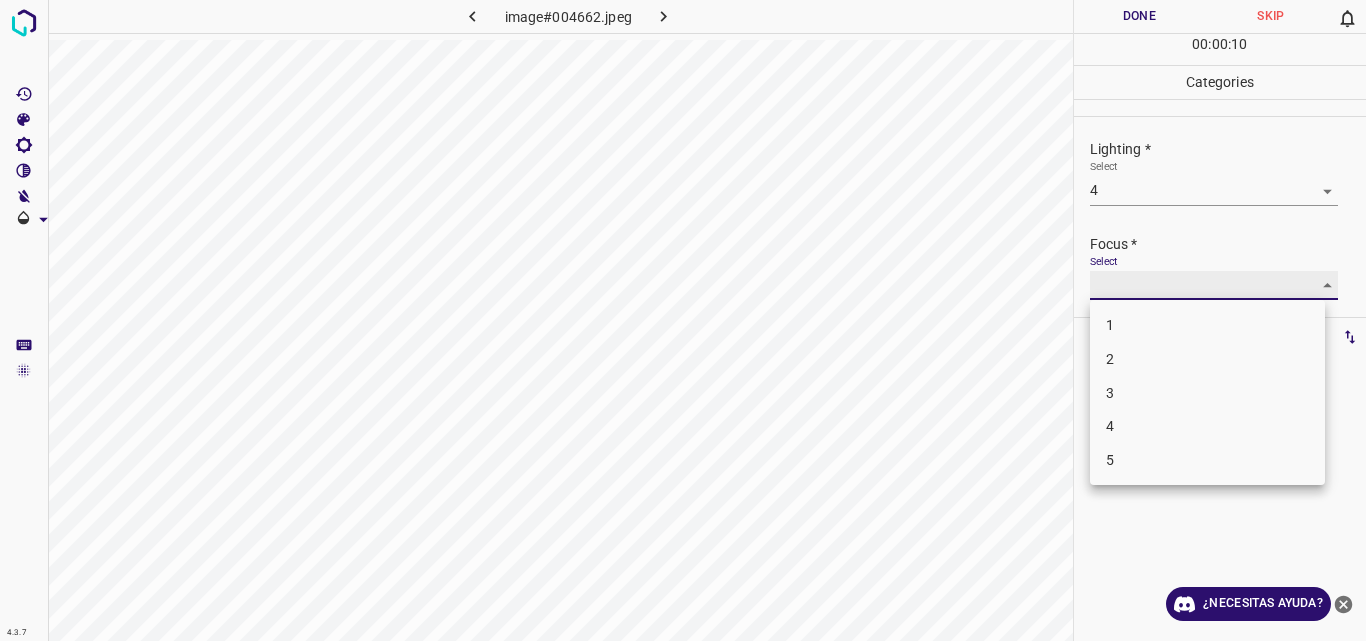 type on "4" 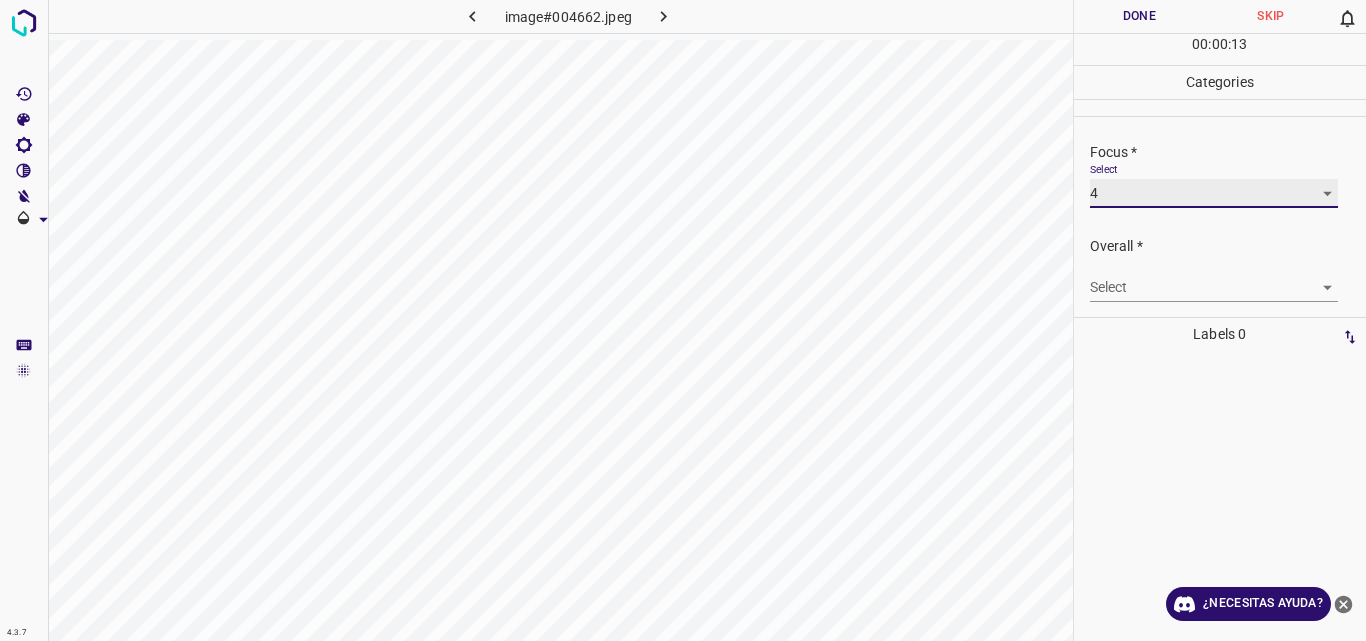 scroll, scrollTop: 98, scrollLeft: 0, axis: vertical 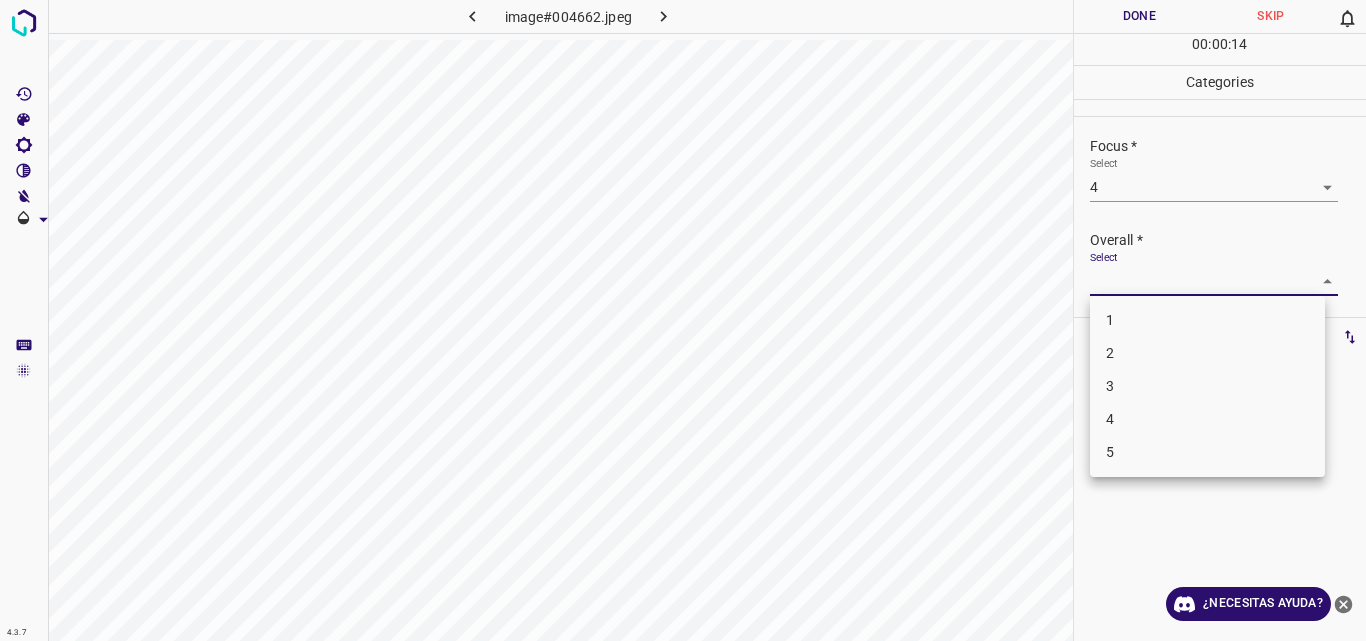 click on "4.3.7 image#004662.jpeg Done Skip 0 00   : 00   : 14   Categories Lighting *  Select 4 4 Focus *  Select 4 4 Overall *  Select ​ Labels   0 Categories 1 Lighting 2 Focus 3 Overall Tools Space Change between modes (Draw & Edit) I Auto labeling R Restore zoom M Zoom in N Zoom out Delete Delete selecte label Filters Z Restore filters X Saturation filter C Brightness filter V Contrast filter B Gray scale filter General O Download ¿Necesitas ayuda? Original text Rate this translation Your feedback will be used to help improve Google Translate - Texto - Esconder - Borrar 1 2 3 4 5" at bounding box center (683, 320) 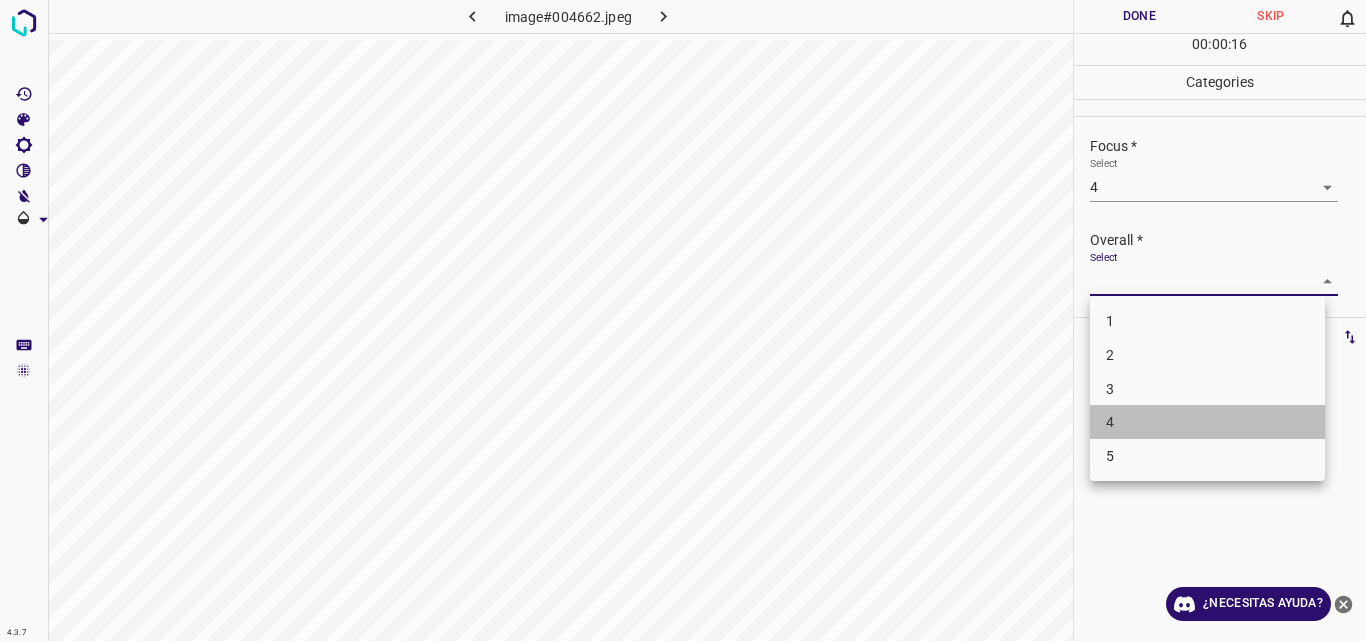 click on "4" at bounding box center [1207, 422] 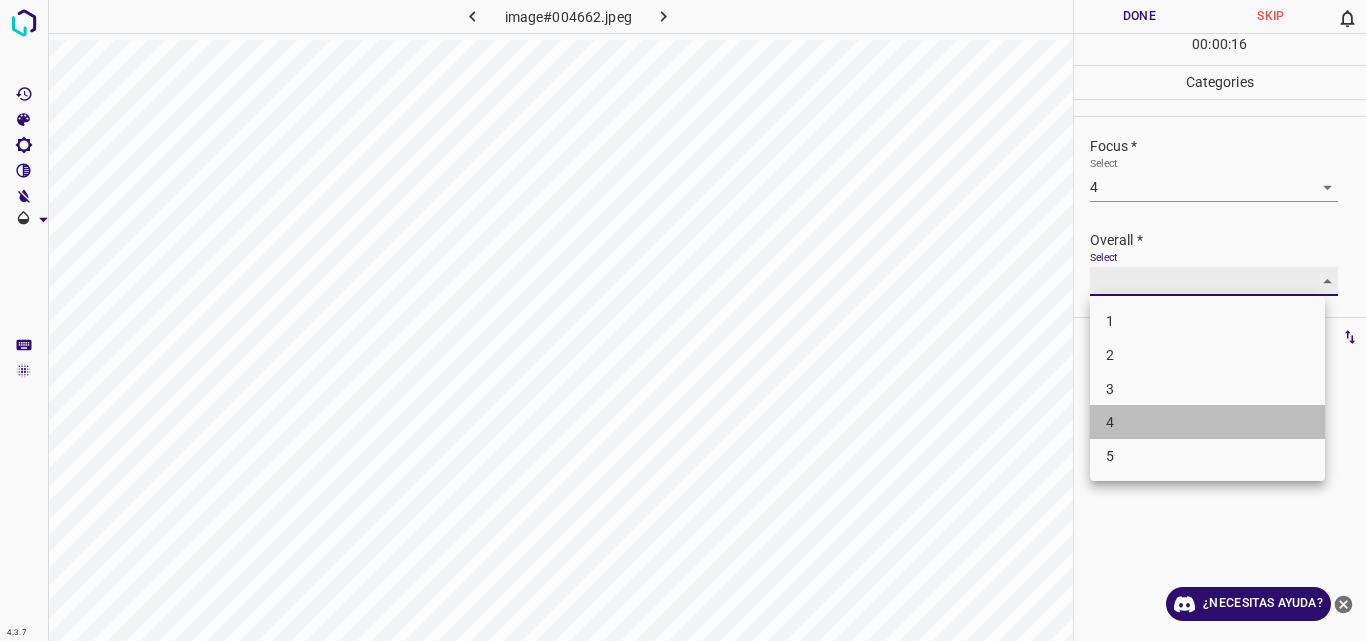 type on "4" 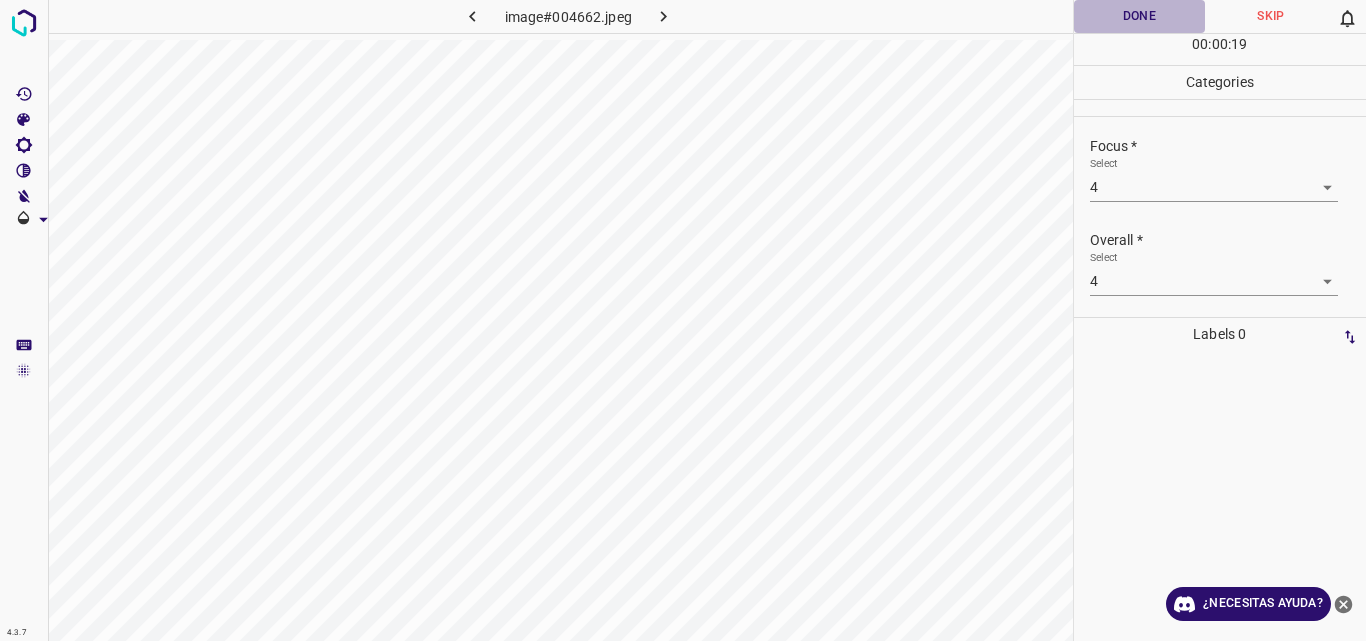 click on "Done" at bounding box center [1140, 16] 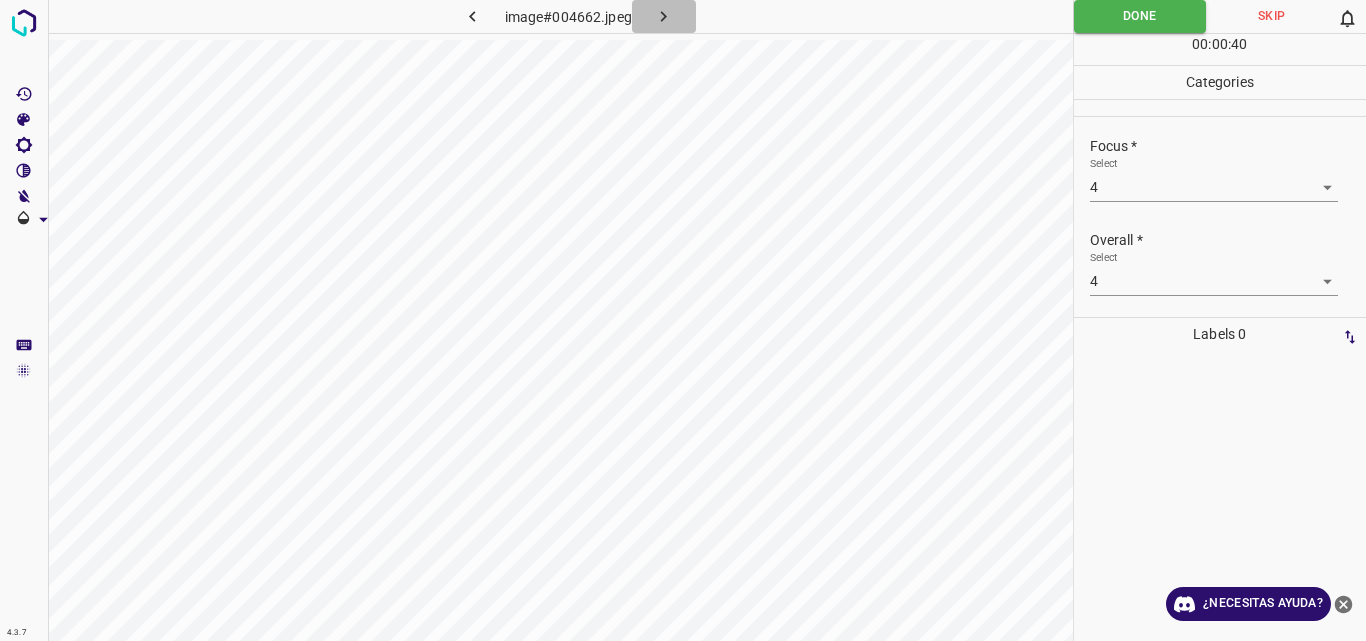 click 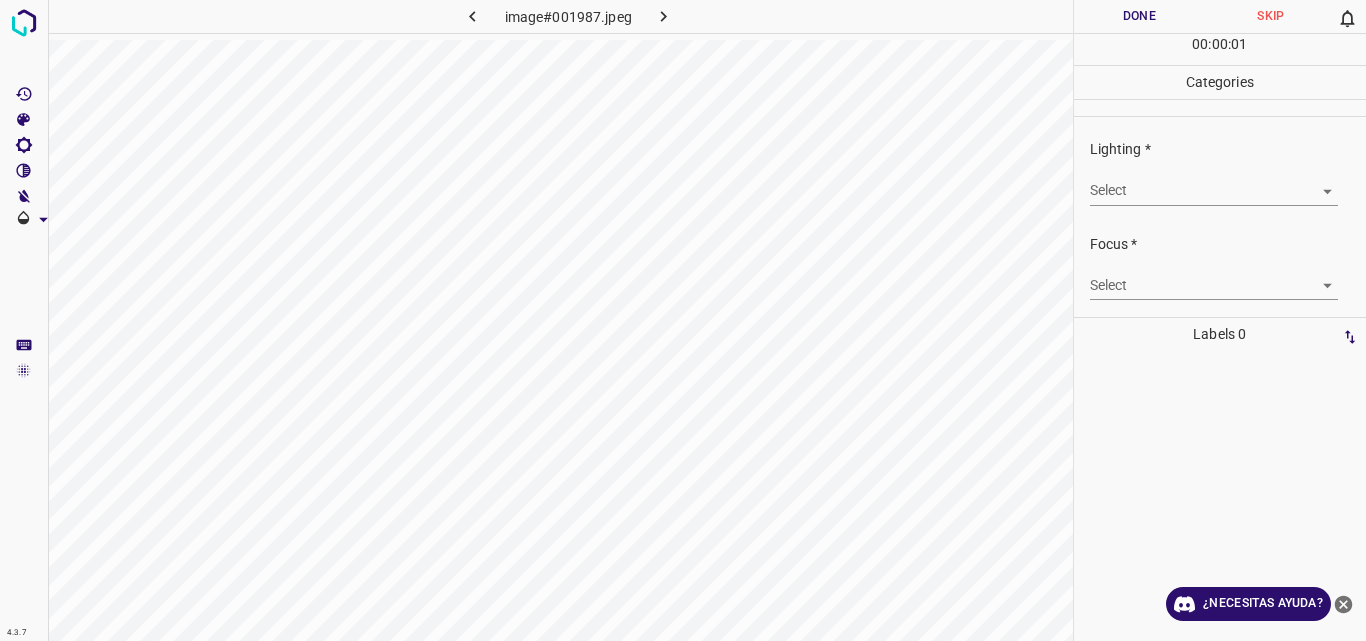 click on "4.3.7 image#001987.jpeg Done Skip 0 00   : 00   : 01   Categories Lighting *  Select ​ Focus *  Select ​ Overall *  Select ​ Labels   0 Categories 1 Lighting 2 Focus 3 Overall Tools Space Change between modes (Draw & Edit) I Auto labeling R Restore zoom M Zoom in N Zoom out Delete Delete selecte label Filters Z Restore filters X Saturation filter C Brightness filter V Contrast filter B Gray scale filter General O Download ¿Necesitas ayuda? Original text Rate this translation Your feedback will be used to help improve Google Translate - Texto - Esconder - Borrar" at bounding box center (683, 320) 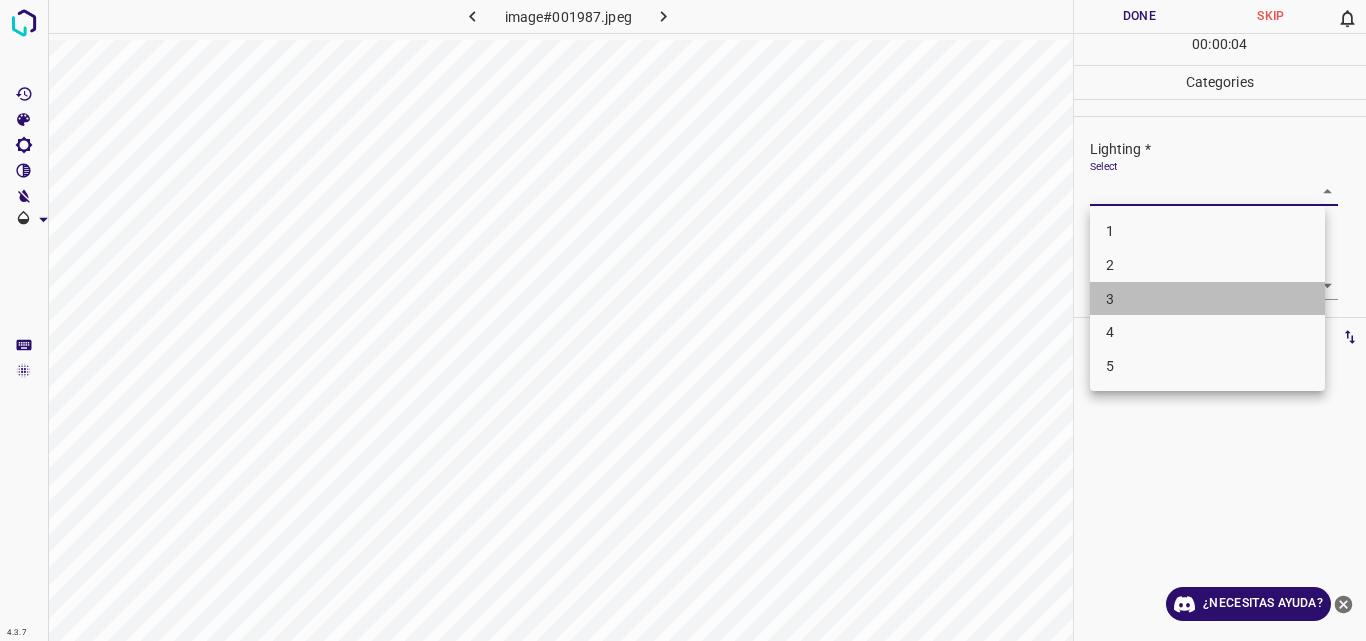 click on "3" at bounding box center (1207, 299) 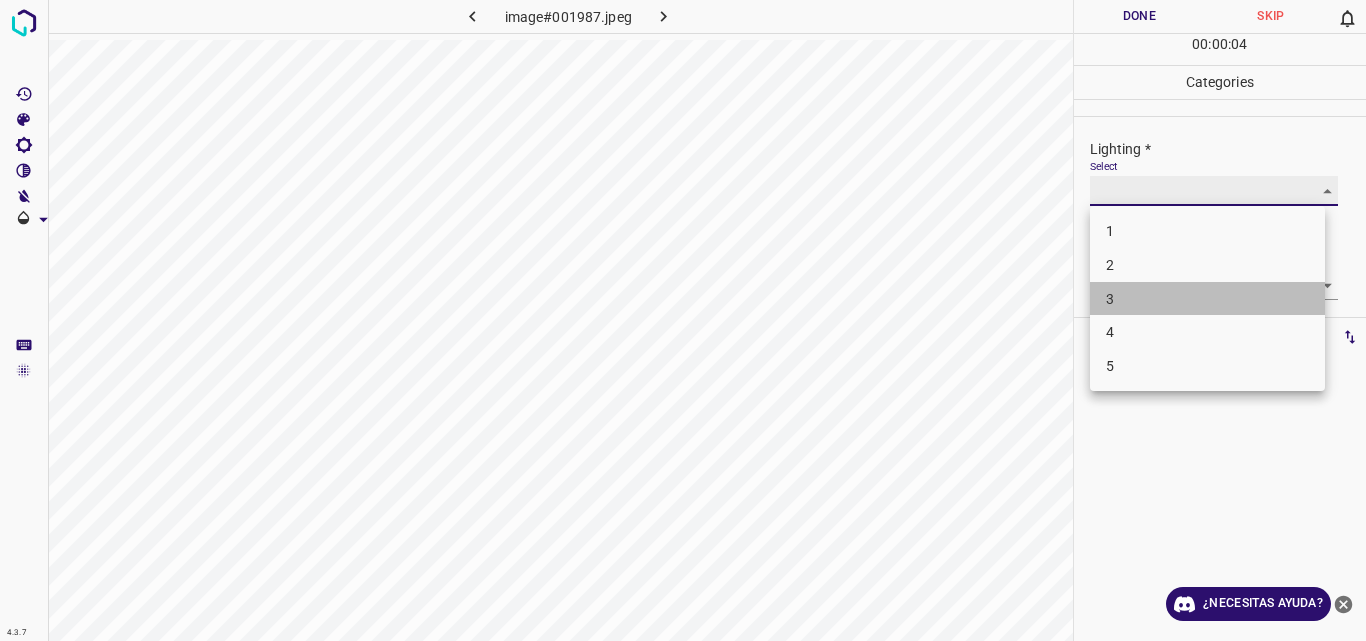 type on "3" 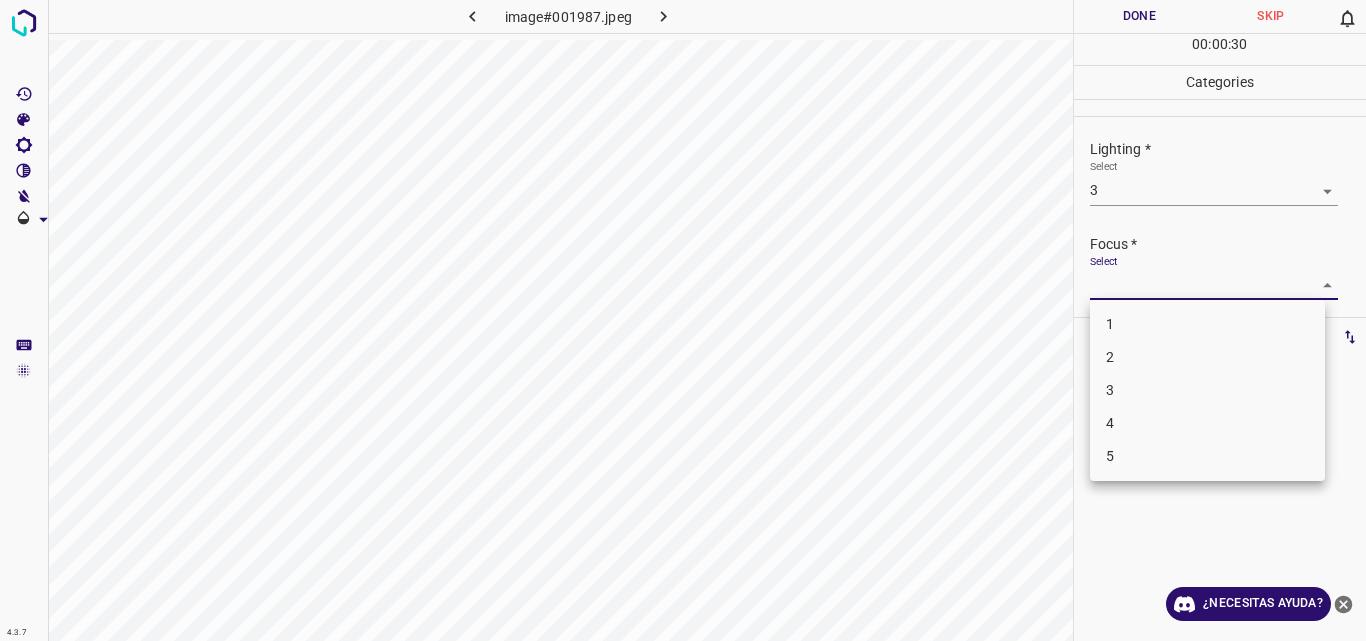 click on "4.3.7 image#001987.jpeg Done Skip 0 00   : 00   : 30   Categories Lighting *  Select 3 3 Focus *  Select ​ Overall *  Select ​ Labels   0 Categories 1 Lighting 2 Focus 3 Overall Tools Space Change between modes (Draw & Edit) I Auto labeling R Restore zoom M Zoom in N Zoom out Delete Delete selecte label Filters Z Restore filters X Saturation filter C Brightness filter V Contrast filter B Gray scale filter General O Download ¿Necesitas ayuda? Original text Rate this translation Your feedback will be used to help improve Google Translate - Texto - Esconder - Borrar 1 2 3 4 5" at bounding box center [683, 320] 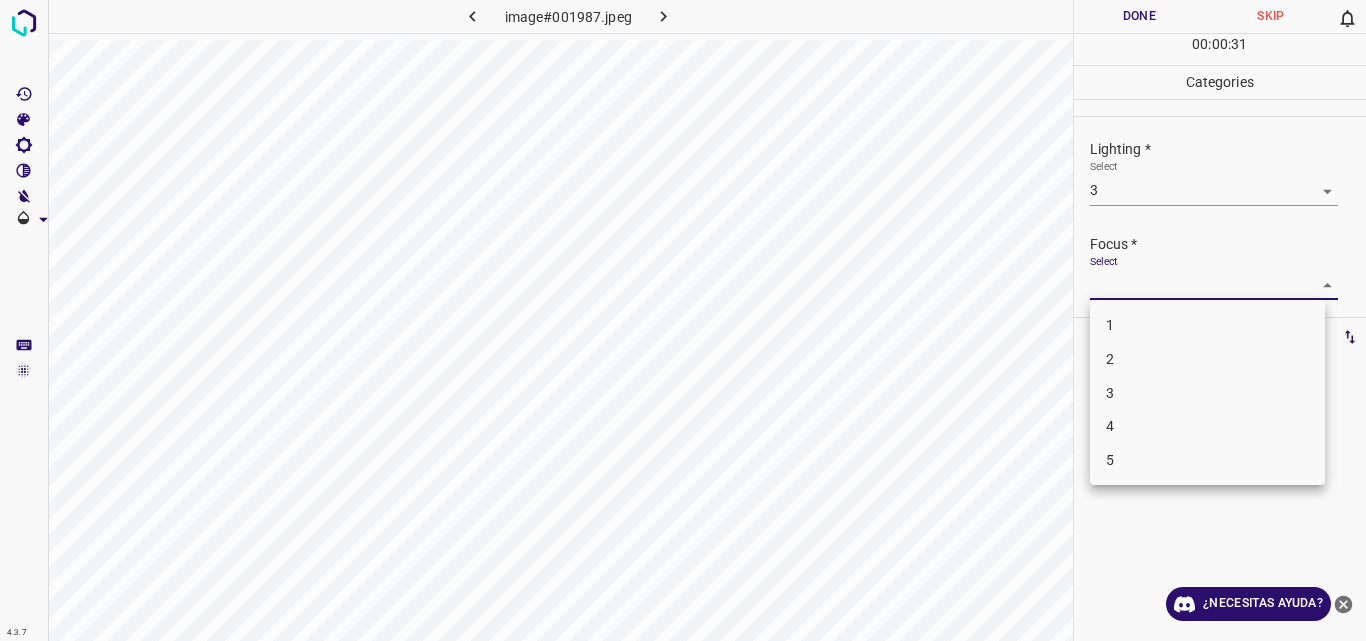 click on "3" at bounding box center [1207, 393] 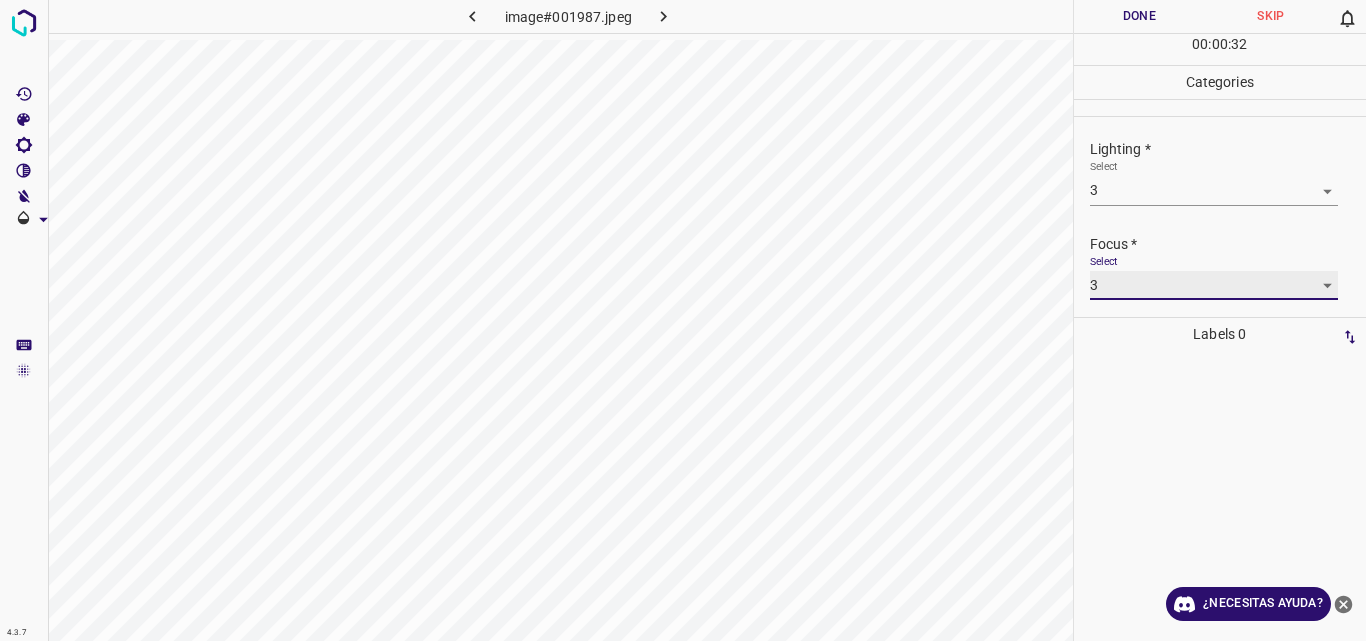 type on "3" 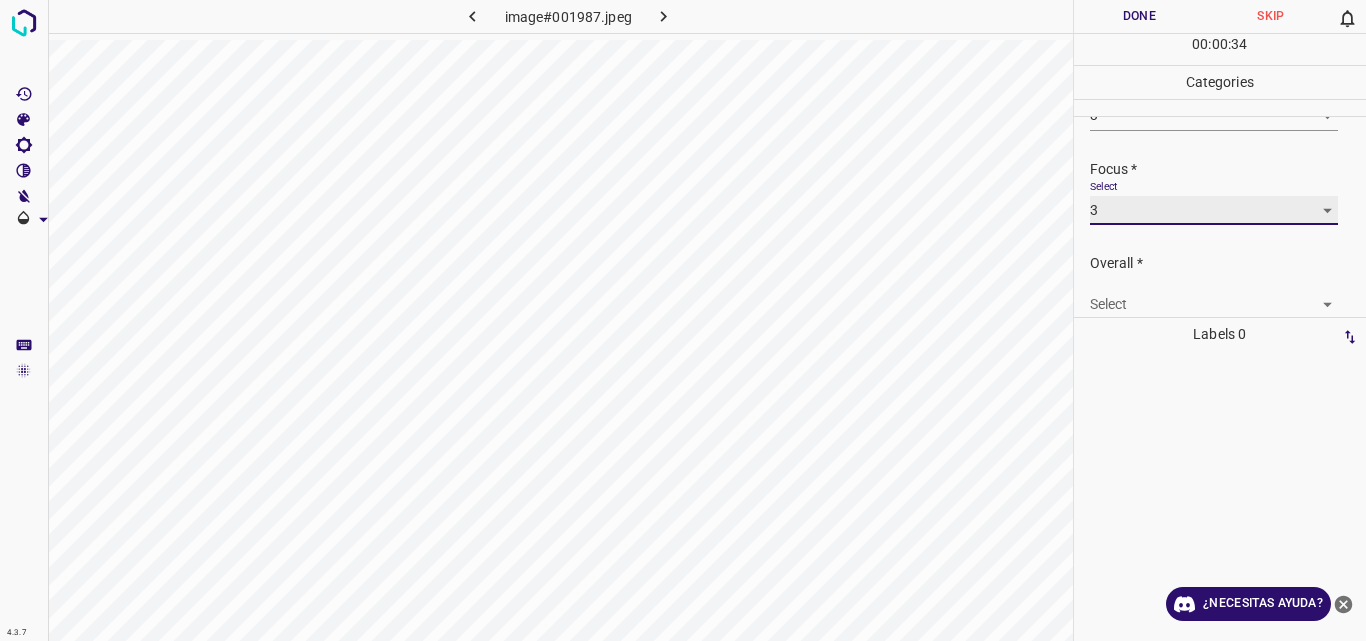 scroll, scrollTop: 98, scrollLeft: 0, axis: vertical 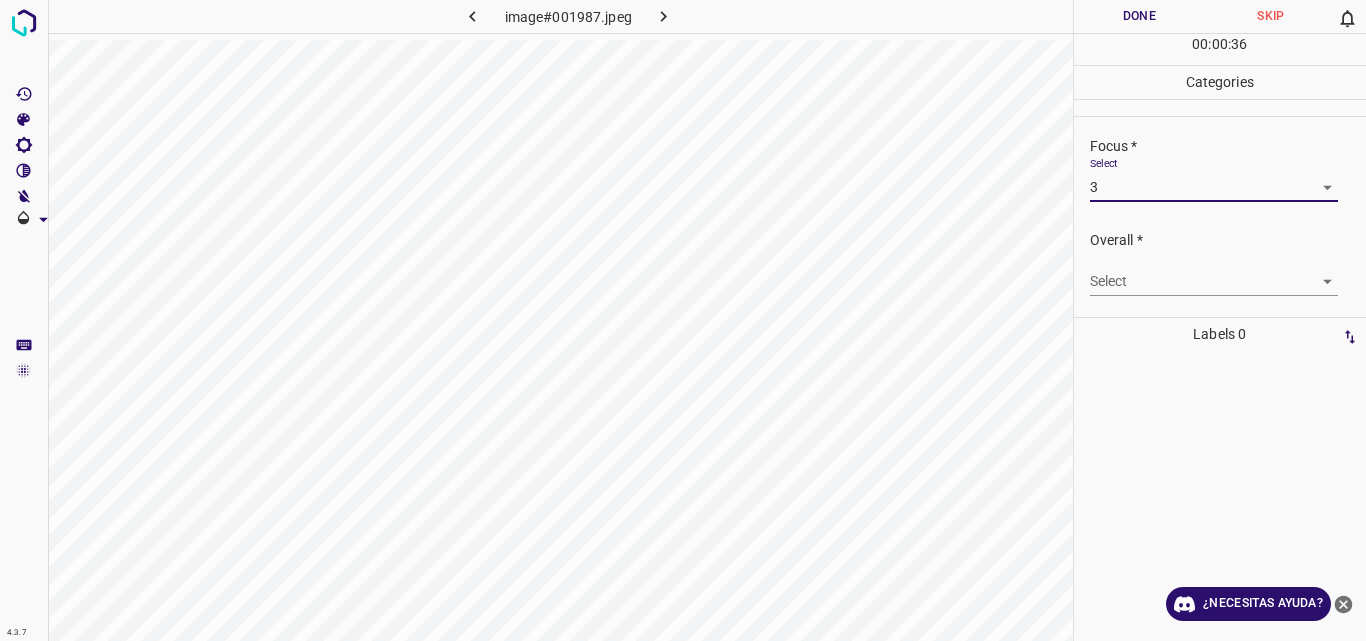 click on "4.3.7 image#001987.jpeg Done Skip 0 00   : 00   : 36   Categories Lighting *  Select 3 3 Focus *  Select 3 3 Overall *  Select ​ Labels   0 Categories 1 Lighting 2 Focus 3 Overall Tools Space Change between modes (Draw & Edit) I Auto labeling R Restore zoom M Zoom in N Zoom out Delete Delete selecte label Filters Z Restore filters X Saturation filter C Brightness filter V Contrast filter B Gray scale filter General O Download ¿Necesitas ayuda? Original text Rate this translation Your feedback will be used to help improve Google Translate - Texto - Esconder - Borrar" at bounding box center [683, 320] 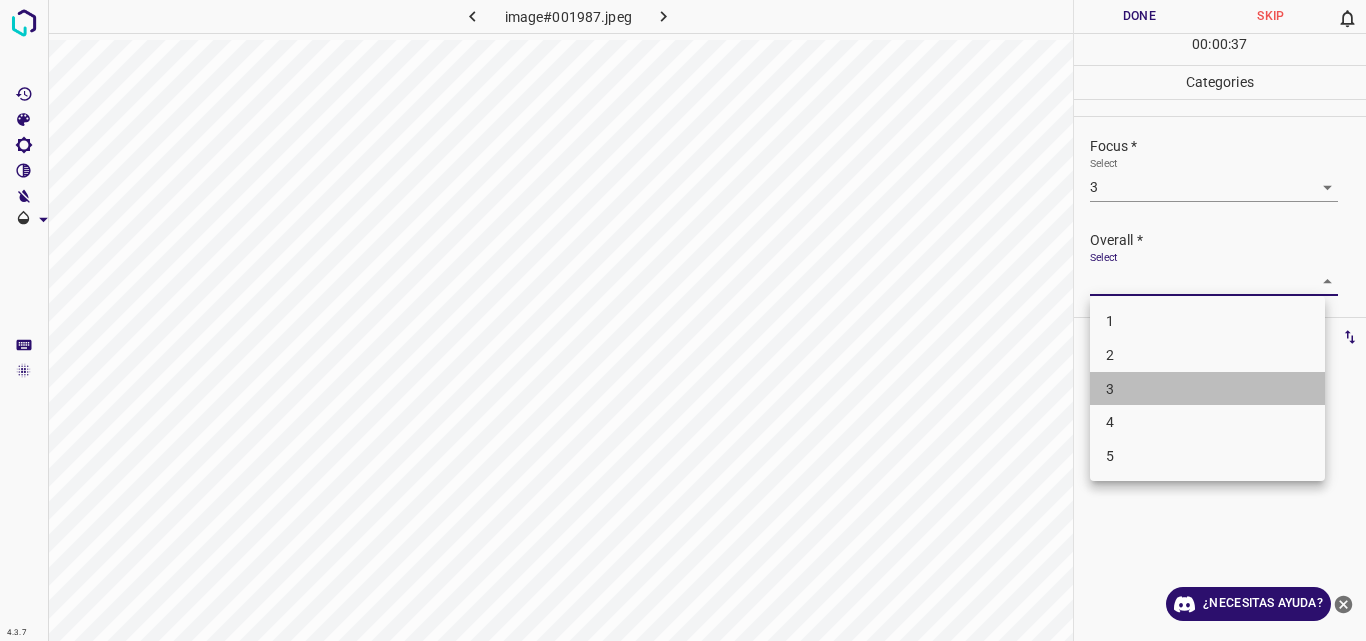 click on "3" at bounding box center [1207, 389] 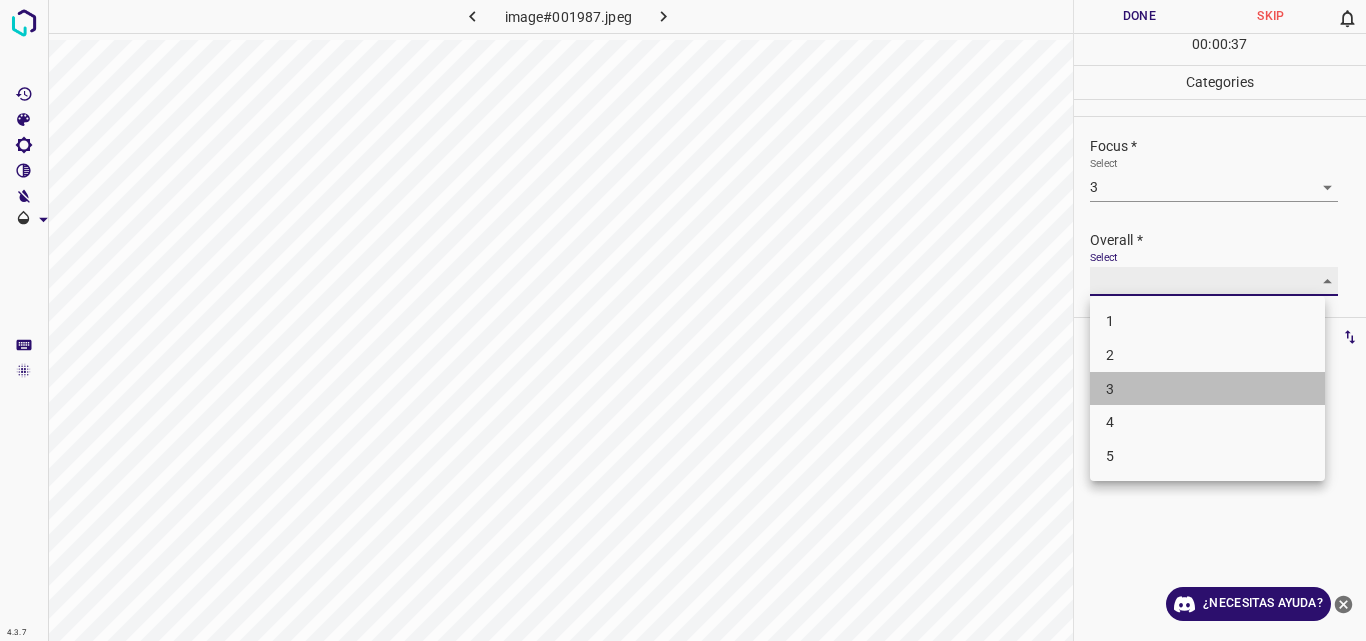 type on "3" 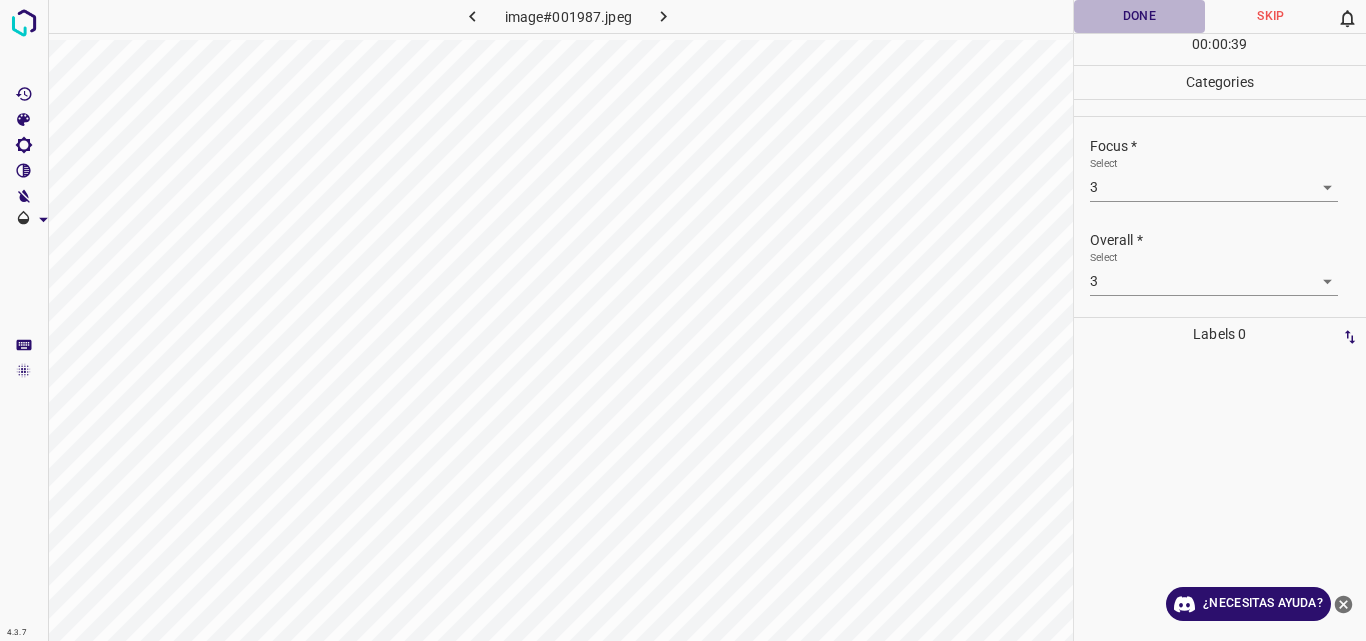 click on "Done" at bounding box center (1140, 16) 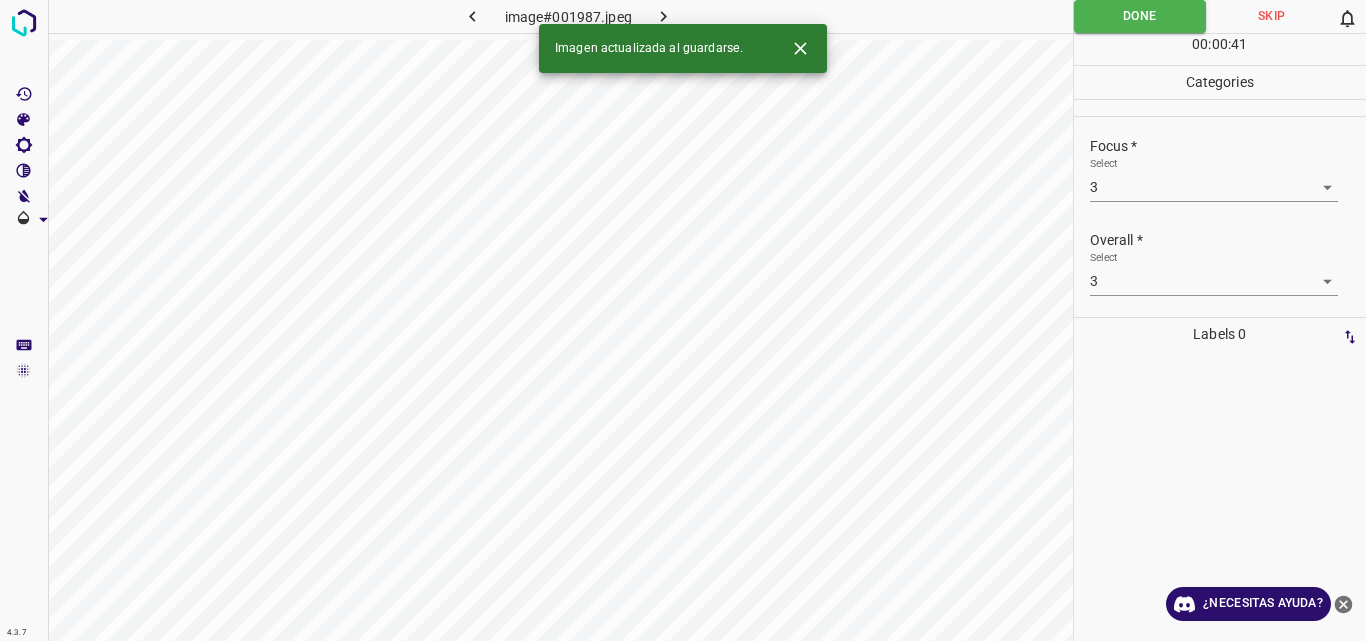 click 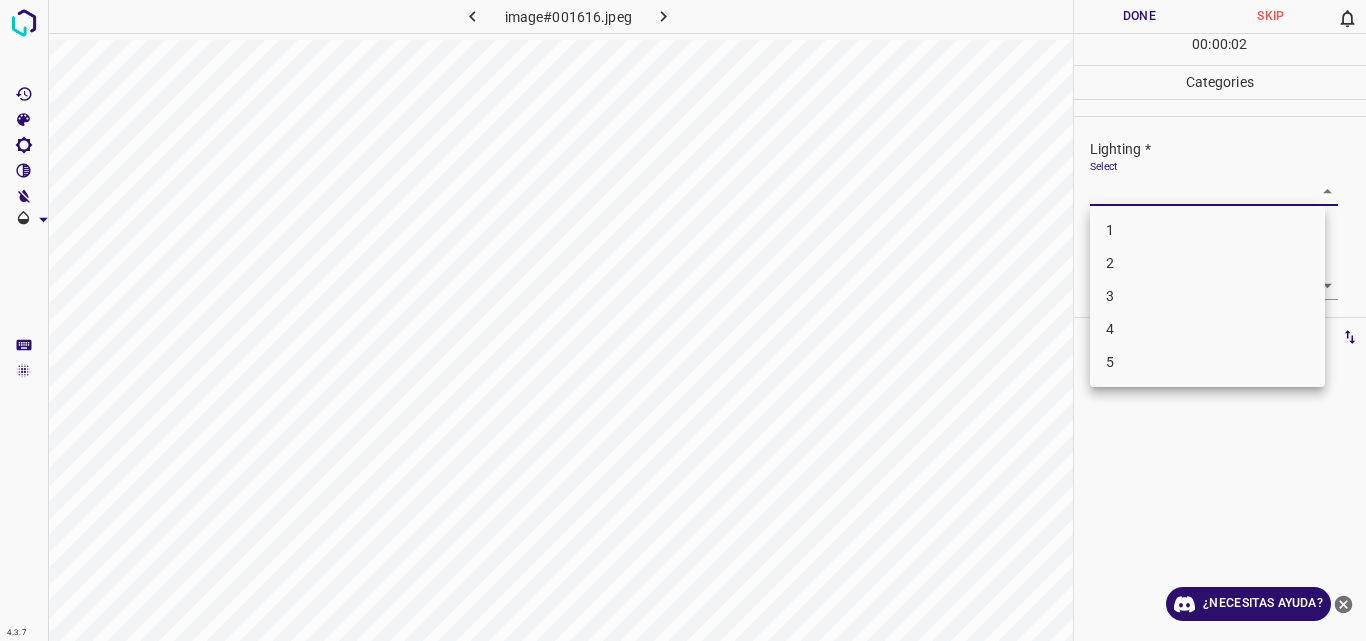 click on "4.3.7 image#001616.jpeg Done Skip 0 00   : 00   : 02   Categories Lighting *  Select ​ Focus *  Select ​ Overall *  Select ​ Labels   0 Categories 1 Lighting 2 Focus 3 Overall Tools Space Change between modes (Draw & Edit) I Auto labeling R Restore zoom M Zoom in N Zoom out Delete Delete selecte label Filters Z Restore filters X Saturation filter C Brightness filter V Contrast filter B Gray scale filter General O Download ¿Necesitas ayuda? Original text Rate this translation Your feedback will be used to help improve Google Translate - Texto - Esconder - Borrar 1 2 3 4 5" at bounding box center [683, 320] 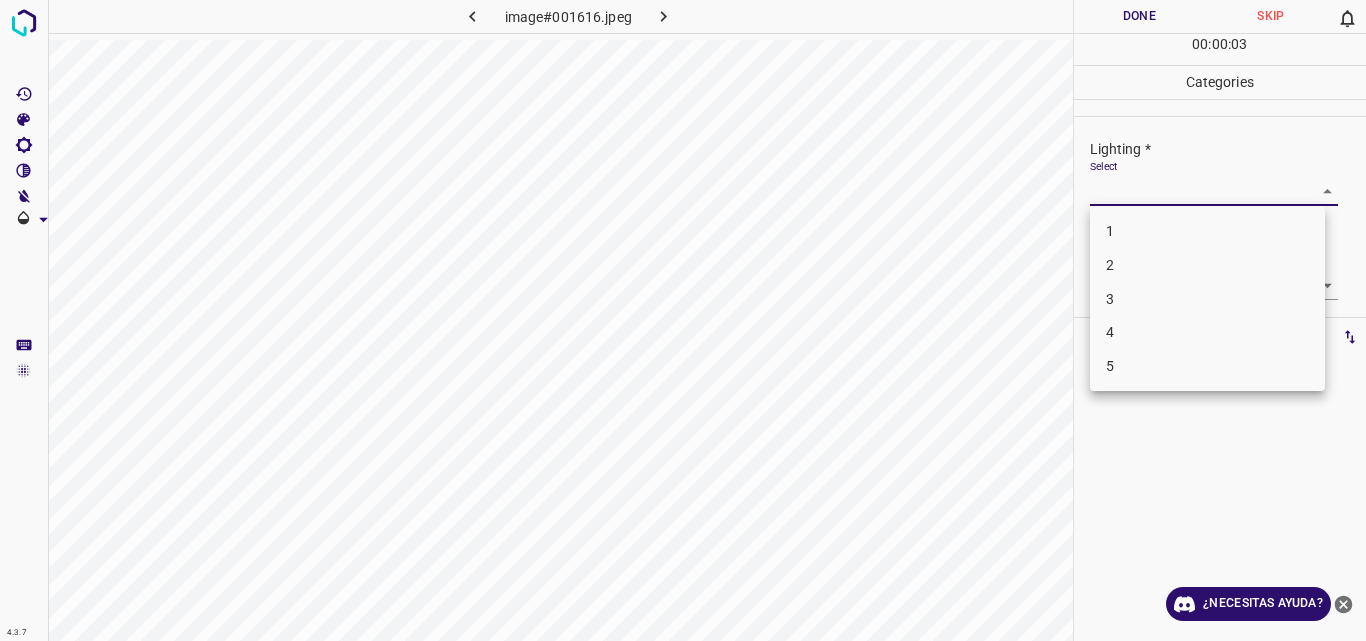 click on "3" at bounding box center (1207, 299) 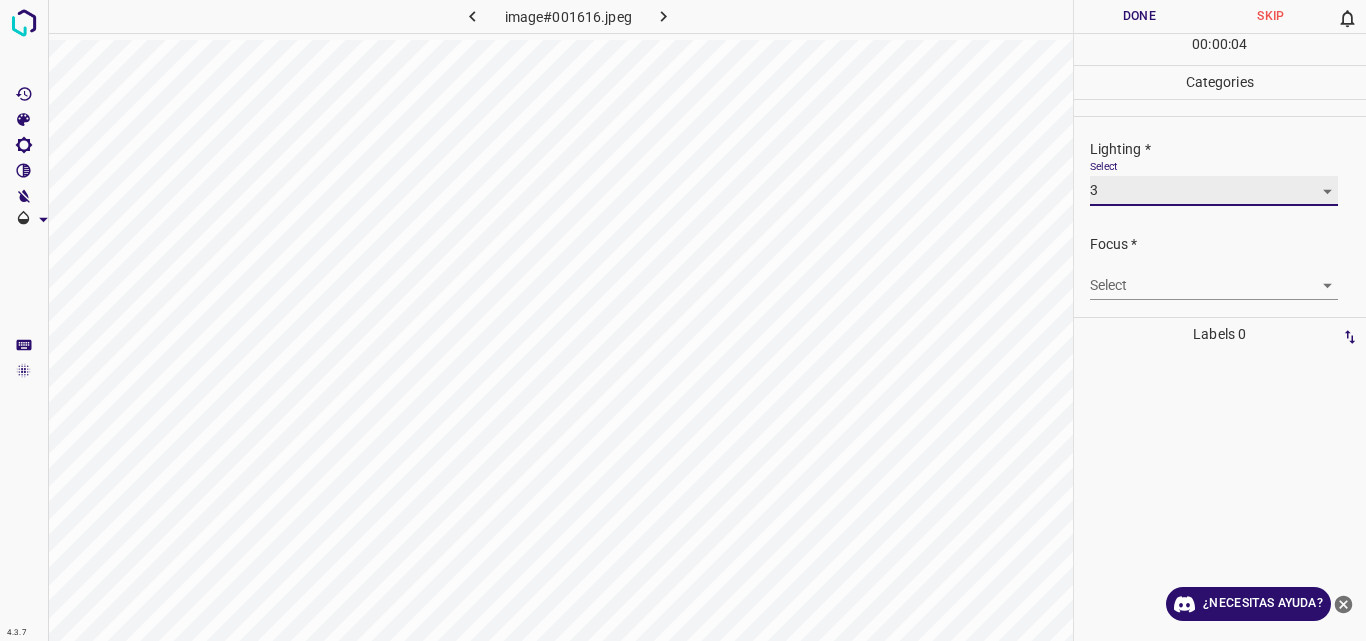 type on "3" 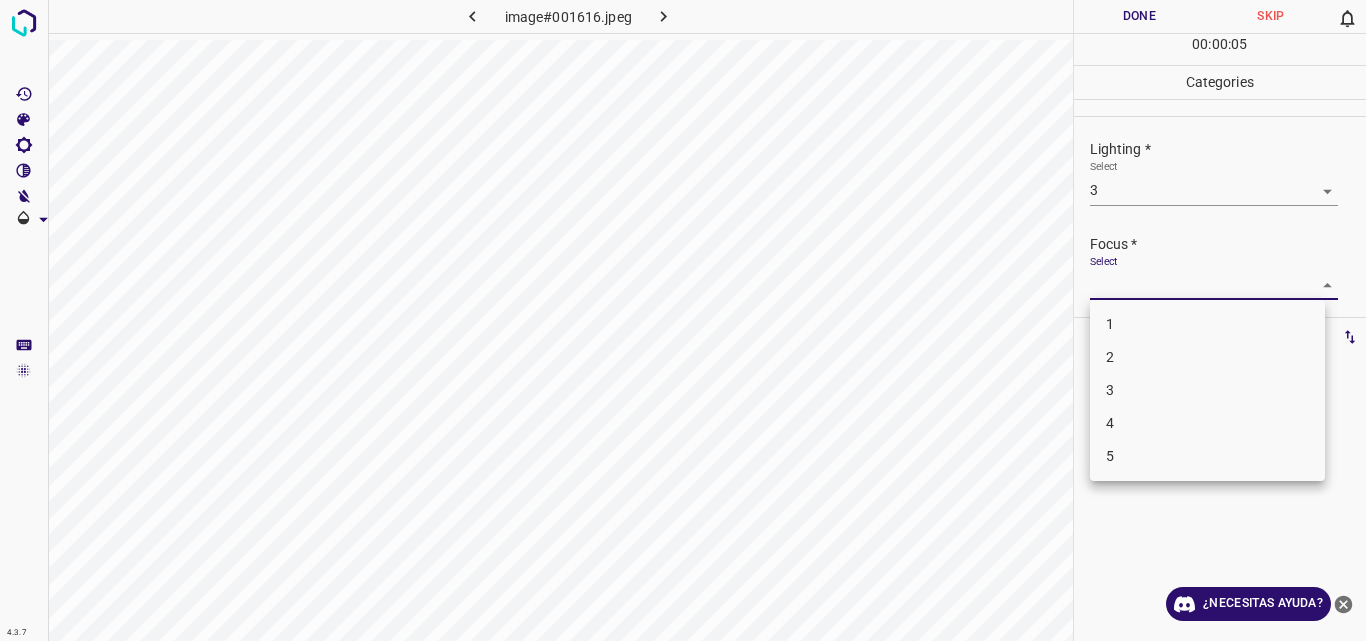 click on "4.3.7 image#001616.jpeg Done Skip 0 00   : 00   : 05   Categories Lighting *  Select 3 3 Focus *  Select ​ Overall *  Select ​ Labels   0 Categories 1 Lighting 2 Focus 3 Overall Tools Space Change between modes (Draw & Edit) I Auto labeling R Restore zoom M Zoom in N Zoom out Delete Delete selecte label Filters Z Restore filters X Saturation filter C Brightness filter V Contrast filter B Gray scale filter General O Download ¿Necesitas ayuda? Original text Rate this translation Your feedback will be used to help improve Google Translate - Texto - Esconder - Borrar 1 2 3 4 5" at bounding box center [683, 320] 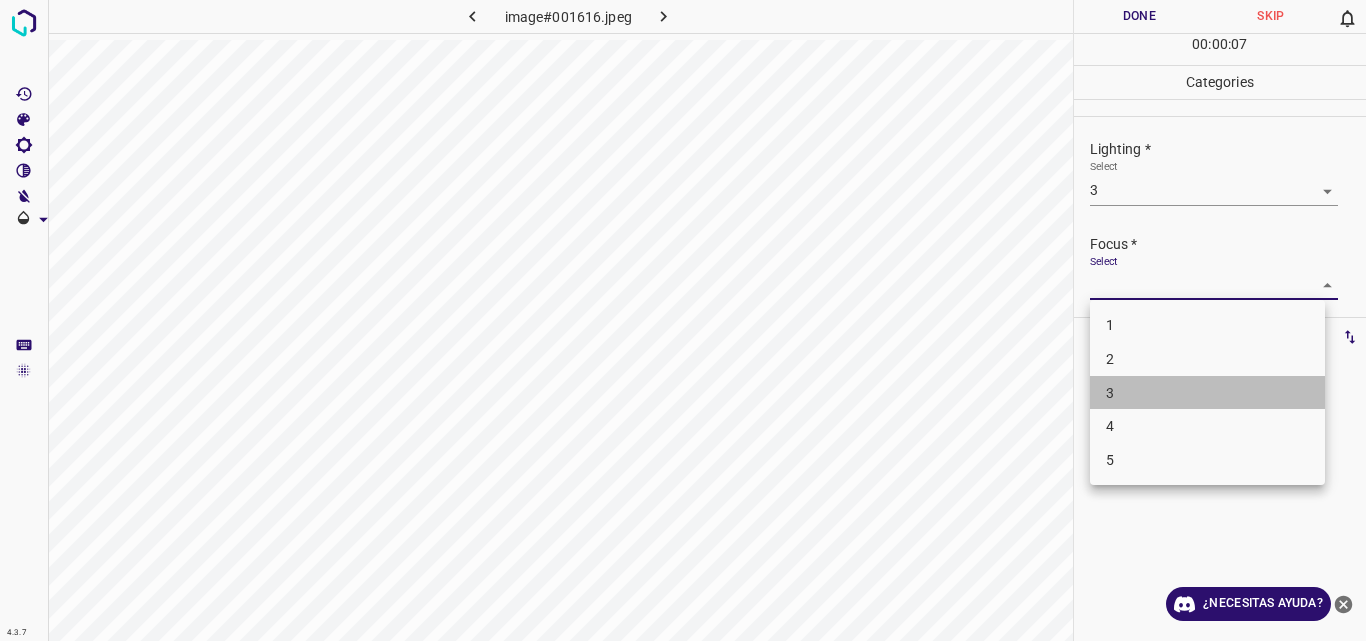 click on "3" at bounding box center [1207, 393] 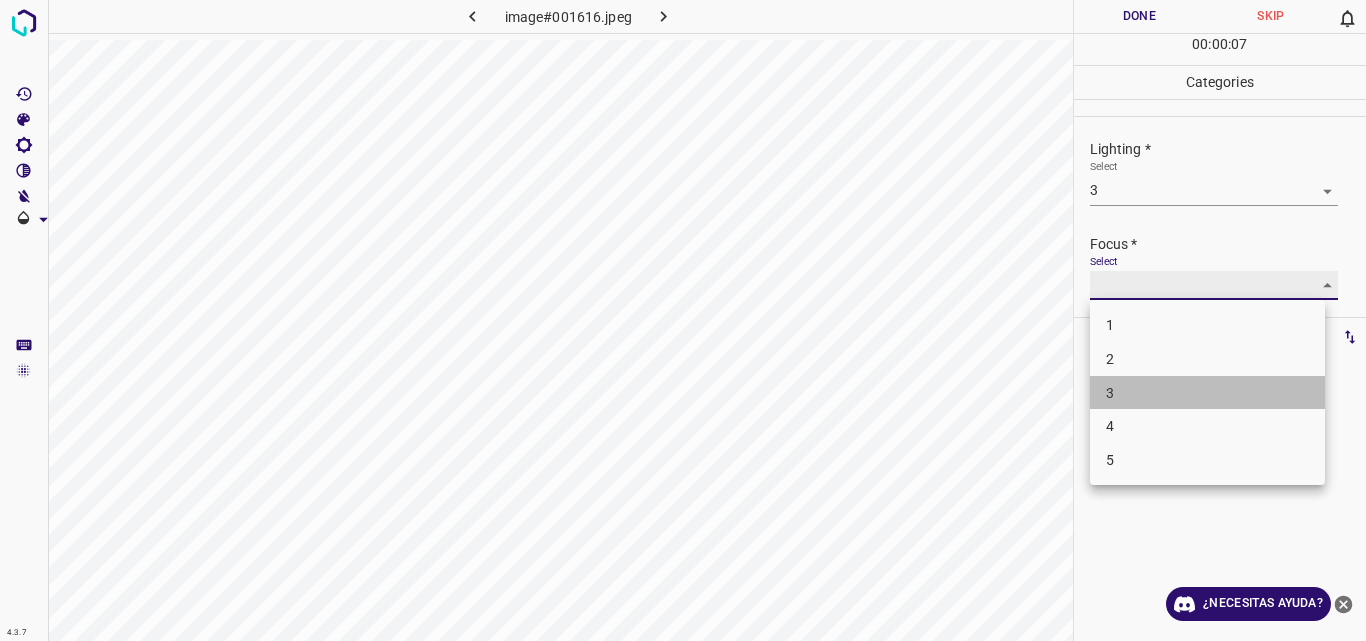 type on "3" 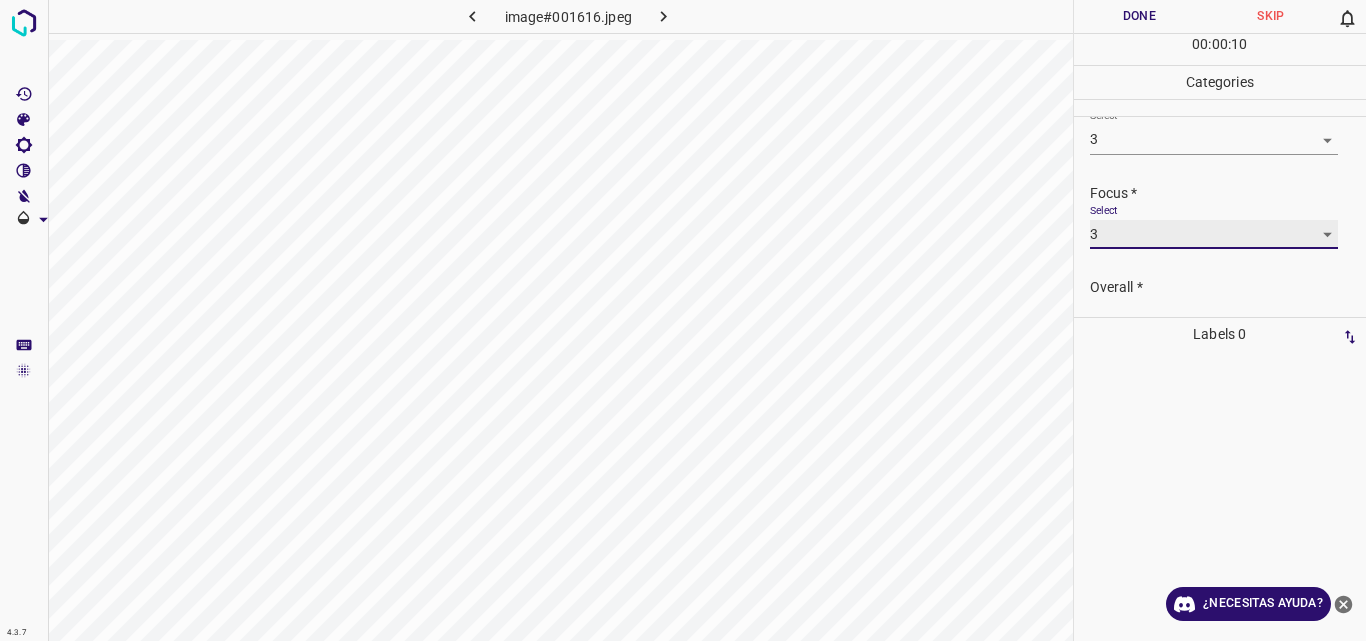 scroll, scrollTop: 98, scrollLeft: 0, axis: vertical 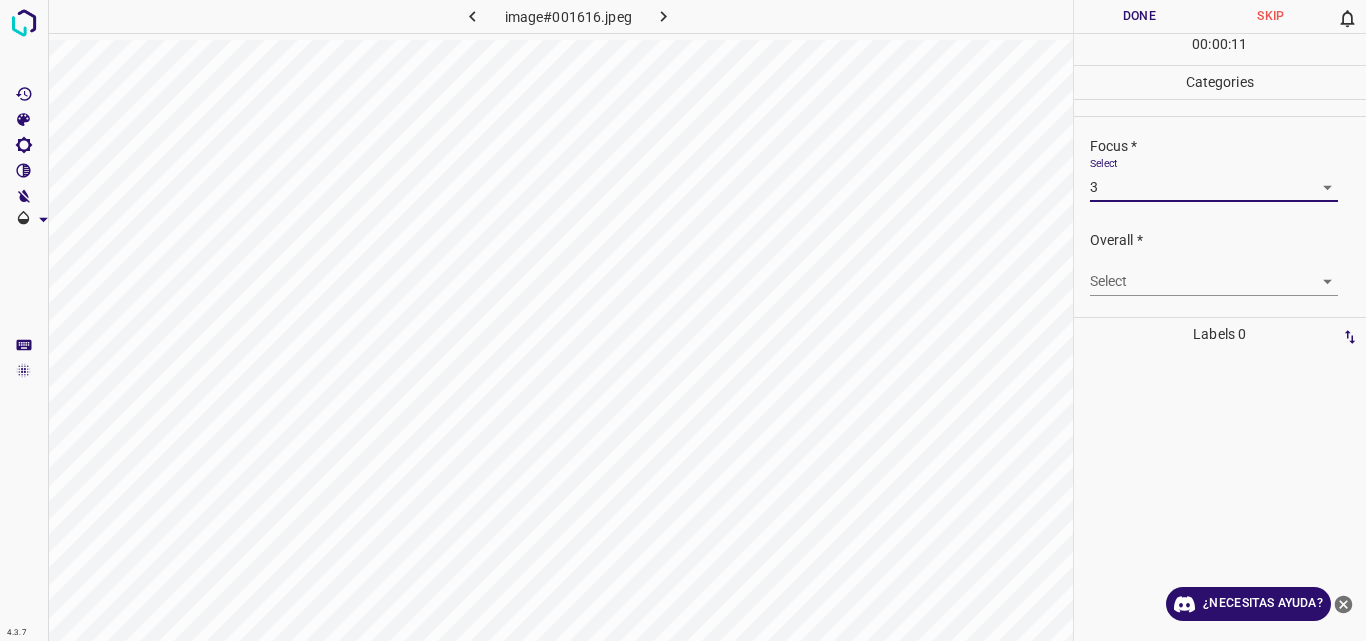 click on "4.3.7 image#001616.jpeg Done Skip 0 00   : 00   : 11   Categories Lighting *  Select 3 3 Focus *  Select 3 3 Overall *  Select ​ Labels   0 Categories 1 Lighting 2 Focus 3 Overall Tools Space Change between modes (Draw & Edit) I Auto labeling R Restore zoom M Zoom in N Zoom out Delete Delete selecte label Filters Z Restore filters X Saturation filter C Brightness filter V Contrast filter B Gray scale filter General O Download ¿Necesitas ayuda? Original text Rate this translation Your feedback will be used to help improve Google Translate - Texto - Esconder - Borrar" at bounding box center [683, 320] 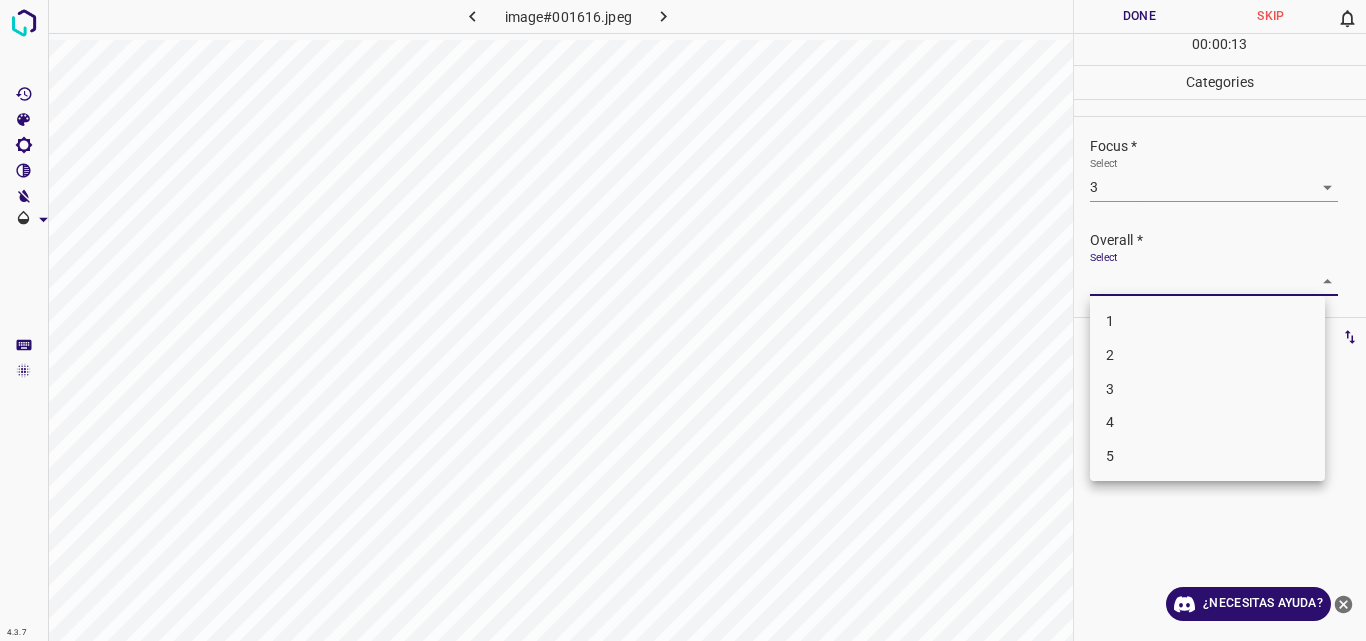 click on "3" at bounding box center (1207, 389) 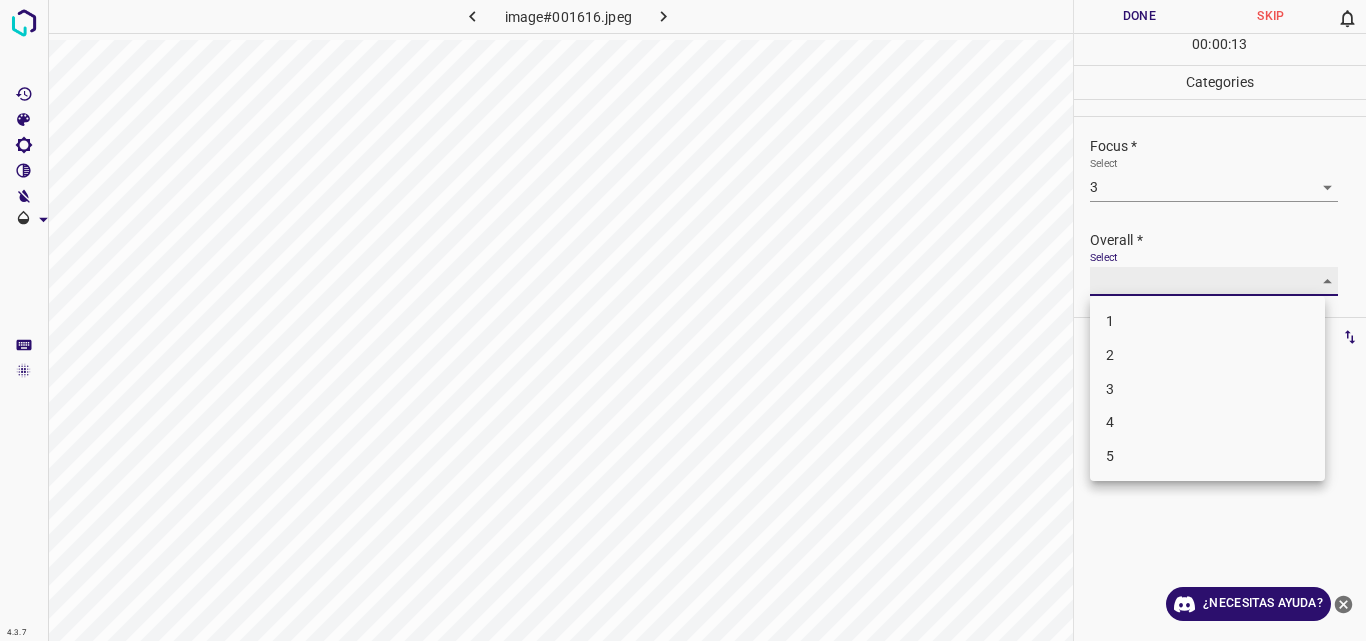 type on "3" 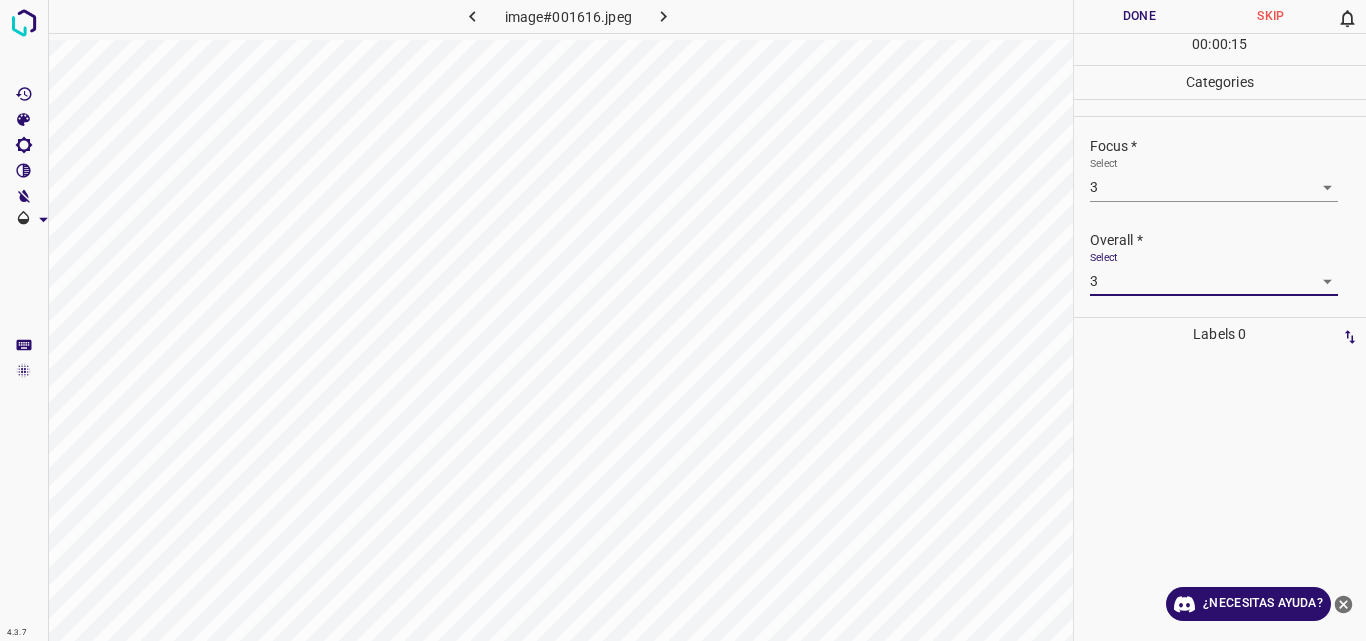 click on "Done" at bounding box center (1140, 16) 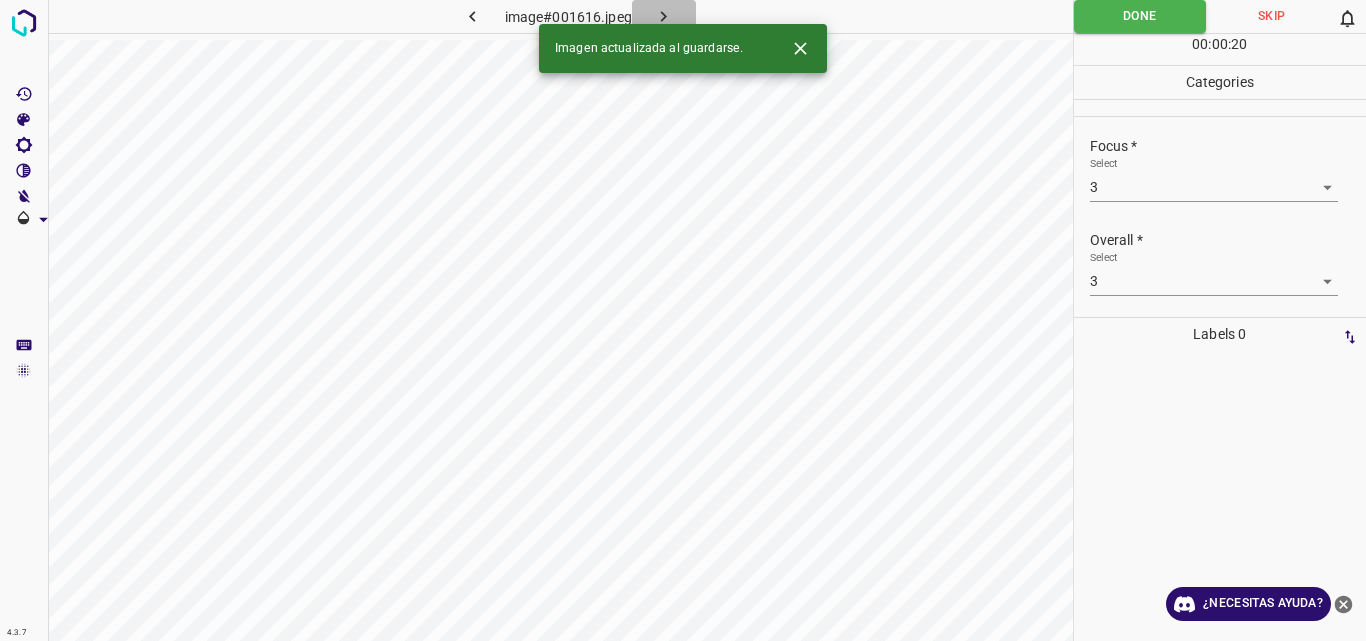 click 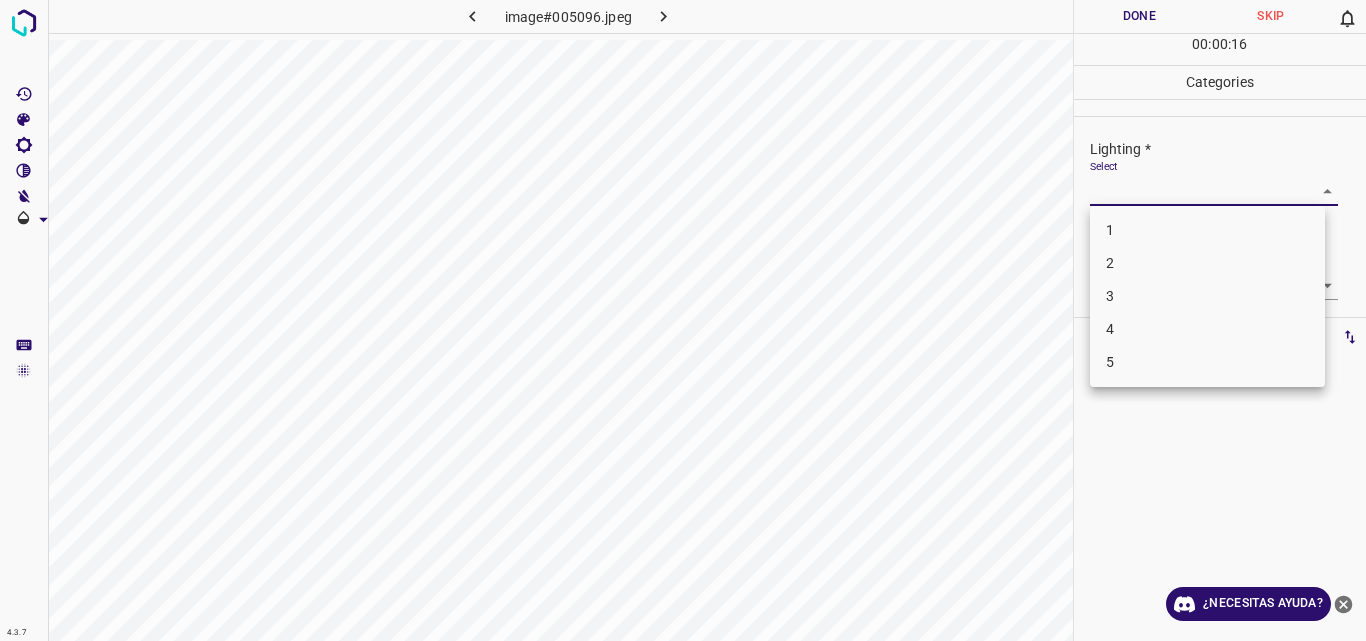 click on "4.3.7 image#005096.jpeg Done Skip 0 00   : 00   : 16   Categories Lighting *  Select ​ Focus *  Select ​ Overall *  Select ​ Labels   0 Categories 1 Lighting 2 Focus 3 Overall Tools Space Change between modes (Draw & Edit) I Auto labeling R Restore zoom M Zoom in N Zoom out Delete Delete selecte label Filters Z Restore filters X Saturation filter C Brightness filter V Contrast filter B Gray scale filter General O Download ¿Necesitas ayuda? Original text Rate this translation Your feedback will be used to help improve Google Translate - Texto - Esconder - Borrar 1 2 3 4 5" at bounding box center (683, 320) 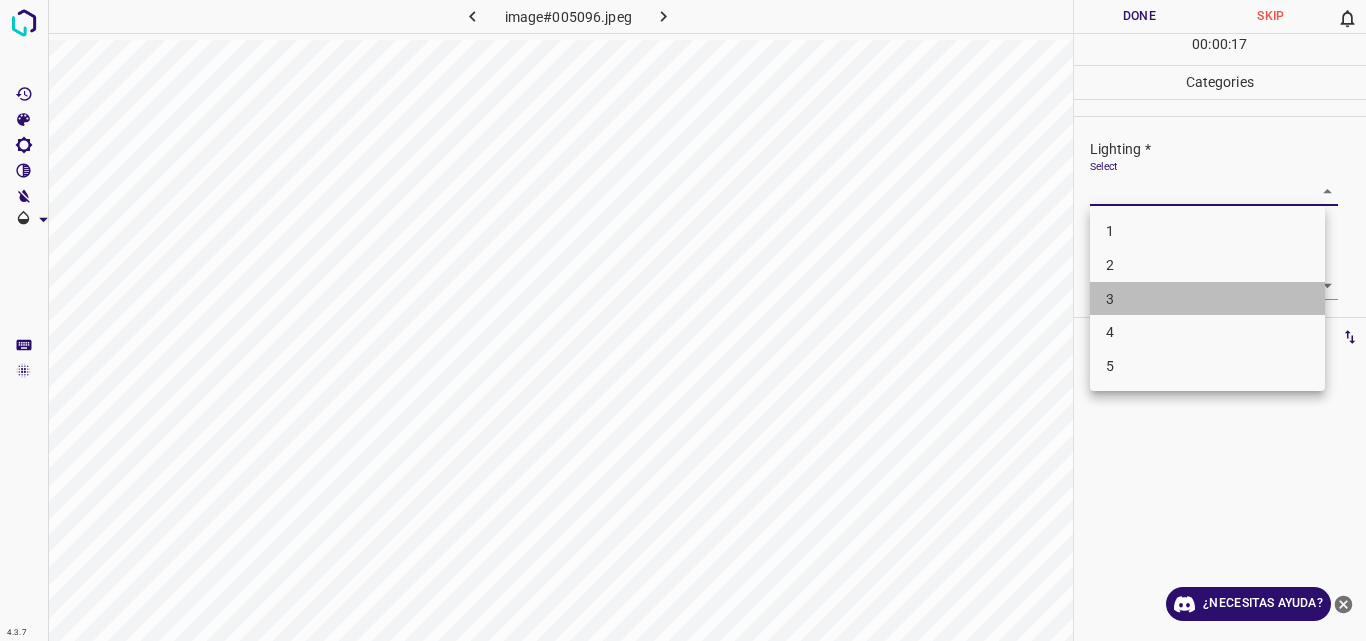 click on "3" at bounding box center [1207, 299] 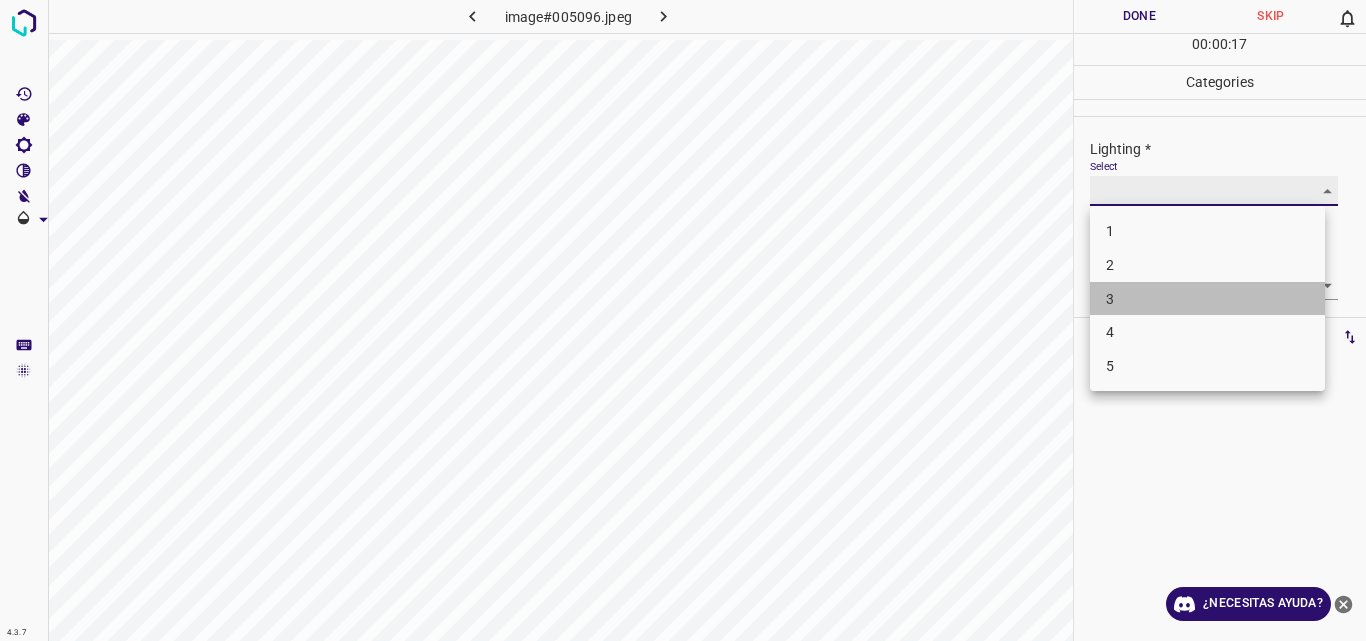 type on "3" 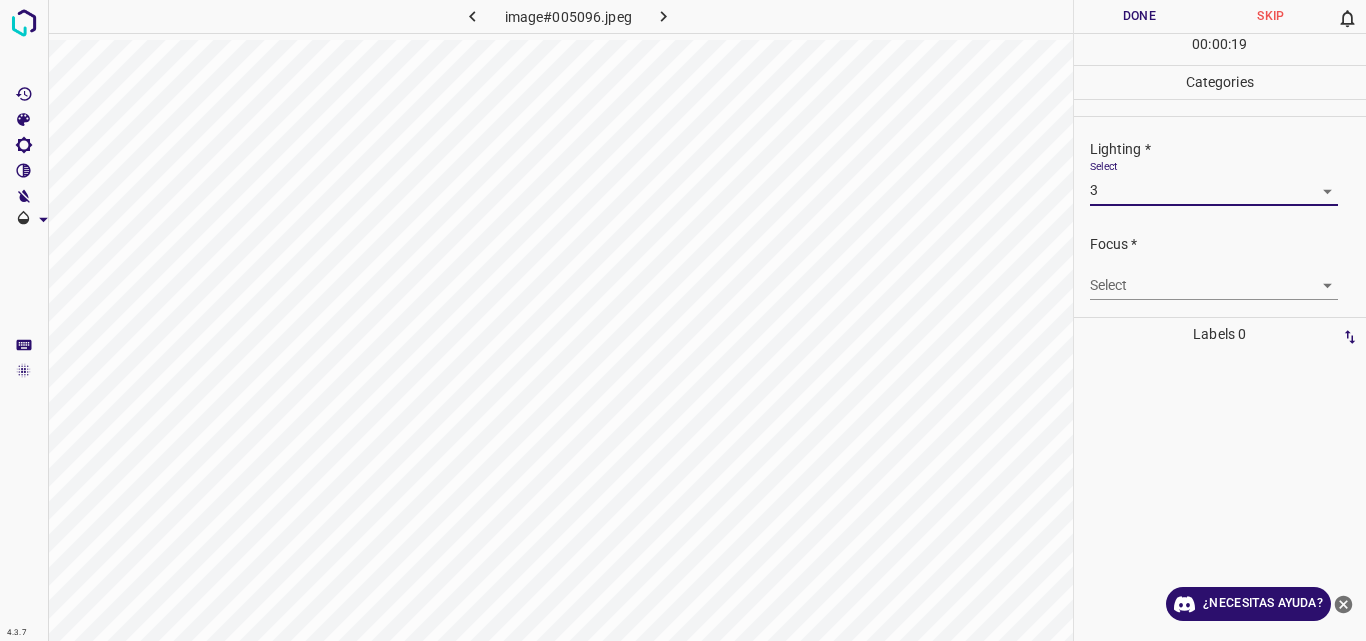 click on "4.3.7 image#005096.jpeg Done Skip 0 00   : 00   : 19   Categories Lighting *  Select 3 3 Focus *  Select ​ Overall *  Select ​ Labels   0 Categories 1 Lighting 2 Focus 3 Overall Tools Space Change between modes (Draw & Edit) I Auto labeling R Restore zoom M Zoom in N Zoom out Delete Delete selecte label Filters Z Restore filters X Saturation filter C Brightness filter V Contrast filter B Gray scale filter General O Download ¿Necesitas ayuda? Original text Rate this translation Your feedback will be used to help improve Google Translate - Texto - Esconder - Borrar" at bounding box center [683, 320] 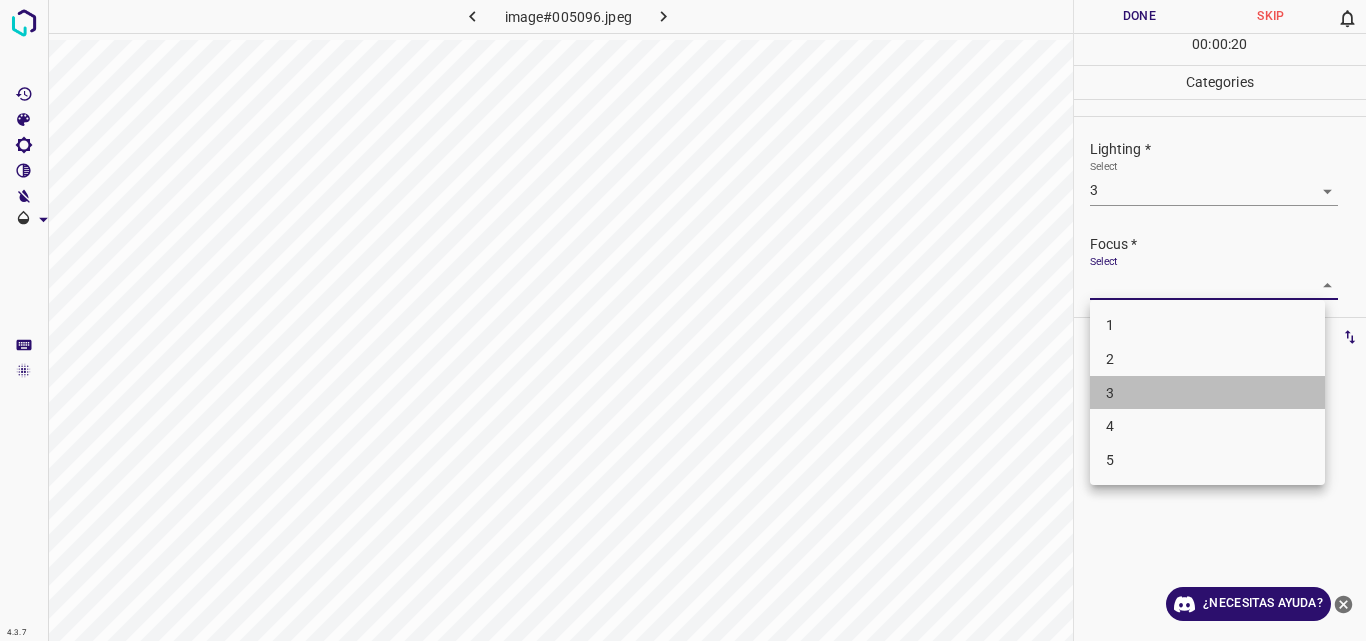 click on "3" at bounding box center [1207, 393] 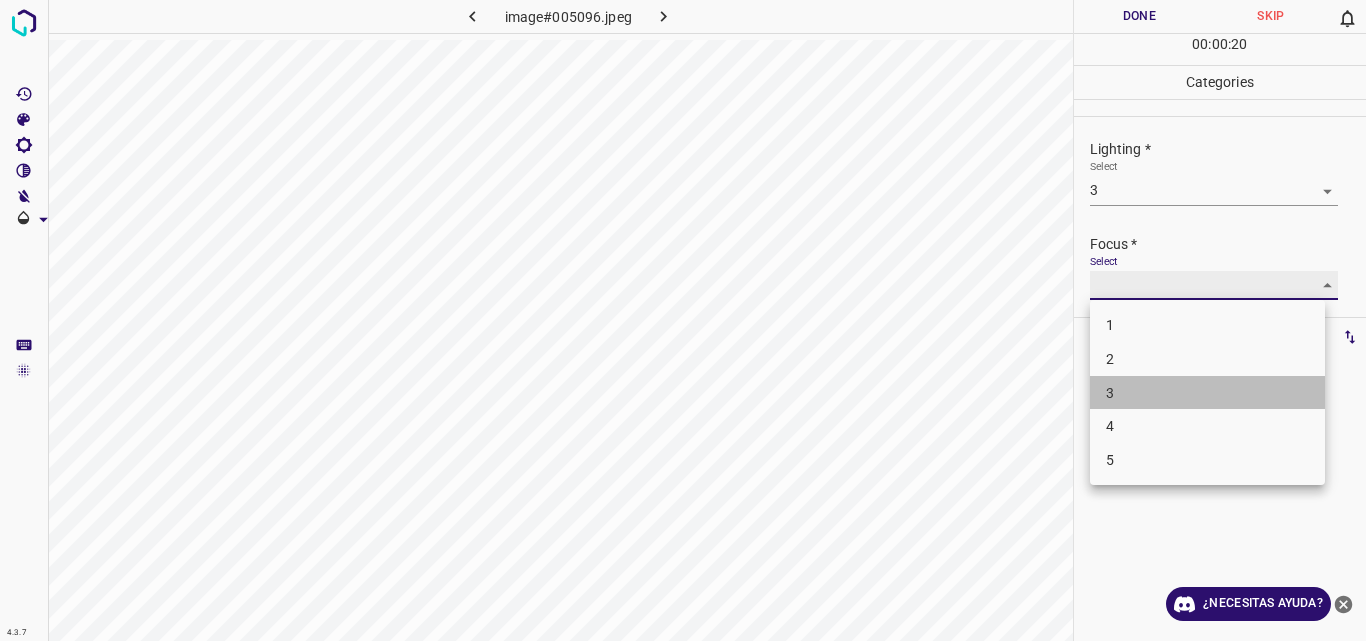type on "3" 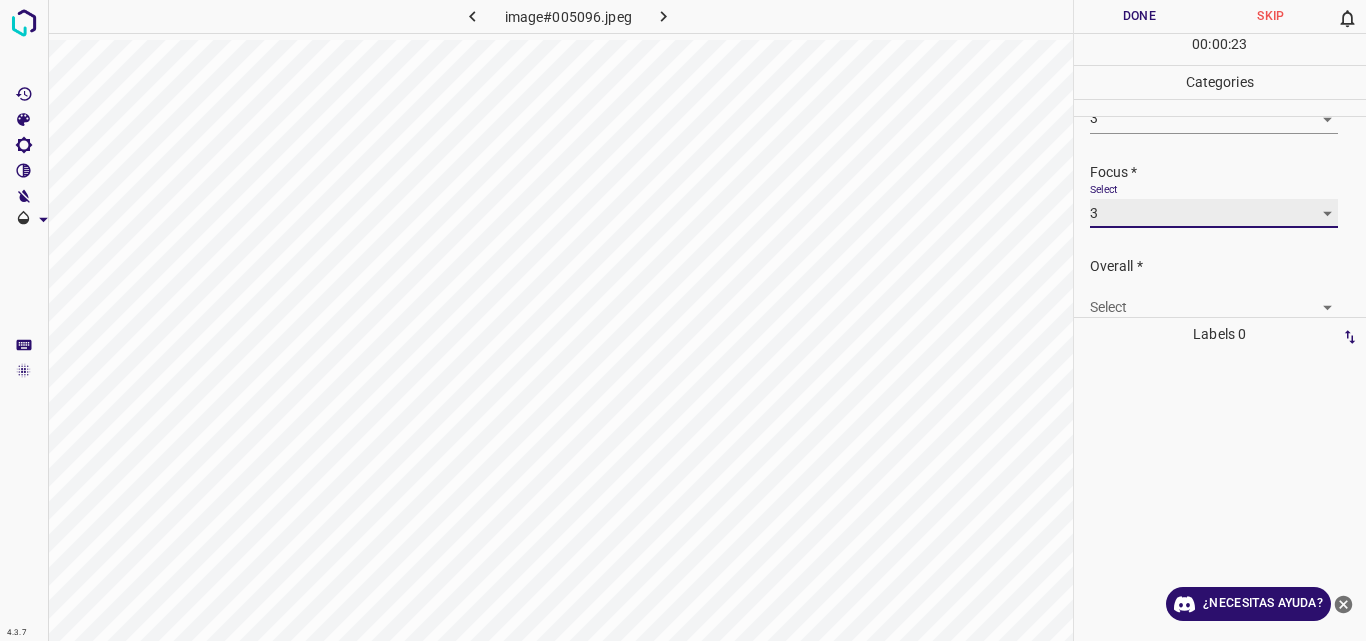 scroll, scrollTop: 98, scrollLeft: 0, axis: vertical 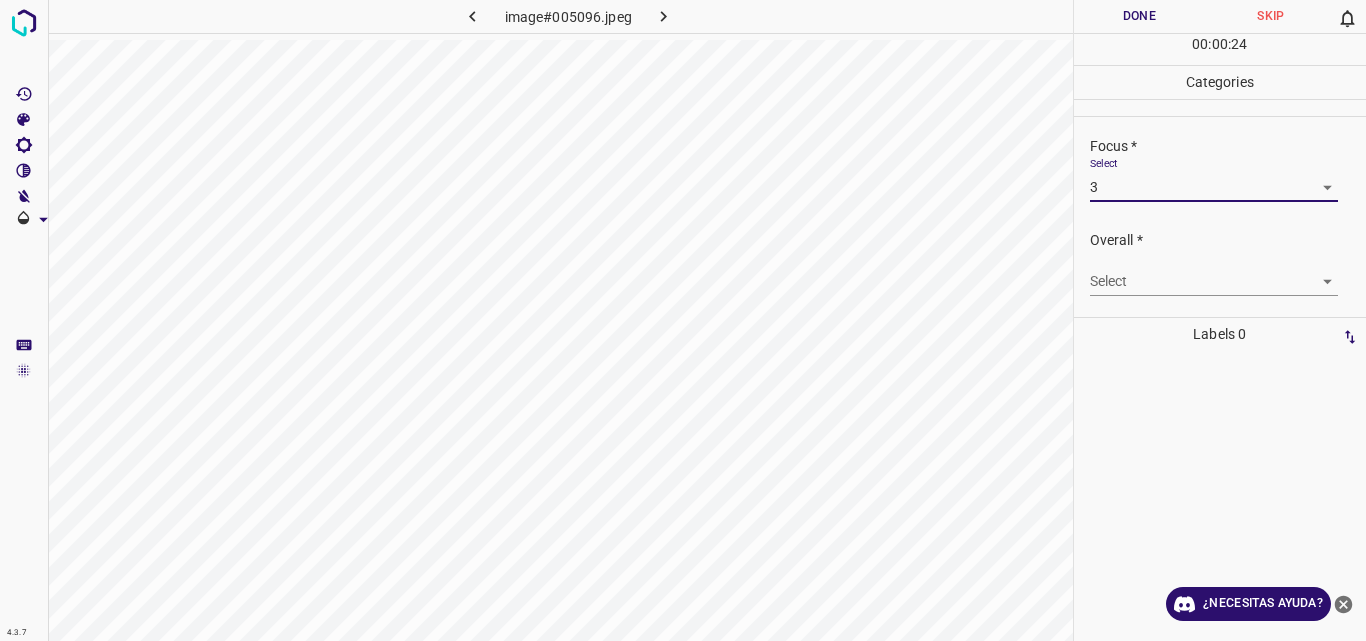 click on "4.3.7 image#005096.jpeg Done Skip 0 00   : 00   : 24   Categories Lighting *  Select 3 3 Focus *  Select 3 3 Overall *  Select ​ Labels   0 Categories 1 Lighting 2 Focus 3 Overall Tools Space Change between modes (Draw & Edit) I Auto labeling R Restore zoom M Zoom in N Zoom out Delete Delete selecte label Filters Z Restore filters X Saturation filter C Brightness filter V Contrast filter B Gray scale filter General O Download ¿Necesitas ayuda? Original text Rate this translation Your feedback will be used to help improve Google Translate - Texto - Esconder - Borrar" at bounding box center (683, 320) 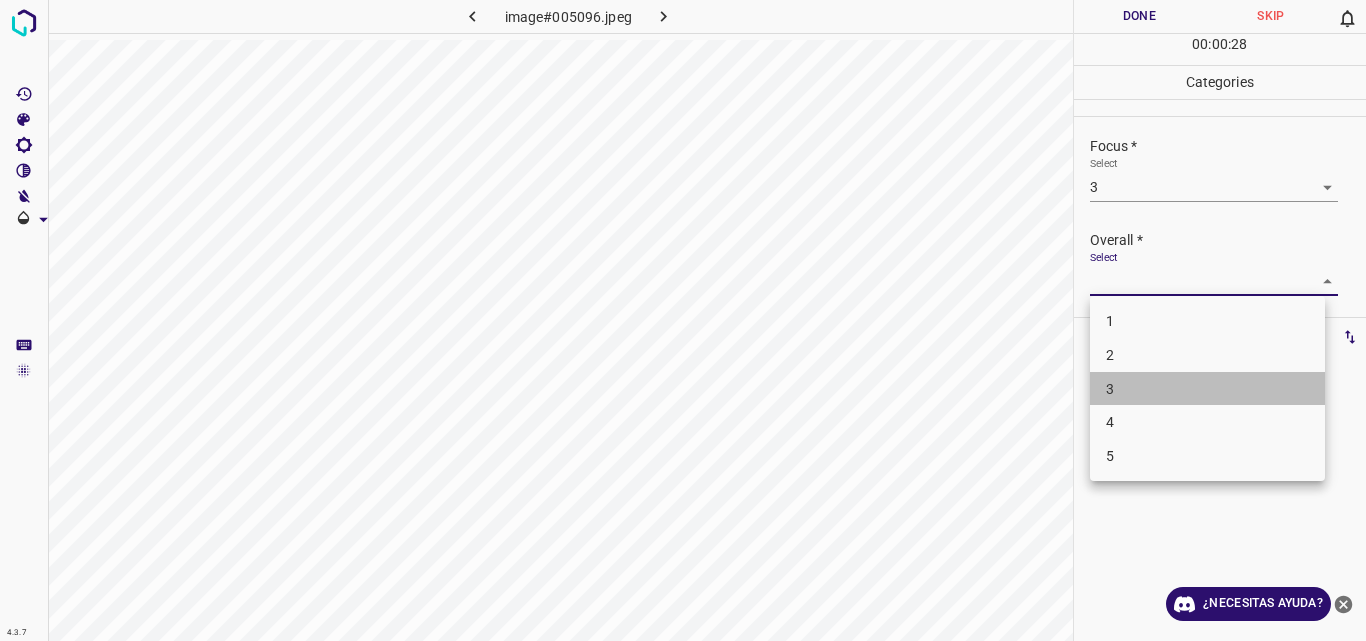 click on "3" at bounding box center (1207, 389) 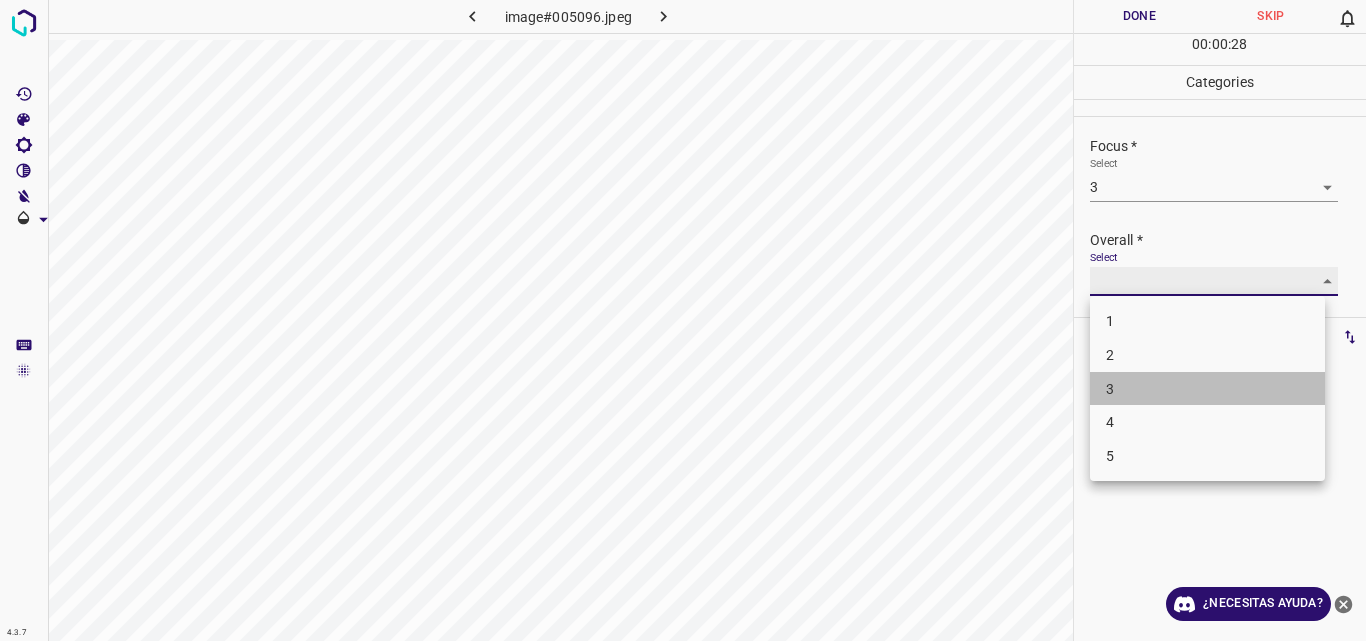 type on "3" 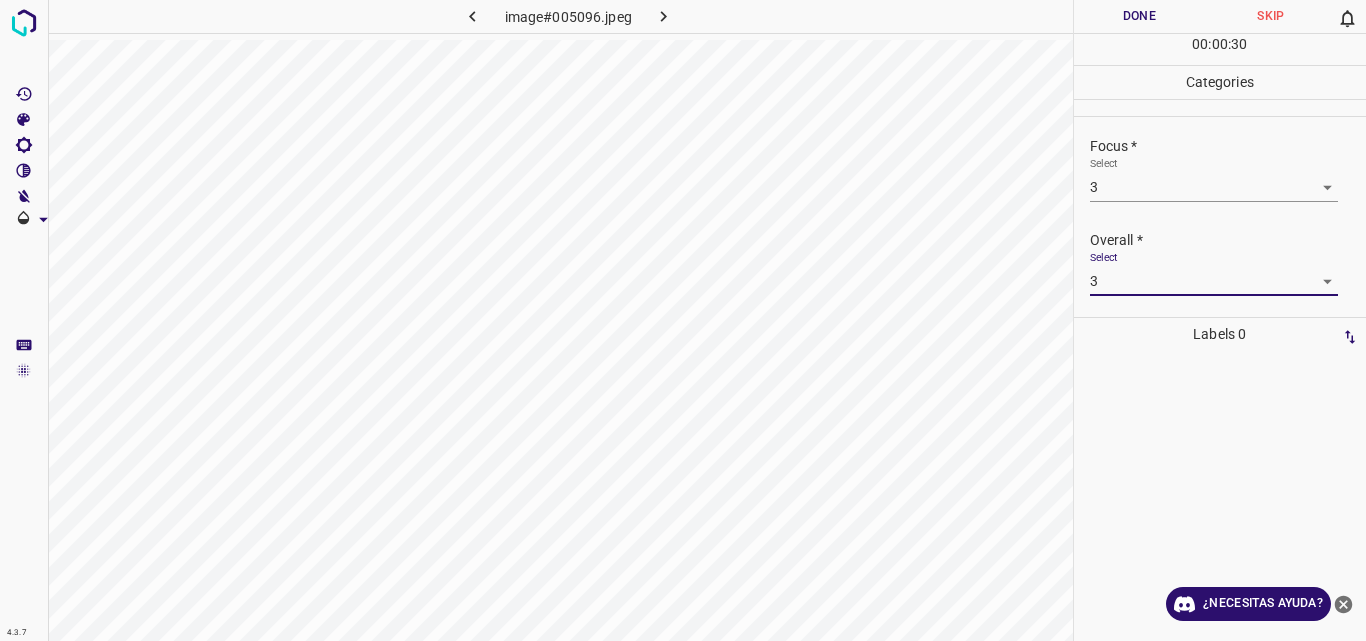 click on "Done" at bounding box center [1140, 16] 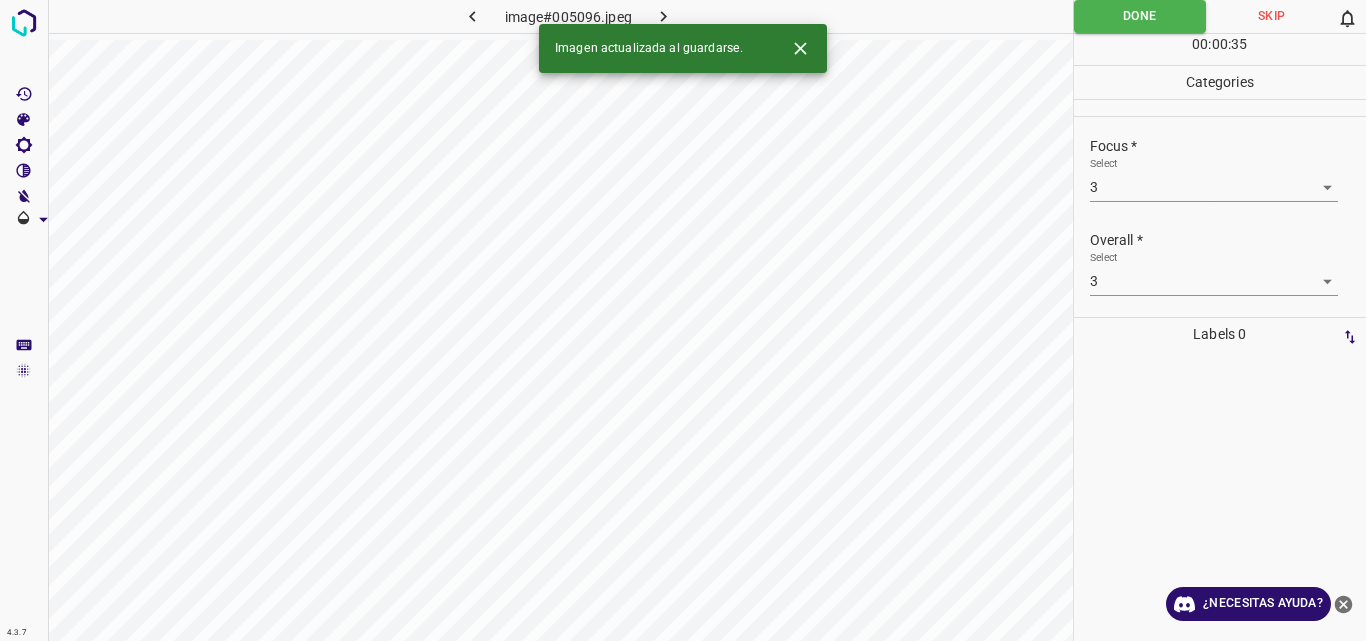 click 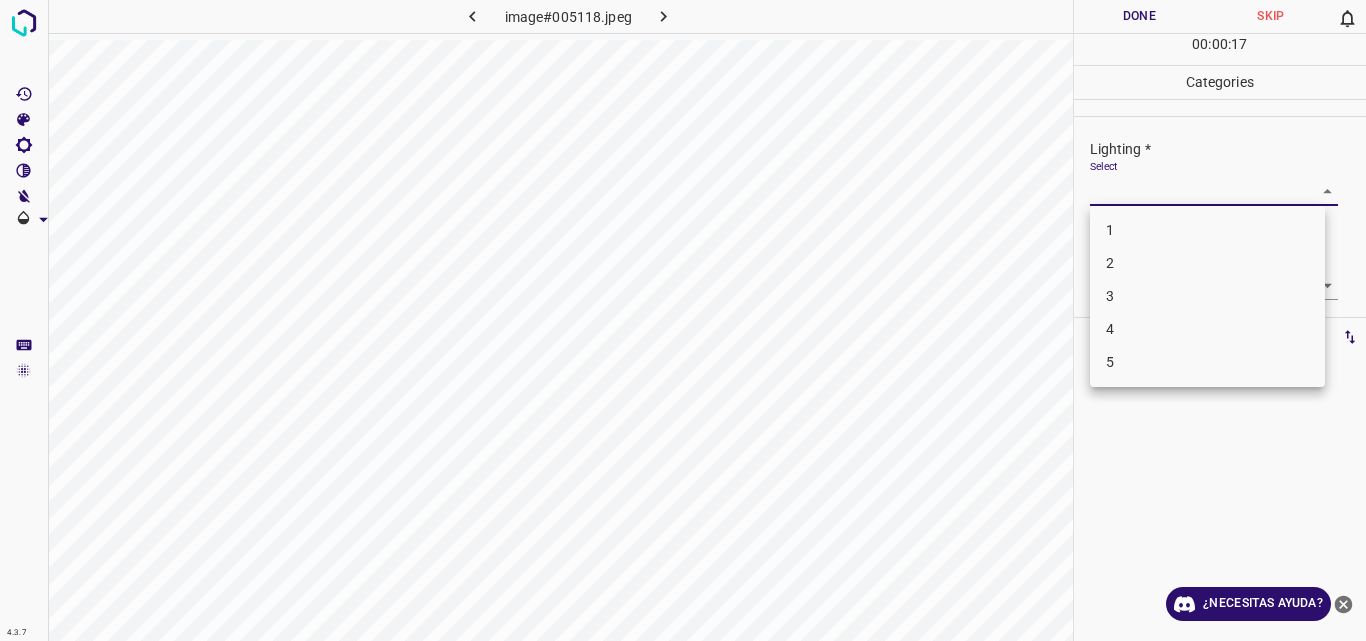 click on "4.3.7 image#005118.jpeg Done Skip 0 00   : 00   : 17   Categories Lighting *  Select ​ Focus *  Select ​ Overall *  Select ​ Labels   0 Categories 1 Lighting 2 Focus 3 Overall Tools Space Change between modes (Draw & Edit) I Auto labeling R Restore zoom M Zoom in N Zoom out Delete Delete selecte label Filters Z Restore filters X Saturation filter C Brightness filter V Contrast filter B Gray scale filter General O Download ¿Necesitas ayuda? Original text Rate this translation Your feedback will be used to help improve Google Translate - Texto - Esconder - Borrar 1 2 3 4 5" at bounding box center [683, 320] 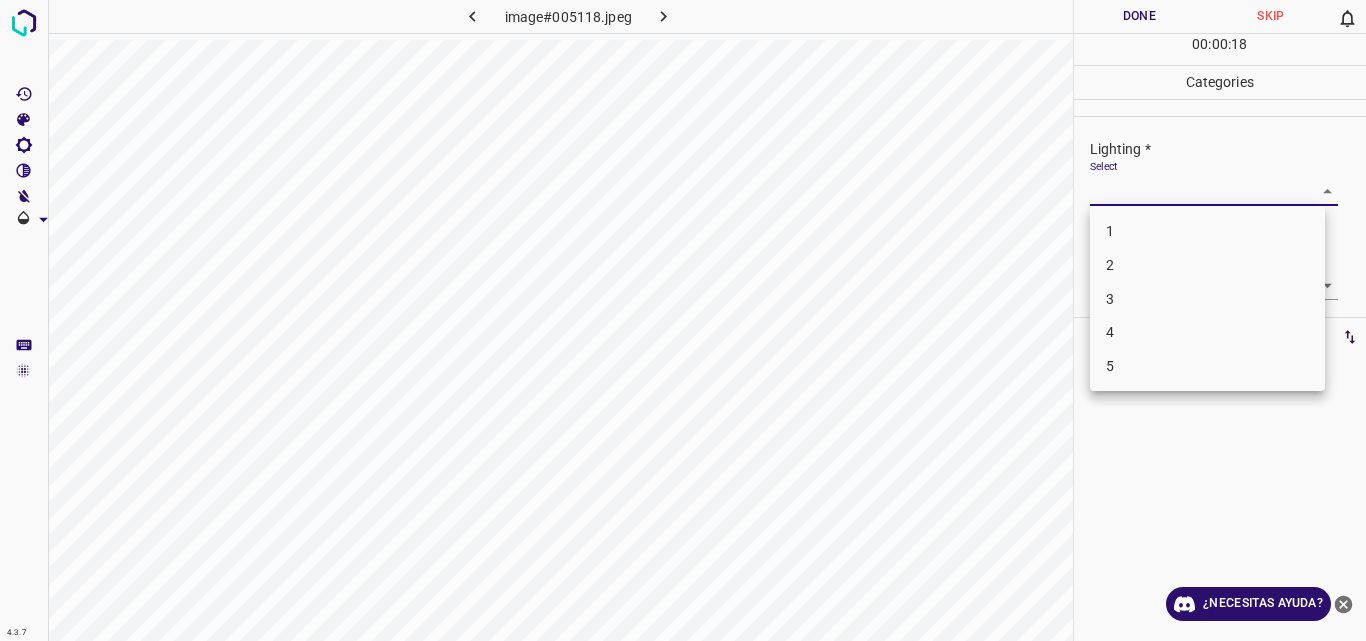 click on "3" at bounding box center (1207, 299) 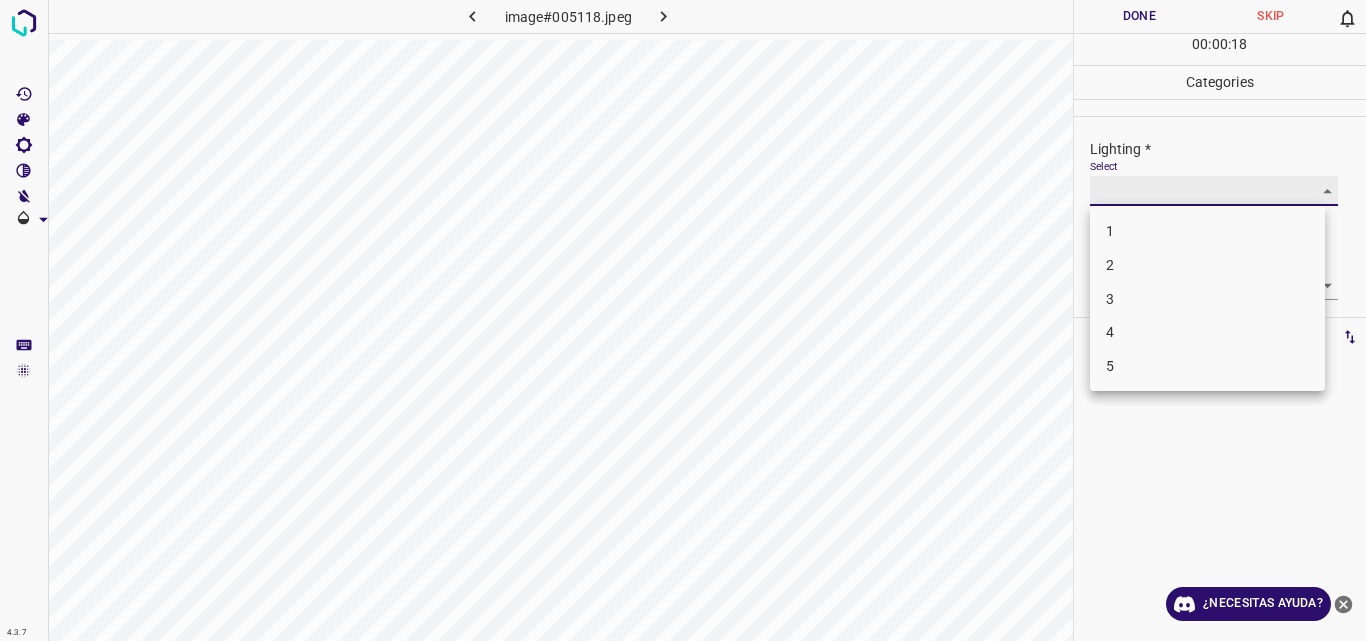 type on "3" 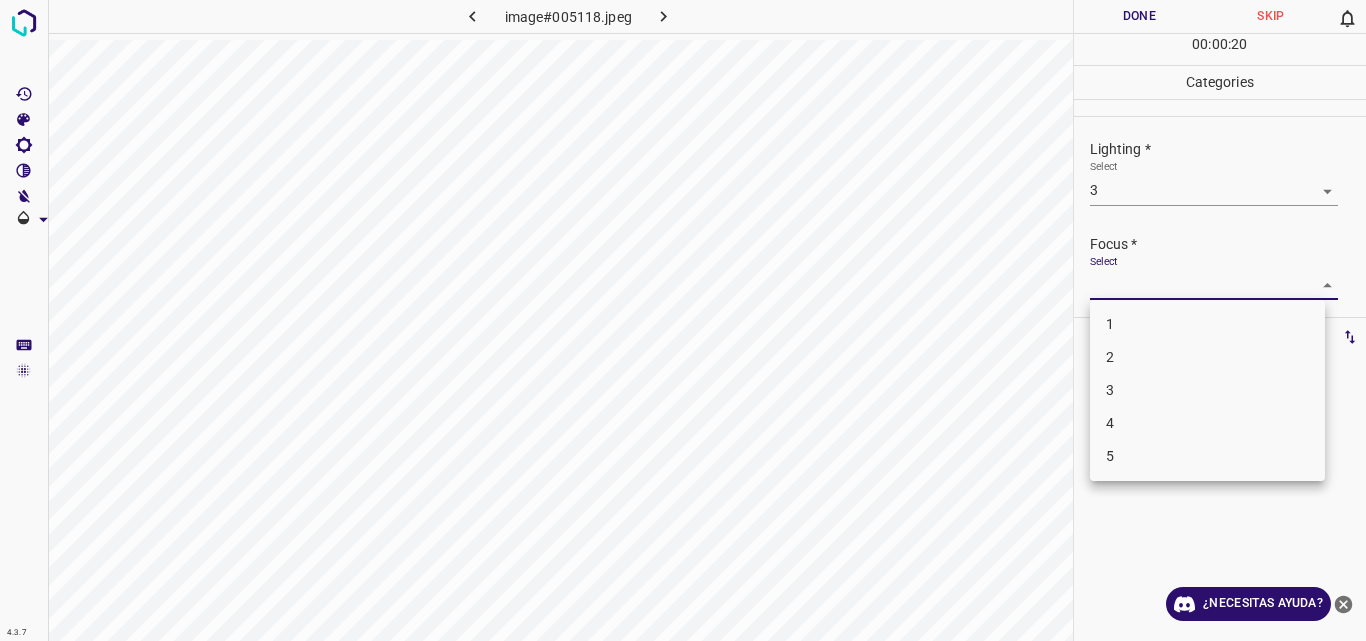click on "4.3.7 image#005118.jpeg Done Skip 0 00   : 00   : 20   Categories Lighting *  Select 3 3 Focus *  Select ​ Overall *  Select ​ Labels   0 Categories 1 Lighting 2 Focus 3 Overall Tools Space Change between modes (Draw & Edit) I Auto labeling R Restore zoom M Zoom in N Zoom out Delete Delete selecte label Filters Z Restore filters X Saturation filter C Brightness filter V Contrast filter B Gray scale filter General O Download ¿Necesitas ayuda? Original text Rate this translation Your feedback will be used to help improve Google Translate - Texto - Esconder - Borrar 1 2 3 4 5" at bounding box center (683, 320) 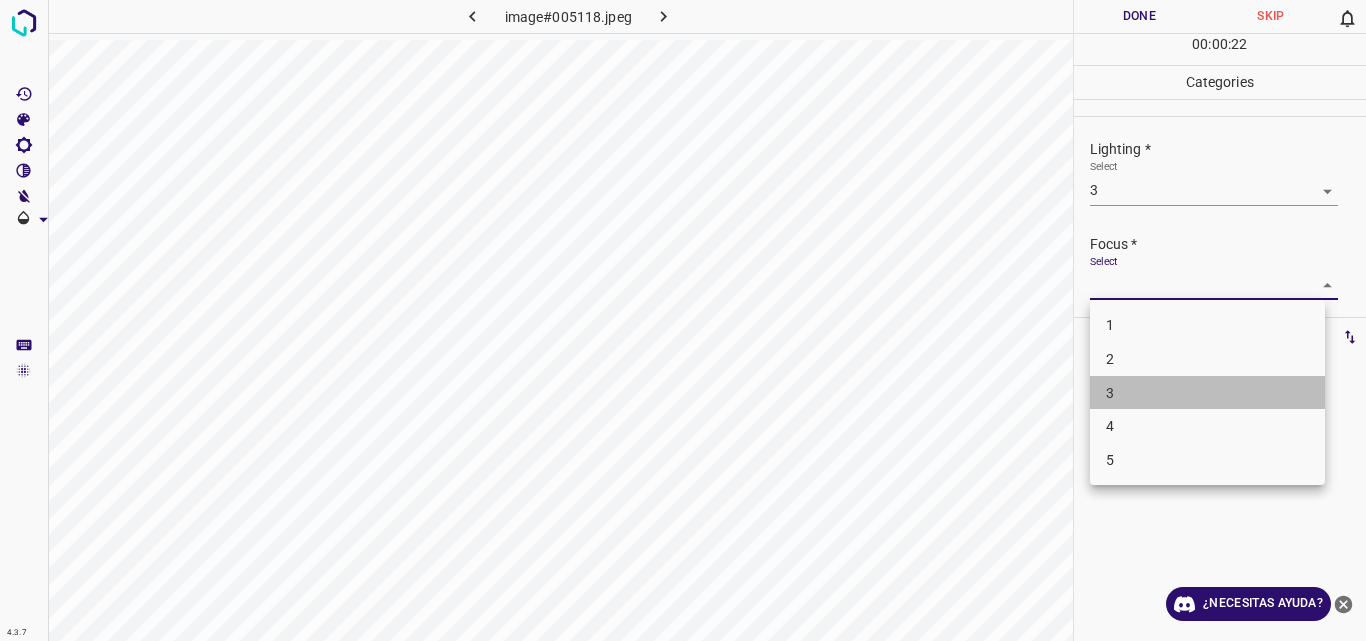 click on "3" at bounding box center (1207, 393) 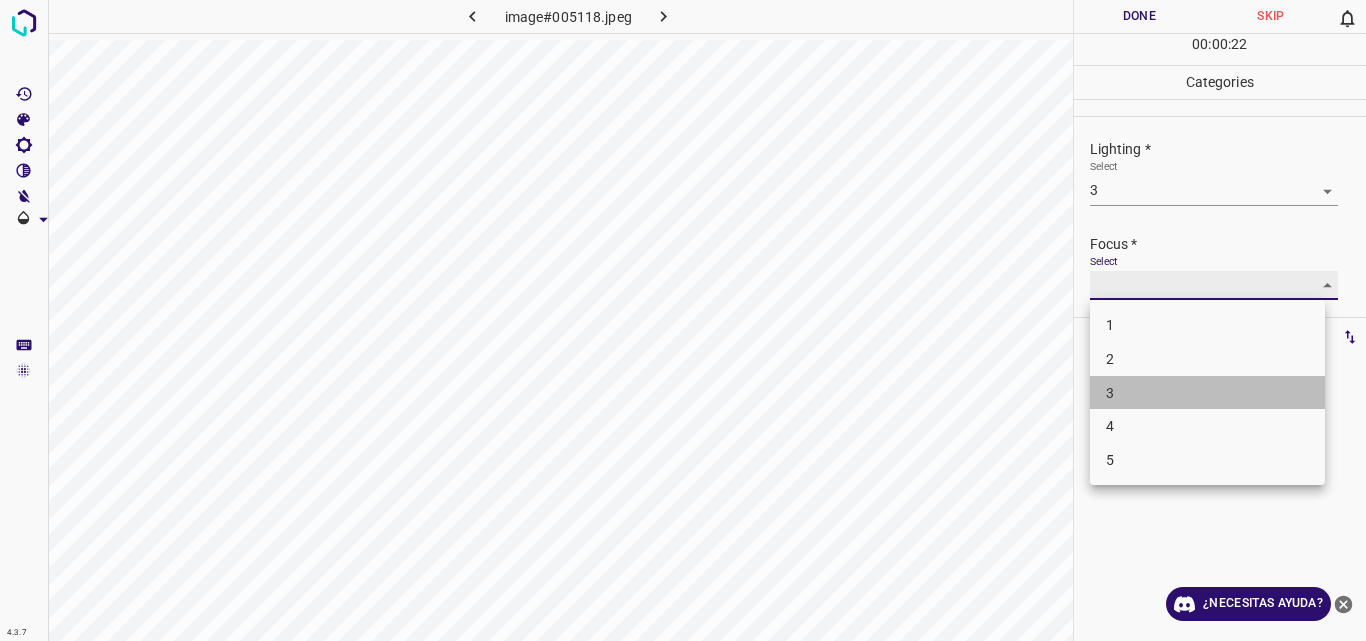 type on "3" 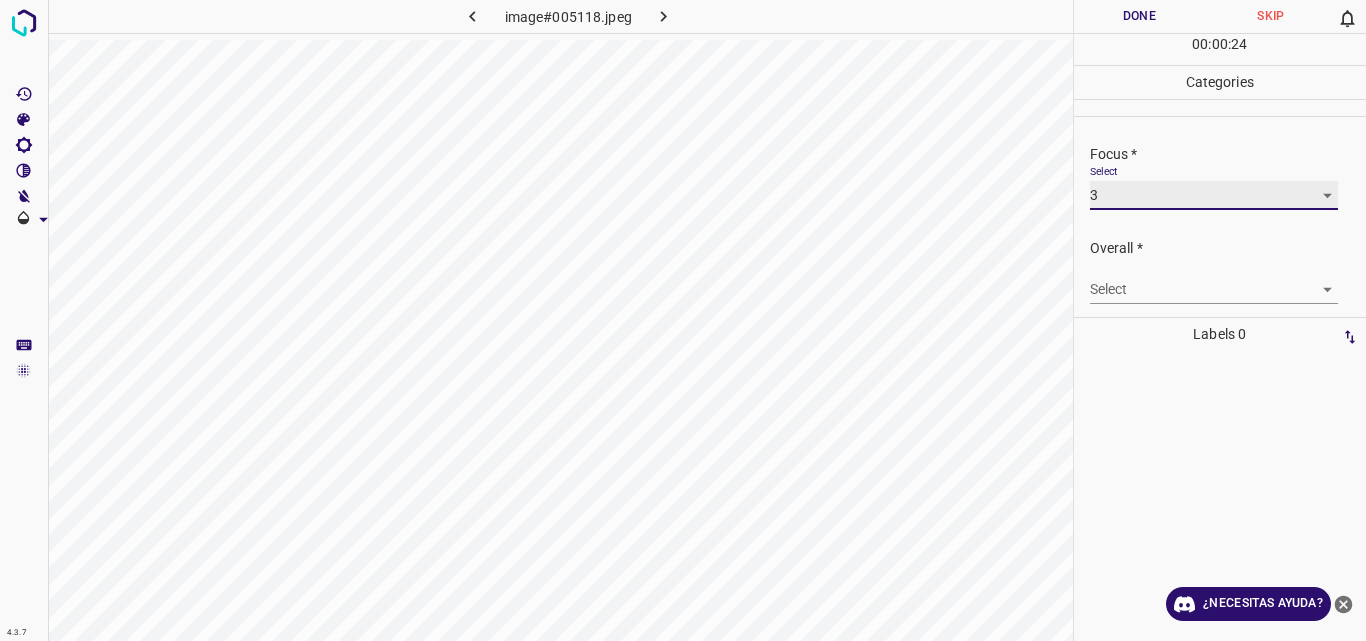 scroll, scrollTop: 98, scrollLeft: 0, axis: vertical 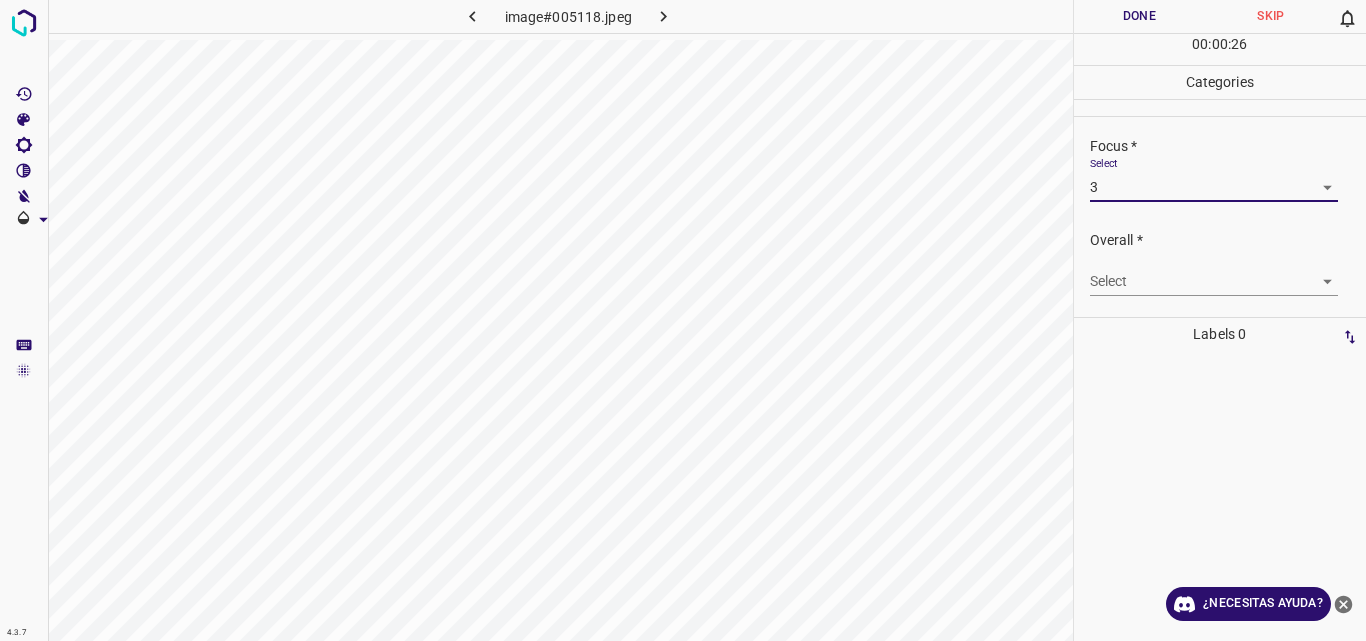 click on "4.3.7 image#005118.jpeg Done Skip 0 00   : 00   : 26   Categories Lighting *  Select 3 3 Focus *  Select 3 3 Overall *  Select ​ Labels   0 Categories 1 Lighting 2 Focus 3 Overall Tools Space Change between modes (Draw & Edit) I Auto labeling R Restore zoom M Zoom in N Zoom out Delete Delete selecte label Filters Z Restore filters X Saturation filter C Brightness filter V Contrast filter B Gray scale filter General O Download ¿Necesitas ayuda? Original text Rate this translation Your feedback will be used to help improve Google Translate - Texto - Esconder - Borrar" at bounding box center [683, 320] 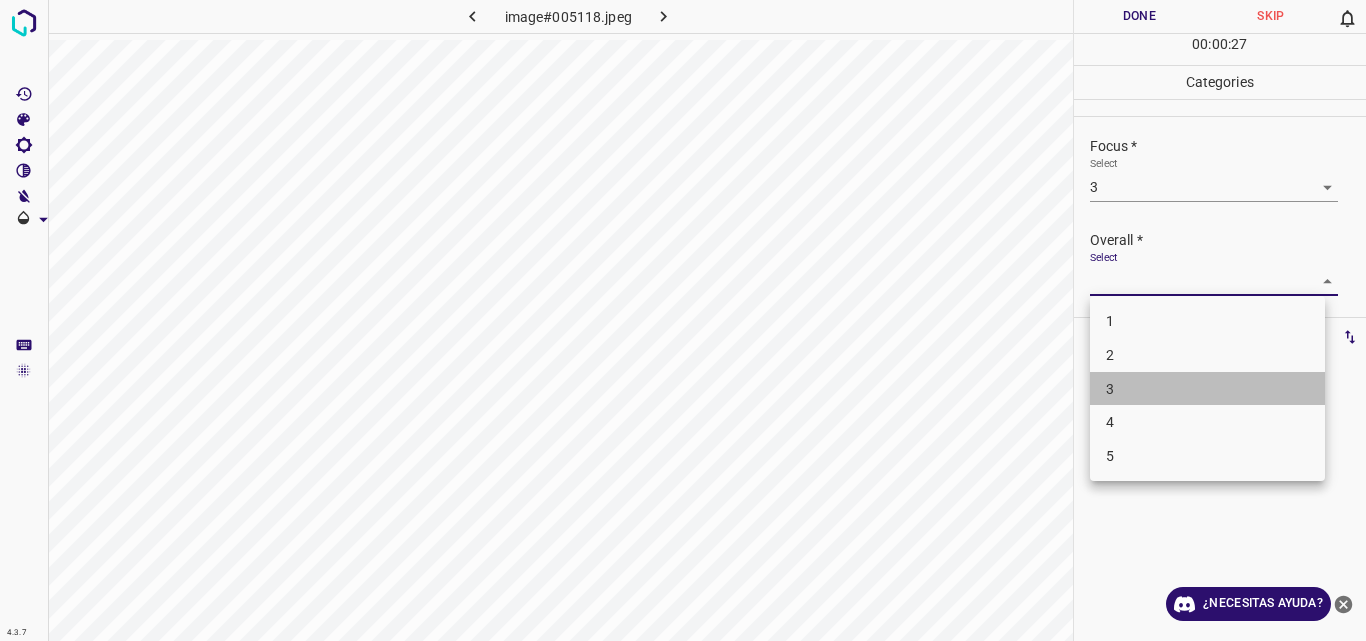 click on "3" at bounding box center [1207, 389] 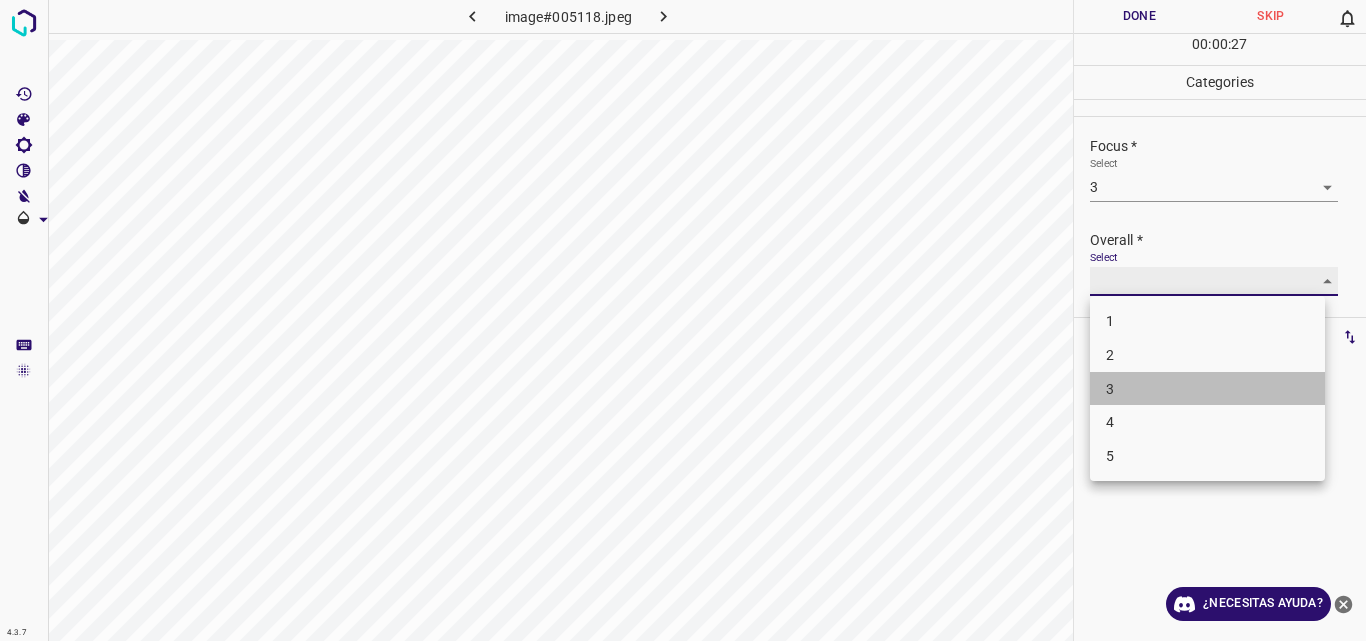 type on "3" 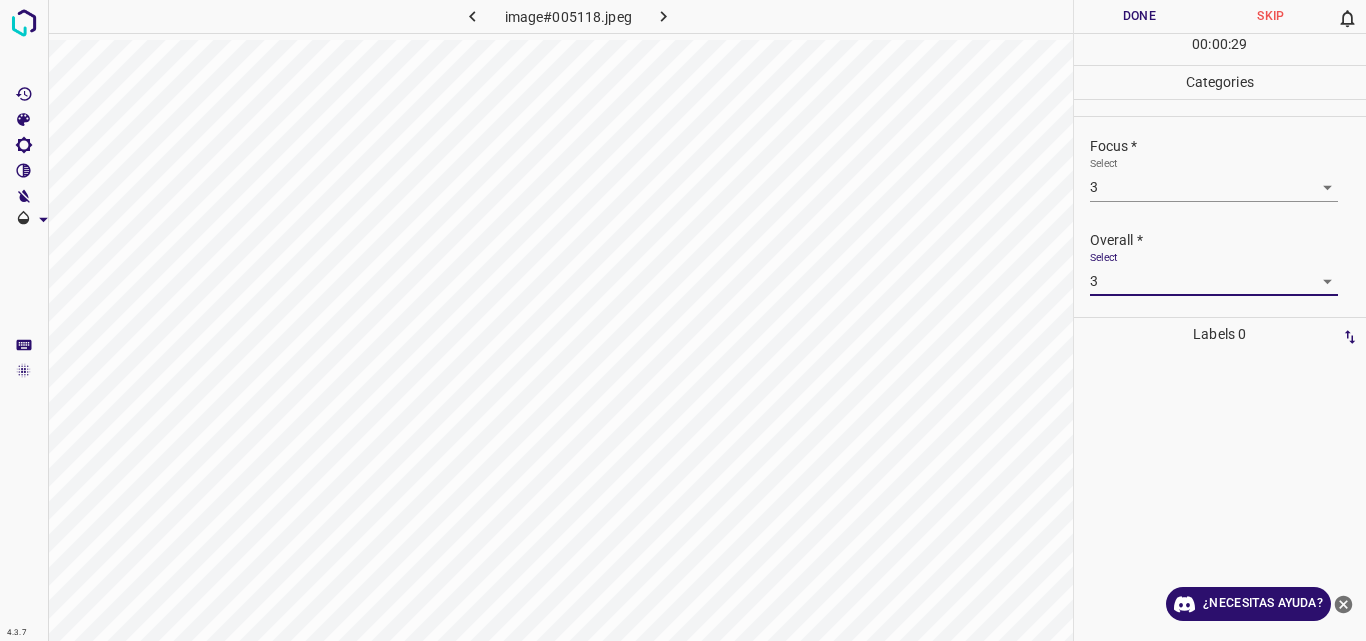 click on "Done" at bounding box center [1140, 16] 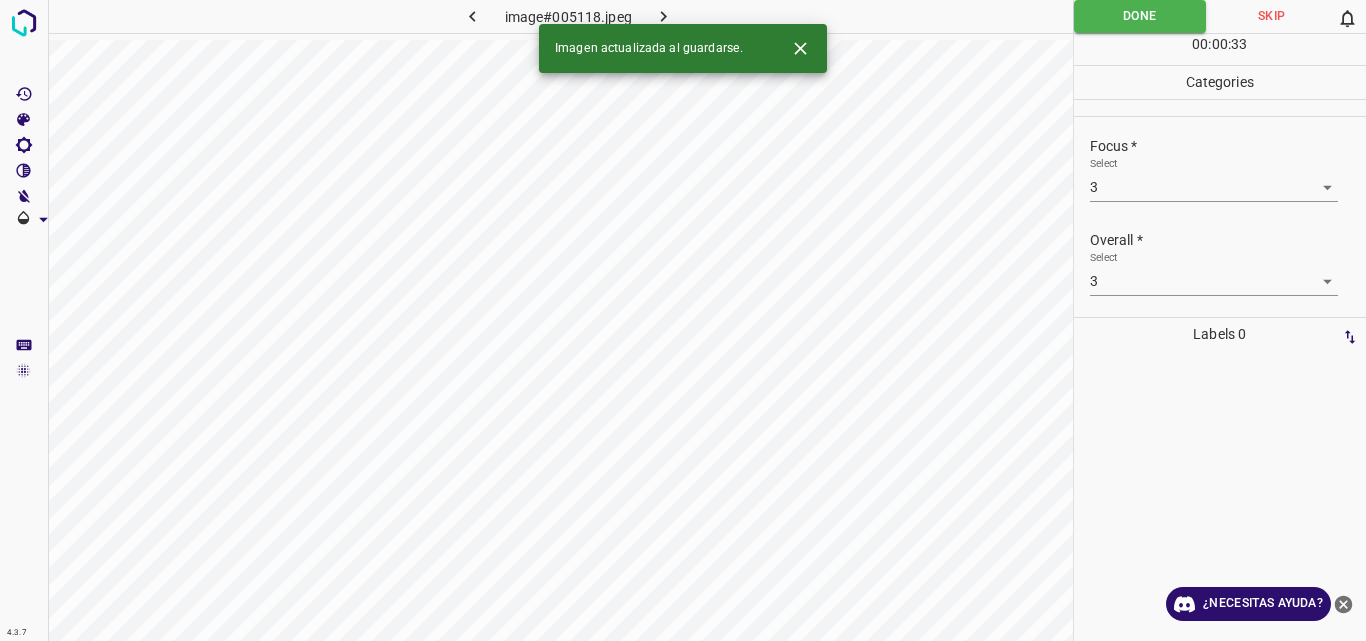 click 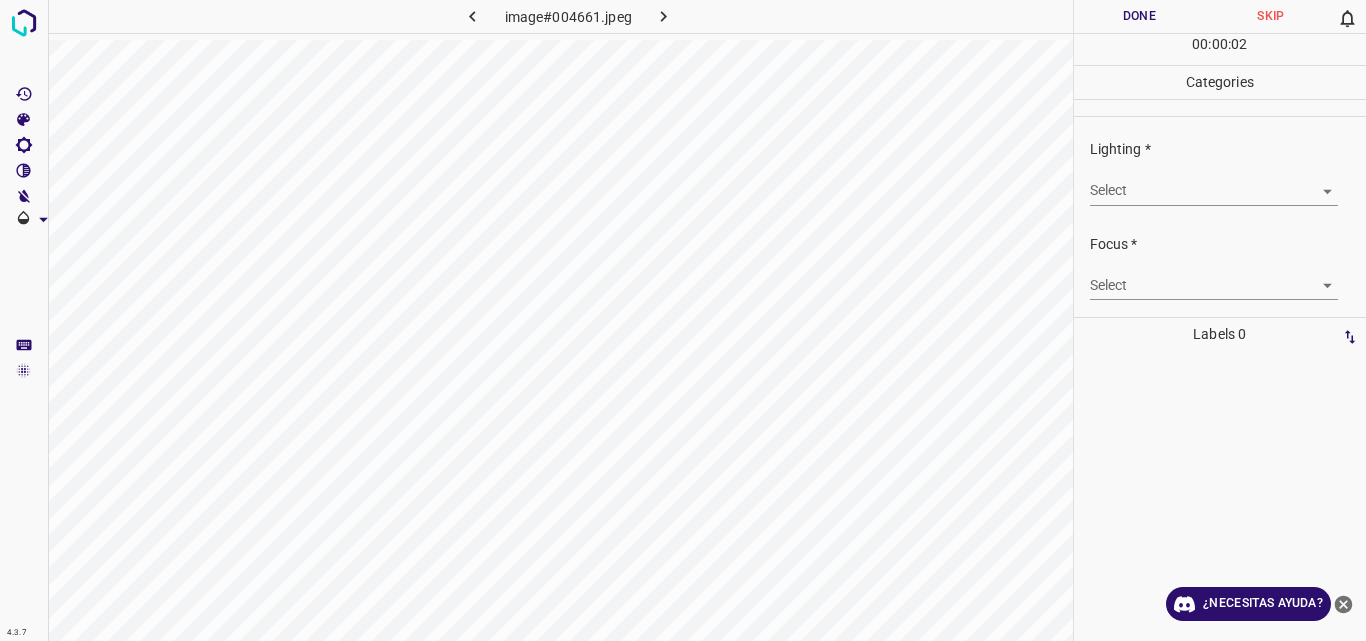 click on "4.3.7 image#004661.jpeg Done Skip 0 00   : 00   : 02   Categories Lighting *  Select ​ Focus *  Select ​ Overall *  Select ​ Labels   0 Categories 1 Lighting 2 Focus 3 Overall Tools Space Change between modes (Draw & Edit) I Auto labeling R Restore zoom M Zoom in N Zoom out Delete Delete selecte label Filters Z Restore filters X Saturation filter C Brightness filter V Contrast filter B Gray scale filter General O Download ¿Necesitas ayuda? Original text Rate this translation Your feedback will be used to help improve Google Translate - Texto - Esconder - Borrar" at bounding box center (683, 320) 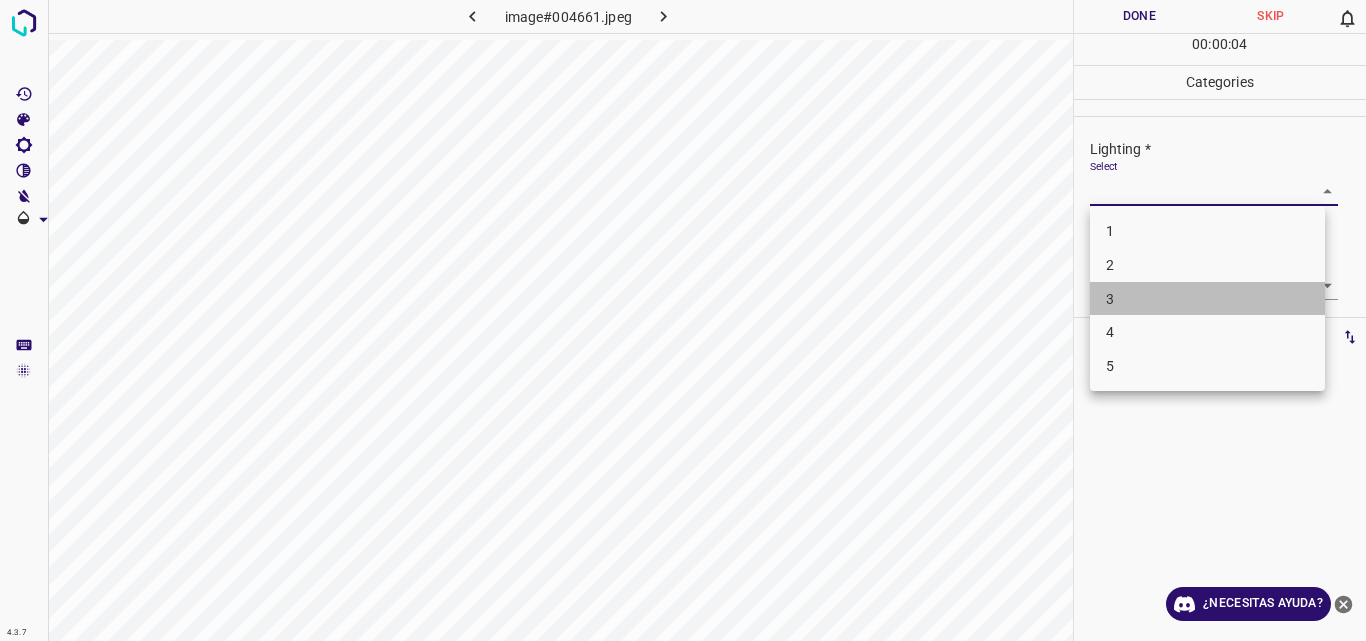click on "3" at bounding box center [1207, 299] 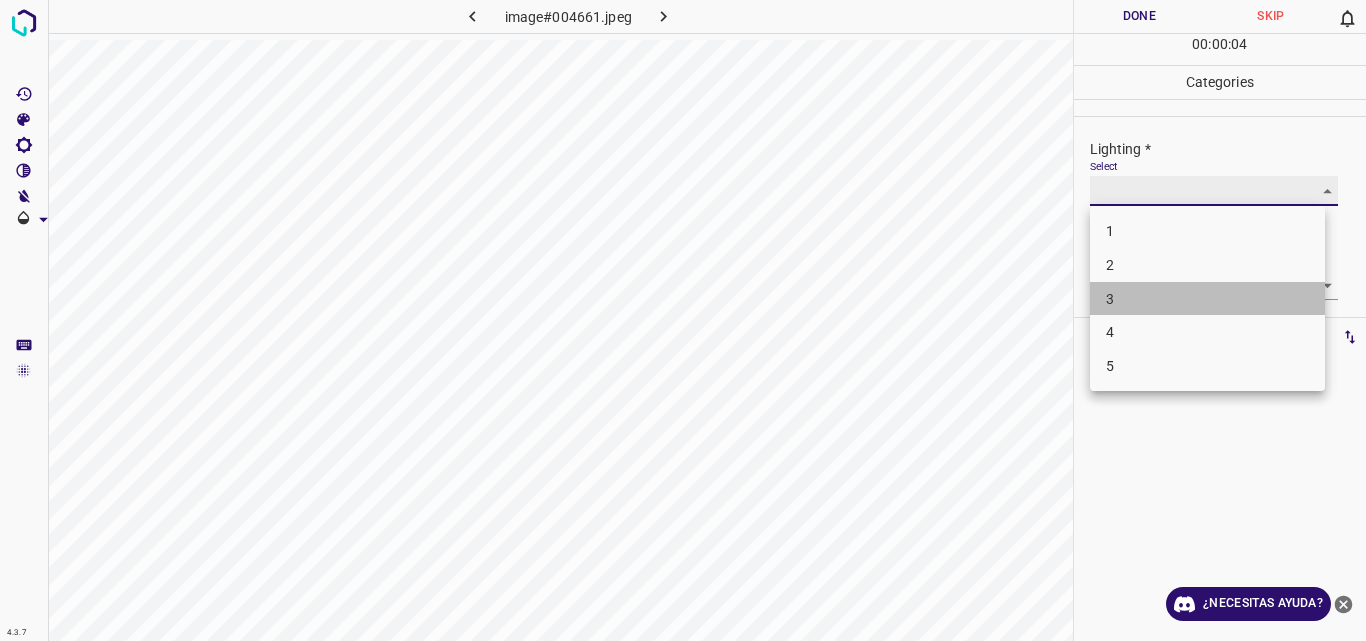 type on "3" 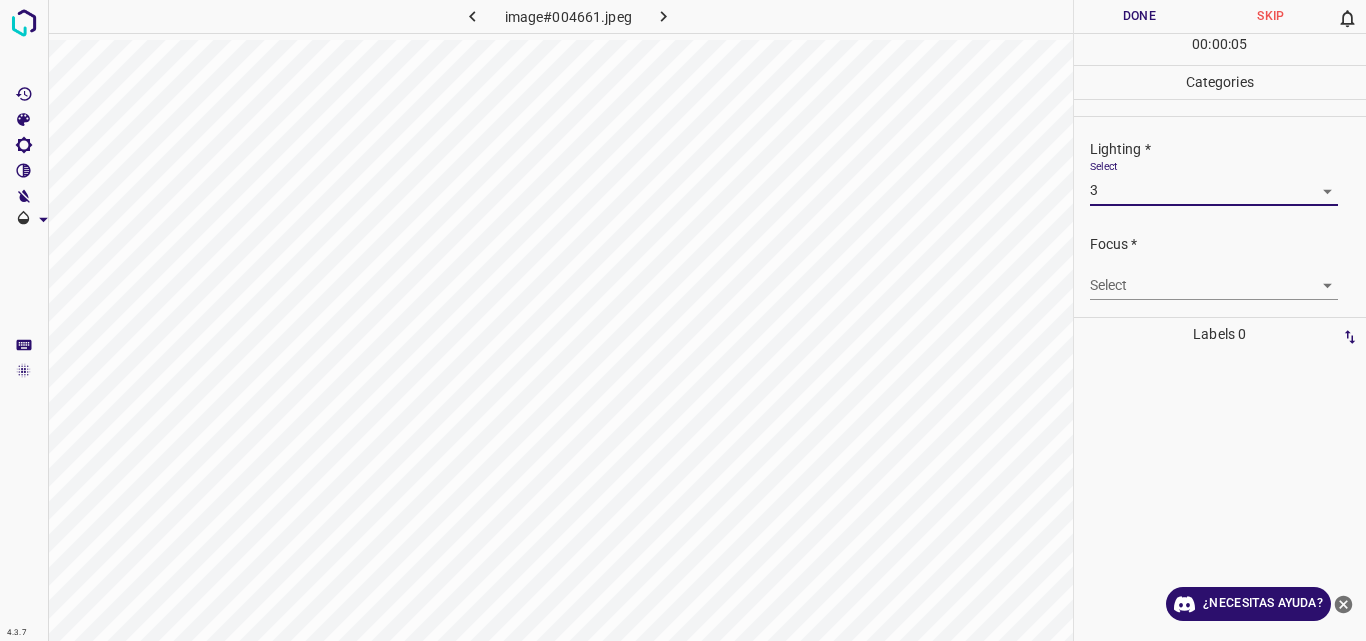click on "4.3.7 image#004661.jpeg Done Skip 0 00   : 00   : 05   Categories Lighting *  Select 3 3 Focus *  Select ​ Overall *  Select ​ Labels   0 Categories 1 Lighting 2 Focus 3 Overall Tools Space Change between modes (Draw & Edit) I Auto labeling R Restore zoom M Zoom in N Zoom out Delete Delete selecte label Filters Z Restore filters X Saturation filter C Brightness filter V Contrast filter B Gray scale filter General O Download ¿Necesitas ayuda? Original text Rate this translation Your feedback will be used to help improve Google Translate - Texto - Esconder - Borrar" at bounding box center [683, 320] 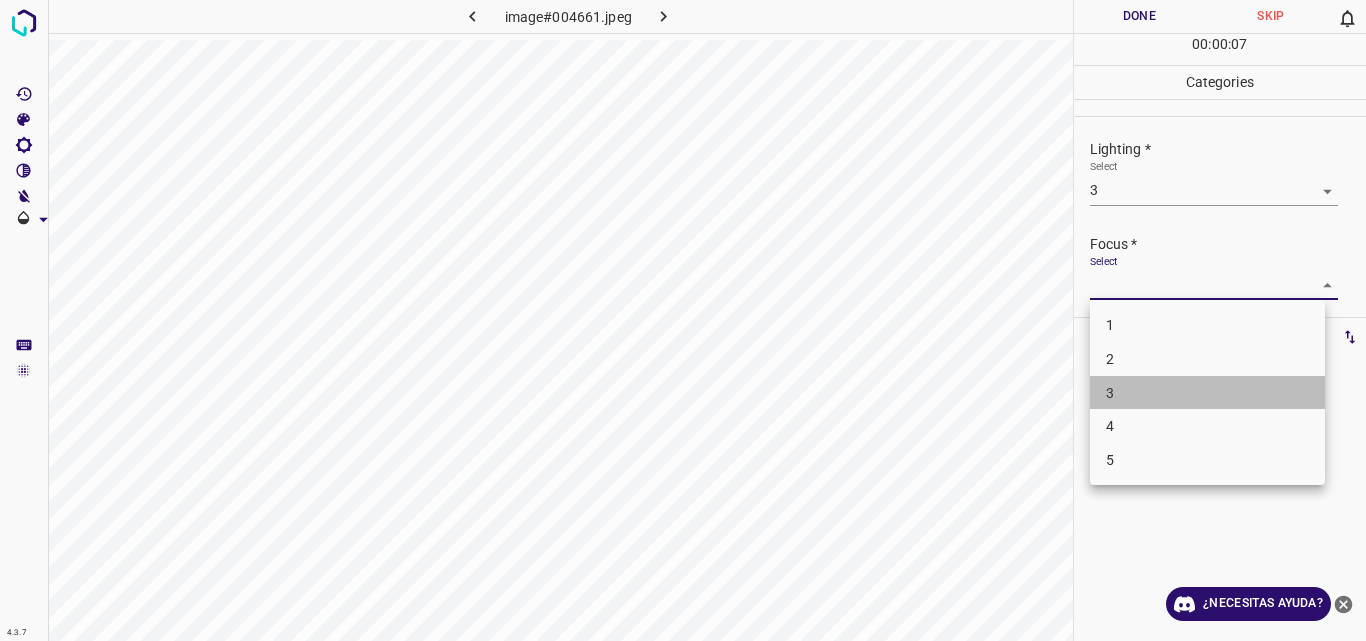 click on "3" at bounding box center (1207, 393) 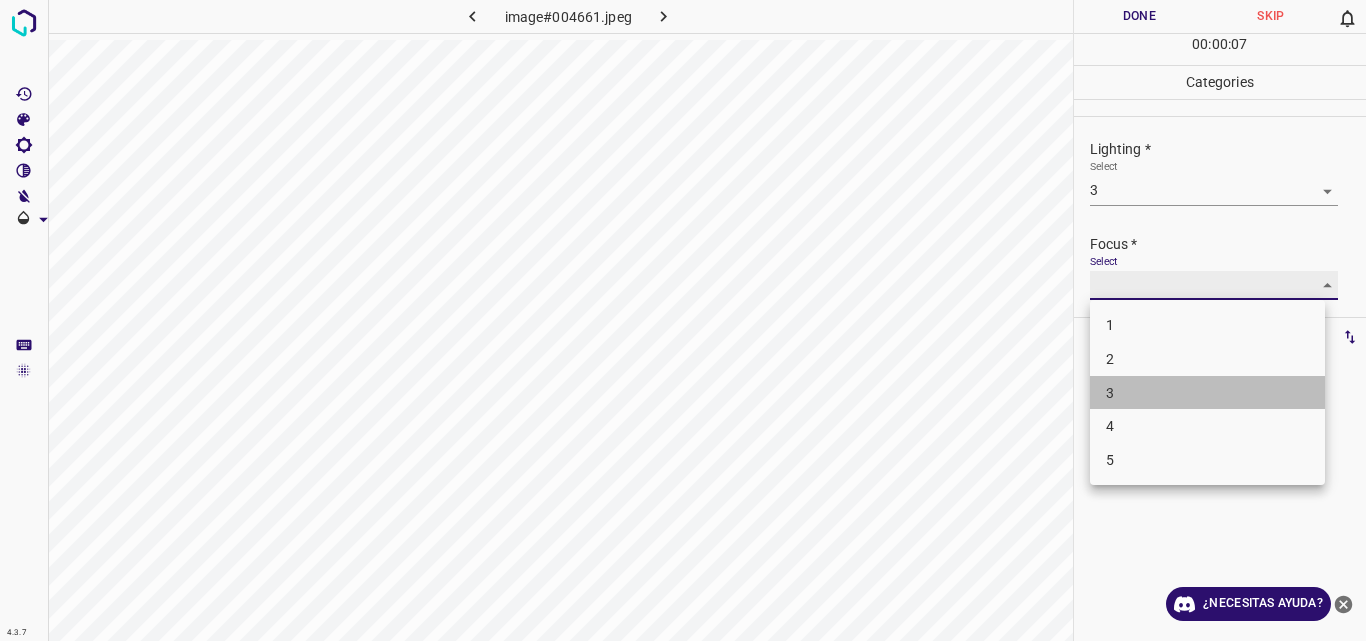 type on "3" 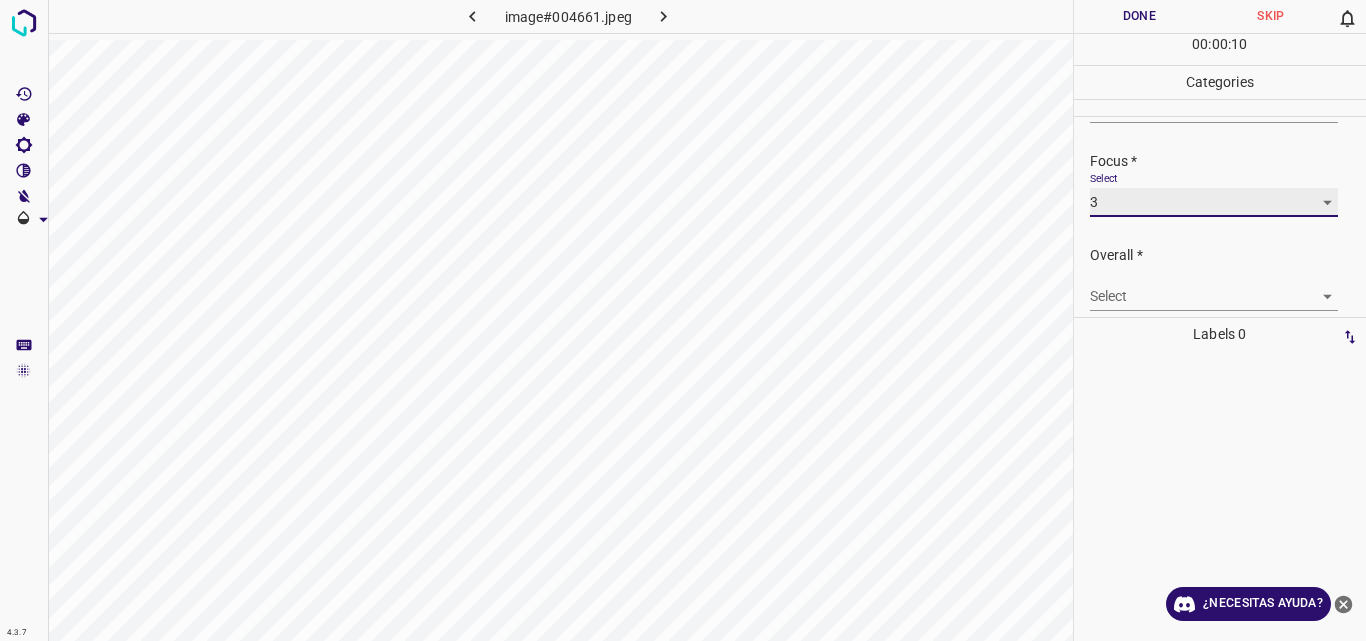scroll, scrollTop: 98, scrollLeft: 0, axis: vertical 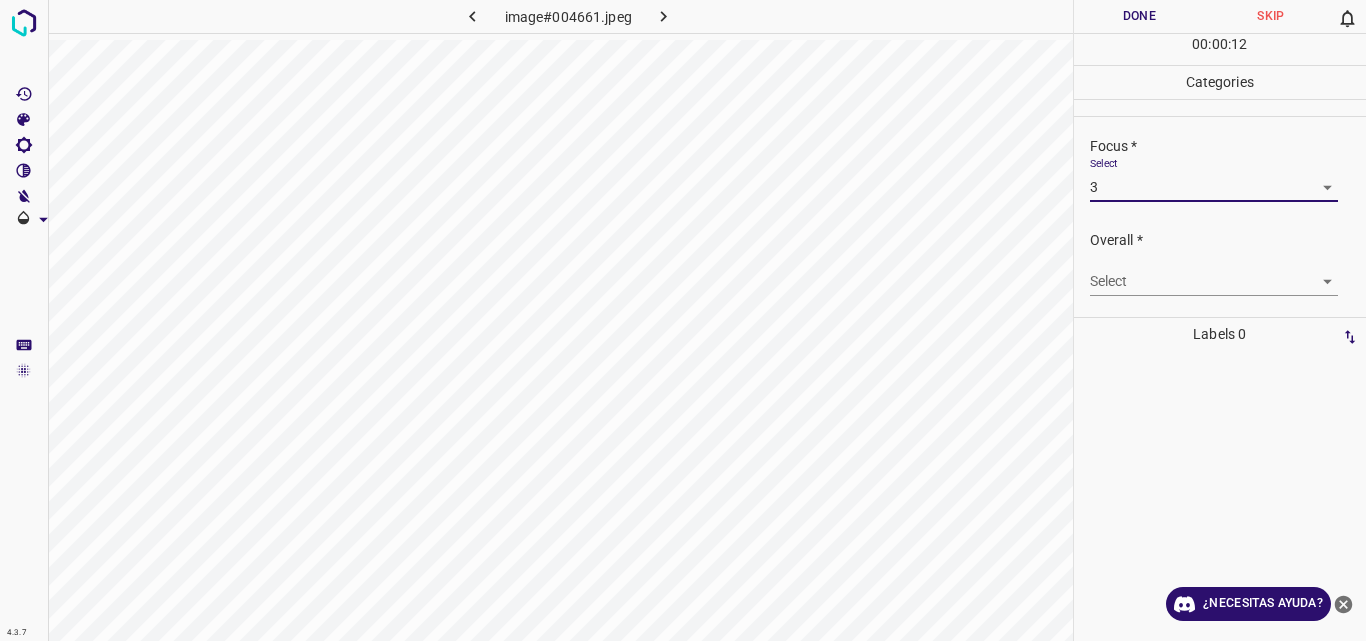 click on "4.3.7 image#004661.jpeg Done Skip 0 00   : 00   : 12   Categories Lighting *  Select 3 3 Focus *  Select 3 3 Overall *  Select ​ Labels   0 Categories 1 Lighting 2 Focus 3 Overall Tools Space Change between modes (Draw & Edit) I Auto labeling R Restore zoom M Zoom in N Zoom out Delete Delete selecte label Filters Z Restore filters X Saturation filter C Brightness filter V Contrast filter B Gray scale filter General O Download ¿Necesitas ayuda? Original text Rate this translation Your feedback will be used to help improve Google Translate - Texto - Esconder - Borrar" at bounding box center (683, 320) 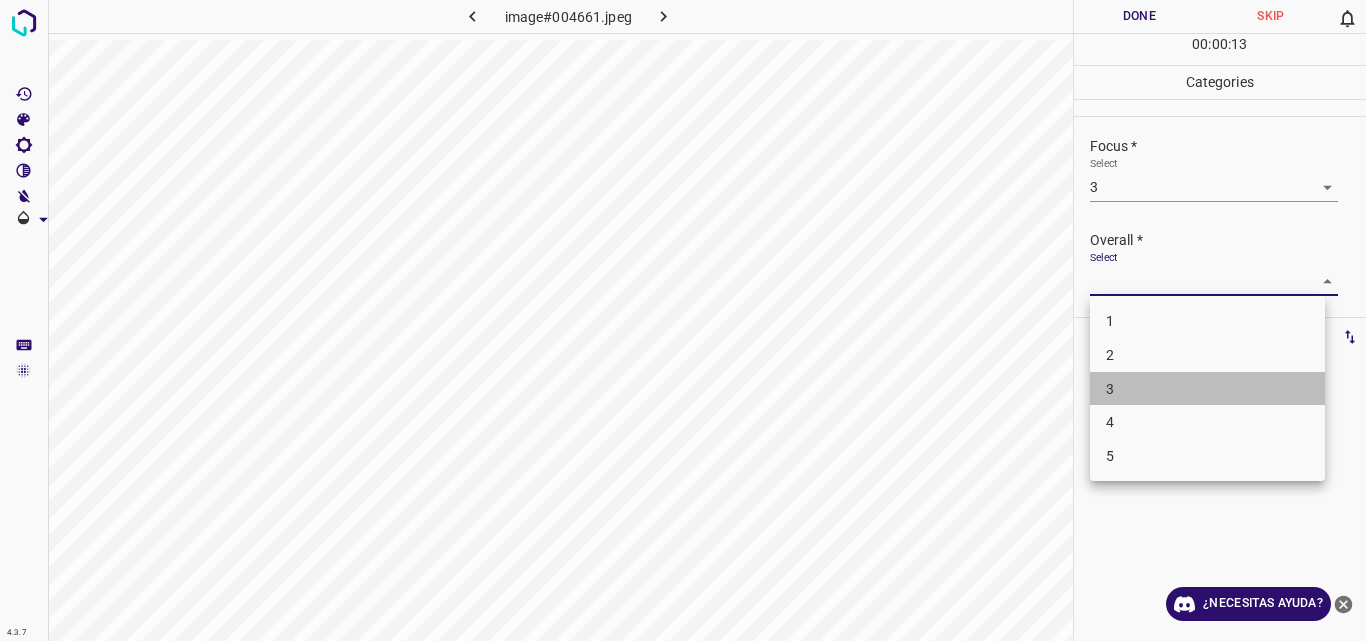 click on "3" at bounding box center (1207, 389) 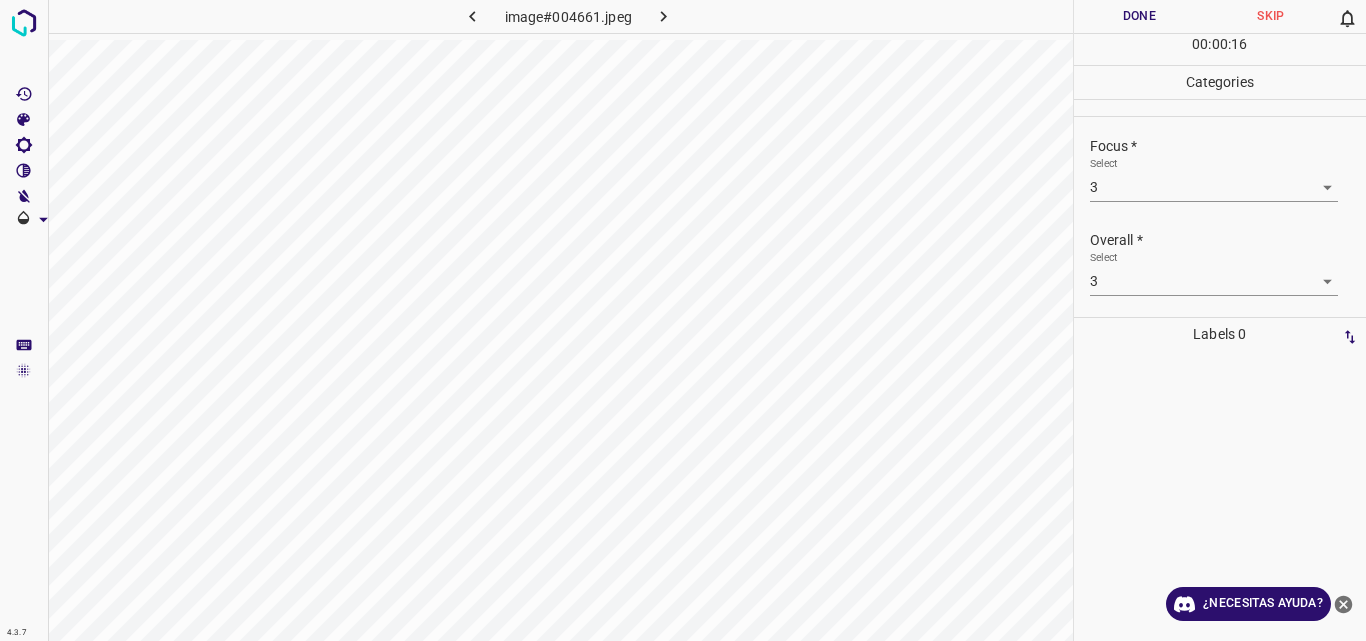 click on "Done" at bounding box center [1140, 16] 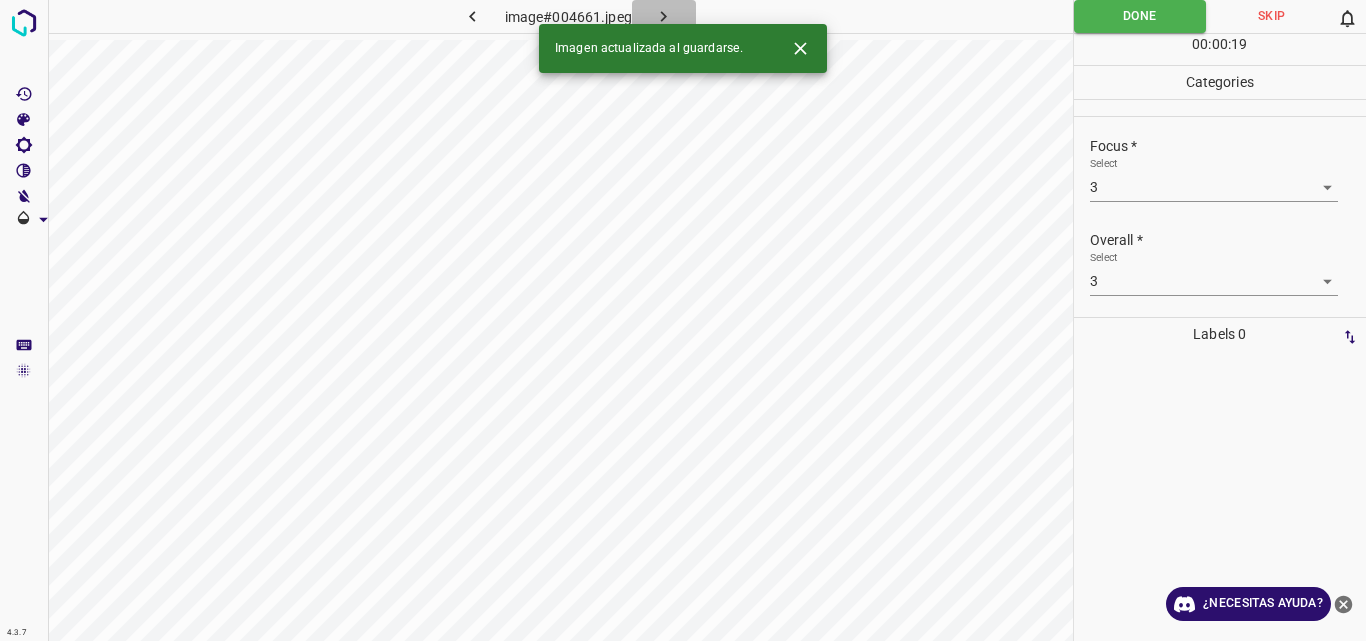 click 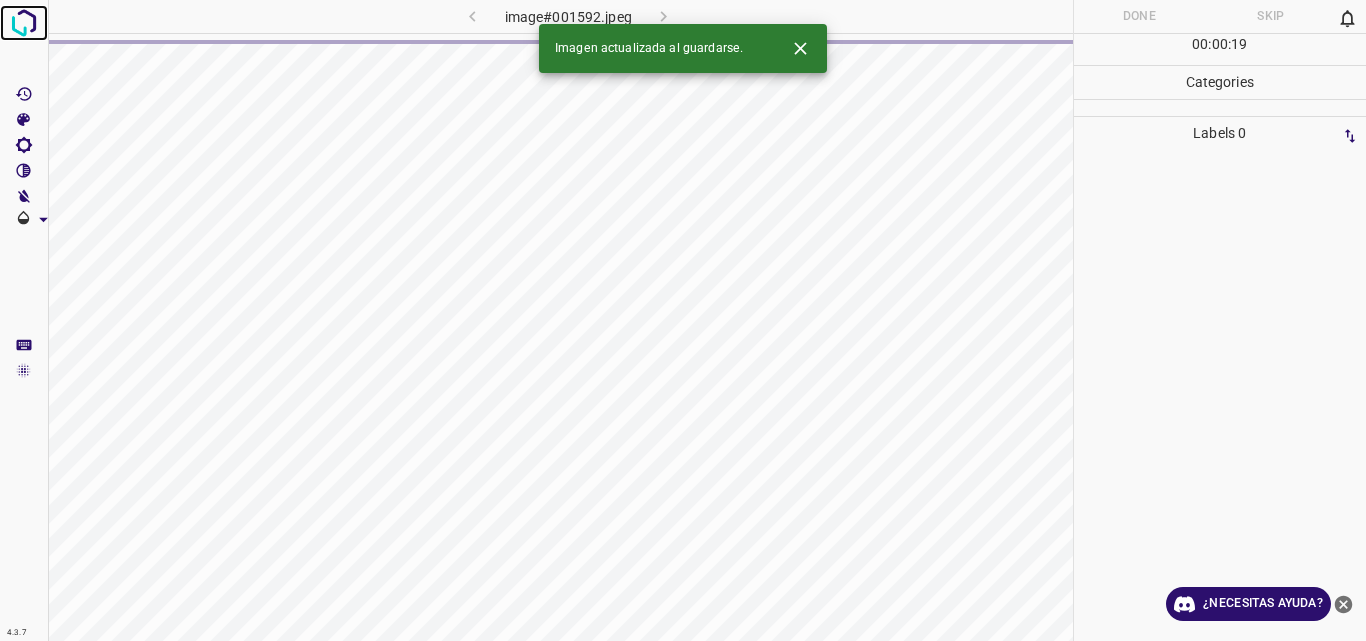 click at bounding box center (24, 23) 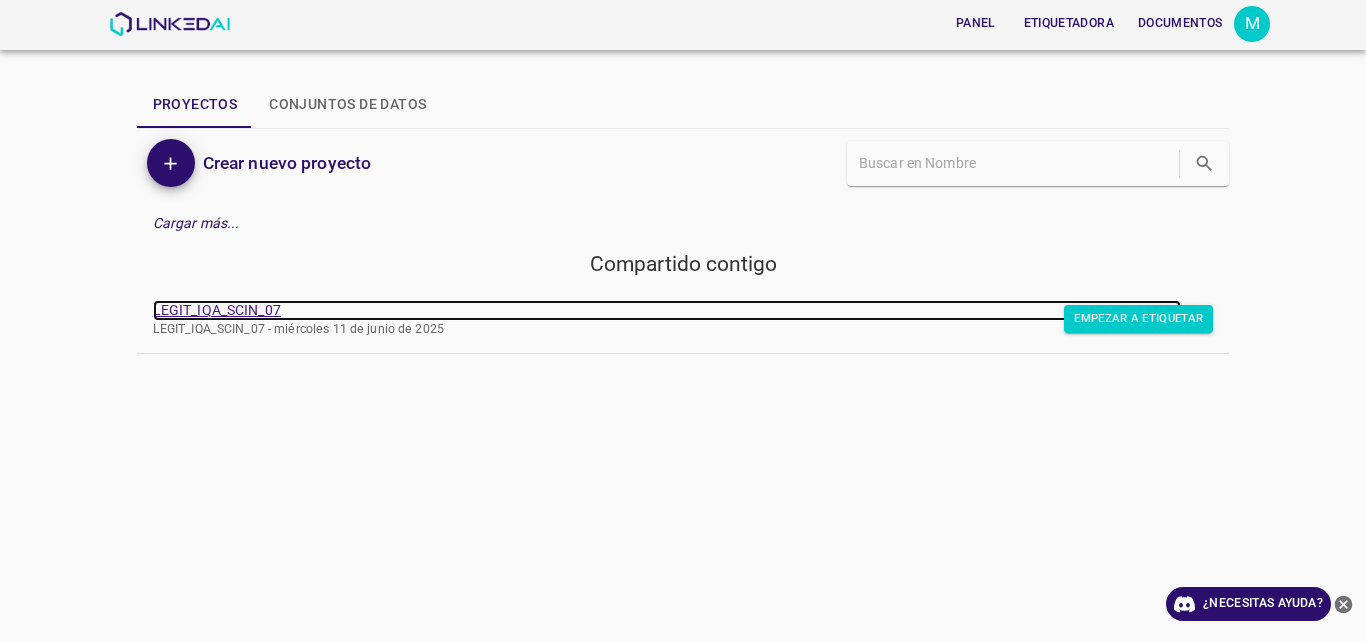 click on "LEGIT_IQA_SCIN_07" at bounding box center (217, 310) 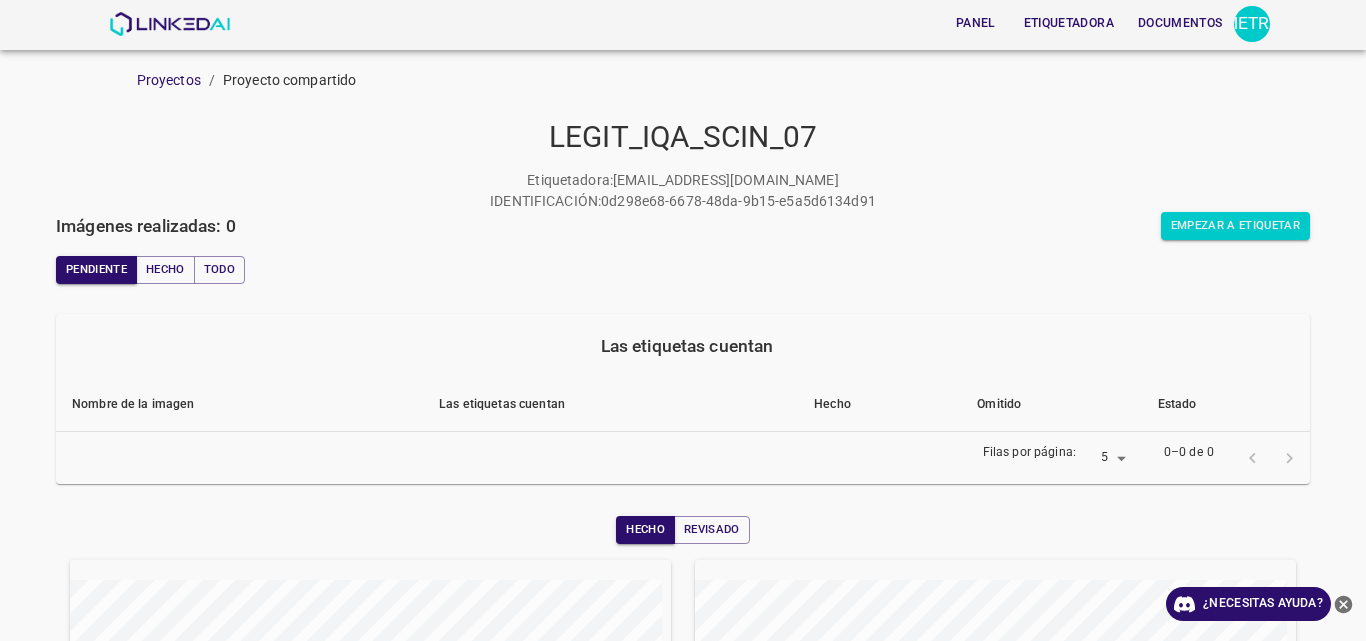 scroll, scrollTop: 0, scrollLeft: 0, axis: both 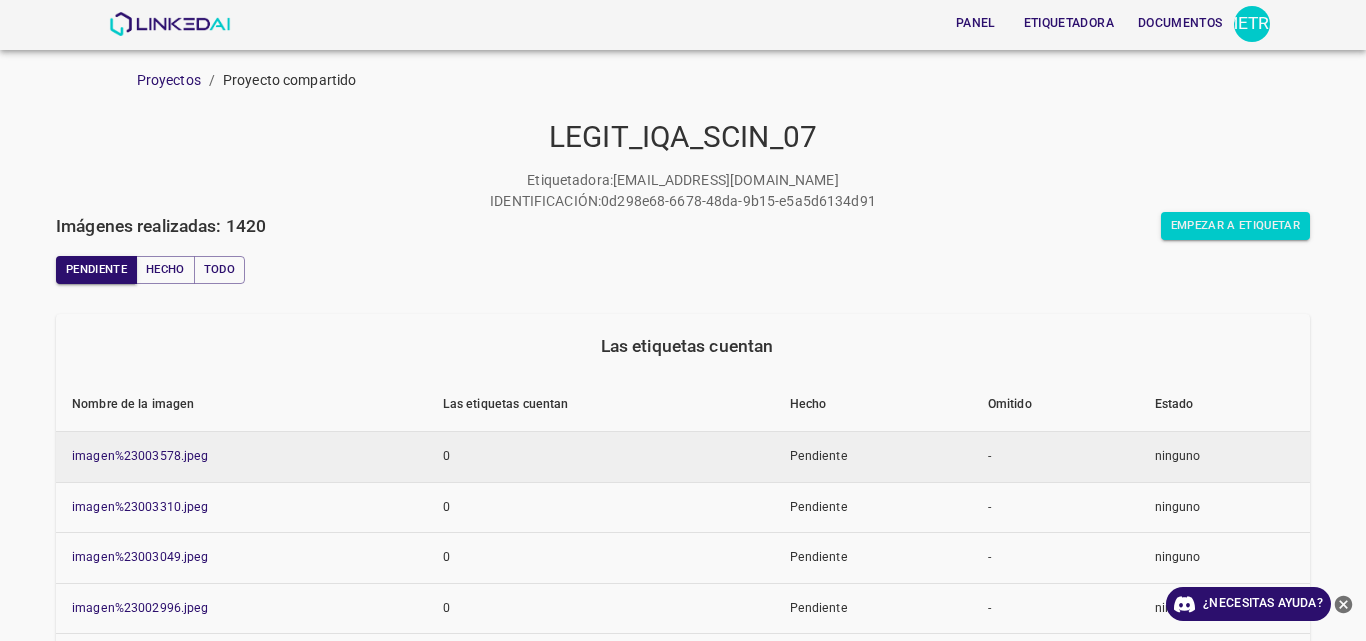 click on "imagen%23003578.jpeg" at bounding box center [241, 457] 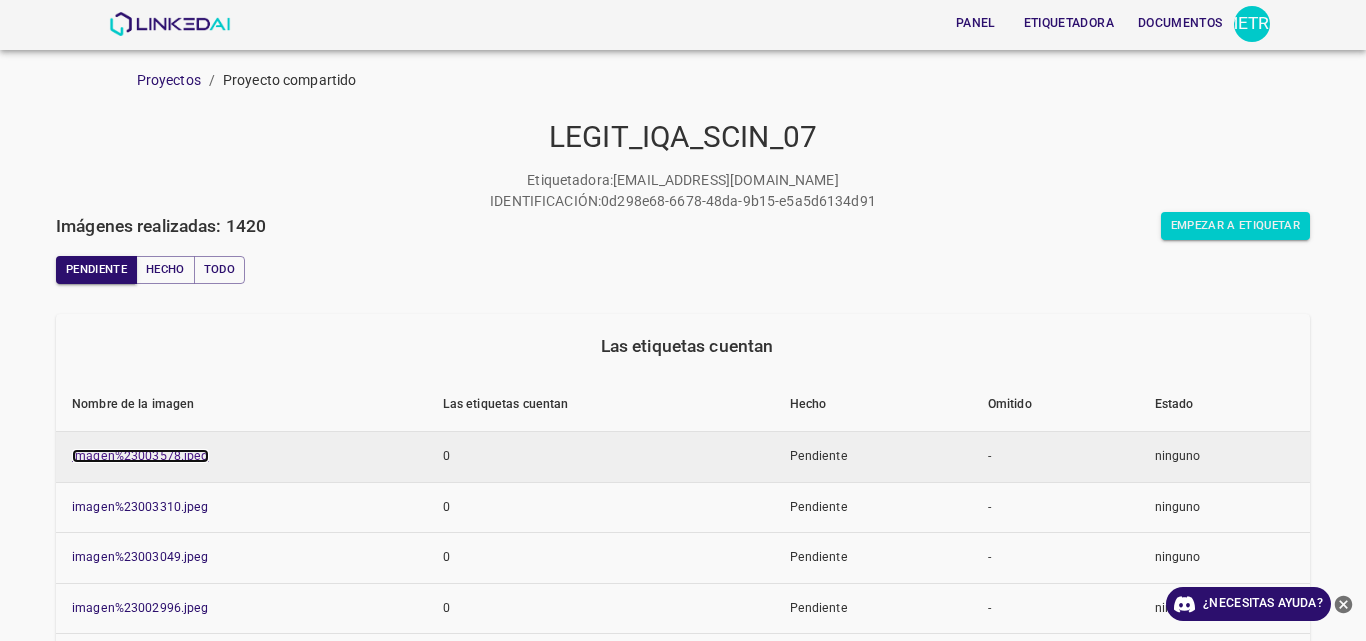 click on "imagen%23003578.jpeg" at bounding box center [140, 456] 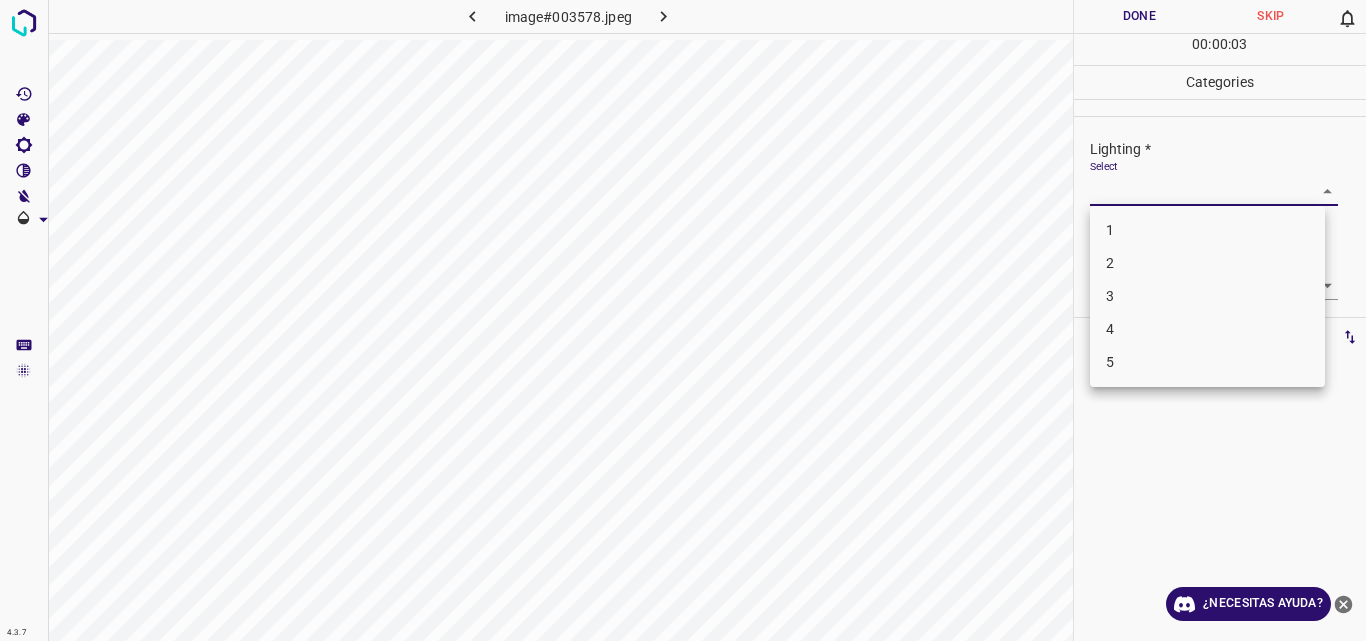 click on "4.3.7 image#003578.jpeg Done Skip 0 00   : 00   : 03   Categories Lighting *  Select ​ Focus *  Select ​ Overall *  Select ​ Labels   0 Categories 1 Lighting 2 Focus 3 Overall Tools Space Change between modes (Draw & Edit) I Auto labeling R Restore zoom M Zoom in N Zoom out Delete Delete selecte label Filters Z Restore filters X Saturation filter C Brightness filter V Contrast filter B Gray scale filter General O Download ¿Necesitas ayuda? Original text Rate this translation Your feedback will be used to help improve Google Translate - Texto - Esconder - Borrar 1 2 3 4 5" at bounding box center (683, 320) 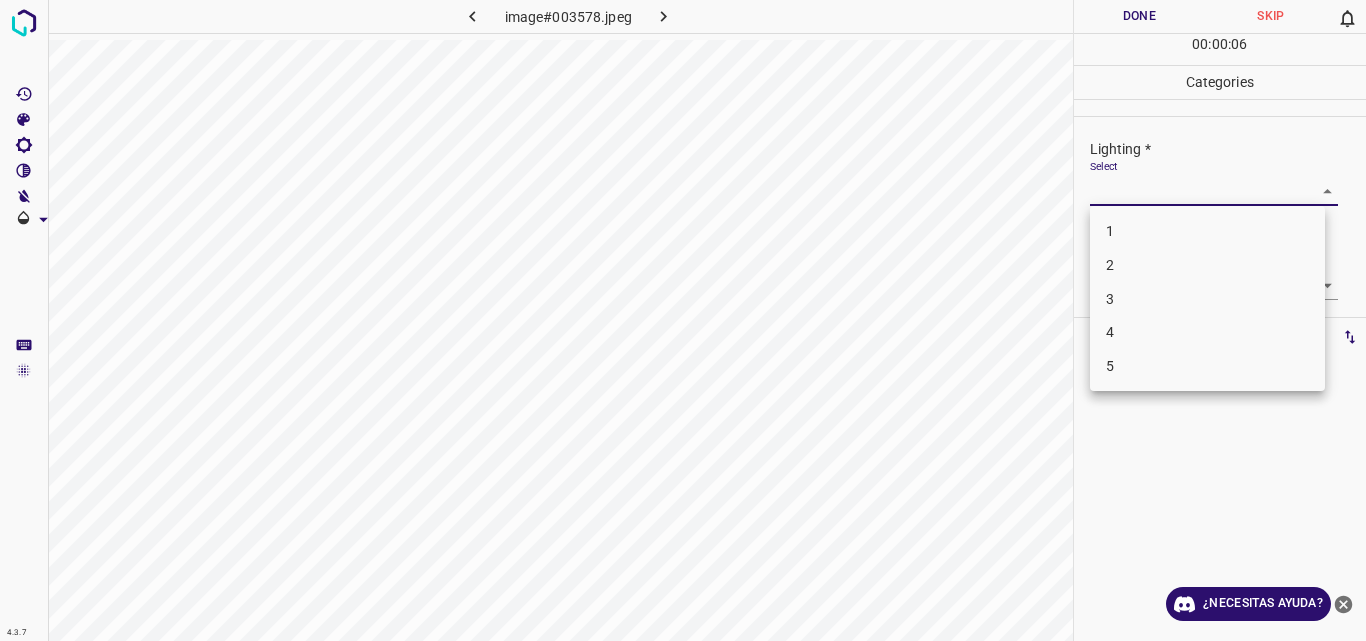 click on "2" at bounding box center (1207, 265) 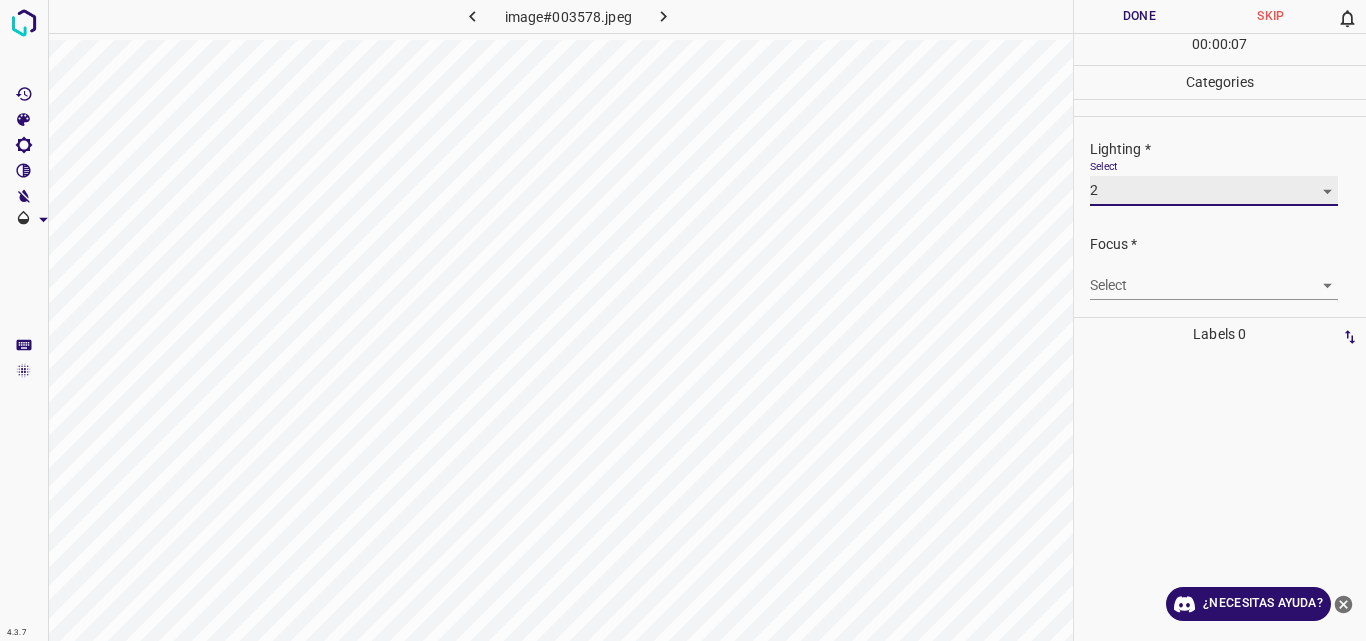 type on "2" 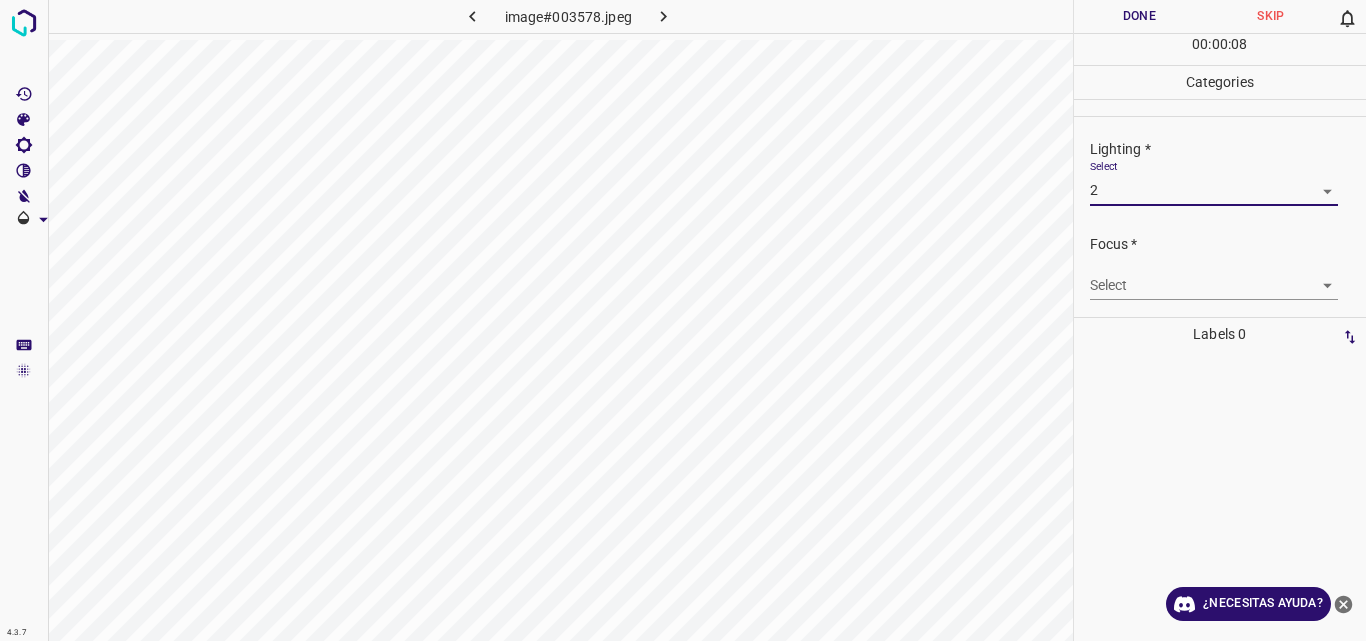 click on "4.3.7 image#003578.jpeg Done Skip 0 00   : 00   : 08   Categories Lighting *  Select 2 2 Focus *  Select ​ Overall *  Select ​ Labels   0 Categories 1 Lighting 2 Focus 3 Overall Tools Space Change between modes (Draw & Edit) I Auto labeling R Restore zoom M Zoom in N Zoom out Delete Delete selecte label Filters Z Restore filters X Saturation filter C Brightness filter V Contrast filter B Gray scale filter General O Download ¿Necesitas ayuda? Original text Rate this translation Your feedback will be used to help improve Google Translate - Texto - Esconder - Borrar" at bounding box center [683, 320] 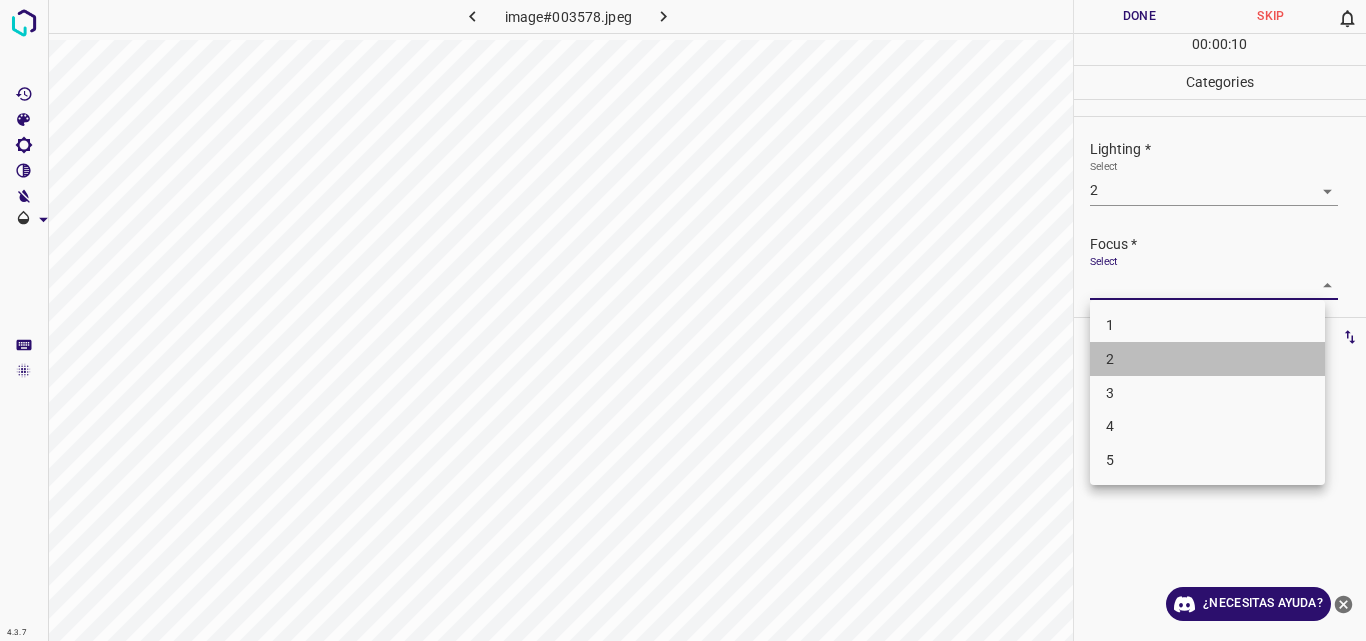 click on "2" at bounding box center [1207, 359] 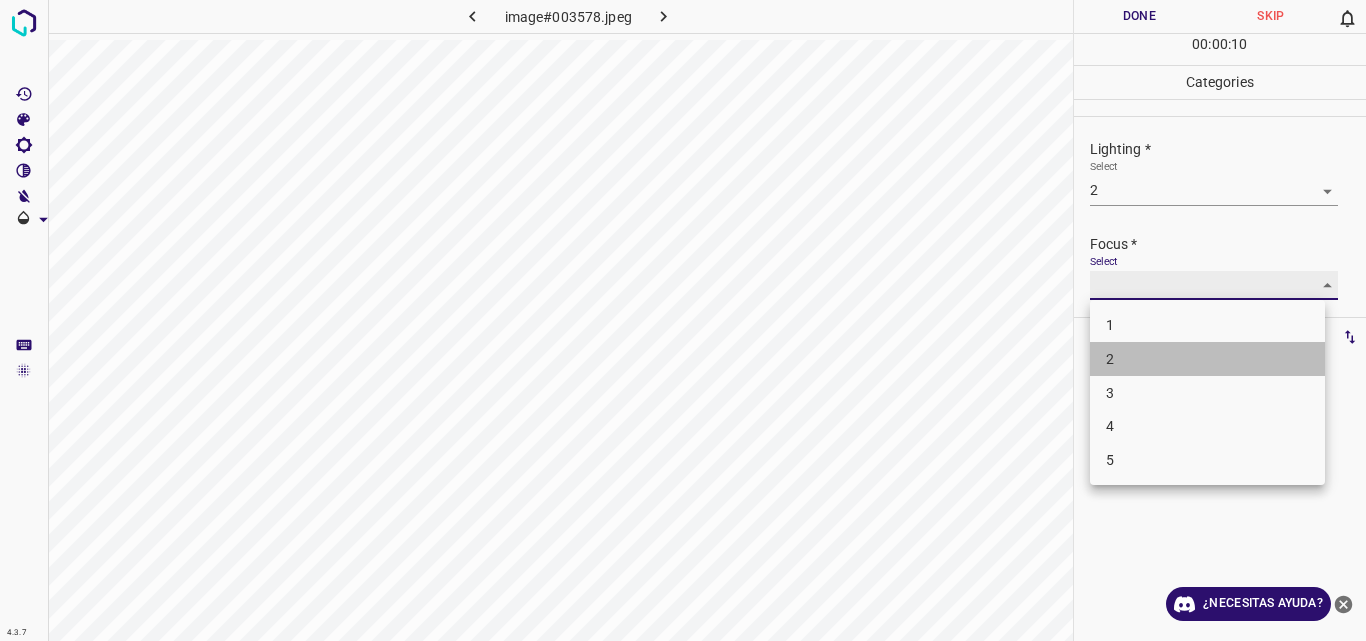type on "2" 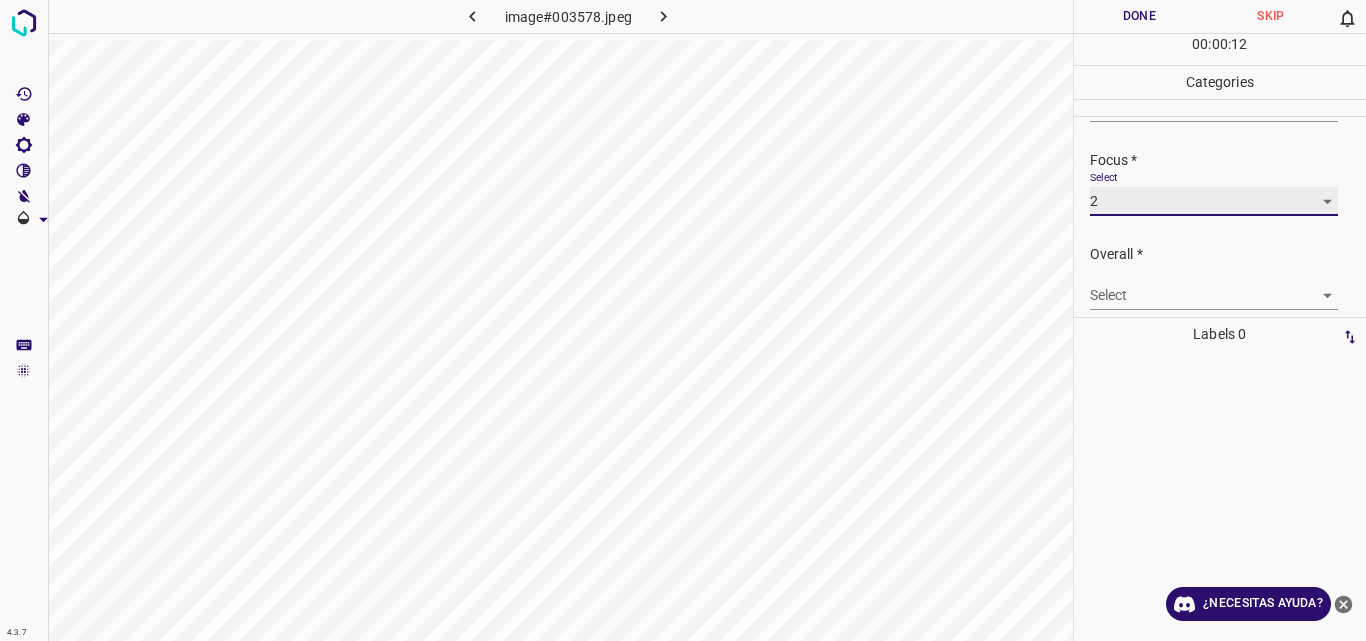 scroll, scrollTop: 98, scrollLeft: 0, axis: vertical 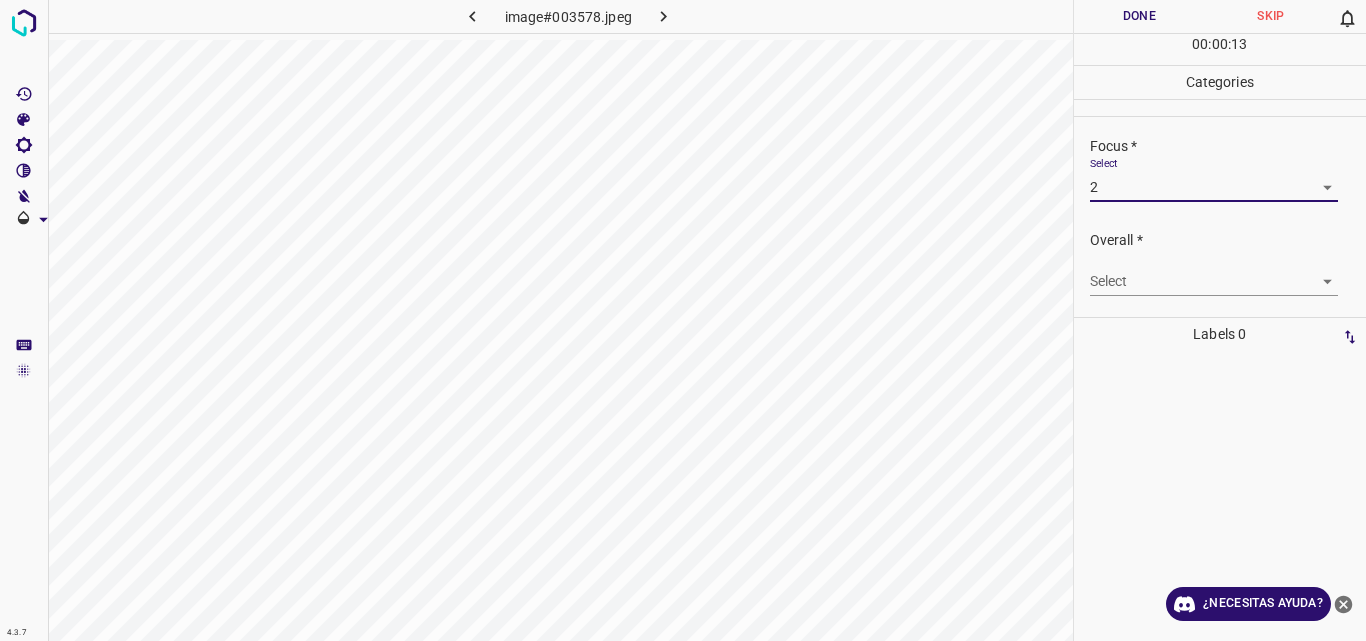 click on "4.3.7 image#003578.jpeg Done Skip 0 00   : 00   : 13   Categories Lighting *  Select 2 2 Focus *  Select 2 2 Overall *  Select ​ Labels   0 Categories 1 Lighting 2 Focus 3 Overall Tools Space Change between modes (Draw & Edit) I Auto labeling R Restore zoom M Zoom in N Zoom out Delete Delete selecte label Filters Z Restore filters X Saturation filter C Brightness filter V Contrast filter B Gray scale filter General O Download ¿Necesitas ayuda? Original text Rate this translation Your feedback will be used to help improve Google Translate - Texto - Esconder - Borrar" at bounding box center [683, 320] 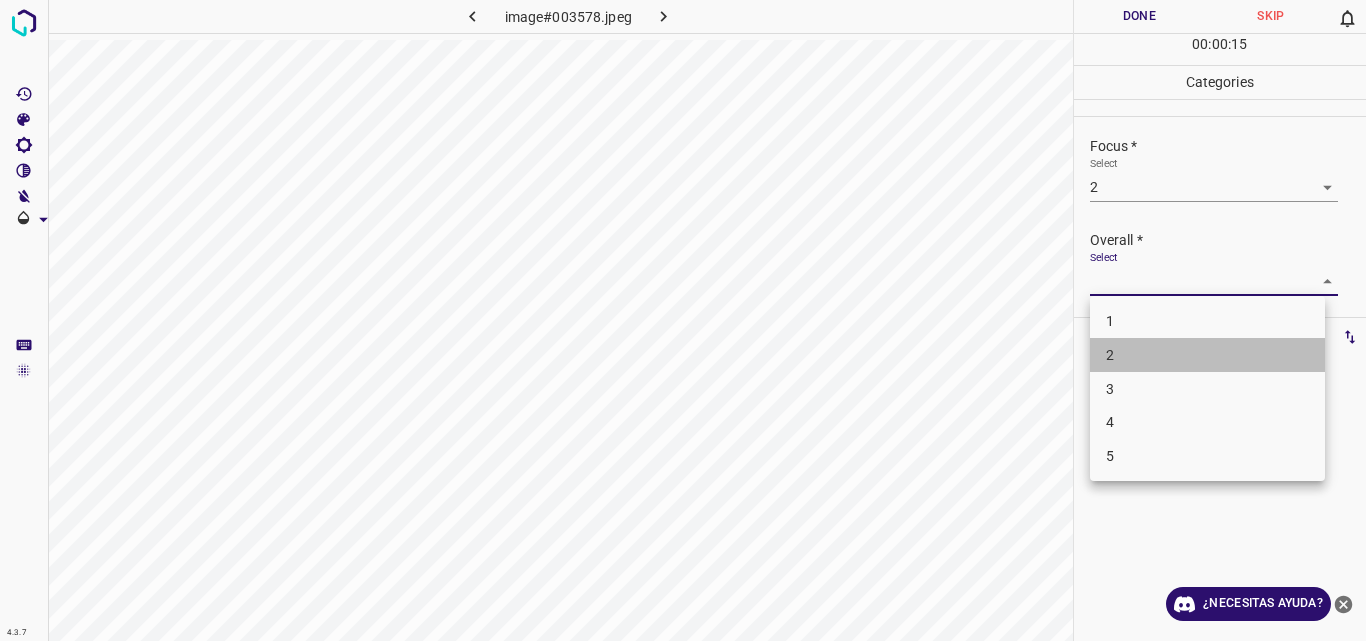 click on "2" at bounding box center (1207, 355) 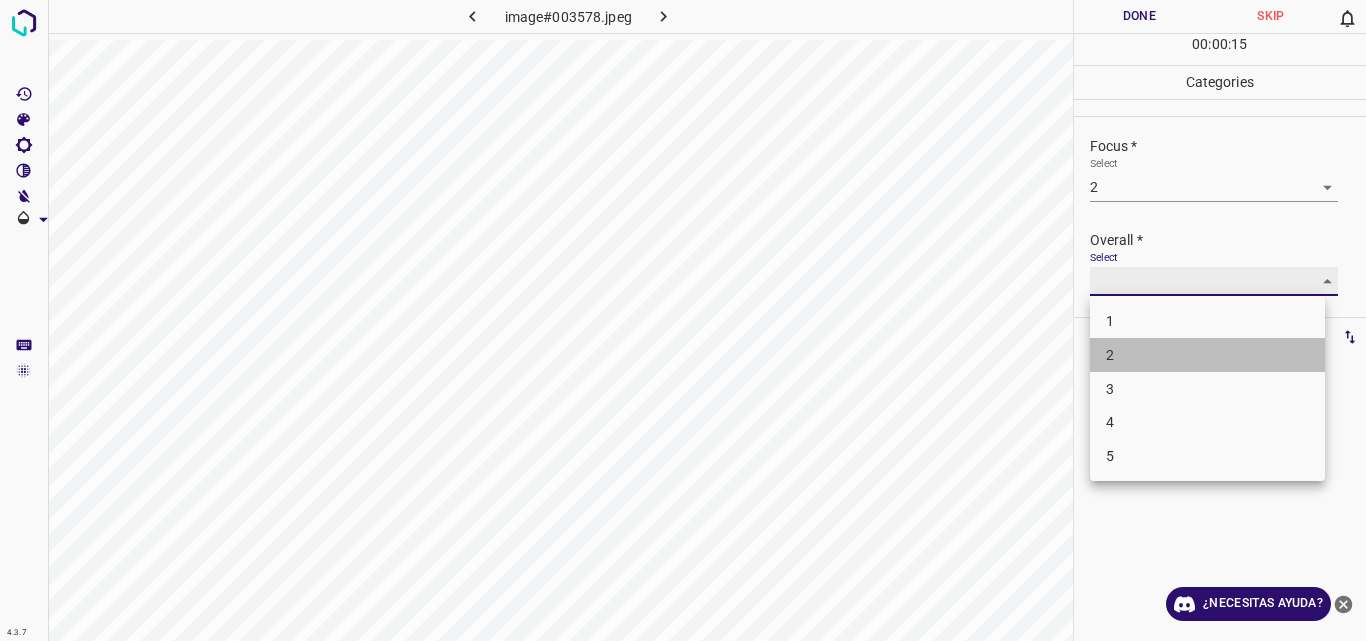 type on "2" 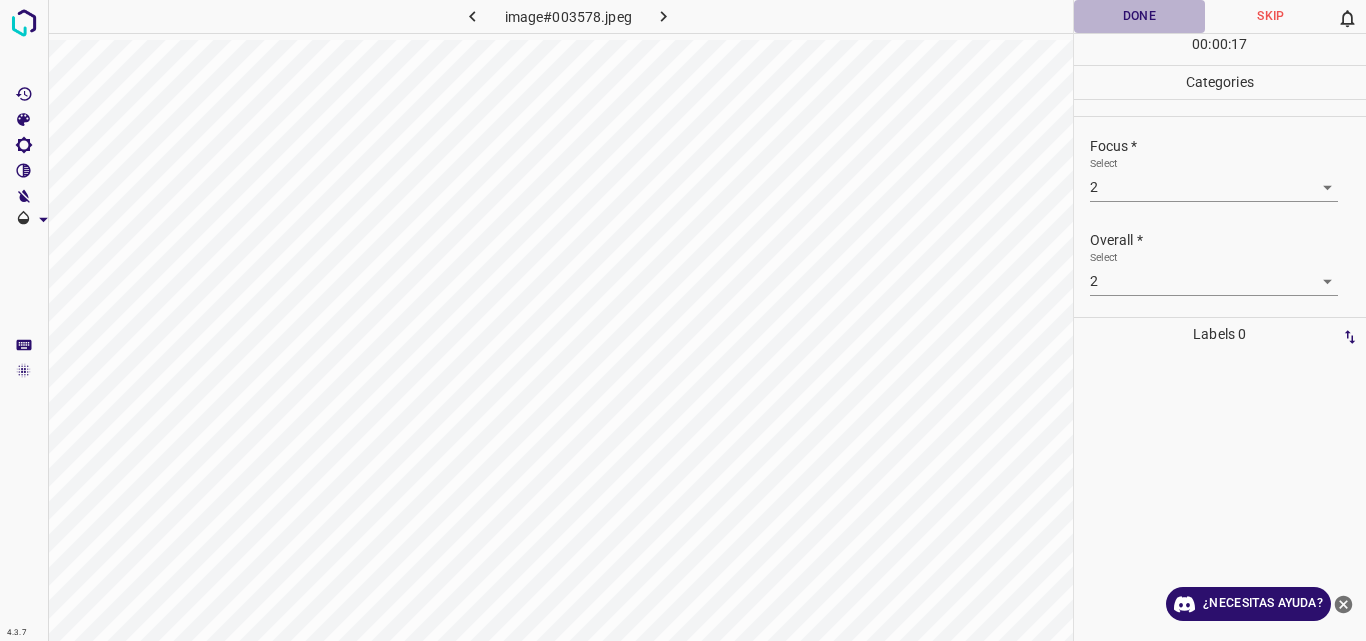 click on "Done" at bounding box center (1140, 16) 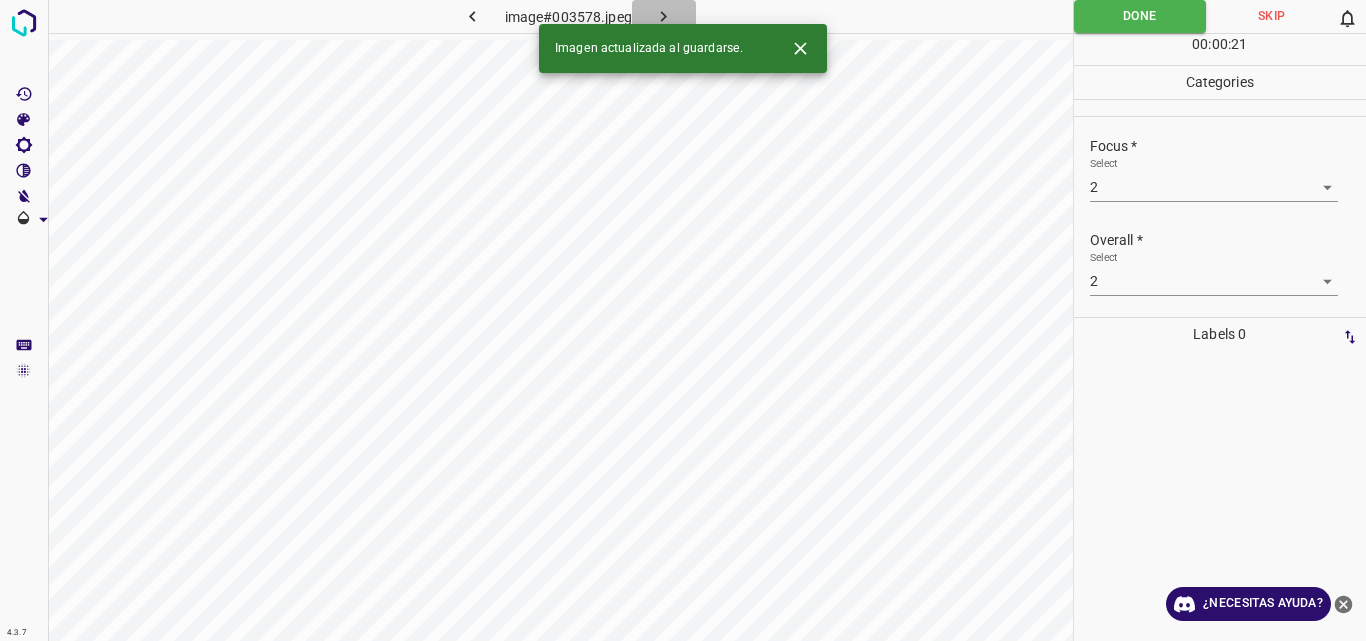 click 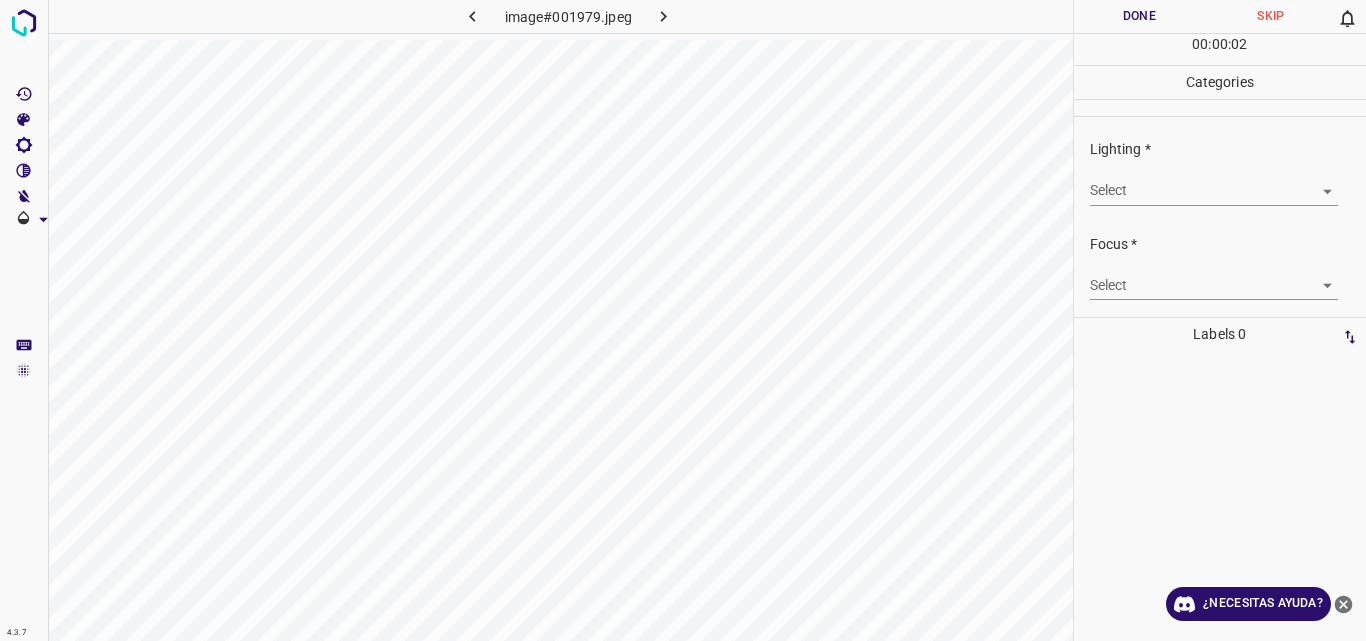 click on "4.3.7 image#001979.jpeg Done Skip 0 00   : 00   : 02   Categories Lighting *  Select ​ Focus *  Select ​ Overall *  Select ​ Labels   0 Categories 1 Lighting 2 Focus 3 Overall Tools Space Change between modes (Draw & Edit) I Auto labeling R Restore zoom M Zoom in N Zoom out Delete Delete selecte label Filters Z Restore filters X Saturation filter C Brightness filter V Contrast filter B Gray scale filter General O Download ¿Necesitas ayuda? Original text Rate this translation Your feedback will be used to help improve Google Translate - Texto - Esconder - Borrar" at bounding box center [683, 320] 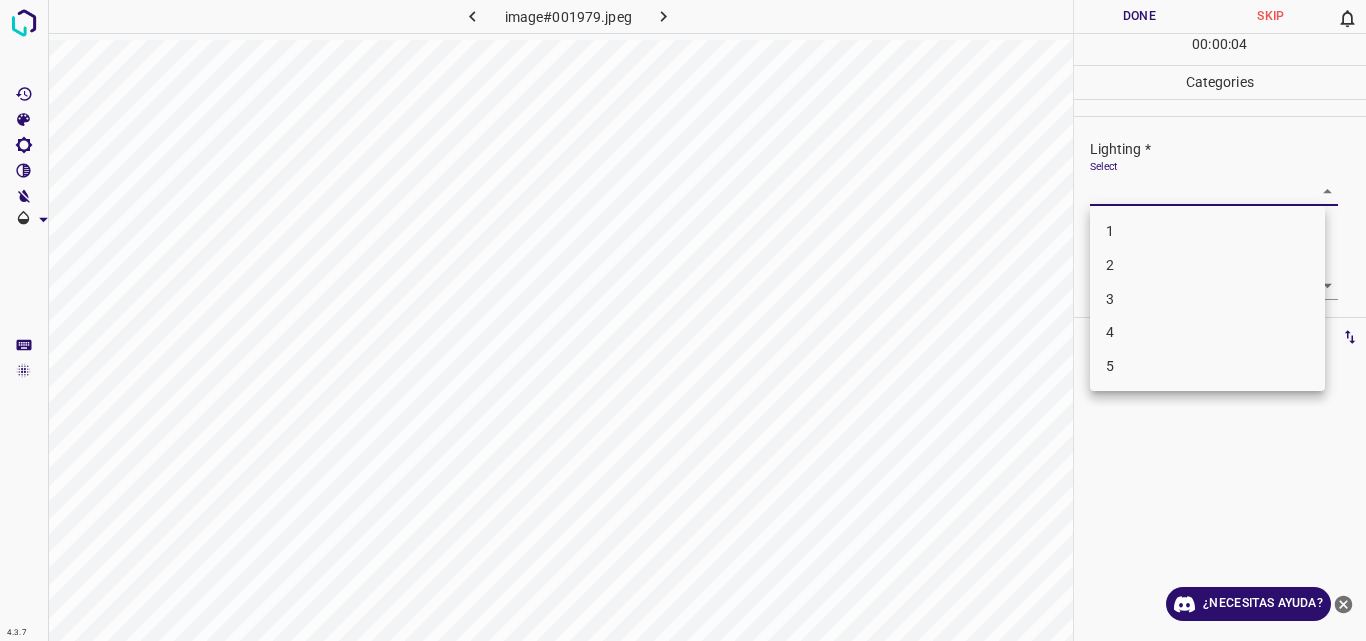 click on "3" at bounding box center (1207, 299) 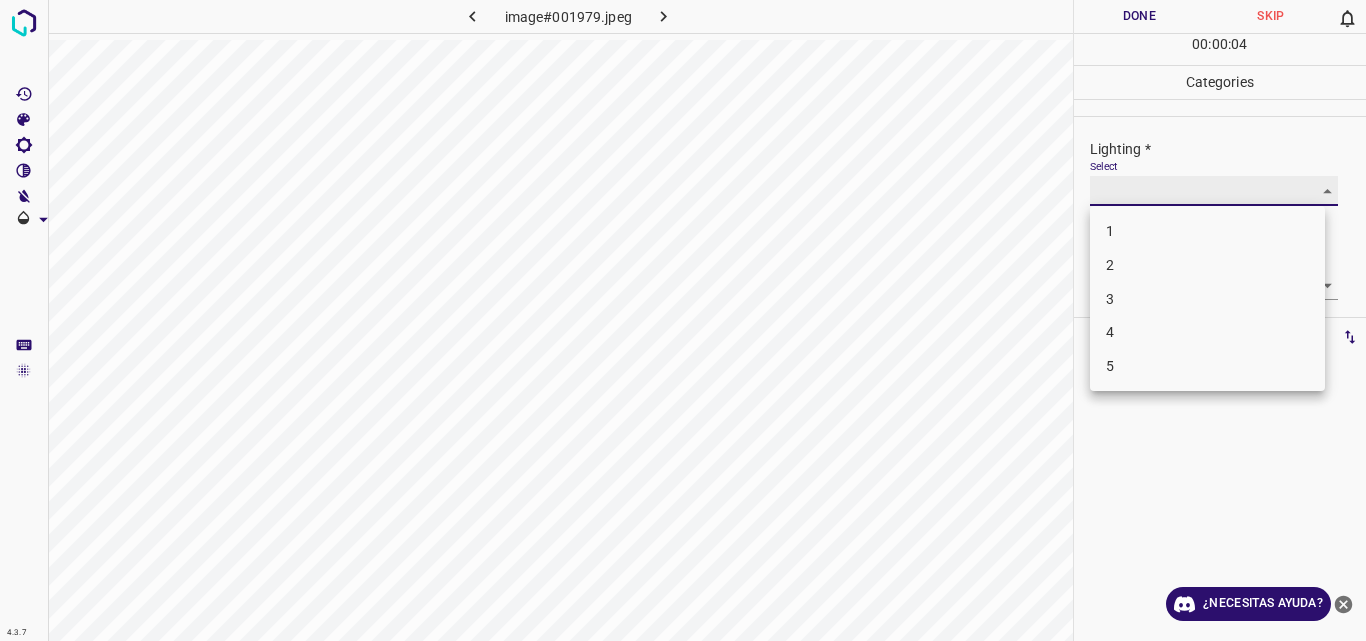 type on "3" 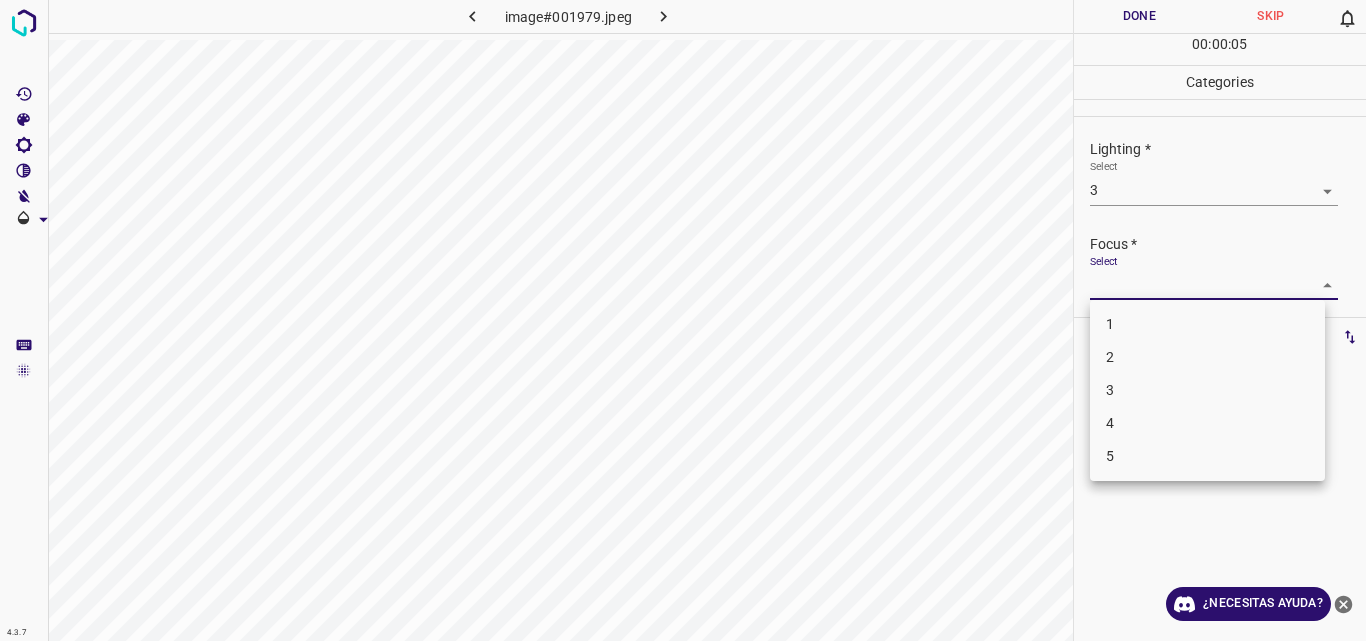 click on "4.3.7 image#001979.jpeg Done Skip 0 00   : 00   : 05   Categories Lighting *  Select 3 3 Focus *  Select ​ Overall *  Select ​ Labels   0 Categories 1 Lighting 2 Focus 3 Overall Tools Space Change between modes (Draw & Edit) I Auto labeling R Restore zoom M Zoom in N Zoom out Delete Delete selecte label Filters Z Restore filters X Saturation filter C Brightness filter V Contrast filter B Gray scale filter General O Download ¿Necesitas ayuda? Original text Rate this translation Your feedback will be used to help improve Google Translate - Texto - Esconder - Borrar 1 2 3 4 5" at bounding box center (683, 320) 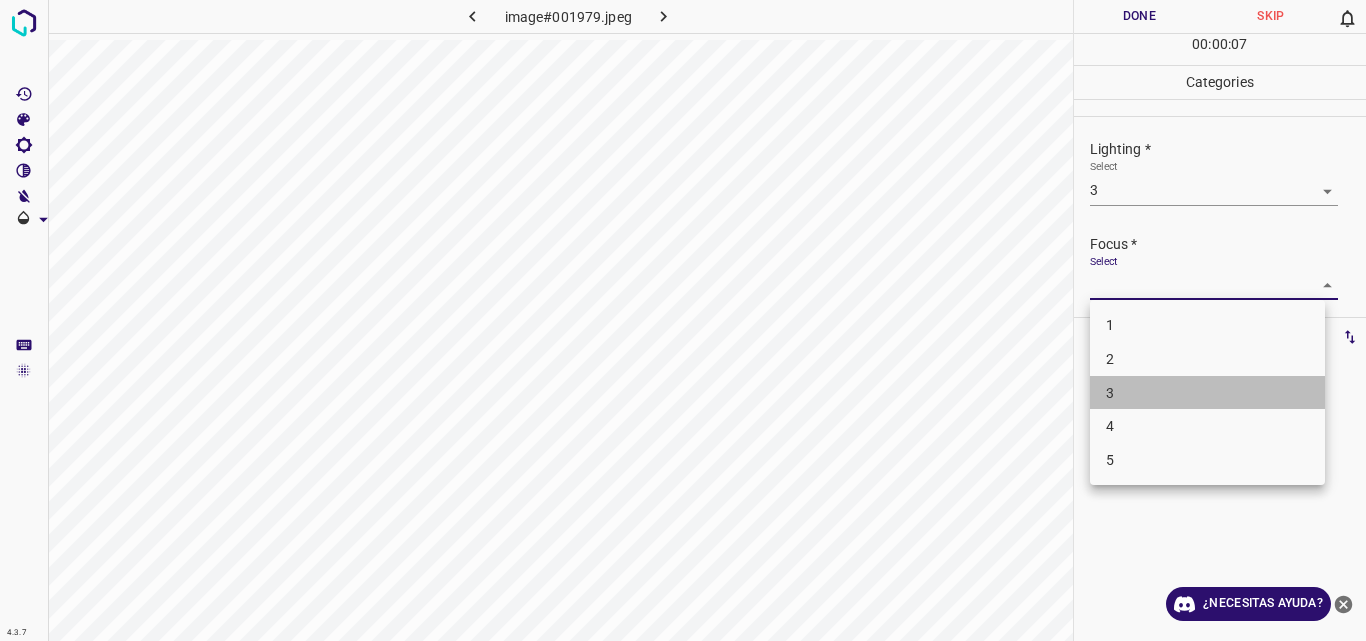 click on "3" at bounding box center [1207, 393] 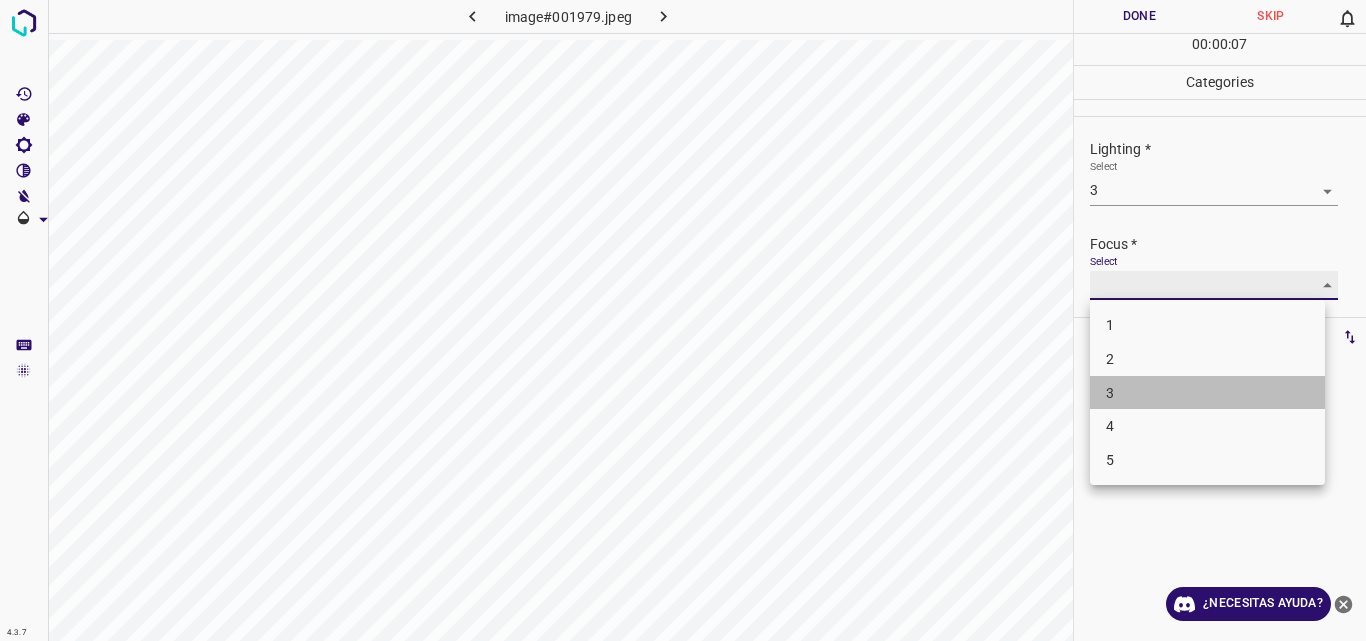 type on "3" 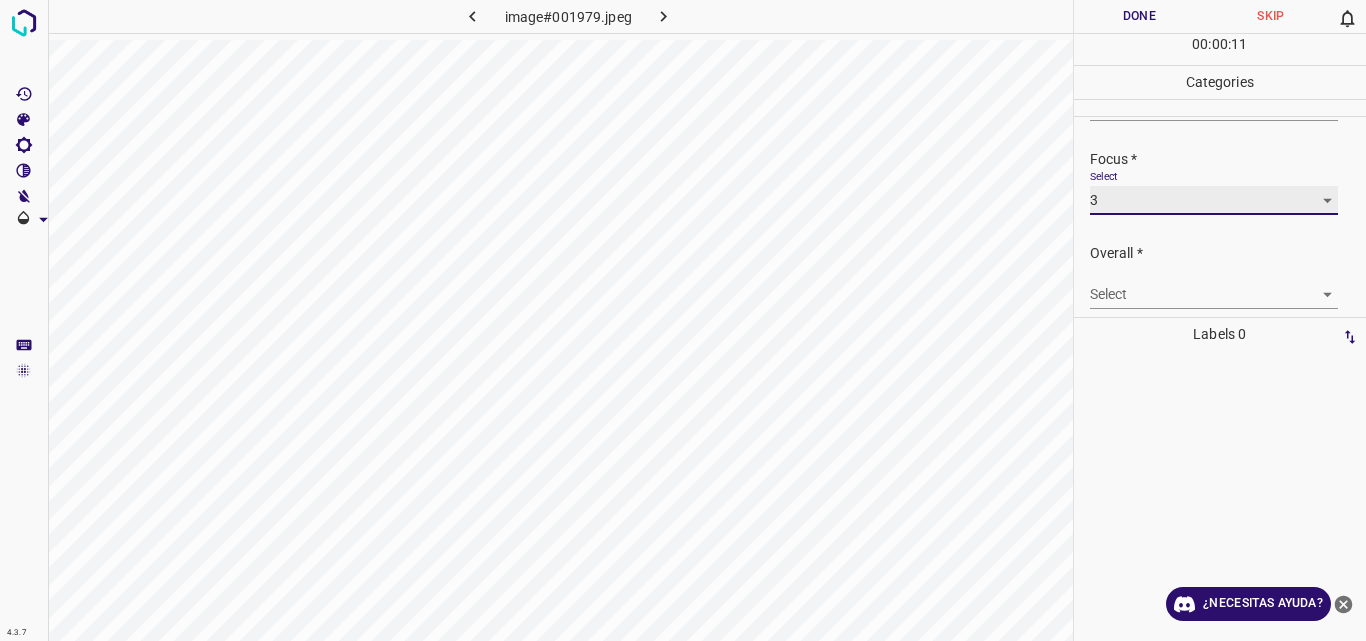 scroll, scrollTop: 98, scrollLeft: 0, axis: vertical 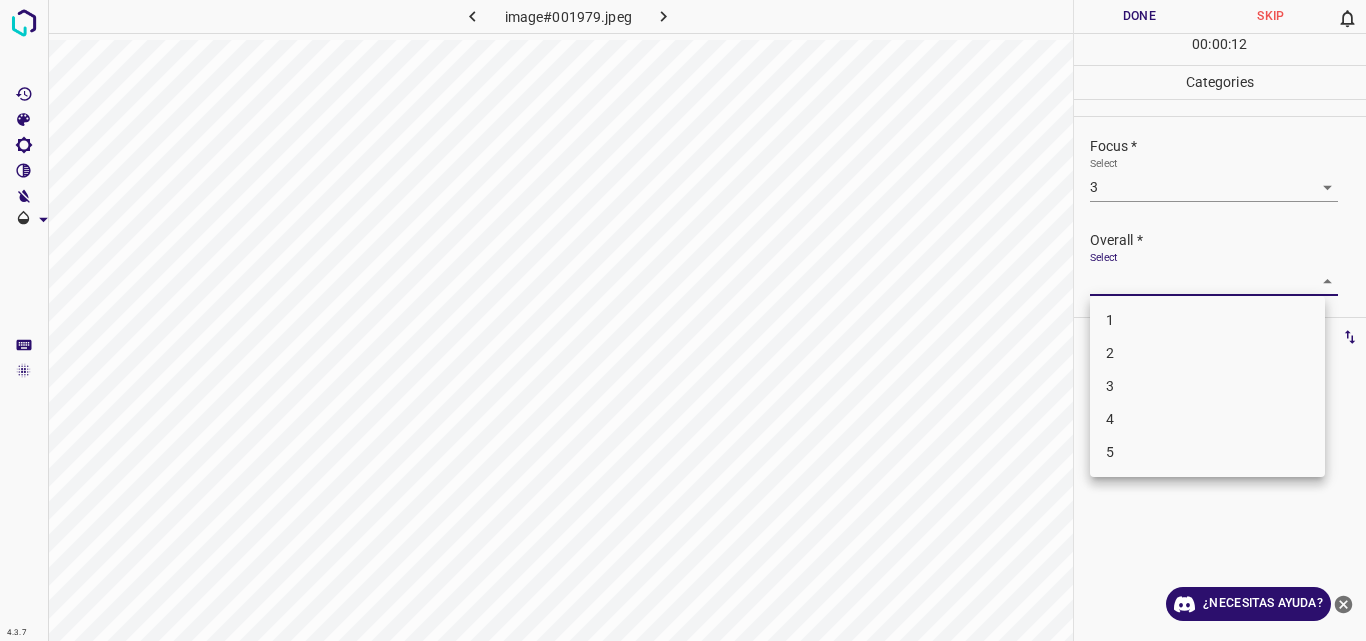 click on "4.3.7 image#001979.jpeg Done Skip 0 00   : 00   : 12   Categories Lighting *  Select 3 3 Focus *  Select 3 3 Overall *  Select ​ Labels   0 Categories 1 Lighting 2 Focus 3 Overall Tools Space Change between modes (Draw & Edit) I Auto labeling R Restore zoom M Zoom in N Zoom out Delete Delete selecte label Filters Z Restore filters X Saturation filter C Brightness filter V Contrast filter B Gray scale filter General O Download ¿Necesitas ayuda? Original text Rate this translation Your feedback will be used to help improve Google Translate - Texto - Esconder - Borrar 1 2 3 4 5" at bounding box center [683, 320] 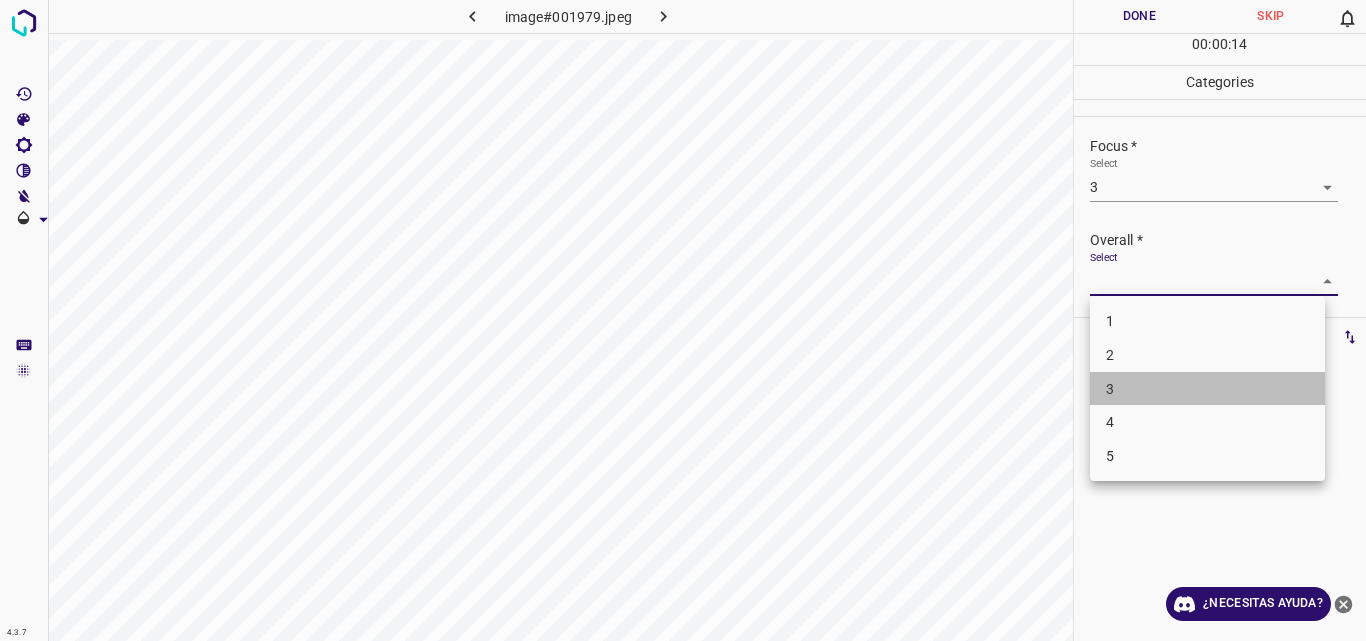 click on "3" at bounding box center (1207, 389) 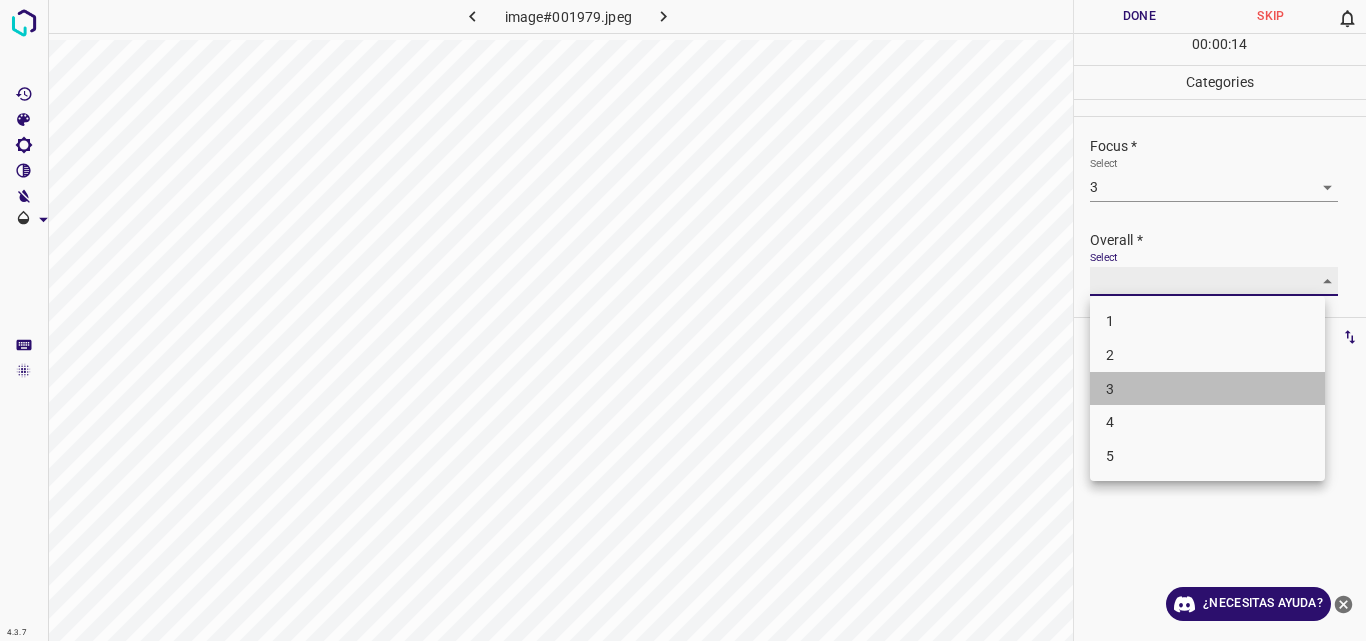 type on "3" 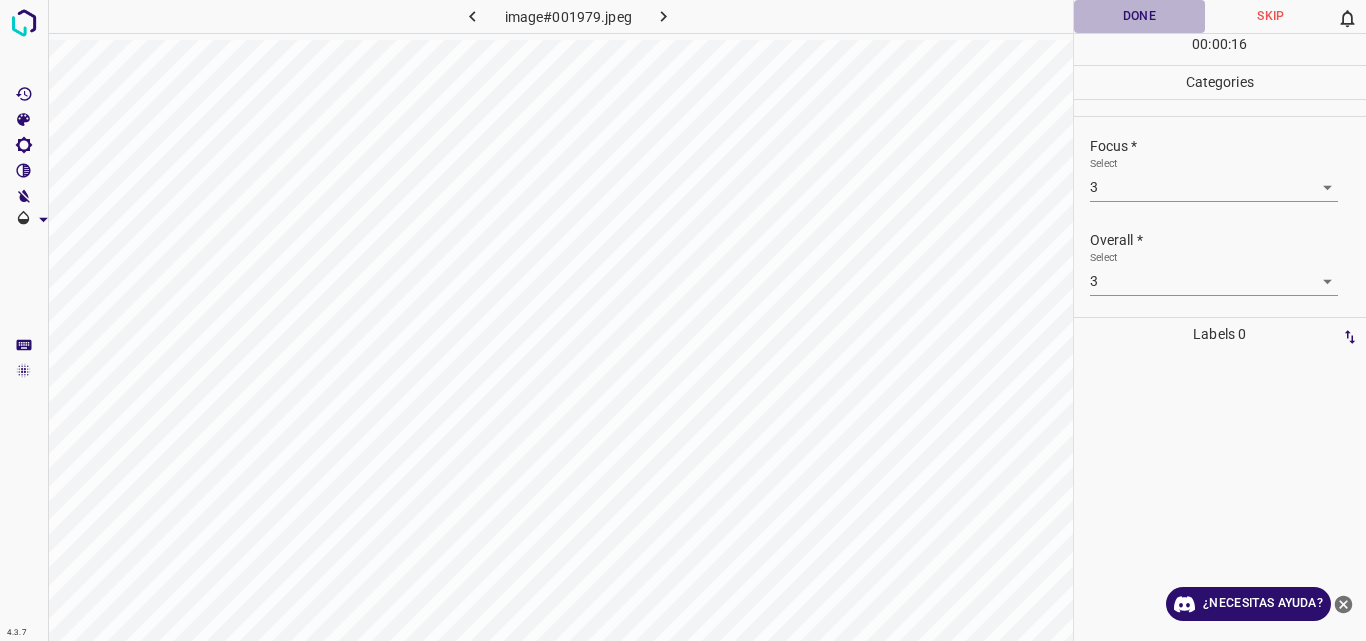 click on "Done" at bounding box center (1140, 16) 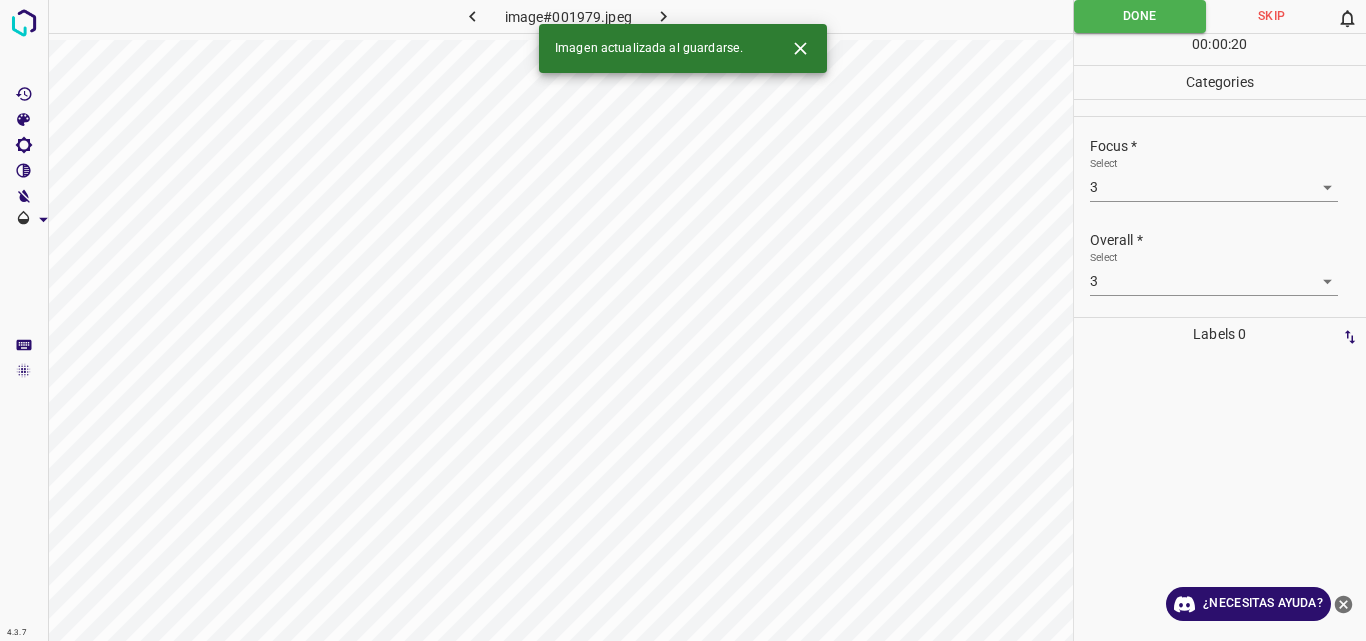 click 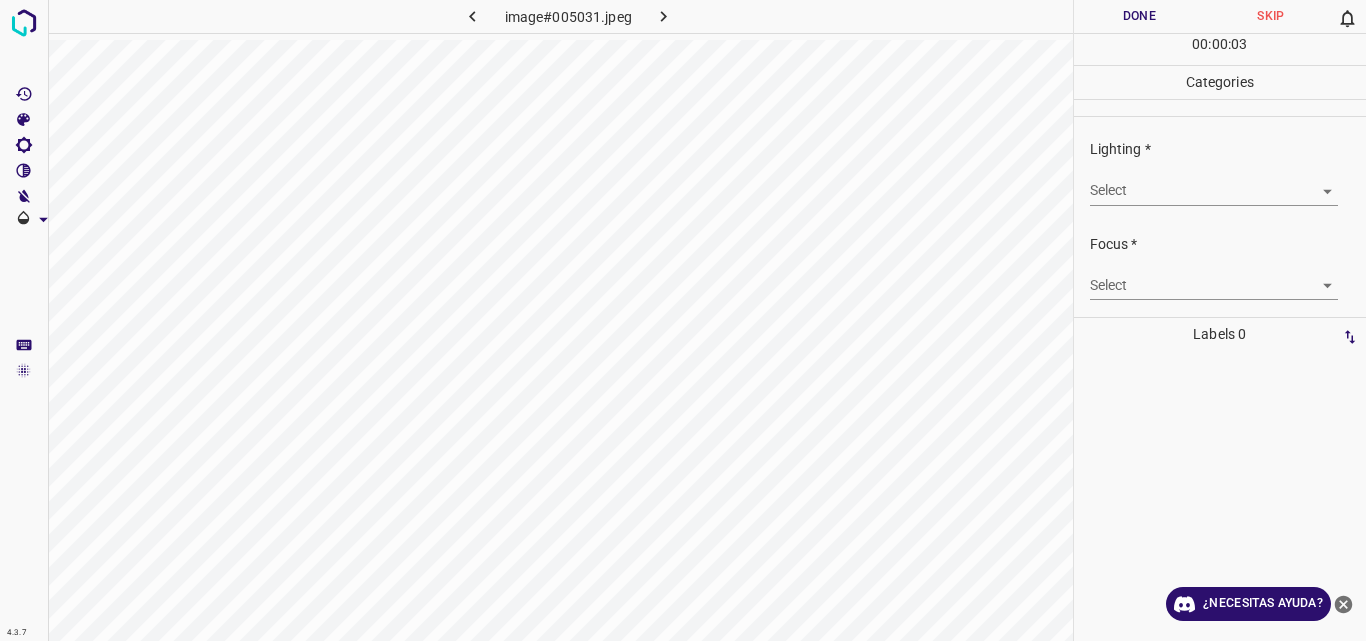 click on "4.3.7 image#005031.jpeg Done Skip 0 00   : 00   : 03   Categories Lighting *  Select ​ Focus *  Select ​ Overall *  Select ​ Labels   0 Categories 1 Lighting 2 Focus 3 Overall Tools Space Change between modes (Draw & Edit) I Auto labeling R Restore zoom M Zoom in N Zoom out Delete Delete selecte label Filters Z Restore filters X Saturation filter C Brightness filter V Contrast filter B Gray scale filter General O Download ¿Necesitas ayuda? Original text Rate this translation Your feedback will be used to help improve Google Translate - Texto - Esconder - Borrar" at bounding box center (683, 320) 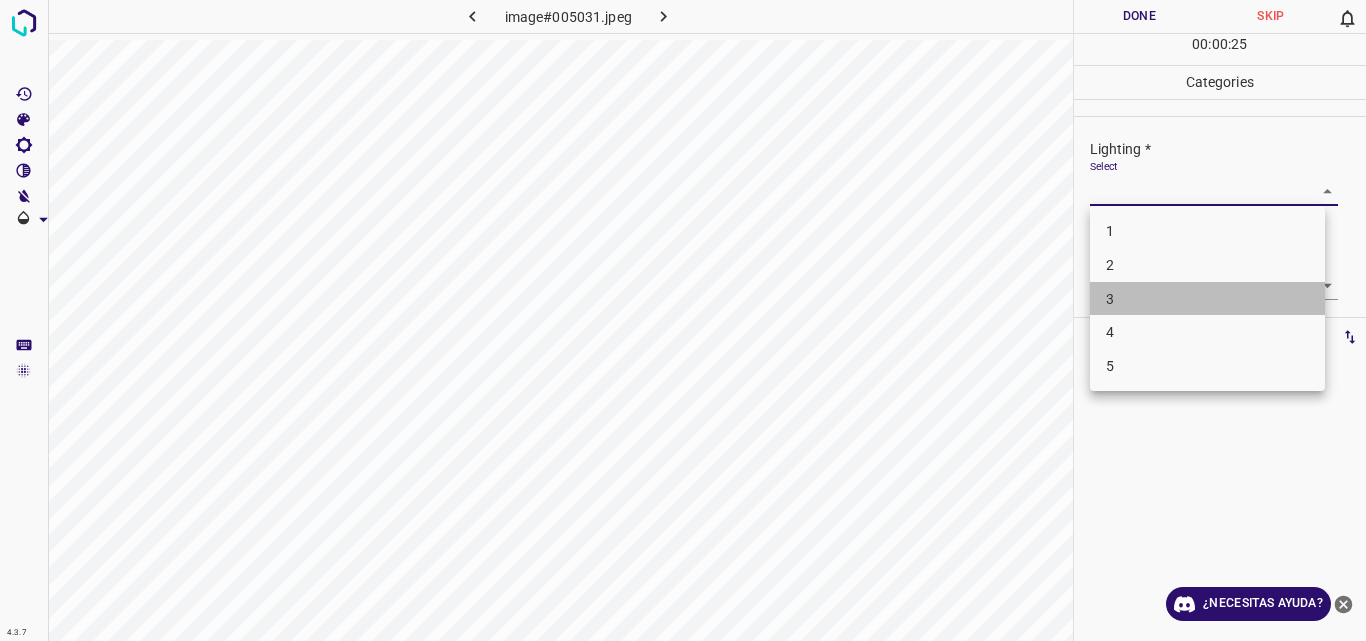 click on "3" at bounding box center [1207, 299] 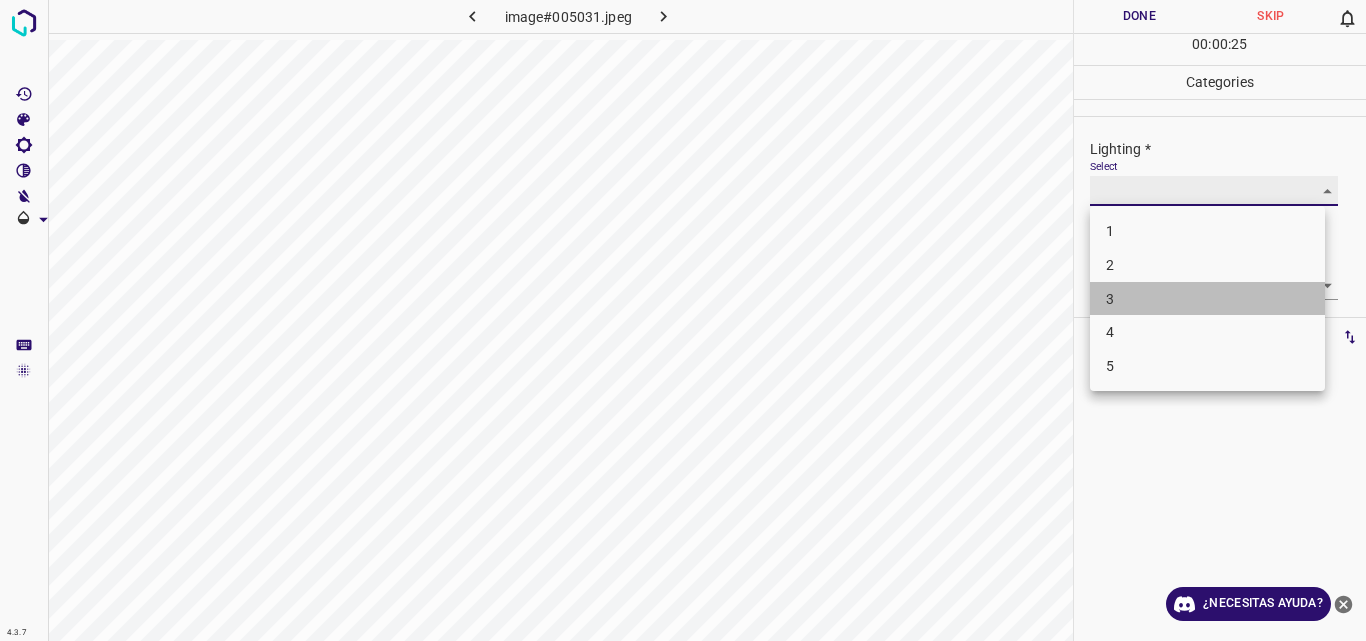 type on "3" 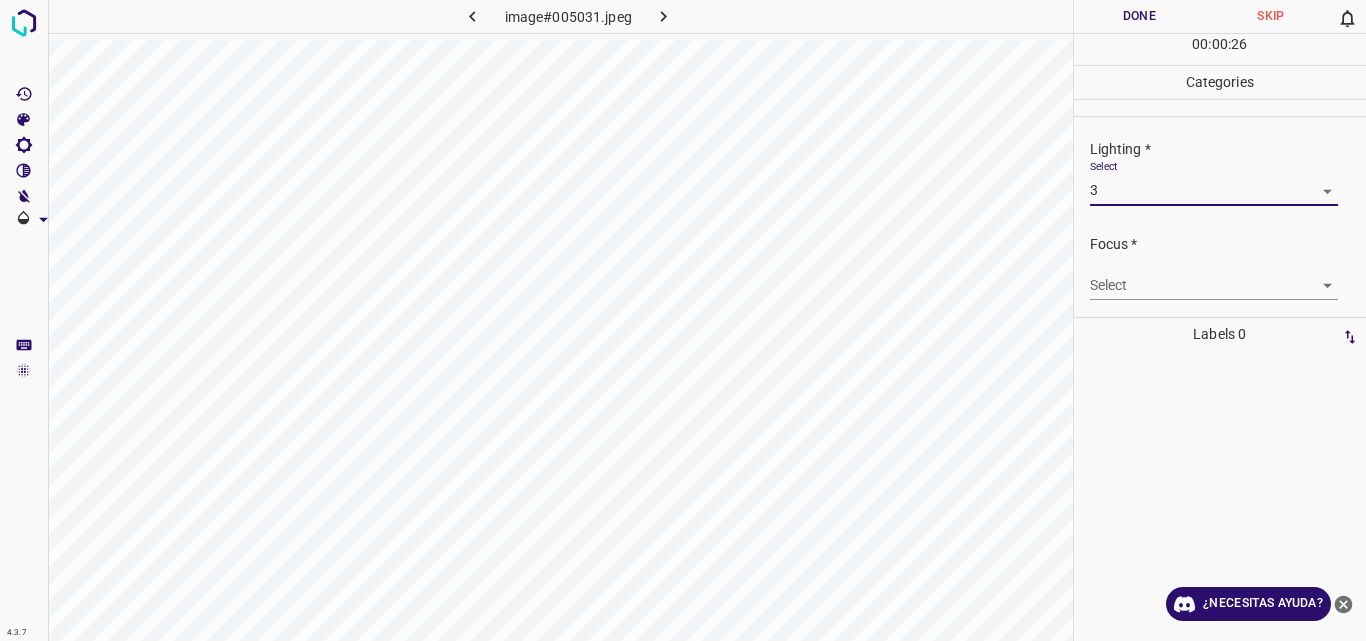 click on "4.3.7 image#005031.jpeg Done Skip 0 00   : 00   : 26   Categories Lighting *  Select 3 3 Focus *  Select ​ Overall *  Select ​ Labels   0 Categories 1 Lighting 2 Focus 3 Overall Tools Space Change between modes (Draw & Edit) I Auto labeling R Restore zoom M Zoom in N Zoom out Delete Delete selecte label Filters Z Restore filters X Saturation filter C Brightness filter V Contrast filter B Gray scale filter General O Download ¿Necesitas ayuda? Original text Rate this translation Your feedback will be used to help improve Google Translate - Texto - Esconder - Borrar" at bounding box center (683, 320) 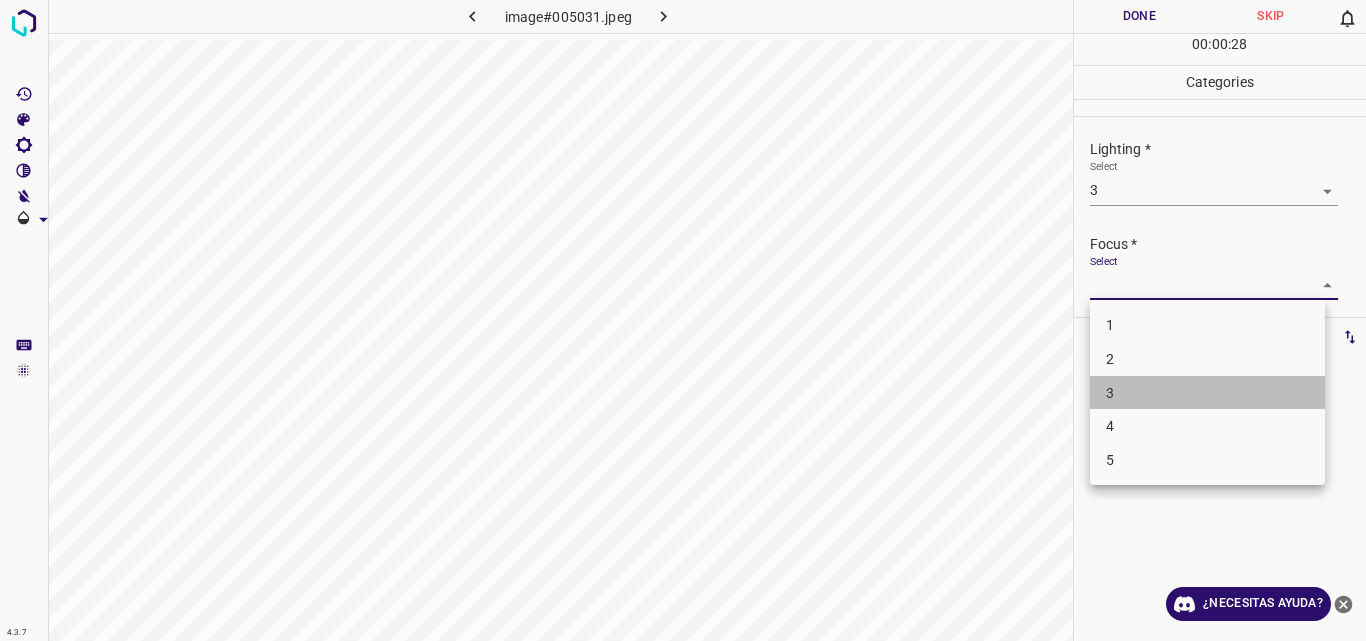 click on "3" at bounding box center [1207, 393] 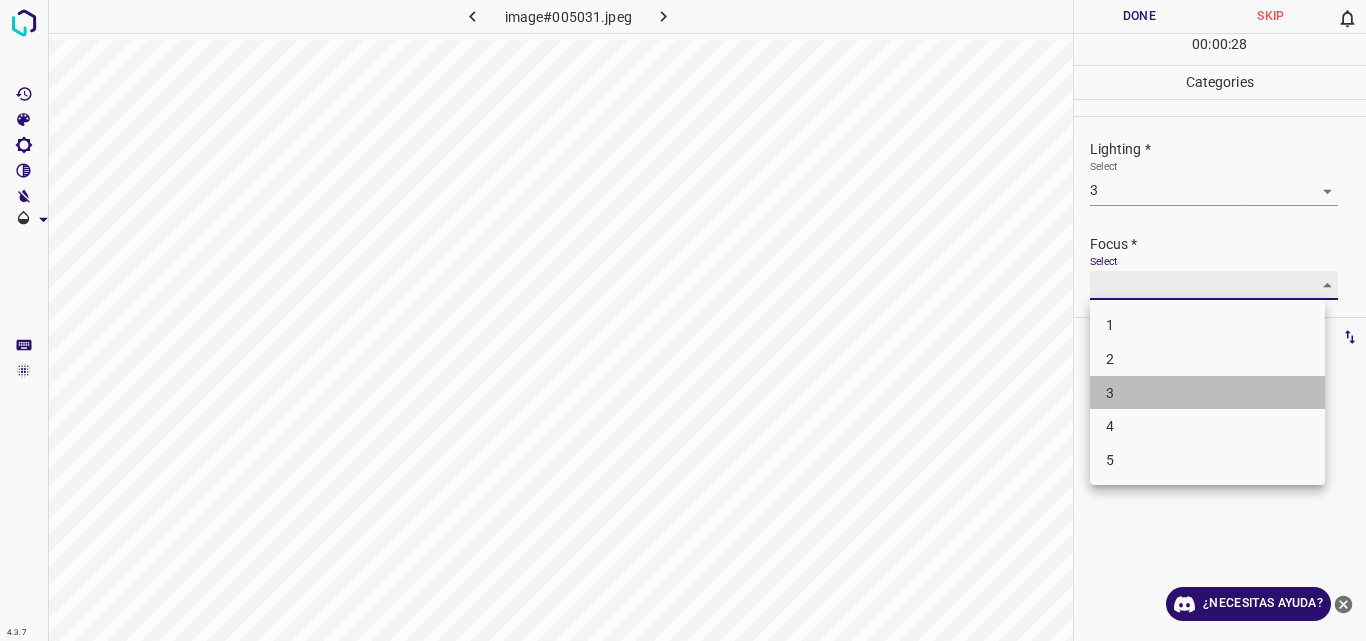 type on "3" 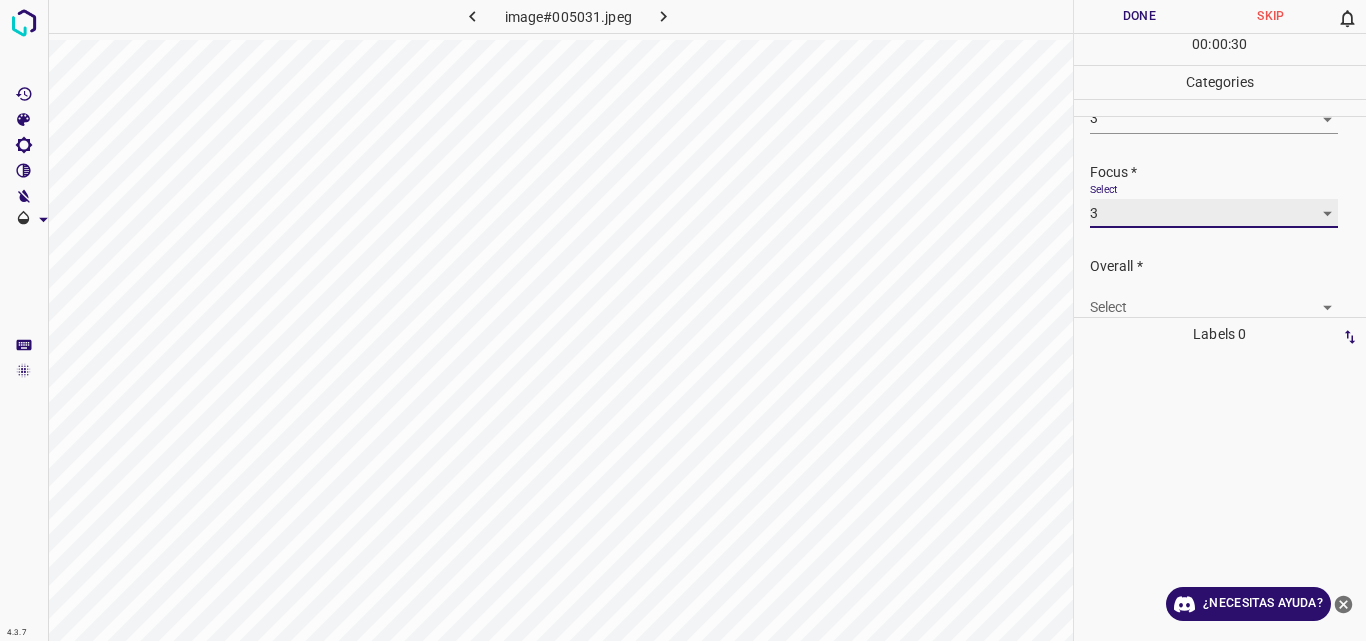 scroll, scrollTop: 98, scrollLeft: 0, axis: vertical 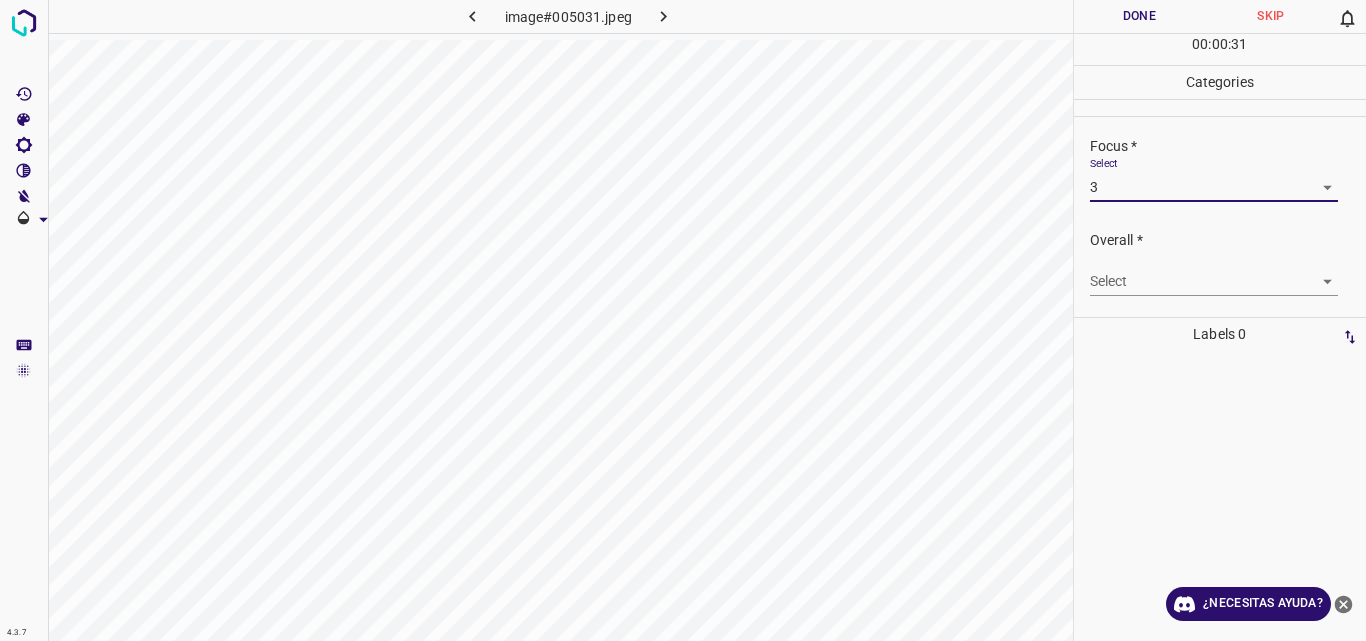 click on "4.3.7 image#005031.jpeg Done Skip 0 00   : 00   : 31   Categories Lighting *  Select 3 3 Focus *  Select 3 3 Overall *  Select ​ Labels   0 Categories 1 Lighting 2 Focus 3 Overall Tools Space Change between modes (Draw & Edit) I Auto labeling R Restore zoom M Zoom in N Zoom out Delete Delete selecte label Filters Z Restore filters X Saturation filter C Brightness filter V Contrast filter B Gray scale filter General O Download ¿Necesitas ayuda? Original text Rate this translation Your feedback will be used to help improve Google Translate - Texto - Esconder - Borrar" at bounding box center (683, 320) 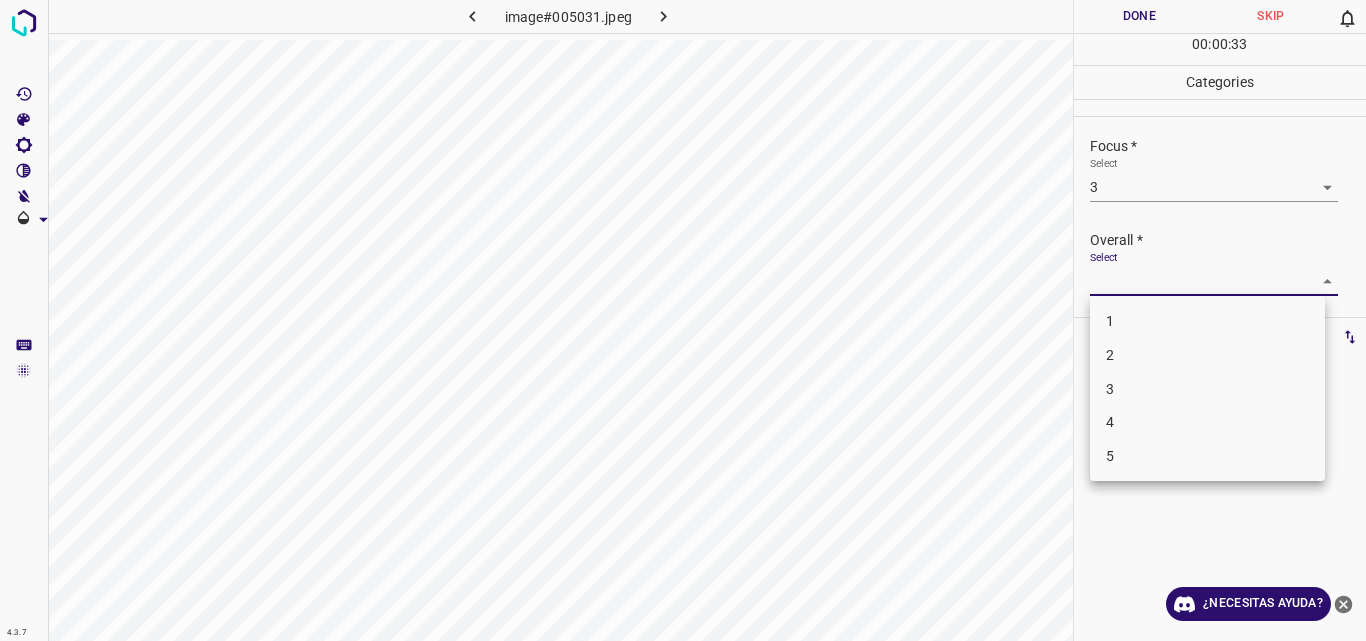 click on "3" at bounding box center (1207, 389) 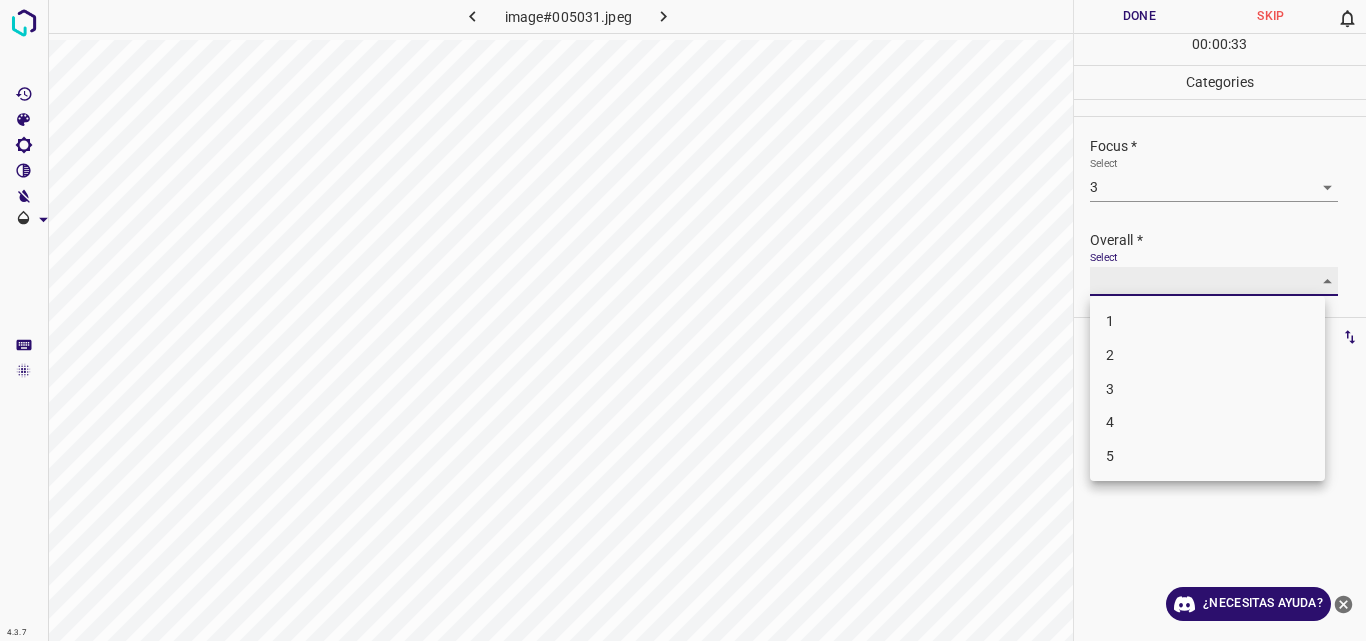 type on "3" 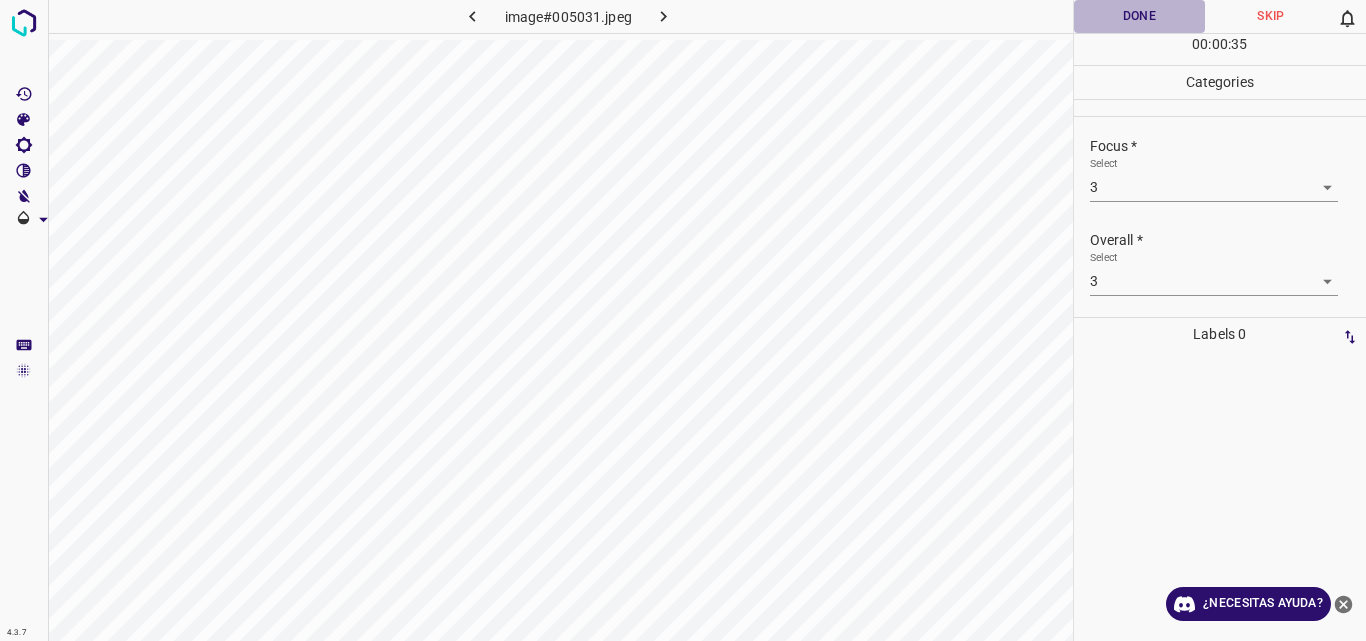 click on "Done" at bounding box center [1140, 16] 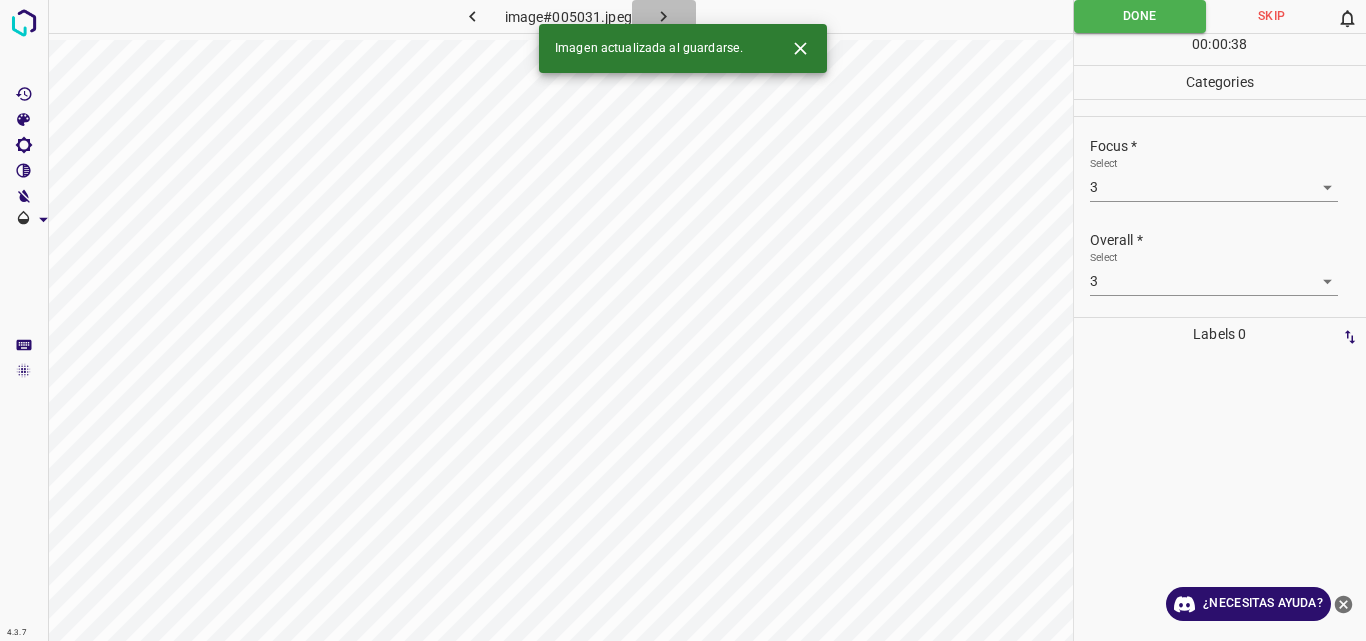 click 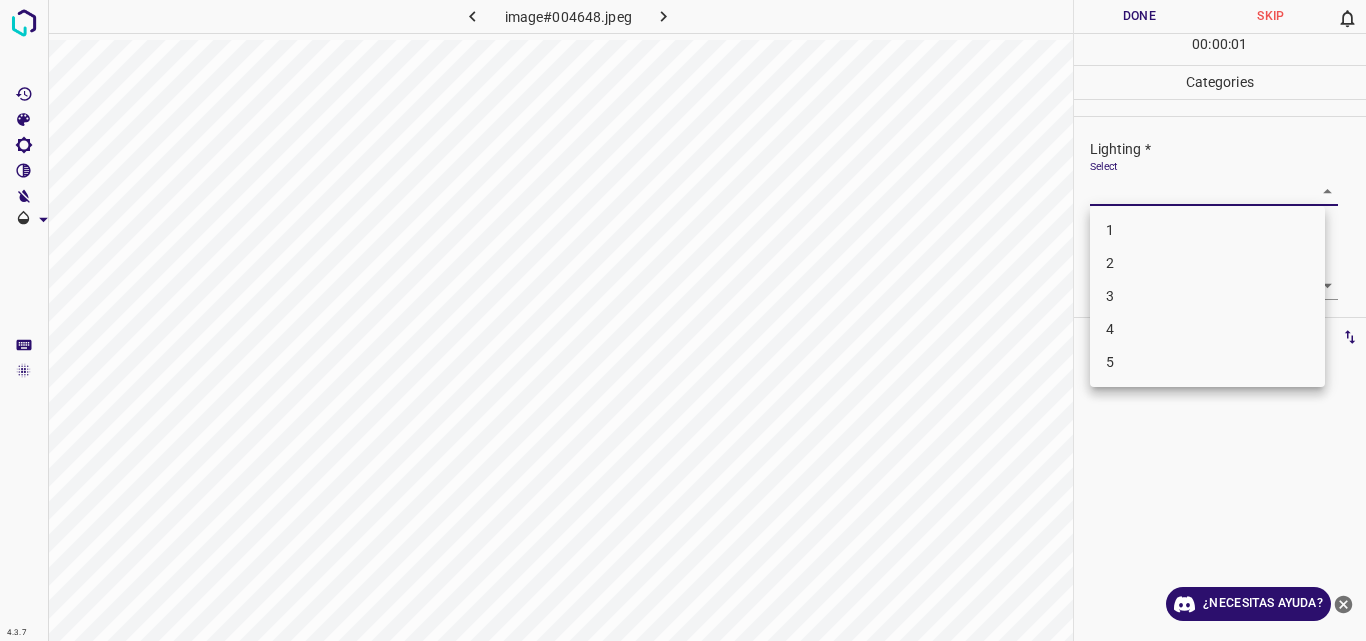 click on "4.3.7 image#004648.jpeg Done Skip 0 00   : 00   : 01   Categories Lighting *  Select ​ Focus *  Select ​ Overall *  Select ​ Labels   0 Categories 1 Lighting 2 Focus 3 Overall Tools Space Change between modes (Draw & Edit) I Auto labeling R Restore zoom M Zoom in N Zoom out Delete Delete selecte label Filters Z Restore filters X Saturation filter C Brightness filter V Contrast filter B Gray scale filter General O Download ¿Necesitas ayuda? Original text Rate this translation Your feedback will be used to help improve Google Translate - Texto - Esconder - Borrar 1 2 3 4 5" at bounding box center (683, 320) 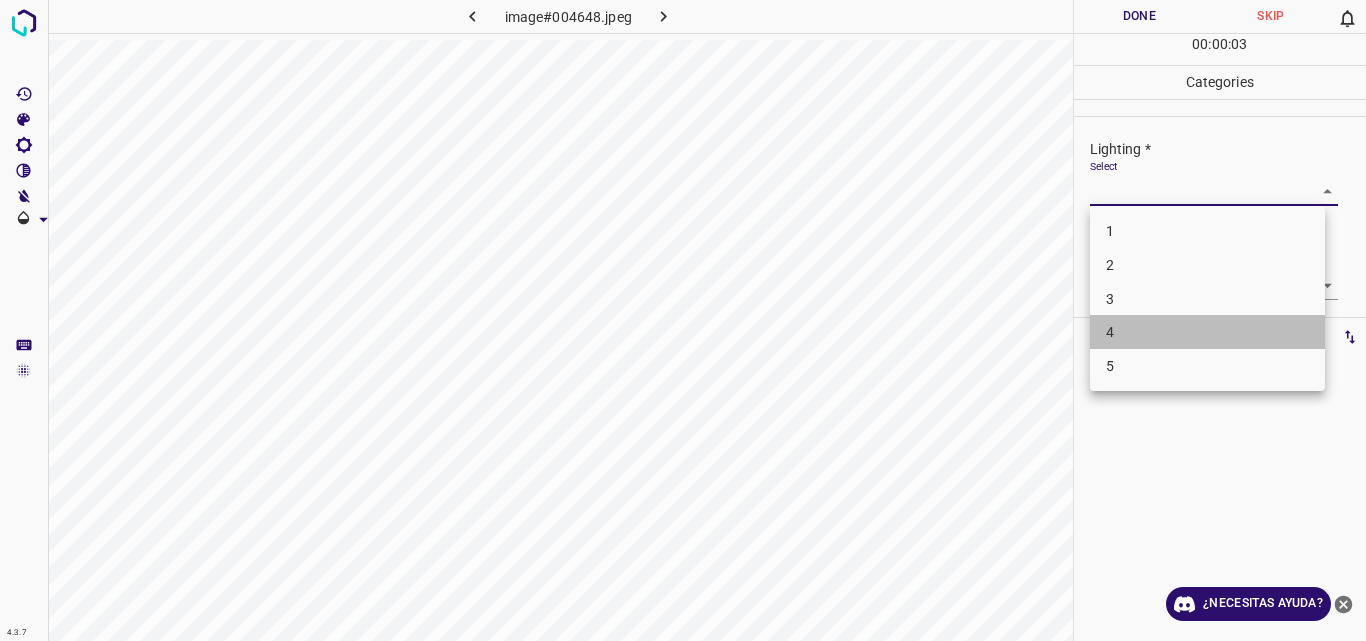click on "4" at bounding box center [1207, 332] 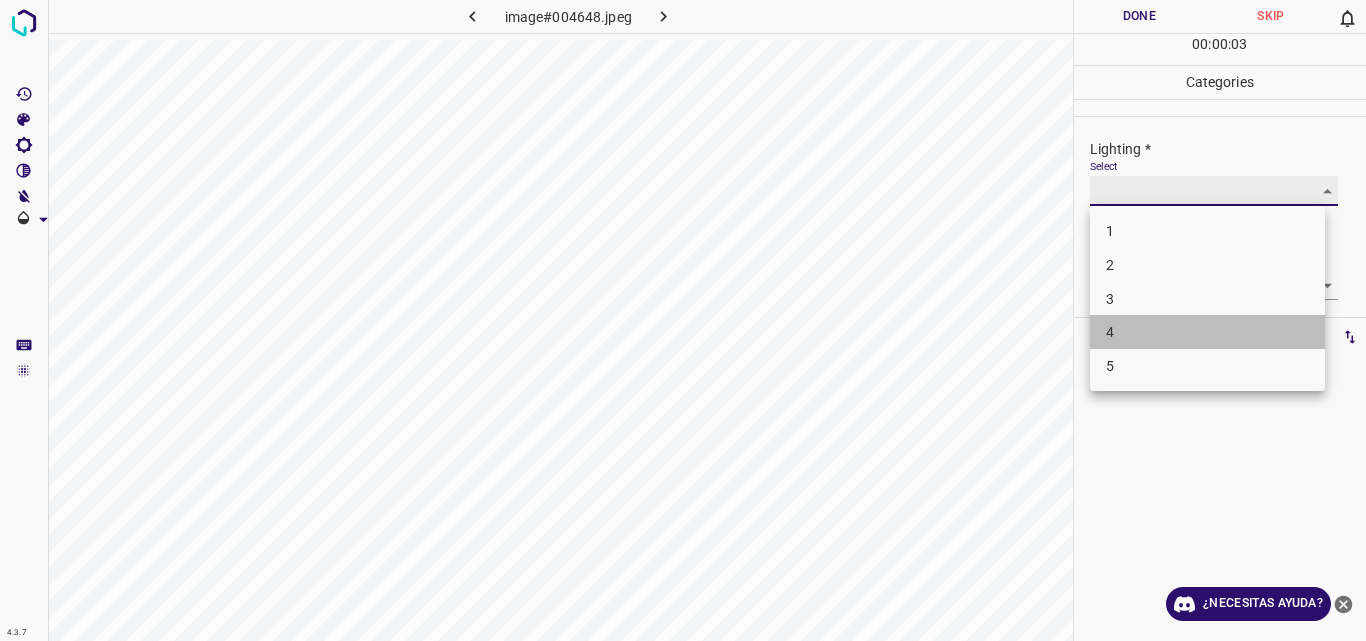 type on "4" 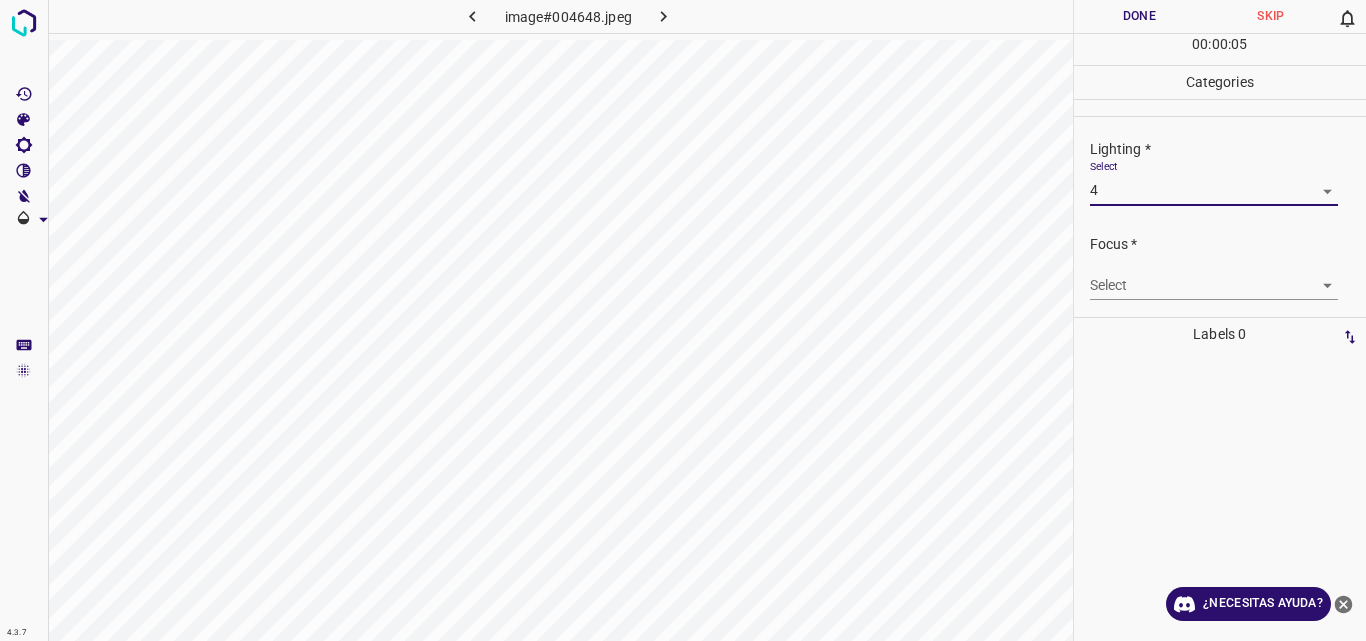 click on "4.3.7 image#004648.jpeg Done Skip 0 00   : 00   : 05   Categories Lighting *  Select 4 4 Focus *  Select ​ Overall *  Select ​ Labels   0 Categories 1 Lighting 2 Focus 3 Overall Tools Space Change between modes (Draw & Edit) I Auto labeling R Restore zoom M Zoom in N Zoom out Delete Delete selecte label Filters Z Restore filters X Saturation filter C Brightness filter V Contrast filter B Gray scale filter General O Download ¿Necesitas ayuda? Original text Rate this translation Your feedback will be used to help improve Google Translate - Texto - Esconder - Borrar" at bounding box center (683, 320) 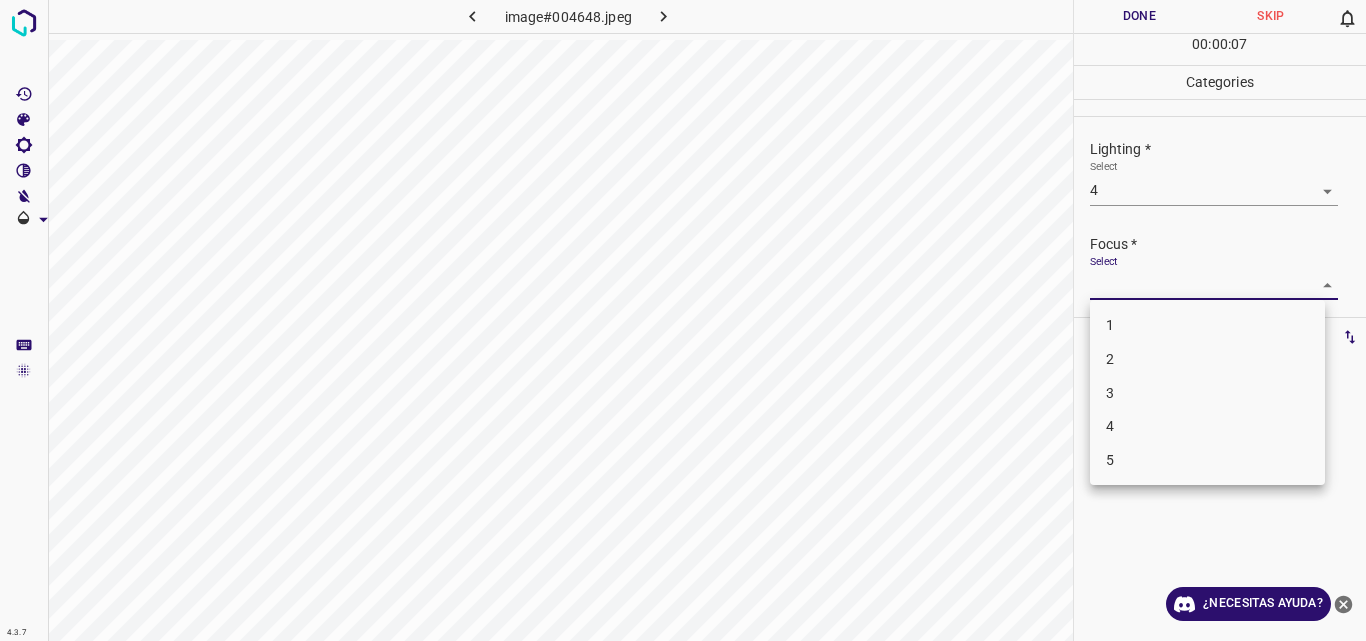 click on "4" at bounding box center [1207, 426] 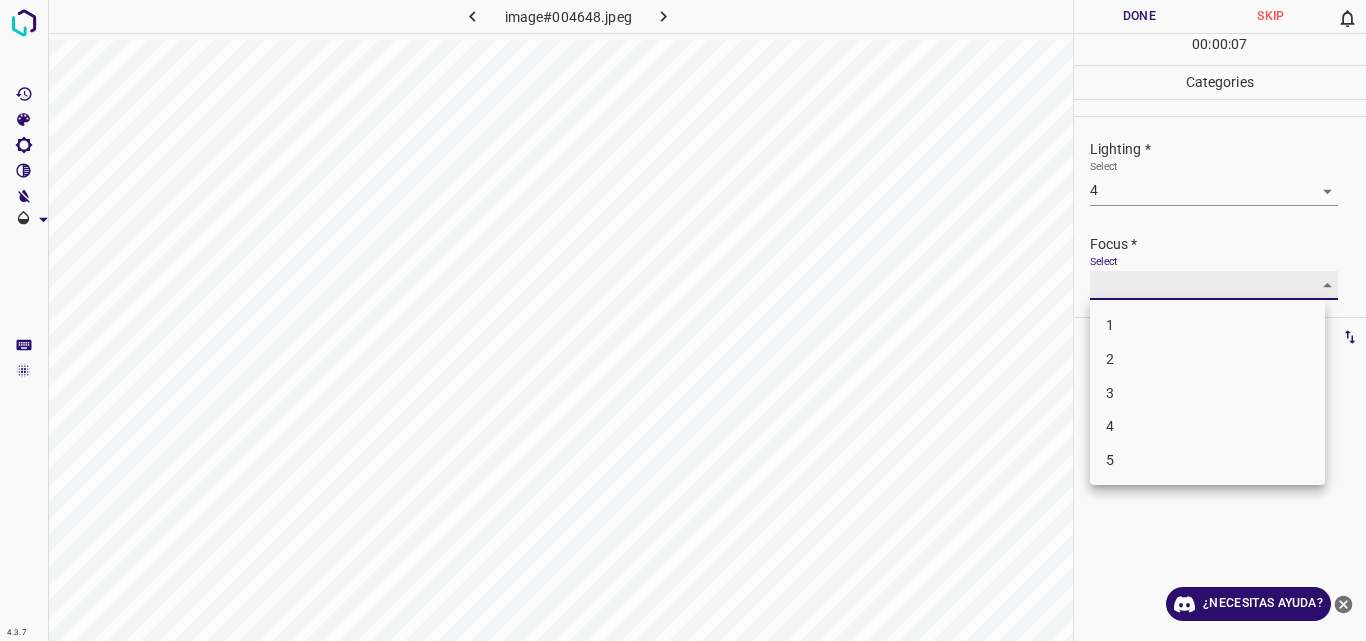 type on "4" 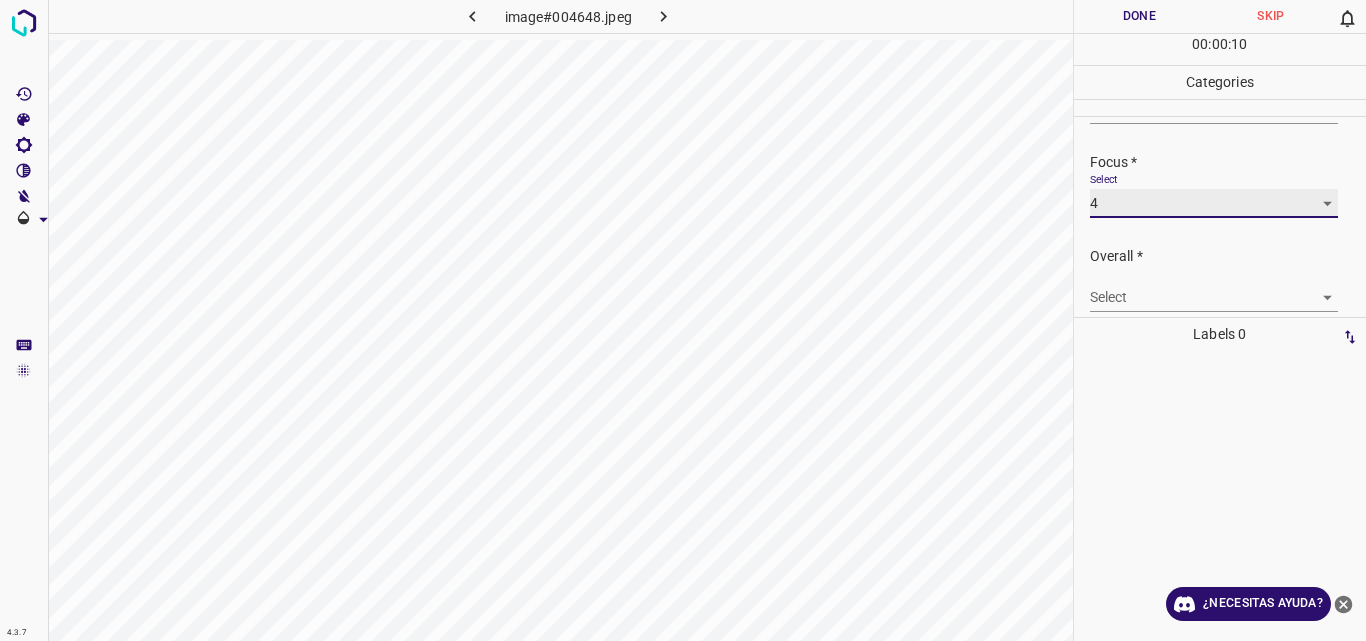 scroll, scrollTop: 90, scrollLeft: 0, axis: vertical 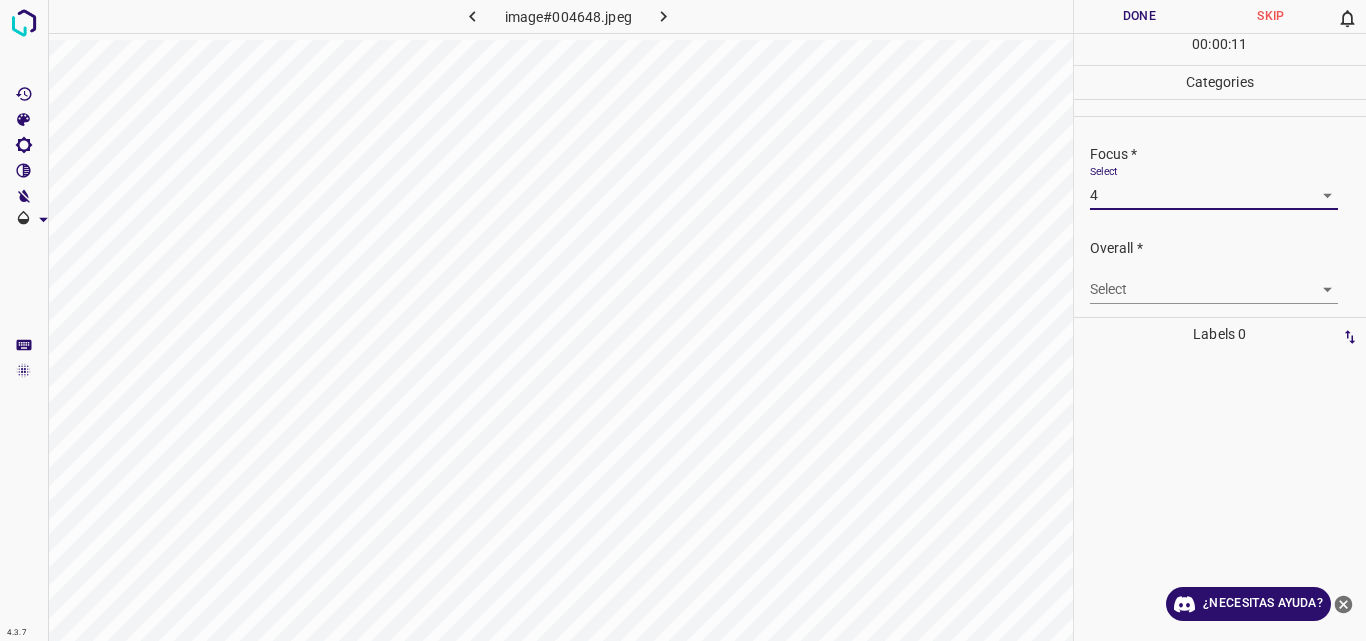 click on "4.3.7 image#004648.jpeg Done Skip 0 00   : 00   : 11   Categories Lighting *  Select 4 4 Focus *  Select 4 4 Overall *  Select ​ Labels   0 Categories 1 Lighting 2 Focus 3 Overall Tools Space Change between modes (Draw & Edit) I Auto labeling R Restore zoom M Zoom in N Zoom out Delete Delete selecte label Filters Z Restore filters X Saturation filter C Brightness filter V Contrast filter B Gray scale filter General O Download ¿Necesitas ayuda? Original text Rate this translation Your feedback will be used to help improve Google Translate - Texto - Esconder - Borrar" at bounding box center (683, 320) 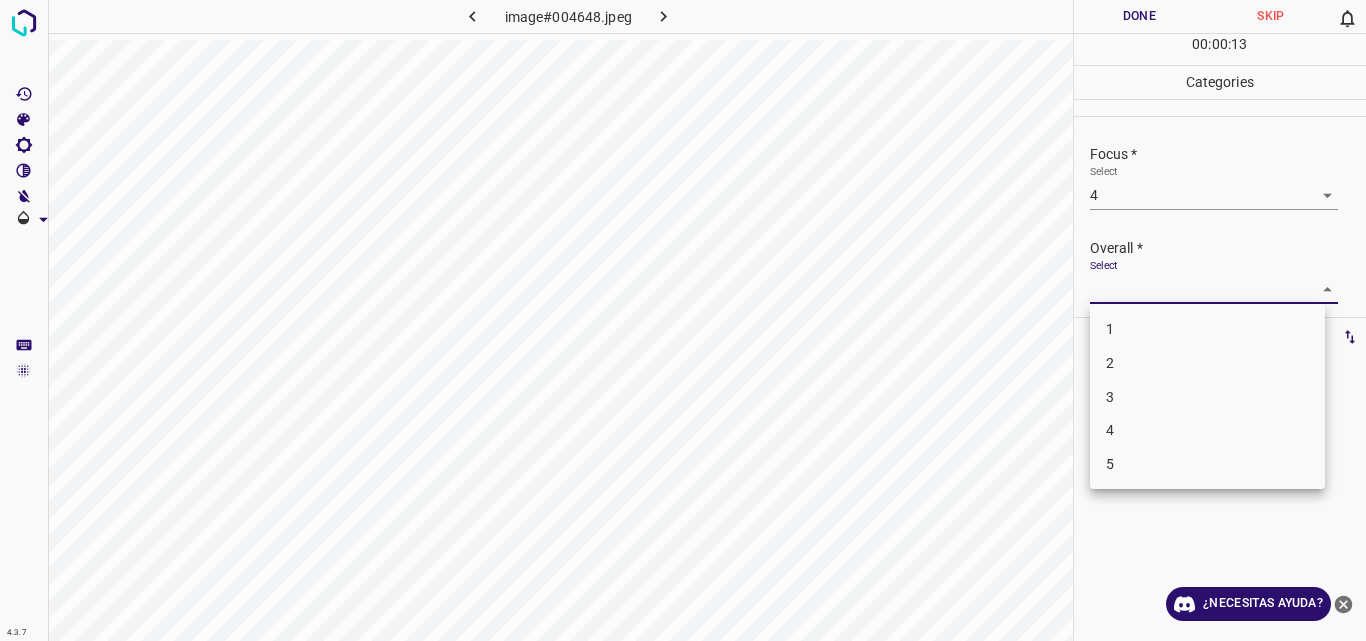 click on "4" at bounding box center [1207, 430] 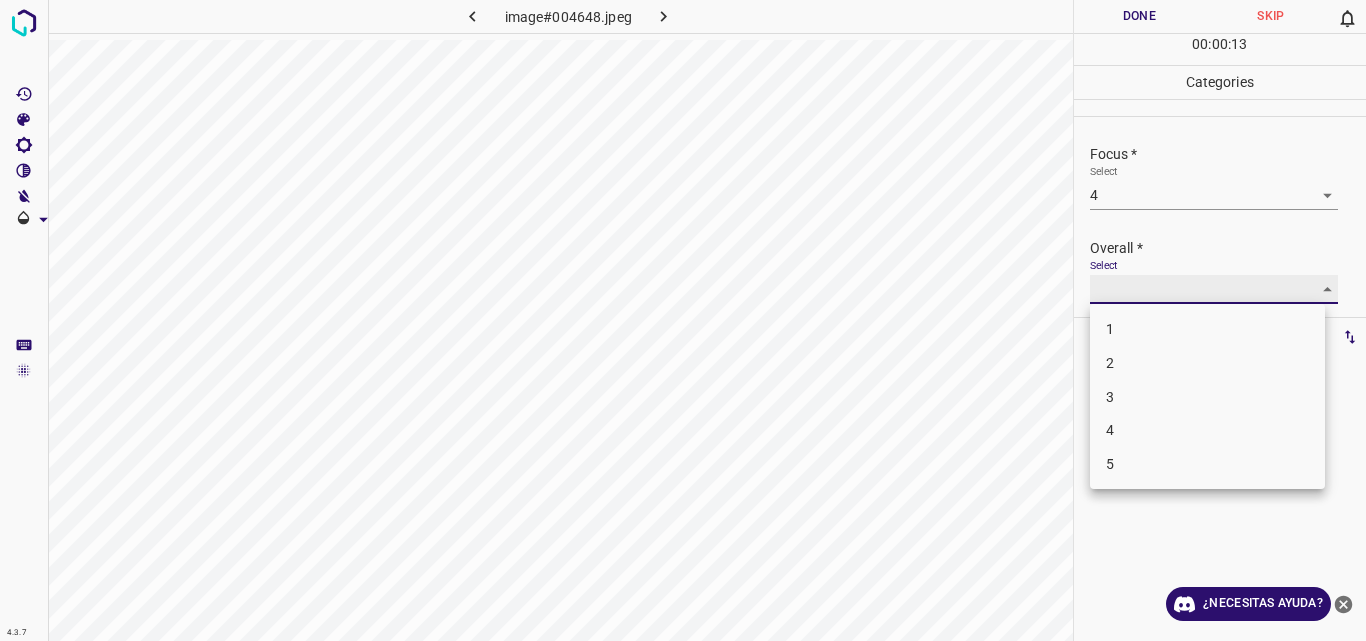 type on "4" 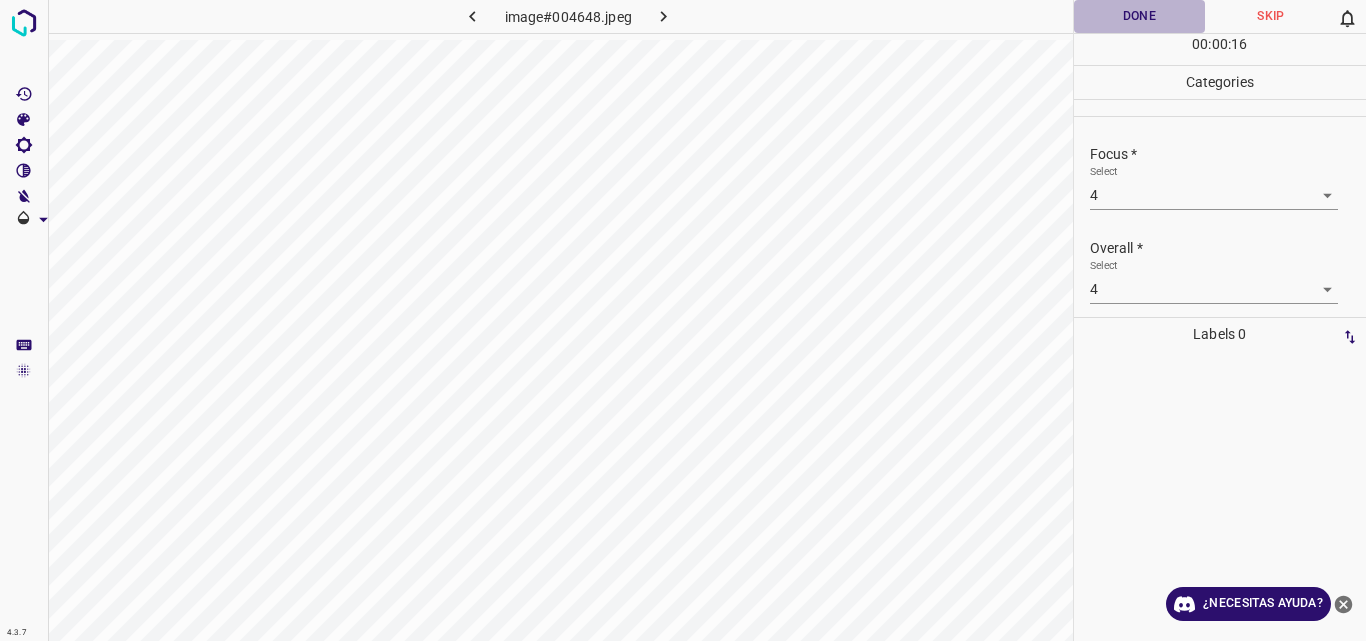 click on "Done" at bounding box center [1140, 16] 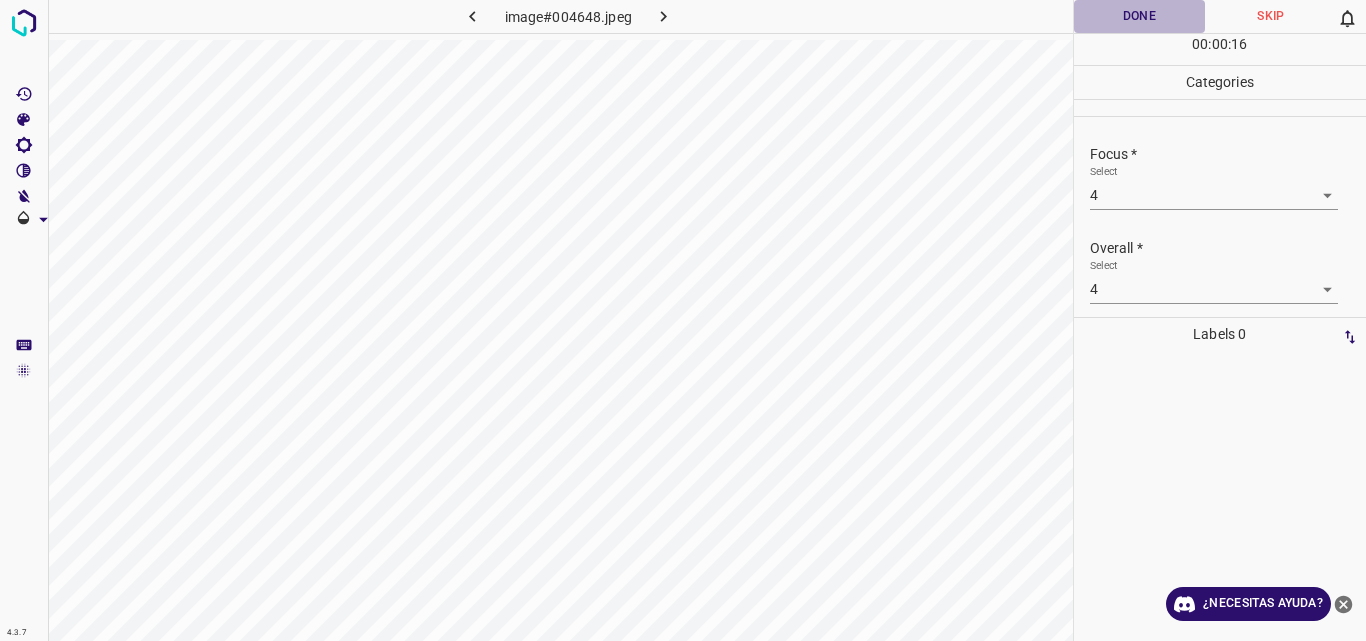 click on "Done" at bounding box center (1140, 16) 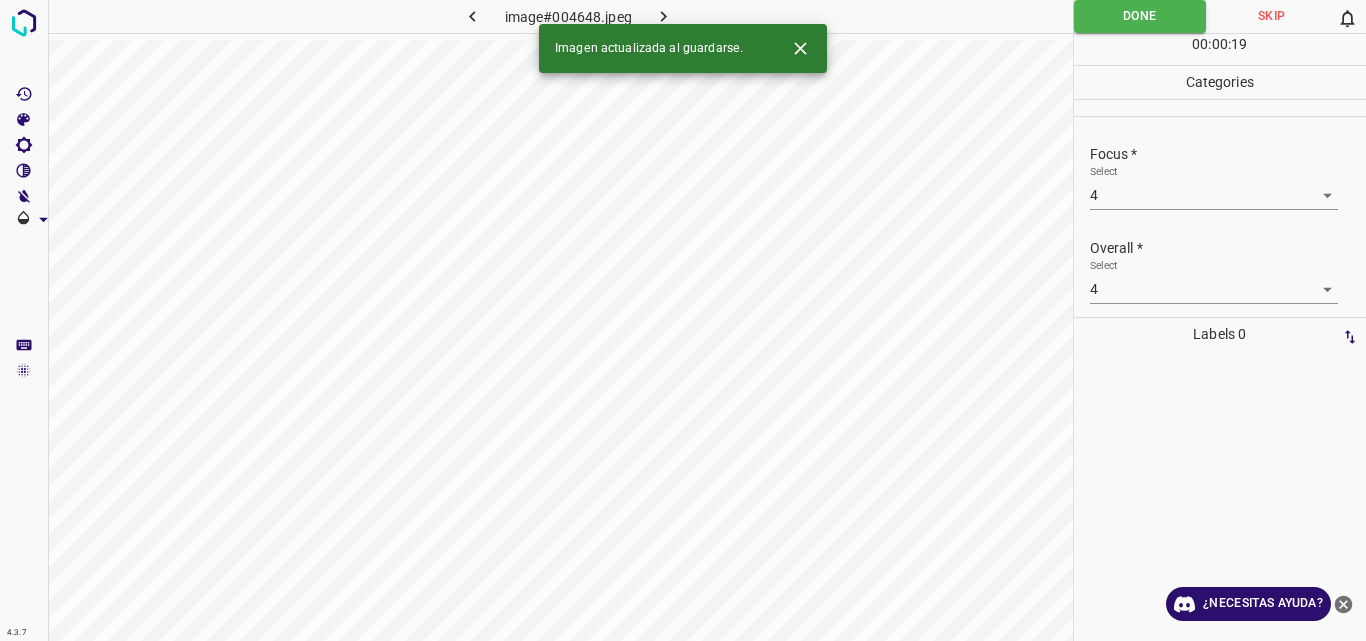click 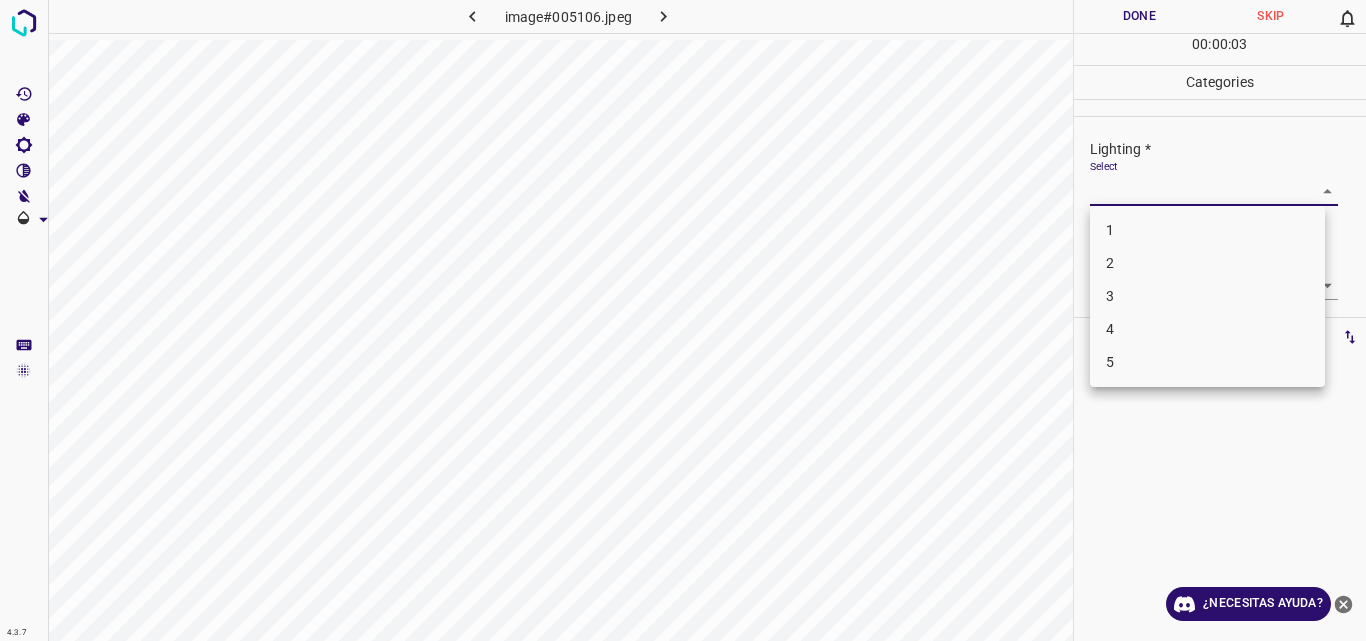 click on "4.3.7 image#005106.jpeg Done Skip 0 00   : 00   : 03   Categories Lighting *  Select ​ Focus *  Select ​ Overall *  Select ​ Labels   0 Categories 1 Lighting 2 Focus 3 Overall Tools Space Change between modes (Draw & Edit) I Auto labeling R Restore zoom M Zoom in N Zoom out Delete Delete selecte label Filters Z Restore filters X Saturation filter C Brightness filter V Contrast filter B Gray scale filter General O Download ¿Necesitas ayuda? Original text Rate this translation Your feedback will be used to help improve Google Translate - Texto - Esconder - Borrar 1 2 3 4 5" at bounding box center [683, 320] 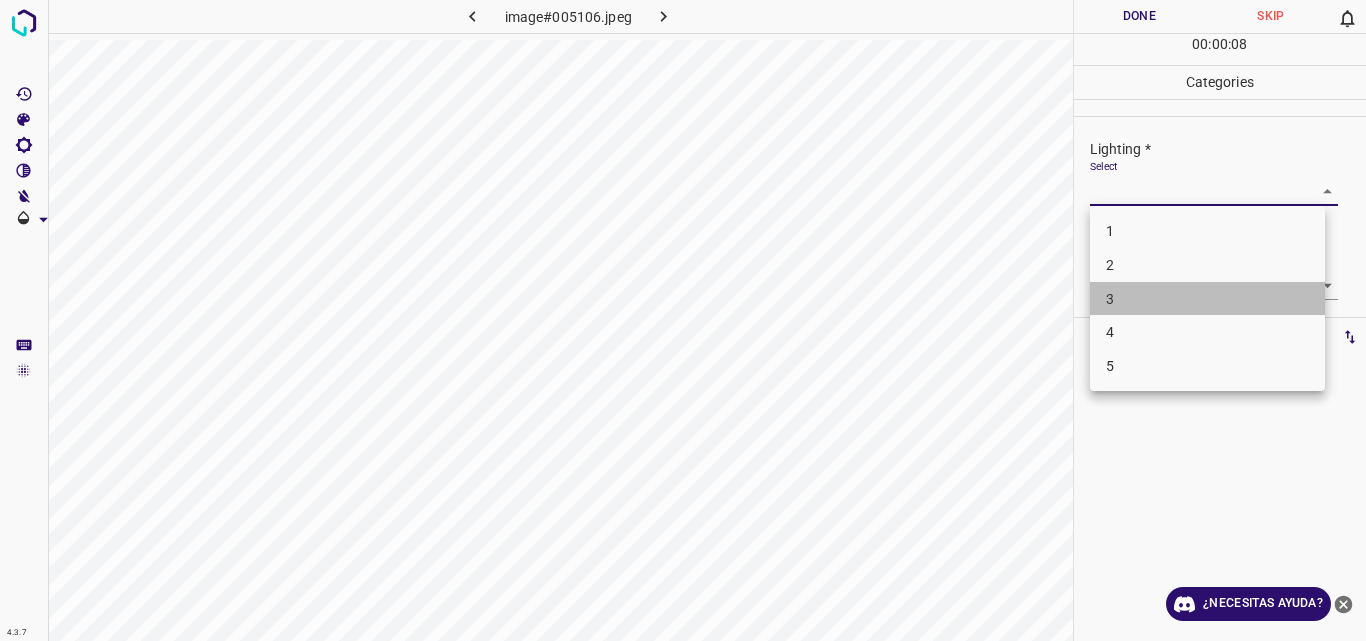 click on "3" at bounding box center (1207, 299) 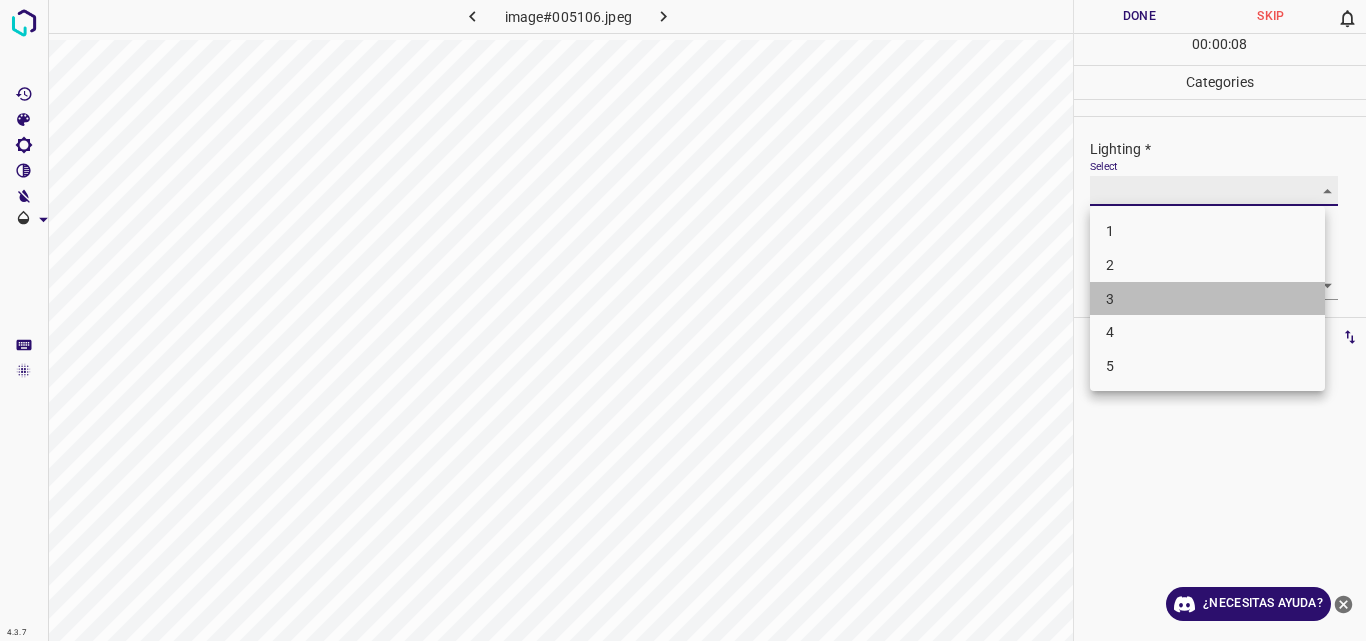 type on "3" 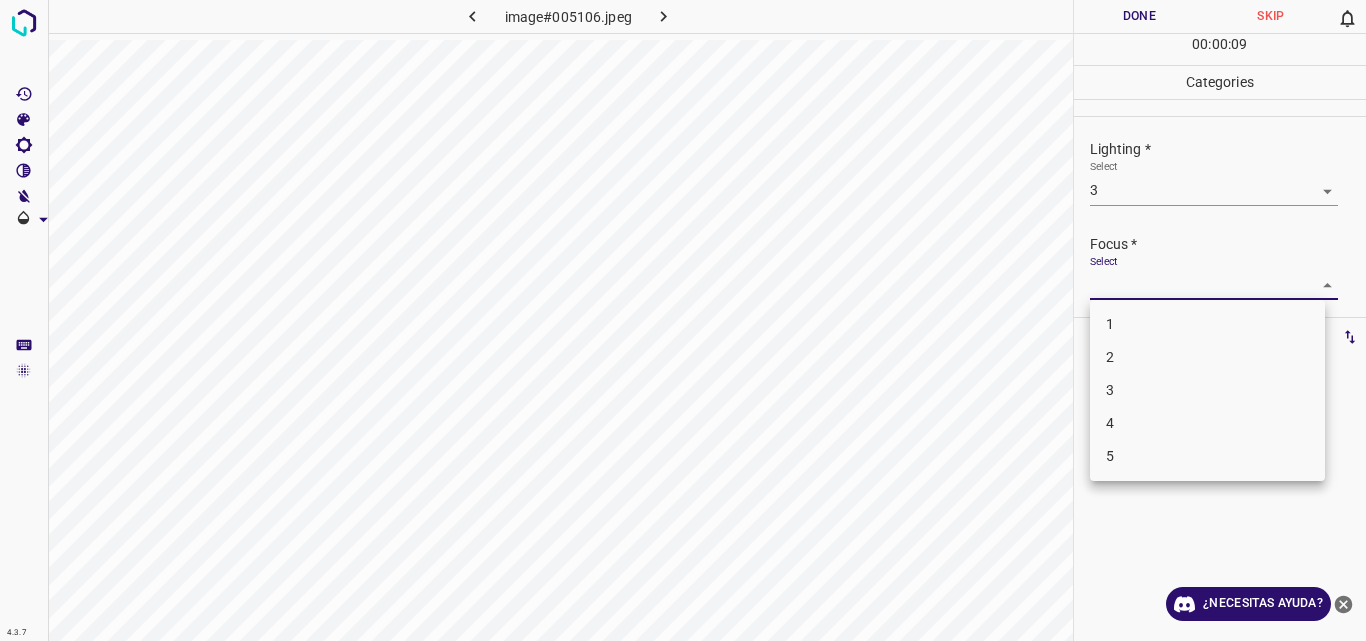 click on "4.3.7 image#005106.jpeg Done Skip 0 00   : 00   : 09   Categories Lighting *  Select 3 3 Focus *  Select ​ Overall *  Select ​ Labels   0 Categories 1 Lighting 2 Focus 3 Overall Tools Space Change between modes (Draw & Edit) I Auto labeling R Restore zoom M Zoom in N Zoom out Delete Delete selecte label Filters Z Restore filters X Saturation filter C Brightness filter V Contrast filter B Gray scale filter General O Download ¿Necesitas ayuda? Original text Rate this translation Your feedback will be used to help improve Google Translate - Texto - Esconder - Borrar 1 2 3 4 5" at bounding box center [683, 320] 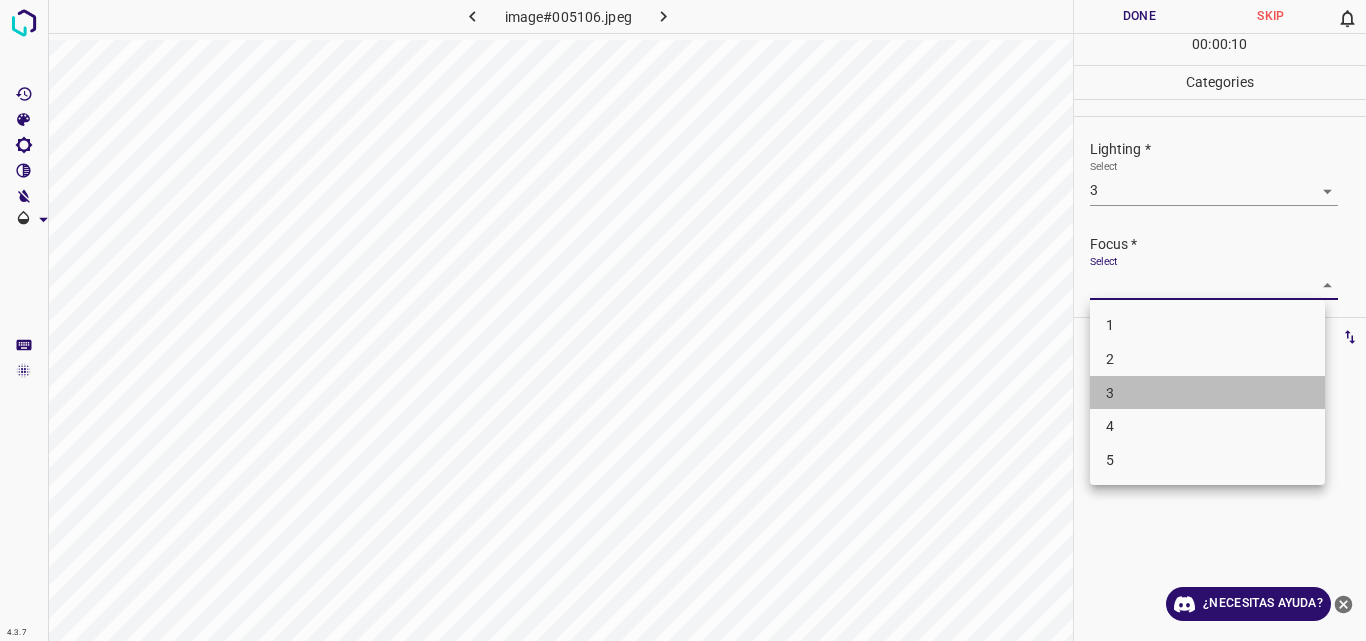 click on "3" at bounding box center (1207, 393) 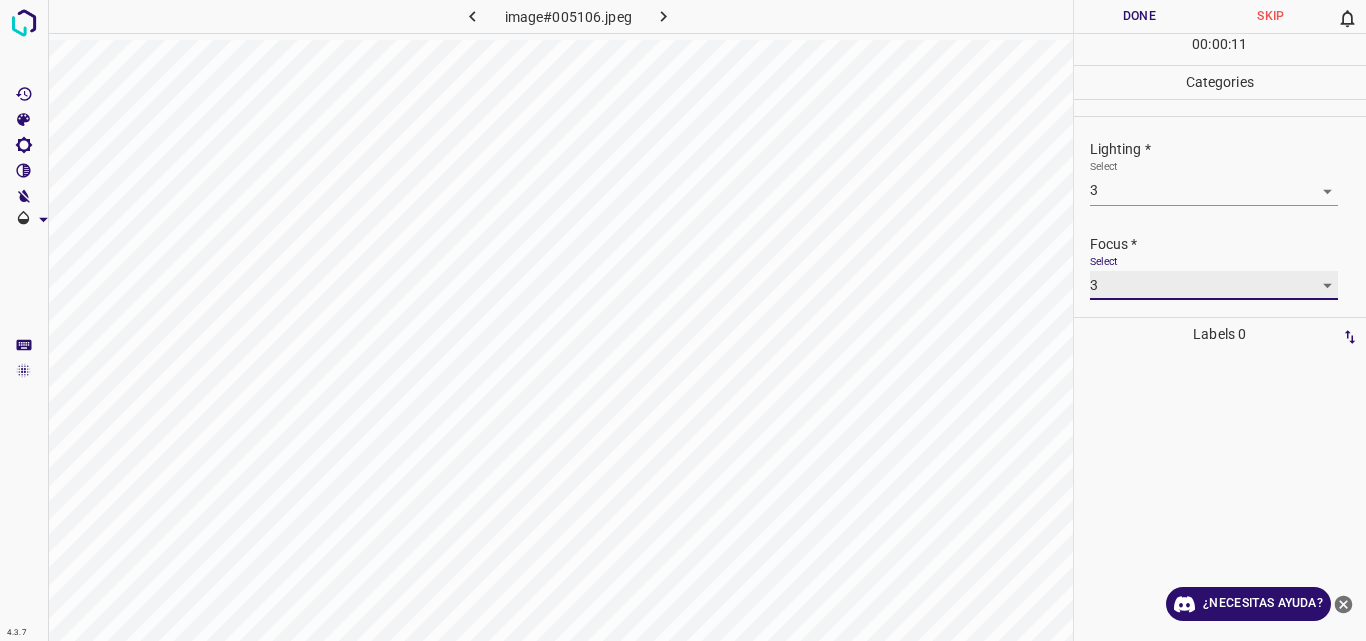type on "3" 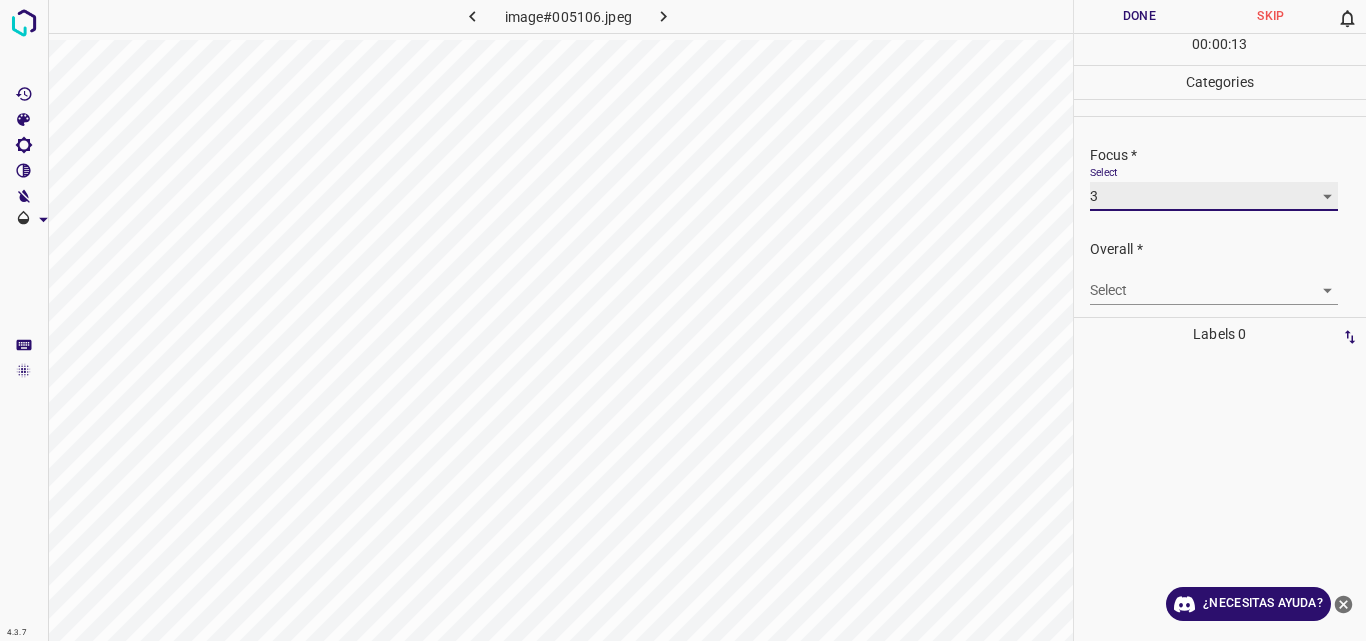 scroll, scrollTop: 98, scrollLeft: 0, axis: vertical 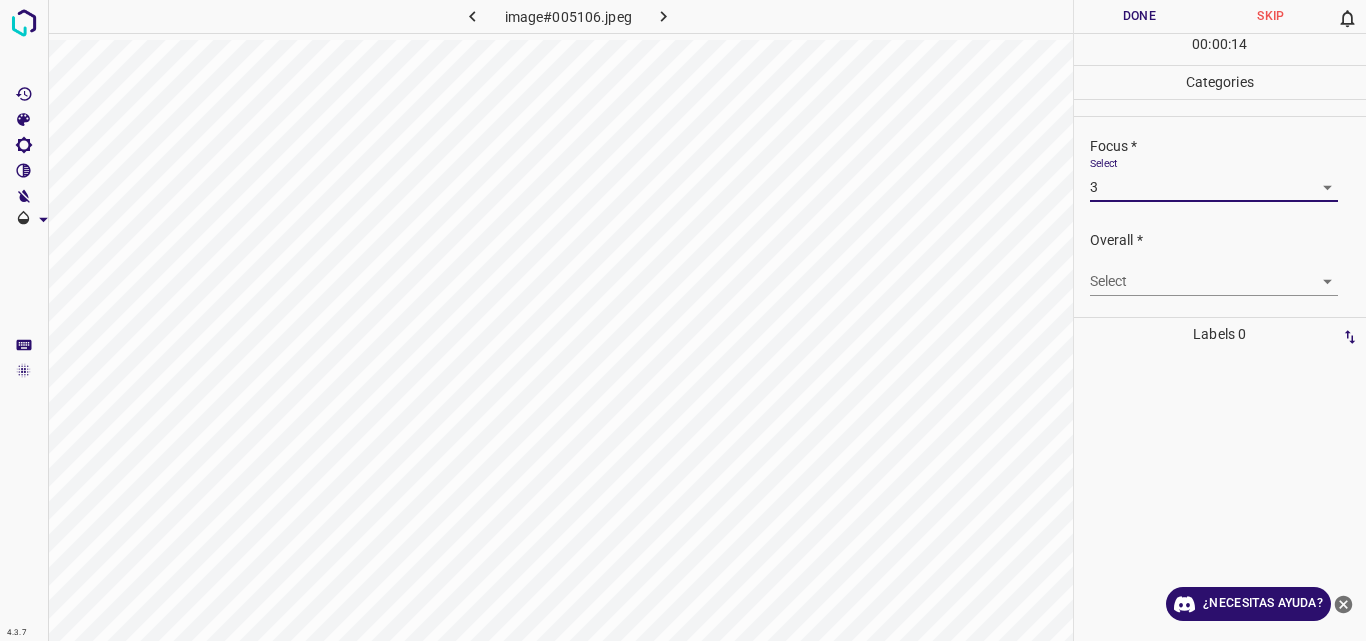 click on "4.3.7 image#005106.jpeg Done Skip 0 00   : 00   : 14   Categories Lighting *  Select 3 3 Focus *  Select 3 3 Overall *  Select ​ Labels   0 Categories 1 Lighting 2 Focus 3 Overall Tools Space Change between modes (Draw & Edit) I Auto labeling R Restore zoom M Zoom in N Zoom out Delete Delete selecte label Filters Z Restore filters X Saturation filter C Brightness filter V Contrast filter B Gray scale filter General O Download ¿Necesitas ayuda? Original text Rate this translation Your feedback will be used to help improve Google Translate - Texto - Esconder - Borrar" at bounding box center [683, 320] 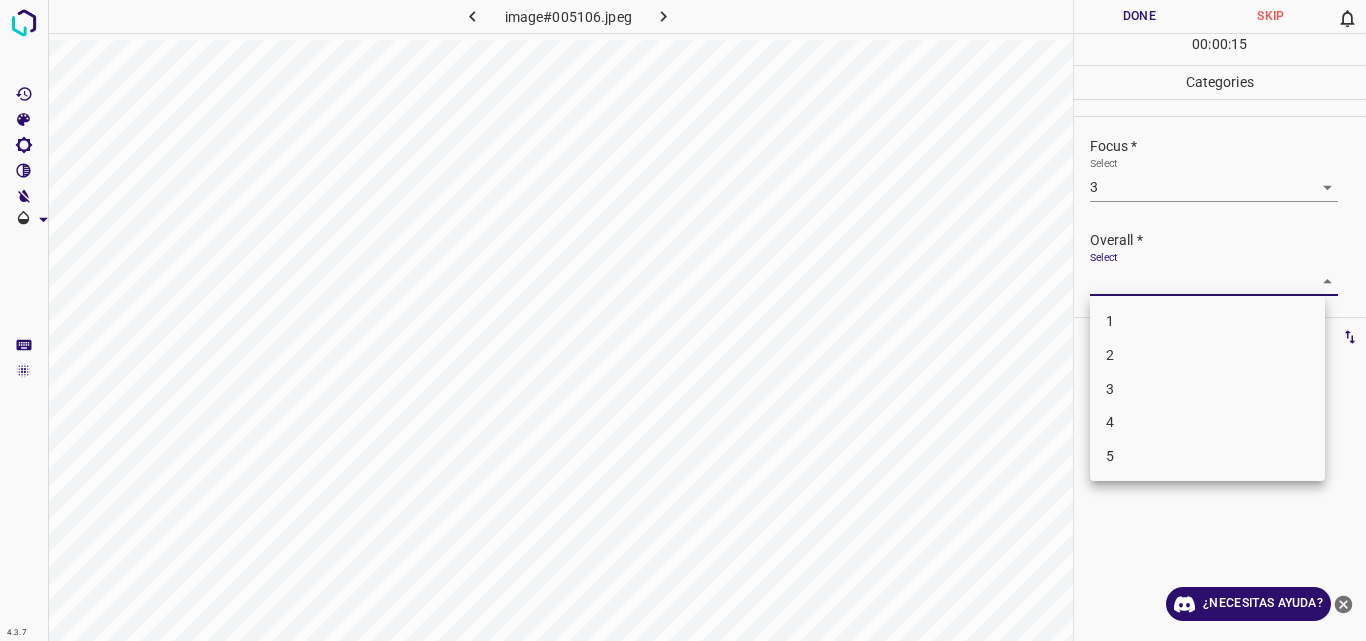 click on "3" at bounding box center (1207, 389) 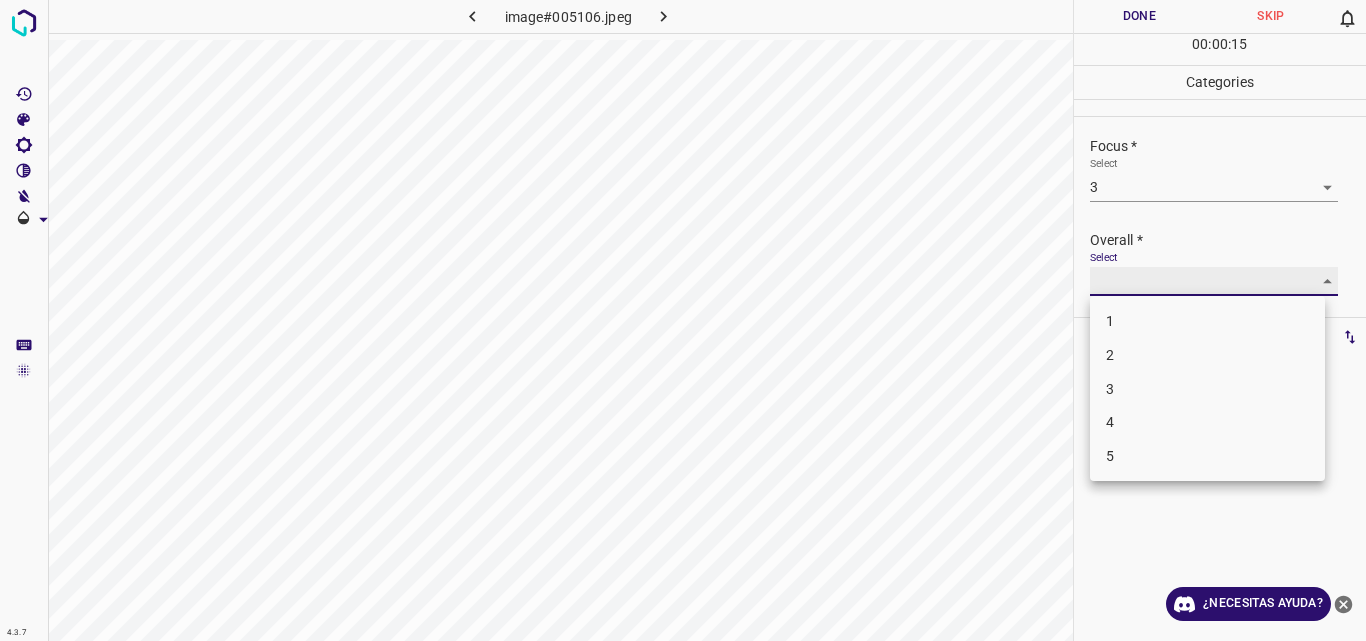 type on "3" 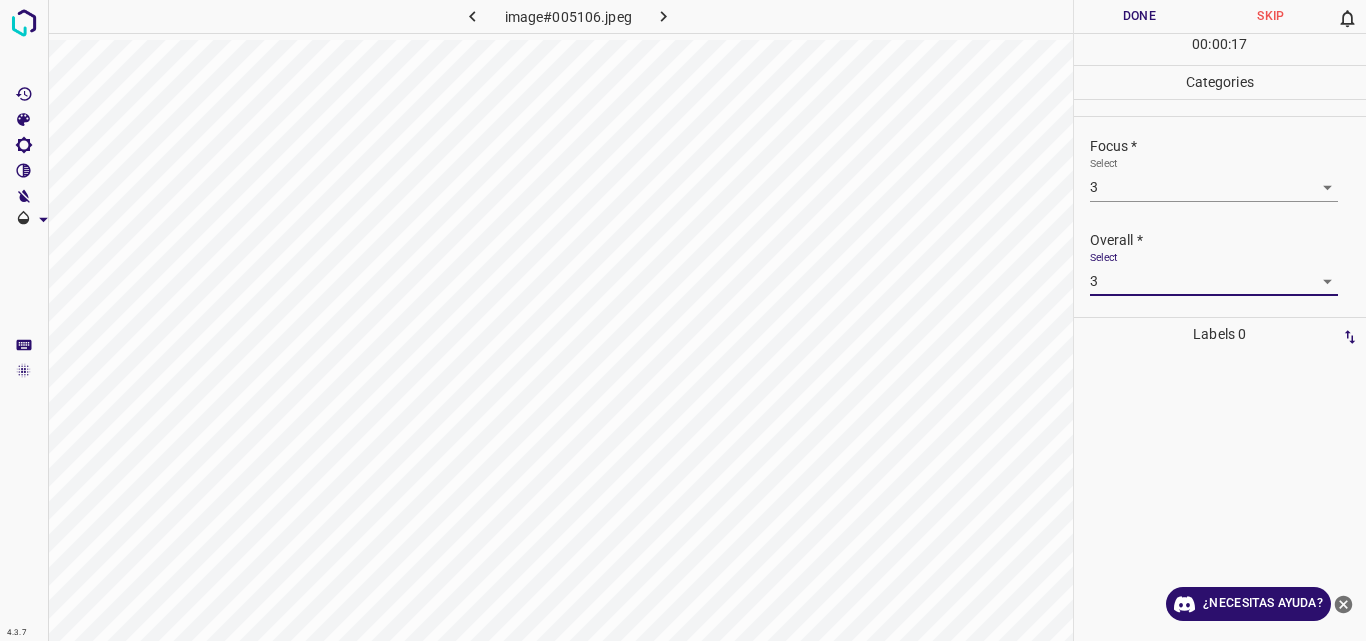 click on "Done" at bounding box center (1140, 16) 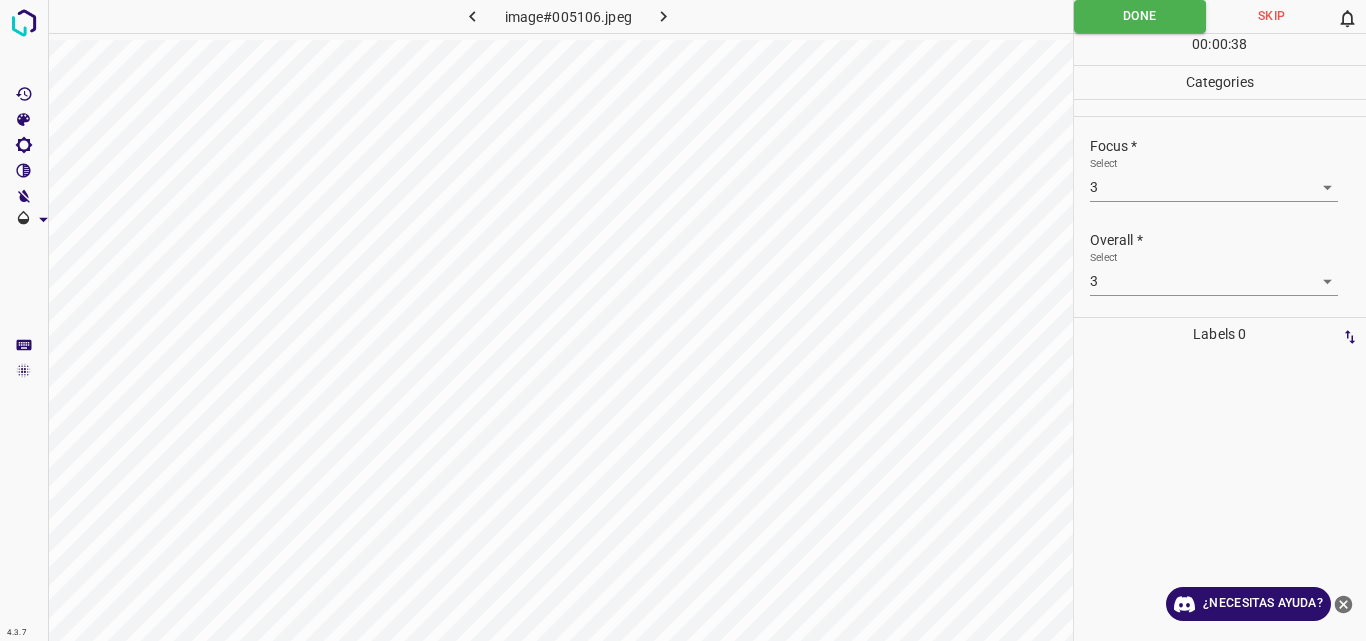 click 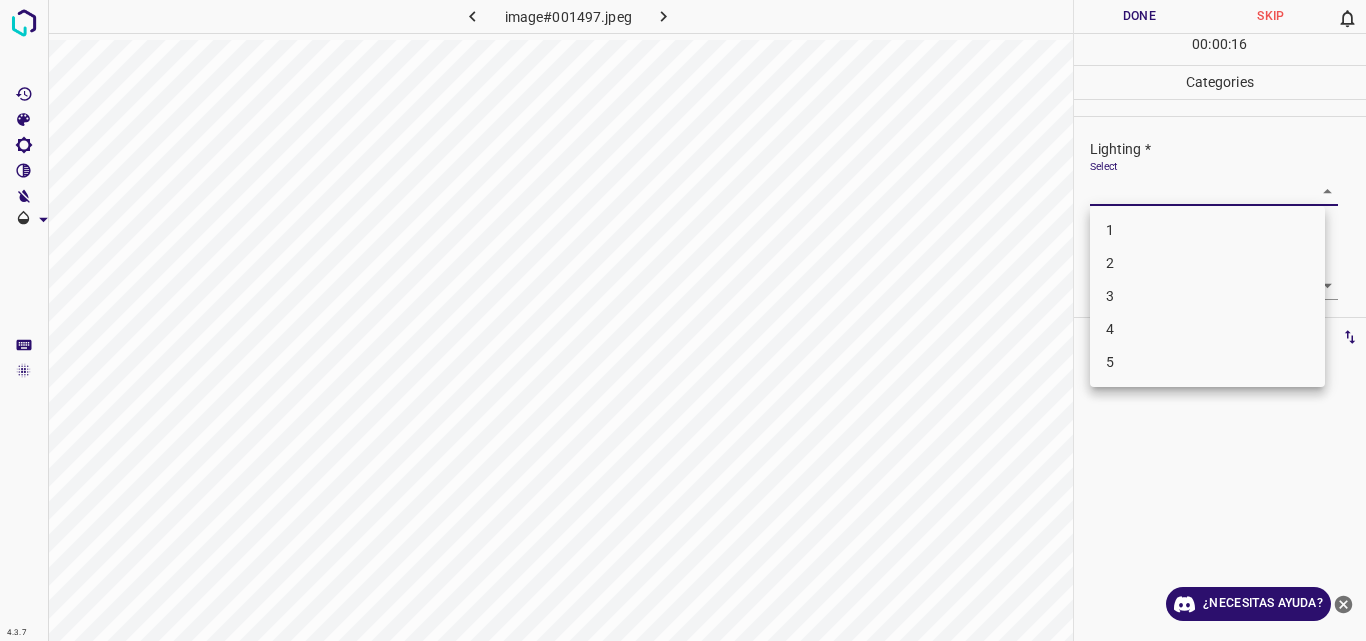 click on "4.3.7 image#001497.jpeg Done Skip 0 00   : 00   : 16   Categories Lighting *  Select ​ Focus *  Select ​ Overall *  Select ​ Labels   0 Categories 1 Lighting 2 Focus 3 Overall Tools Space Change between modes (Draw & Edit) I Auto labeling R Restore zoom M Zoom in N Zoom out Delete Delete selecte label Filters Z Restore filters X Saturation filter C Brightness filter V Contrast filter B Gray scale filter General O Download ¿Necesitas ayuda? Original text Rate this translation Your feedback will be used to help improve Google Translate - Texto - Esconder - Borrar 1 2 3 4 5" at bounding box center (683, 320) 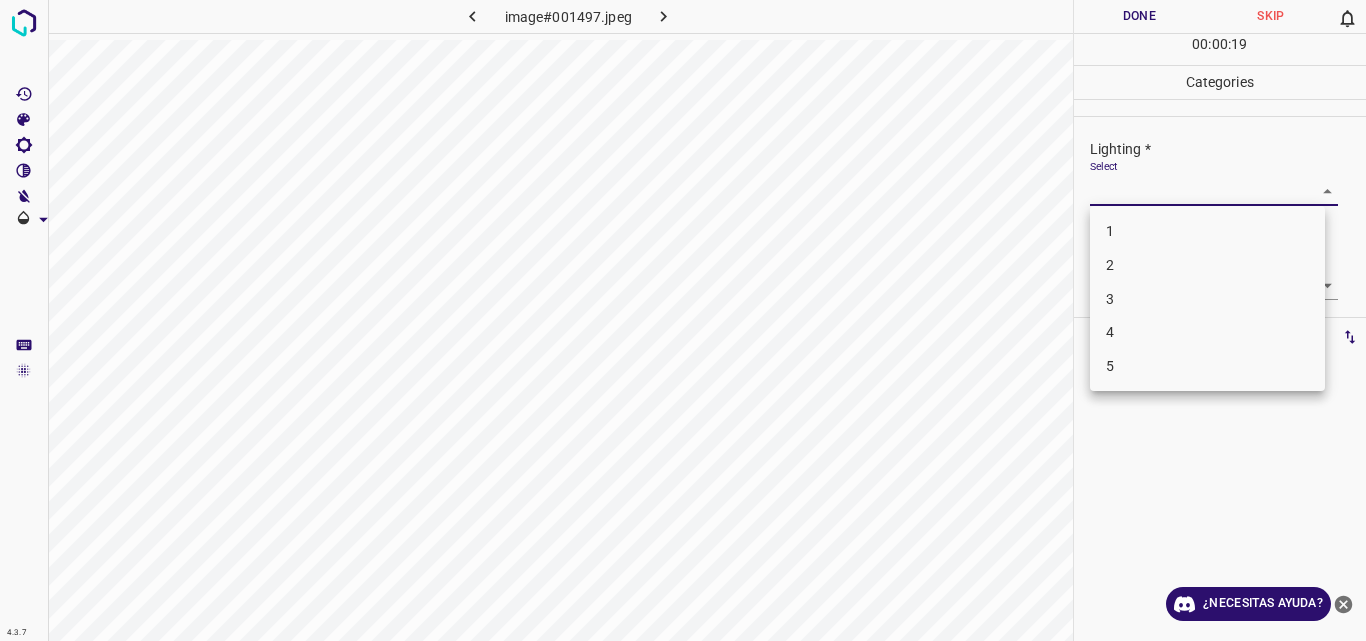 click on "3" at bounding box center (1207, 299) 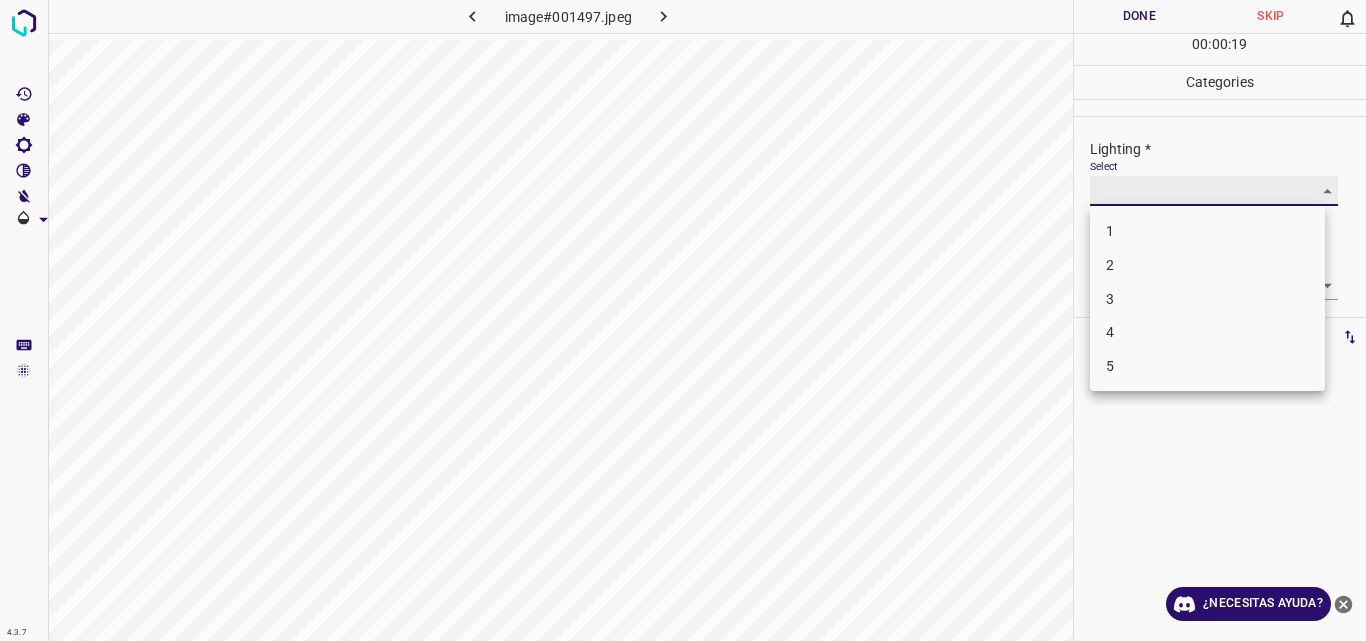 type on "3" 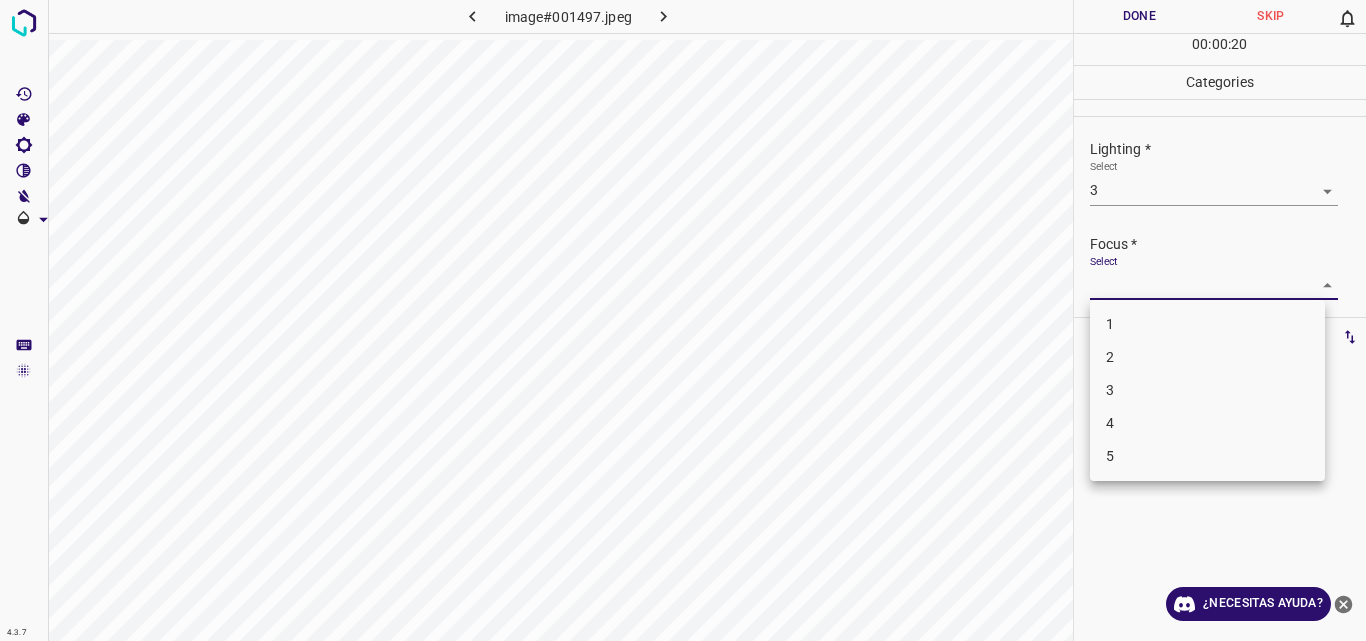 click on "4.3.7 image#001497.jpeg Done Skip 0 00   : 00   : 20   Categories Lighting *  Select 3 3 Focus *  Select ​ Overall *  Select ​ Labels   0 Categories 1 Lighting 2 Focus 3 Overall Tools Space Change between modes (Draw & Edit) I Auto labeling R Restore zoom M Zoom in N Zoom out Delete Delete selecte label Filters Z Restore filters X Saturation filter C Brightness filter V Contrast filter B Gray scale filter General O Download ¿Necesitas ayuda? Original text Rate this translation Your feedback will be used to help improve Google Translate - Texto - Esconder - Borrar 1 2 3 4 5" at bounding box center [683, 320] 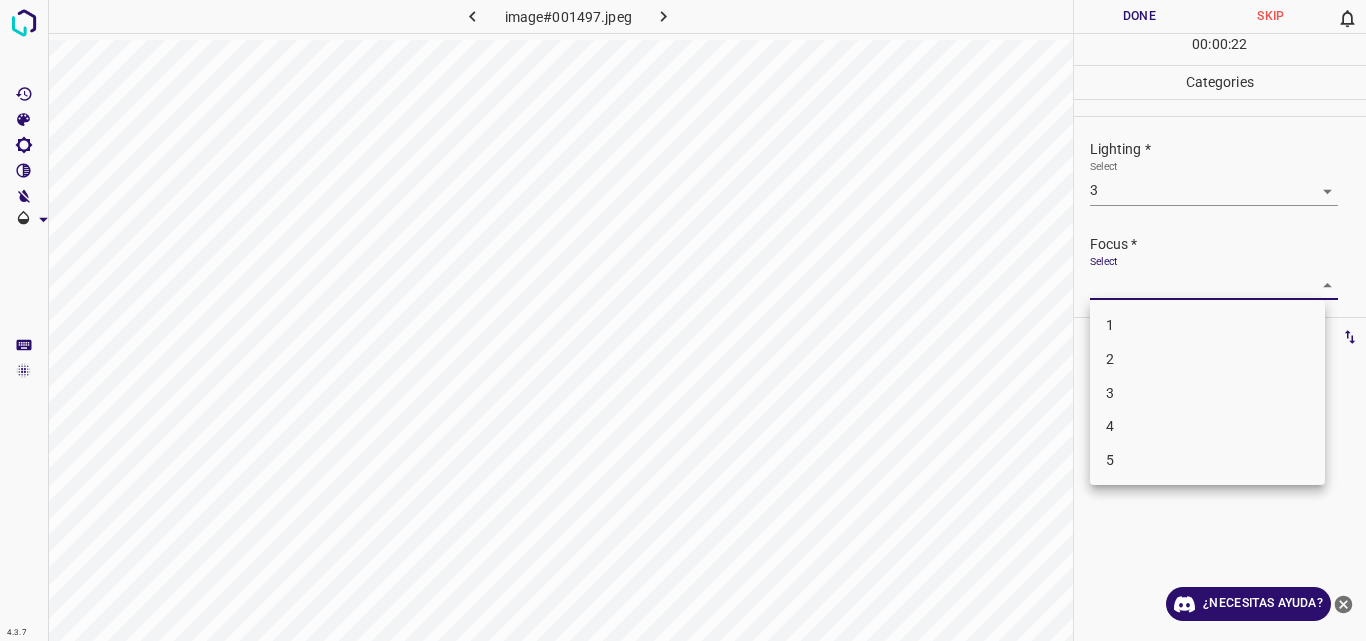 click on "4" at bounding box center [1207, 426] 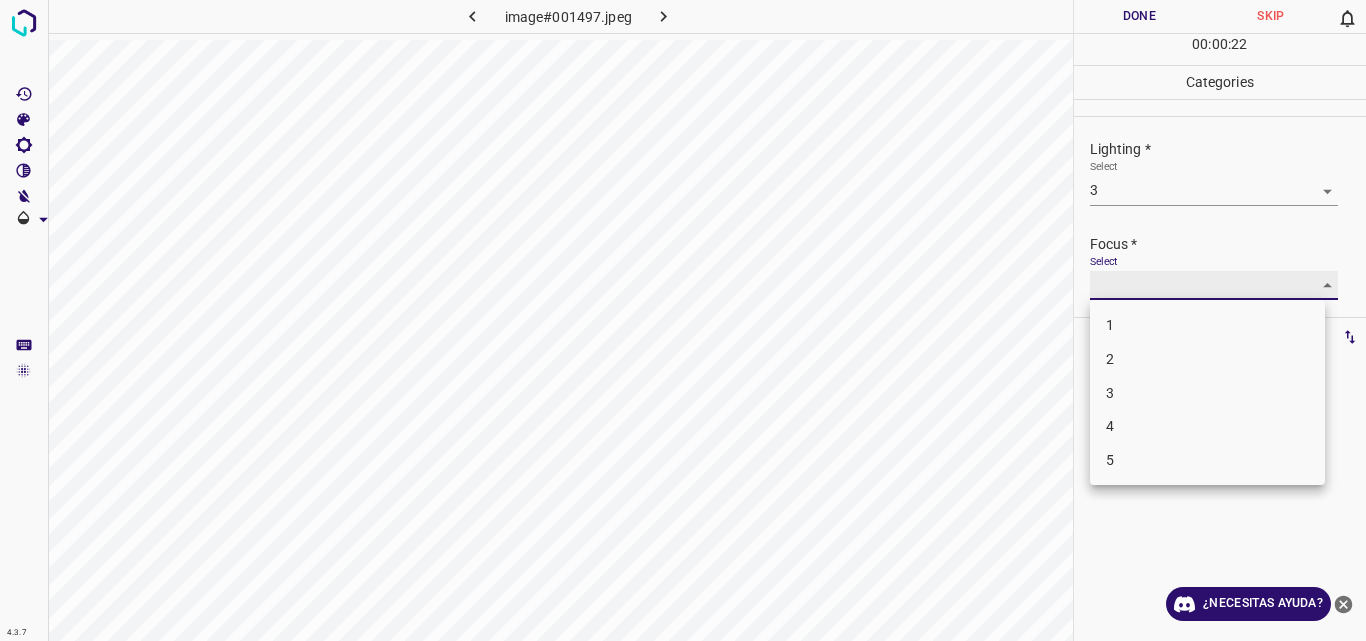type on "4" 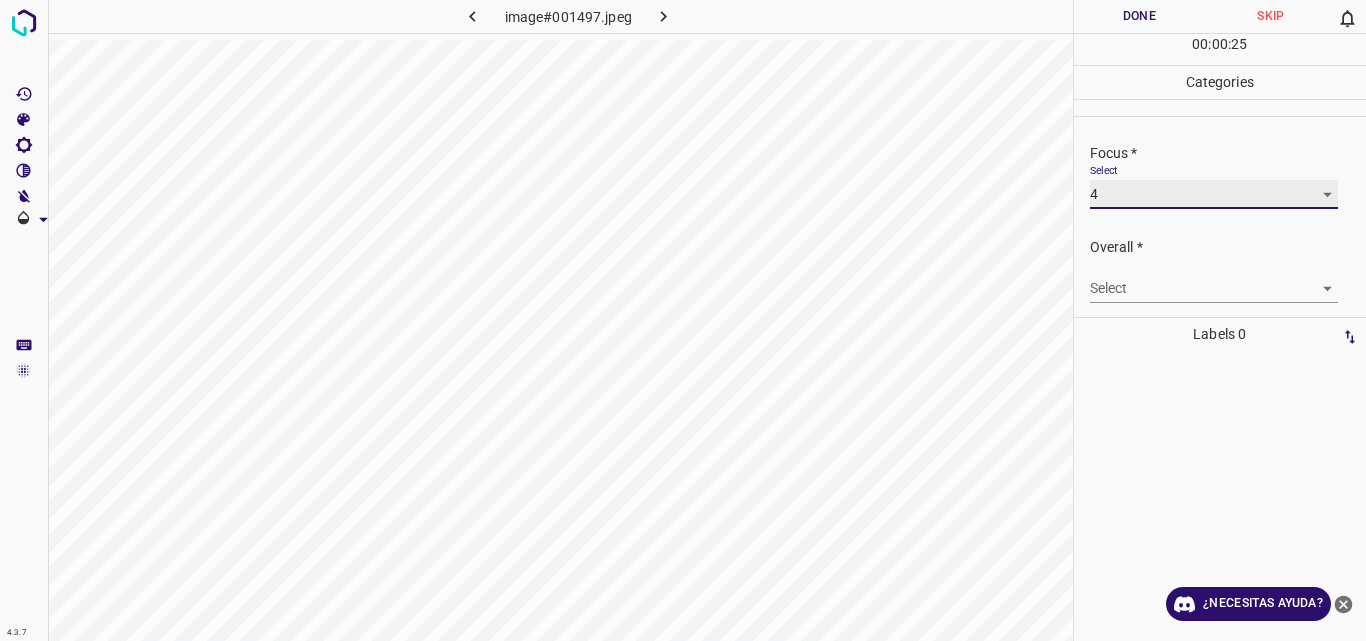 scroll, scrollTop: 98, scrollLeft: 0, axis: vertical 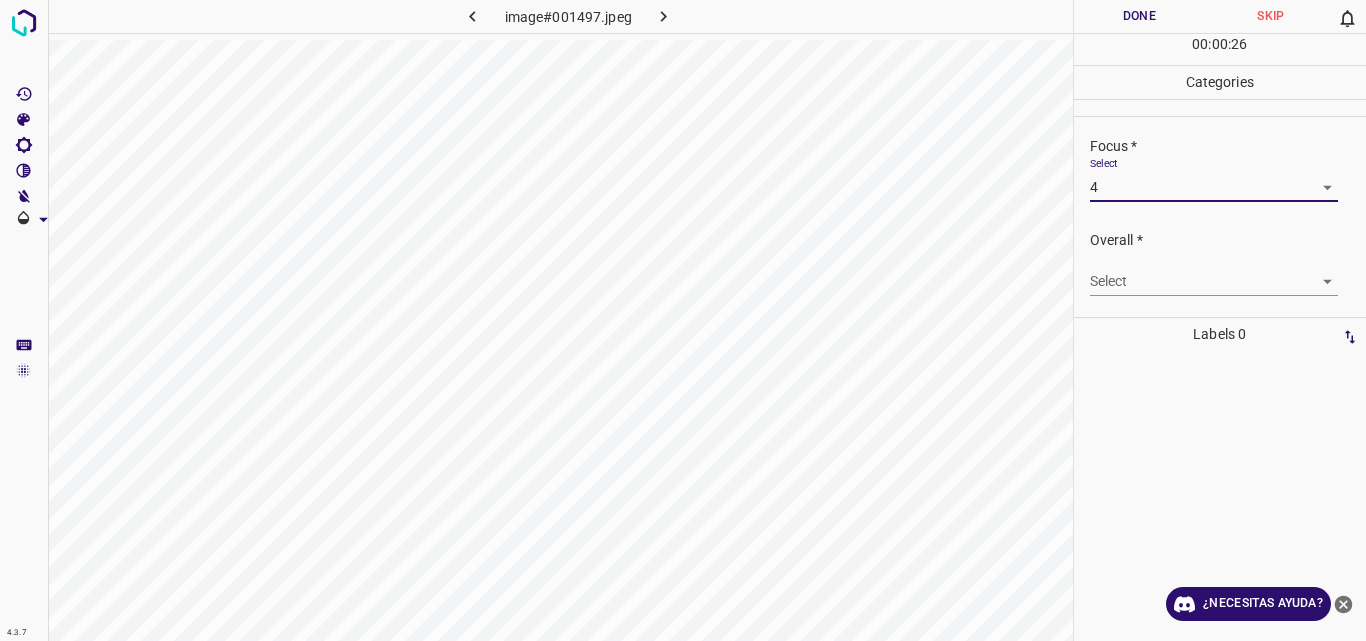 click on "4.3.7 image#001497.jpeg Done Skip 0 00   : 00   : 26   Categories Lighting *  Select 3 3 Focus *  Select 4 4 Overall *  Select ​ Labels   0 Categories 1 Lighting 2 Focus 3 Overall Tools Space Change between modes (Draw & Edit) I Auto labeling R Restore zoom M Zoom in N Zoom out Delete Delete selecte label Filters Z Restore filters X Saturation filter C Brightness filter V Contrast filter B Gray scale filter General O Download ¿Necesitas ayuda? Original text Rate this translation Your feedback will be used to help improve Google Translate - Texto - Esconder - Borrar" at bounding box center (683, 320) 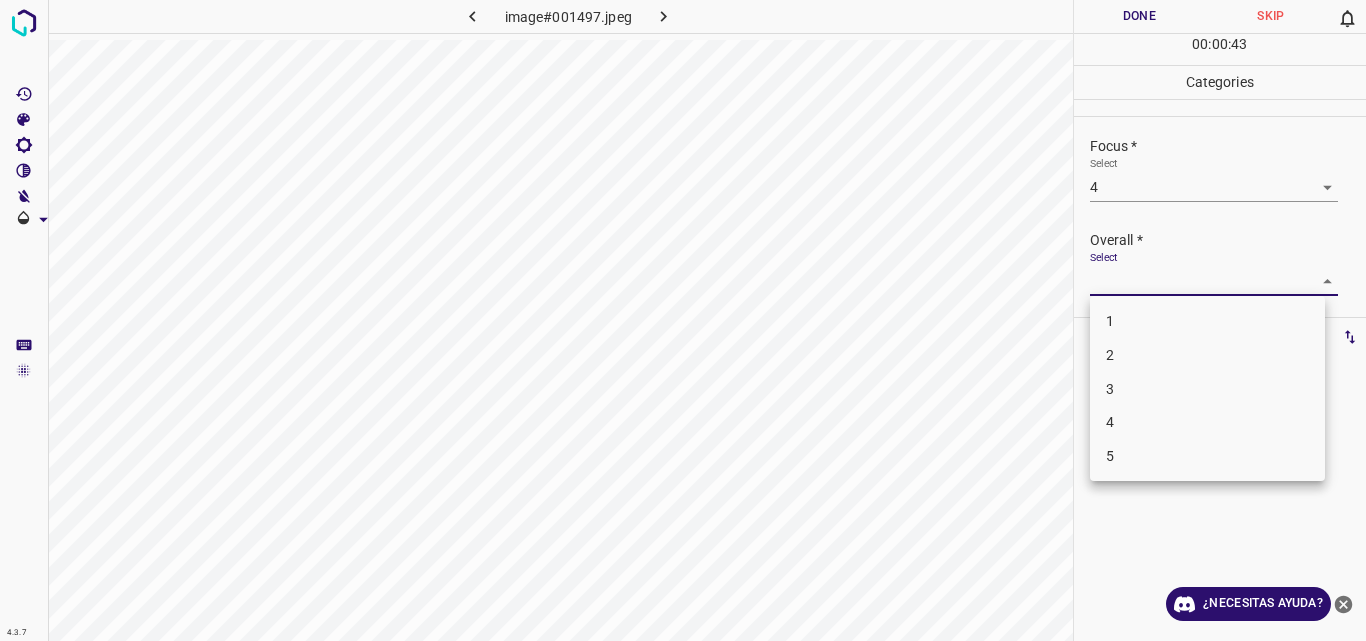 click on "3" at bounding box center (1207, 389) 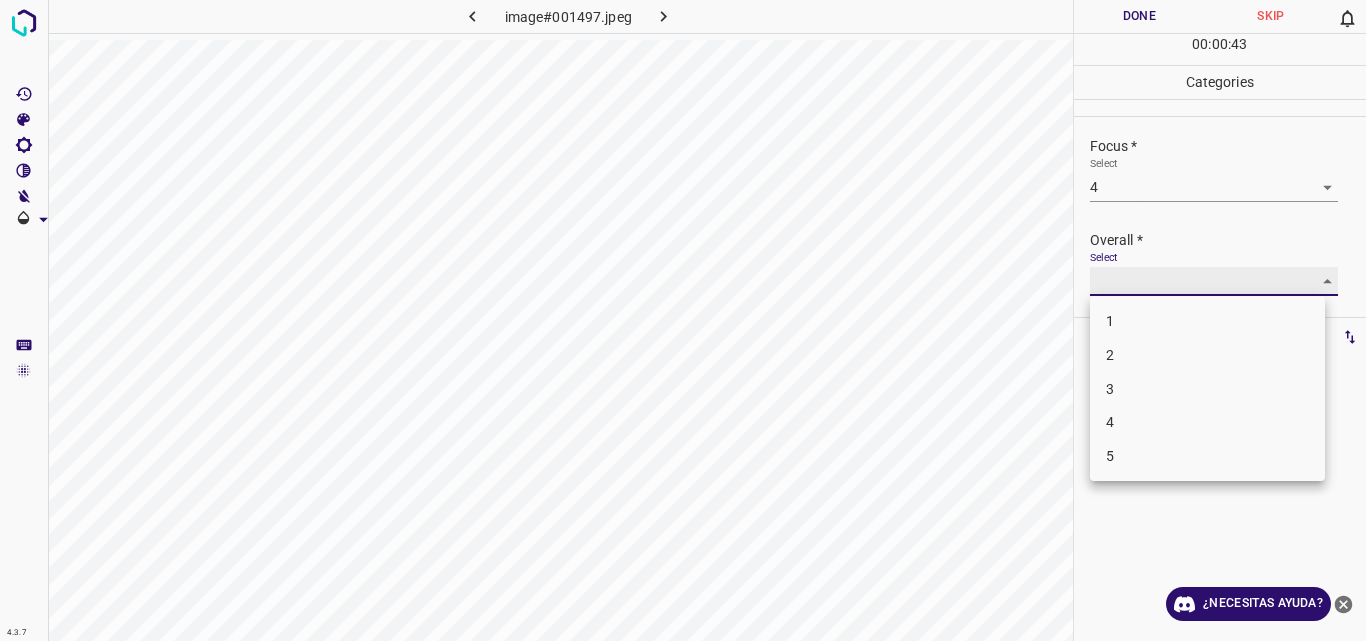 type on "3" 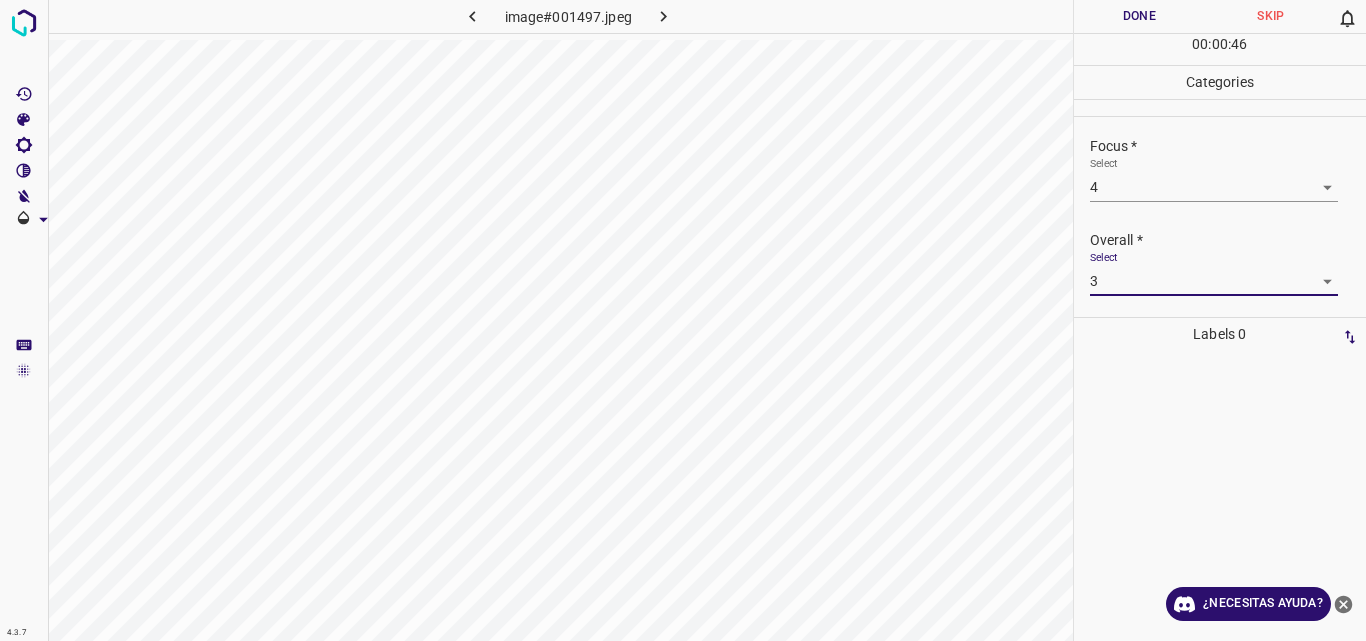 click on "Done" at bounding box center [1140, 16] 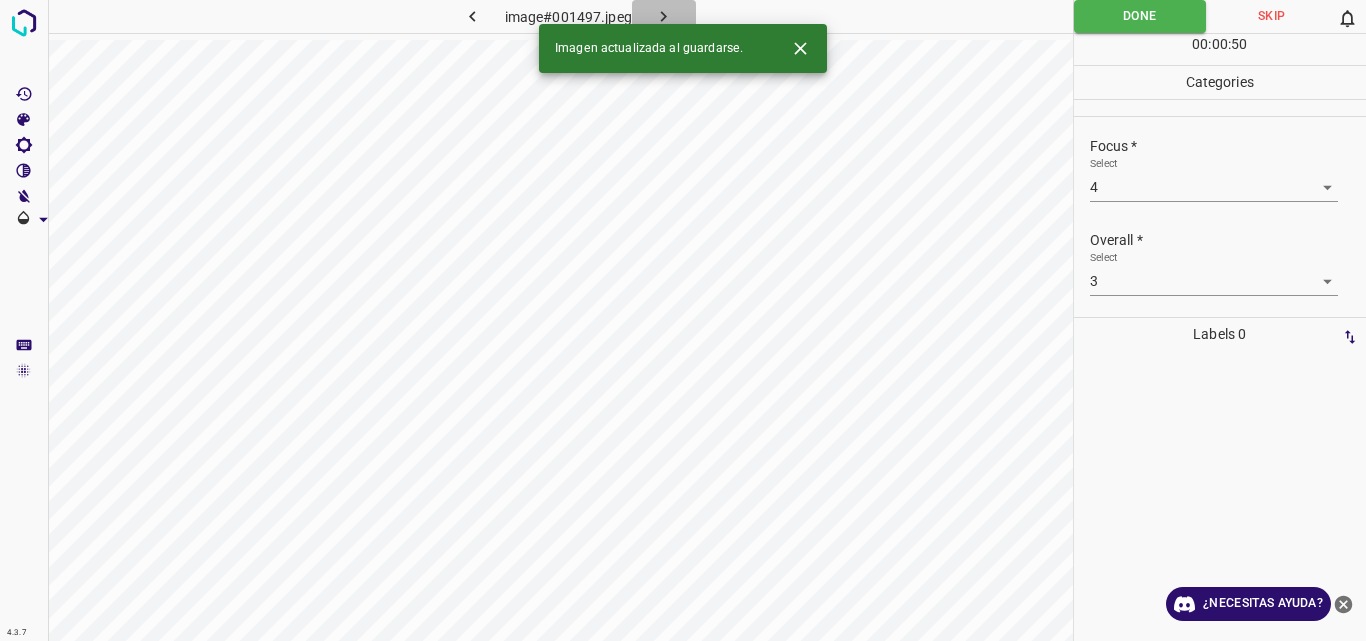click 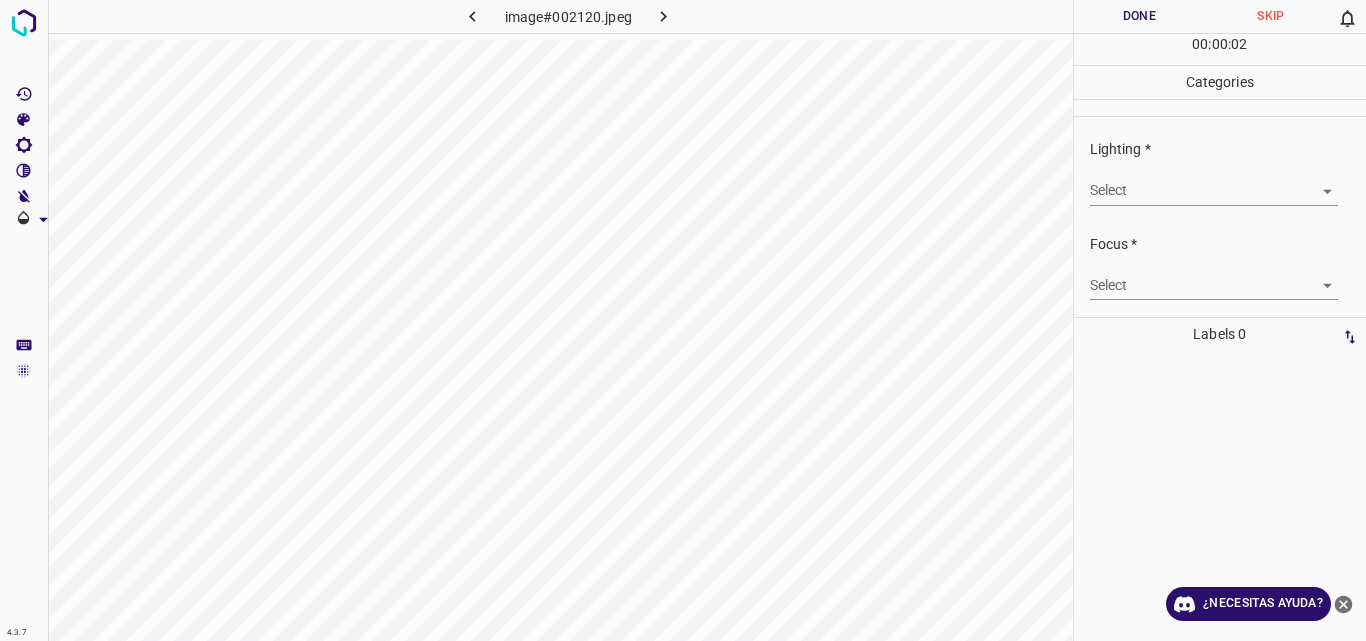 click on "4.3.7 image#002120.jpeg Done Skip 0 00   : 00   : 02   Categories Lighting *  Select ​ Focus *  Select ​ Overall *  Select ​ Labels   0 Categories 1 Lighting 2 Focus 3 Overall Tools Space Change between modes (Draw & Edit) I Auto labeling R Restore zoom M Zoom in N Zoom out Delete Delete selecte label Filters Z Restore filters X Saturation filter C Brightness filter V Contrast filter B Gray scale filter General O Download ¿Necesitas ayuda? Original text Rate this translation Your feedback will be used to help improve Google Translate - Texto - Esconder - Borrar" at bounding box center [683, 320] 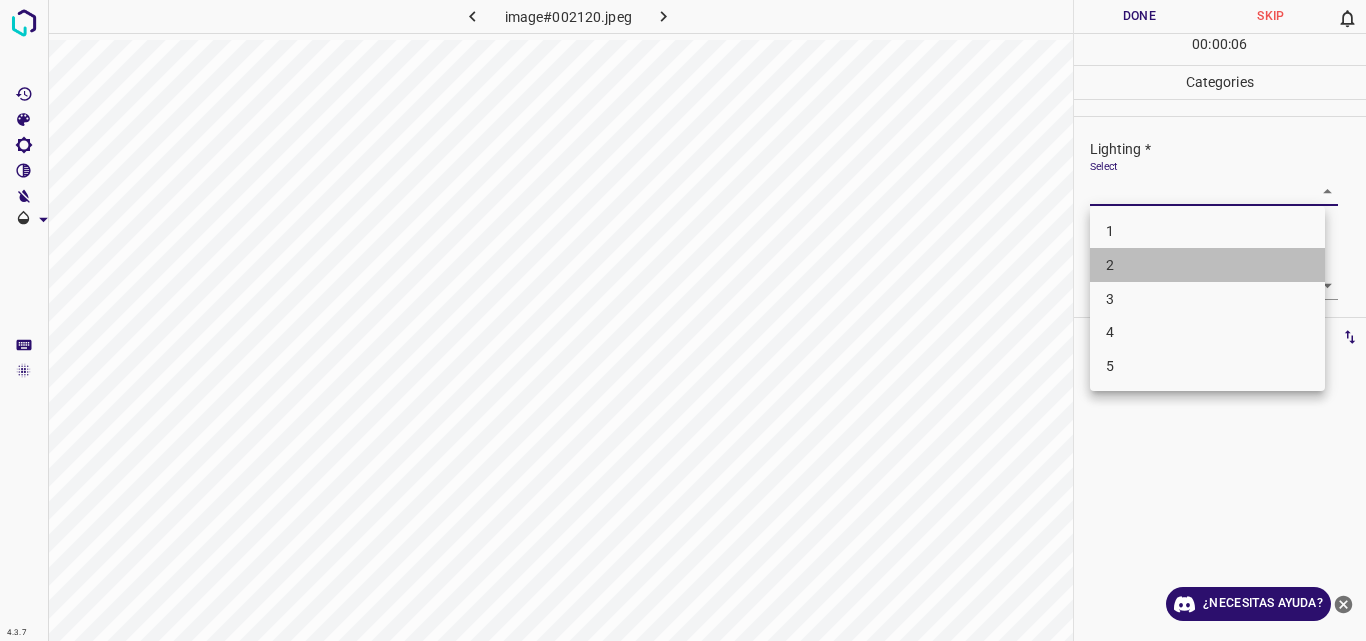 click on "2" at bounding box center (1207, 265) 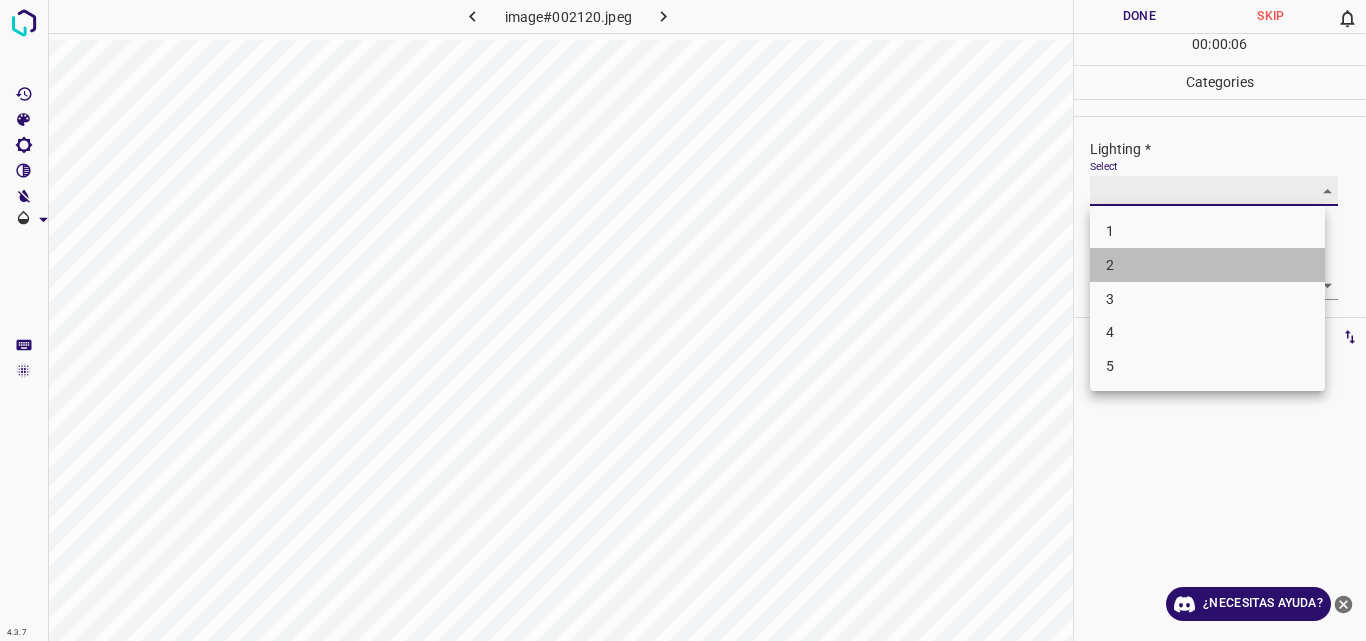 type on "2" 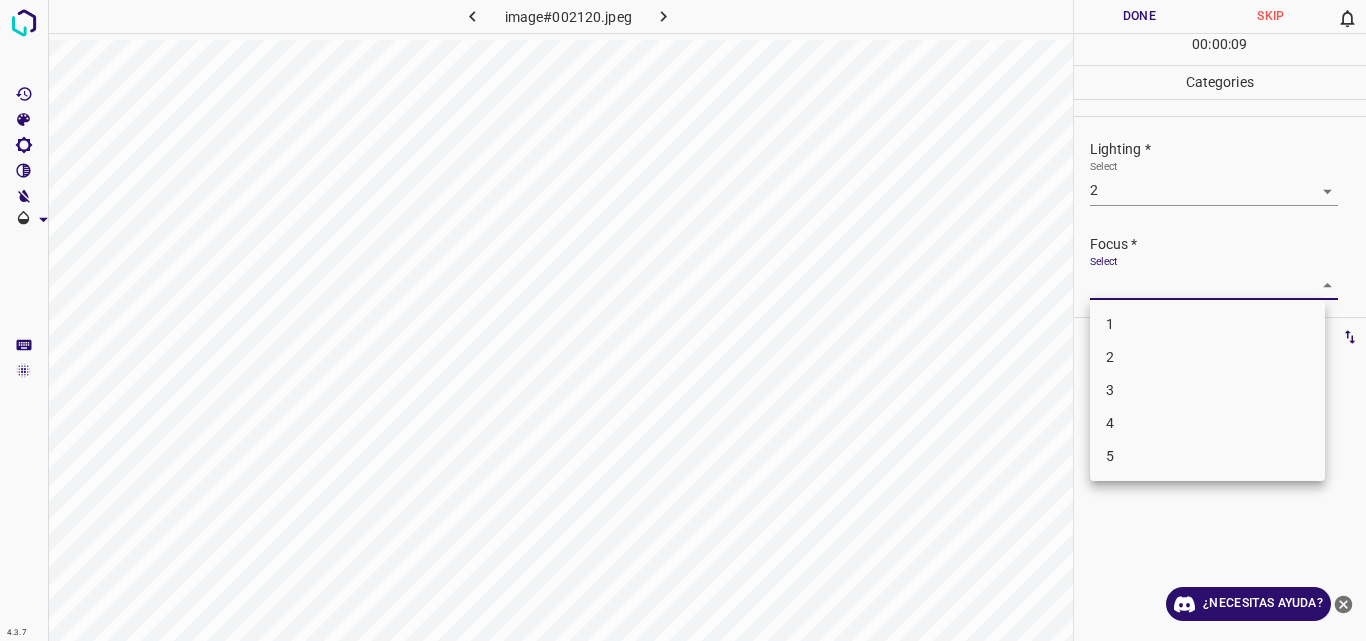 click on "4.3.7 image#002120.jpeg Done Skip 0 00   : 00   : 09   Categories Lighting *  Select 2 2 Focus *  Select ​ Overall *  Select ​ Labels   0 Categories 1 Lighting 2 Focus 3 Overall Tools Space Change between modes (Draw & Edit) I Auto labeling R Restore zoom M Zoom in N Zoom out Delete Delete selecte label Filters Z Restore filters X Saturation filter C Brightness filter V Contrast filter B Gray scale filter General O Download ¿Necesitas ayuda? Original text Rate this translation Your feedback will be used to help improve Google Translate - Texto - Esconder - Borrar 1 2 3 4 5" at bounding box center (683, 320) 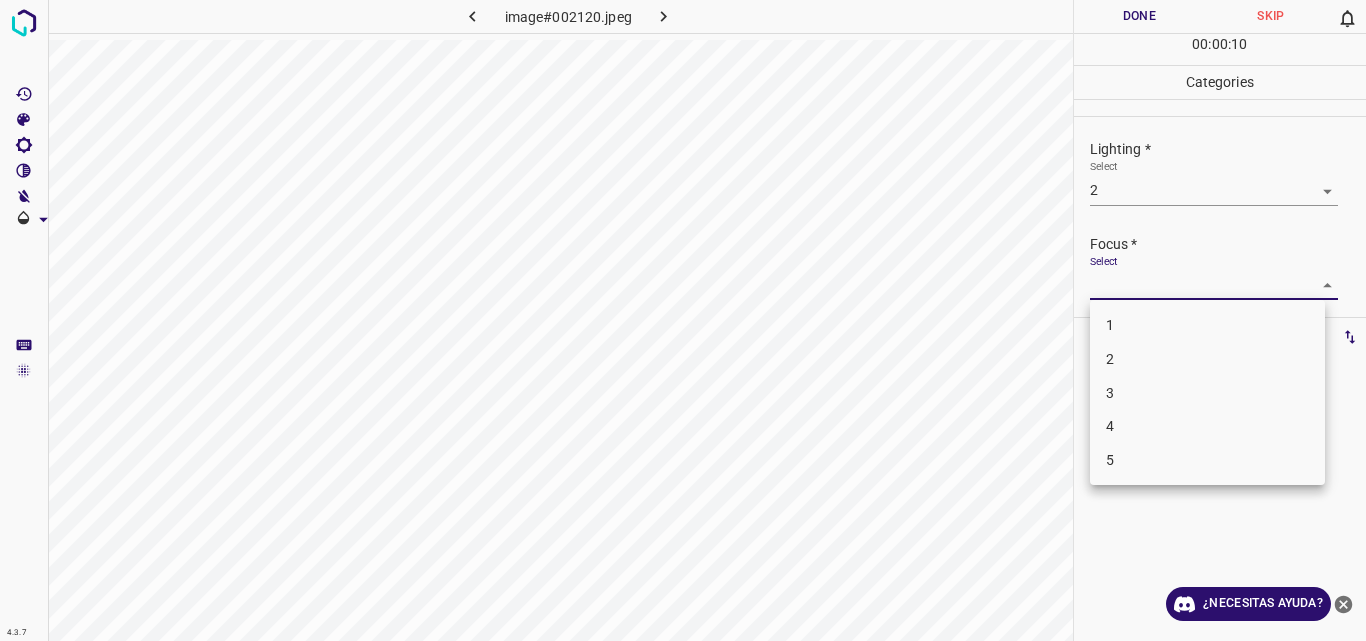 click on "2" at bounding box center (1207, 359) 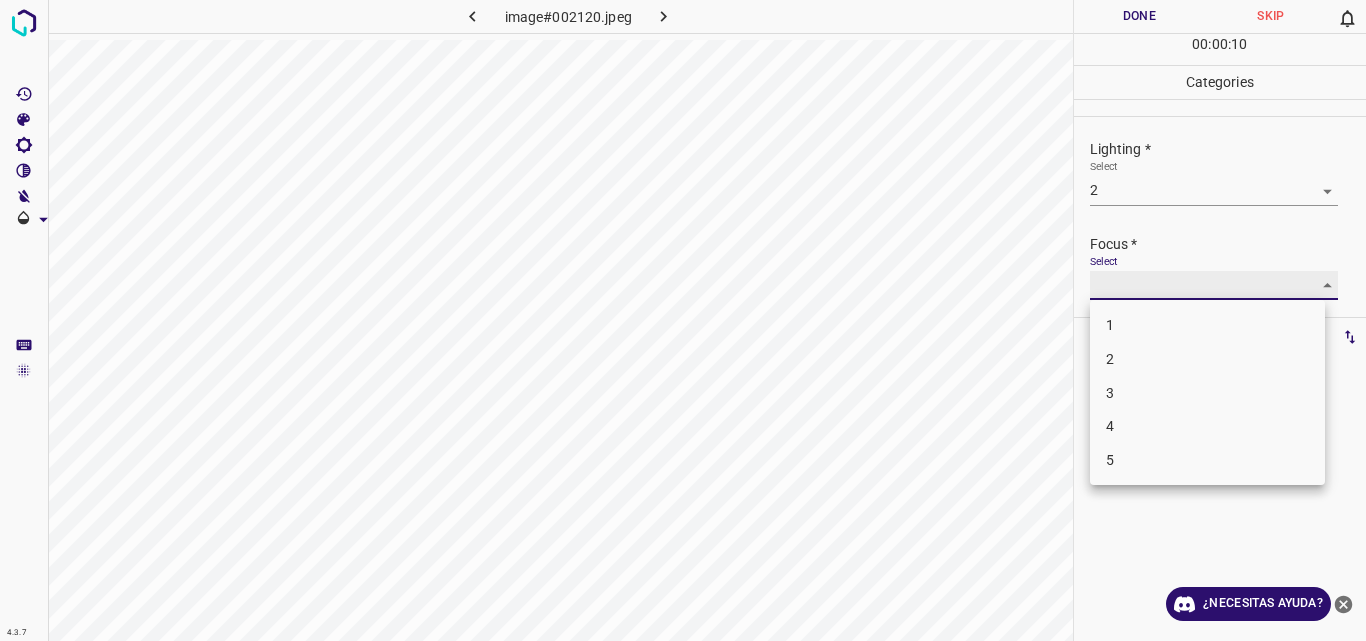 type on "2" 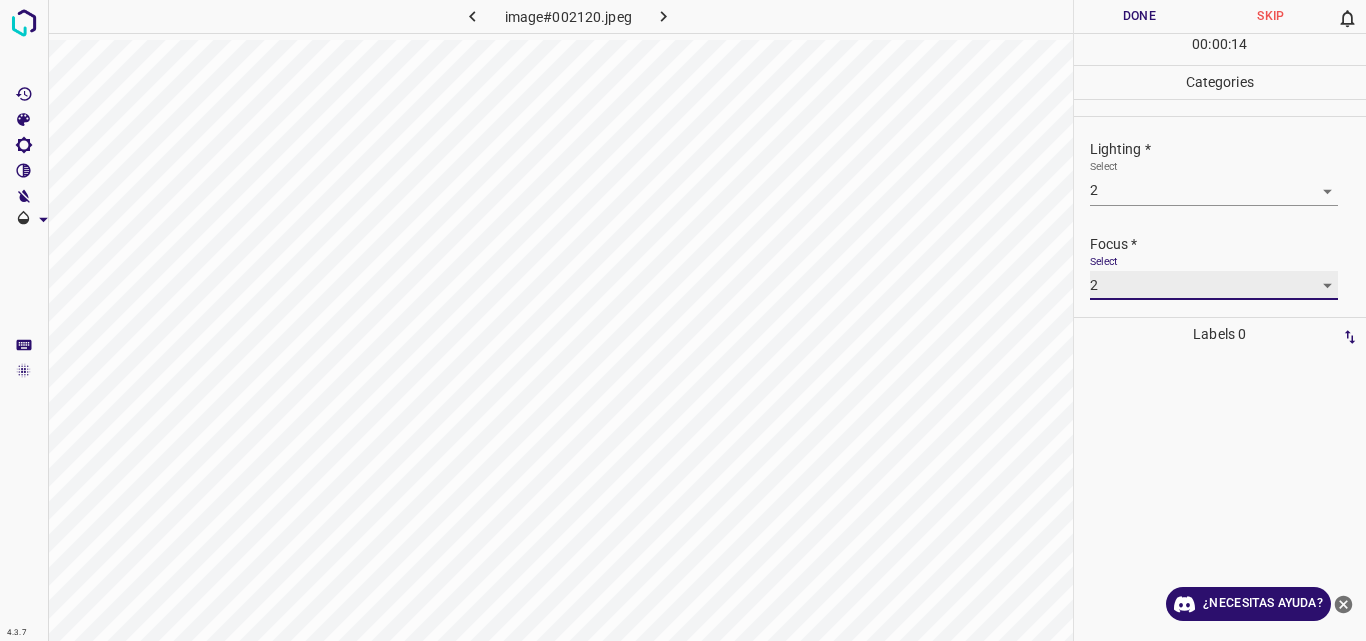 scroll, scrollTop: 98, scrollLeft: 0, axis: vertical 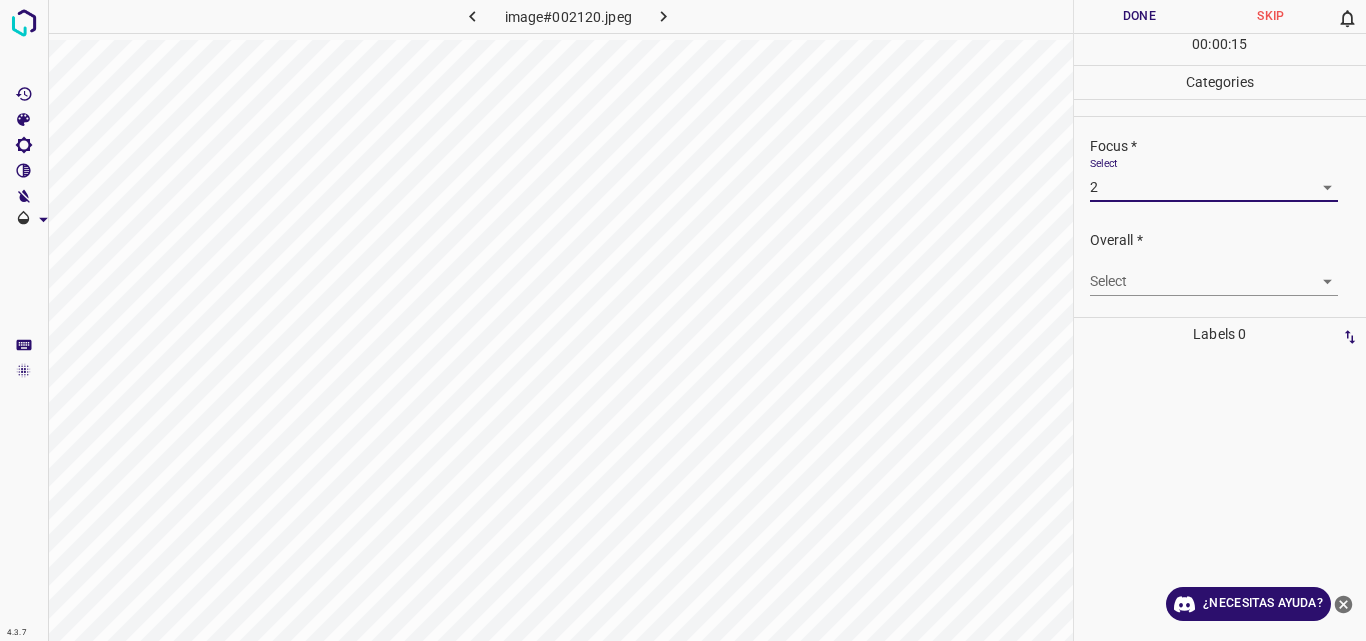 click on "4.3.7 image#002120.jpeg Done Skip 0 00   : 00   : 15   Categories Lighting *  Select 2 2 Focus *  Select 2 2 Overall *  Select ​ Labels   0 Categories 1 Lighting 2 Focus 3 Overall Tools Space Change between modes (Draw & Edit) I Auto labeling R Restore zoom M Zoom in N Zoom out Delete Delete selecte label Filters Z Restore filters X Saturation filter C Brightness filter V Contrast filter B Gray scale filter General O Download ¿Necesitas ayuda? Original text Rate this translation Your feedback will be used to help improve Google Translate - Texto - Esconder - Borrar" at bounding box center (683, 320) 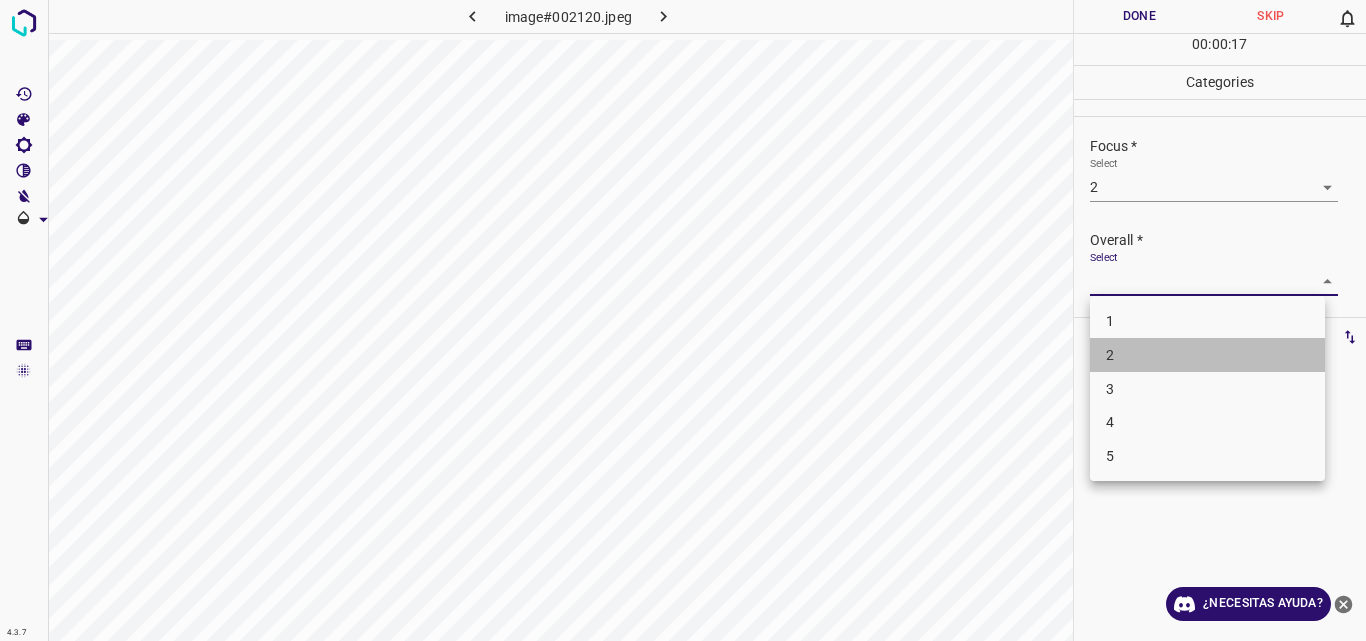 click on "2" at bounding box center [1207, 355] 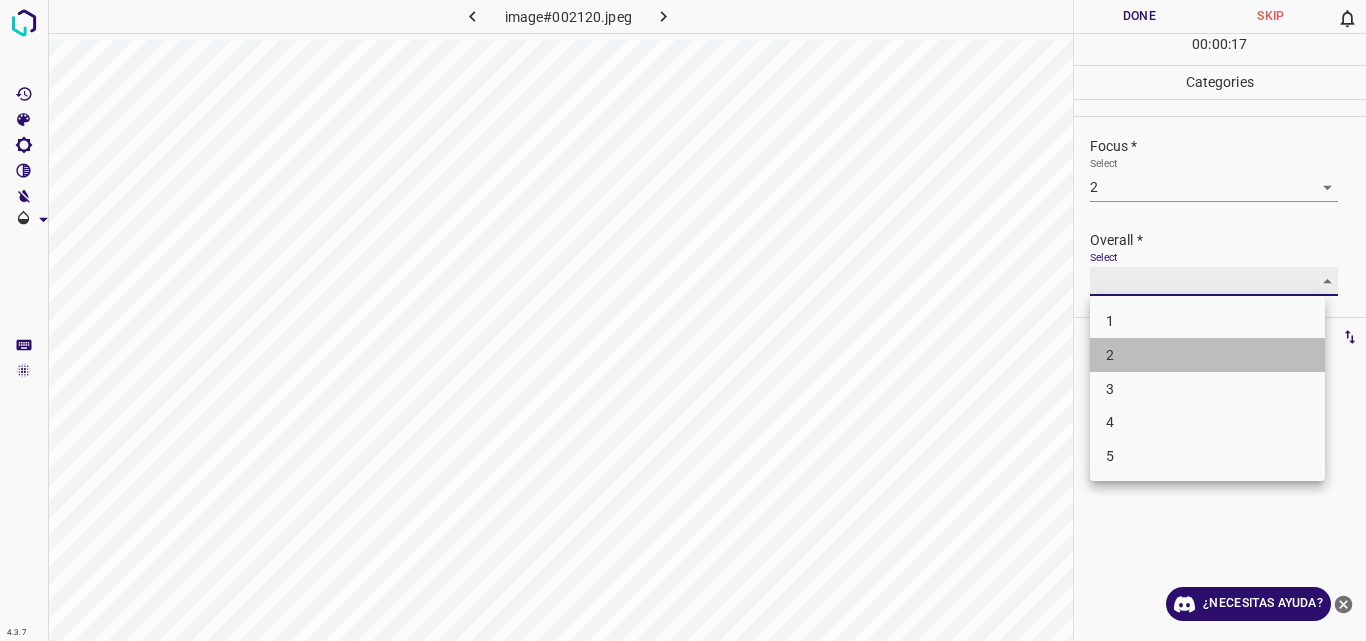 type on "2" 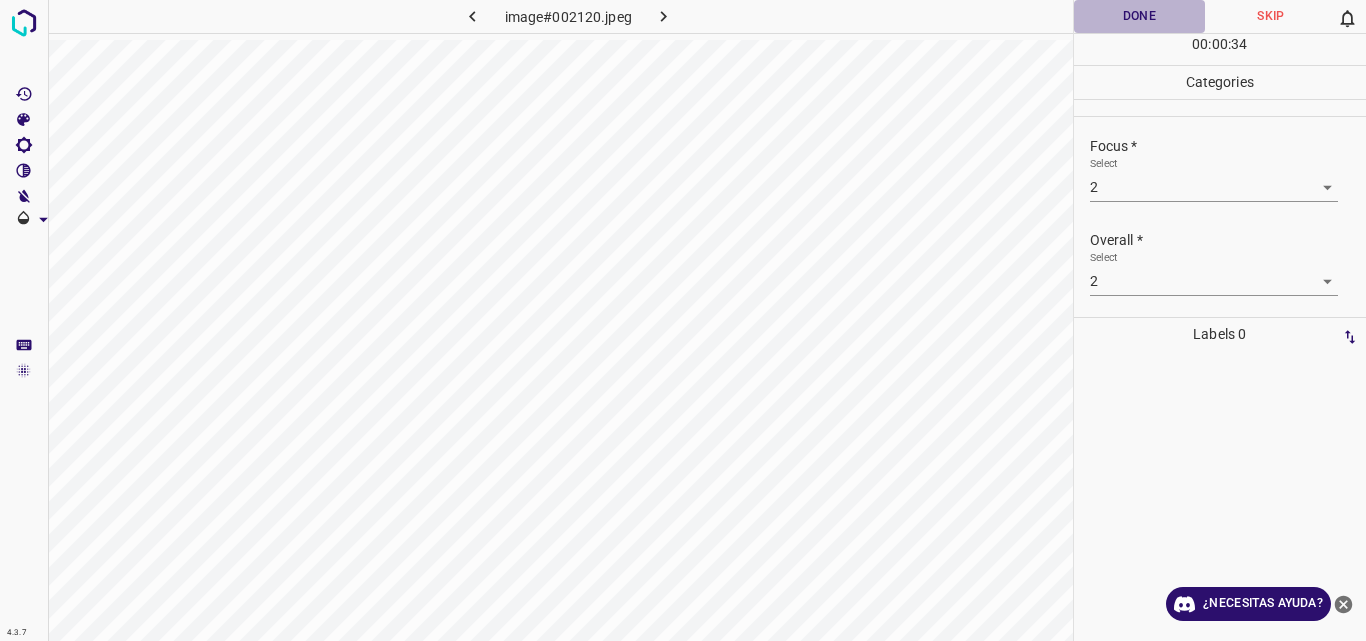 click on "Done" at bounding box center [1140, 16] 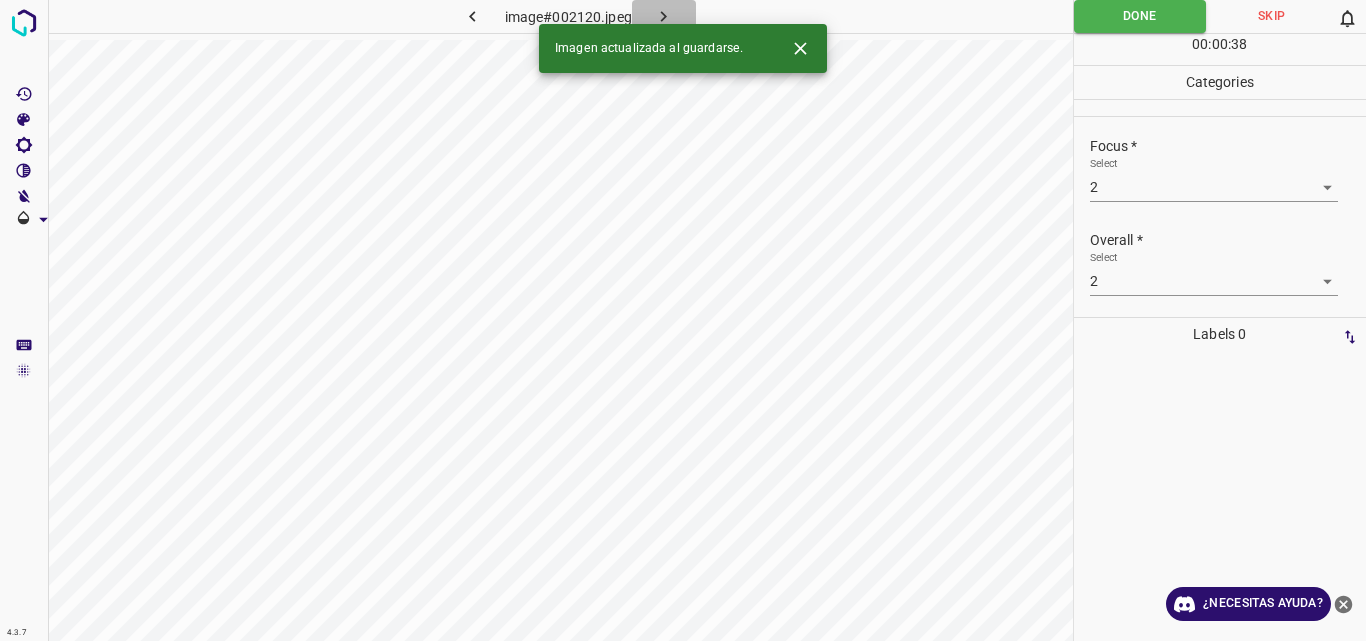 click 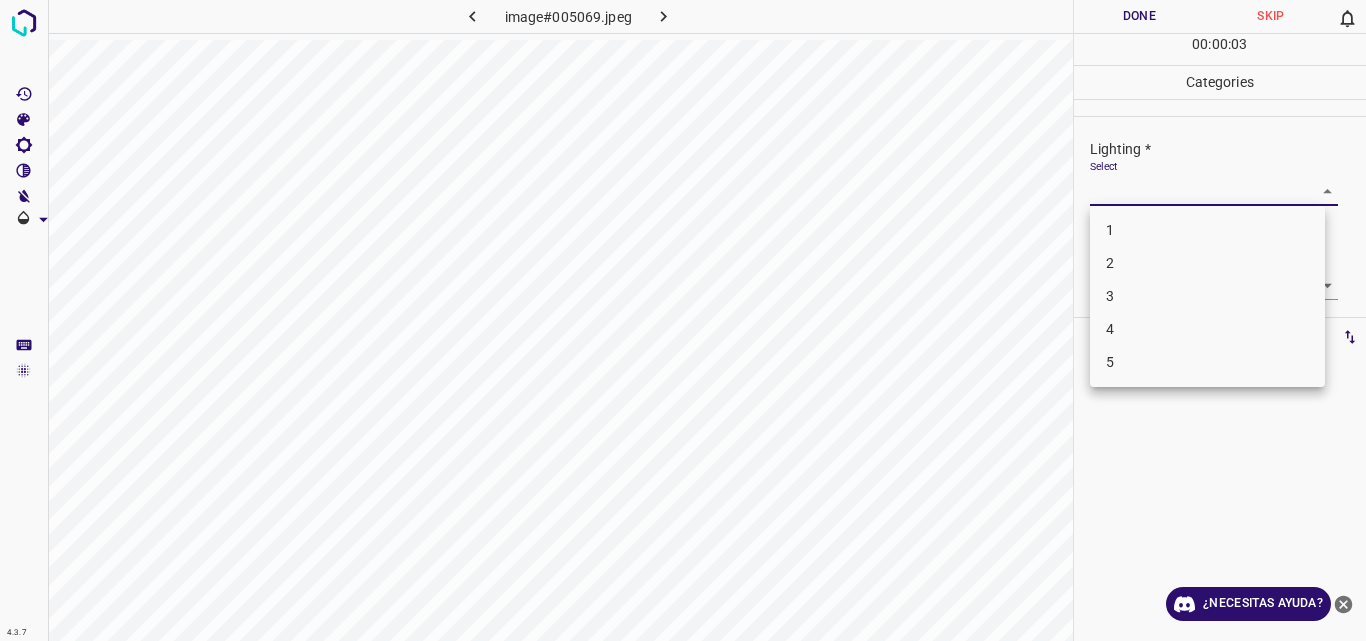 click on "4.3.7 image#005069.jpeg Done Skip 0 00   : 00   : 03   Categories Lighting *  Select ​ Focus *  Select ​ Overall *  Select ​ Labels   0 Categories 1 Lighting 2 Focus 3 Overall Tools Space Change between modes (Draw & Edit) I Auto labeling R Restore zoom M Zoom in N Zoom out Delete Delete selecte label Filters Z Restore filters X Saturation filter C Brightness filter V Contrast filter B Gray scale filter General O Download ¿Necesitas ayuda? Original text Rate this translation Your feedback will be used to help improve Google Translate - Texto - Esconder - Borrar 1 2 3 4 5" at bounding box center (683, 320) 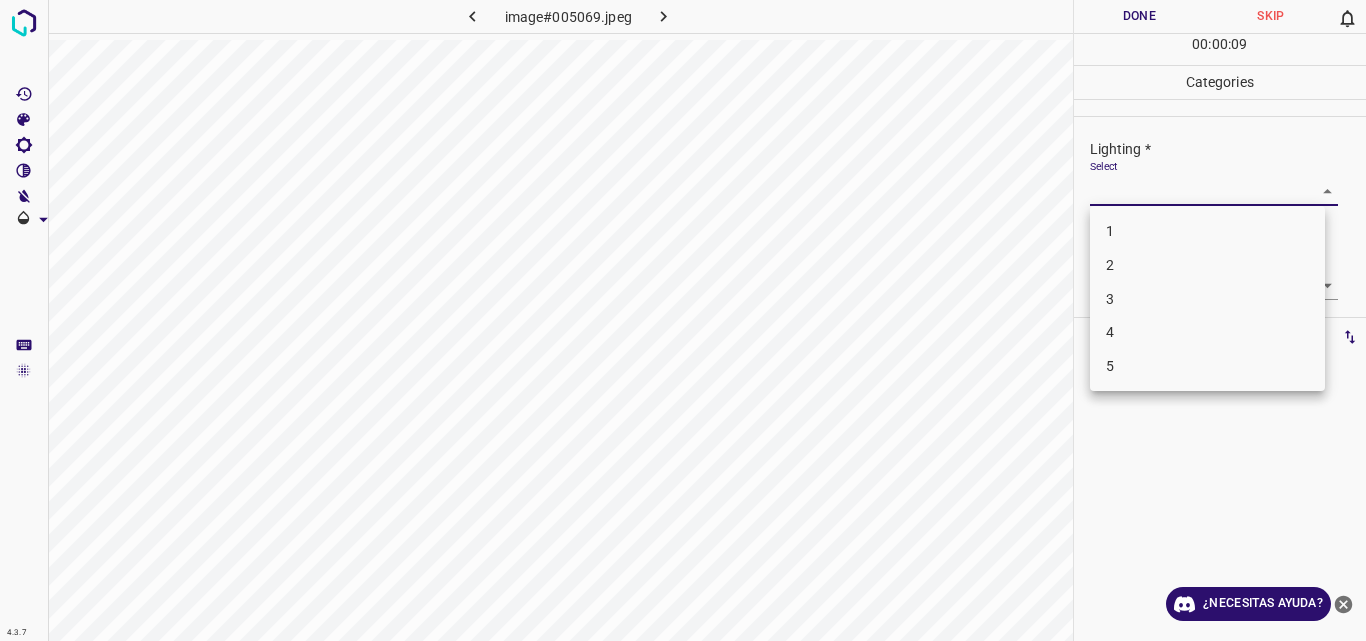 click on "3" at bounding box center (1207, 299) 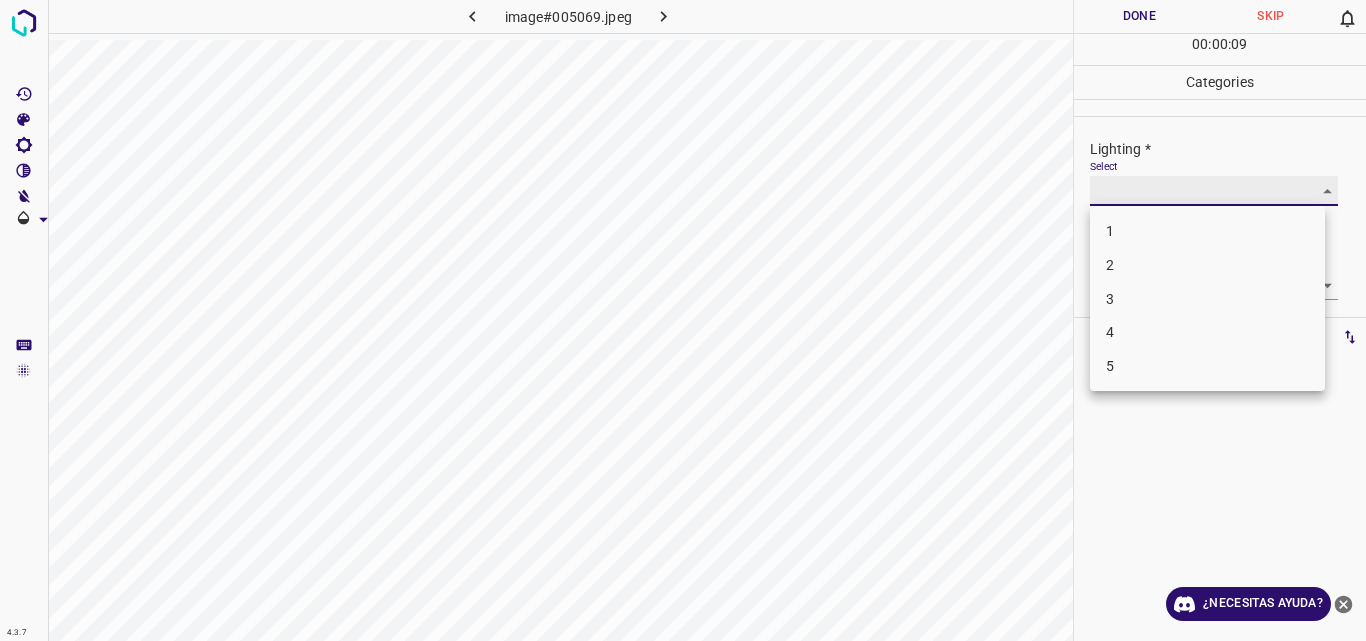 type on "3" 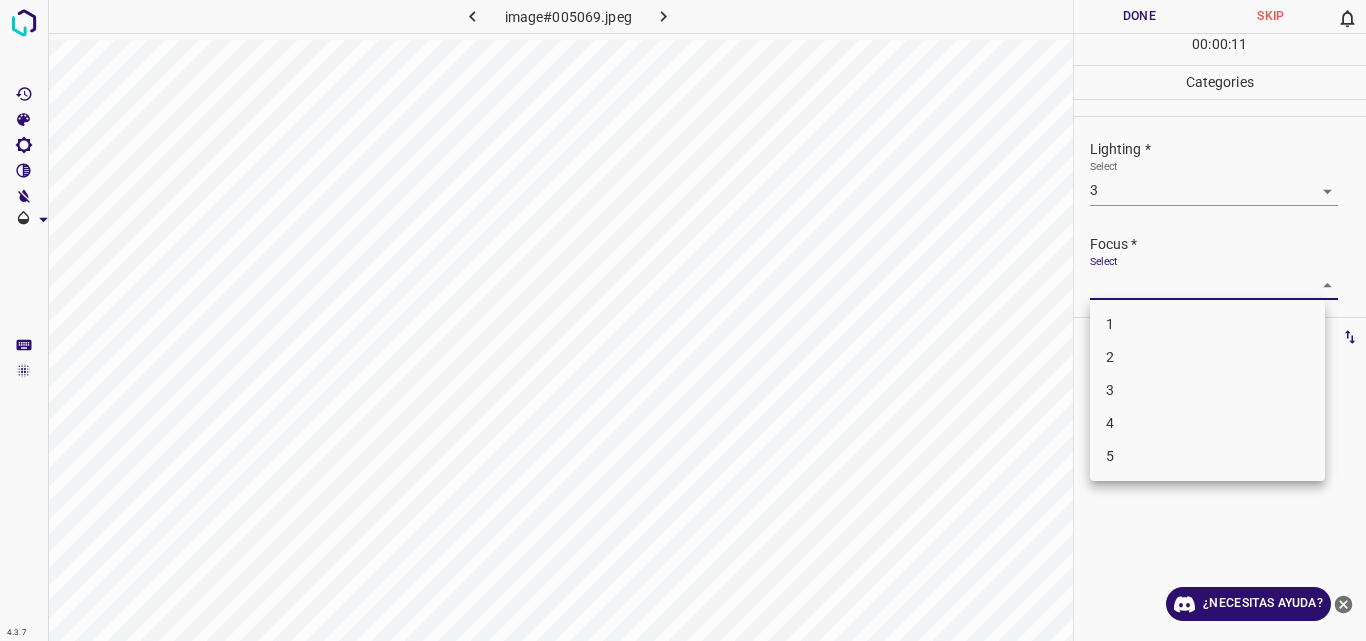 click on "4.3.7 image#005069.jpeg Done Skip 0 00   : 00   : 11   Categories Lighting *  Select 3 3 Focus *  Select ​ Overall *  Select ​ Labels   0 Categories 1 Lighting 2 Focus 3 Overall Tools Space Change between modes (Draw & Edit) I Auto labeling R Restore zoom M Zoom in N Zoom out Delete Delete selecte label Filters Z Restore filters X Saturation filter C Brightness filter V Contrast filter B Gray scale filter General O Download ¿Necesitas ayuda? Original text Rate this translation Your feedback will be used to help improve Google Translate - Texto - Esconder - Borrar 1 2 3 4 5" at bounding box center (683, 320) 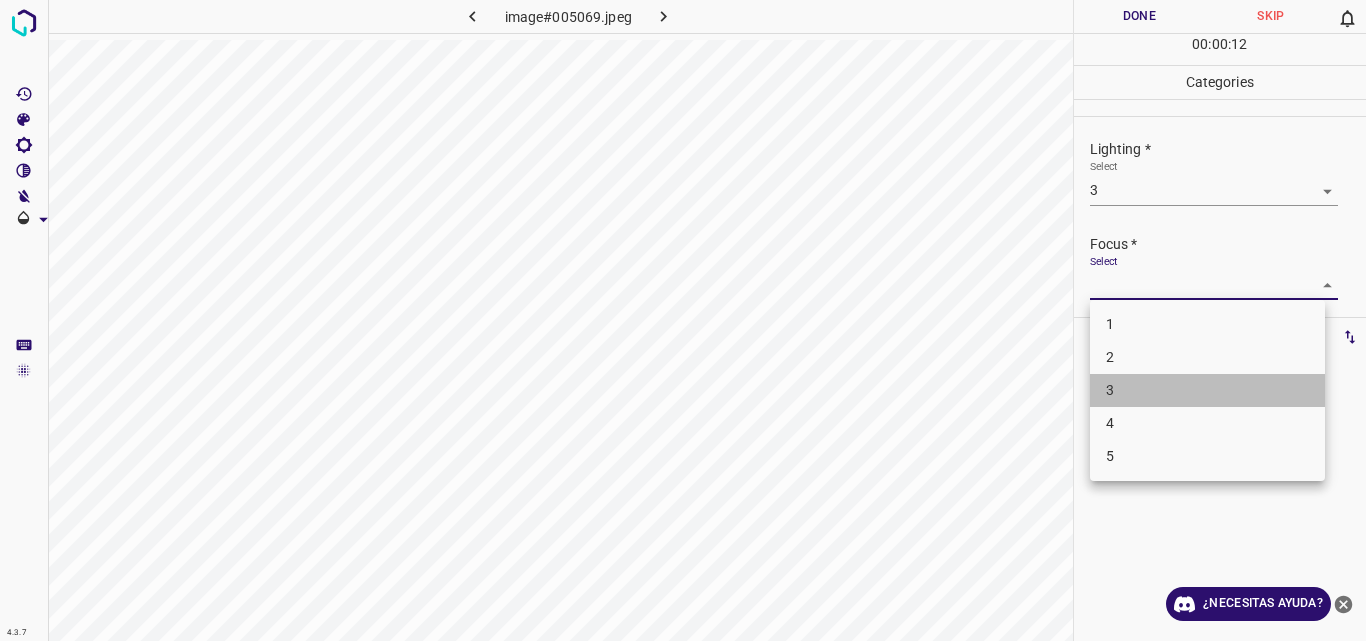 click on "3" at bounding box center (1207, 390) 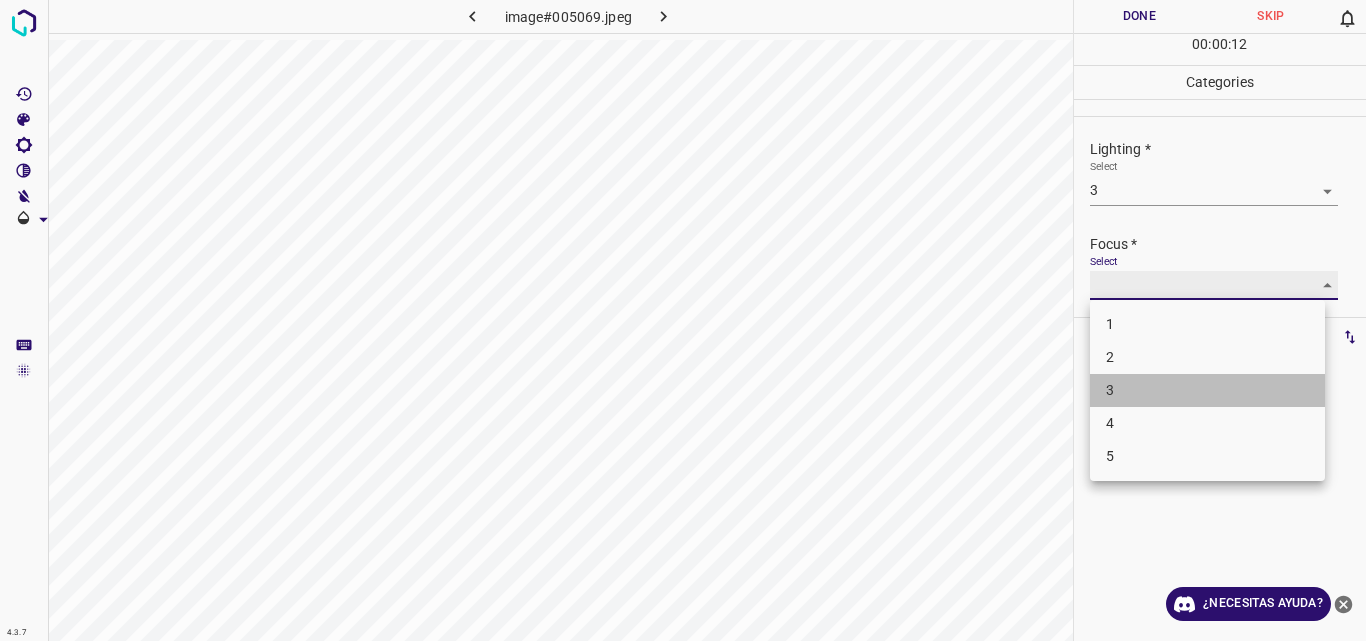 type on "3" 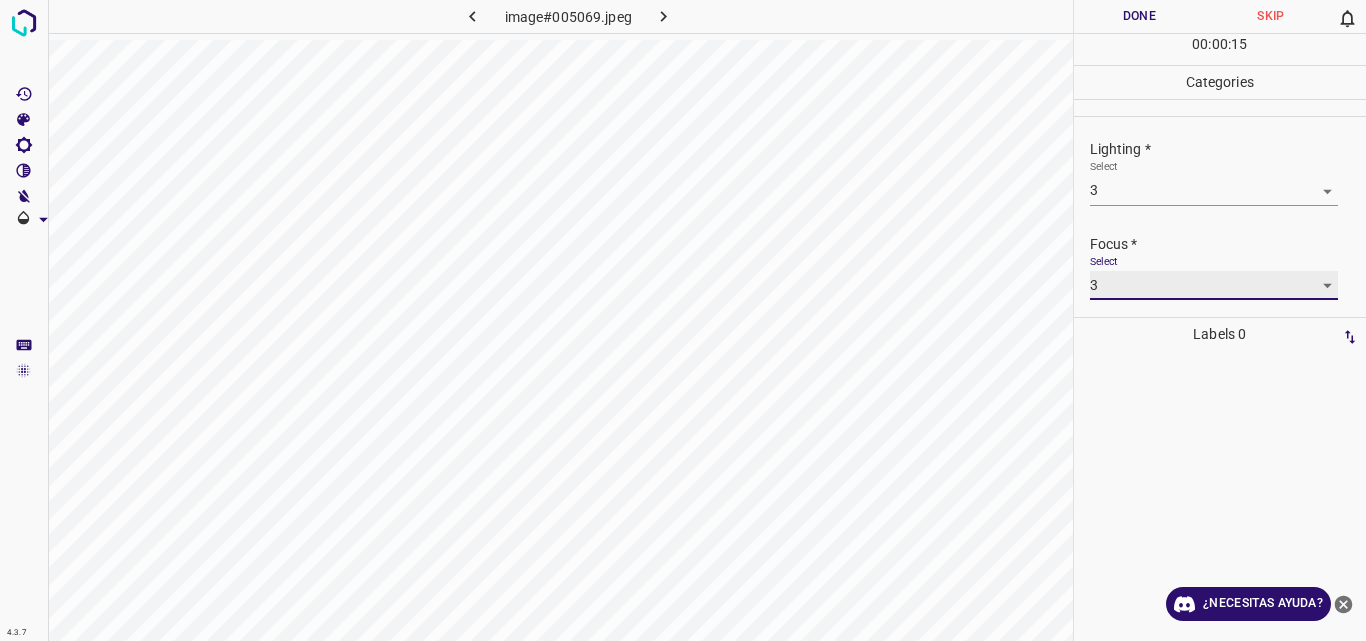 scroll, scrollTop: 98, scrollLeft: 0, axis: vertical 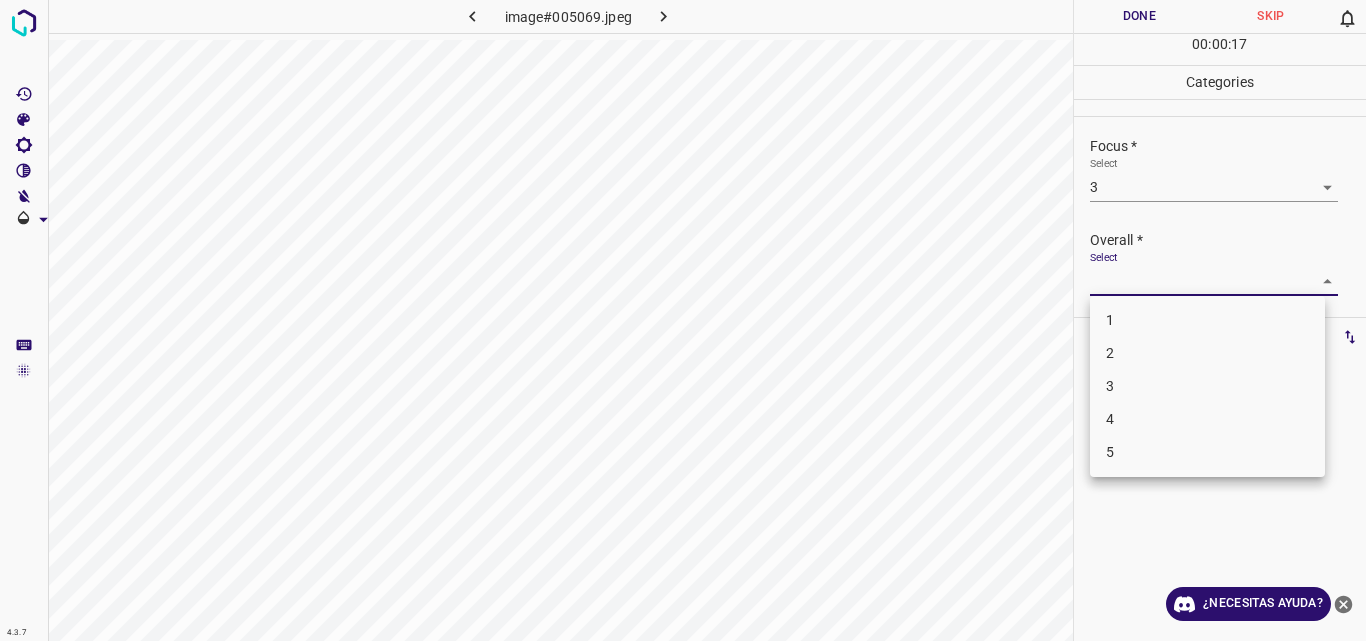 click on "4.3.7 image#005069.jpeg Done Skip 0 00   : 00   : 17   Categories Lighting *  Select 3 3 Focus *  Select 3 3 Overall *  Select ​ Labels   0 Categories 1 Lighting 2 Focus 3 Overall Tools Space Change between modes (Draw & Edit) I Auto labeling R Restore zoom M Zoom in N Zoom out Delete Delete selecte label Filters Z Restore filters X Saturation filter C Brightness filter V Contrast filter B Gray scale filter General O Download ¿Necesitas ayuda? Original text Rate this translation Your feedback will be used to help improve Google Translate - Texto - Esconder - Borrar 1 2 3 4 5" at bounding box center (683, 320) 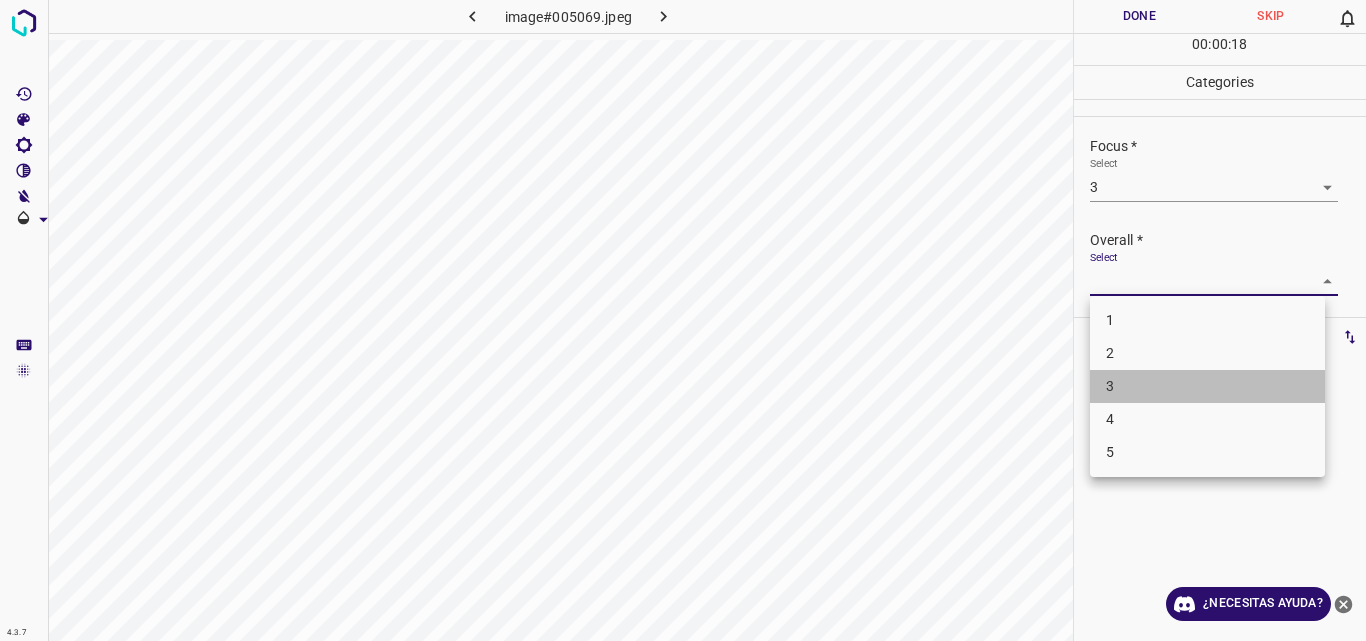click on "3" at bounding box center (1207, 386) 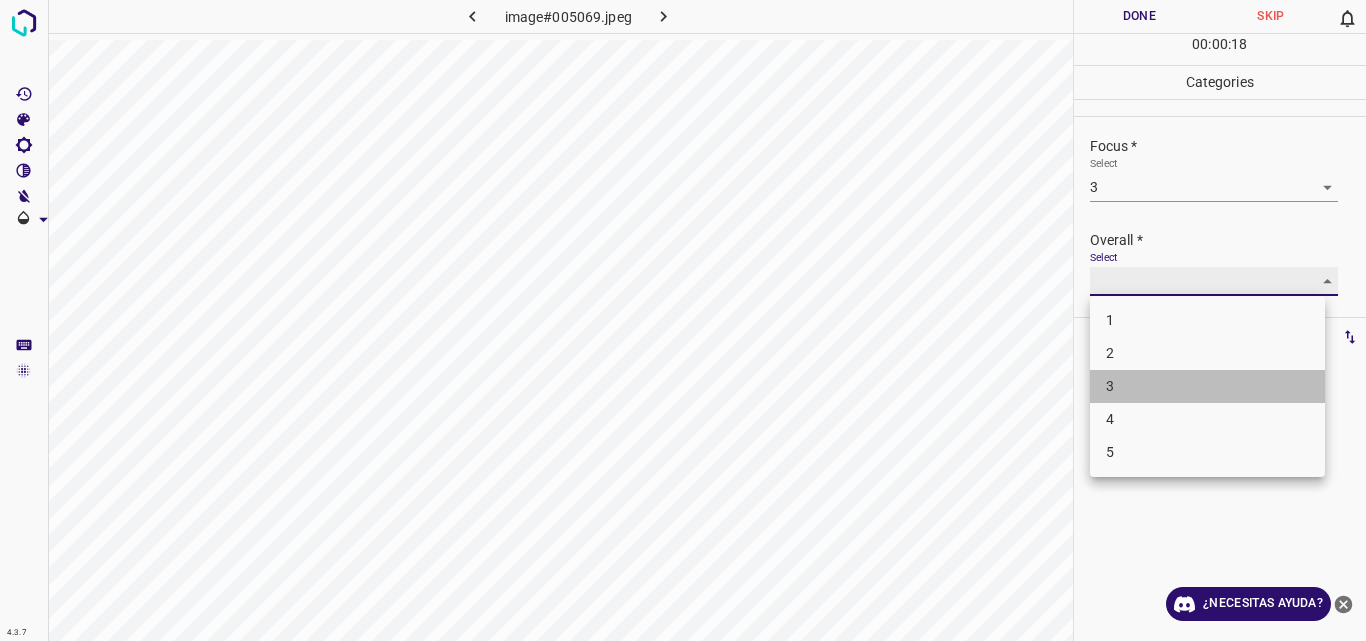 type on "3" 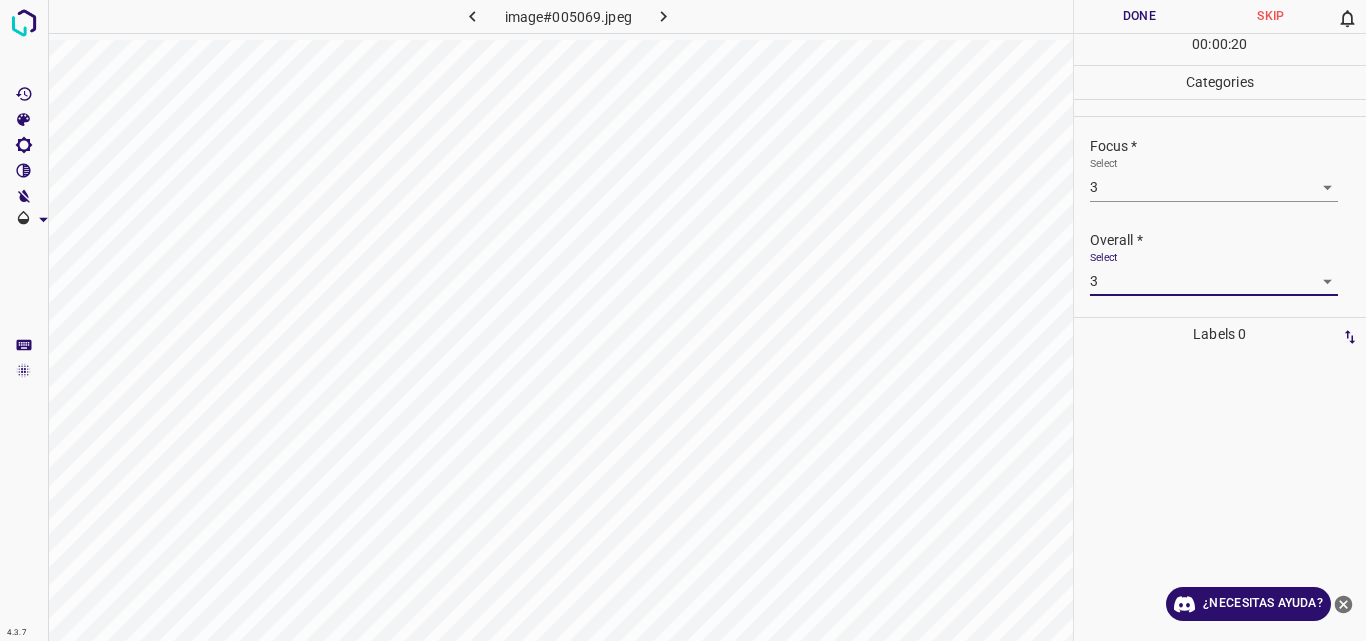 click on "Done" at bounding box center (1140, 16) 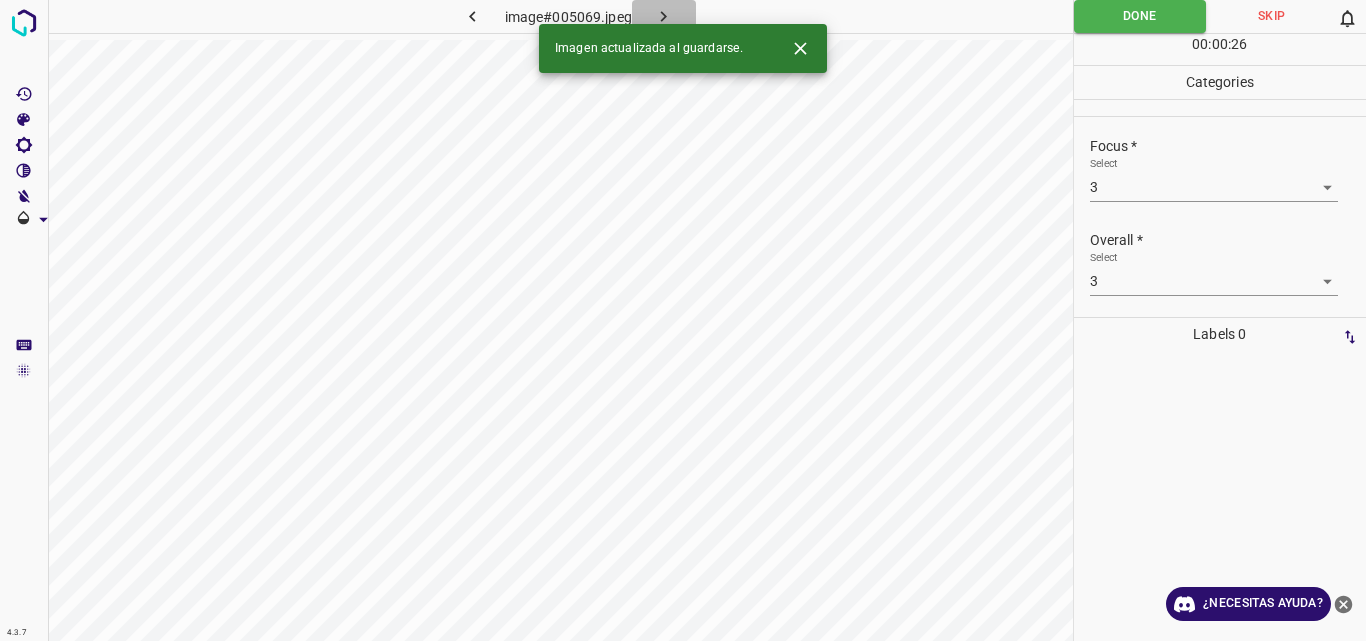 click 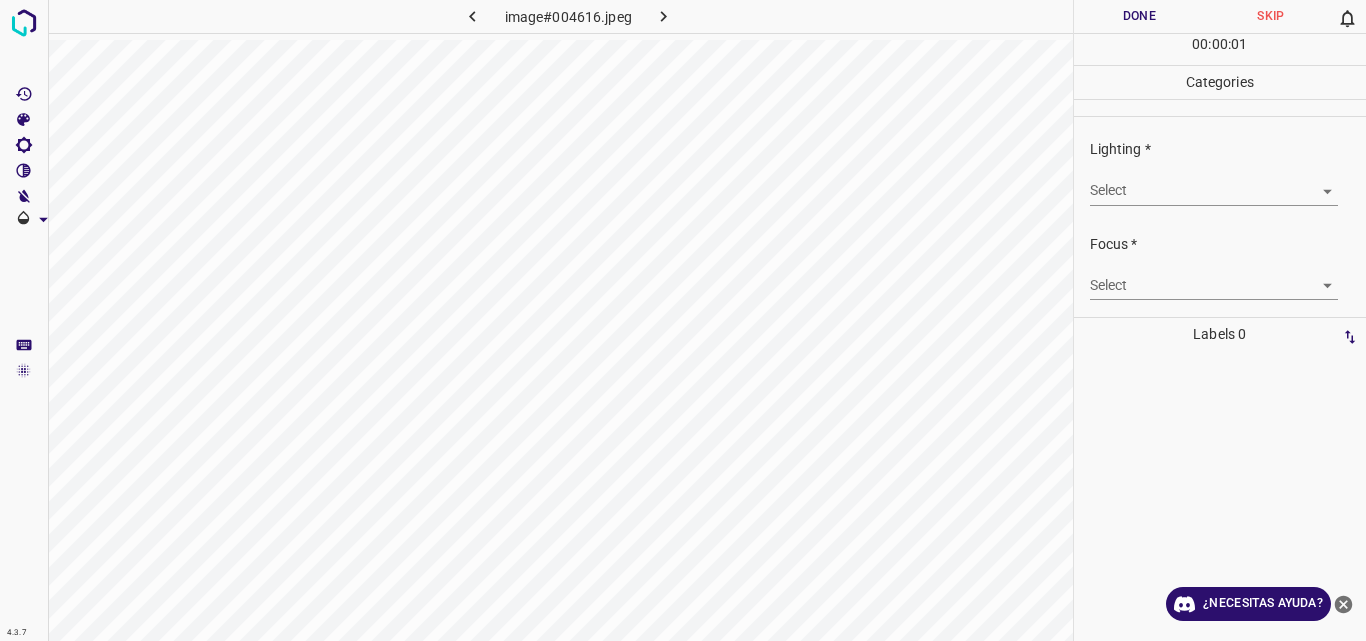 click on "4.3.7 image#004616.jpeg Done Skip 0 00   : 00   : 01   Categories Lighting *  Select ​ Focus *  Select ​ Overall *  Select ​ Labels   0 Categories 1 Lighting 2 Focus 3 Overall Tools Space Change between modes (Draw & Edit) I Auto labeling R Restore zoom M Zoom in N Zoom out Delete Delete selecte label Filters Z Restore filters X Saturation filter C Brightness filter V Contrast filter B Gray scale filter General O Download ¿Necesitas ayuda? Original text Rate this translation Your feedback will be used to help improve Google Translate - Texto - Esconder - Borrar" at bounding box center (683, 320) 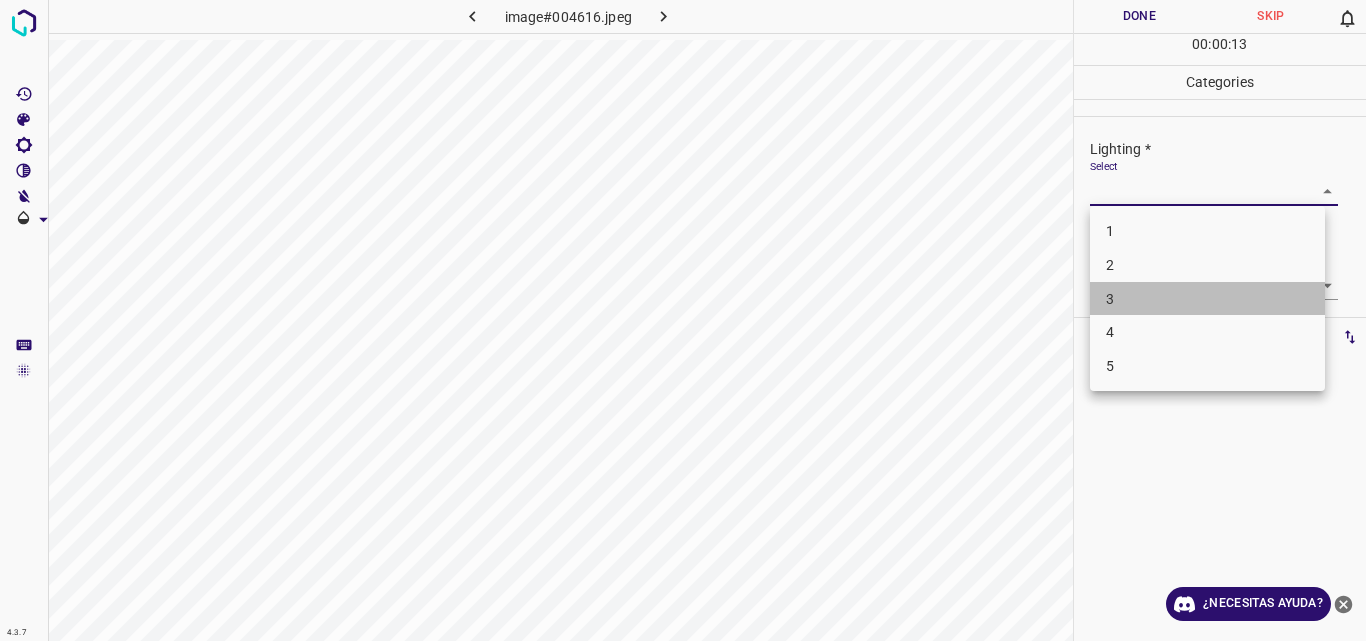click on "3" at bounding box center [1207, 299] 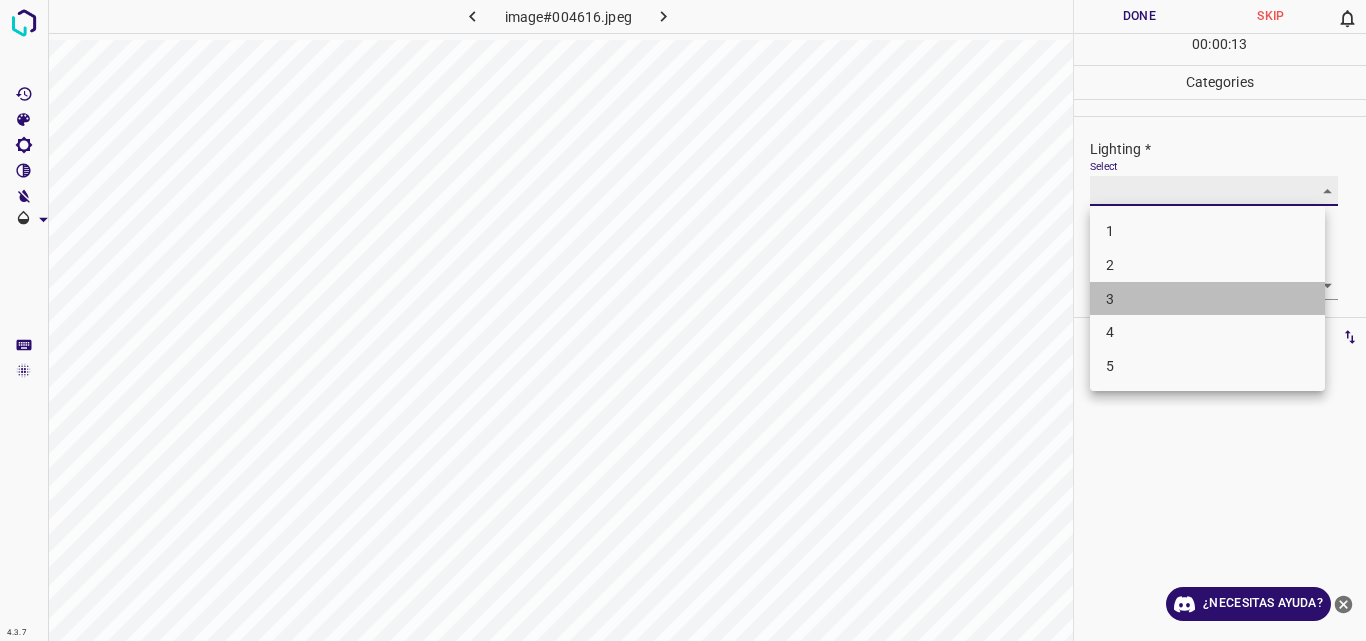 type on "3" 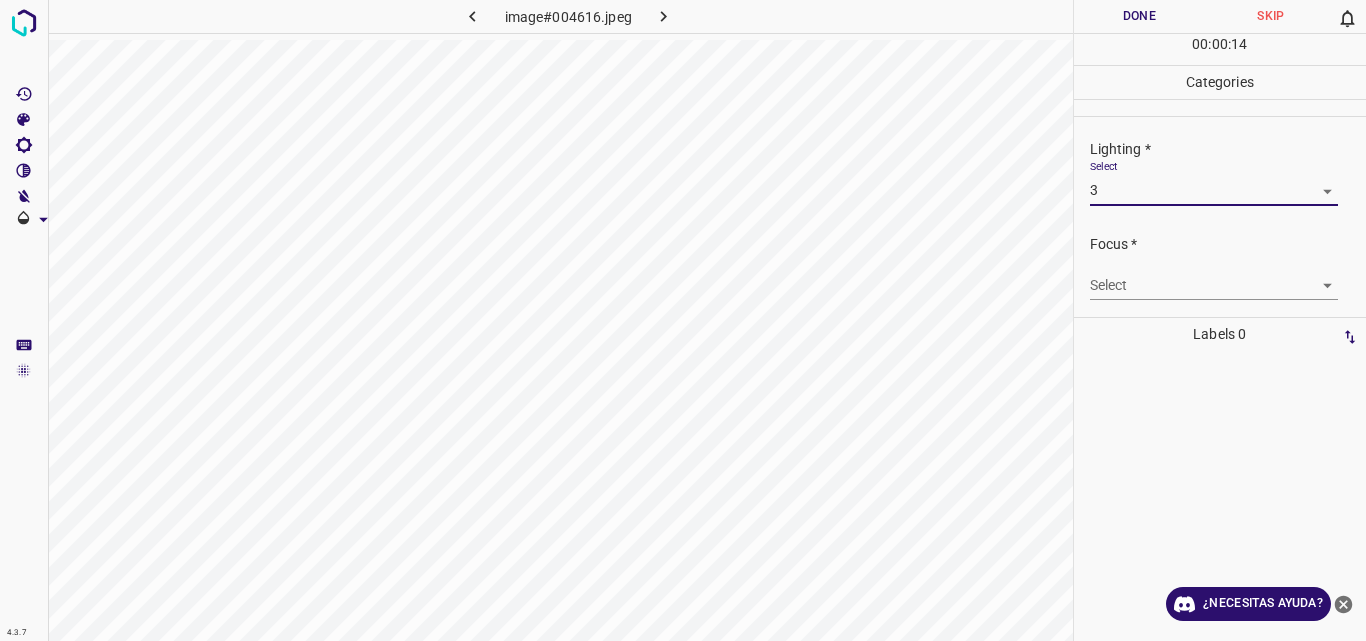 click on "4.3.7 image#004616.jpeg Done Skip 0 00   : 00   : 14   Categories Lighting *  Select 3 3 Focus *  Select ​ Overall *  Select ​ Labels   0 Categories 1 Lighting 2 Focus 3 Overall Tools Space Change between modes (Draw & Edit) I Auto labeling R Restore zoom M Zoom in N Zoom out Delete Delete selecte label Filters Z Restore filters X Saturation filter C Brightness filter V Contrast filter B Gray scale filter General O Download ¿Necesitas ayuda? Original text Rate this translation Your feedback will be used to help improve Google Translate - Texto - Esconder - Borrar" at bounding box center (683, 320) 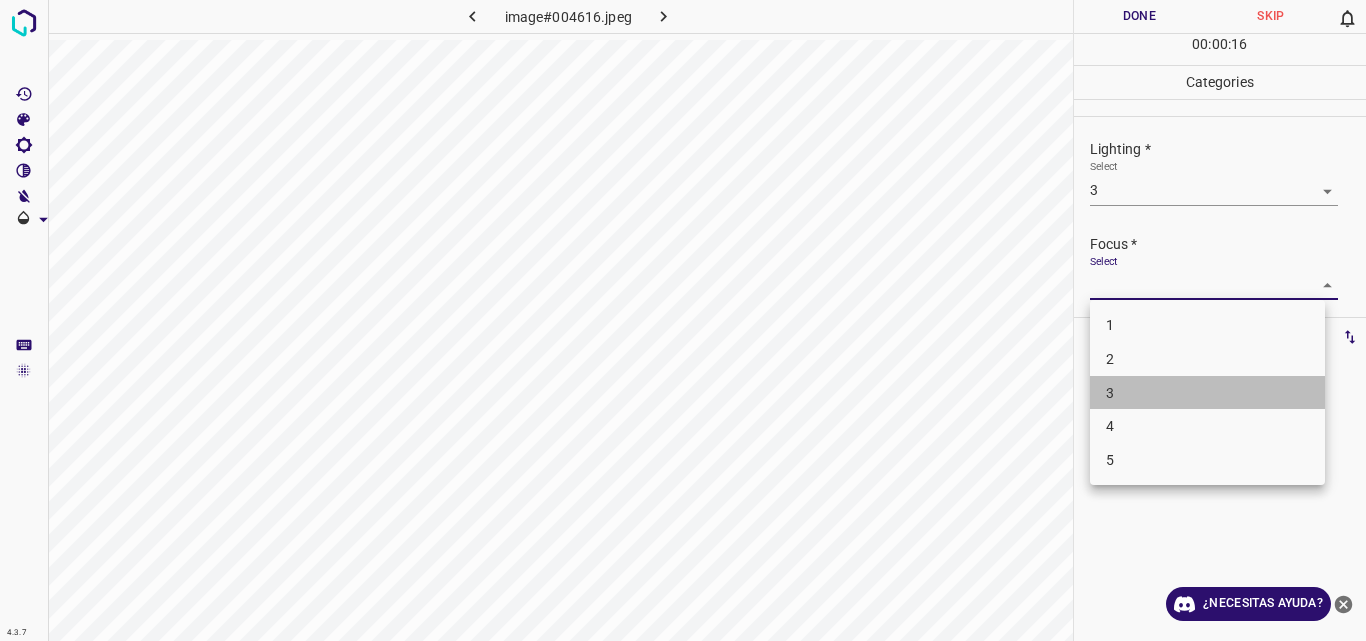 click on "3" at bounding box center (1207, 393) 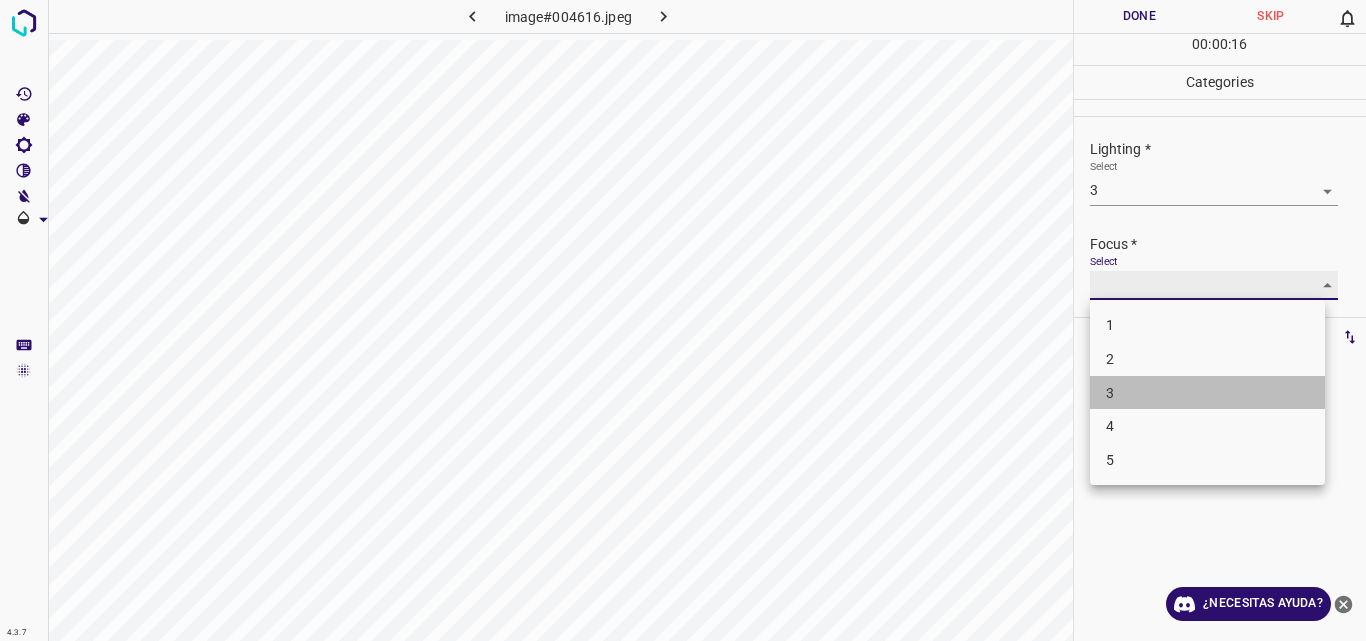 type on "3" 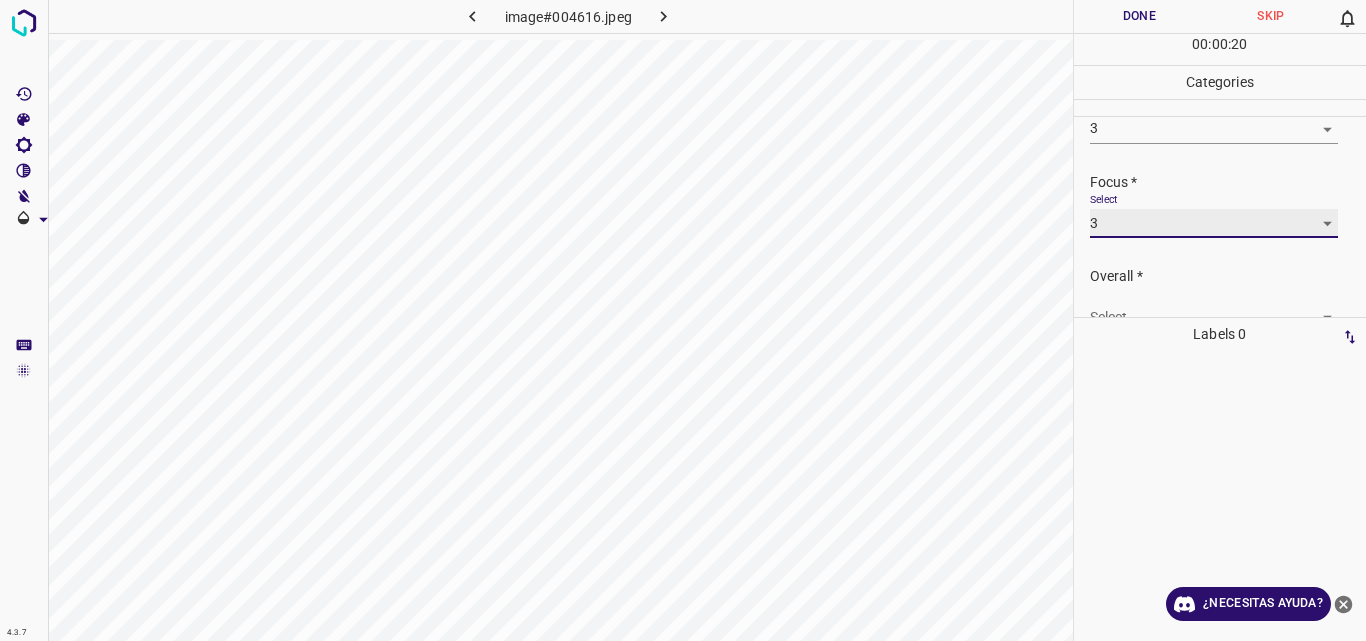 scroll, scrollTop: 98, scrollLeft: 0, axis: vertical 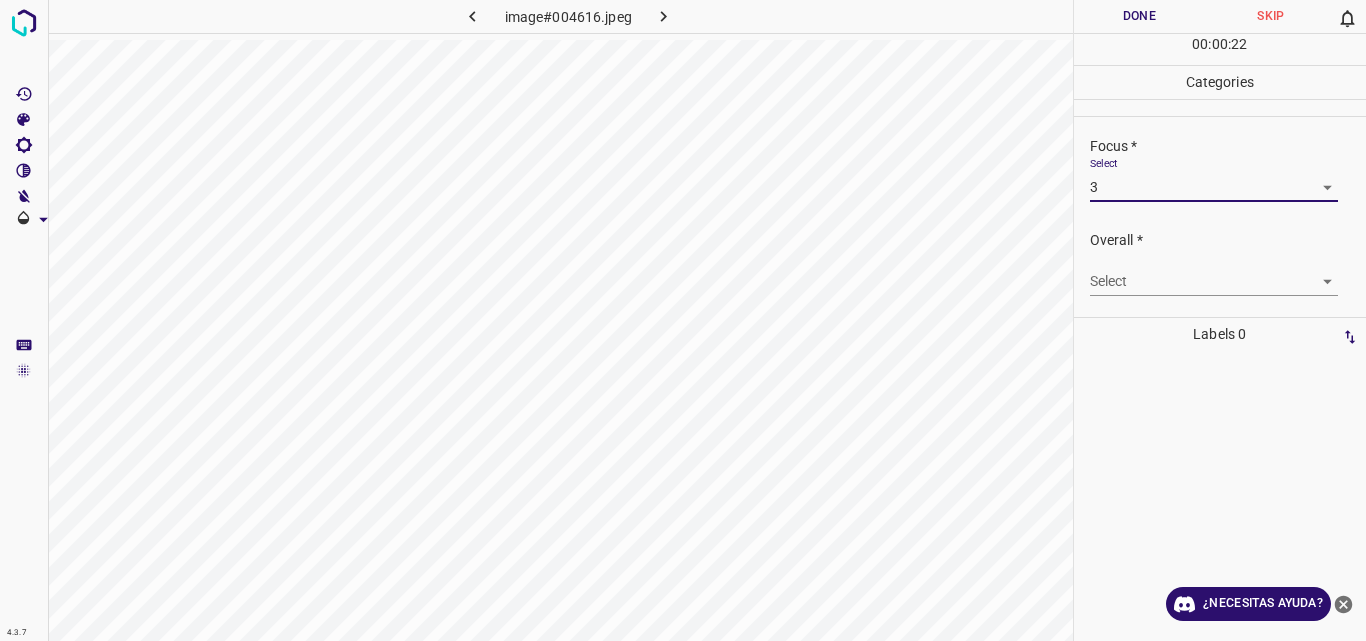 click on "4.3.7 image#004616.jpeg Done Skip 0 00   : 00   : 22   Categories Lighting *  Select 3 3 Focus *  Select 3 3 Overall *  Select ​ Labels   0 Categories 1 Lighting 2 Focus 3 Overall Tools Space Change between modes (Draw & Edit) I Auto labeling R Restore zoom M Zoom in N Zoom out Delete Delete selecte label Filters Z Restore filters X Saturation filter C Brightness filter V Contrast filter B Gray scale filter General O Download ¿Necesitas ayuda? Original text Rate this translation Your feedback will be used to help improve Google Translate - Texto - Esconder - Borrar" at bounding box center [683, 320] 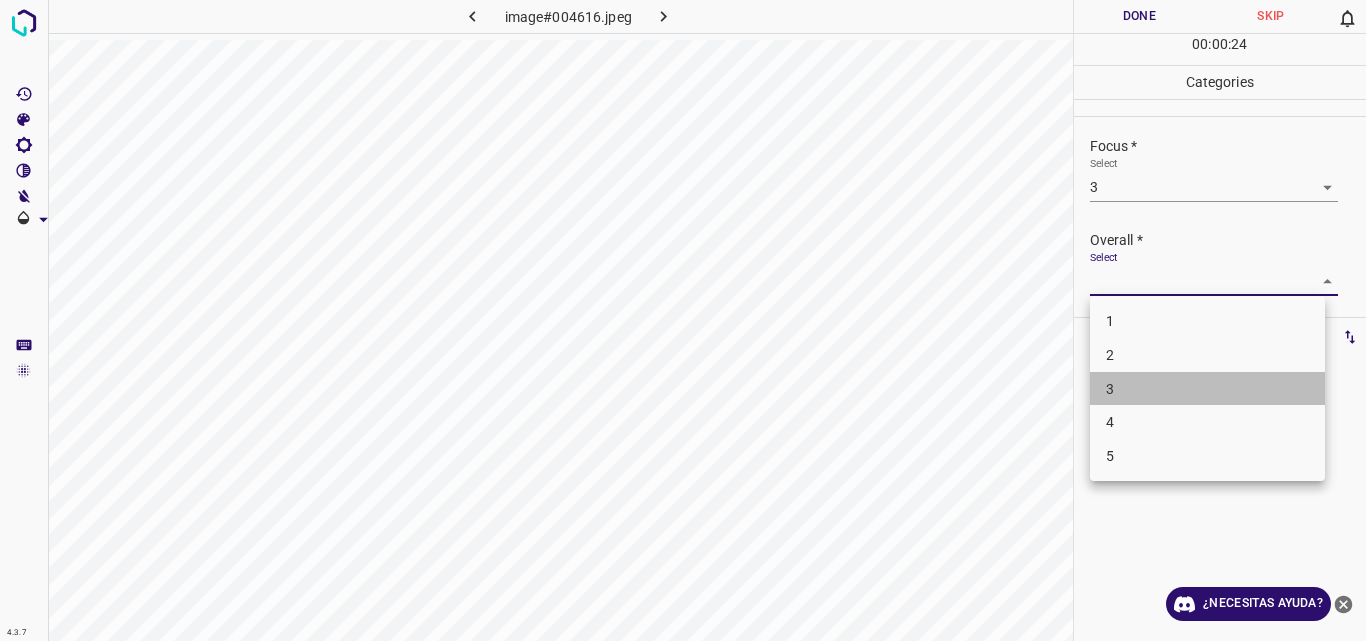 click on "3" at bounding box center [1207, 389] 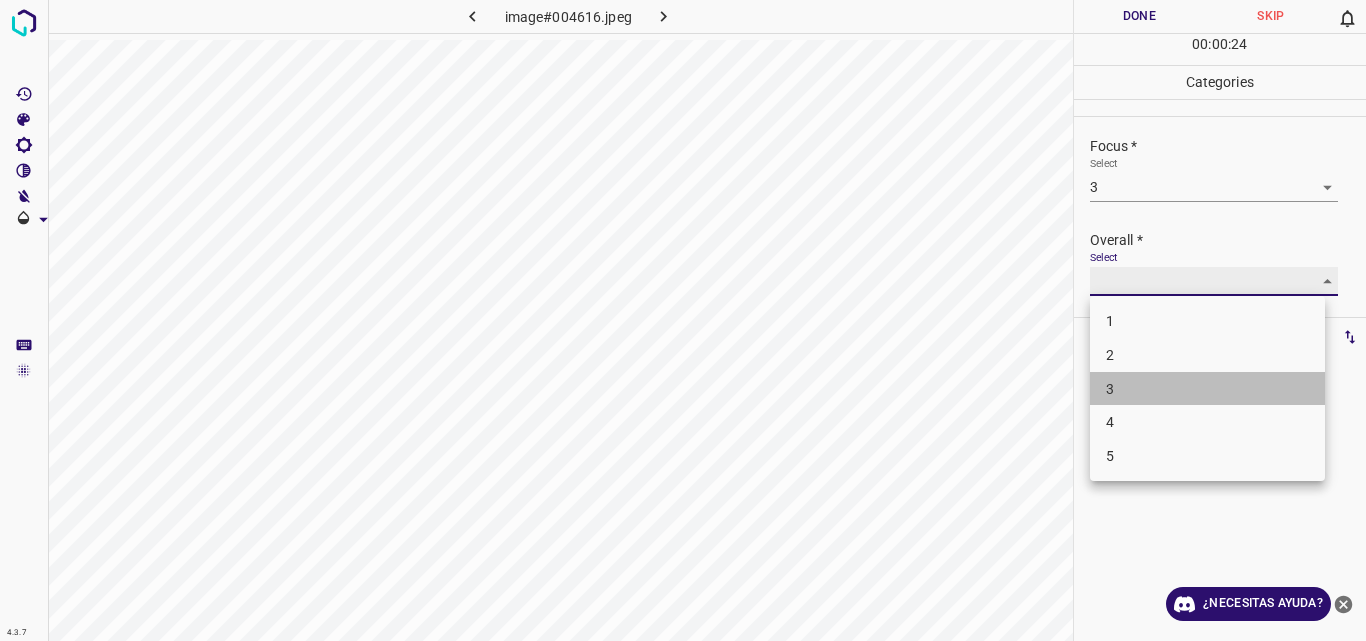 type on "3" 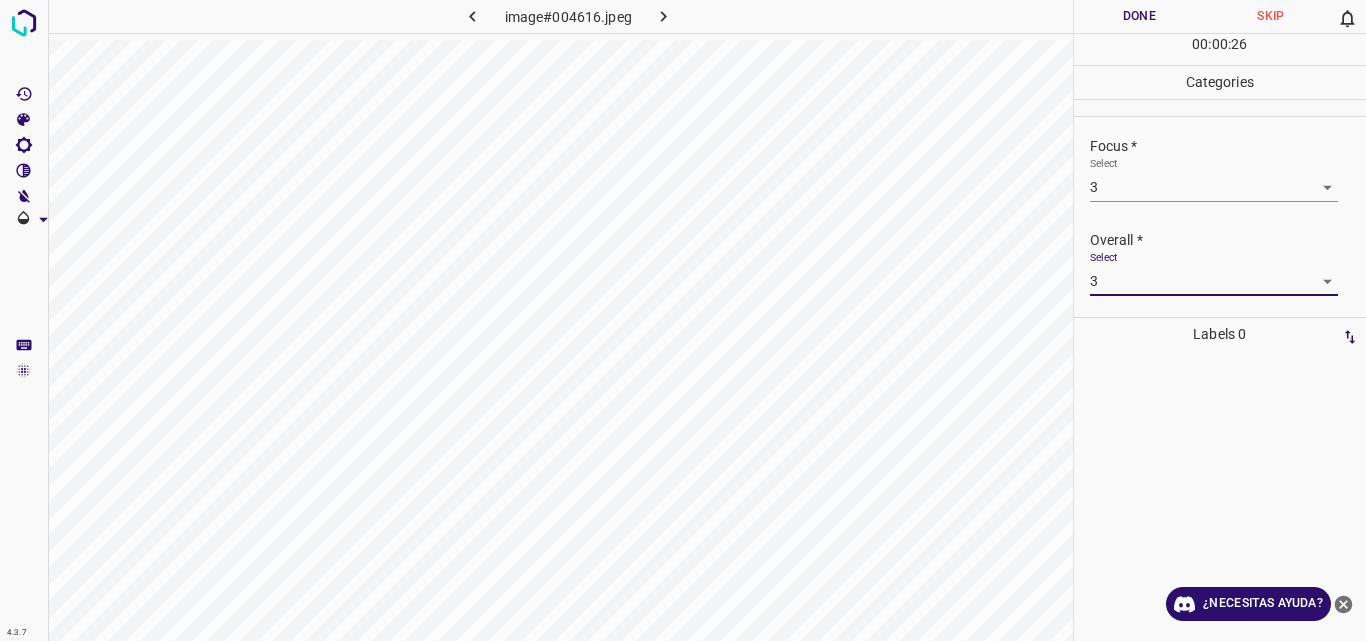 click on "Done" at bounding box center (1140, 16) 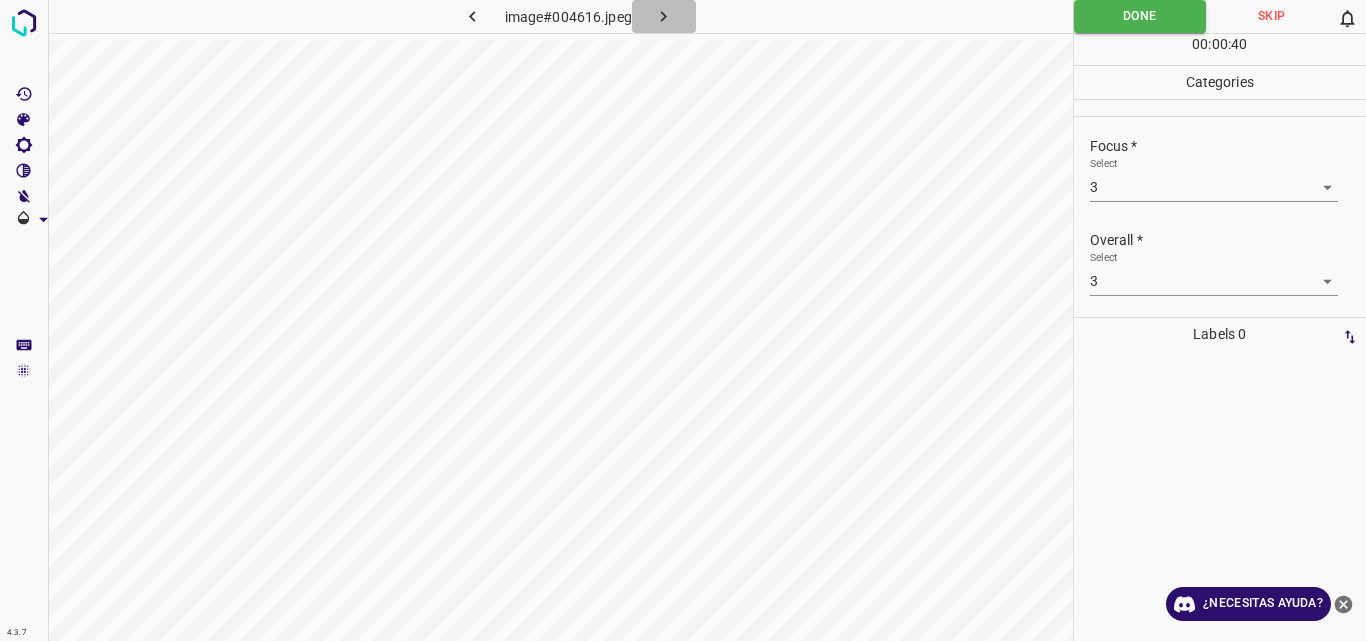 click 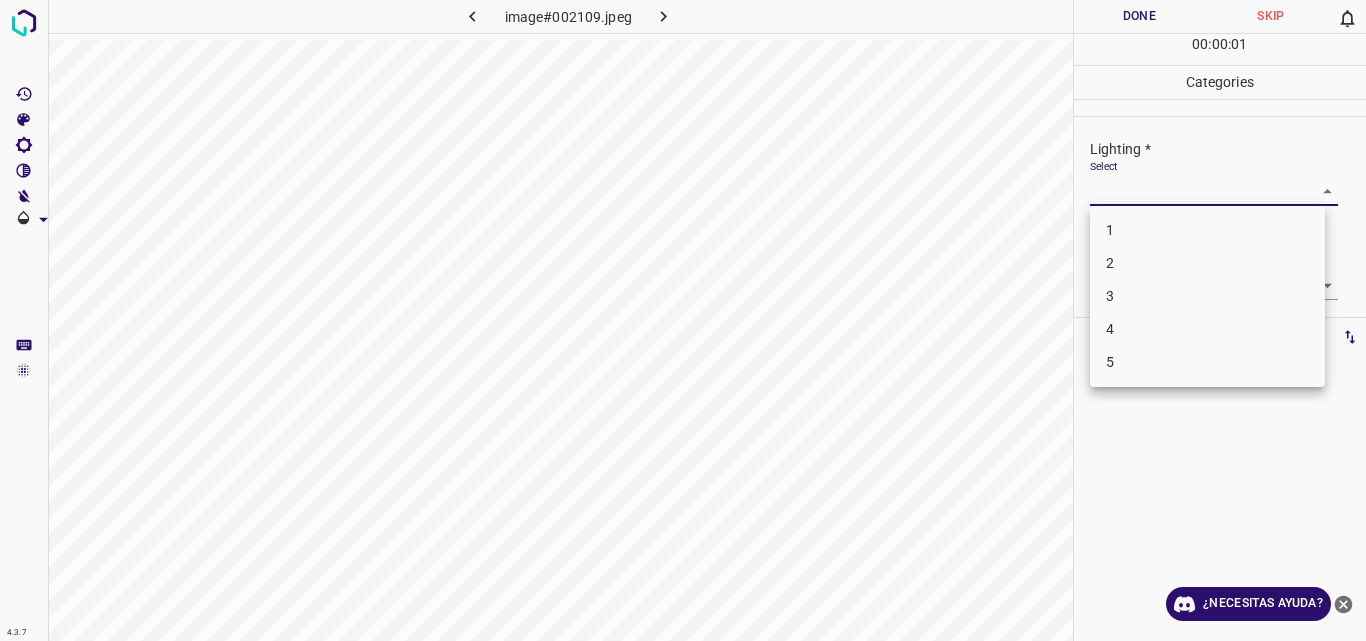 click on "4.3.7 image#002109.jpeg Done Skip 0 00   : 00   : 01   Categories Lighting *  Select ​ Focus *  Select ​ Overall *  Select ​ Labels   0 Categories 1 Lighting 2 Focus 3 Overall Tools Space Change between modes (Draw & Edit) I Auto labeling R Restore zoom M Zoom in N Zoom out Delete Delete selecte label Filters Z Restore filters X Saturation filter C Brightness filter V Contrast filter B Gray scale filter General O Download ¿Necesitas ayuda? Original text Rate this translation Your feedback will be used to help improve Google Translate - Texto - Esconder - Borrar 1 2 3 4 5" at bounding box center [683, 320] 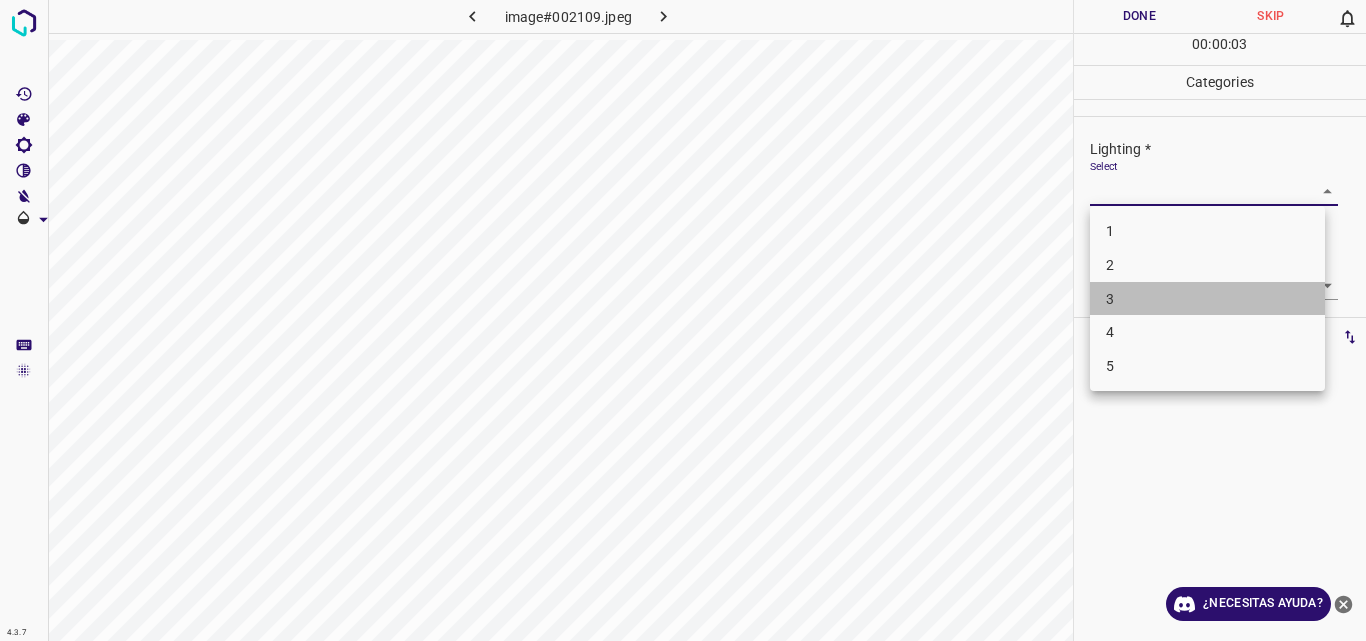 click on "3" at bounding box center [1207, 299] 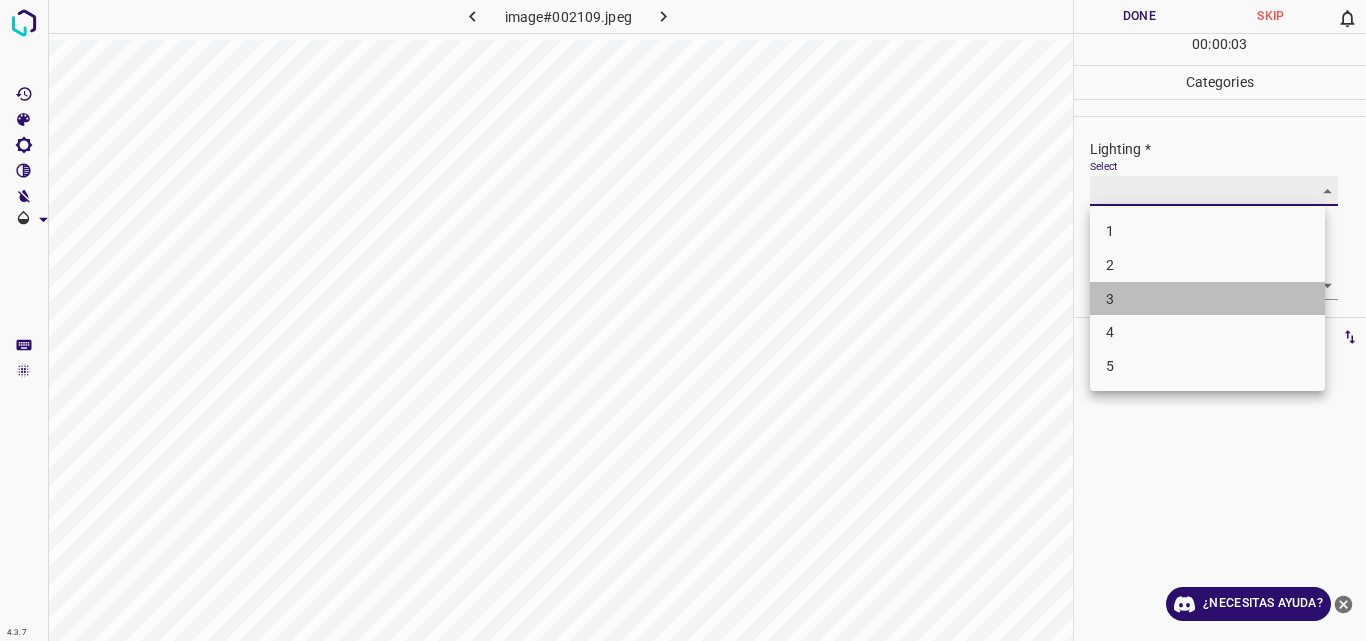 type on "3" 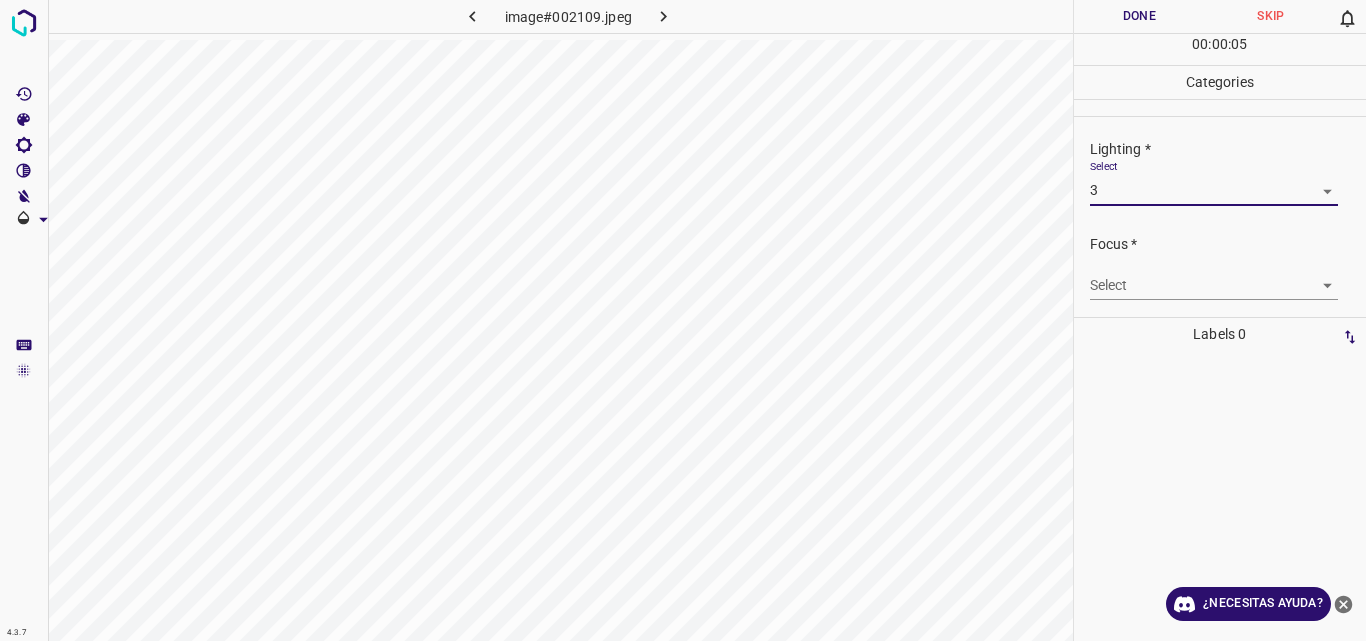 click on "4.3.7 image#002109.jpeg Done Skip 0 00   : 00   : 05   Categories Lighting *  Select 3 3 Focus *  Select ​ Overall *  Select ​ Labels   0 Categories 1 Lighting 2 Focus 3 Overall Tools Space Change between modes (Draw & Edit) I Auto labeling R Restore zoom M Zoom in N Zoom out Delete Delete selecte label Filters Z Restore filters X Saturation filter C Brightness filter V Contrast filter B Gray scale filter General O Download ¿Necesitas ayuda? Original text Rate this translation Your feedback will be used to help improve Google Translate - Texto - Esconder - Borrar" at bounding box center [683, 320] 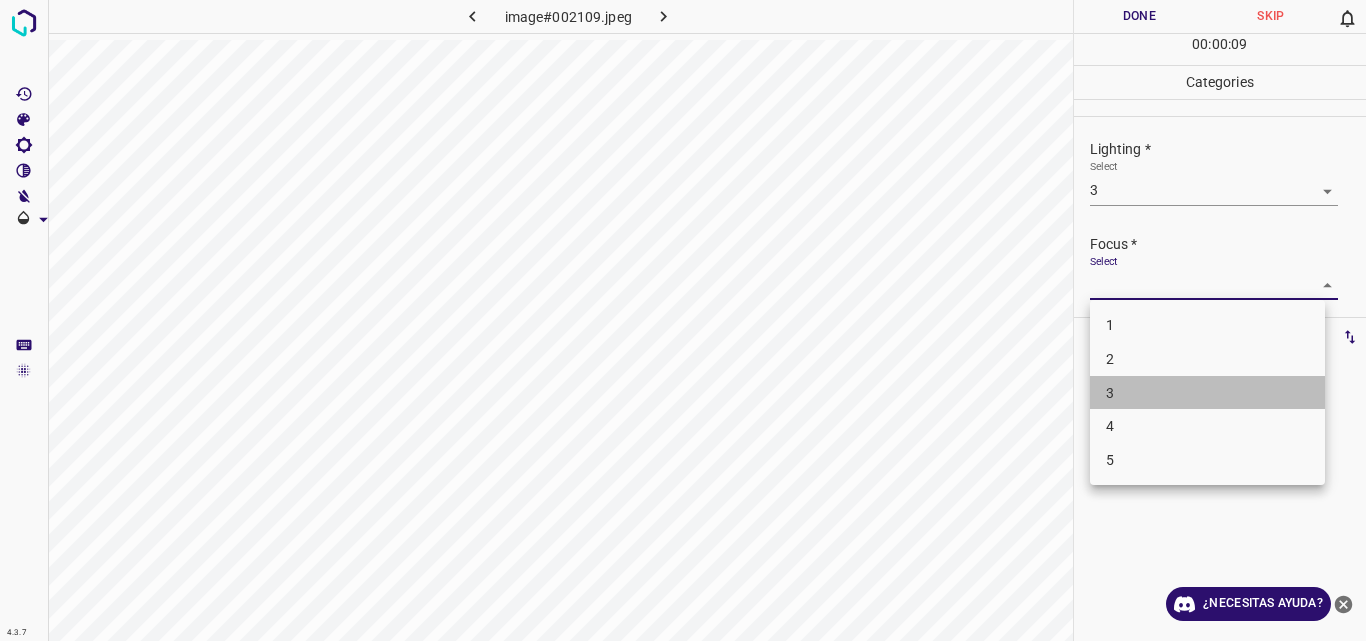 click on "3" at bounding box center [1207, 393] 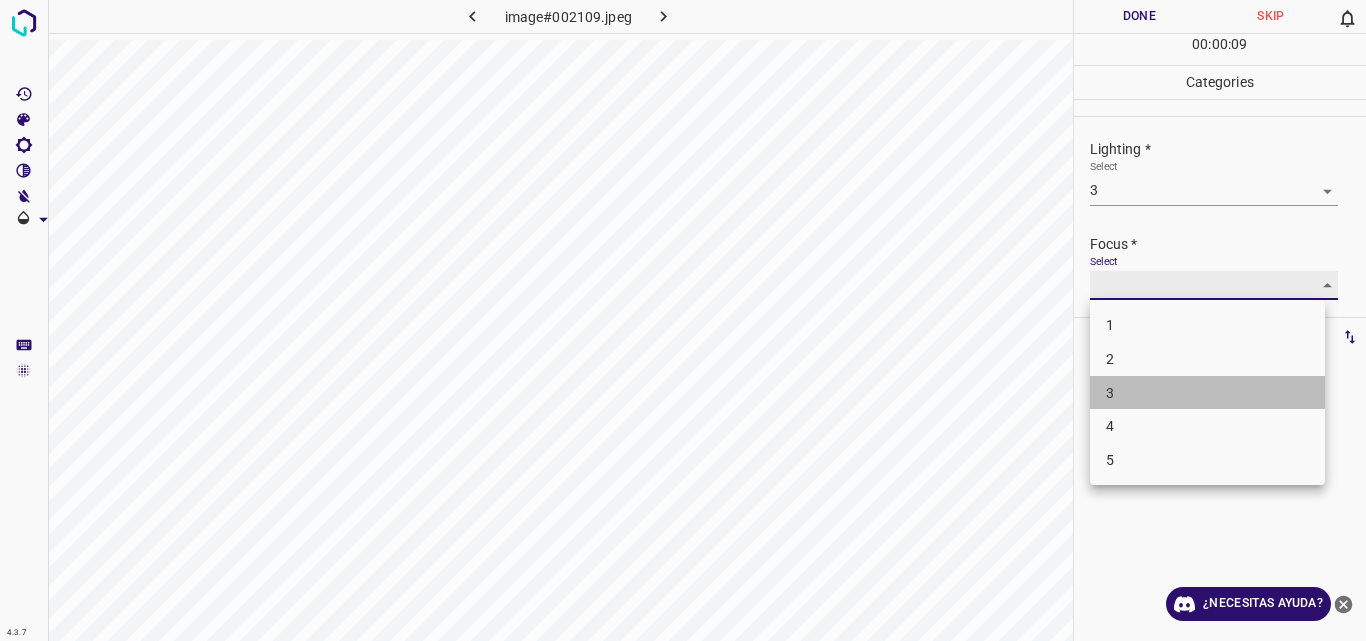 type on "3" 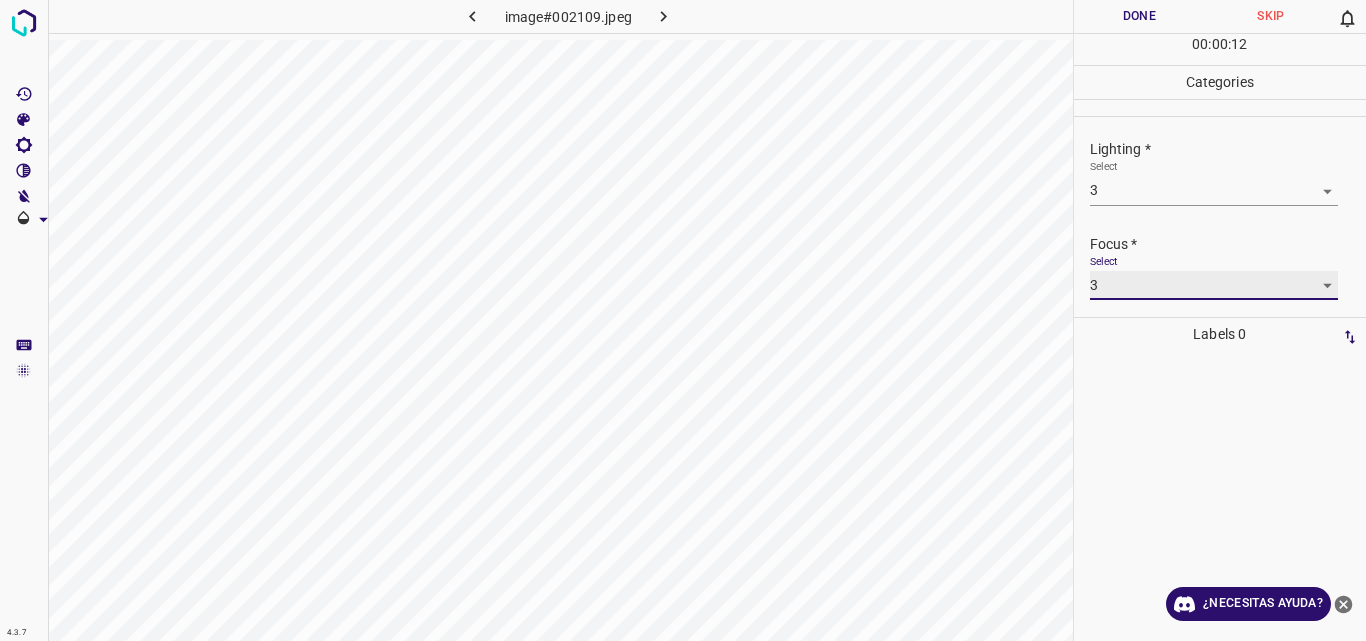 scroll, scrollTop: 98, scrollLeft: 0, axis: vertical 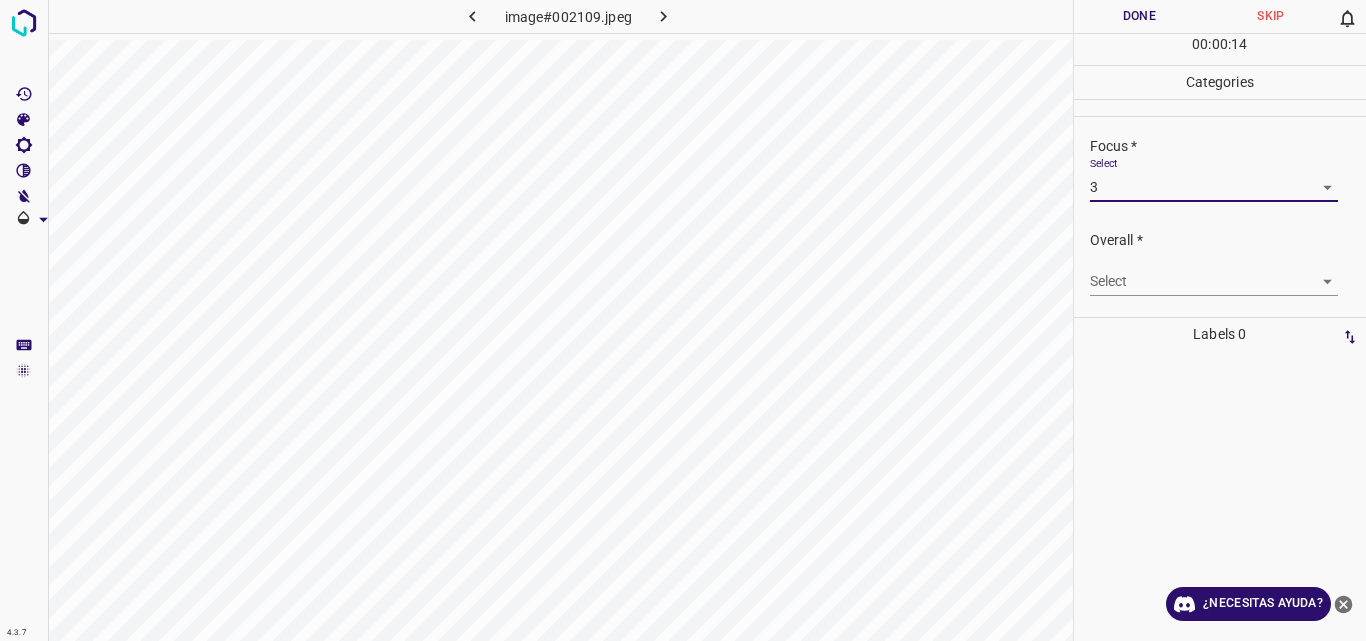 click on "4.3.7 image#002109.jpeg Done Skip 0 00   : 00   : 14   Categories Lighting *  Select 3 3 Focus *  Select 3 3 Overall *  Select ​ Labels   0 Categories 1 Lighting 2 Focus 3 Overall Tools Space Change between modes (Draw & Edit) I Auto labeling R Restore zoom M Zoom in N Zoom out Delete Delete selecte label Filters Z Restore filters X Saturation filter C Brightness filter V Contrast filter B Gray scale filter General O Download ¿Necesitas ayuda? Original text Rate this translation Your feedback will be used to help improve Google Translate - Texto - Esconder - Borrar" at bounding box center (683, 320) 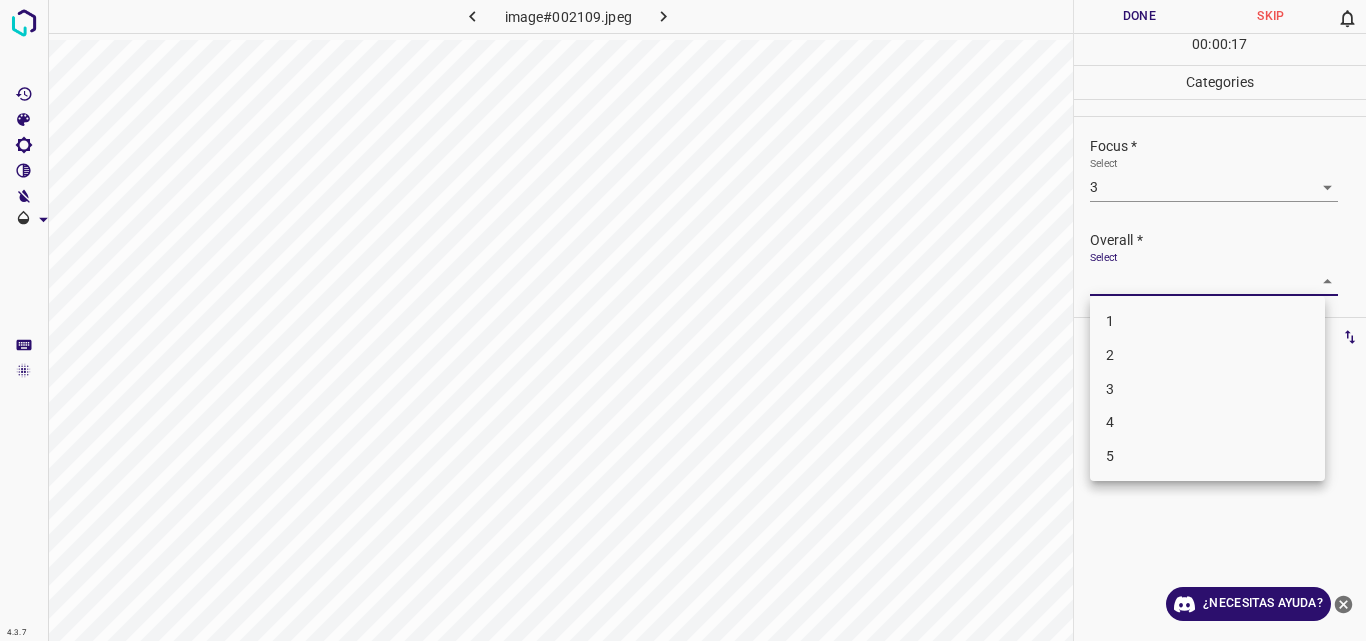 click on "3" at bounding box center [1207, 389] 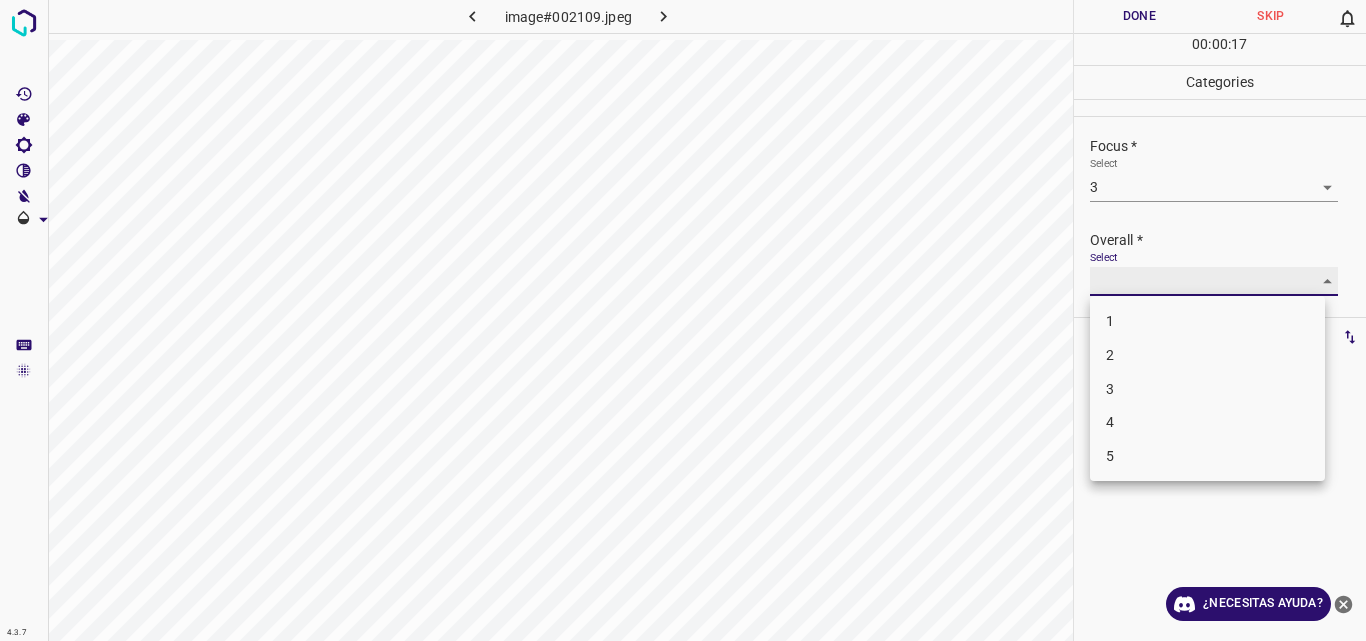 type on "3" 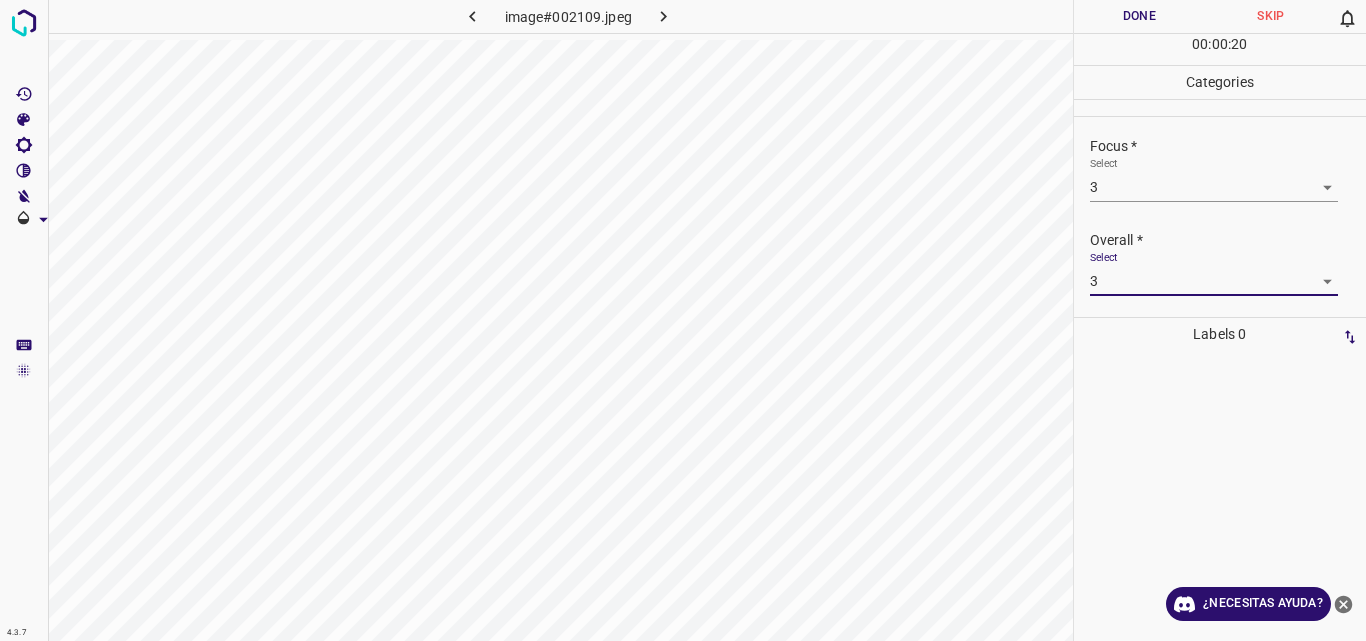 click on "Done" at bounding box center [1140, 16] 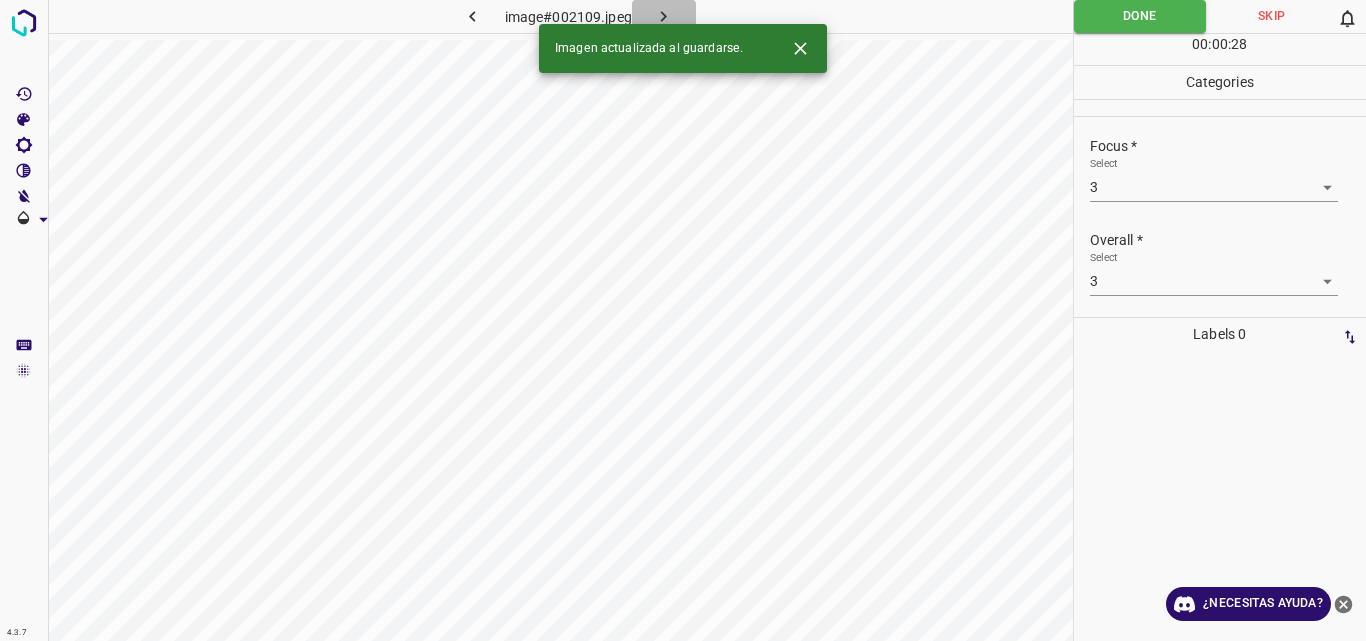 click 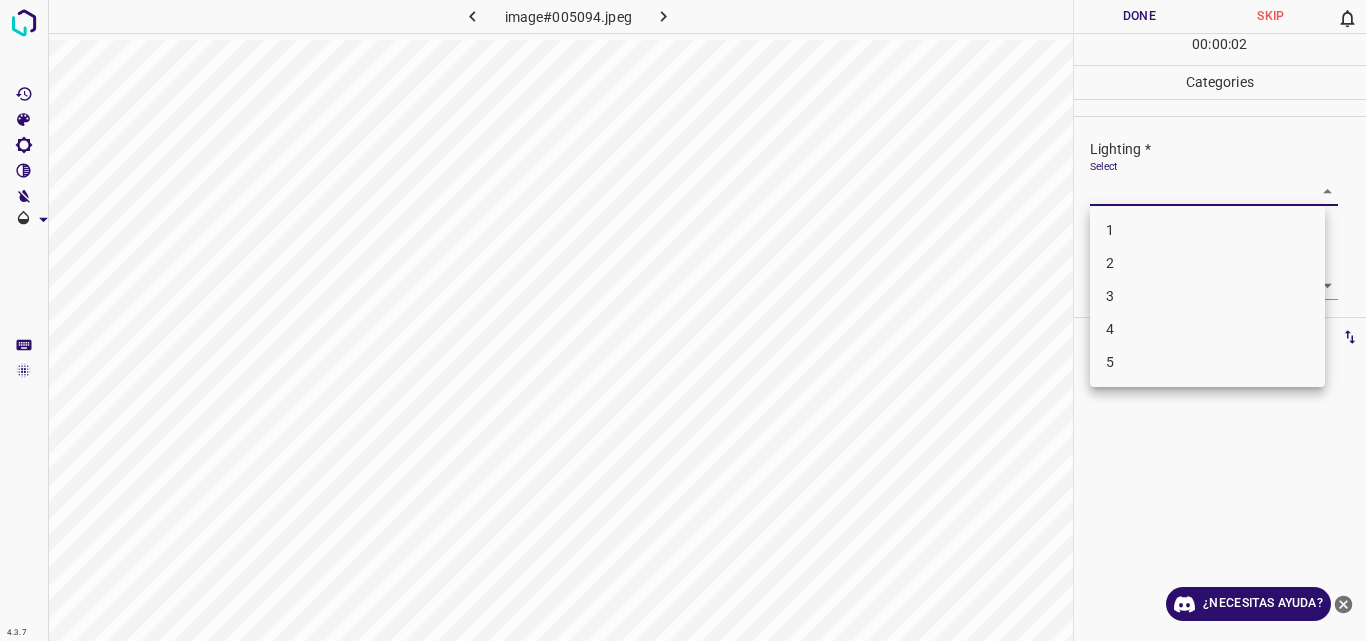 click on "4.3.7 image#005094.jpeg Done Skip 0 00   : 00   : 02   Categories Lighting *  Select ​ Focus *  Select ​ Overall *  Select ​ Labels   0 Categories 1 Lighting 2 Focus 3 Overall Tools Space Change between modes (Draw & Edit) I Auto labeling R Restore zoom M Zoom in N Zoom out Delete Delete selecte label Filters Z Restore filters X Saturation filter C Brightness filter V Contrast filter B Gray scale filter General O Download ¿Necesitas ayuda? Original text Rate this translation Your feedback will be used to help improve Google Translate - Texto - Esconder - Borrar 1 2 3 4 5" at bounding box center (683, 320) 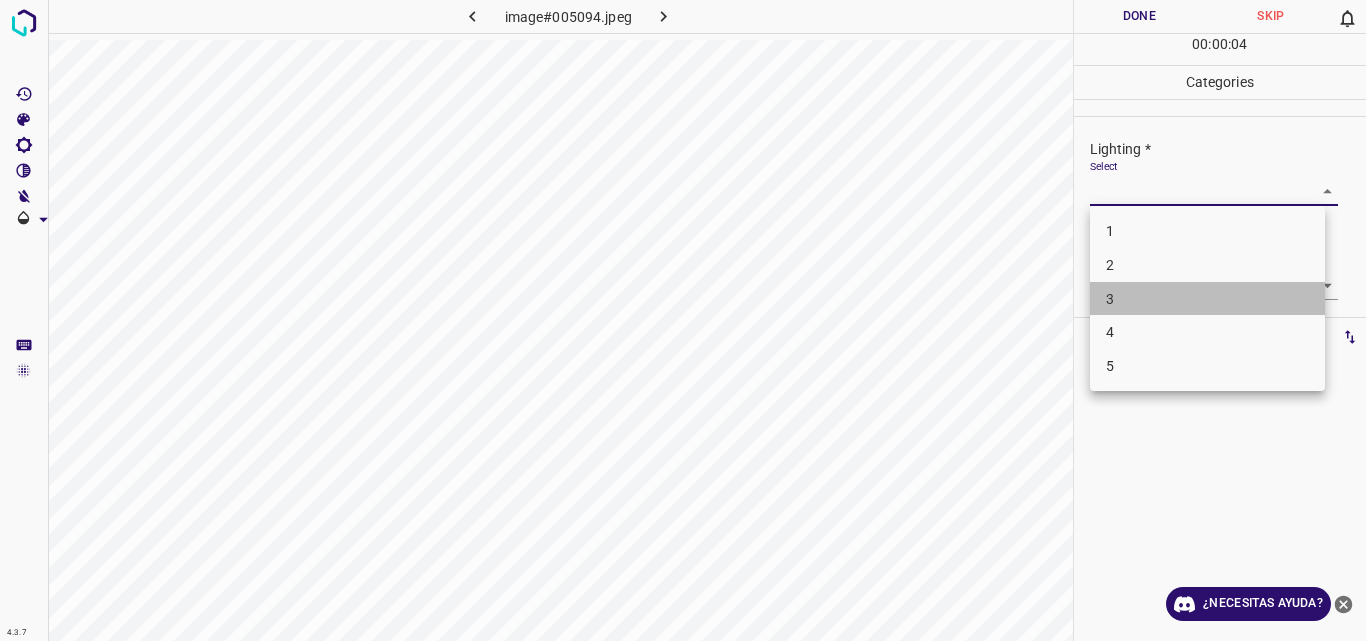 click on "3" at bounding box center [1207, 299] 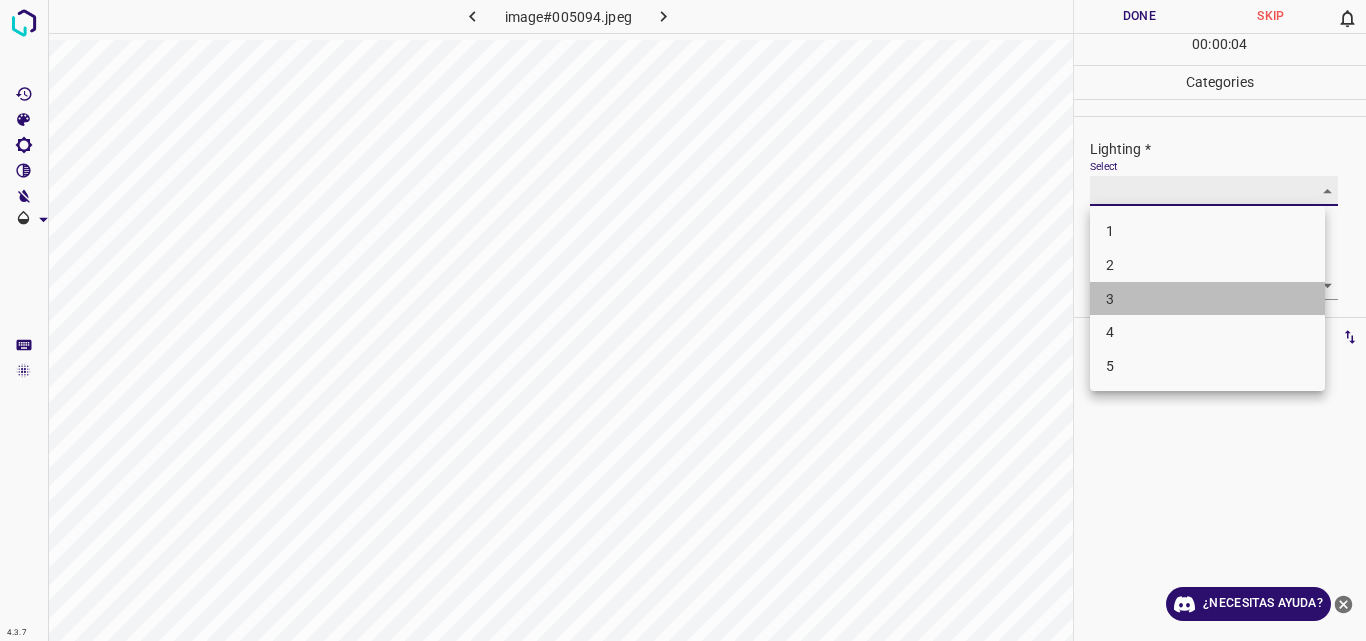 type on "3" 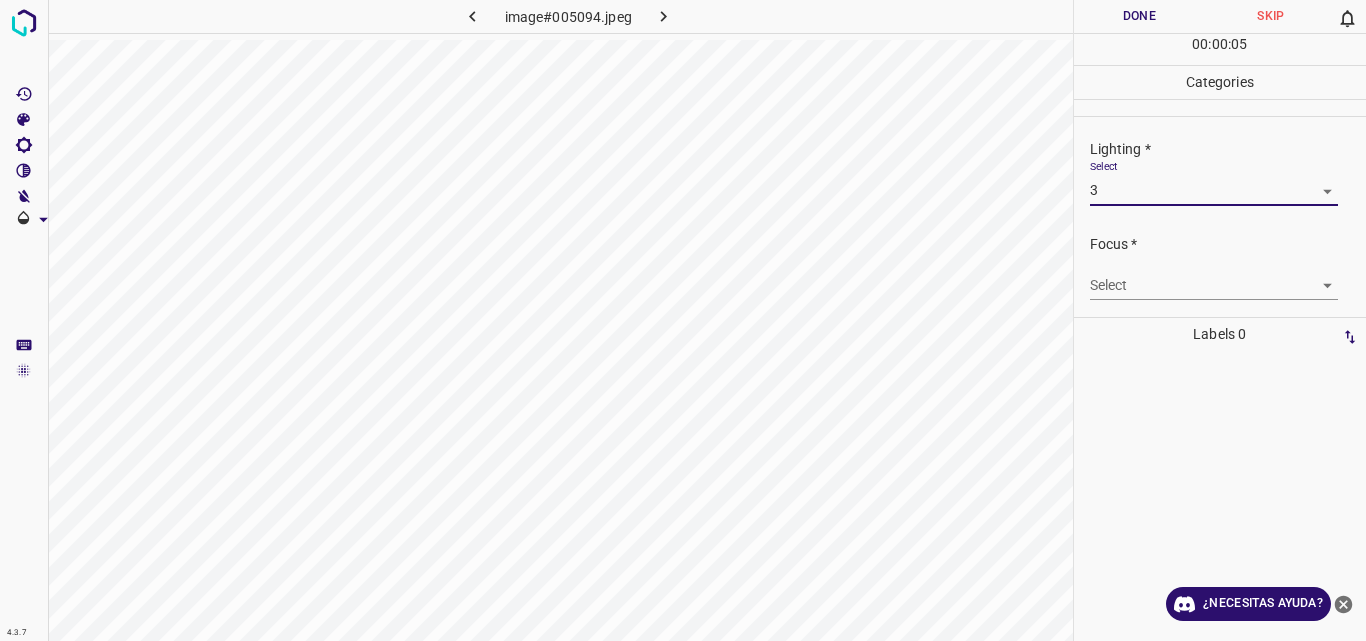 click on "4.3.7 image#005094.jpeg Done Skip 0 00   : 00   : 05   Categories Lighting *  Select 3 3 Focus *  Select ​ Overall *  Select ​ Labels   0 Categories 1 Lighting 2 Focus 3 Overall Tools Space Change between modes (Draw & Edit) I Auto labeling R Restore zoom M Zoom in N Zoom out Delete Delete selecte label Filters Z Restore filters X Saturation filter C Brightness filter V Contrast filter B Gray scale filter General O Download ¿Necesitas ayuda? Original text Rate this translation Your feedback will be used to help improve Google Translate - Texto - Esconder - Borrar" at bounding box center [683, 320] 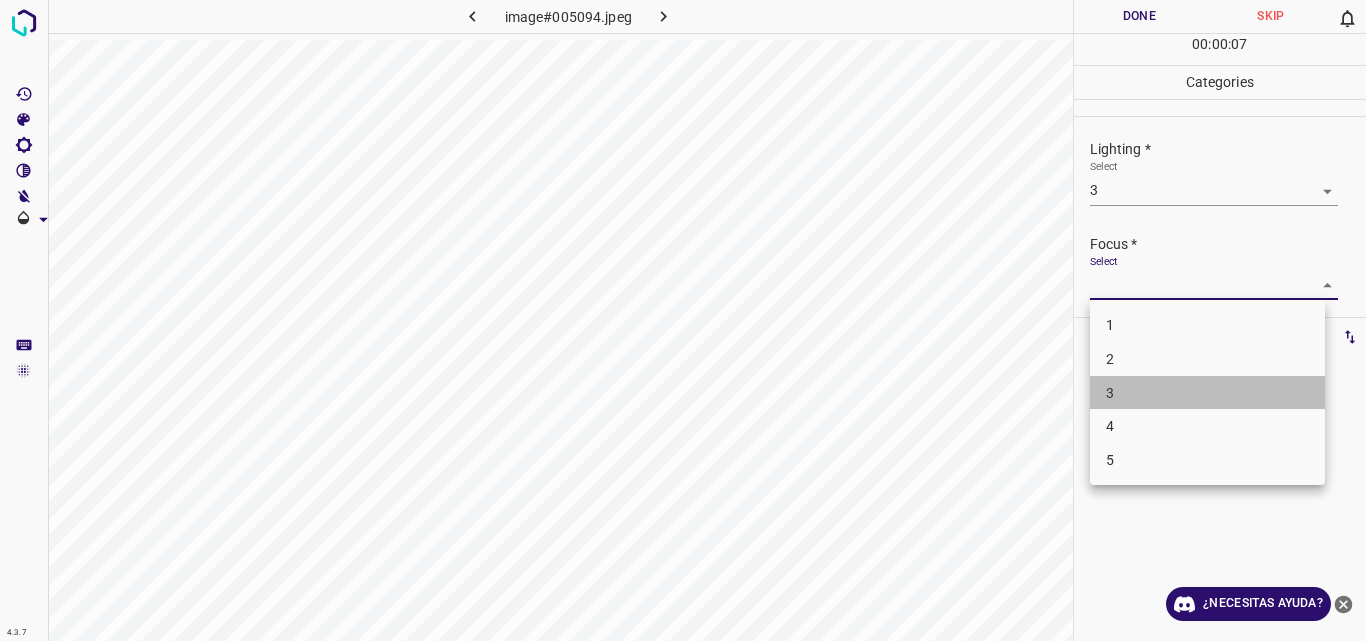 click on "3" at bounding box center (1207, 393) 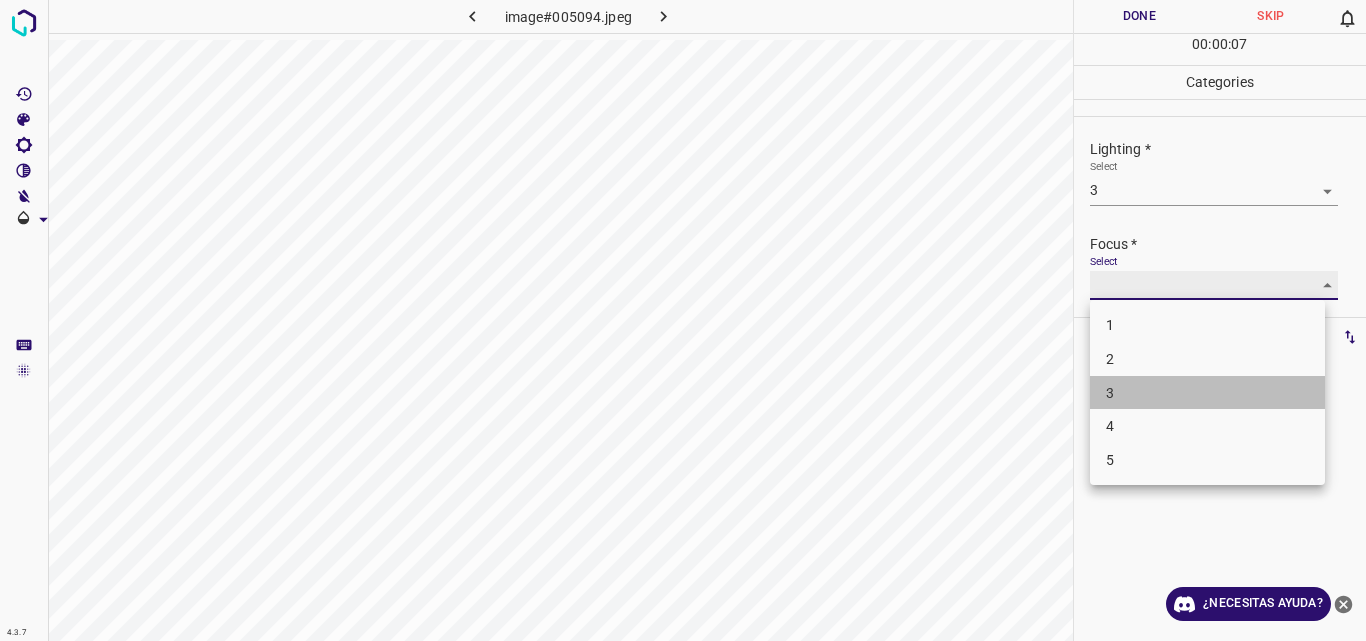 type on "3" 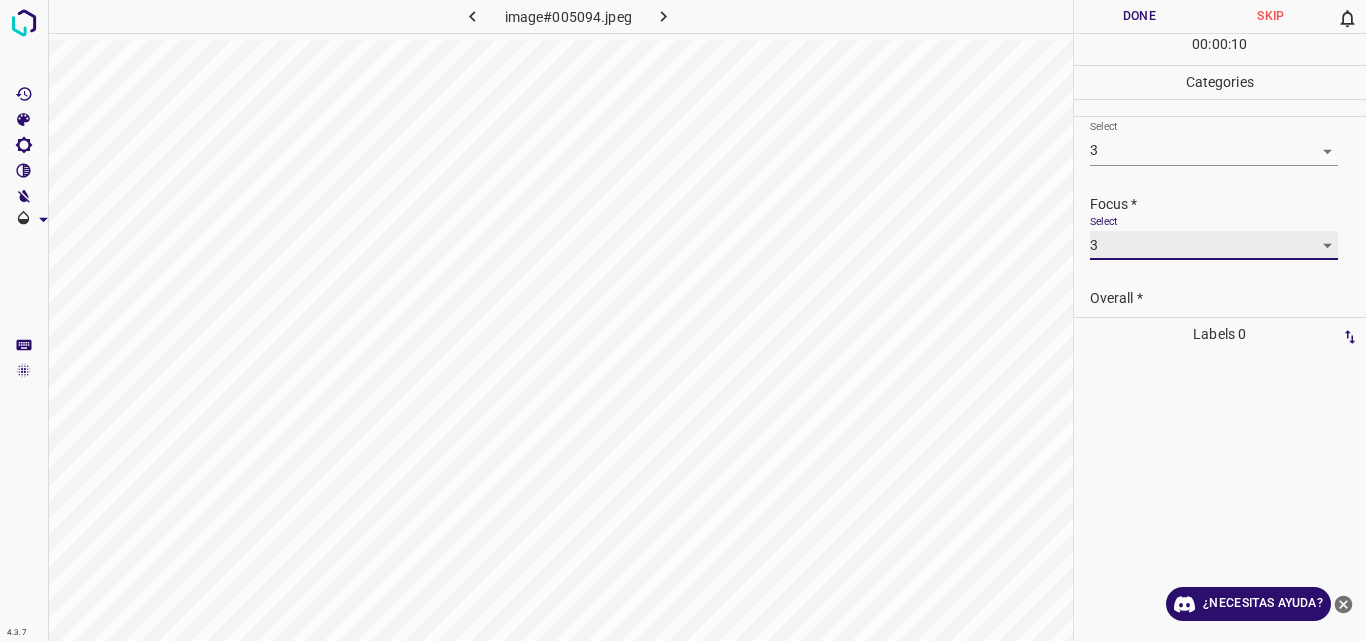 scroll, scrollTop: 98, scrollLeft: 0, axis: vertical 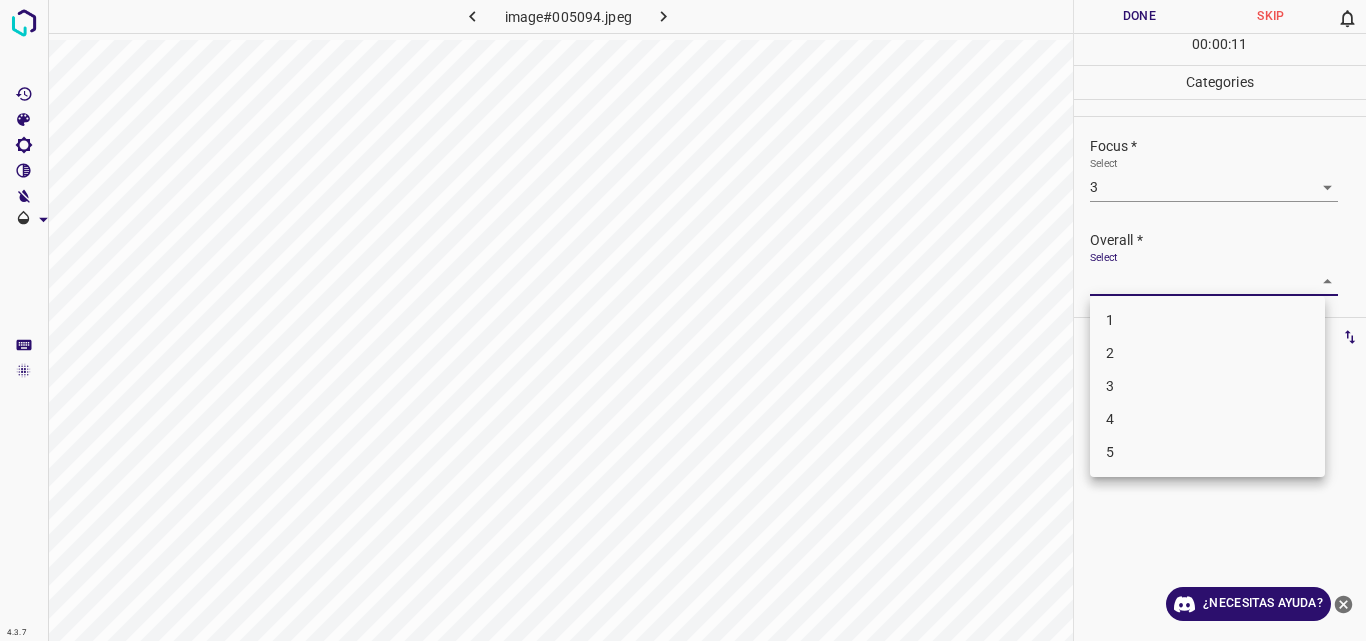 click on "4.3.7 image#005094.jpeg Done Skip 0 00   : 00   : 11   Categories Lighting *  Select 3 3 Focus *  Select 3 3 Overall *  Select ​ Labels   0 Categories 1 Lighting 2 Focus 3 Overall Tools Space Change between modes (Draw & Edit) I Auto labeling R Restore zoom M Zoom in N Zoom out Delete Delete selecte label Filters Z Restore filters X Saturation filter C Brightness filter V Contrast filter B Gray scale filter General O Download ¿Necesitas ayuda? Original text Rate this translation Your feedback will be used to help improve Google Translate - Texto - Esconder - Borrar 1 2 3 4 5" at bounding box center (683, 320) 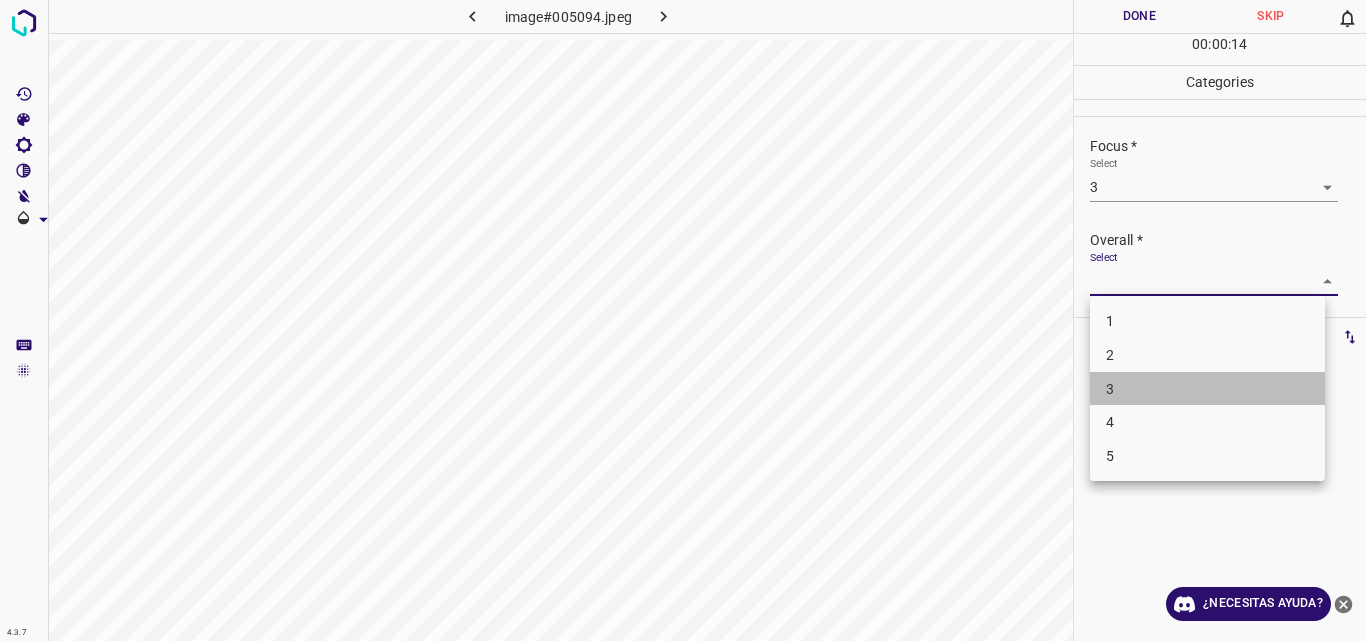 click on "3" at bounding box center (1207, 389) 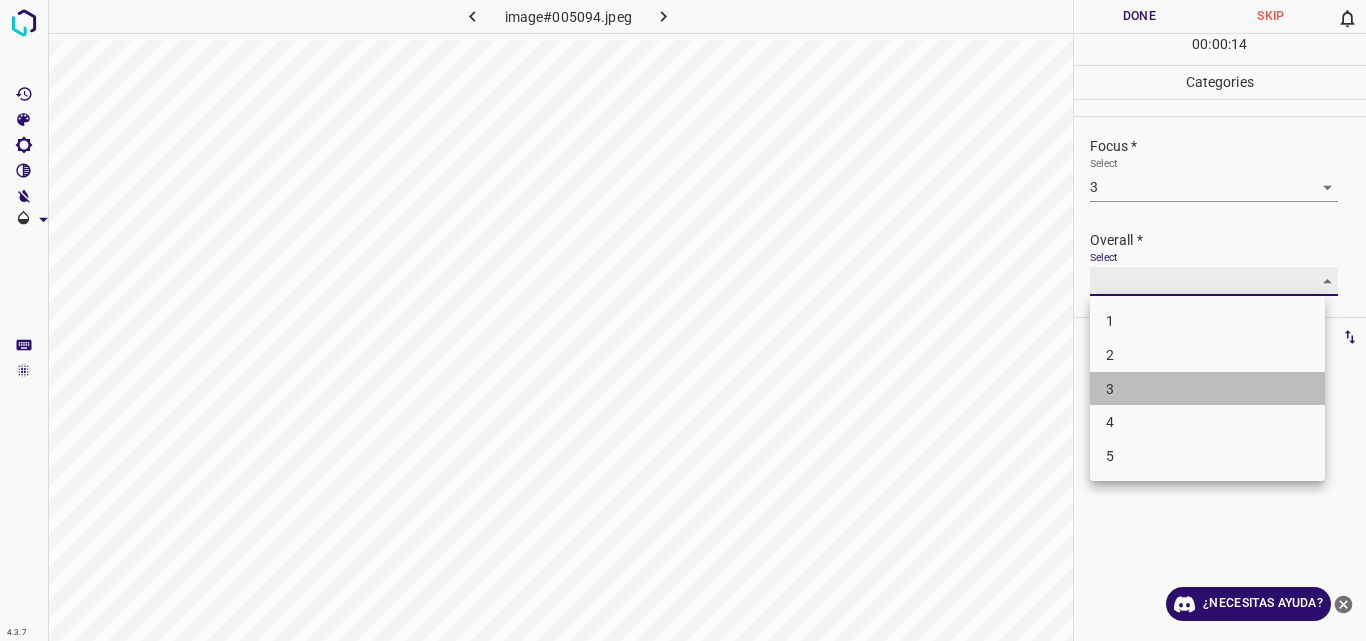 type on "3" 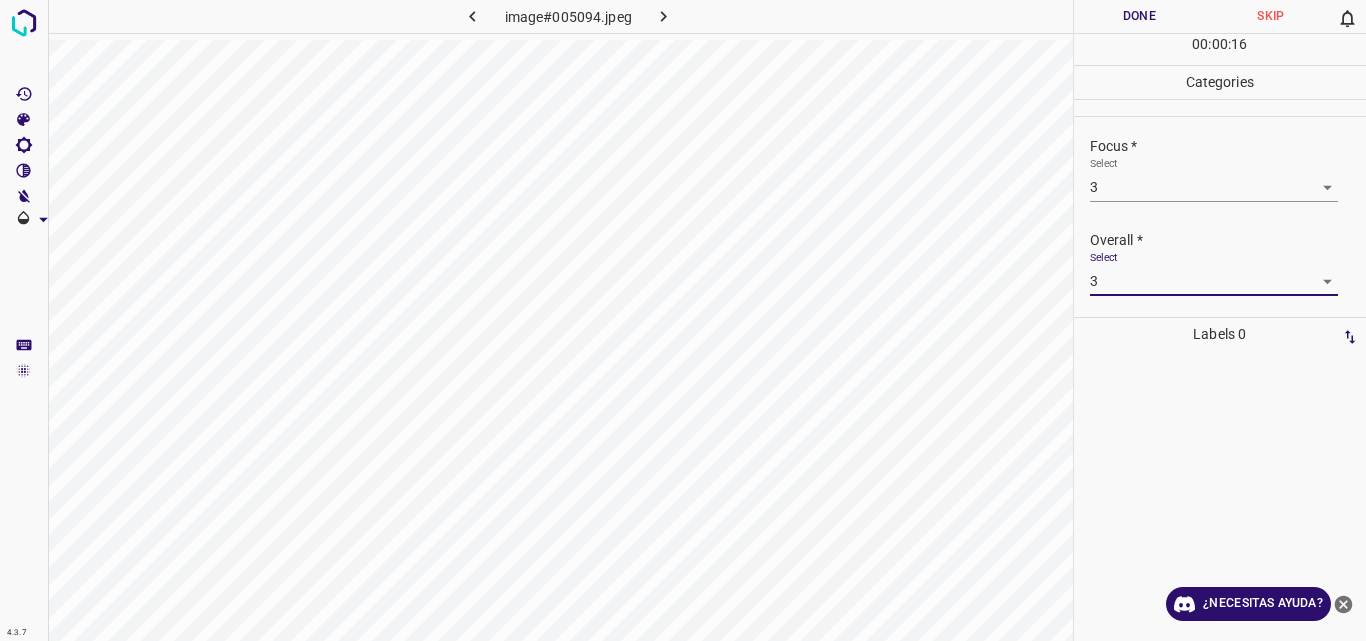 click on "Done" at bounding box center [1140, 16] 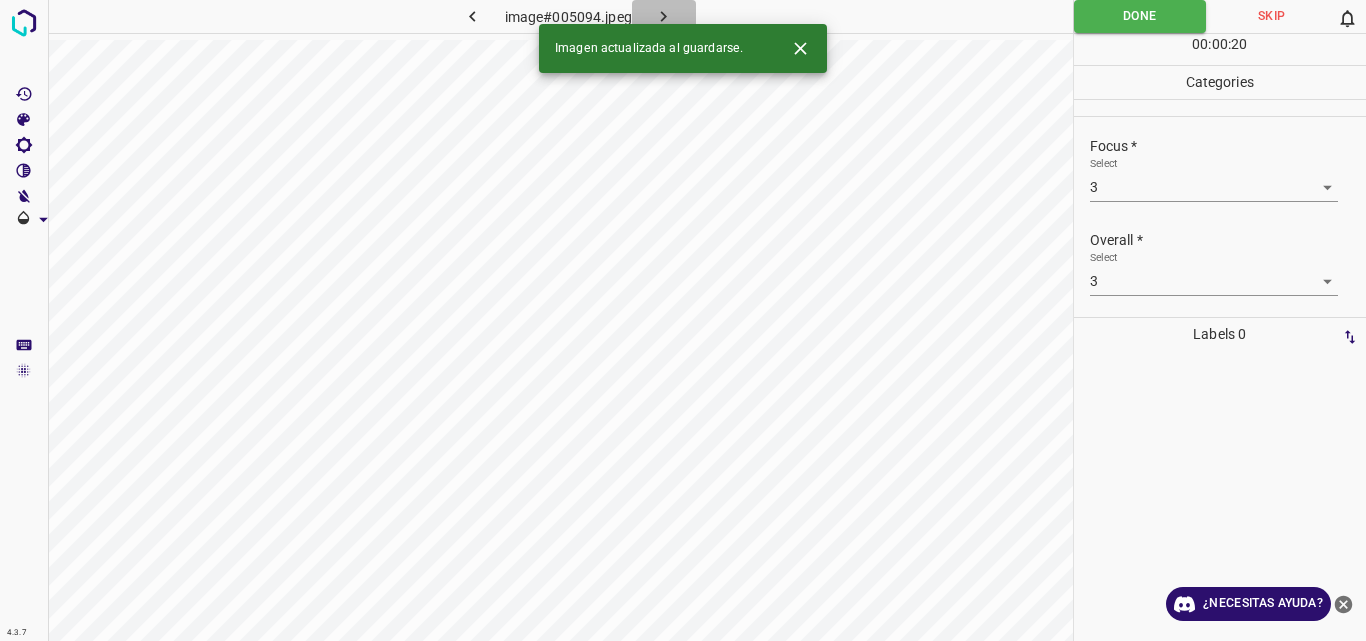 click 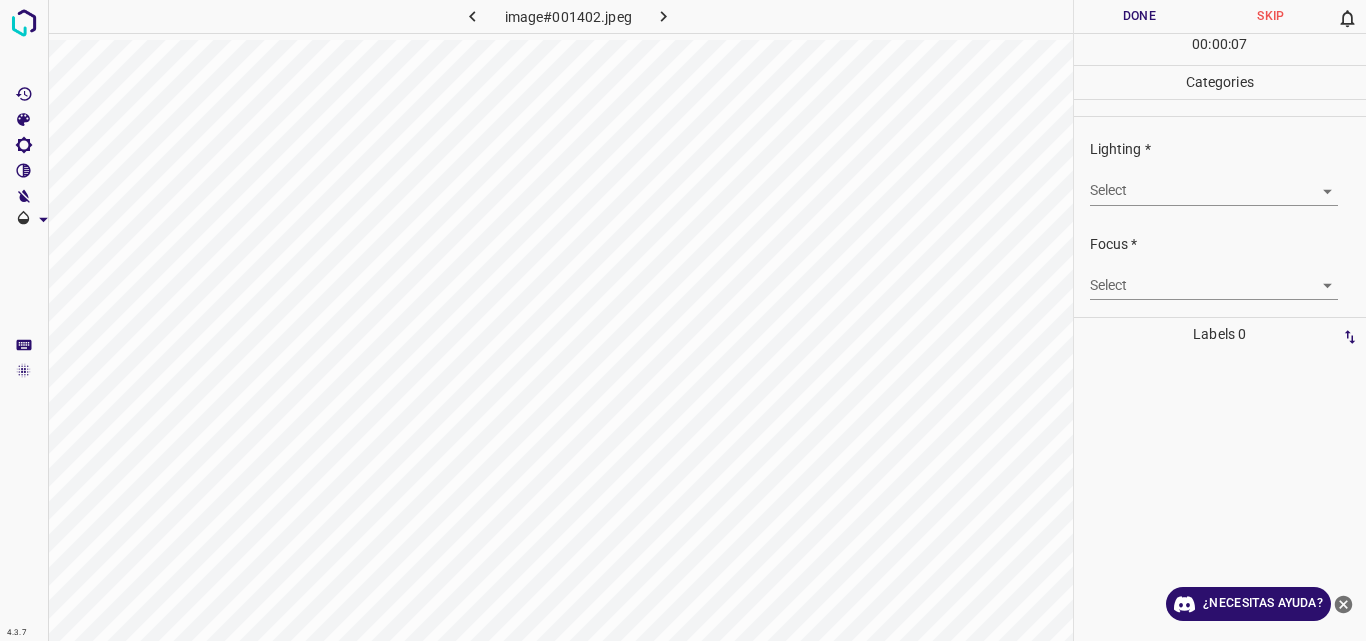 click on "4.3.7 image#001402.jpeg Done Skip 0 00   : 00   : 07   Categories Lighting *  Select ​ Focus *  Select ​ Overall *  Select ​ Labels   0 Categories 1 Lighting 2 Focus 3 Overall Tools Space Change between modes (Draw & Edit) I Auto labeling R Restore zoom M Zoom in N Zoom out Delete Delete selecte label Filters Z Restore filters X Saturation filter C Brightness filter V Contrast filter B Gray scale filter General O Download ¿Necesitas ayuda? Original text Rate this translation Your feedback will be used to help improve Google Translate - Texto - Esconder - Borrar" at bounding box center [683, 320] 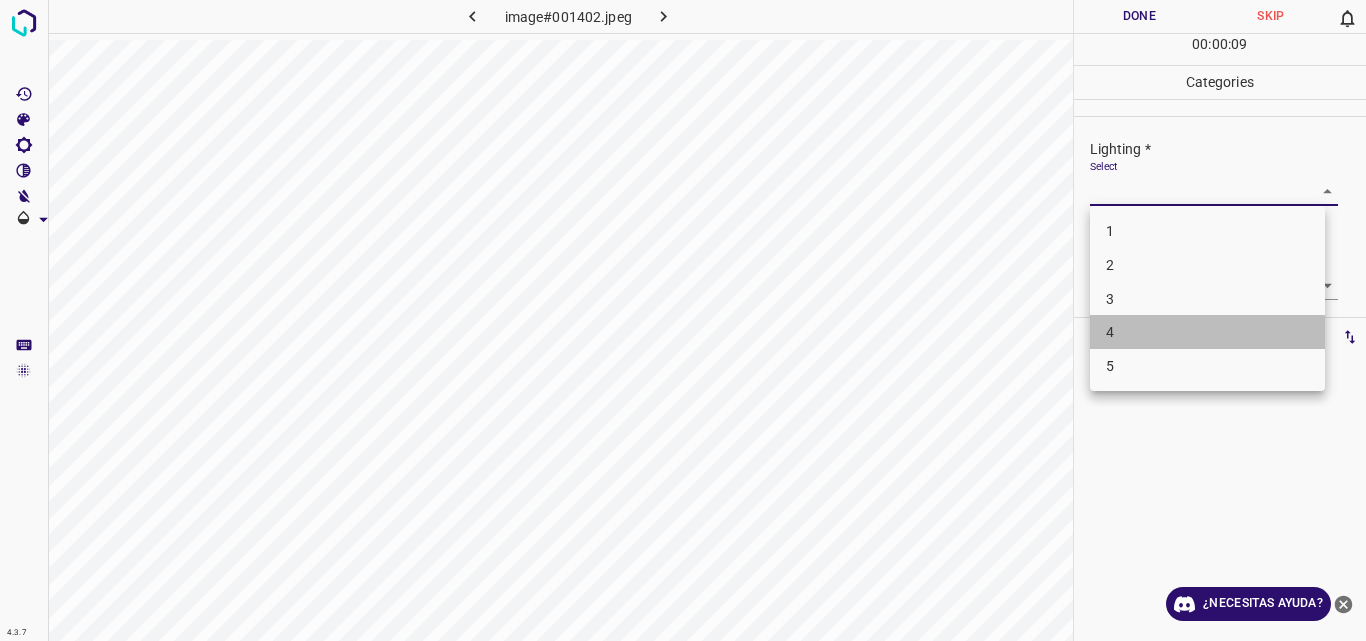 click on "4" at bounding box center (1207, 332) 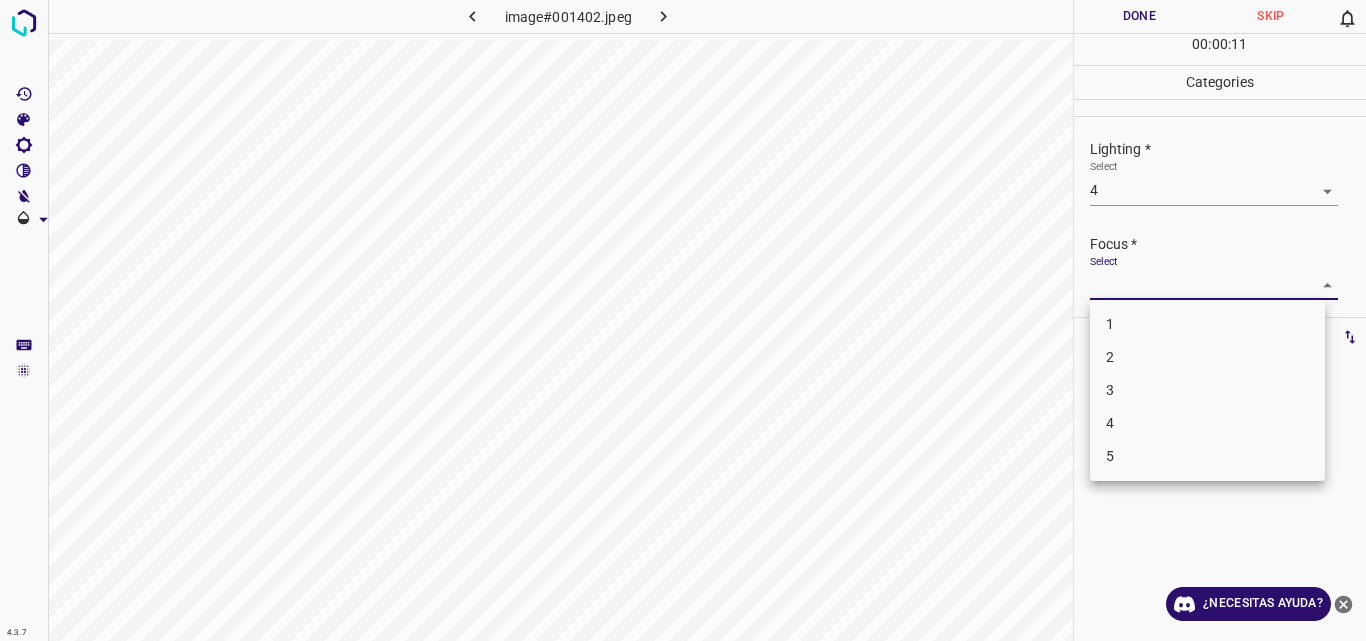 click on "4.3.7 image#001402.jpeg Done Skip 0 00   : 00   : 11   Categories Lighting *  Select 4 4 Focus *  Select ​ Overall *  Select ​ Labels   0 Categories 1 Lighting 2 Focus 3 Overall Tools Space Change between modes (Draw & Edit) I Auto labeling R Restore zoom M Zoom in N Zoom out Delete Delete selecte label Filters Z Restore filters X Saturation filter C Brightness filter V Contrast filter B Gray scale filter General O Download ¿Necesitas ayuda? Original text Rate this translation Your feedback will be used to help improve Google Translate - Texto - Esconder - Borrar 1 2 3 4 5" at bounding box center [683, 320] 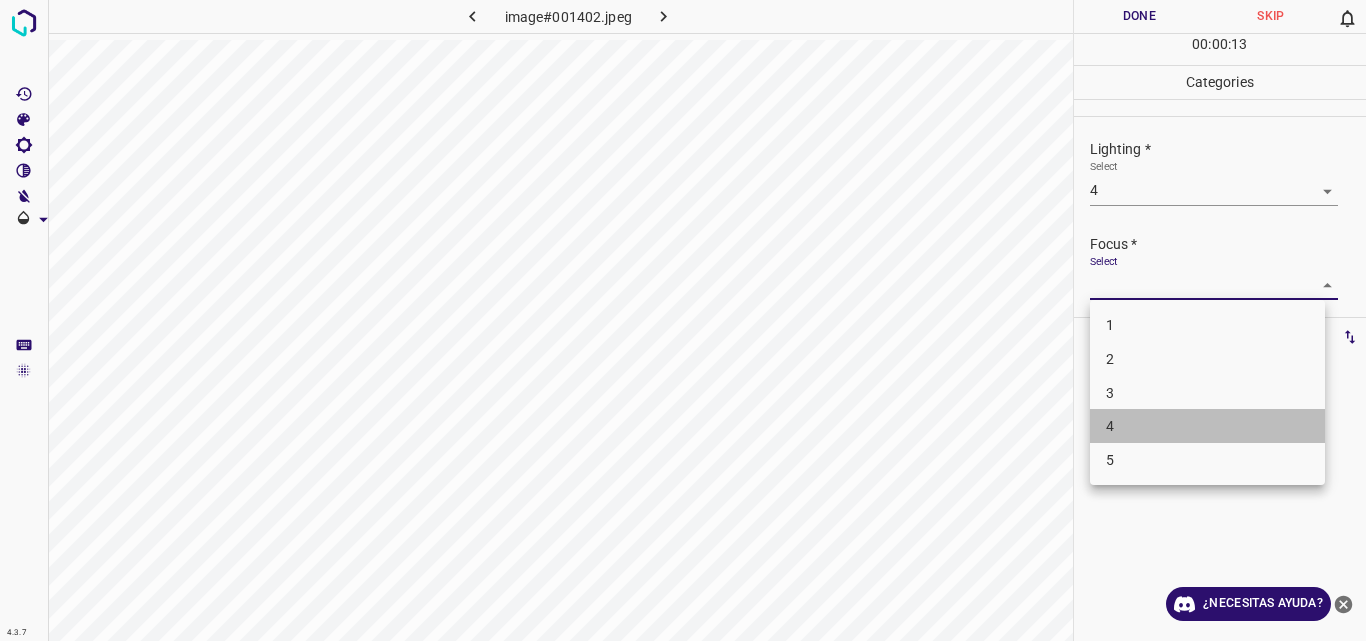 click on "4" at bounding box center [1207, 426] 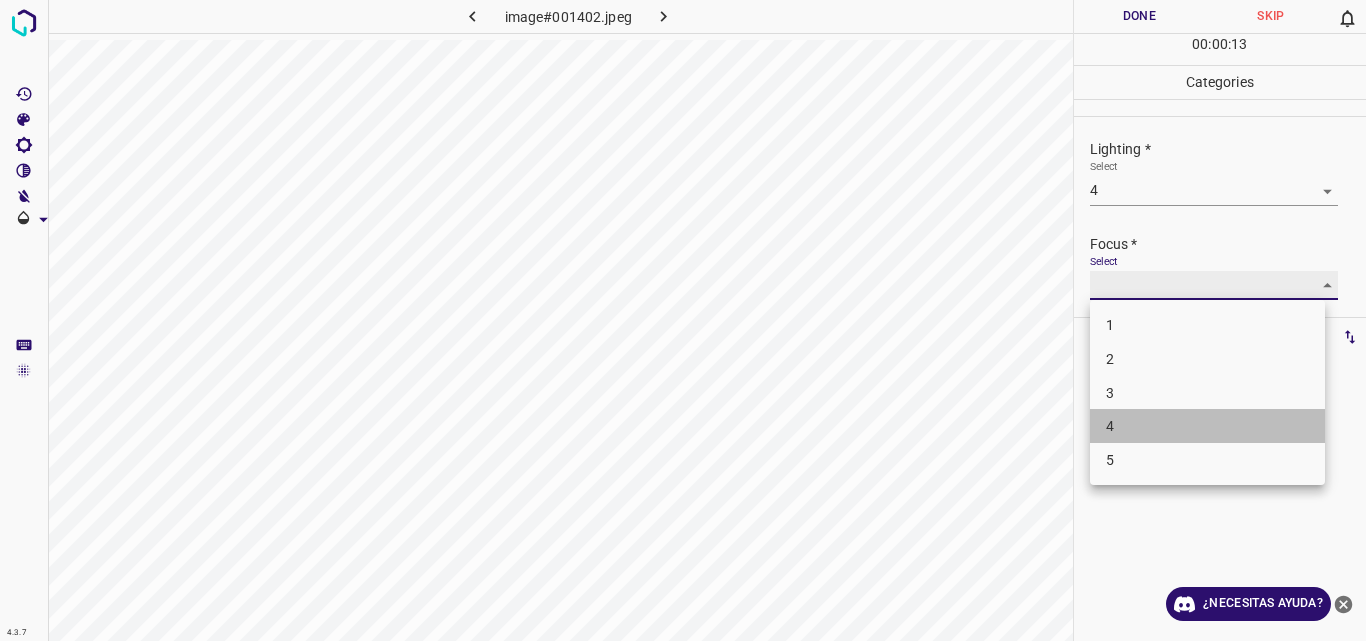 type on "4" 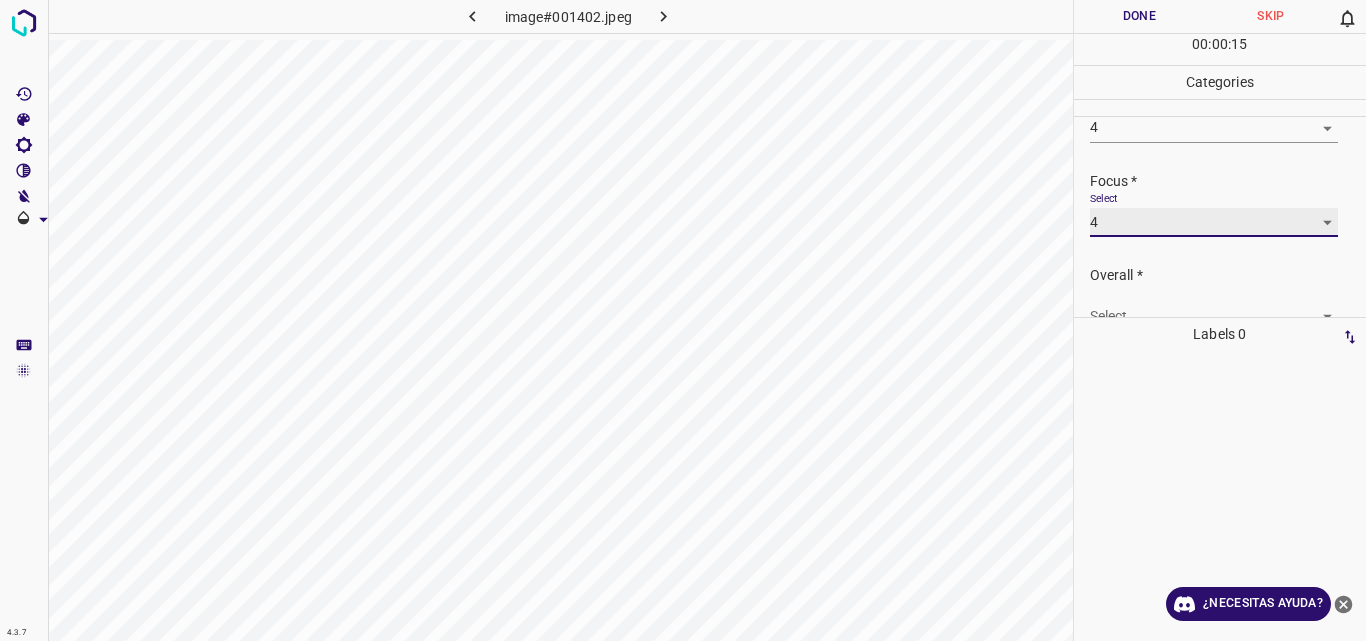 scroll, scrollTop: 98, scrollLeft: 0, axis: vertical 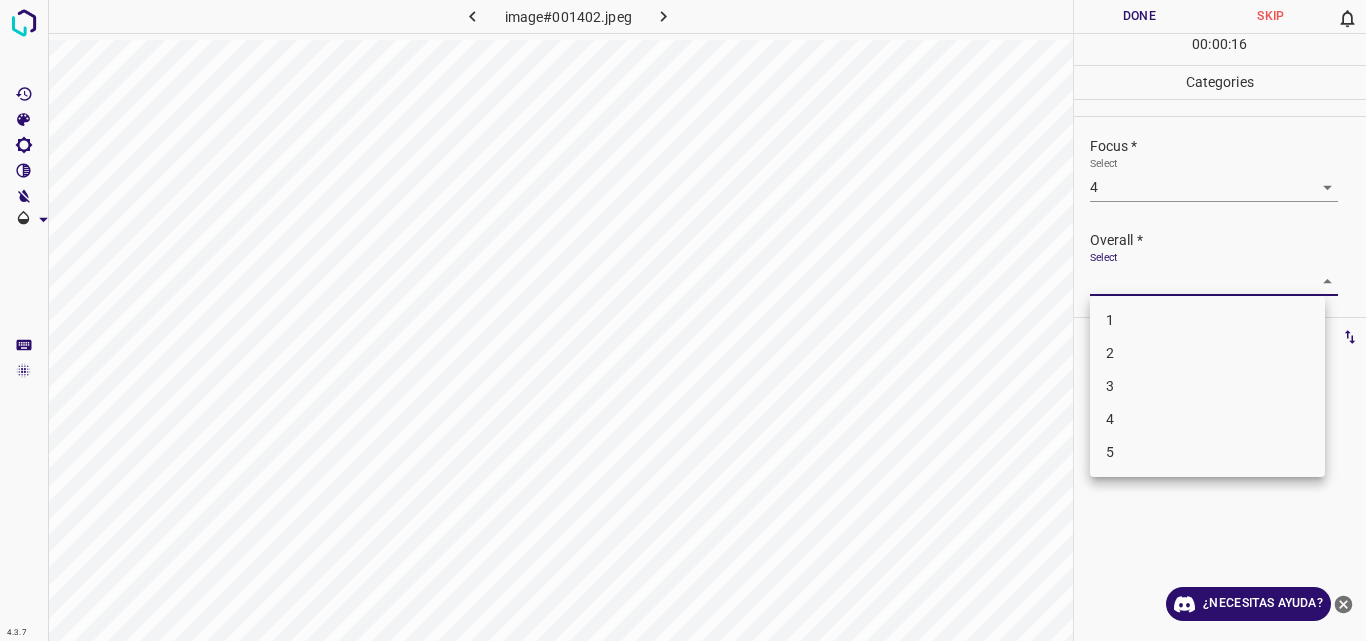 click on "4.3.7 image#001402.jpeg Done Skip 0 00   : 00   : 16   Categories Lighting *  Select 4 4 Focus *  Select 4 4 Overall *  Select ​ Labels   0 Categories 1 Lighting 2 Focus 3 Overall Tools Space Change between modes (Draw & Edit) I Auto labeling R Restore zoom M Zoom in N Zoom out Delete Delete selecte label Filters Z Restore filters X Saturation filter C Brightness filter V Contrast filter B Gray scale filter General O Download ¿Necesitas ayuda? Original text Rate this translation Your feedback will be used to help improve Google Translate - Texto - Esconder - Borrar 1 2 3 4 5" at bounding box center [683, 320] 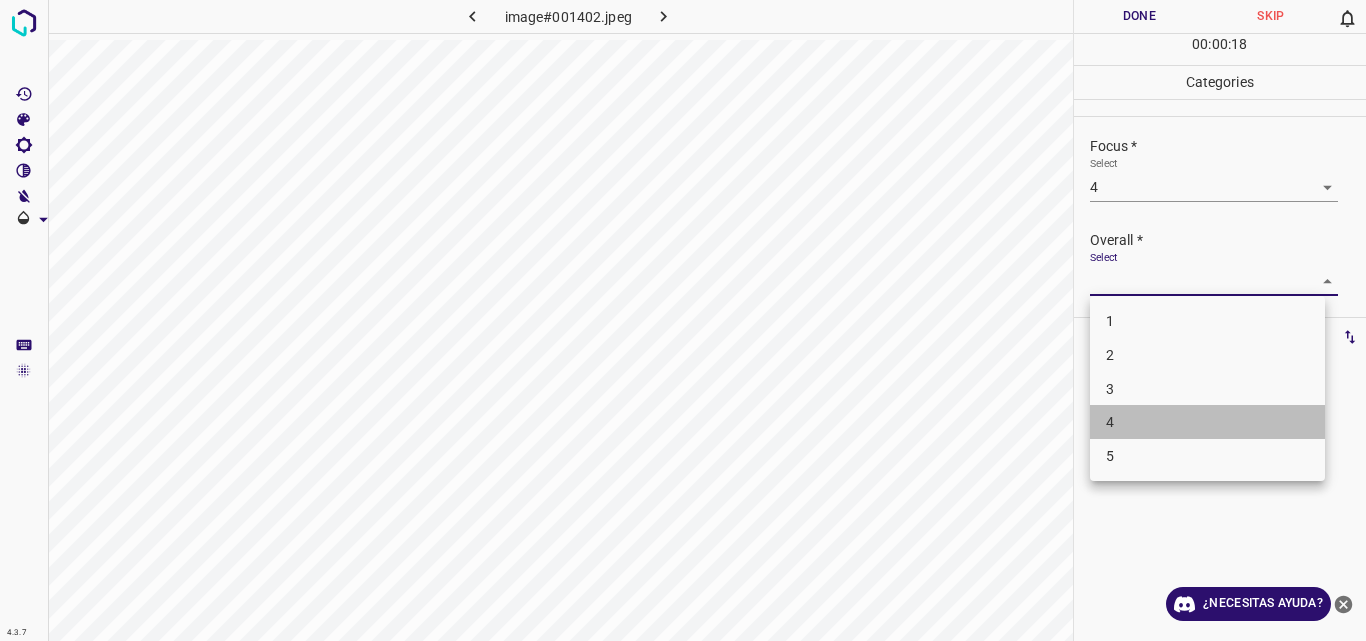 click on "4" at bounding box center [1207, 422] 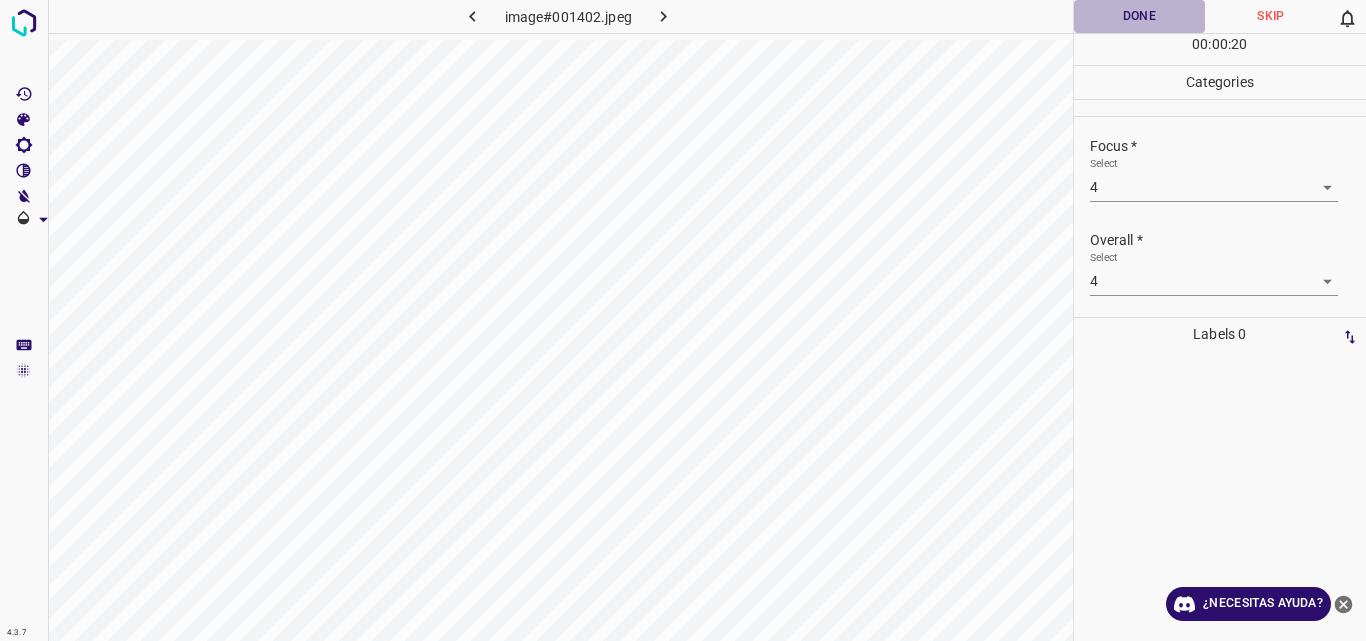 click on "Done" at bounding box center [1140, 16] 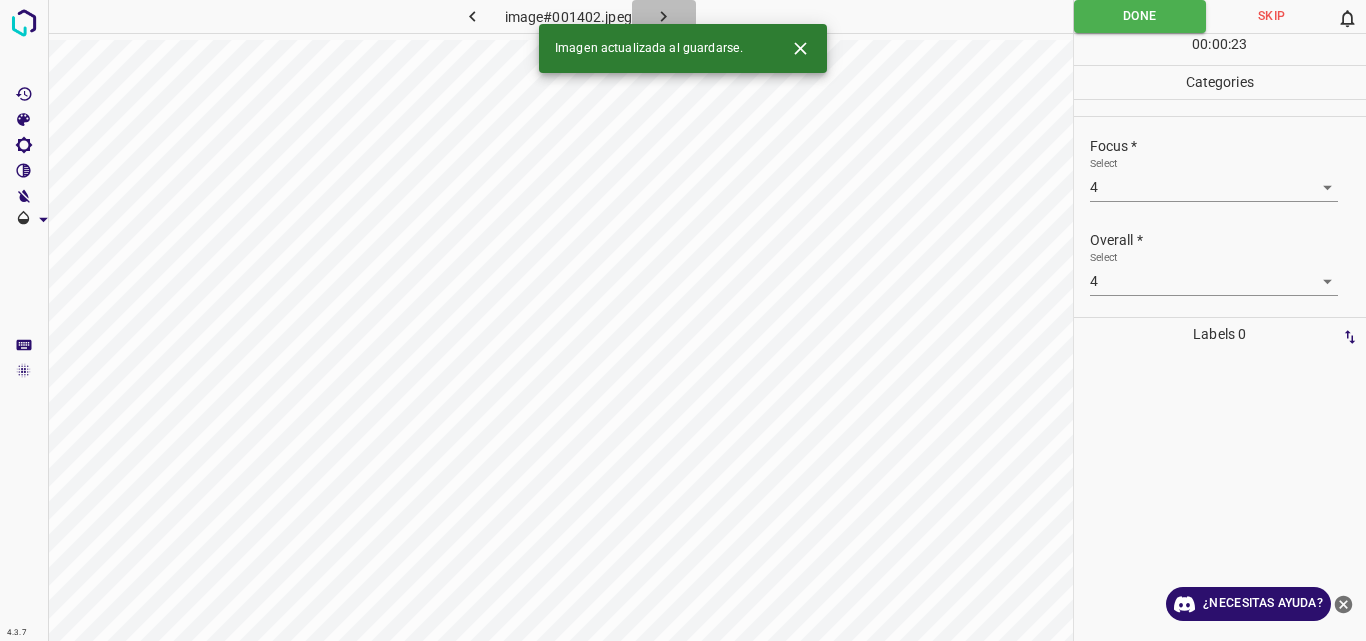 click 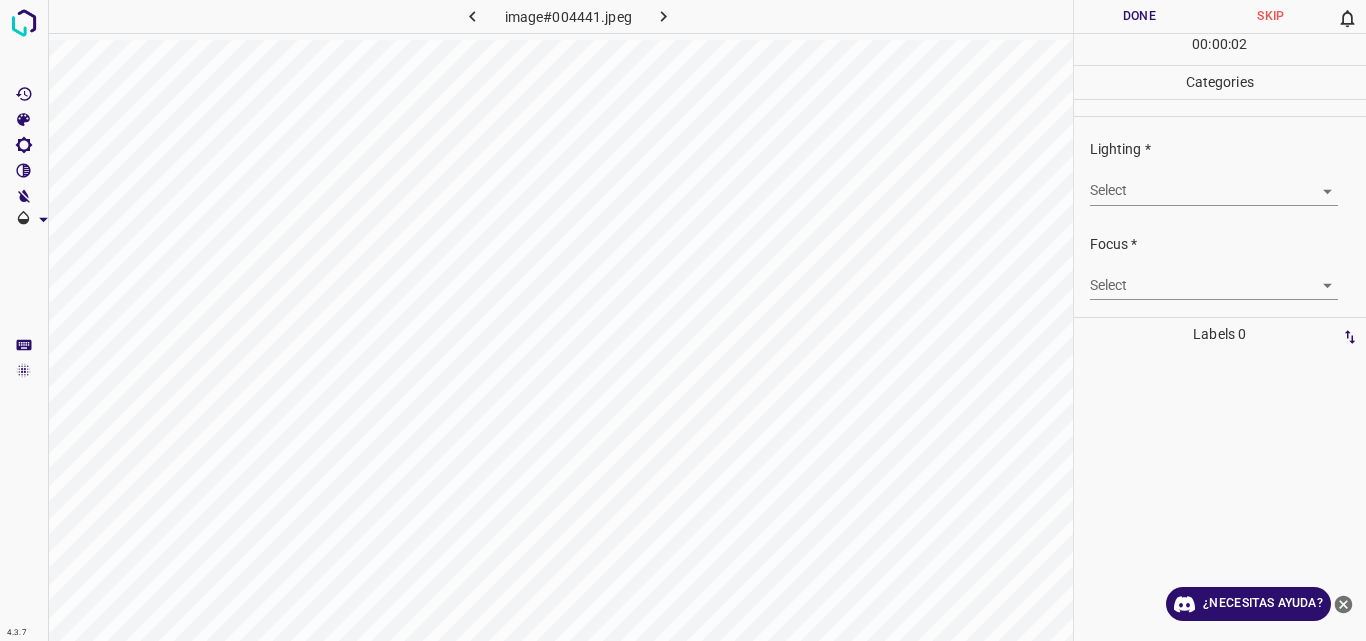 click on "4.3.7 image#004441.jpeg Done Skip 0 00   : 00   : 02   Categories Lighting *  Select ​ Focus *  Select ​ Overall *  Select ​ Labels   0 Categories 1 Lighting 2 Focus 3 Overall Tools Space Change between modes (Draw & Edit) I Auto labeling R Restore zoom M Zoom in N Zoom out Delete Delete selecte label Filters Z Restore filters X Saturation filter C Brightness filter V Contrast filter B Gray scale filter General O Download ¿Necesitas ayuda? Original text Rate this translation Your feedback will be used to help improve Google Translate - Texto - Esconder - Borrar" at bounding box center (683, 320) 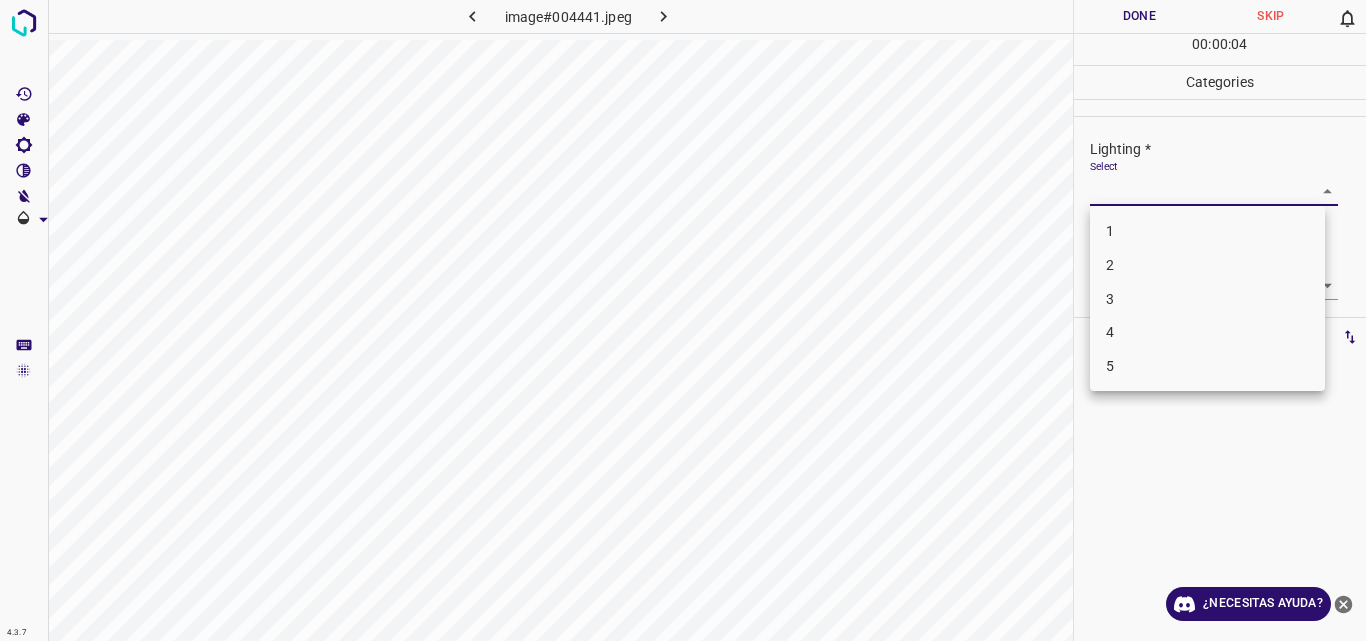 click on "3" at bounding box center [1207, 299] 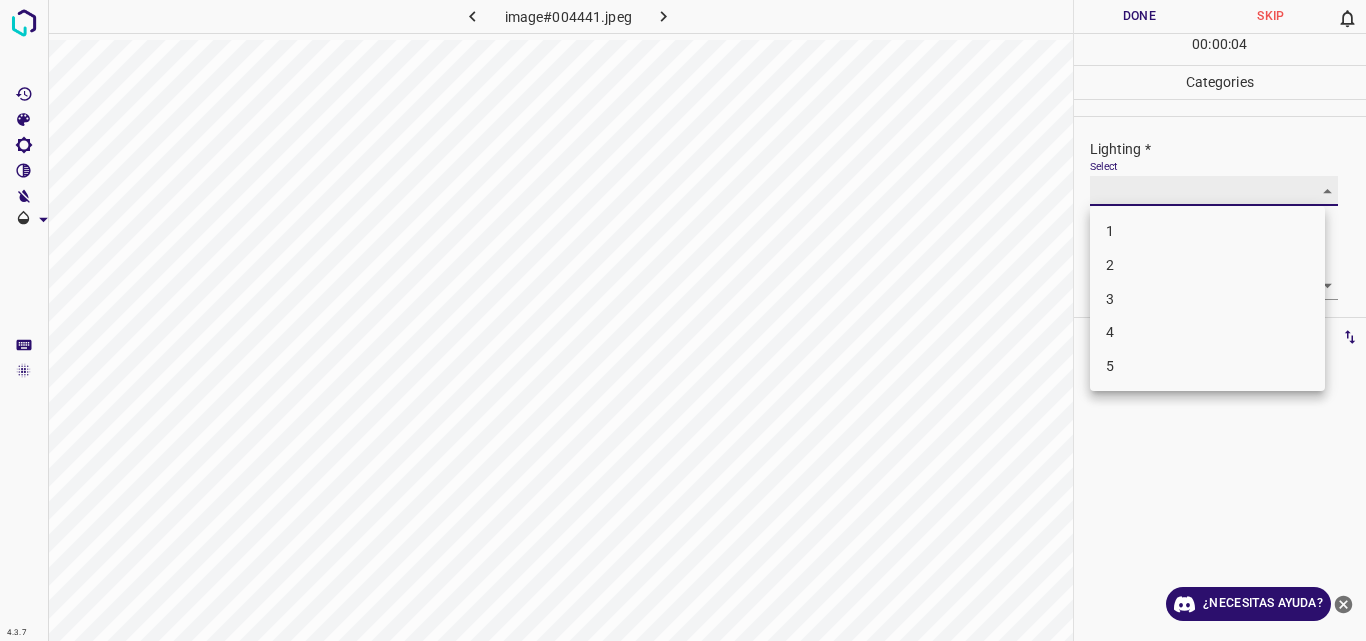 type on "3" 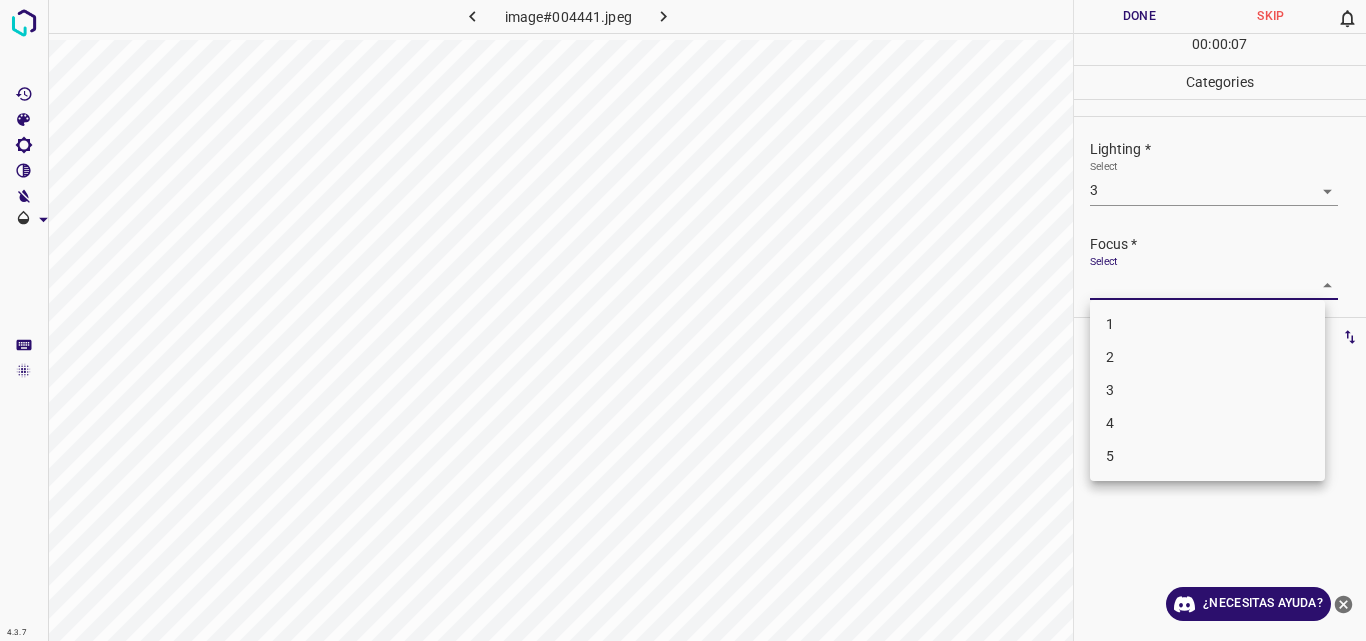 click on "4.3.7 image#004441.jpeg Done Skip 0 00   : 00   : 07   Categories Lighting *  Select 3 3 Focus *  Select ​ Overall *  Select ​ Labels   0 Categories 1 Lighting 2 Focus 3 Overall Tools Space Change between modes (Draw & Edit) I Auto labeling R Restore zoom M Zoom in N Zoom out Delete Delete selecte label Filters Z Restore filters X Saturation filter C Brightness filter V Contrast filter B Gray scale filter General O Download ¿Necesitas ayuda? Original text Rate this translation Your feedback will be used to help improve Google Translate - Texto - Esconder - Borrar 1 2 3 4 5" at bounding box center (683, 320) 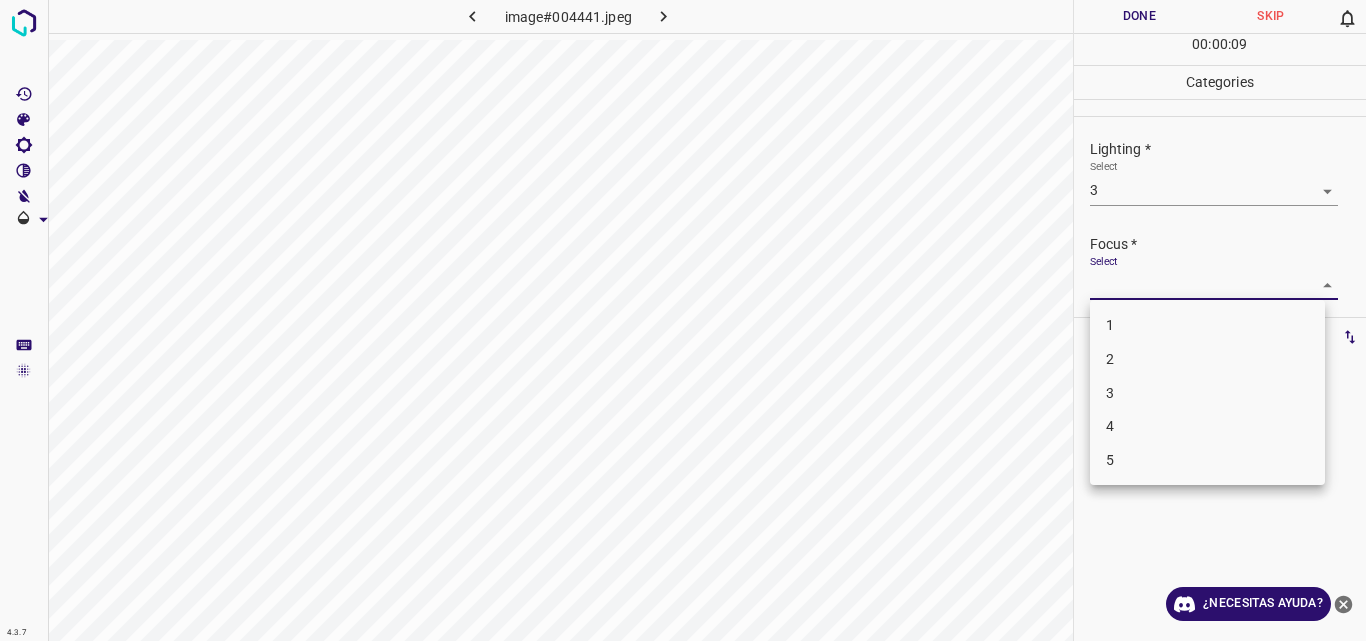 click on "3" at bounding box center (1207, 393) 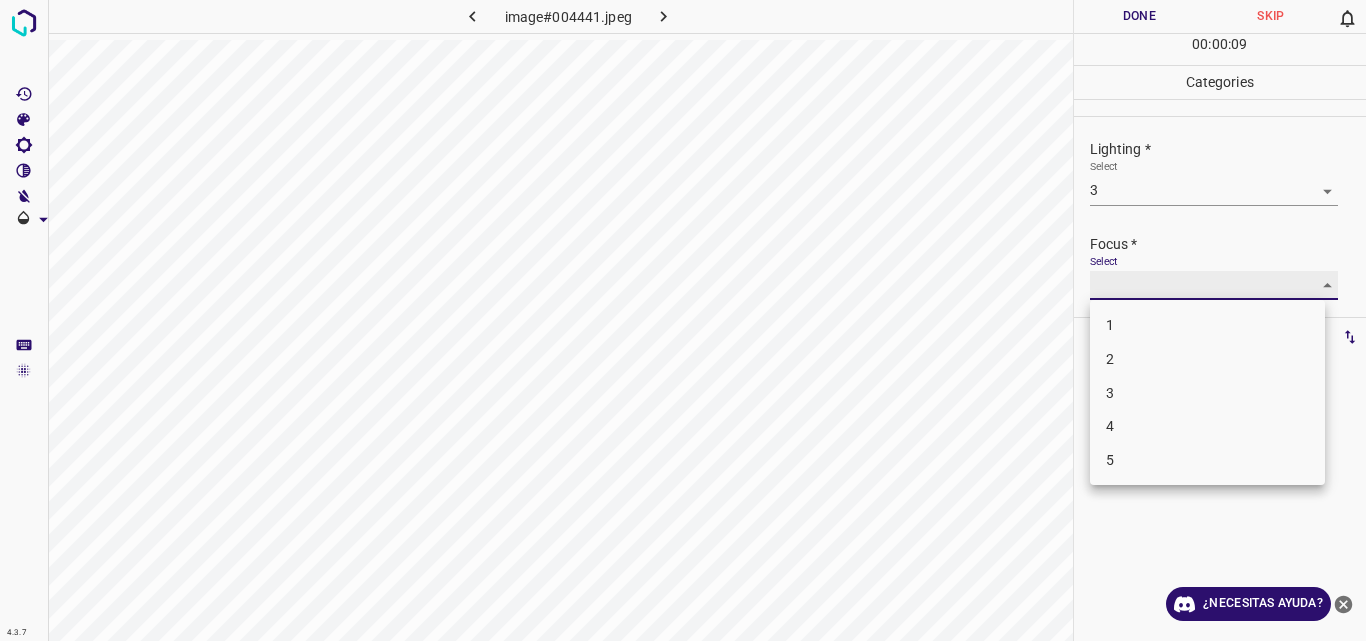type on "3" 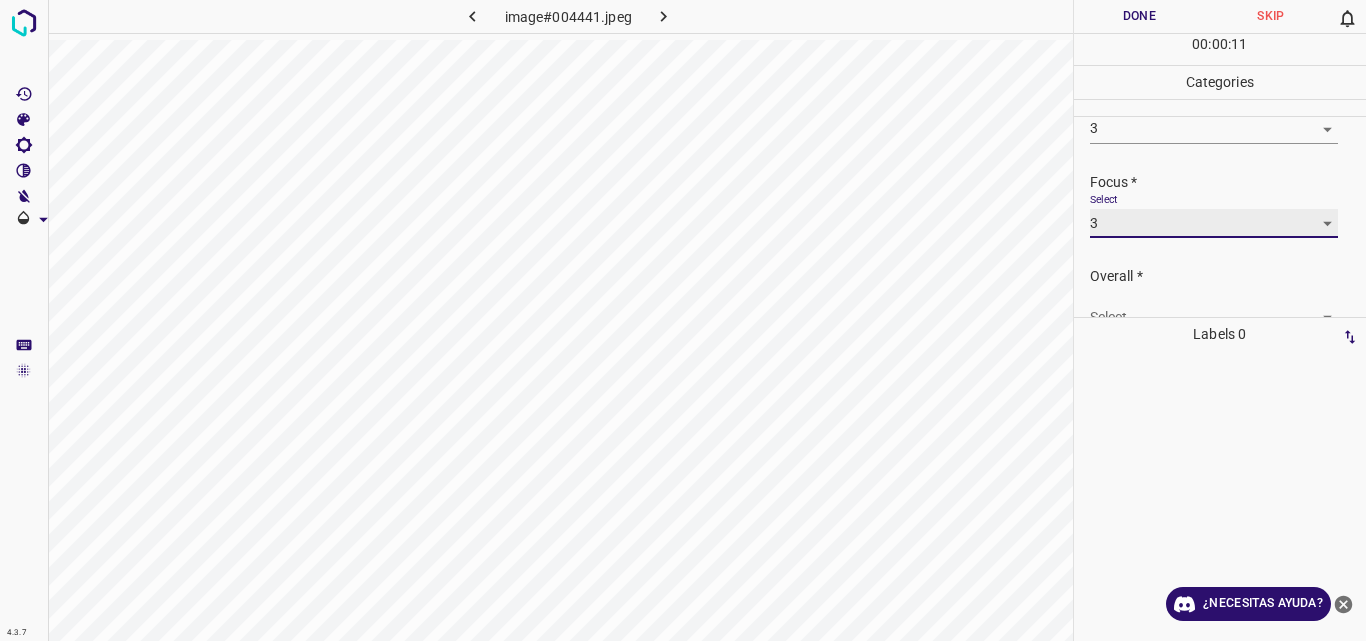scroll, scrollTop: 98, scrollLeft: 0, axis: vertical 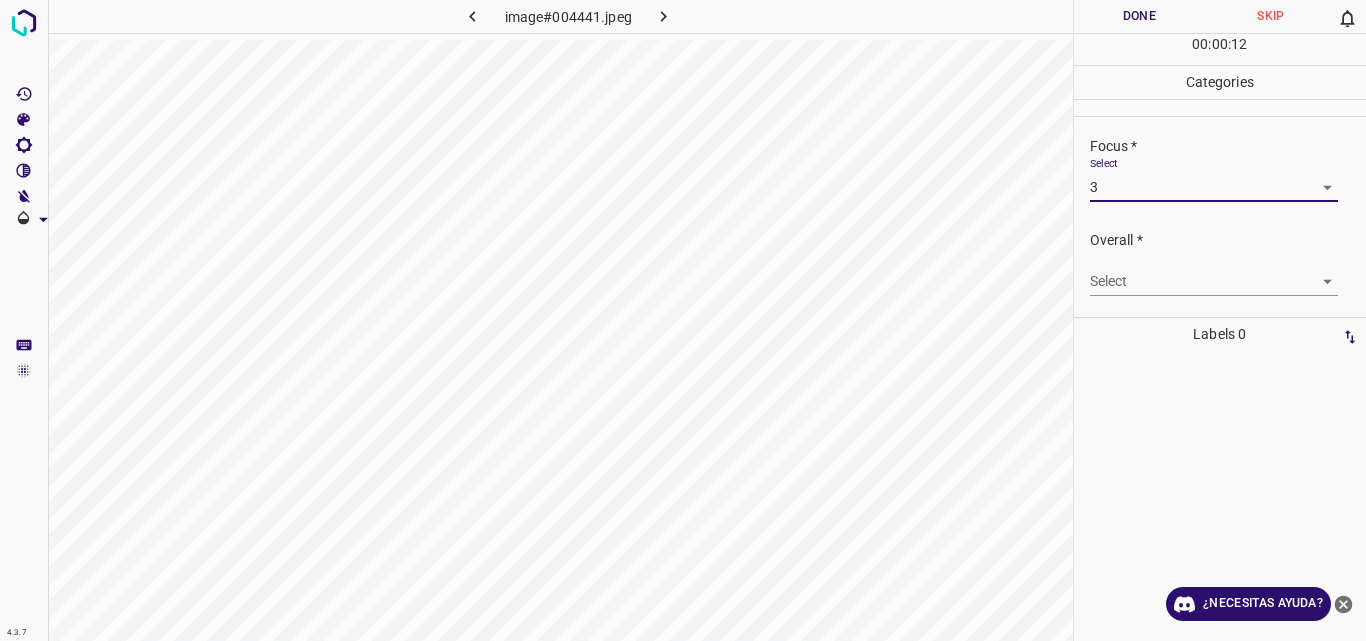 click on "4.3.7 image#004441.jpeg Done Skip 0 00   : 00   : 12   Categories Lighting *  Select 3 3 Focus *  Select 3 3 Overall *  Select ​ Labels   0 Categories 1 Lighting 2 Focus 3 Overall Tools Space Change between modes (Draw & Edit) I Auto labeling R Restore zoom M Zoom in N Zoom out Delete Delete selecte label Filters Z Restore filters X Saturation filter C Brightness filter V Contrast filter B Gray scale filter General O Download ¿Necesitas ayuda? Original text Rate this translation Your feedback will be used to help improve Google Translate - Texto - Esconder - Borrar" at bounding box center [683, 320] 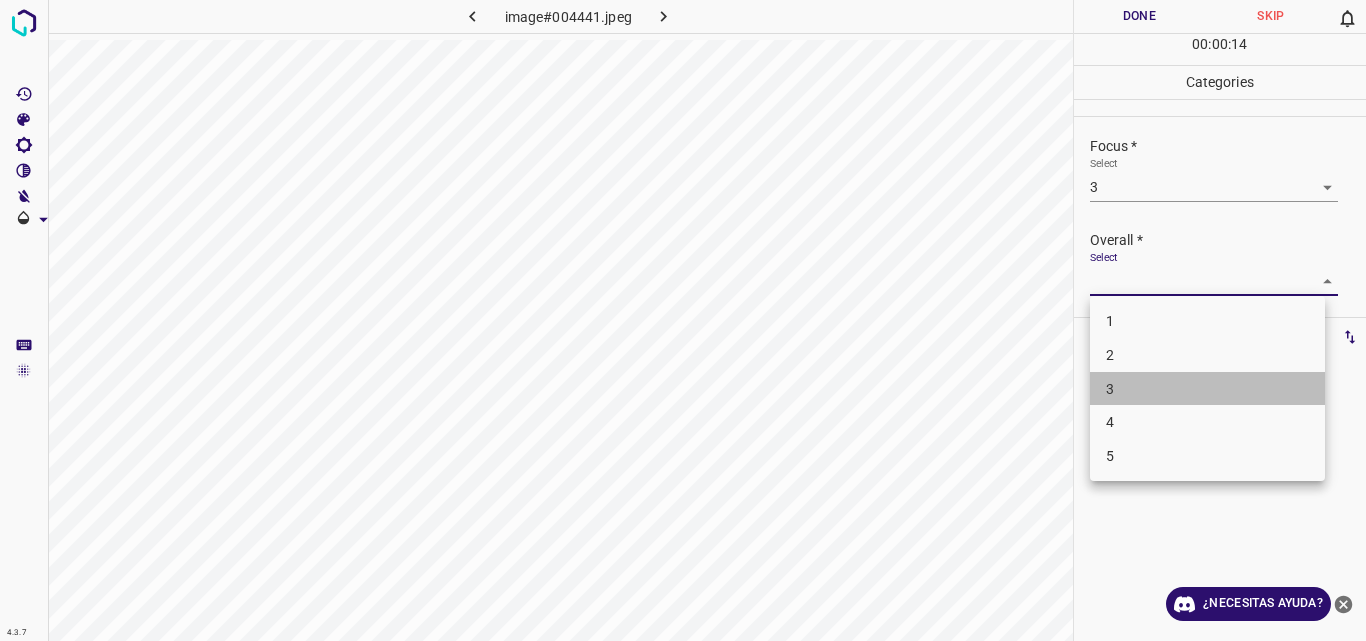 click on "3" at bounding box center [1207, 389] 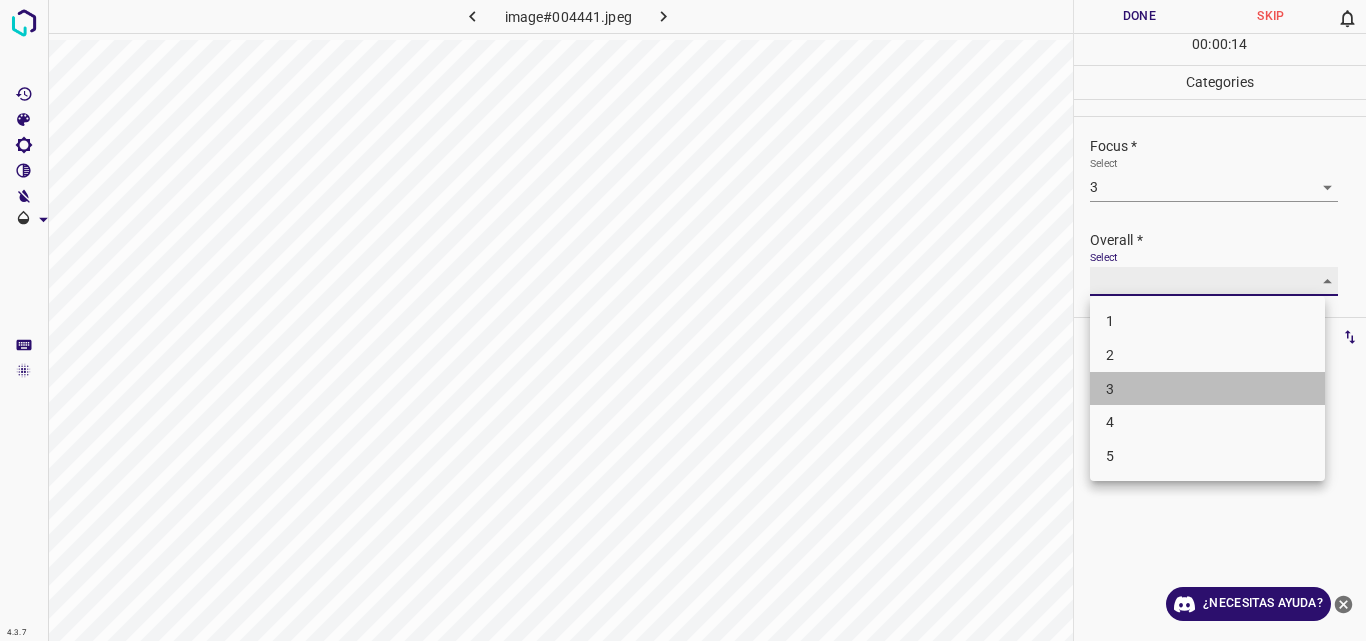 type on "3" 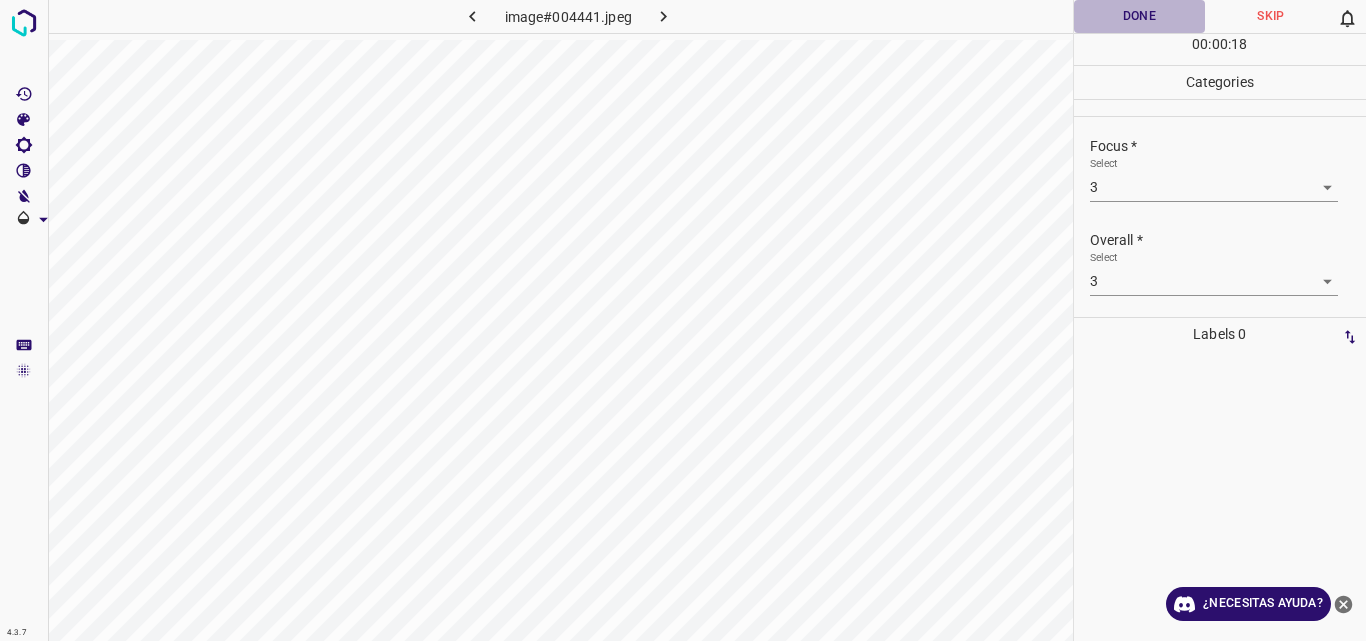 click on "Done" at bounding box center (1140, 16) 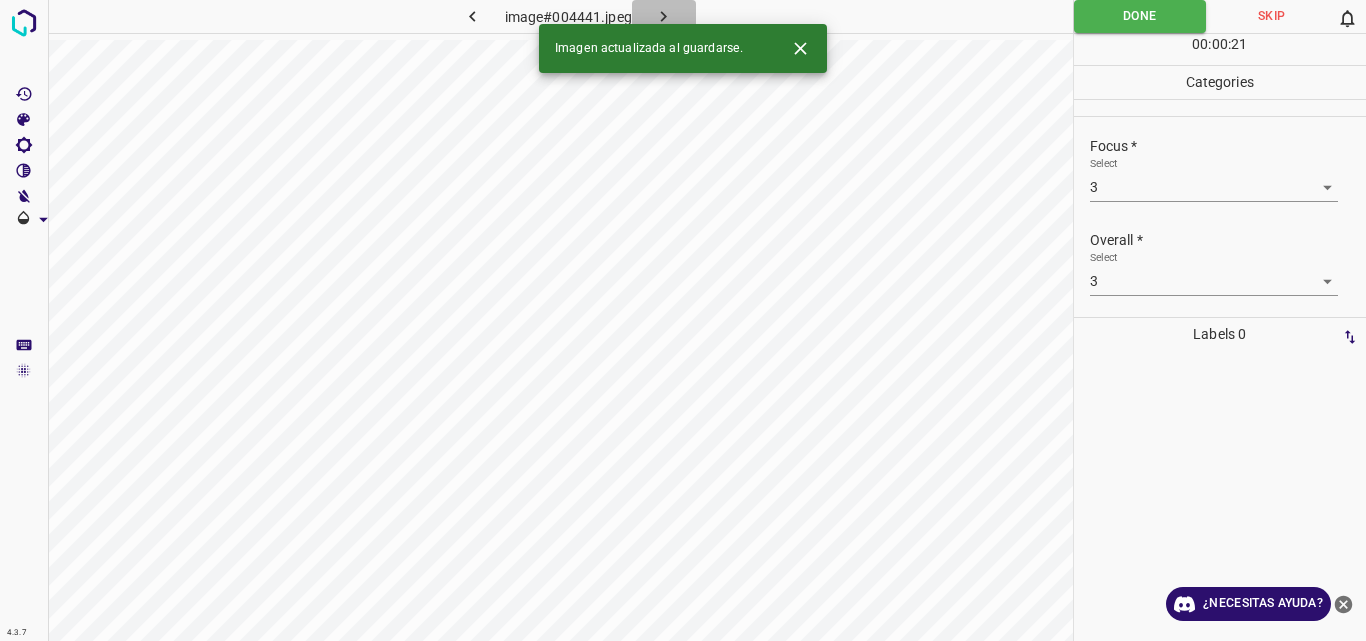 click 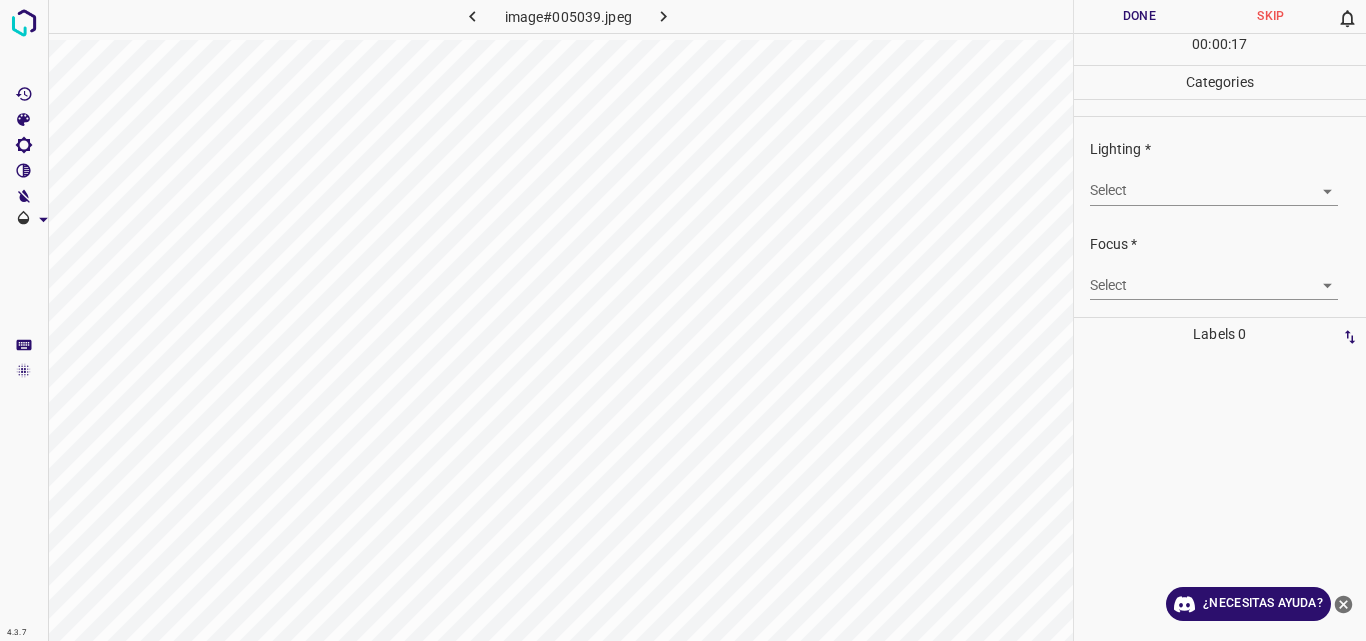 click on "4.3.7 image#005039.jpeg Done Skip 0 00   : 00   : 17   Categories Lighting *  Select ​ Focus *  Select ​ Overall *  Select ​ Labels   0 Categories 1 Lighting 2 Focus 3 Overall Tools Space Change between modes (Draw & Edit) I Auto labeling R Restore zoom M Zoom in N Zoom out Delete Delete selecte label Filters Z Restore filters X Saturation filter C Brightness filter V Contrast filter B Gray scale filter General O Download ¿Necesitas ayuda? Original text Rate this translation Your feedback will be used to help improve Google Translate - Texto - Esconder - Borrar" at bounding box center (683, 320) 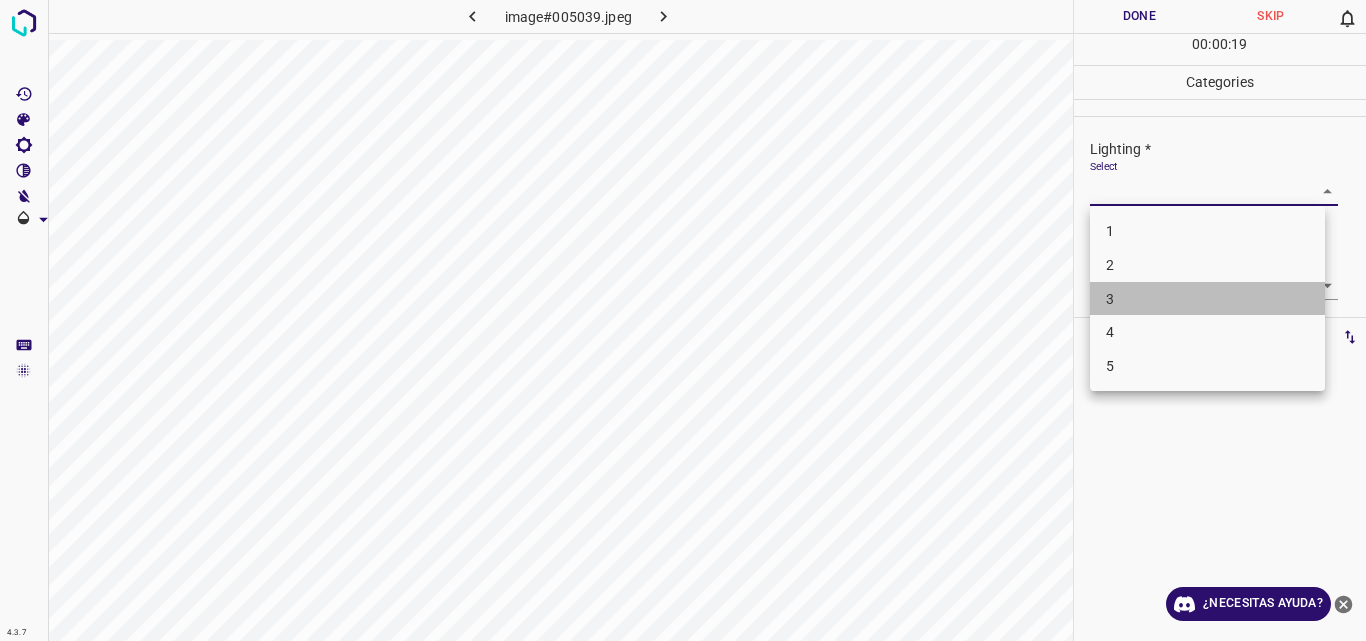 click on "3" at bounding box center (1207, 299) 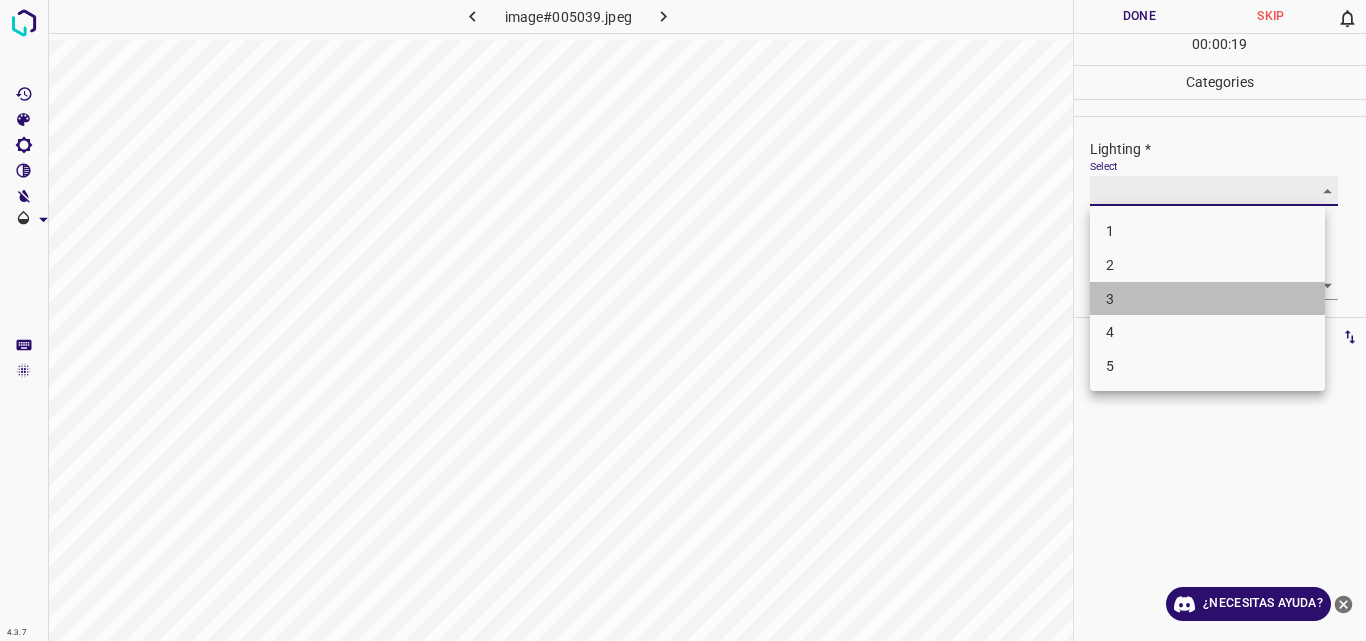 type on "3" 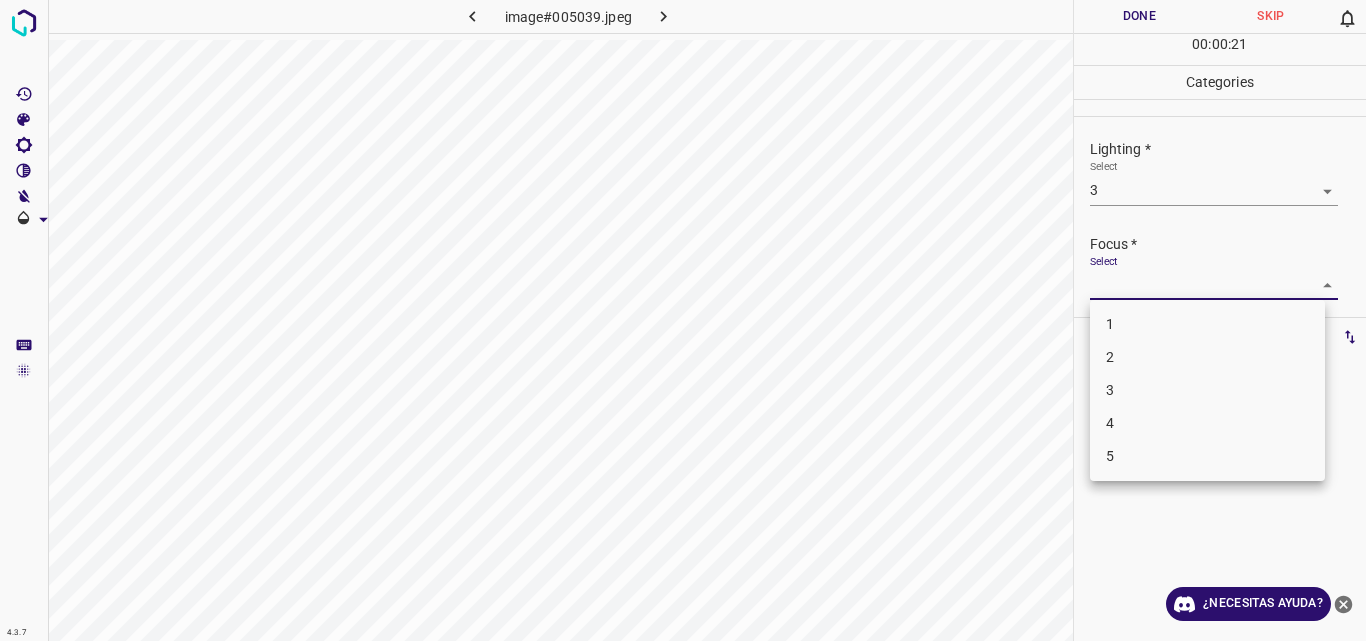 click on "4.3.7 image#005039.jpeg Done Skip 0 00   : 00   : 21   Categories Lighting *  Select 3 3 Focus *  Select ​ Overall *  Select ​ Labels   0 Categories 1 Lighting 2 Focus 3 Overall Tools Space Change between modes (Draw & Edit) I Auto labeling R Restore zoom M Zoom in N Zoom out Delete Delete selecte label Filters Z Restore filters X Saturation filter C Brightness filter V Contrast filter B Gray scale filter General O Download ¿Necesitas ayuda? Original text Rate this translation Your feedback will be used to help improve Google Translate - Texto - Esconder - Borrar 1 2 3 4 5" at bounding box center [683, 320] 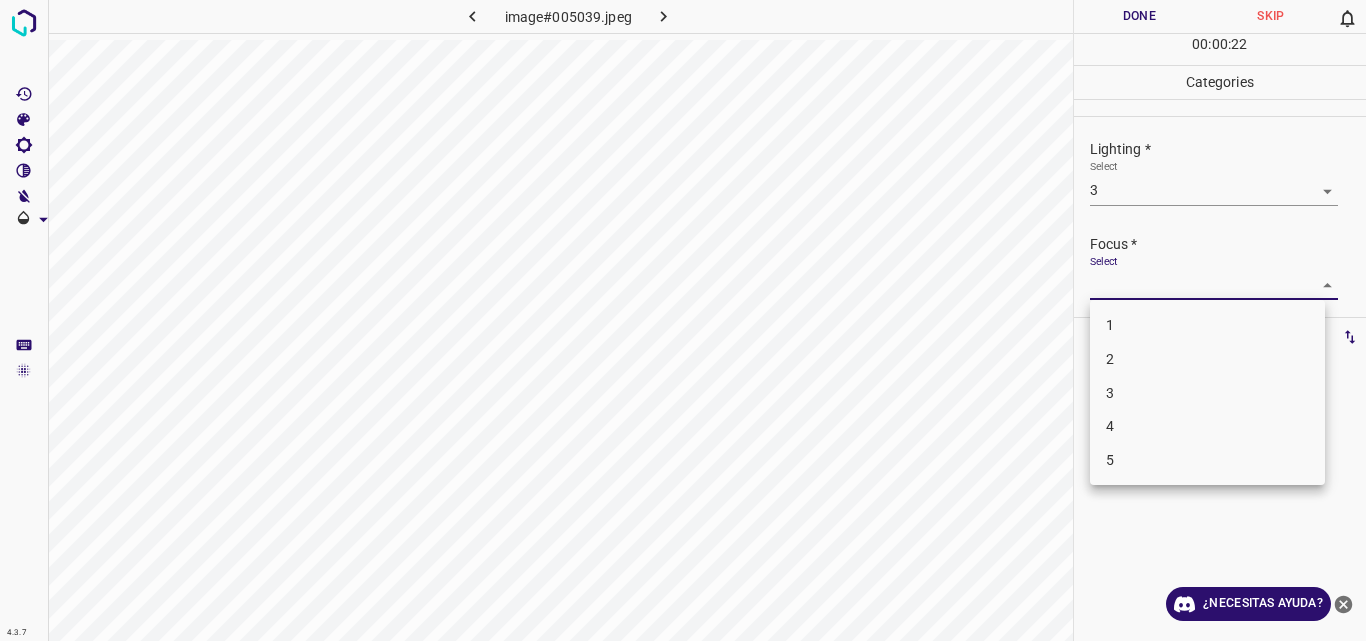click on "3" at bounding box center (1207, 393) 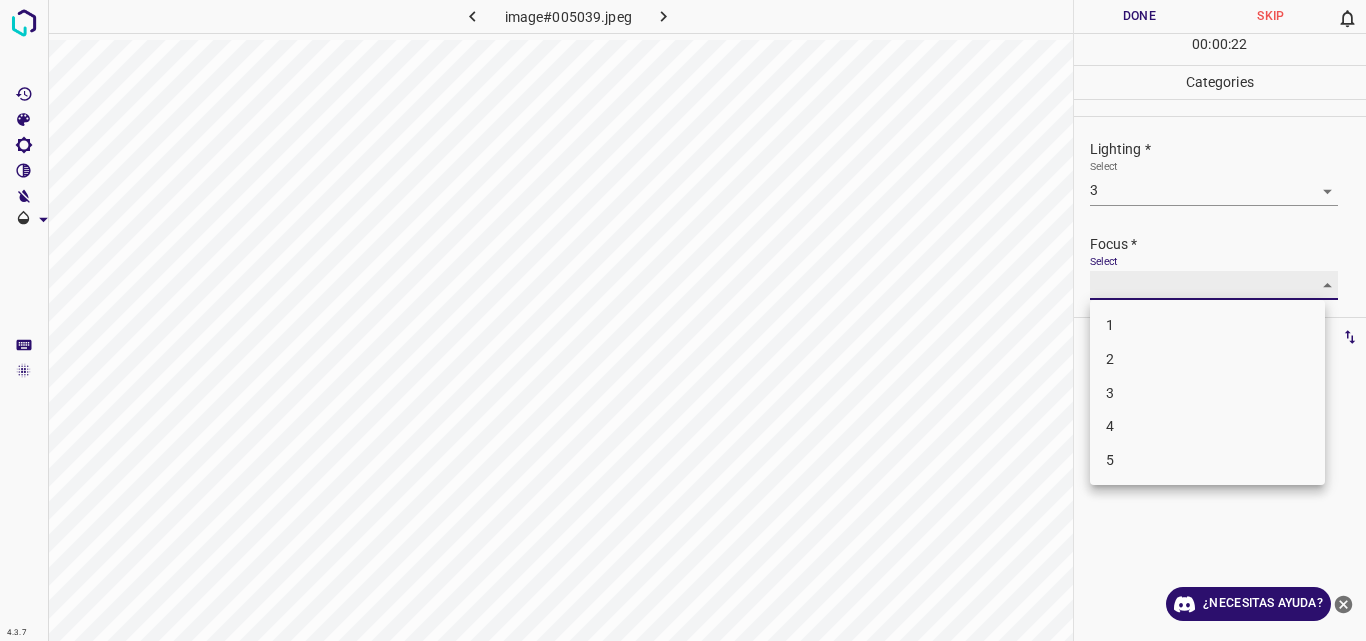 type on "3" 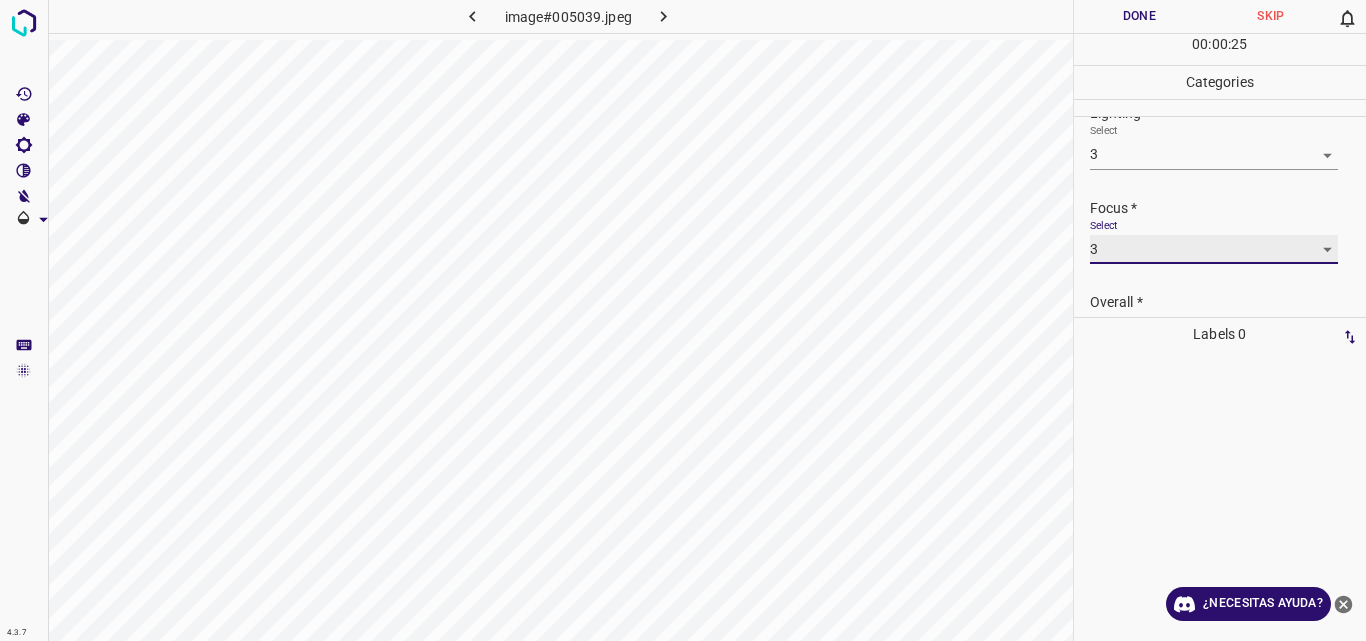 scroll, scrollTop: 98, scrollLeft: 0, axis: vertical 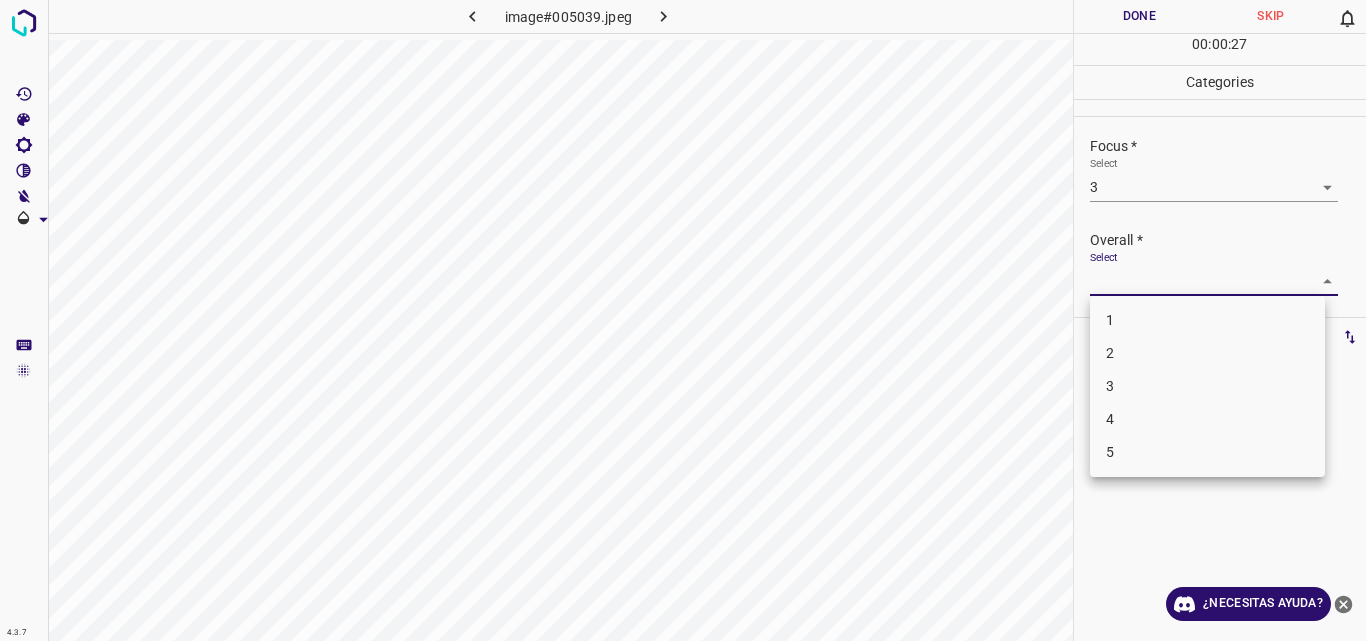 click on "4.3.7 image#005039.jpeg Done Skip 0 00   : 00   : 27   Categories Lighting *  Select 3 3 Focus *  Select 3 3 Overall *  Select ​ Labels   0 Categories 1 Lighting 2 Focus 3 Overall Tools Space Change between modes (Draw & Edit) I Auto labeling R Restore zoom M Zoom in N Zoom out Delete Delete selecte label Filters Z Restore filters X Saturation filter C Brightness filter V Contrast filter B Gray scale filter General O Download ¿Necesitas ayuda? Original text Rate this translation Your feedback will be used to help improve Google Translate - Texto - Esconder - Borrar 1 2 3 4 5" at bounding box center (683, 320) 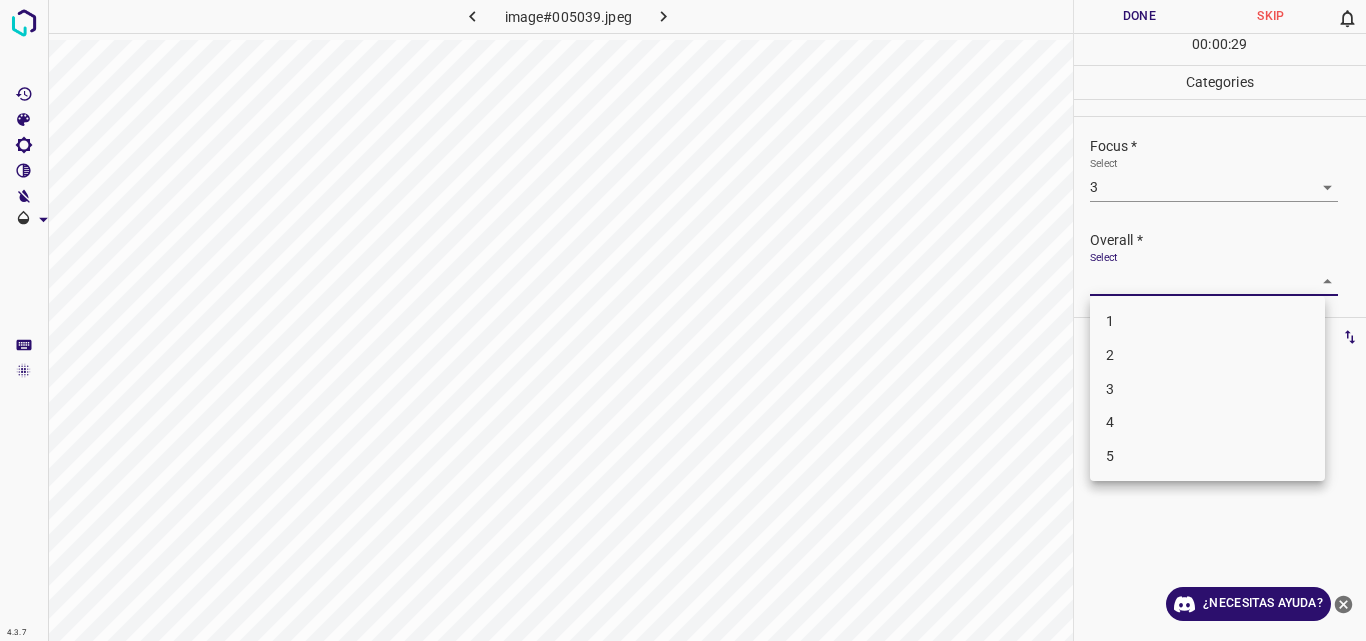 click on "3" at bounding box center [1207, 389] 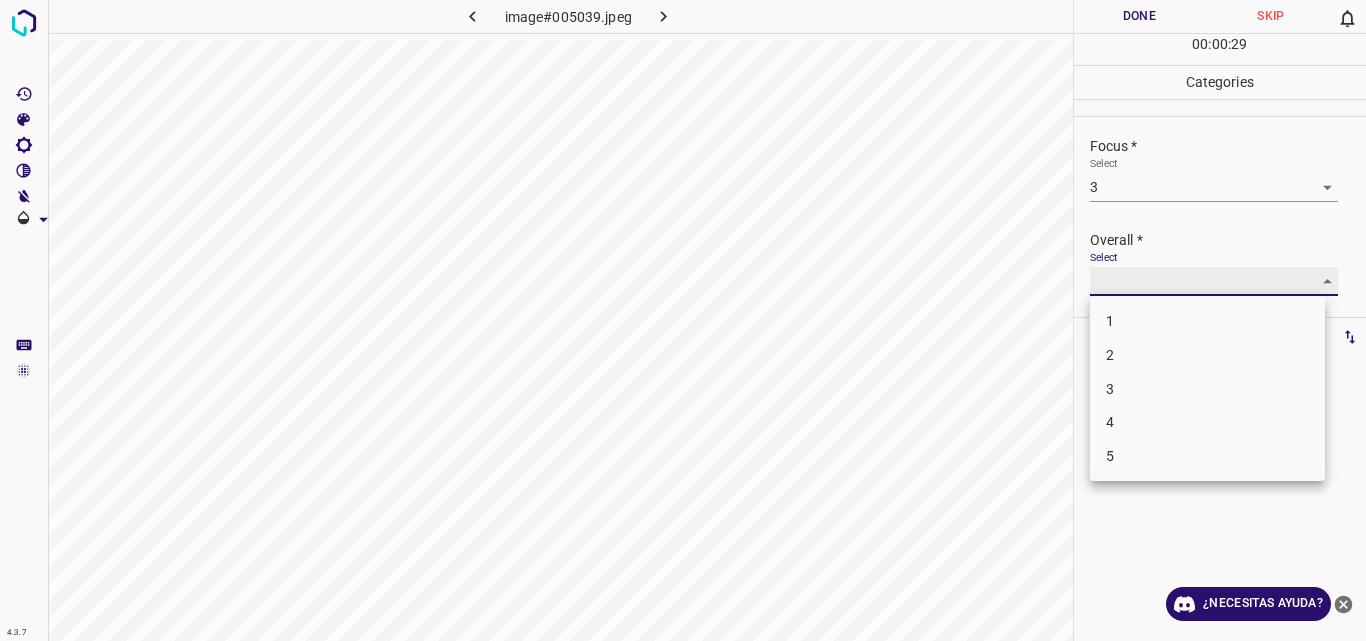 type on "3" 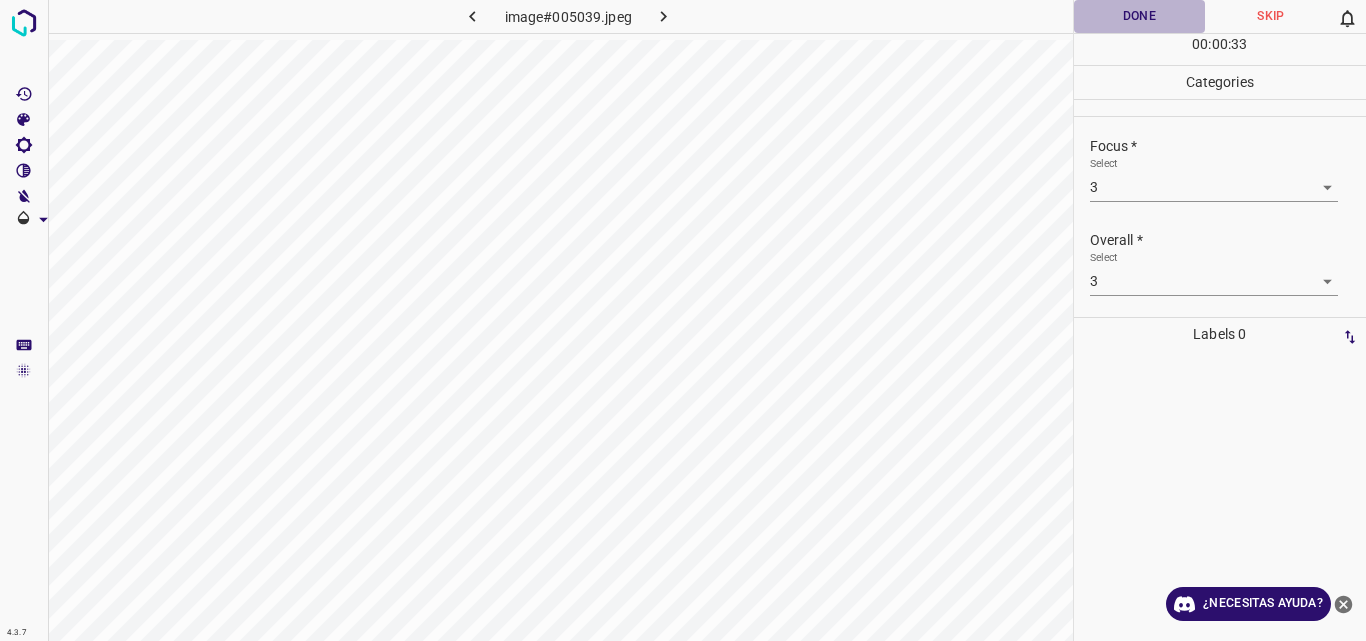 click on "Done" at bounding box center [1140, 16] 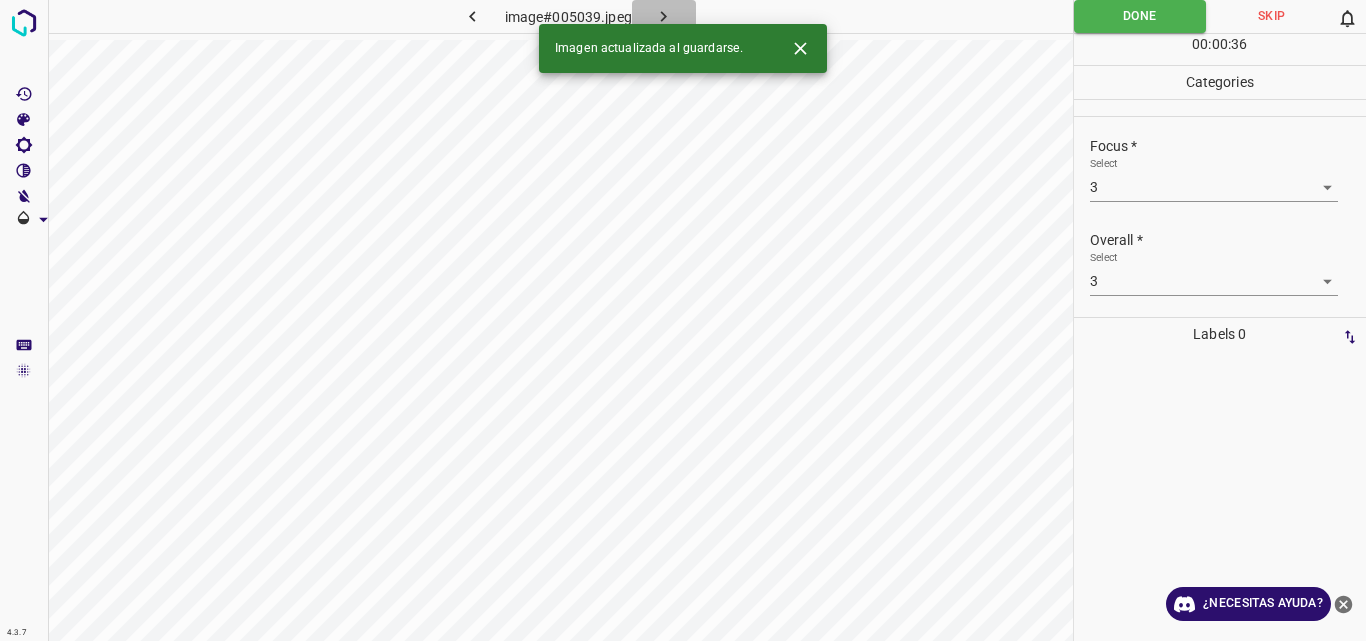 click 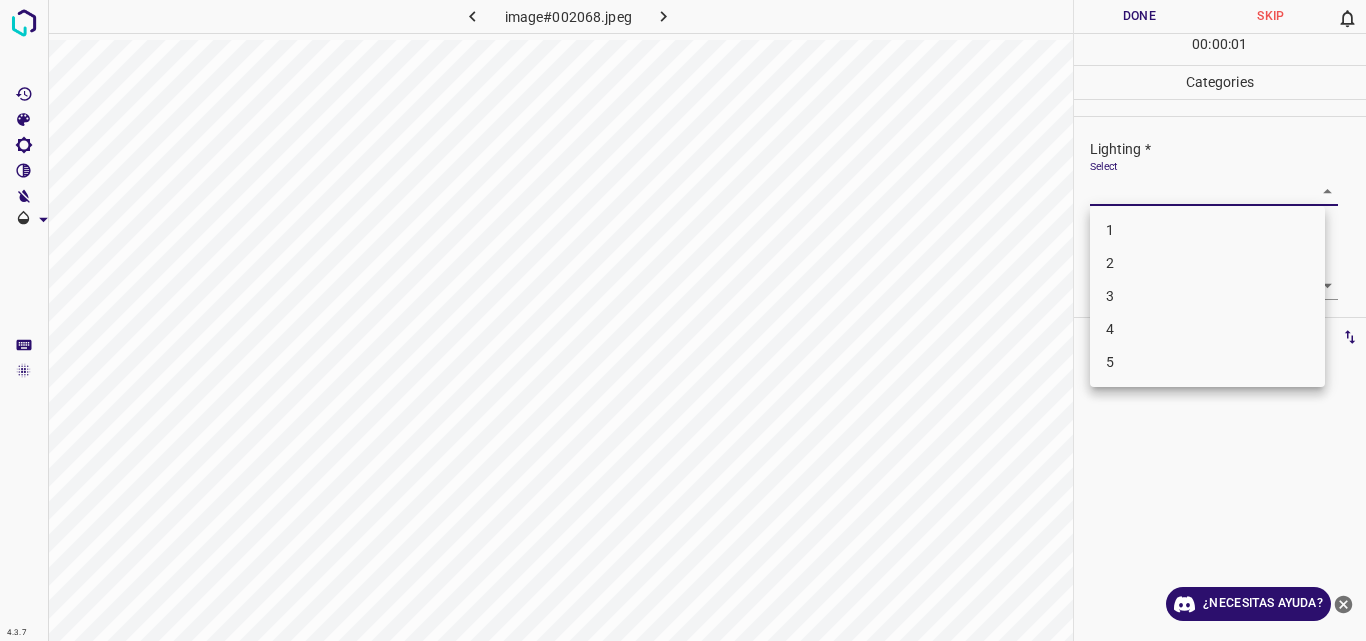 click on "4.3.7 image#002068.jpeg Done Skip 0 00   : 00   : 01   Categories Lighting *  Select ​ Focus *  Select ​ Overall *  Select ​ Labels   0 Categories 1 Lighting 2 Focus 3 Overall Tools Space Change between modes (Draw & Edit) I Auto labeling R Restore zoom M Zoom in N Zoom out Delete Delete selecte label Filters Z Restore filters X Saturation filter C Brightness filter V Contrast filter B Gray scale filter General O Download ¿Necesitas ayuda? Original text Rate this translation Your feedback will be used to help improve Google Translate - Texto - Esconder - Borrar 1 2 3 4 5" at bounding box center (683, 320) 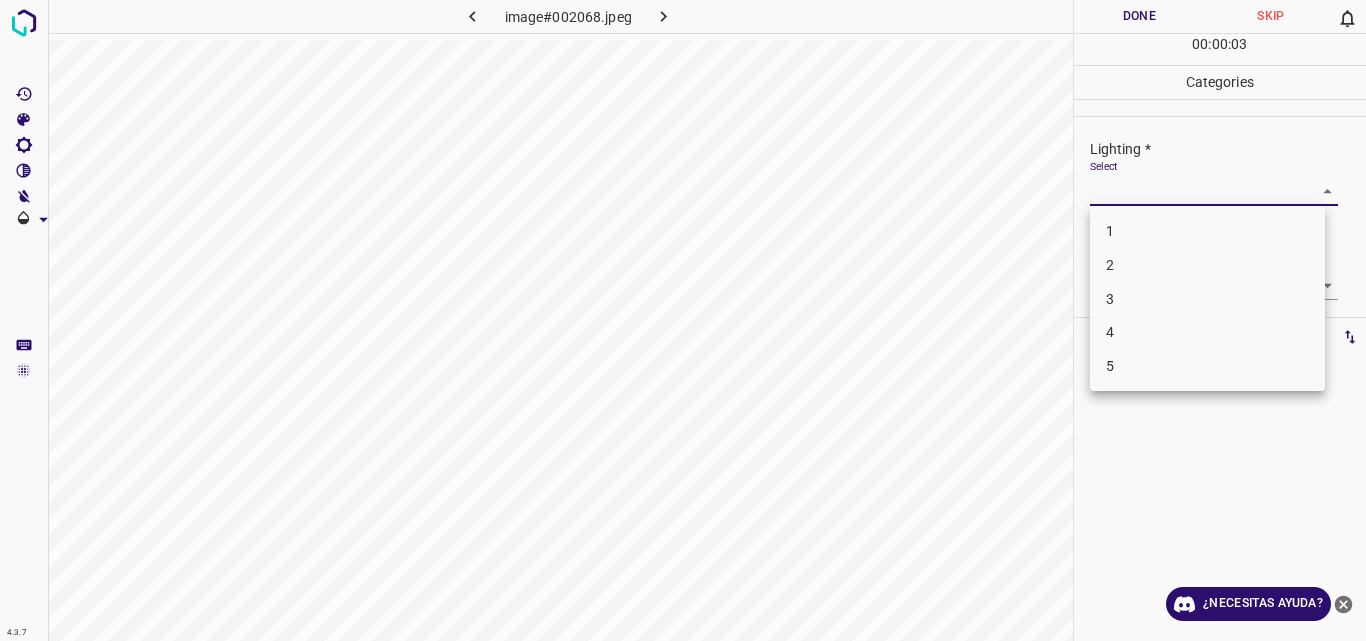 click on "3" at bounding box center (1207, 299) 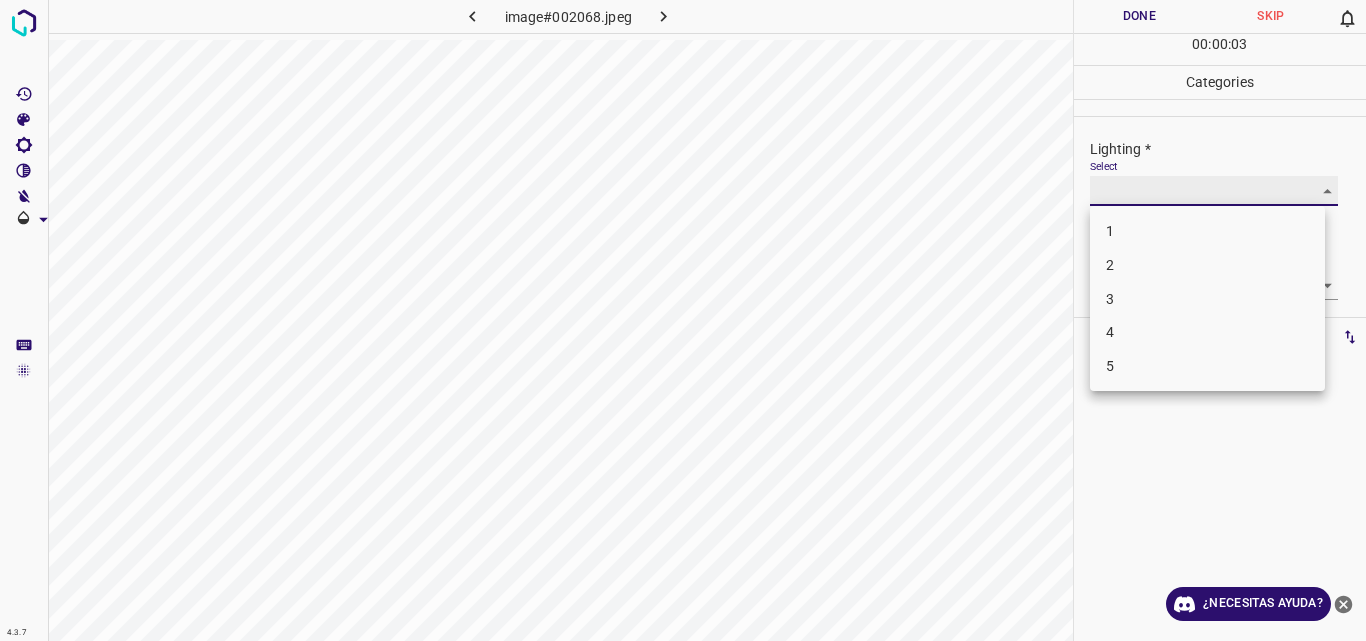type on "3" 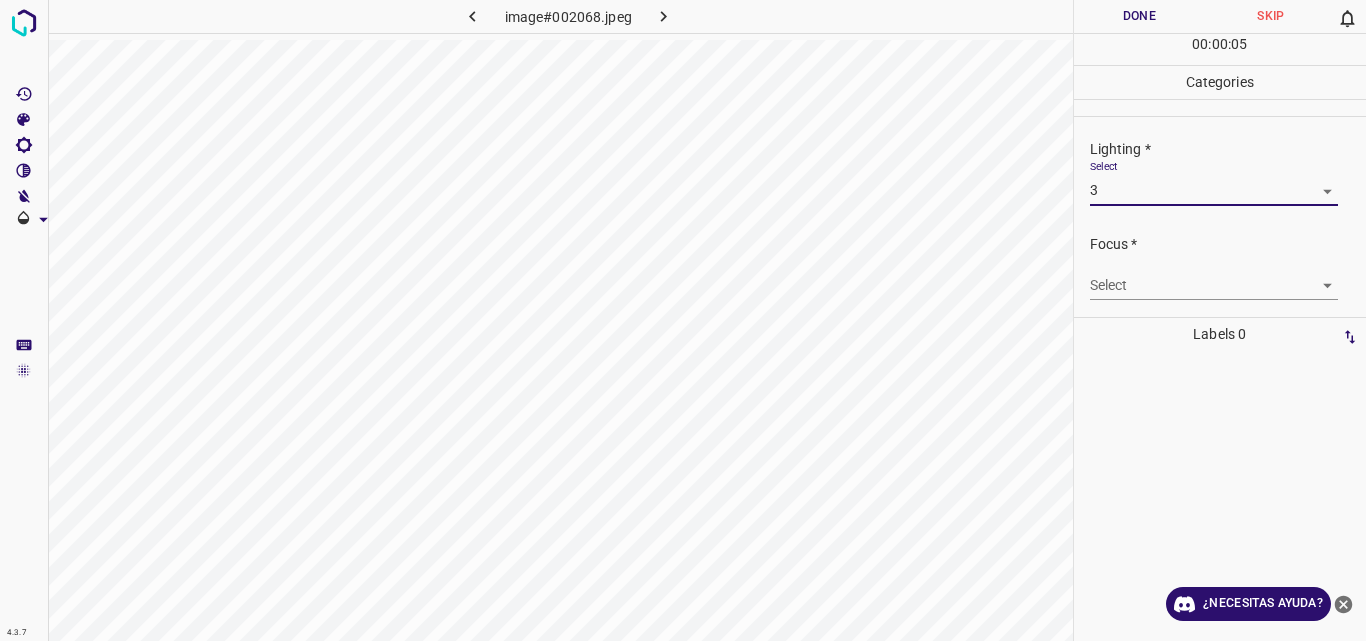 click on "4.3.7 image#002068.jpeg Done Skip 0 00   : 00   : 05   Categories Lighting *  Select 3 3 Focus *  Select ​ Overall *  Select ​ Labels   0 Categories 1 Lighting 2 Focus 3 Overall Tools Space Change between modes (Draw & Edit) I Auto labeling R Restore zoom M Zoom in N Zoom out Delete Delete selecte label Filters Z Restore filters X Saturation filter C Brightness filter V Contrast filter B Gray scale filter General O Download ¿Necesitas ayuda? Original text Rate this translation Your feedback will be used to help improve Google Translate - Texto - Esconder - Borrar" at bounding box center [683, 320] 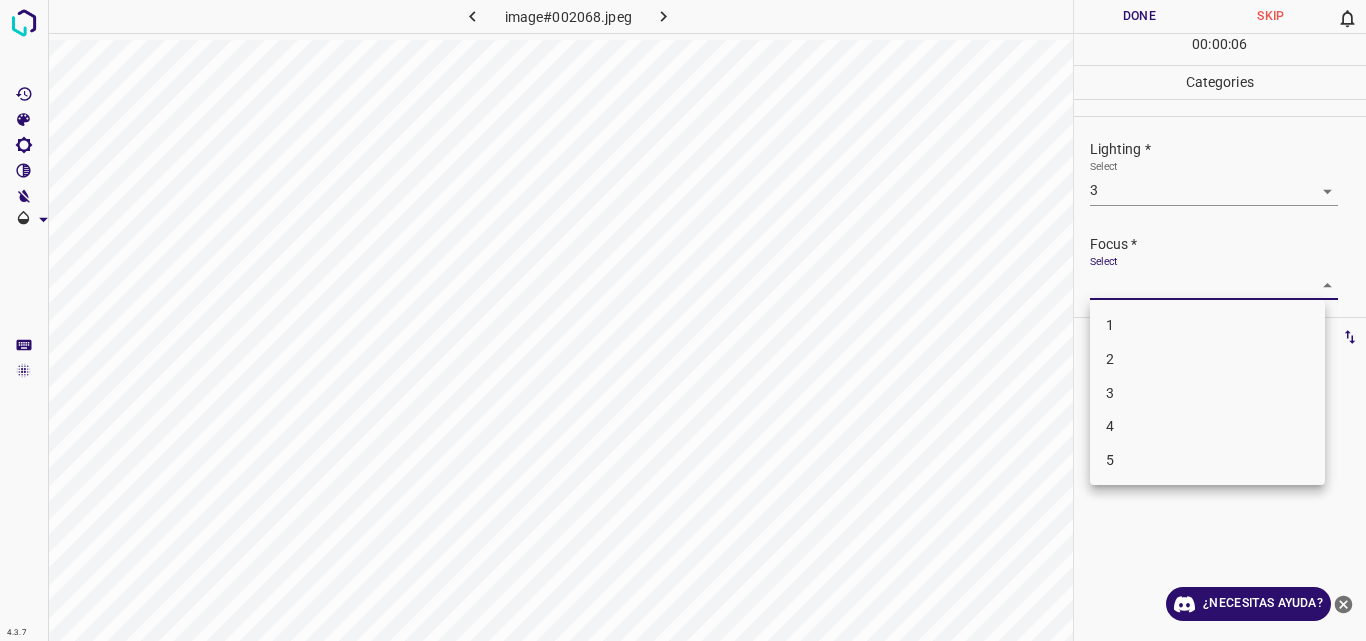 click on "3" at bounding box center [1207, 393] 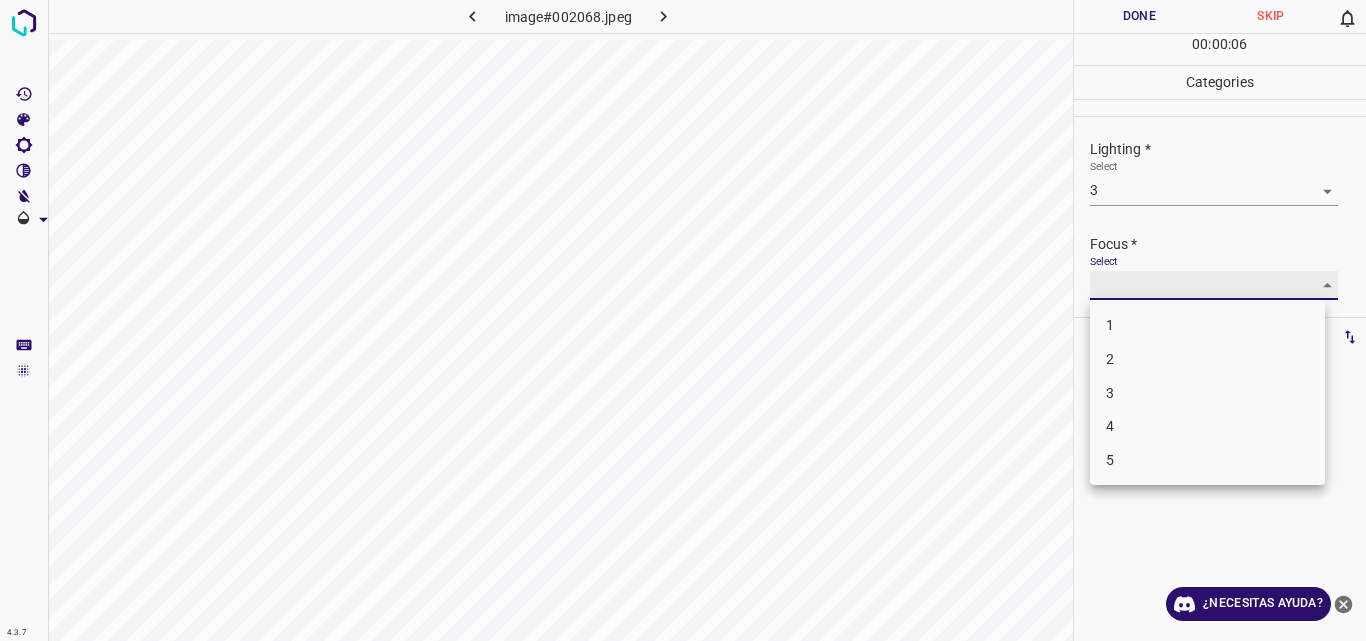 type on "3" 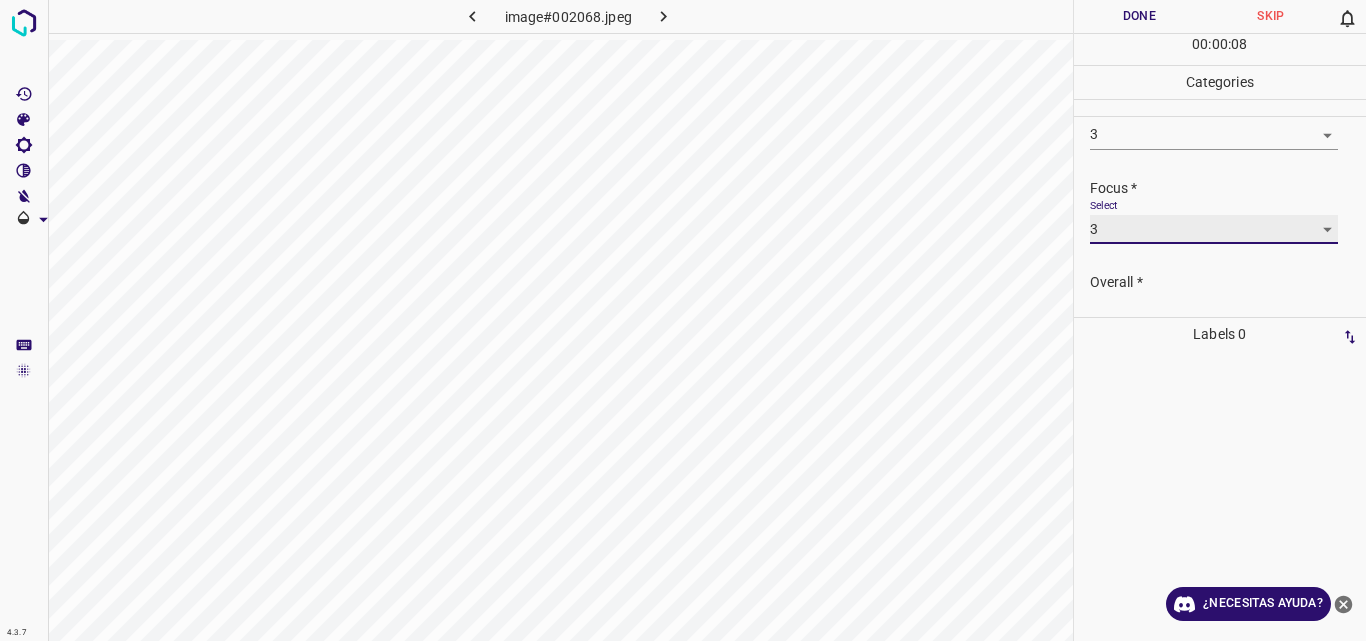 scroll, scrollTop: 98, scrollLeft: 0, axis: vertical 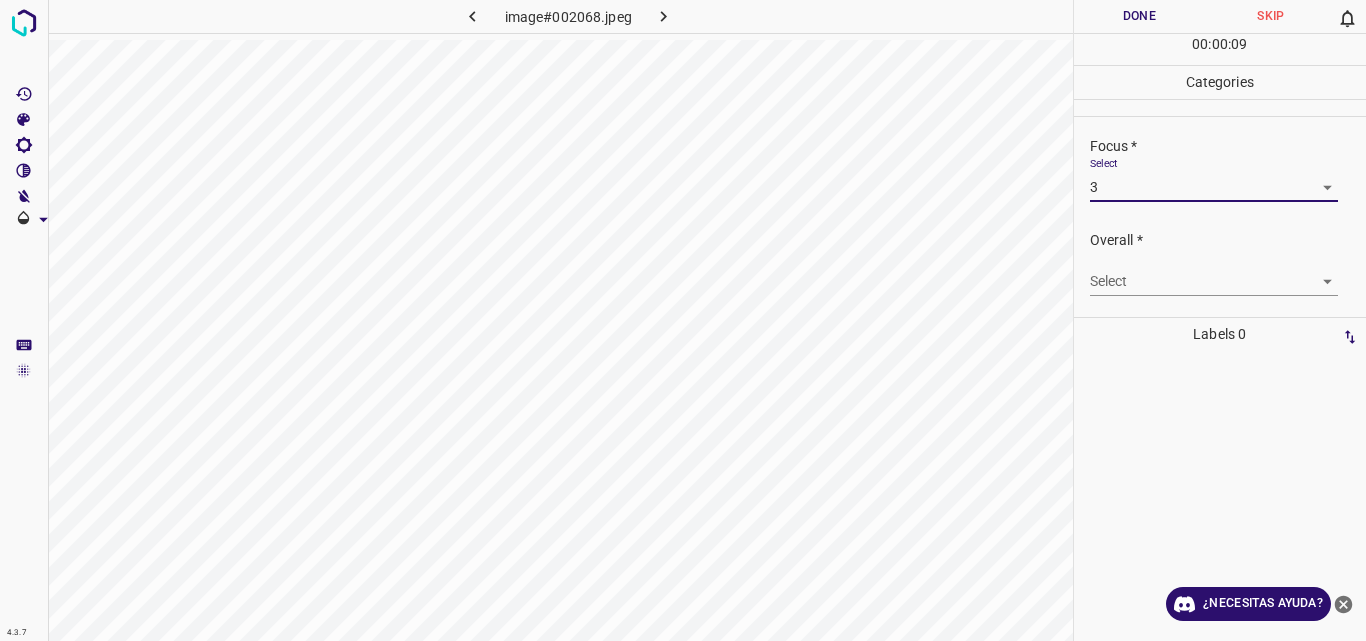 click on "4.3.7 image#002068.jpeg Done Skip 0 00   : 00   : 09   Categories Lighting *  Select 3 3 Focus *  Select 3 3 Overall *  Select ​ Labels   0 Categories 1 Lighting 2 Focus 3 Overall Tools Space Change between modes (Draw & Edit) I Auto labeling R Restore zoom M Zoom in N Zoom out Delete Delete selecte label Filters Z Restore filters X Saturation filter C Brightness filter V Contrast filter B Gray scale filter General O Download ¿Necesitas ayuda? Original text Rate this translation Your feedback will be used to help improve Google Translate - Texto - Esconder - Borrar" at bounding box center (683, 320) 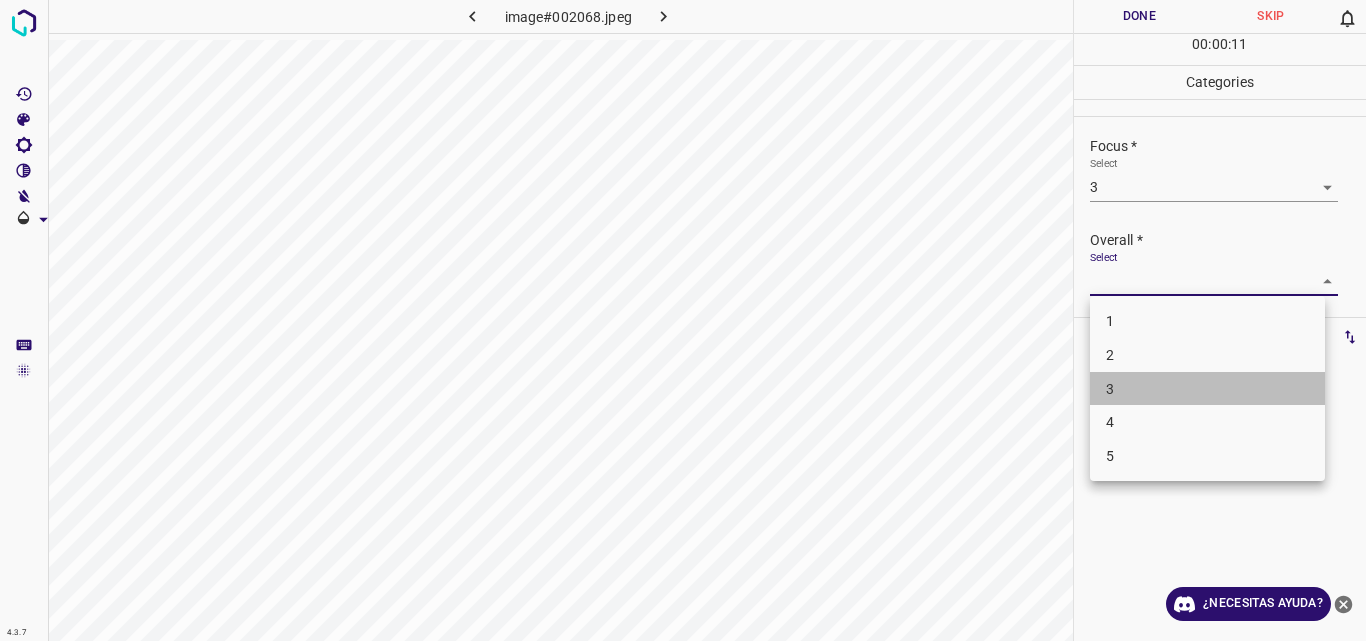 click on "3" at bounding box center (1207, 389) 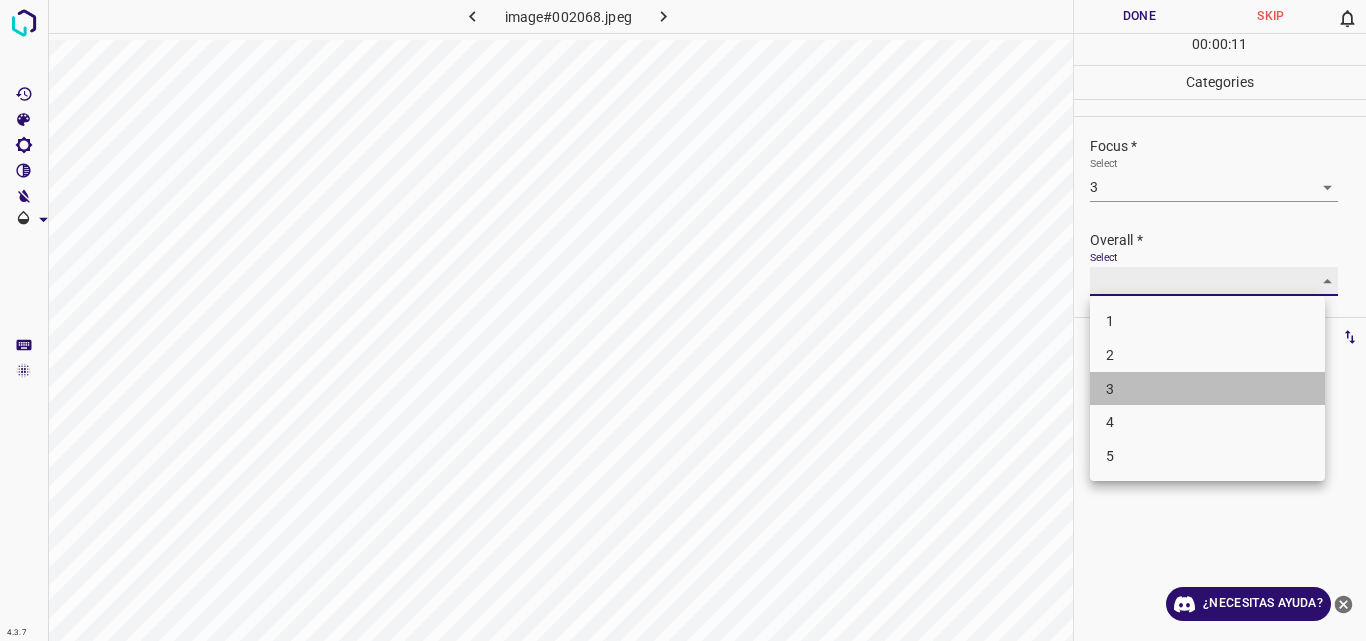type on "3" 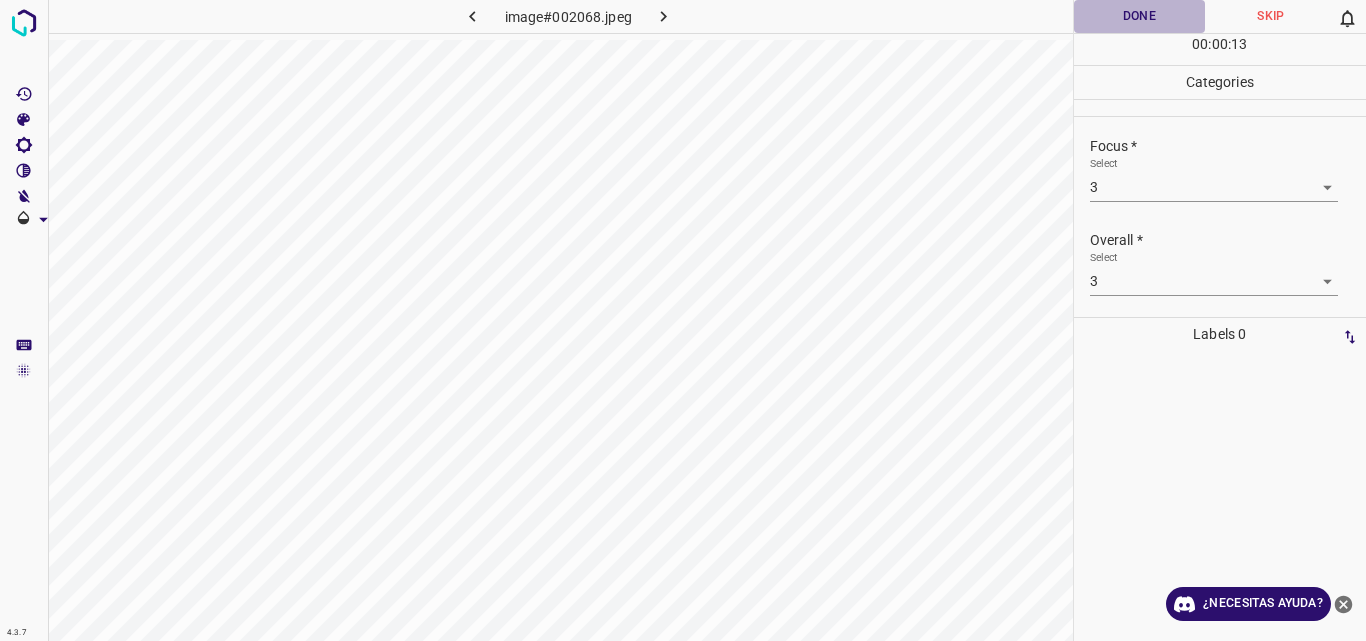 click on "Done" at bounding box center (1140, 16) 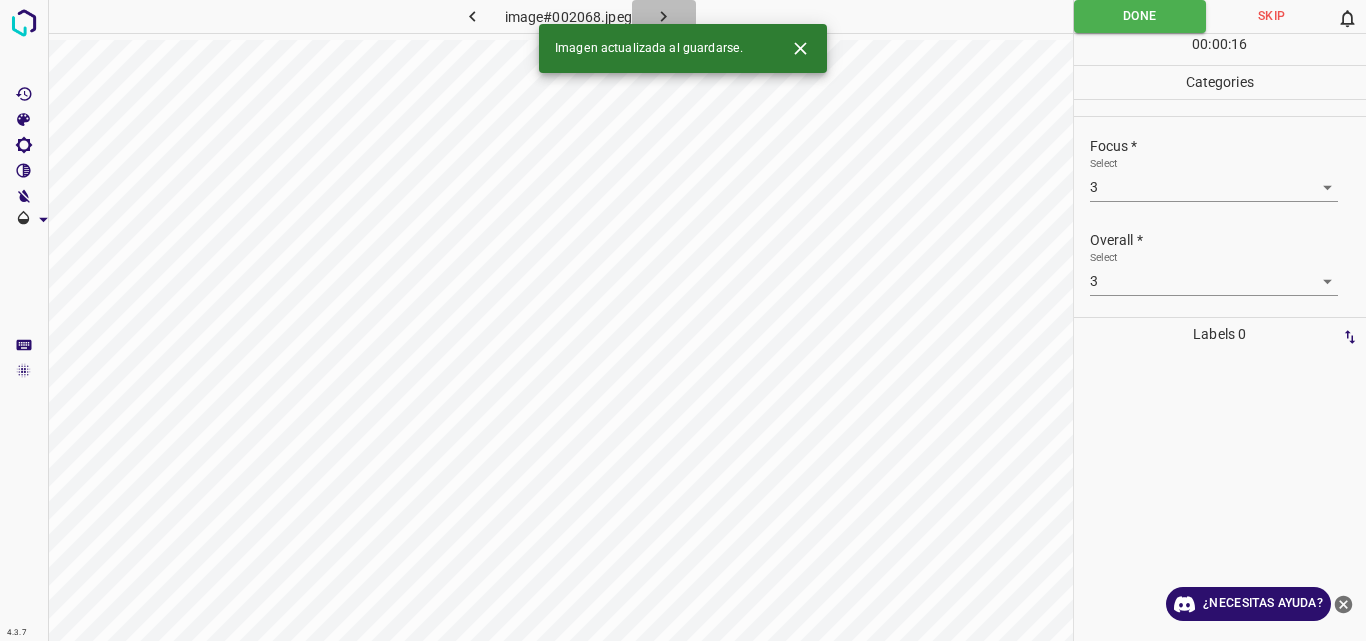 click 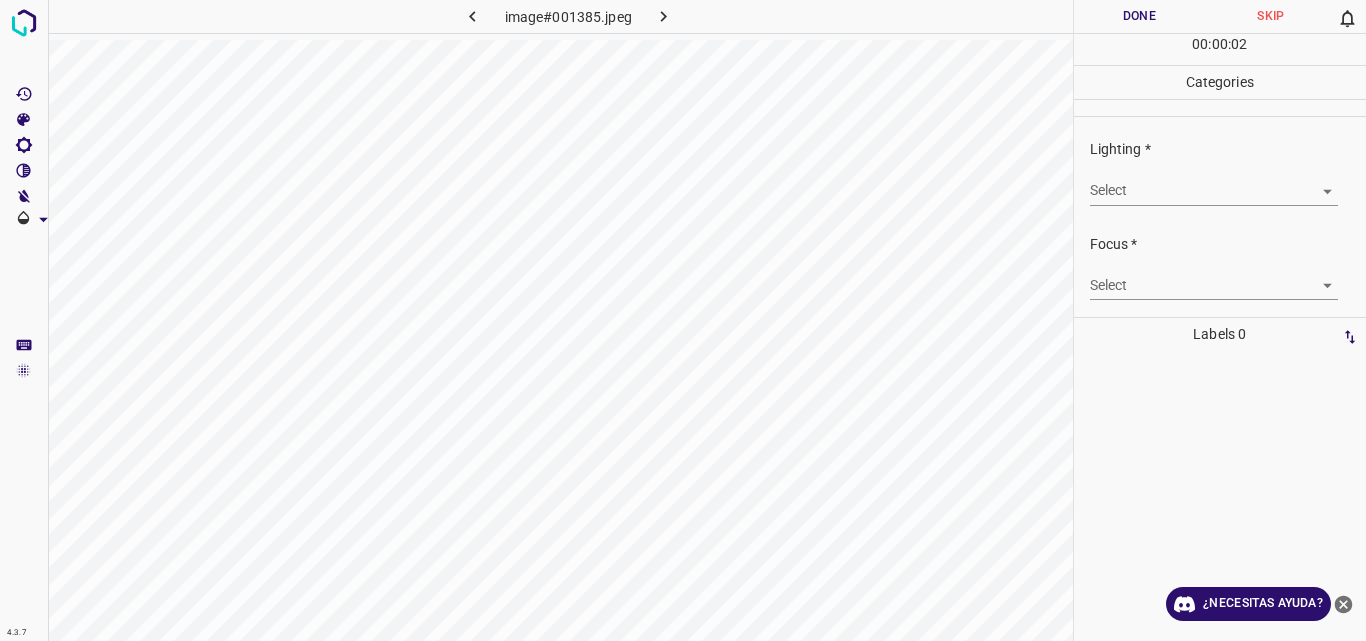click on "4.3.7 image#001385.jpeg Done Skip 0 00   : 00   : 02   Categories Lighting *  Select ​ Focus *  Select ​ Overall *  Select ​ Labels   0 Categories 1 Lighting 2 Focus 3 Overall Tools Space Change between modes (Draw & Edit) I Auto labeling R Restore zoom M Zoom in N Zoom out Delete Delete selecte label Filters Z Restore filters X Saturation filter C Brightness filter V Contrast filter B Gray scale filter General O Download ¿Necesitas ayuda? Original text Rate this translation Your feedback will be used to help improve Google Translate - Texto - Esconder - Borrar" at bounding box center [683, 320] 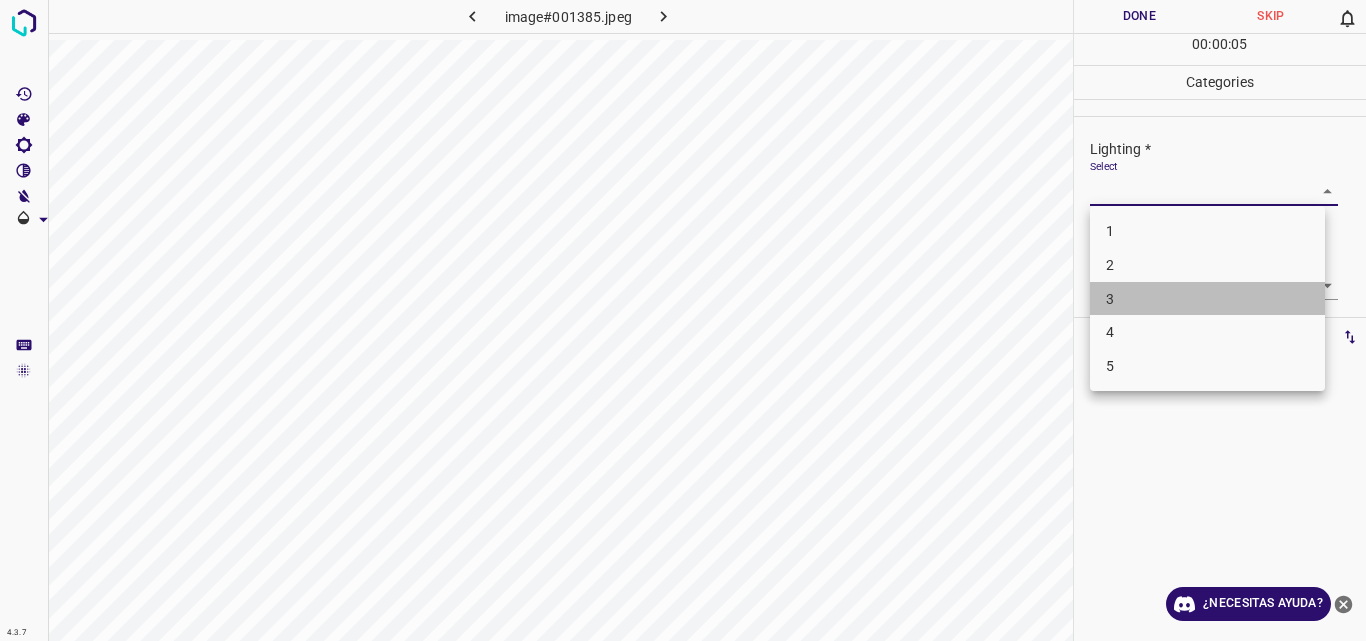 click on "3" at bounding box center [1207, 299] 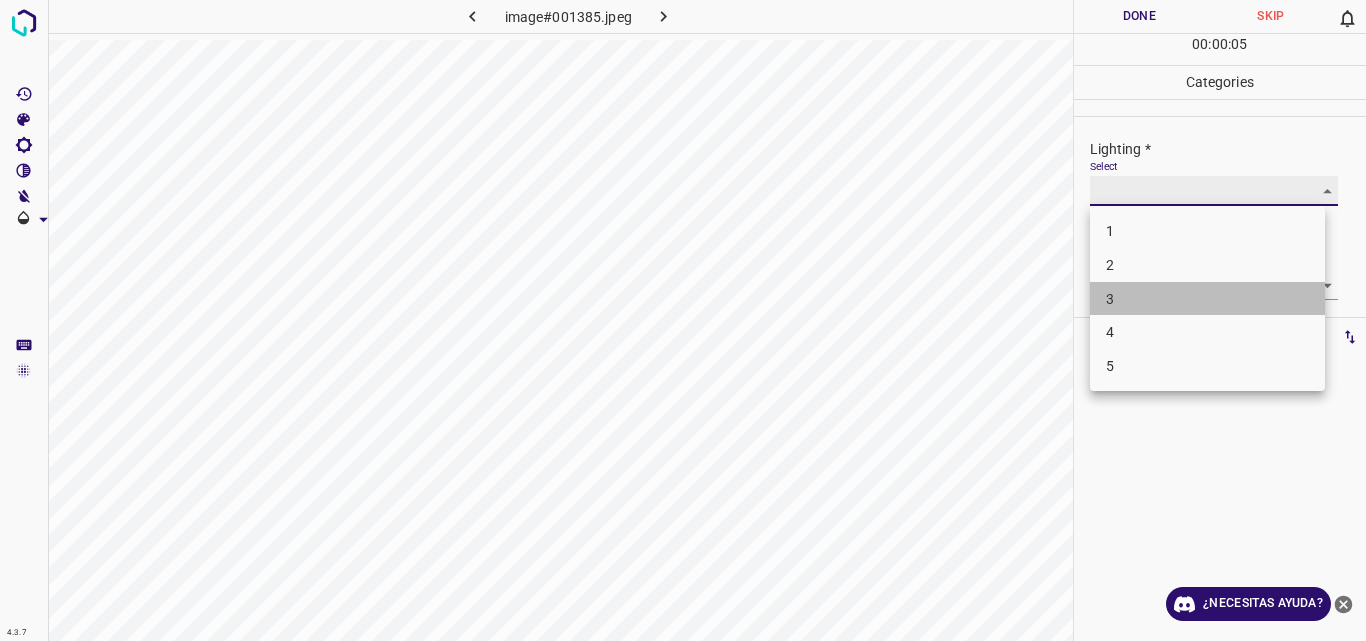 type on "3" 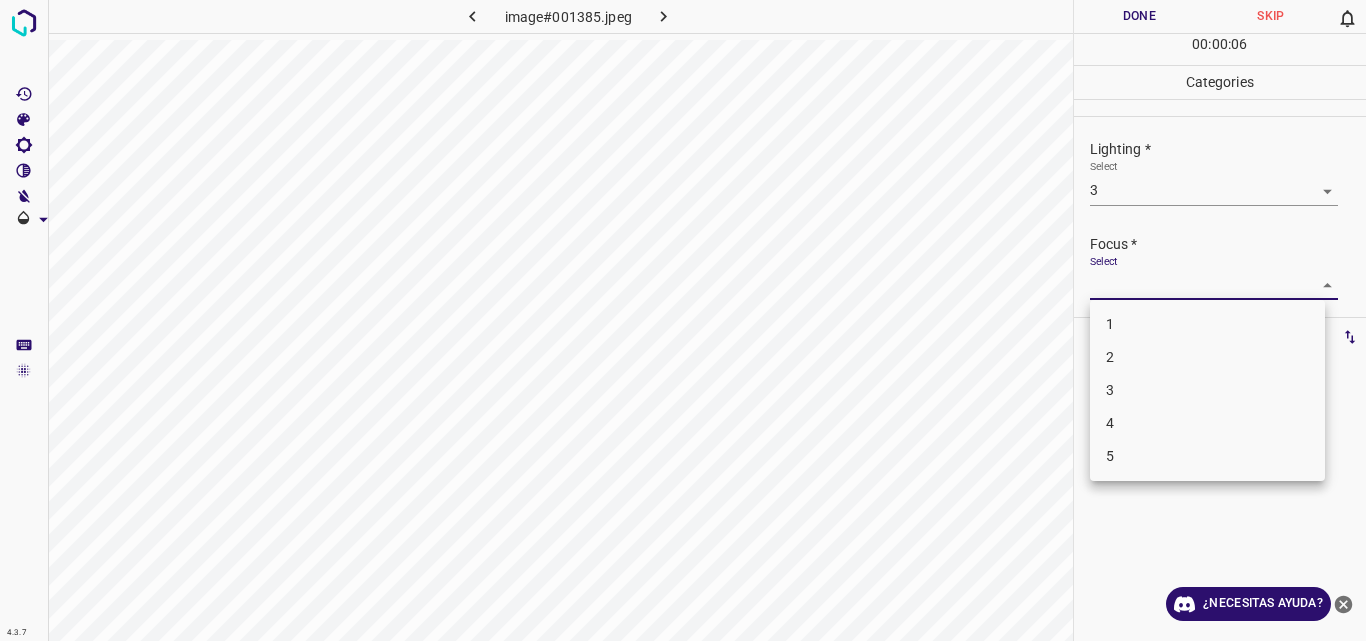 click on "4.3.7 image#001385.jpeg Done Skip 0 00   : 00   : 06   Categories Lighting *  Select 3 3 Focus *  Select ​ Overall *  Select ​ Labels   0 Categories 1 Lighting 2 Focus 3 Overall Tools Space Change between modes (Draw & Edit) I Auto labeling R Restore zoom M Zoom in N Zoom out Delete Delete selecte label Filters Z Restore filters X Saturation filter C Brightness filter V Contrast filter B Gray scale filter General O Download ¿Necesitas ayuda? Original text Rate this translation Your feedback will be used to help improve Google Translate - Texto - Esconder - Borrar 1 2 3 4 5" at bounding box center (683, 320) 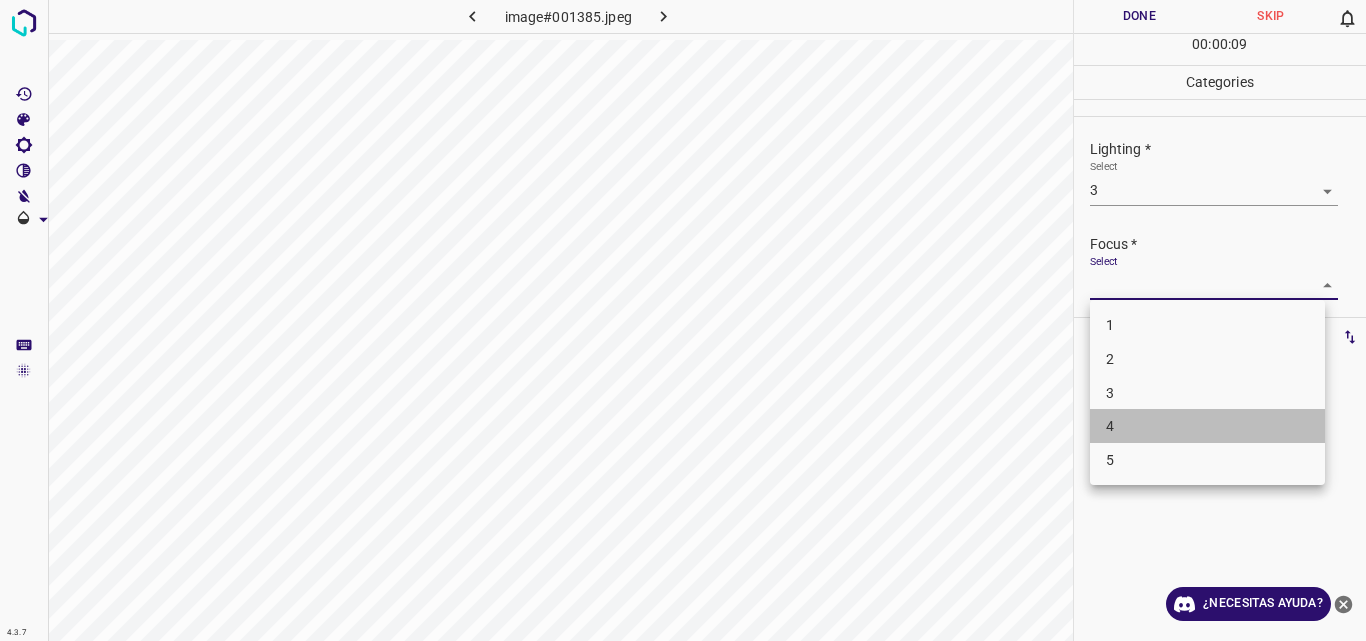 click on "4" at bounding box center [1207, 426] 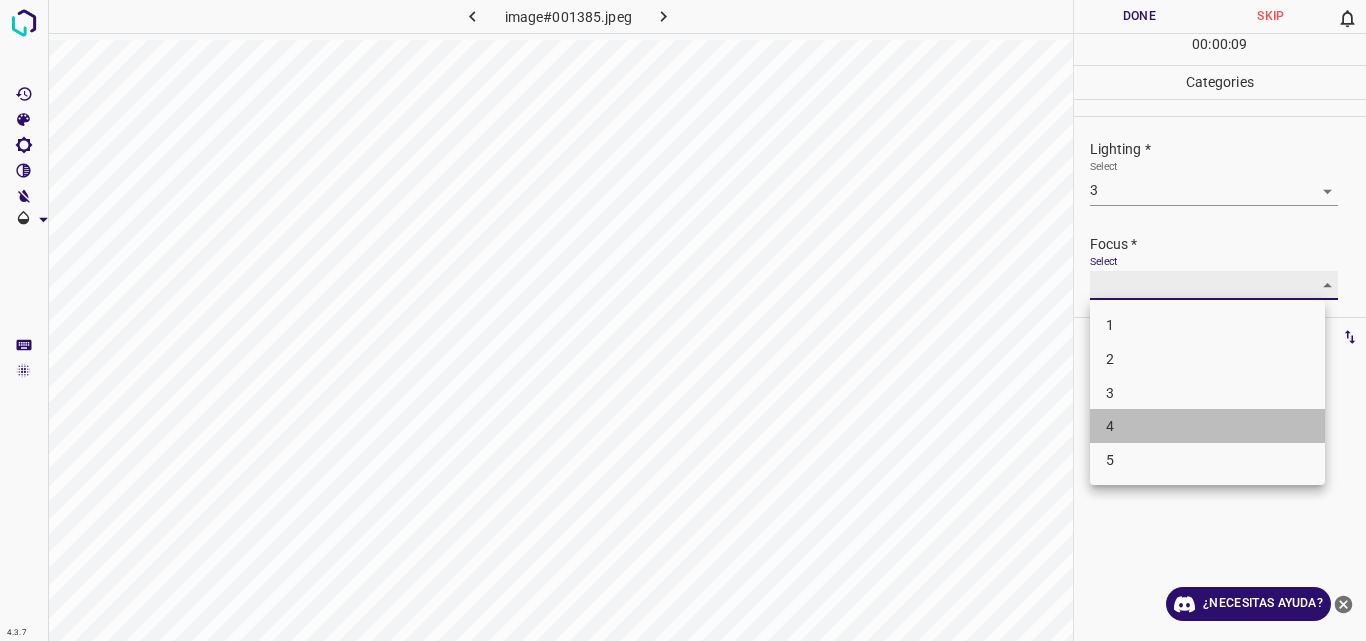 type on "4" 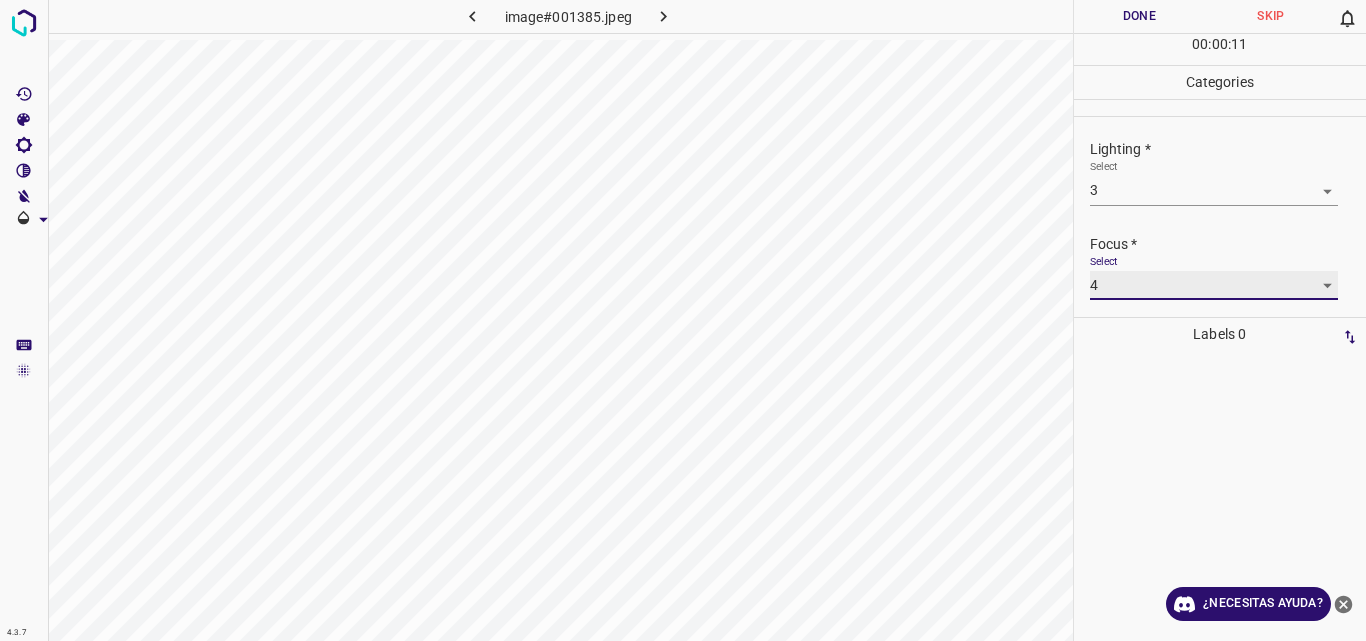 scroll, scrollTop: 98, scrollLeft: 0, axis: vertical 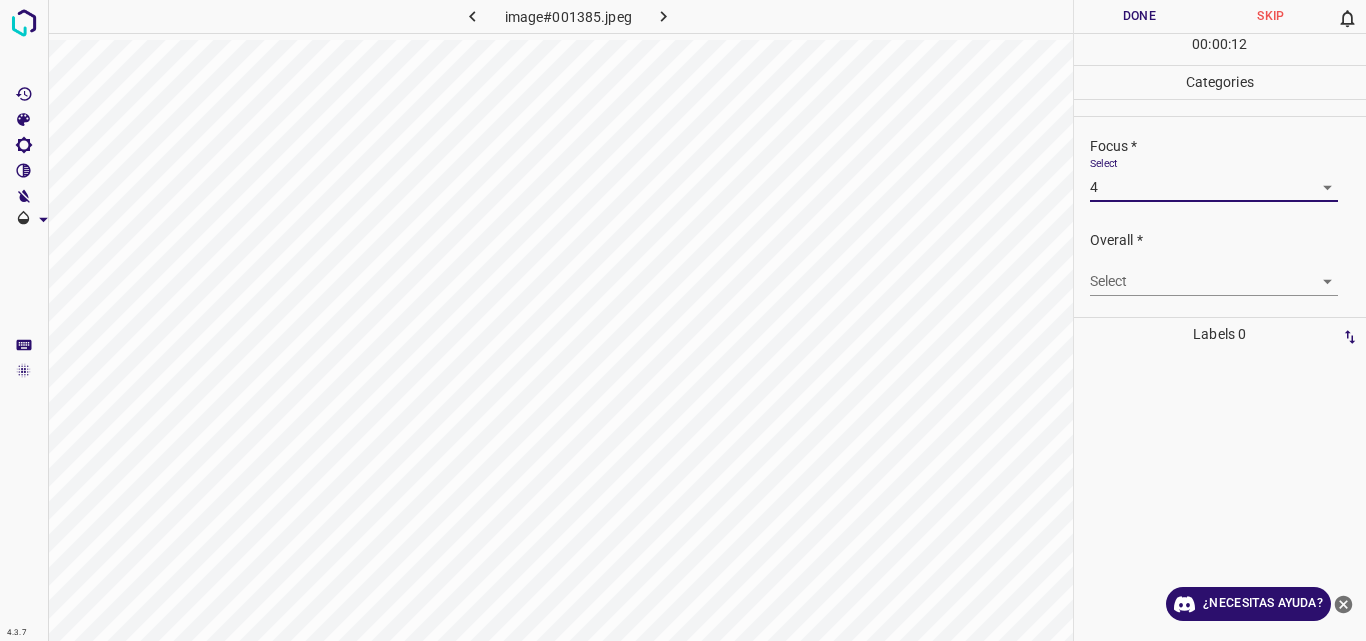 click on "4.3.7 image#001385.jpeg Done Skip 0 00   : 00   : 12   Categories Lighting *  Select 3 3 Focus *  Select 4 4 Overall *  Select ​ Labels   0 Categories 1 Lighting 2 Focus 3 Overall Tools Space Change between modes (Draw & Edit) I Auto labeling R Restore zoom M Zoom in N Zoom out Delete Delete selecte label Filters Z Restore filters X Saturation filter C Brightness filter V Contrast filter B Gray scale filter General O Download ¿Necesitas ayuda? Original text Rate this translation Your feedback will be used to help improve Google Translate - Texto - Esconder - Borrar" at bounding box center [683, 320] 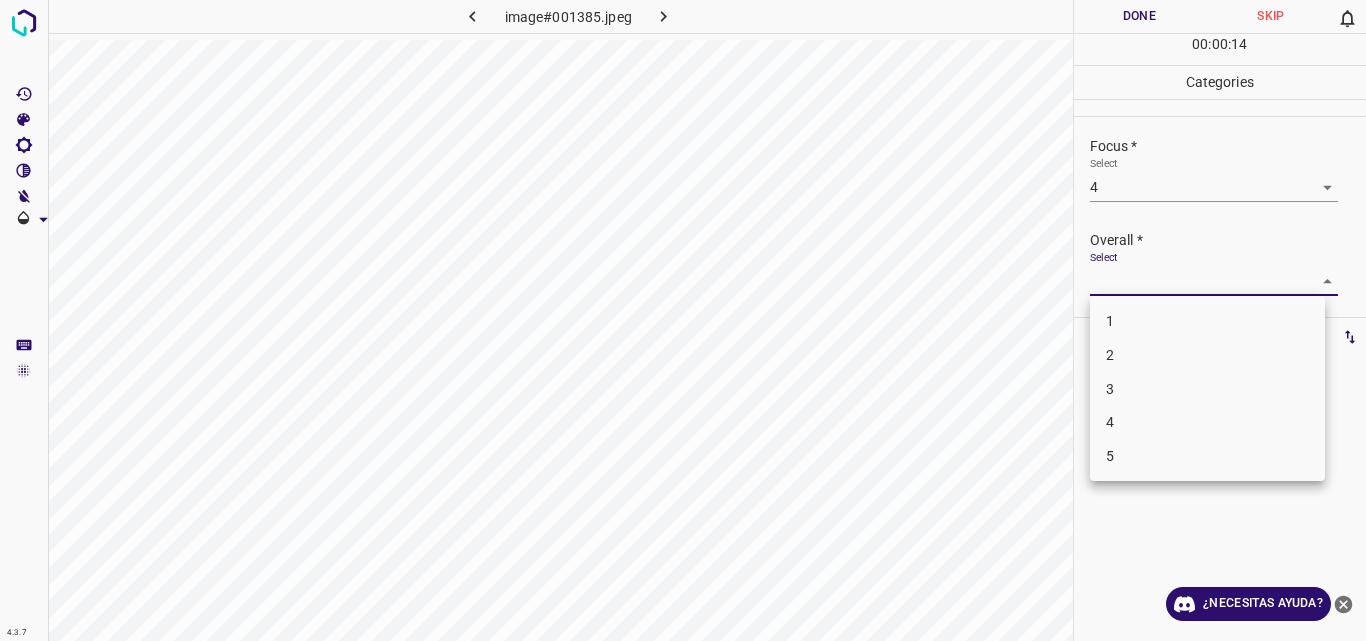 click on "3" at bounding box center (1207, 389) 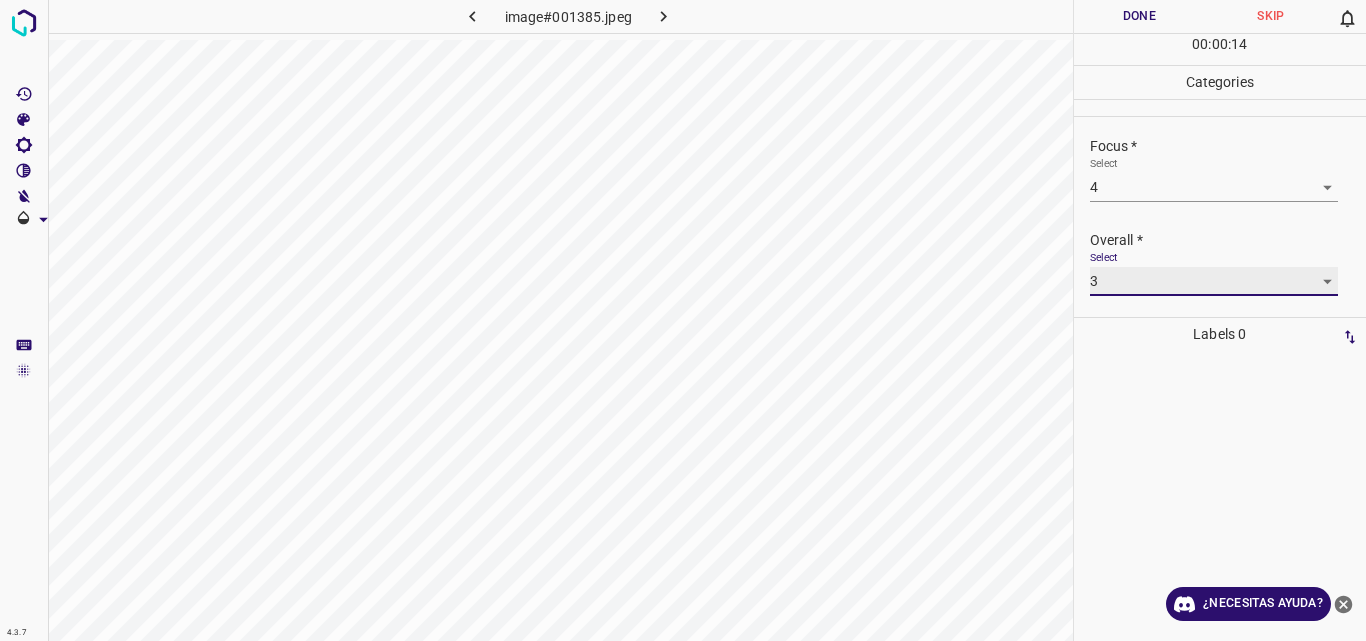 type on "3" 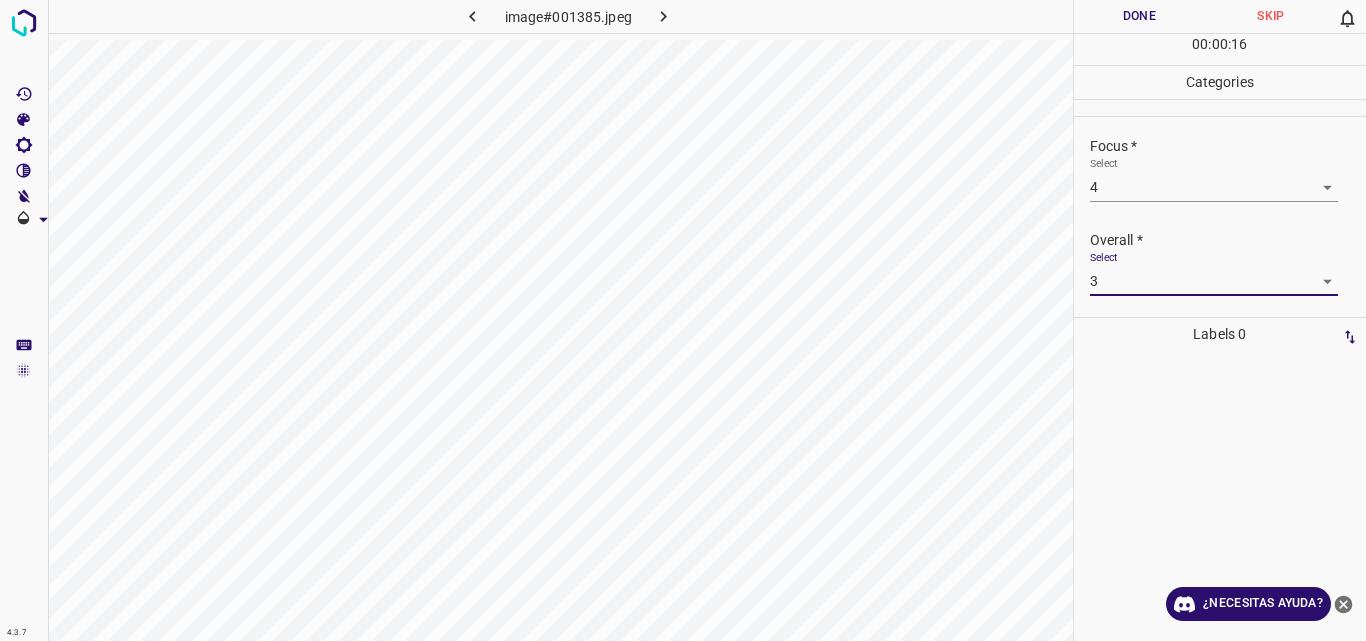 click on "Done" at bounding box center (1140, 16) 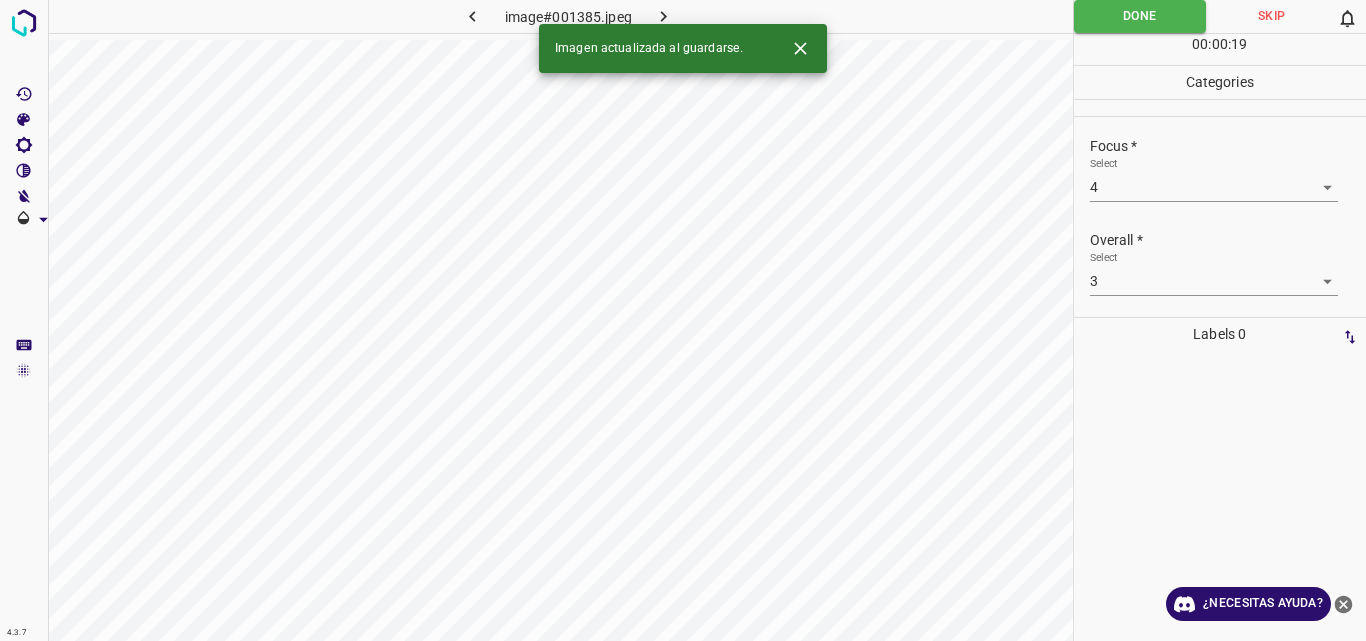click 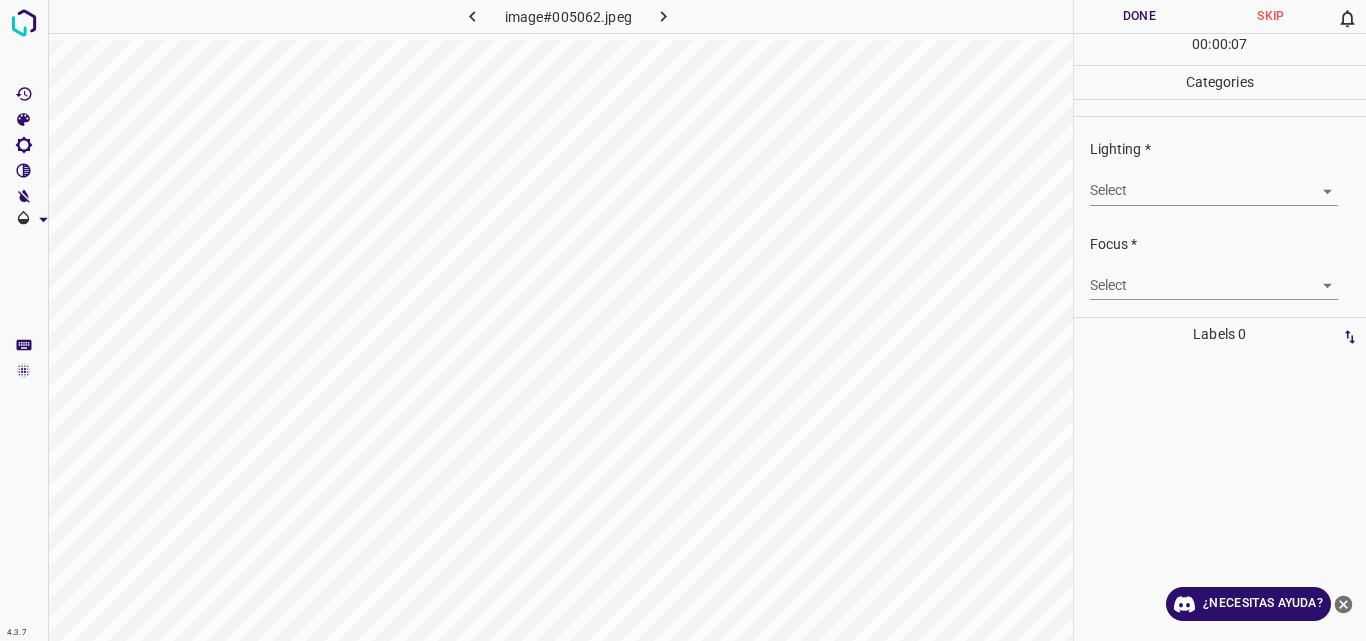 click on "4.3.7 image#005062.jpeg Done Skip 0 00   : 00   : 07   Categories Lighting *  Select ​ Focus *  Select ​ Overall *  Select ​ Labels   0 Categories 1 Lighting 2 Focus 3 Overall Tools Space Change between modes (Draw & Edit) I Auto labeling R Restore zoom M Zoom in N Zoom out Delete Delete selecte label Filters Z Restore filters X Saturation filter C Brightness filter V Contrast filter B Gray scale filter General O Download ¿Necesitas ayuda? Original text Rate this translation Your feedback will be used to help improve Google Translate - Texto - Esconder - Borrar" at bounding box center [683, 320] 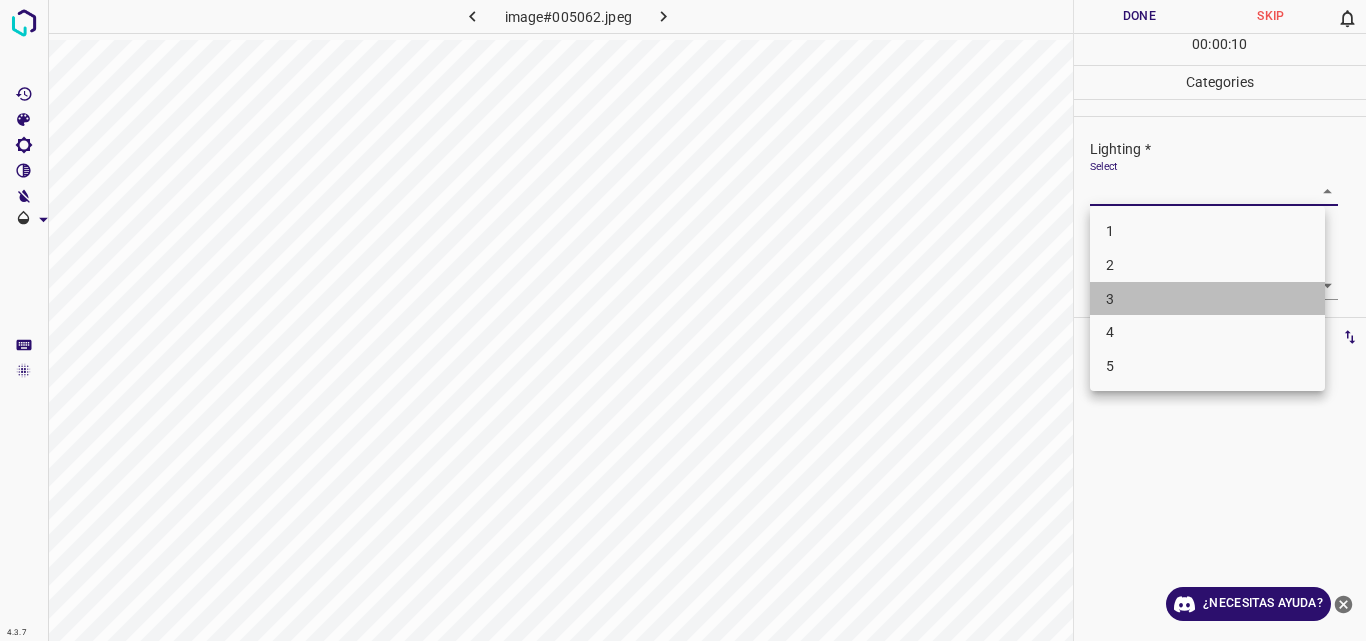 click on "3" at bounding box center (1207, 299) 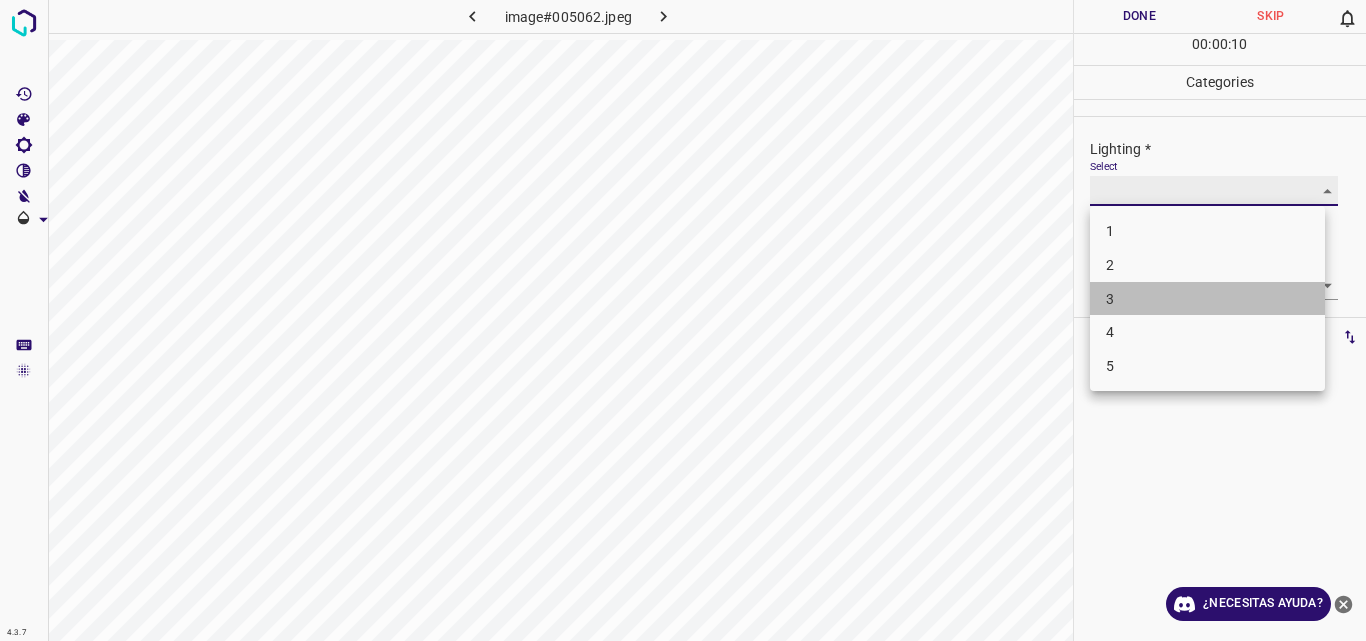 type on "3" 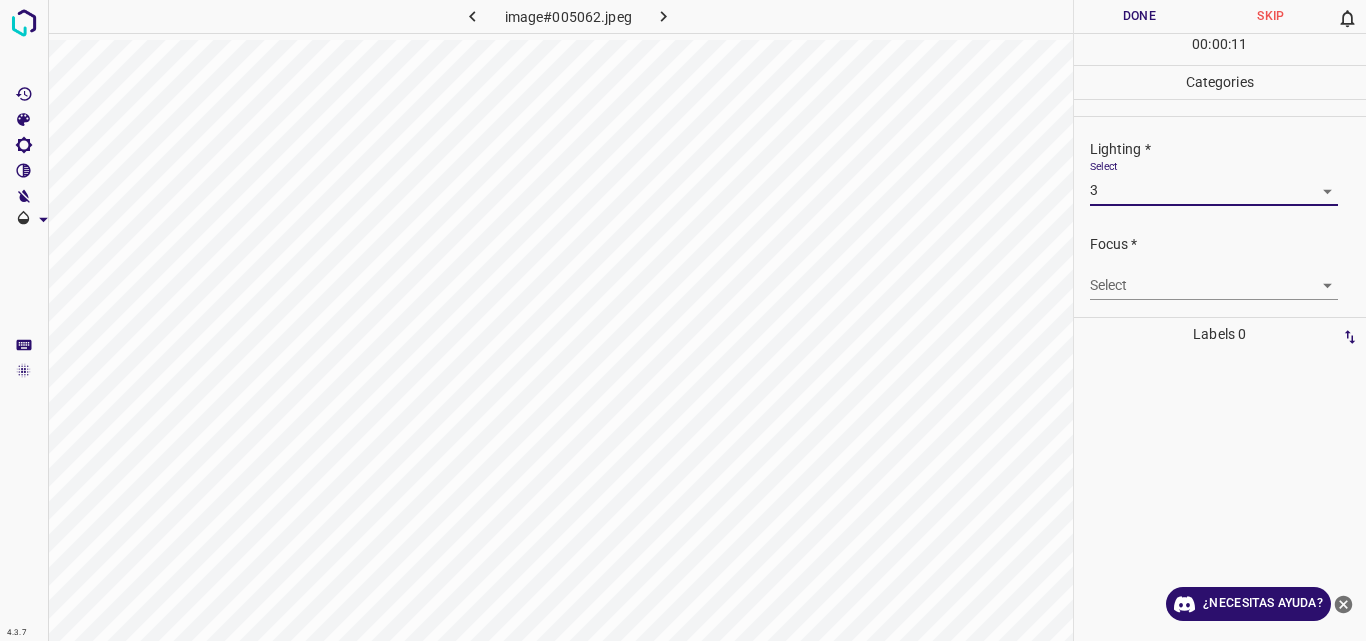 click on "4.3.7 image#005062.jpeg Done Skip 0 00   : 00   : 11   Categories Lighting *  Select 3 3 Focus *  Select ​ Overall *  Select ​ Labels   0 Categories 1 Lighting 2 Focus 3 Overall Tools Space Change between modes (Draw & Edit) I Auto labeling R Restore zoom M Zoom in N Zoom out Delete Delete selecte label Filters Z Restore filters X Saturation filter C Brightness filter V Contrast filter B Gray scale filter General O Download ¿Necesitas ayuda? Original text Rate this translation Your feedback will be used to help improve Google Translate - Texto - Esconder - Borrar" at bounding box center [683, 320] 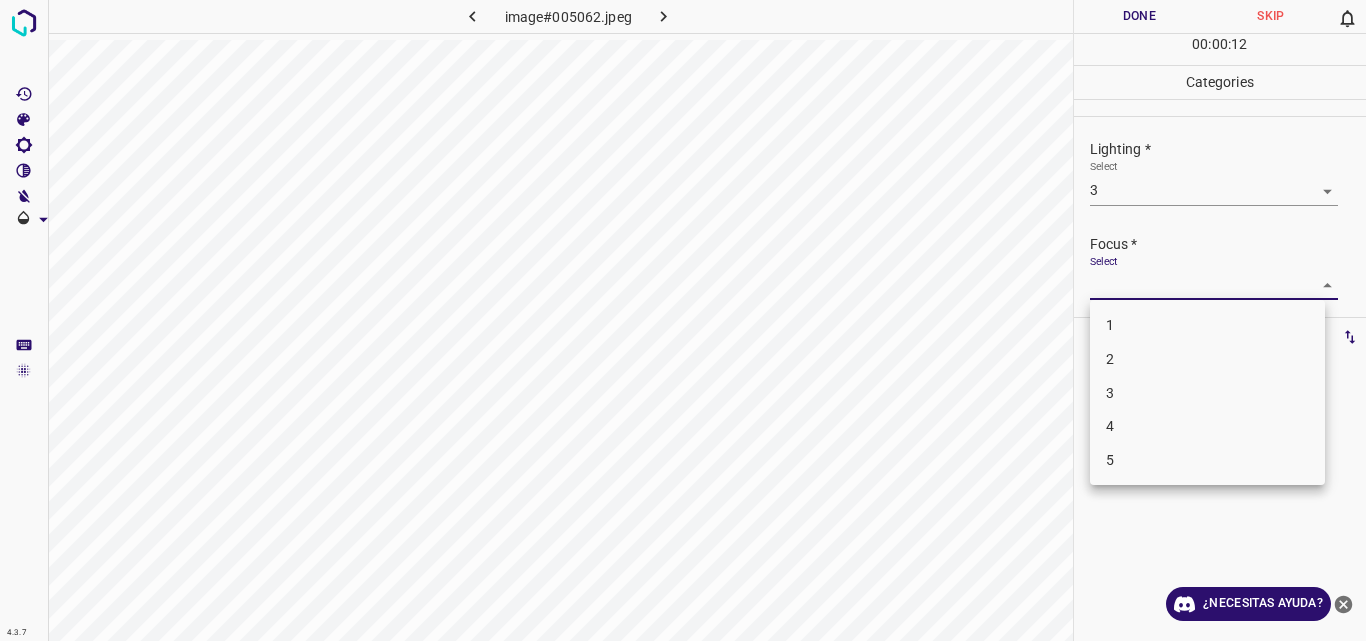 click on "3" at bounding box center (1207, 393) 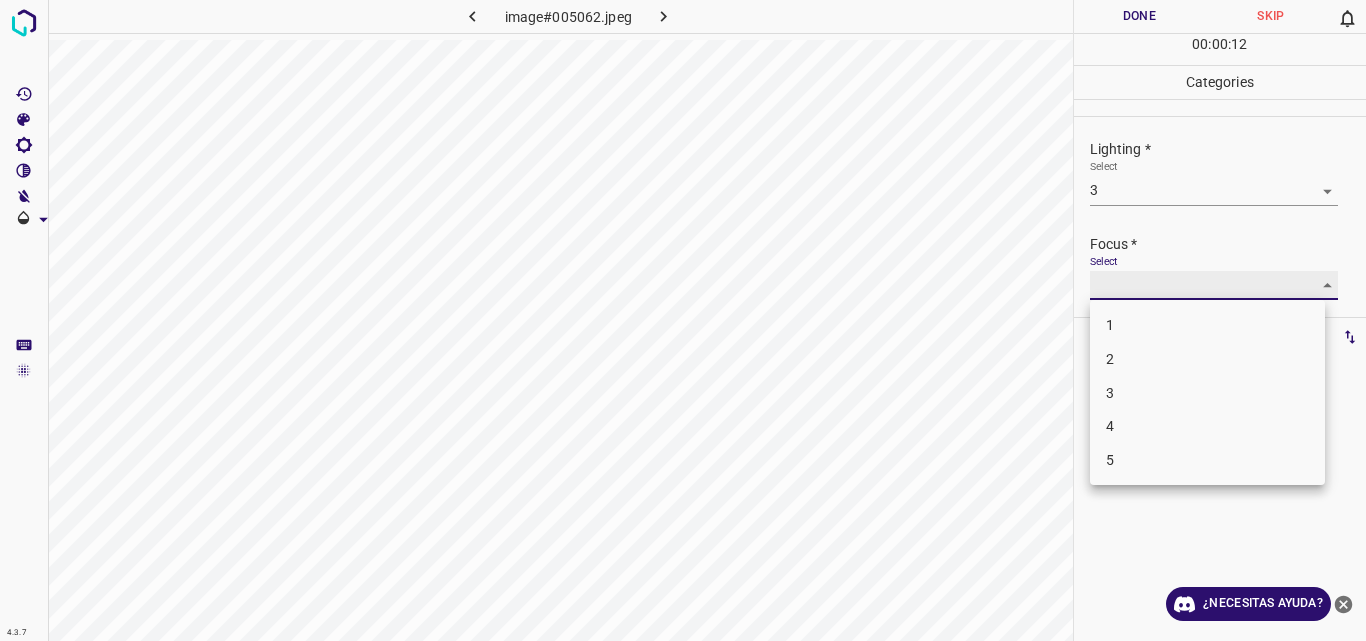 type on "3" 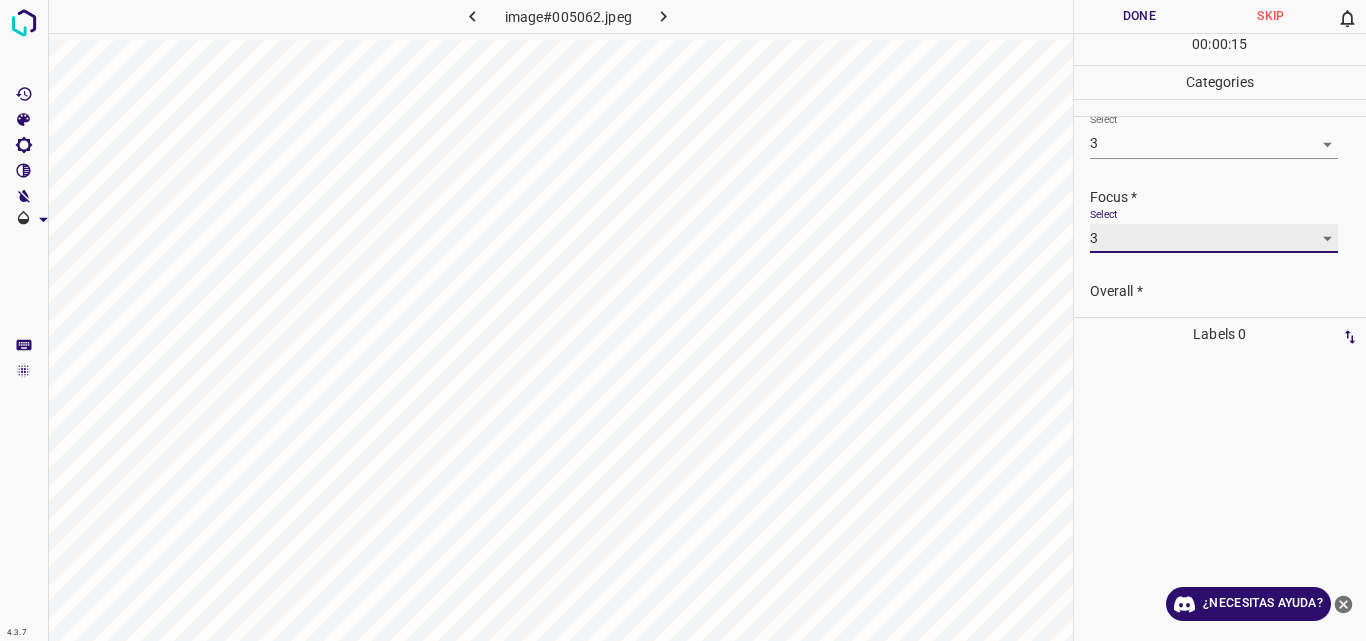 scroll, scrollTop: 98, scrollLeft: 0, axis: vertical 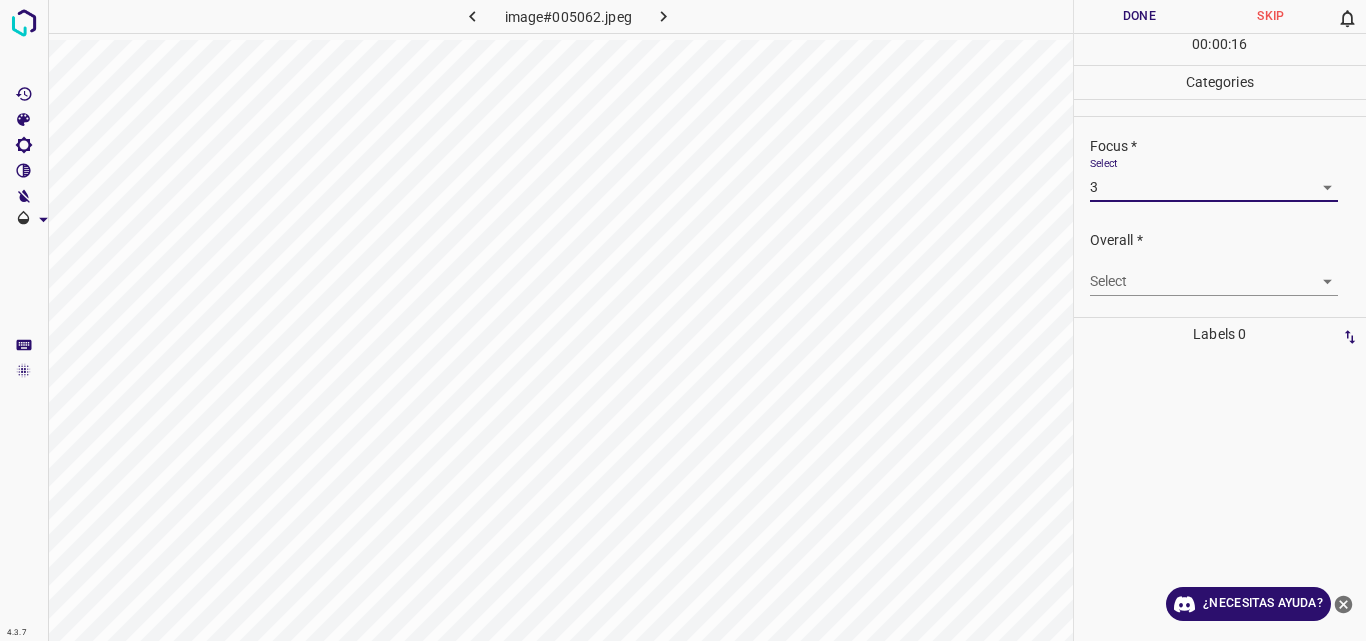 click on "4.3.7 image#005062.jpeg Done Skip 0 00   : 00   : 16   Categories Lighting *  Select 3 3 Focus *  Select 3 3 Overall *  Select ​ Labels   0 Categories 1 Lighting 2 Focus 3 Overall Tools Space Change between modes (Draw & Edit) I Auto labeling R Restore zoom M Zoom in N Zoom out Delete Delete selecte label Filters Z Restore filters X Saturation filter C Brightness filter V Contrast filter B Gray scale filter General O Download ¿Necesitas ayuda? Original text Rate this translation Your feedback will be used to help improve Google Translate - Texto - Esconder - Borrar" at bounding box center (683, 320) 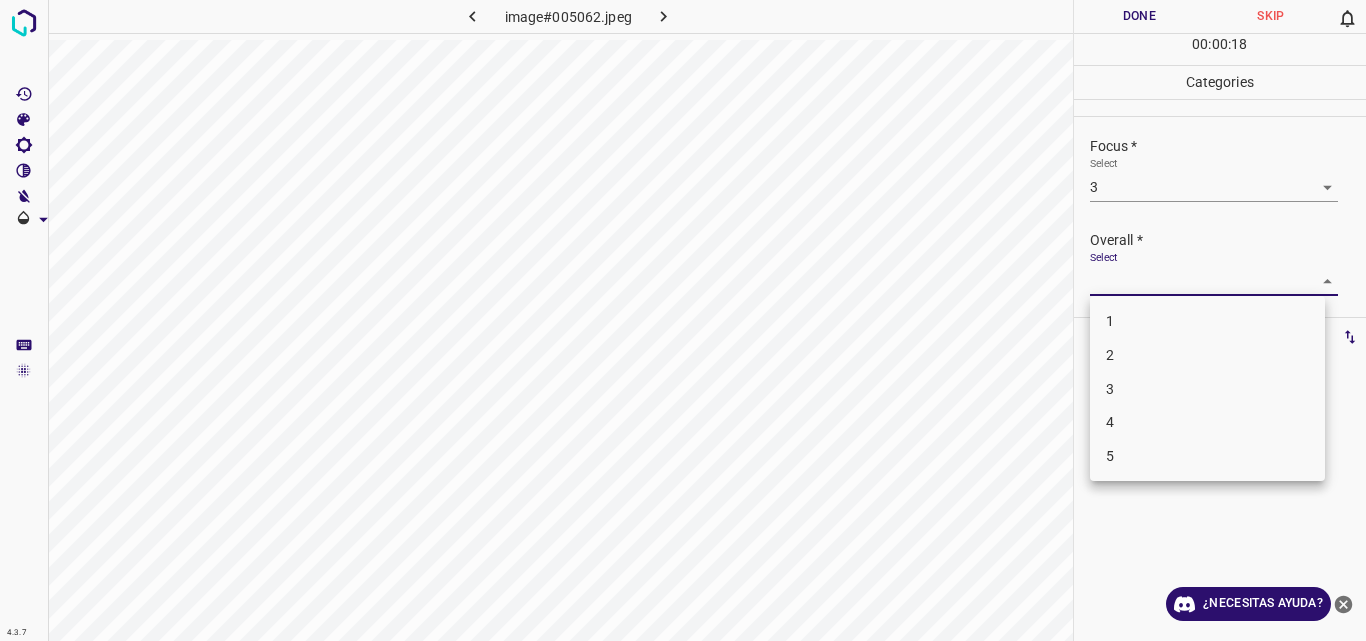 click on "3" at bounding box center [1207, 389] 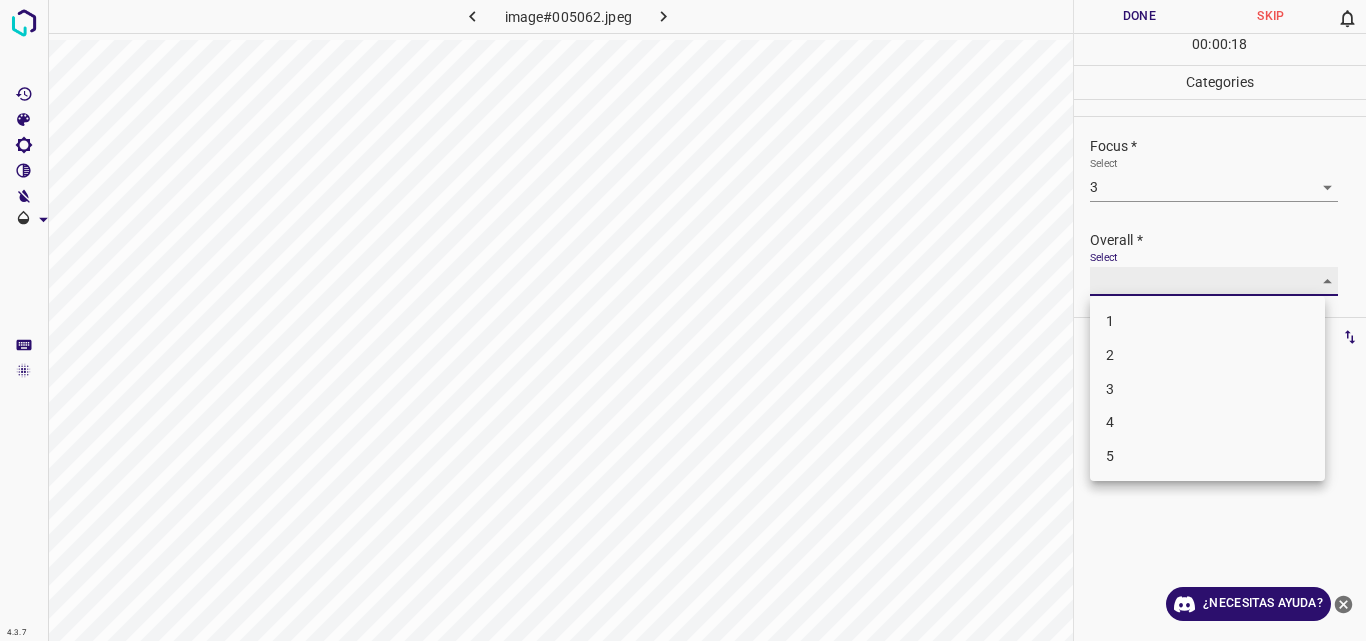 type on "3" 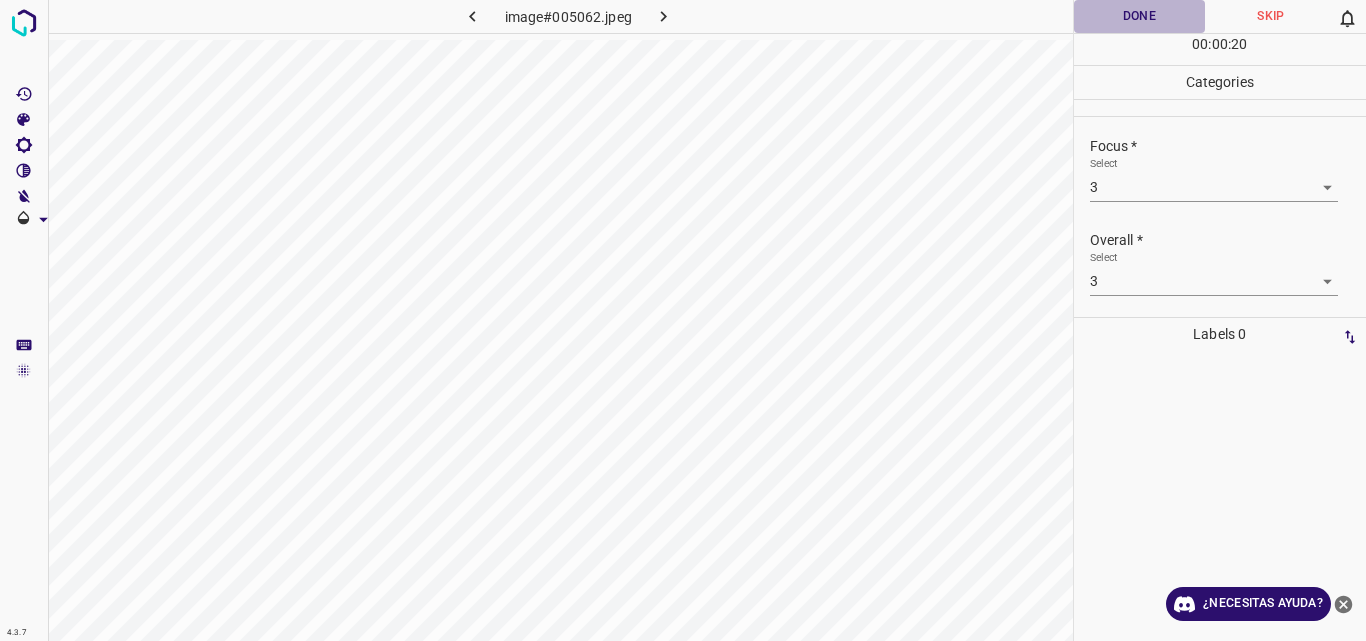 click on "Done" at bounding box center [1140, 16] 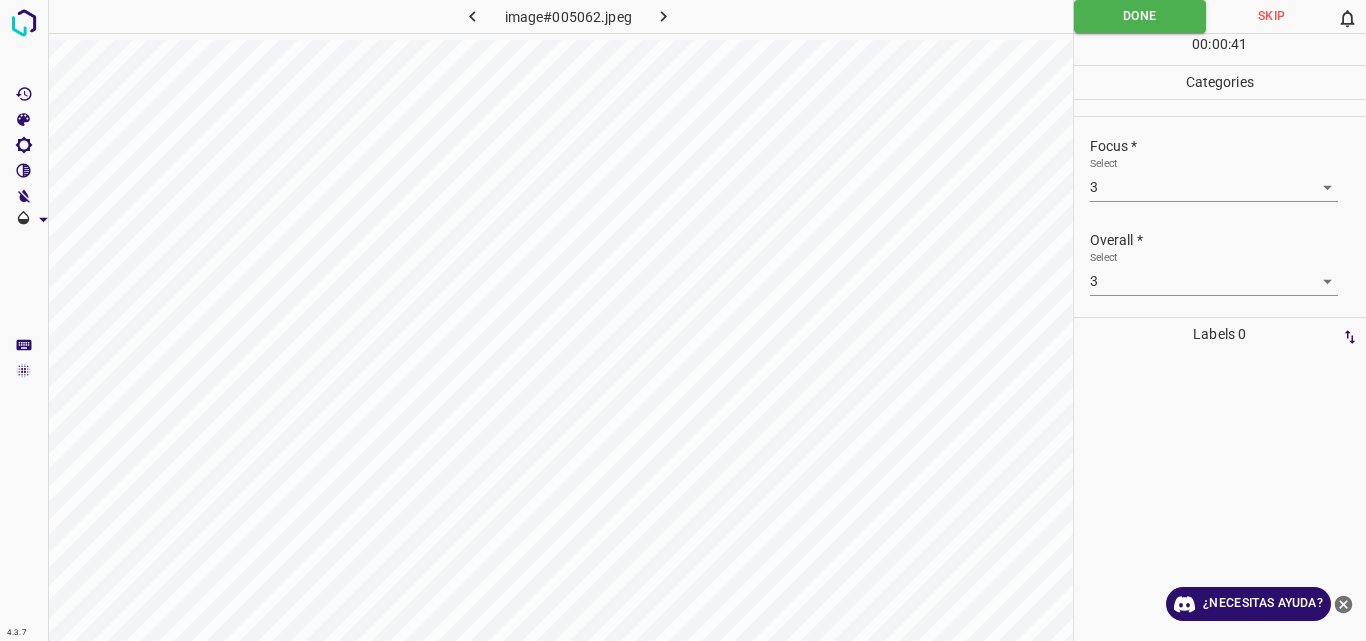 click 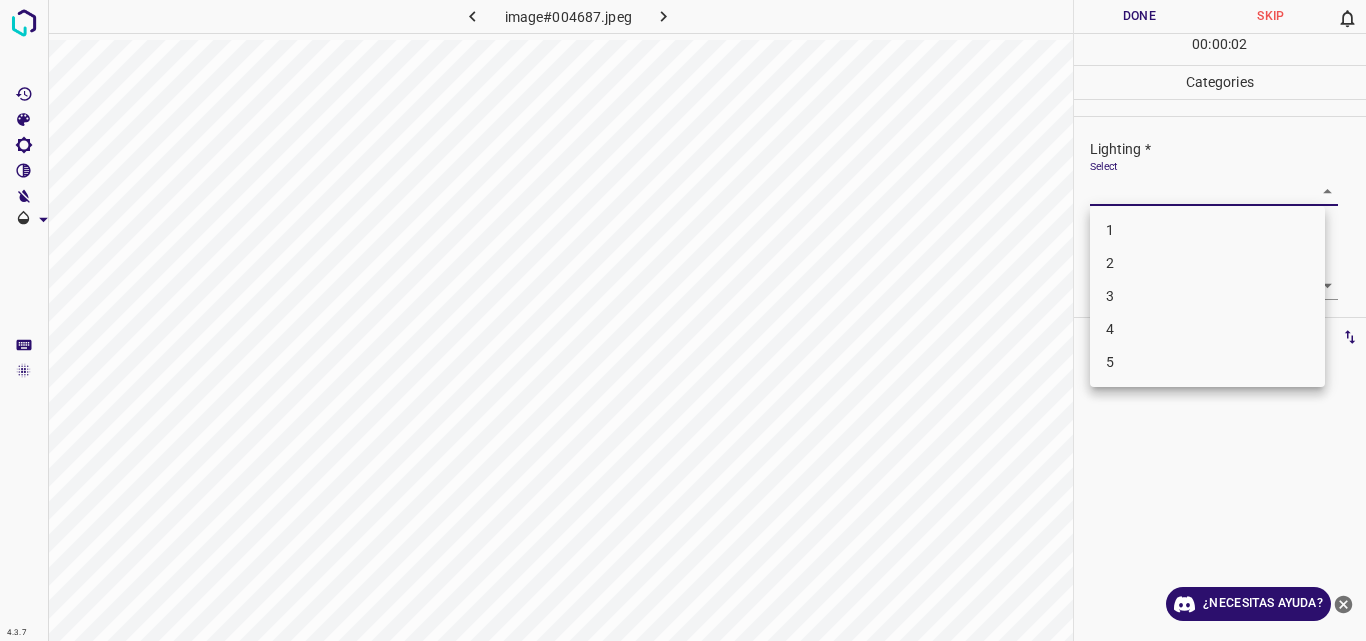 click on "4.3.7 image#004687.jpeg Done Skip 0 00   : 00   : 02   Categories Lighting *  Select ​ Focus *  Select ​ Overall *  Select ​ Labels   0 Categories 1 Lighting 2 Focus 3 Overall Tools Space Change between modes (Draw & Edit) I Auto labeling R Restore zoom M Zoom in N Zoom out Delete Delete selecte label Filters Z Restore filters X Saturation filter C Brightness filter V Contrast filter B Gray scale filter General O Download ¿Necesitas ayuda? Original text Rate this translation Your feedback will be used to help improve Google Translate - Texto - Esconder - Borrar 1 2 3 4 5" at bounding box center (683, 320) 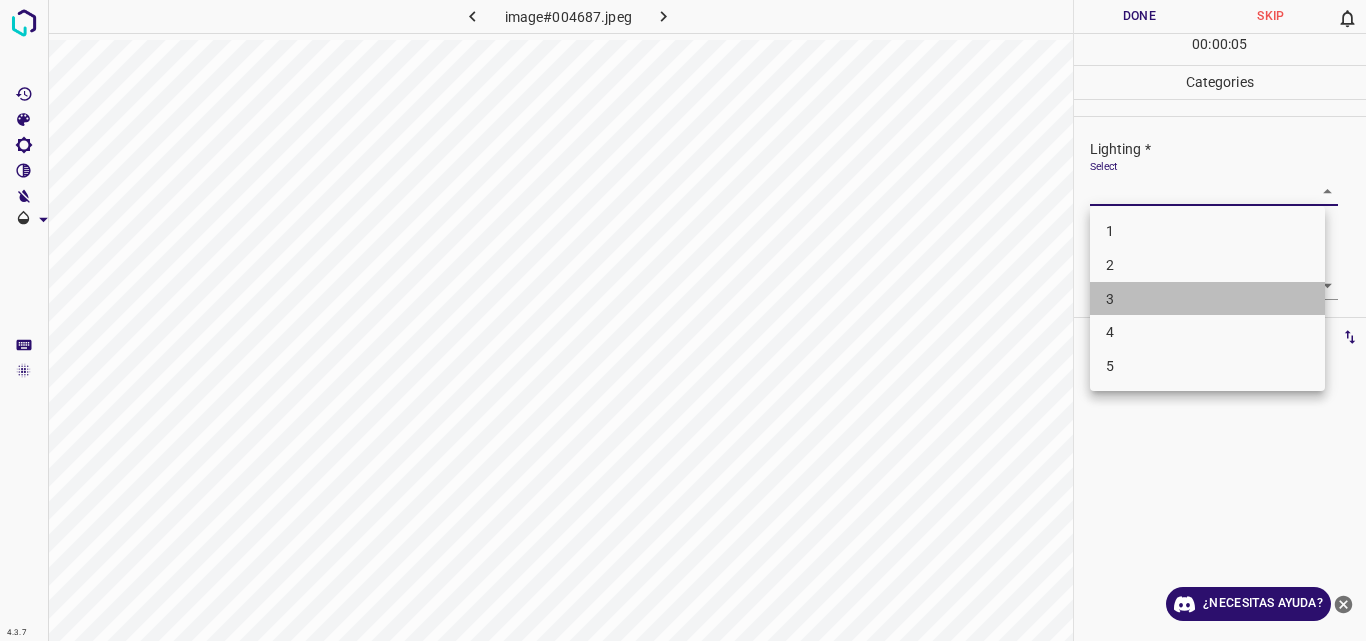 click on "3" at bounding box center (1207, 299) 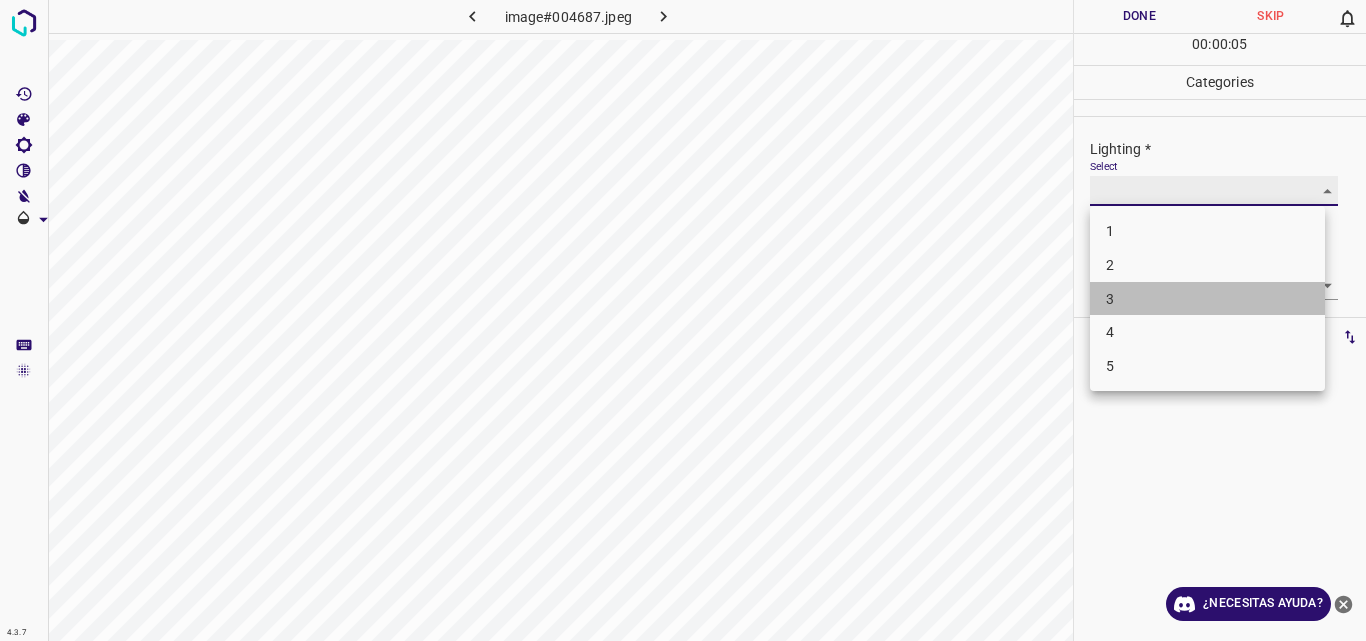 type on "3" 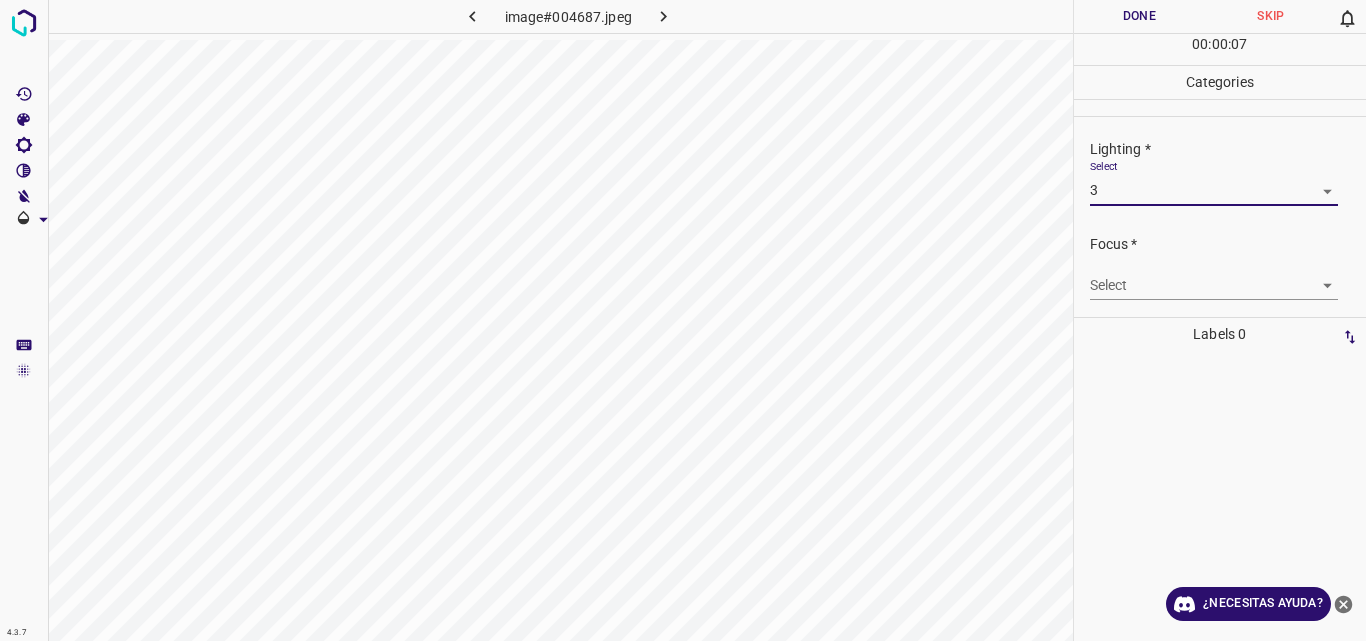 click on "4.3.7 image#004687.jpeg Done Skip 0 00   : 00   : 07   Categories Lighting *  Select 3 3 Focus *  Select ​ Overall *  Select ​ Labels   0 Categories 1 Lighting 2 Focus 3 Overall Tools Space Change between modes (Draw & Edit) I Auto labeling R Restore zoom M Zoom in N Zoom out Delete Delete selecte label Filters Z Restore filters X Saturation filter C Brightness filter V Contrast filter B Gray scale filter General O Download ¿Necesitas ayuda? Original text Rate this translation Your feedback will be used to help improve Google Translate - Texto - Esconder - Borrar" at bounding box center (683, 320) 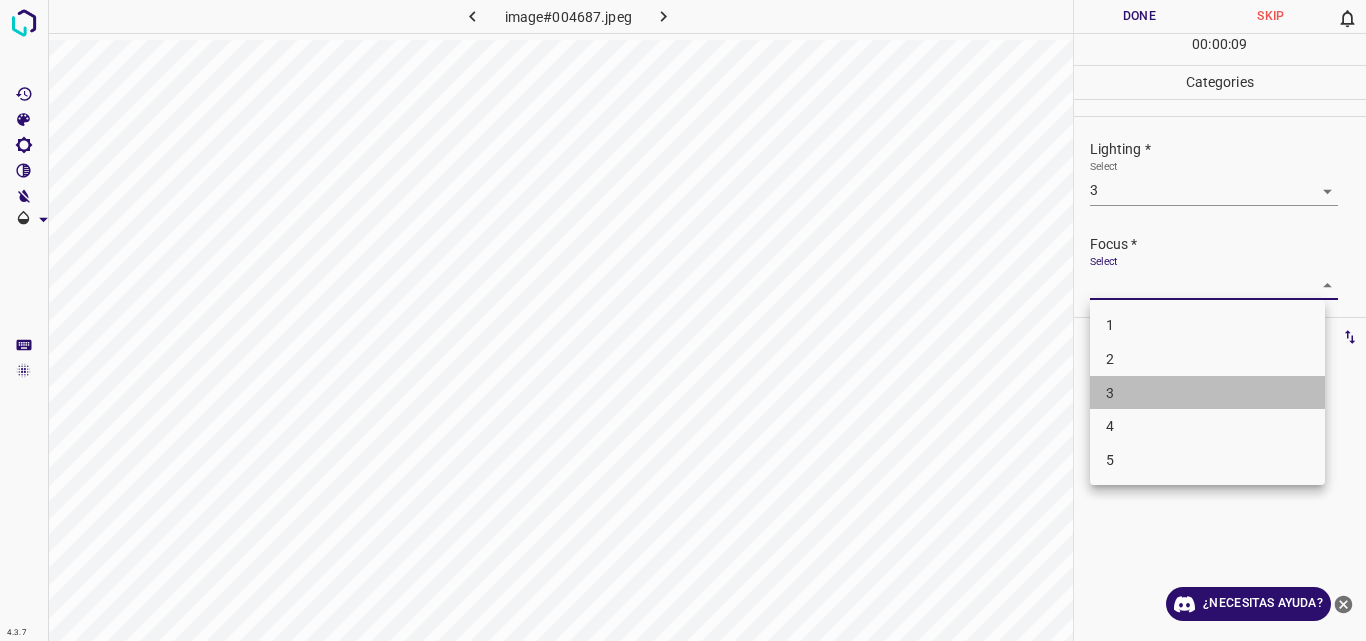 click on "3" at bounding box center [1207, 393] 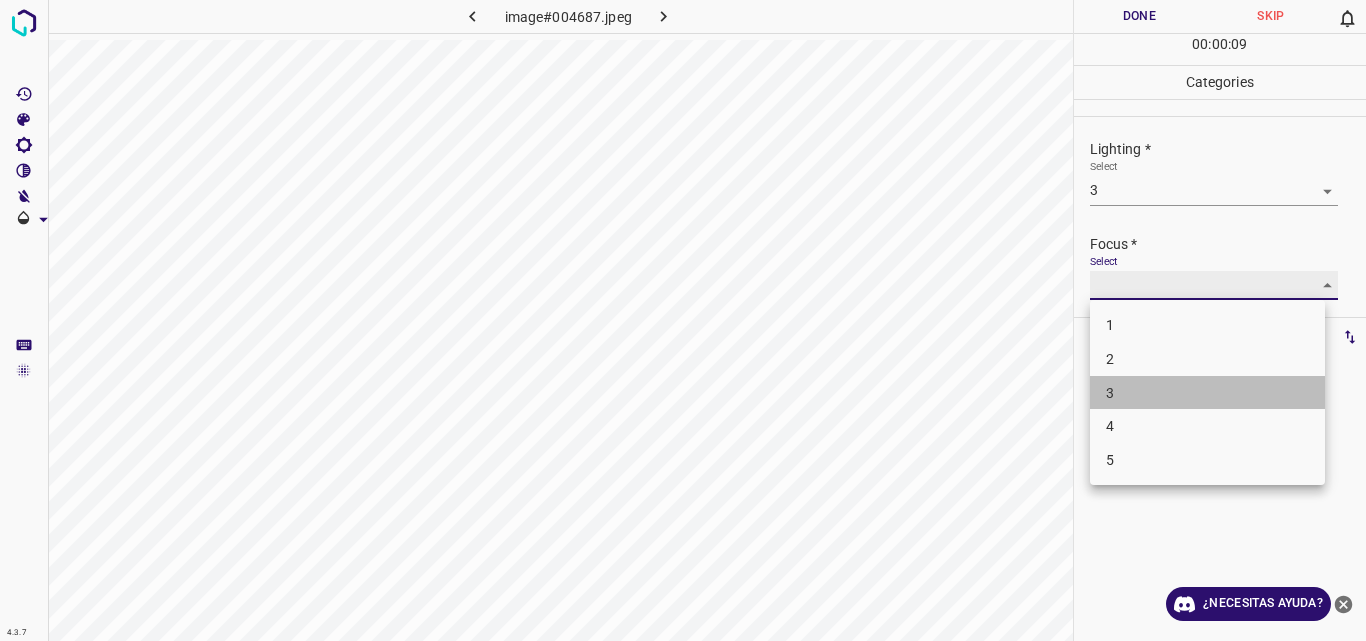 type on "3" 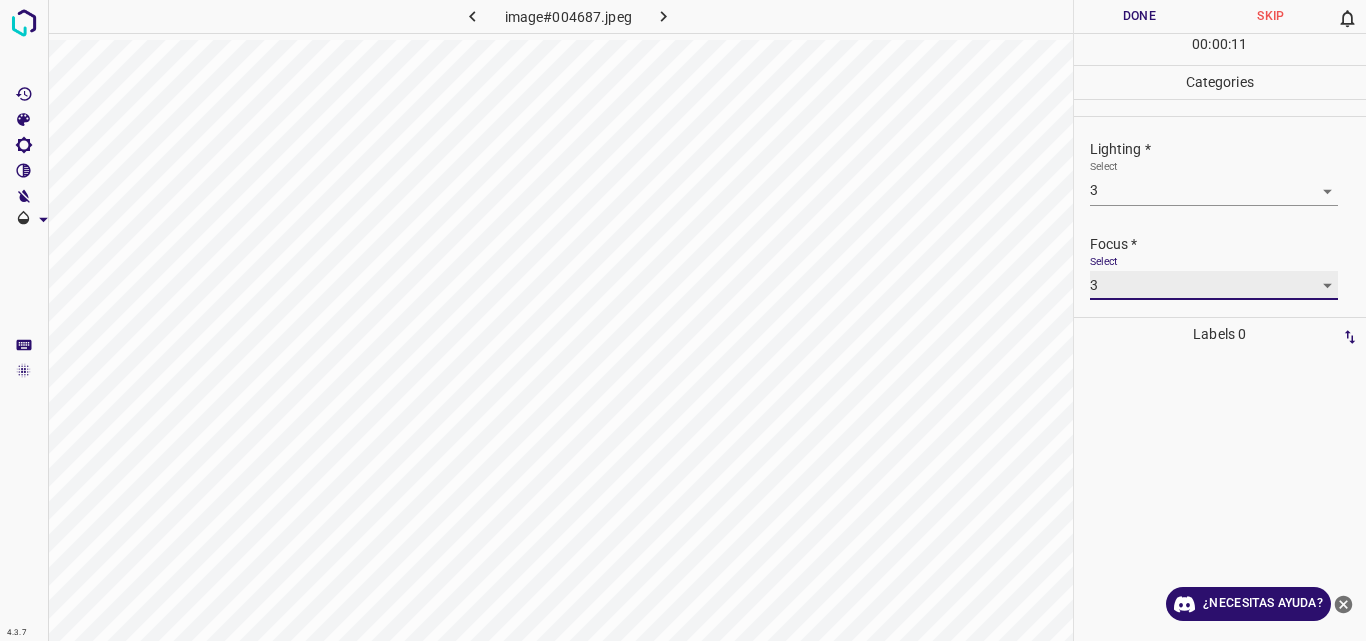 scroll, scrollTop: 98, scrollLeft: 0, axis: vertical 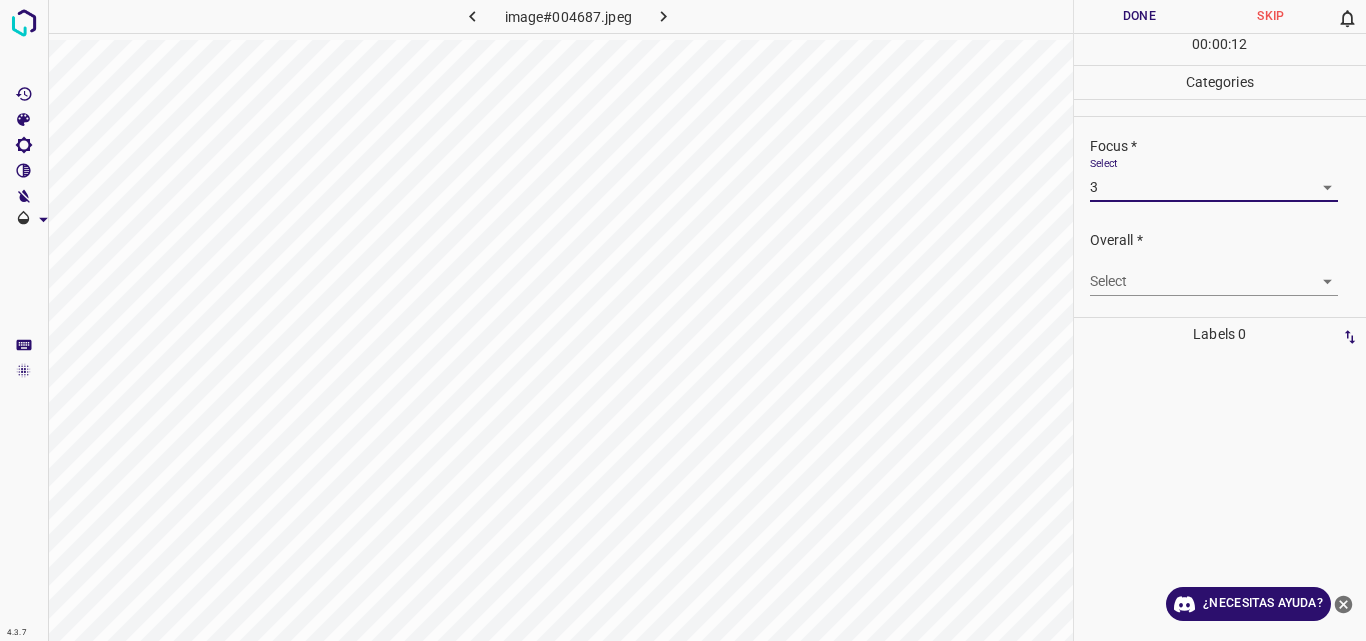 click on "4.3.7 image#004687.jpeg Done Skip 0 00   : 00   : 12   Categories Lighting *  Select 3 3 Focus *  Select 3 3 Overall *  Select ​ Labels   0 Categories 1 Lighting 2 Focus 3 Overall Tools Space Change between modes (Draw & Edit) I Auto labeling R Restore zoom M Zoom in N Zoom out Delete Delete selecte label Filters Z Restore filters X Saturation filter C Brightness filter V Contrast filter B Gray scale filter General O Download ¿Necesitas ayuda? Original text Rate this translation Your feedback will be used to help improve Google Translate - Texto - Esconder - Borrar" at bounding box center (683, 320) 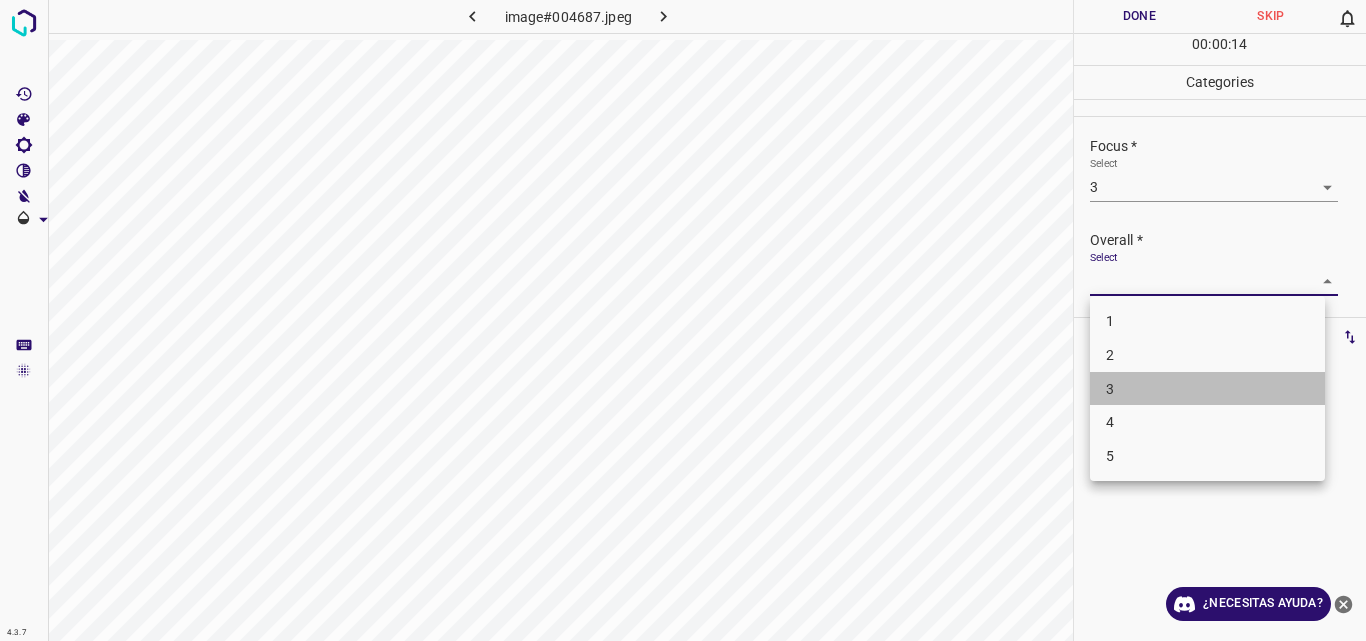 click on "3" at bounding box center [1207, 389] 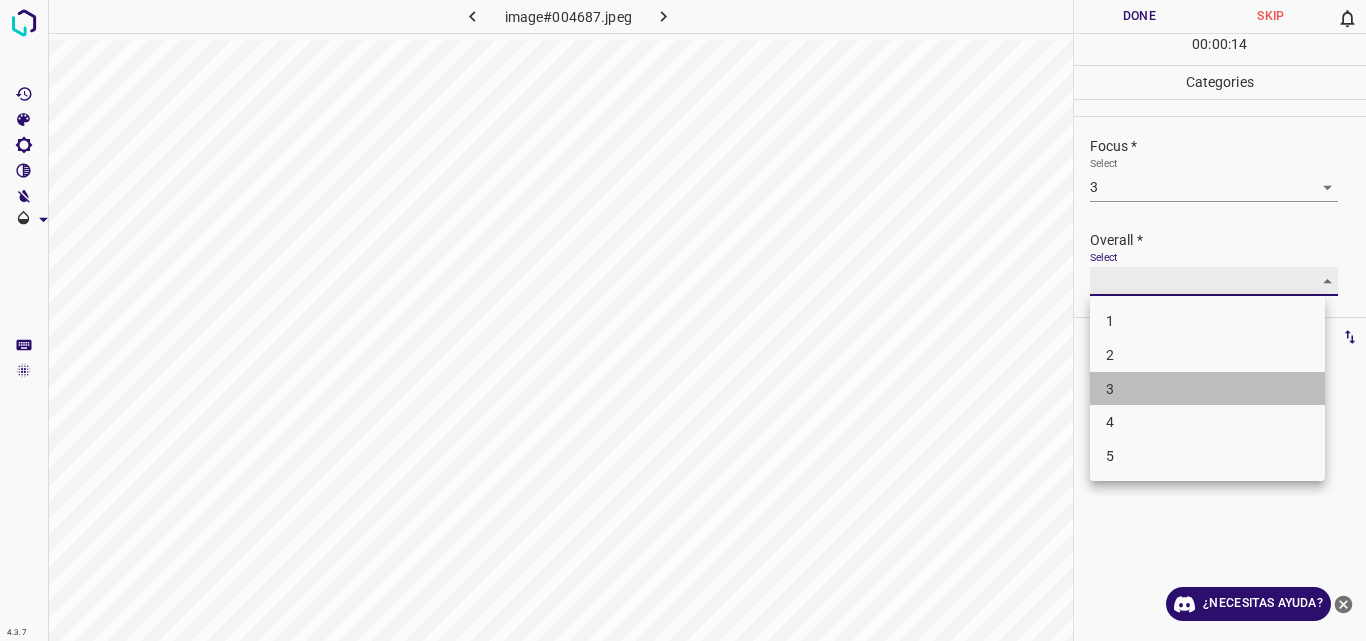 type on "3" 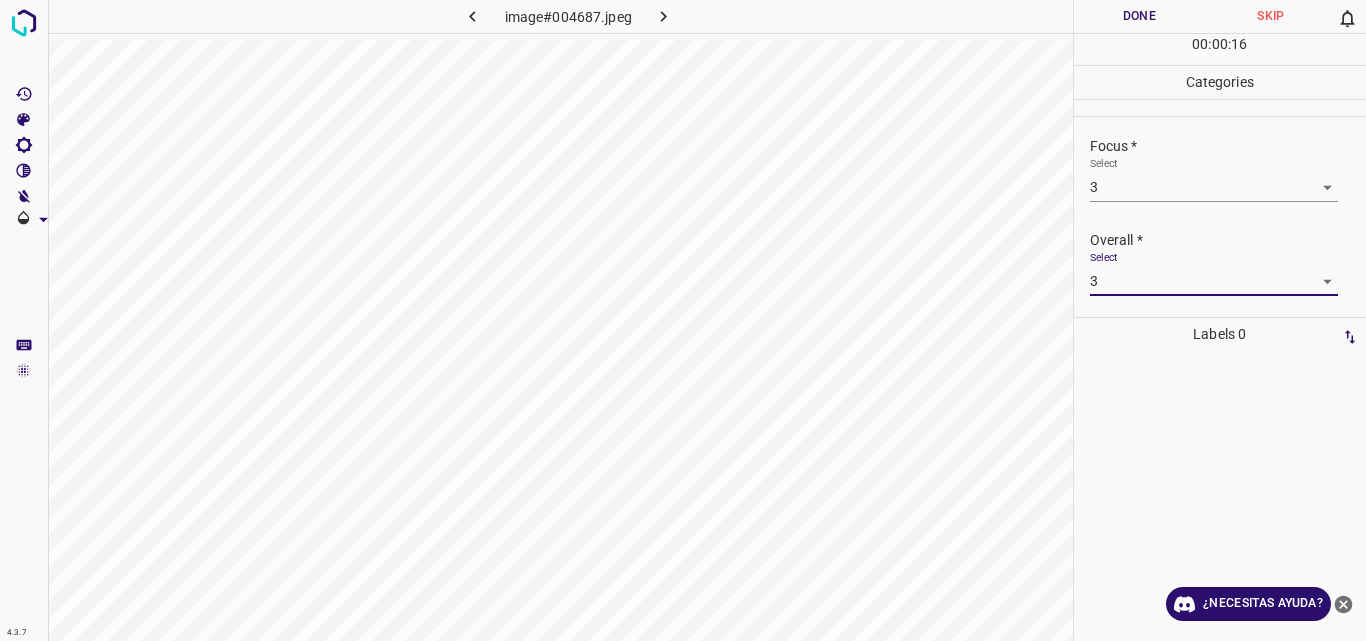 click on "Done" at bounding box center (1140, 16) 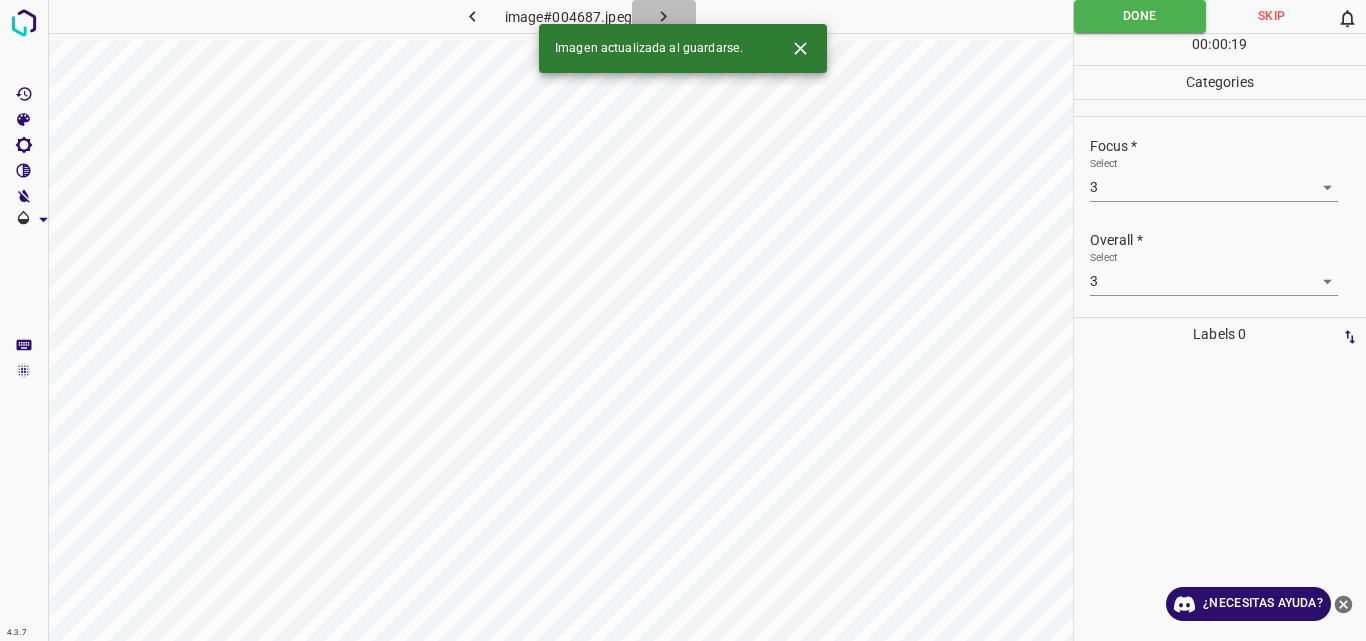 click 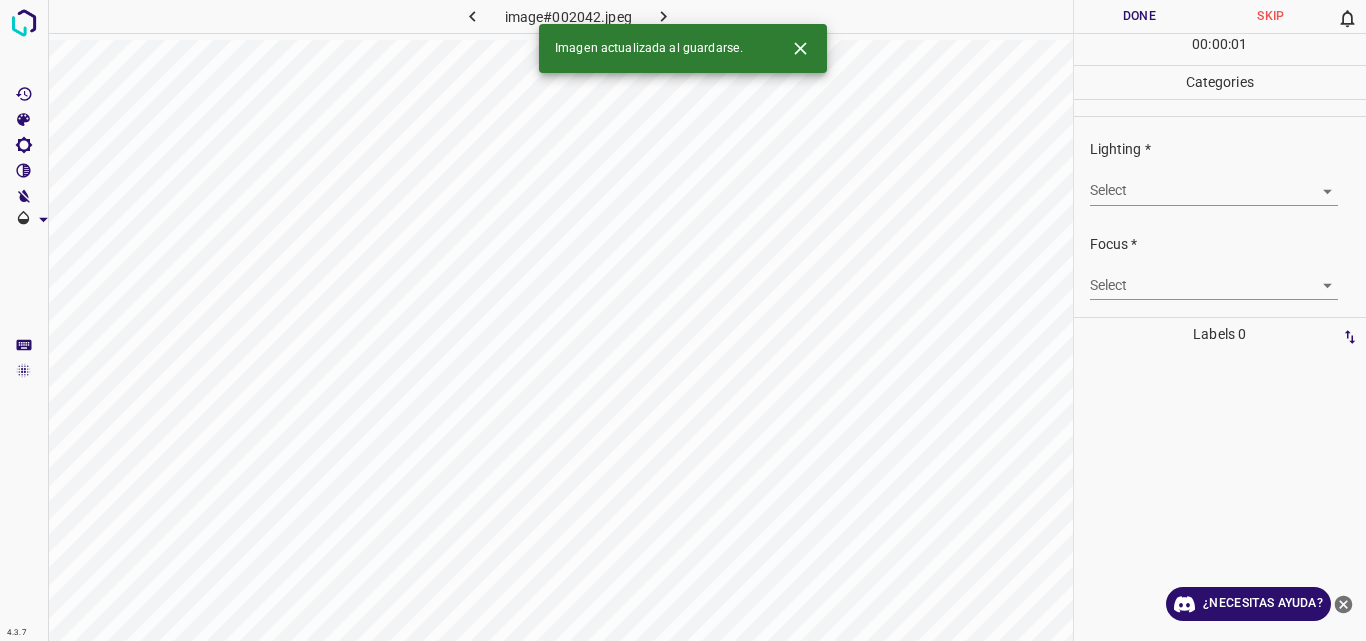 click on "4.3.7 image#002042.jpeg Done Skip 0 00   : 00   : 01   Categories Lighting *  Select ​ Focus *  Select ​ Overall *  Select ​ Labels   0 Categories 1 Lighting 2 Focus 3 Overall Tools Space Change between modes (Draw & Edit) I Auto labeling R Restore zoom M Zoom in N Zoom out Delete Delete selecte label Filters Z Restore filters X Saturation filter C Brightness filter V Contrast filter B Gray scale filter General O Download Imagen actualizada al guardarse. ¿Necesitas ayuda? Original text Rate this translation Your feedback will be used to help improve Google Translate - Texto - Esconder - Borrar" at bounding box center (683, 320) 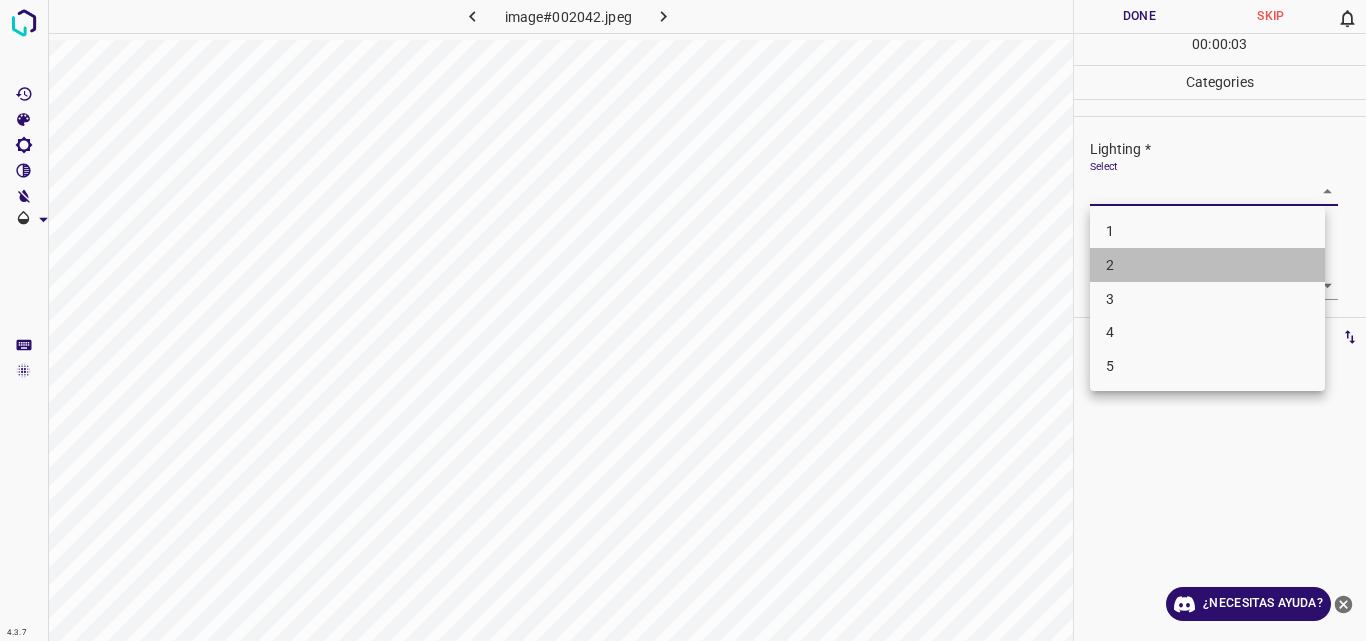 click on "2" at bounding box center (1207, 265) 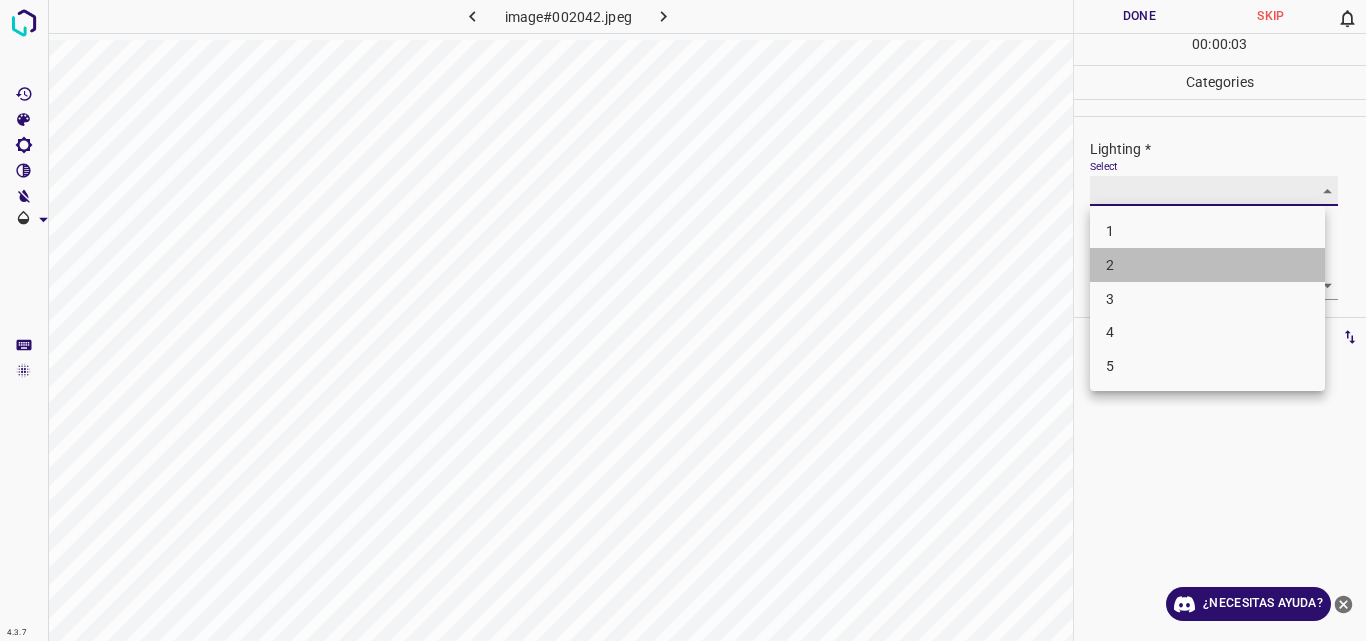 type on "2" 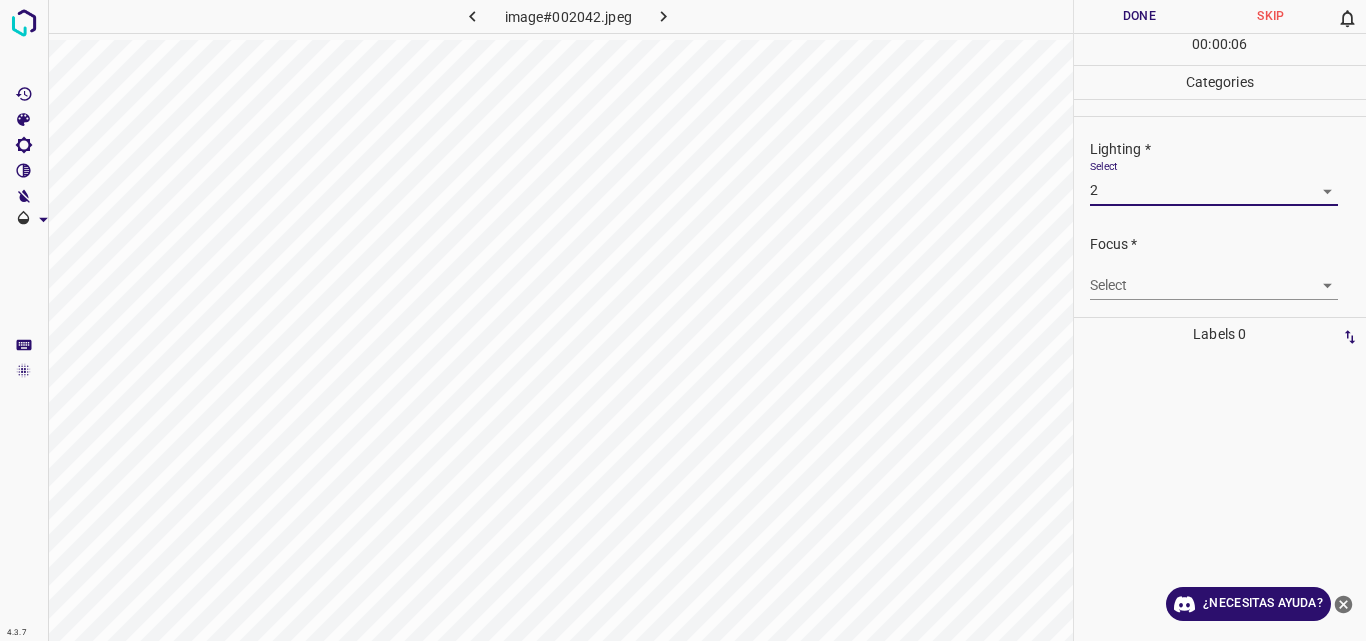 click on "4.3.7 image#002042.jpeg Done Skip 0 00   : 00   : 06   Categories Lighting *  Select 2 2 Focus *  Select ​ Overall *  Select ​ Labels   0 Categories 1 Lighting 2 Focus 3 Overall Tools Space Change between modes (Draw & Edit) I Auto labeling R Restore zoom M Zoom in N Zoom out Delete Delete selecte label Filters Z Restore filters X Saturation filter C Brightness filter V Contrast filter B Gray scale filter General O Download ¿Necesitas ayuda? Original text Rate this translation Your feedback will be used to help improve Google Translate - Texto - Esconder - Borrar" at bounding box center (683, 320) 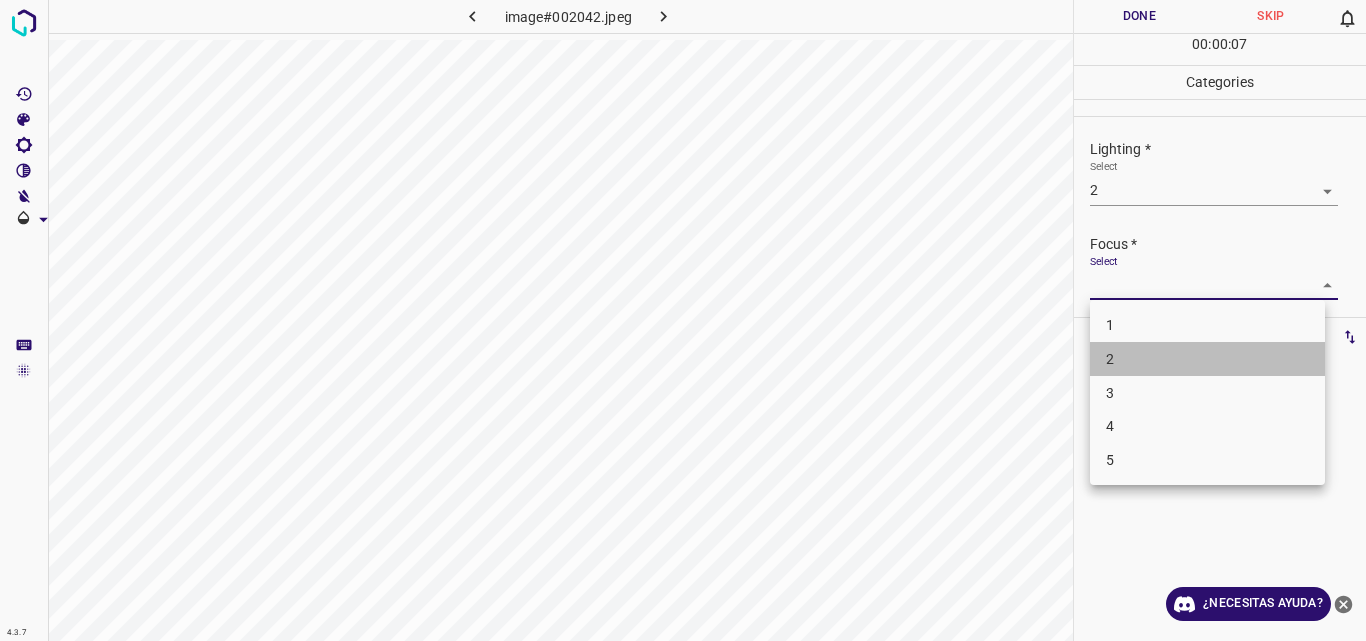 click on "2" at bounding box center (1207, 359) 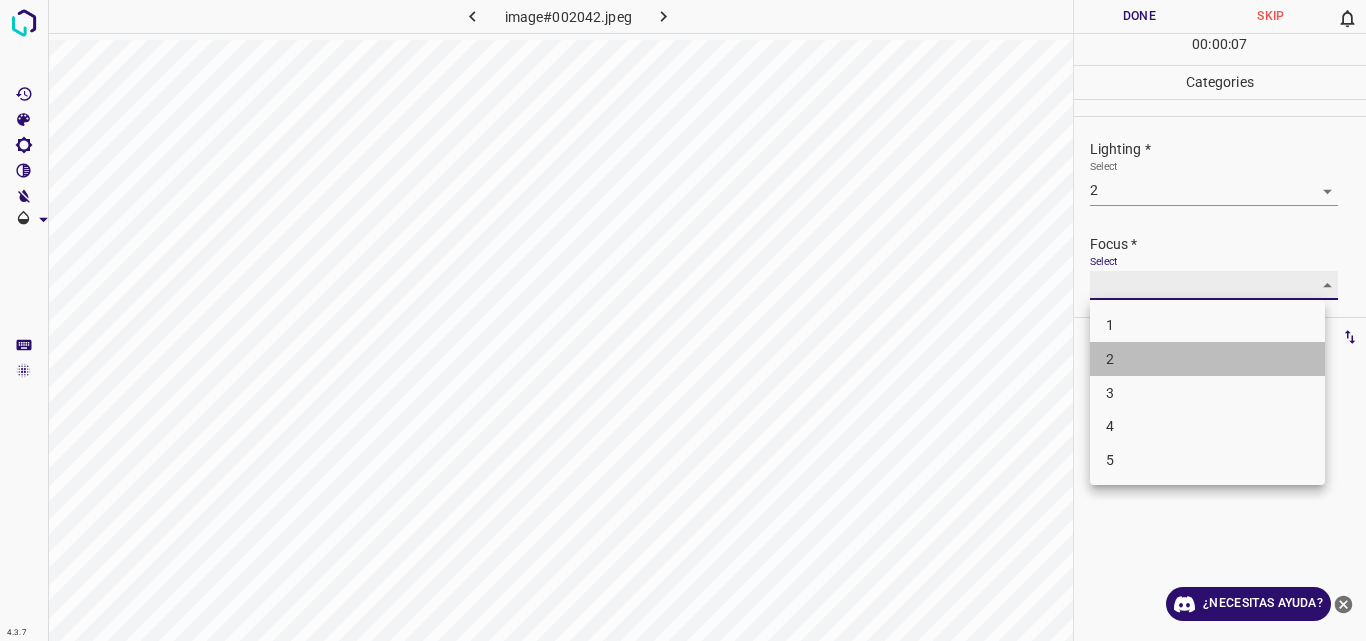 type on "2" 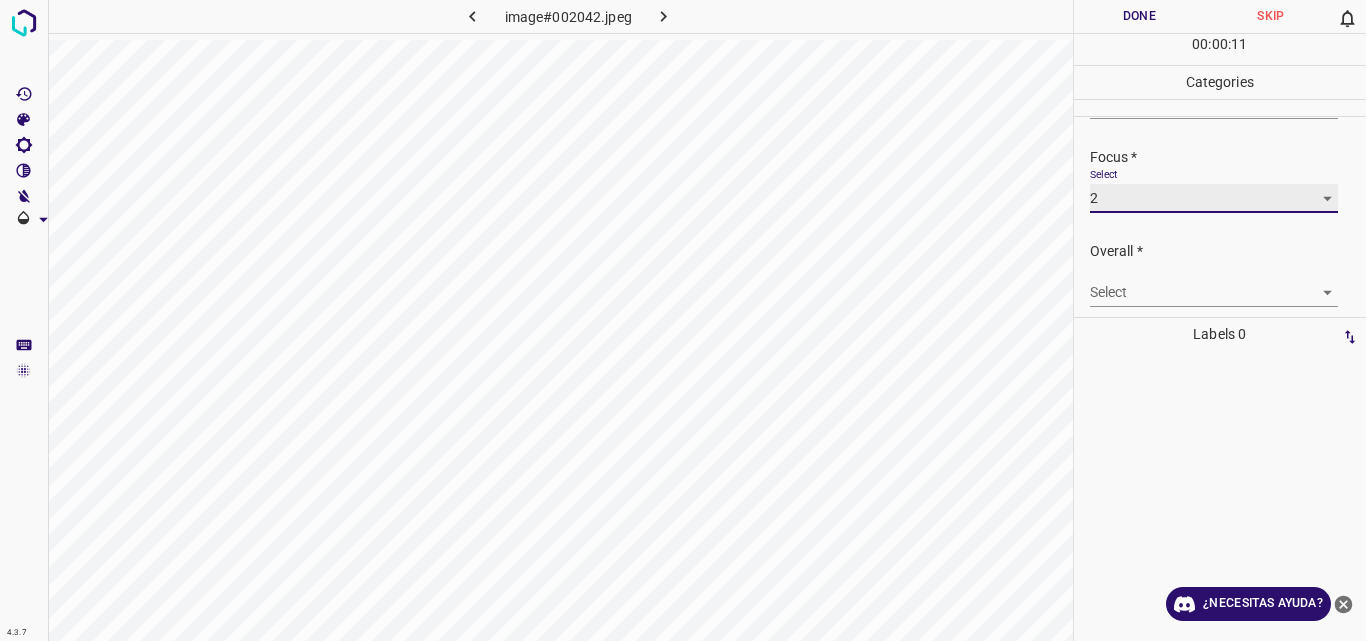 scroll, scrollTop: 98, scrollLeft: 0, axis: vertical 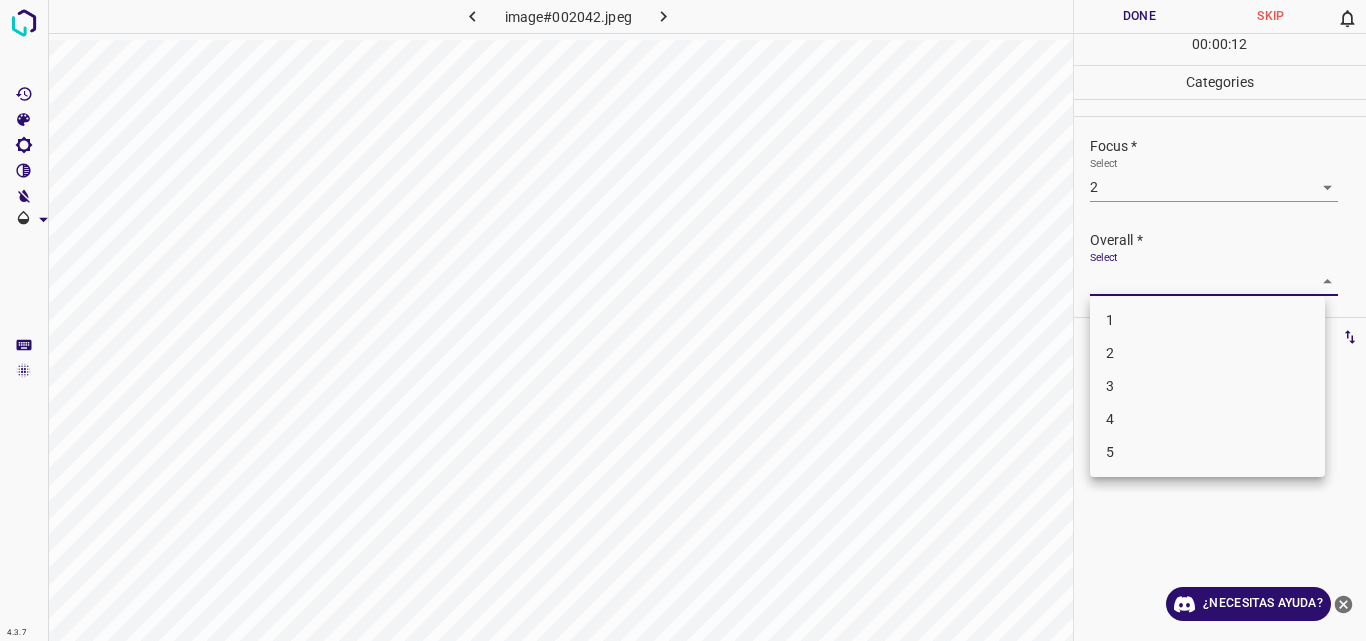 click on "4.3.7 image#002042.jpeg Done Skip 0 00   : 00   : 12   Categories Lighting *  Select 2 2 Focus *  Select 2 2 Overall *  Select ​ Labels   0 Categories 1 Lighting 2 Focus 3 Overall Tools Space Change between modes (Draw & Edit) I Auto labeling R Restore zoom M Zoom in N Zoom out Delete Delete selecte label Filters Z Restore filters X Saturation filter C Brightness filter V Contrast filter B Gray scale filter General O Download ¿Necesitas ayuda? Original text Rate this translation Your feedback will be used to help improve Google Translate - Texto - Esconder - Borrar 1 2 3 4 5" at bounding box center [683, 320] 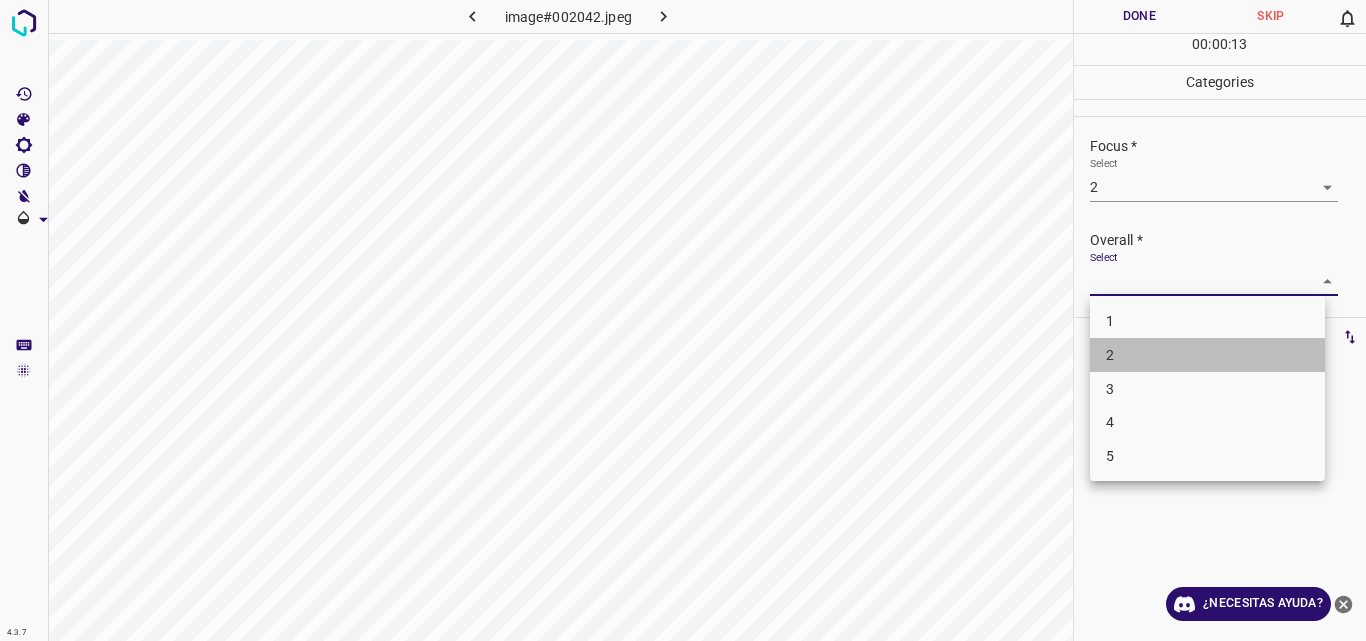 click on "2" at bounding box center [1207, 355] 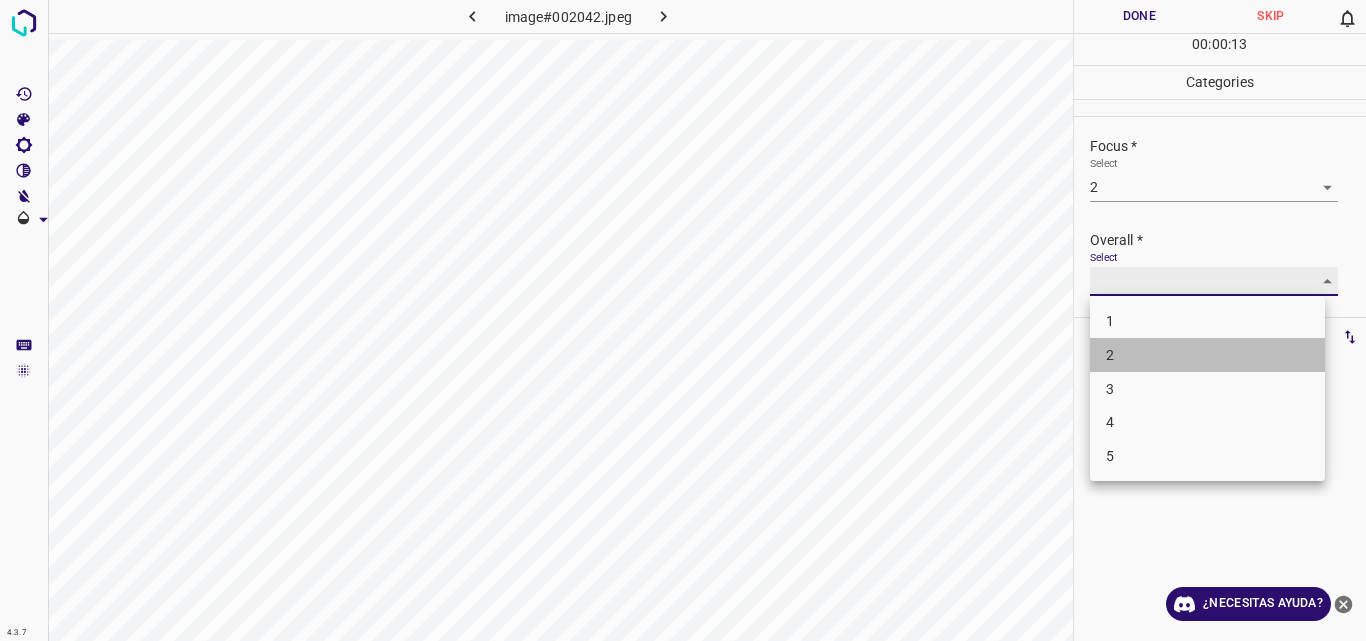 type on "2" 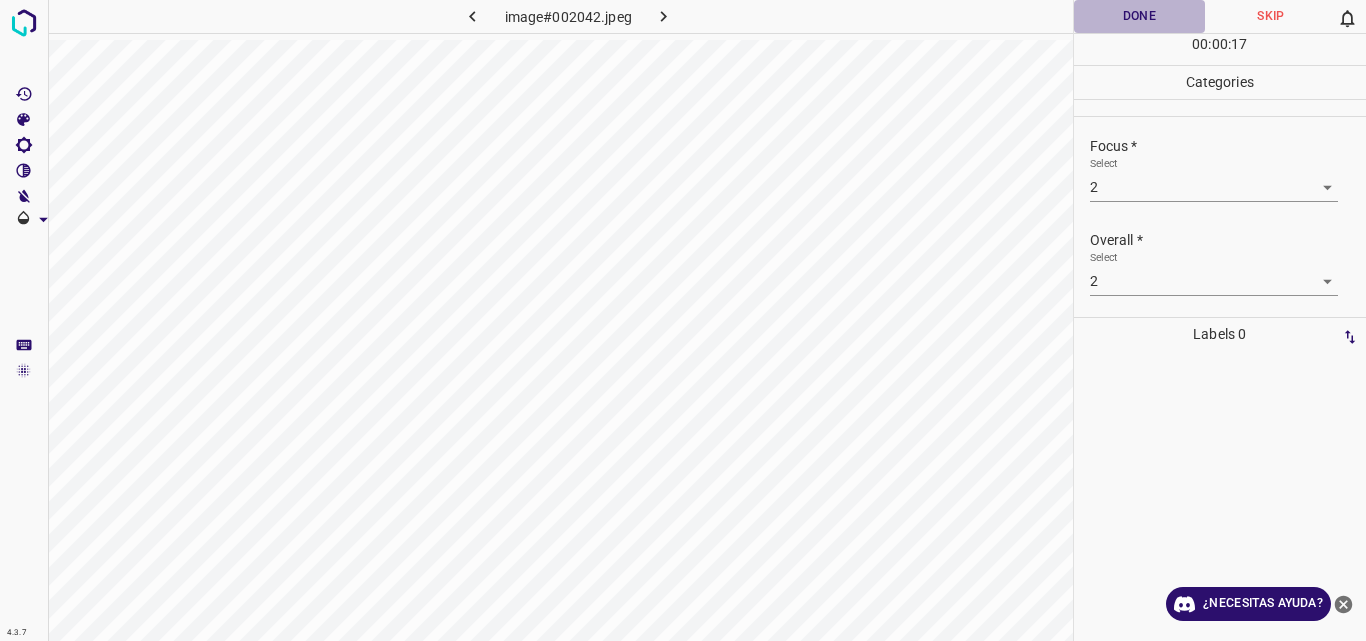click on "Done" at bounding box center (1140, 16) 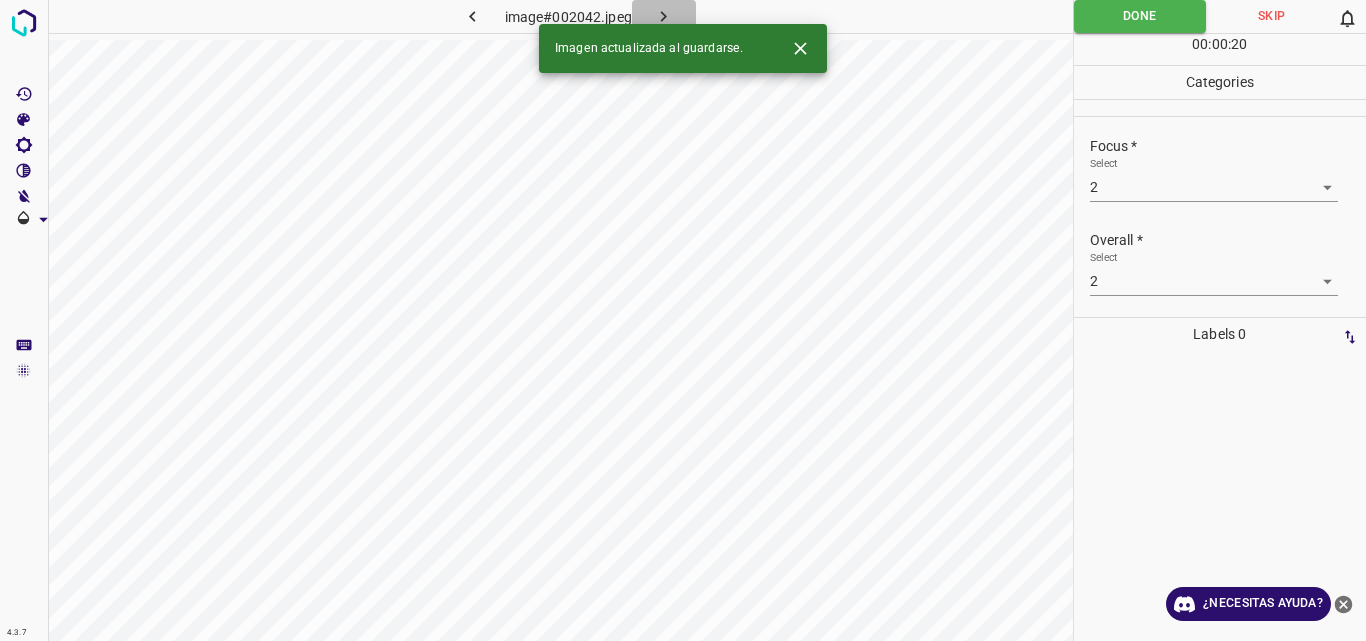 click 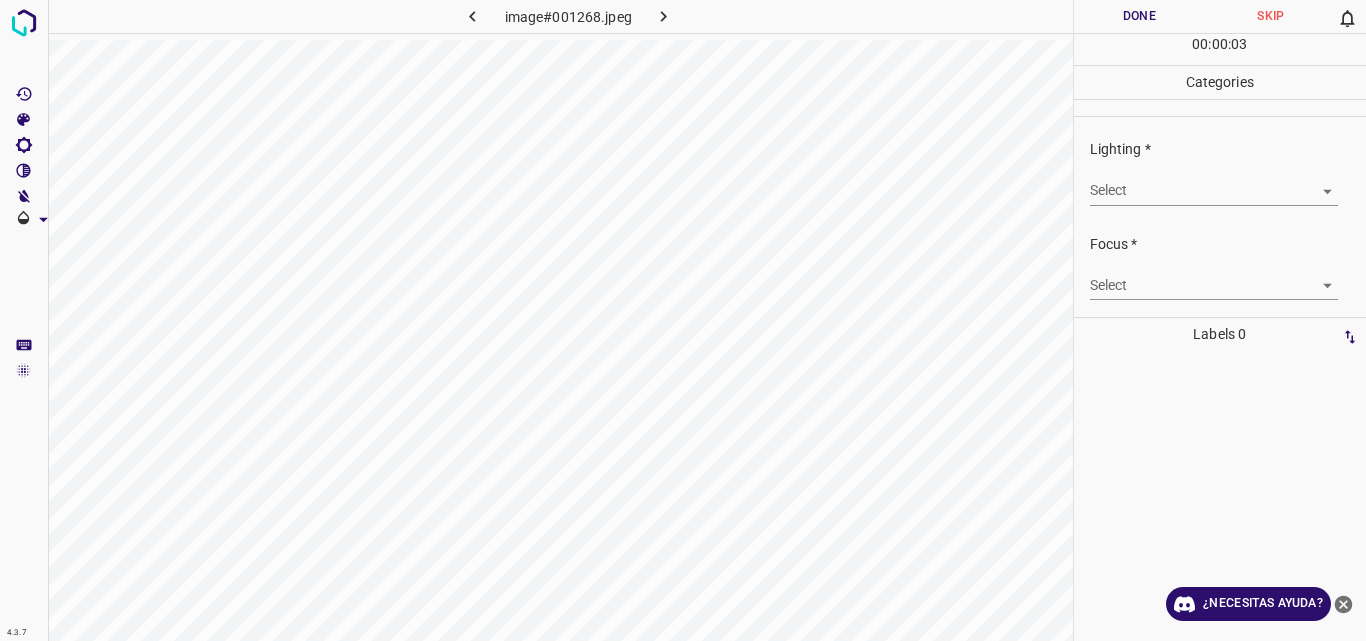 click on "4.3.7 image#001268.jpeg Done Skip 0 00   : 00   : 03   Categories Lighting *  Select ​ Focus *  Select ​ Overall *  Select ​ Labels   0 Categories 1 Lighting 2 Focus 3 Overall Tools Space Change between modes (Draw & Edit) I Auto labeling R Restore zoom M Zoom in N Zoom out Delete Delete selecte label Filters Z Restore filters X Saturation filter C Brightness filter V Contrast filter B Gray scale filter General O Download ¿Necesitas ayuda? Original text Rate this translation Your feedback will be used to help improve Google Translate - Texto - Esconder - Borrar" at bounding box center [683, 320] 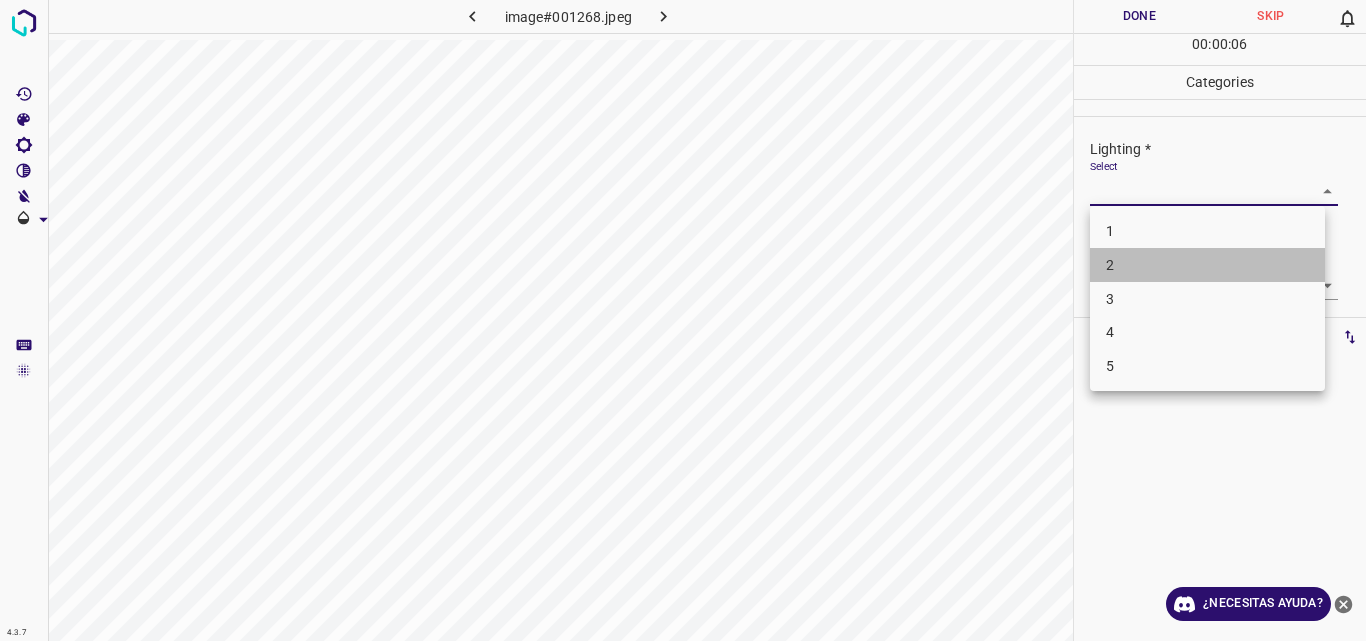 click on "2" at bounding box center [1207, 265] 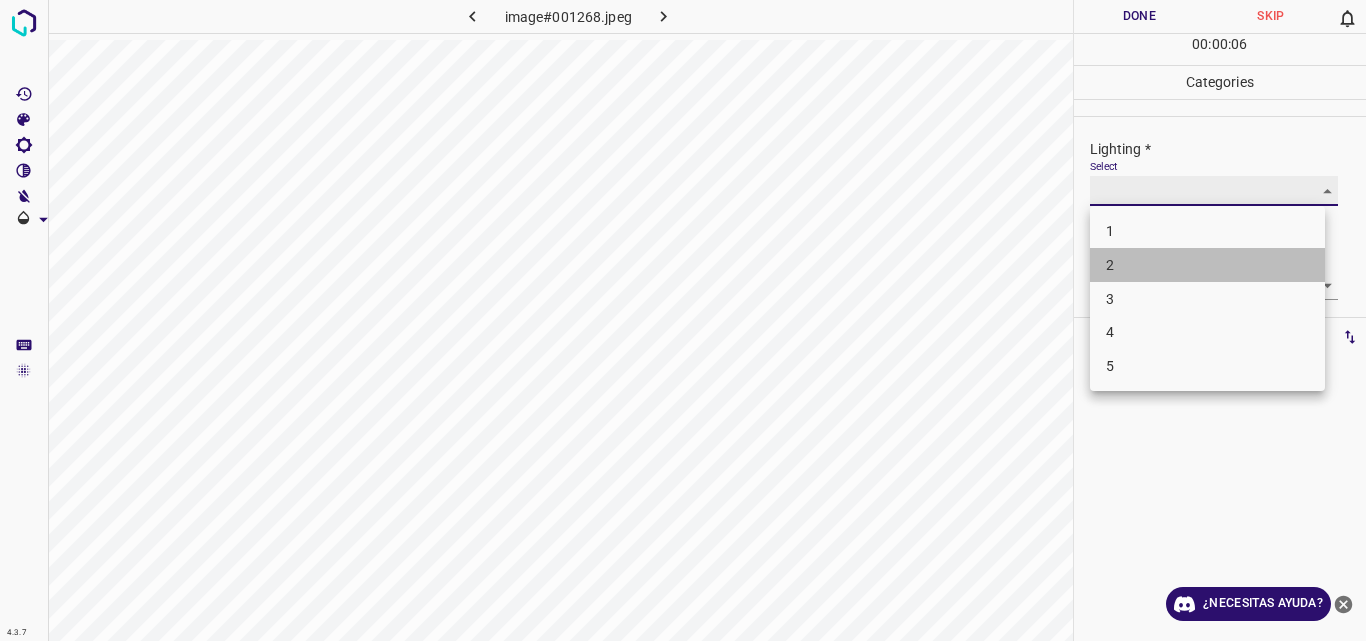 type on "2" 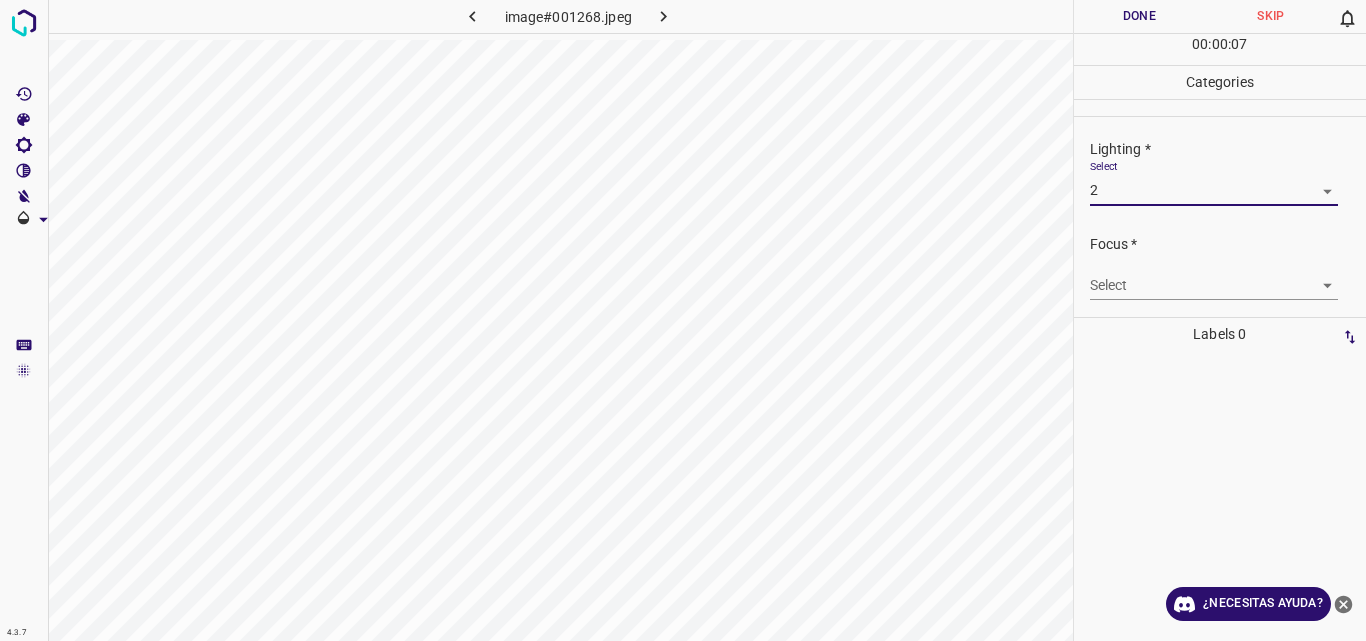 click on "4.3.7 image#001268.jpeg Done Skip 0 00   : 00   : 07   Categories Lighting *  Select 2 2 Focus *  Select ​ Overall *  Select ​ Labels   0 Categories 1 Lighting 2 Focus 3 Overall Tools Space Change between modes (Draw & Edit) I Auto labeling R Restore zoom M Zoom in N Zoom out Delete Delete selecte label Filters Z Restore filters X Saturation filter C Brightness filter V Contrast filter B Gray scale filter General O Download ¿Necesitas ayuda? Original text Rate this translation Your feedback will be used to help improve Google Translate - Texto - Esconder - Borrar" at bounding box center (683, 320) 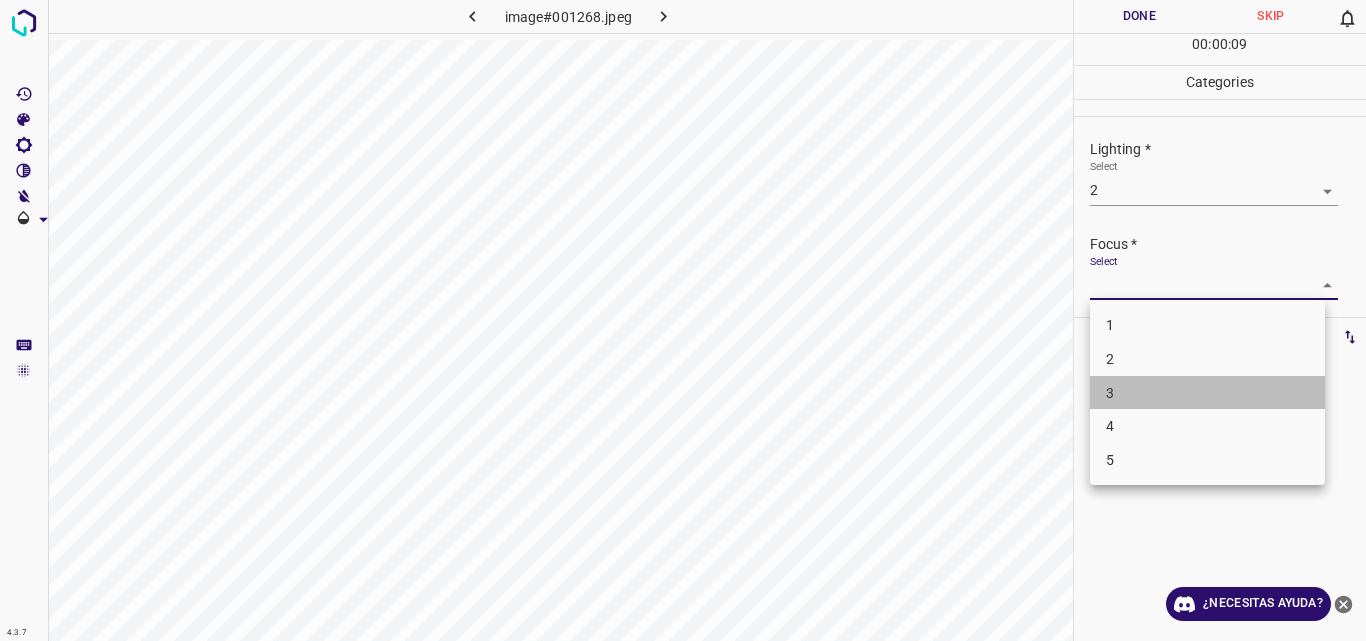 click on "3" at bounding box center (1207, 393) 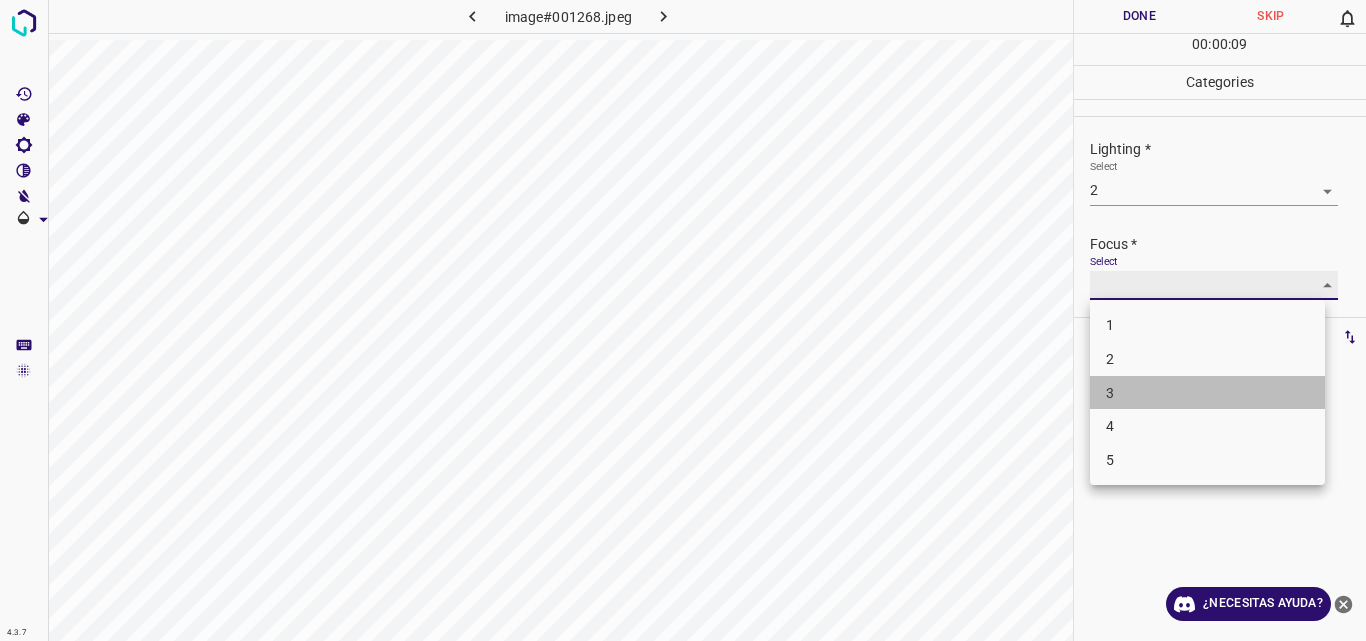 type on "3" 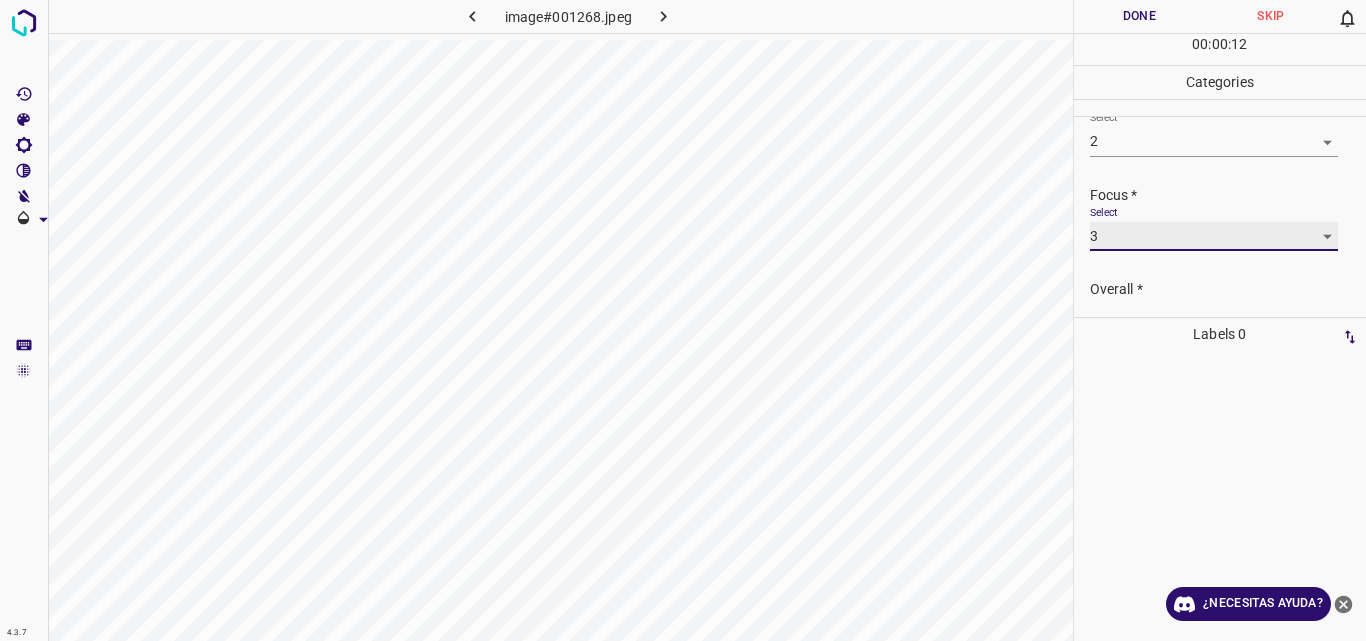 scroll, scrollTop: 98, scrollLeft: 0, axis: vertical 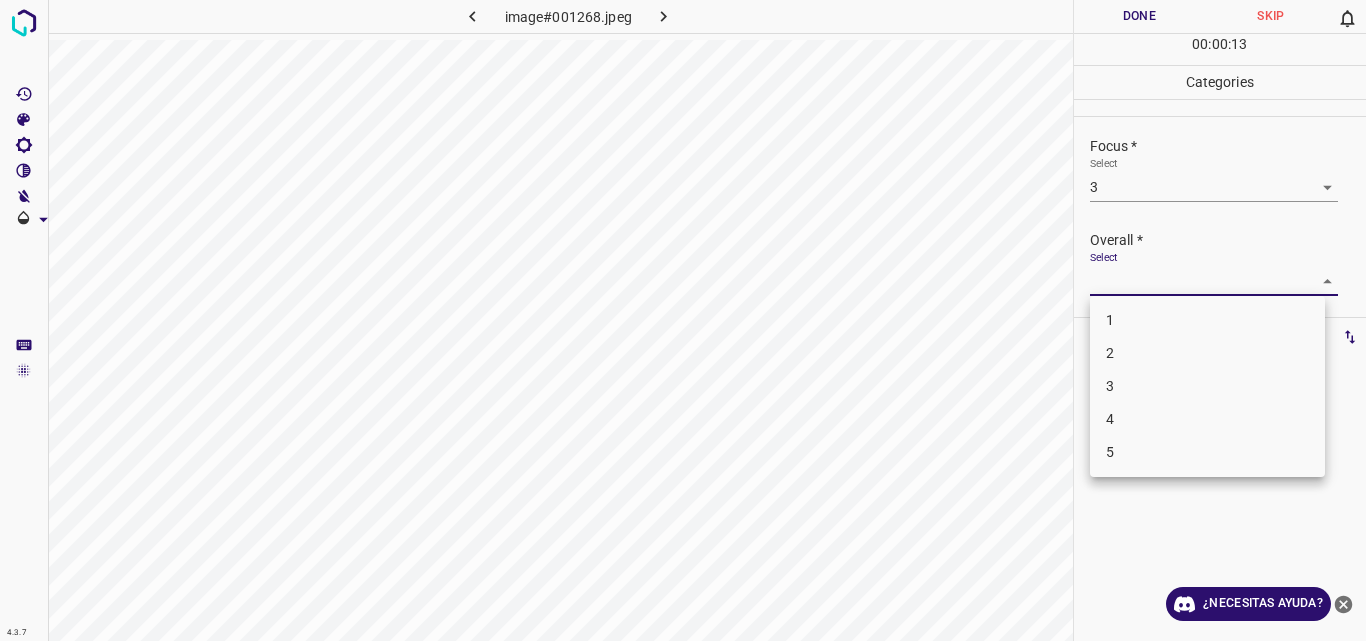 click on "4.3.7 image#001268.jpeg Done Skip 0 00   : 00   : 13   Categories Lighting *  Select 2 2 Focus *  Select 3 3 Overall *  Select ​ Labels   0 Categories 1 Lighting 2 Focus 3 Overall Tools Space Change between modes (Draw & Edit) I Auto labeling R Restore zoom M Zoom in N Zoom out Delete Delete selecte label Filters Z Restore filters X Saturation filter C Brightness filter V Contrast filter B Gray scale filter General O Download ¿Necesitas ayuda? Original text Rate this translation Your feedback will be used to help improve Google Translate - Texto - Esconder - Borrar 1 2 3 4 5" at bounding box center [683, 320] 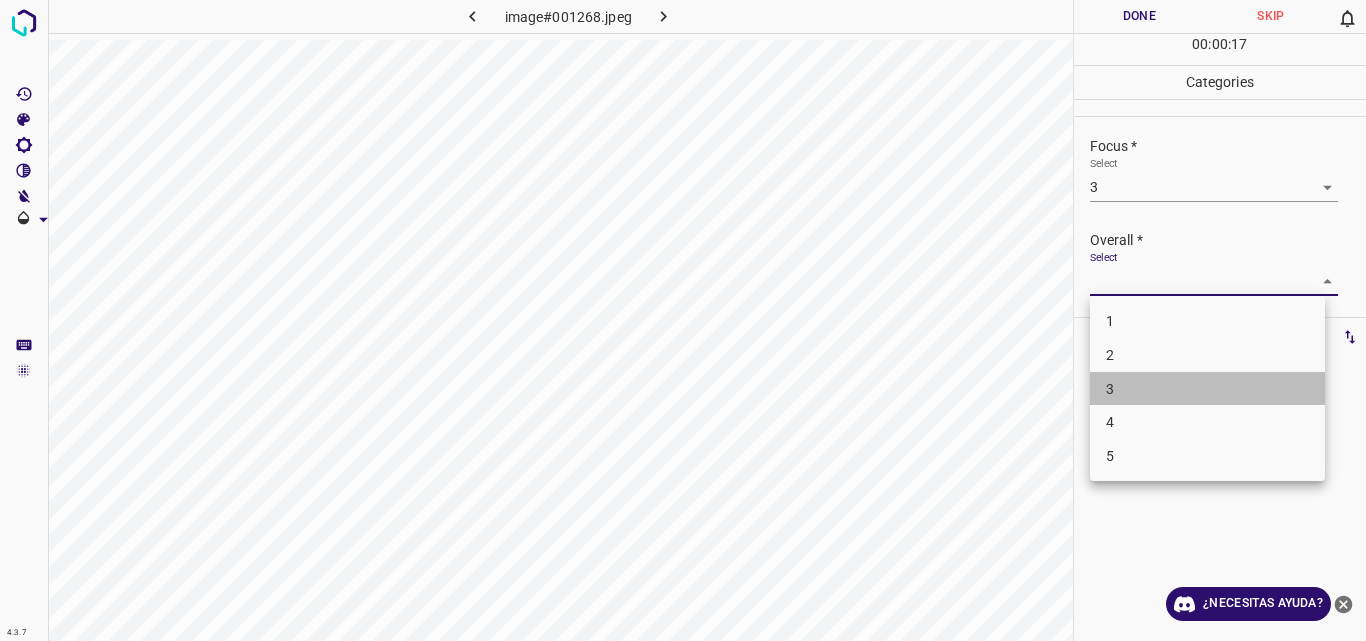click on "3" at bounding box center [1207, 389] 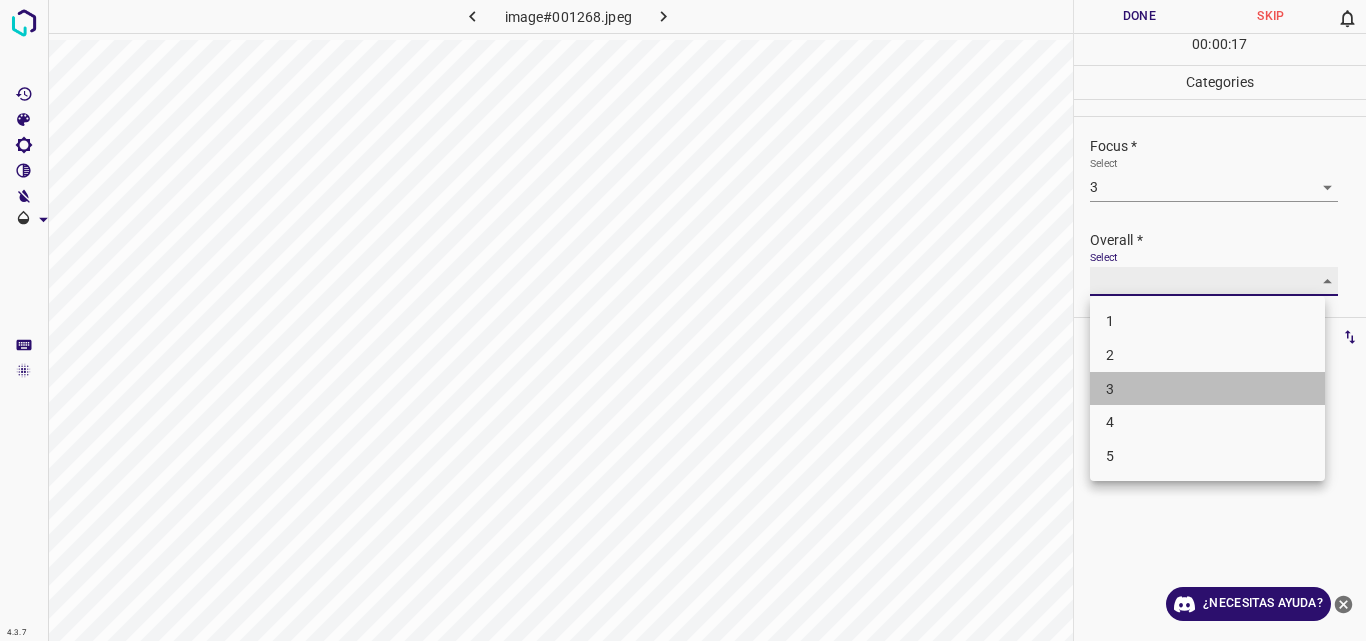 type on "3" 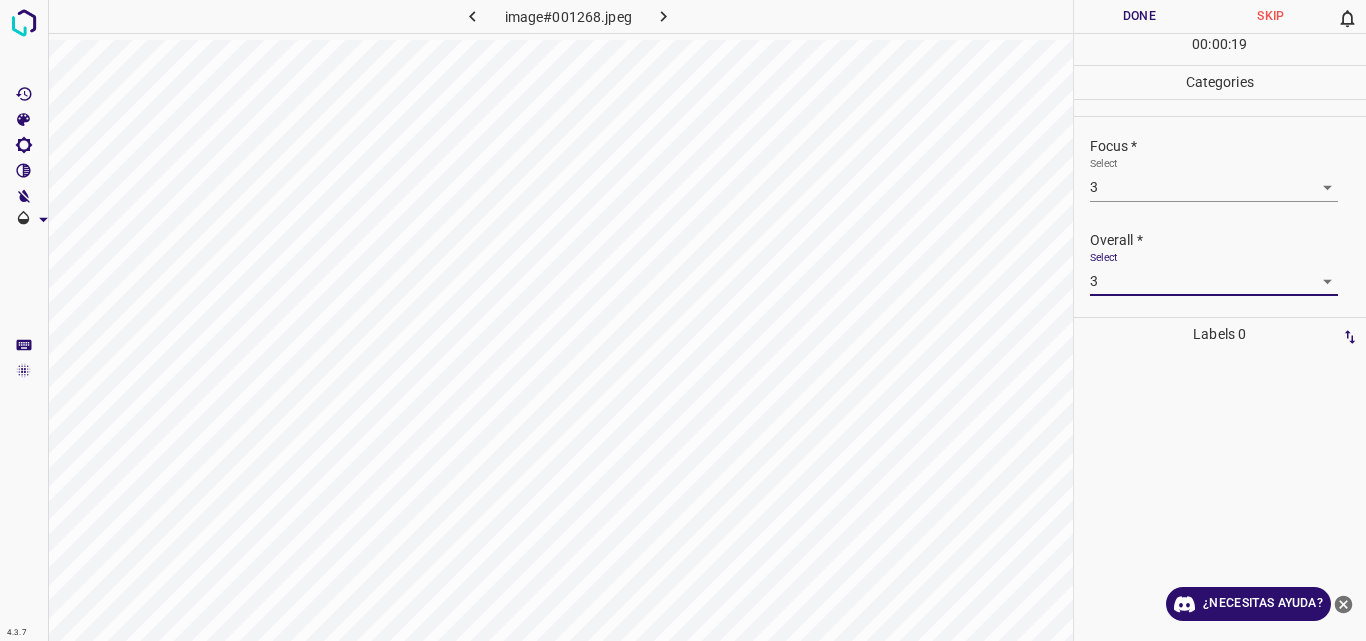 click on "Done" at bounding box center (1140, 16) 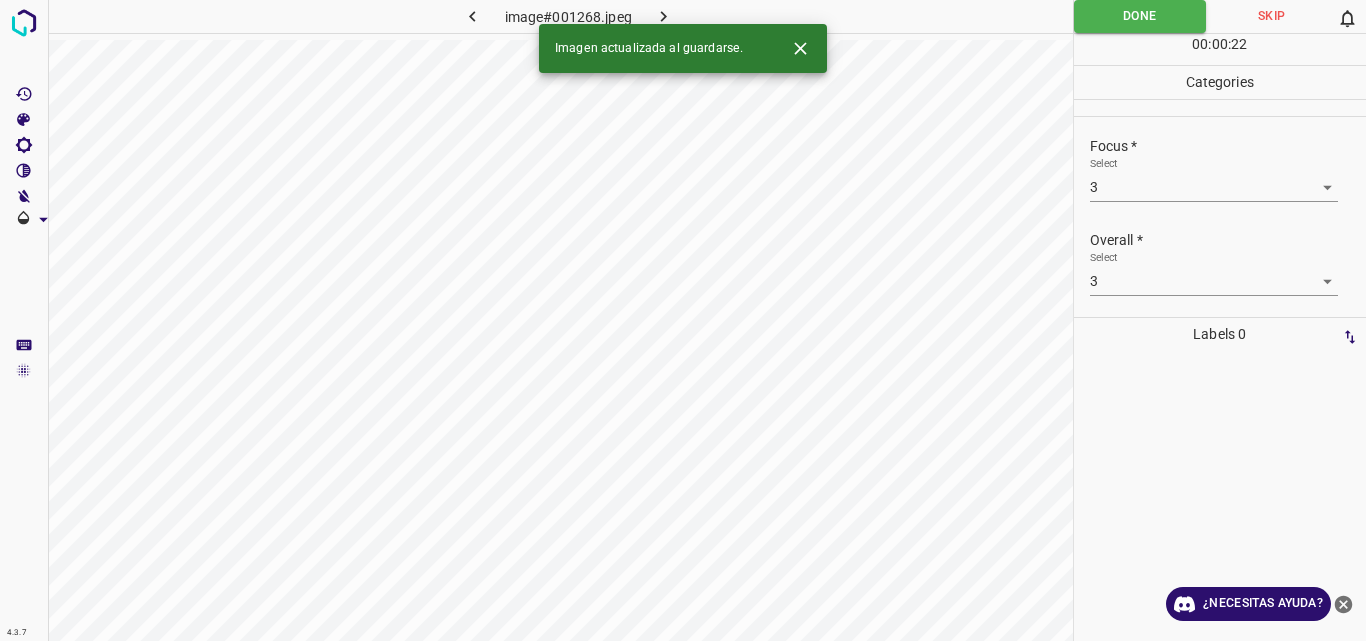 click 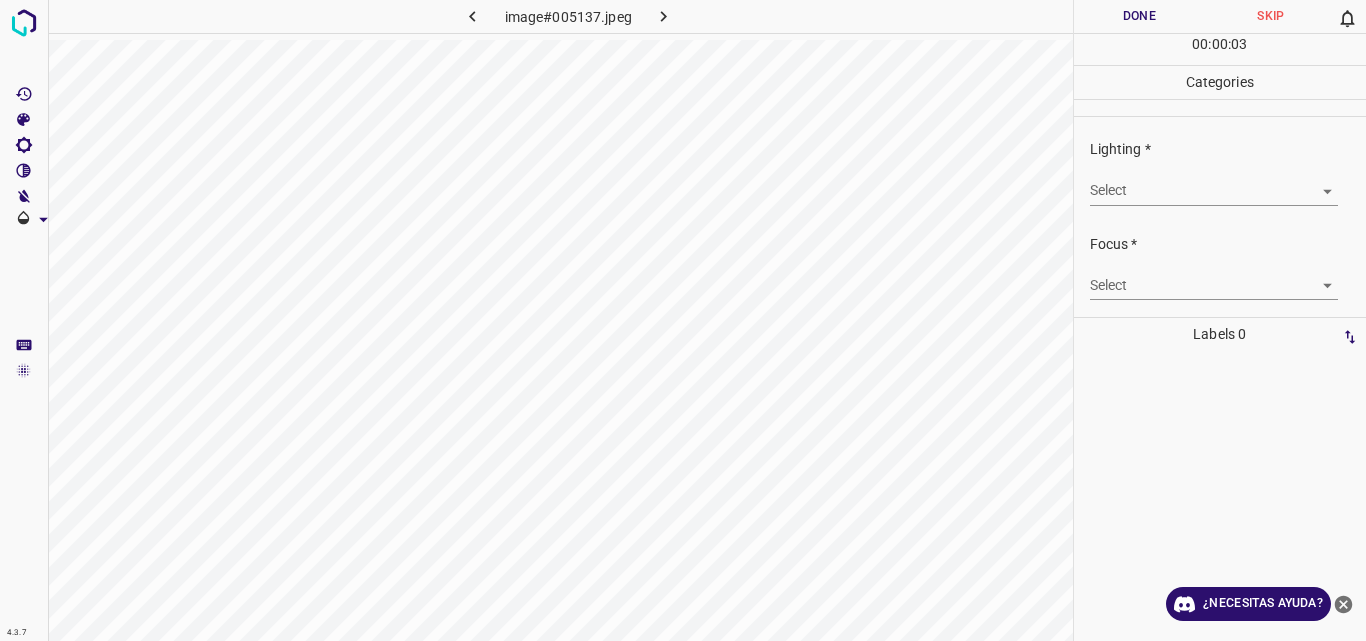 click on "4.3.7 image#005137.jpeg Done Skip 0 00   : 00   : 03   Categories Lighting *  Select ​ Focus *  Select ​ Overall *  Select ​ Labels   0 Categories 1 Lighting 2 Focus 3 Overall Tools Space Change between modes (Draw & Edit) I Auto labeling R Restore zoom M Zoom in N Zoom out Delete Delete selecte label Filters Z Restore filters X Saturation filter C Brightness filter V Contrast filter B Gray scale filter General O Download ¿Necesitas ayuda? Original text Rate this translation Your feedback will be used to help improve Google Translate - Texto - Esconder - Borrar" at bounding box center [683, 320] 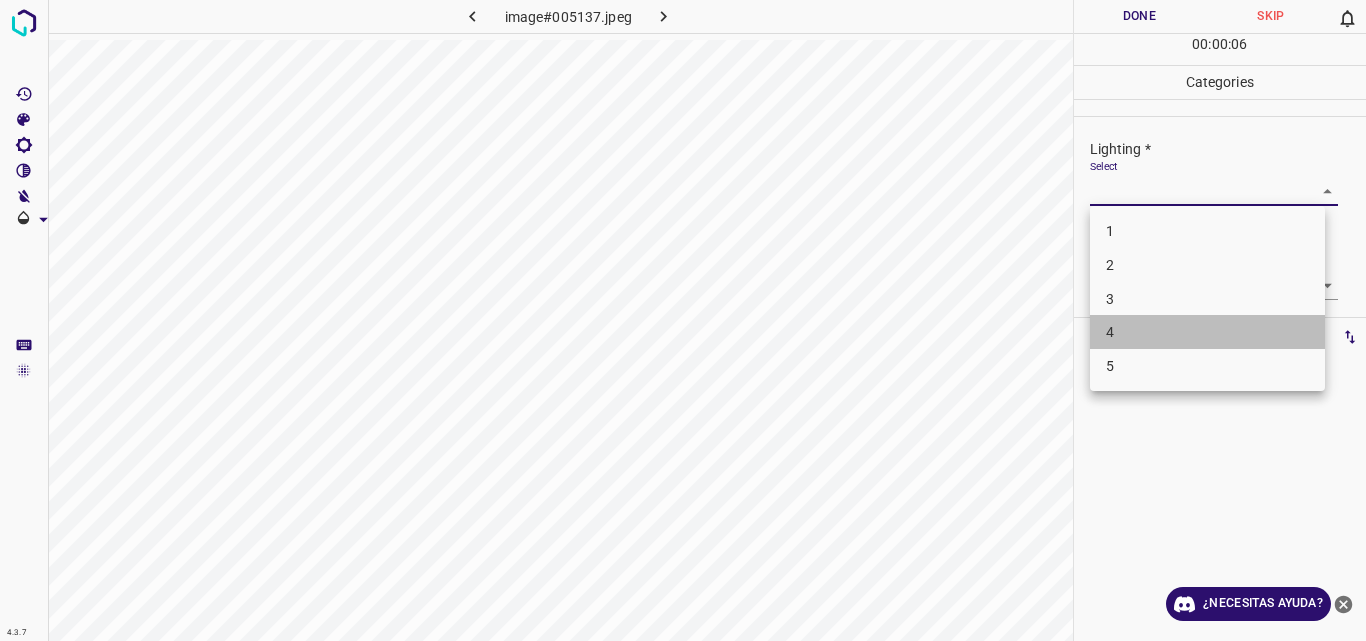 click on "4" at bounding box center (1207, 332) 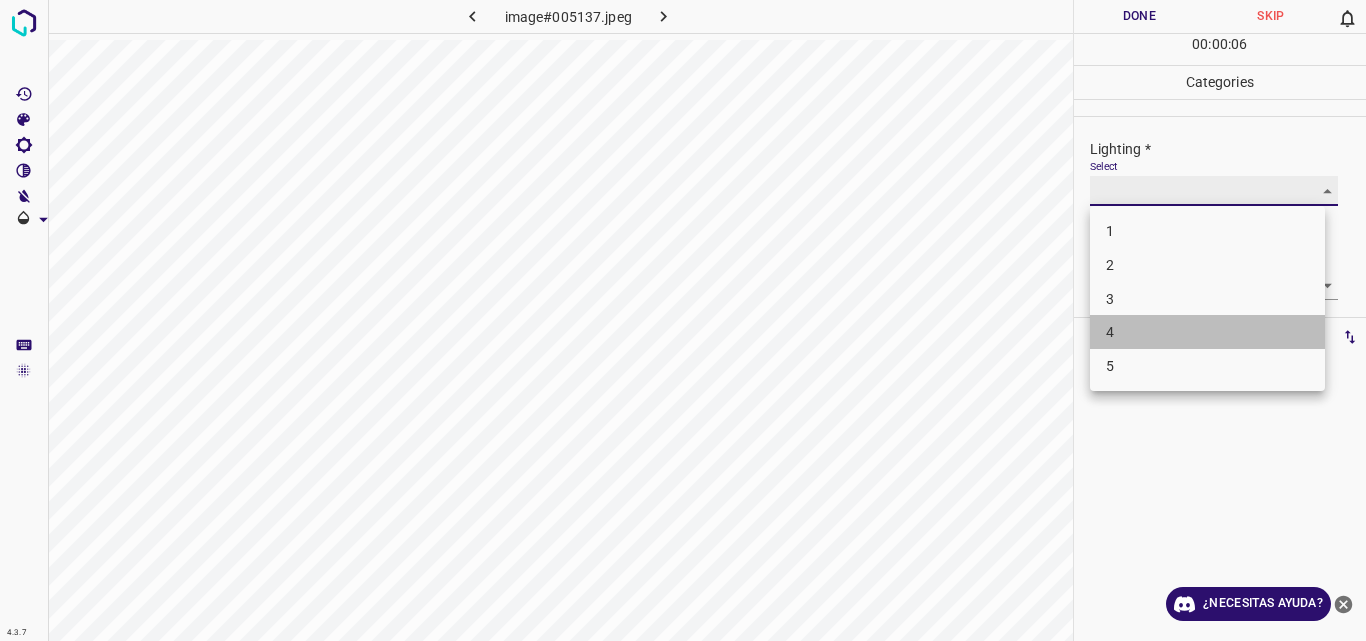 type on "4" 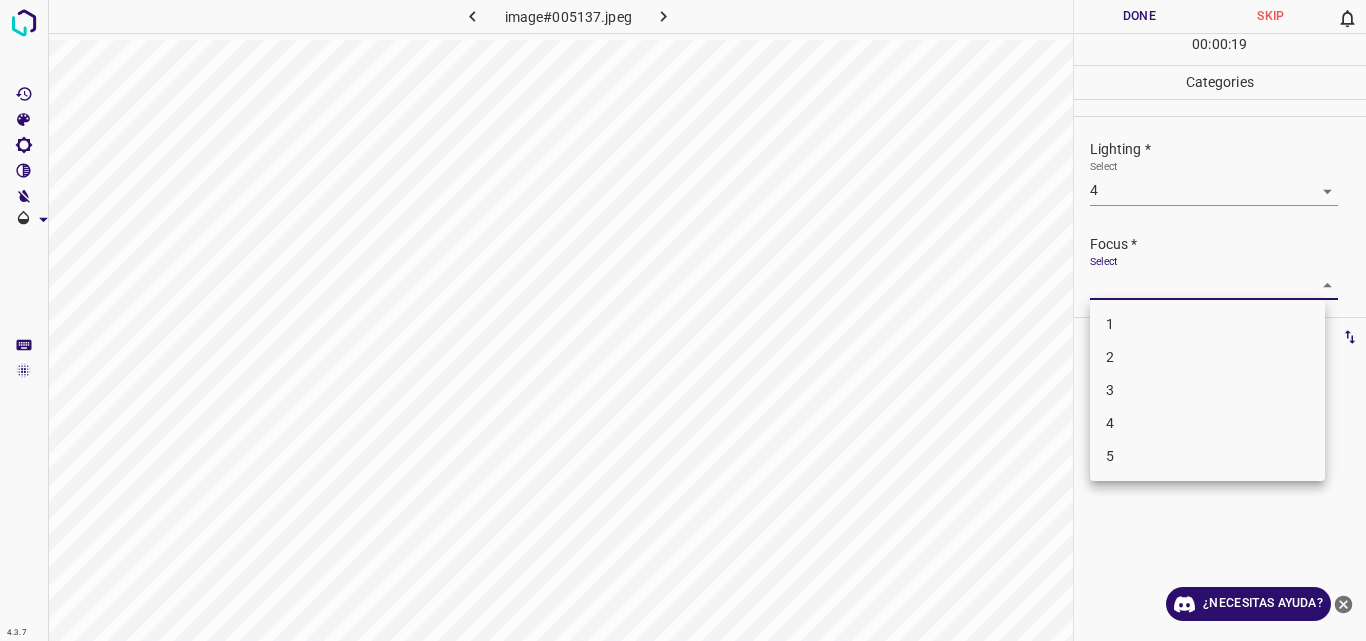 click on "4.3.7 image#005137.jpeg Done Skip 0 00   : 00   : 19   Categories Lighting *  Select 4 4 Focus *  Select ​ Overall *  Select ​ Labels   0 Categories 1 Lighting 2 Focus 3 Overall Tools Space Change between modes (Draw & Edit) I Auto labeling R Restore zoom M Zoom in N Zoom out Delete Delete selecte label Filters Z Restore filters X Saturation filter C Brightness filter V Contrast filter B Gray scale filter General O Download ¿Necesitas ayuda? Original text Rate this translation Your feedback will be used to help improve Google Translate - Texto - Esconder - Borrar 1 2 3 4 5" at bounding box center [683, 320] 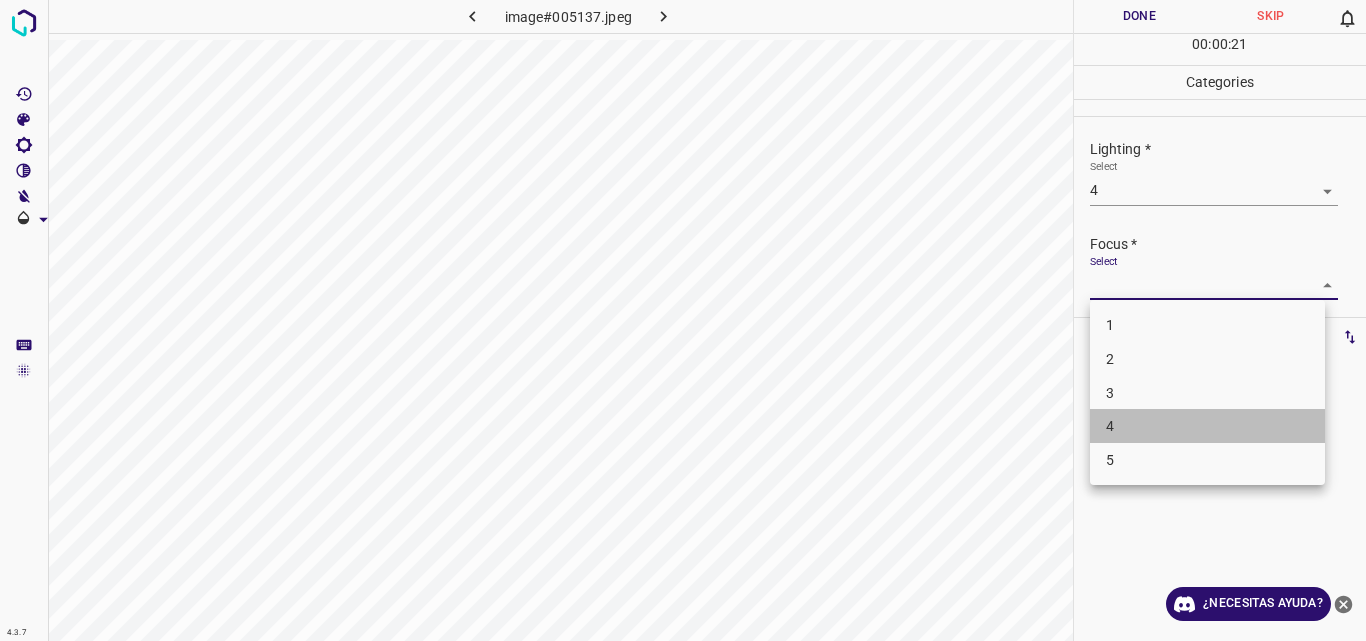 click on "4" at bounding box center (1207, 426) 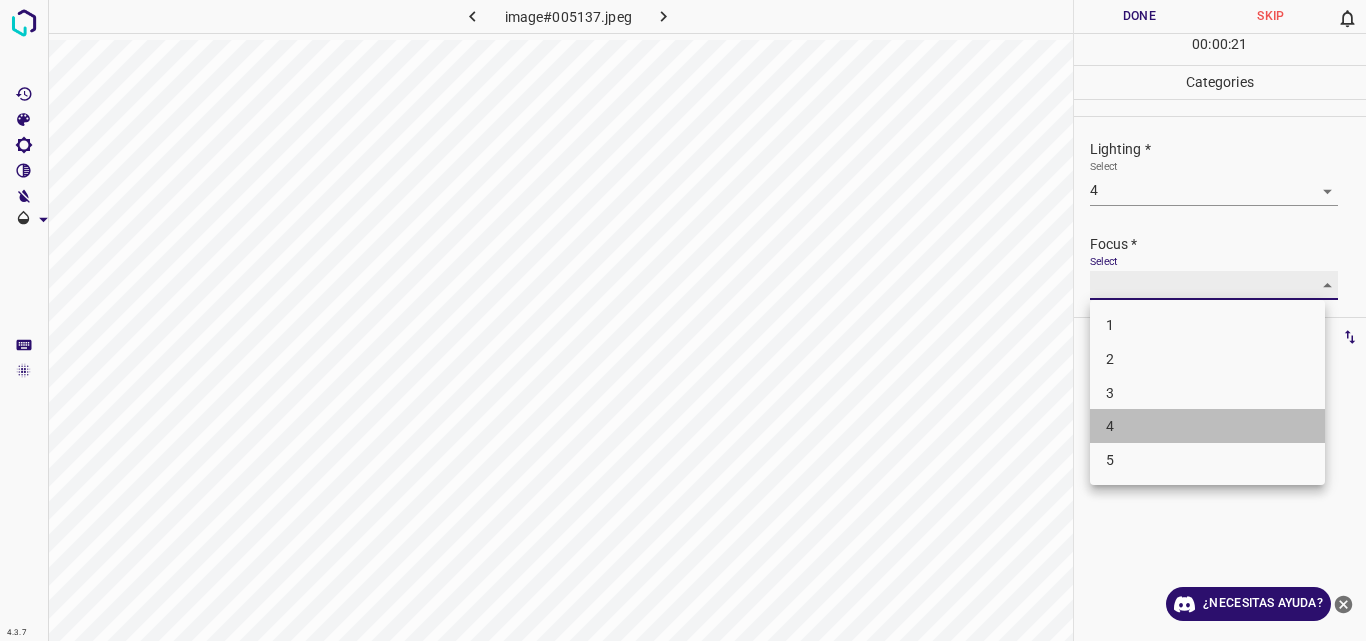 type on "4" 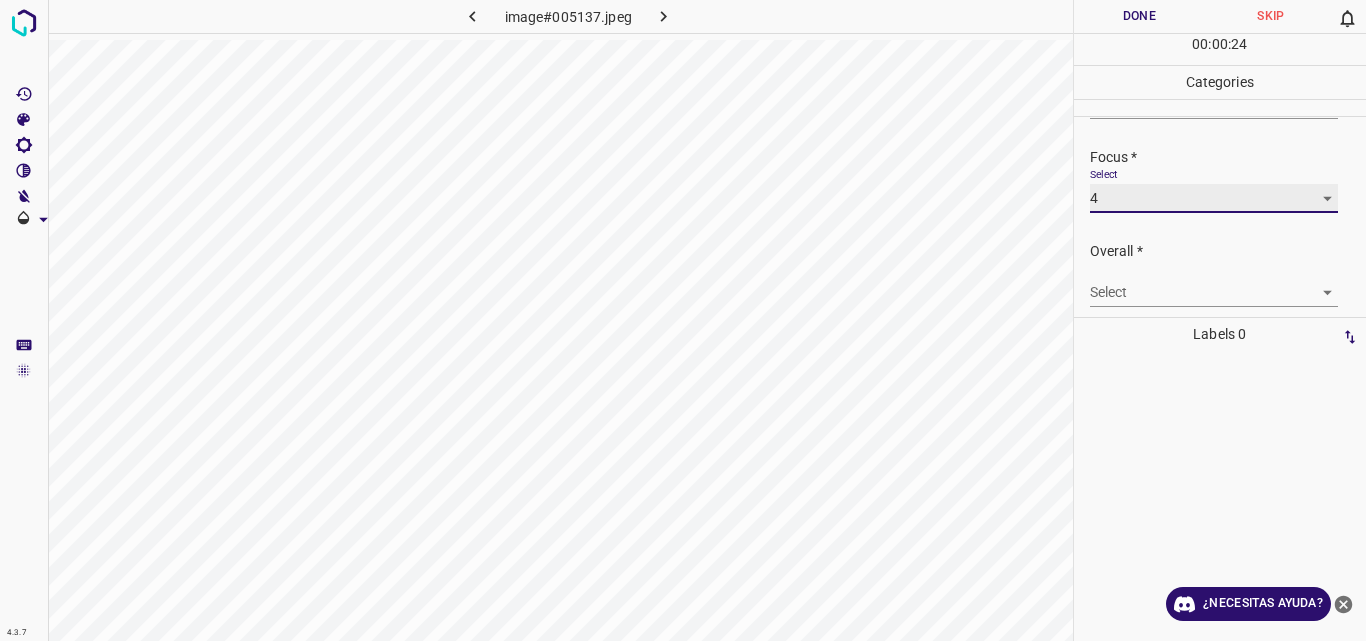 scroll, scrollTop: 98, scrollLeft: 0, axis: vertical 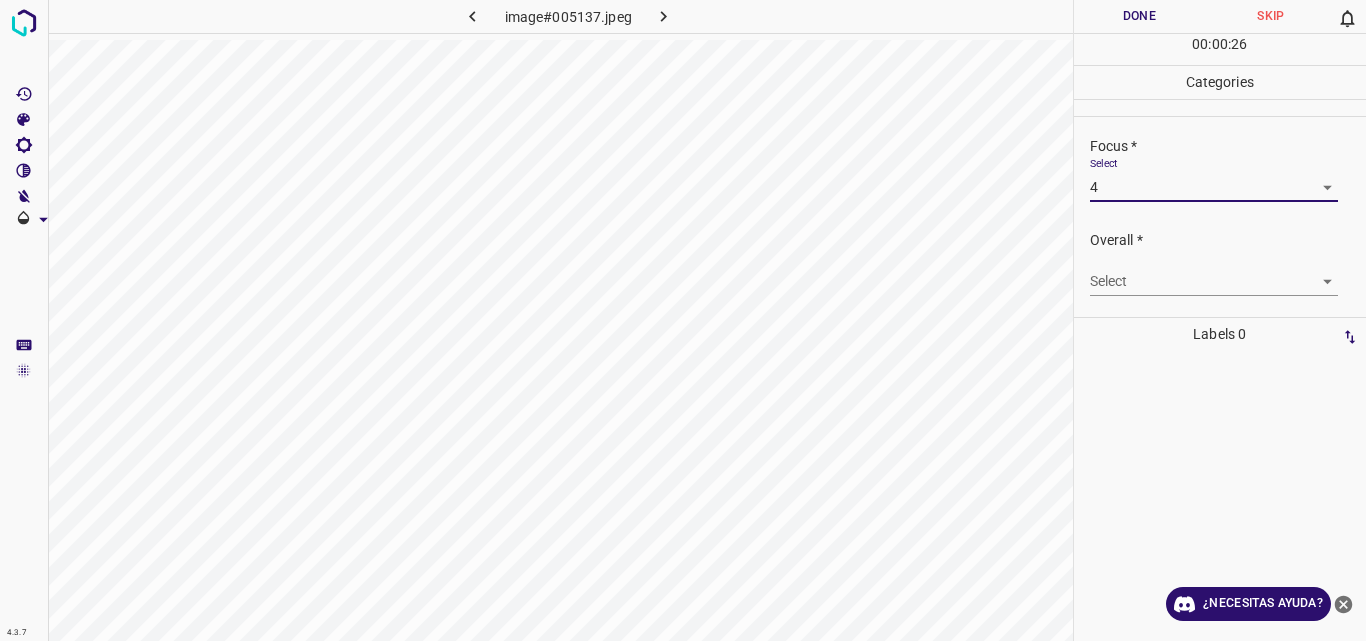 click on "4.3.7 image#005137.jpeg Done Skip 0 00   : 00   : 26   Categories Lighting *  Select 4 4 Focus *  Select 4 4 Overall *  Select ​ Labels   0 Categories 1 Lighting 2 Focus 3 Overall Tools Space Change between modes (Draw & Edit) I Auto labeling R Restore zoom M Zoom in N Zoom out Delete Delete selecte label Filters Z Restore filters X Saturation filter C Brightness filter V Contrast filter B Gray scale filter General O Download ¿Necesitas ayuda? Original text Rate this translation Your feedback will be used to help improve Google Translate - Texto - Esconder - Borrar" at bounding box center (683, 320) 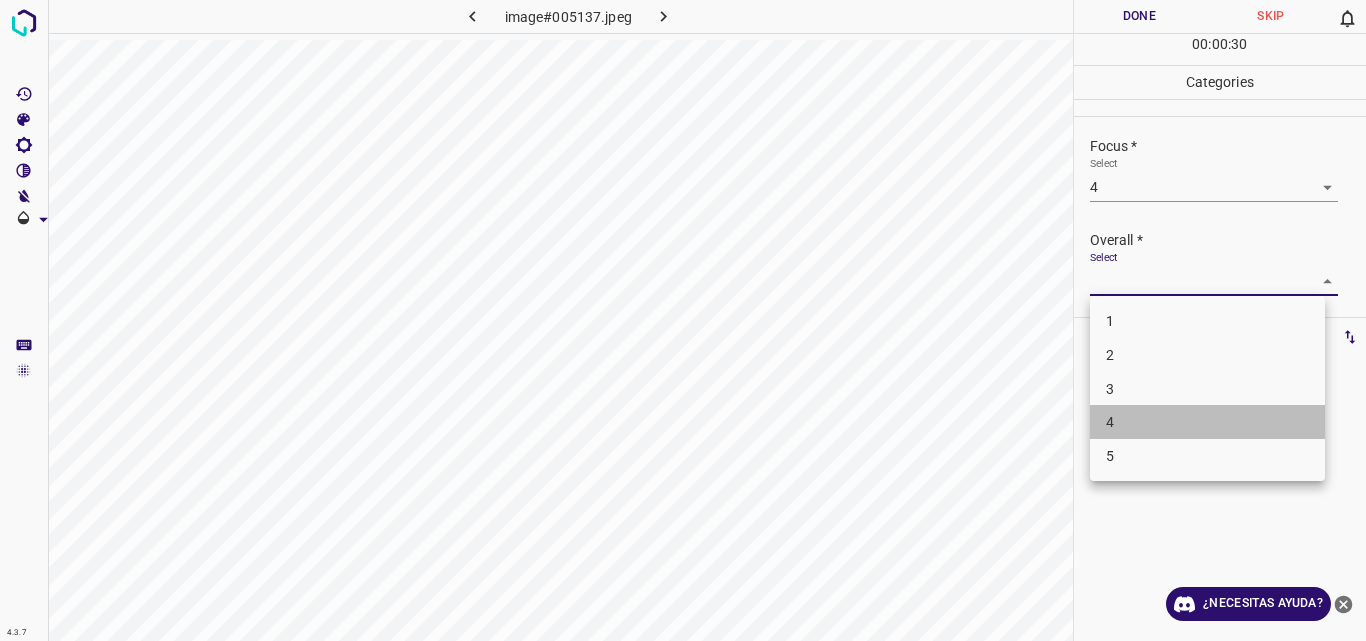 click on "4" at bounding box center (1207, 422) 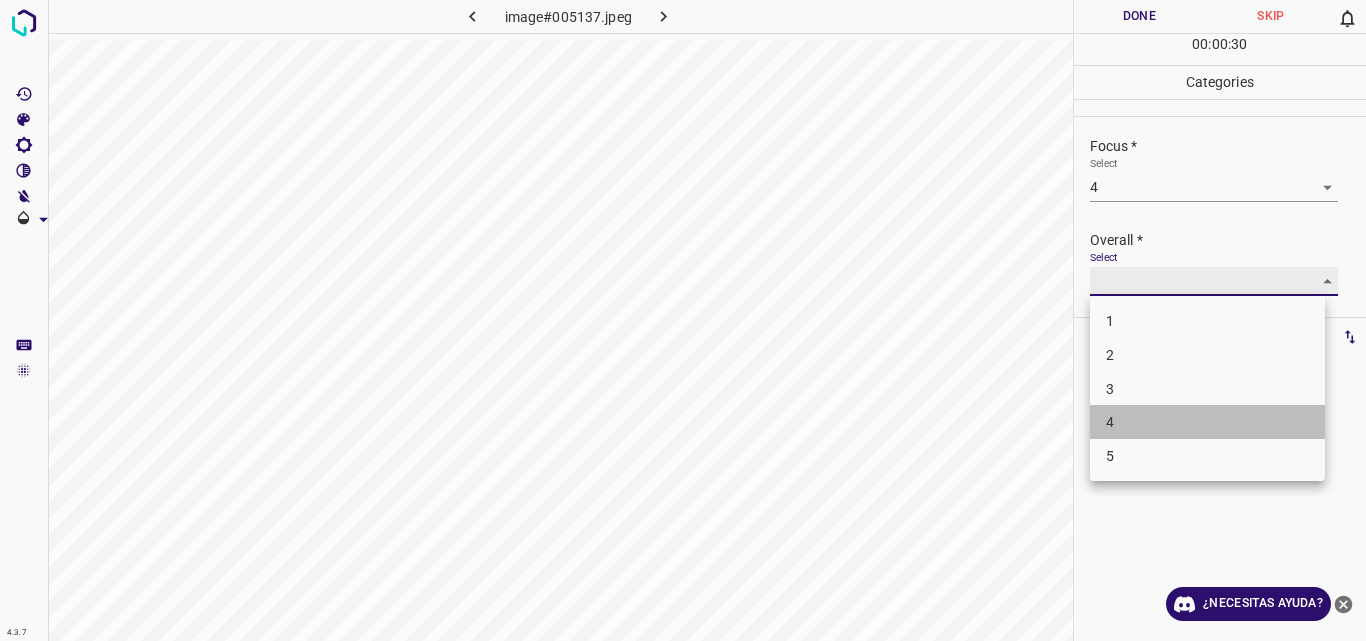 type on "4" 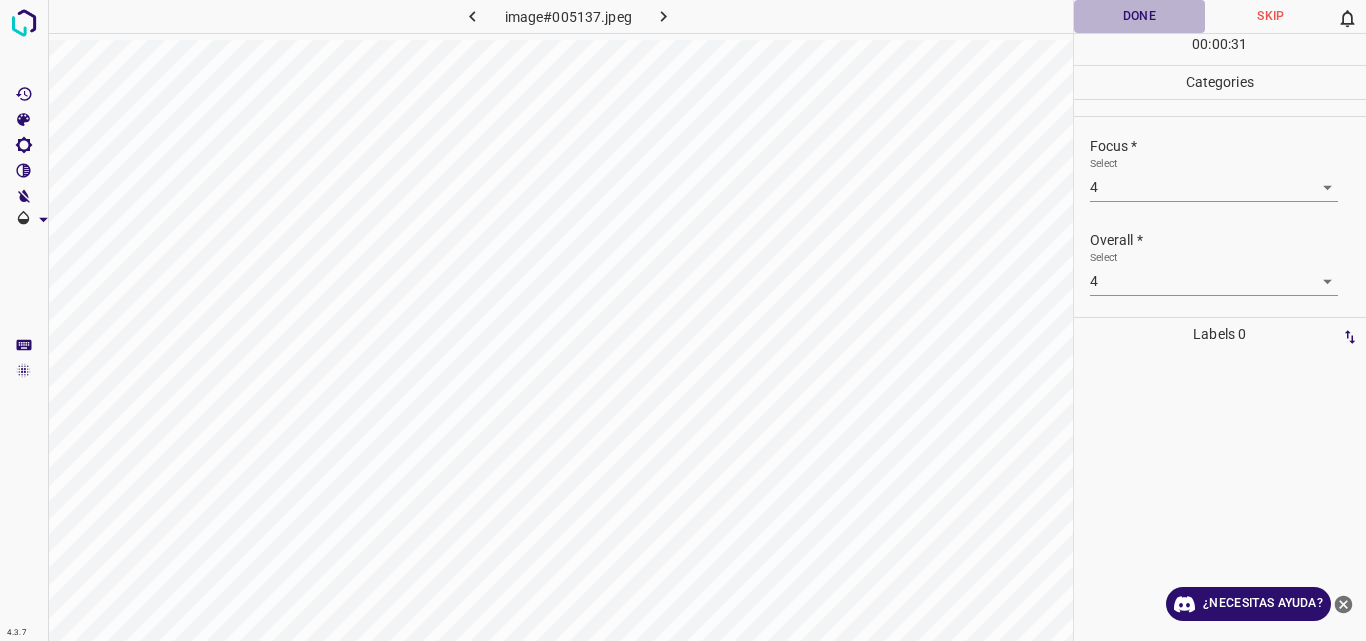 click on "Done" at bounding box center (1140, 16) 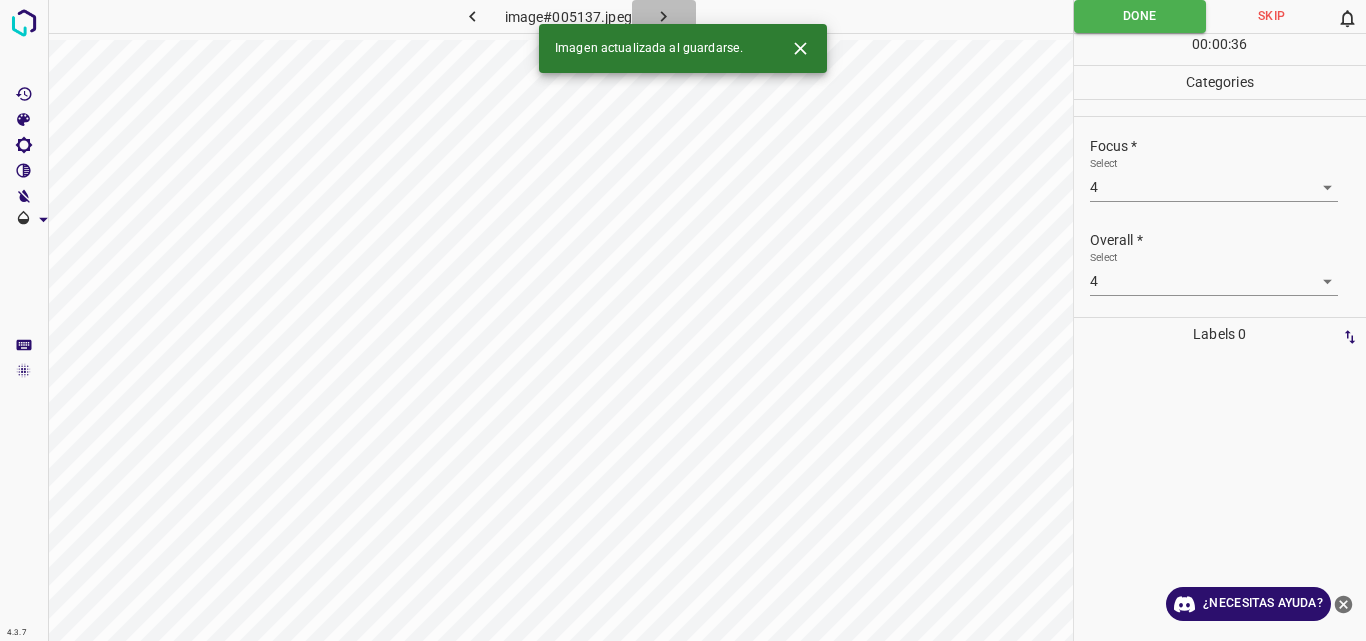click 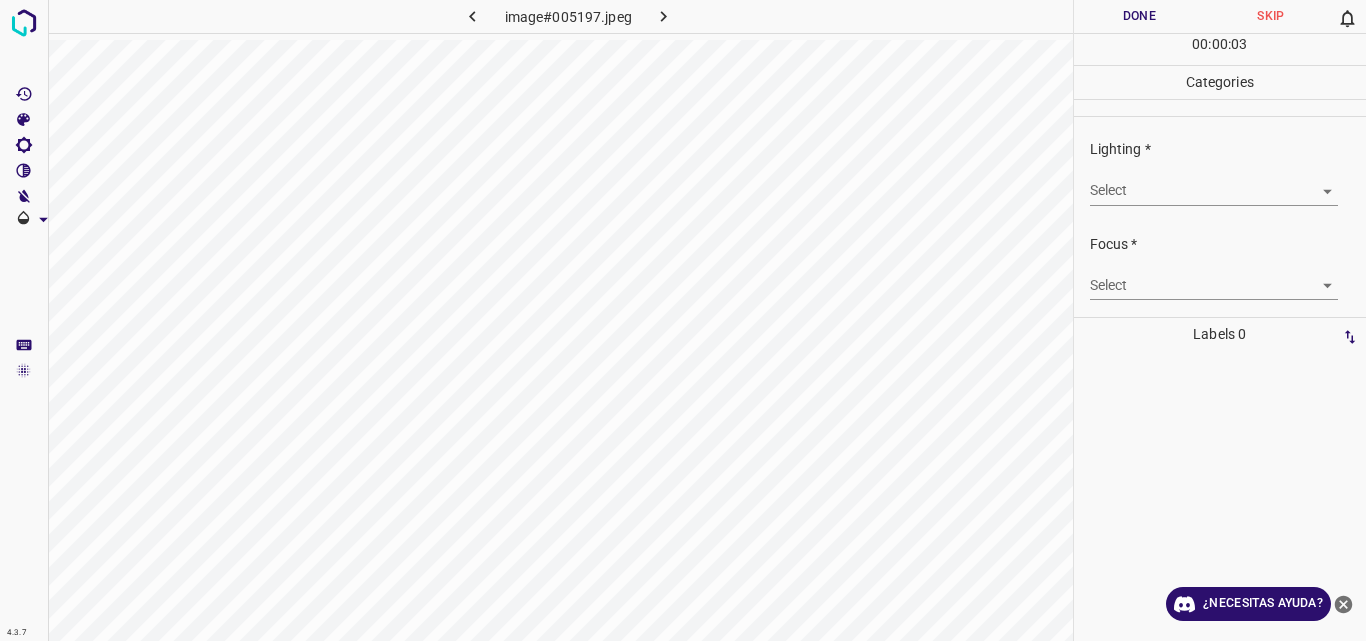 click on "4.3.7 image#005197.jpeg Done Skip 0 00   : 00   : 03   Categories Lighting *  Select ​ Focus *  Select ​ Overall *  Select ​ Labels   0 Categories 1 Lighting 2 Focus 3 Overall Tools Space Change between modes (Draw & Edit) I Auto labeling R Restore zoom M Zoom in N Zoom out Delete Delete selecte label Filters Z Restore filters X Saturation filter C Brightness filter V Contrast filter B Gray scale filter General O Download ¿Necesitas ayuda? Original text Rate this translation Your feedback will be used to help improve Google Translate - Texto - Esconder - Borrar" at bounding box center [683, 320] 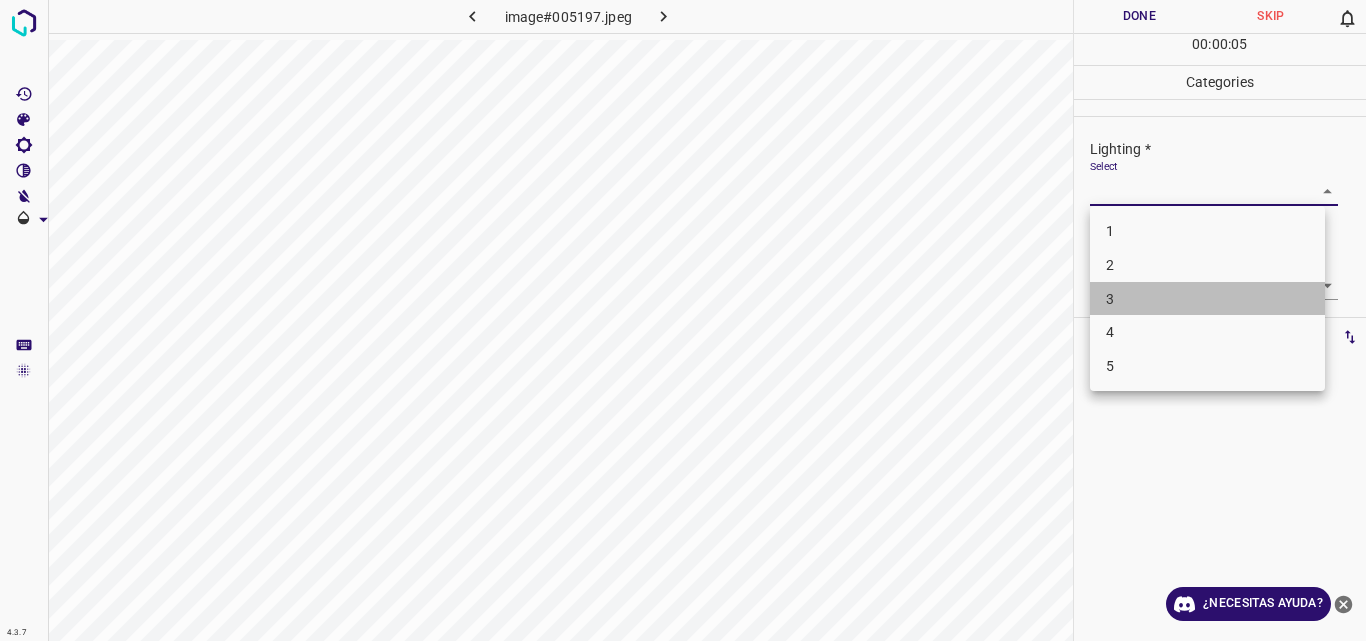 click on "3" at bounding box center (1207, 299) 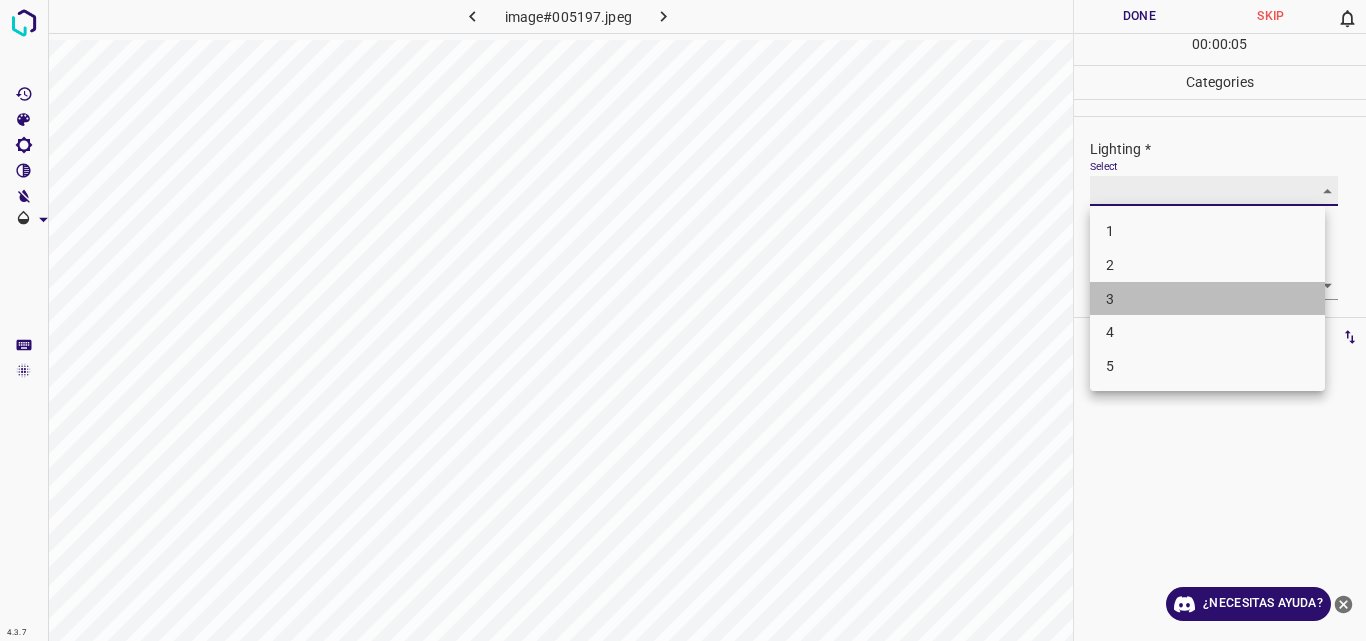 type on "3" 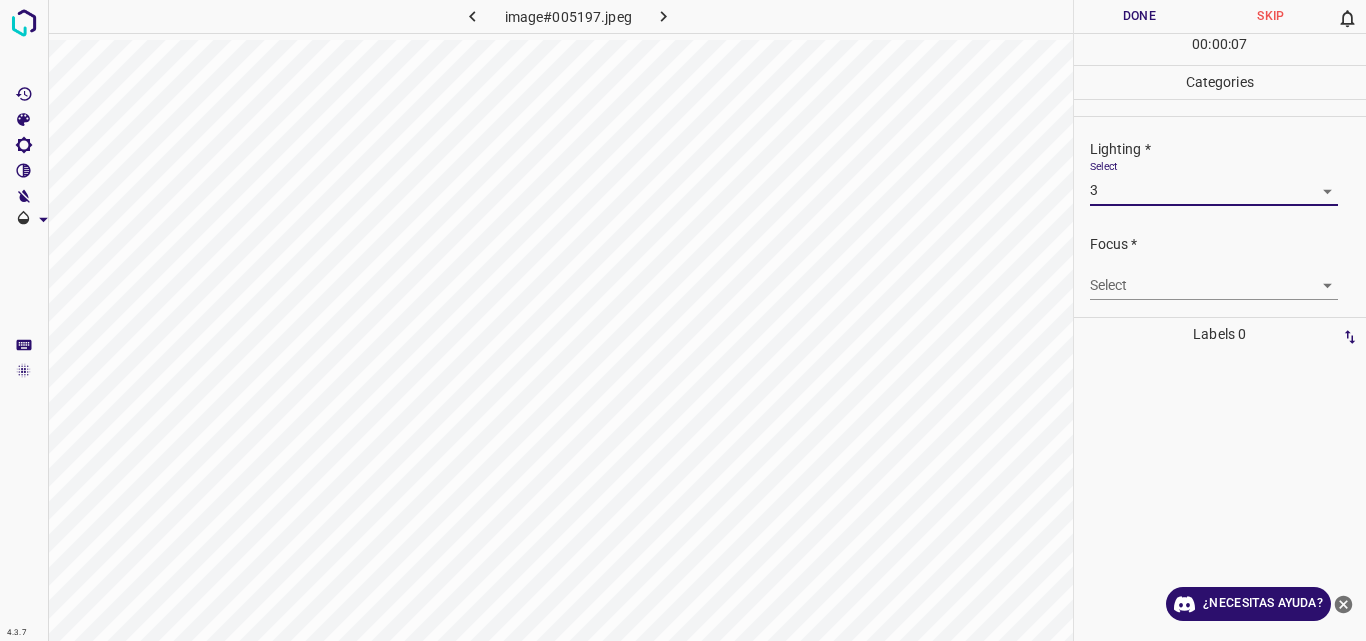 click on "4.3.7 image#005197.jpeg Done Skip 0 00   : 00   : 07   Categories Lighting *  Select 3 3 Focus *  Select ​ Overall *  Select ​ Labels   0 Categories 1 Lighting 2 Focus 3 Overall Tools Space Change between modes (Draw & Edit) I Auto labeling R Restore zoom M Zoom in N Zoom out Delete Delete selecte label Filters Z Restore filters X Saturation filter C Brightness filter V Contrast filter B Gray scale filter General O Download ¿Necesitas ayuda? Original text Rate this translation Your feedback will be used to help improve Google Translate - Texto - Esconder - Borrar" at bounding box center (683, 320) 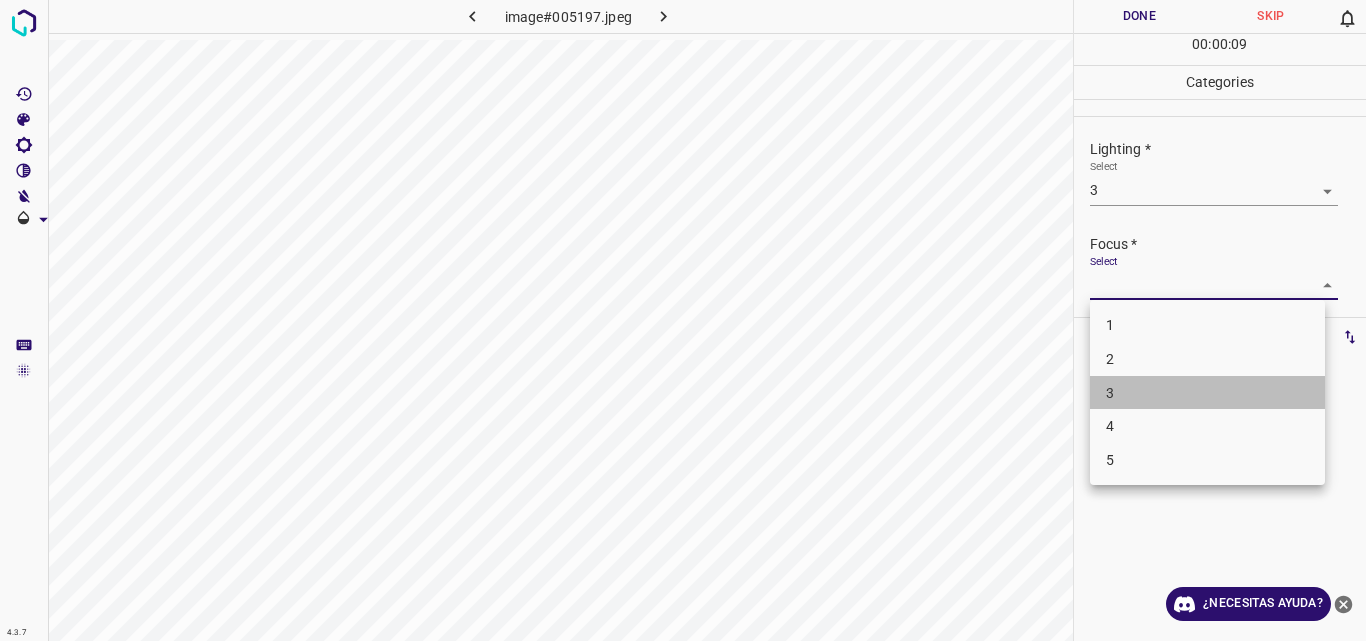 click on "3" at bounding box center (1207, 393) 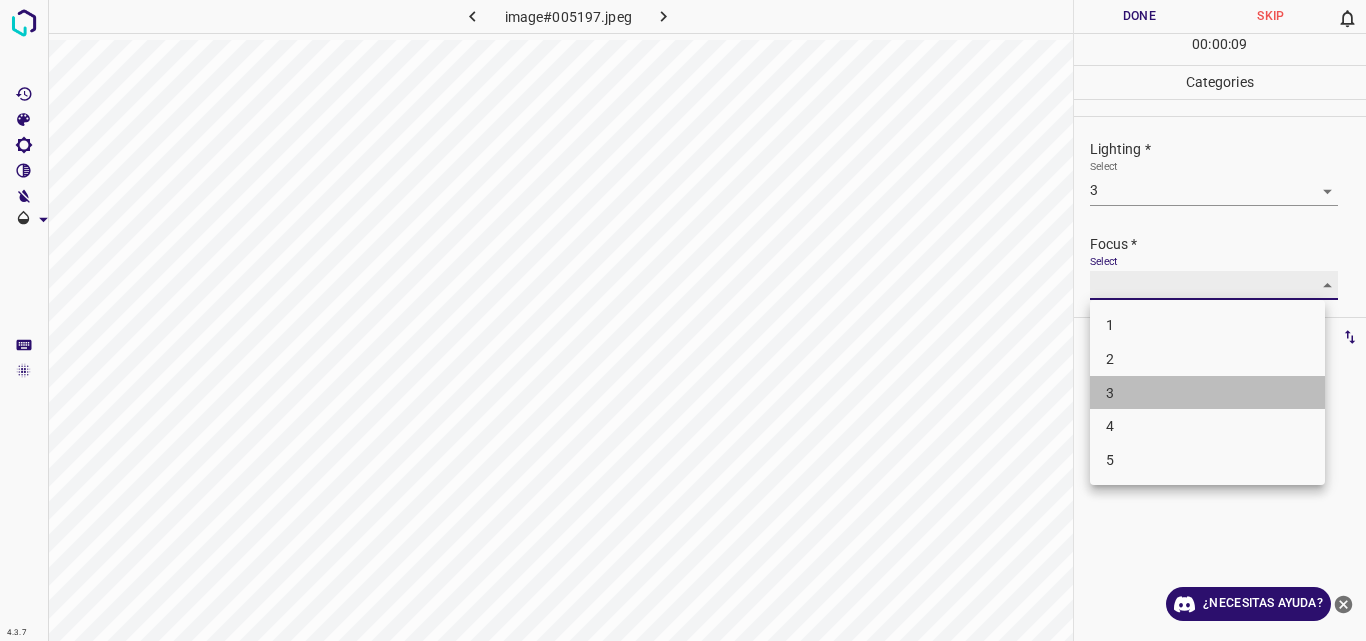 type on "3" 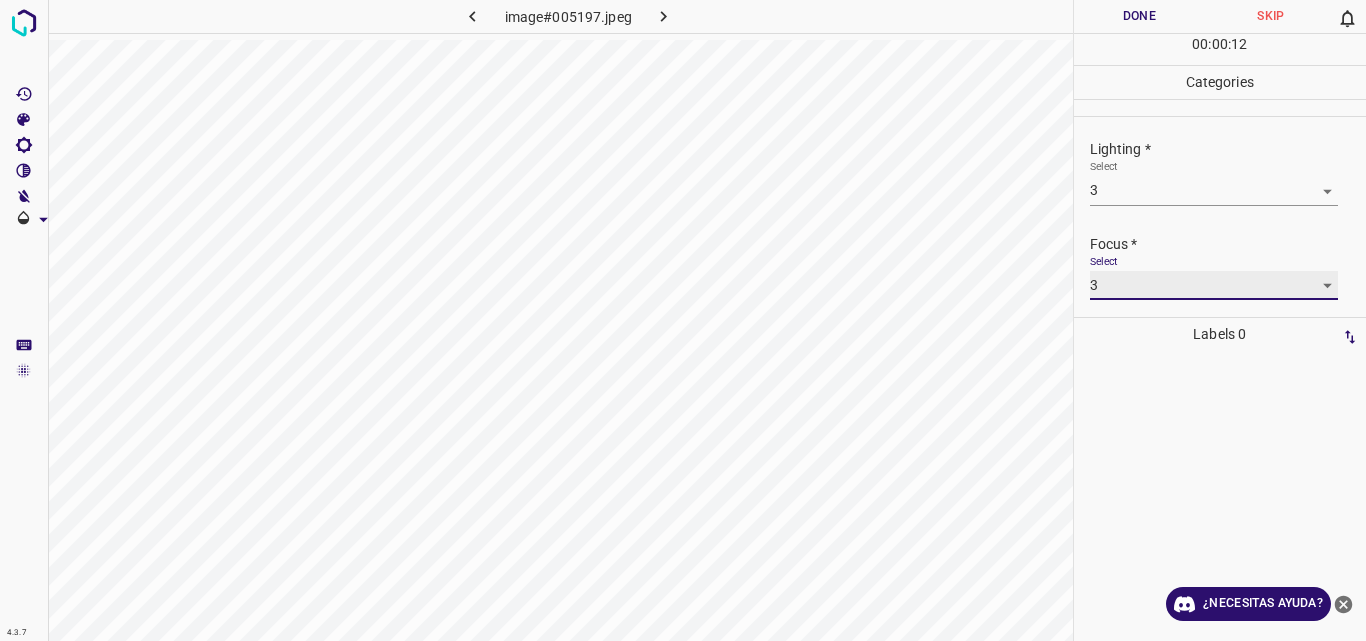 scroll, scrollTop: 98, scrollLeft: 0, axis: vertical 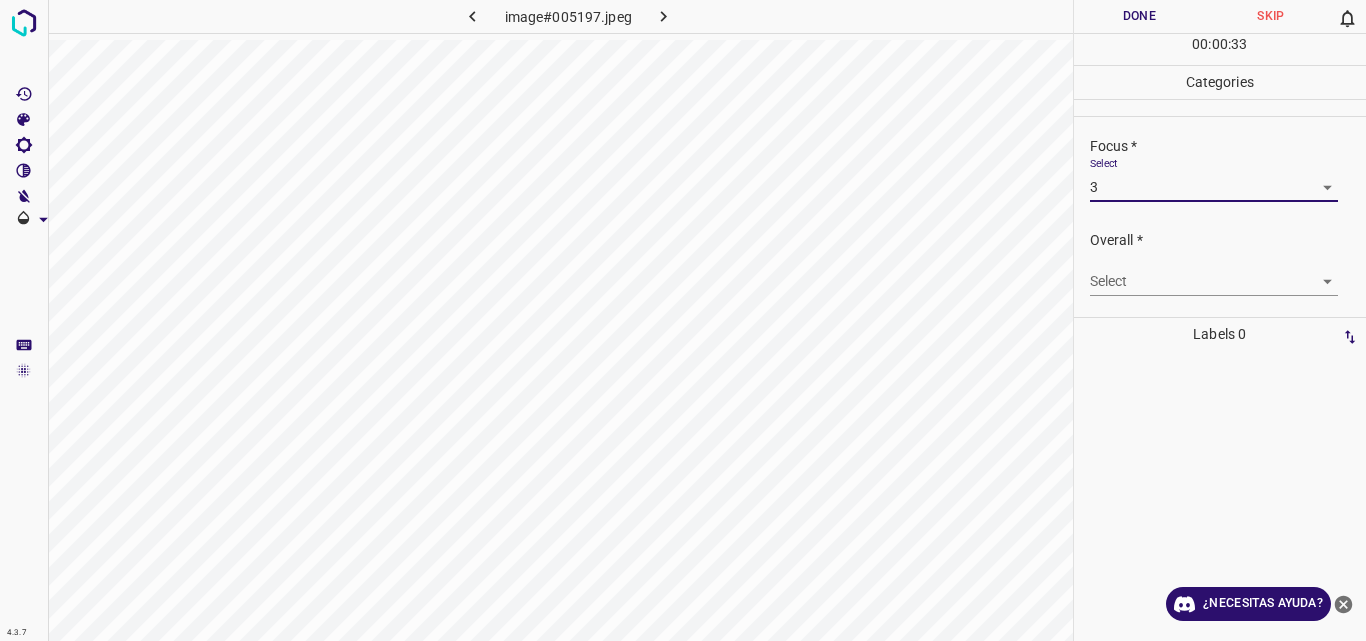 click on "4.3.7 image#005197.jpeg Done Skip 0 00   : 00   : 33   Categories Lighting *  Select 3 3 Focus *  Select 3 3 Overall *  Select ​ Labels   0 Categories 1 Lighting 2 Focus 3 Overall Tools Space Change between modes (Draw & Edit) I Auto labeling R Restore zoom M Zoom in N Zoom out Delete Delete selecte label Filters Z Restore filters X Saturation filter C Brightness filter V Contrast filter B Gray scale filter General O Download ¿Necesitas ayuda? Original text Rate this translation Your feedback will be used to help improve Google Translate - Texto - Esconder - Borrar" at bounding box center [683, 320] 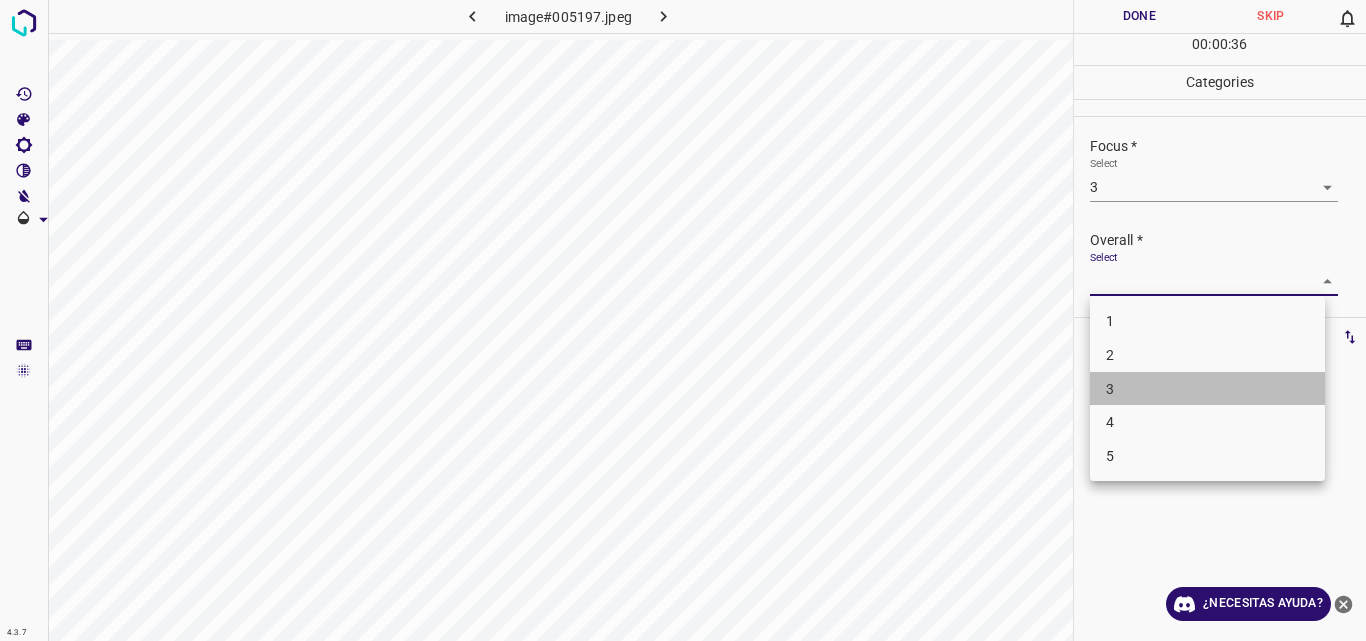 click on "3" at bounding box center (1207, 389) 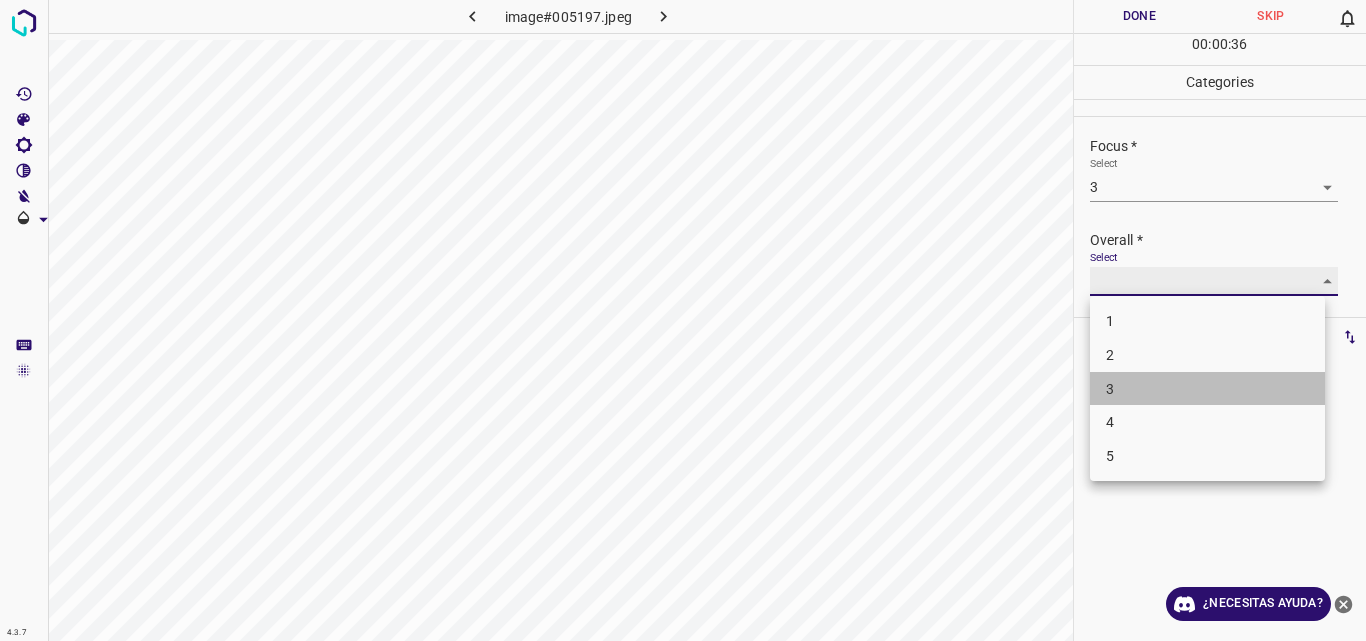 type on "3" 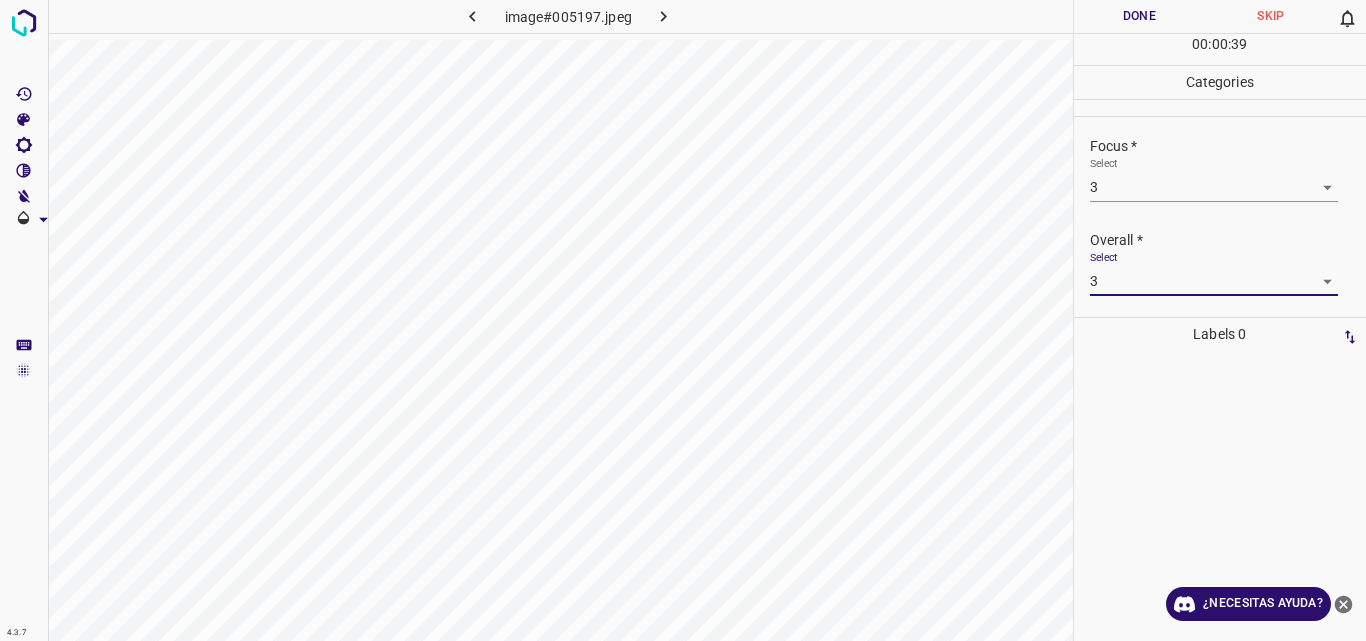 click on "Done" at bounding box center (1140, 16) 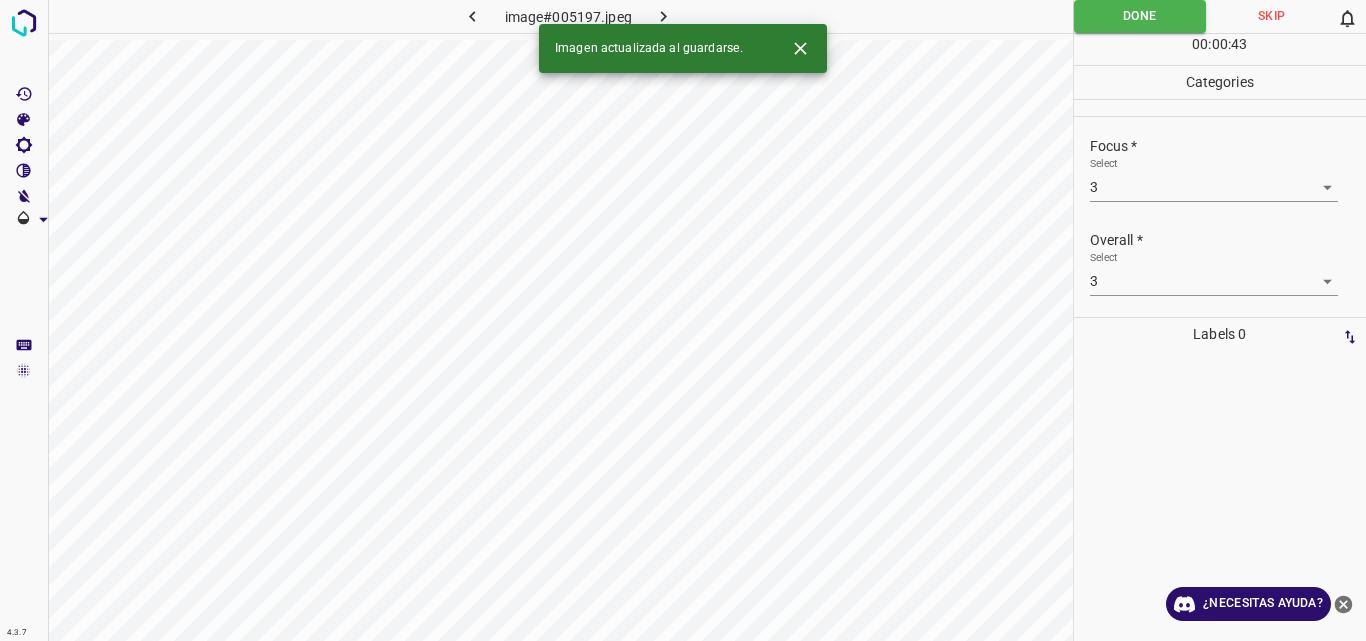 click 